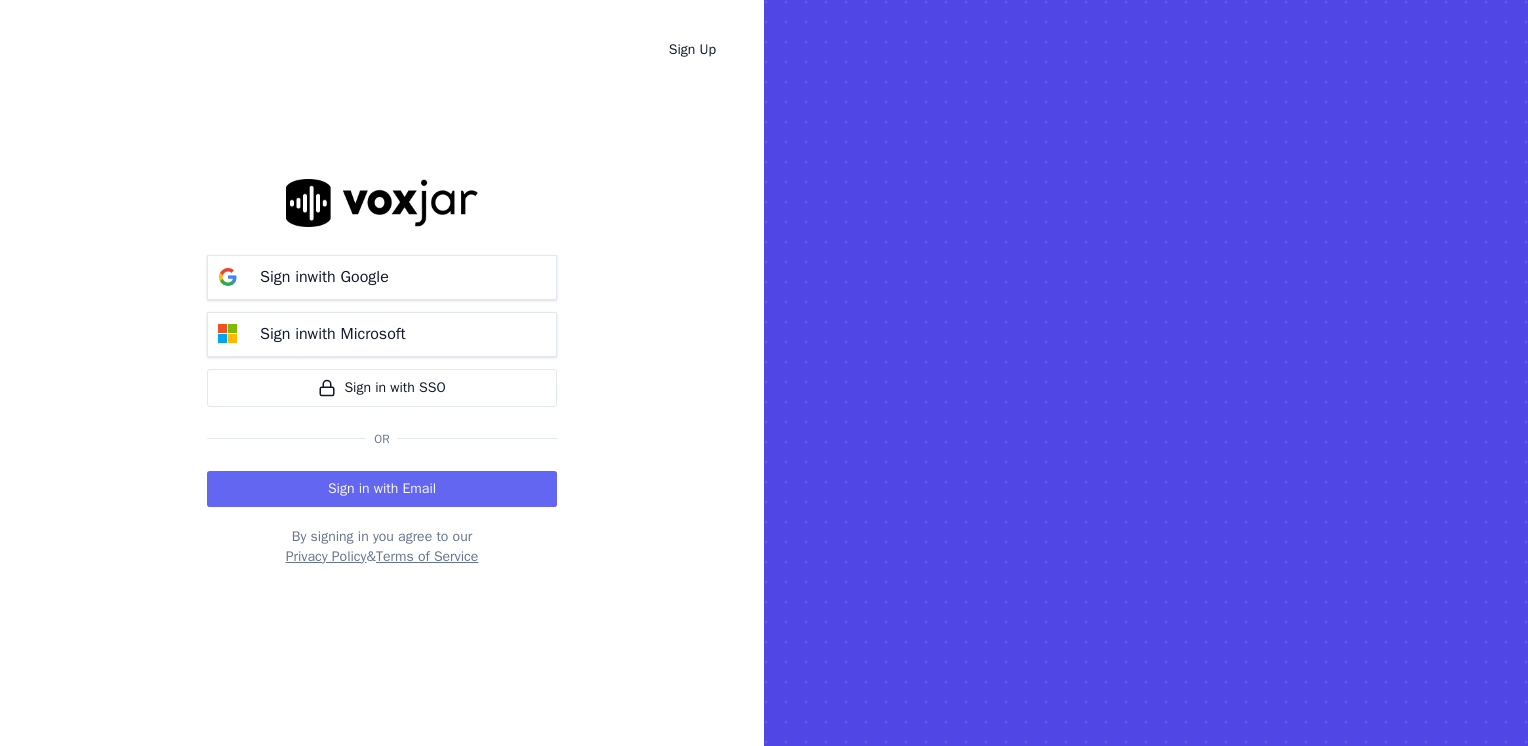 scroll, scrollTop: 0, scrollLeft: 0, axis: both 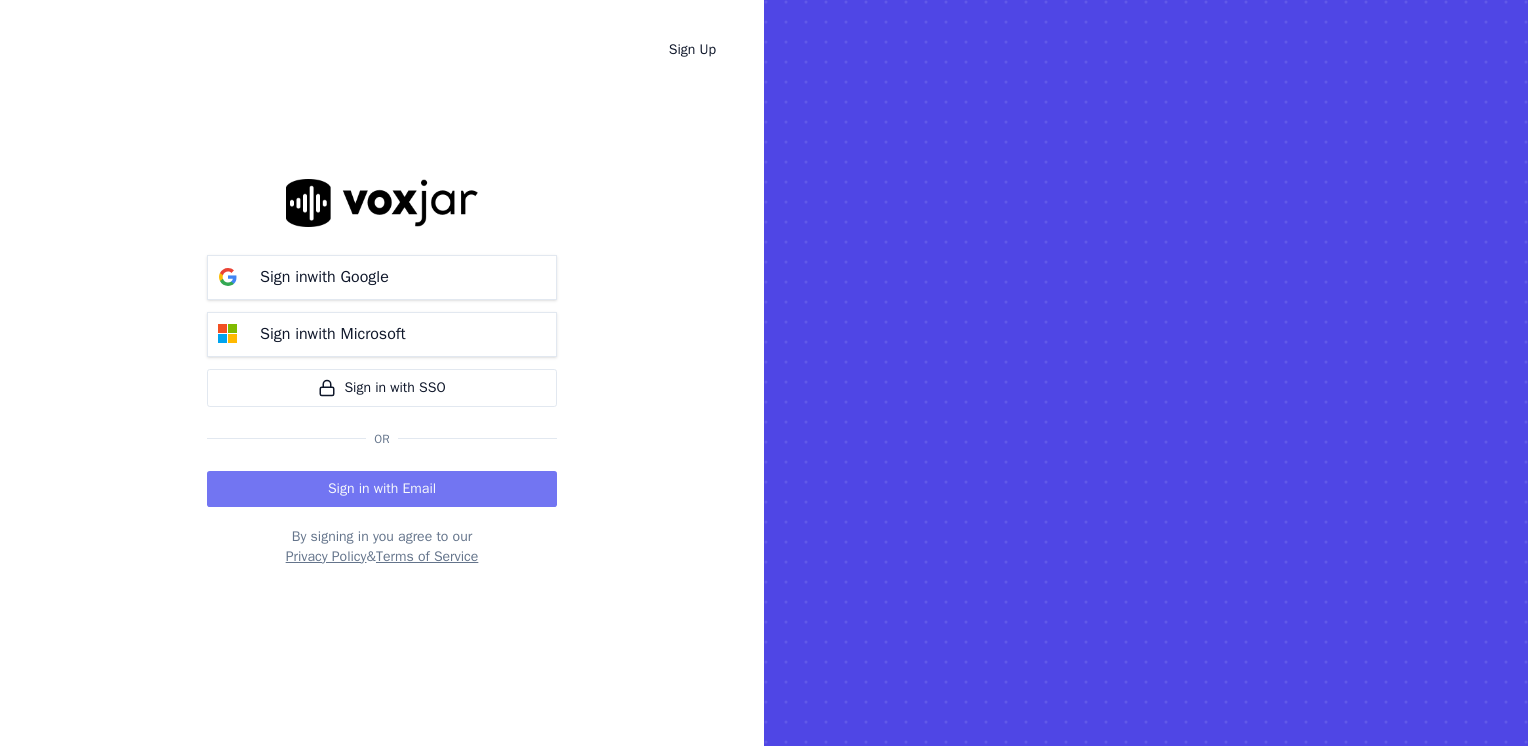 click on "Sign in with Email" at bounding box center [382, 489] 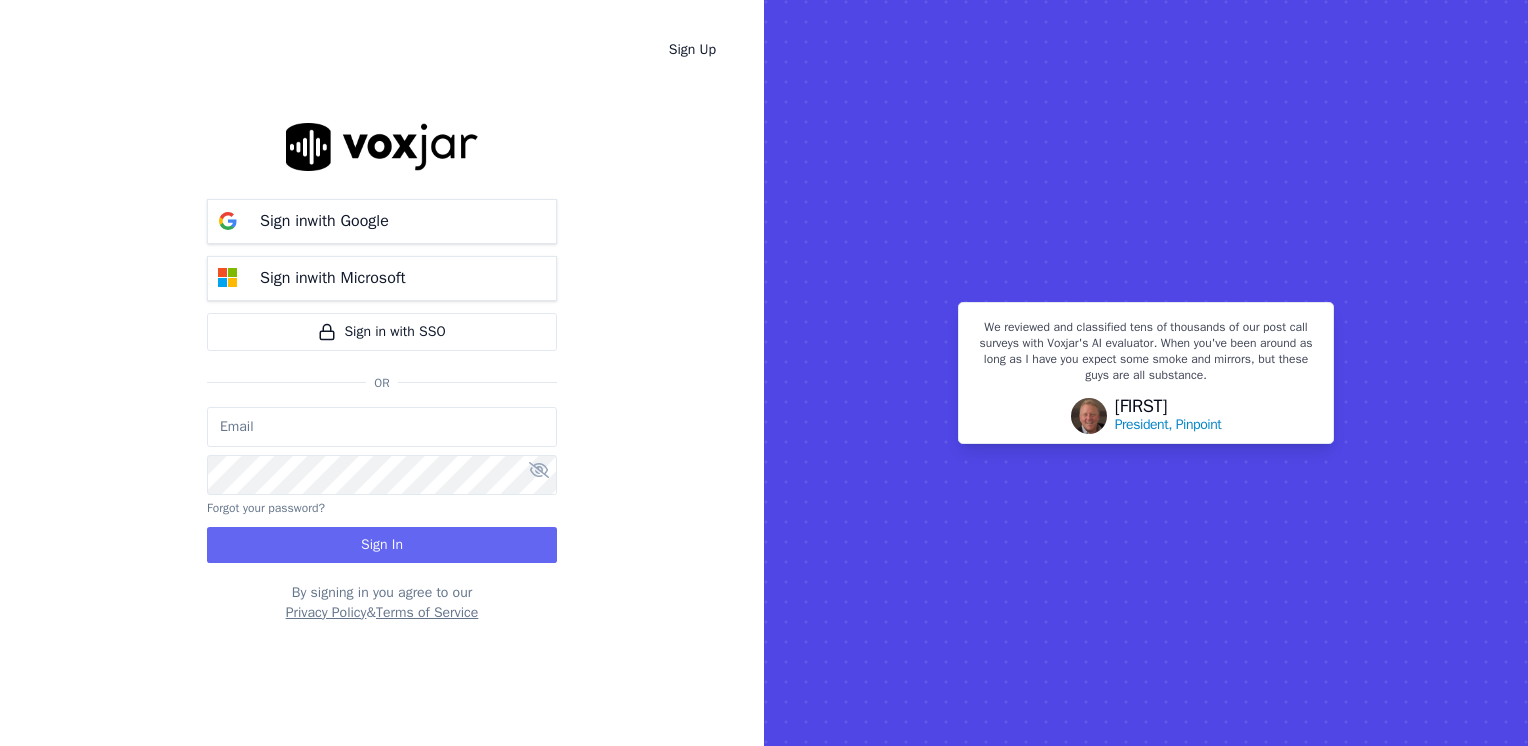 click at bounding box center (382, 427) 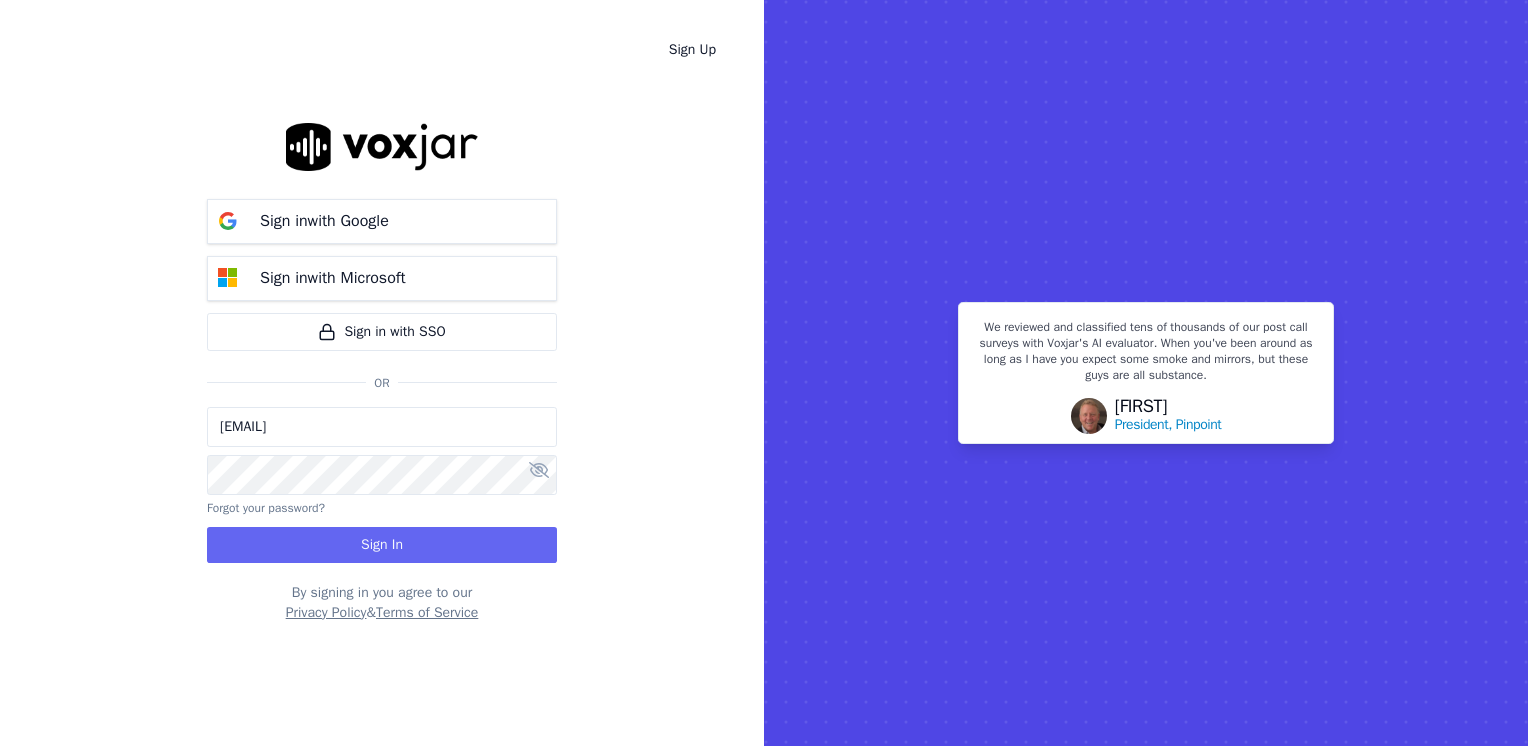 type on "maleman@newwavepower.net" 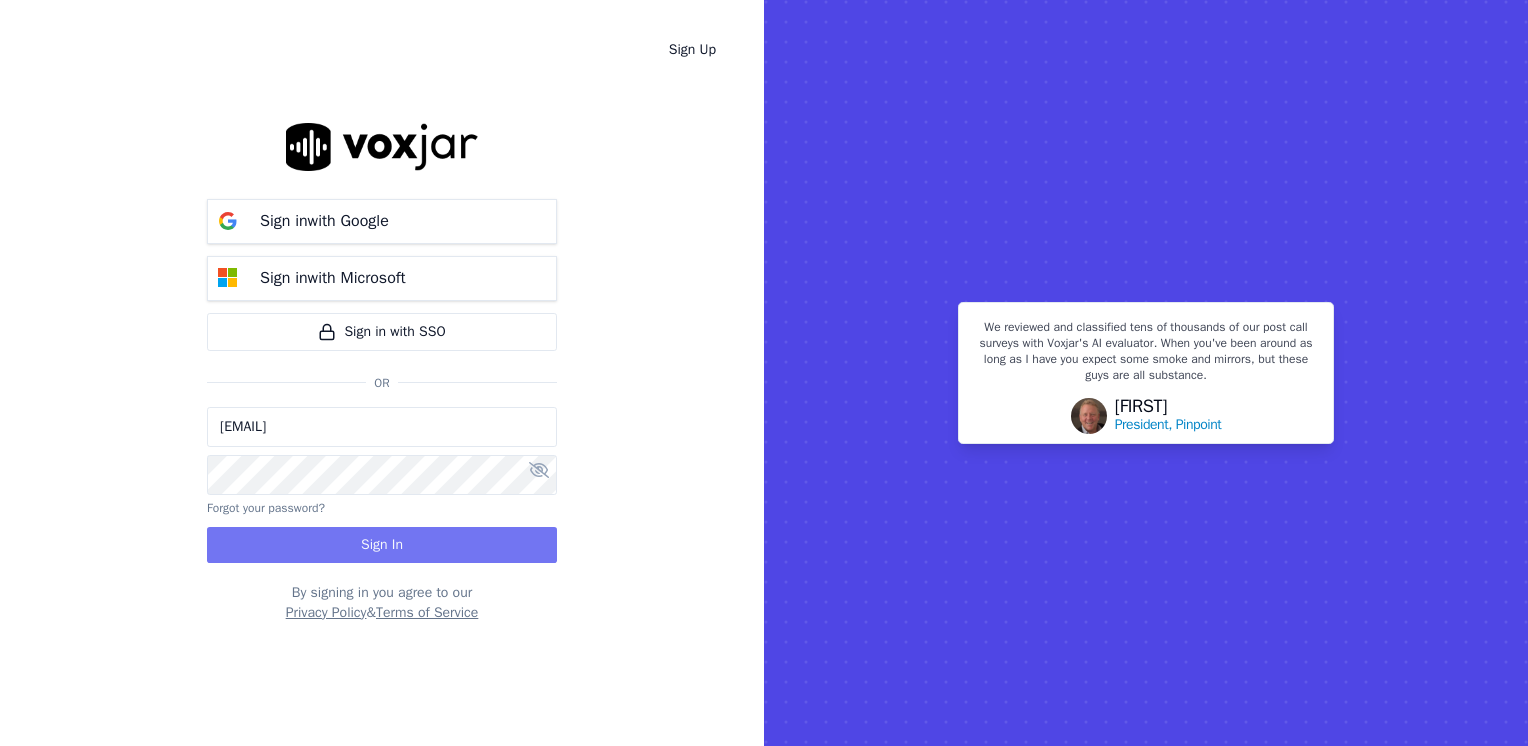 click on "Sign In" at bounding box center (382, 545) 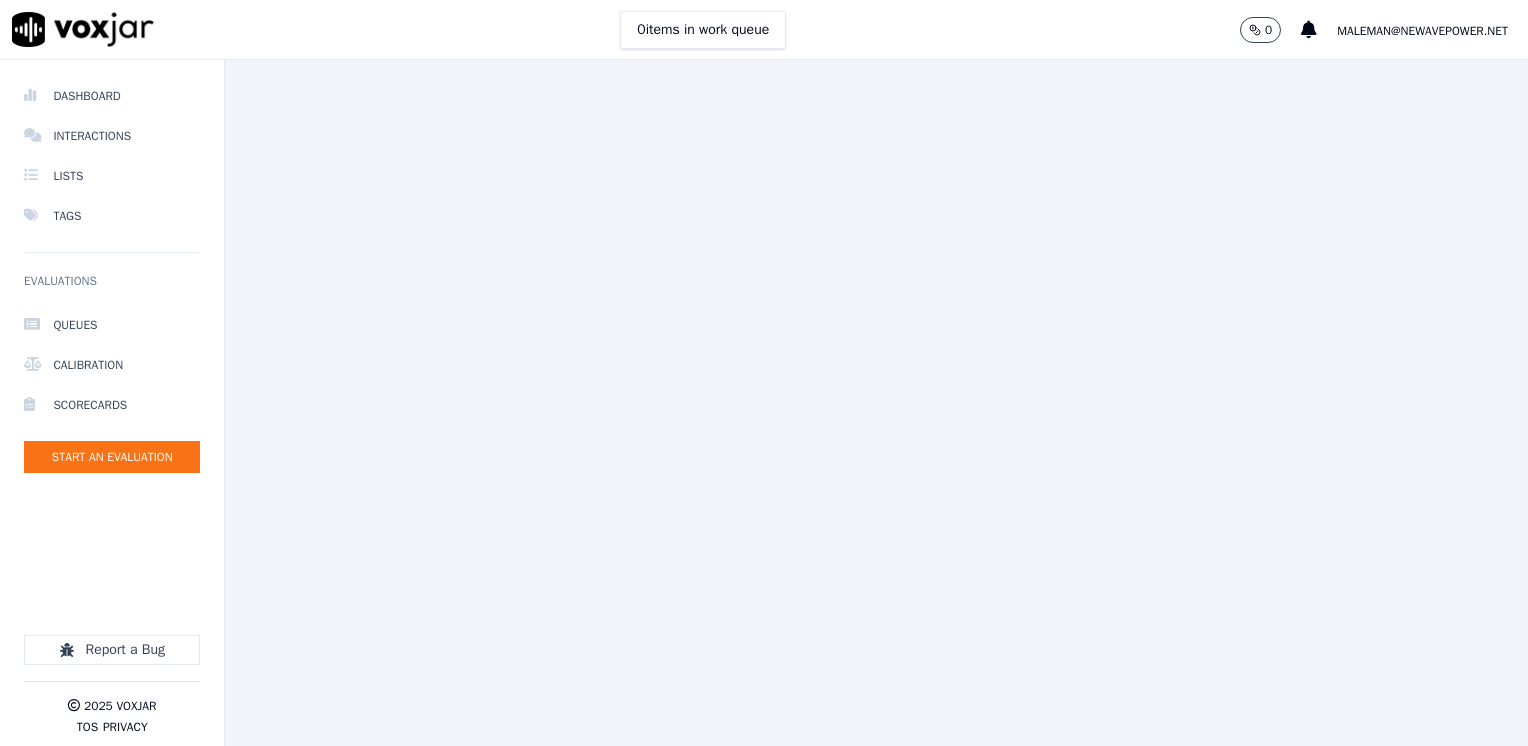 scroll, scrollTop: 0, scrollLeft: 0, axis: both 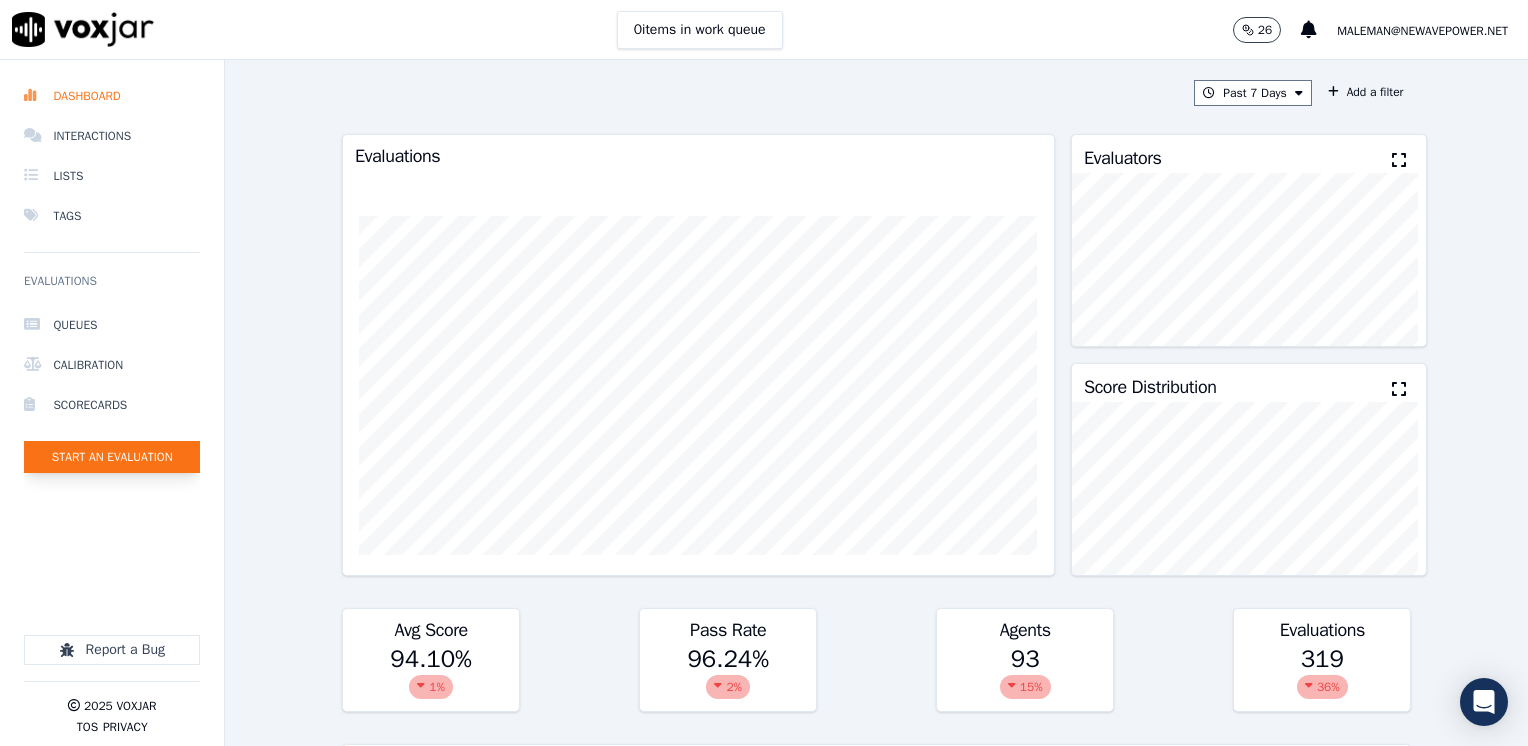 click on "Start an Evaluation" 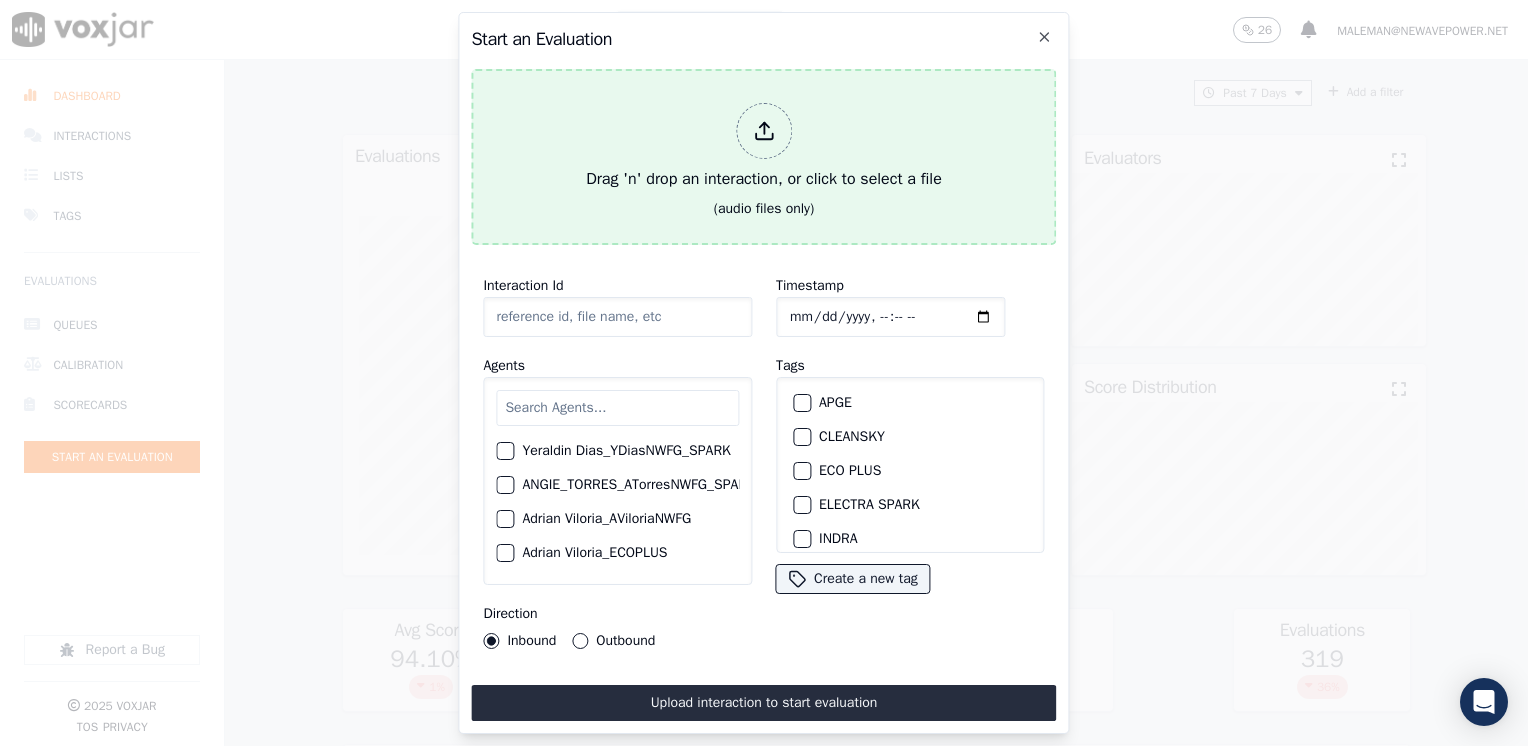 click 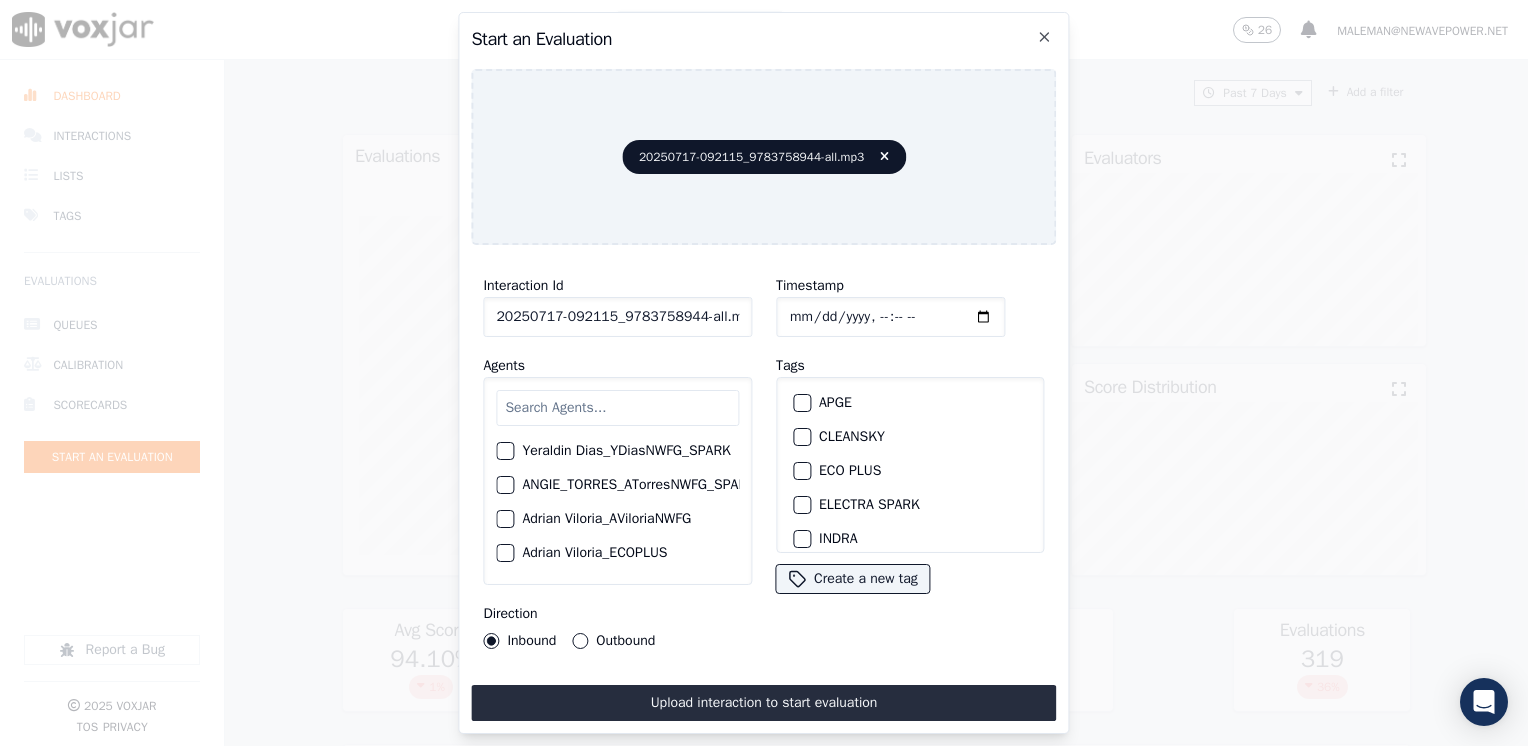 click at bounding box center [617, 408] 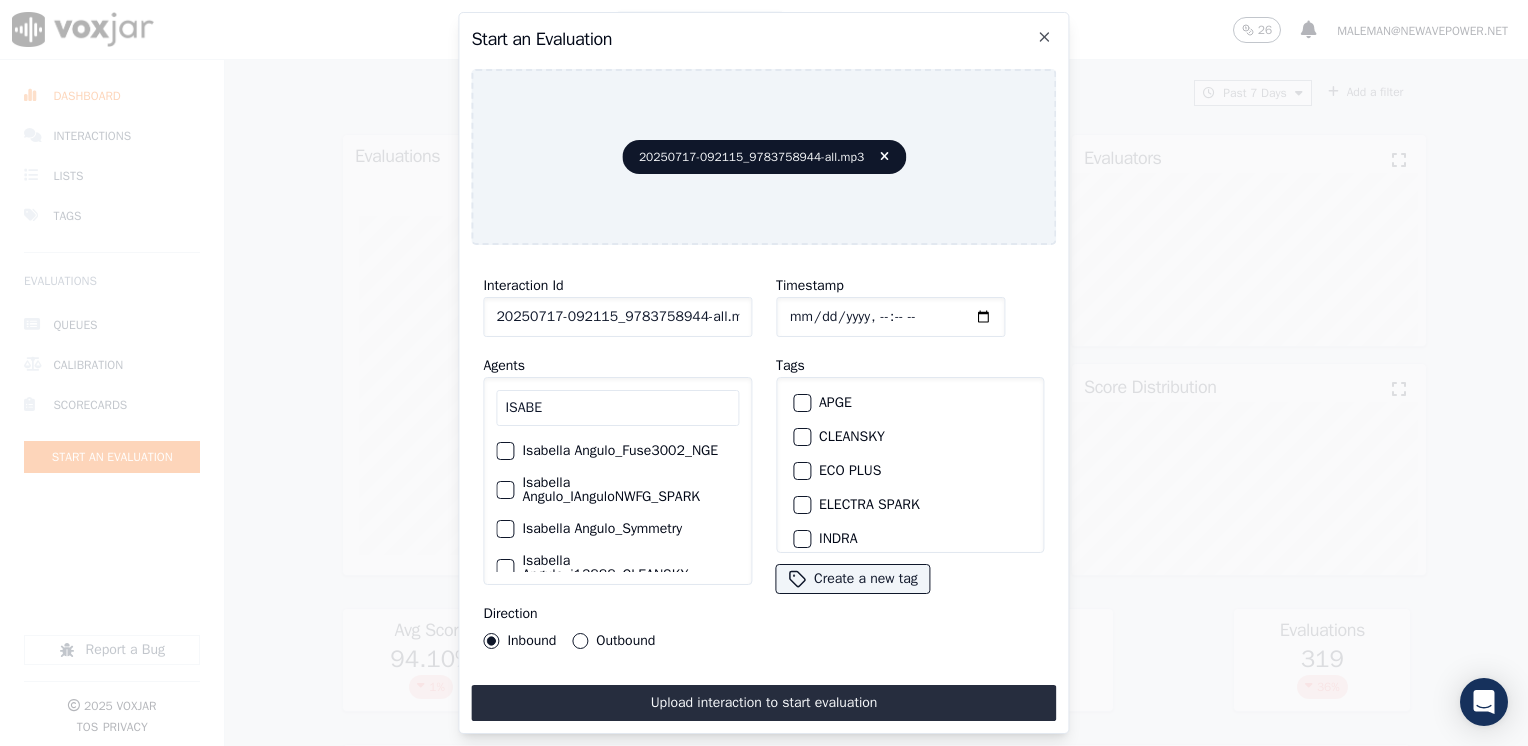type on "ISABE" 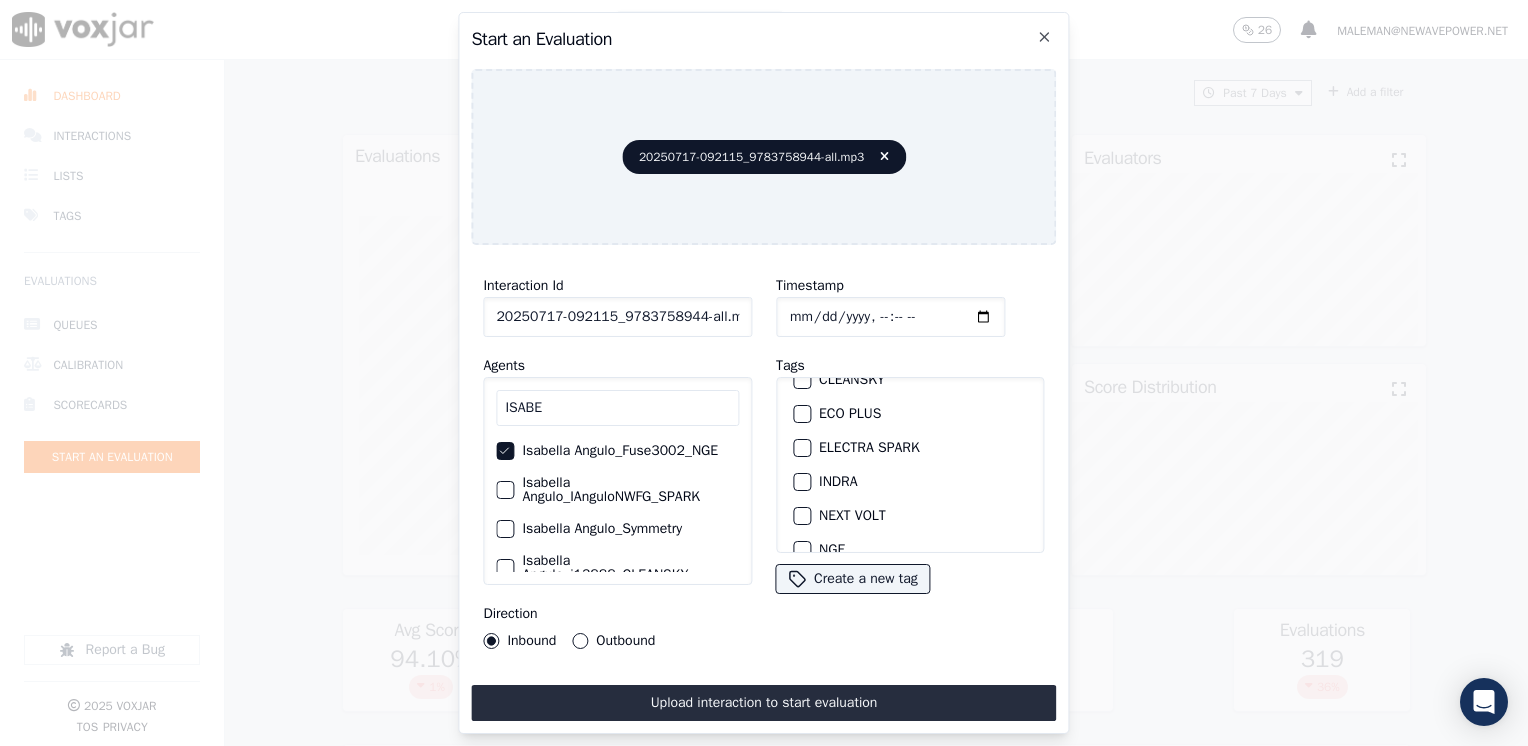 scroll, scrollTop: 100, scrollLeft: 0, axis: vertical 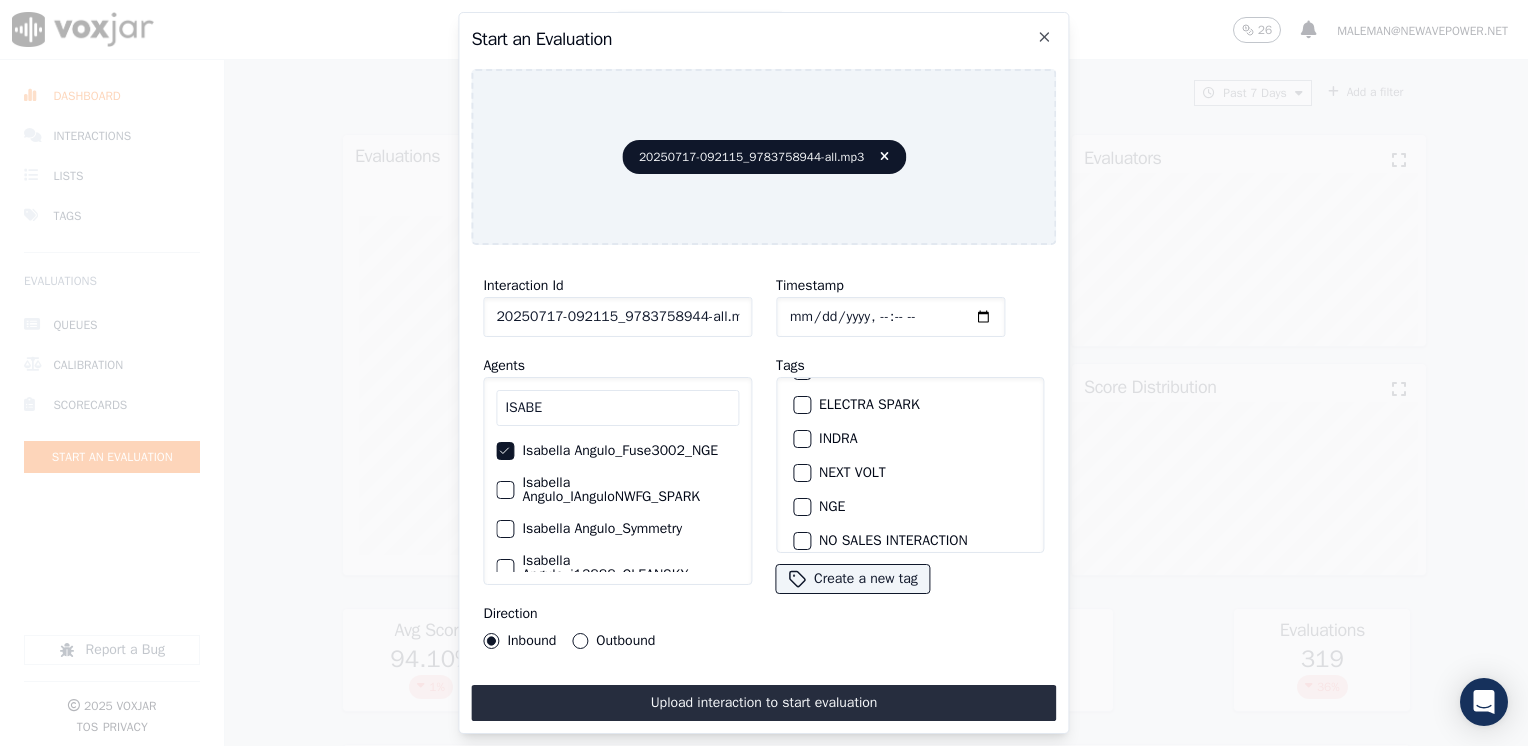 click at bounding box center [801, 507] 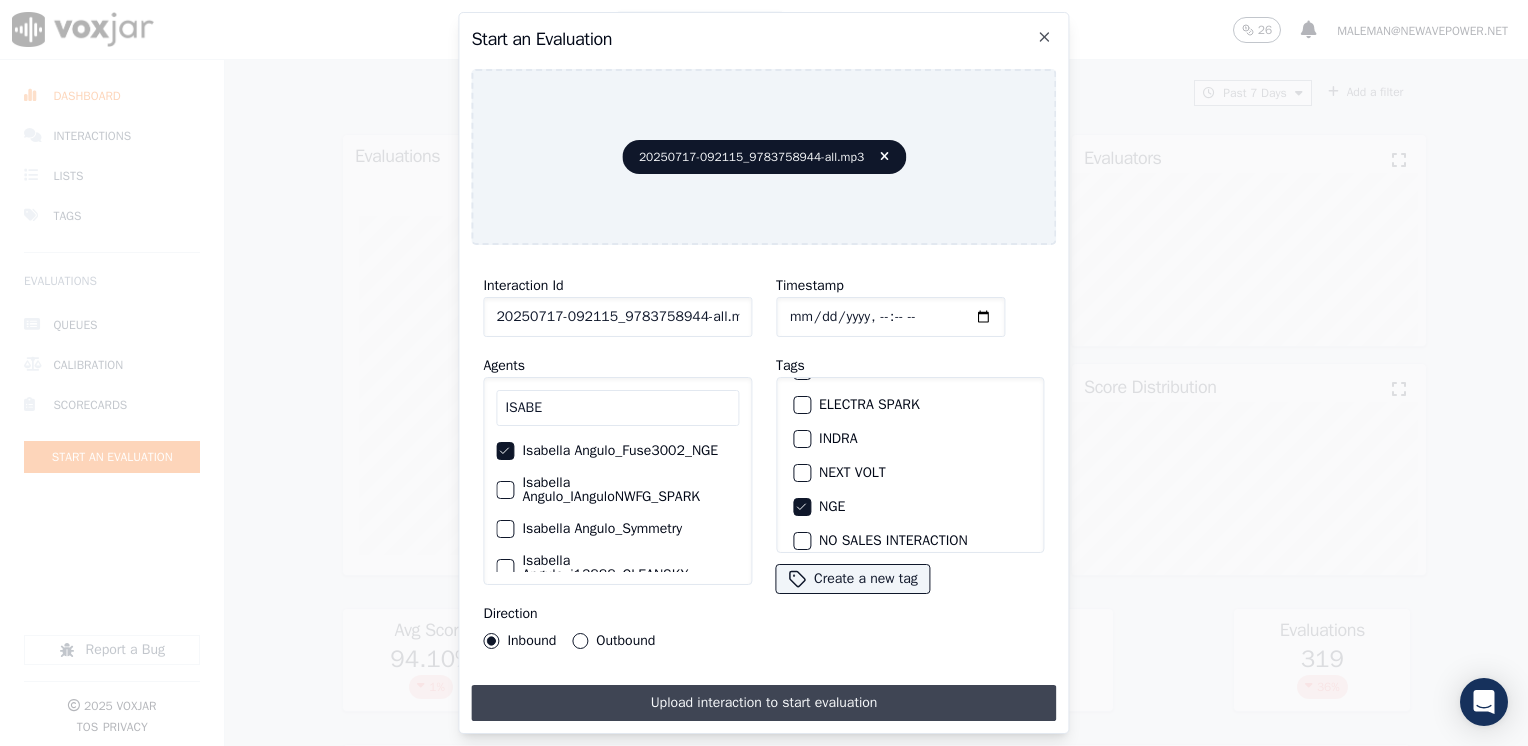 click on "Upload interaction to start evaluation" at bounding box center [763, 703] 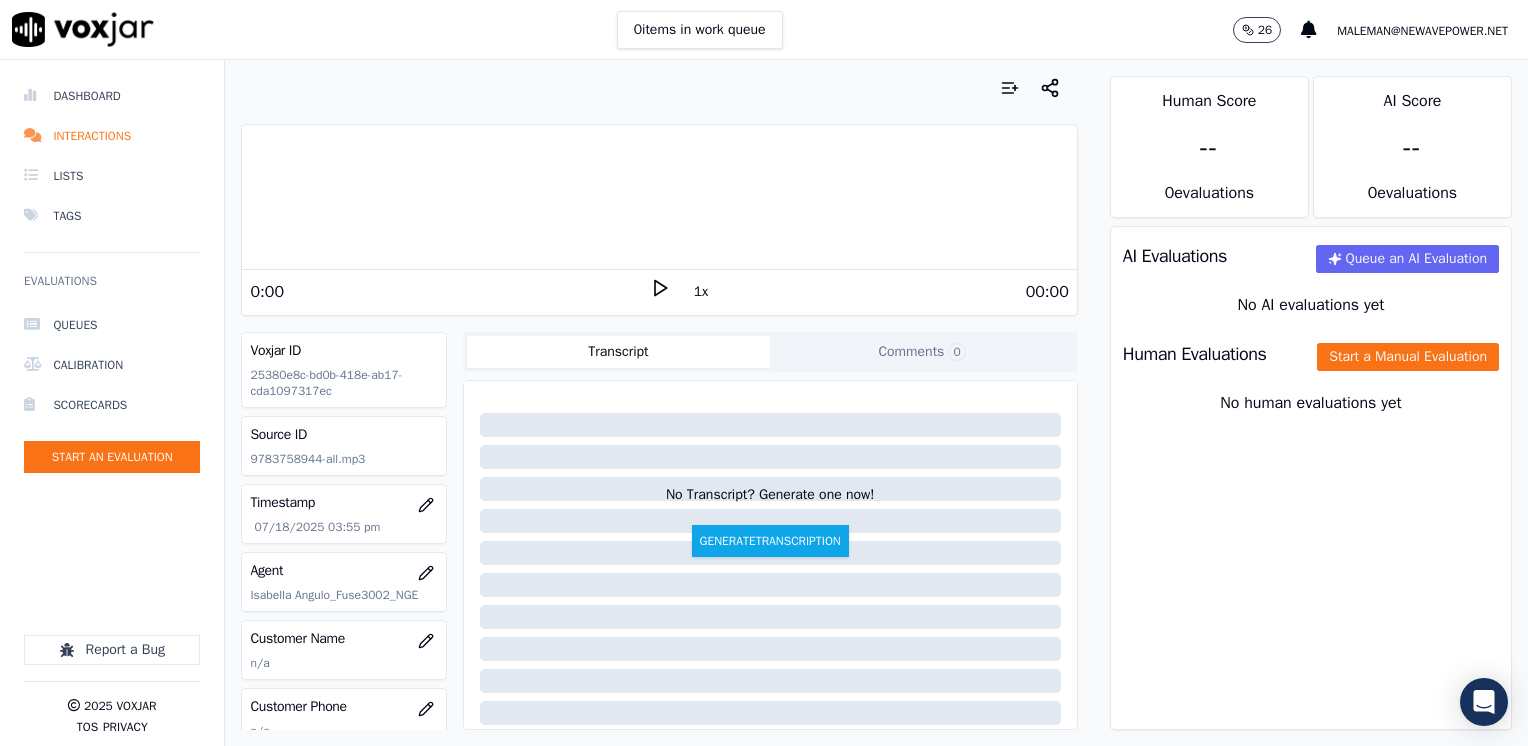 click 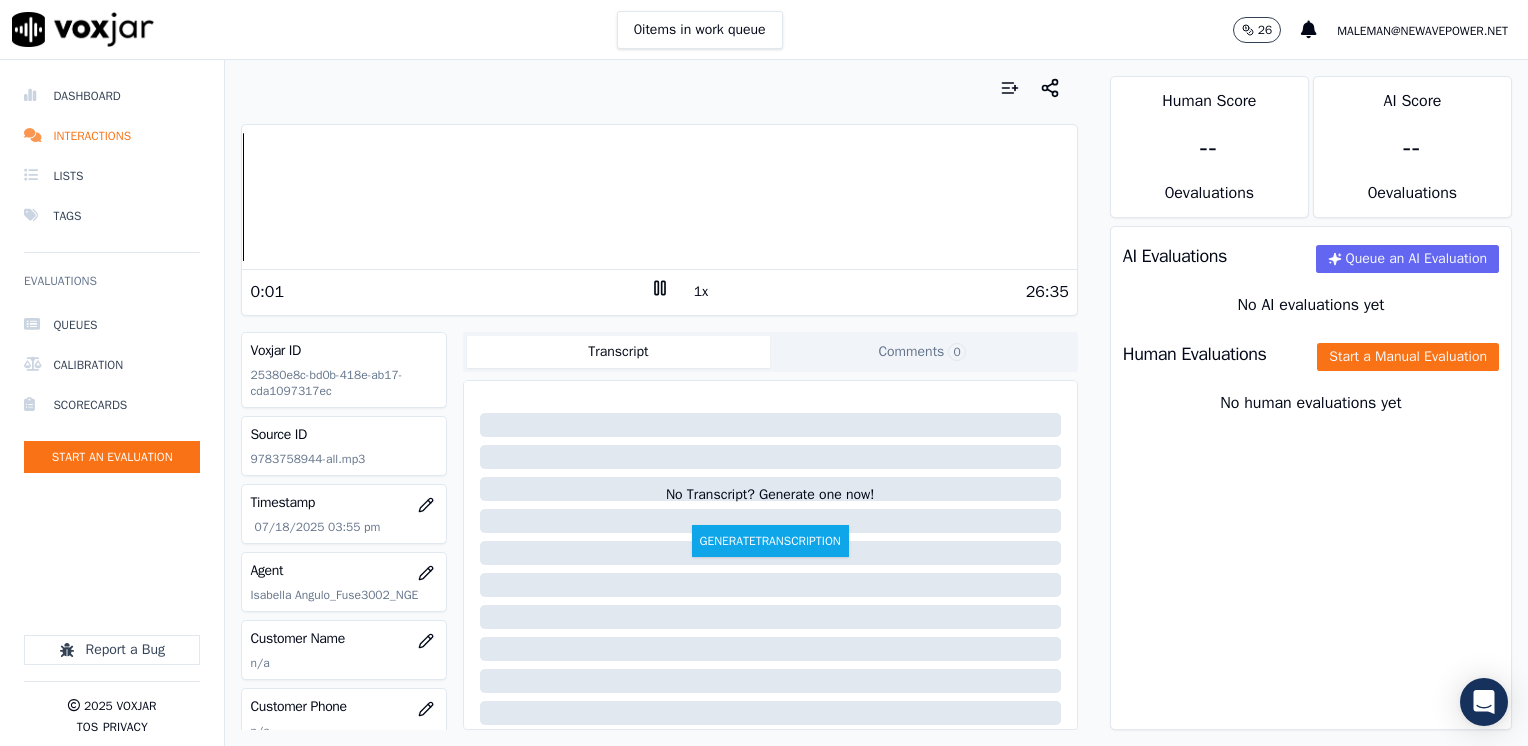 click 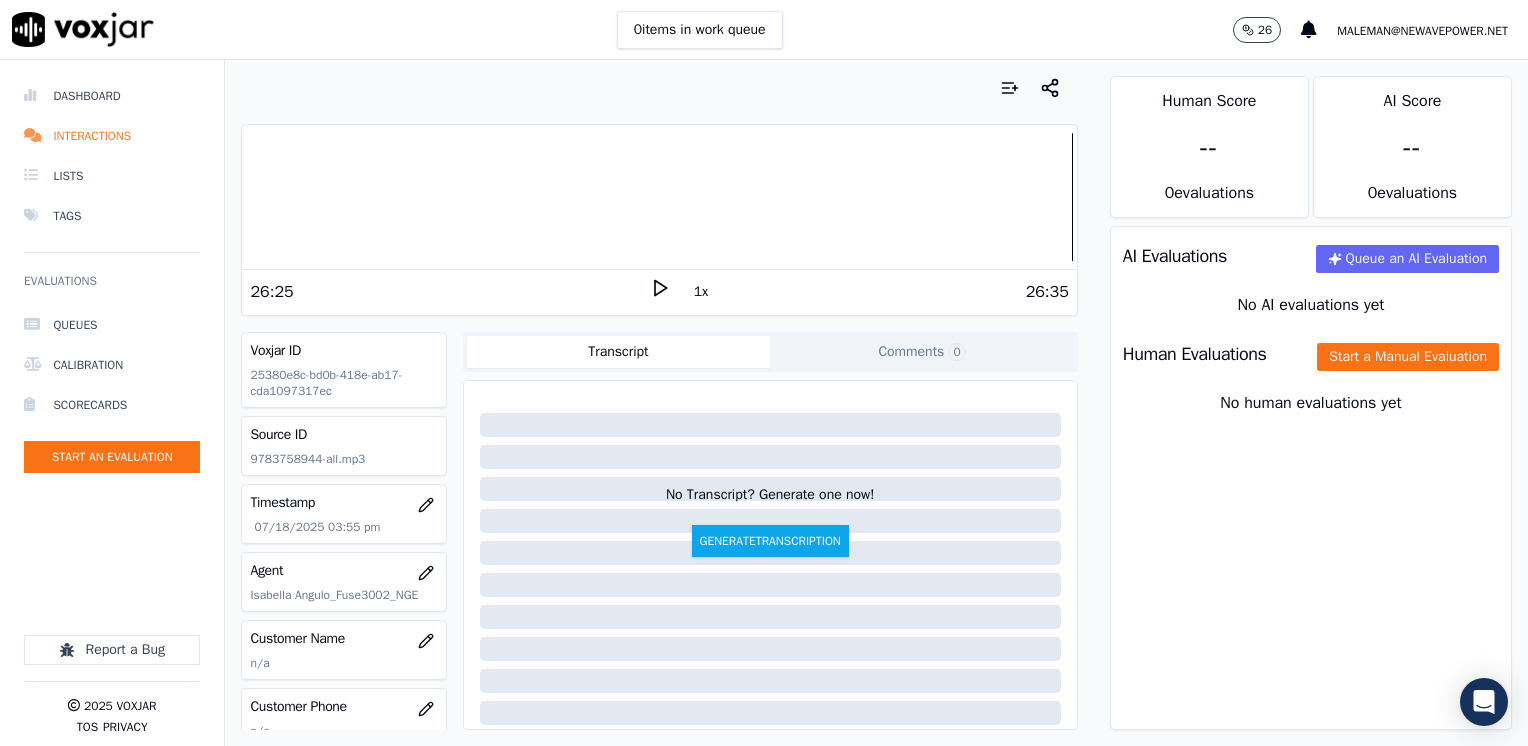 scroll, scrollTop: 100, scrollLeft: 0, axis: vertical 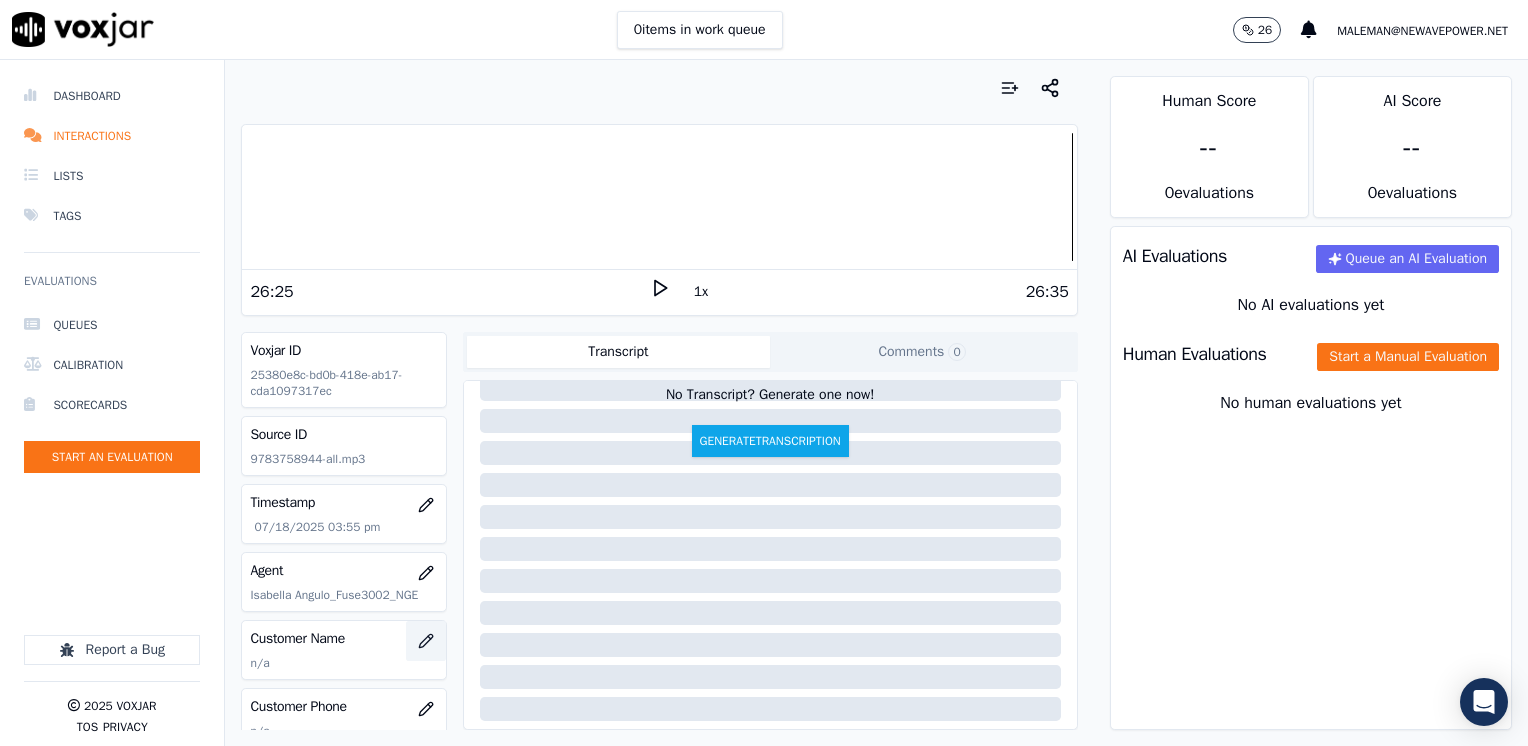 click at bounding box center [426, 641] 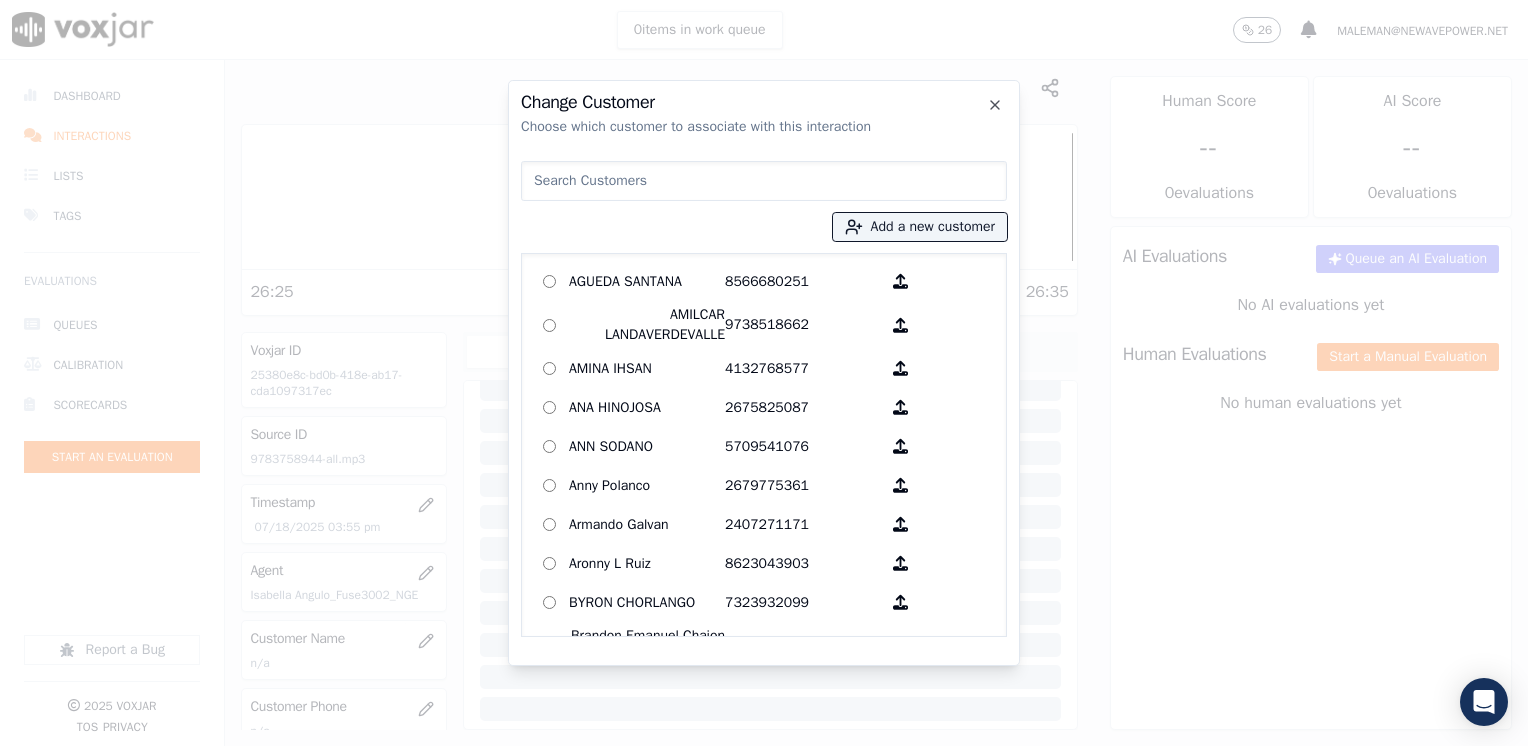 click at bounding box center [764, 181] 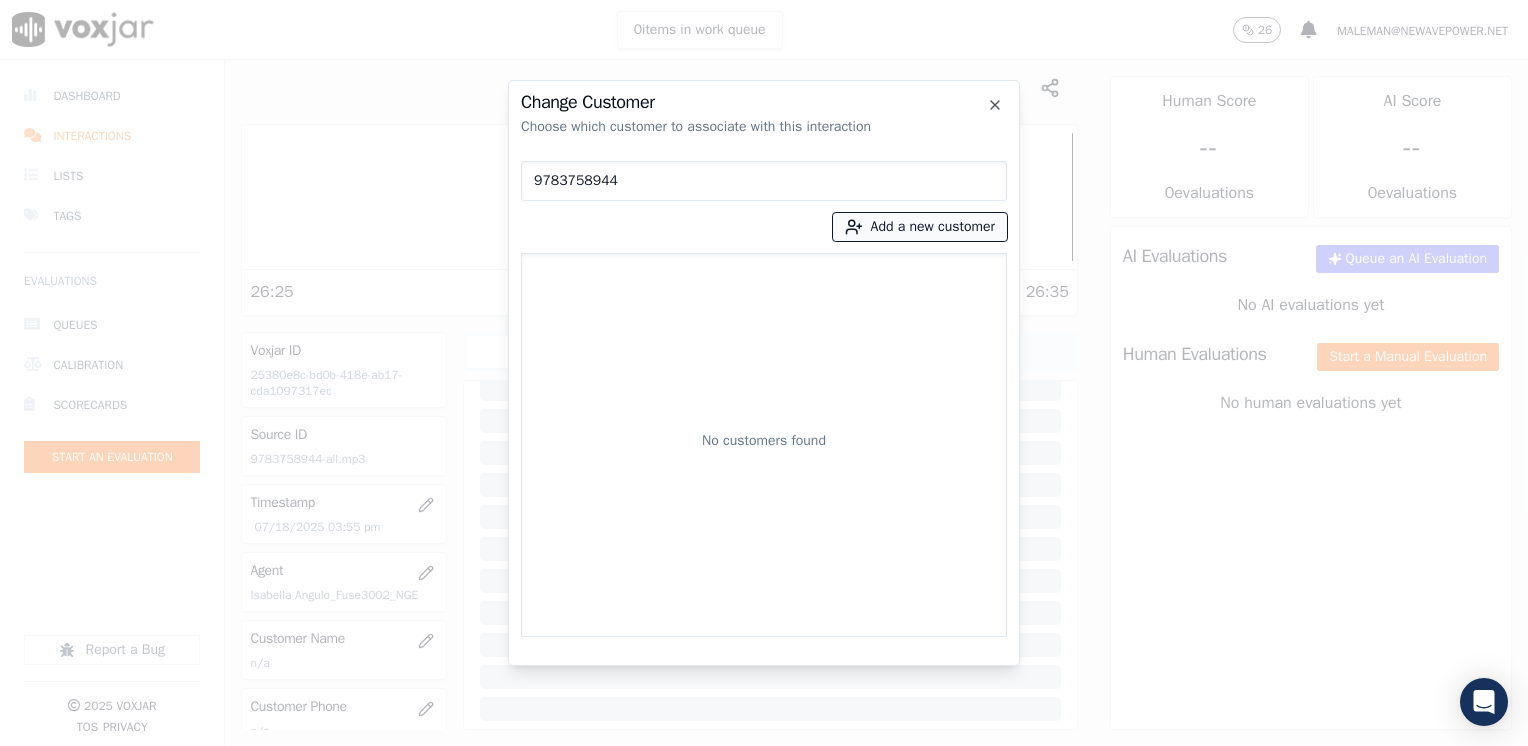 type on "9783758944" 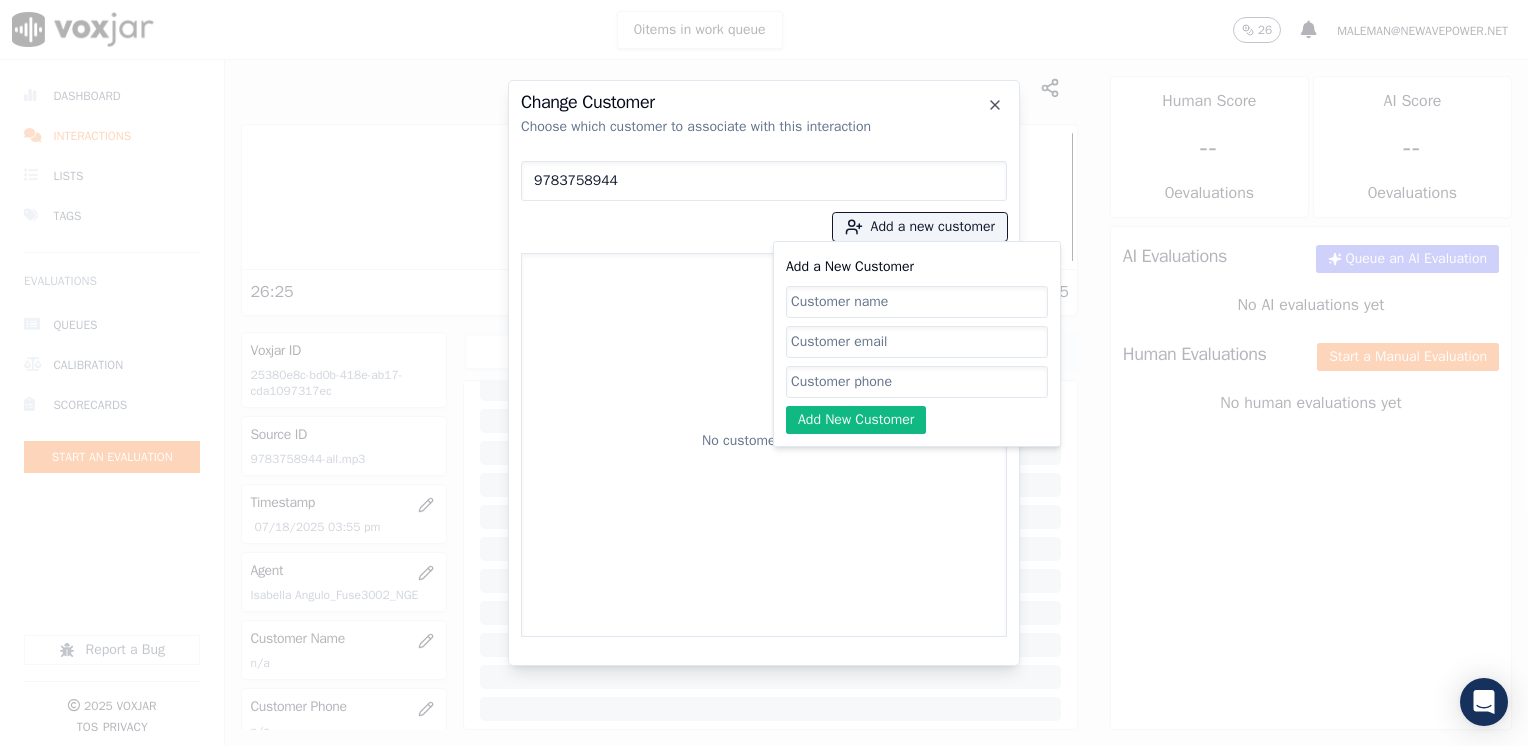 click on "Add a New Customer" 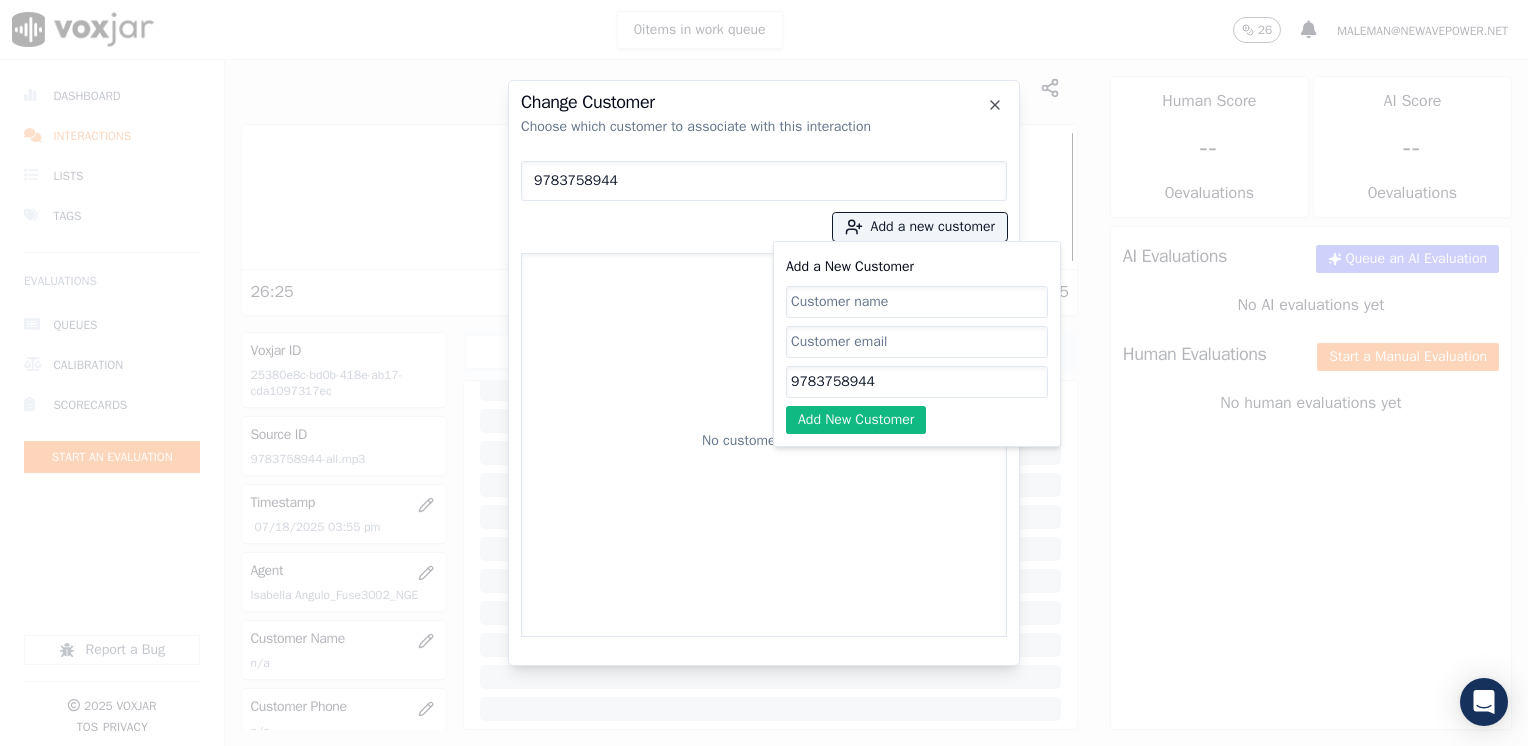 type on "9783758944" 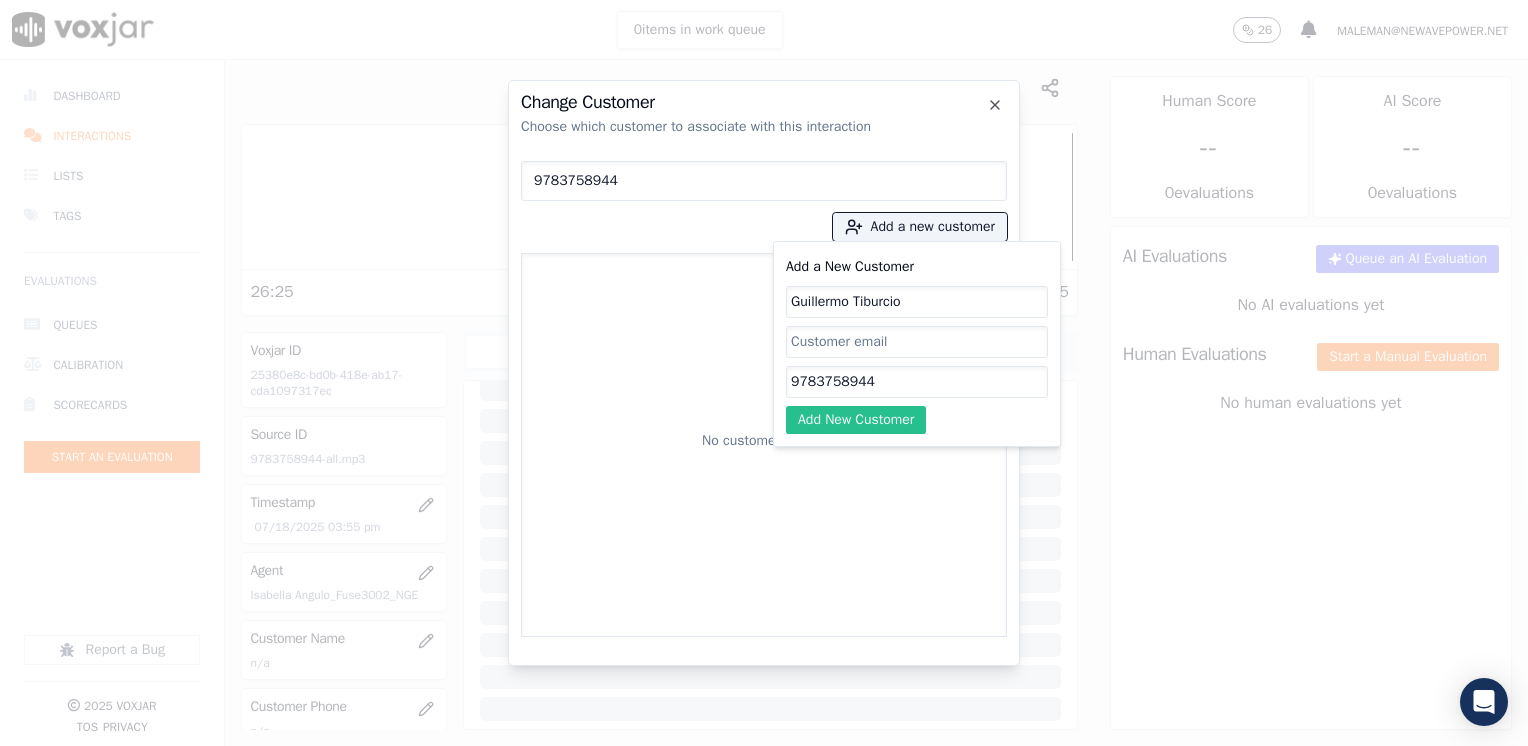 type on "Guillermo Tiburcio" 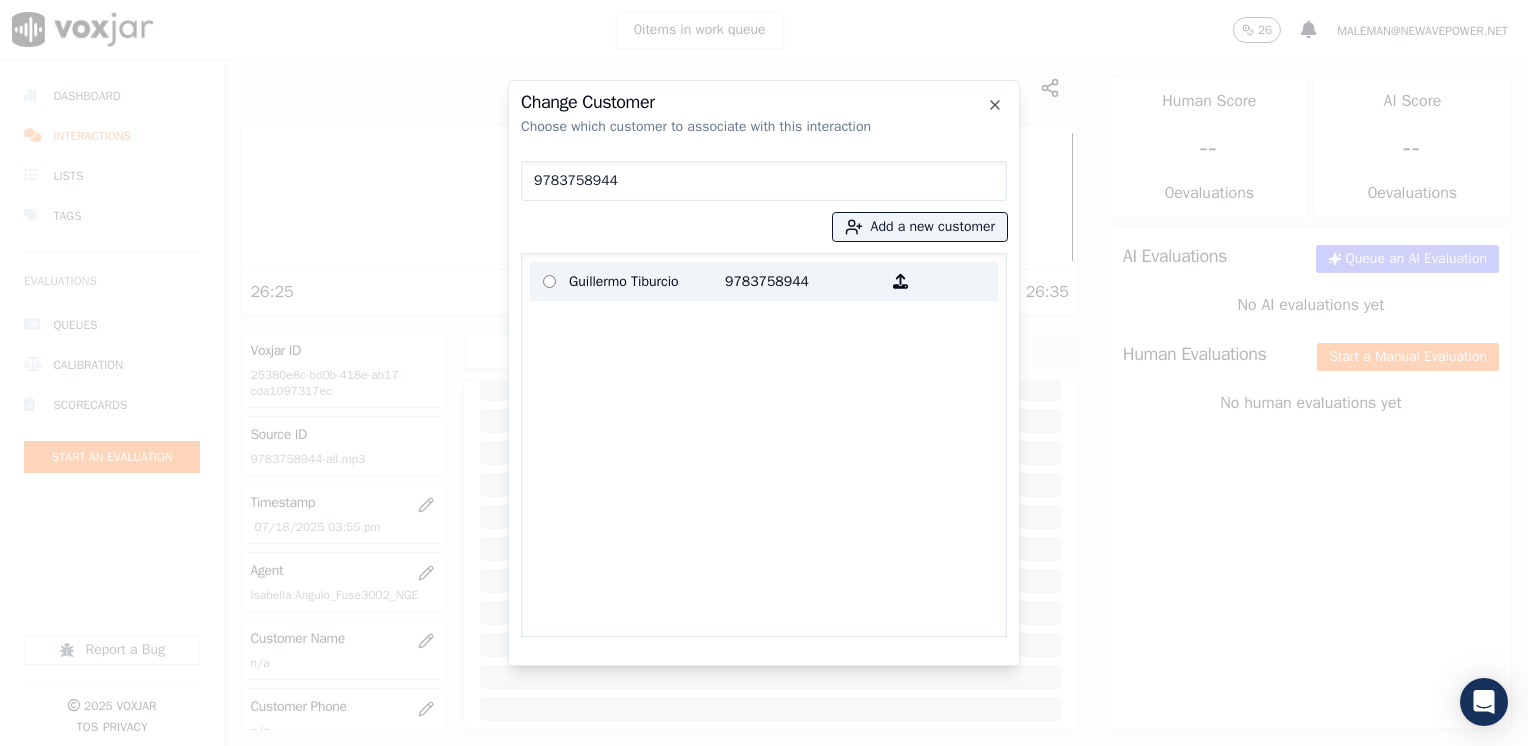 click on "9783758944" at bounding box center [803, 281] 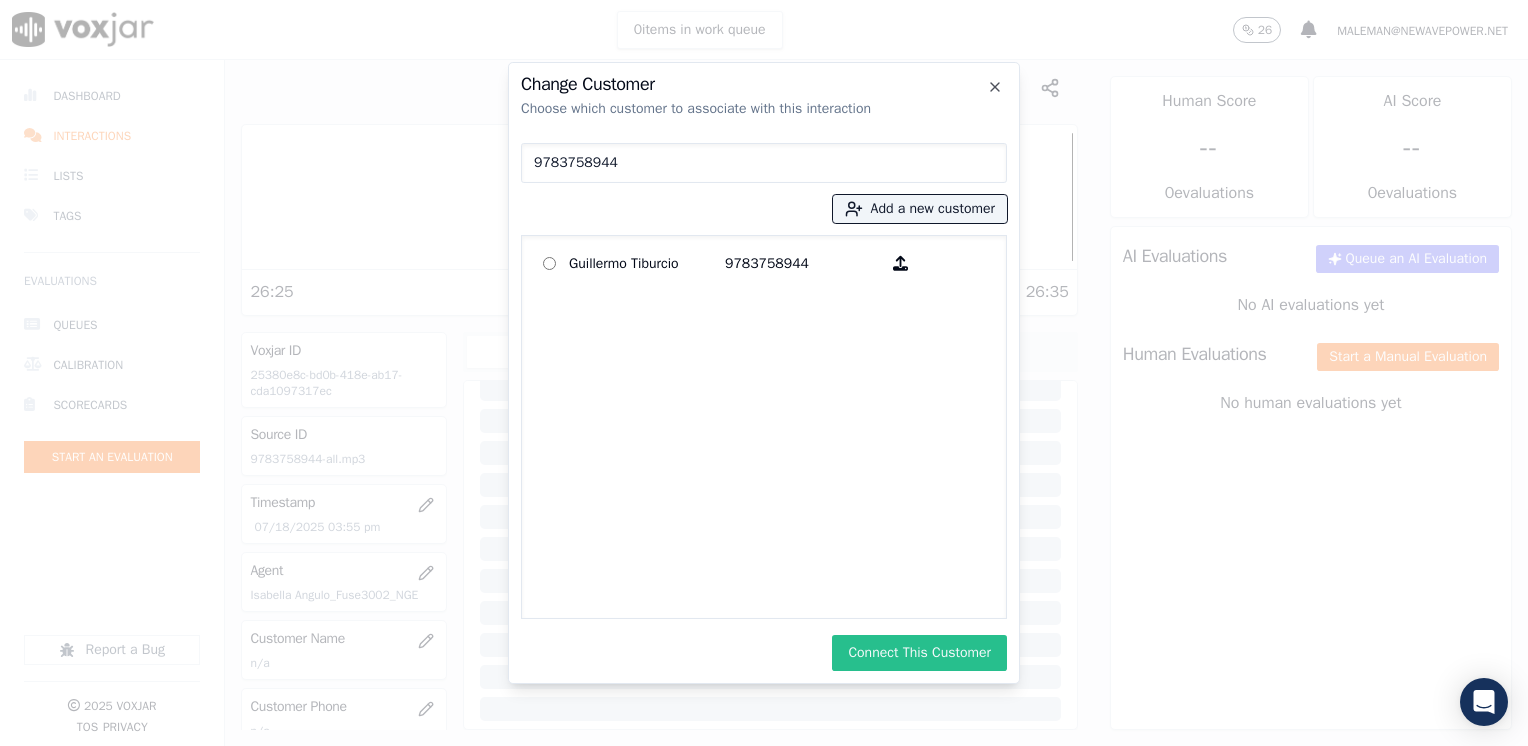 click on "Connect This Customer" at bounding box center [919, 653] 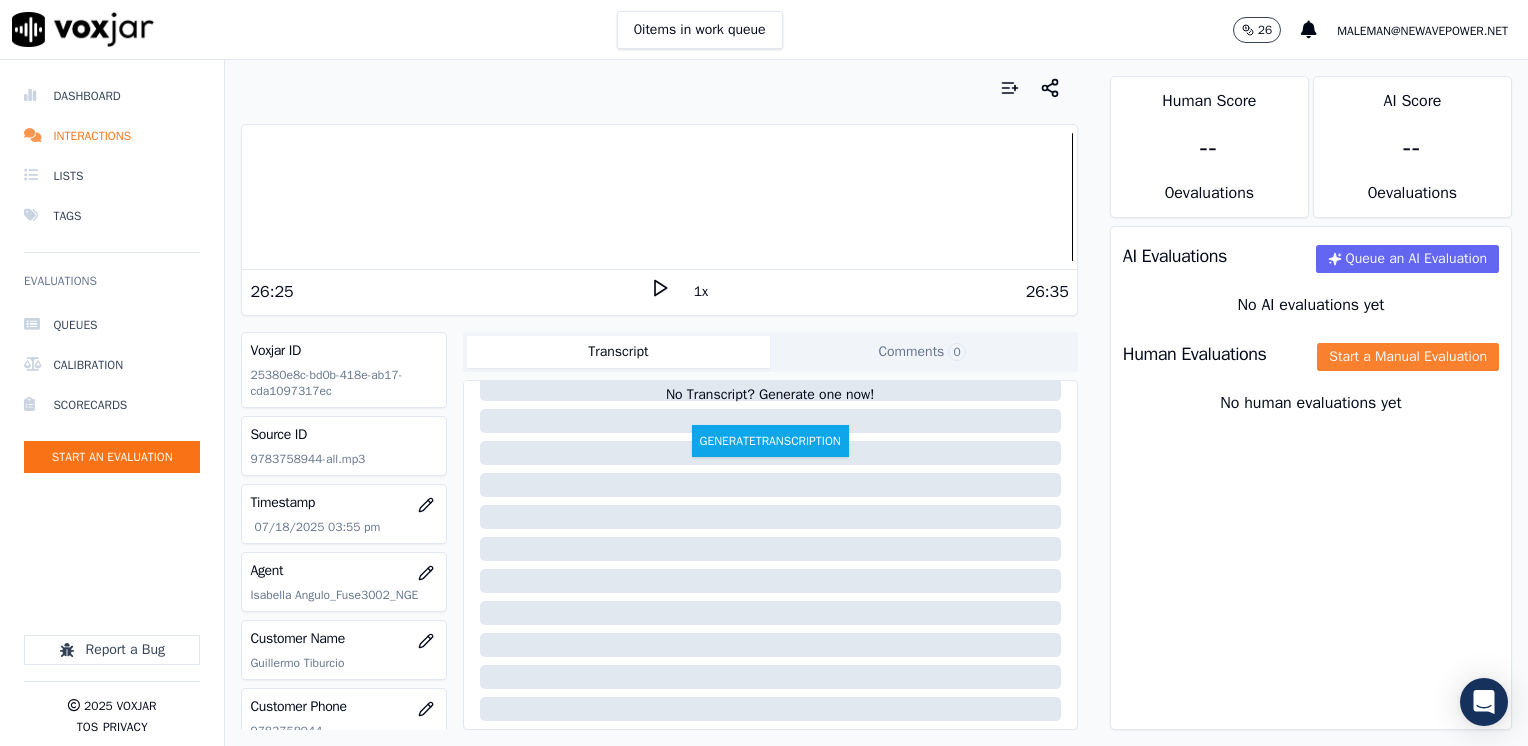 click on "Start a Manual Evaluation" 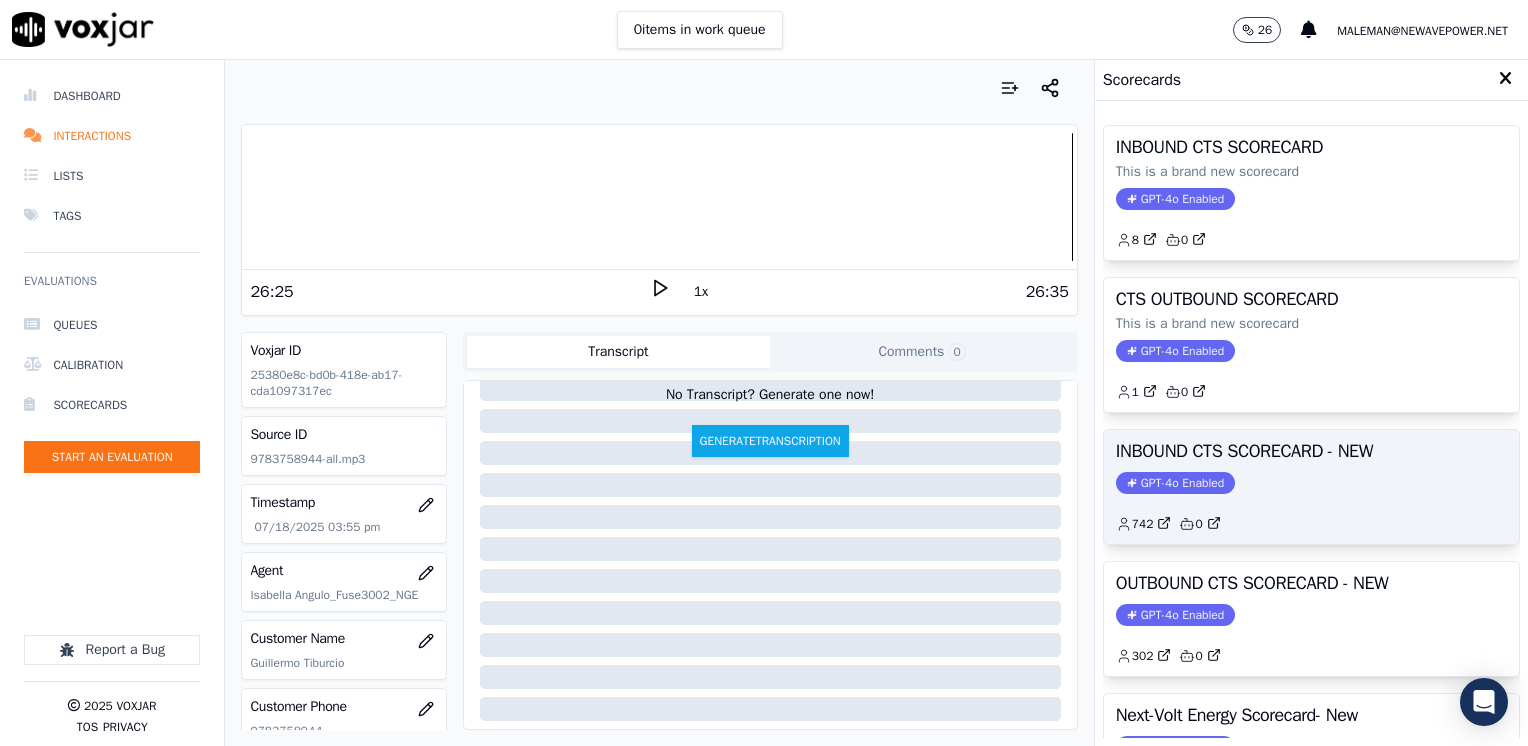 click on "GPT-4o Enabled" at bounding box center (1175, 483) 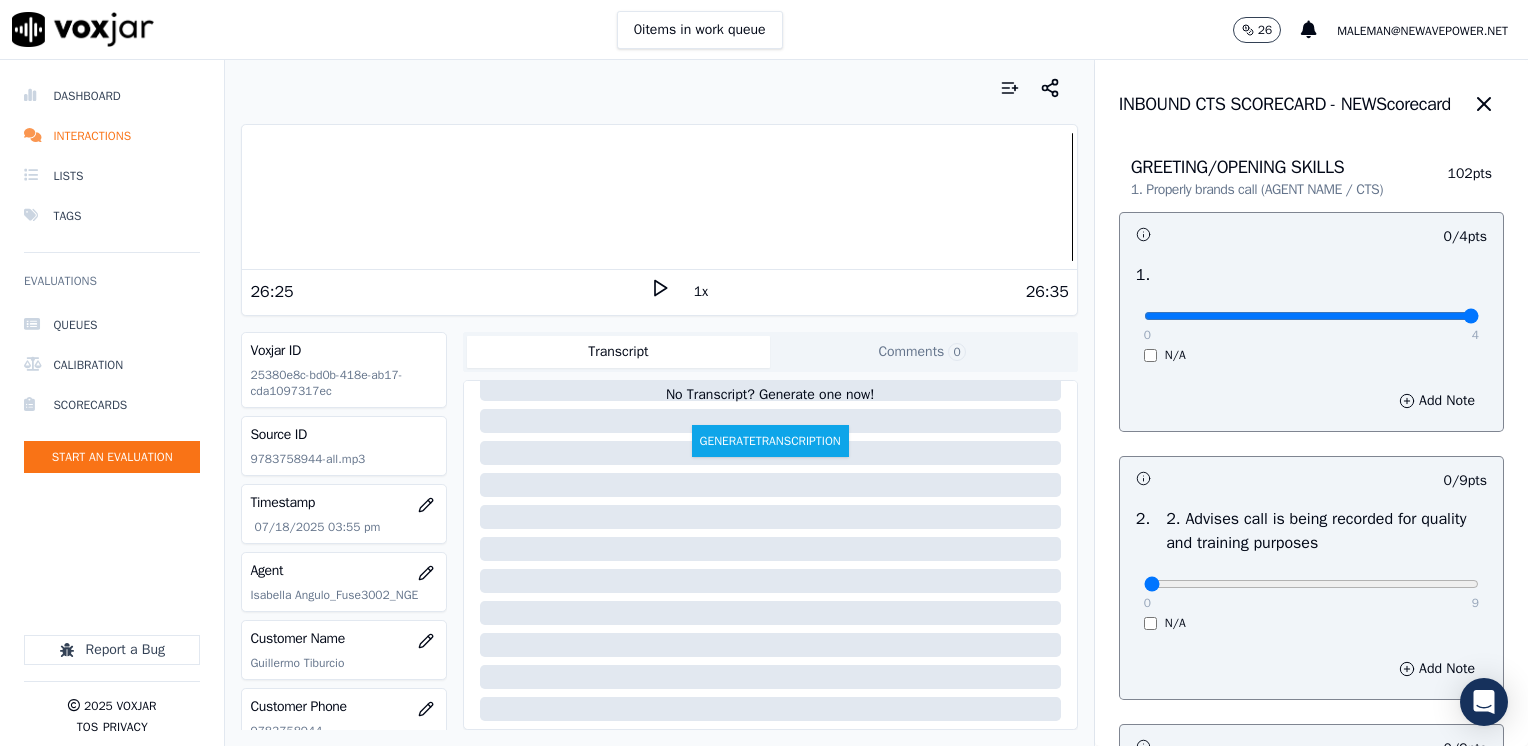 drag, startPoint x: 1134, startPoint y: 319, endPoint x: 1527, endPoint y: 300, distance: 393.459 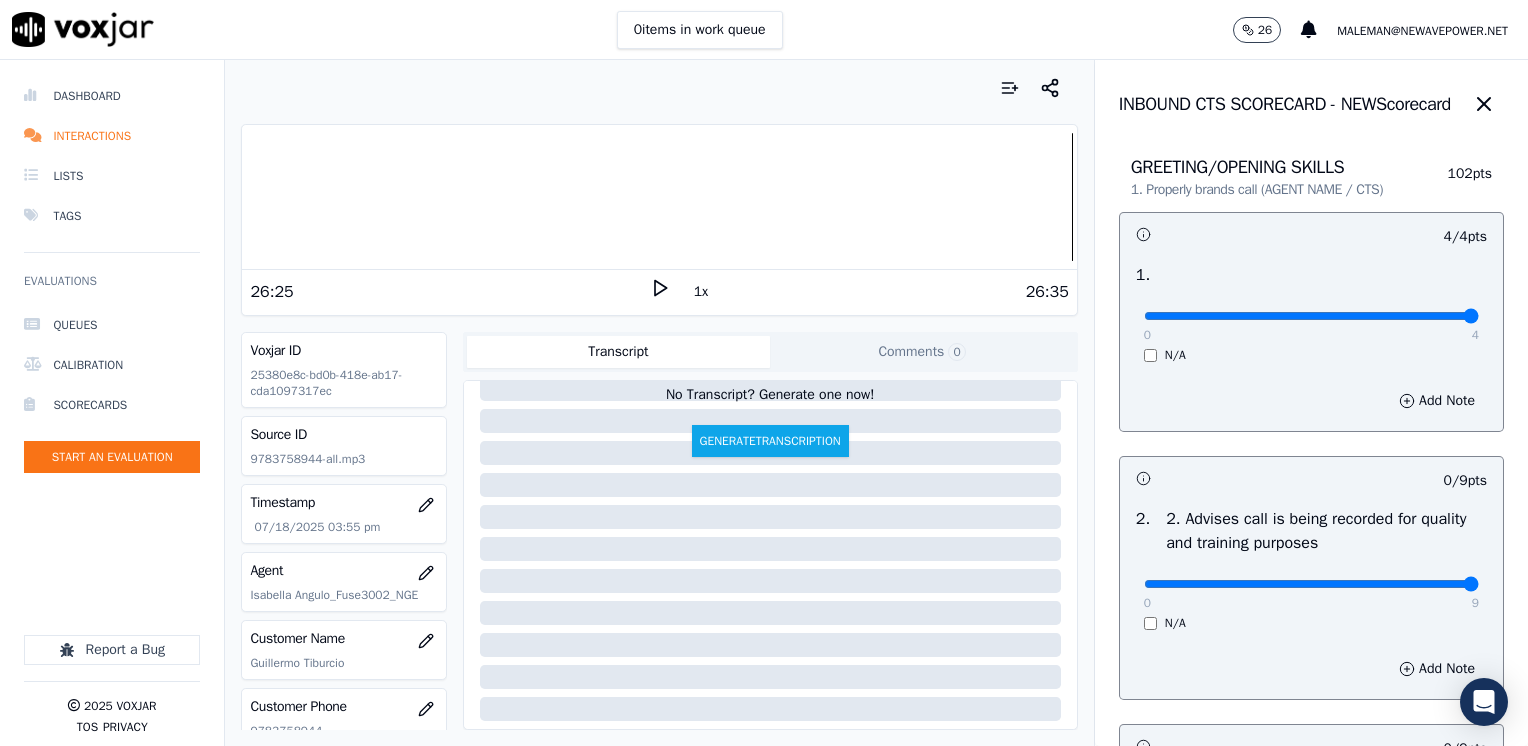 drag, startPoint x: 1130, startPoint y: 588, endPoint x: 1531, endPoint y: 588, distance: 401 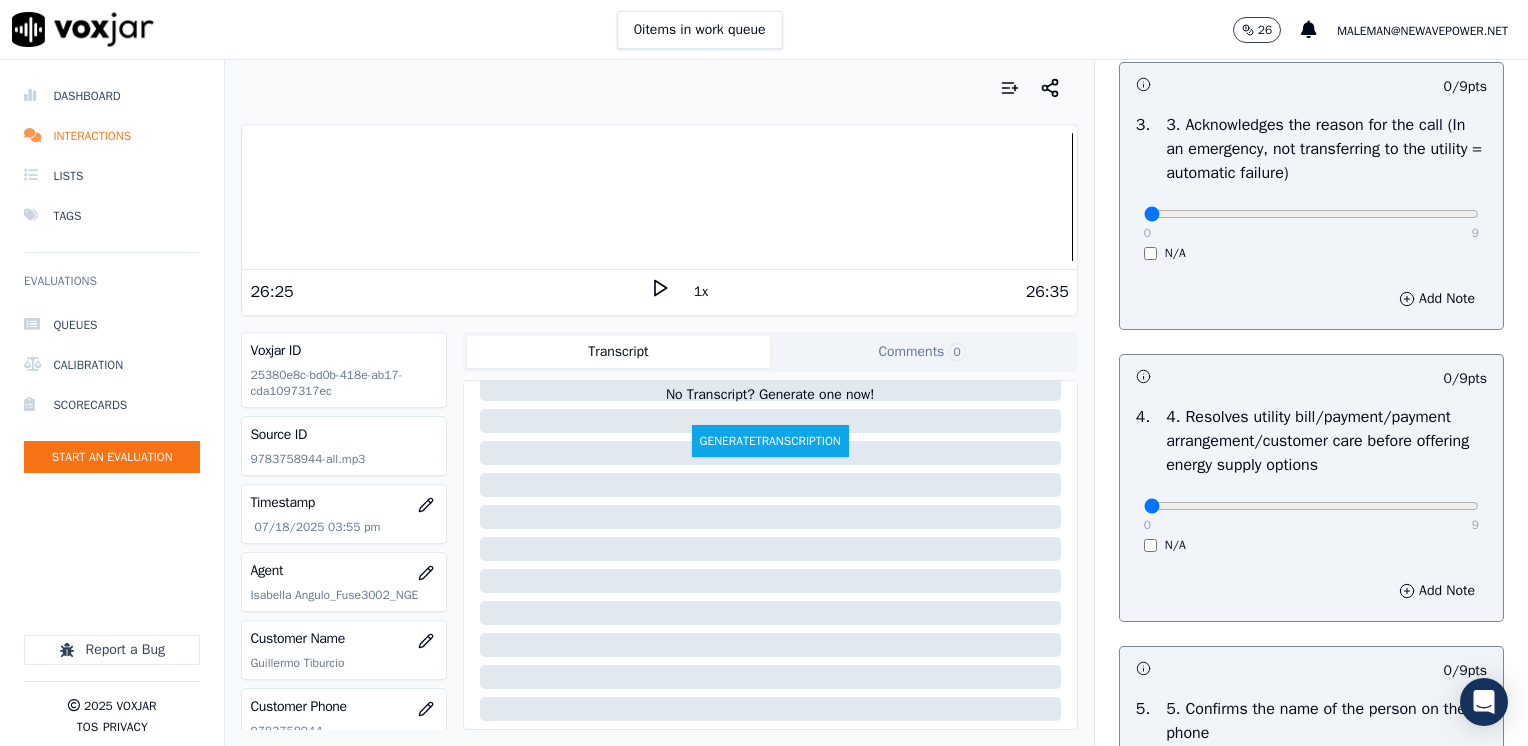 scroll, scrollTop: 500, scrollLeft: 0, axis: vertical 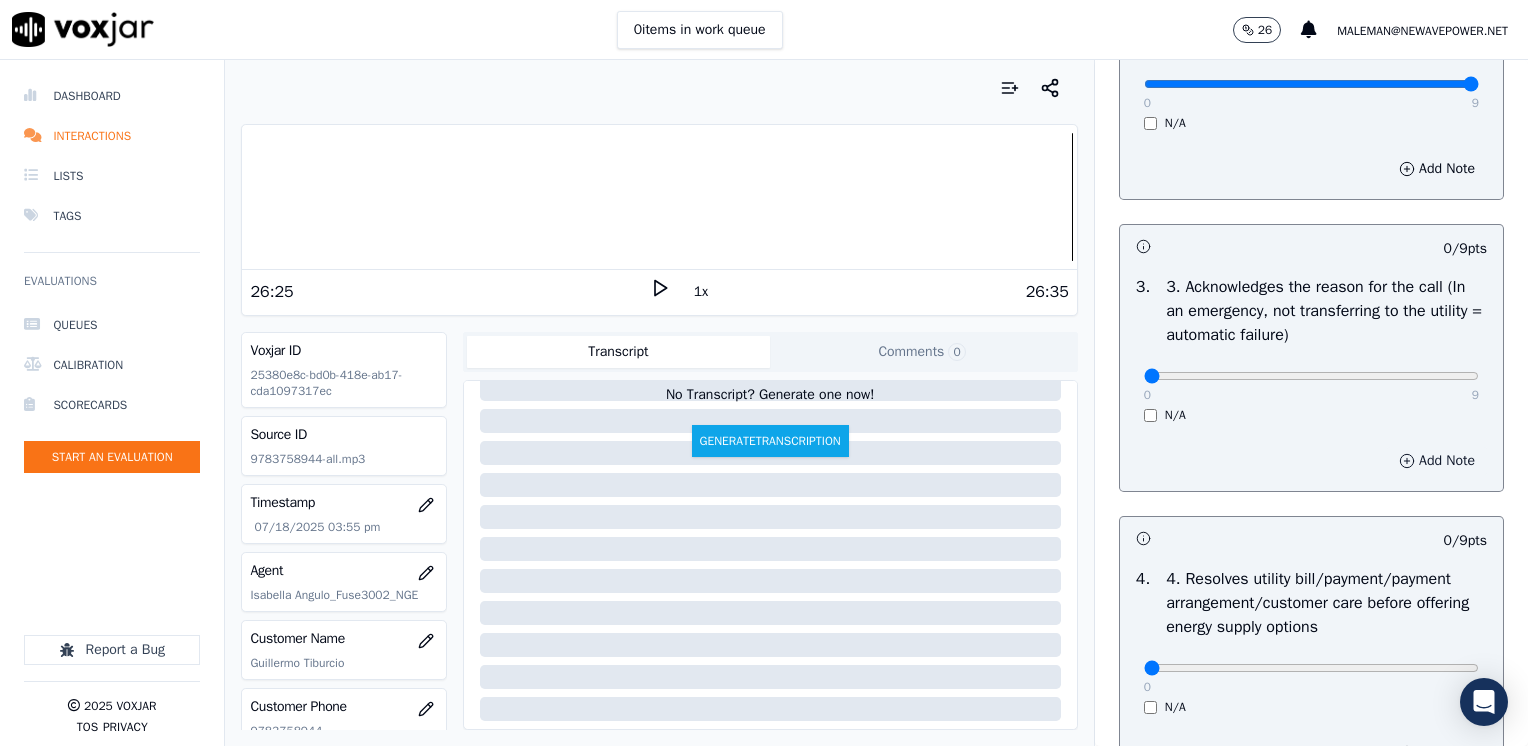 click on "Add Note" at bounding box center (1437, 461) 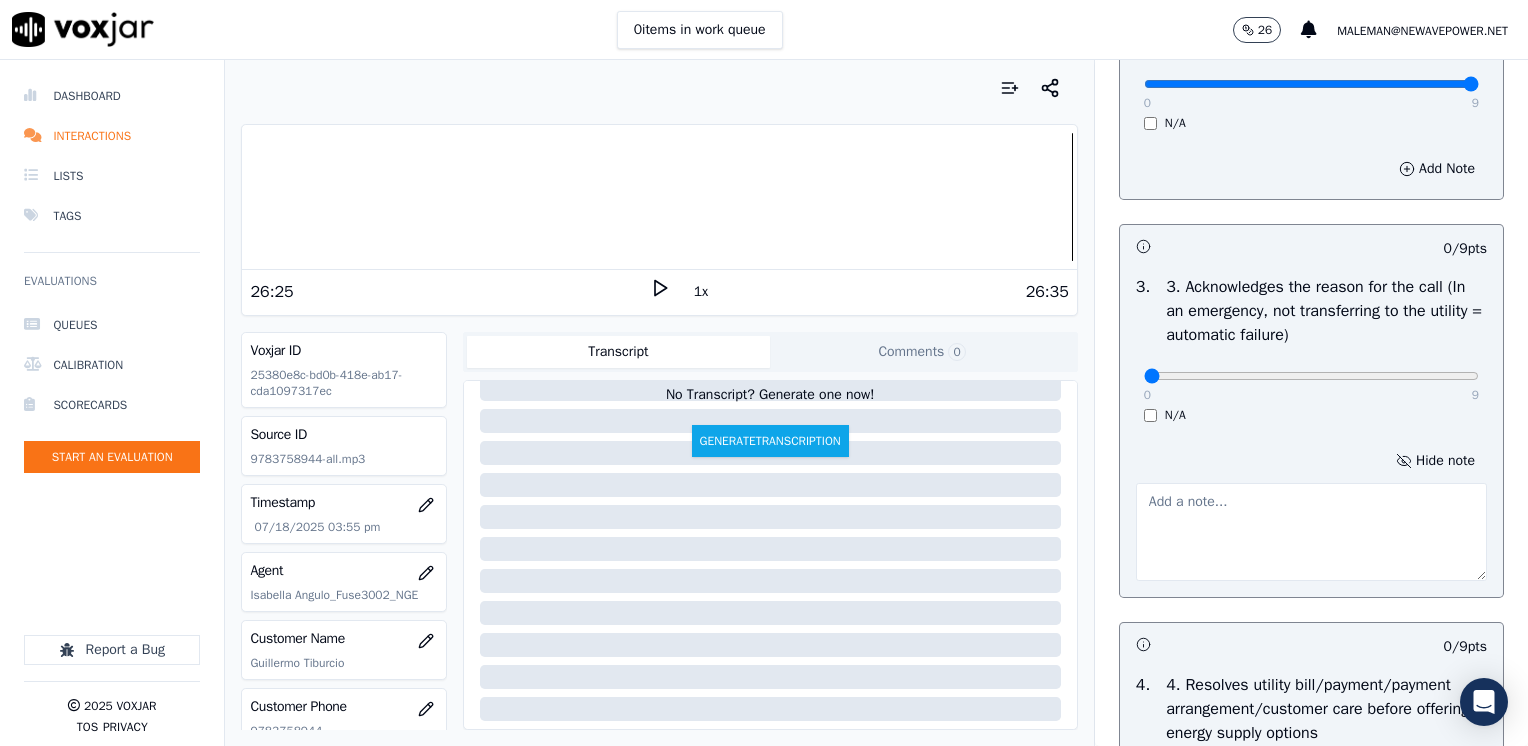 click at bounding box center [1311, 532] 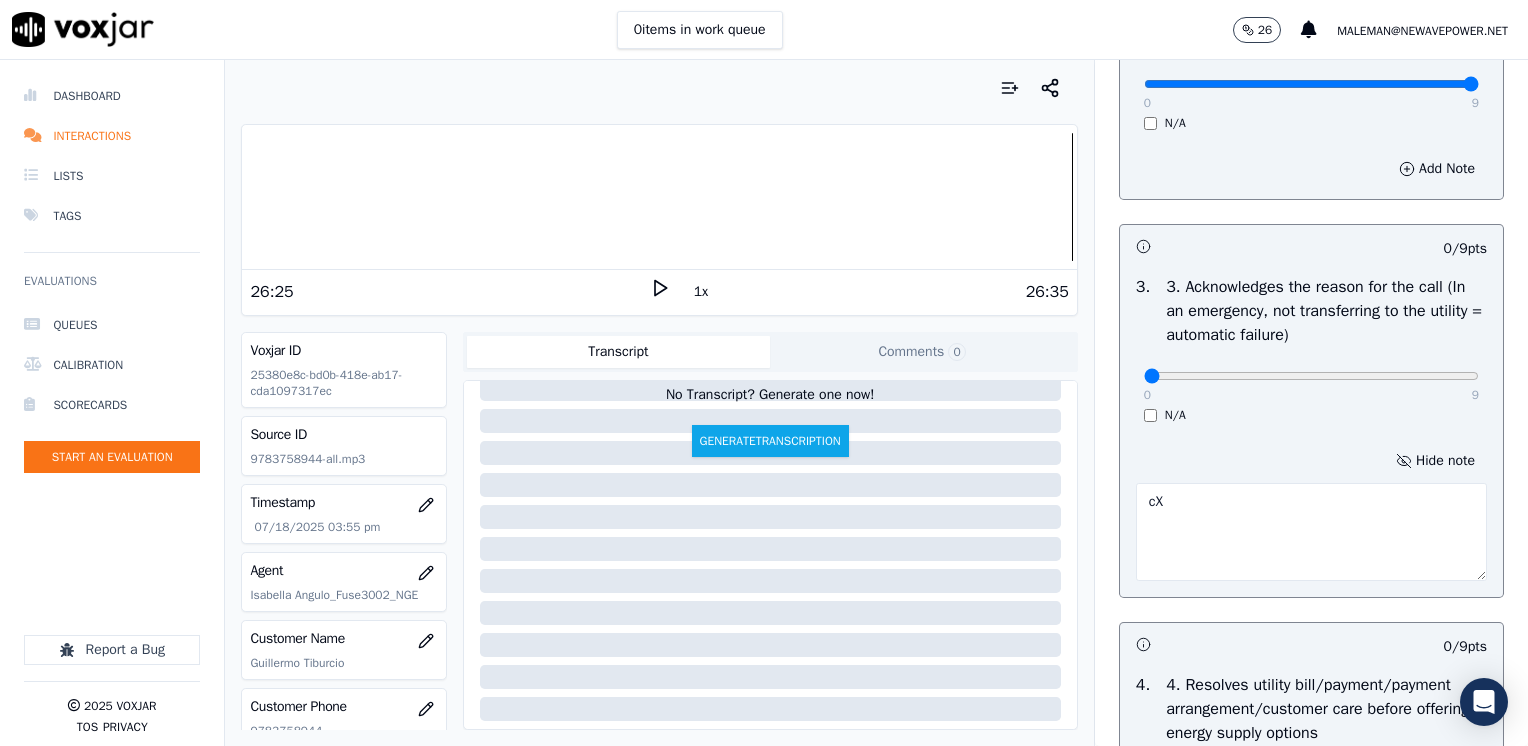 type on "c" 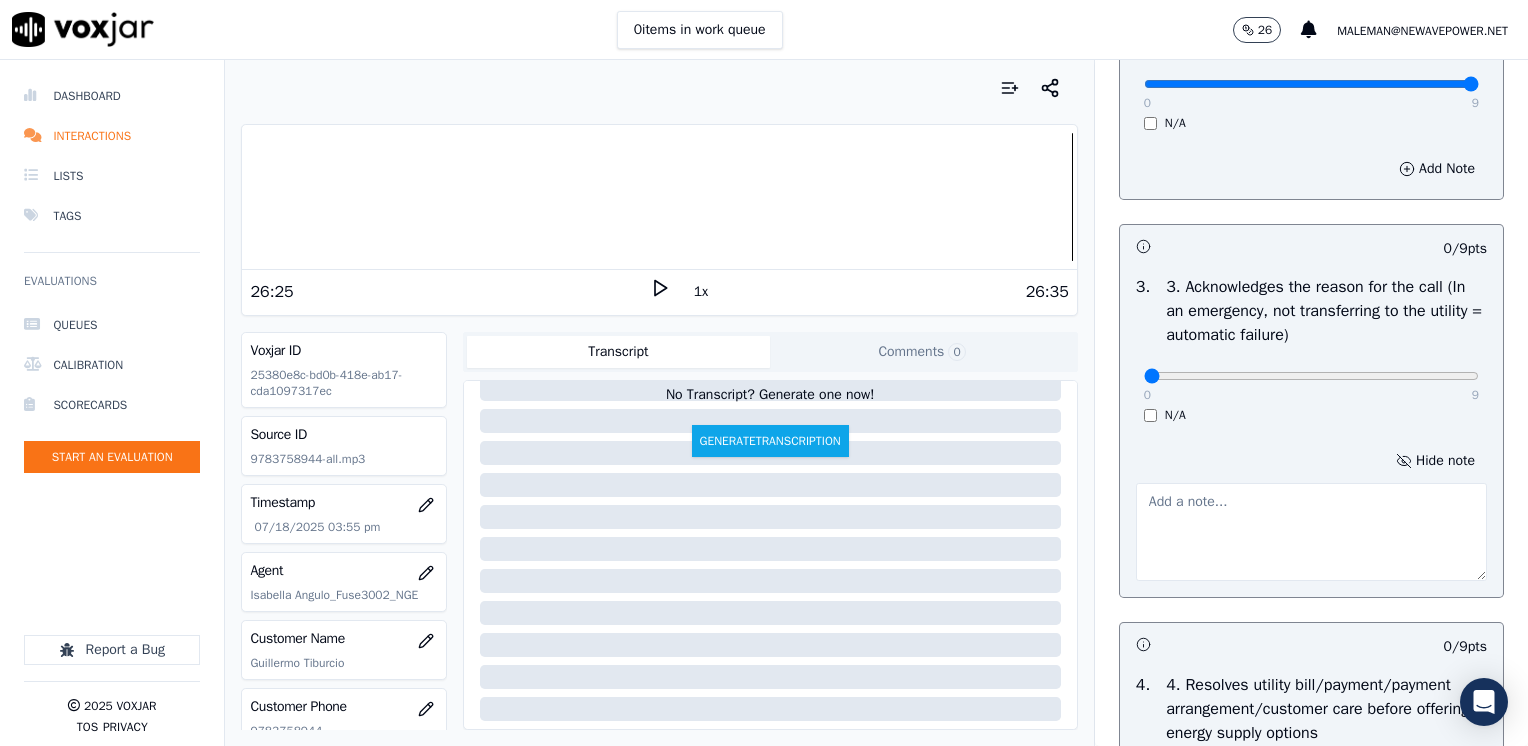 type on "C" 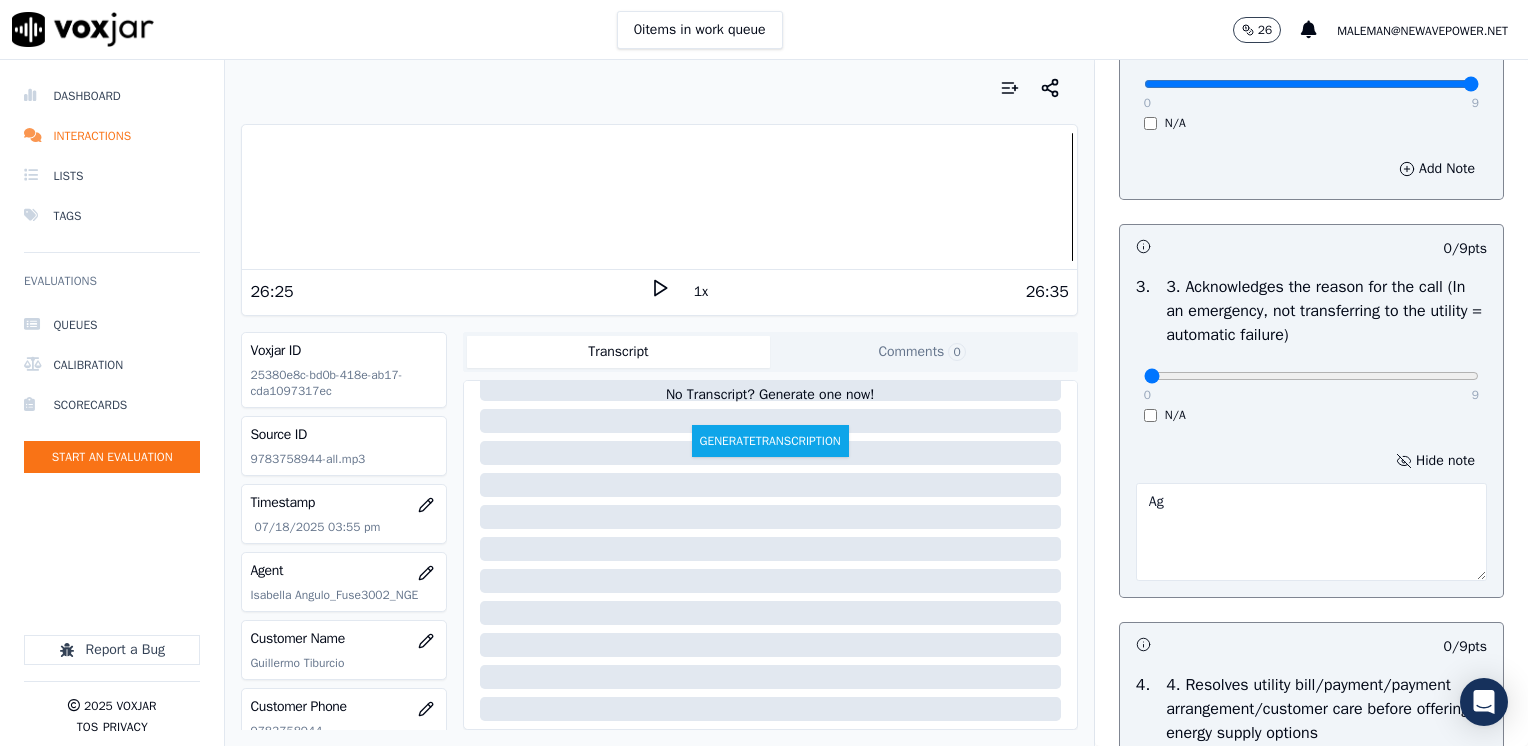 type on "A" 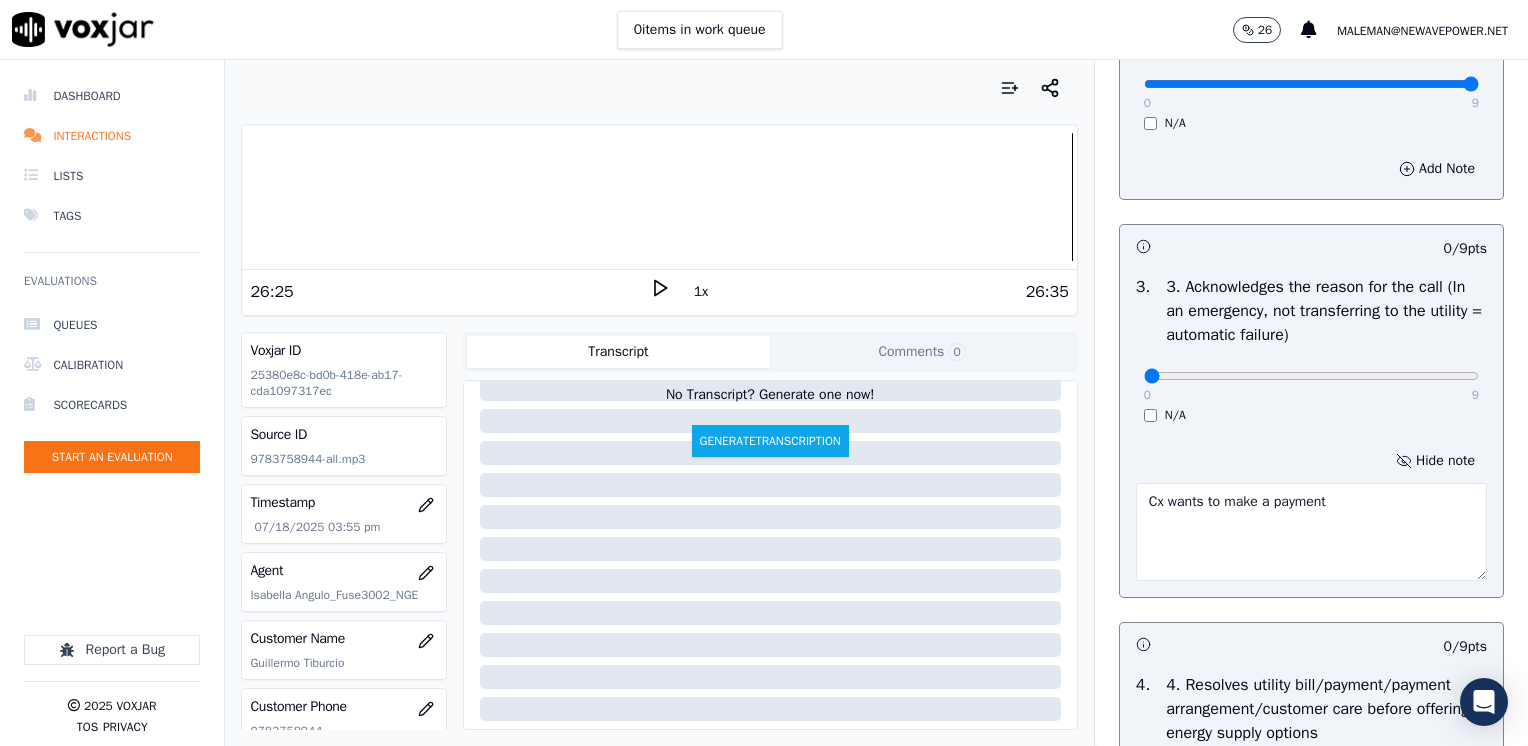 type on "Cx wants to make a payment" 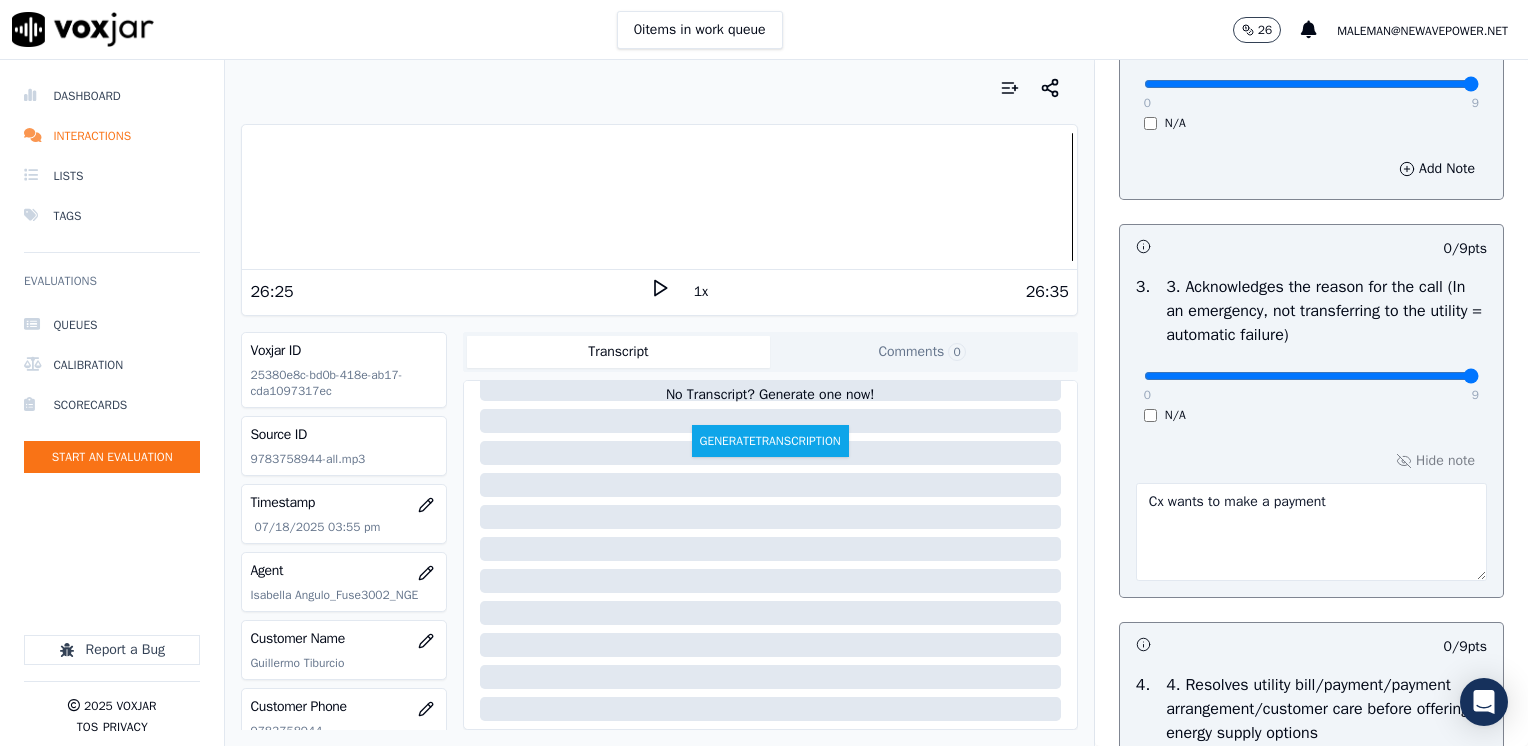 drag, startPoint x: 1132, startPoint y: 370, endPoint x: 1531, endPoint y: 381, distance: 399.1516 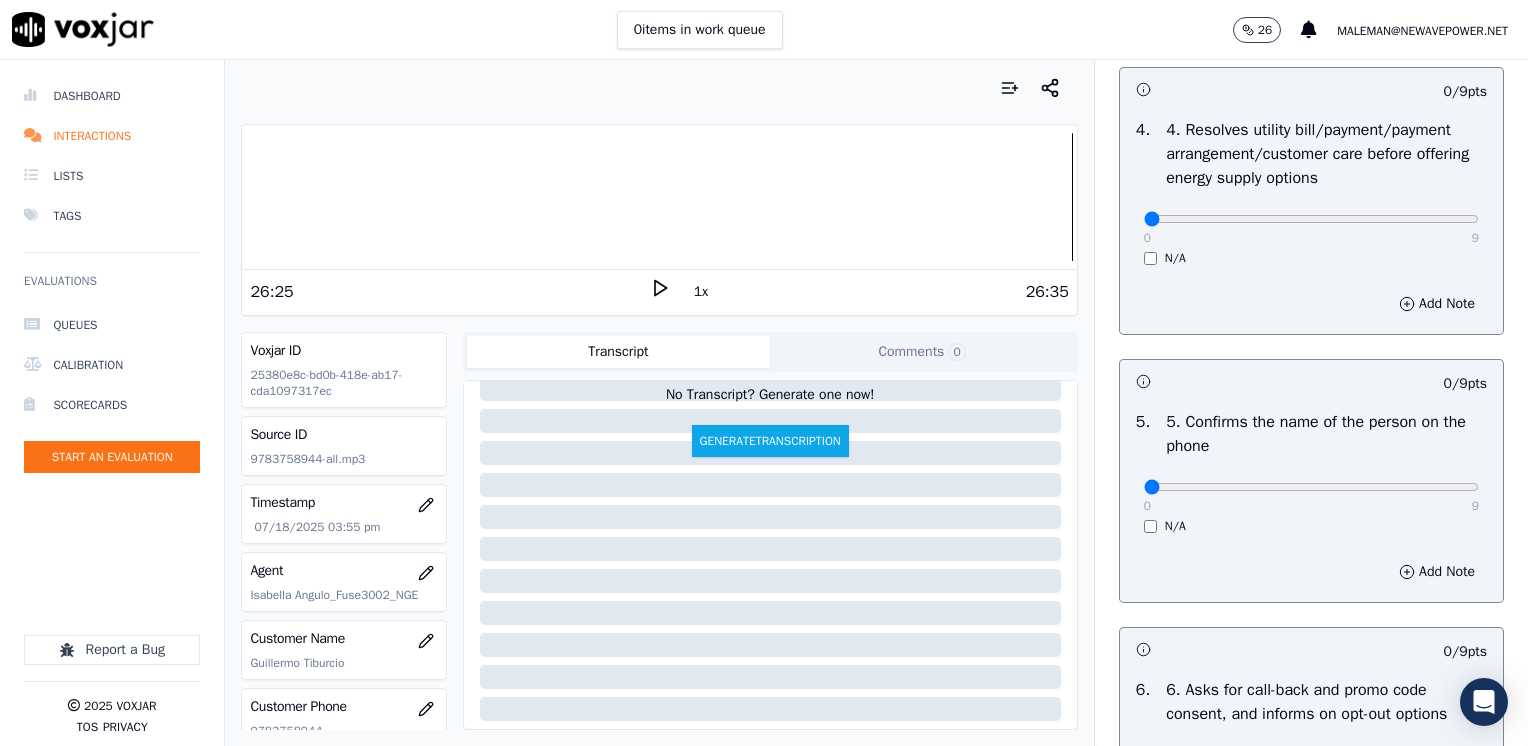 scroll, scrollTop: 1100, scrollLeft: 0, axis: vertical 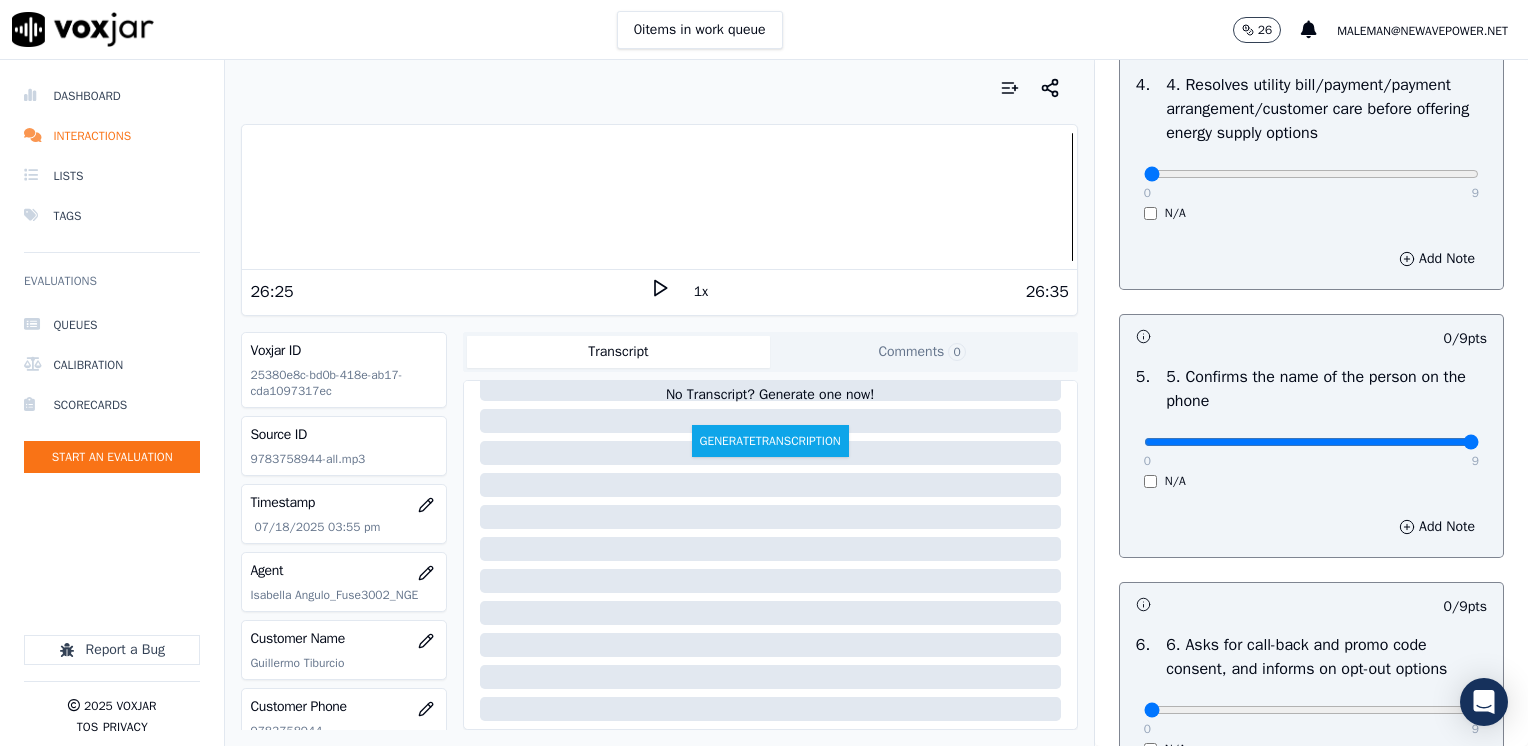 drag, startPoint x: 1128, startPoint y: 439, endPoint x: 1531, endPoint y: 445, distance: 403.04468 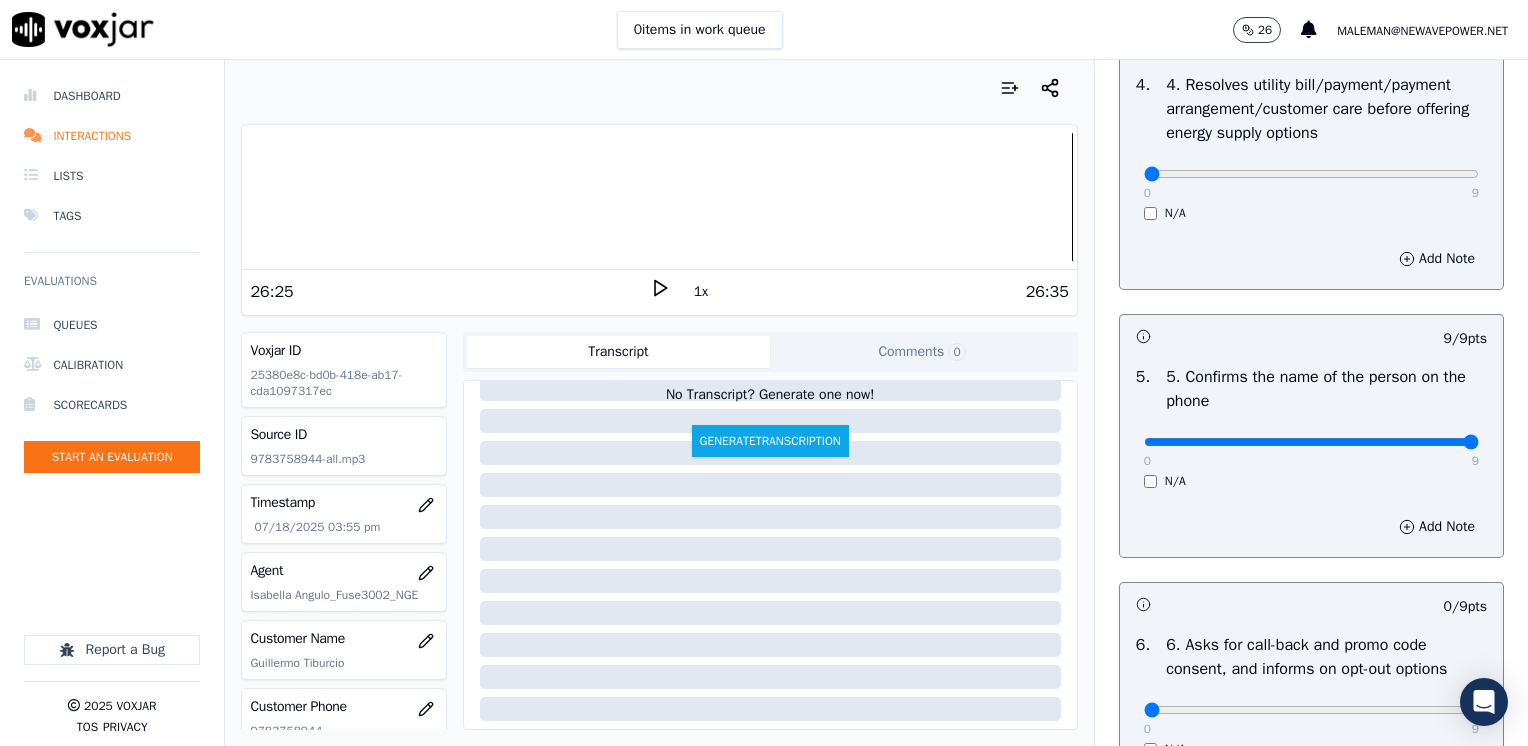 scroll, scrollTop: 1500, scrollLeft: 0, axis: vertical 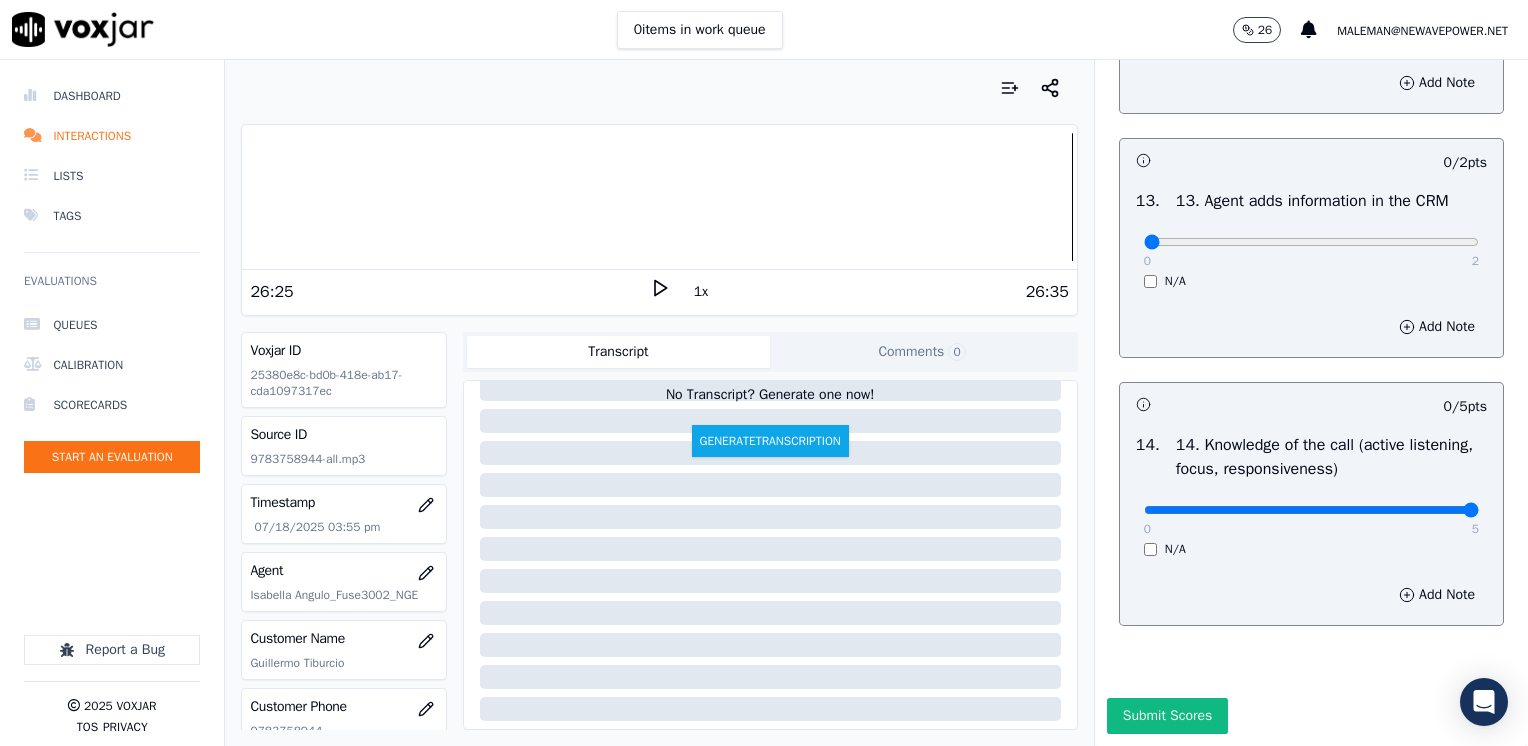 drag, startPoint x: 1129, startPoint y: 468, endPoint x: 1516, endPoint y: 485, distance: 387.3732 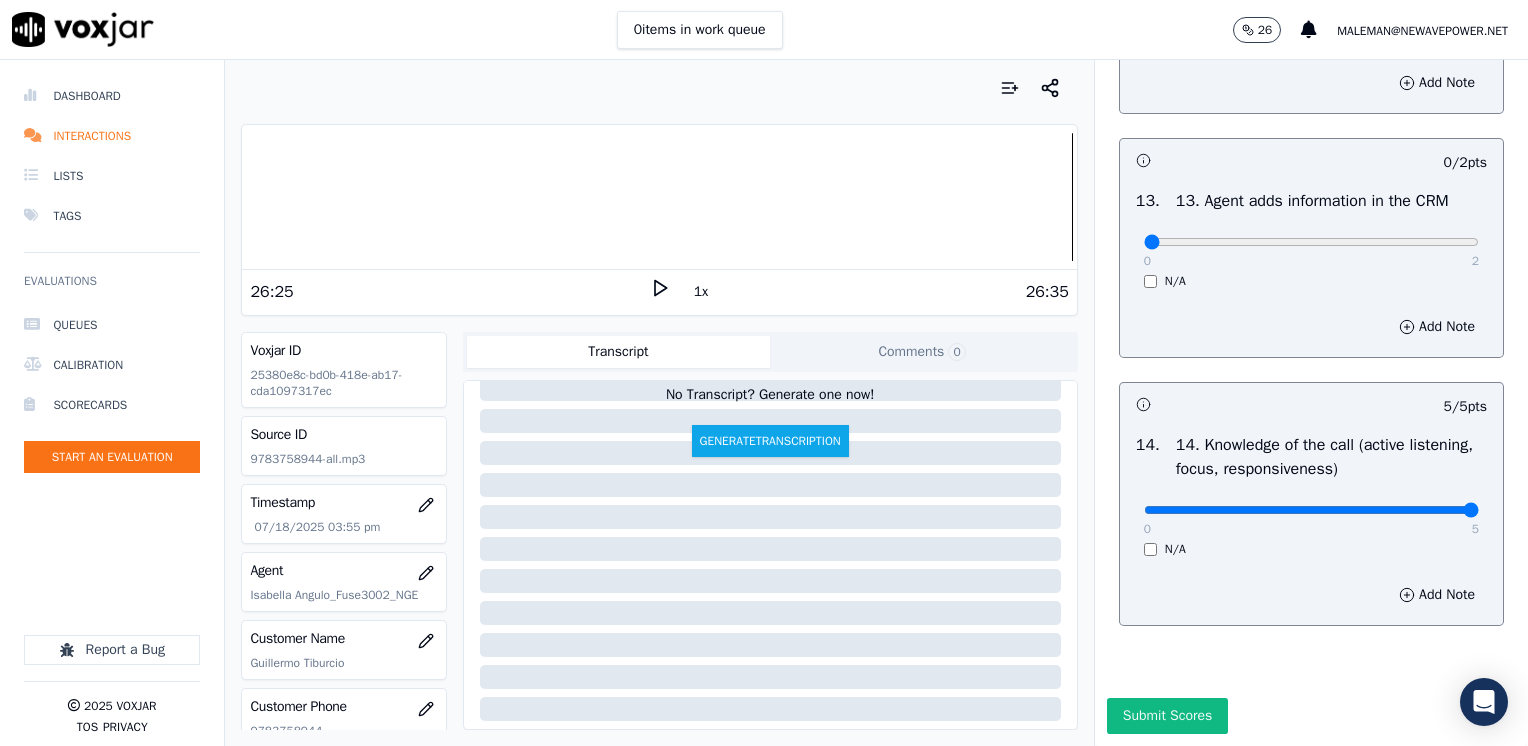drag, startPoint x: 1130, startPoint y: 207, endPoint x: 1531, endPoint y: 280, distance: 407.59048 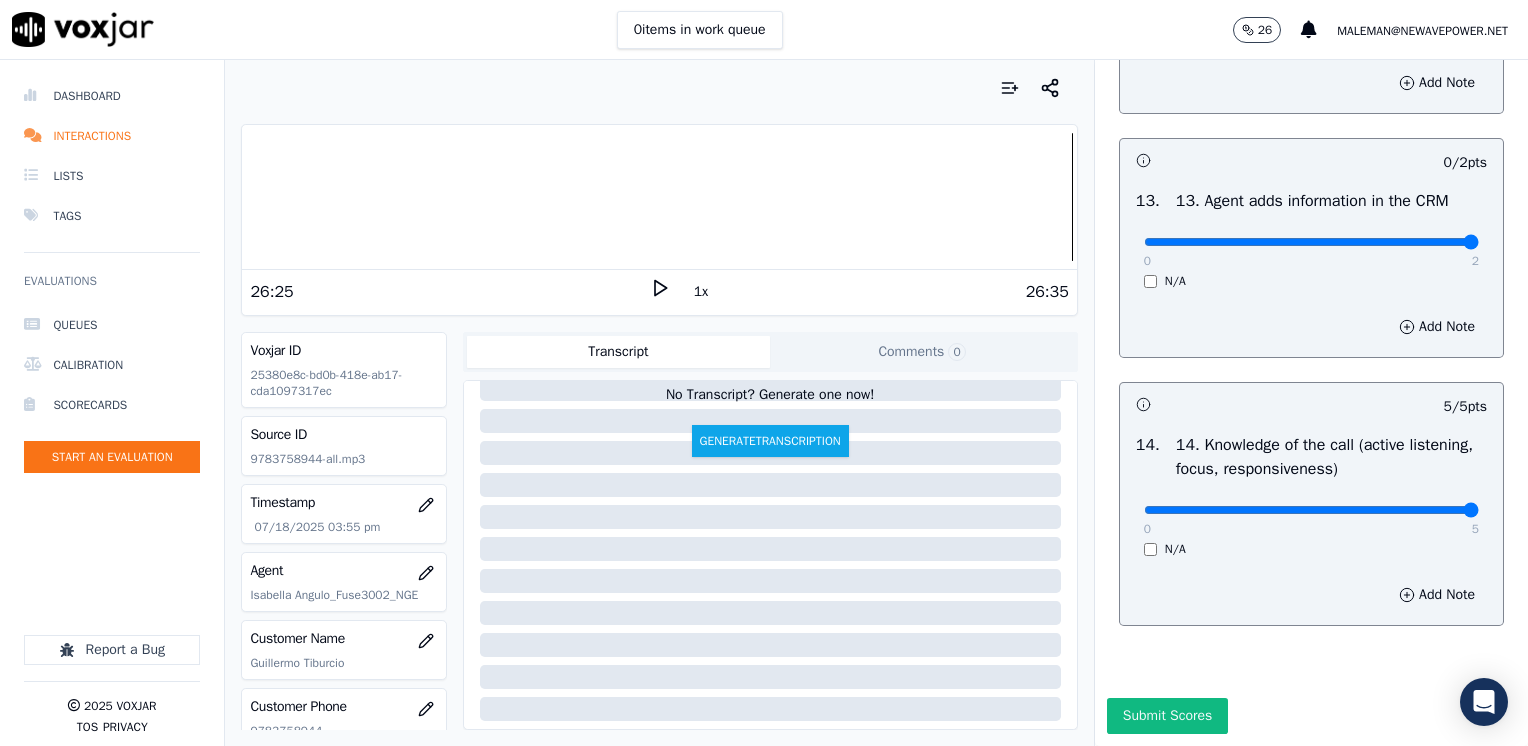 drag, startPoint x: 1130, startPoint y: 196, endPoint x: 1531, endPoint y: 254, distance: 405.1728 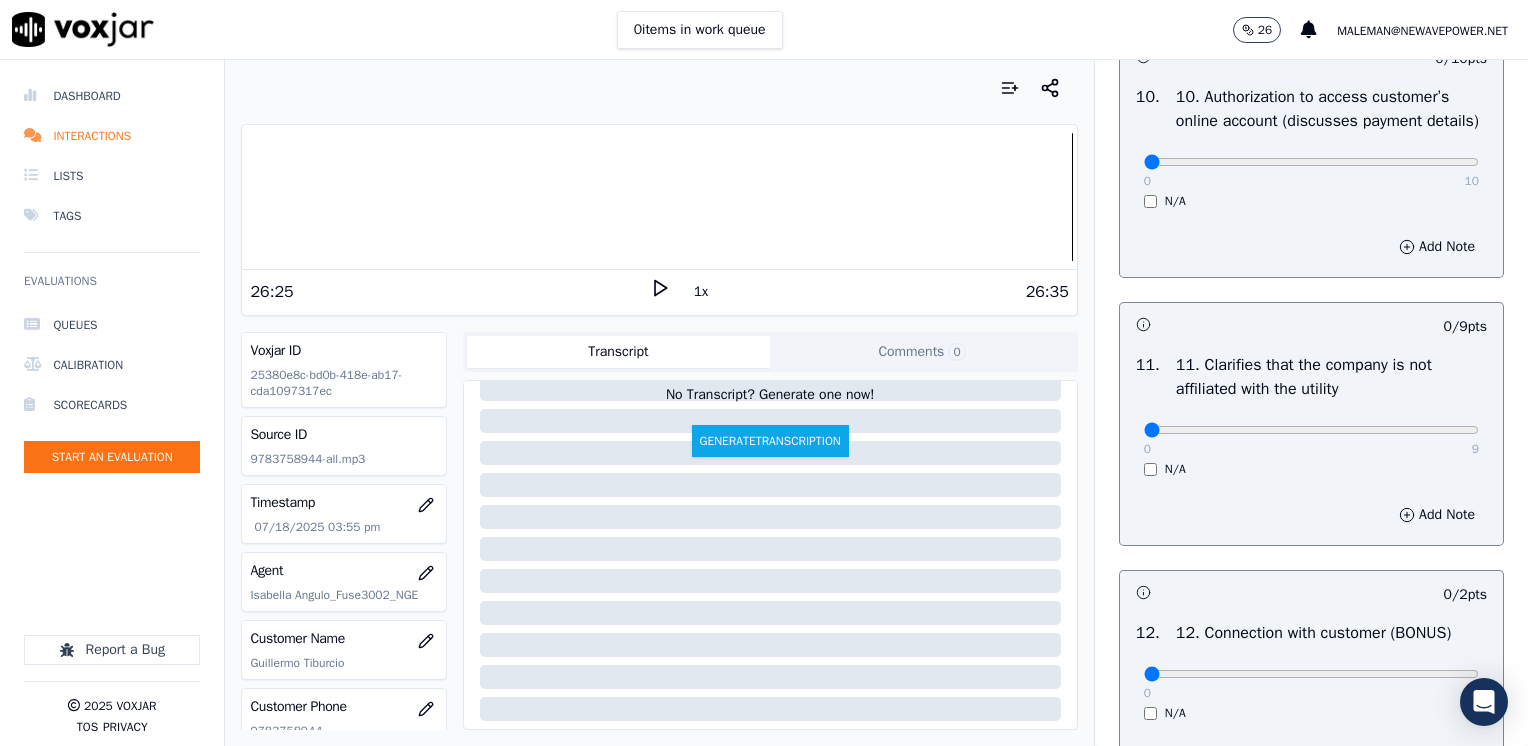 scroll, scrollTop: 2559, scrollLeft: 0, axis: vertical 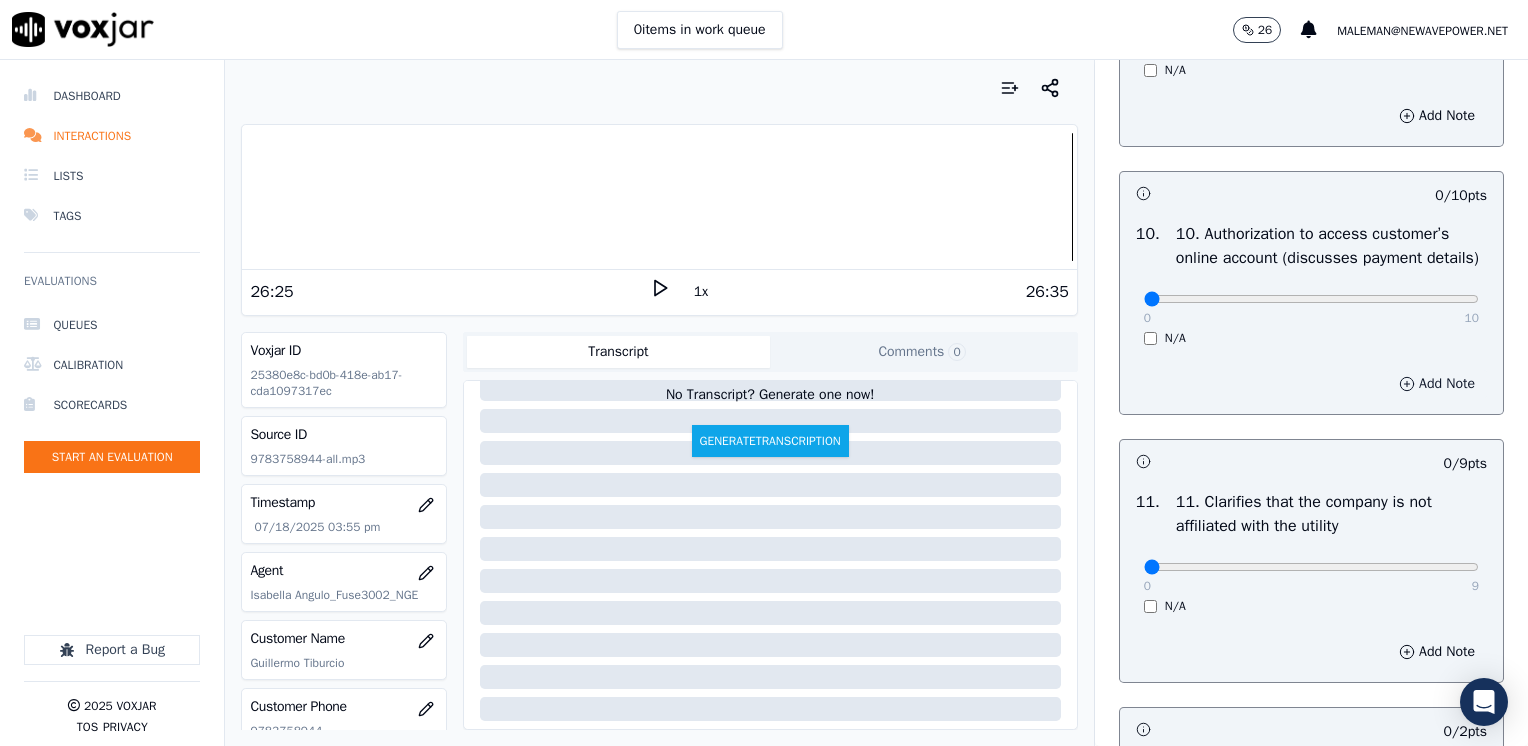 click on "Add Note" at bounding box center (1437, 384) 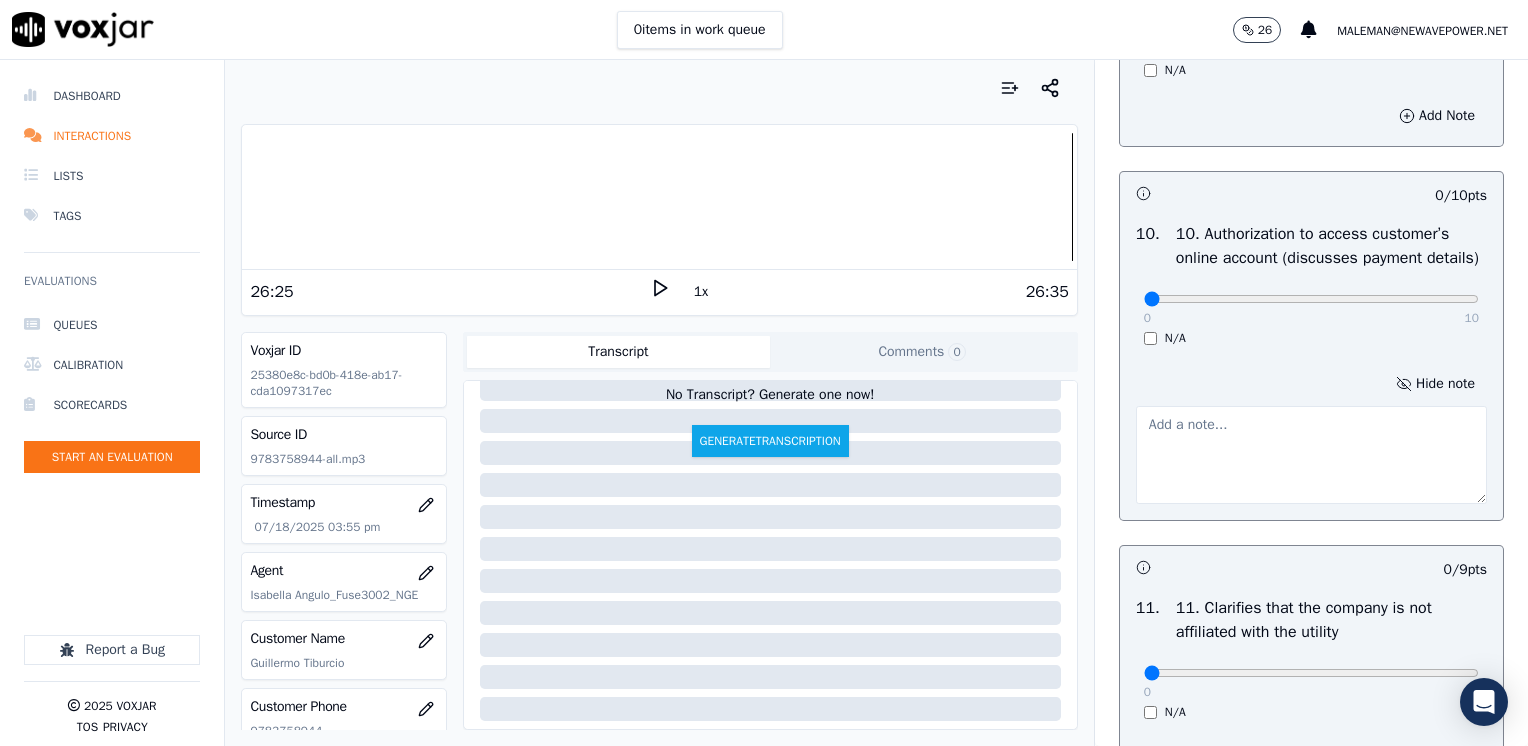 click at bounding box center [1311, 455] 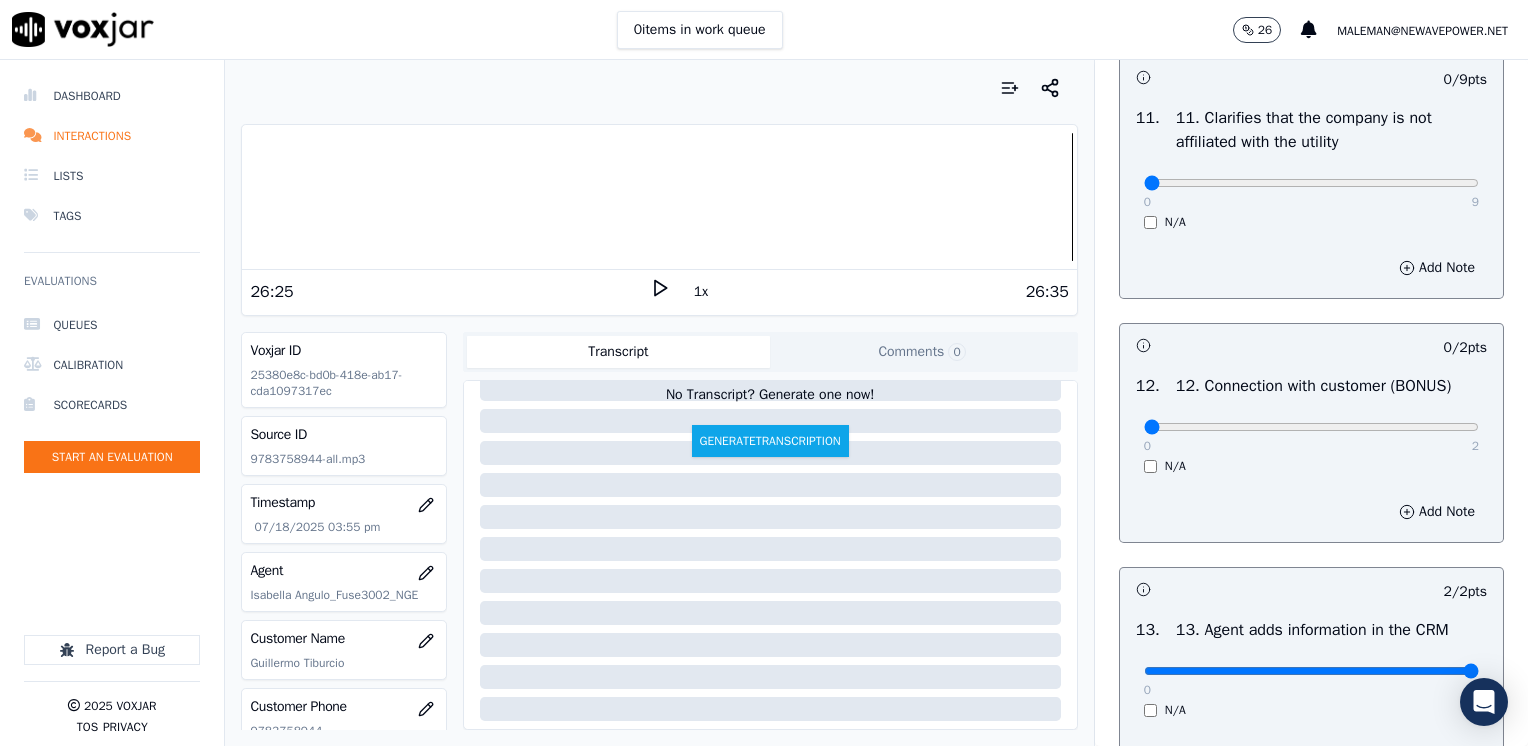 scroll, scrollTop: 3059, scrollLeft: 0, axis: vertical 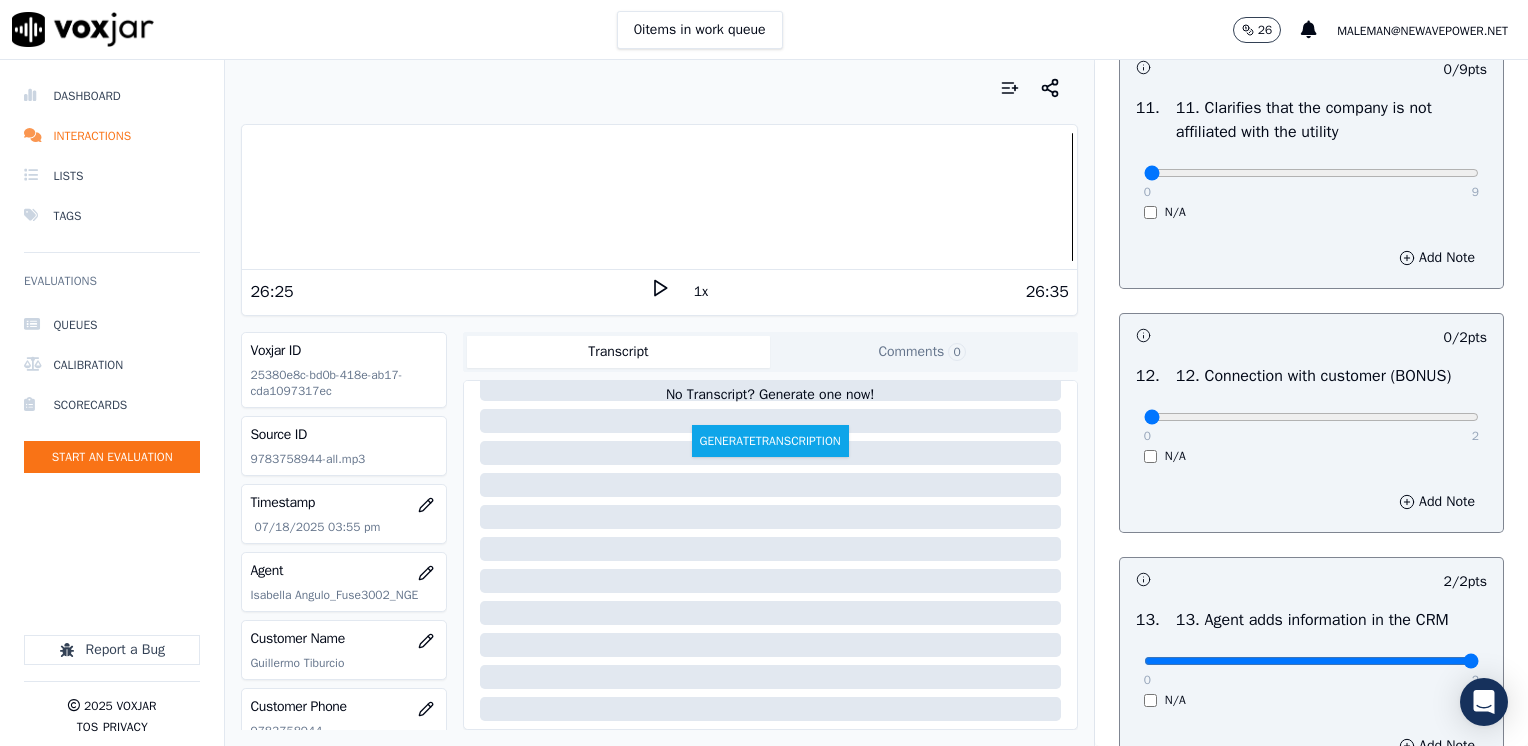 type on "Does not request authorization to access cx online account" 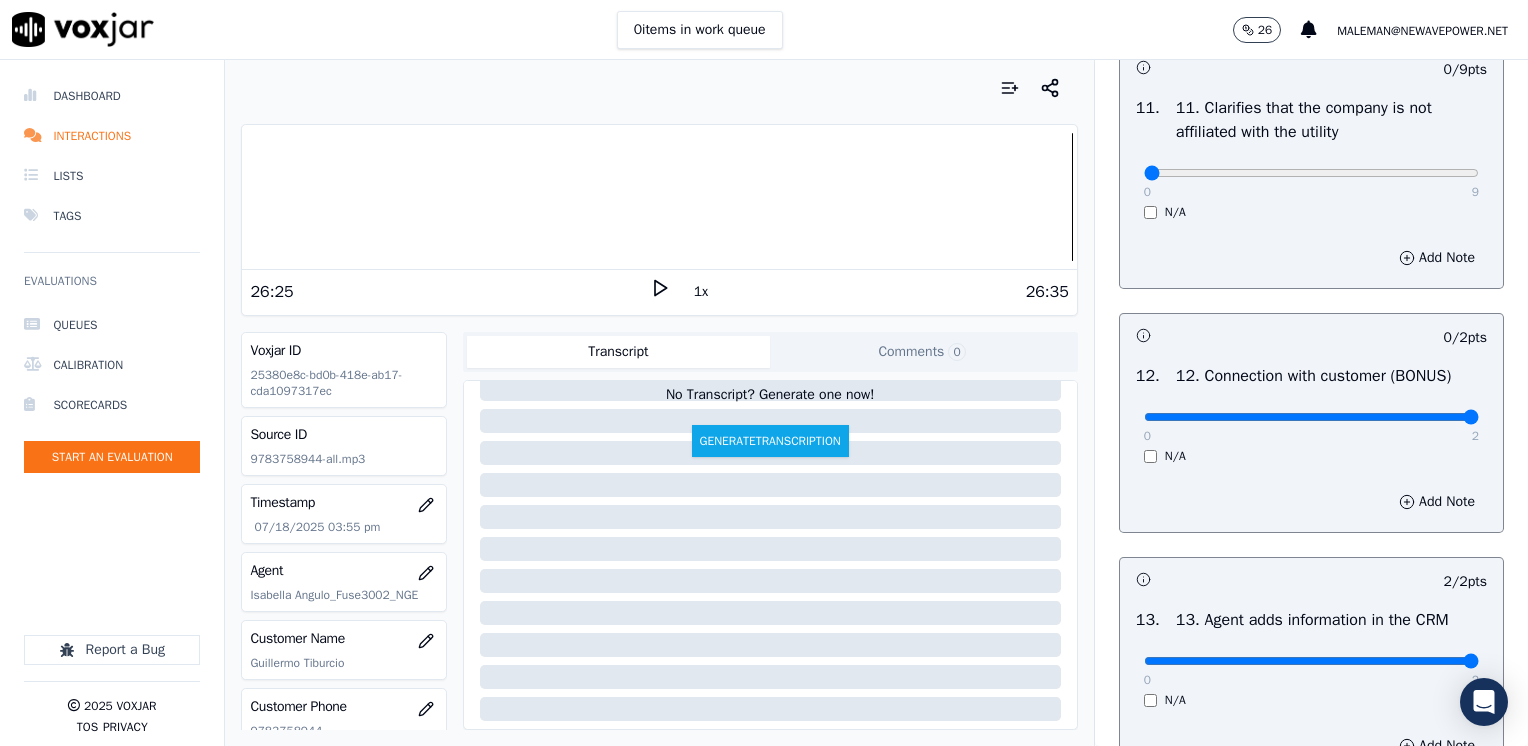 drag, startPoint x: 1273, startPoint y: 458, endPoint x: 1531, endPoint y: 462, distance: 258.031 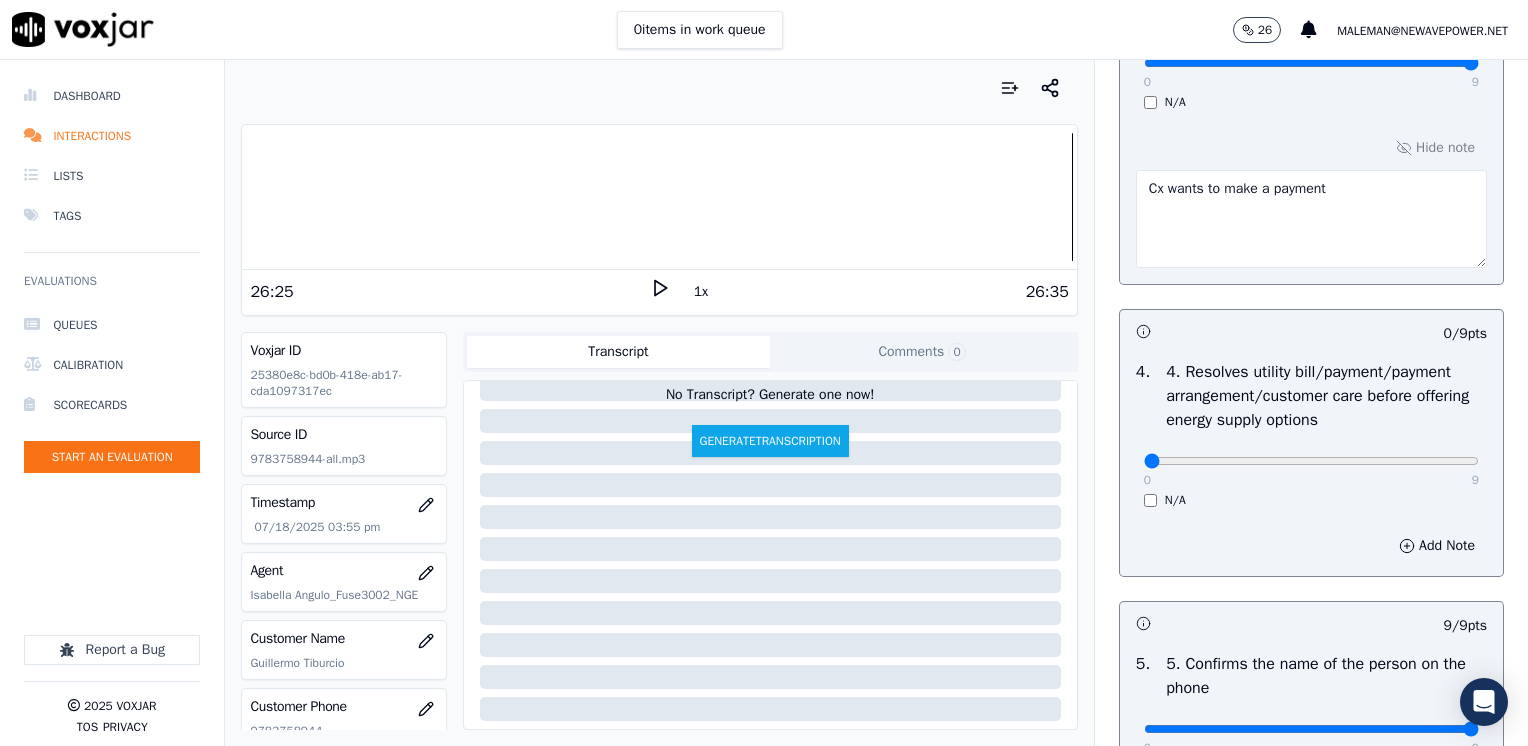 scroll, scrollTop: 859, scrollLeft: 0, axis: vertical 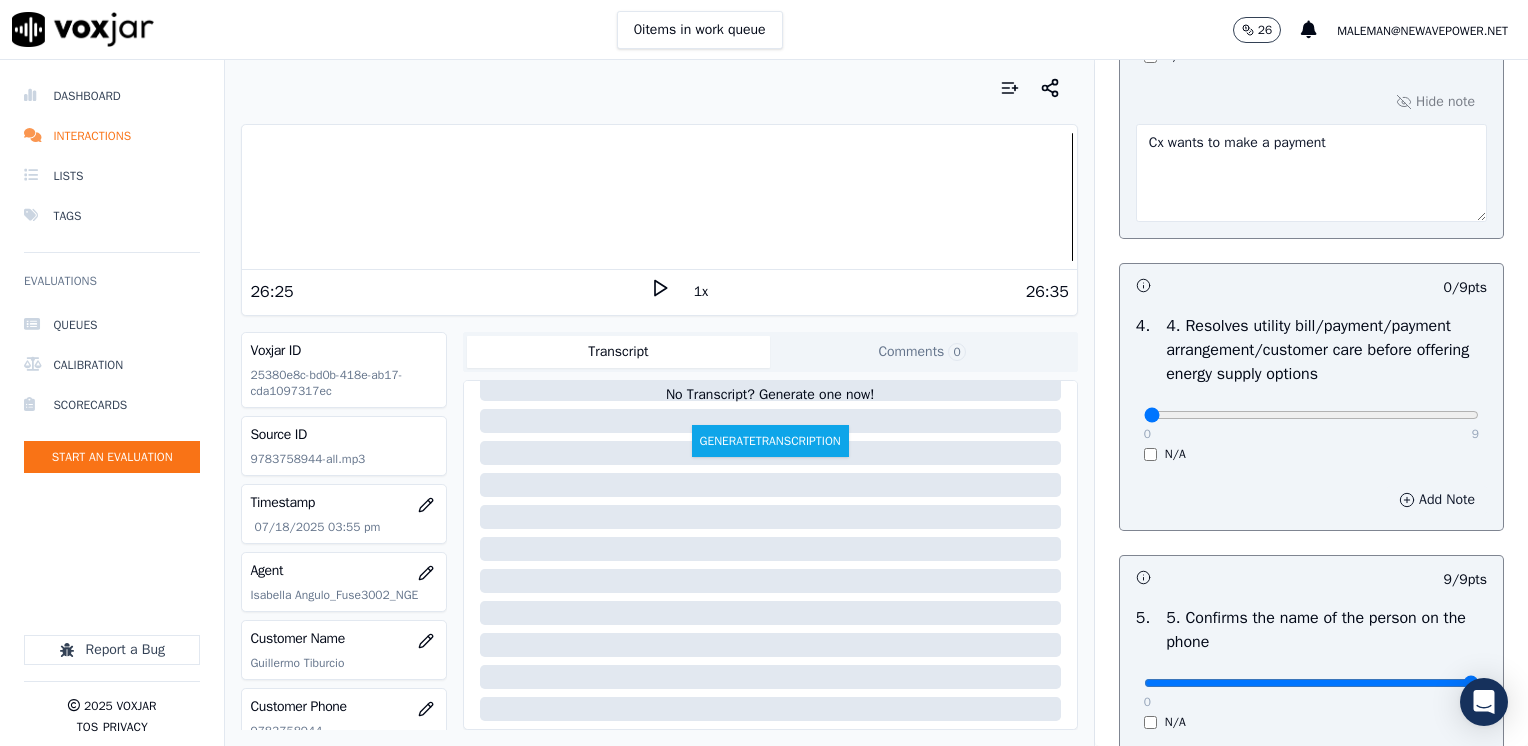 click on "Add Note" at bounding box center (1437, 500) 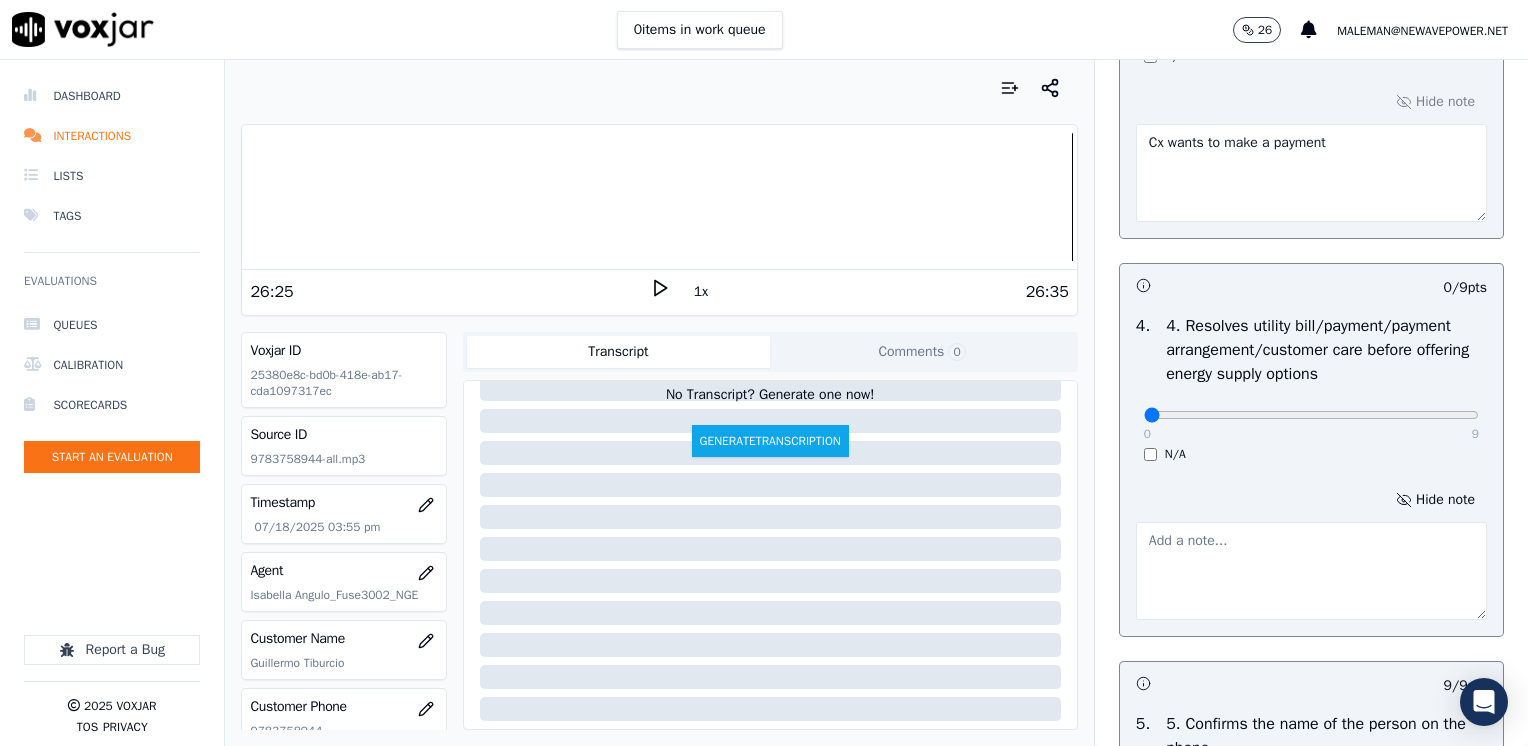 click at bounding box center [1311, 571] 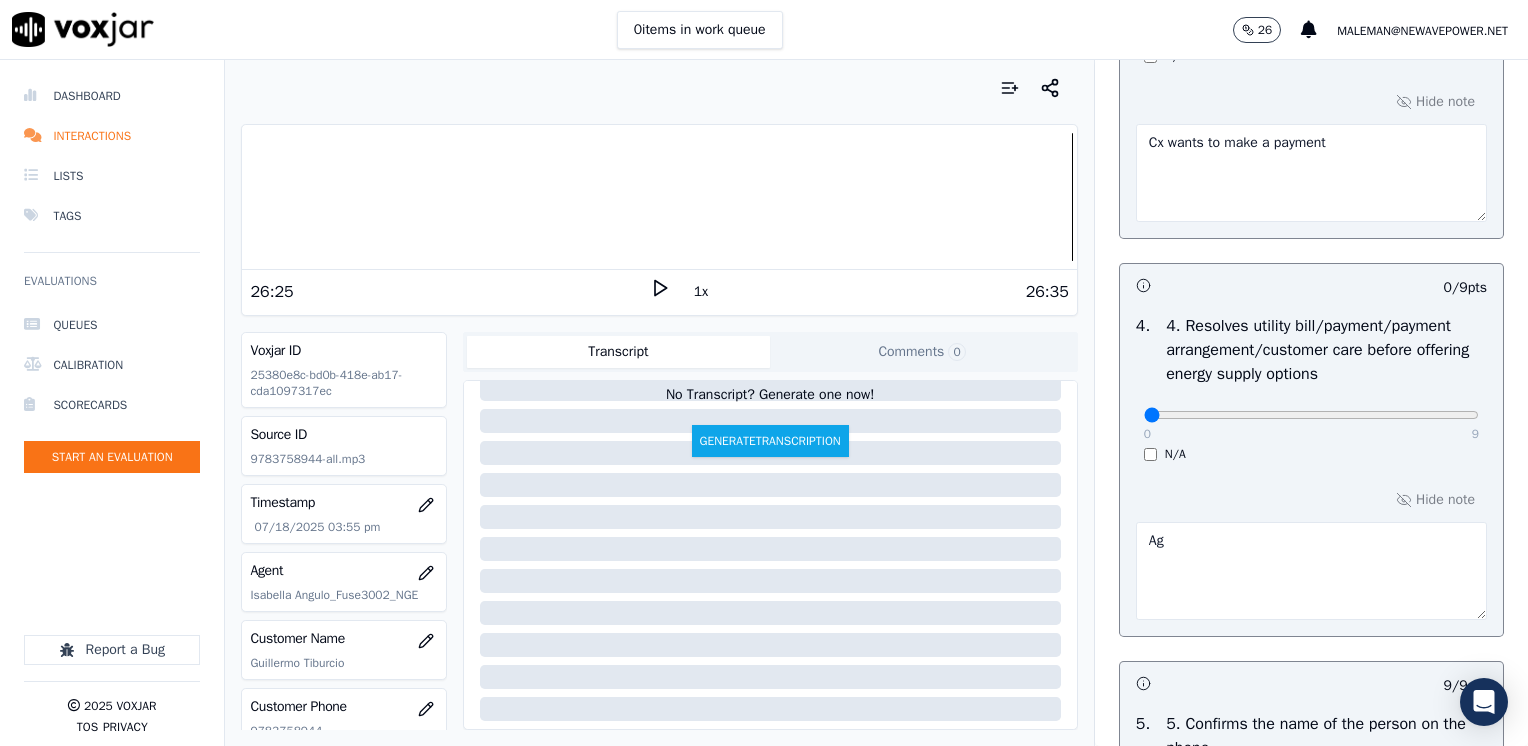 type on "A" 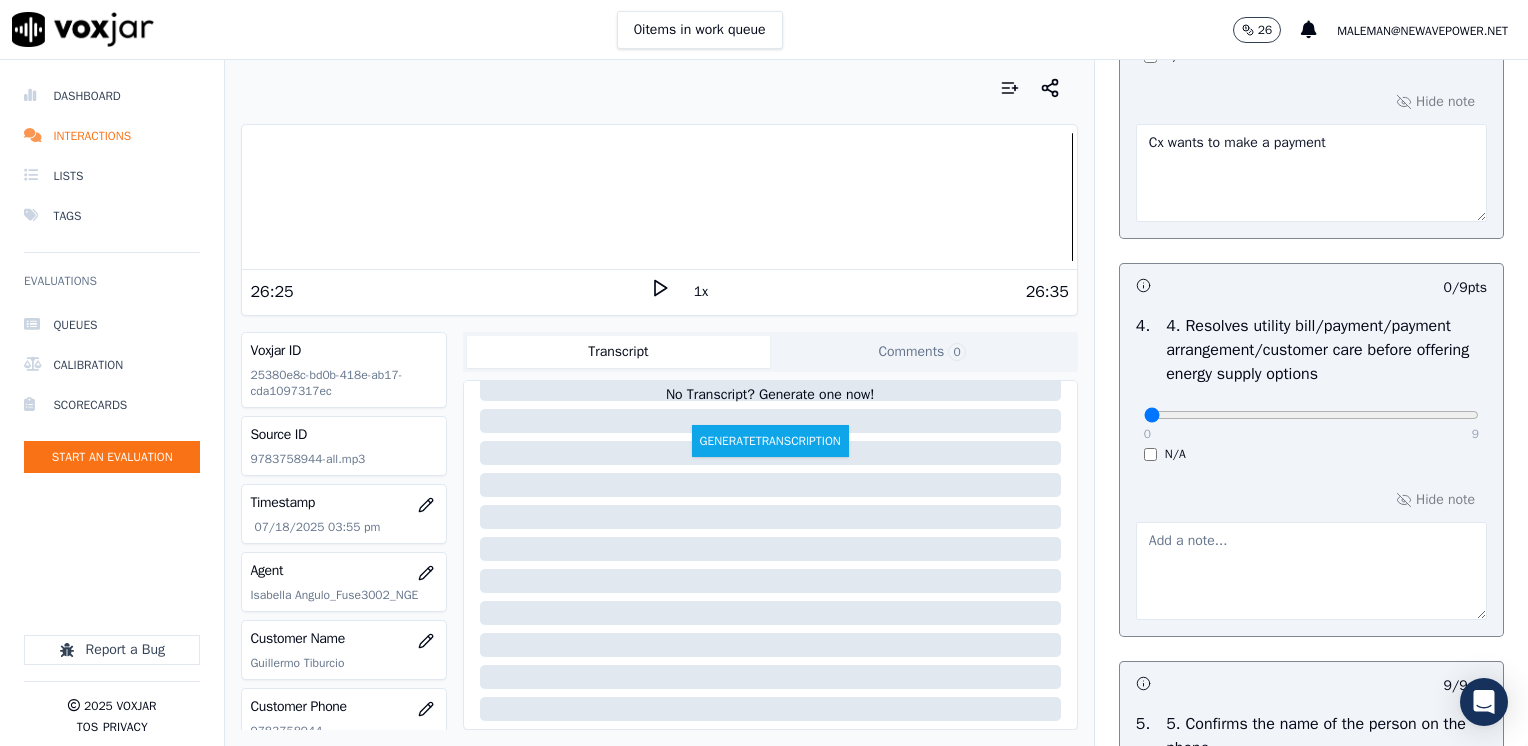 type on "a" 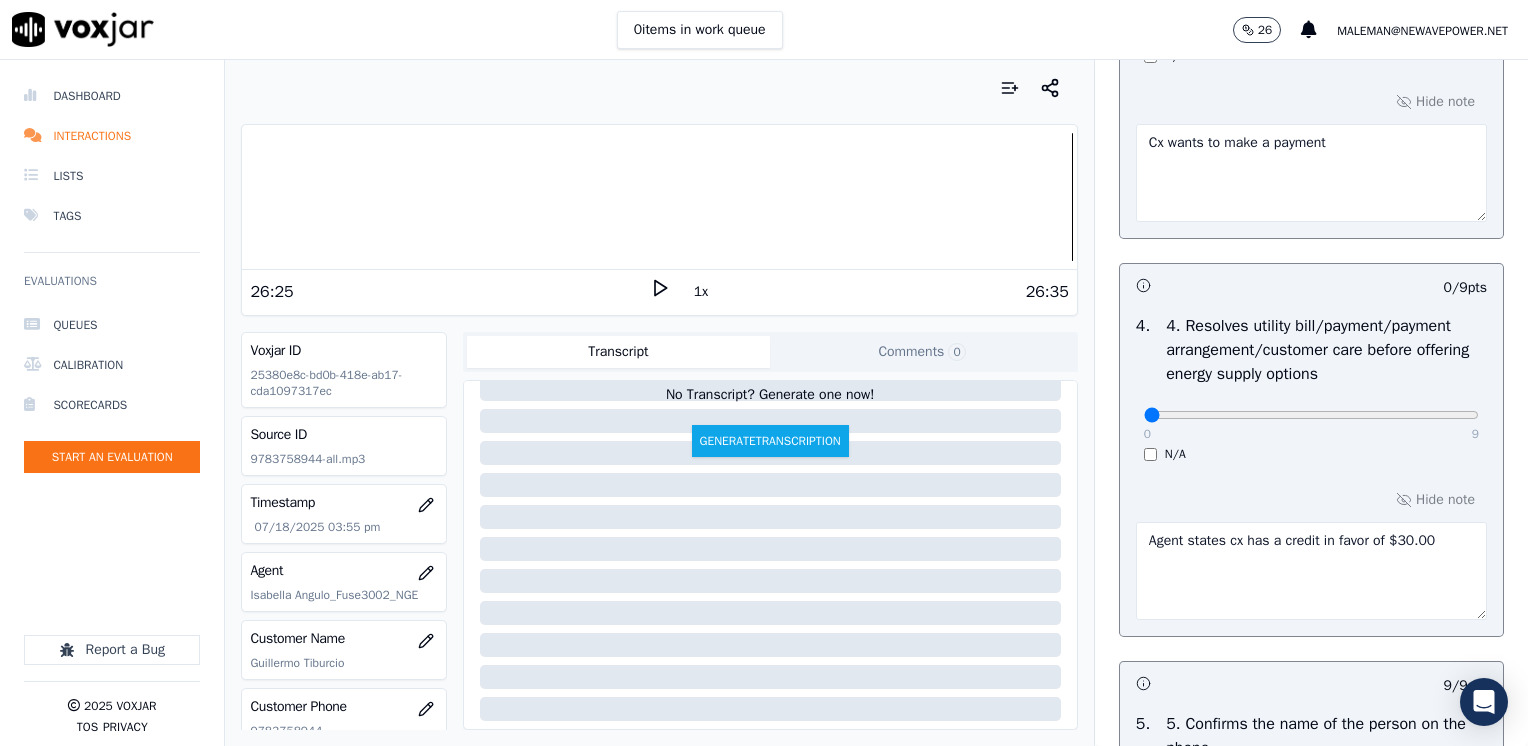 type on "Agent states cx has a credit in favor of $30.00" 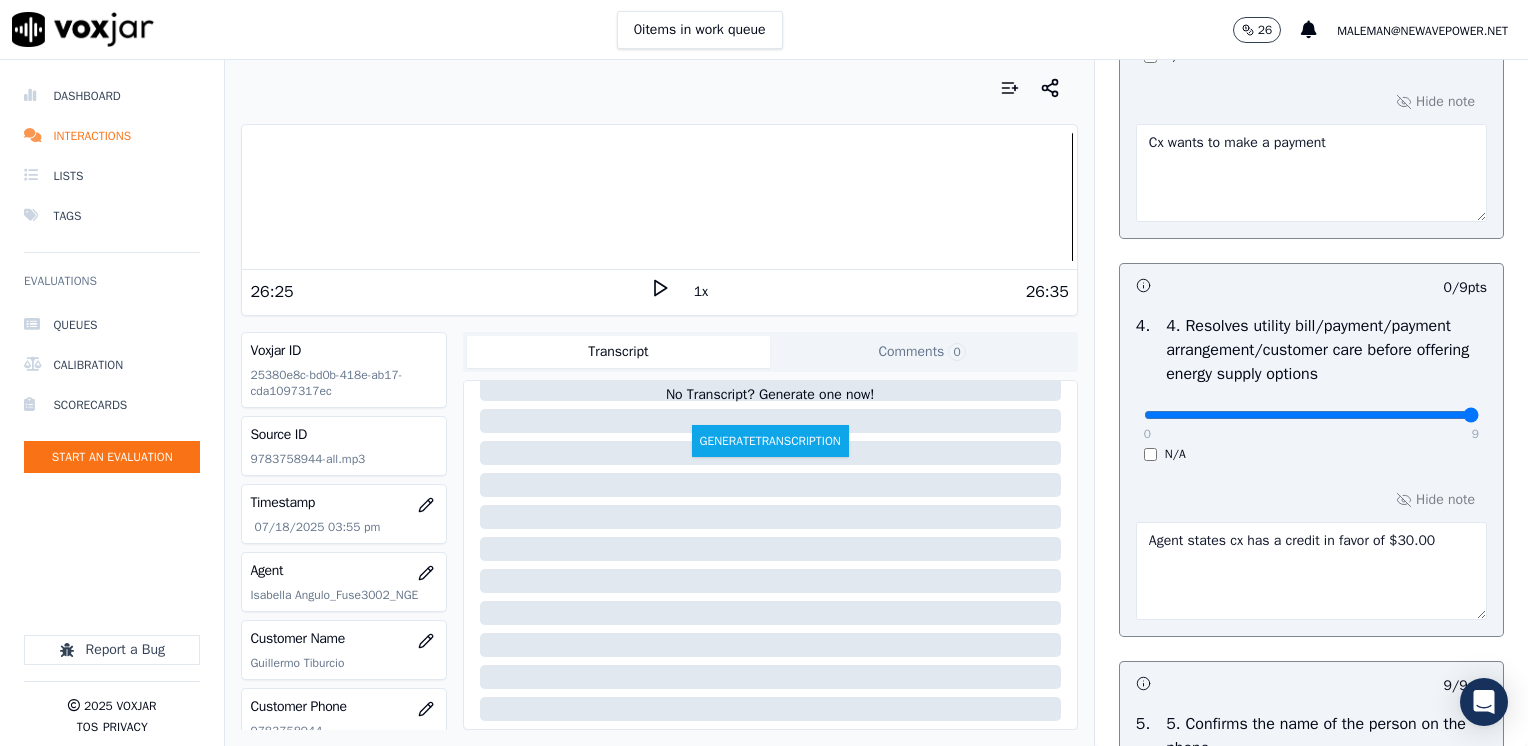 drag, startPoint x: 1128, startPoint y: 417, endPoint x: 1531, endPoint y: 366, distance: 406.21423 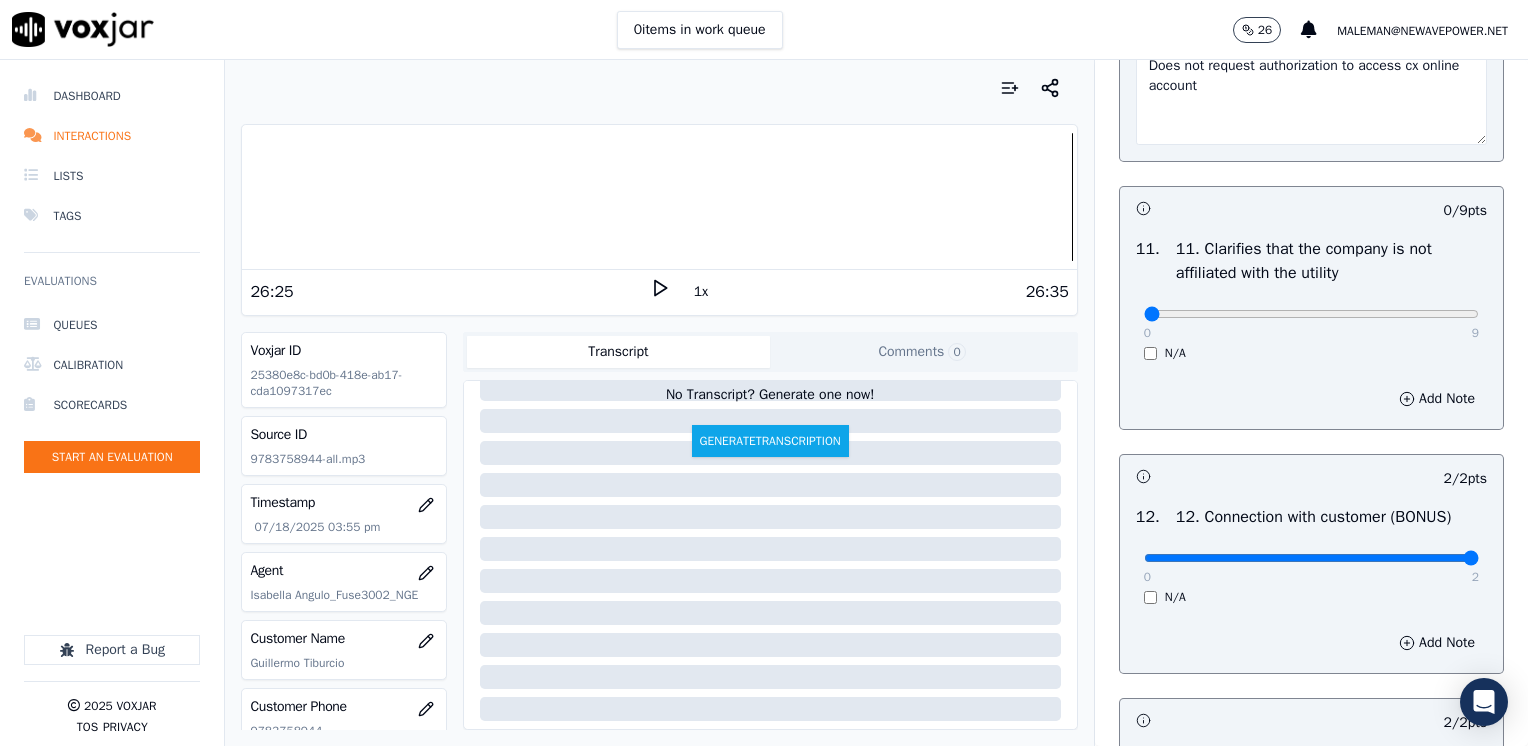 scroll, scrollTop: 3059, scrollLeft: 0, axis: vertical 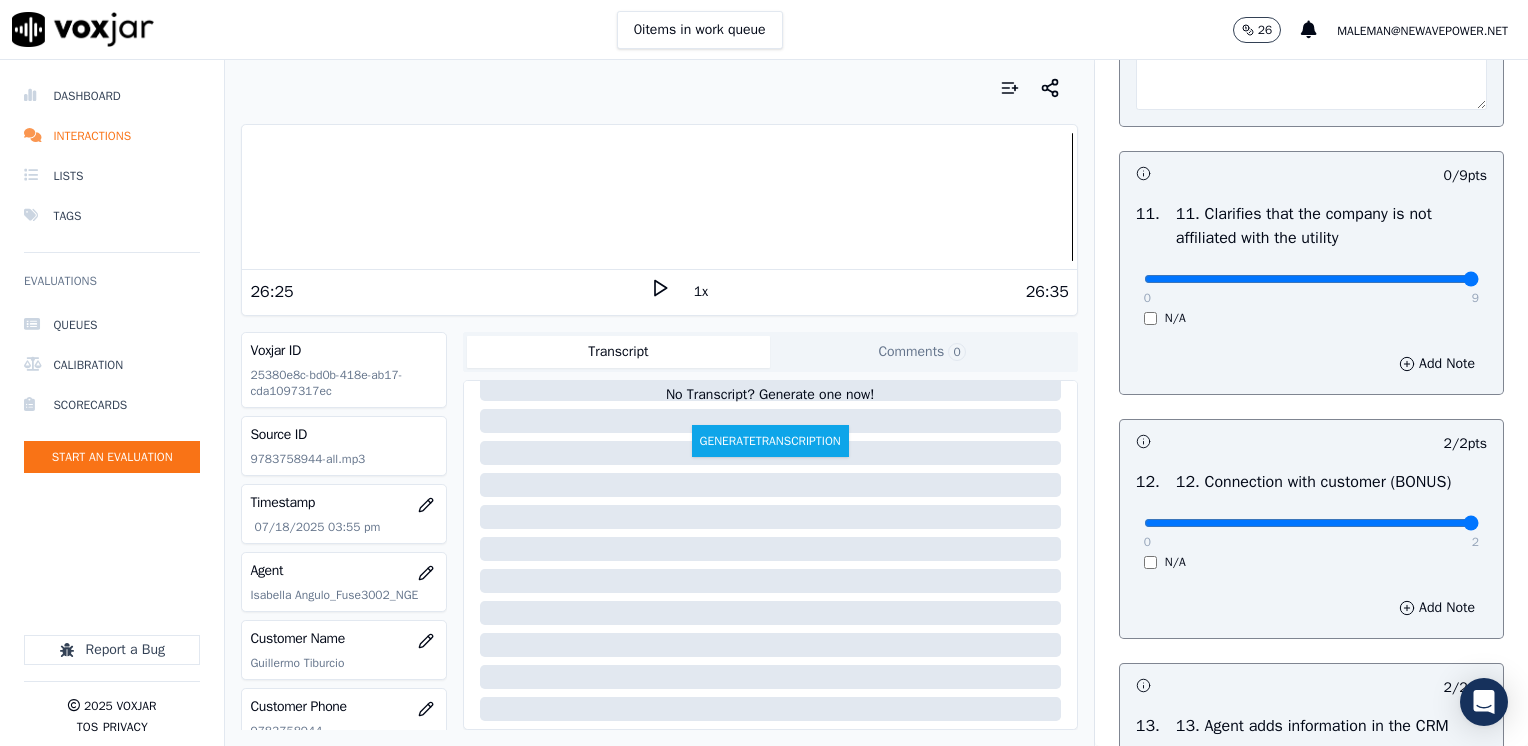 drag, startPoint x: 1128, startPoint y: 328, endPoint x: 1531, endPoint y: 323, distance: 403.031 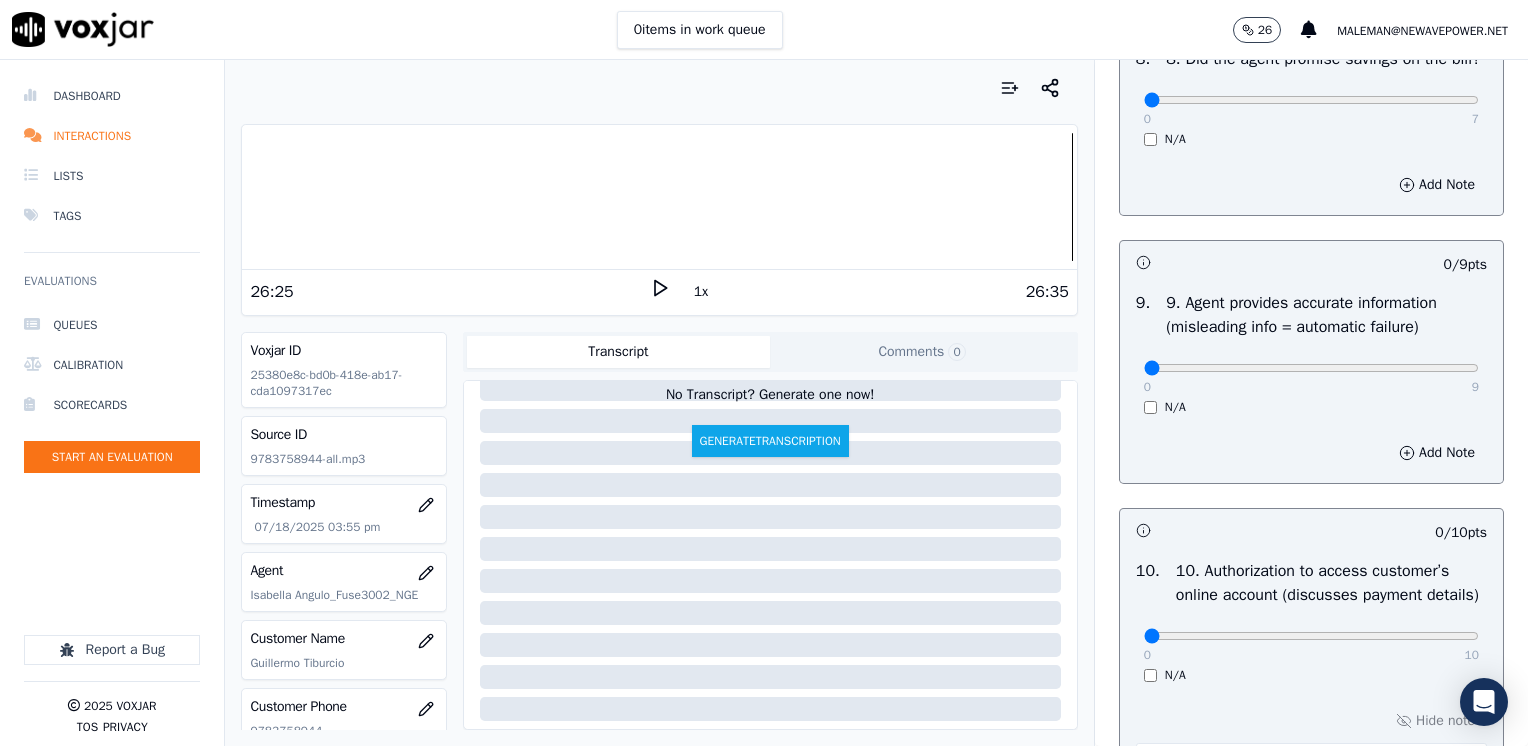 scroll, scrollTop: 2270, scrollLeft: 0, axis: vertical 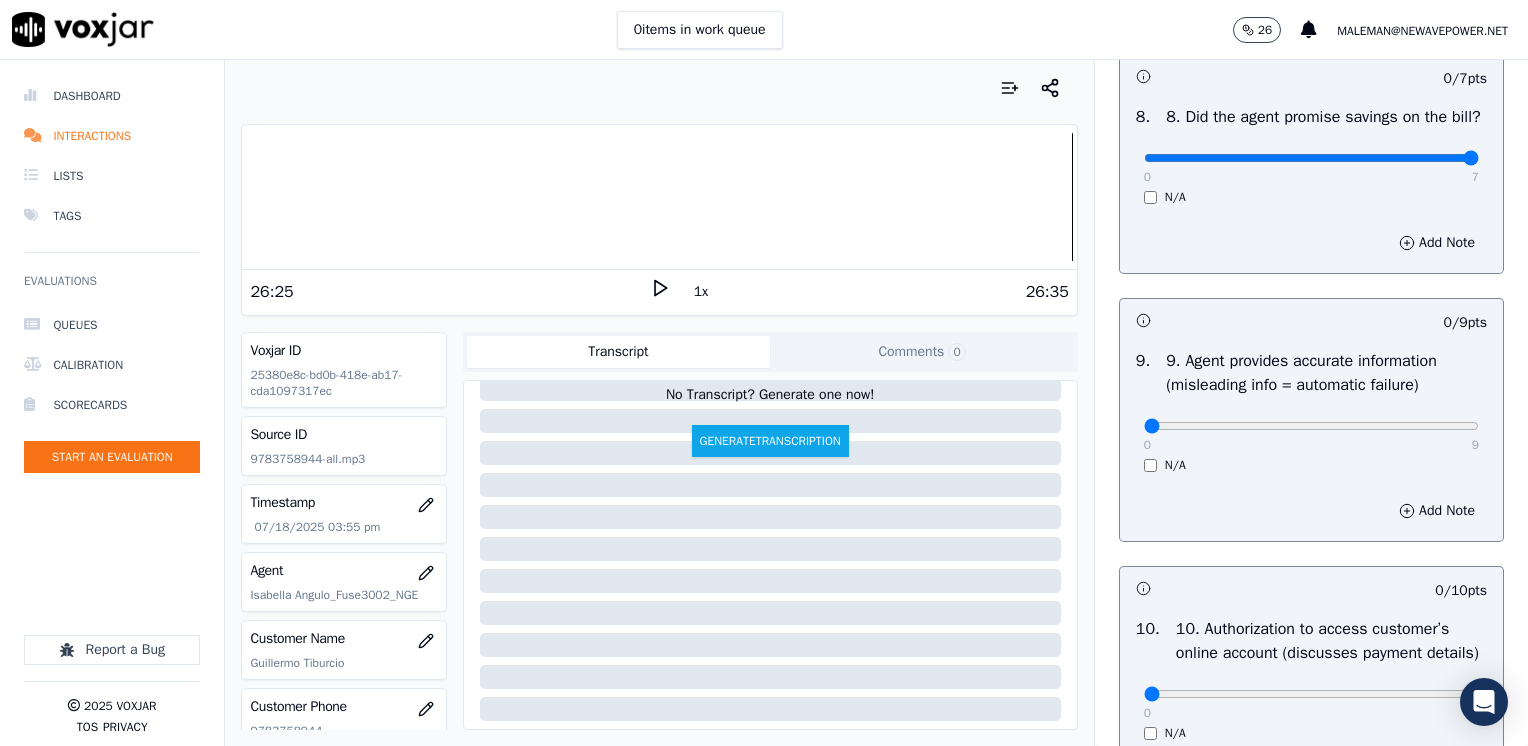 drag, startPoint x: 1127, startPoint y: 185, endPoint x: 1531, endPoint y: 179, distance: 404.04456 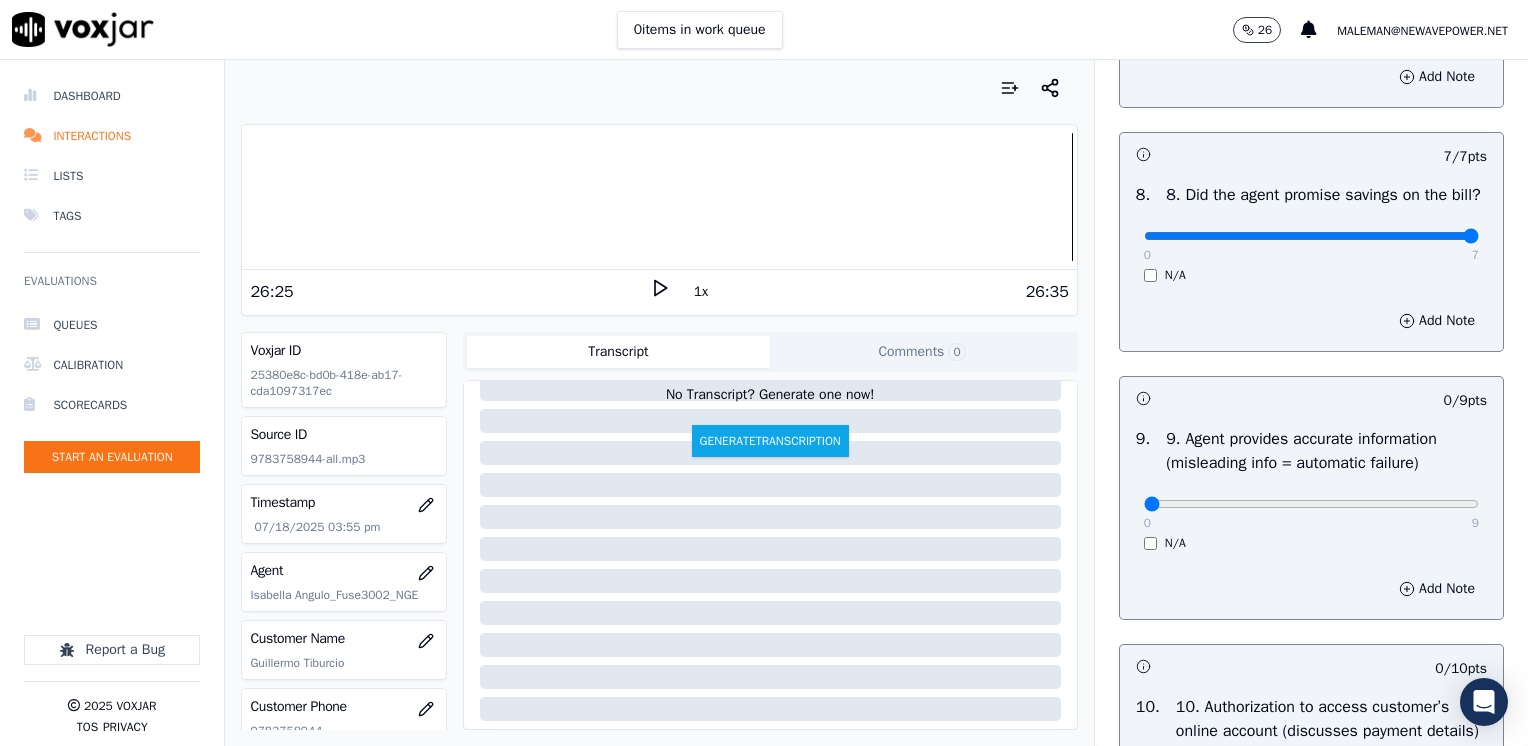 scroll, scrollTop: 1970, scrollLeft: 0, axis: vertical 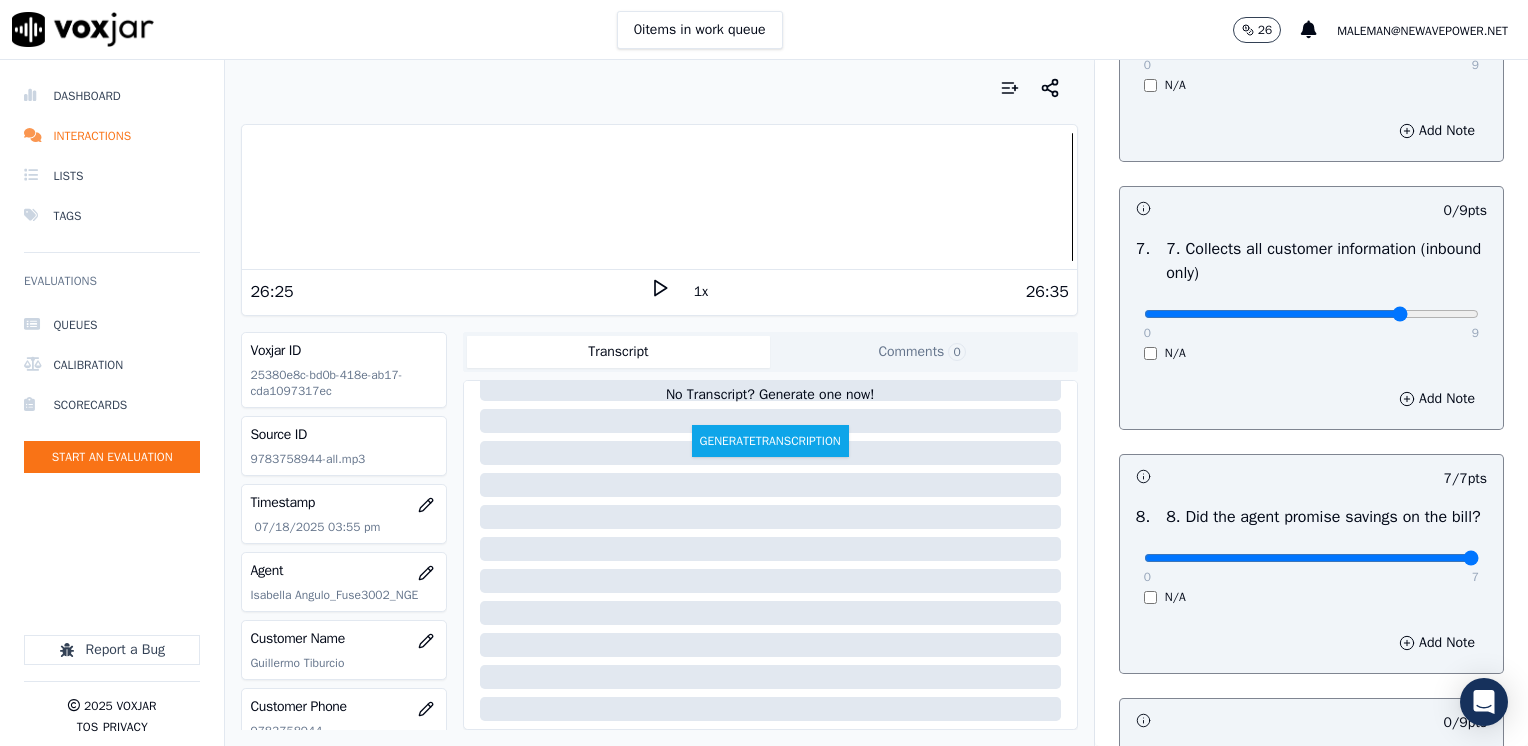 type on "7" 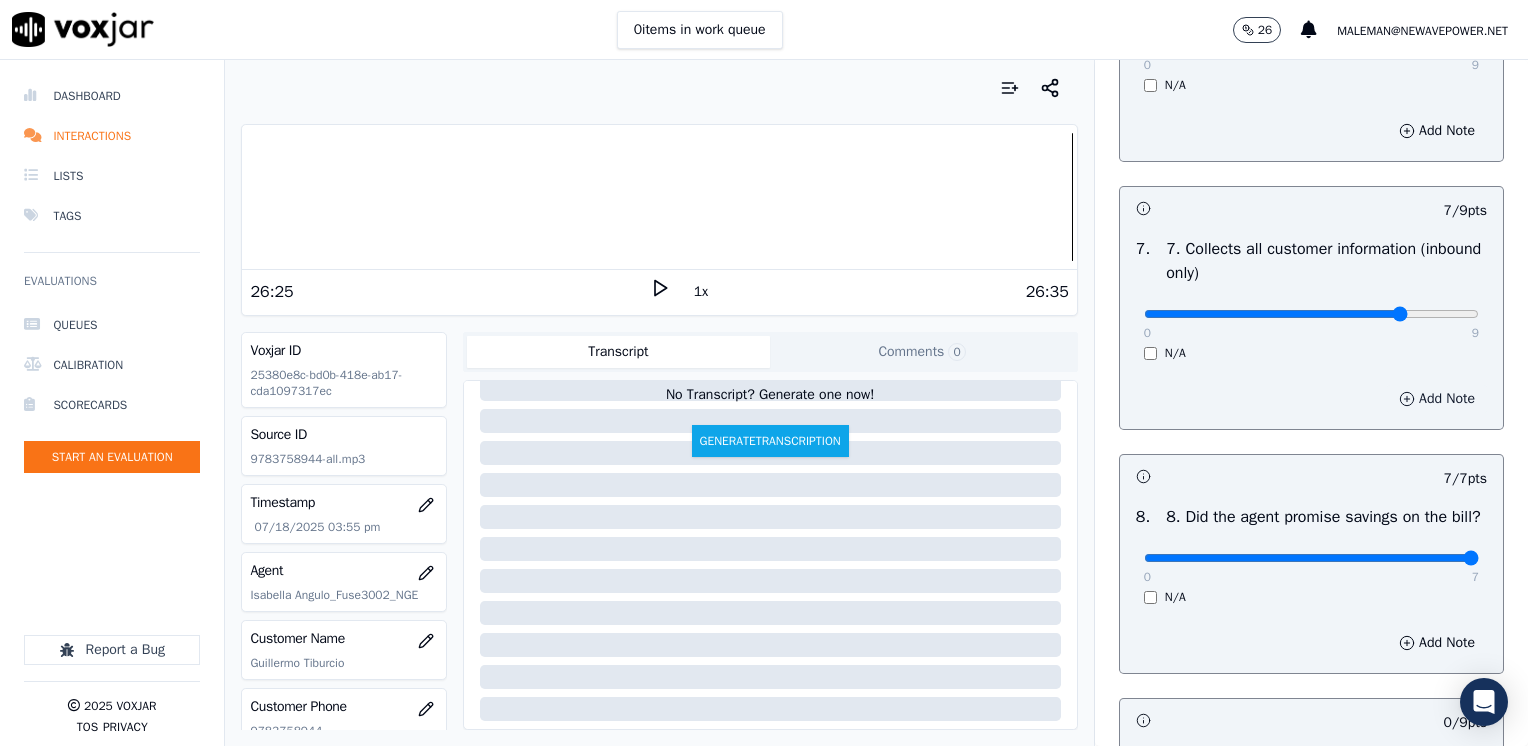 click on "Add Note" at bounding box center [1437, 399] 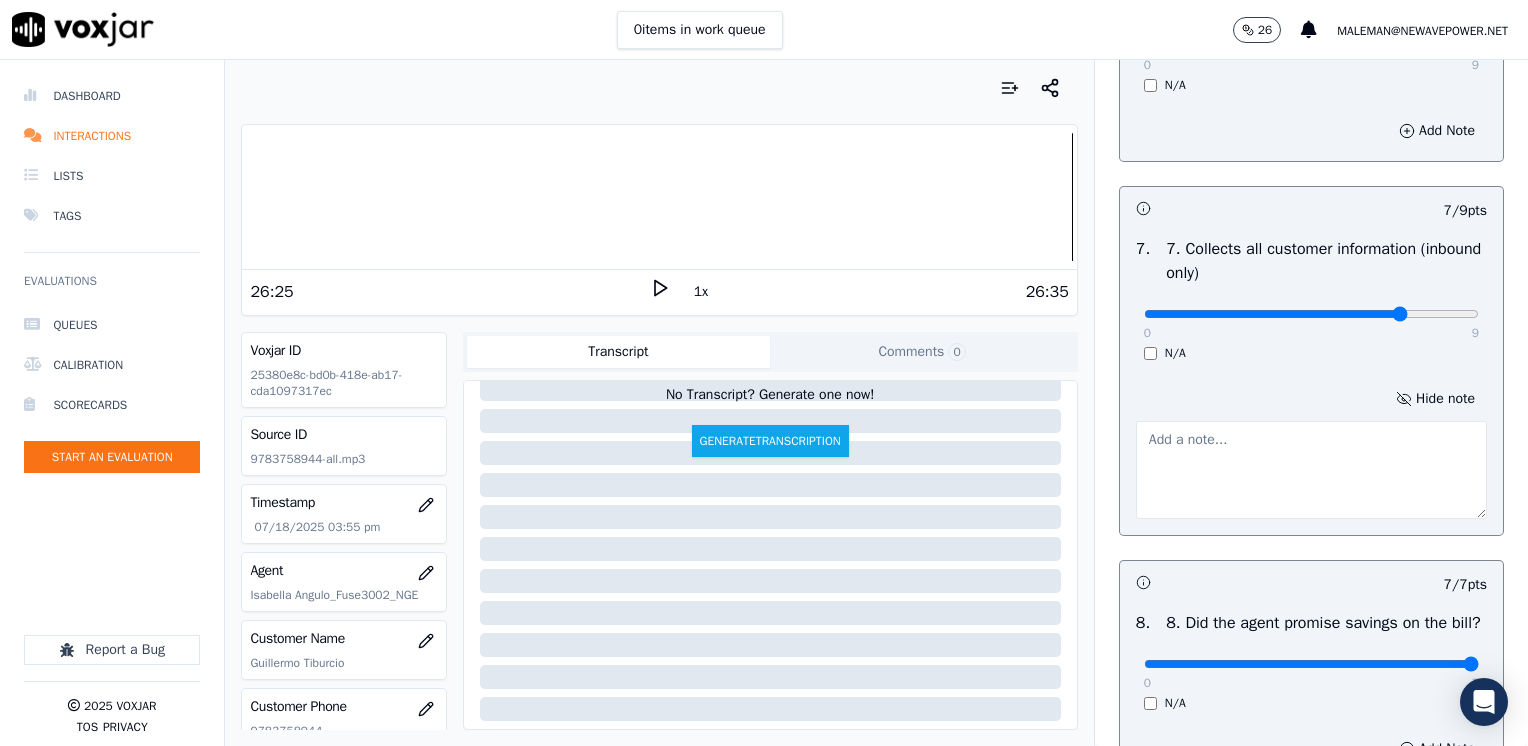 click at bounding box center [1311, 470] 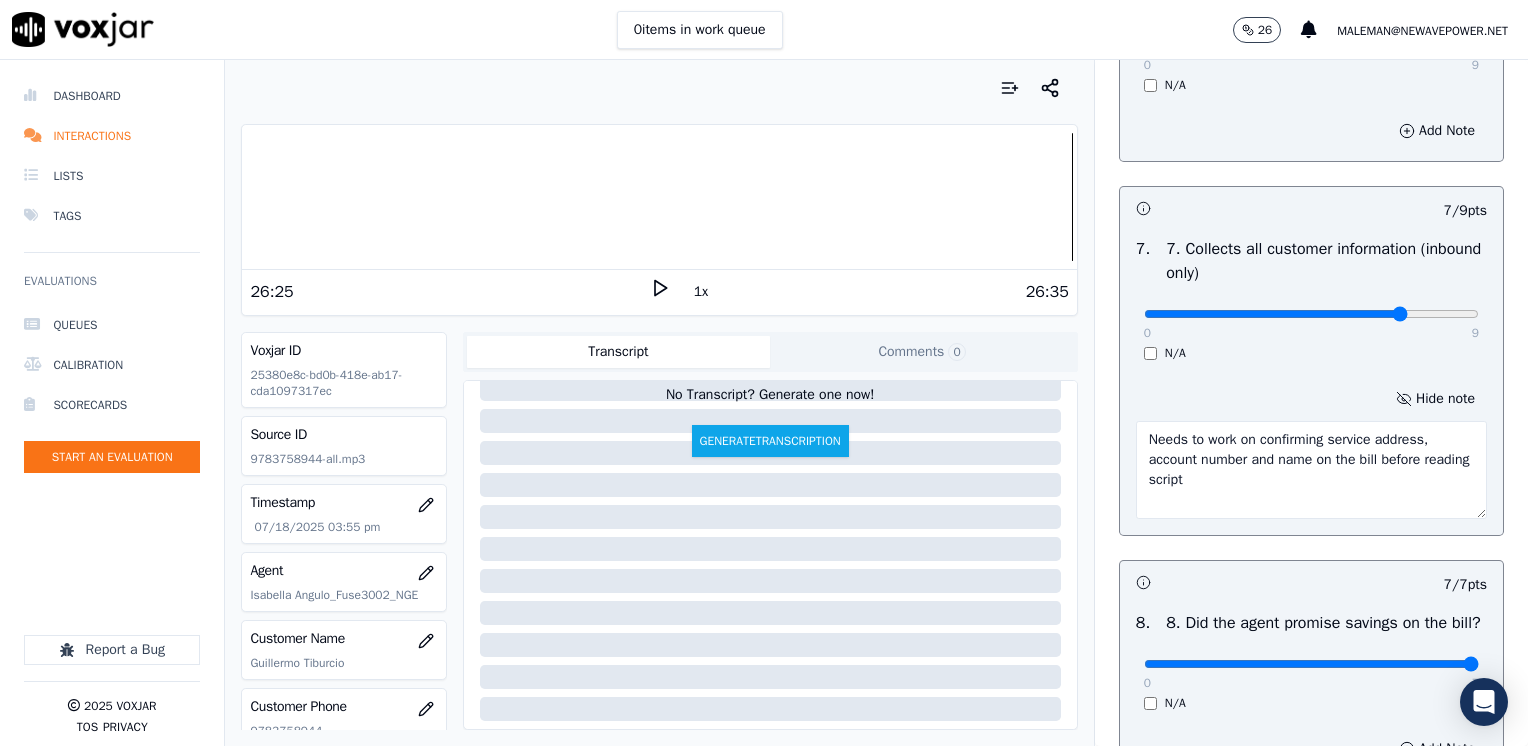 type on "Needs to work on confirming service address, account number and name on the bill before reading script" 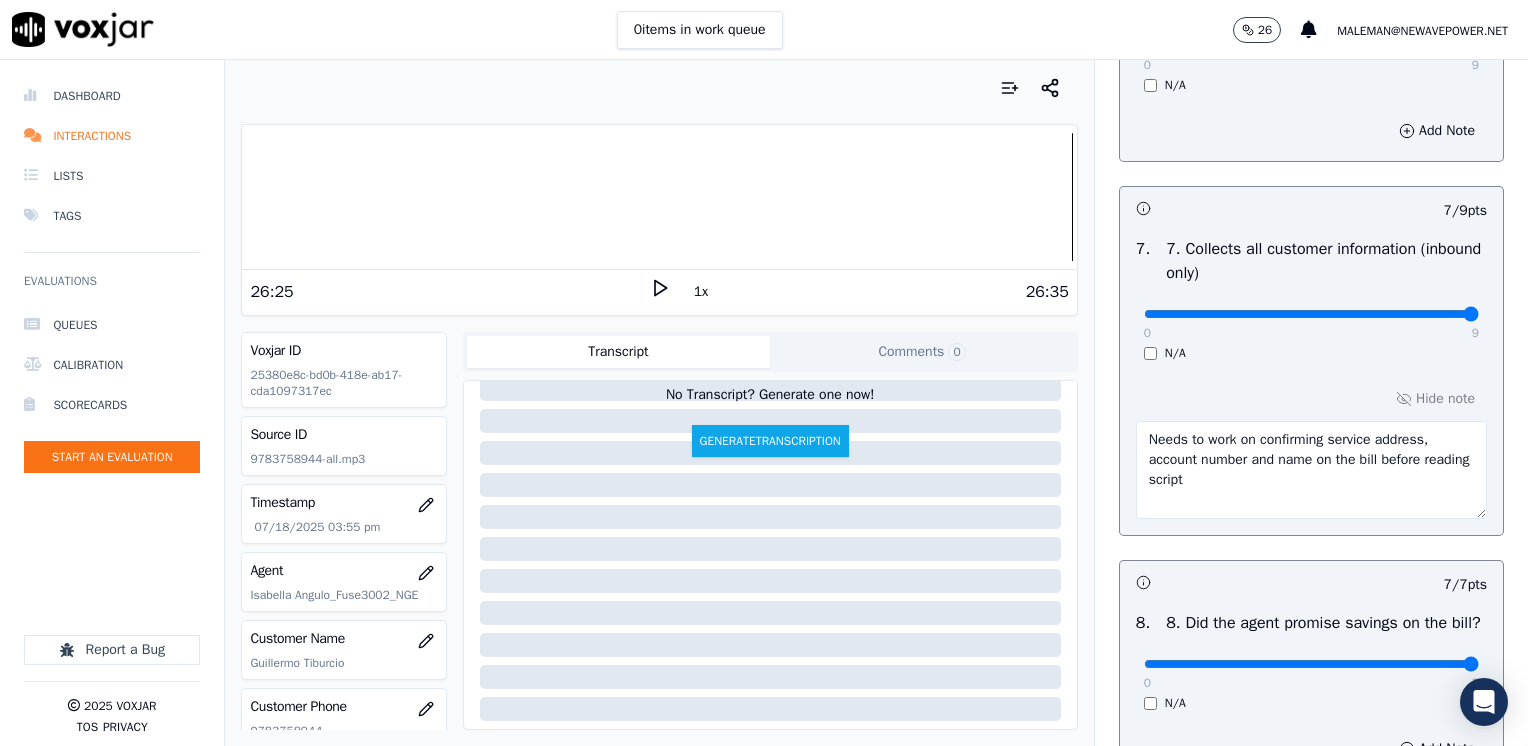click at bounding box center [1311, -1554] 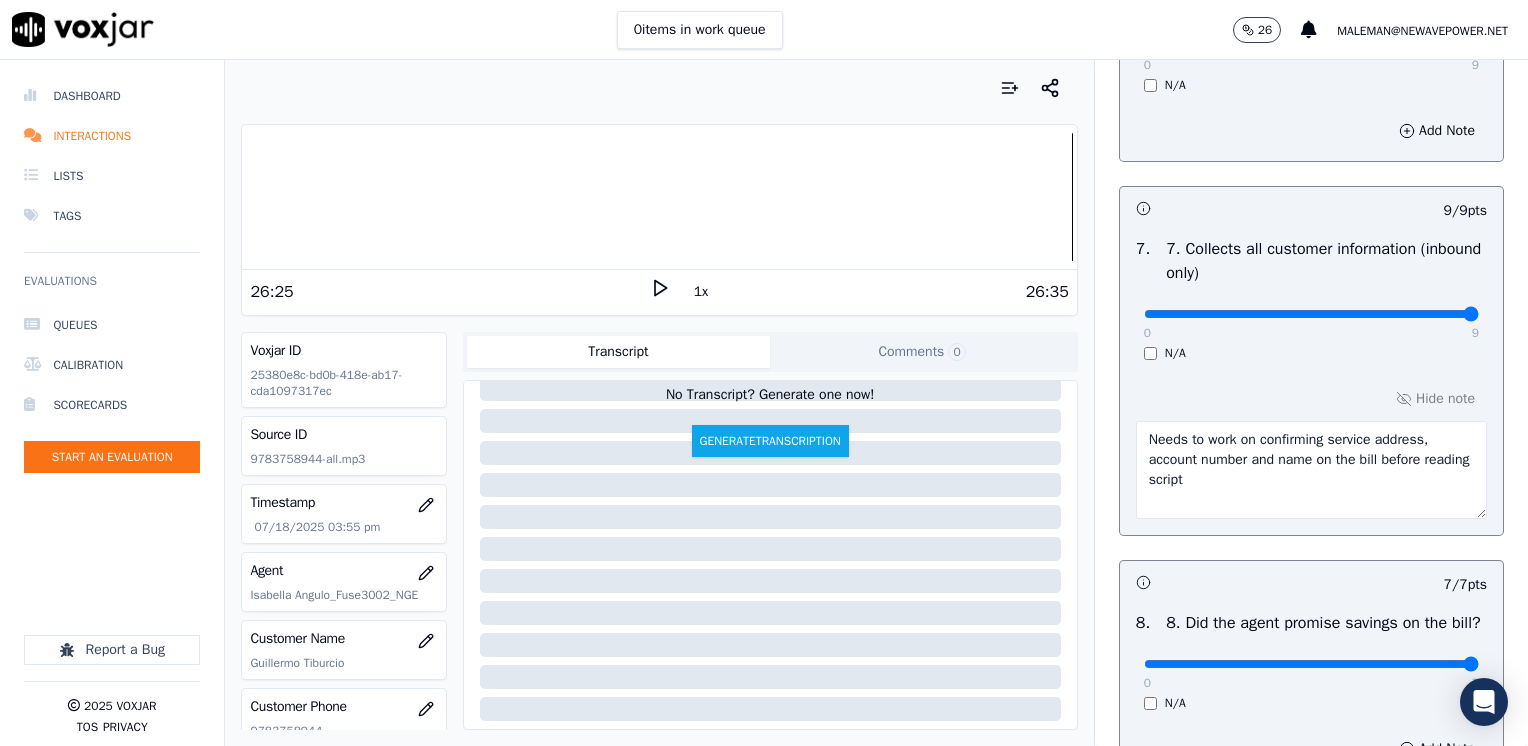 click on "0   9" at bounding box center [1311, 313] 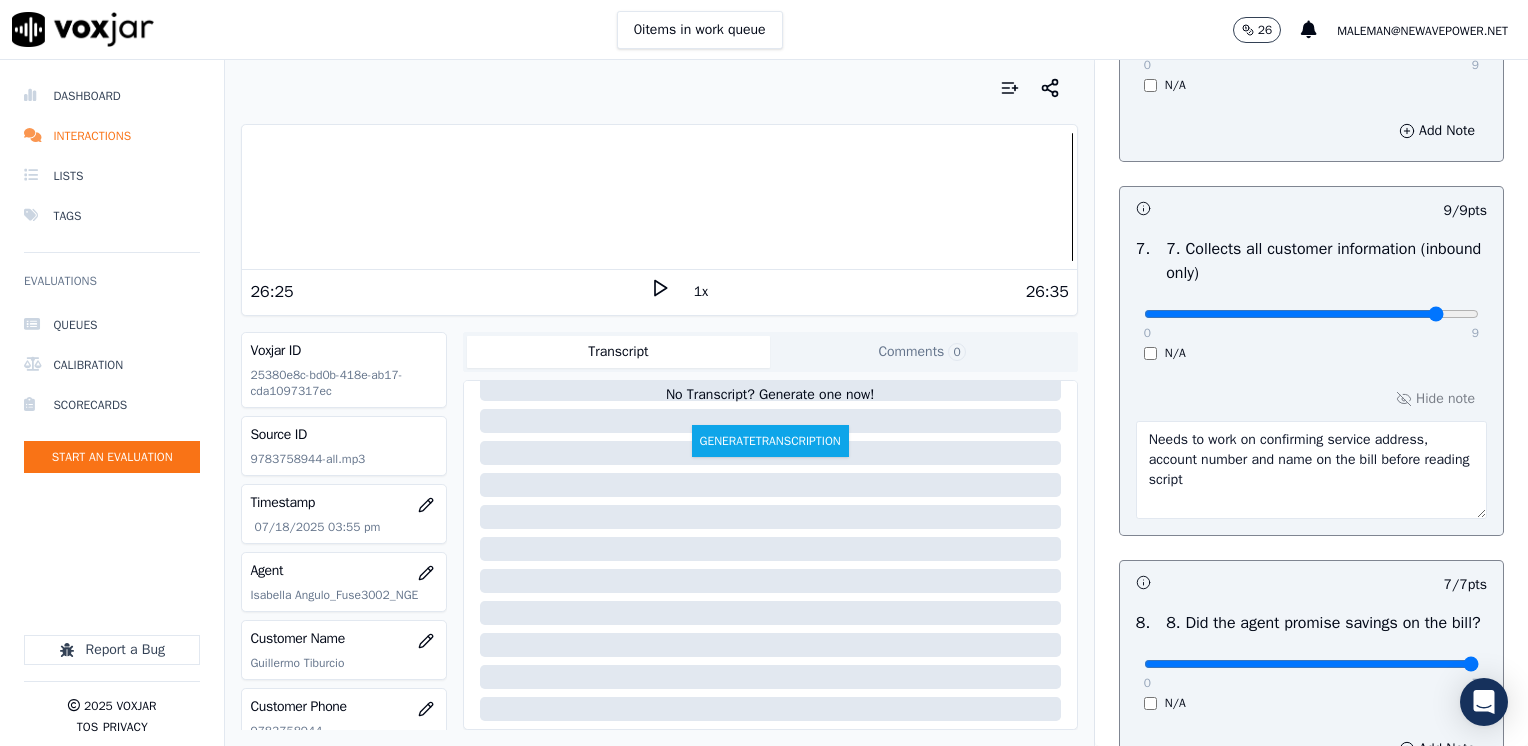 type on "8" 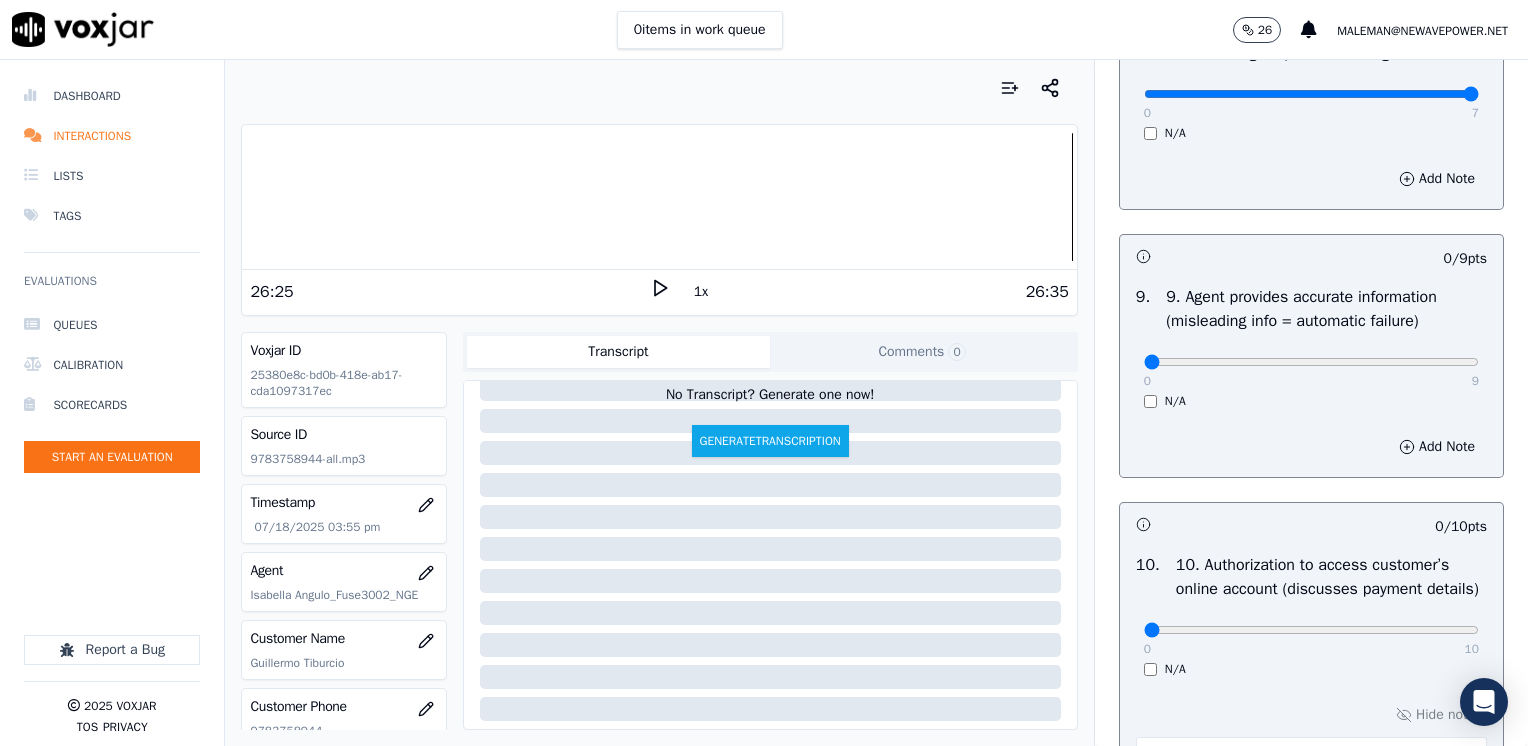 scroll, scrollTop: 2470, scrollLeft: 0, axis: vertical 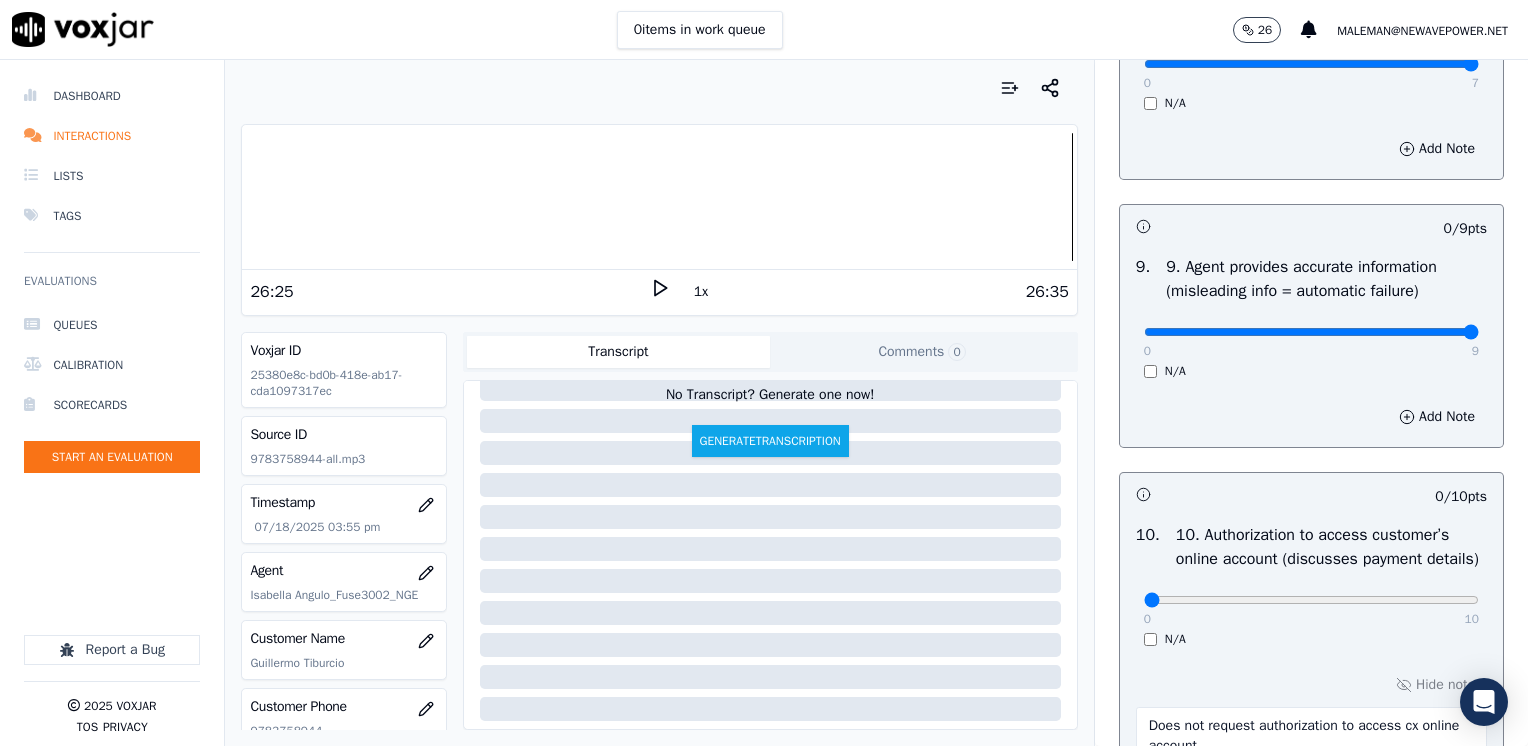 drag, startPoint x: 1132, startPoint y: 348, endPoint x: 1531, endPoint y: 406, distance: 403.1935 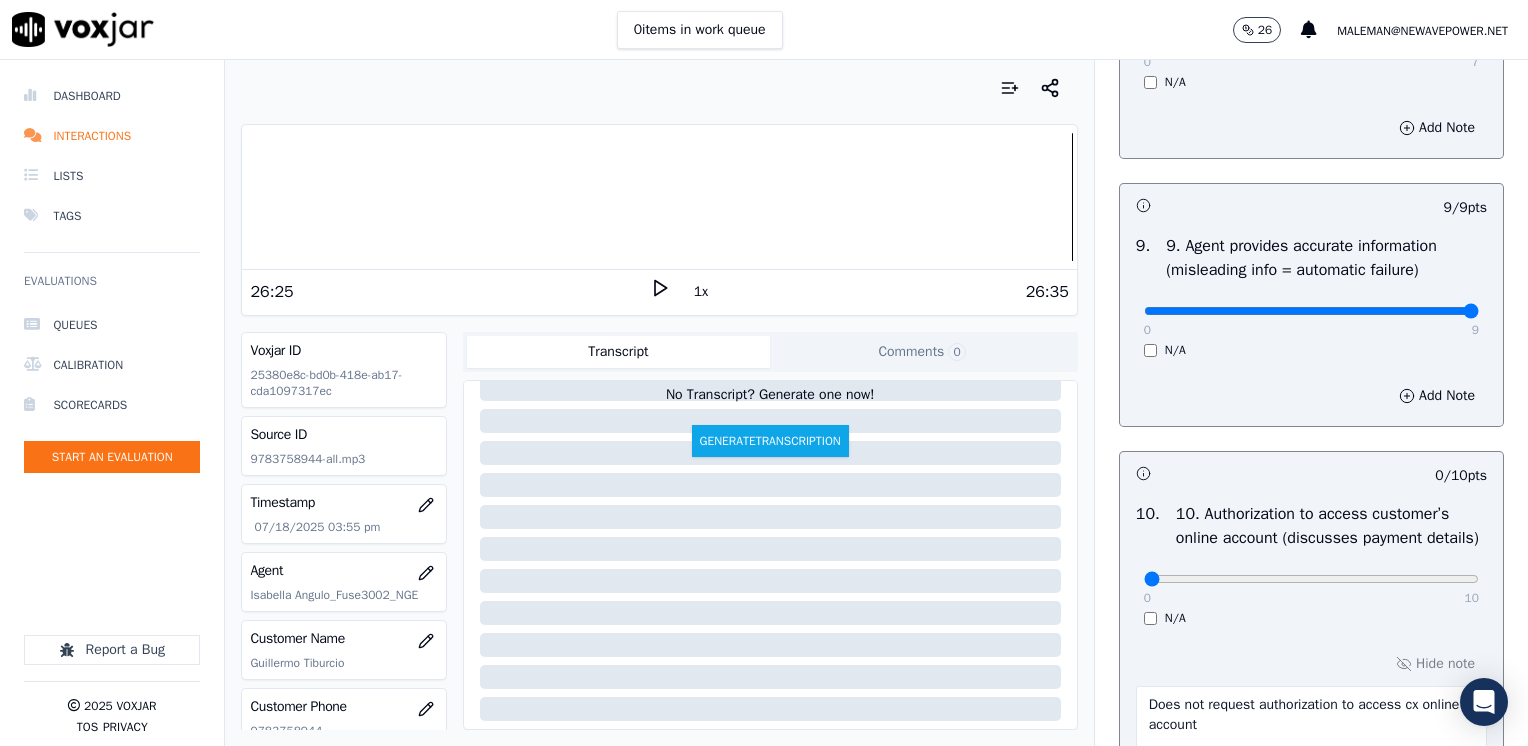 scroll, scrollTop: 2500, scrollLeft: 0, axis: vertical 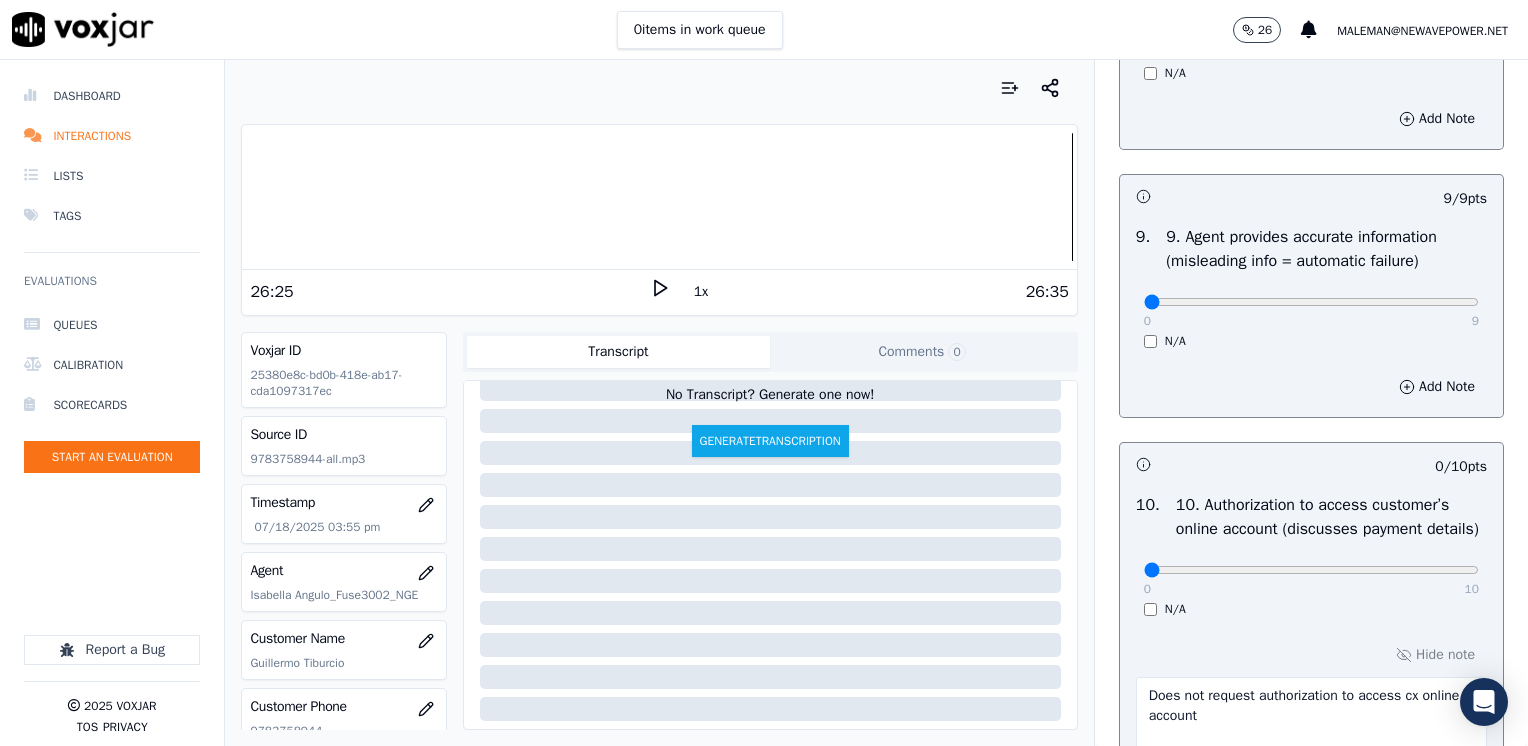 drag, startPoint x: 1410, startPoint y: 316, endPoint x: 962, endPoint y: 321, distance: 448.0279 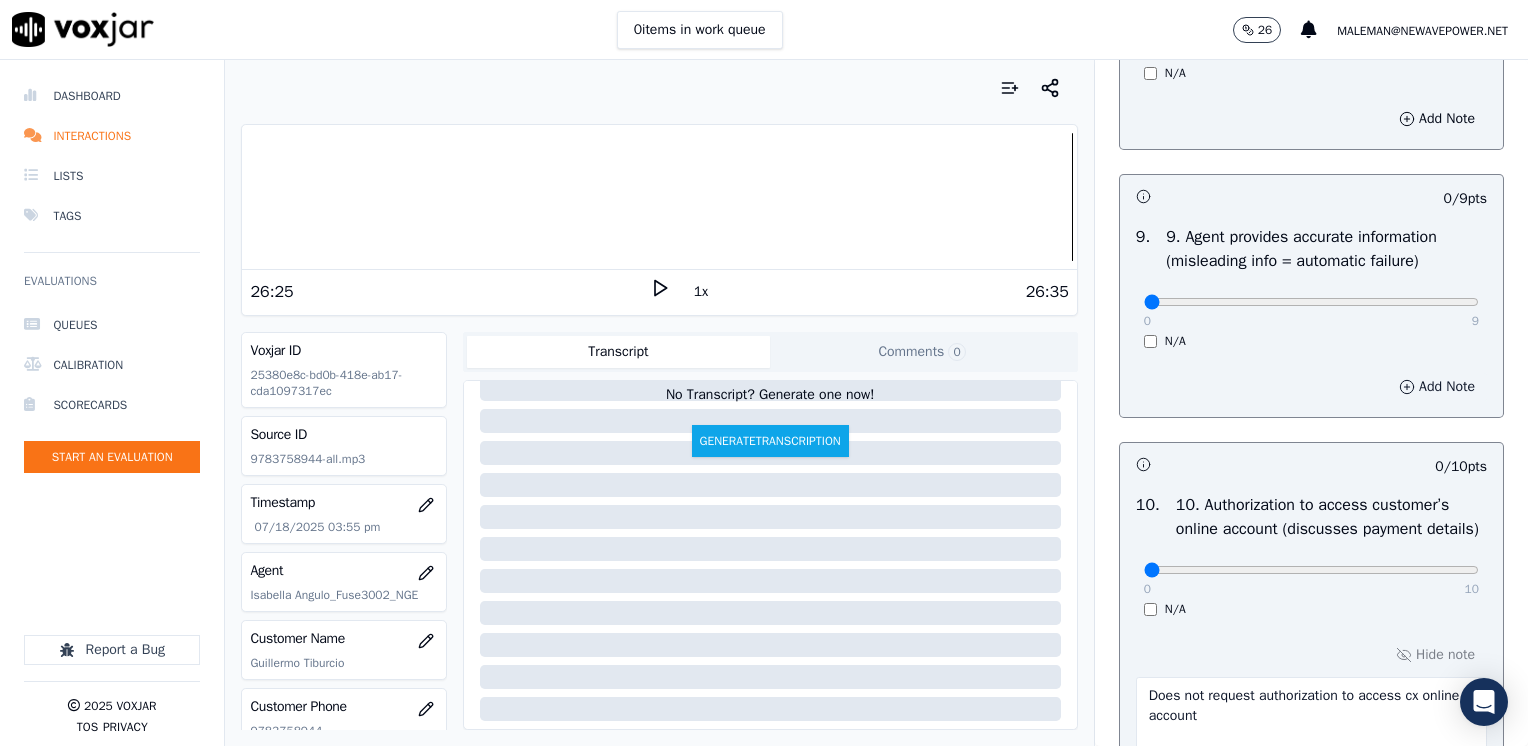 click on "Add Note" at bounding box center [1437, 387] 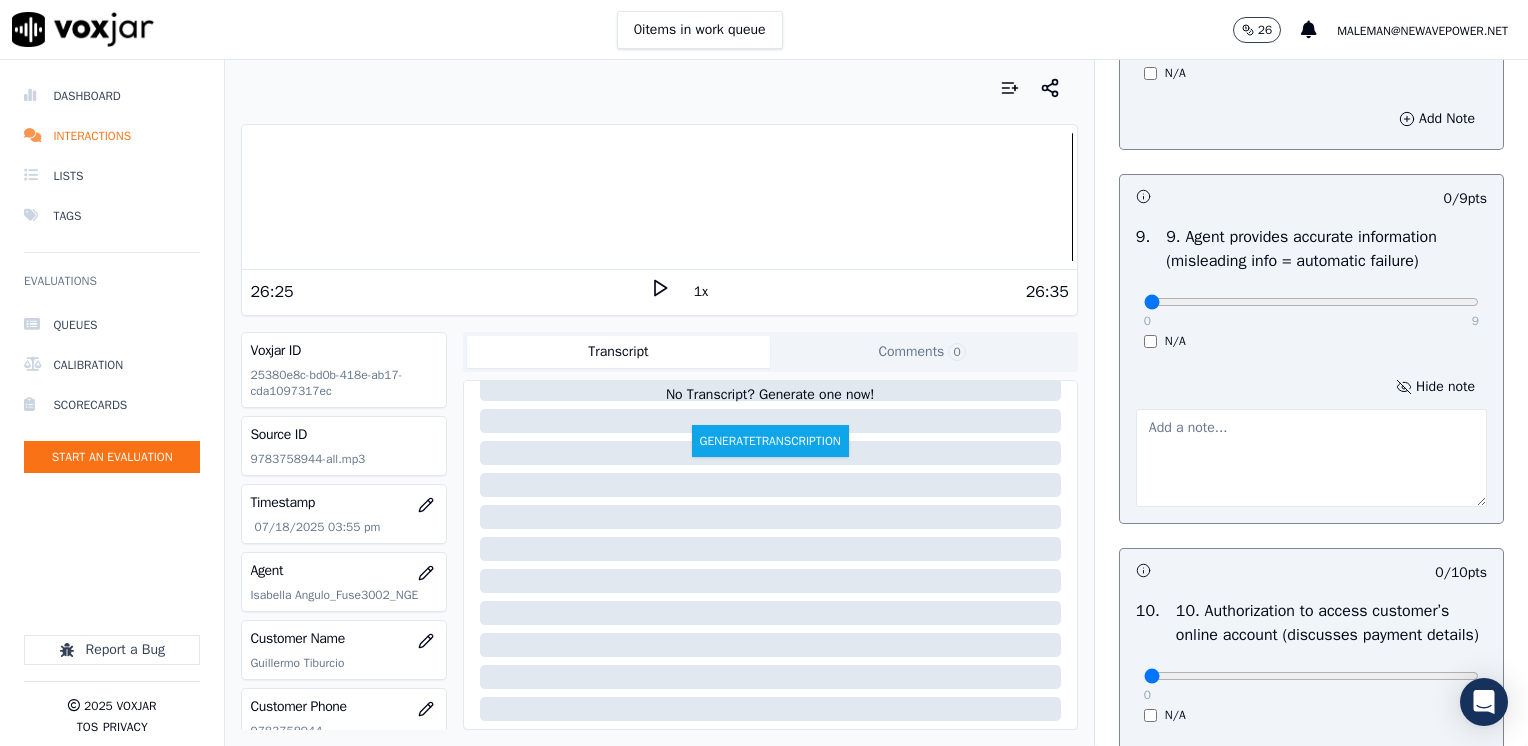 click at bounding box center (1311, 458) 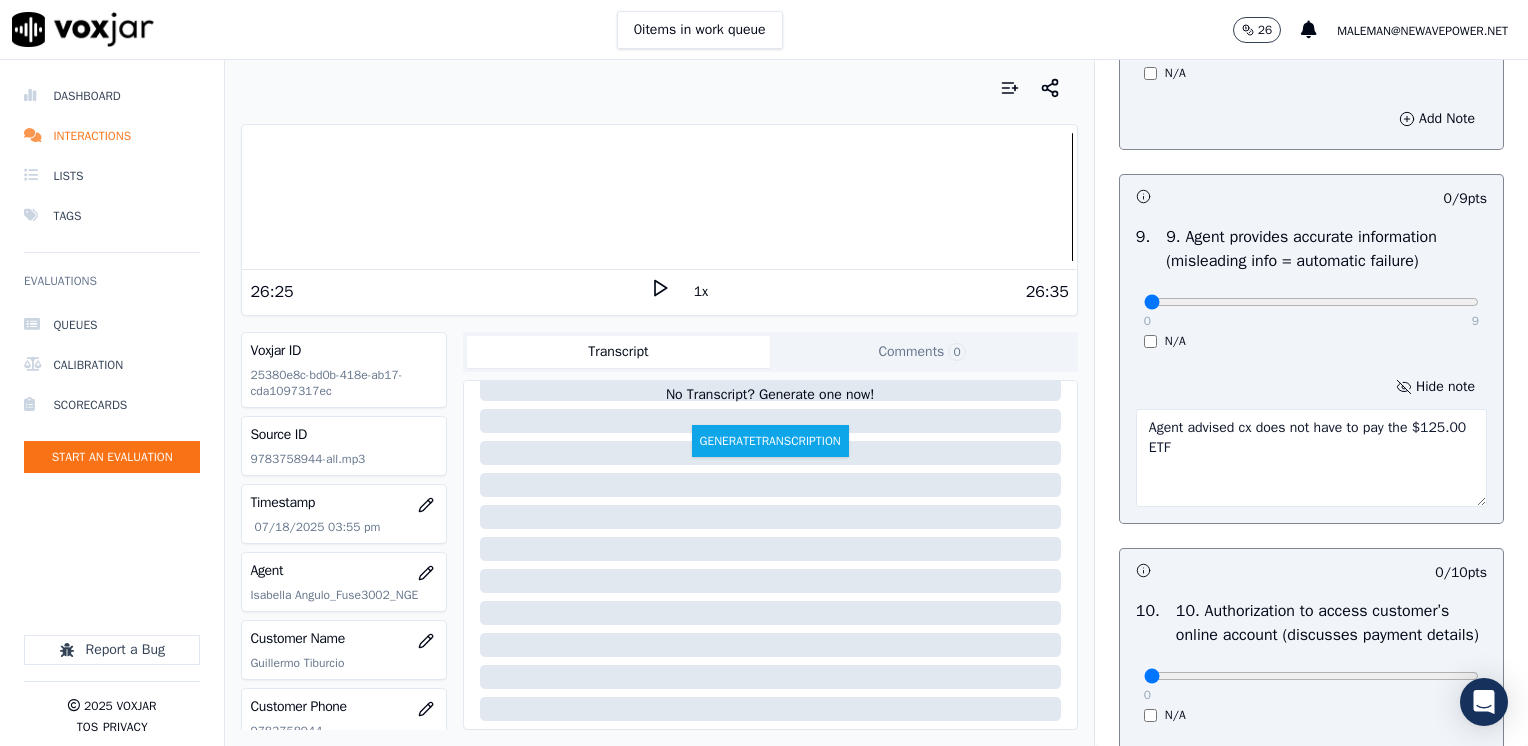 type on "Agent advised cx does not have to pay the $125.00 ETF" 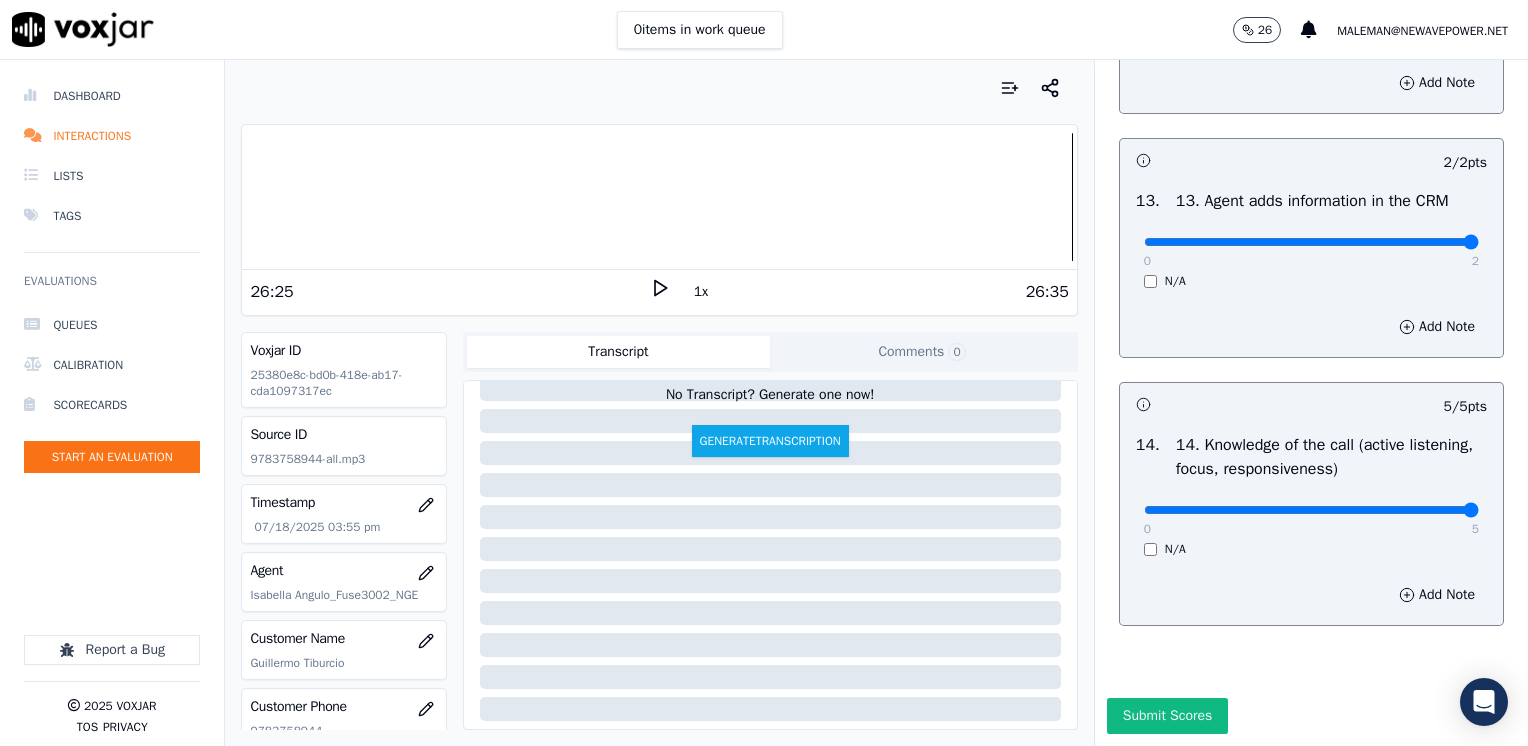 scroll, scrollTop: 3881, scrollLeft: 0, axis: vertical 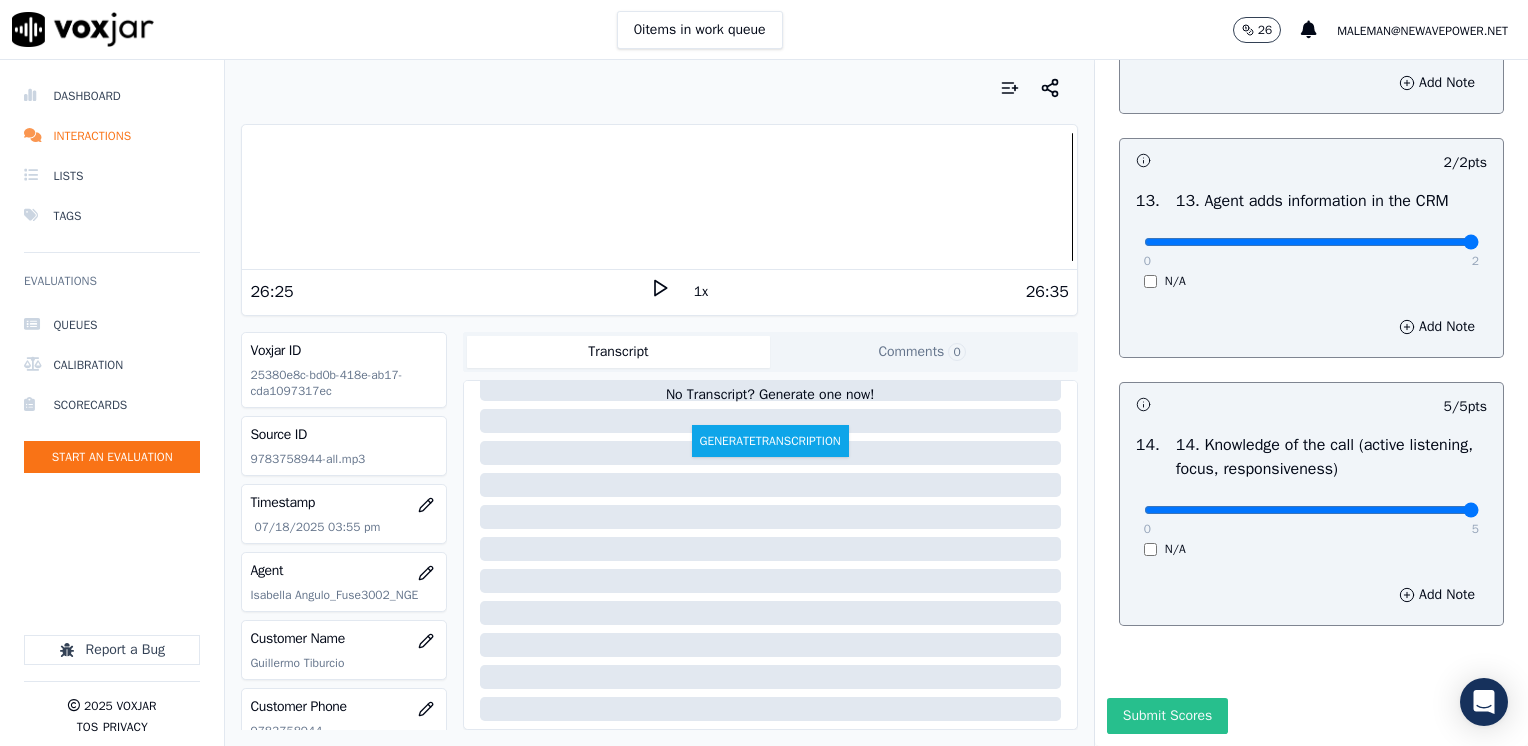 click on "Submit Scores" at bounding box center (1167, 716) 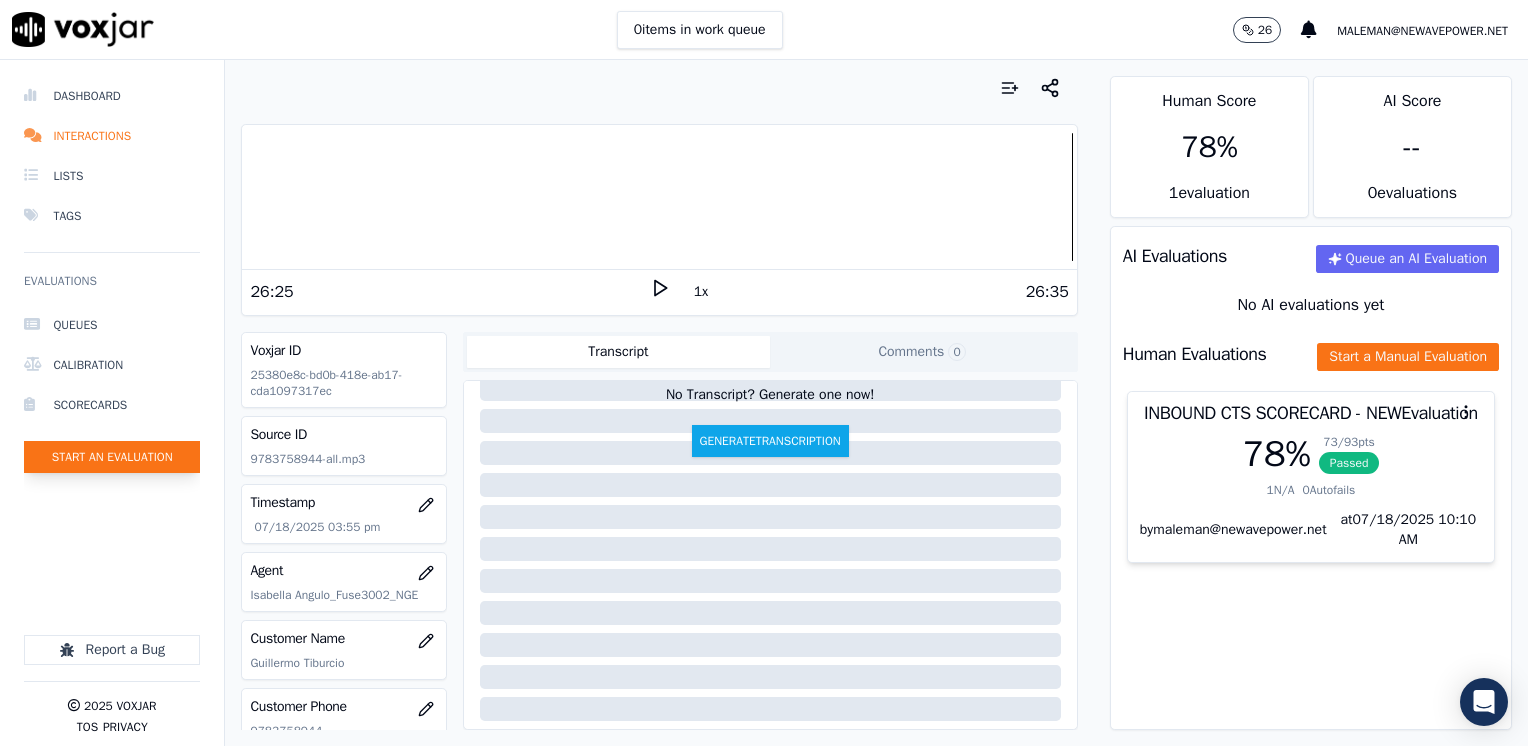 click on "Start an Evaluation" 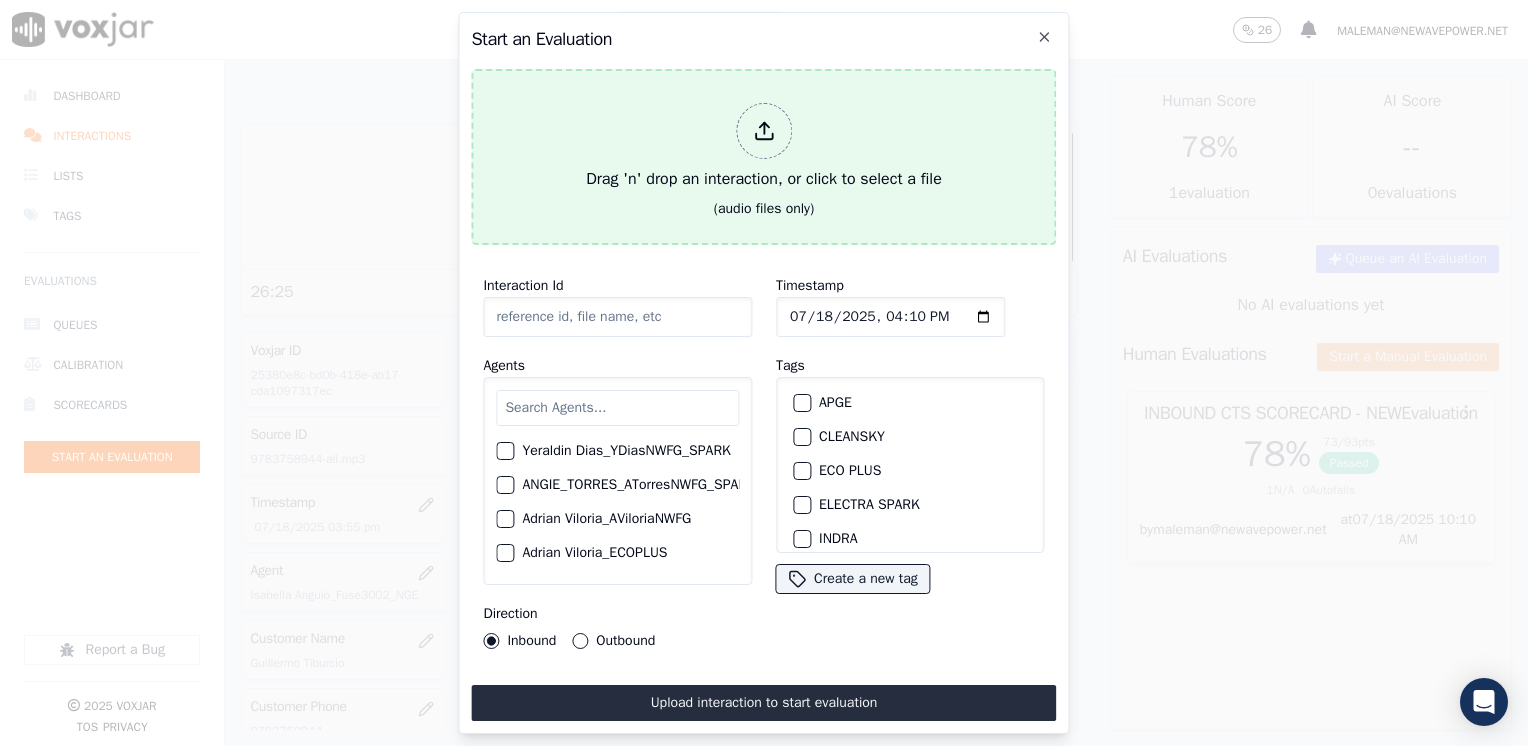 click 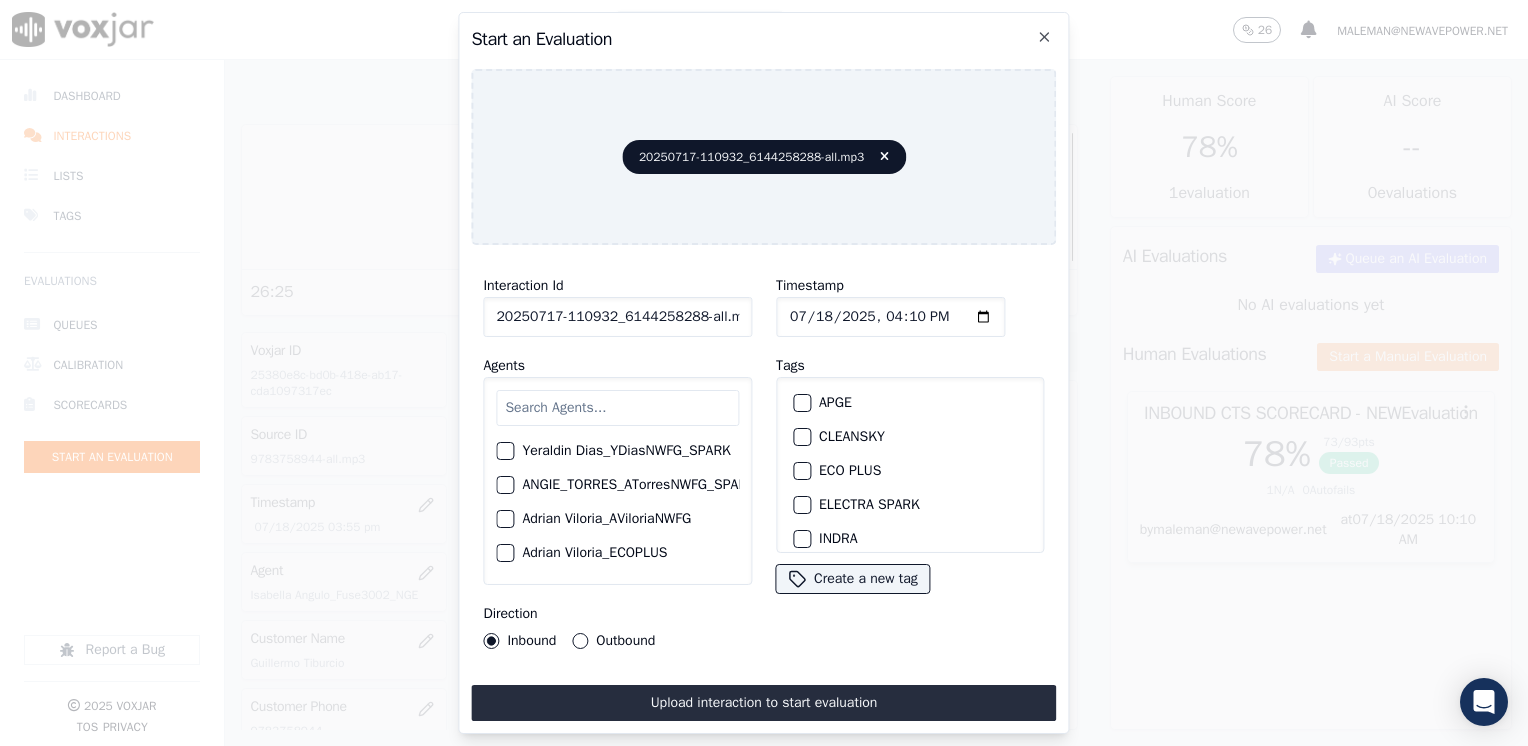 click at bounding box center (617, 408) 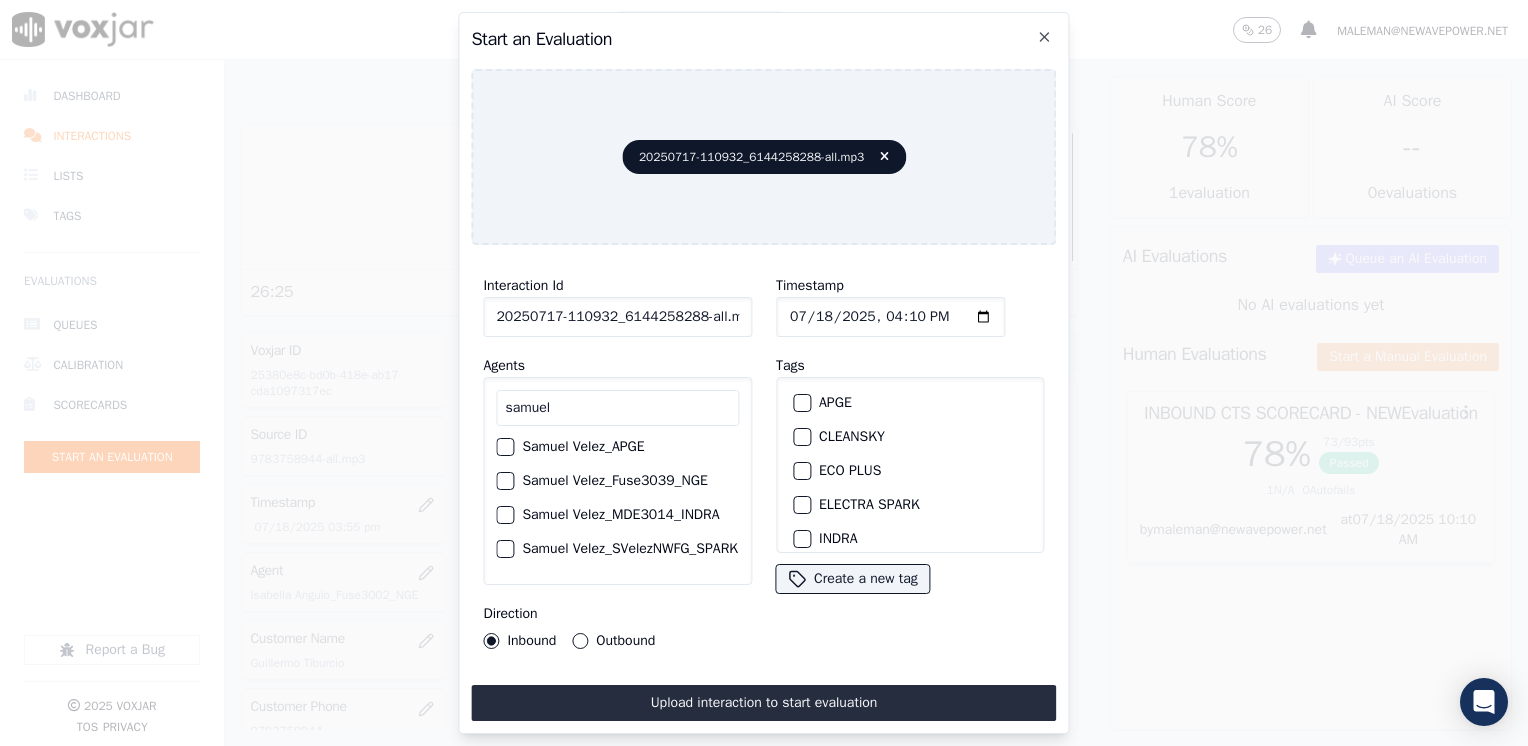 scroll, scrollTop: 0, scrollLeft: 0, axis: both 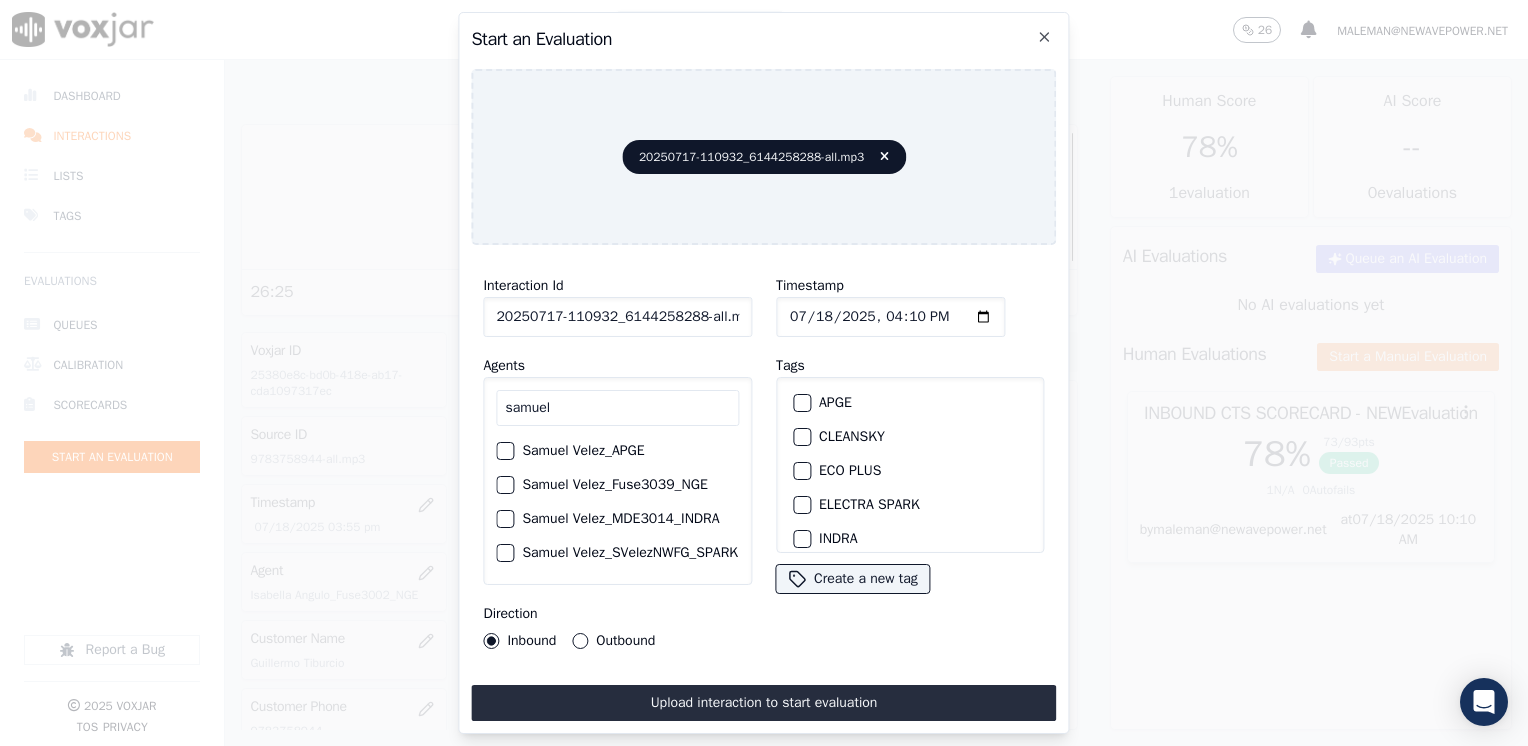 type on "samuel" 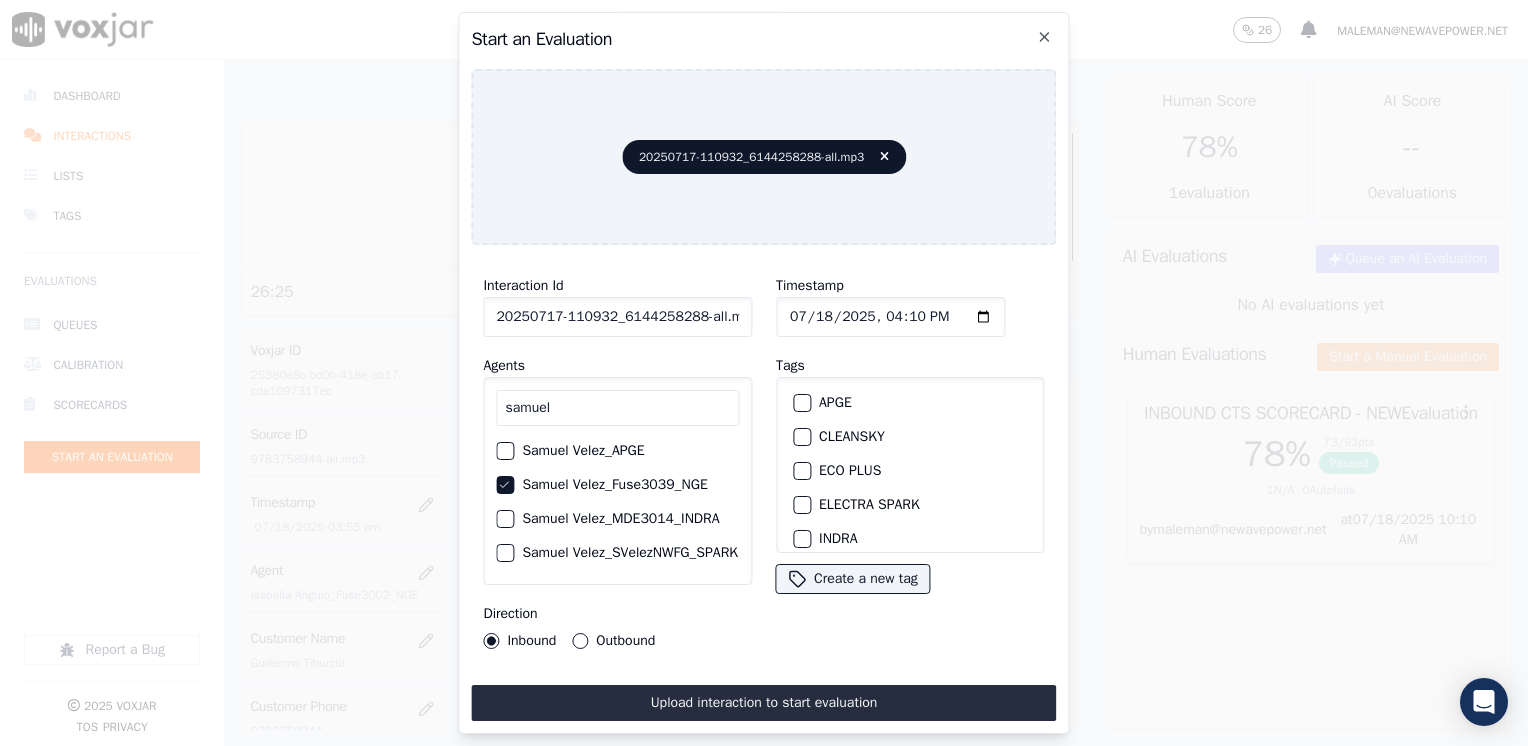 scroll, scrollTop: 200, scrollLeft: 0, axis: vertical 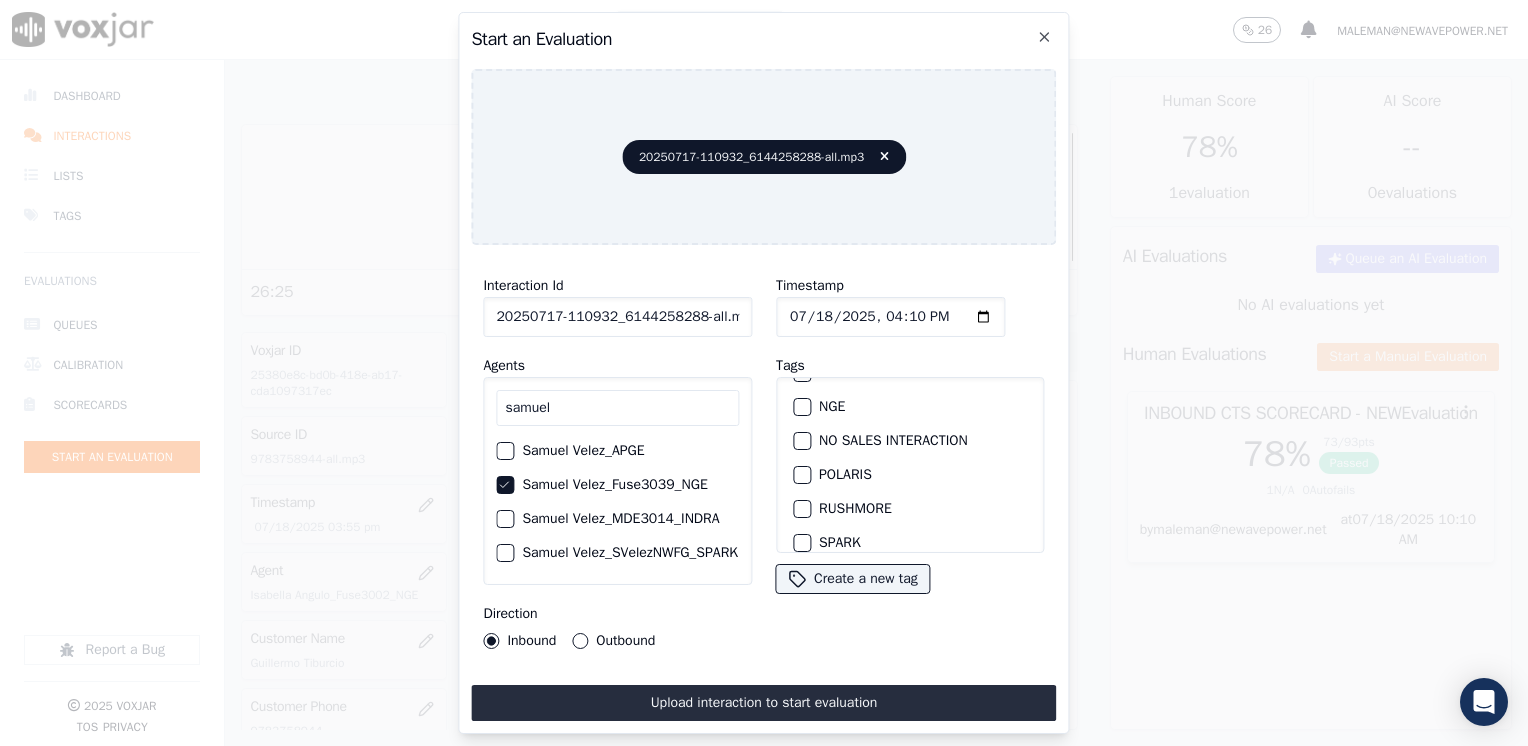 click on "NGE" at bounding box center (802, 407) 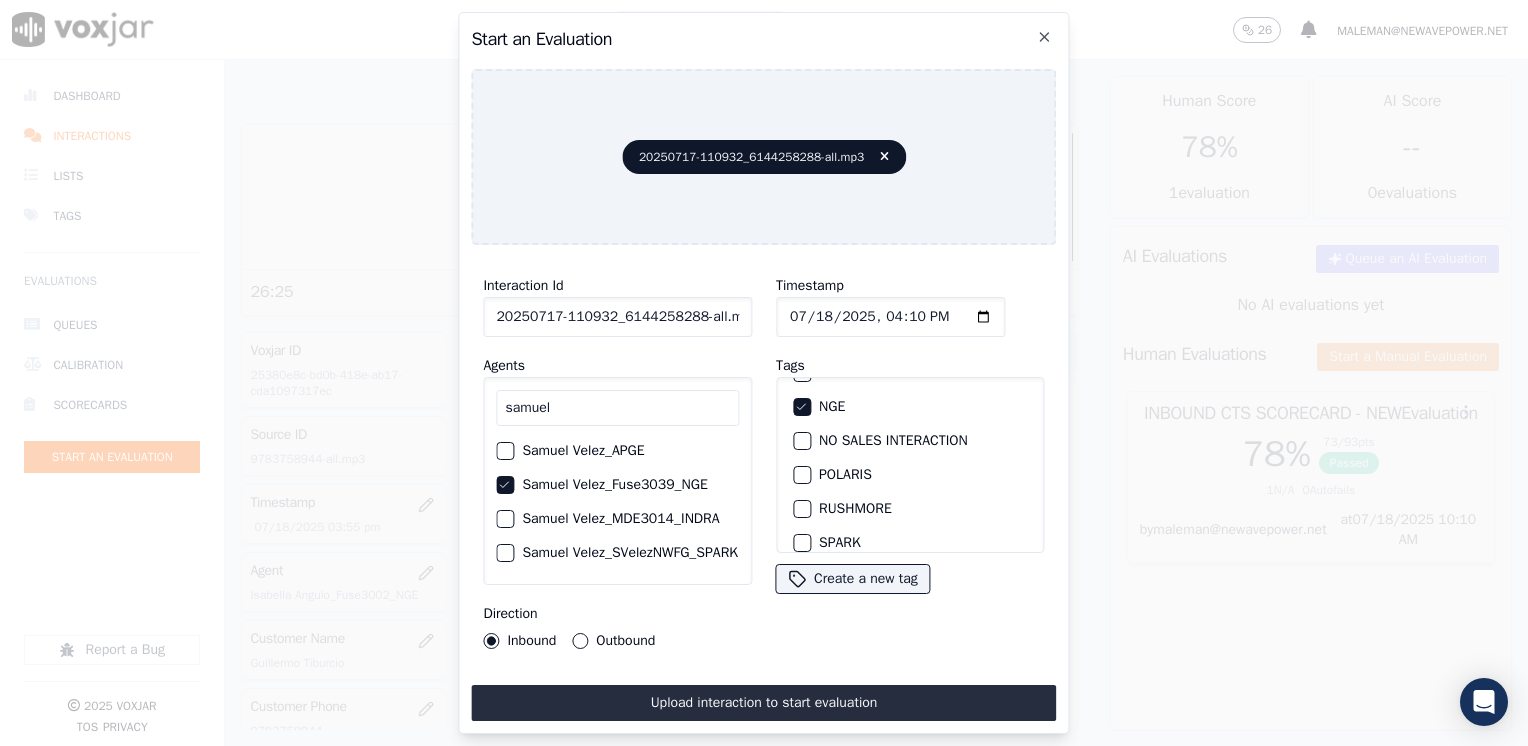 click on "Outbound" at bounding box center [580, 641] 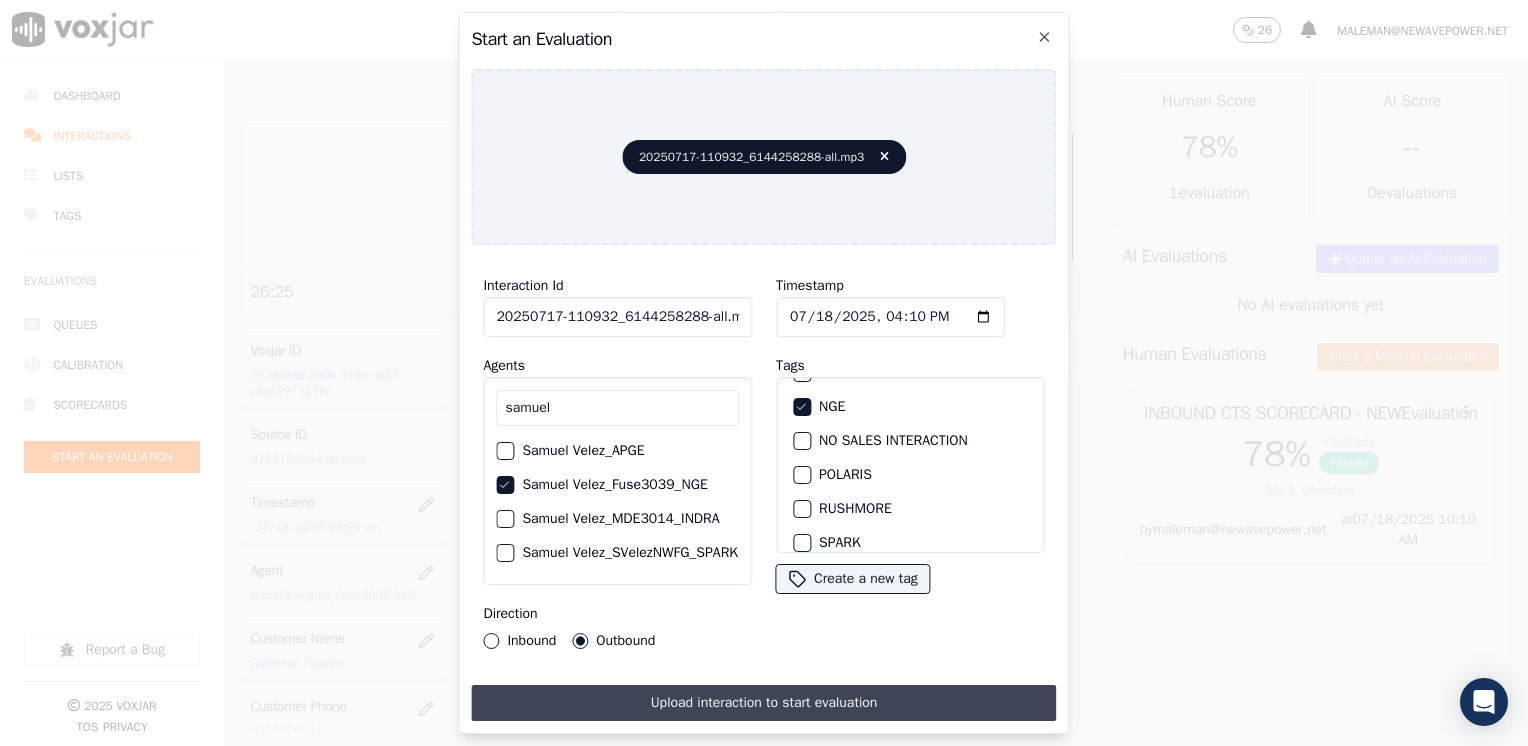 click on "Upload interaction to start evaluation" at bounding box center (763, 703) 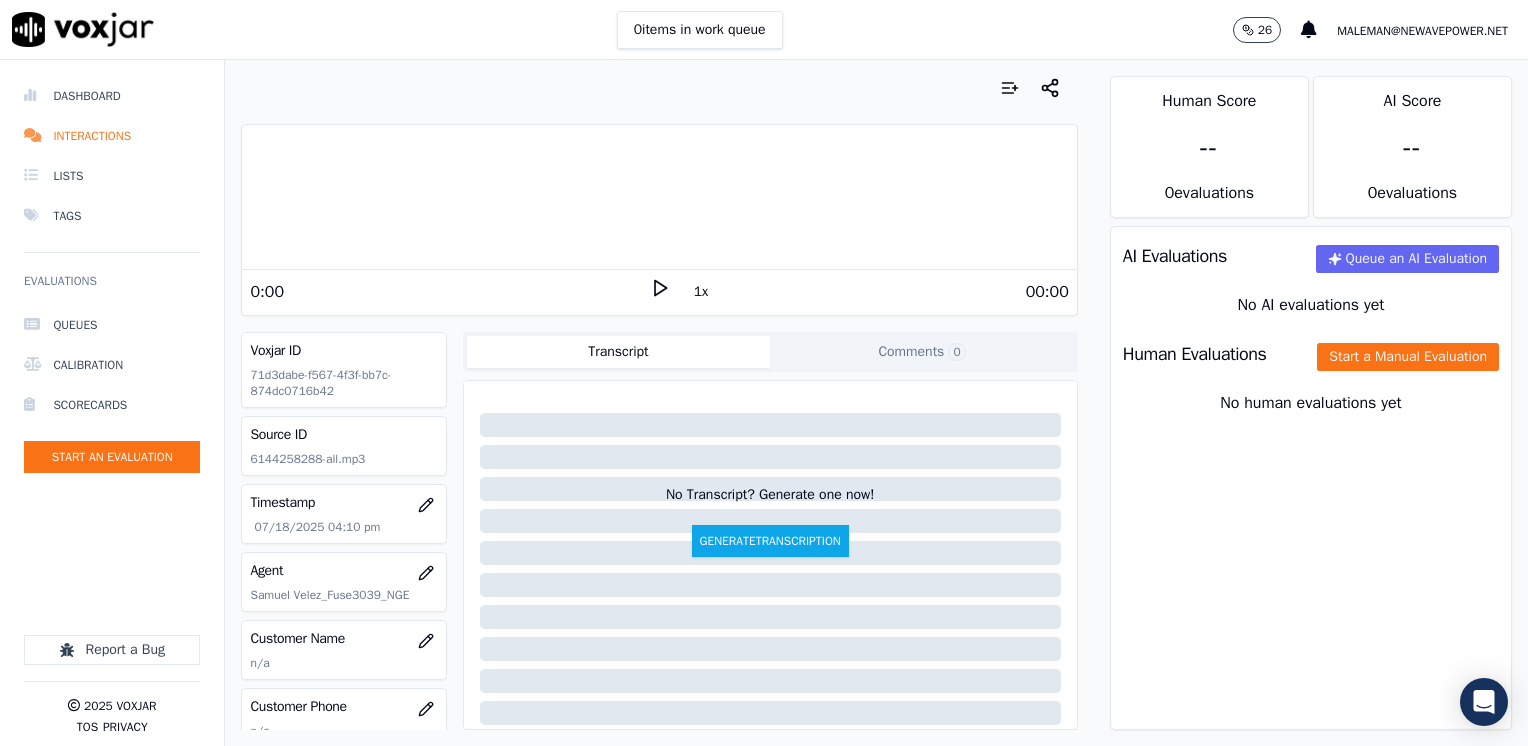 click on "0:00" at bounding box center (449, 292) 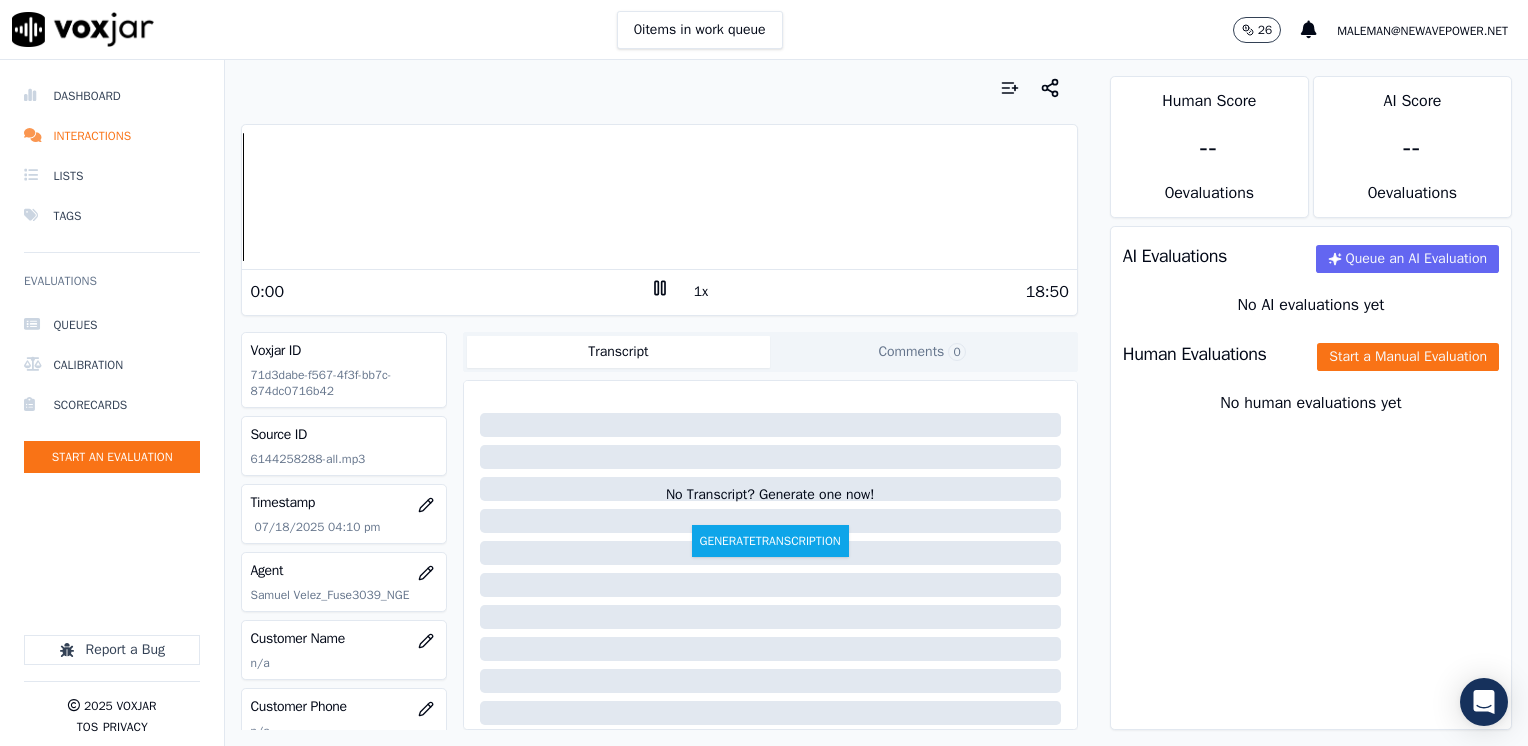 click on "1x" at bounding box center [660, 291] 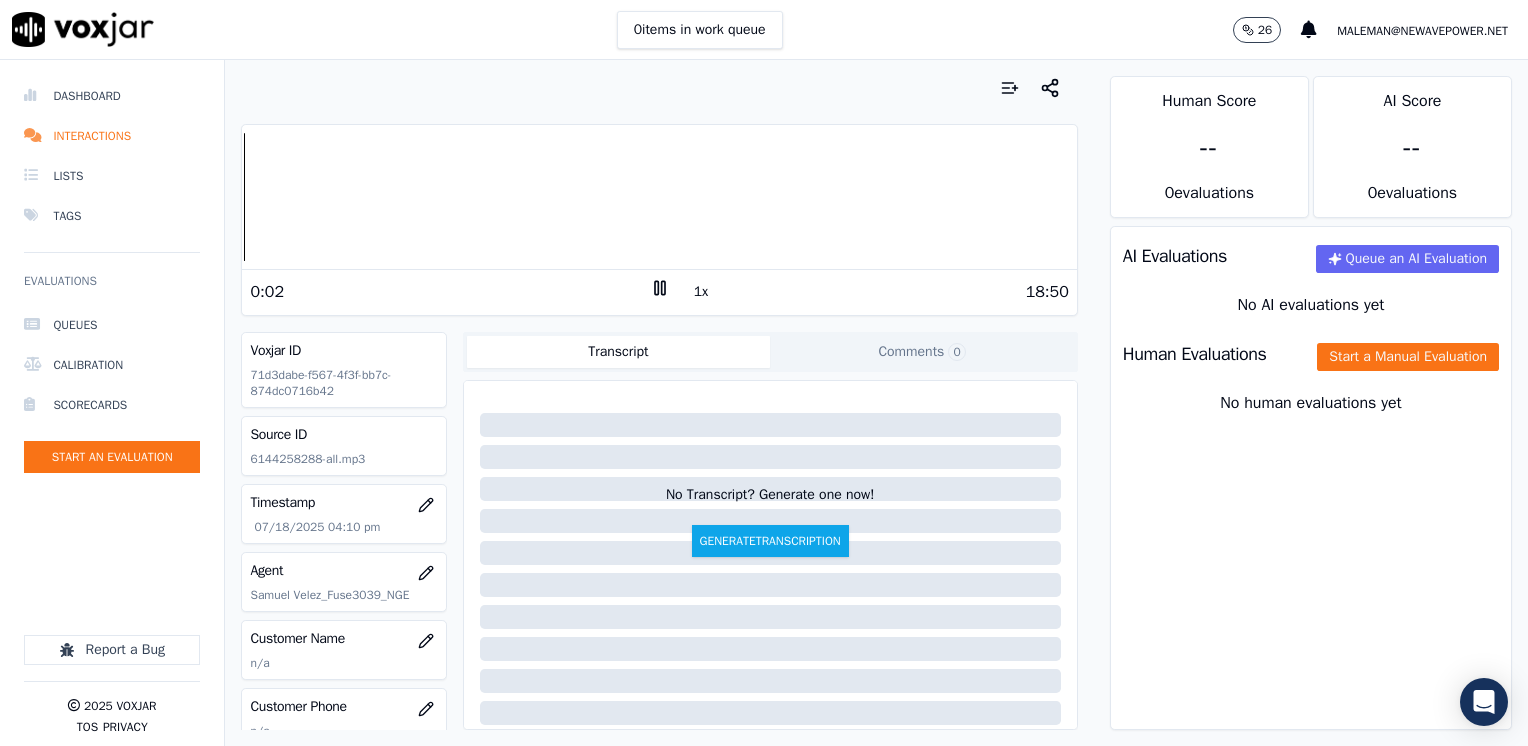 click 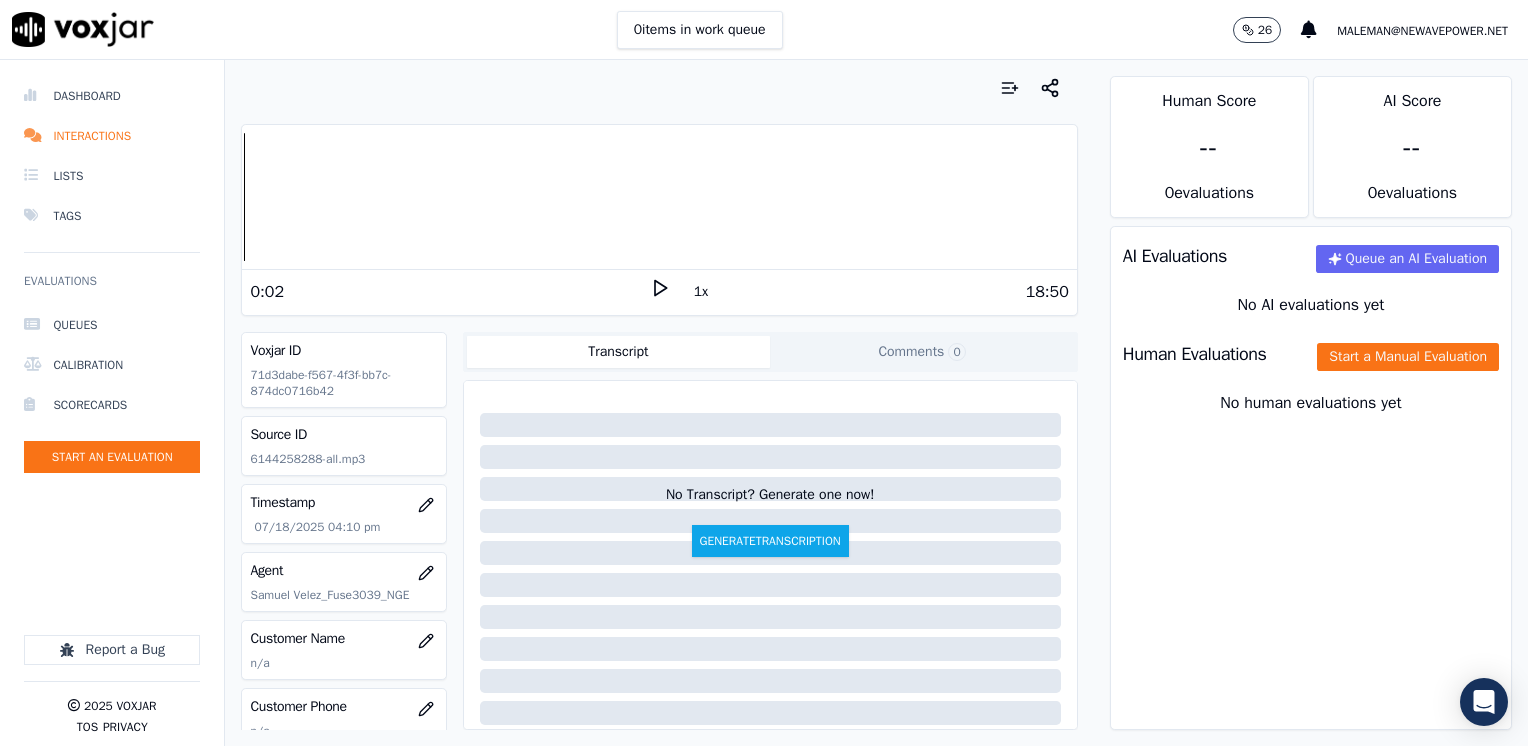 click on "Your browser does not support the audio element.   0:02     1x   18:50   Voxjar ID   71d3dabe-f567-4f3f-bb7c-874dc0716b42   Source ID   6144258288-all.mp3   Timestamp
07/18/2025 04:10 pm     Agent
Samuel Velez_Fuse3039_NGE     Customer Name     n/a     Customer Phone     n/a     Tags
NGE     Source     manualUpload   Type     AUDIO       Transcript   Comments  0   No Transcript? Generate one now!   Generate  Transcription         Add Comment" at bounding box center [659, 403] 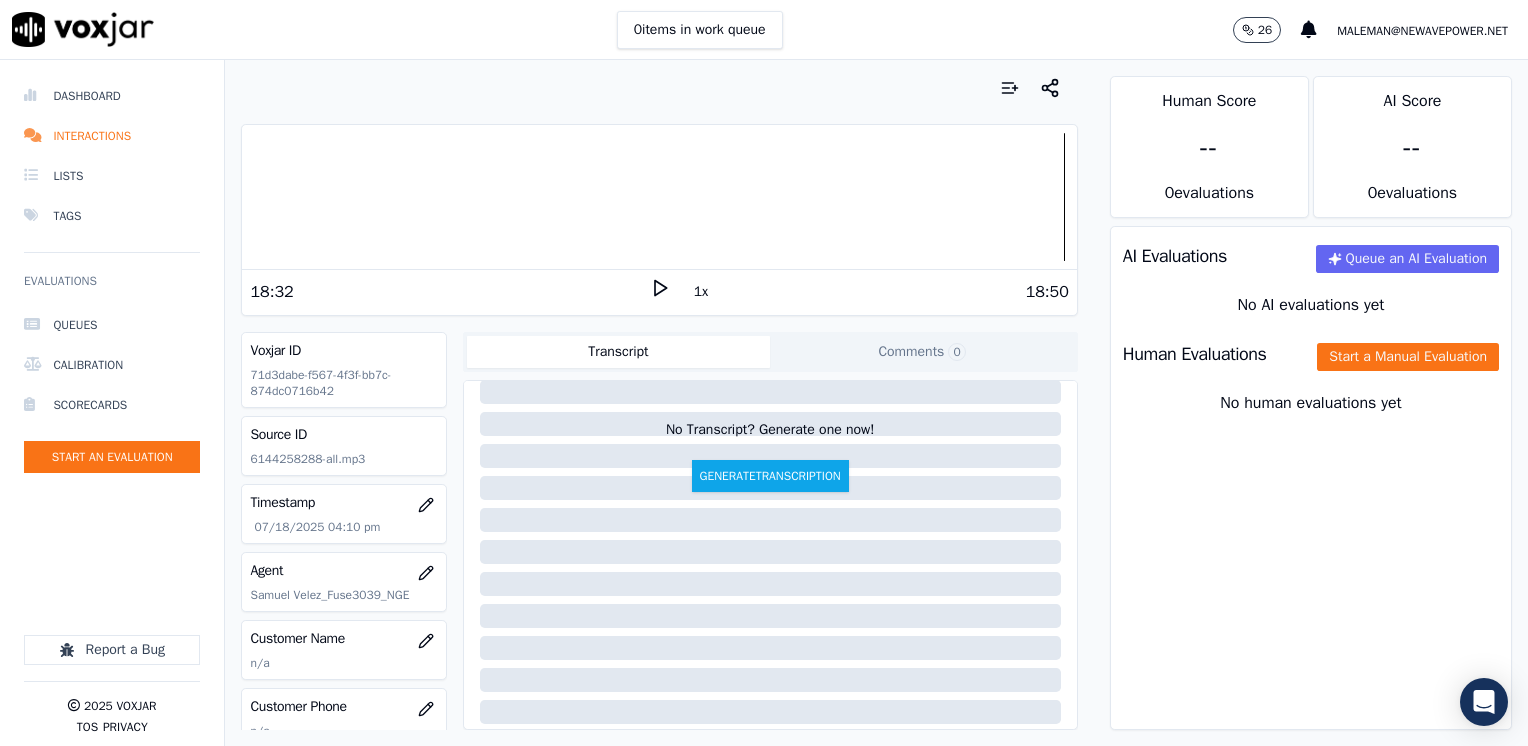 scroll, scrollTop: 100, scrollLeft: 0, axis: vertical 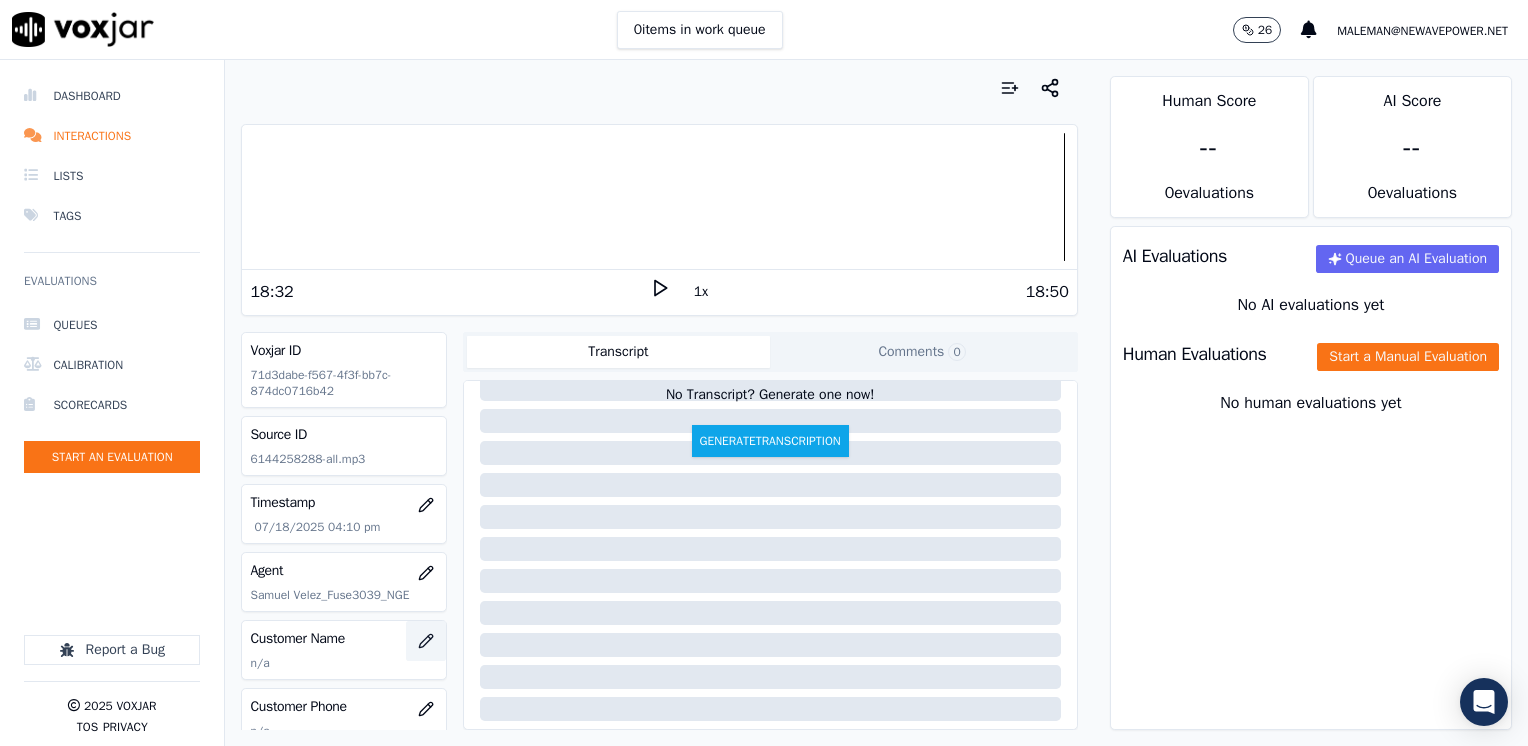 click at bounding box center (426, 641) 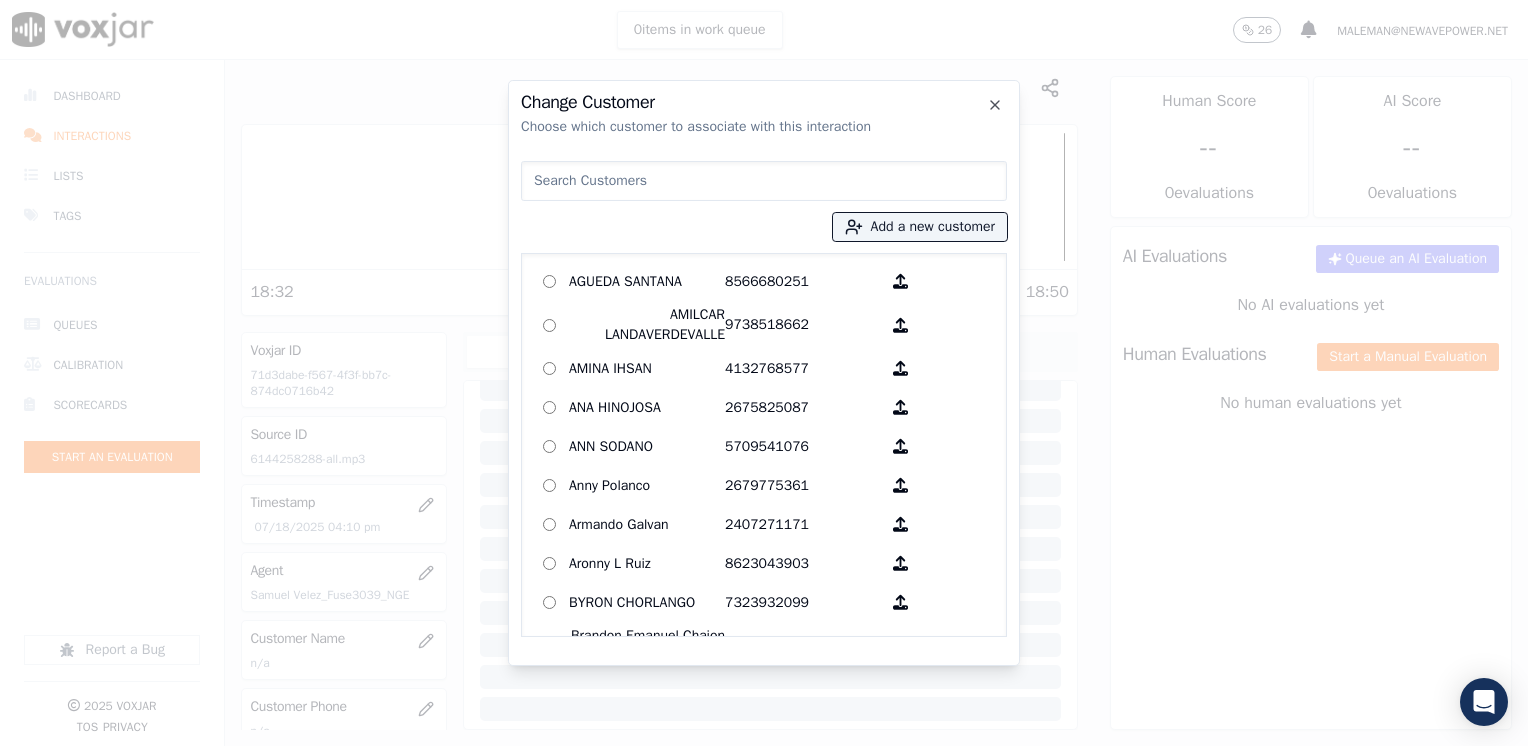 drag, startPoint x: 534, startPoint y: 181, endPoint x: 589, endPoint y: 184, distance: 55.081757 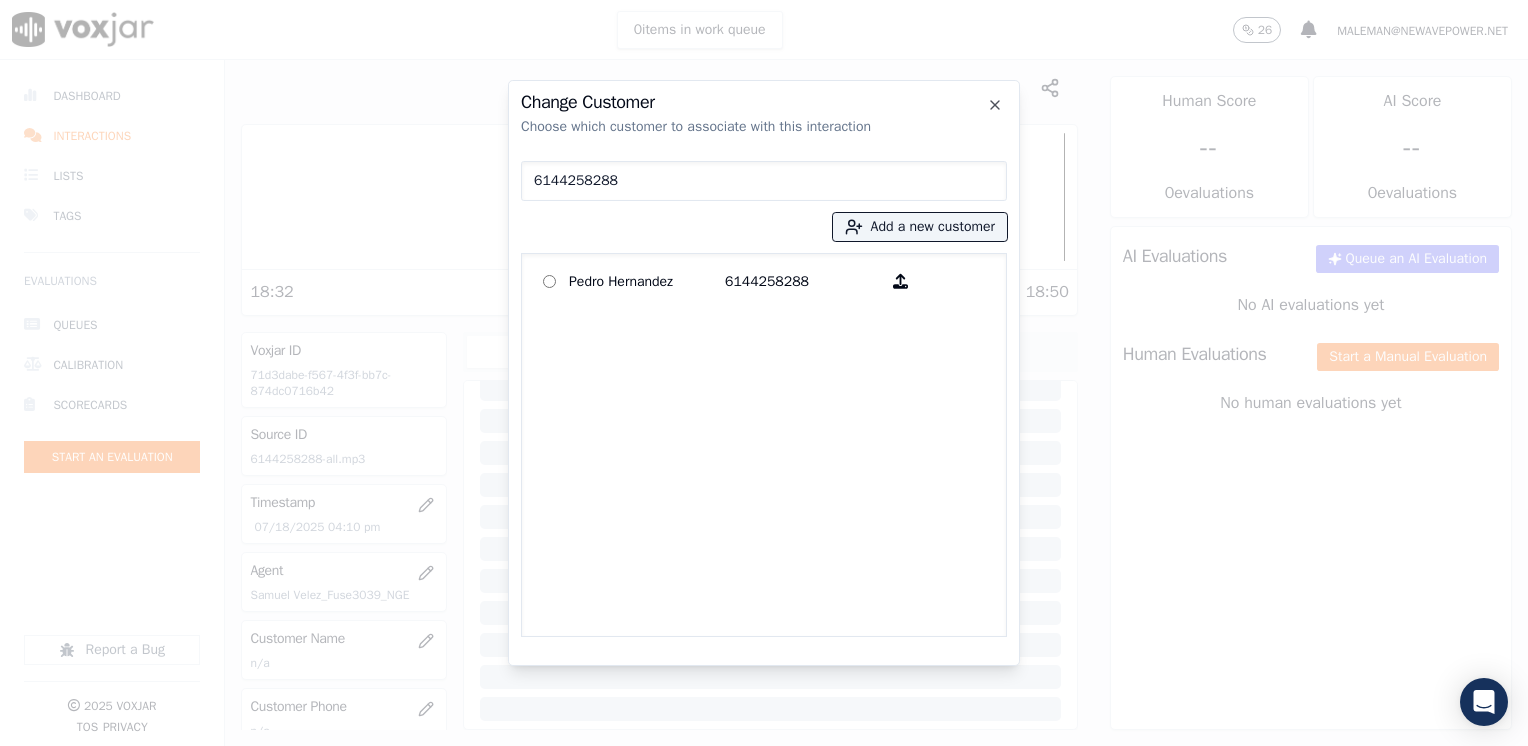 type on "6144258288" 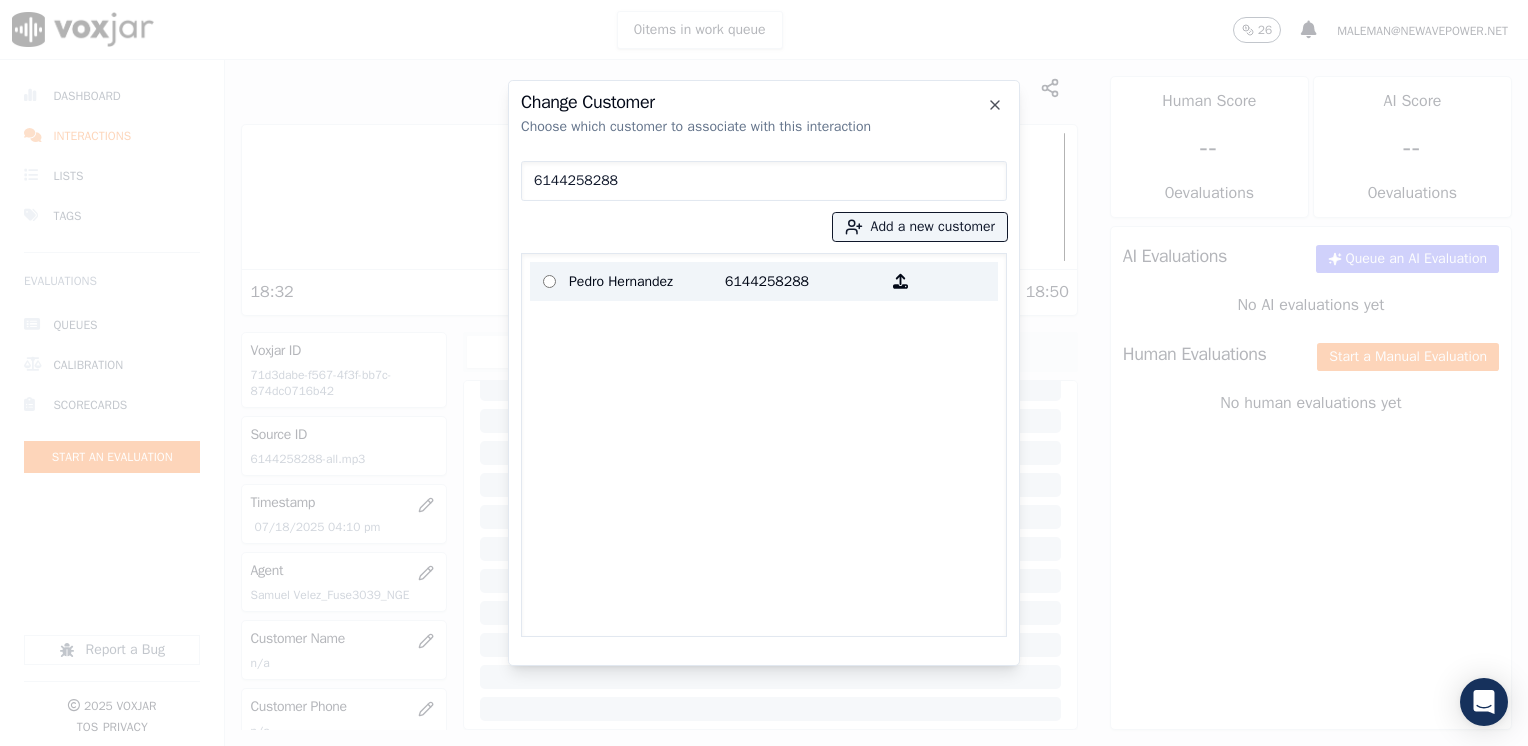 click on "6144258288" at bounding box center (803, 281) 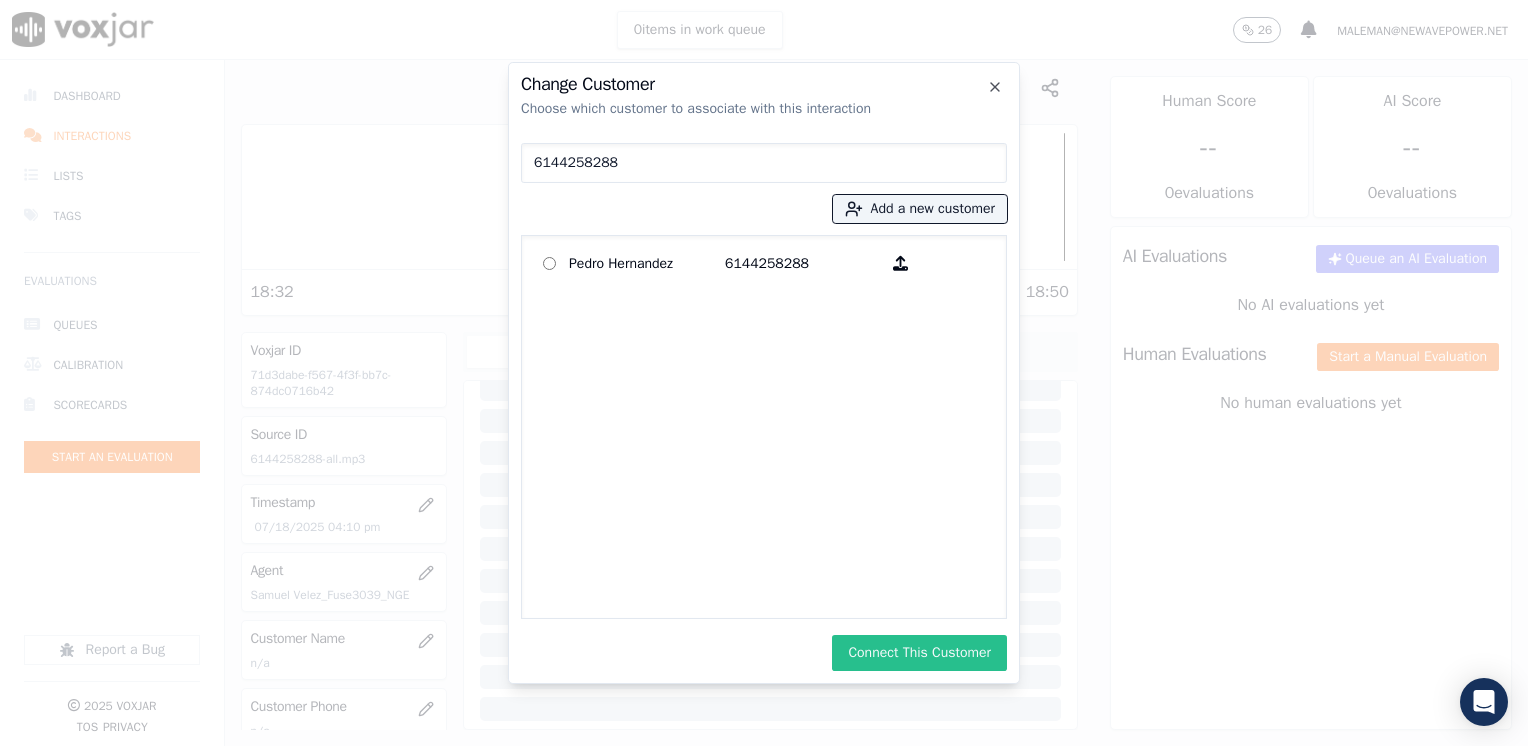 click on "Connect This Customer" at bounding box center (919, 653) 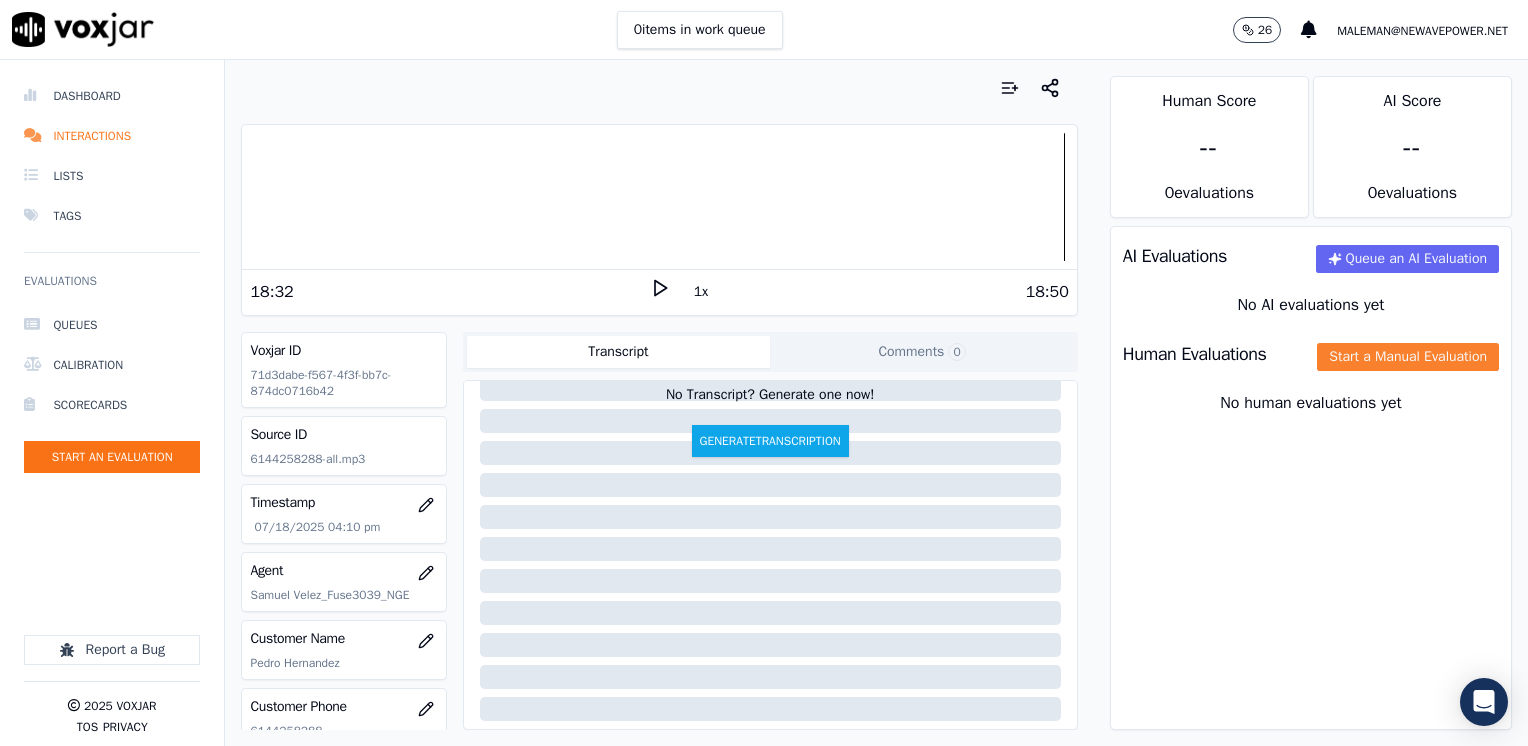 click on "Start a Manual Evaluation" 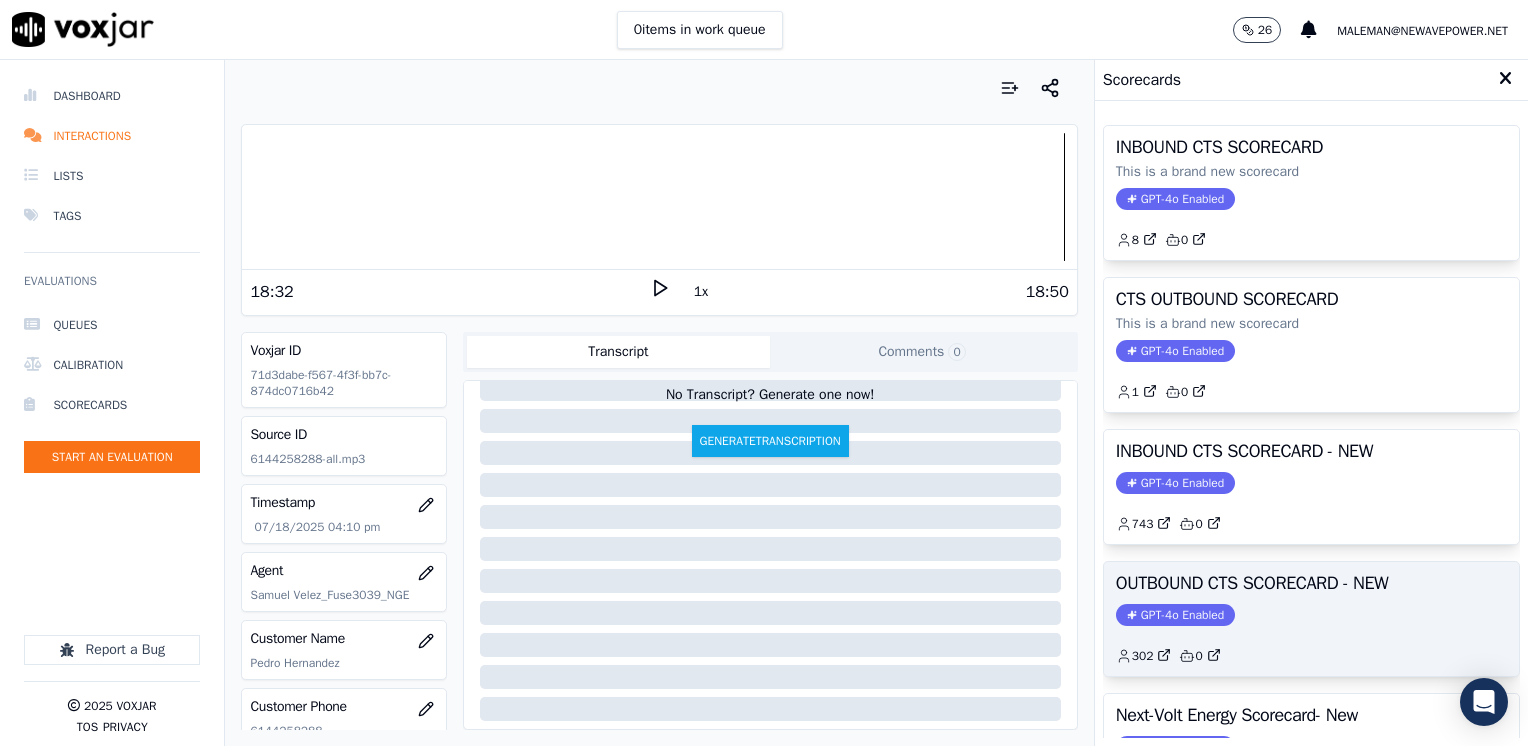 click on "OUTBOUND CTS SCORECARD - NEW        GPT-4o Enabled       302         0" at bounding box center (1311, 619) 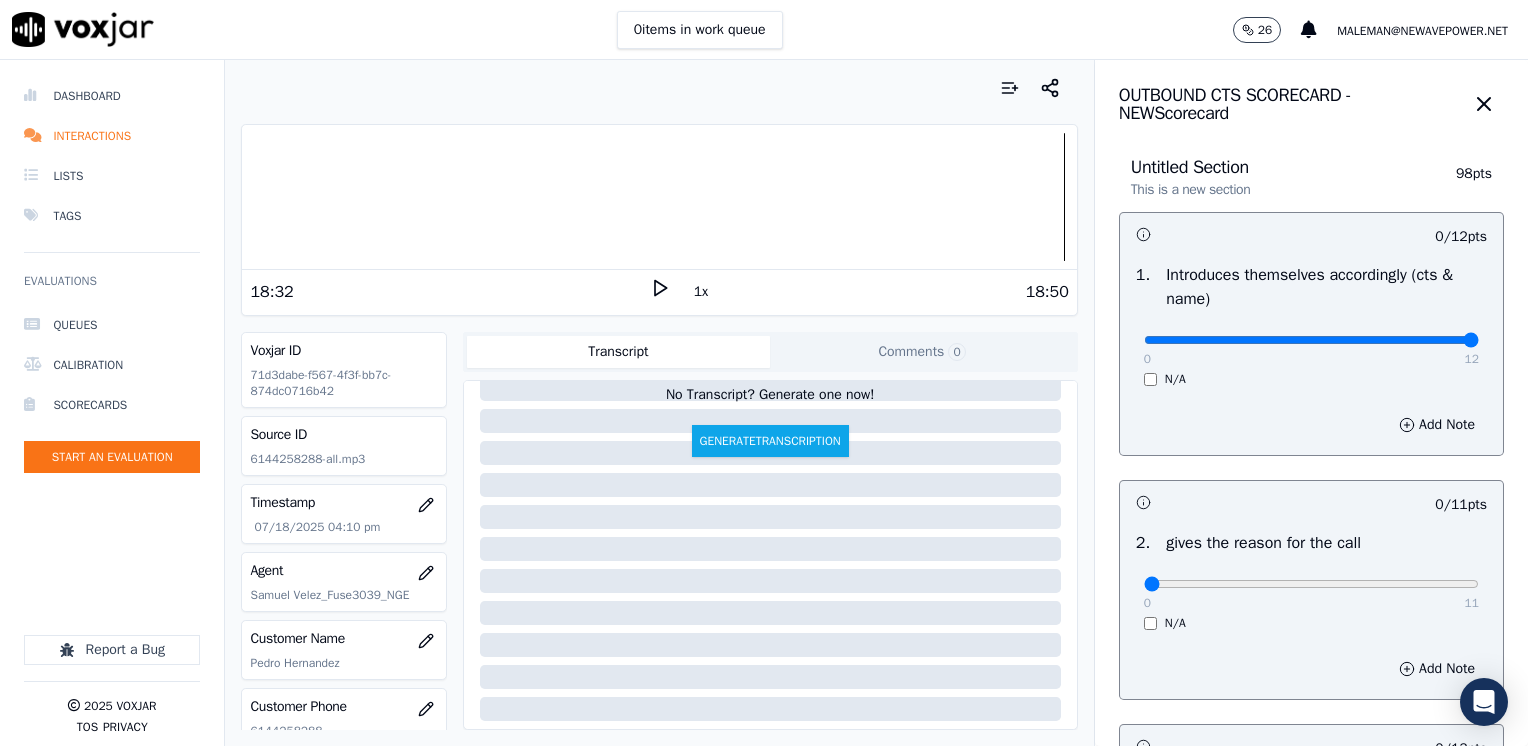 drag, startPoint x: 1134, startPoint y: 338, endPoint x: 1531, endPoint y: 332, distance: 397.04535 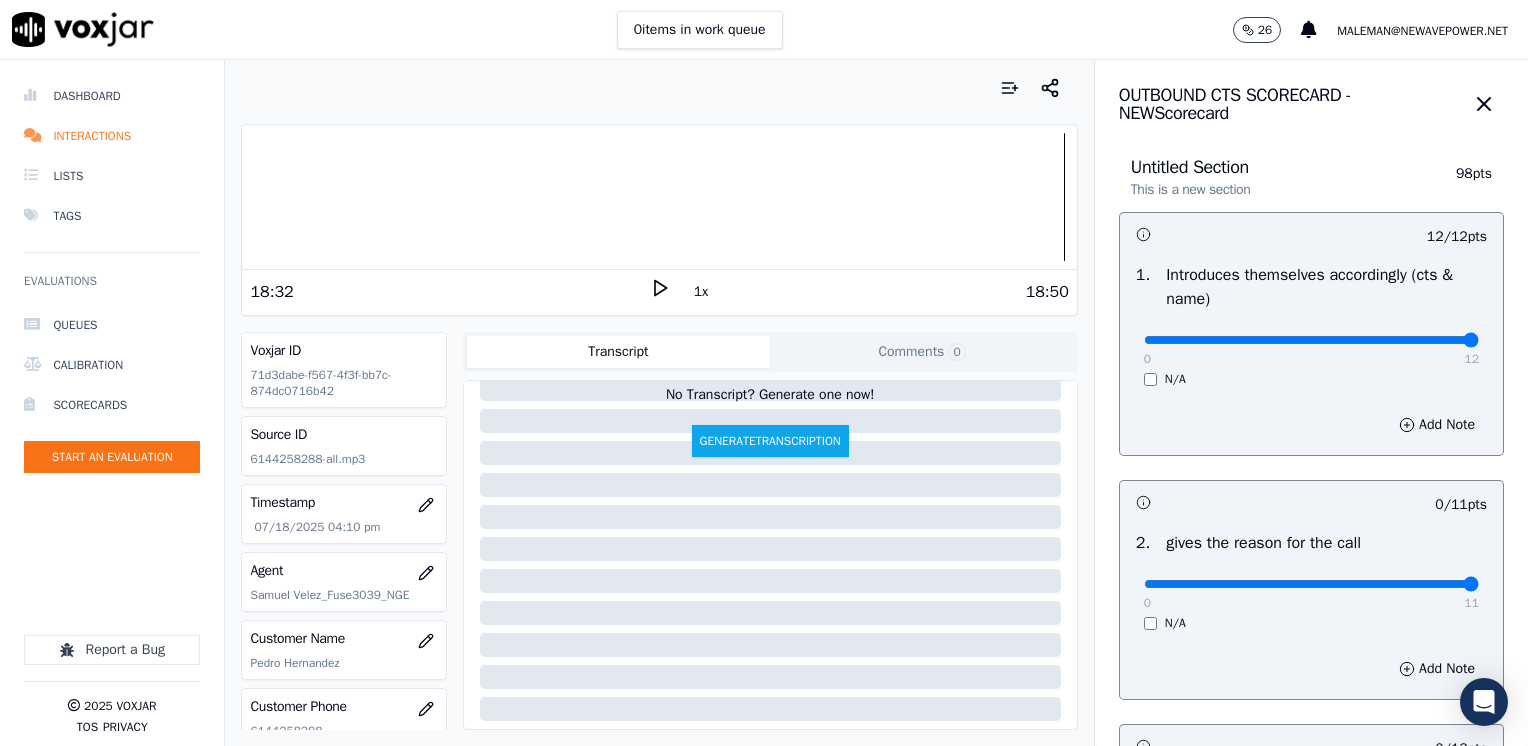 drag, startPoint x: 1130, startPoint y: 588, endPoint x: 1531, endPoint y: 575, distance: 401.21066 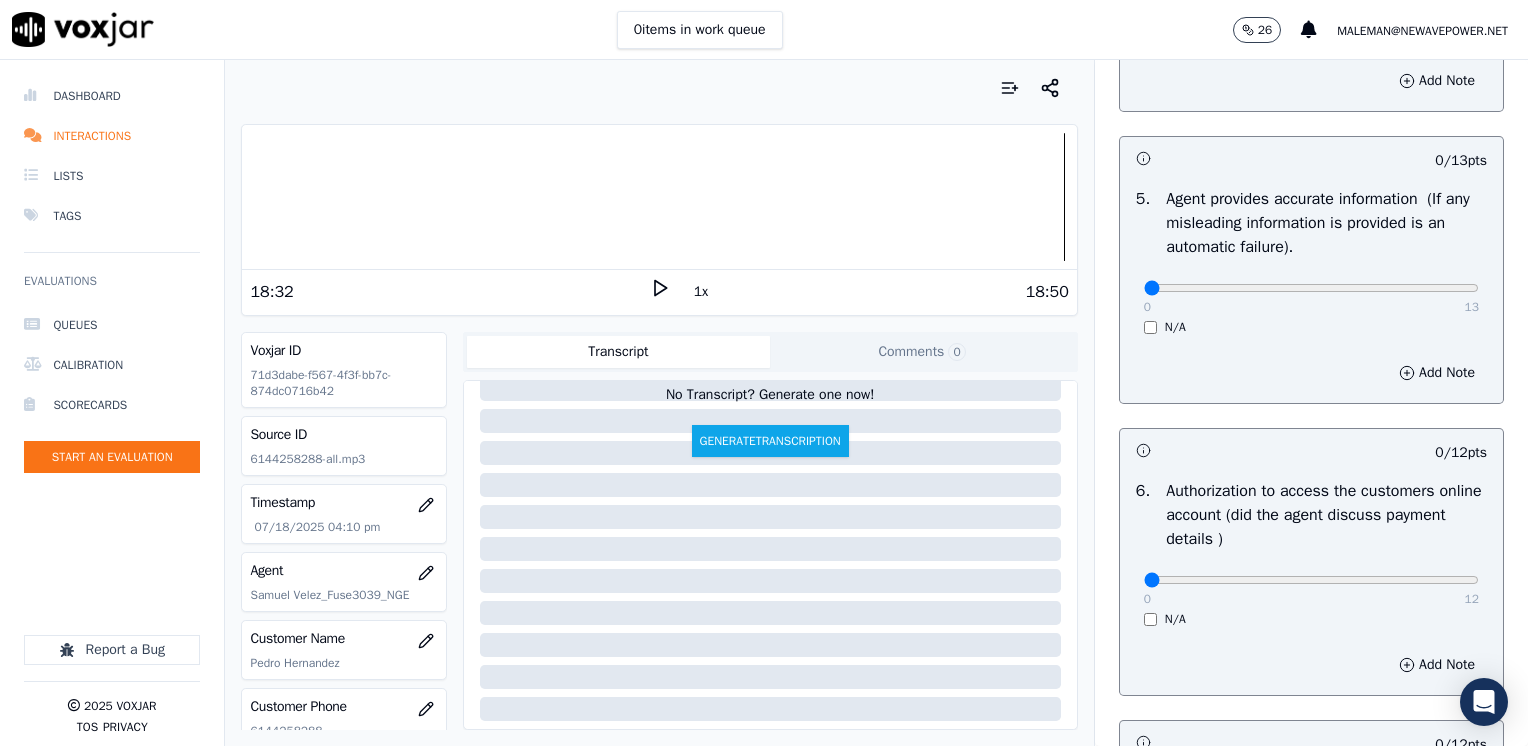 scroll, scrollTop: 1700, scrollLeft: 0, axis: vertical 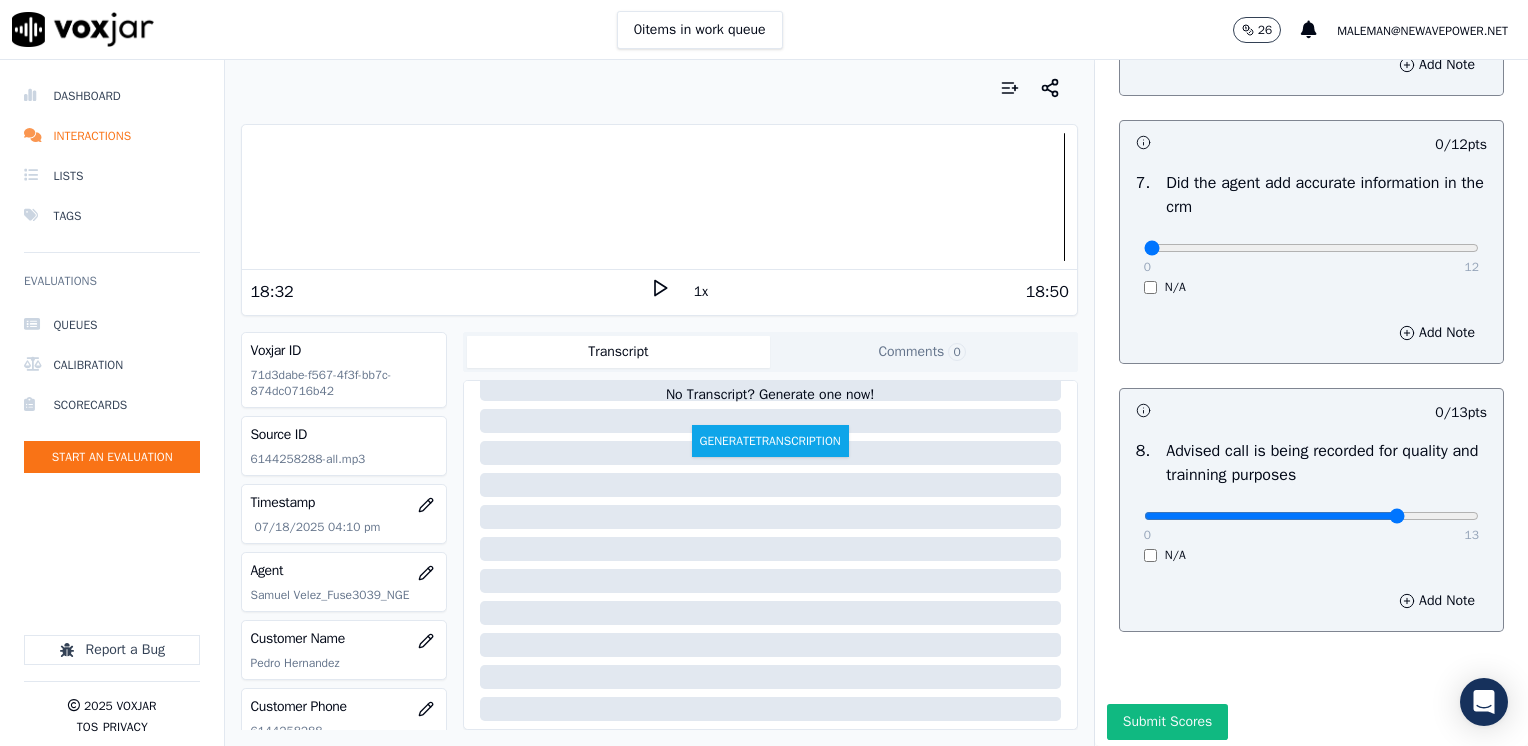 type on "10" 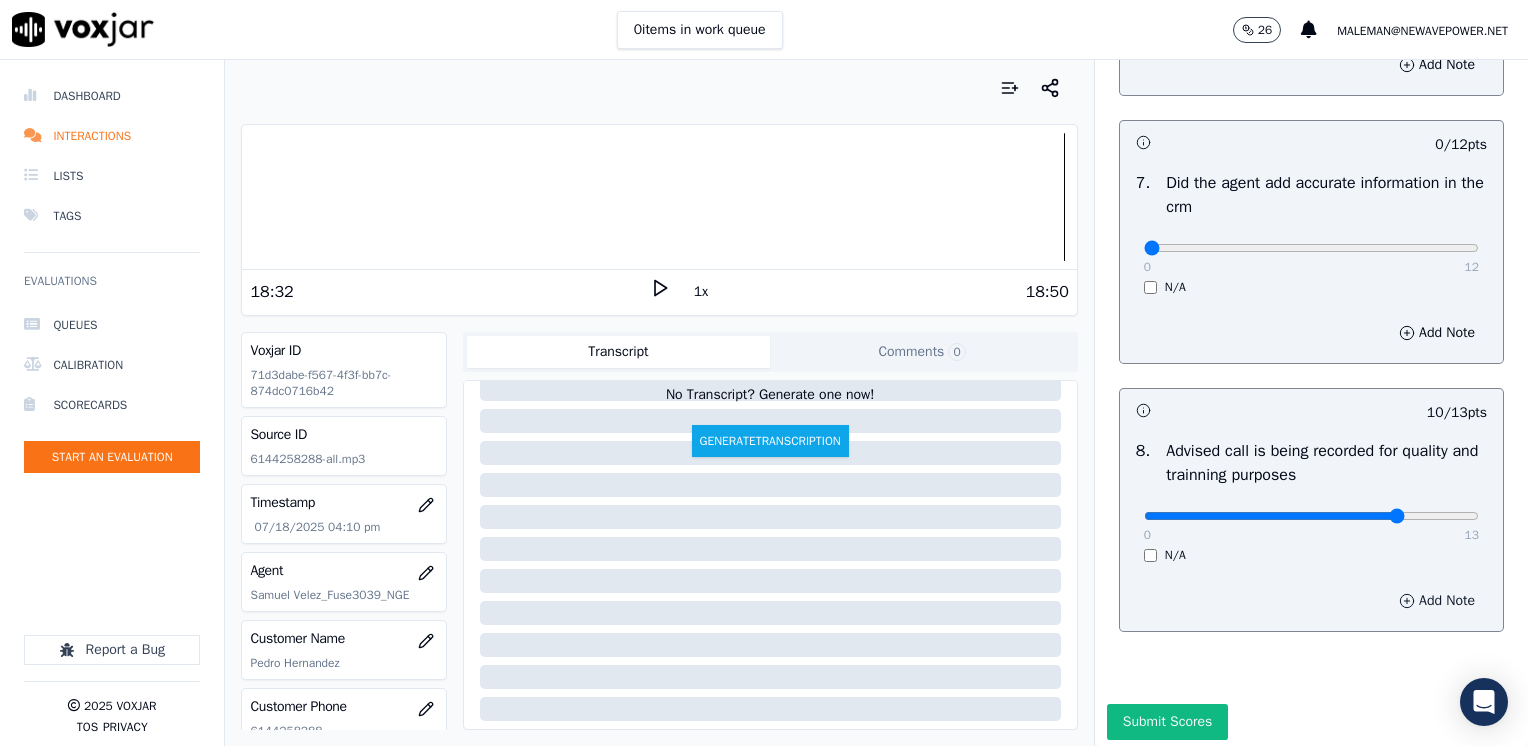 click on "Add Note" at bounding box center (1437, 601) 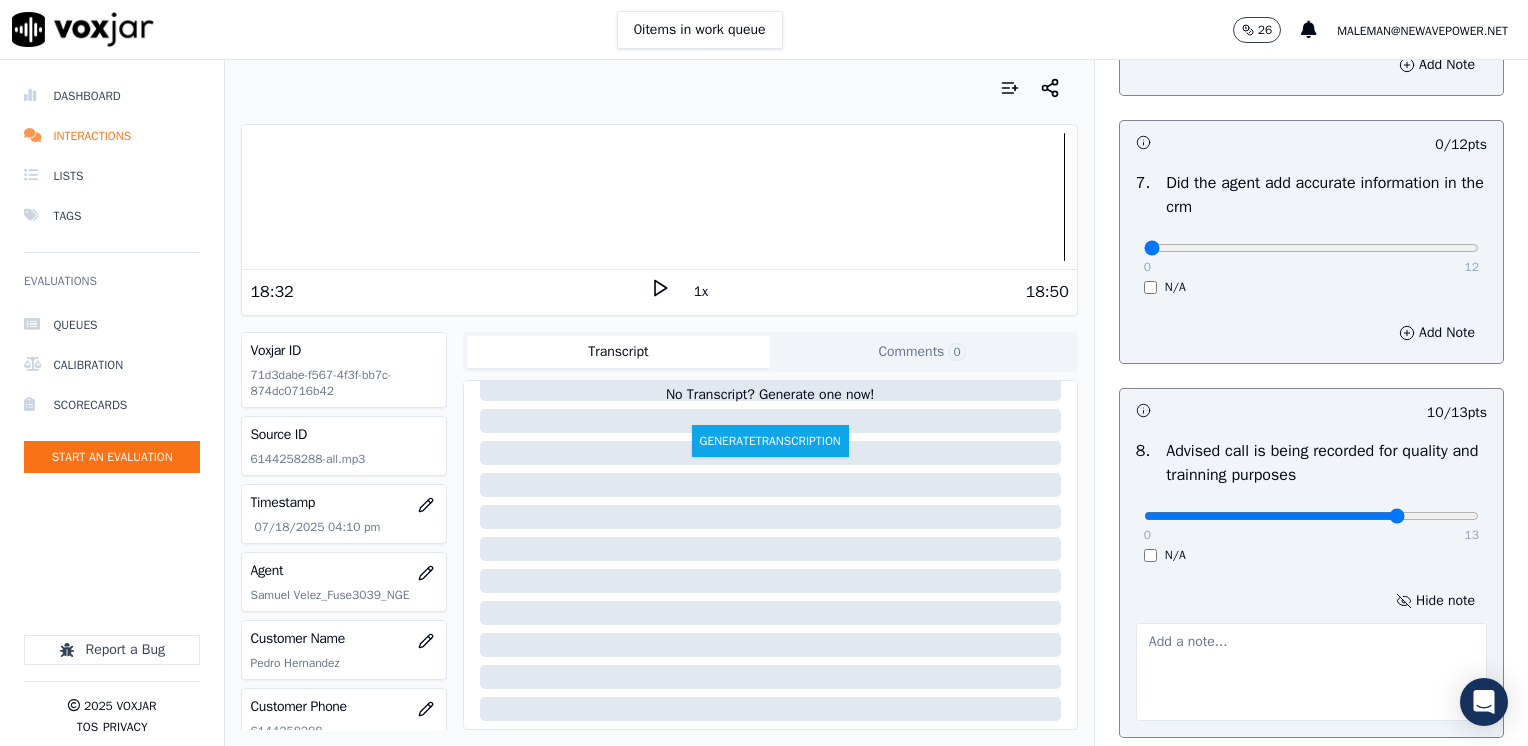 click at bounding box center [1311, 672] 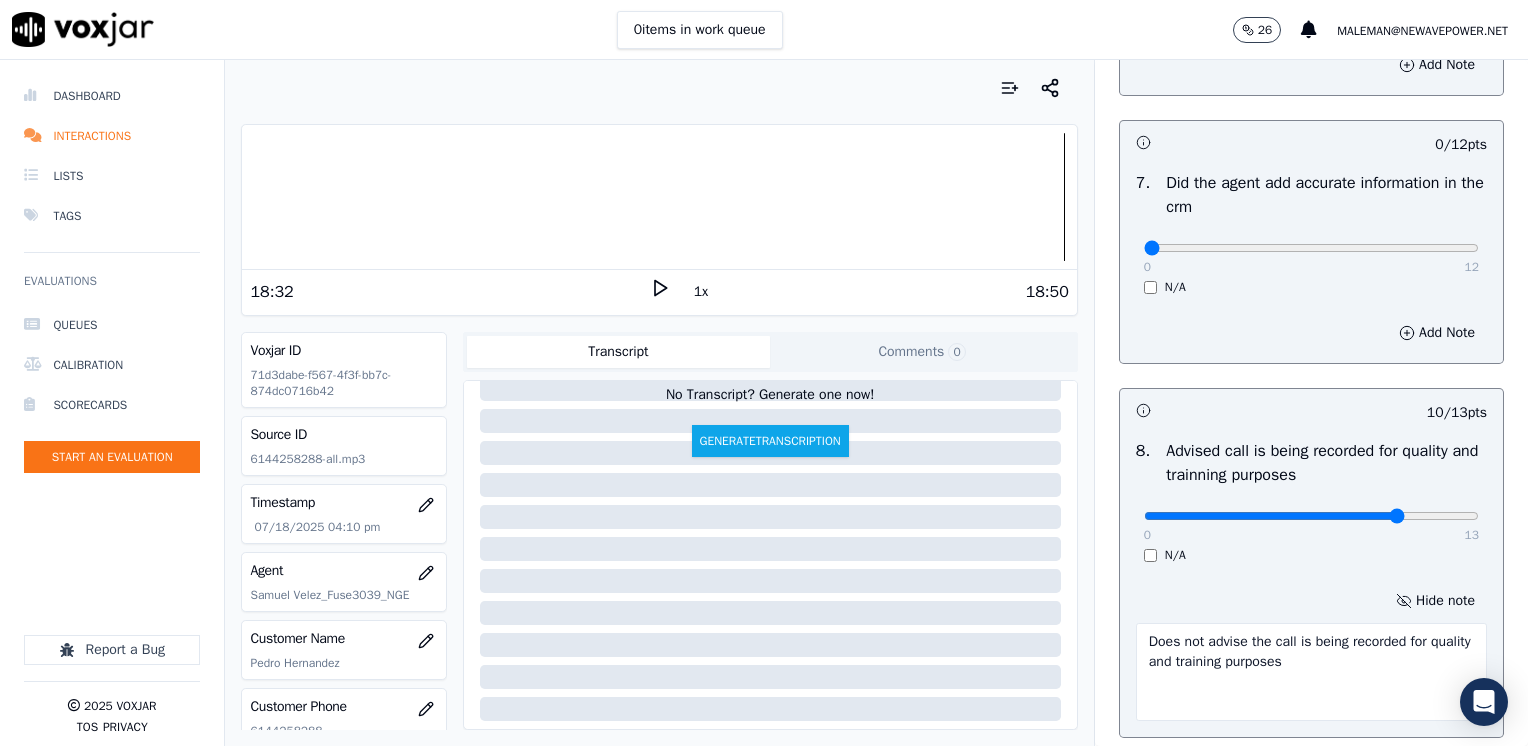 type on "Does not advise the call is being recorded for quality and training purposes" 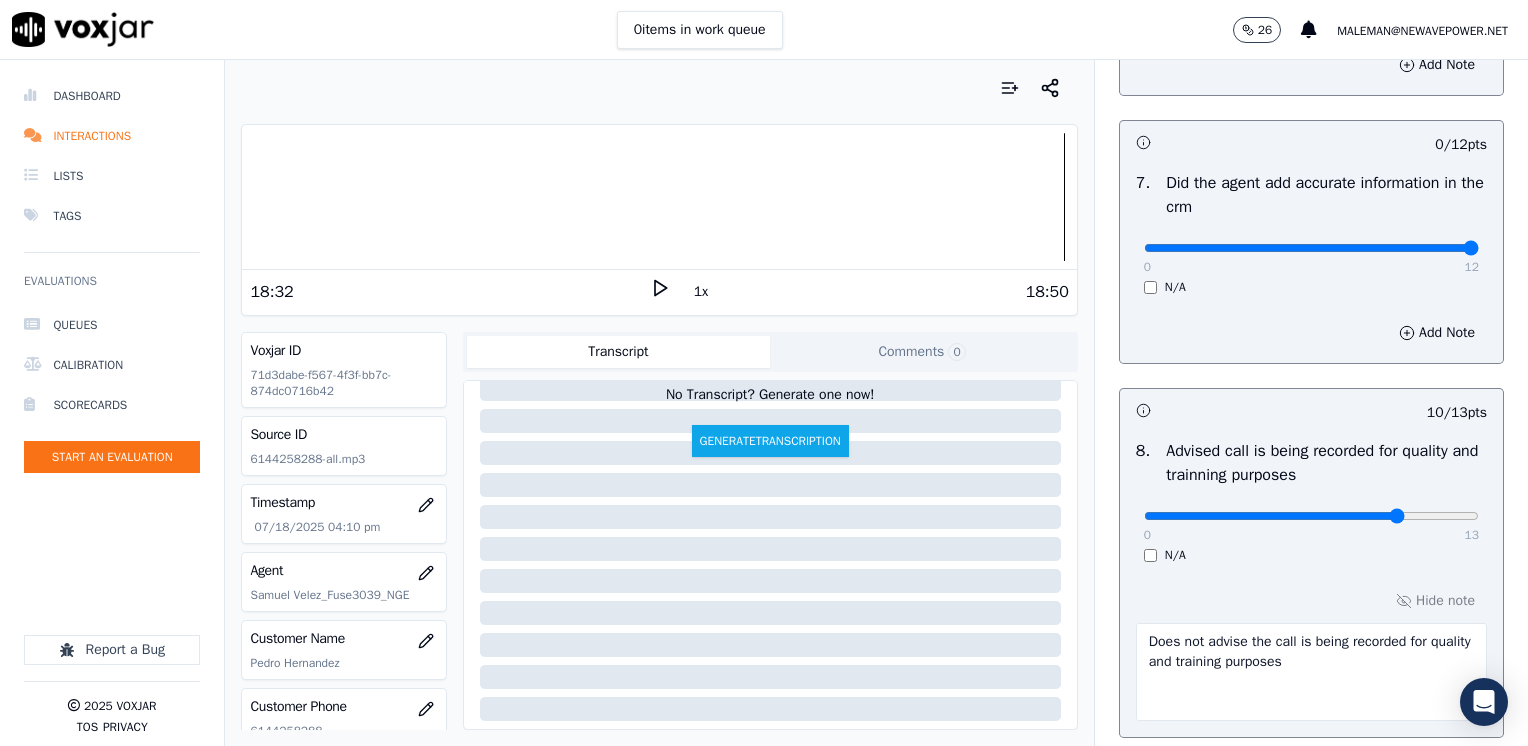 drag, startPoint x: 1132, startPoint y: 249, endPoint x: 1531, endPoint y: 296, distance: 401.75864 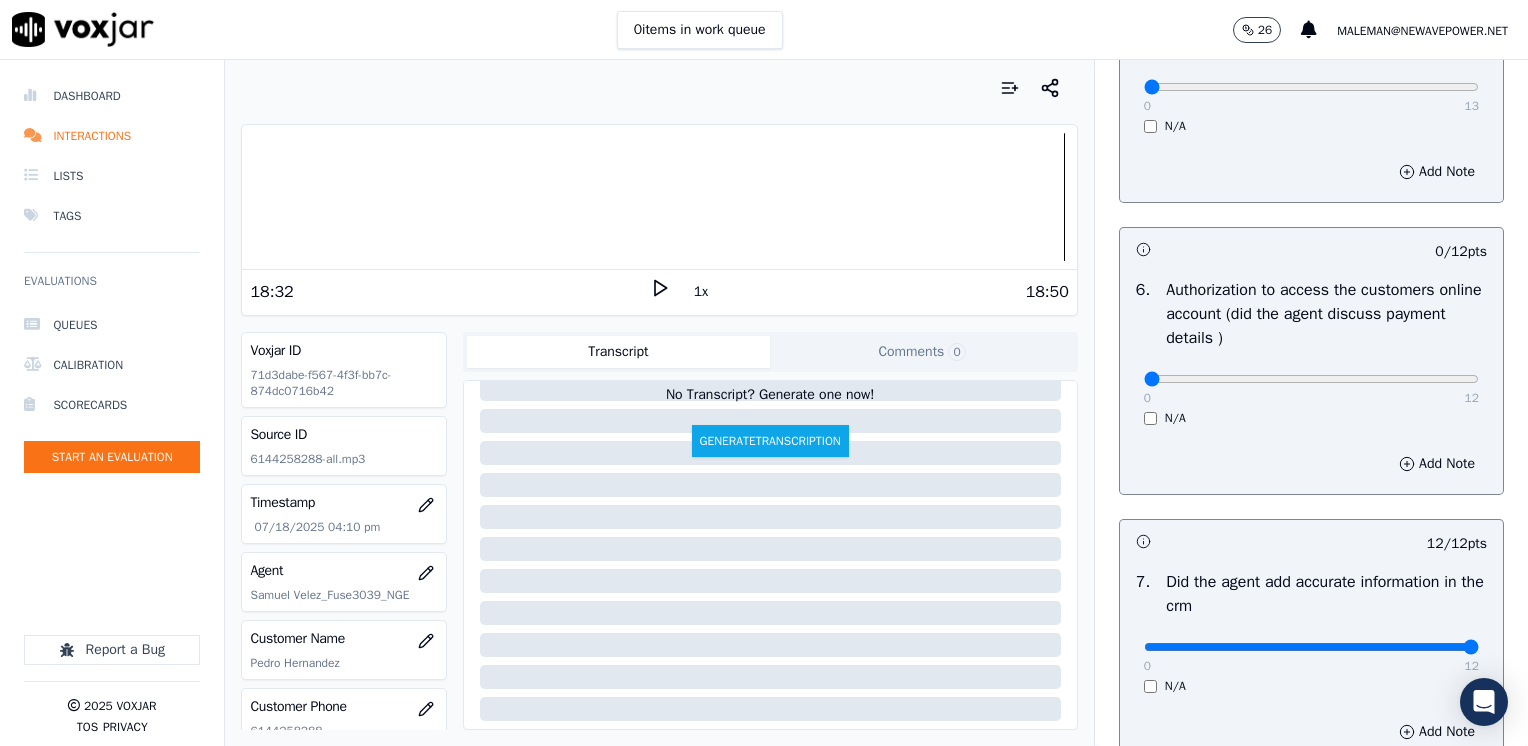scroll, scrollTop: 1300, scrollLeft: 0, axis: vertical 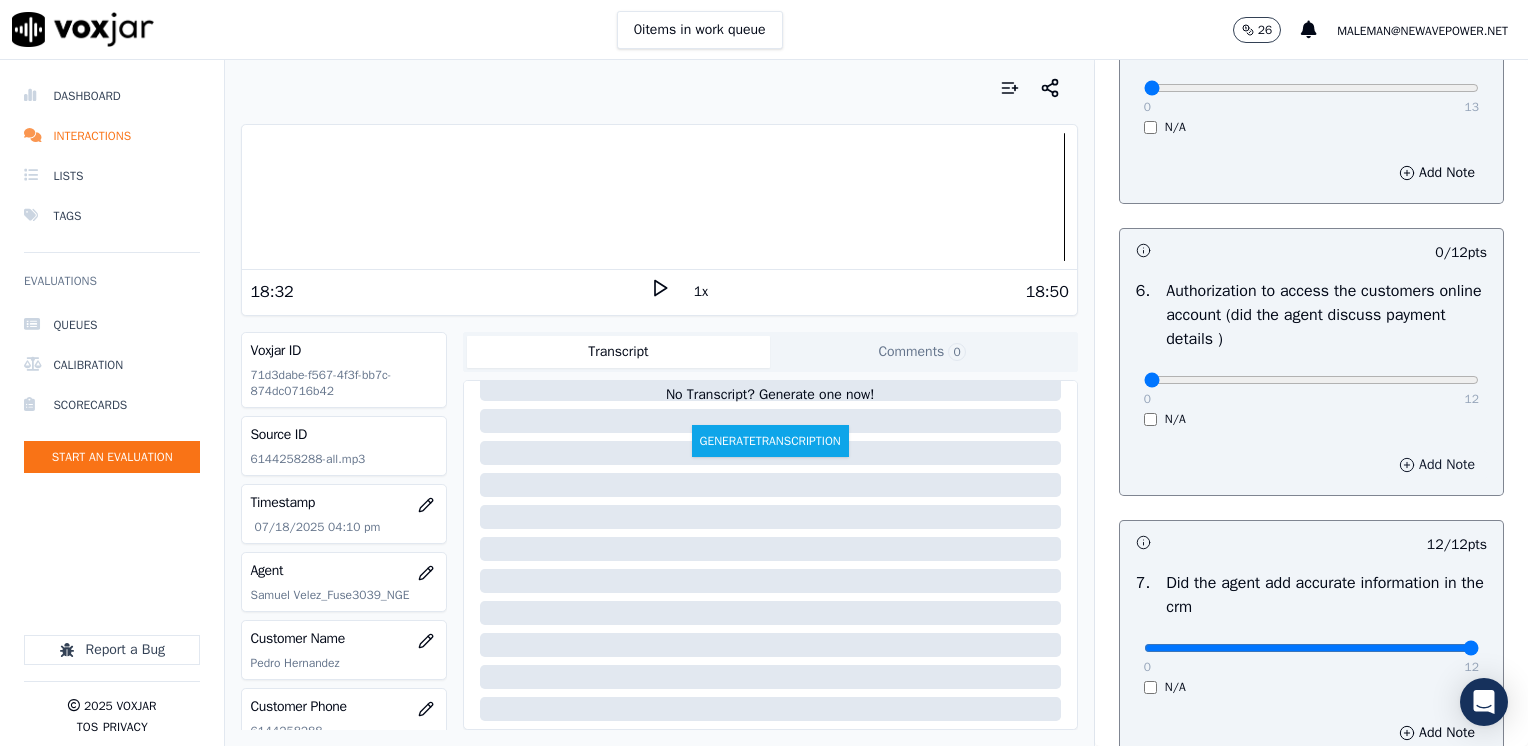 click on "Add Note" at bounding box center [1437, 465] 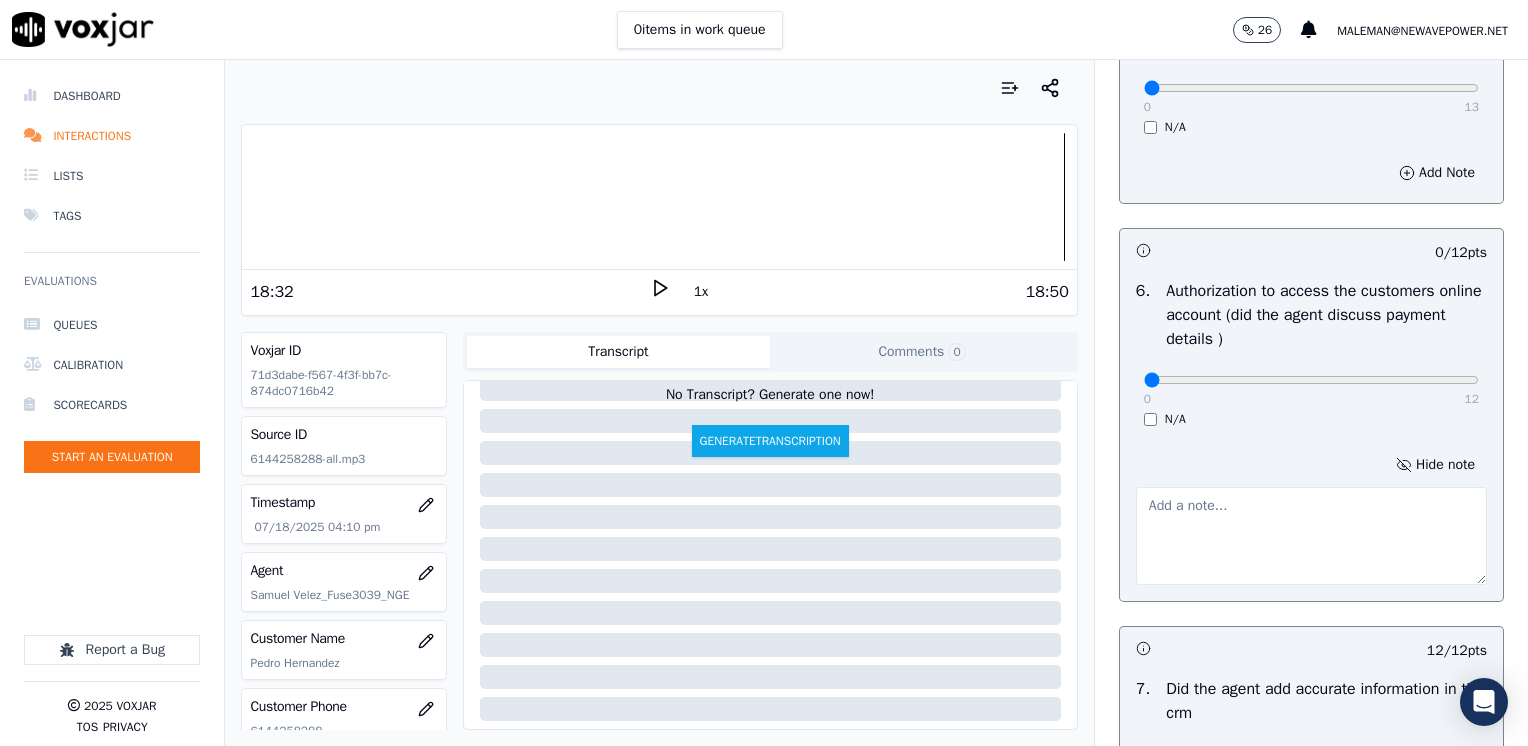 click at bounding box center (1311, 536) 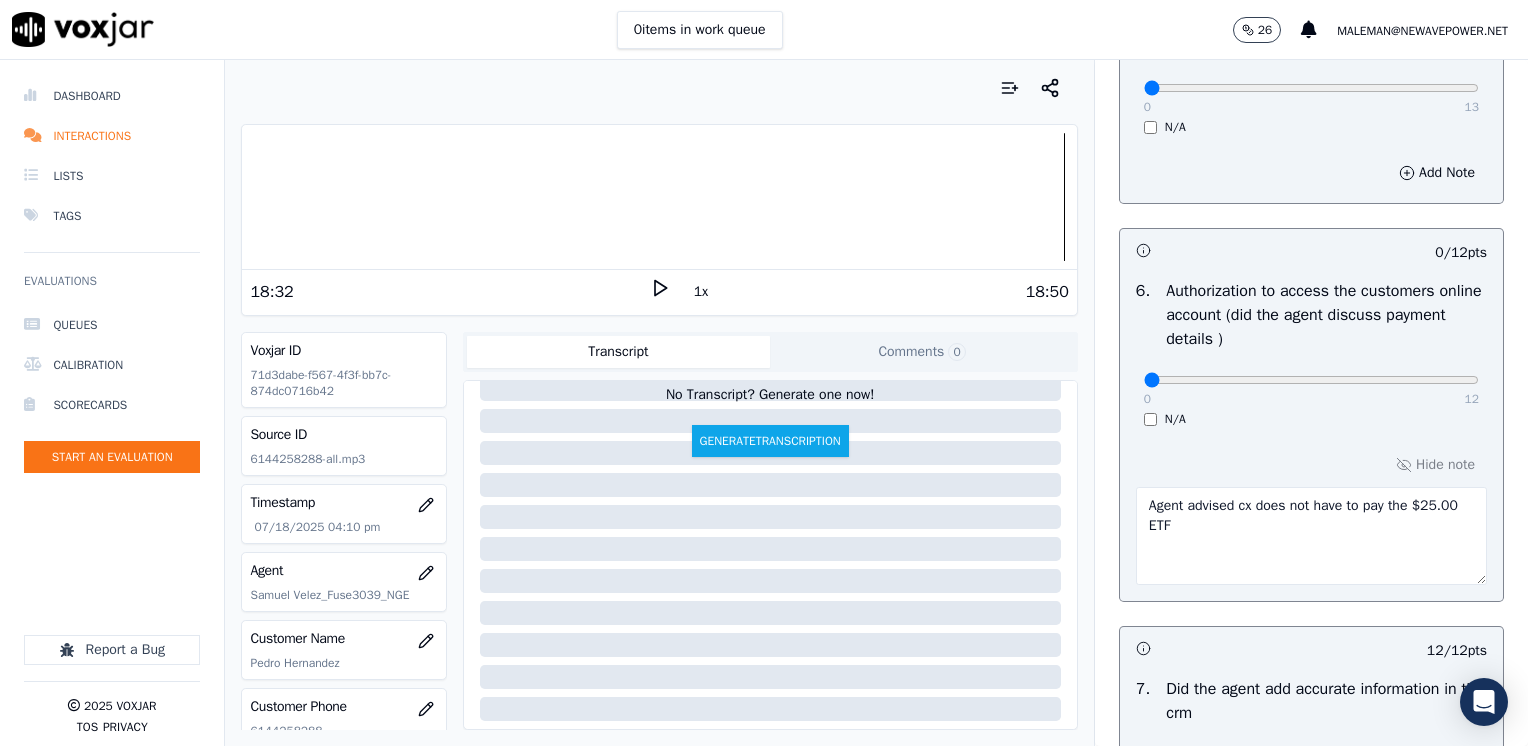 type on "Agent advised cx does not have to pay the $25.00 ETF" 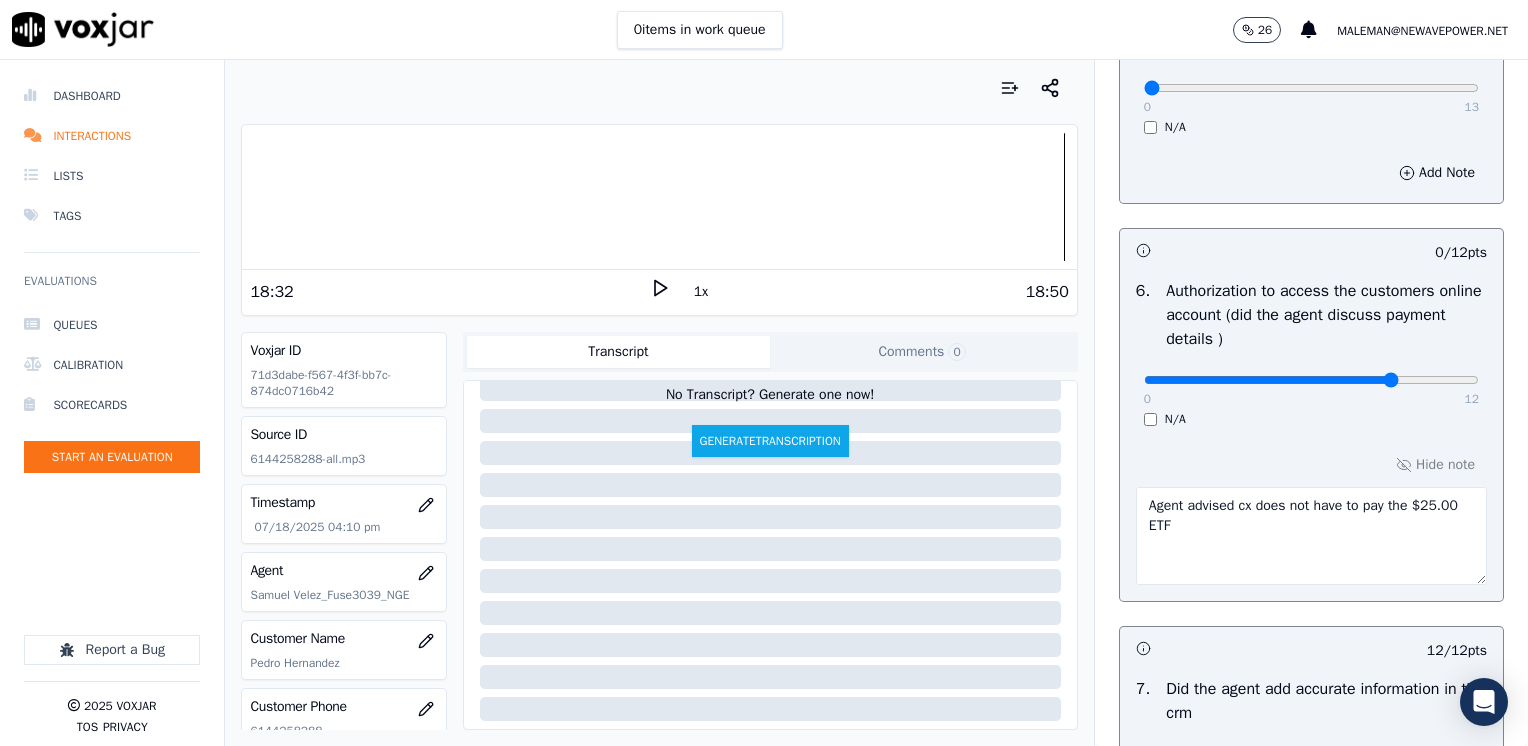 type on "9" 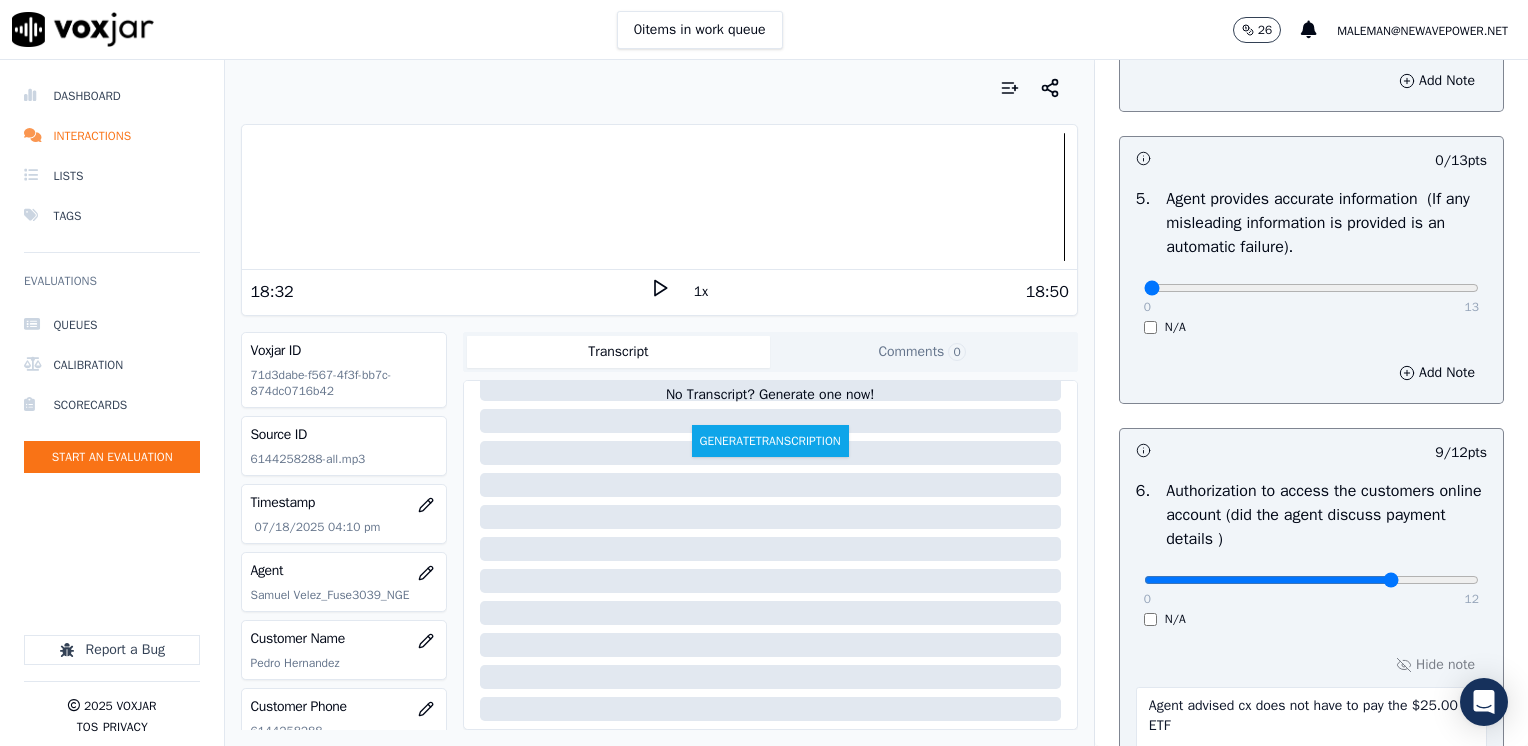 scroll, scrollTop: 1400, scrollLeft: 0, axis: vertical 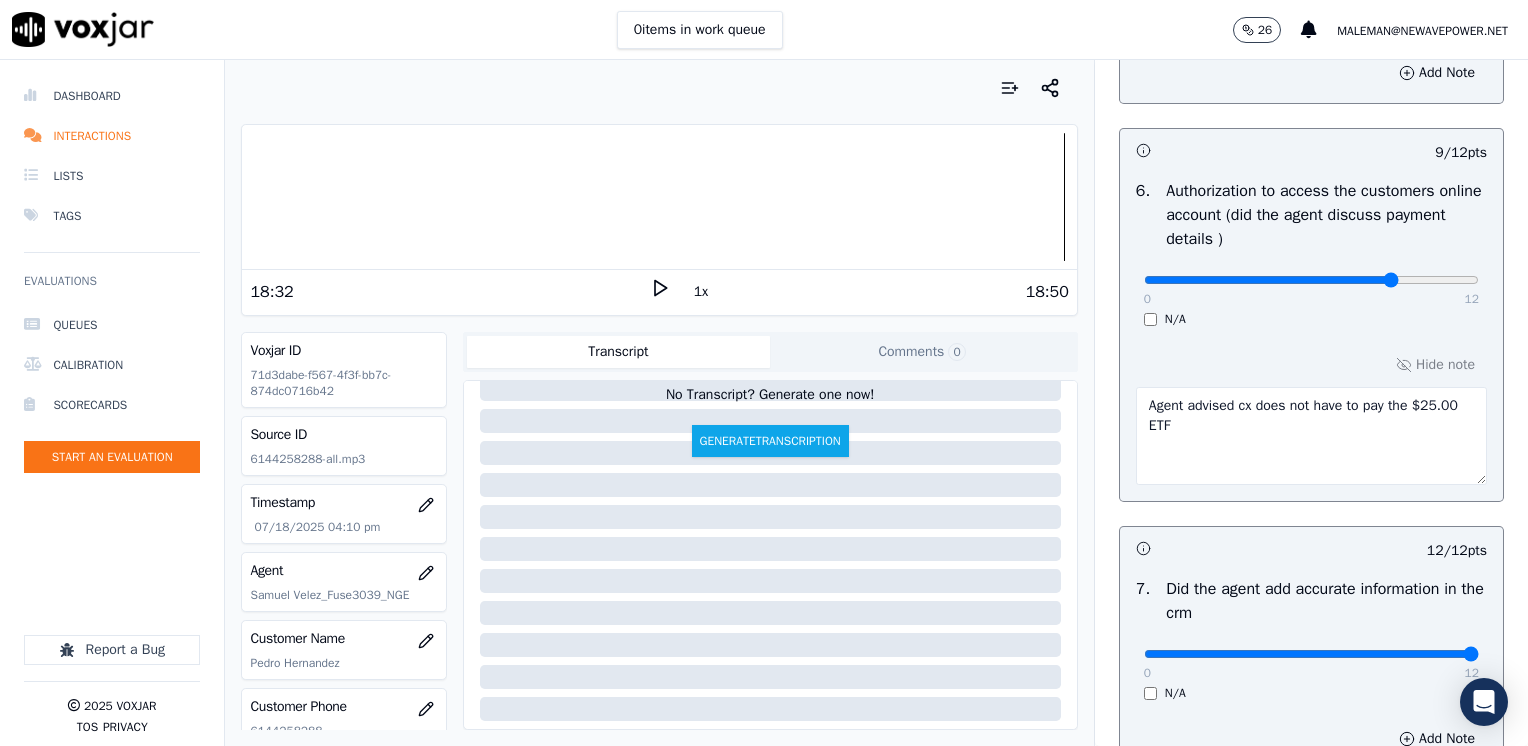 drag, startPoint x: 1237, startPoint y: 438, endPoint x: 1093, endPoint y: 397, distance: 149.72308 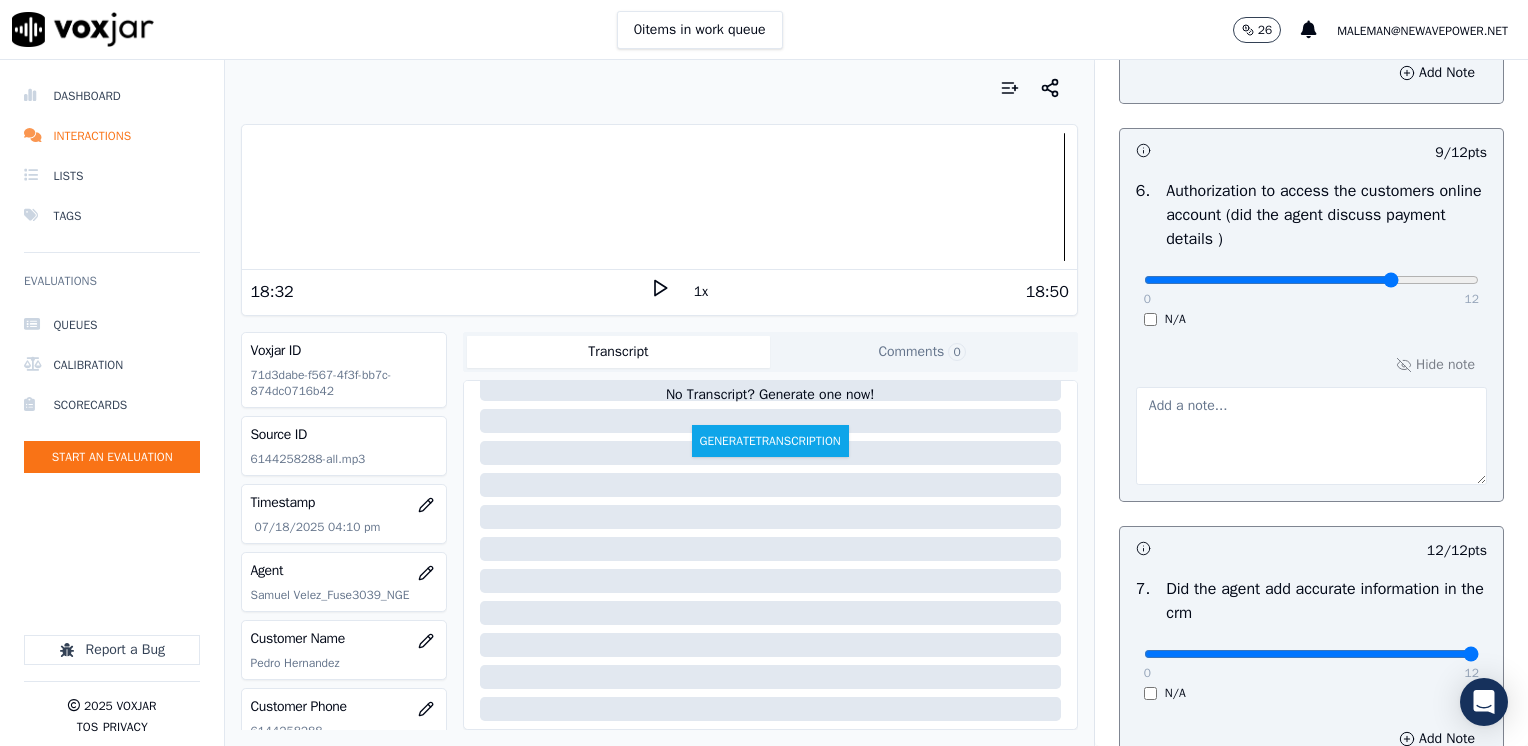 type 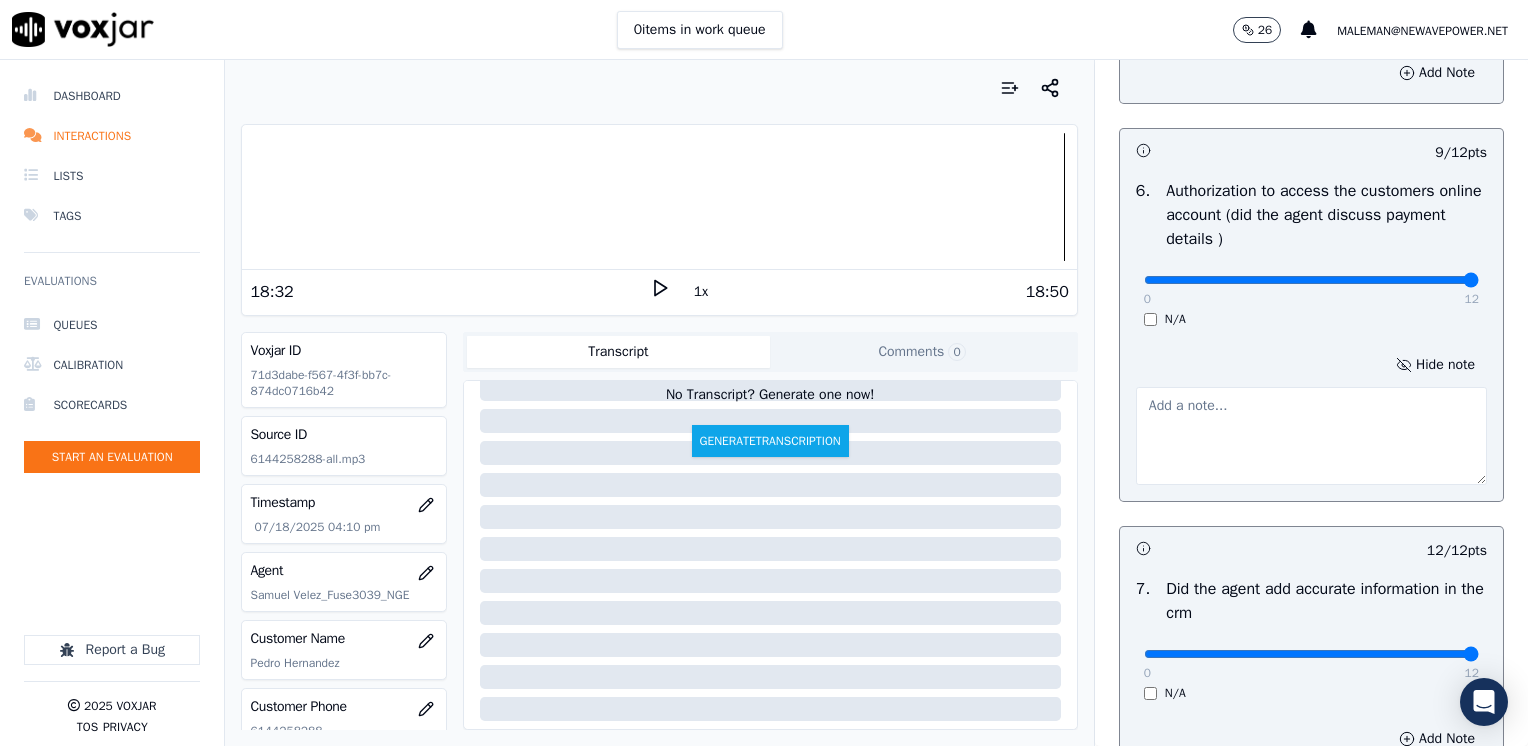 drag, startPoint x: 1356, startPoint y: 280, endPoint x: 1531, endPoint y: 278, distance: 175.01143 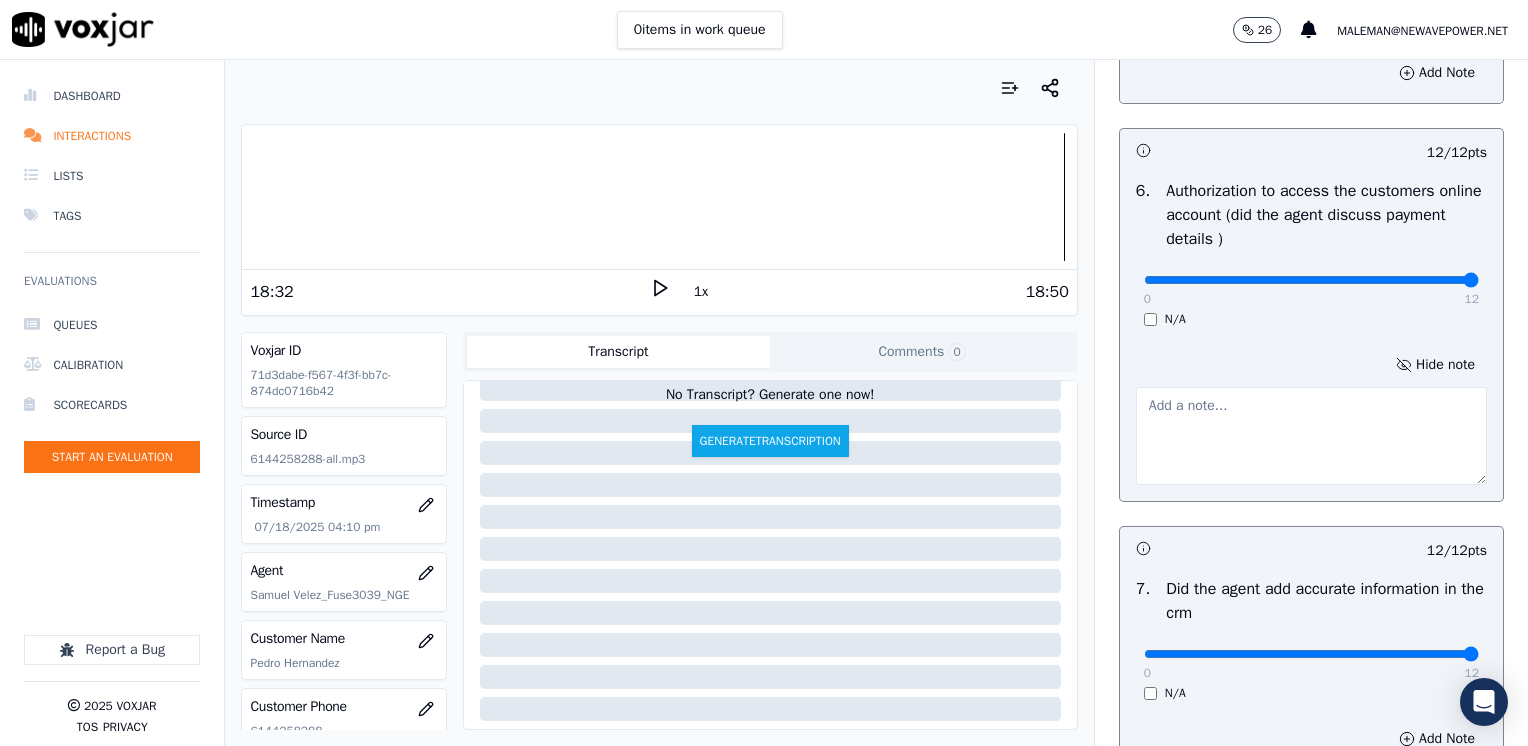 click on "N/A" at bounding box center (1311, 319) 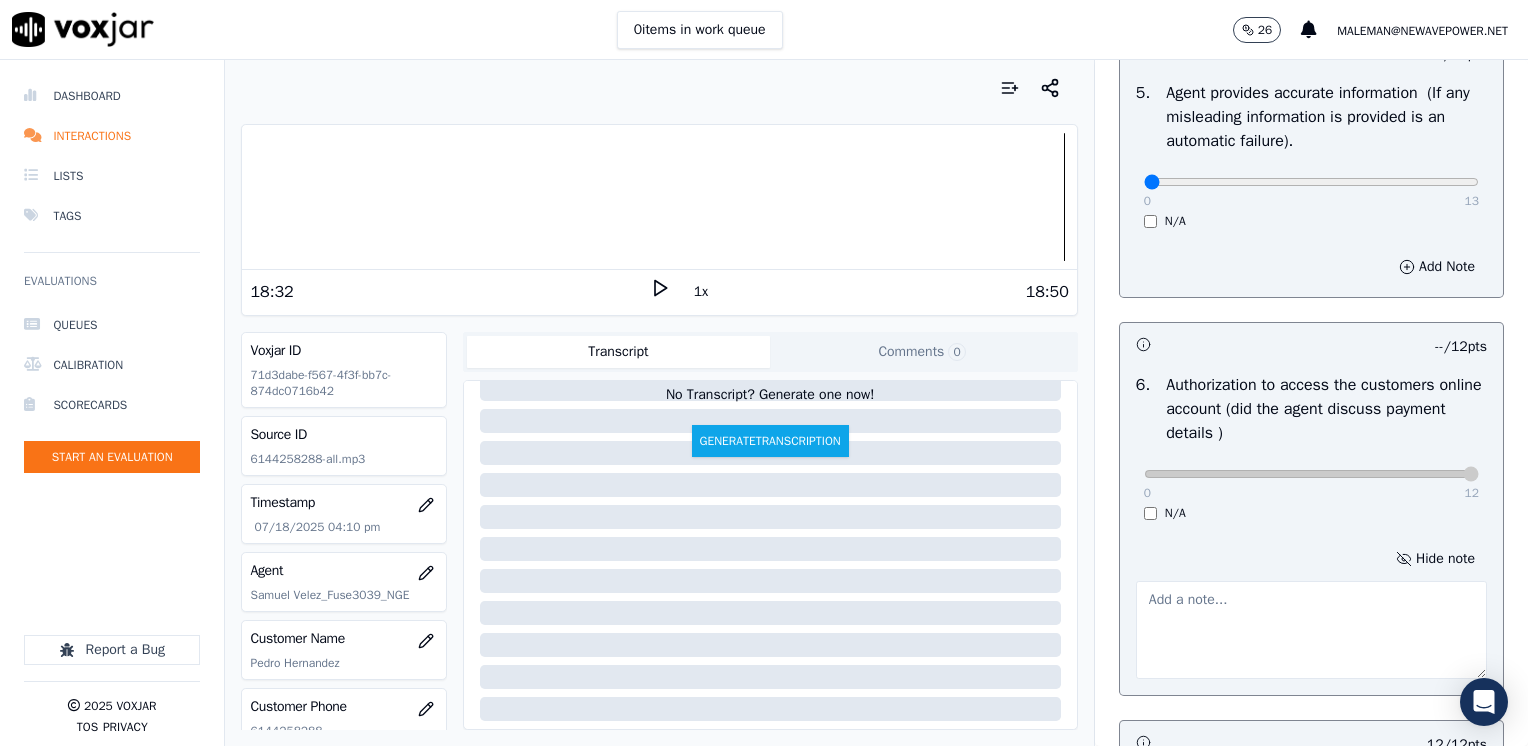scroll, scrollTop: 1200, scrollLeft: 0, axis: vertical 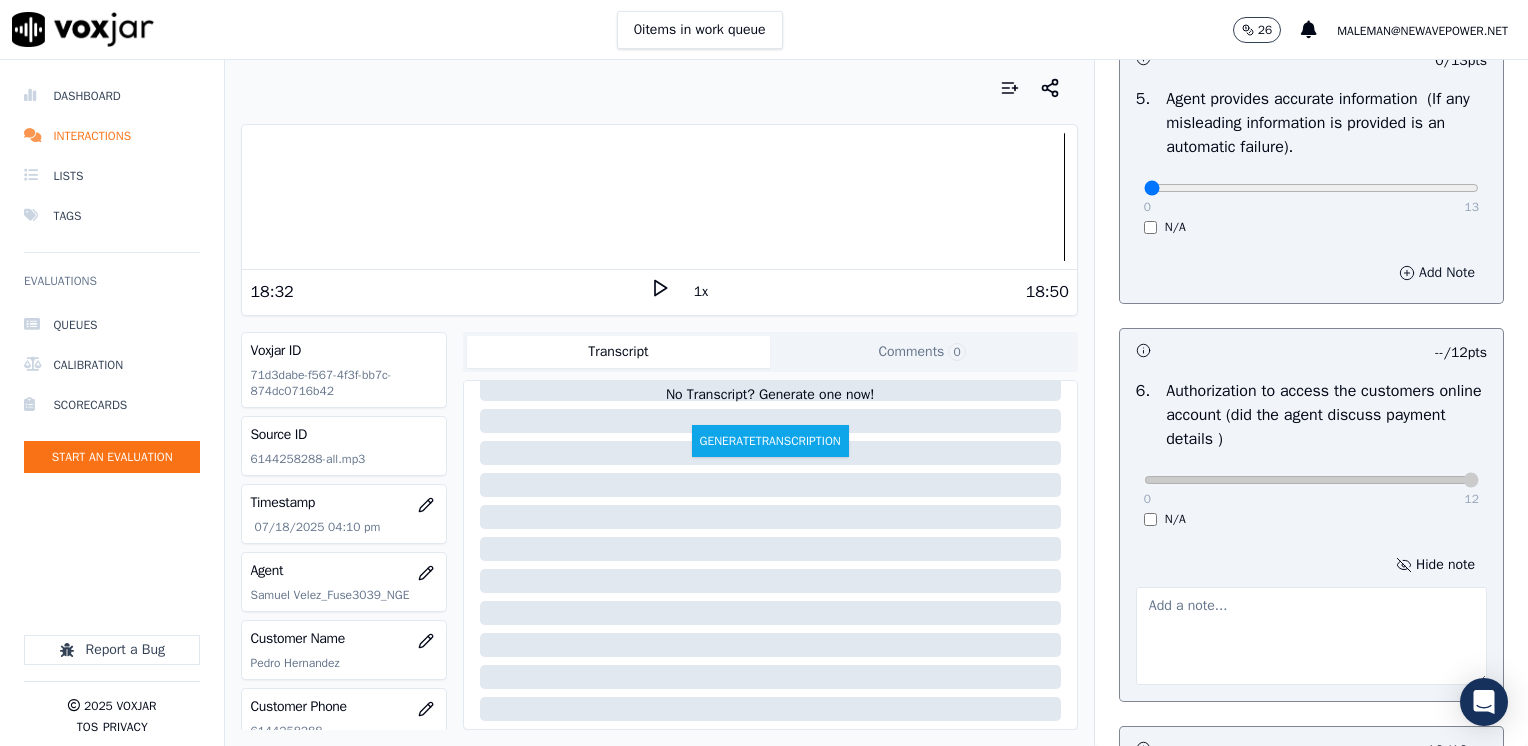 click on "Add Note" at bounding box center [1437, 273] 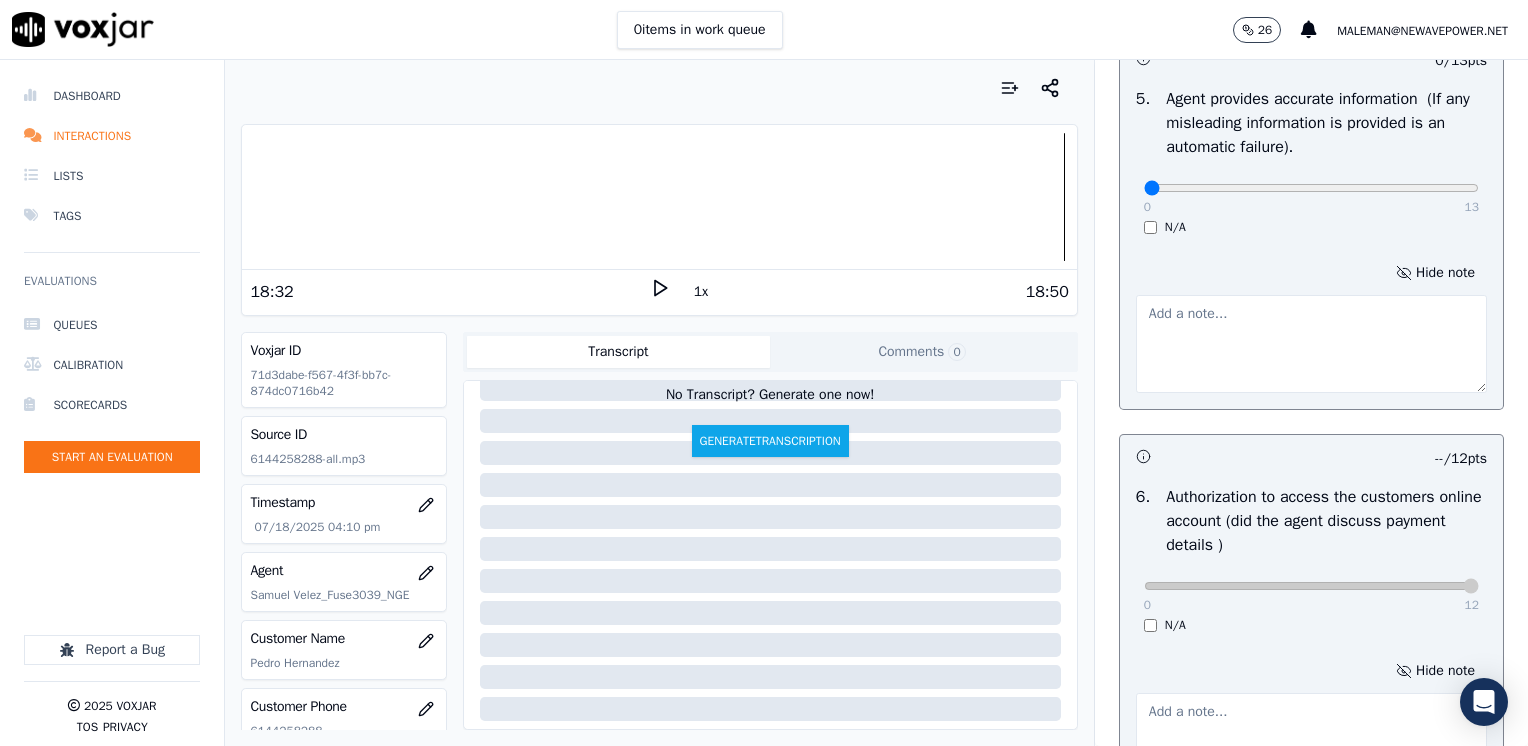click at bounding box center (1311, 344) 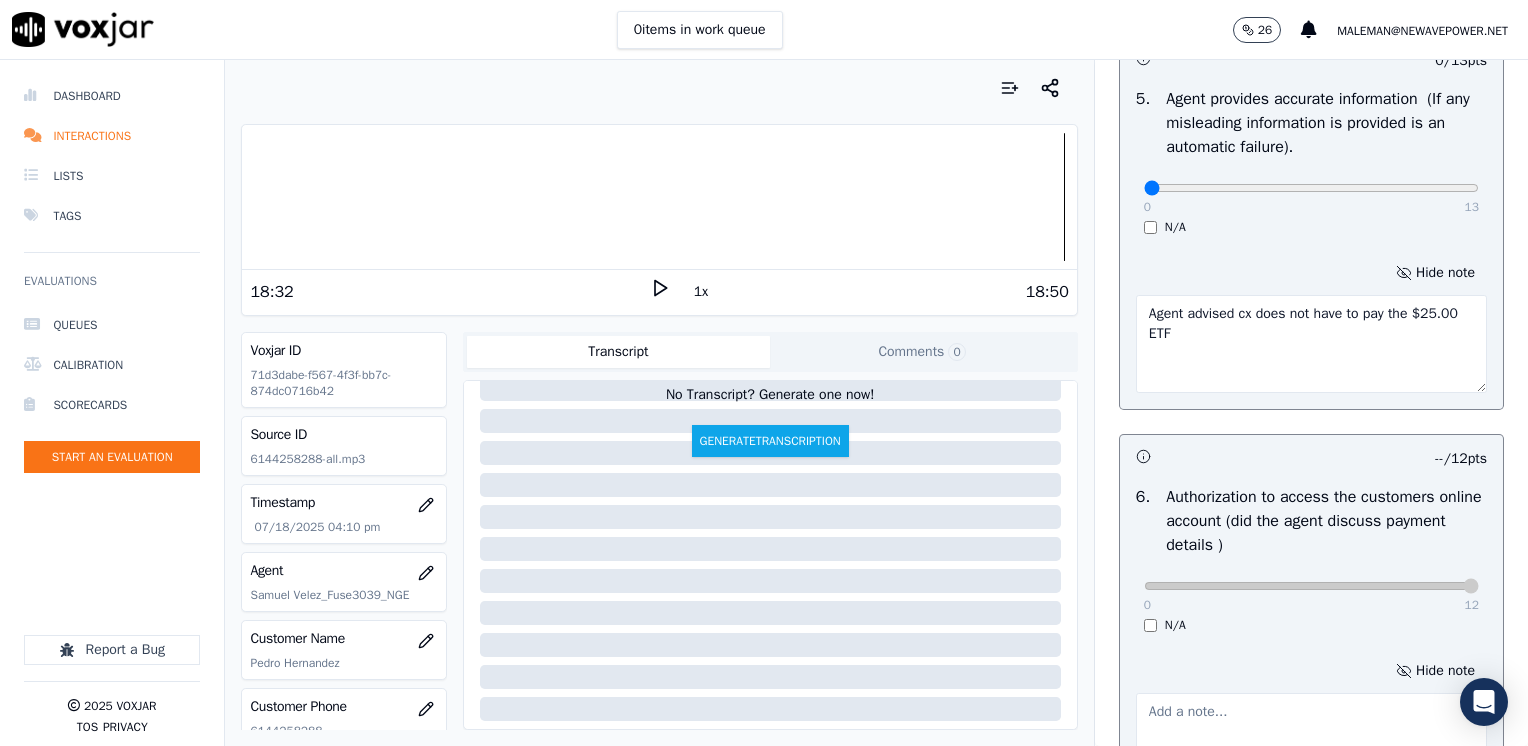 type on "Agent advised cx does not have to pay the $25.00 ETF" 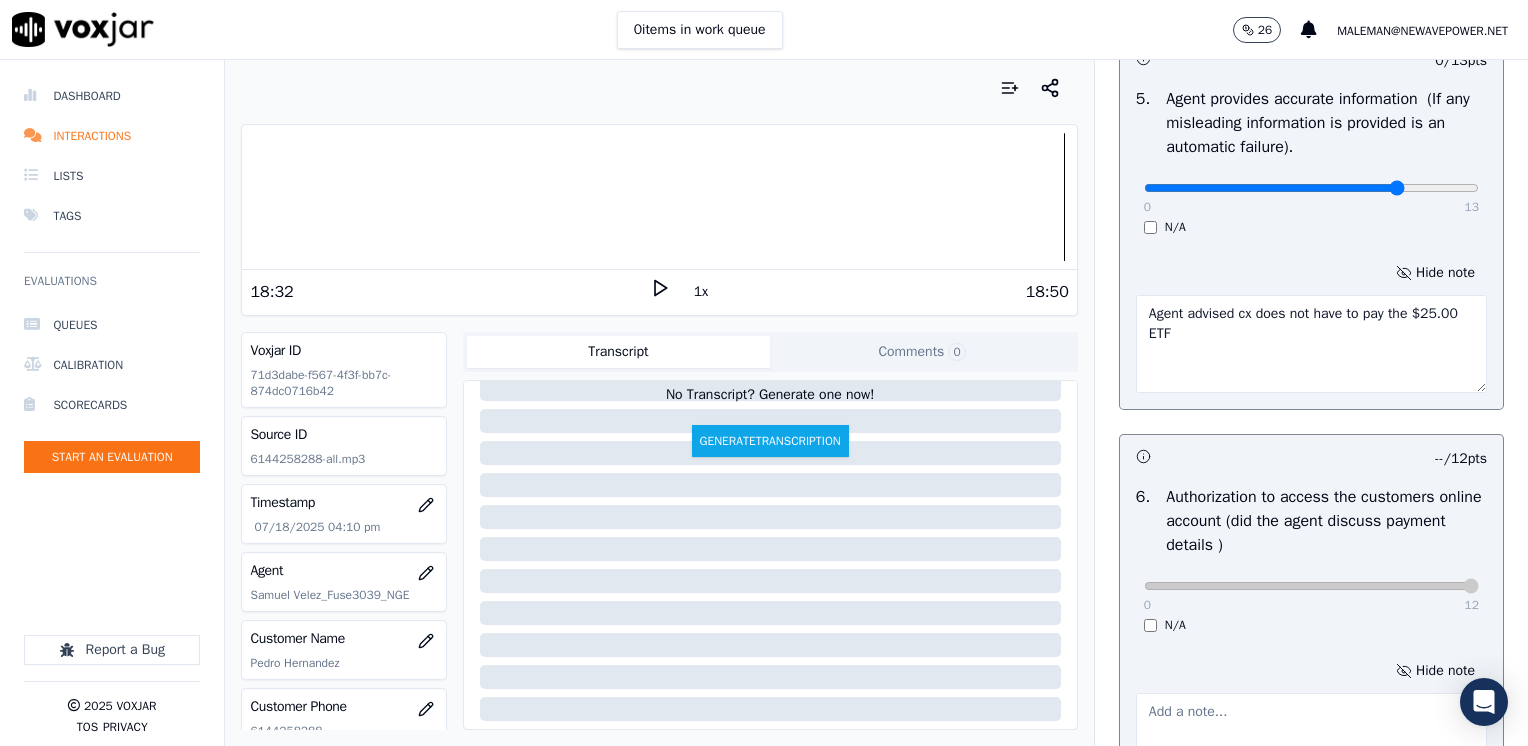 type on "10" 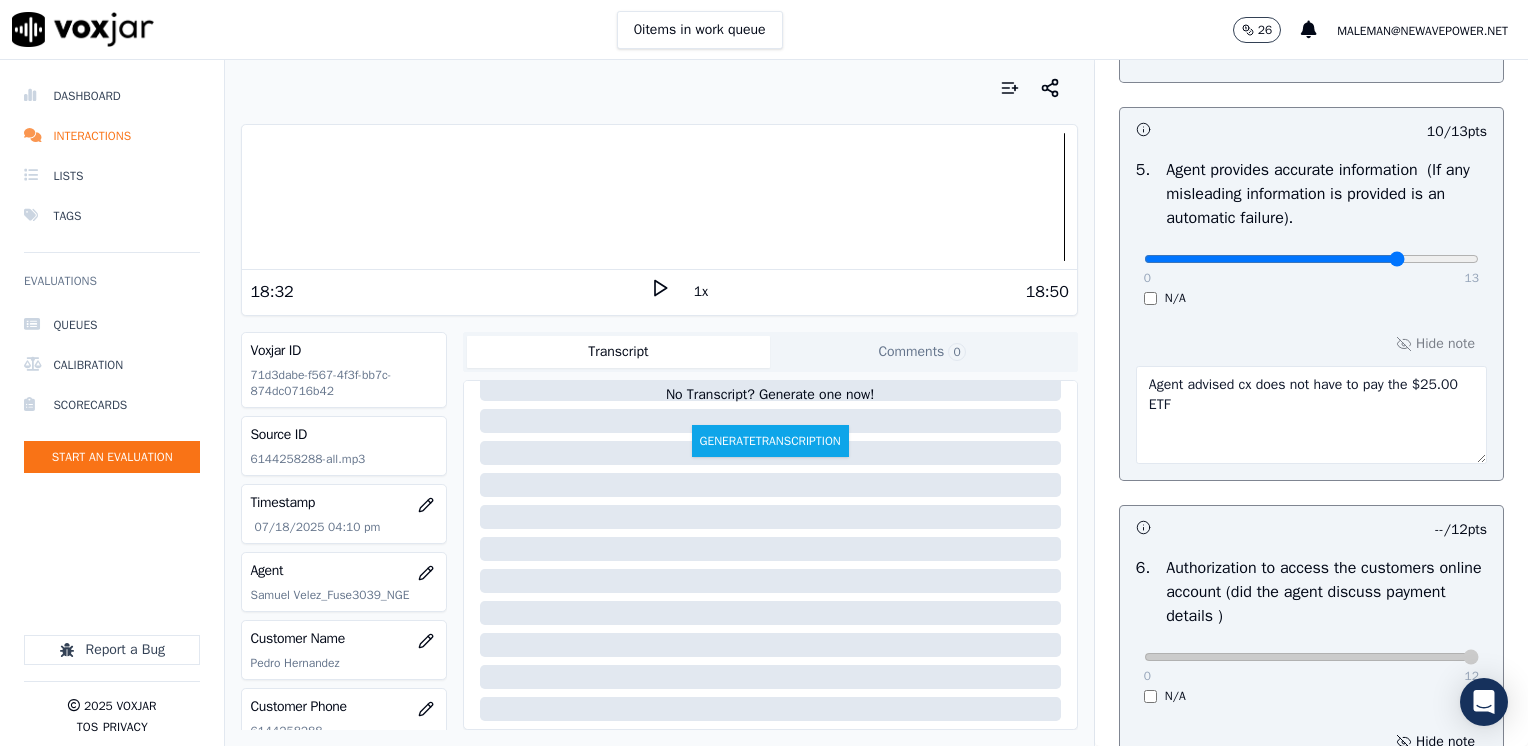 scroll, scrollTop: 1500, scrollLeft: 0, axis: vertical 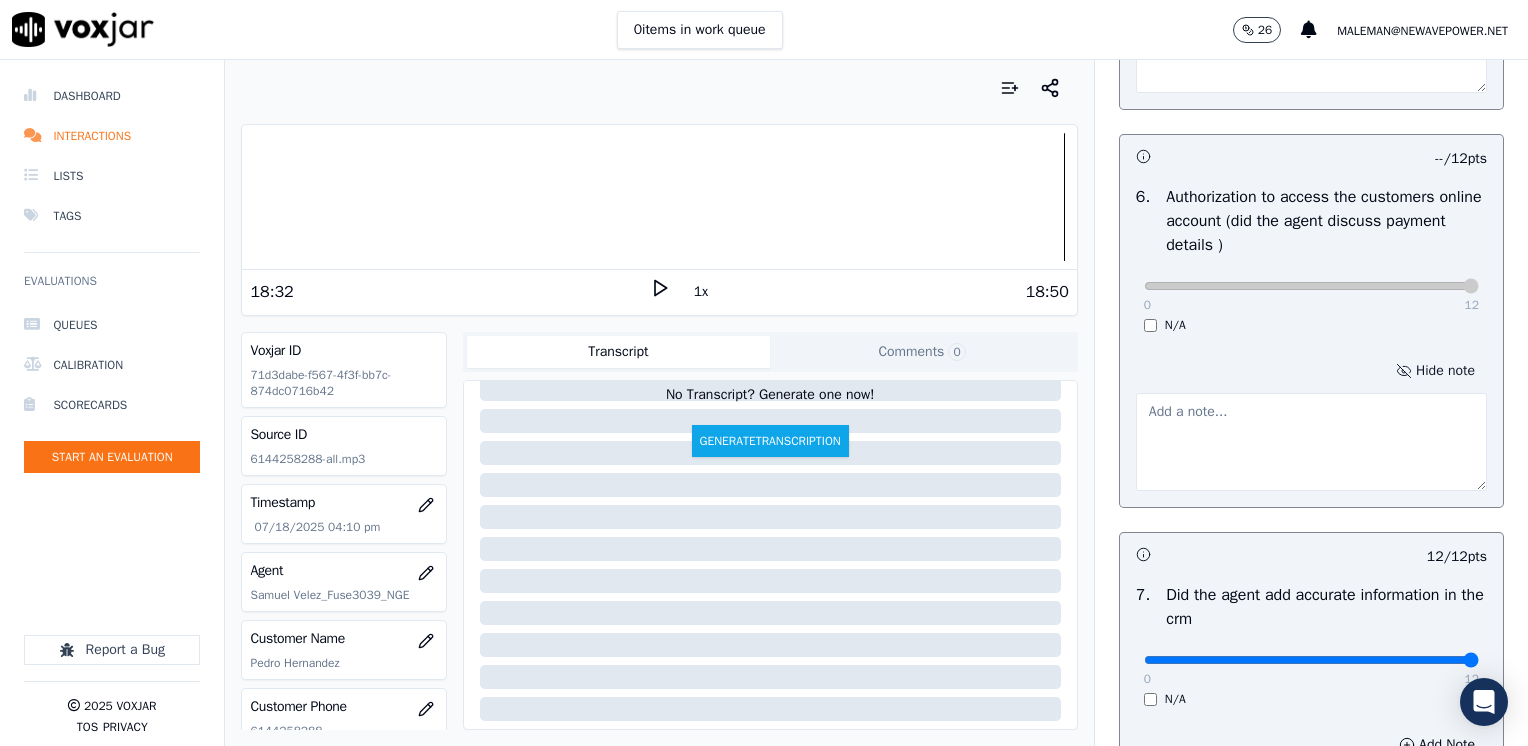 click on "Hide note" at bounding box center (1435, 371) 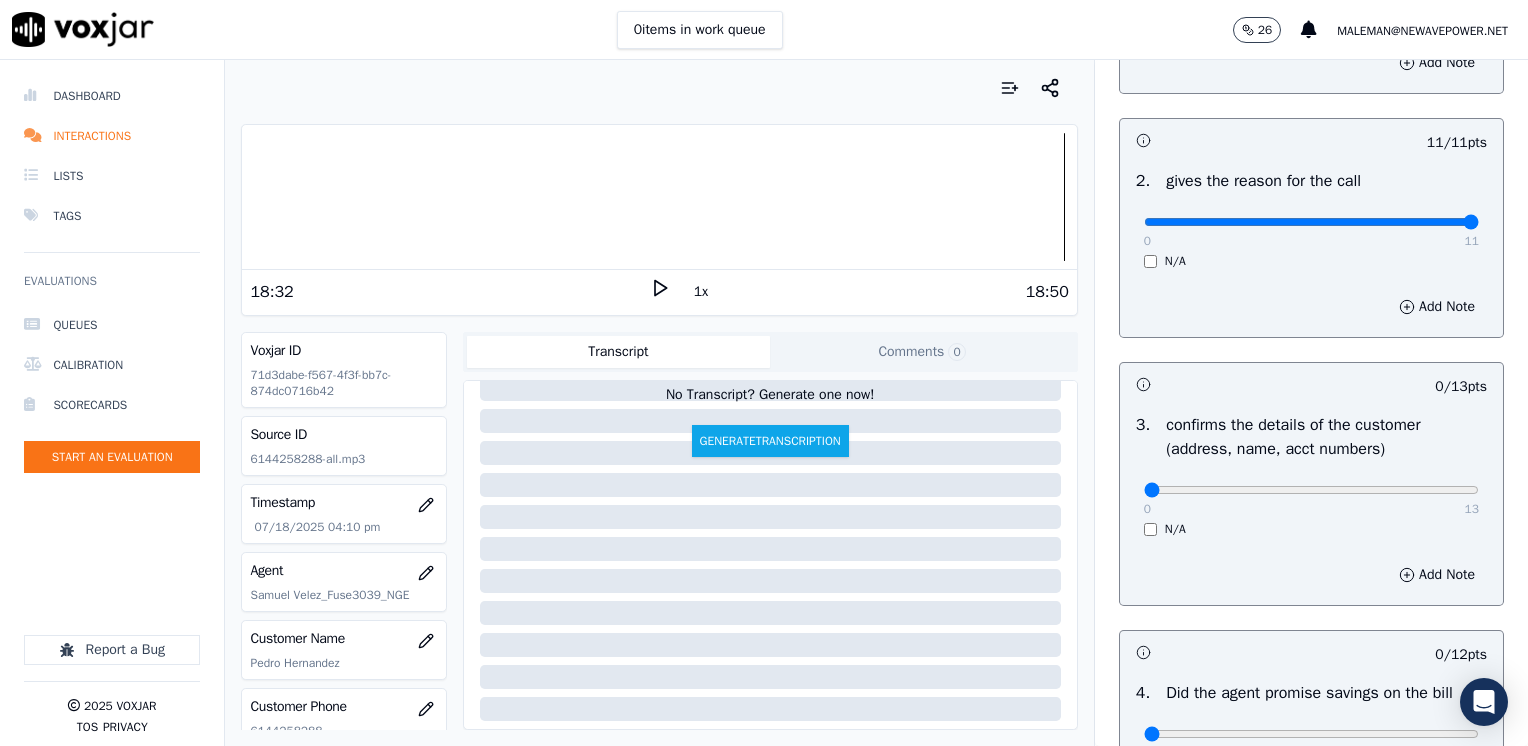 scroll, scrollTop: 359, scrollLeft: 0, axis: vertical 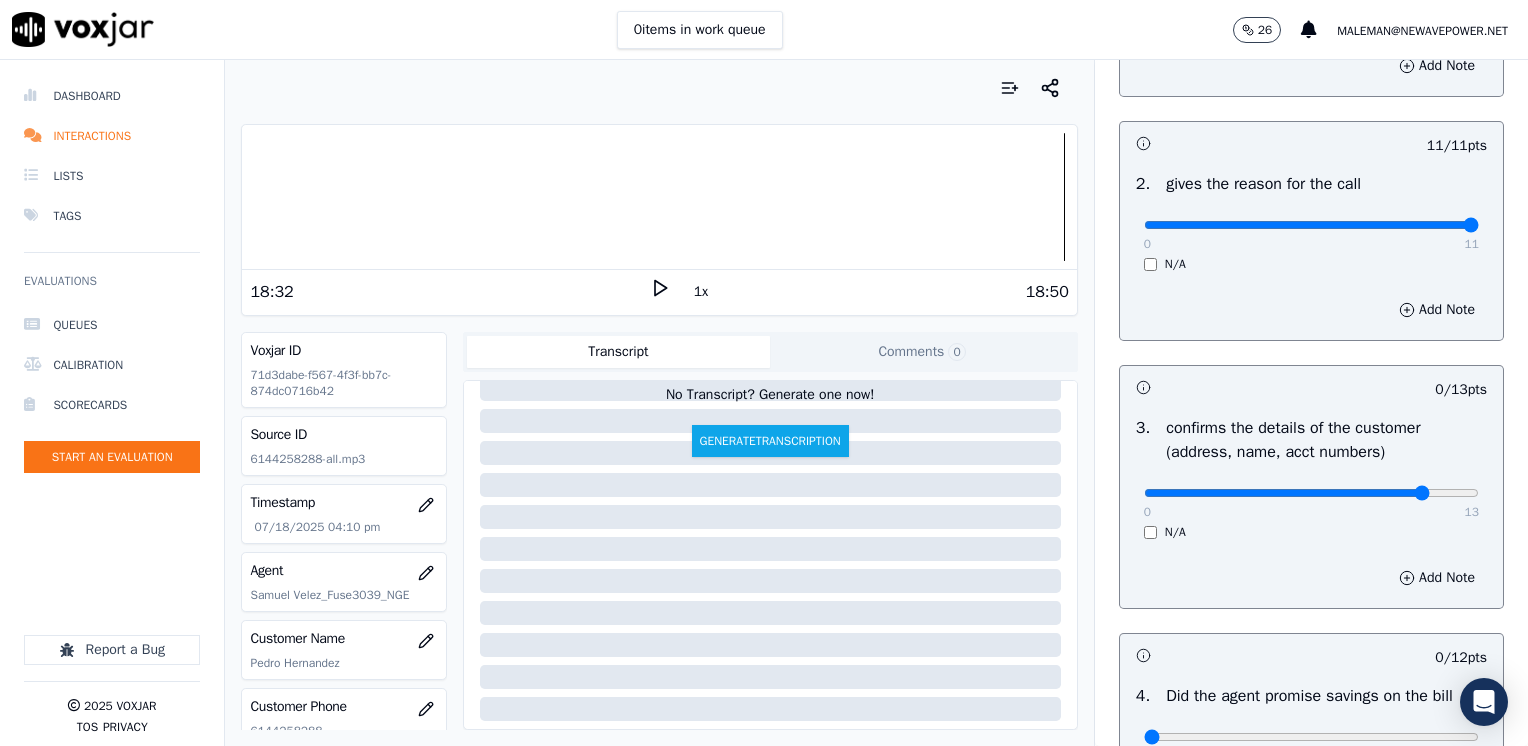 type on "11" 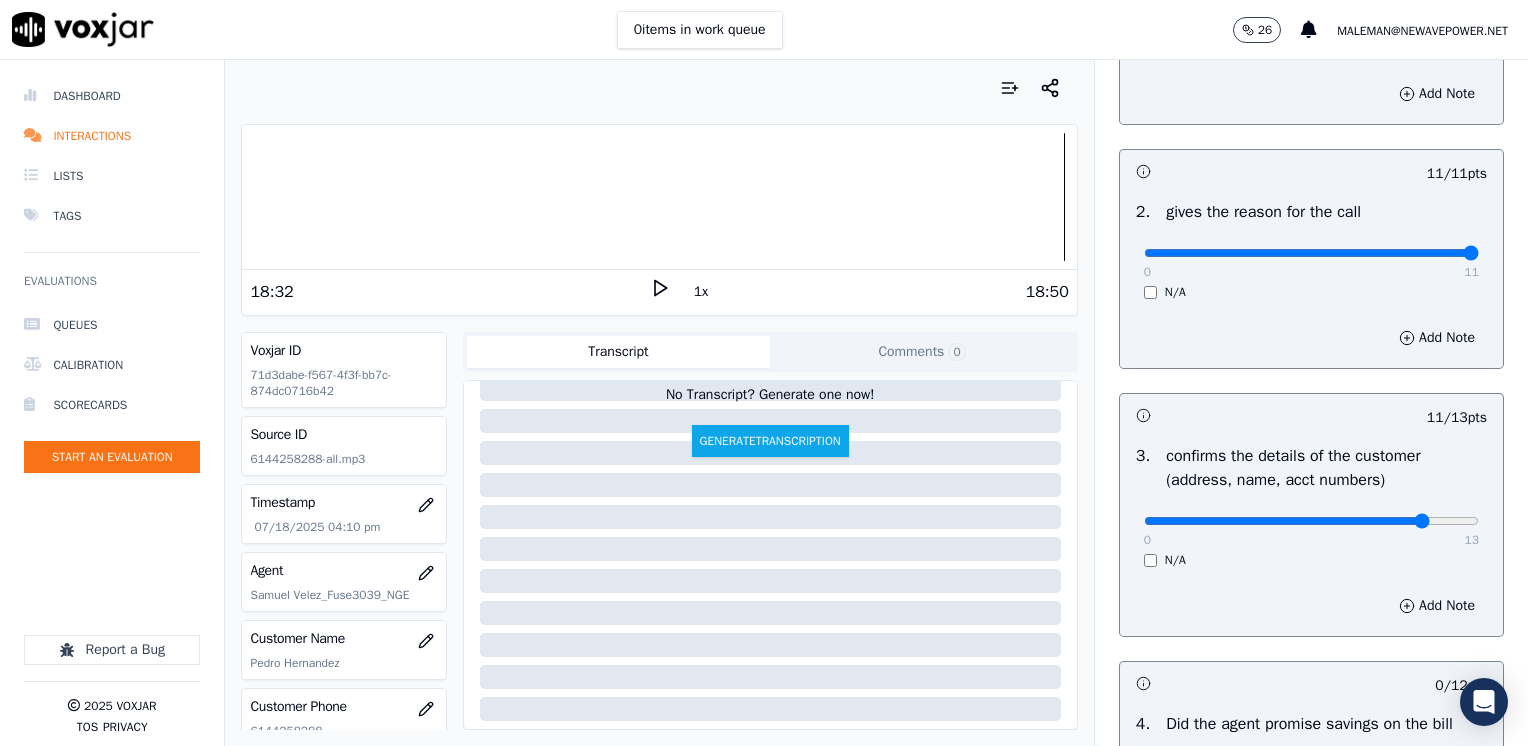 scroll, scrollTop: 600, scrollLeft: 0, axis: vertical 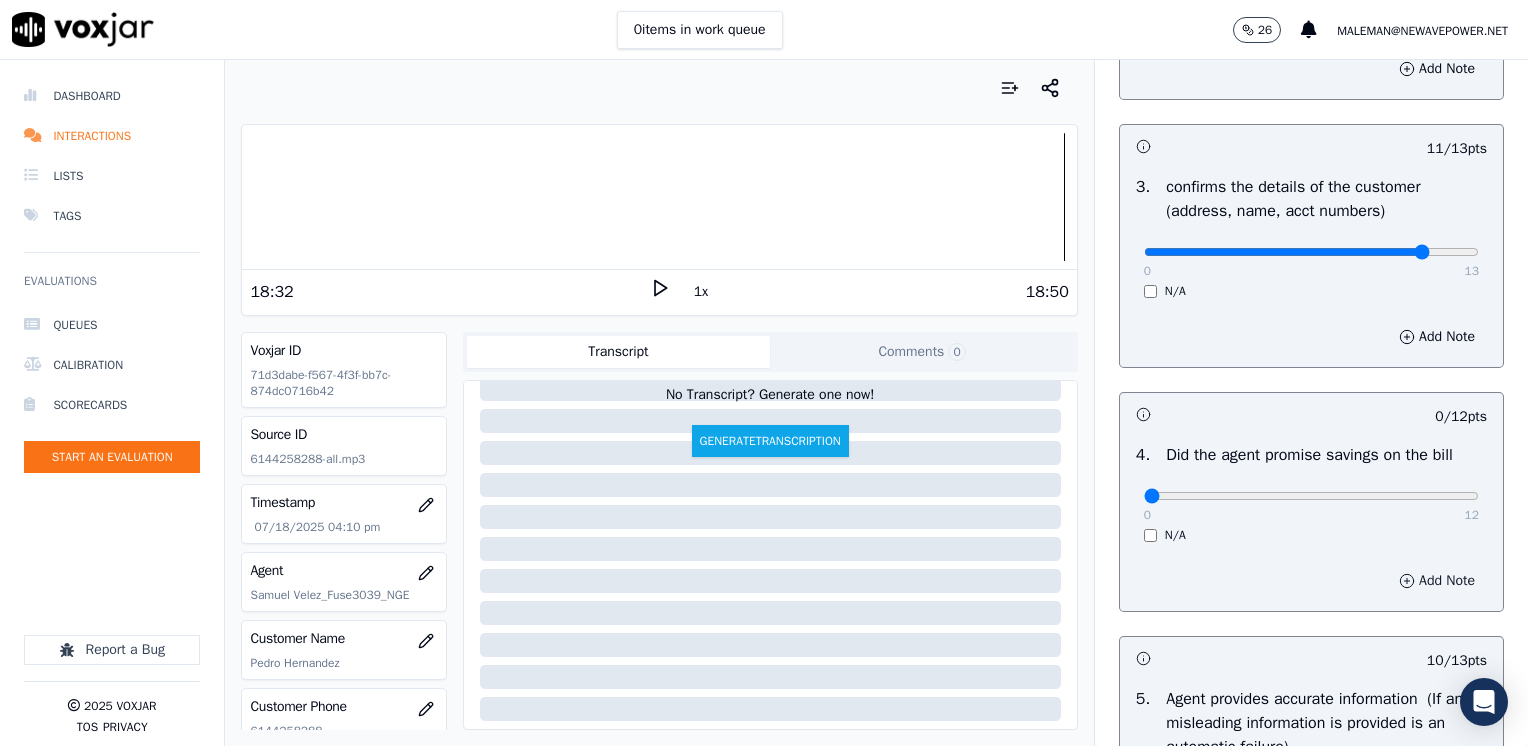click on "Add Note" at bounding box center (1437, 581) 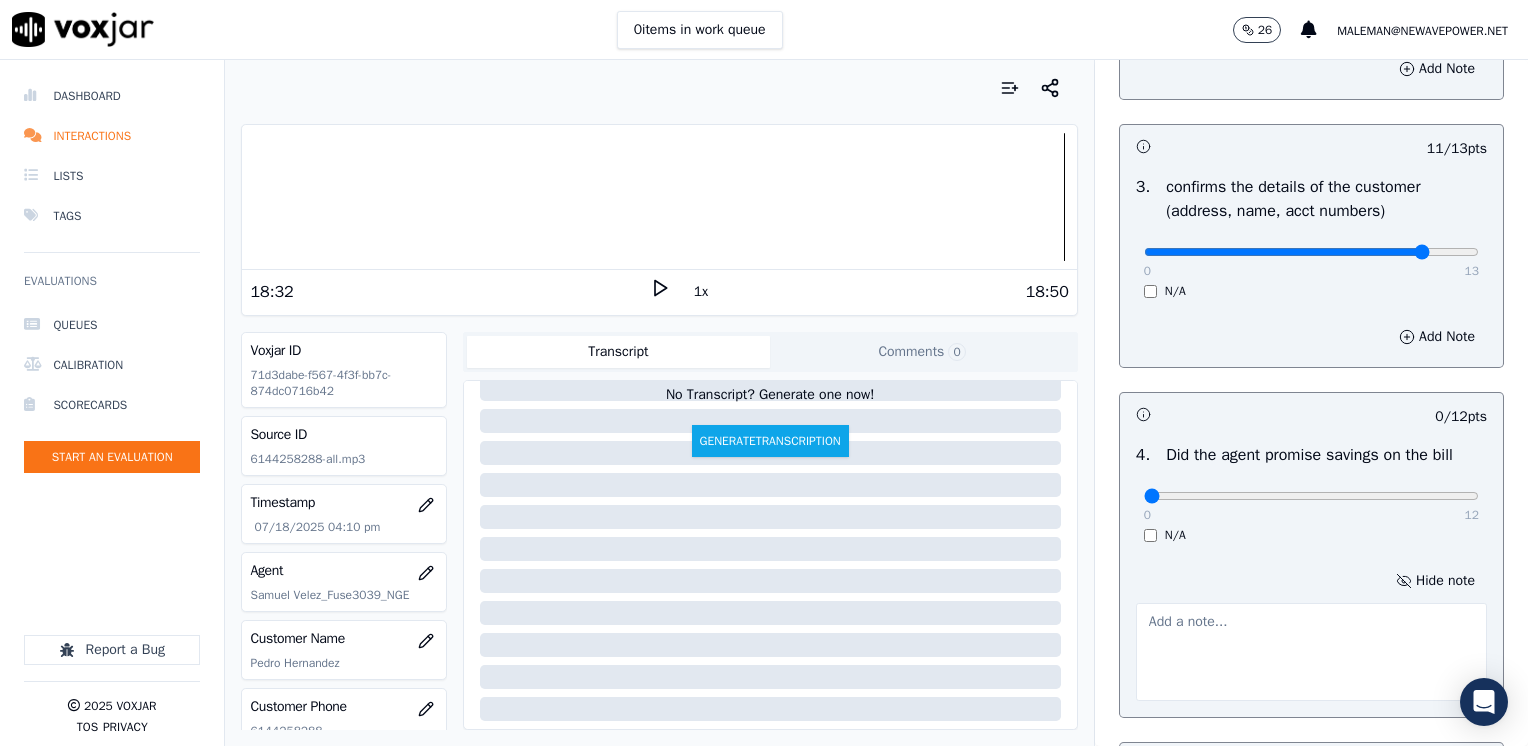 click at bounding box center (1311, 652) 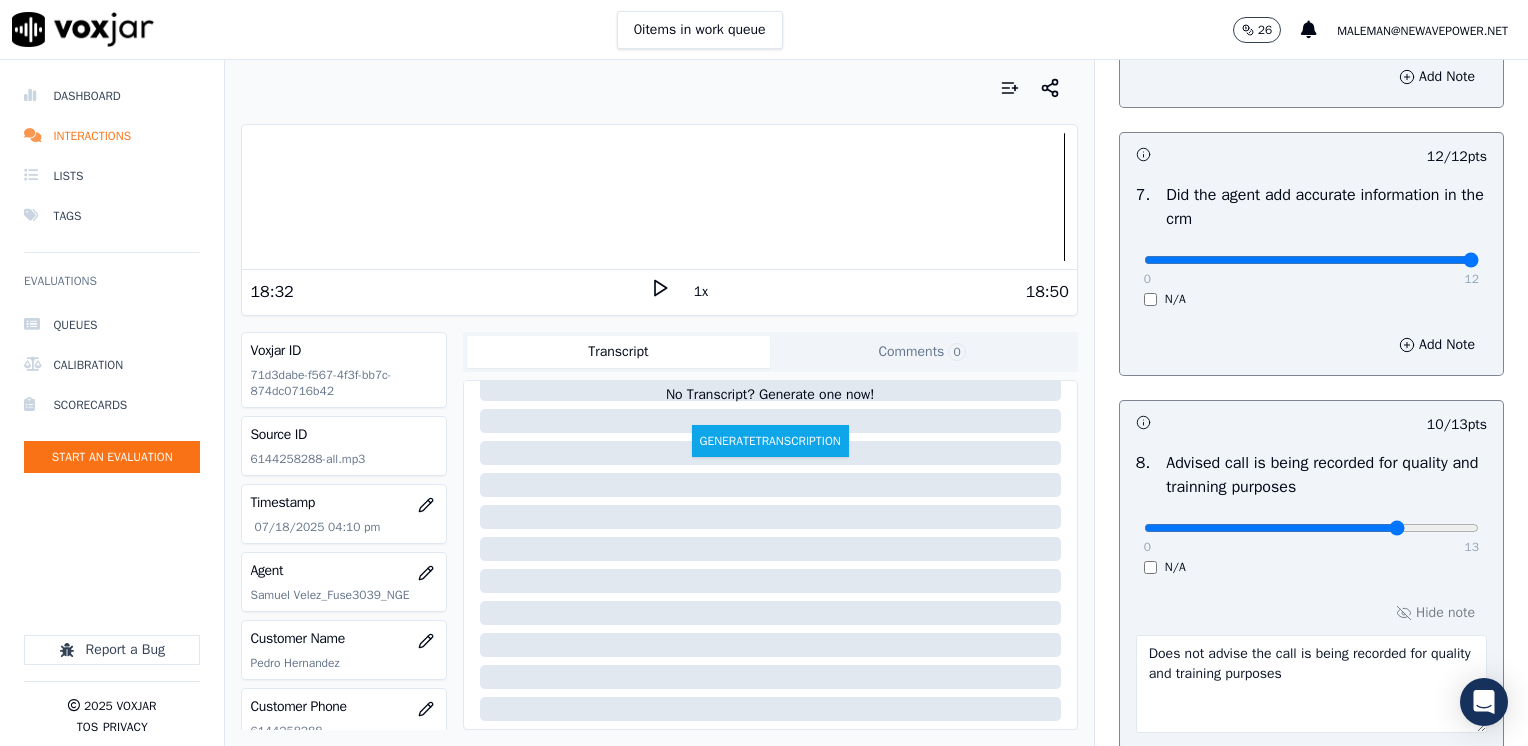 scroll, scrollTop: 2064, scrollLeft: 0, axis: vertical 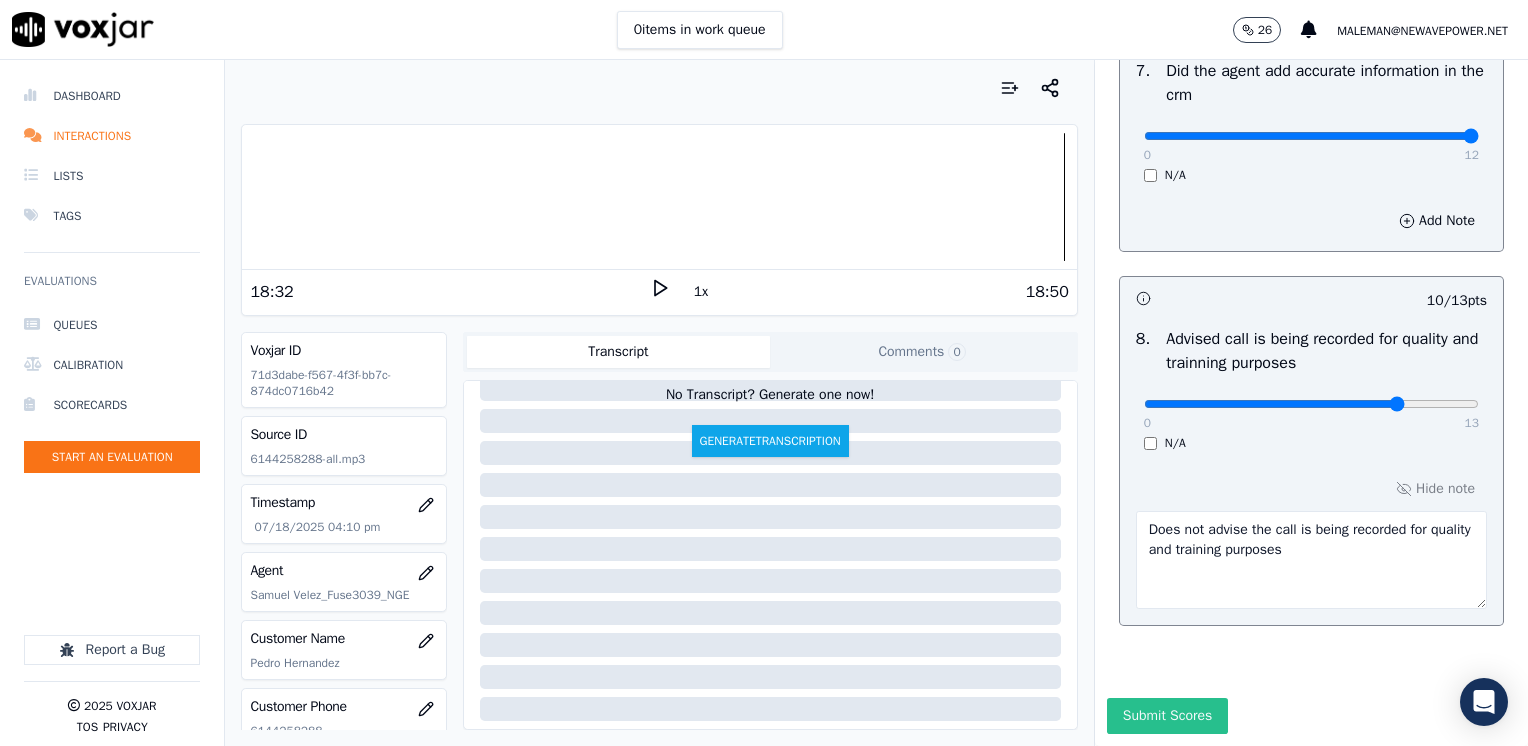 type on "Make sure to confirm full service address and name as it appears on the bill before reading CTS script" 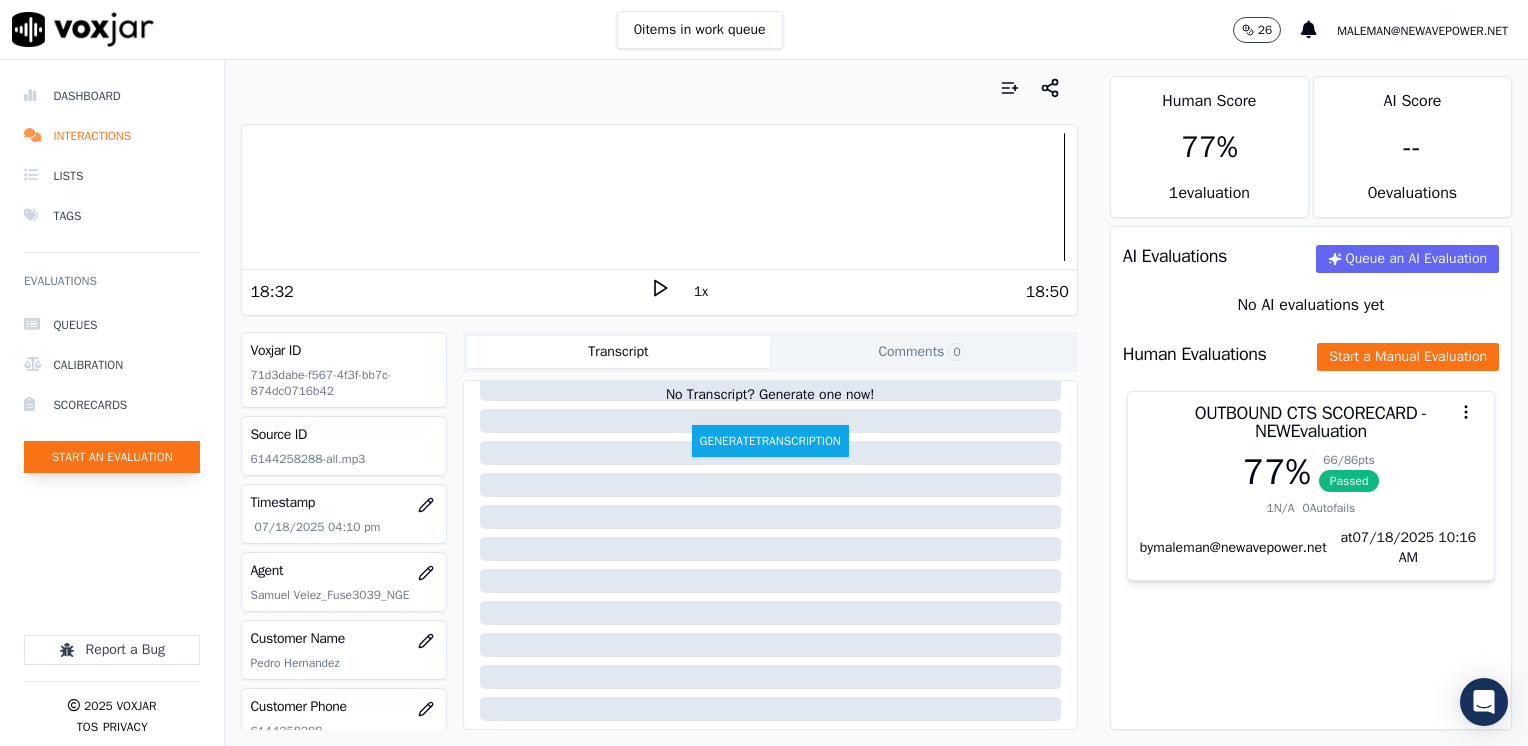 click on "Start an Evaluation" 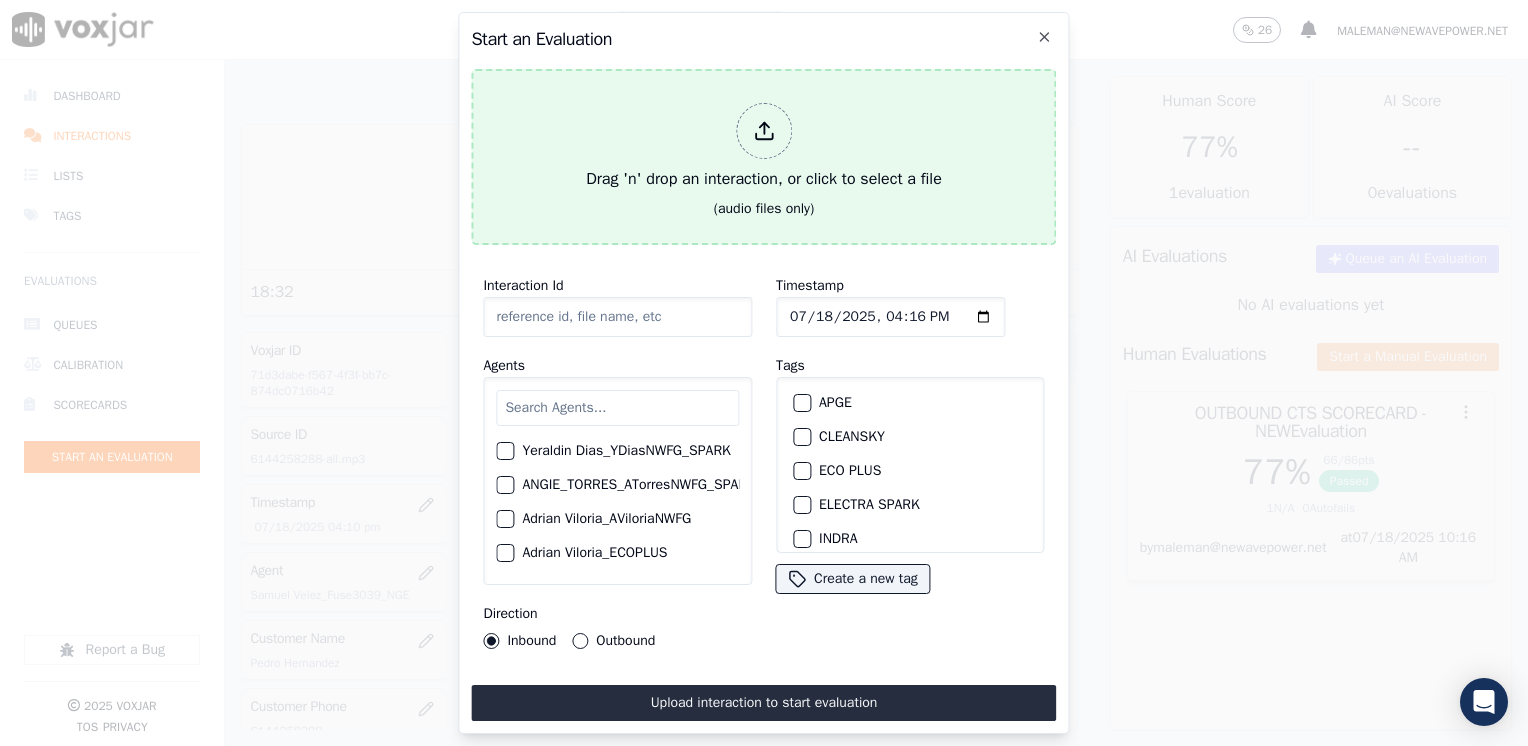click 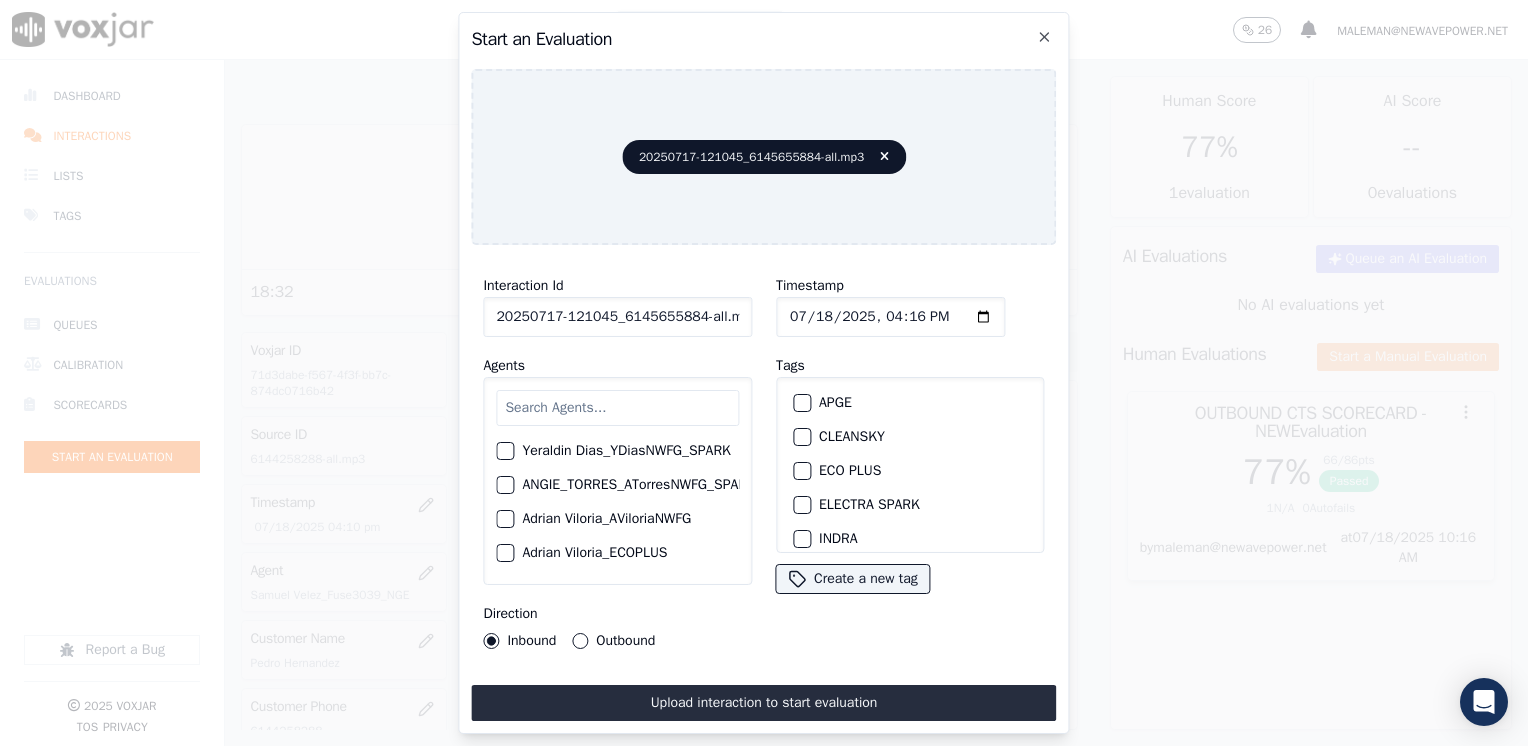 click at bounding box center [617, 408] 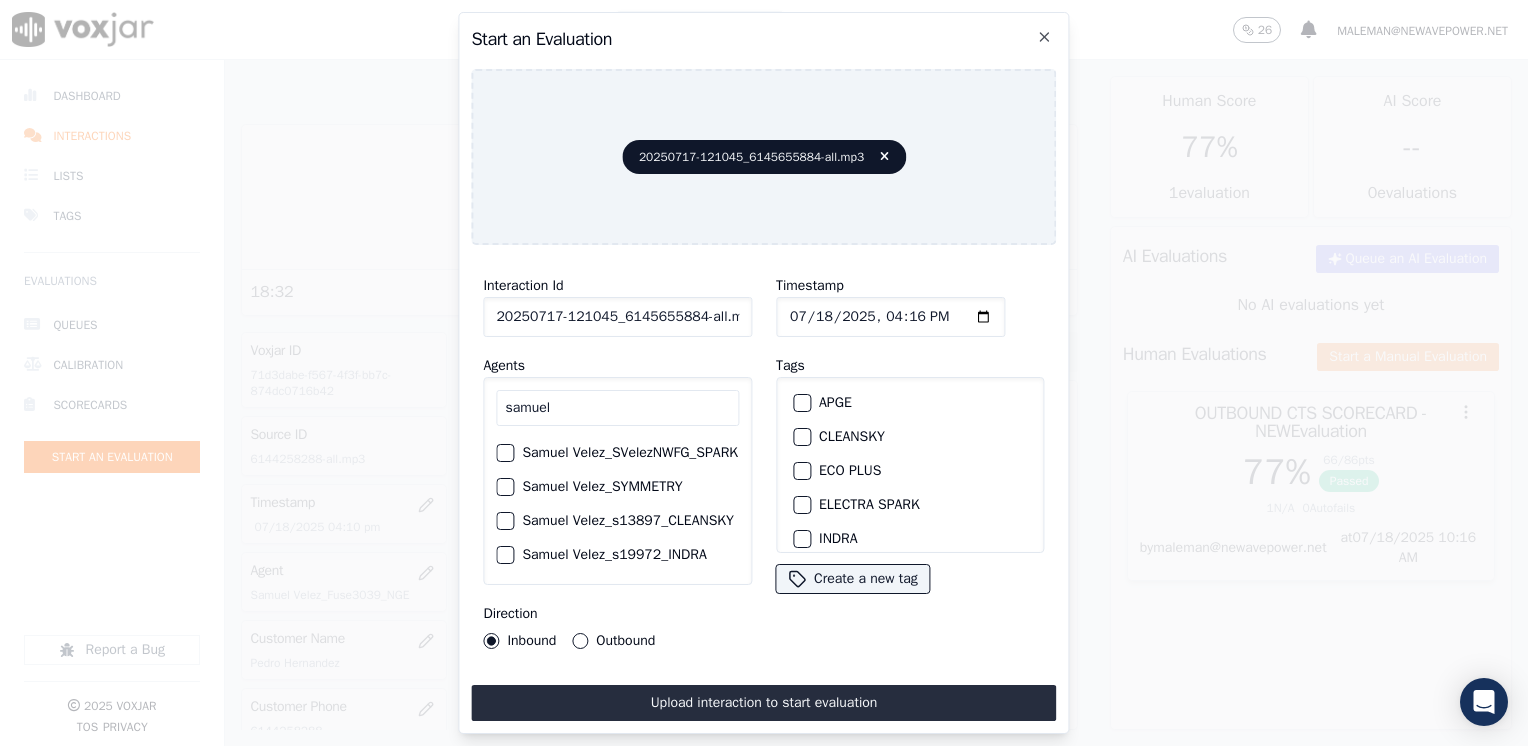scroll, scrollTop: 0, scrollLeft: 0, axis: both 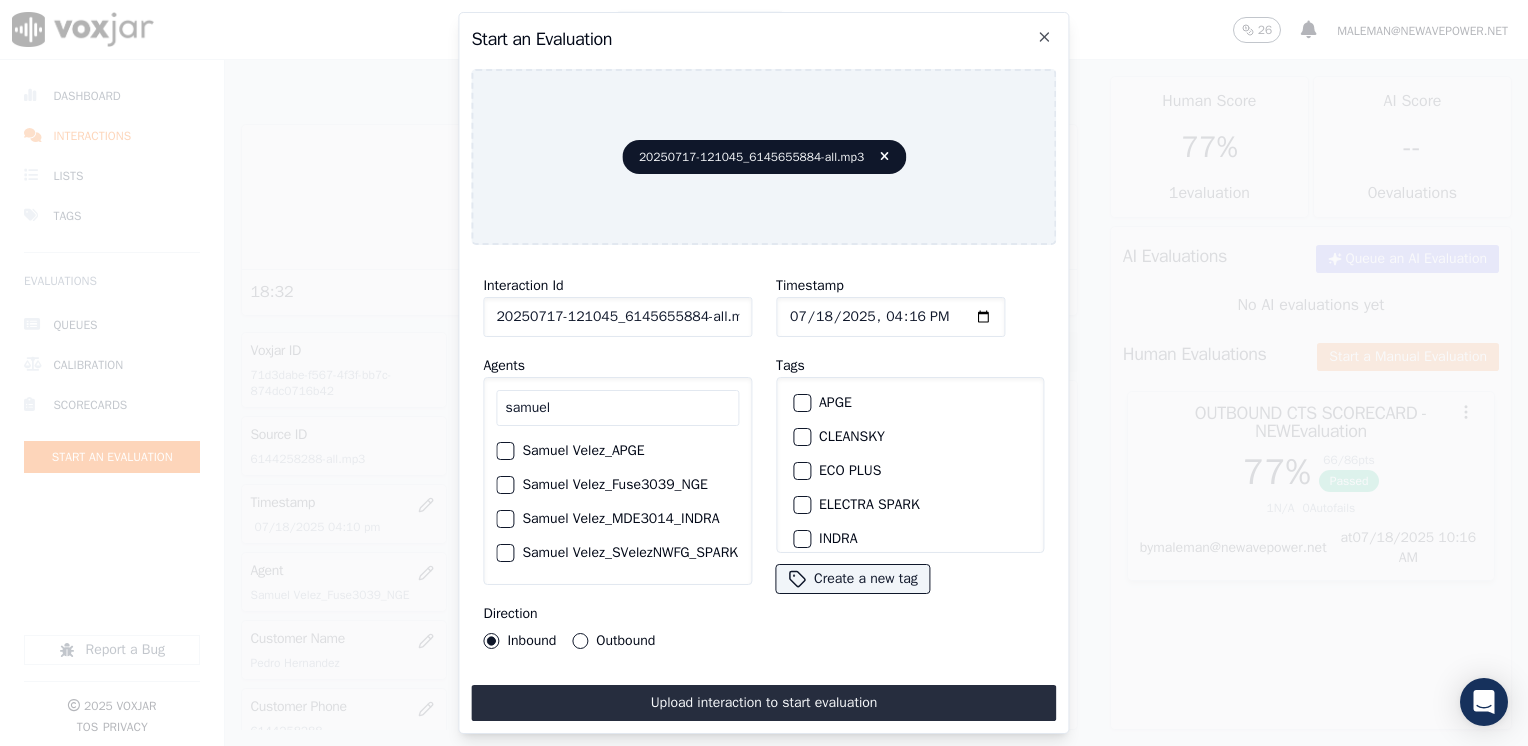 type on "samuel" 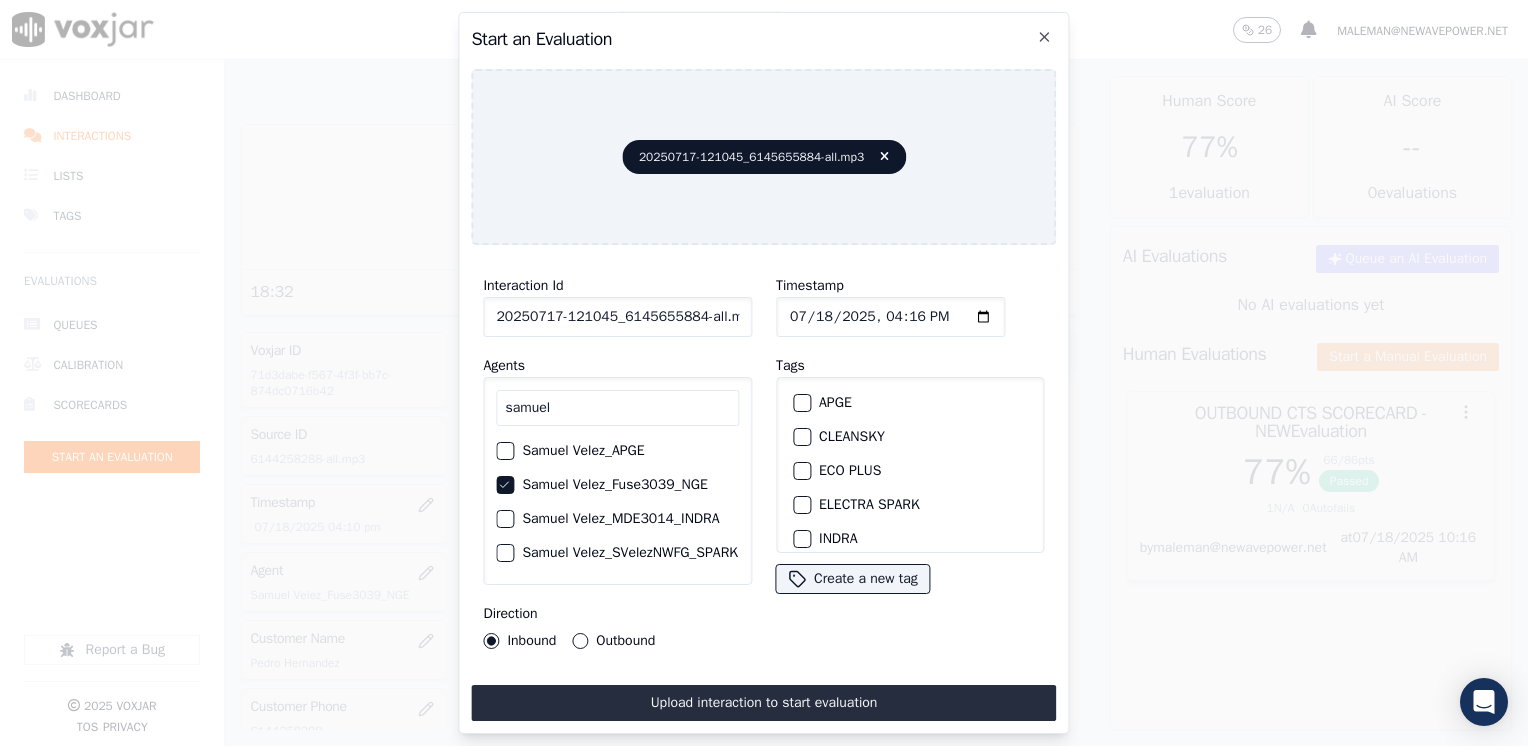 scroll, scrollTop: 100, scrollLeft: 0, axis: vertical 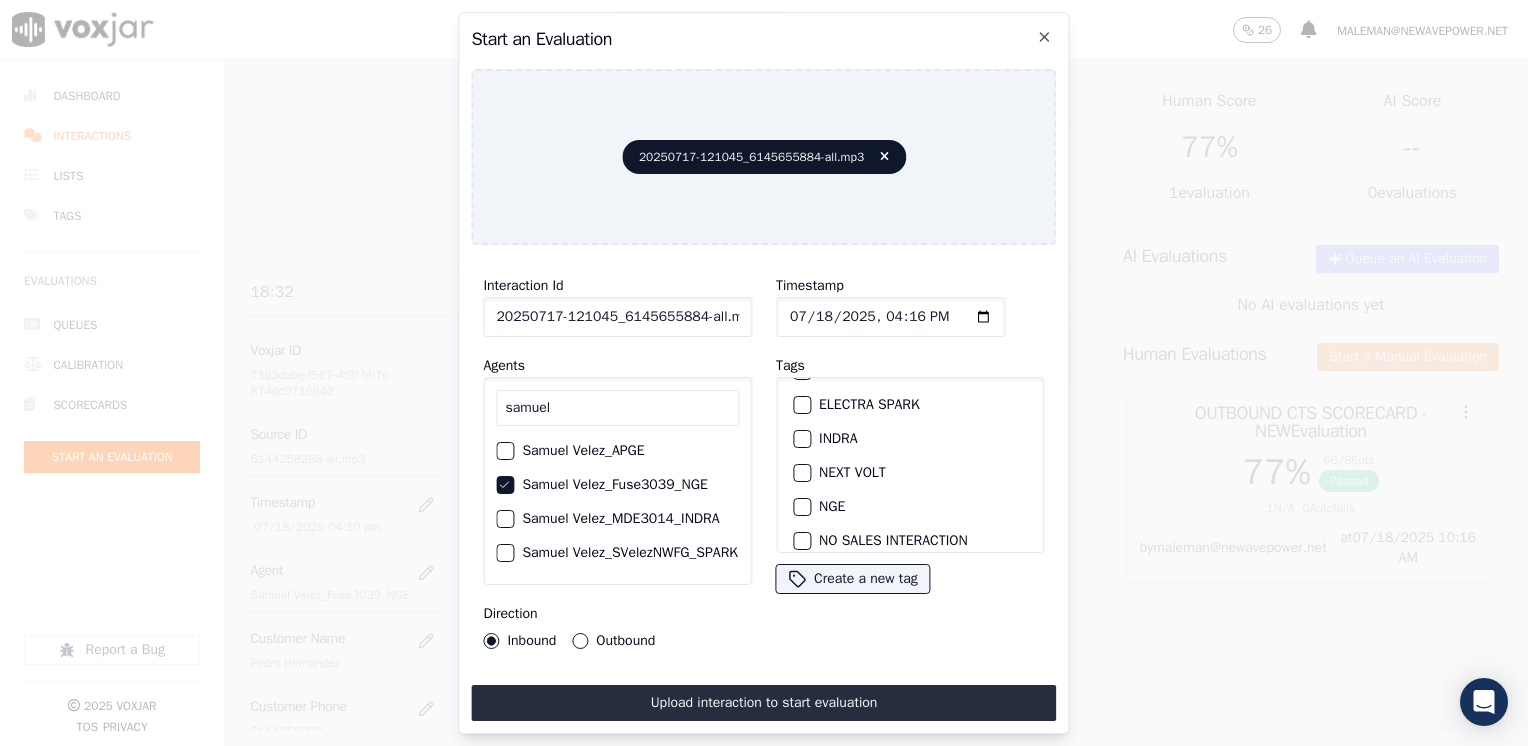 click at bounding box center (801, 507) 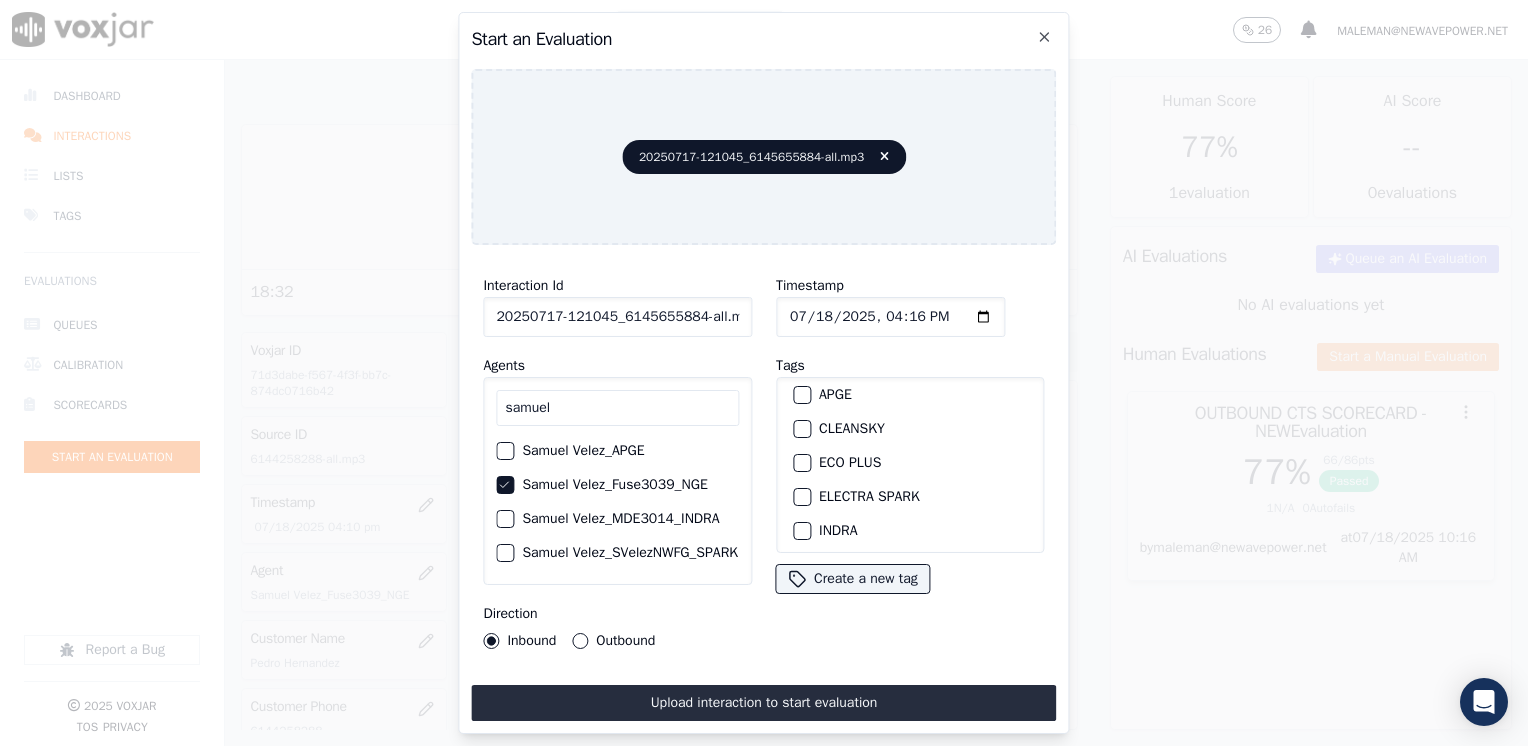 scroll, scrollTop: 0, scrollLeft: 0, axis: both 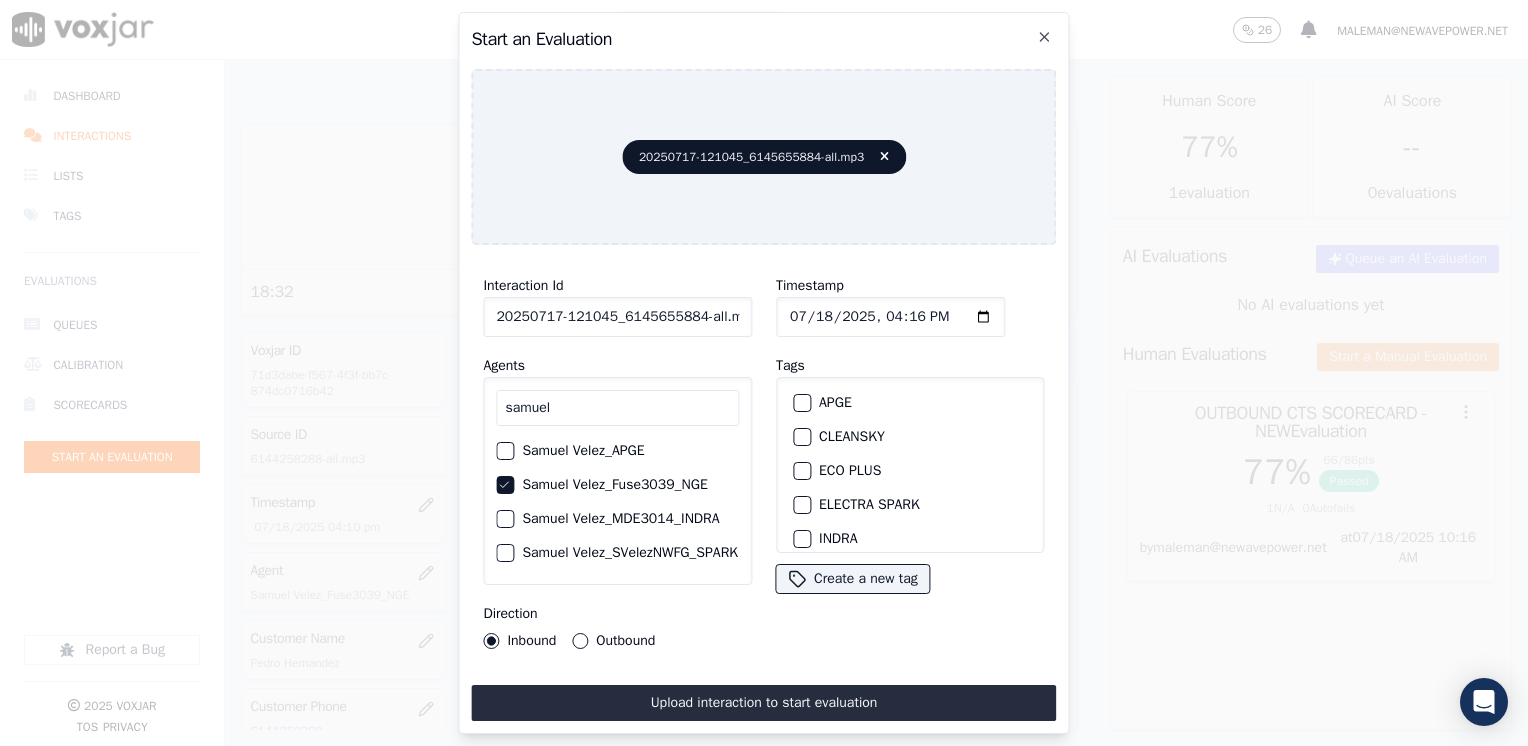 click on "Outbound" at bounding box center (580, 641) 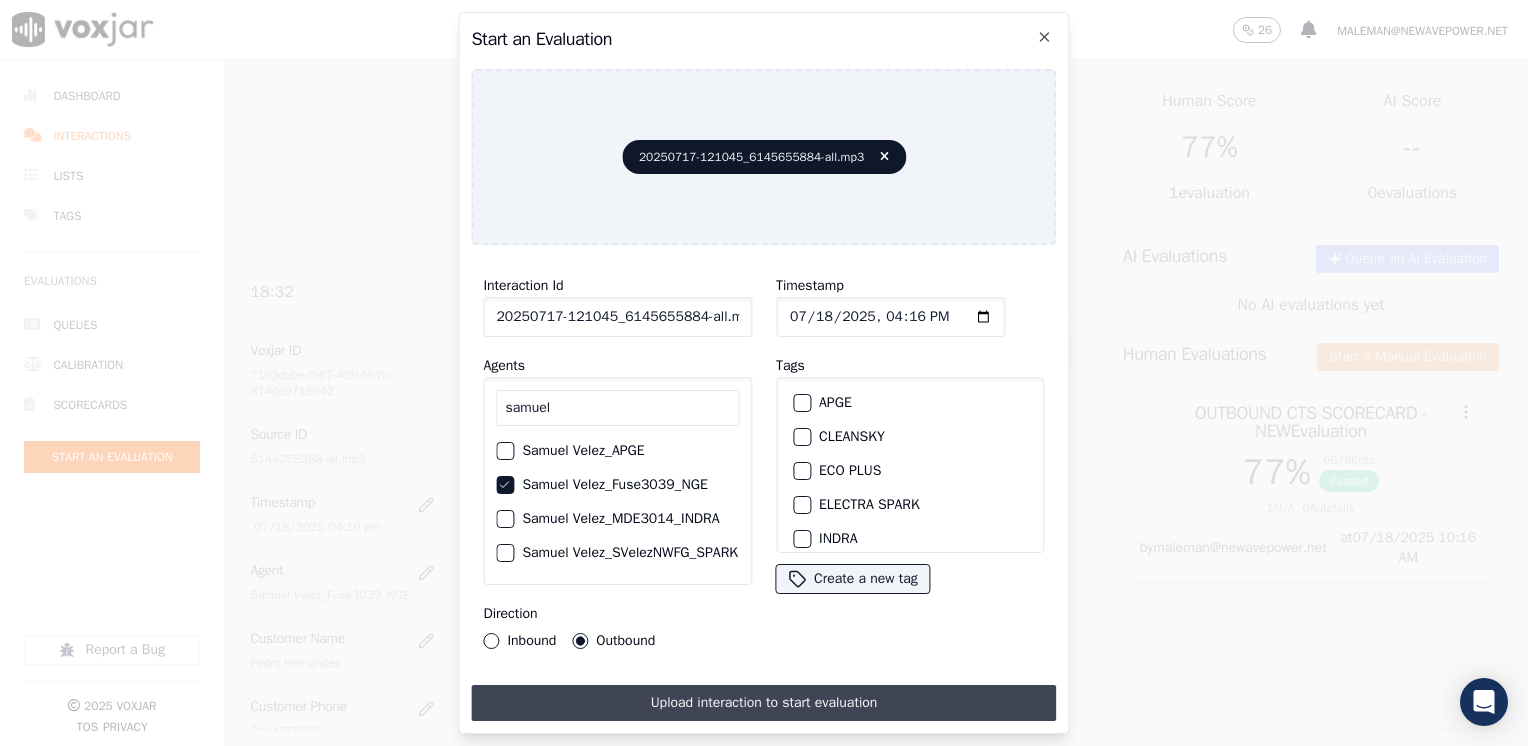 click on "Upload interaction to start evaluation" at bounding box center [763, 703] 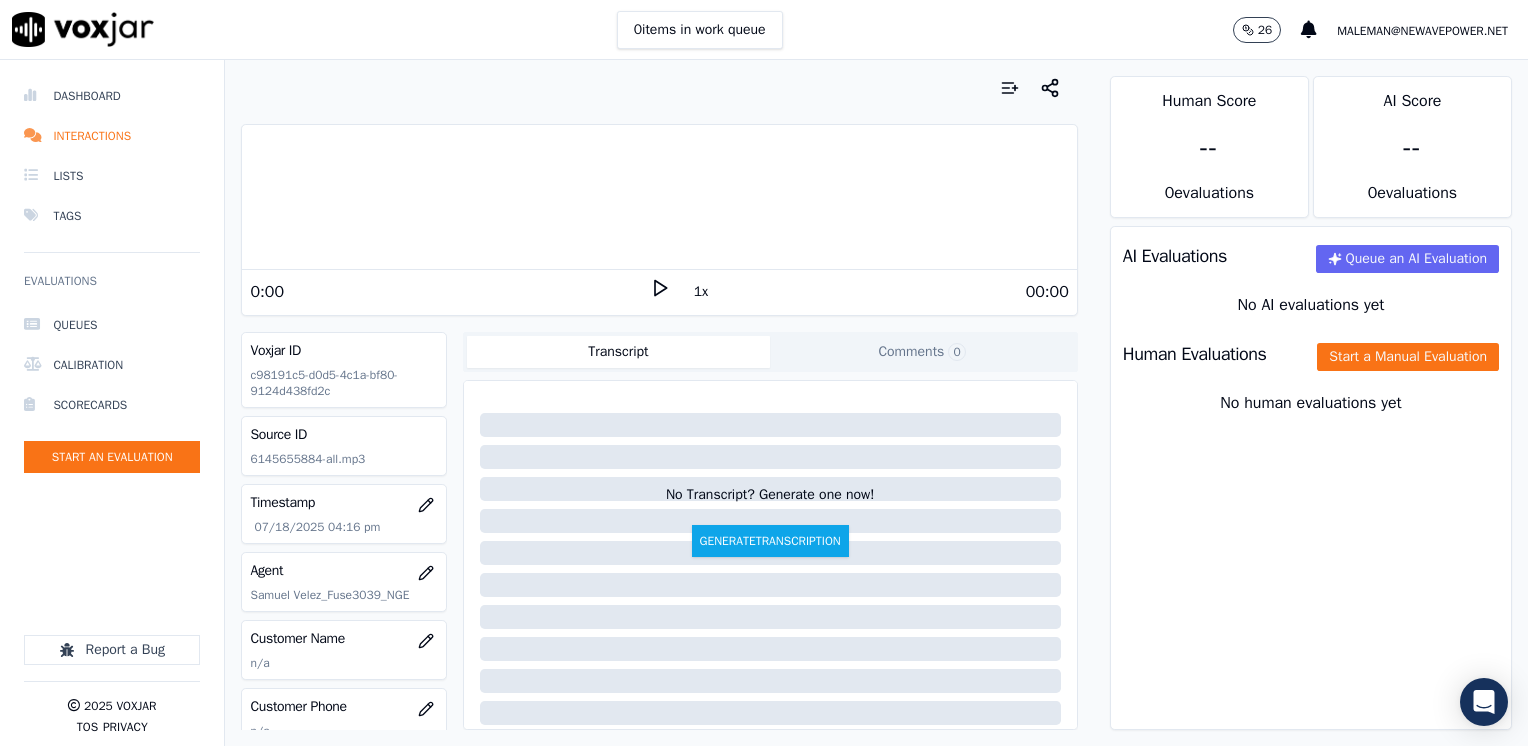 click 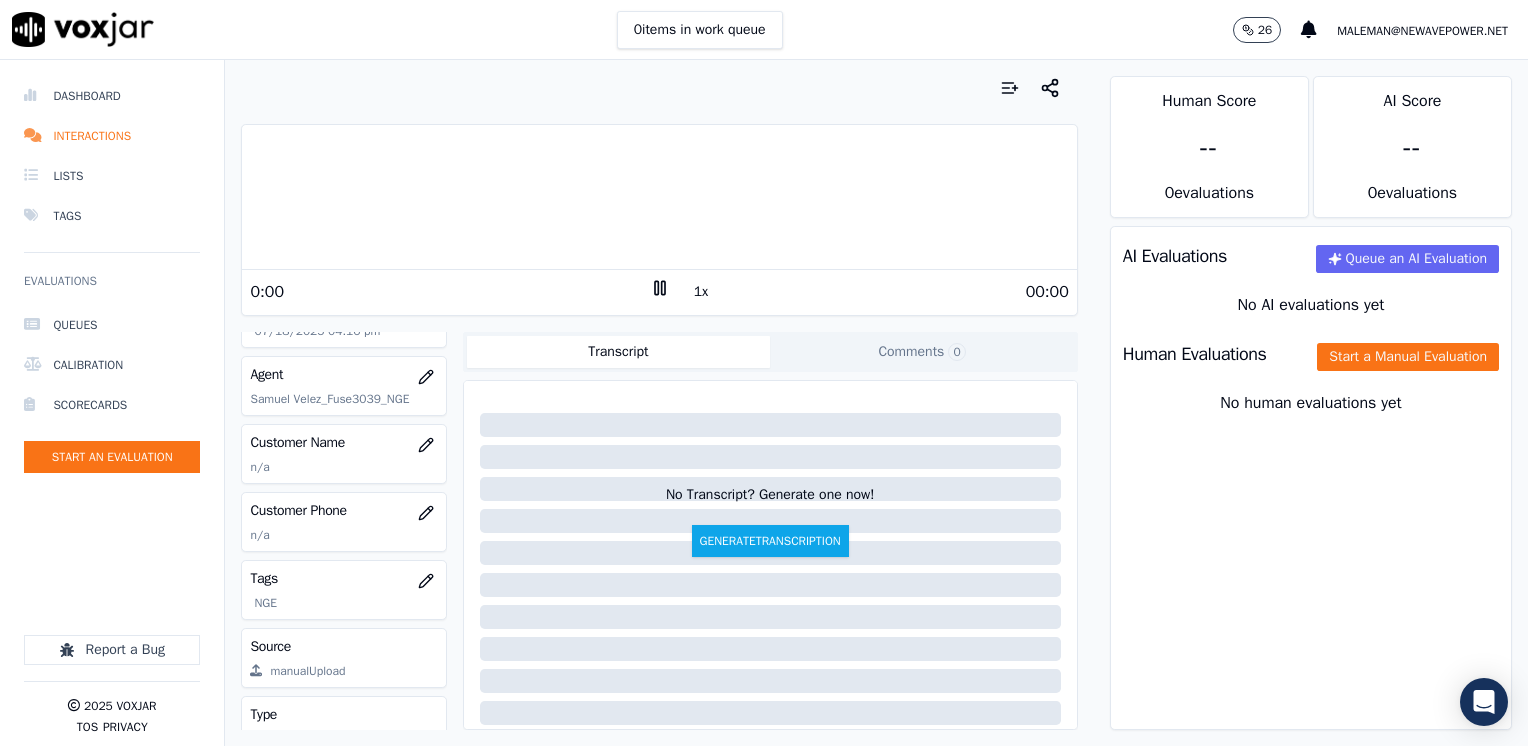 scroll, scrollTop: 200, scrollLeft: 0, axis: vertical 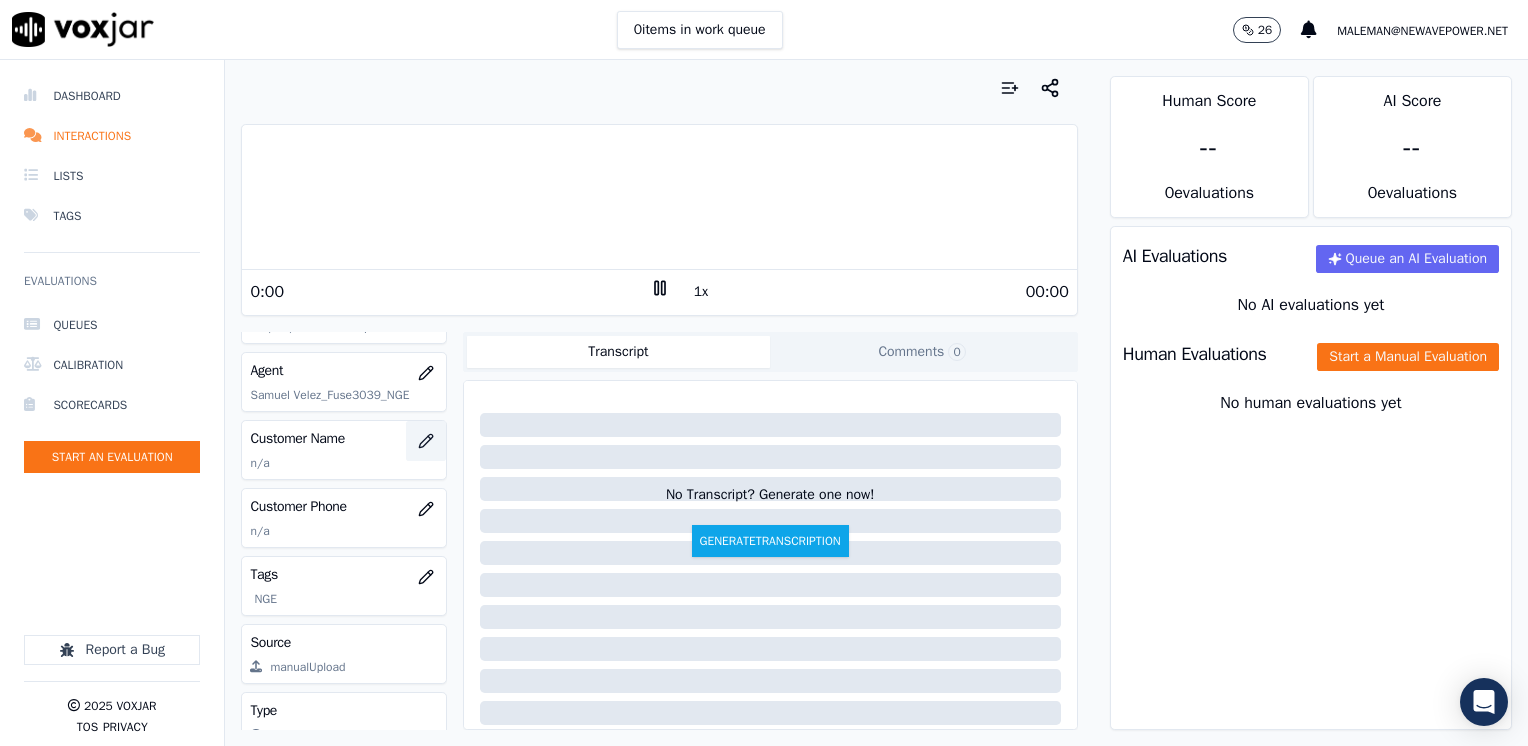 click 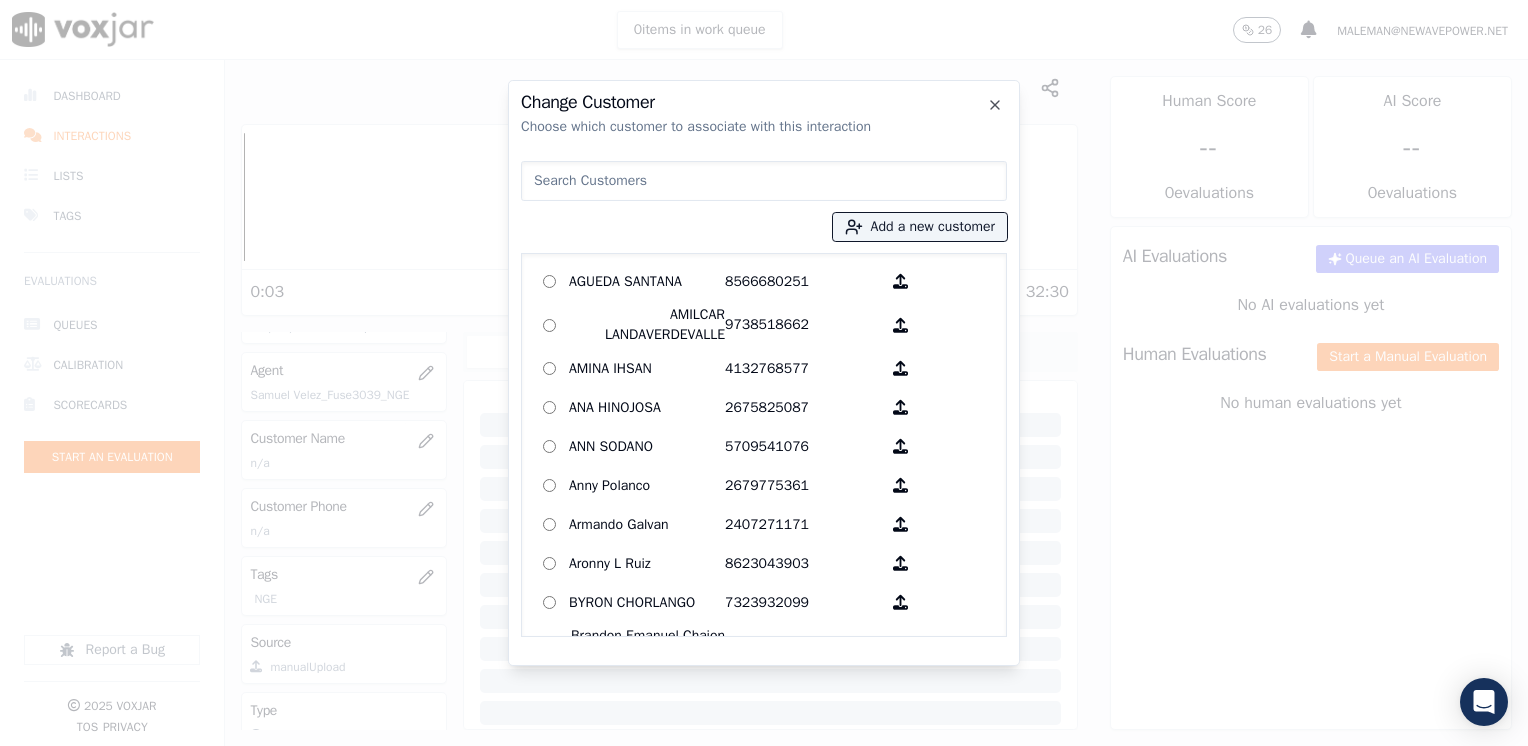click at bounding box center [764, 181] 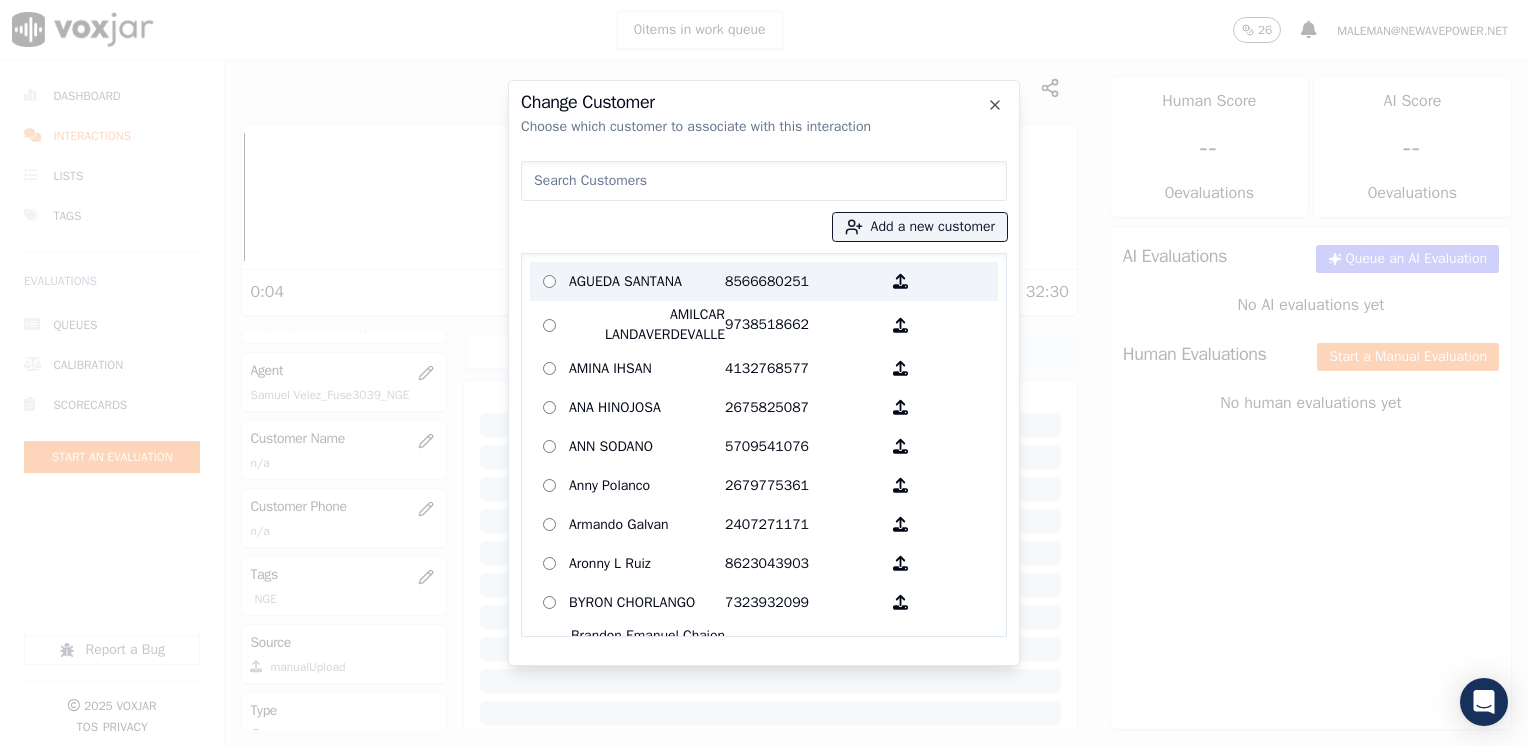 paste on "6145655884" 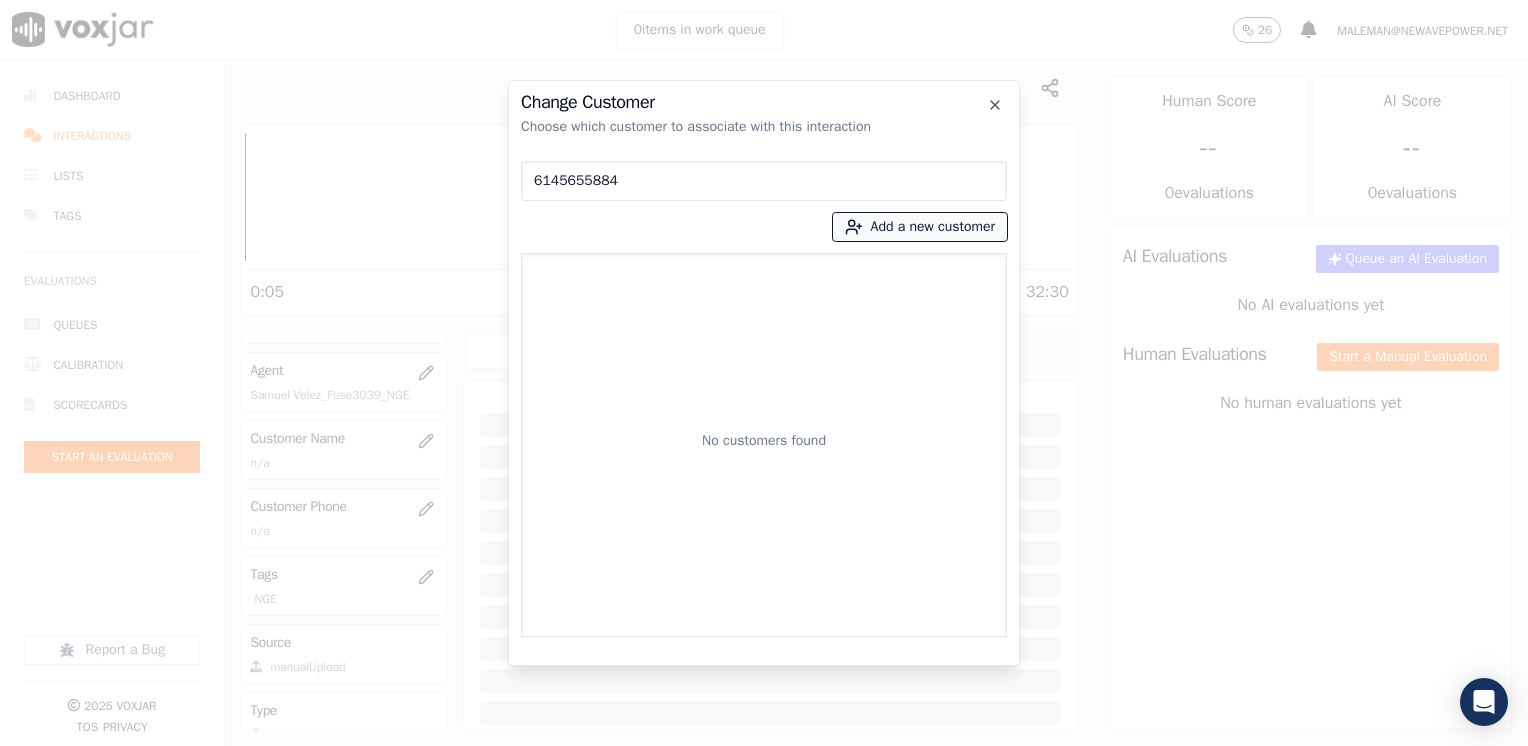 type on "6145655884" 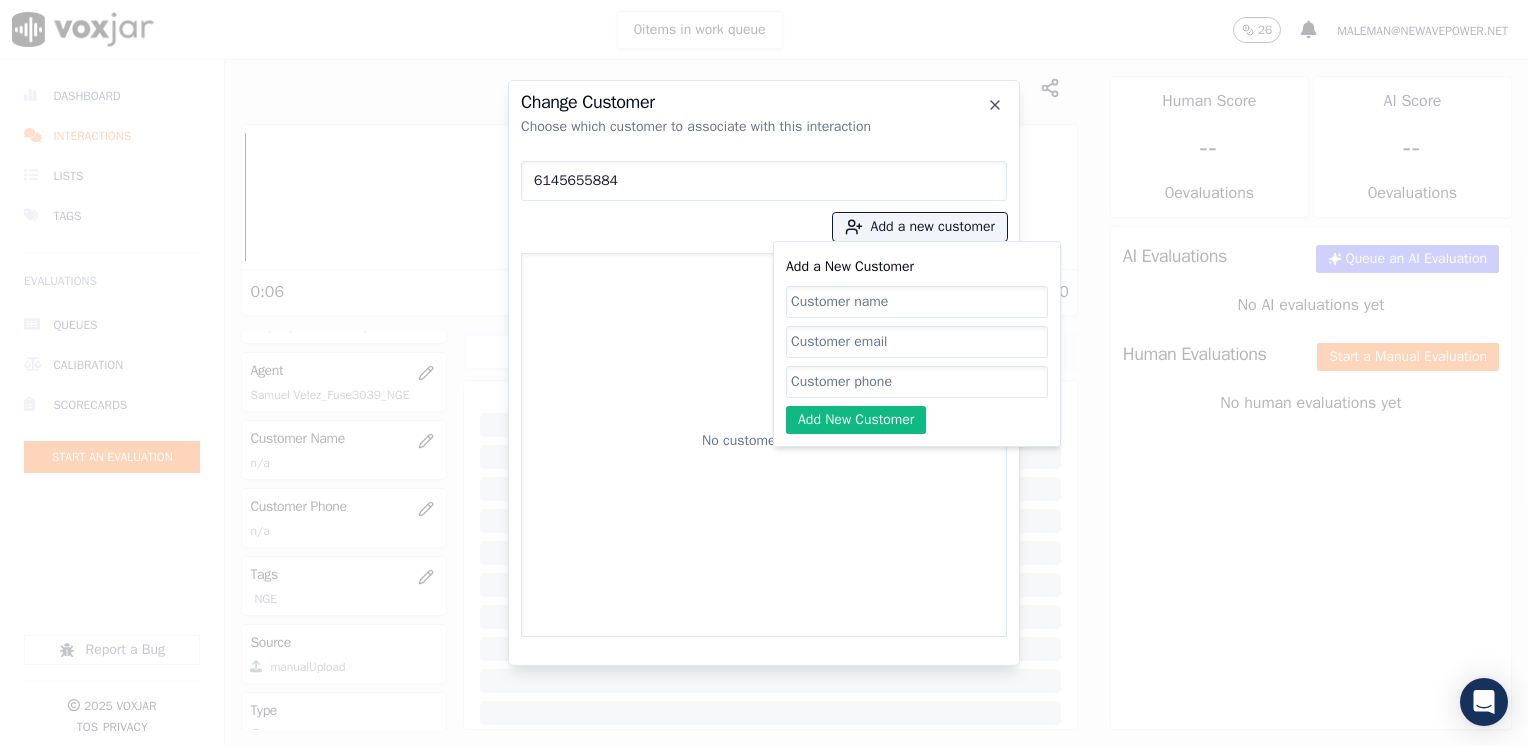 click on "Add a New Customer" 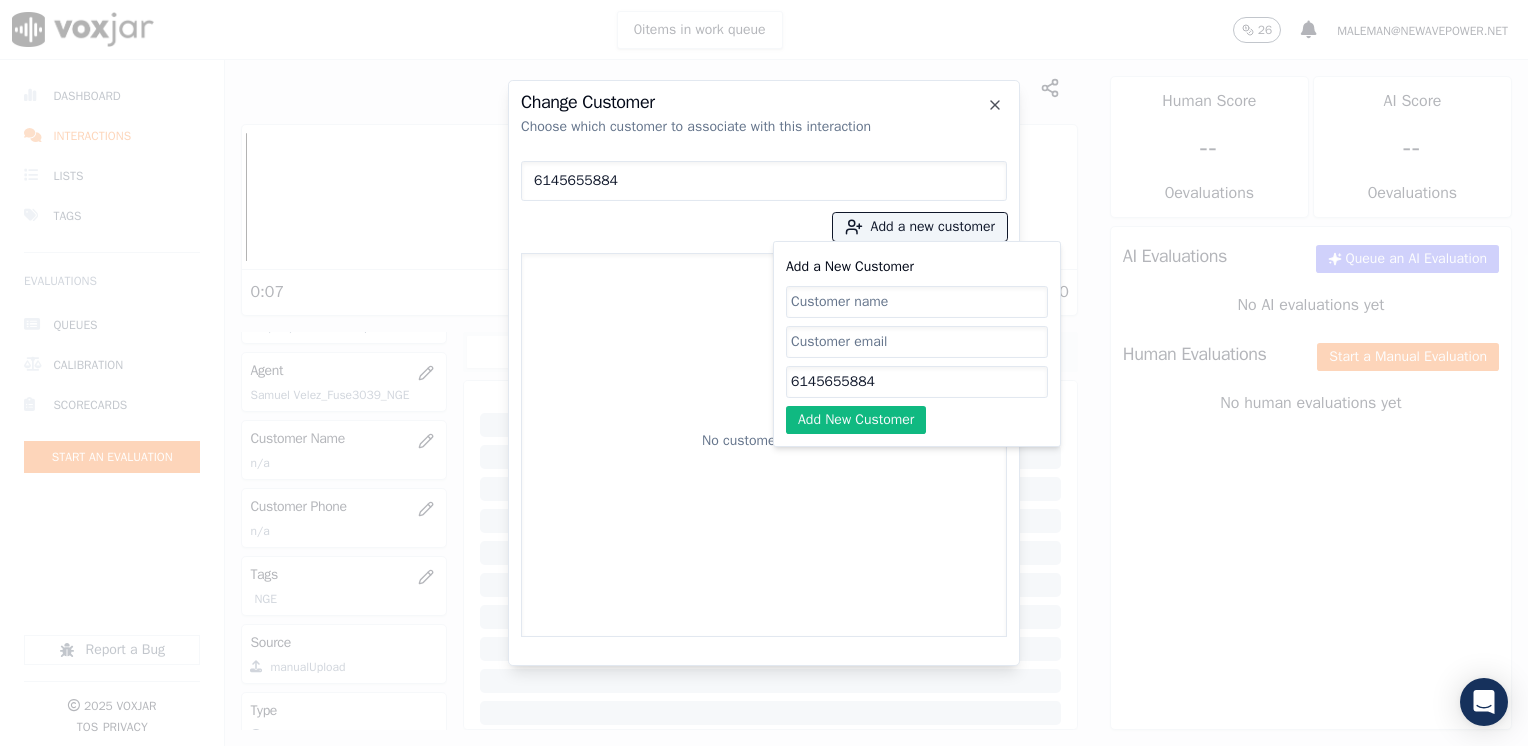 type on "6145655884" 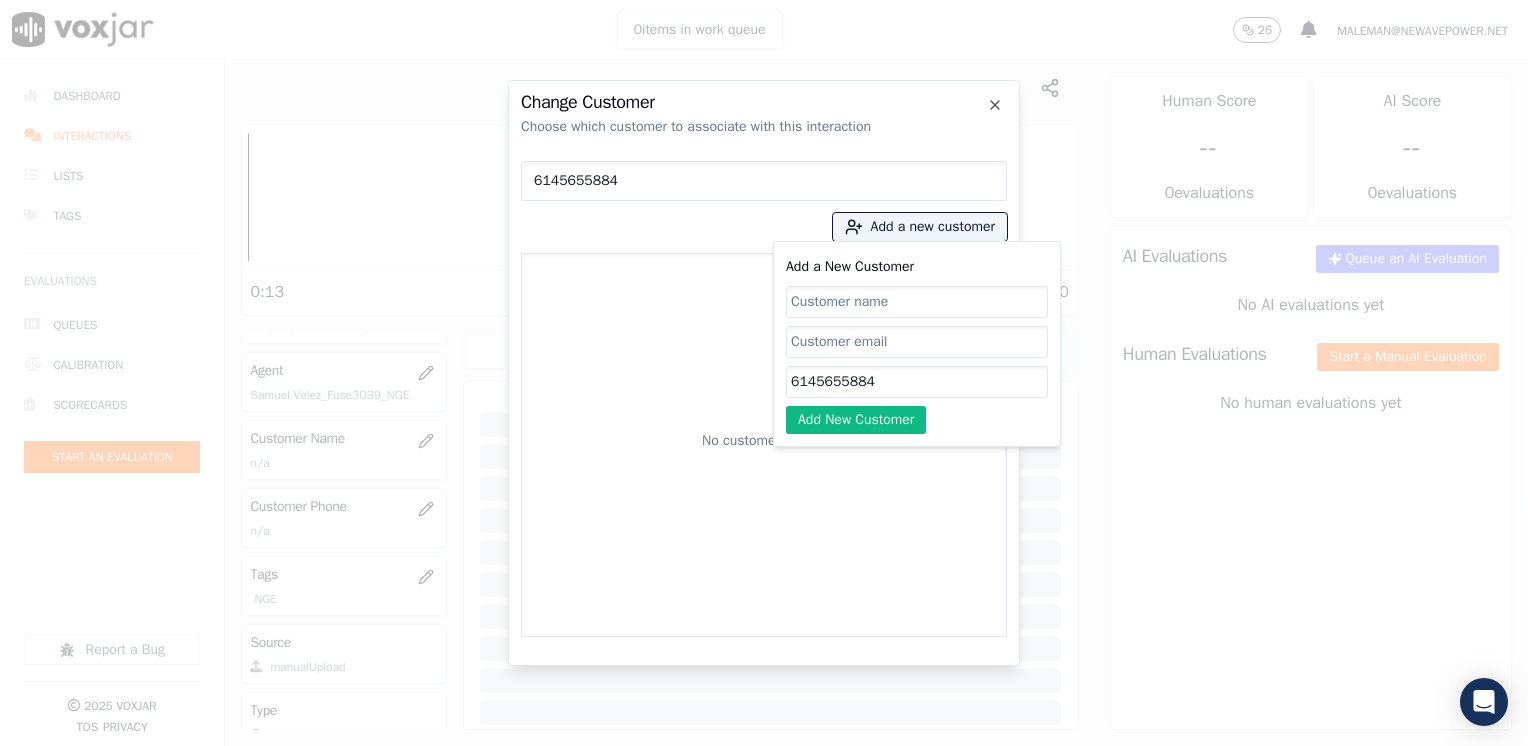 click on "Add a New Customer" 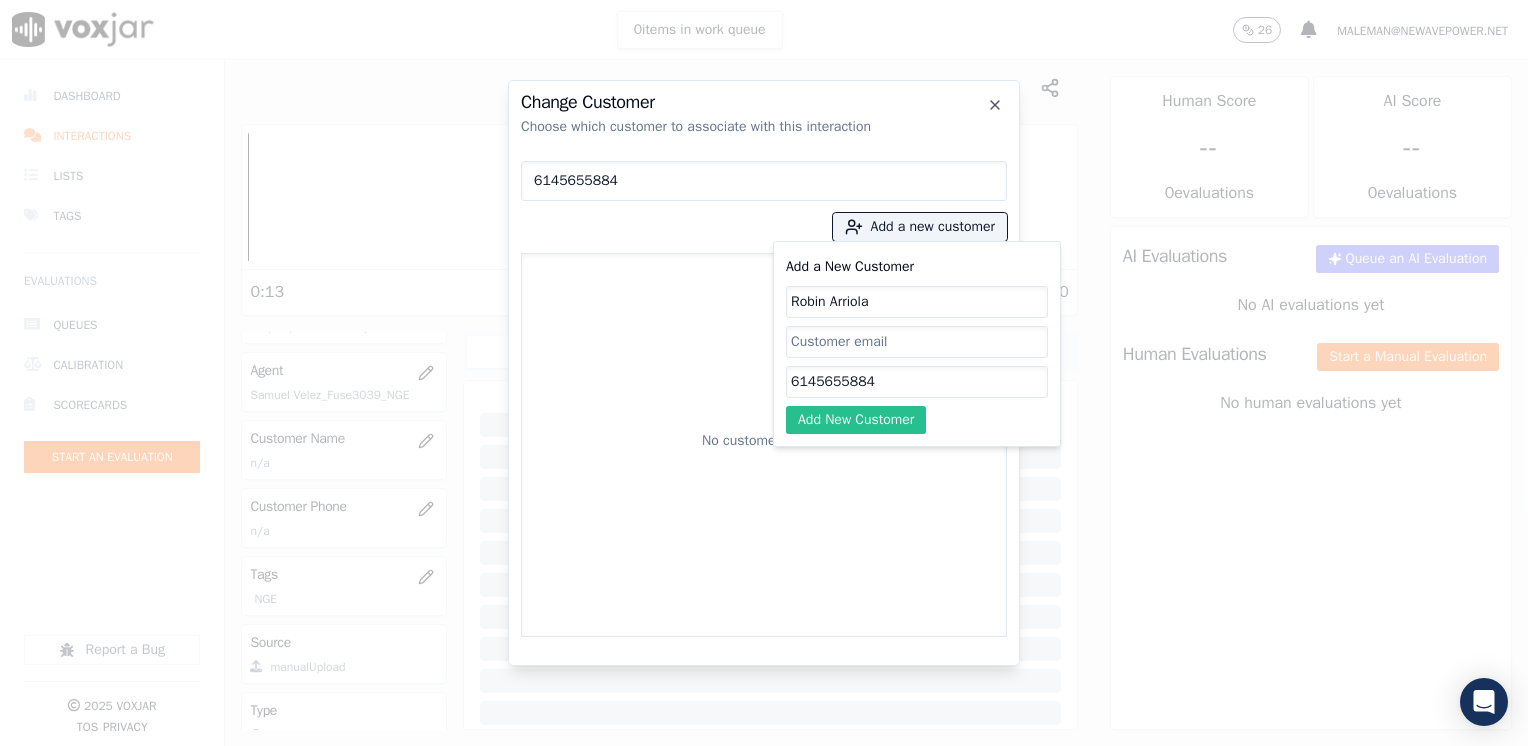 type on "Robin Arriola" 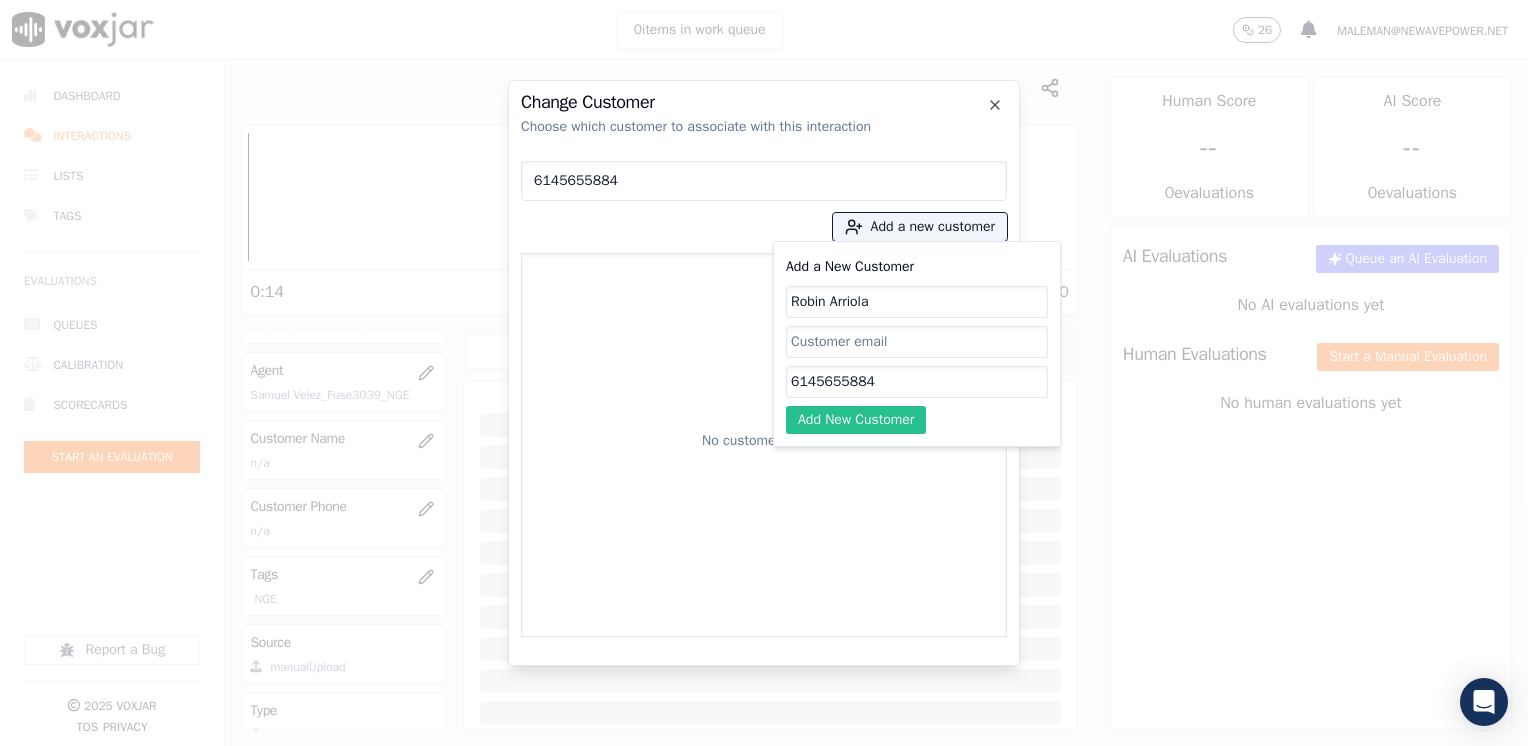 click on "Add New Customer" 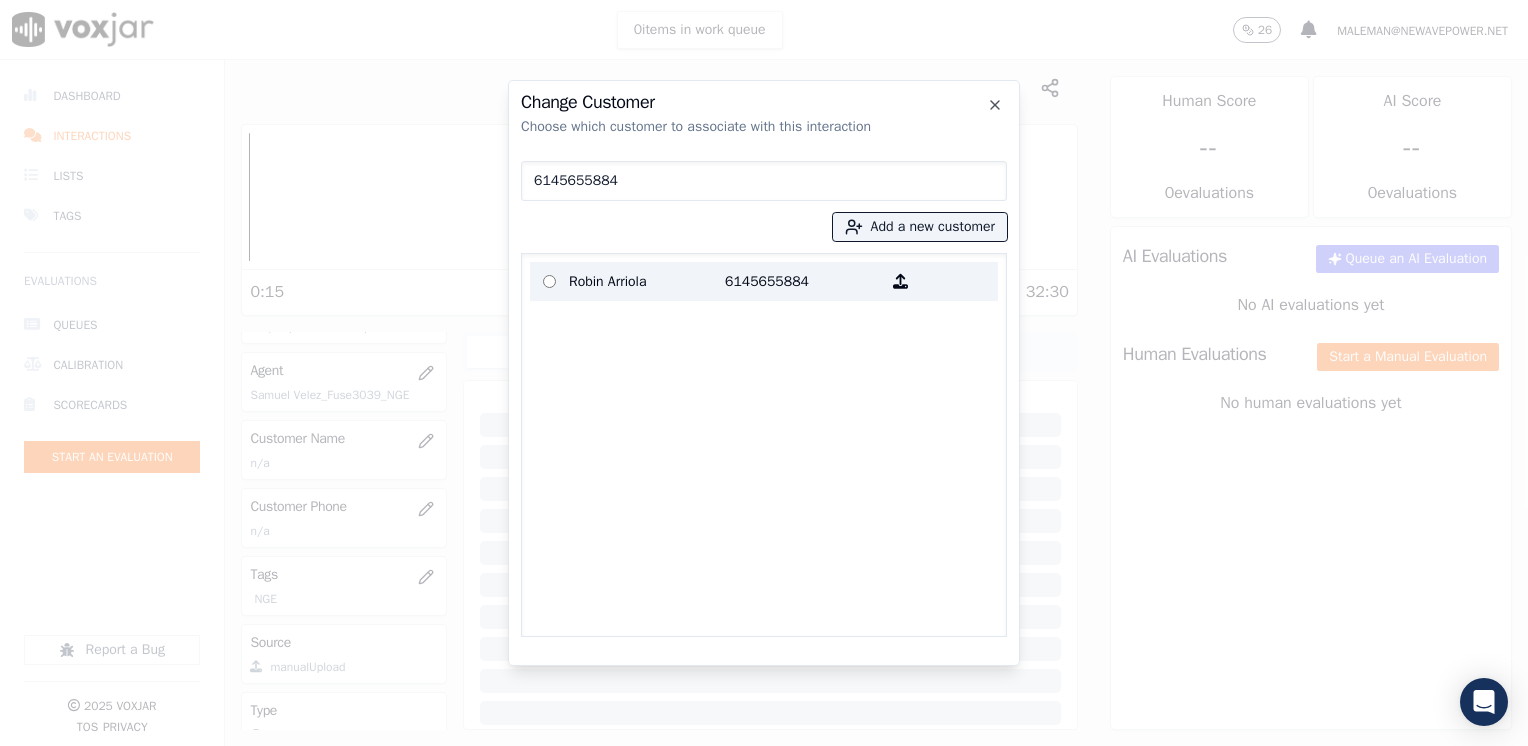 click on "Robin Arriola" at bounding box center (647, 281) 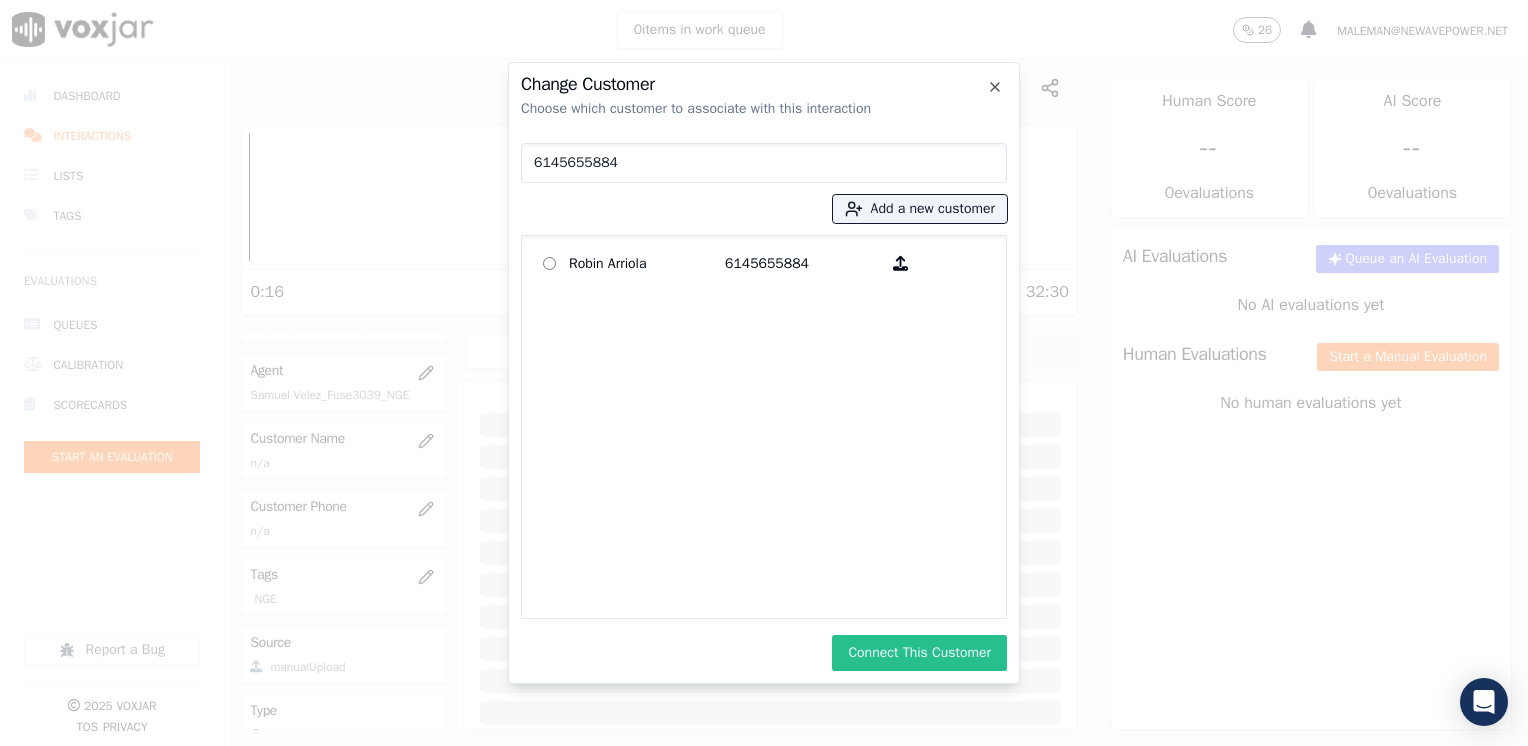 click on "Connect This Customer" at bounding box center [919, 653] 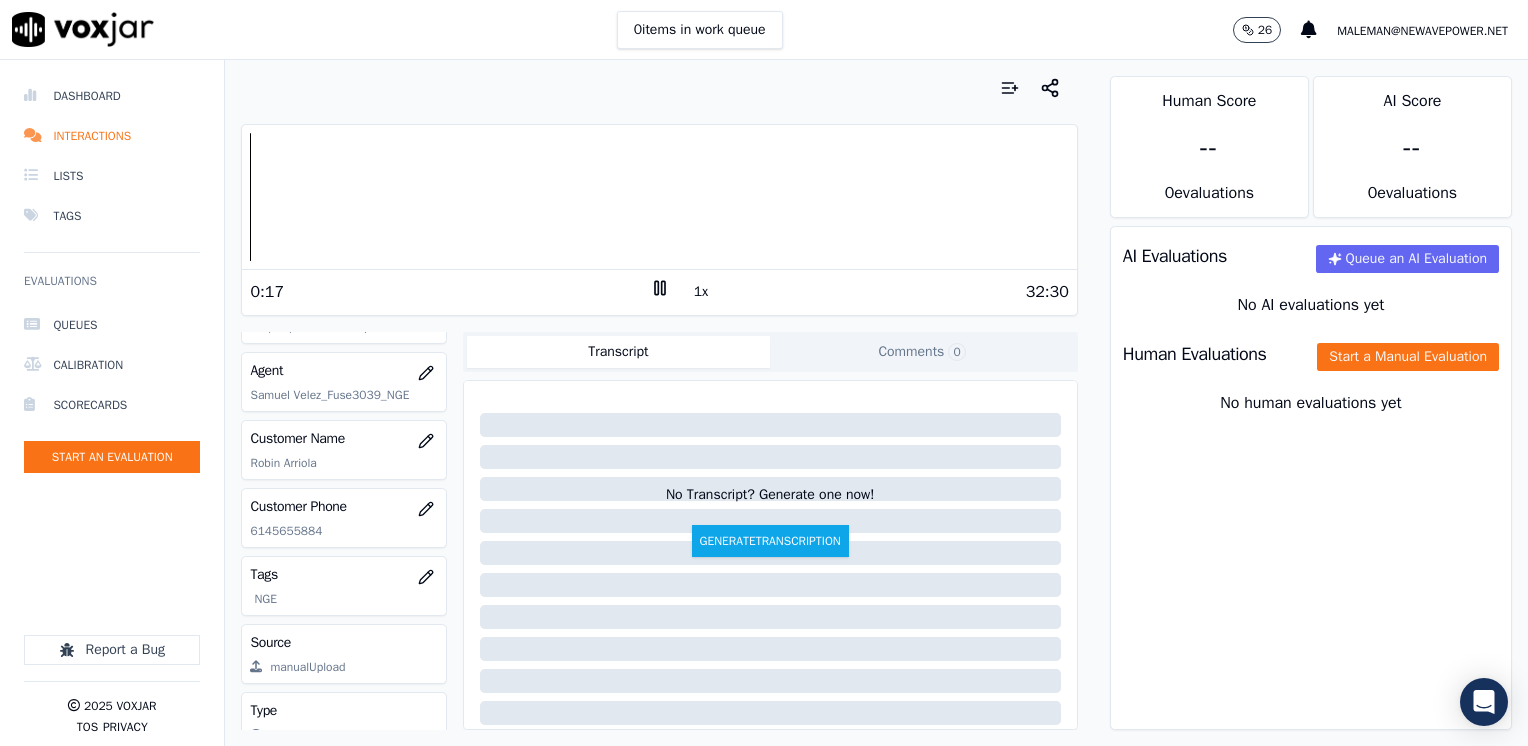 click 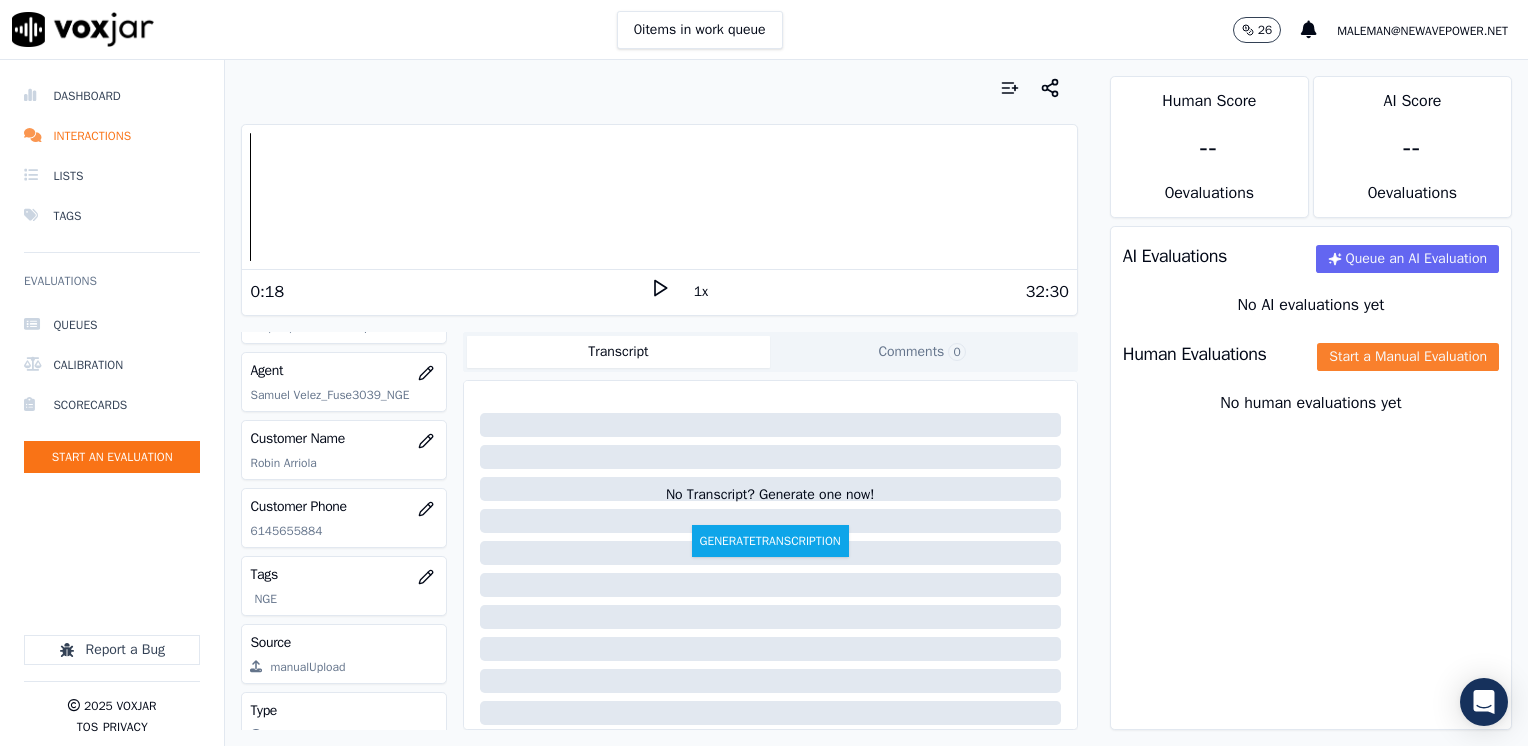 click on "Start a Manual Evaluation" 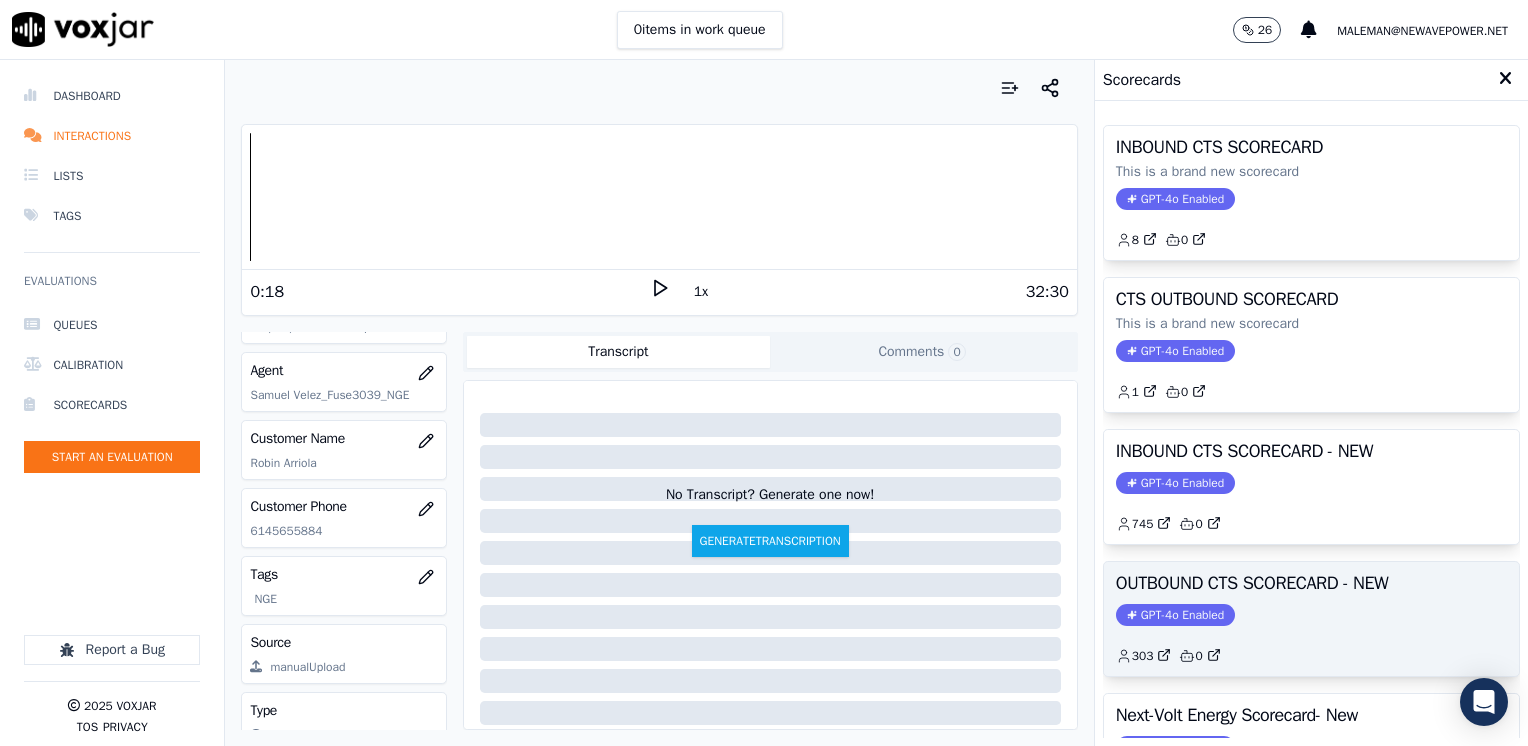 click on "GPT-4o Enabled" at bounding box center [1175, 615] 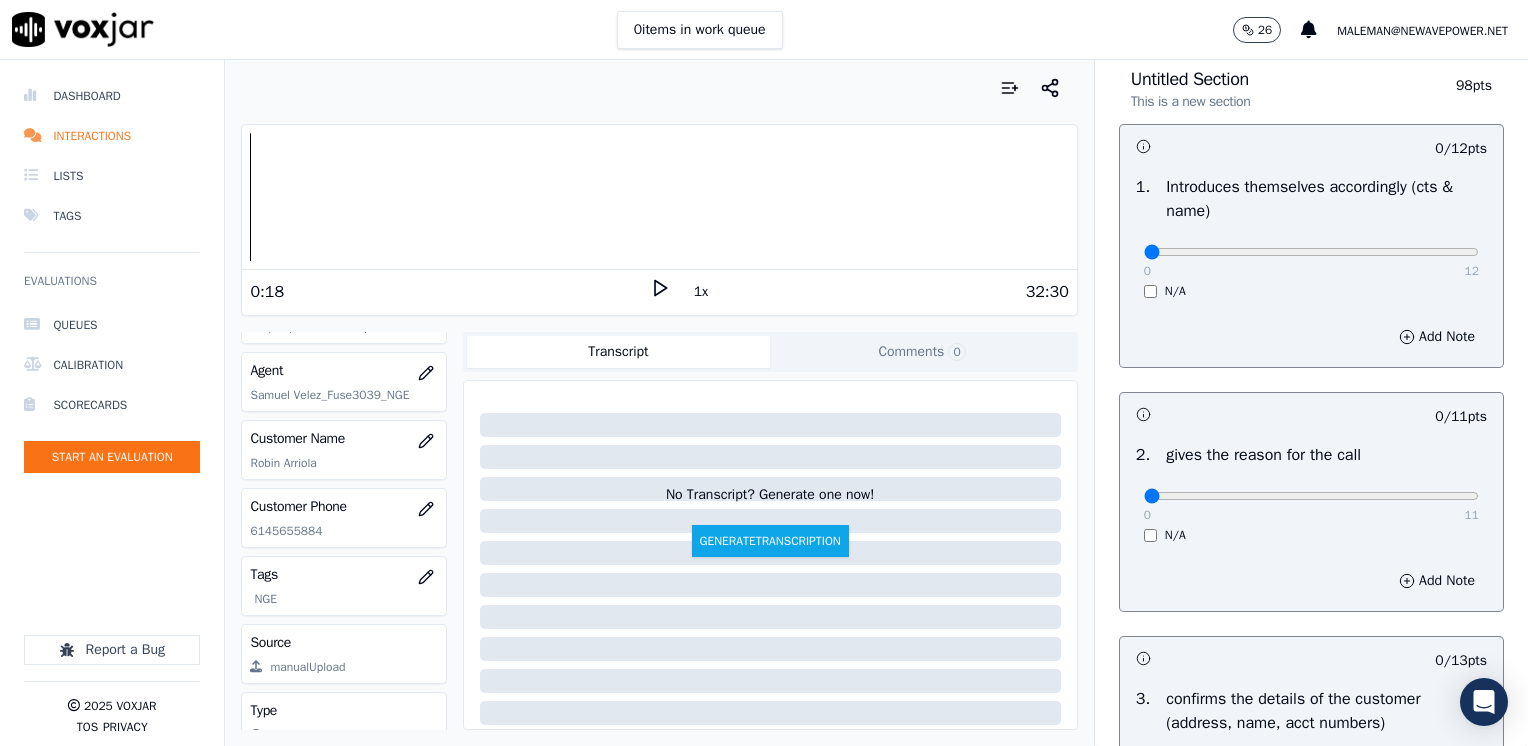 scroll, scrollTop: 300, scrollLeft: 0, axis: vertical 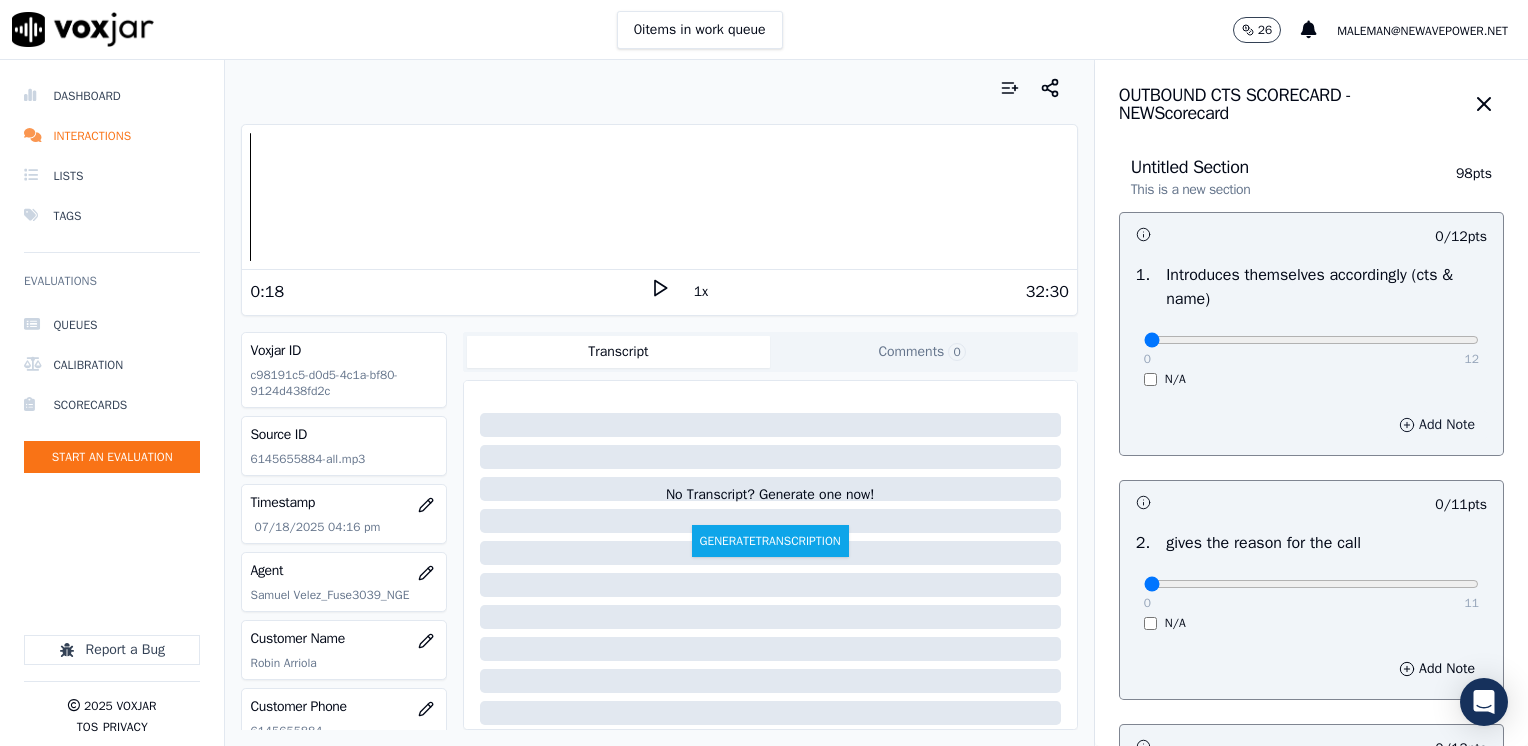 click on "Add Note" at bounding box center (1437, 425) 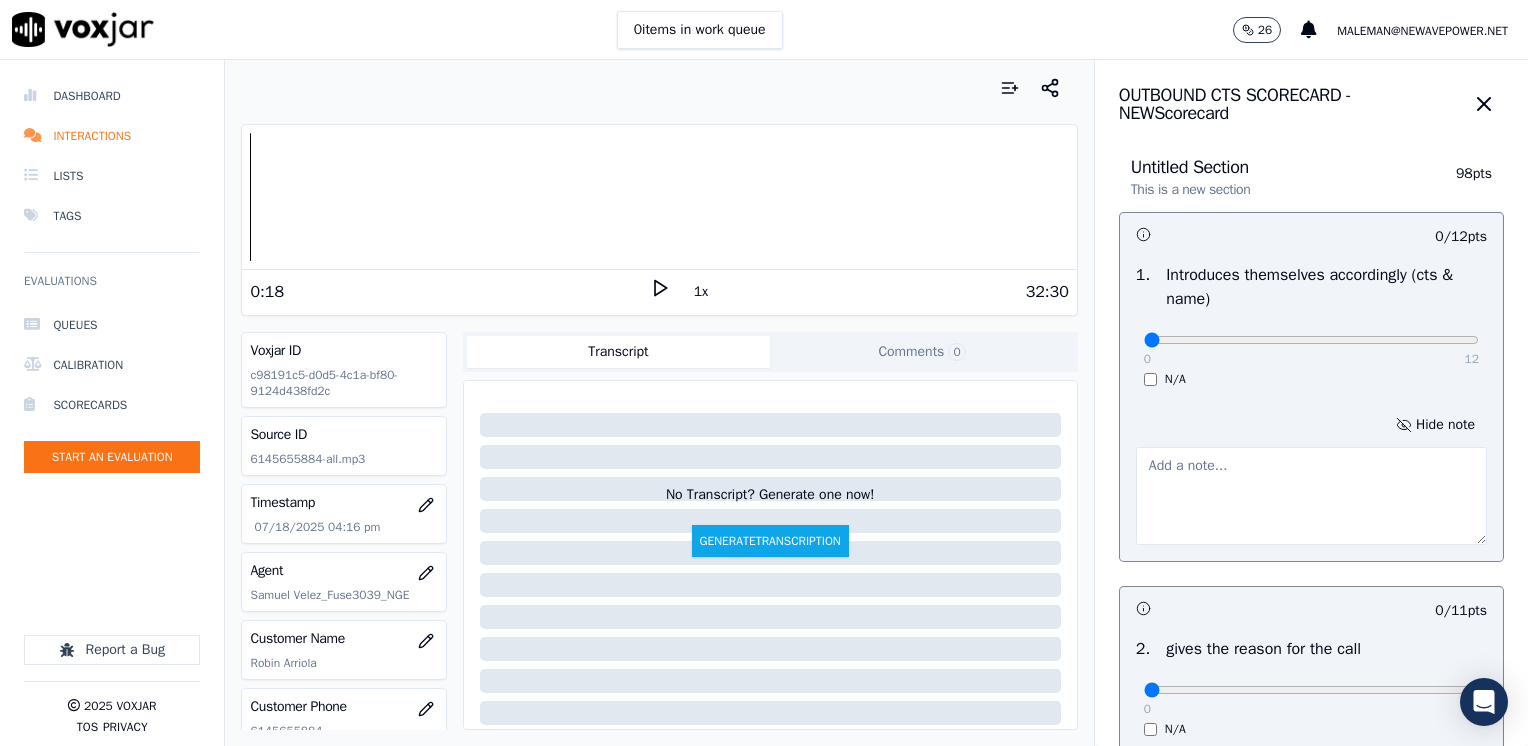 click on "Hide note" at bounding box center (1311, 478) 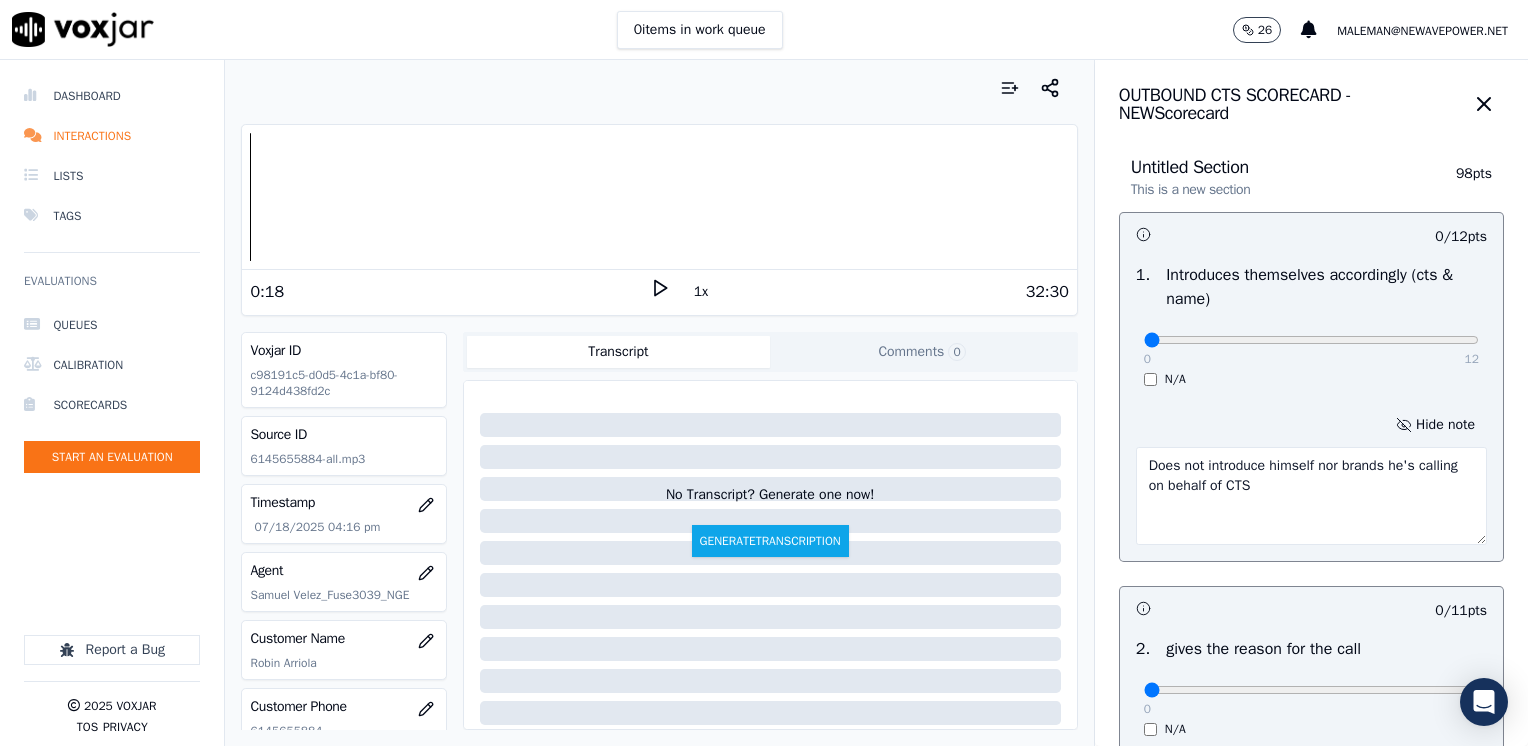 drag, startPoint x: 1302, startPoint y: 466, endPoint x: 1321, endPoint y: 500, distance: 38.948685 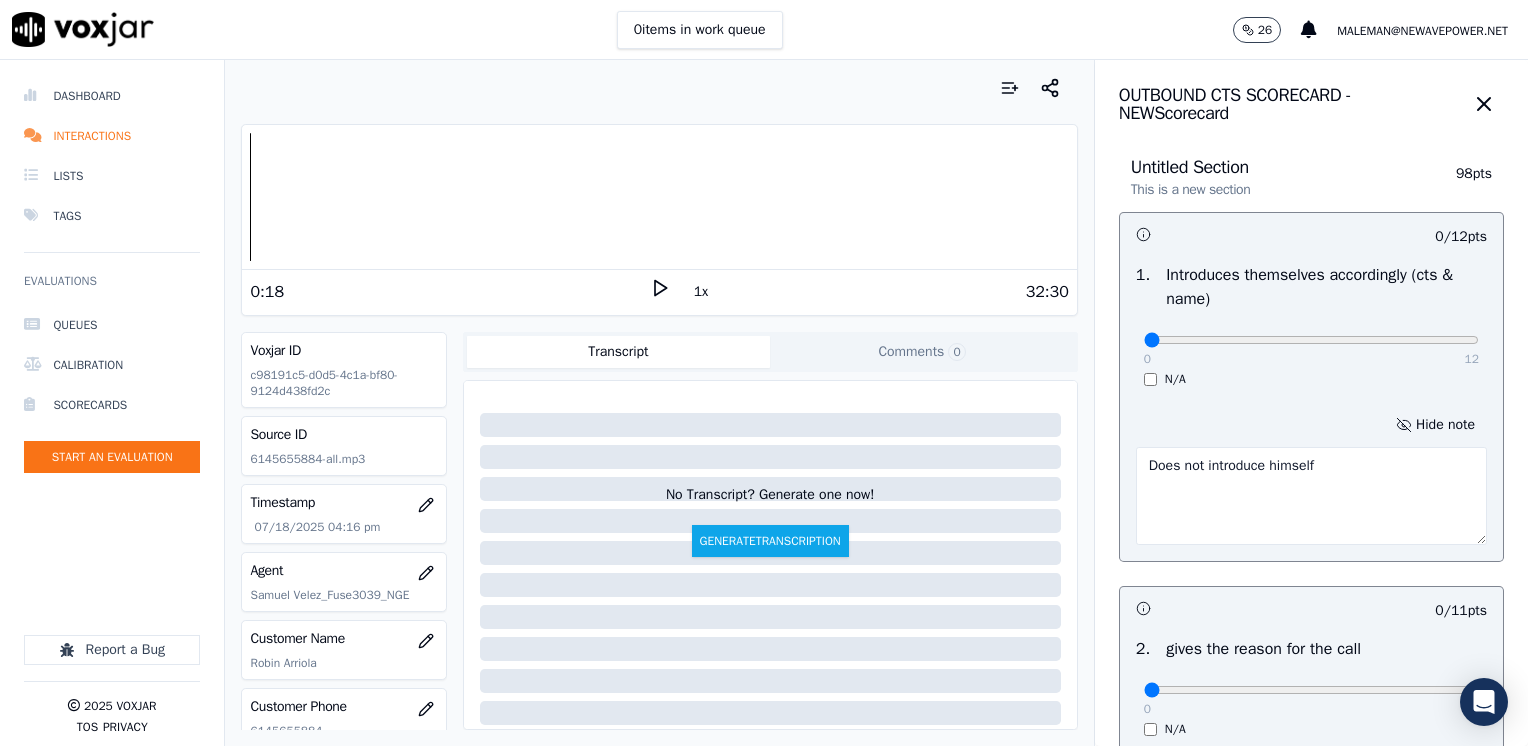 type on "Does not introduce himself" 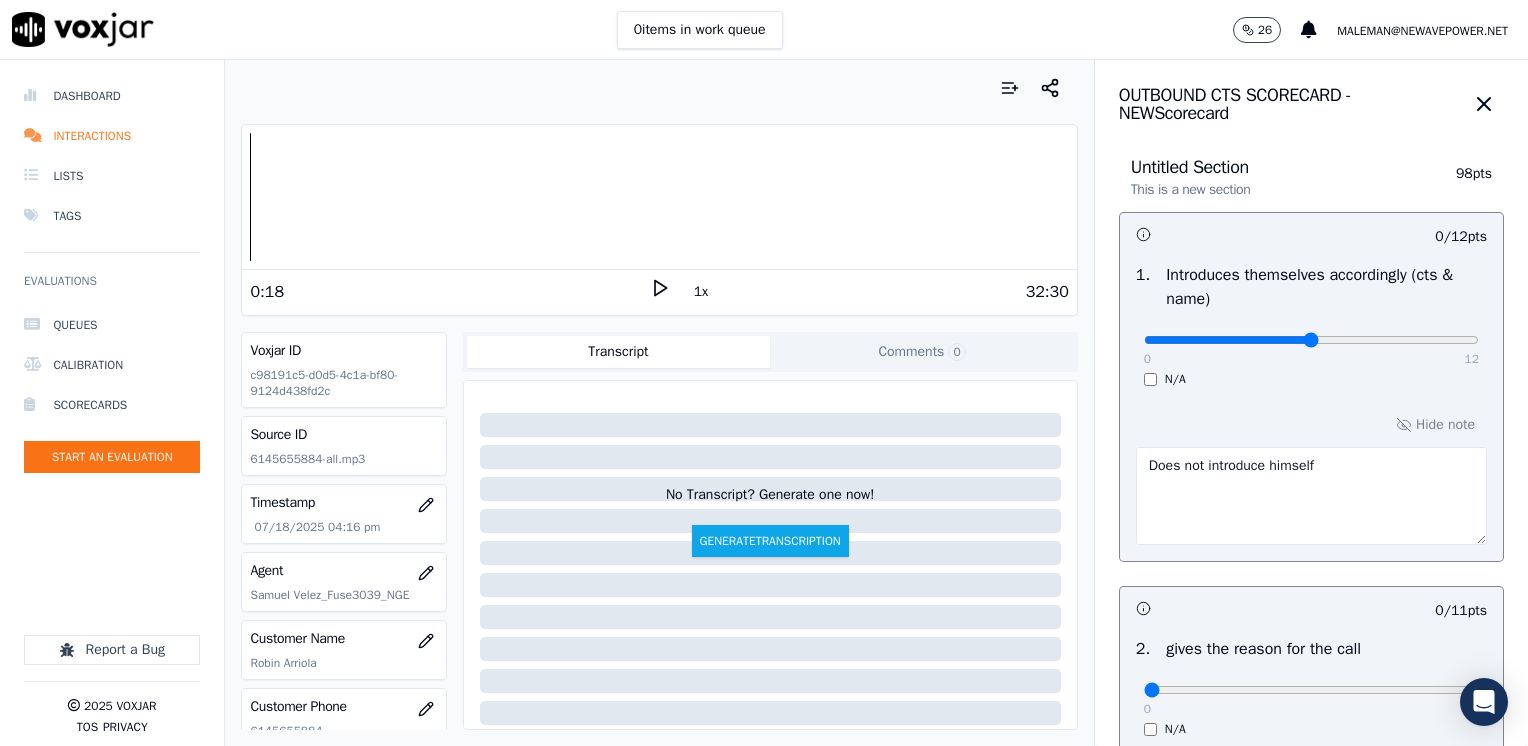 type on "6" 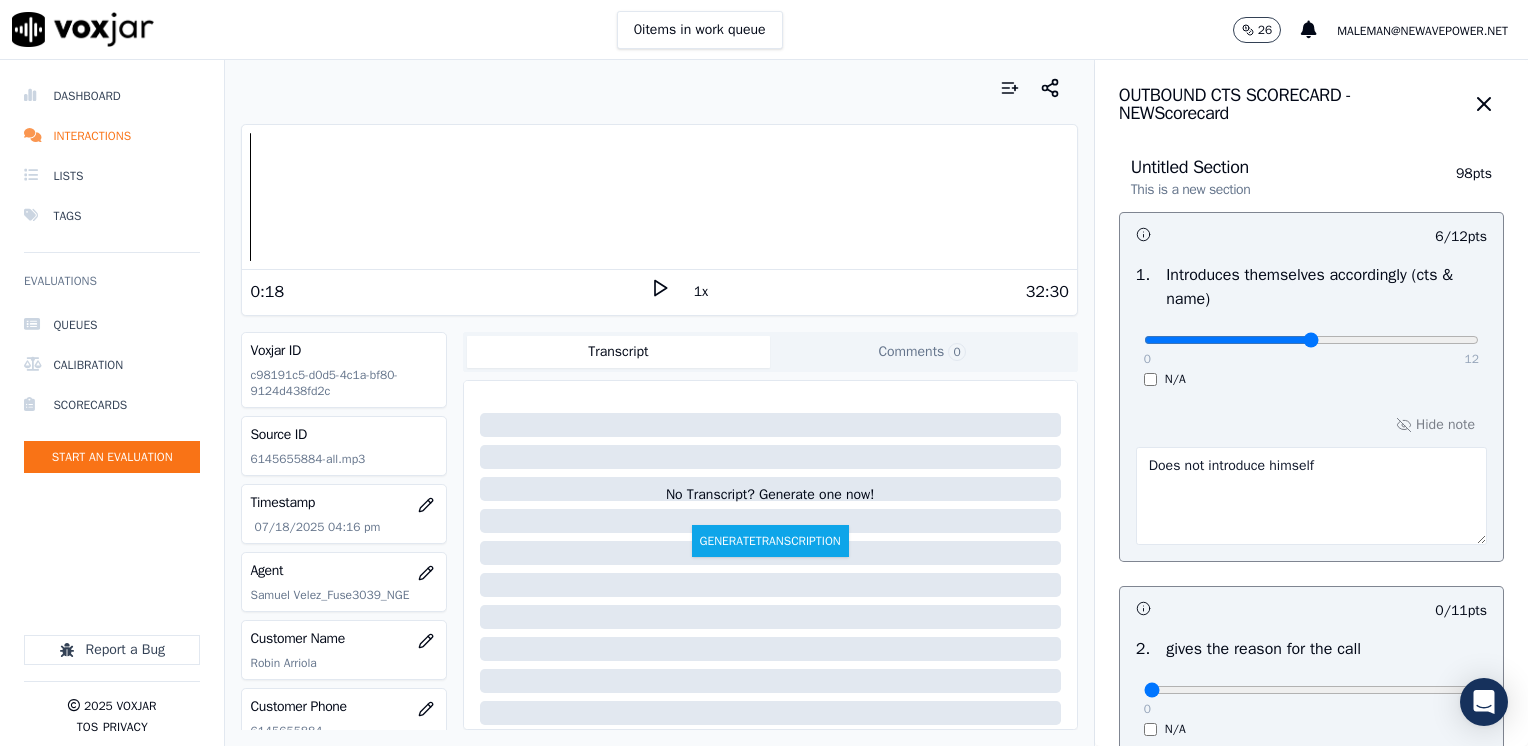 scroll, scrollTop: 300, scrollLeft: 0, axis: vertical 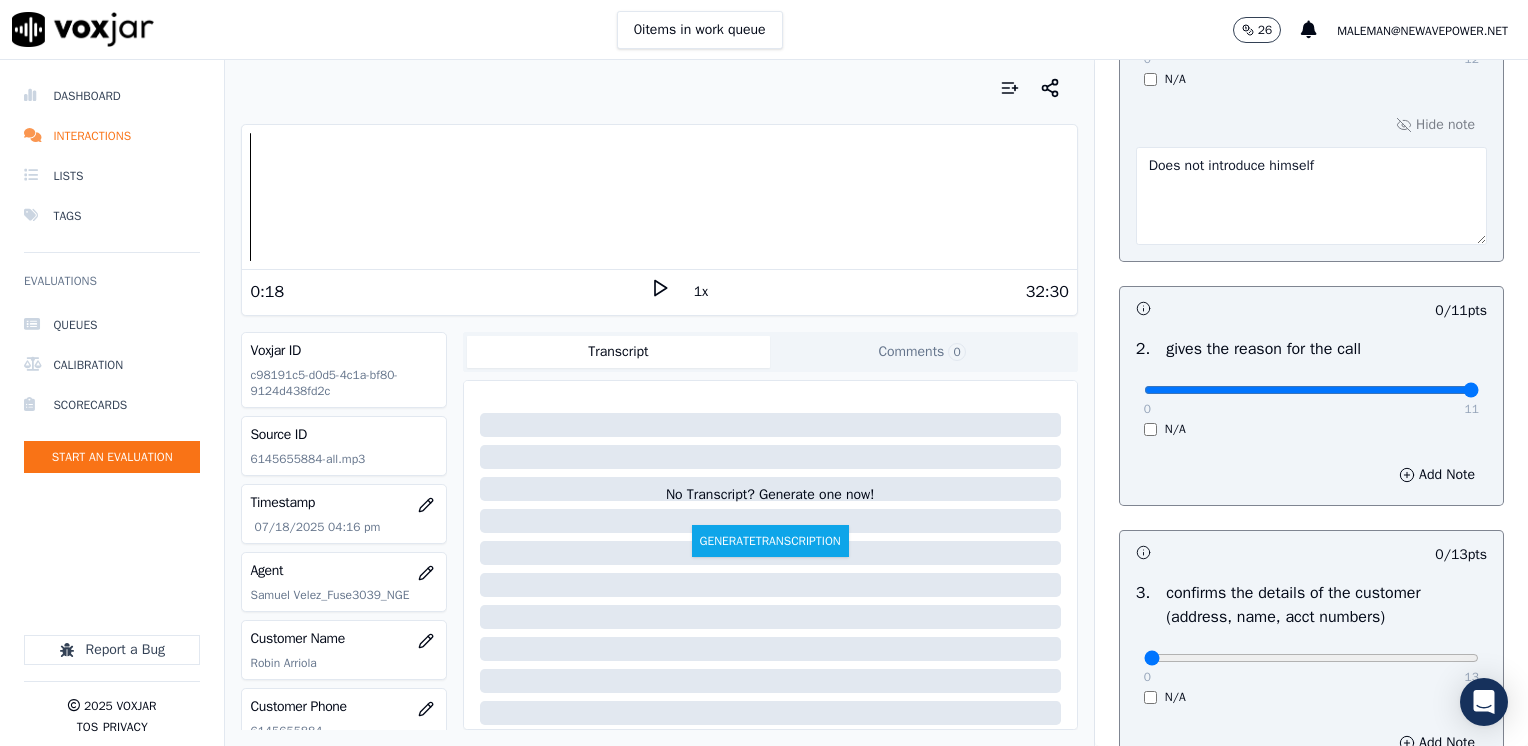 drag, startPoint x: 1133, startPoint y: 383, endPoint x: 1531, endPoint y: 356, distance: 398.91476 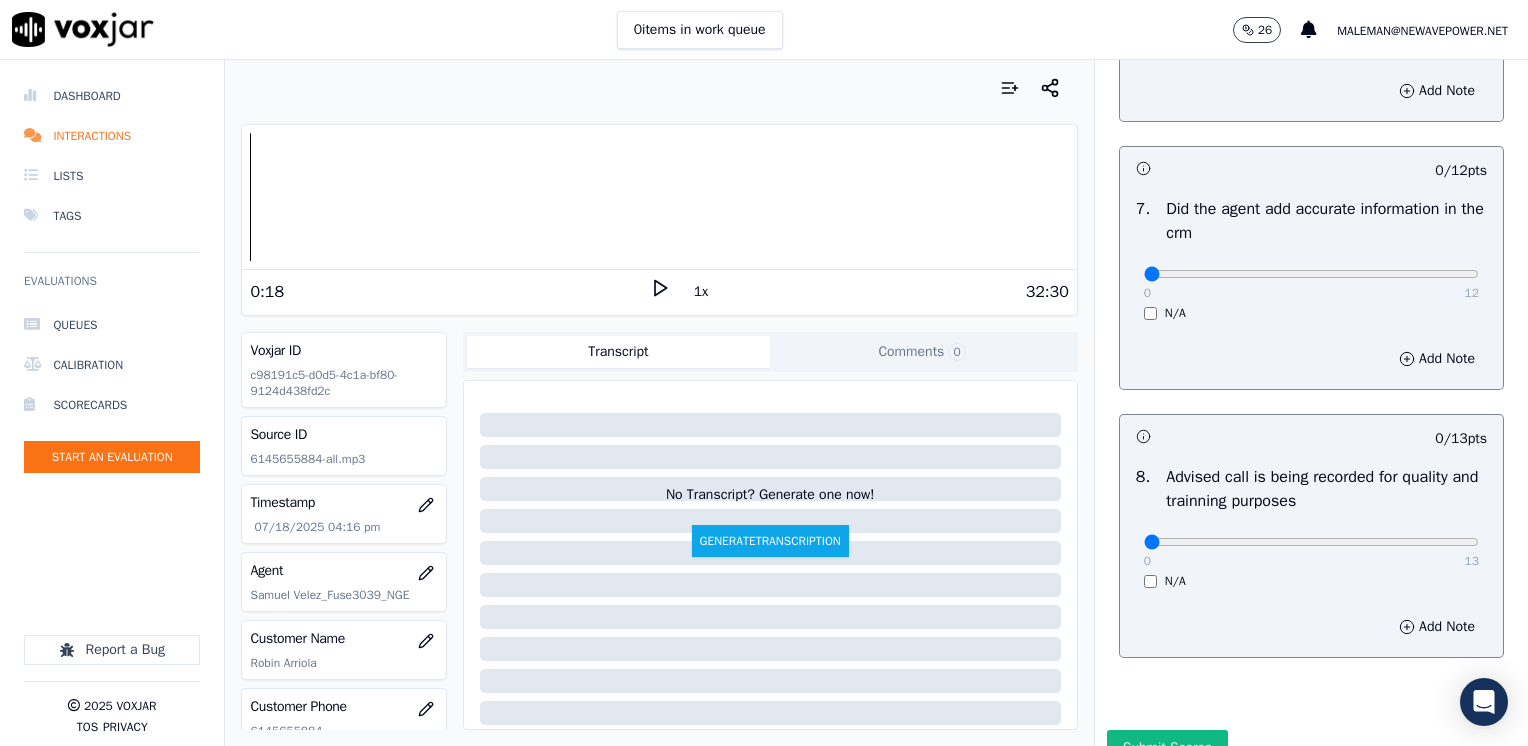 scroll, scrollTop: 1853, scrollLeft: 0, axis: vertical 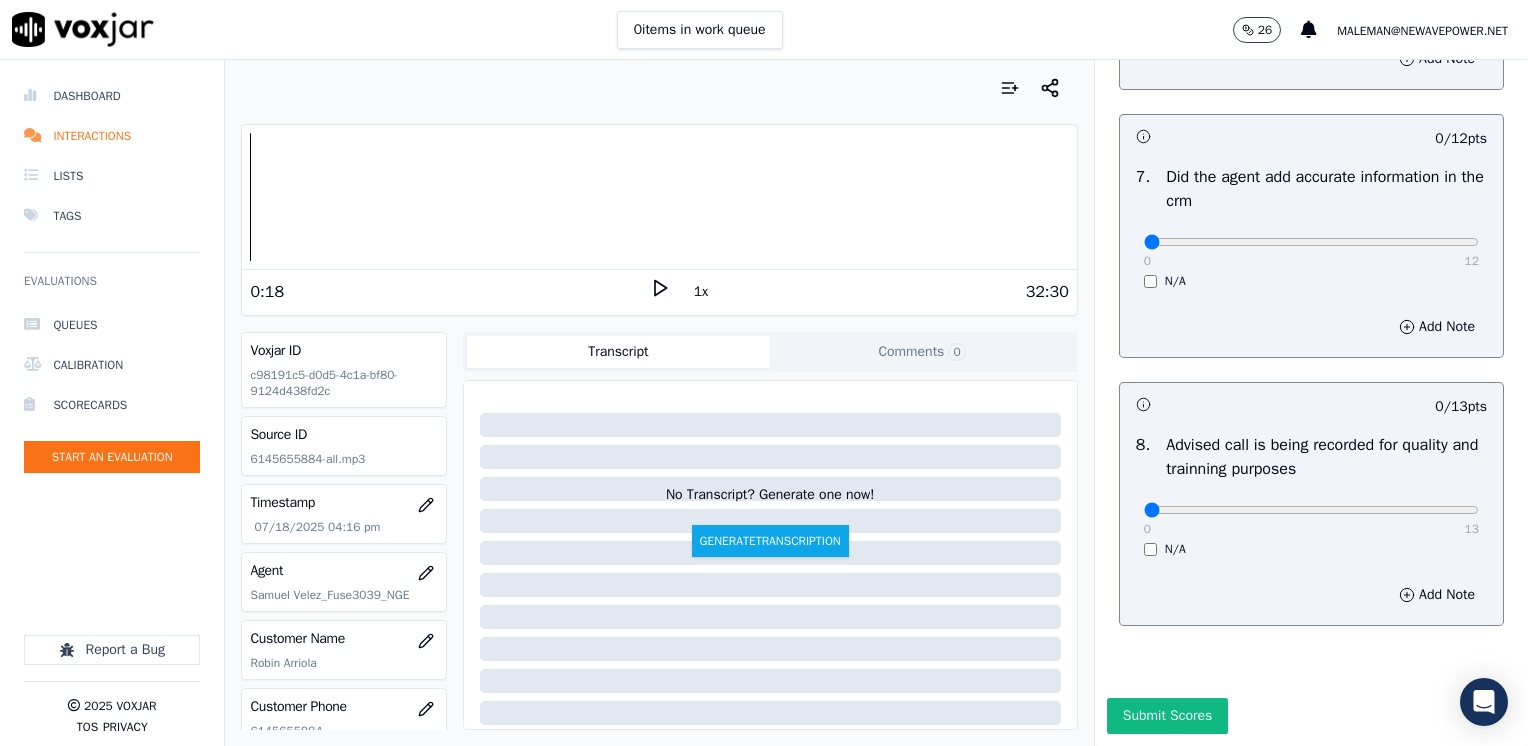 click on "0   13     N/A" at bounding box center (1311, 519) 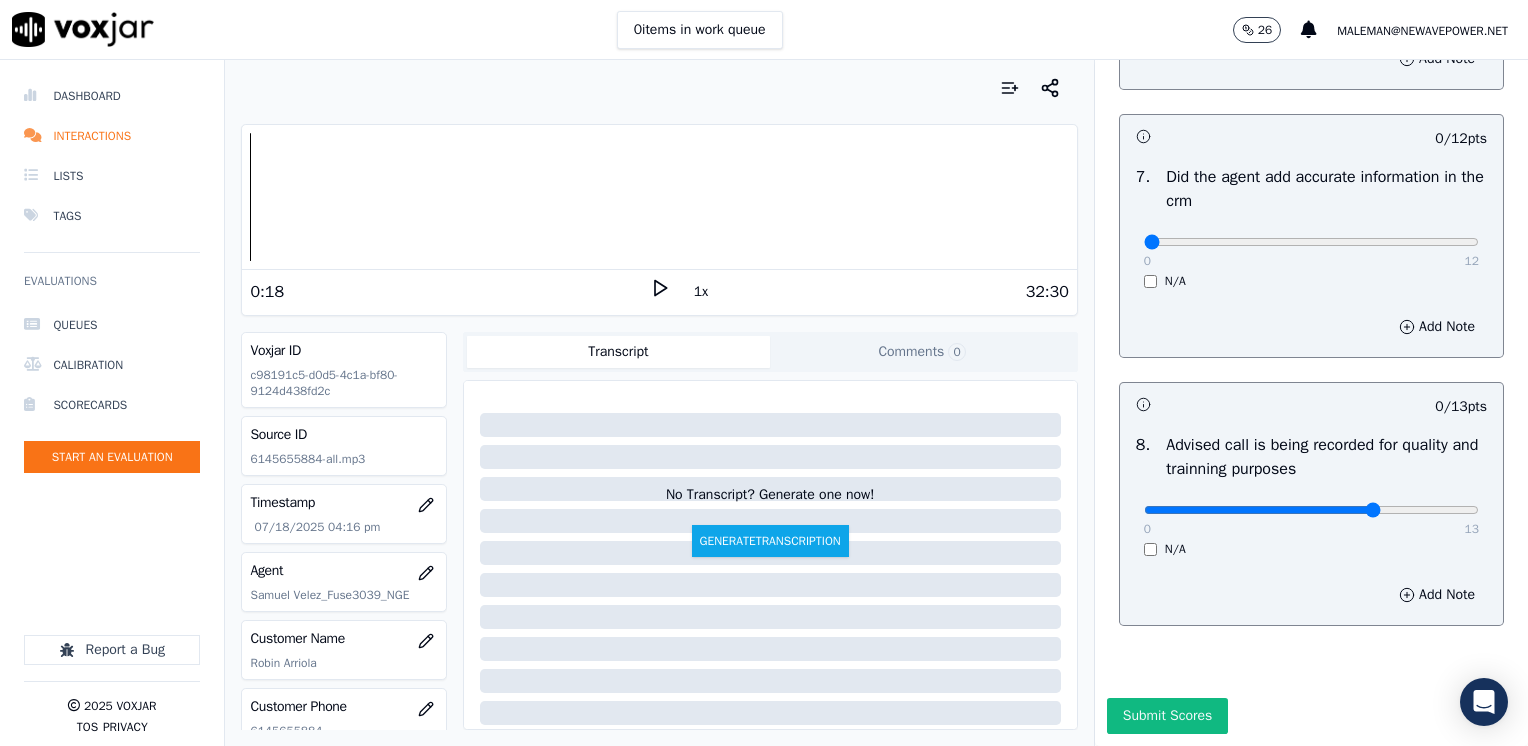 click at bounding box center (1311, -1472) 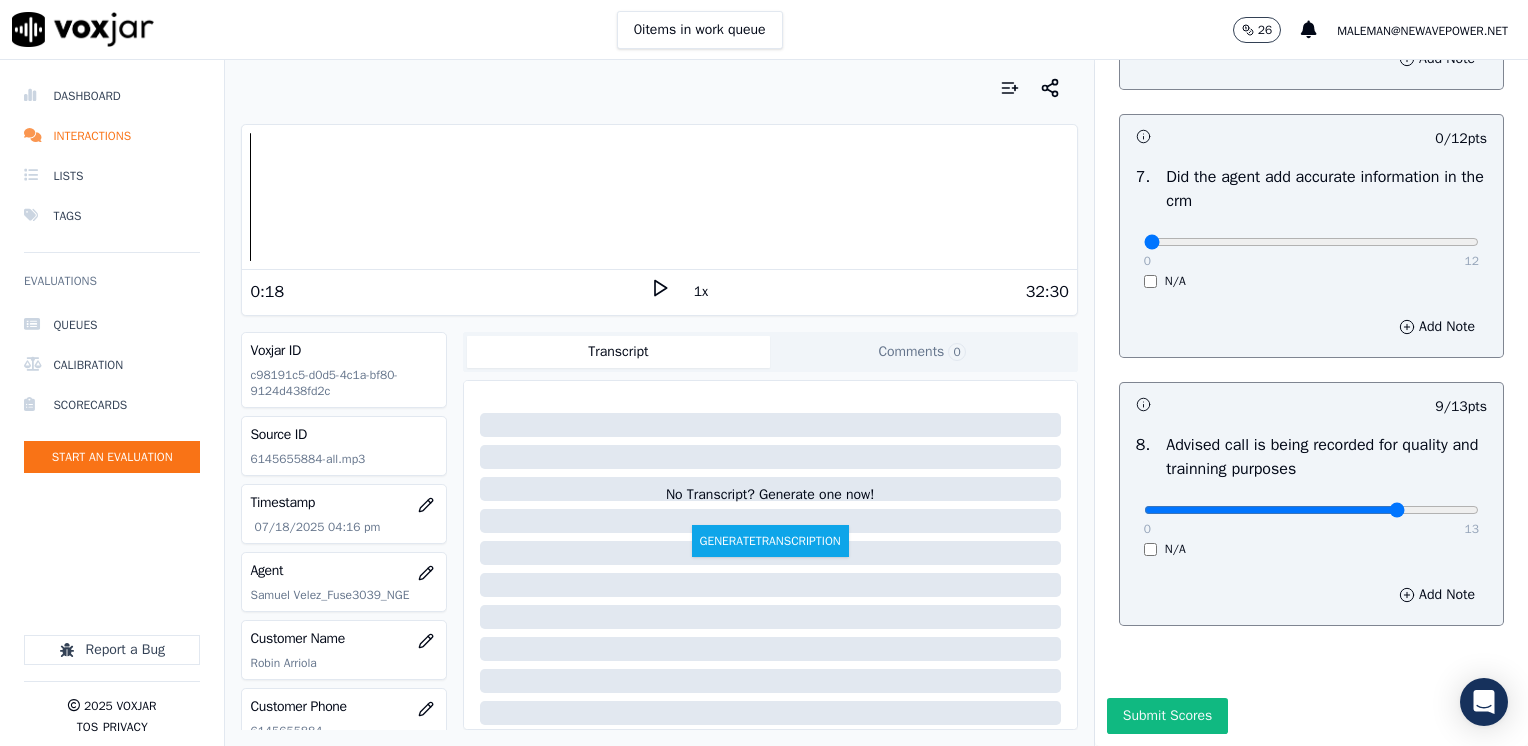 type on "10" 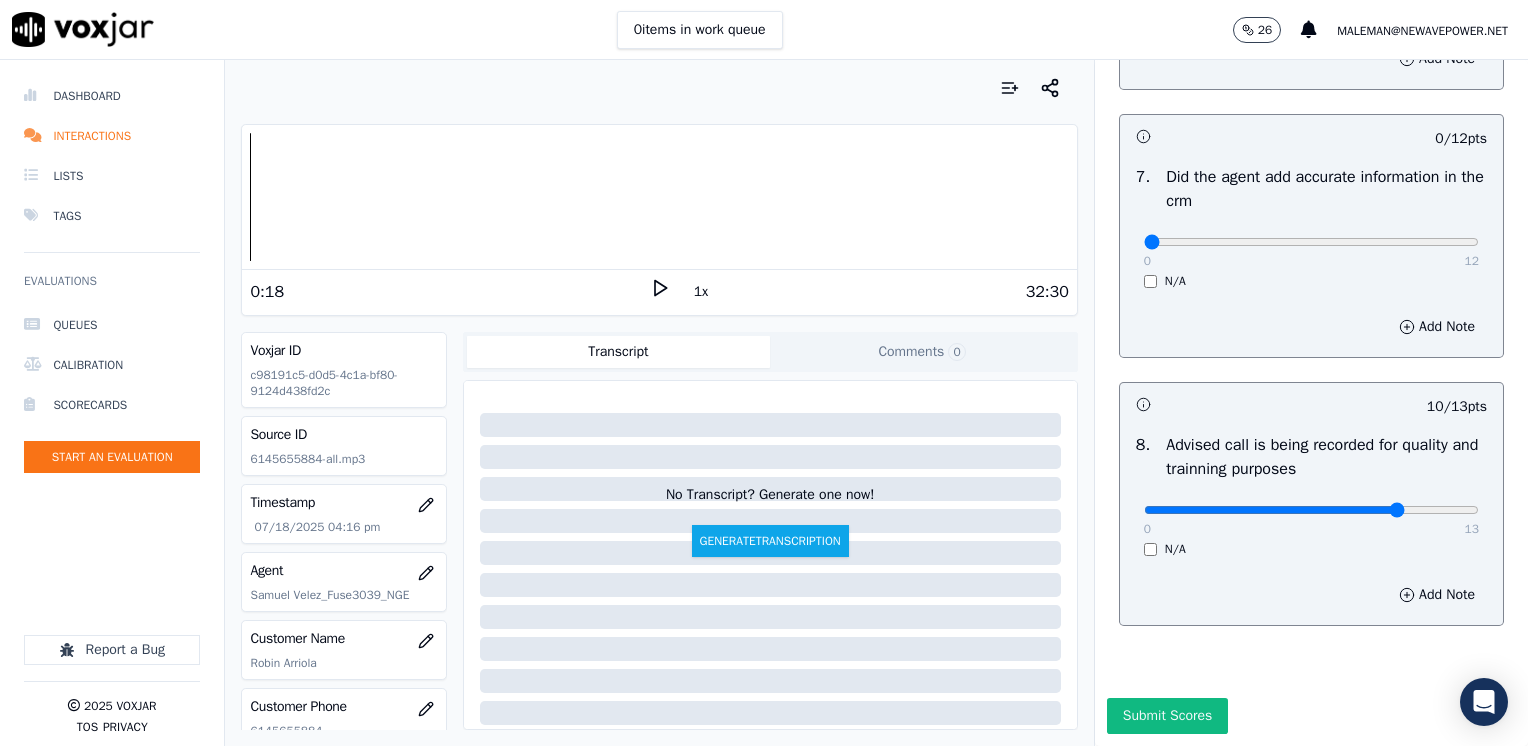 click on "Add Note" at bounding box center (1311, 595) 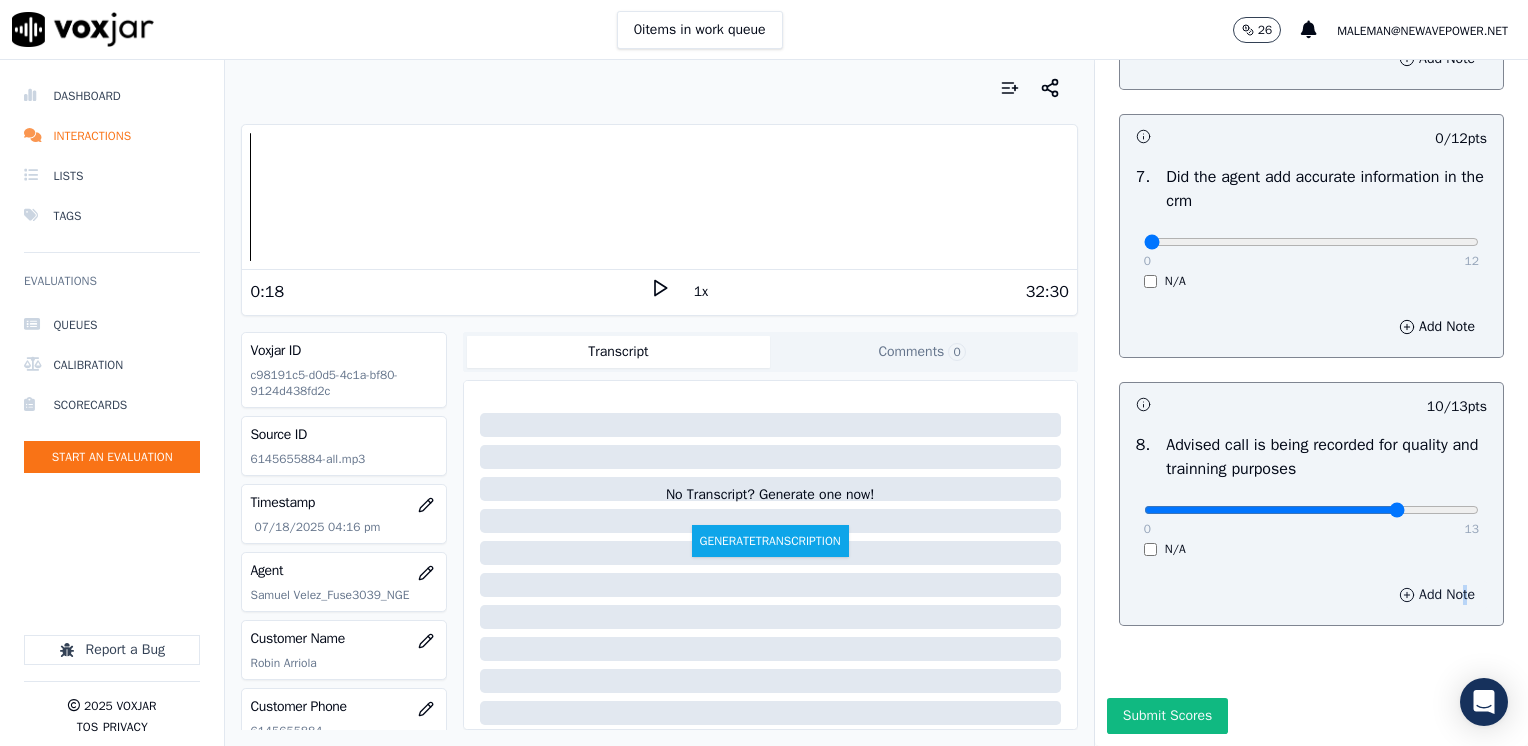 drag, startPoint x: 1412, startPoint y: 565, endPoint x: 1393, endPoint y: 554, distance: 21.954498 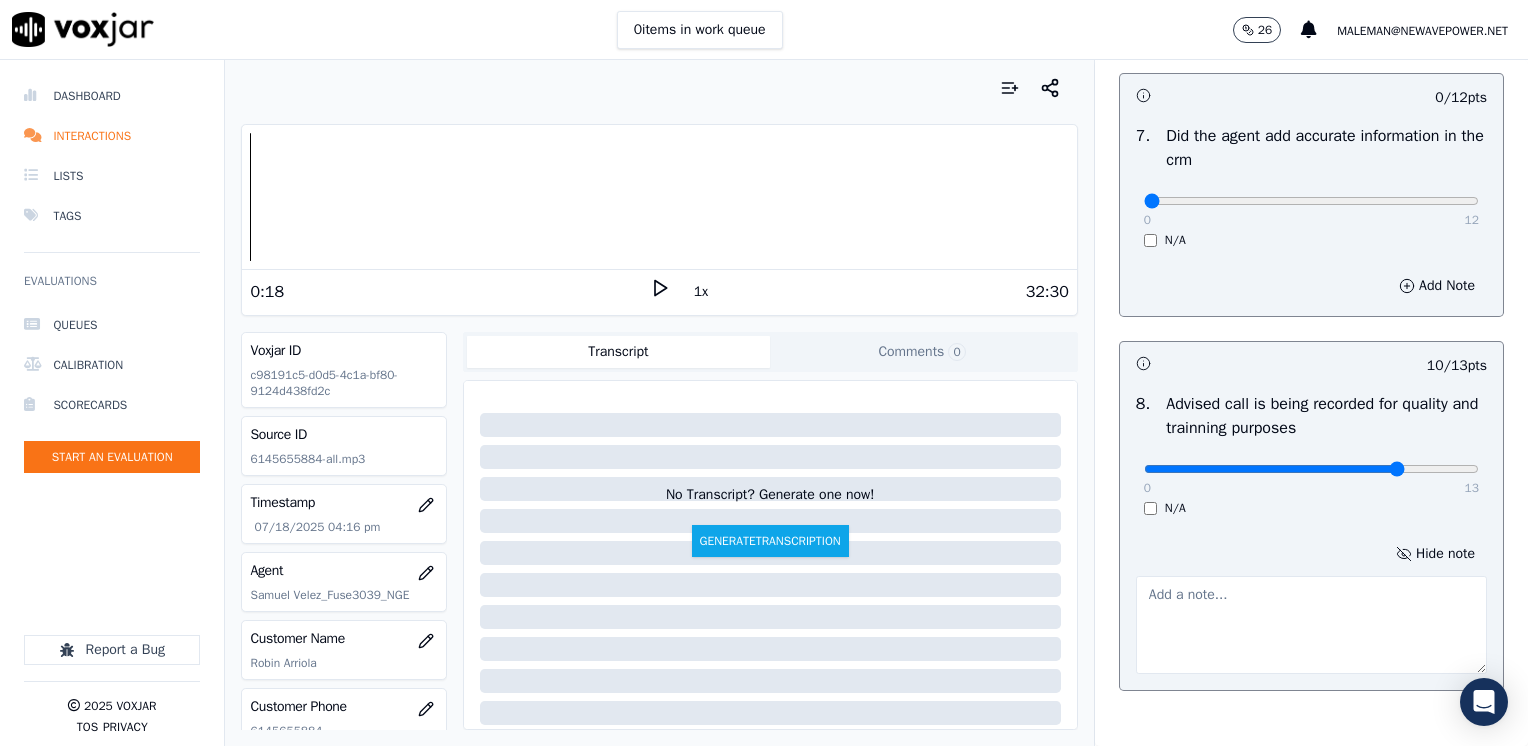 click at bounding box center (1311, 625) 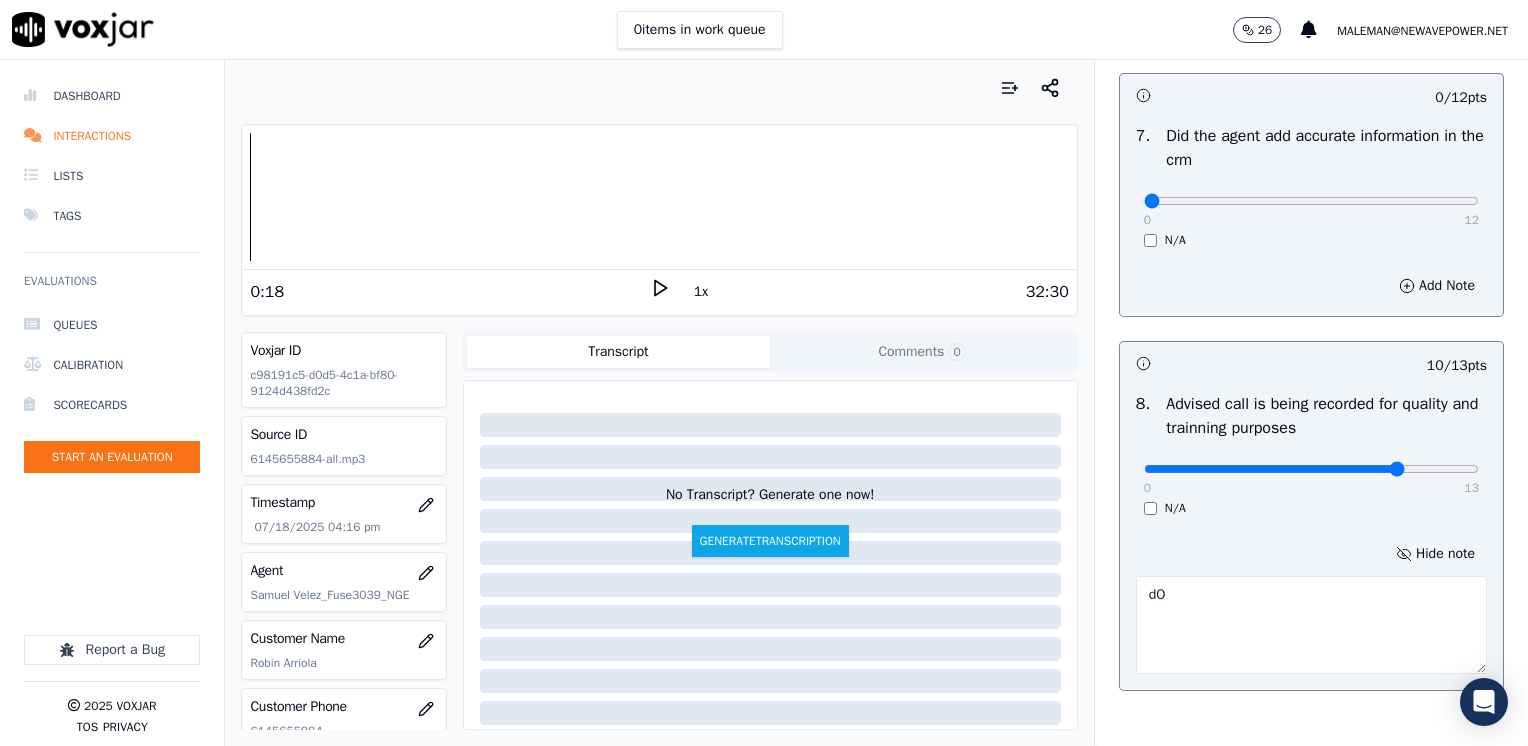 type on "d" 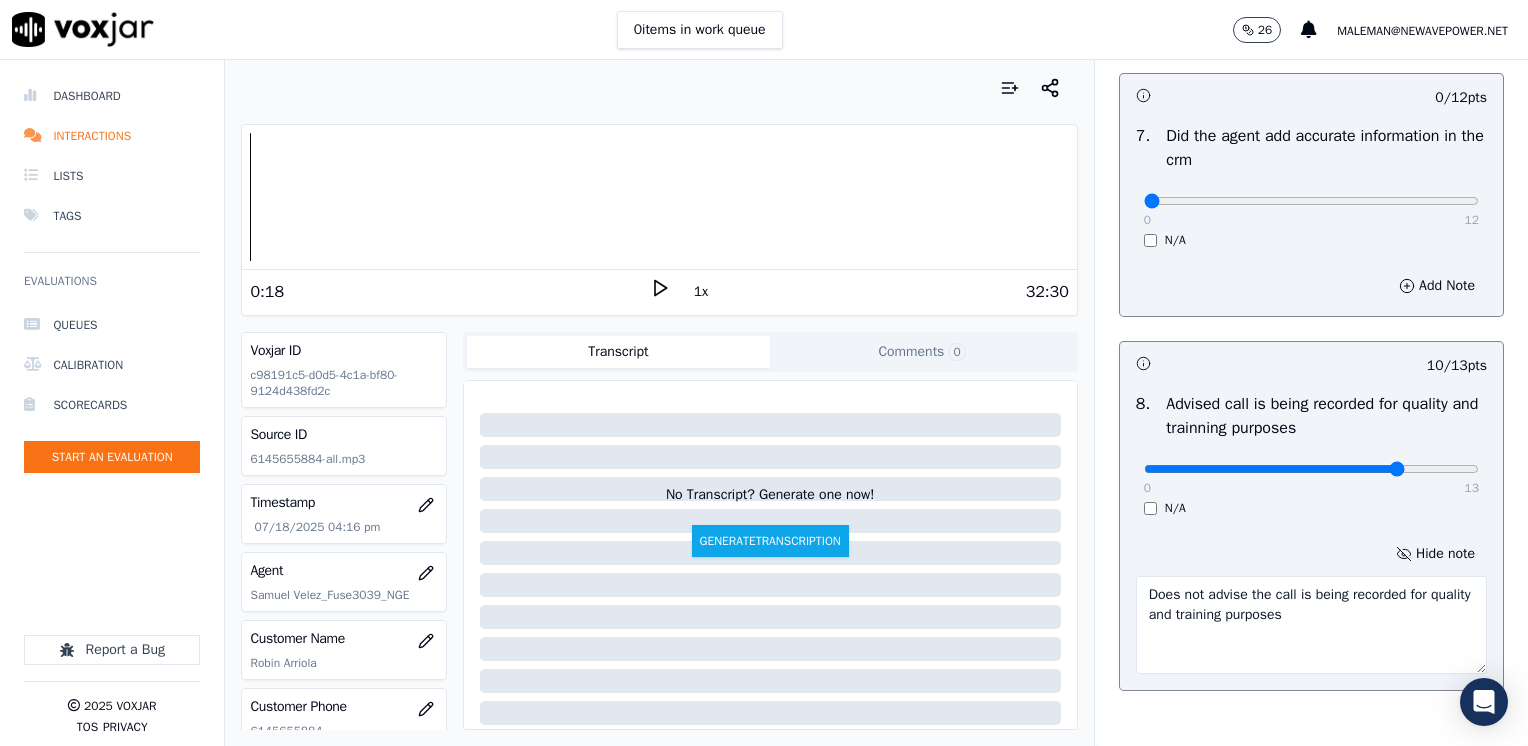 type on "Does not advise the call is being recorded for quality and training purposes" 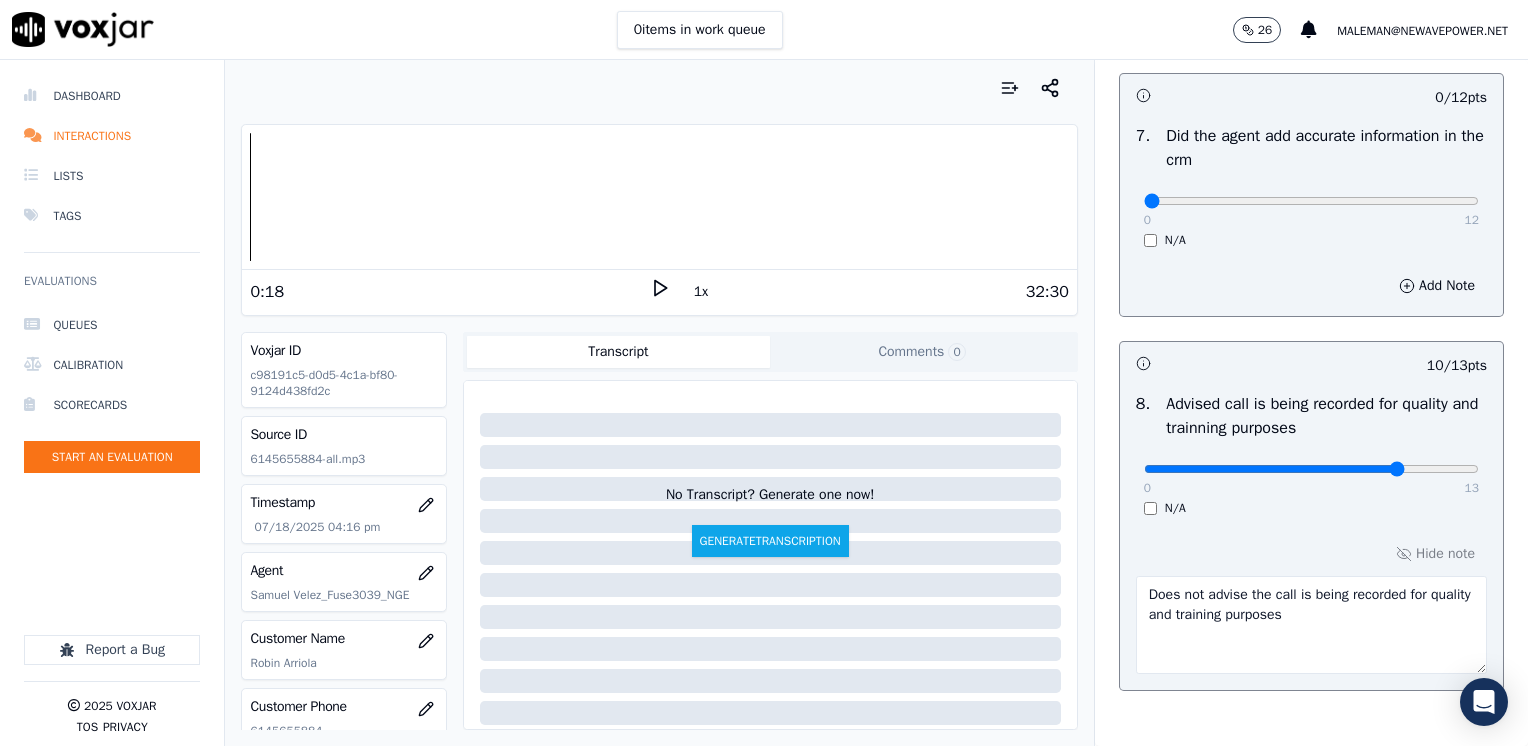click on "Does not advise the call is being recorded for quality and training purposes" at bounding box center [1311, 625] 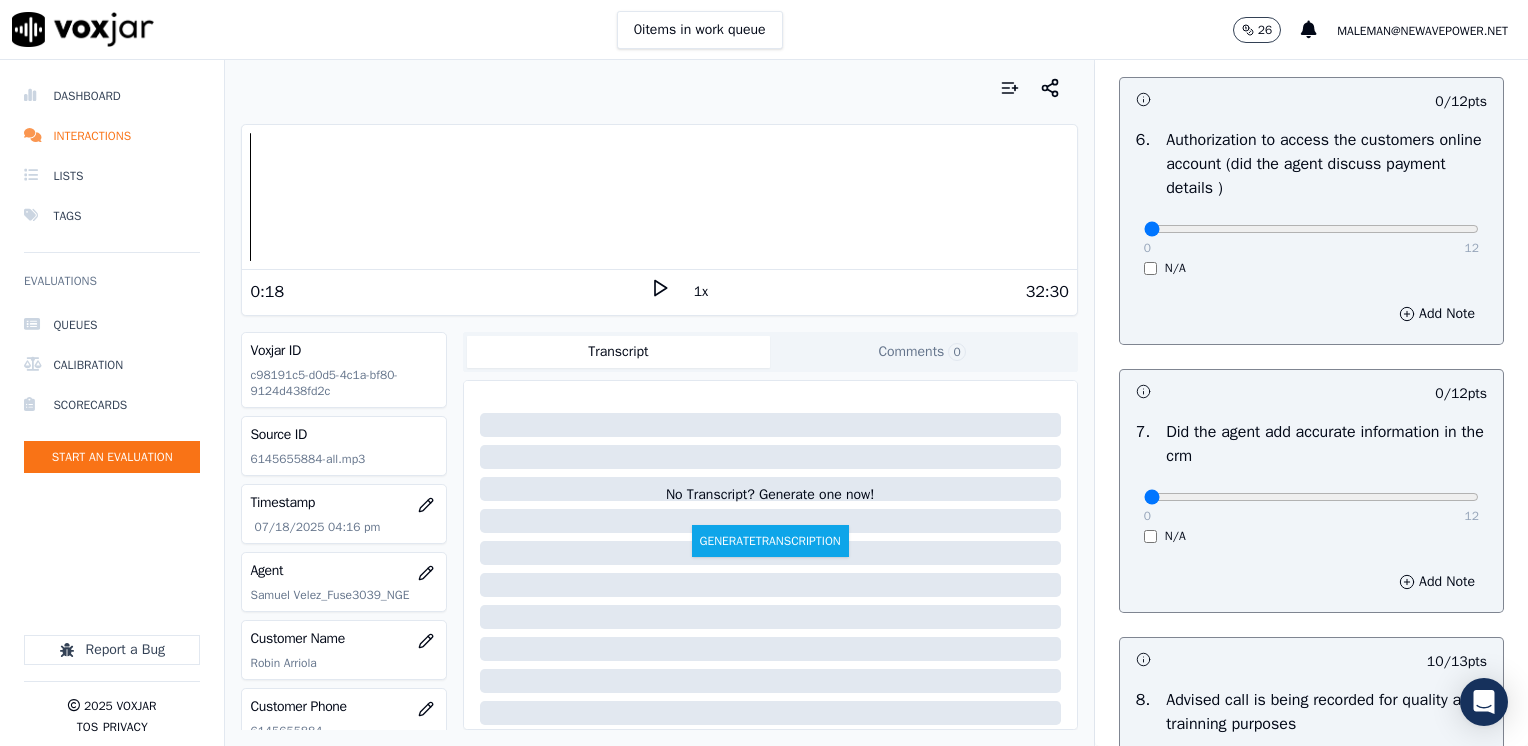 scroll, scrollTop: 1553, scrollLeft: 0, axis: vertical 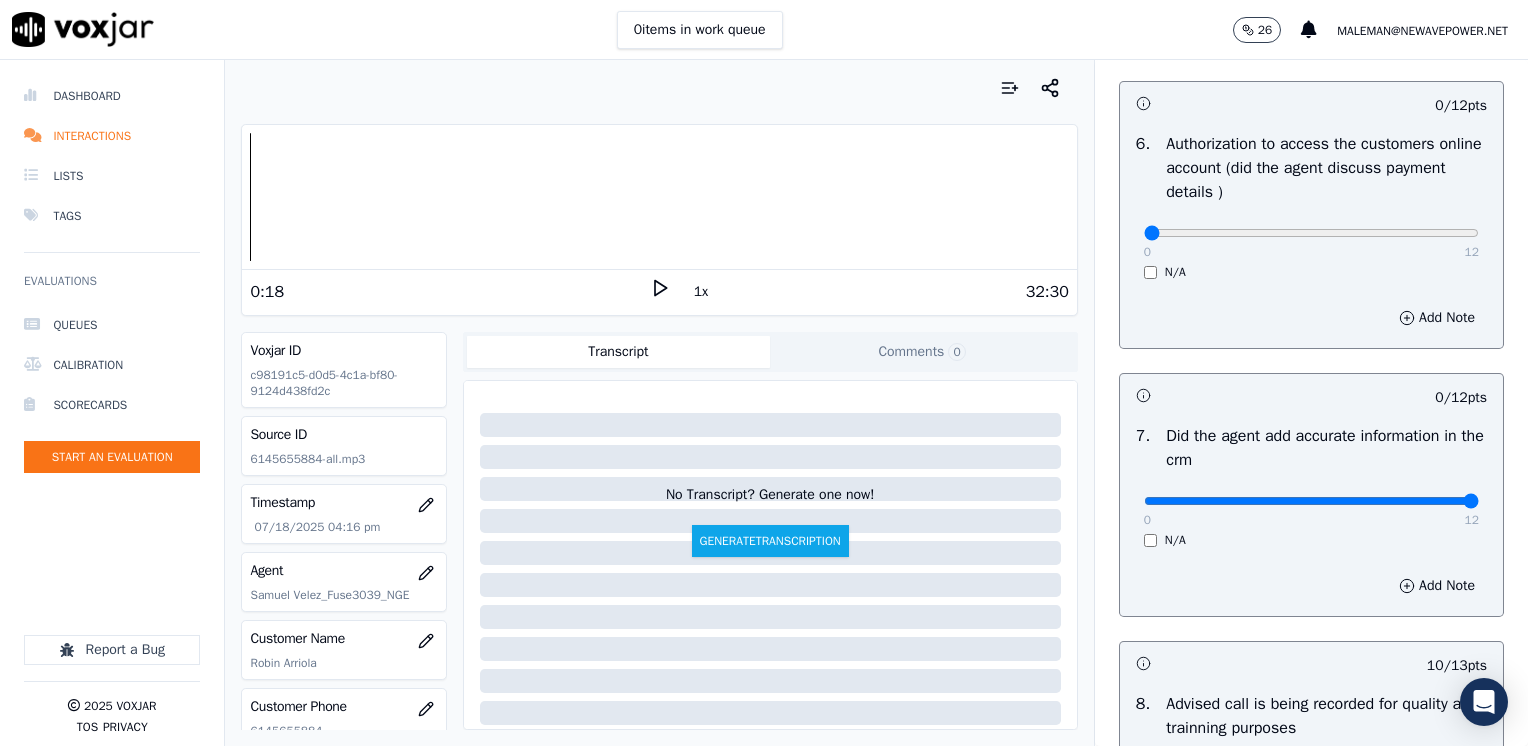 drag, startPoint x: 1144, startPoint y: 501, endPoint x: 1531, endPoint y: 496, distance: 387.0323 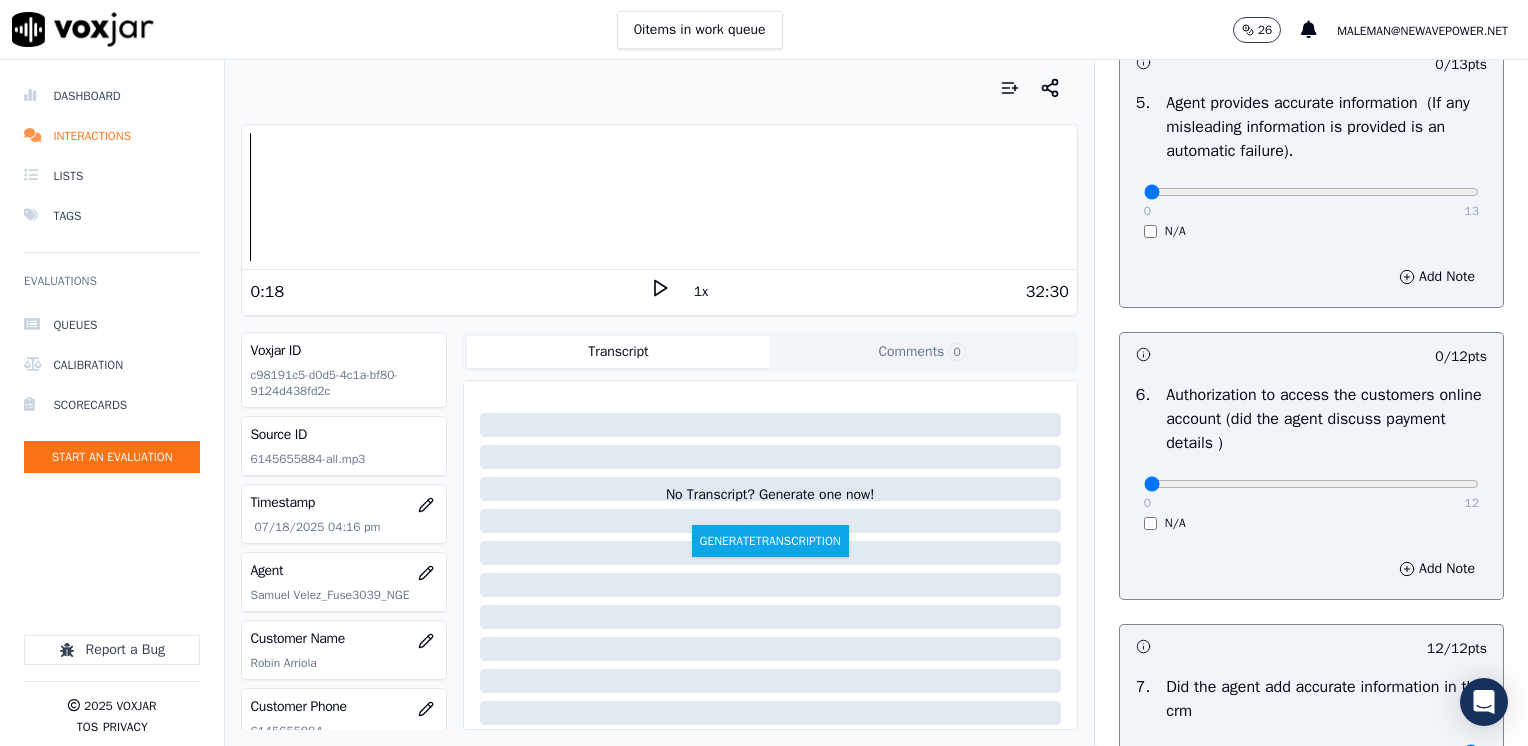 scroll, scrollTop: 1253, scrollLeft: 0, axis: vertical 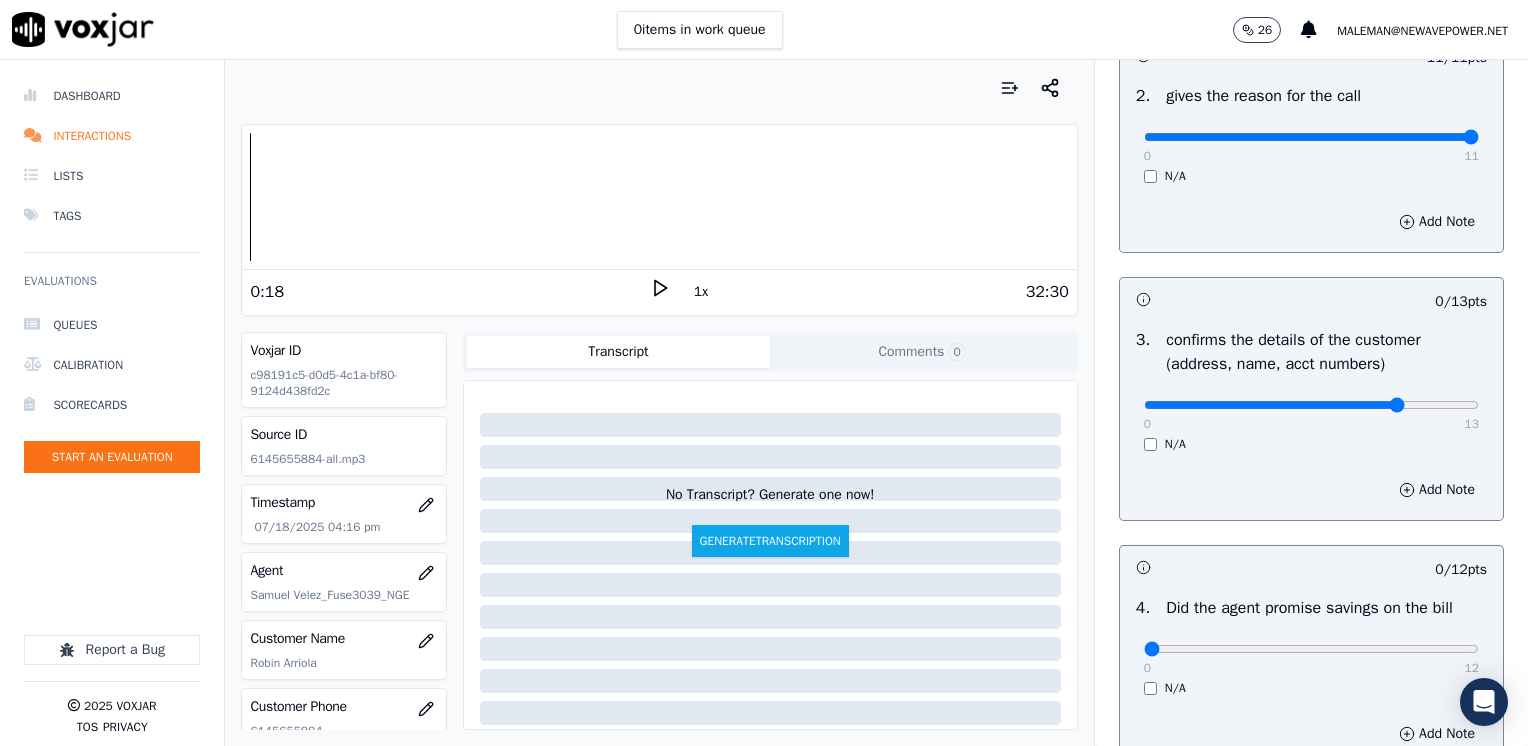 click at bounding box center [1311, -213] 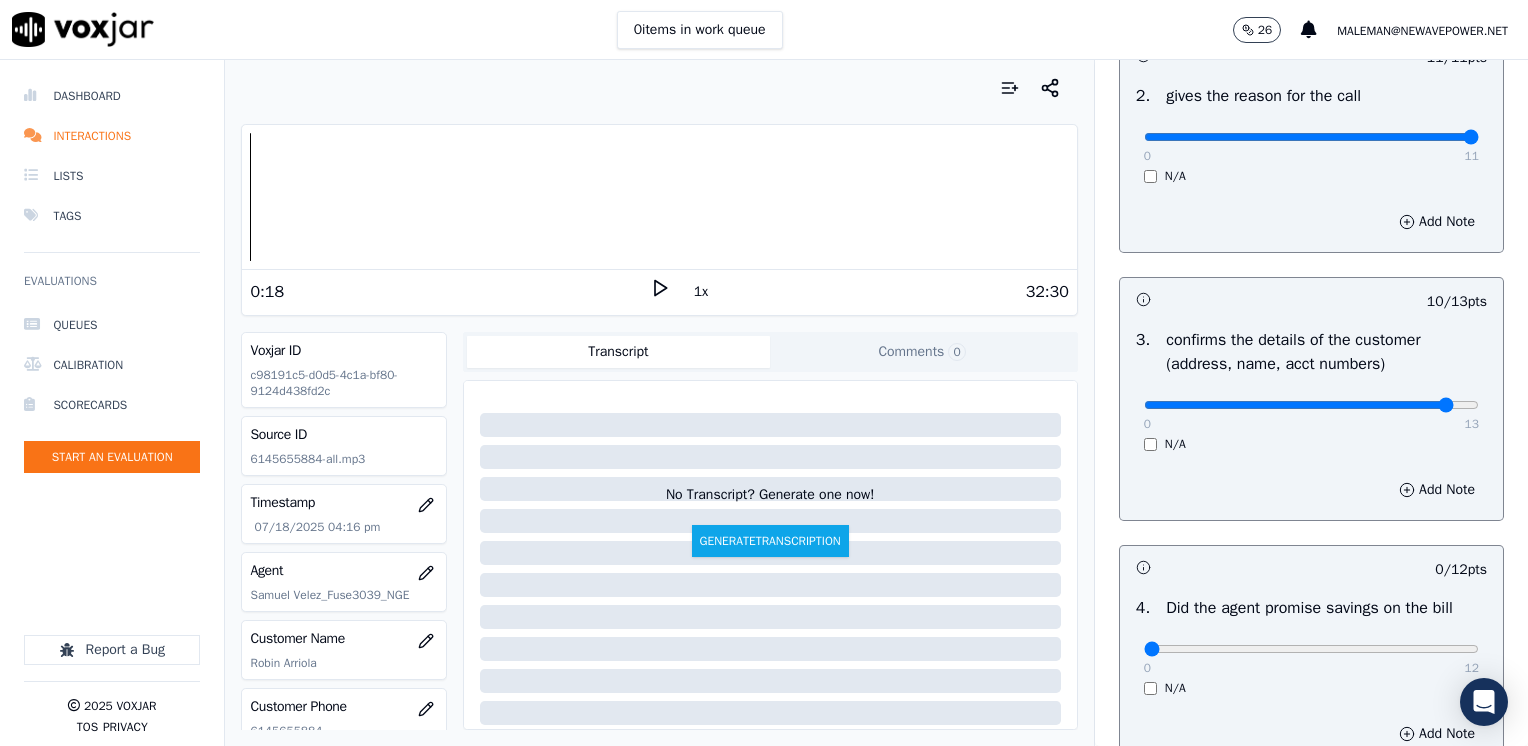 type on "12" 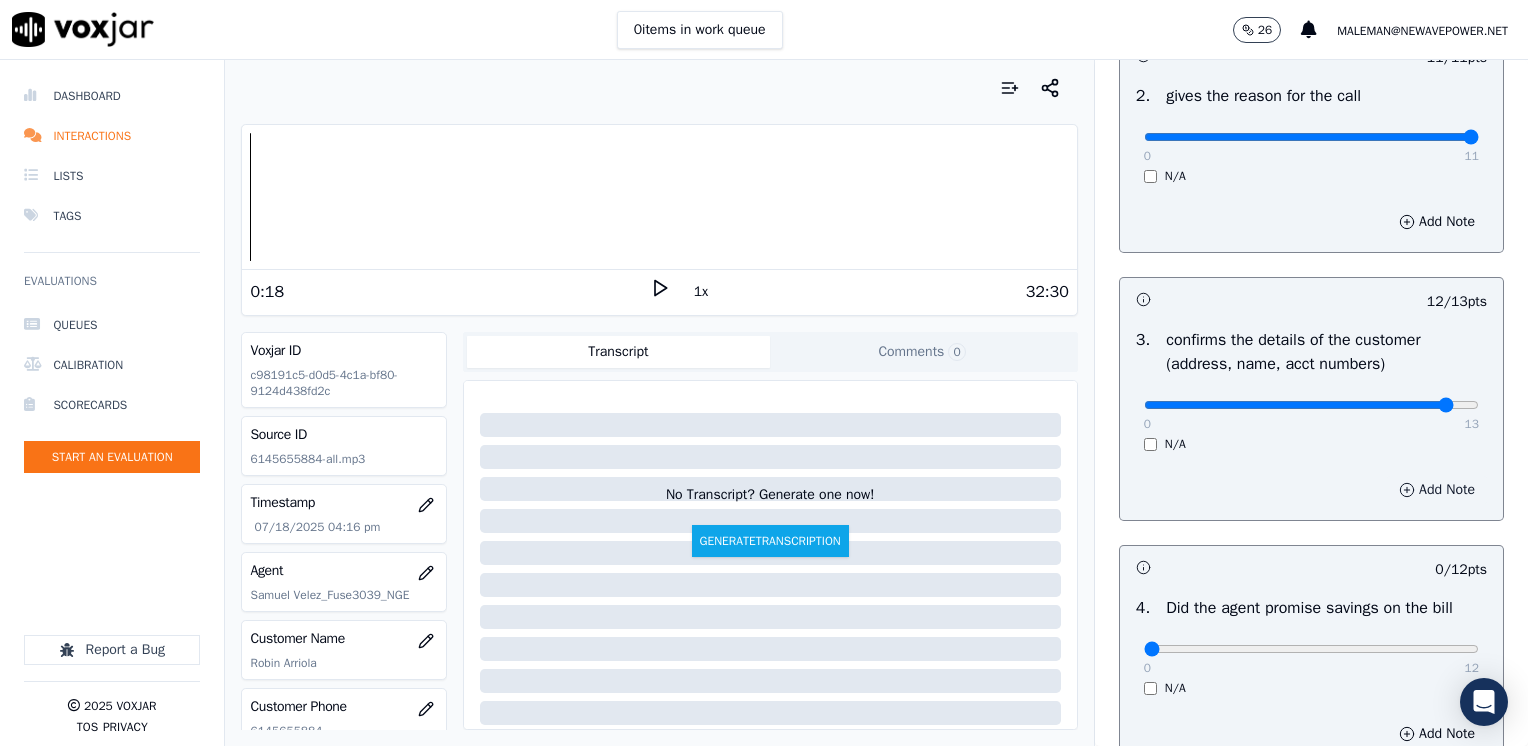 click on "Add Note" at bounding box center [1437, 490] 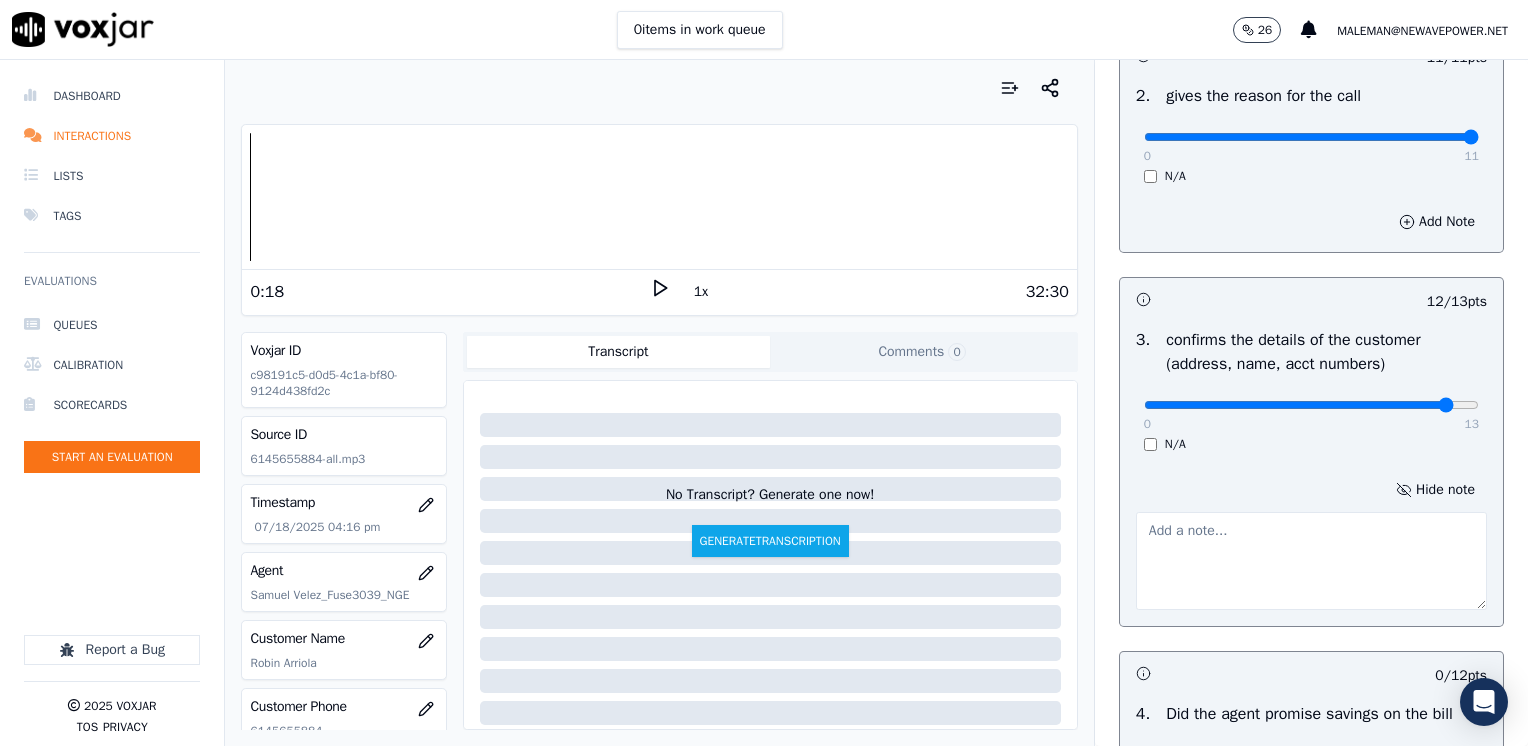 click at bounding box center (1311, 561) 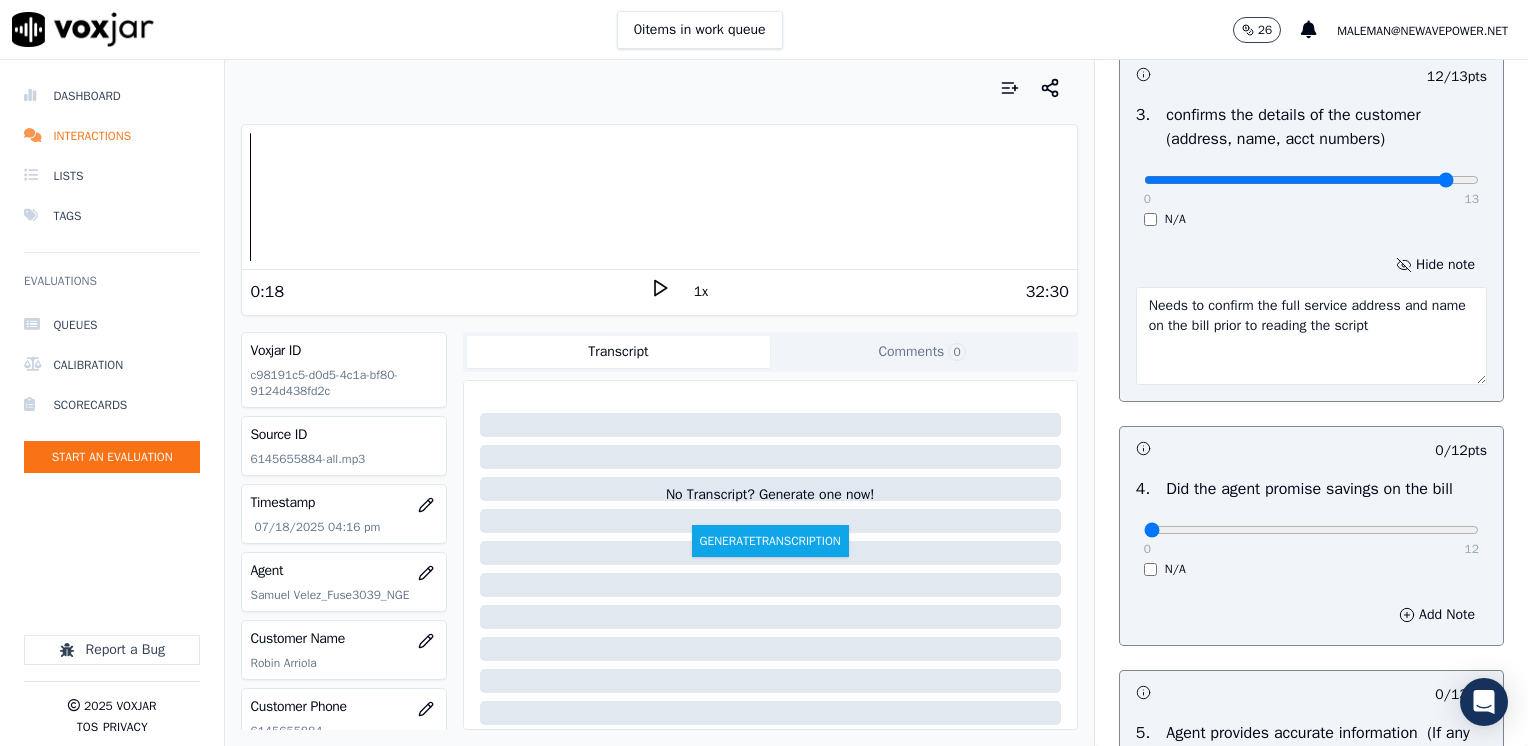 scroll, scrollTop: 764, scrollLeft: 0, axis: vertical 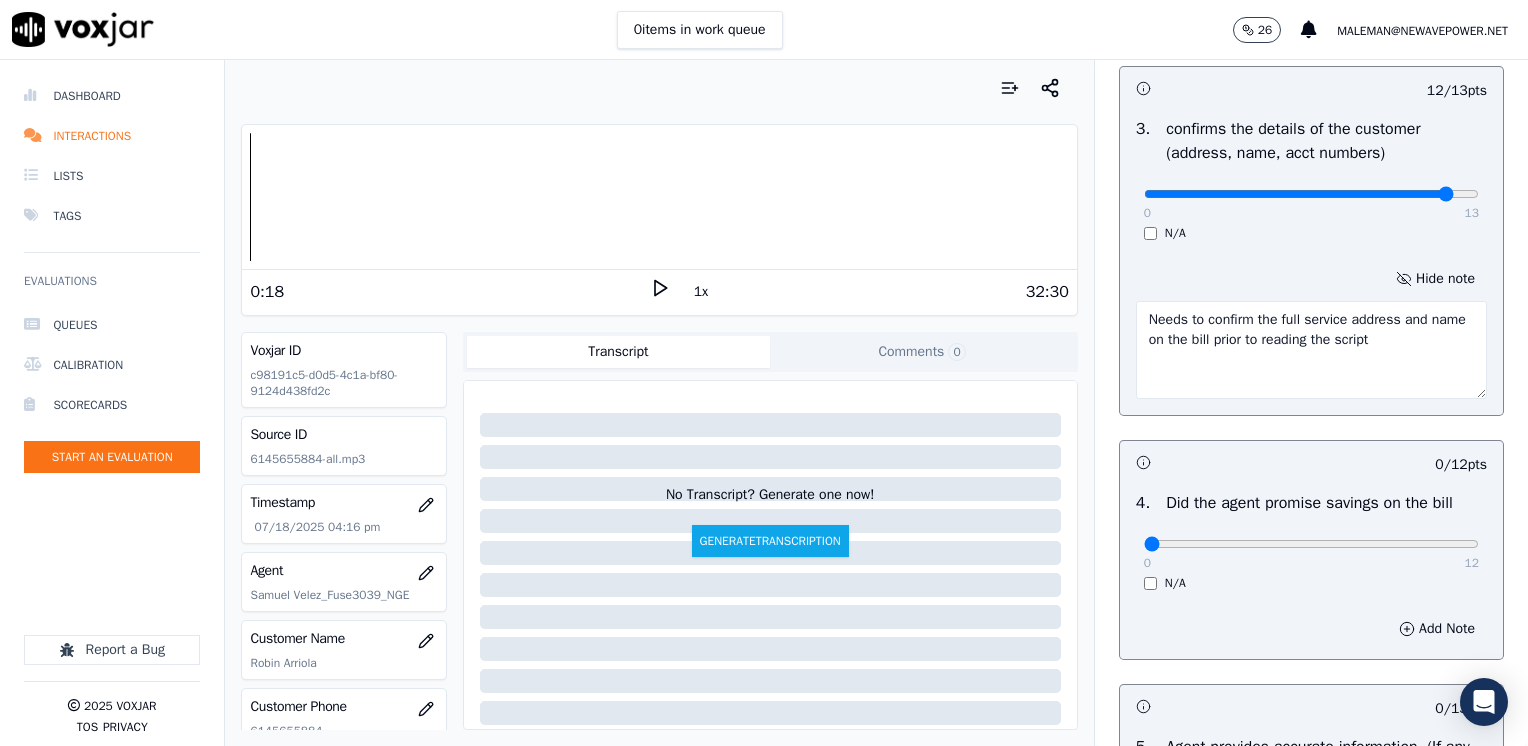 type on "Needs to confirm the full service address and name on the bill prior to reading the script" 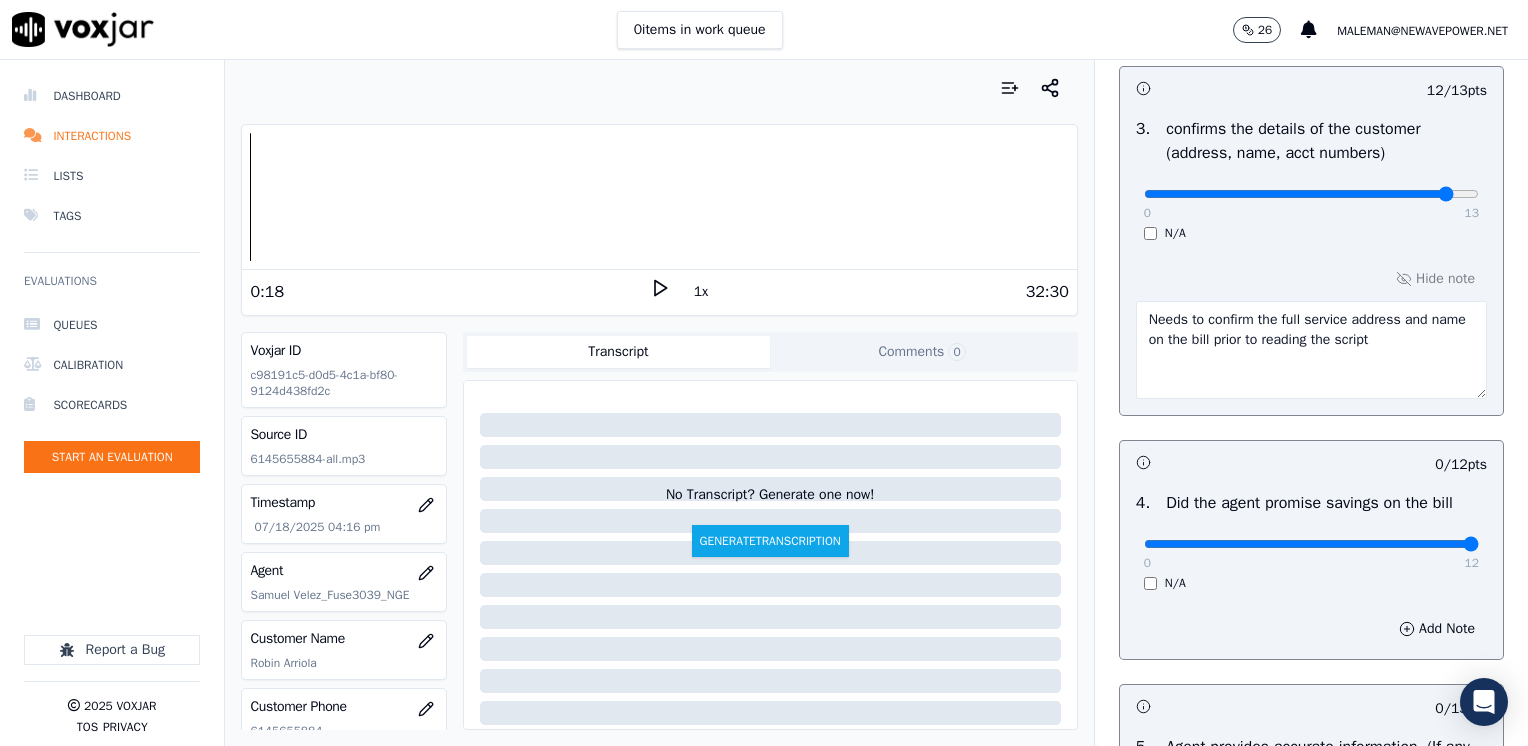 drag, startPoint x: 1125, startPoint y: 542, endPoint x: 1531, endPoint y: 532, distance: 406.12314 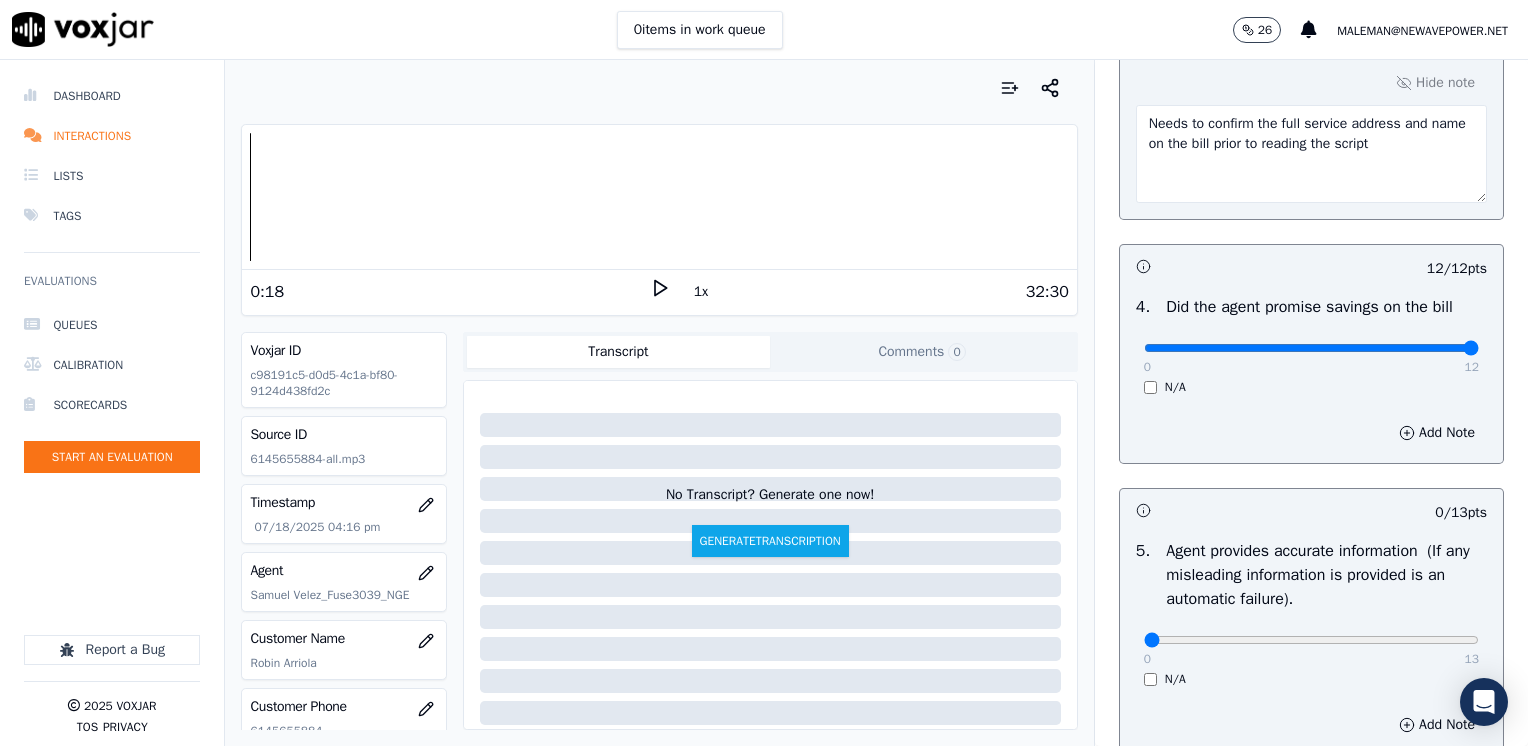 scroll, scrollTop: 1100, scrollLeft: 0, axis: vertical 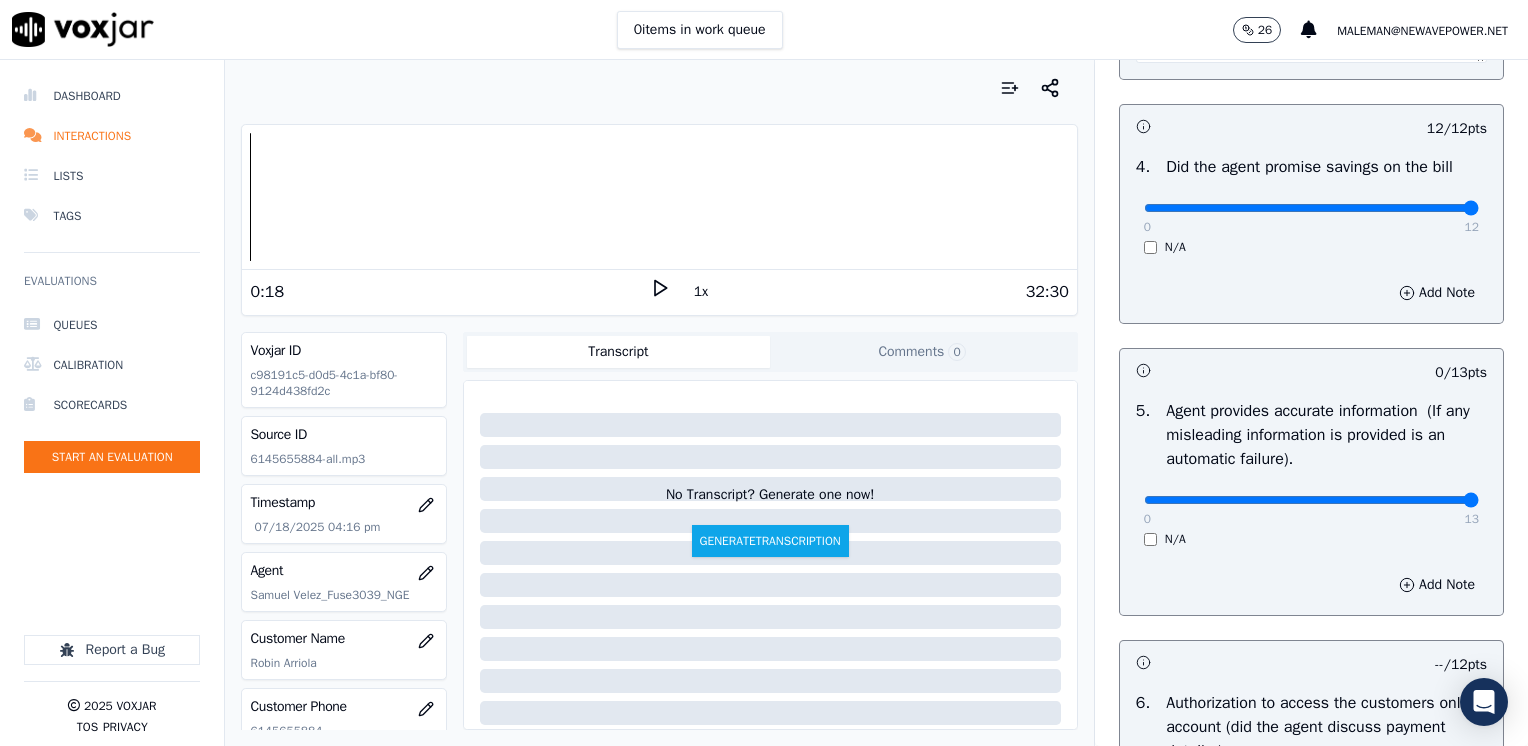 drag, startPoint x: 1132, startPoint y: 498, endPoint x: 1531, endPoint y: 606, distance: 413.3582 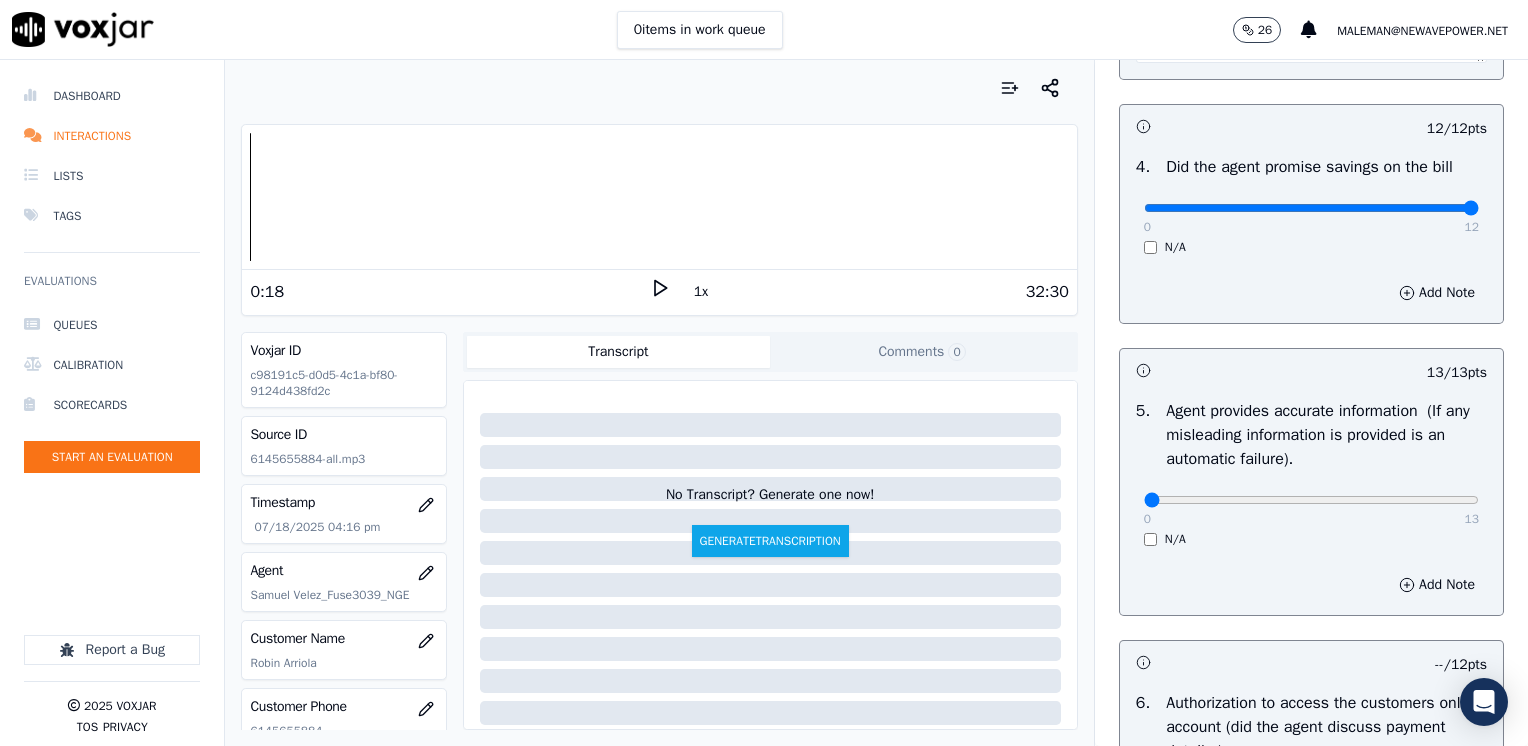 drag, startPoint x: 1420, startPoint y: 502, endPoint x: 1060, endPoint y: 518, distance: 360.35538 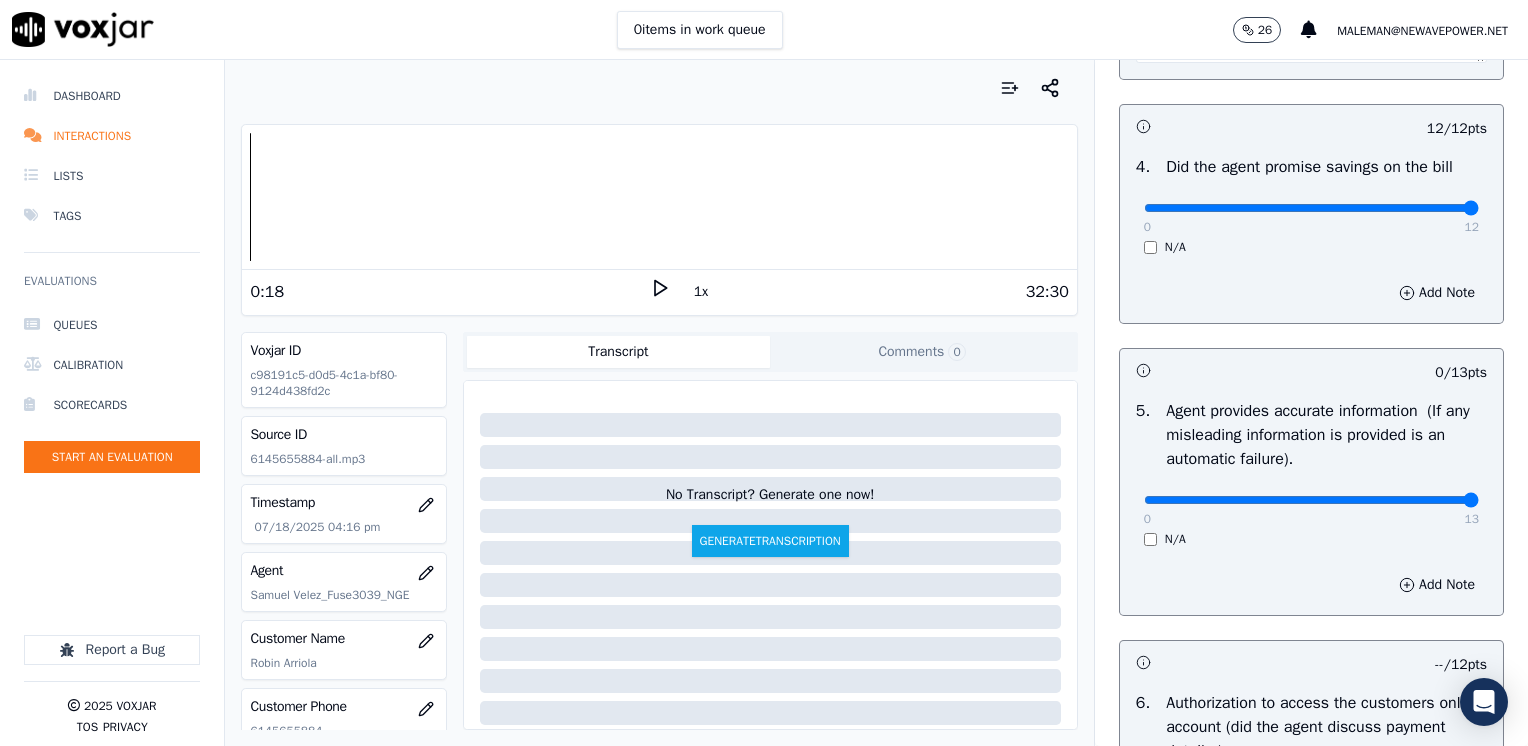 drag, startPoint x: 1132, startPoint y: 497, endPoint x: 1531, endPoint y: 517, distance: 399.50095 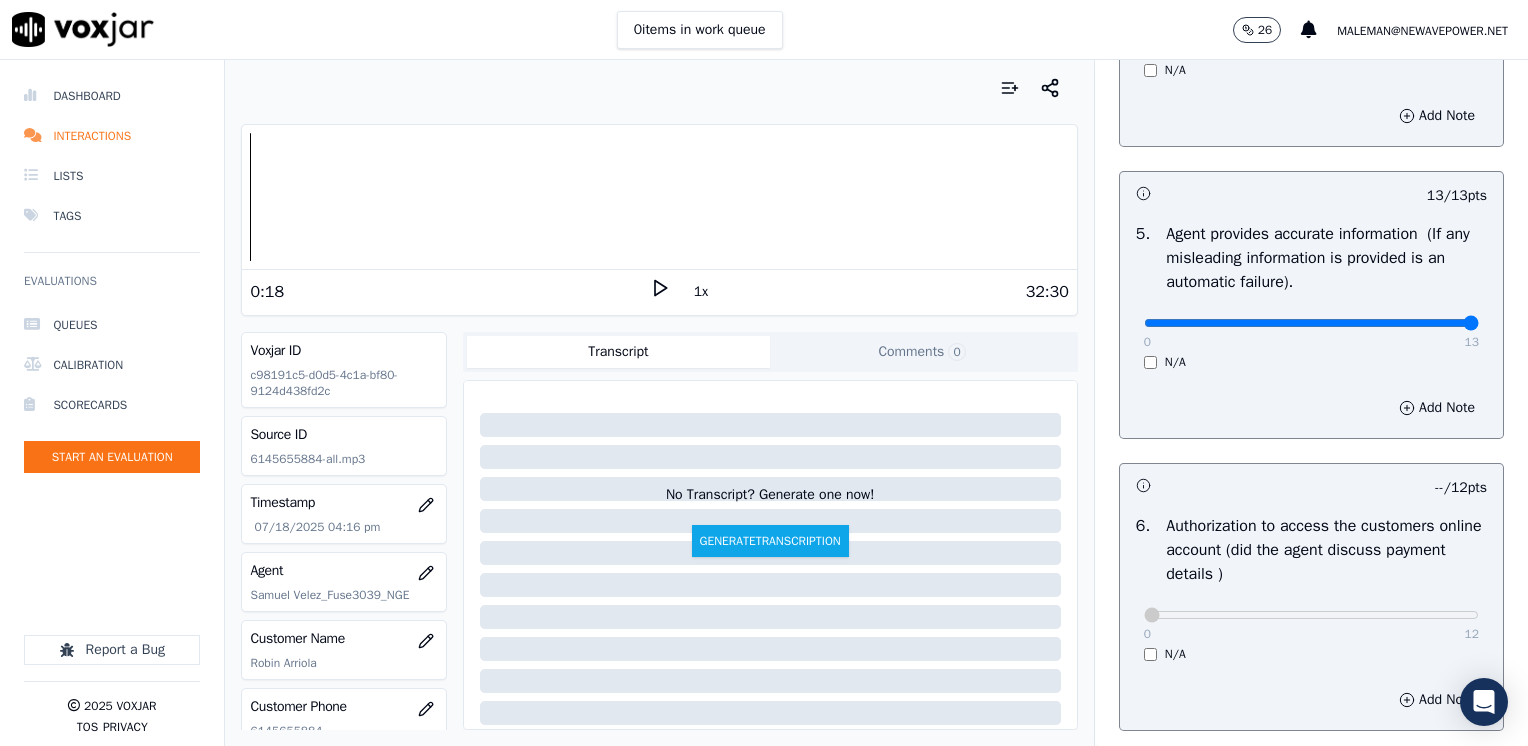scroll, scrollTop: 1264, scrollLeft: 0, axis: vertical 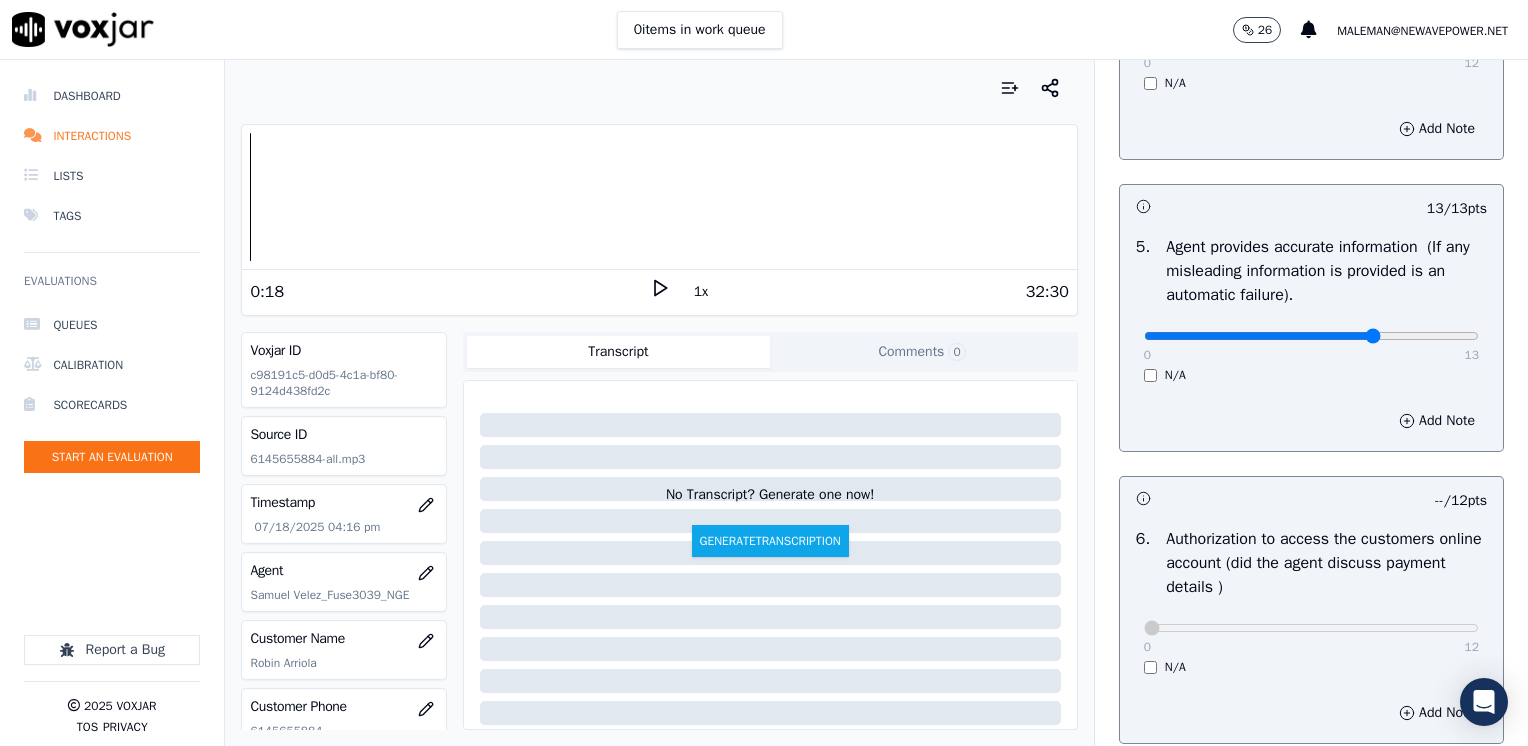 type on "9" 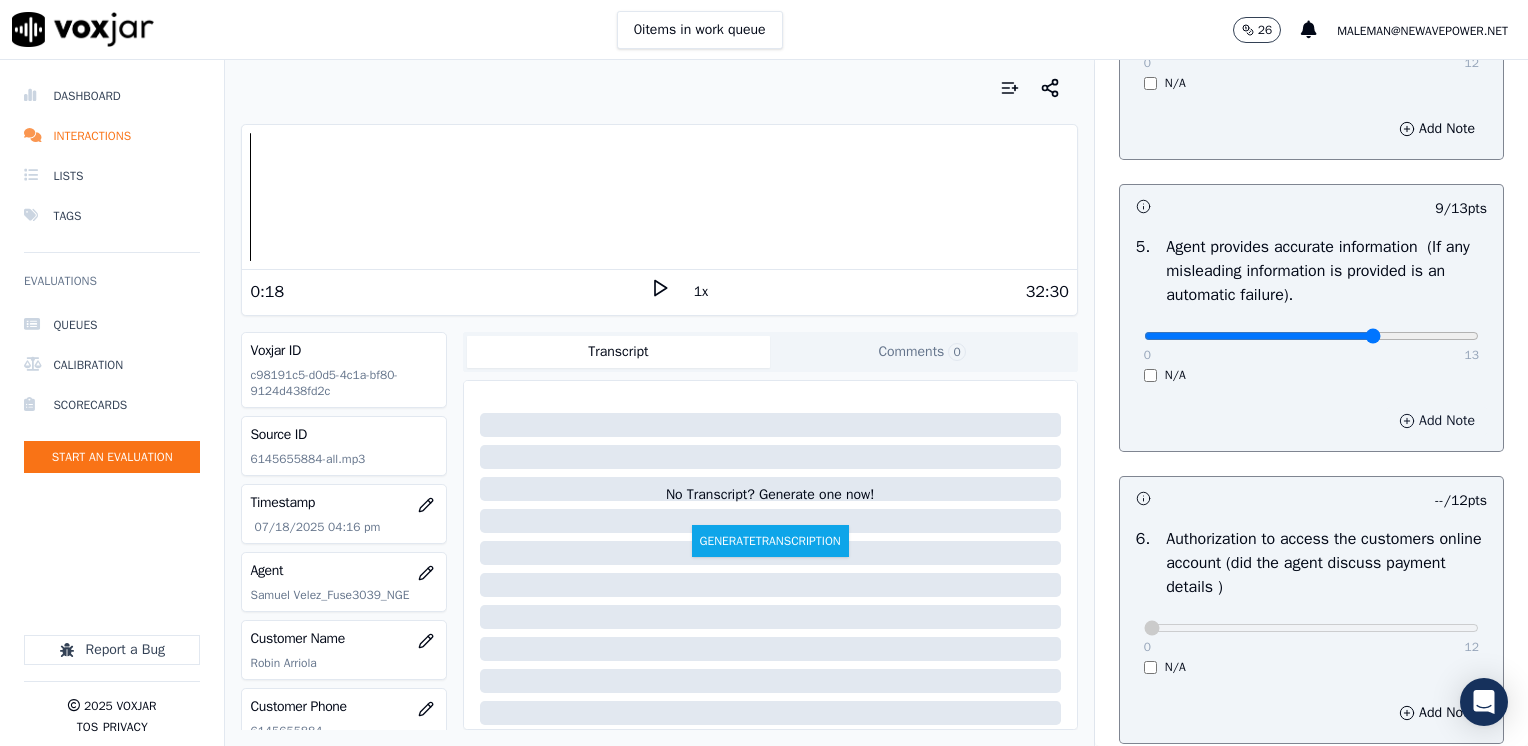 click on "Add Note" at bounding box center [1437, 421] 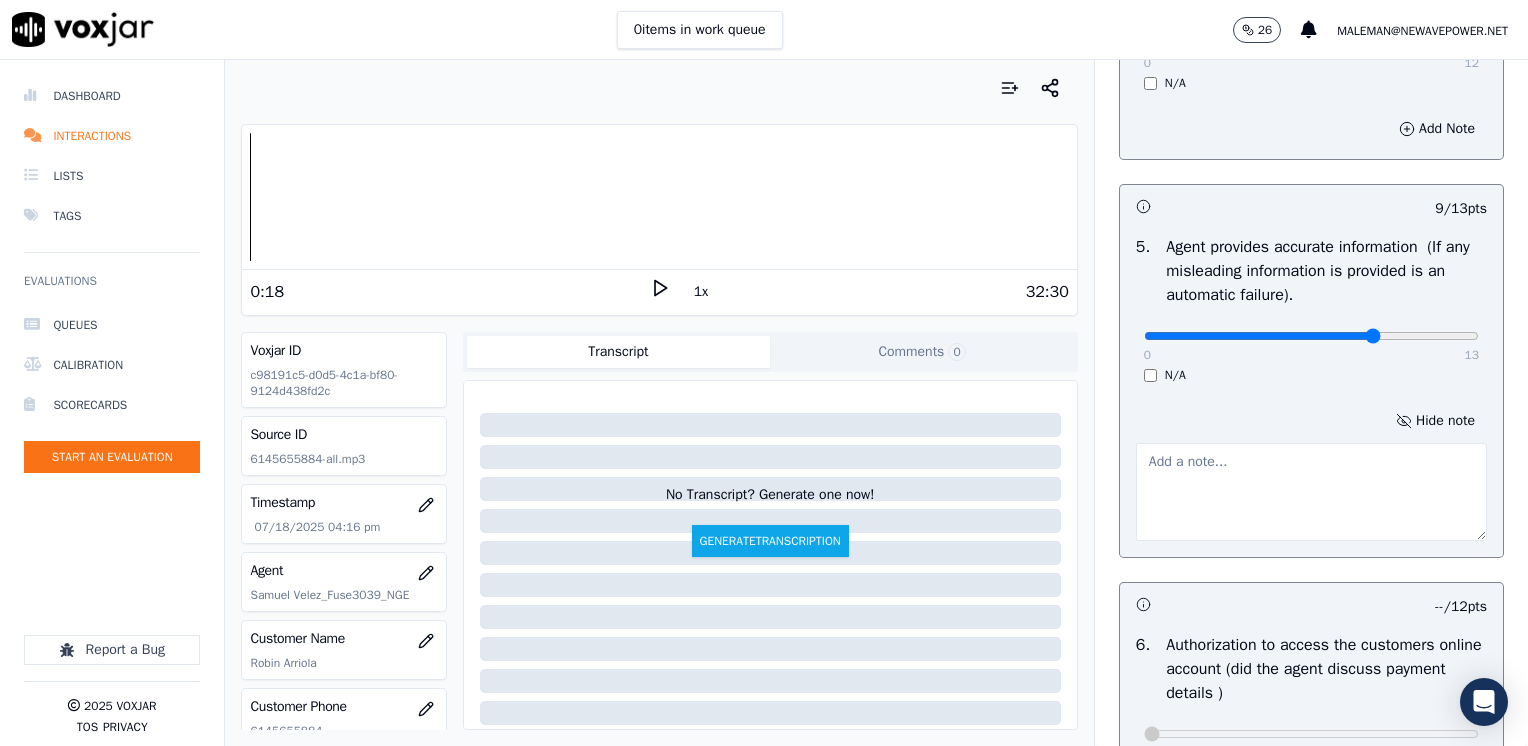 click at bounding box center (1311, 492) 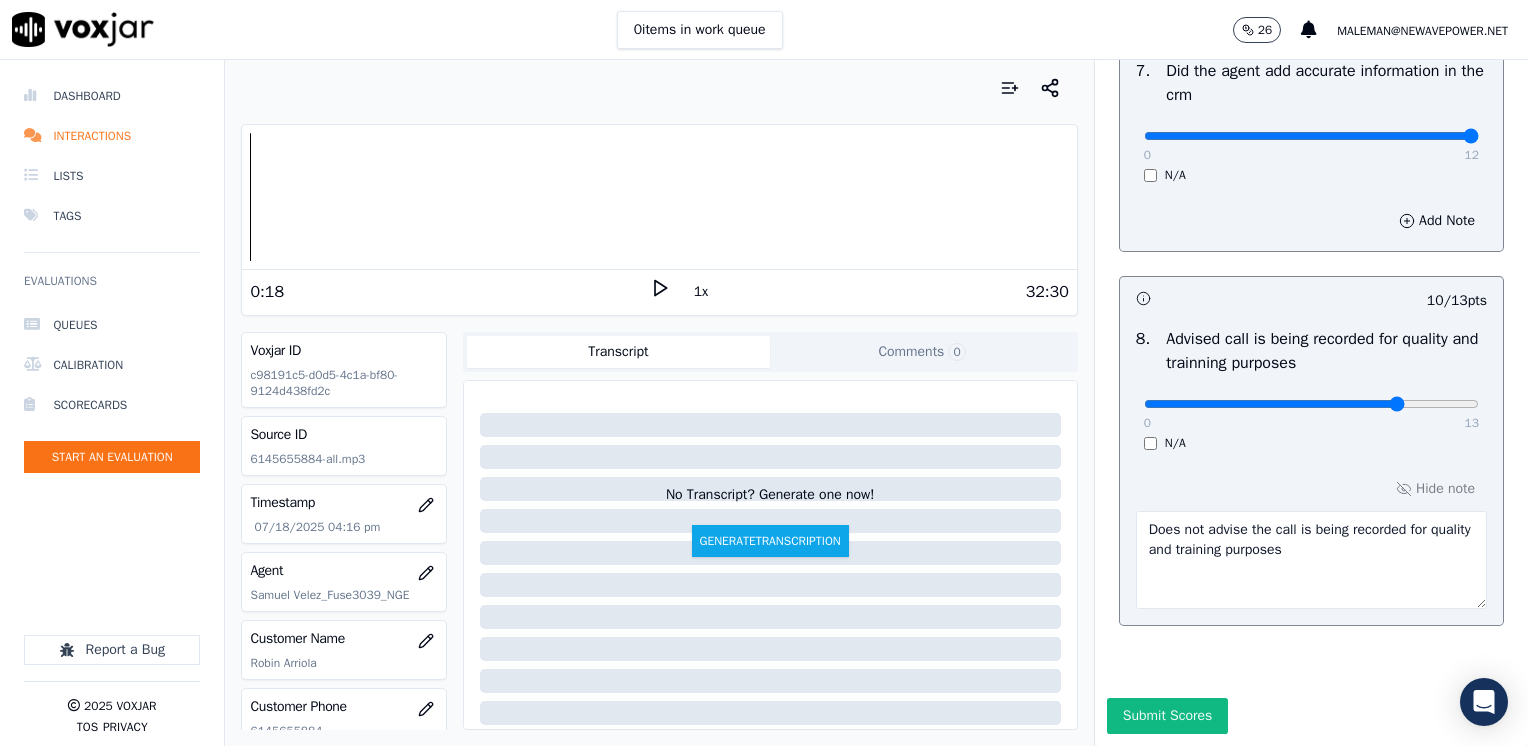 scroll, scrollTop: 2170, scrollLeft: 0, axis: vertical 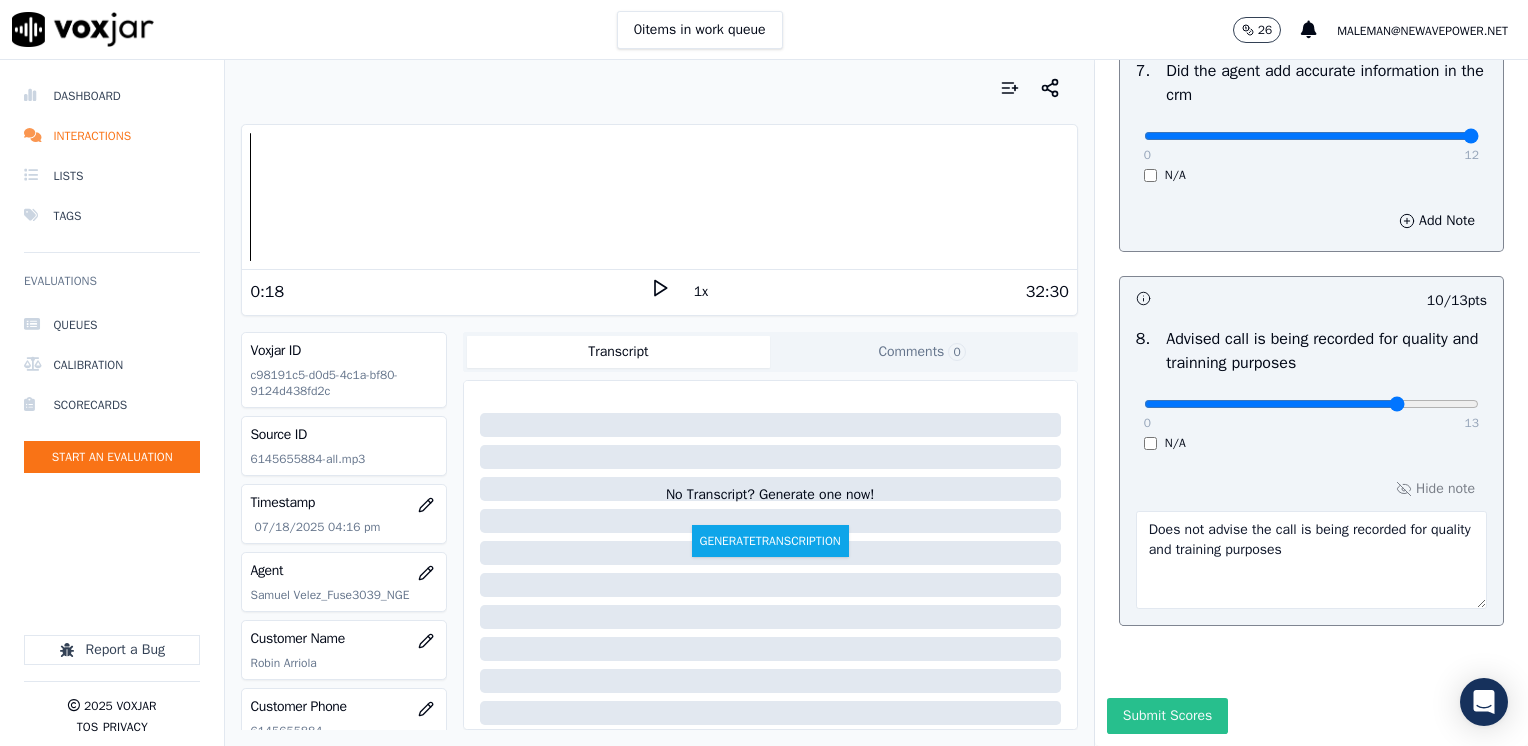 click on "Submit Scores" at bounding box center [1167, 716] 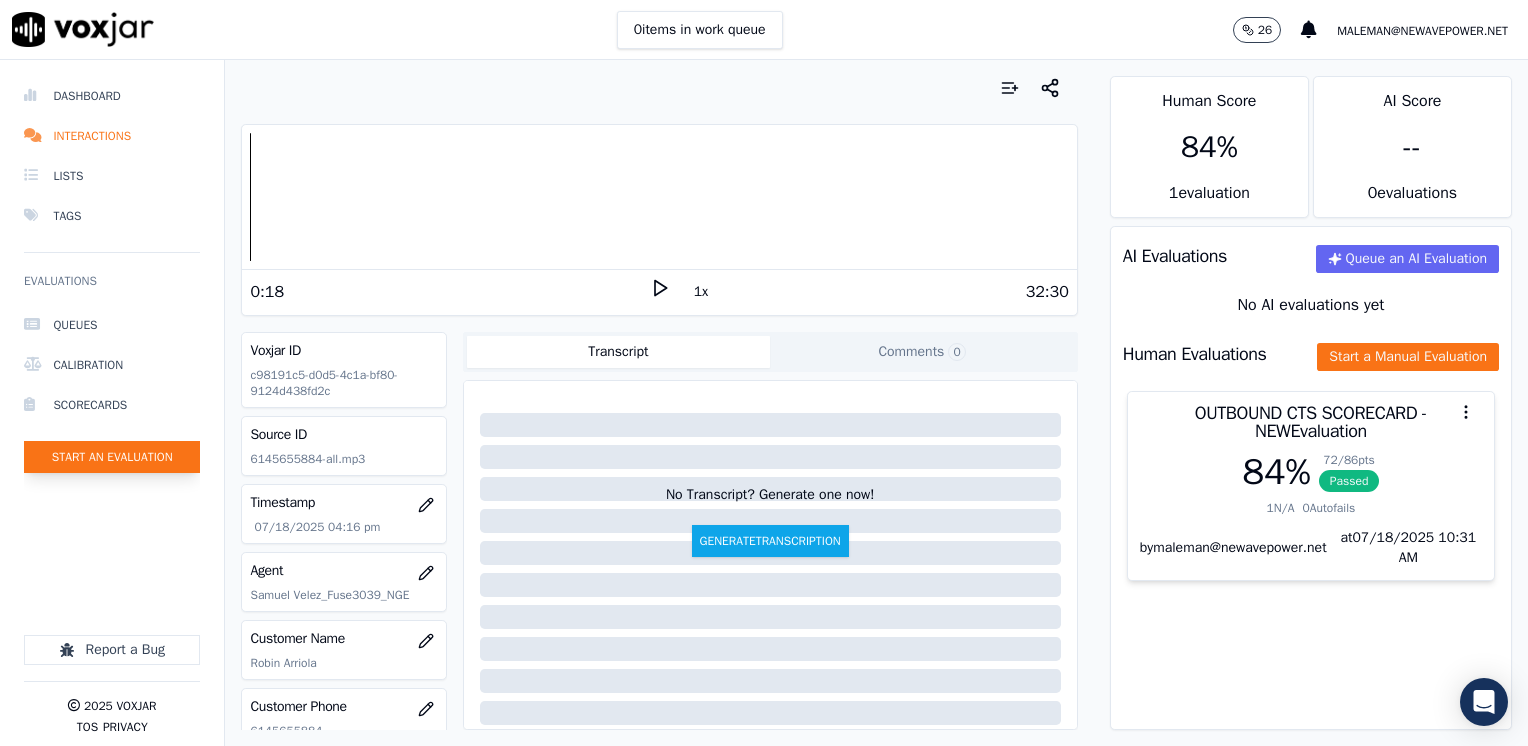 click on "Start an Evaluation" 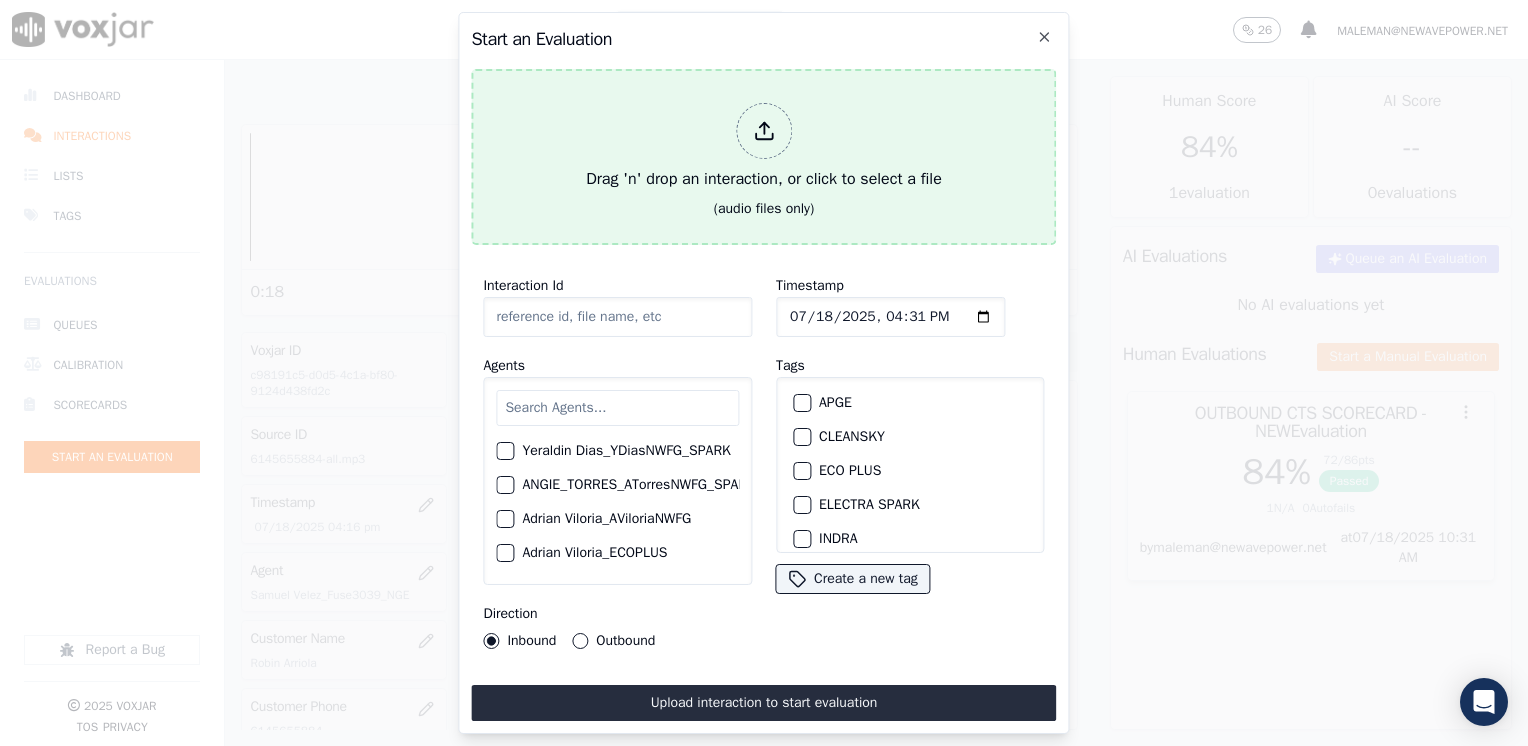 click 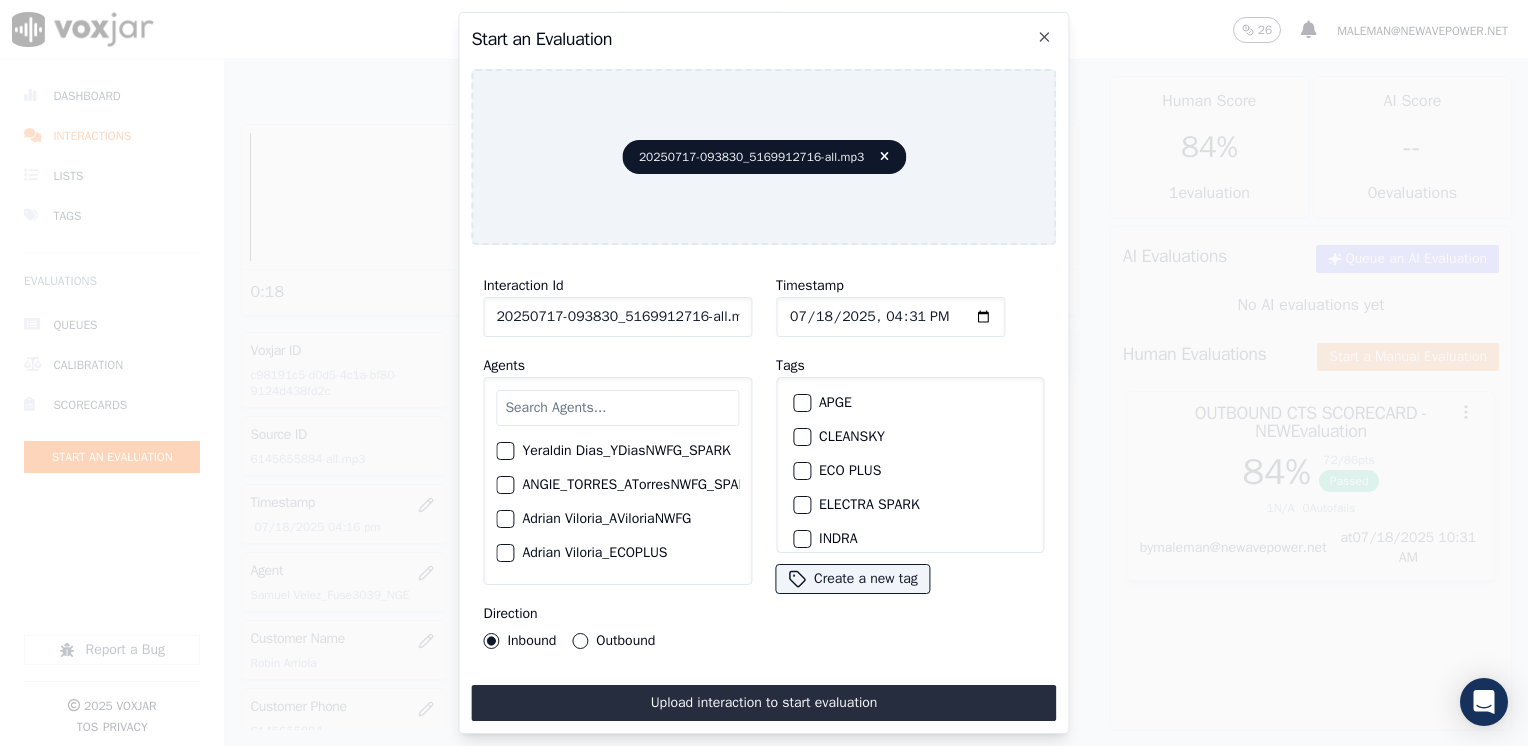click at bounding box center (617, 408) 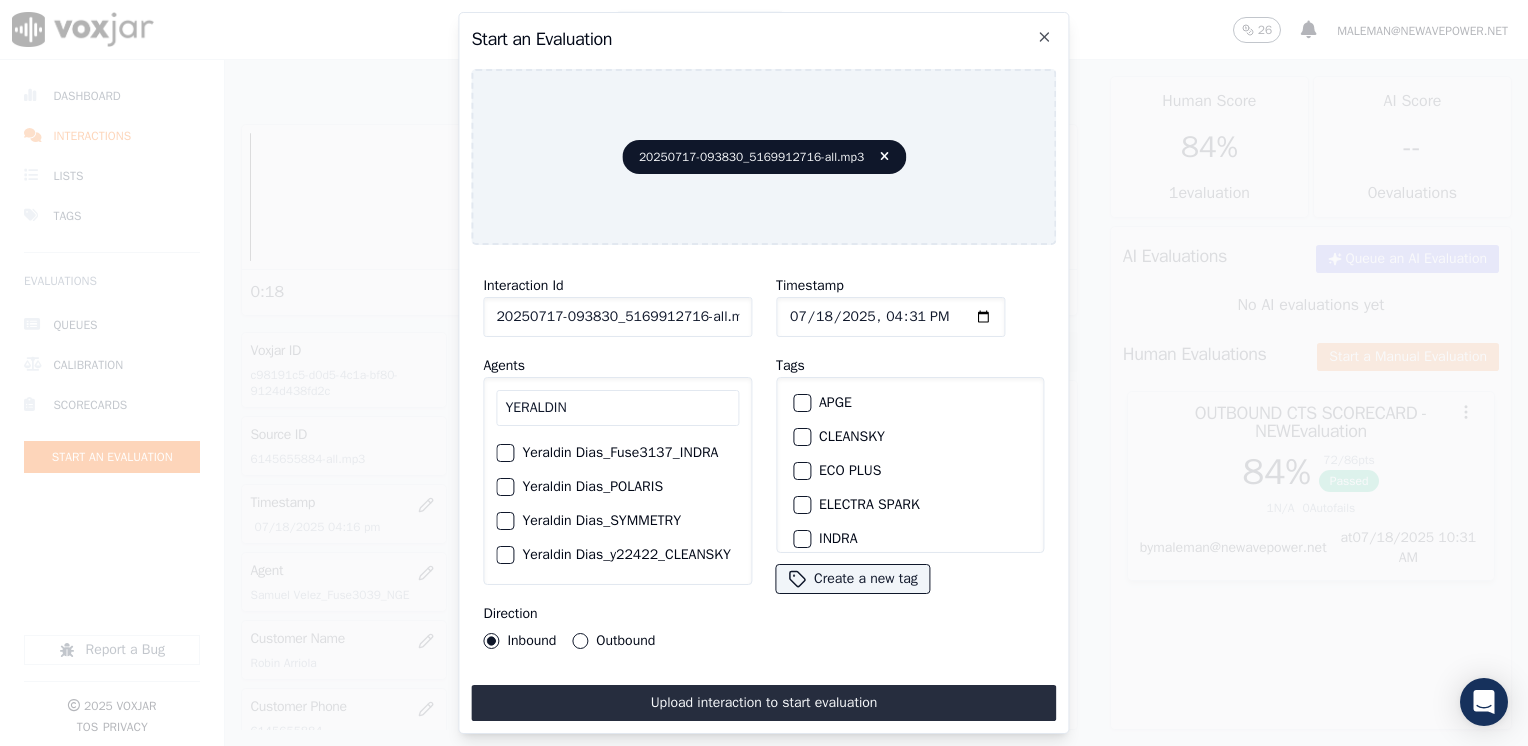 scroll, scrollTop: 184, scrollLeft: 0, axis: vertical 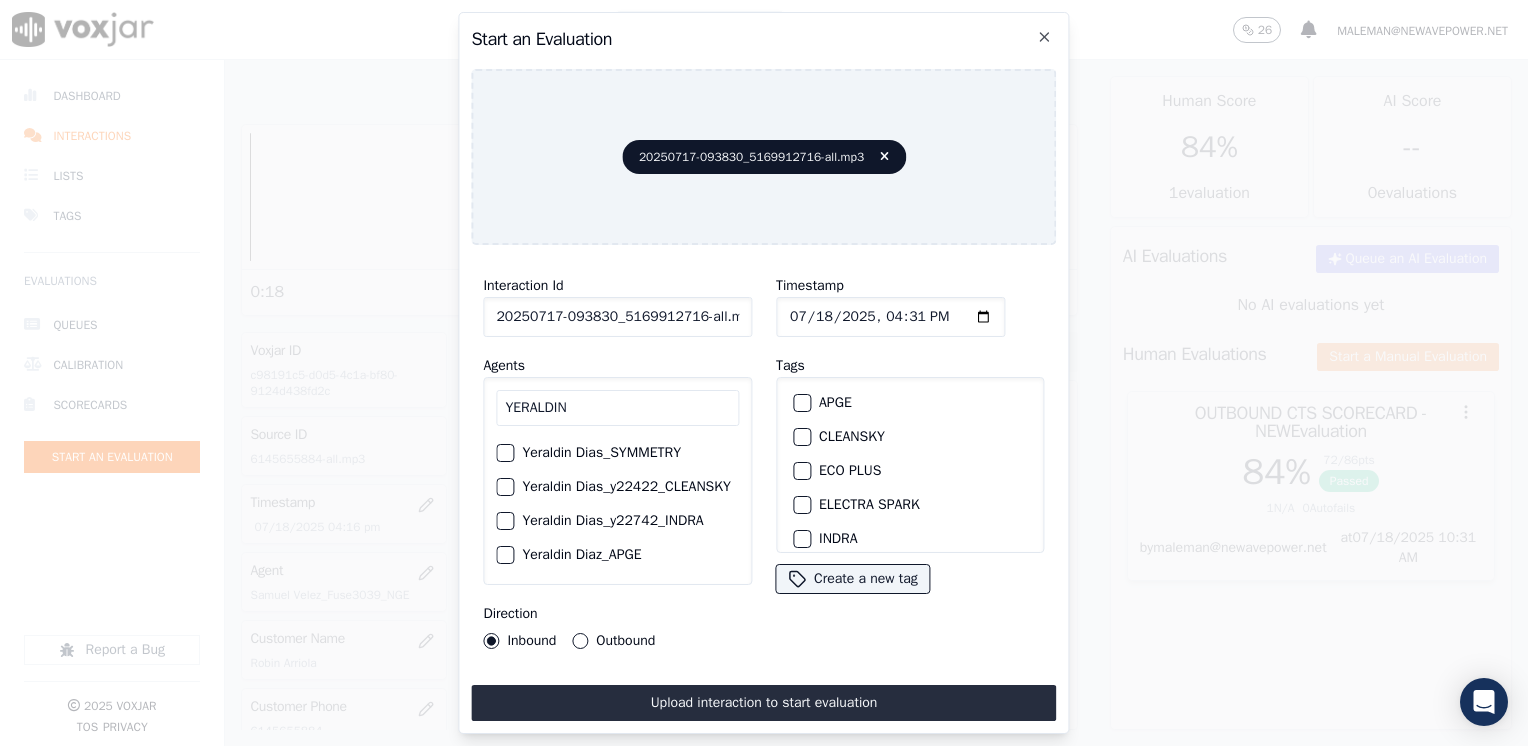 type on "YERALDIN" 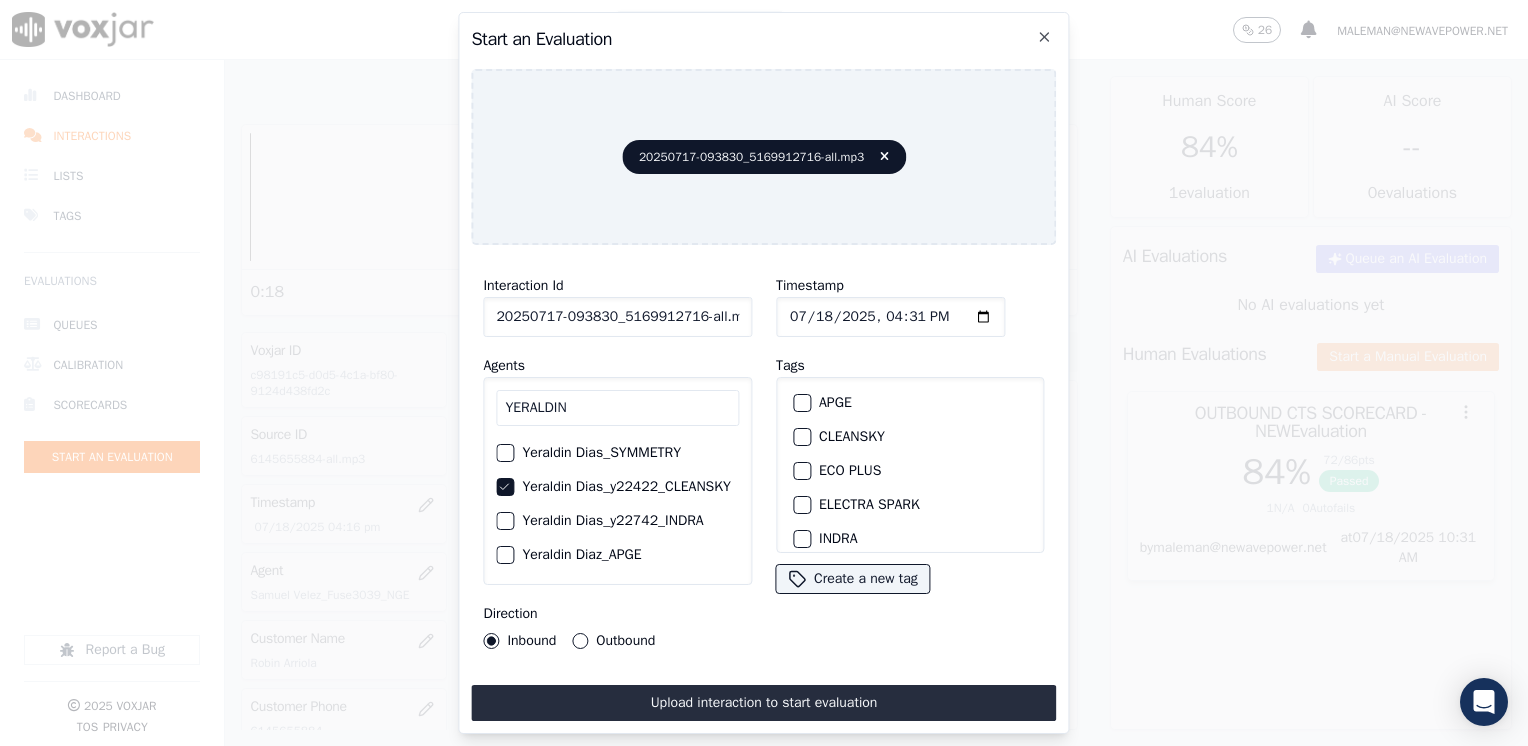 click at bounding box center (801, 437) 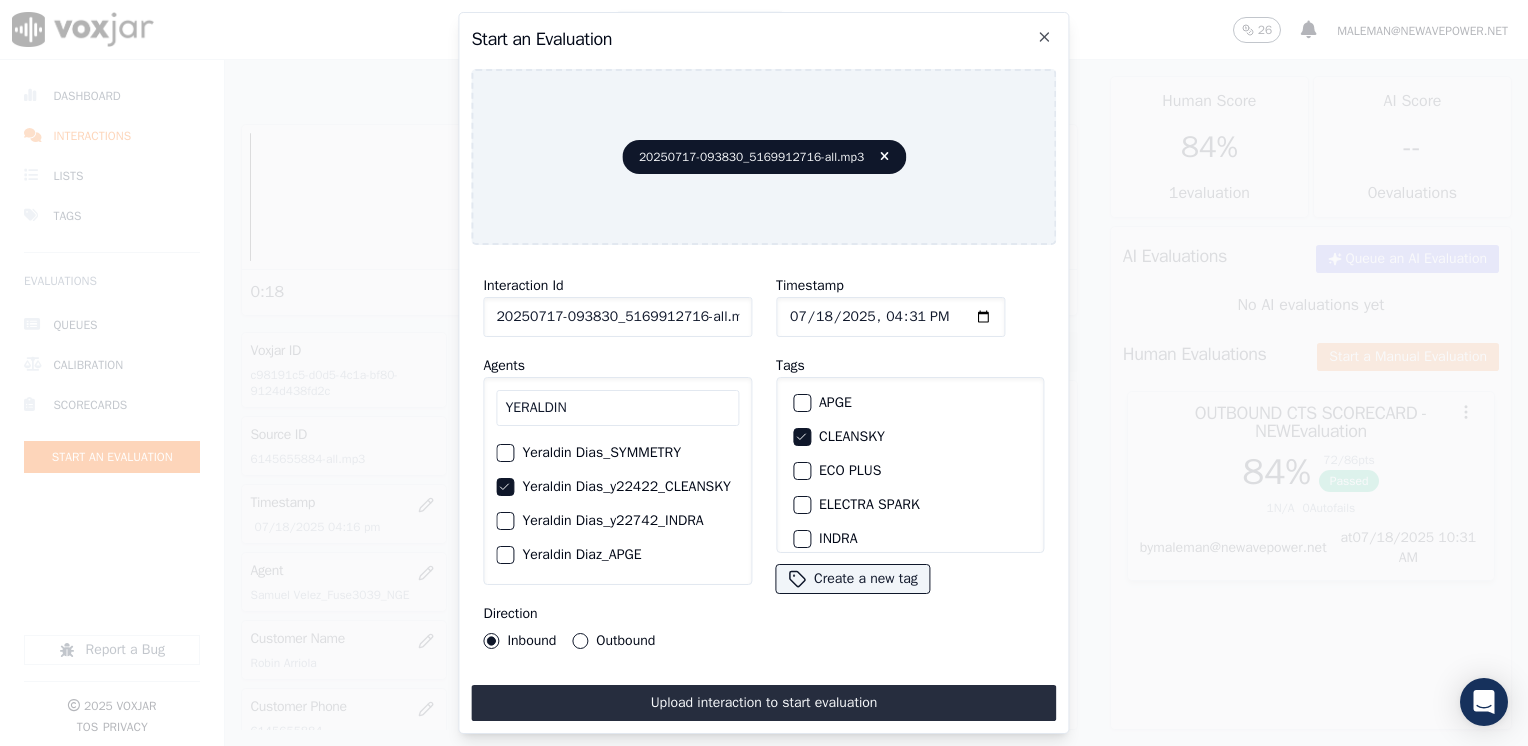 click on "Outbound" at bounding box center (580, 641) 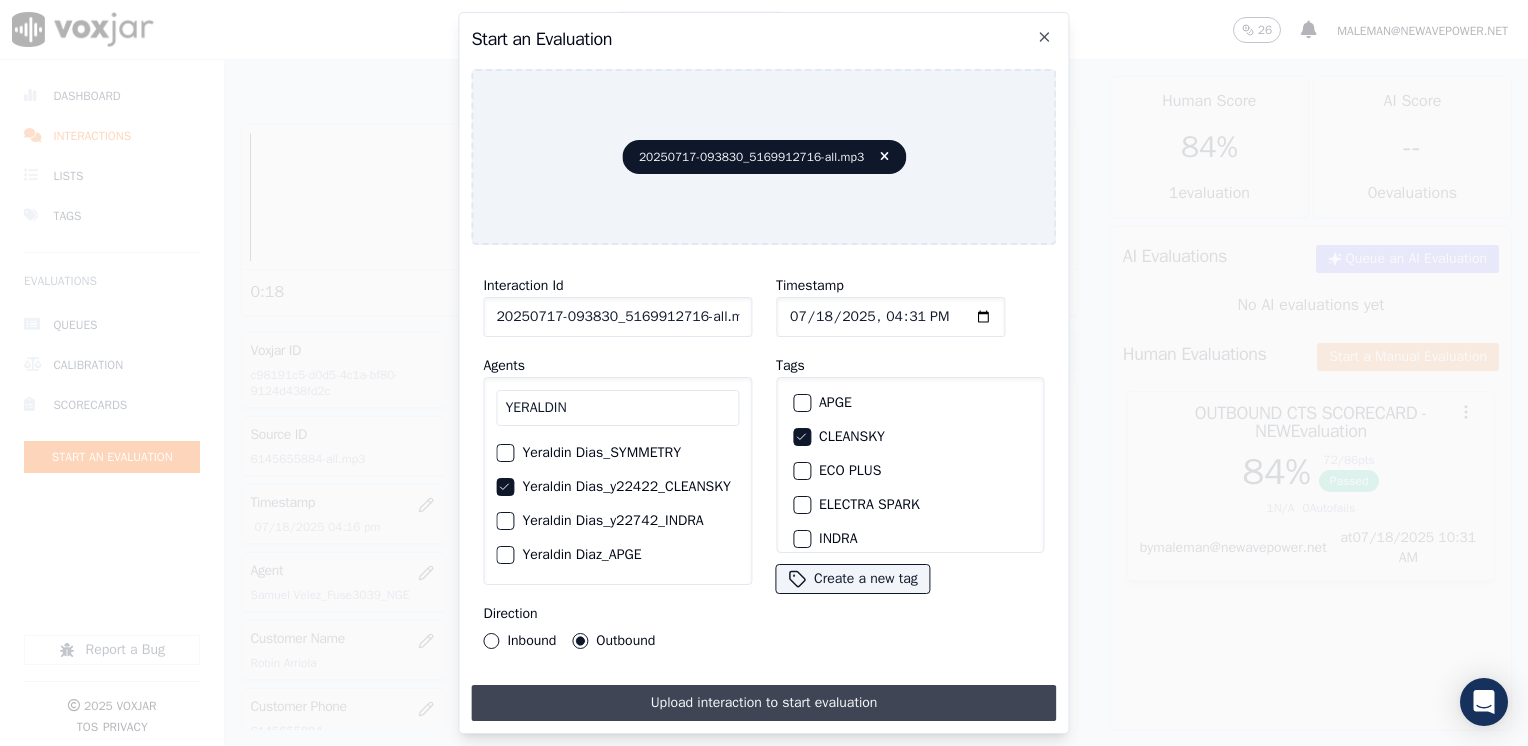 click on "Upload interaction to start evaluation" at bounding box center (763, 703) 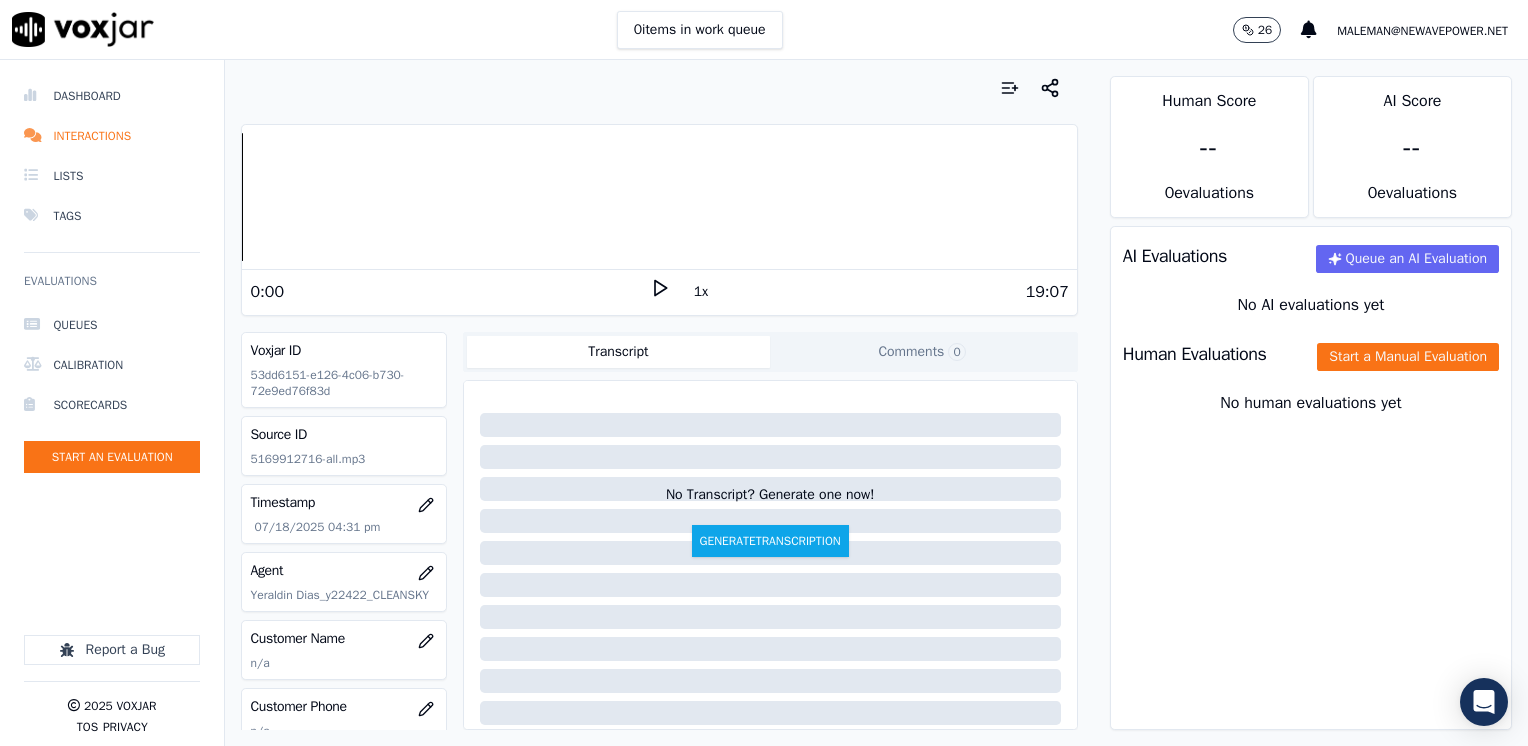 click on "1x" at bounding box center [660, 291] 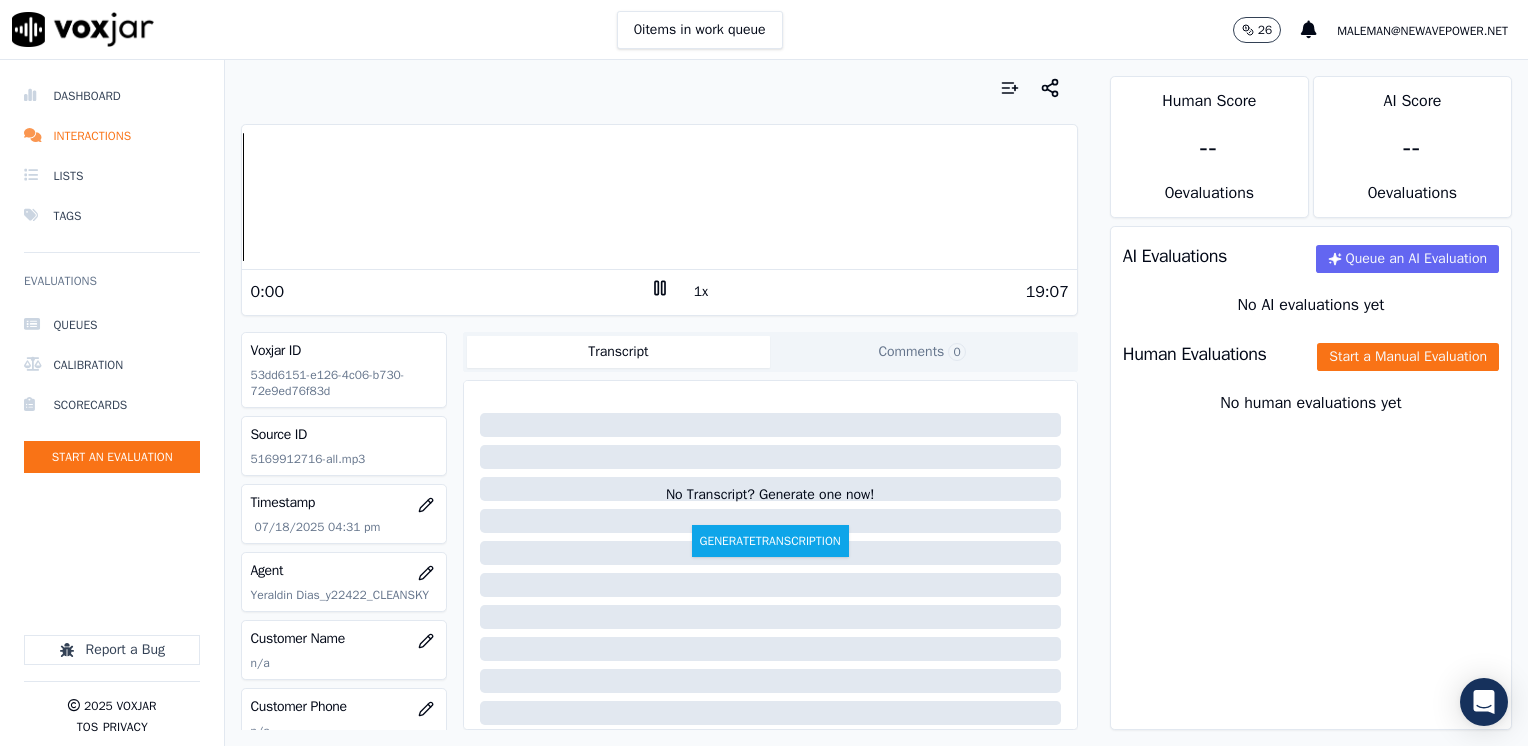 click 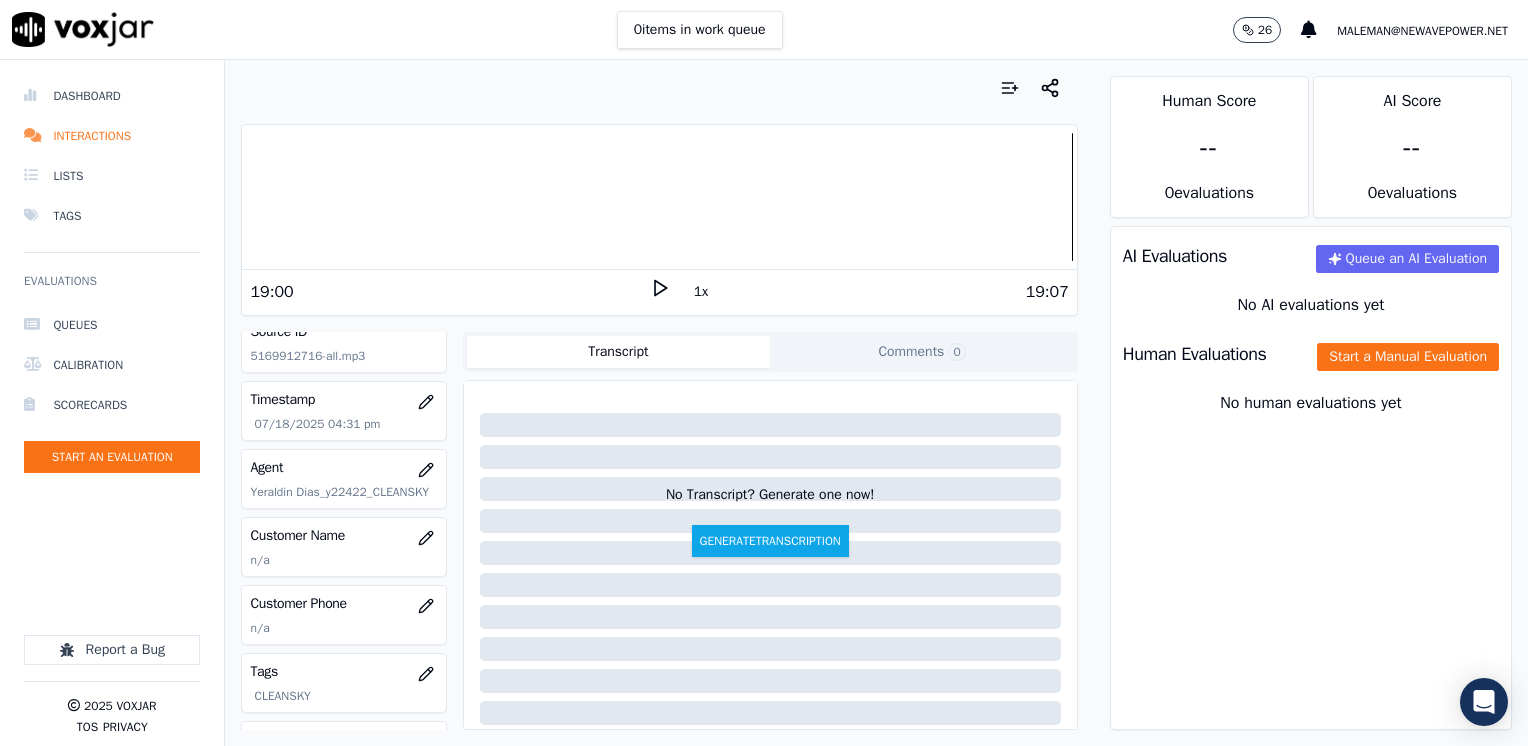 scroll, scrollTop: 200, scrollLeft: 0, axis: vertical 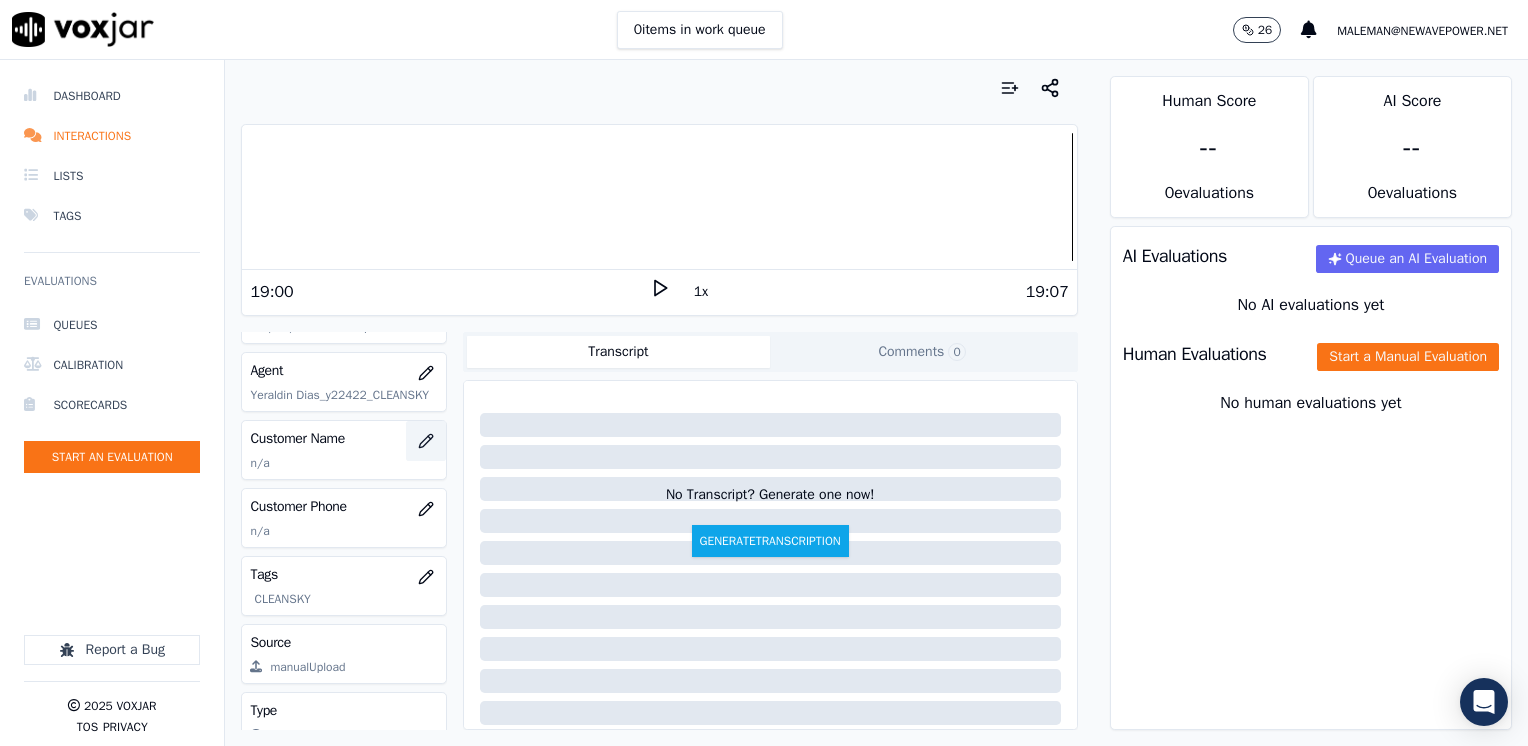 click at bounding box center (426, 441) 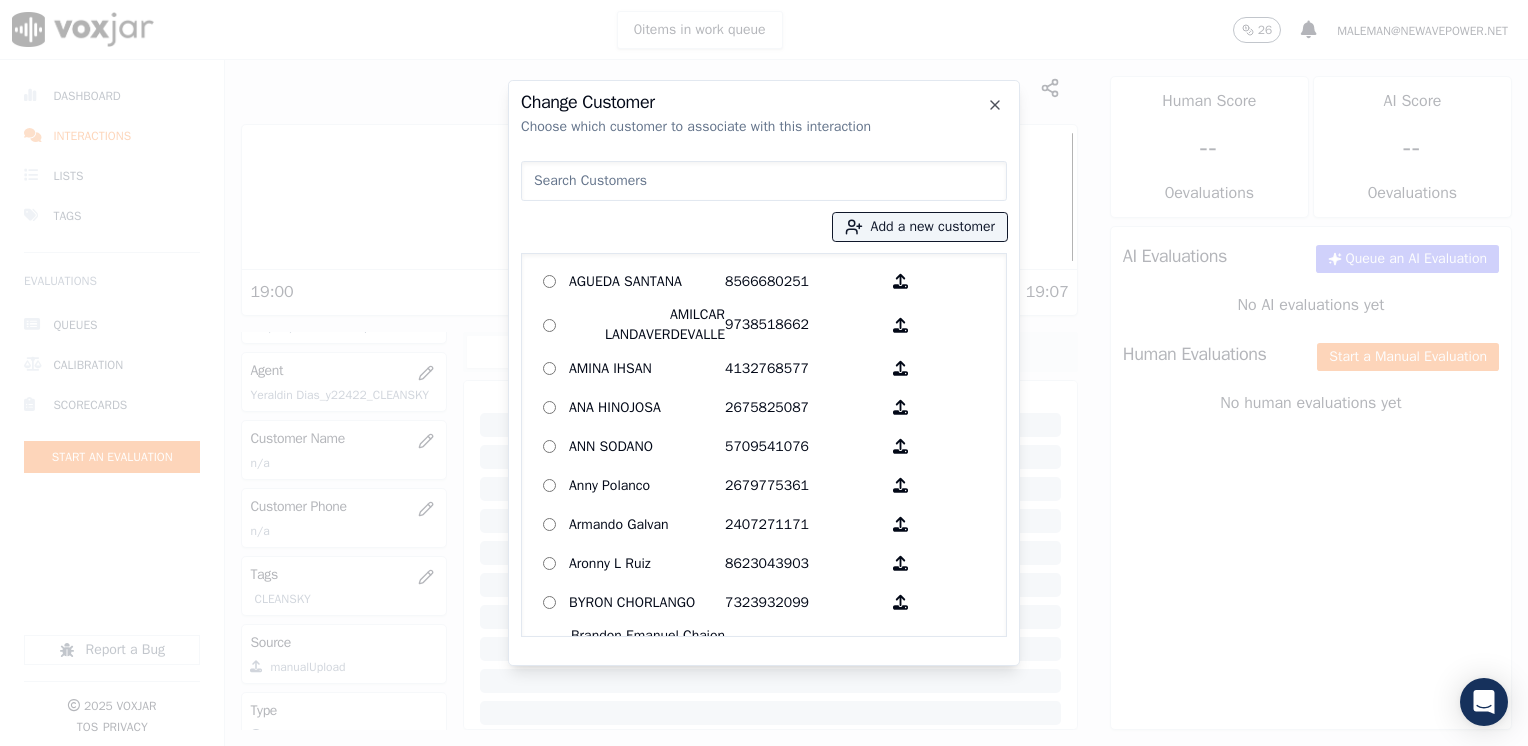 click at bounding box center [764, 181] 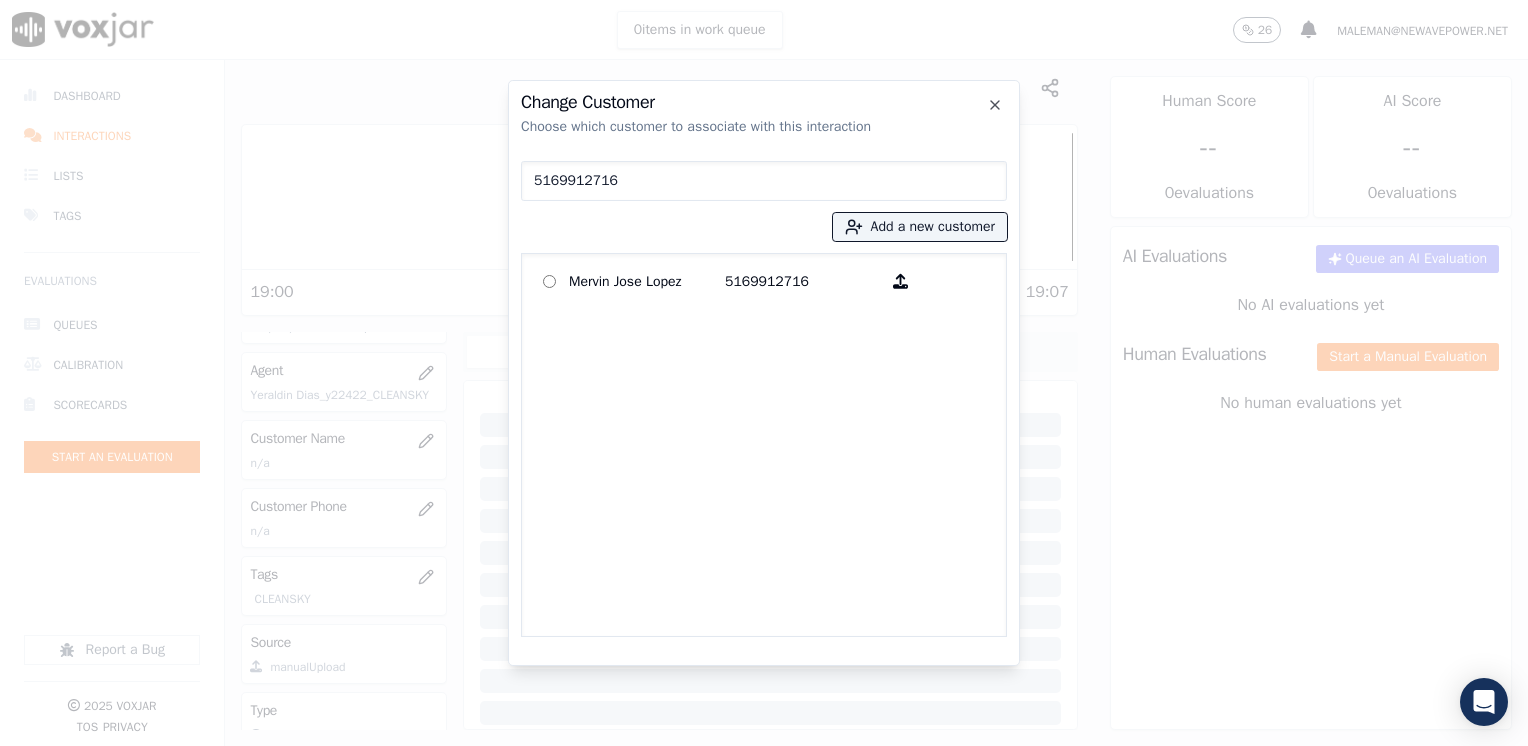type on "5169912716" 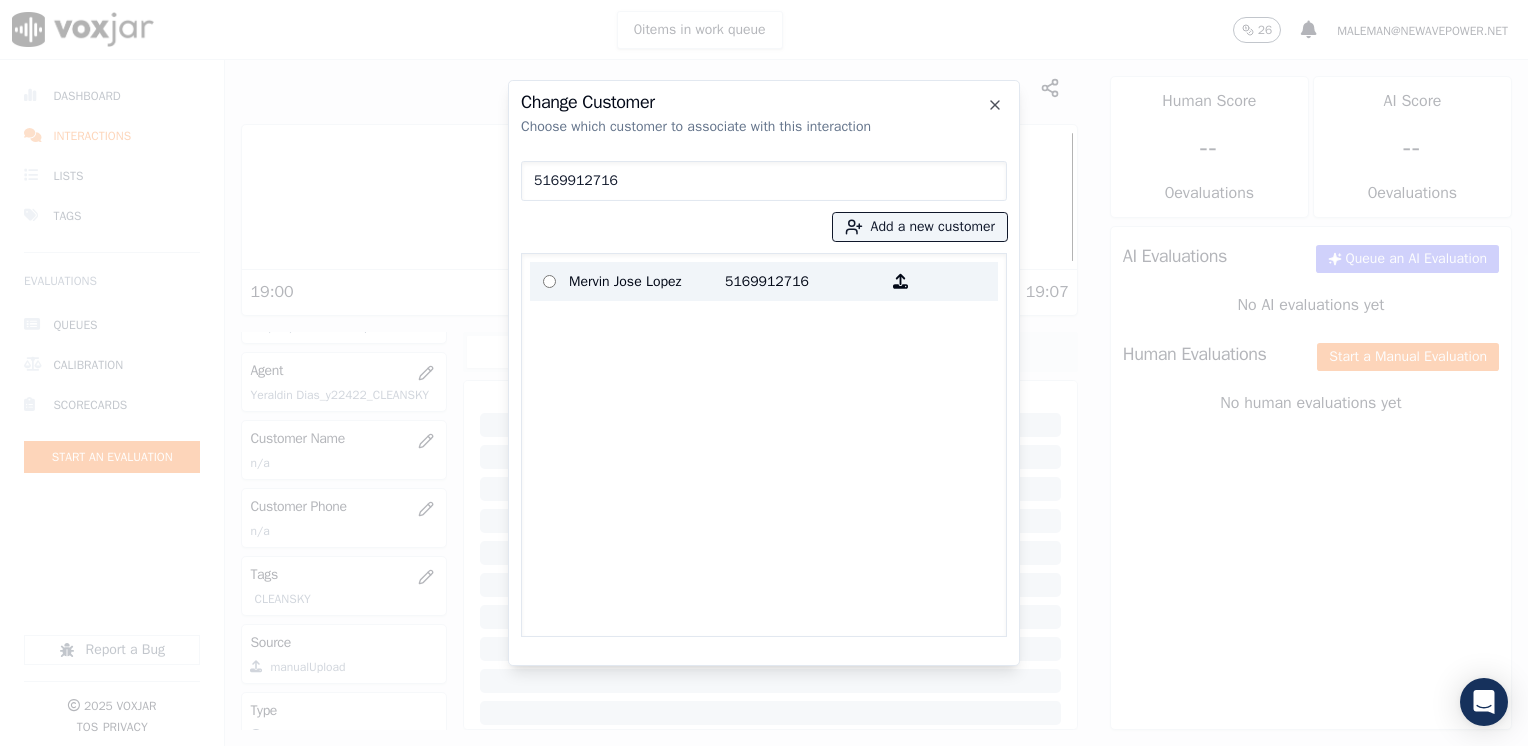 click on "5169912716" at bounding box center (803, 281) 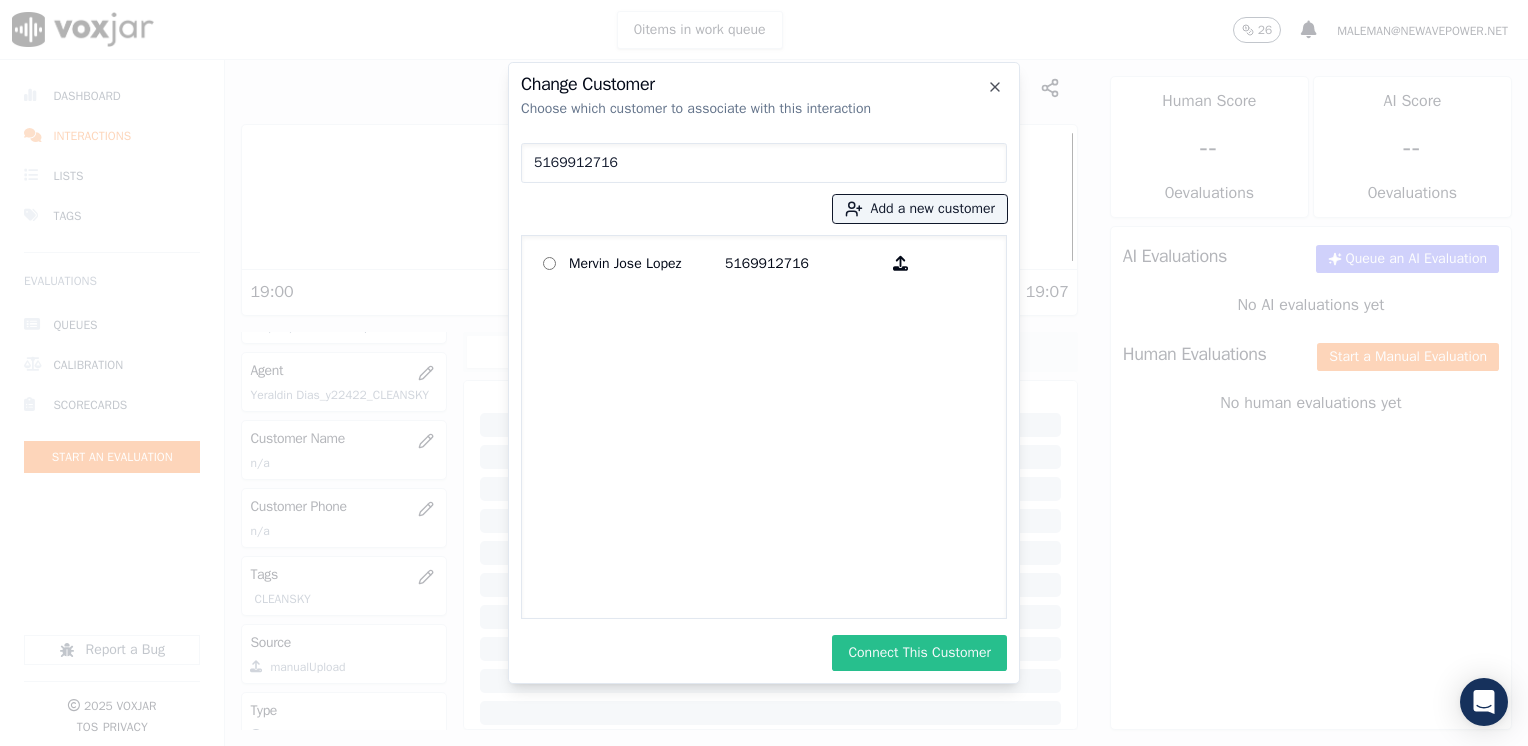 click on "Connect This Customer" at bounding box center (919, 653) 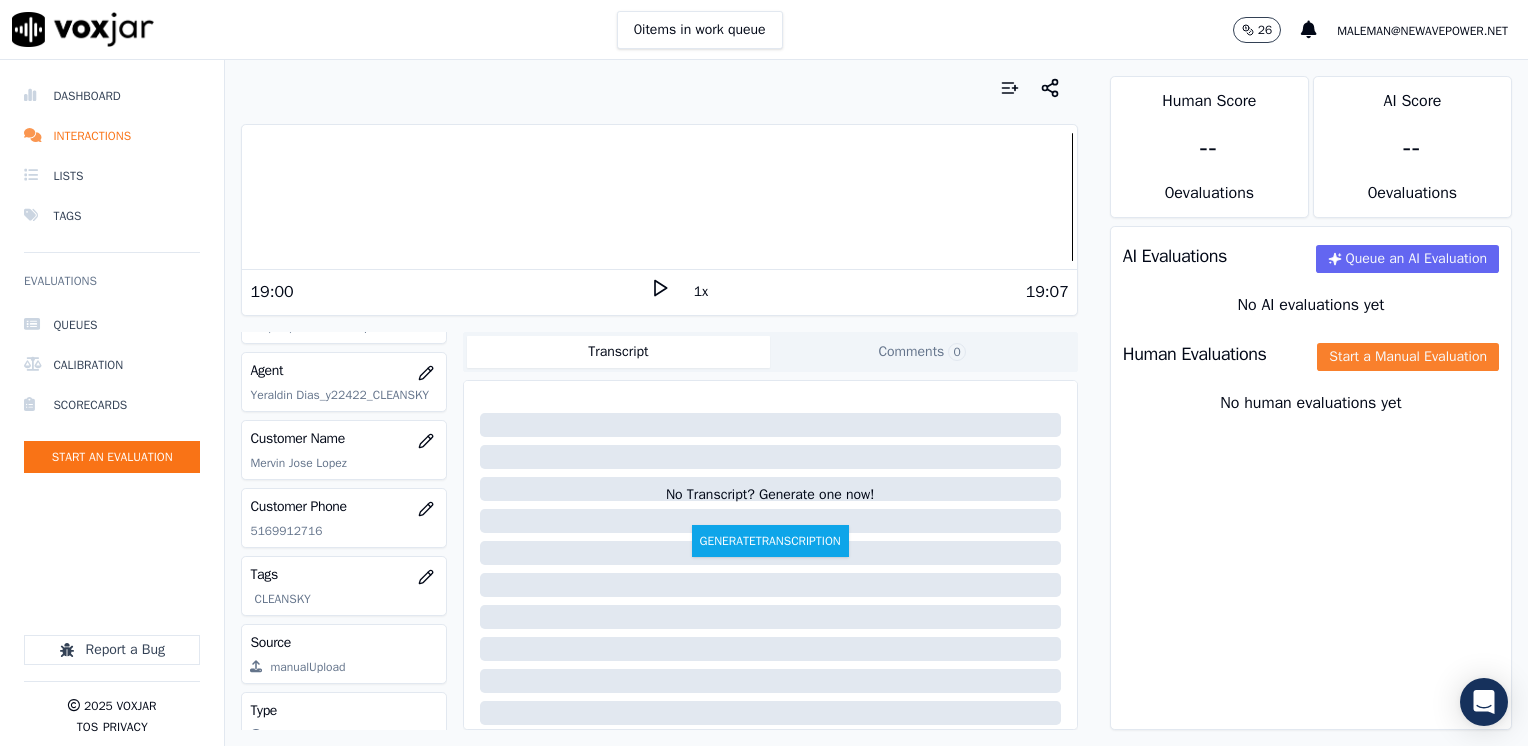 click on "Start a Manual Evaluation" 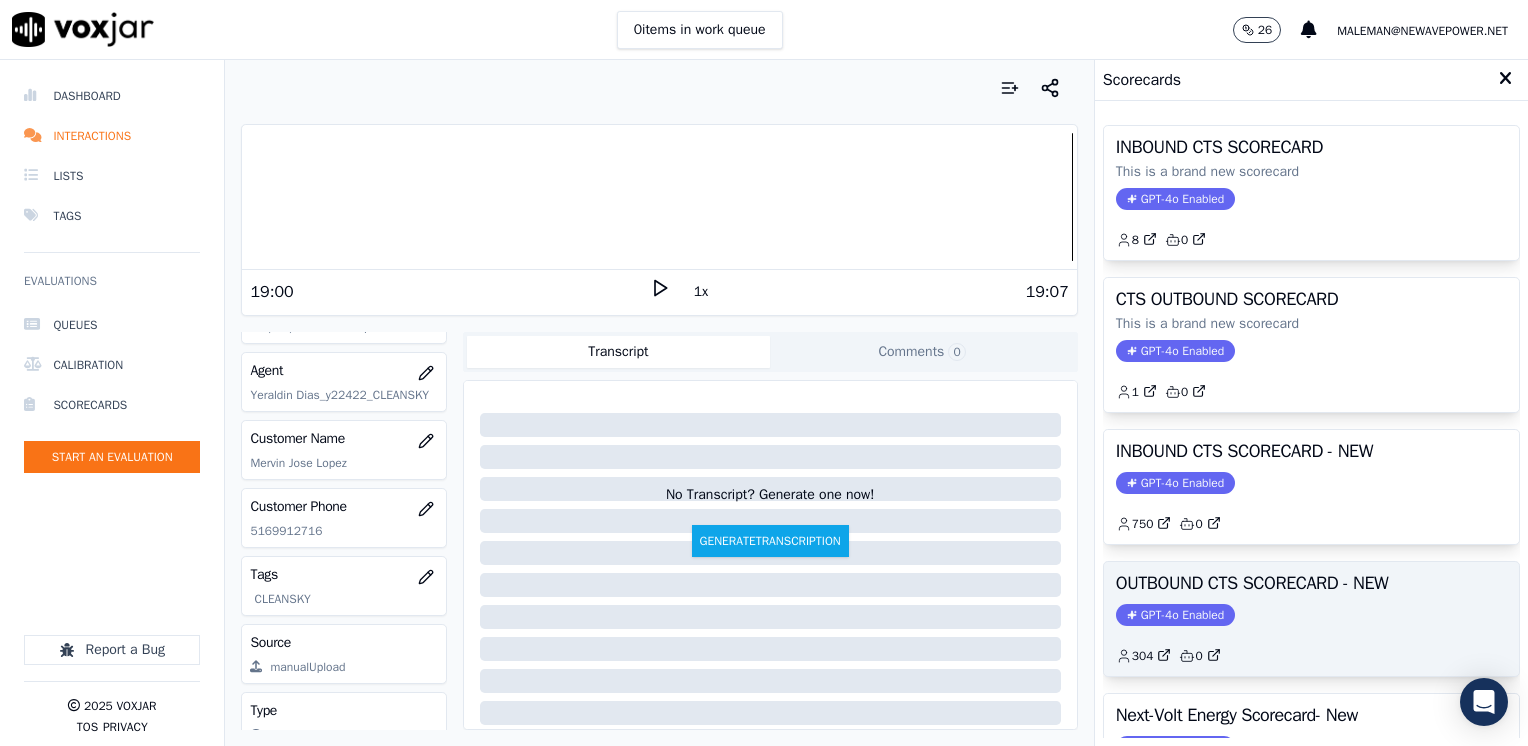 click on "GPT-4o Enabled" at bounding box center [1175, 615] 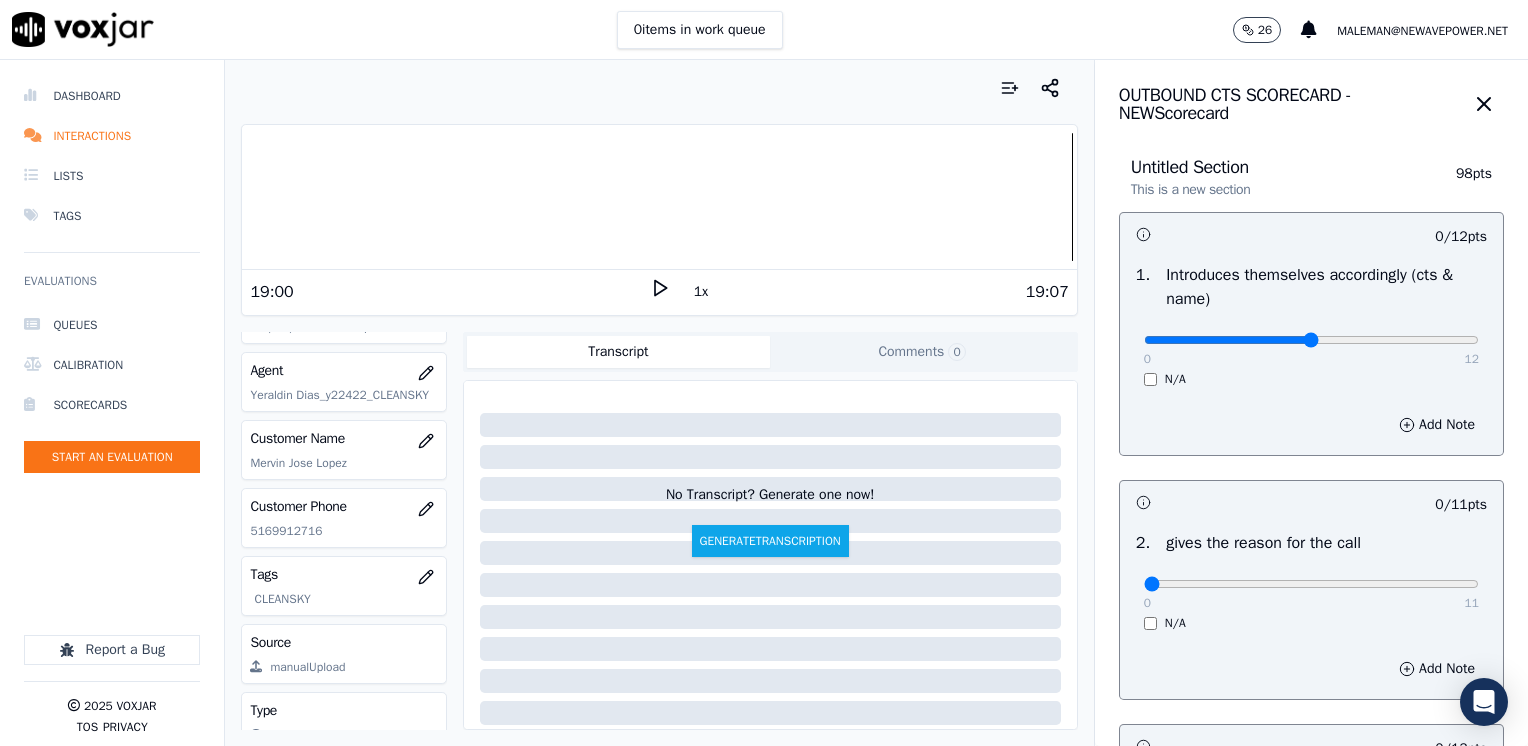 type on "6" 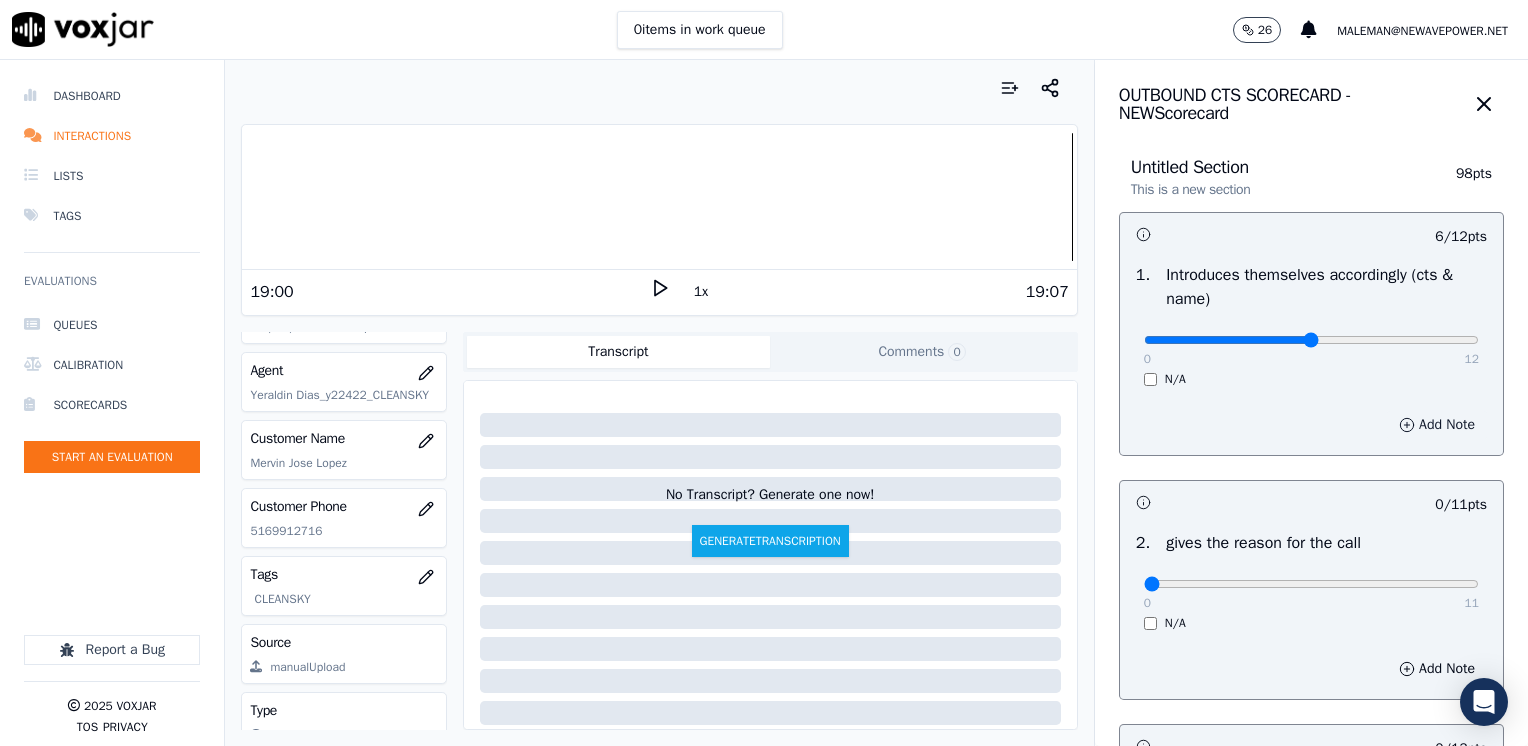 click on "Add Note" at bounding box center (1437, 425) 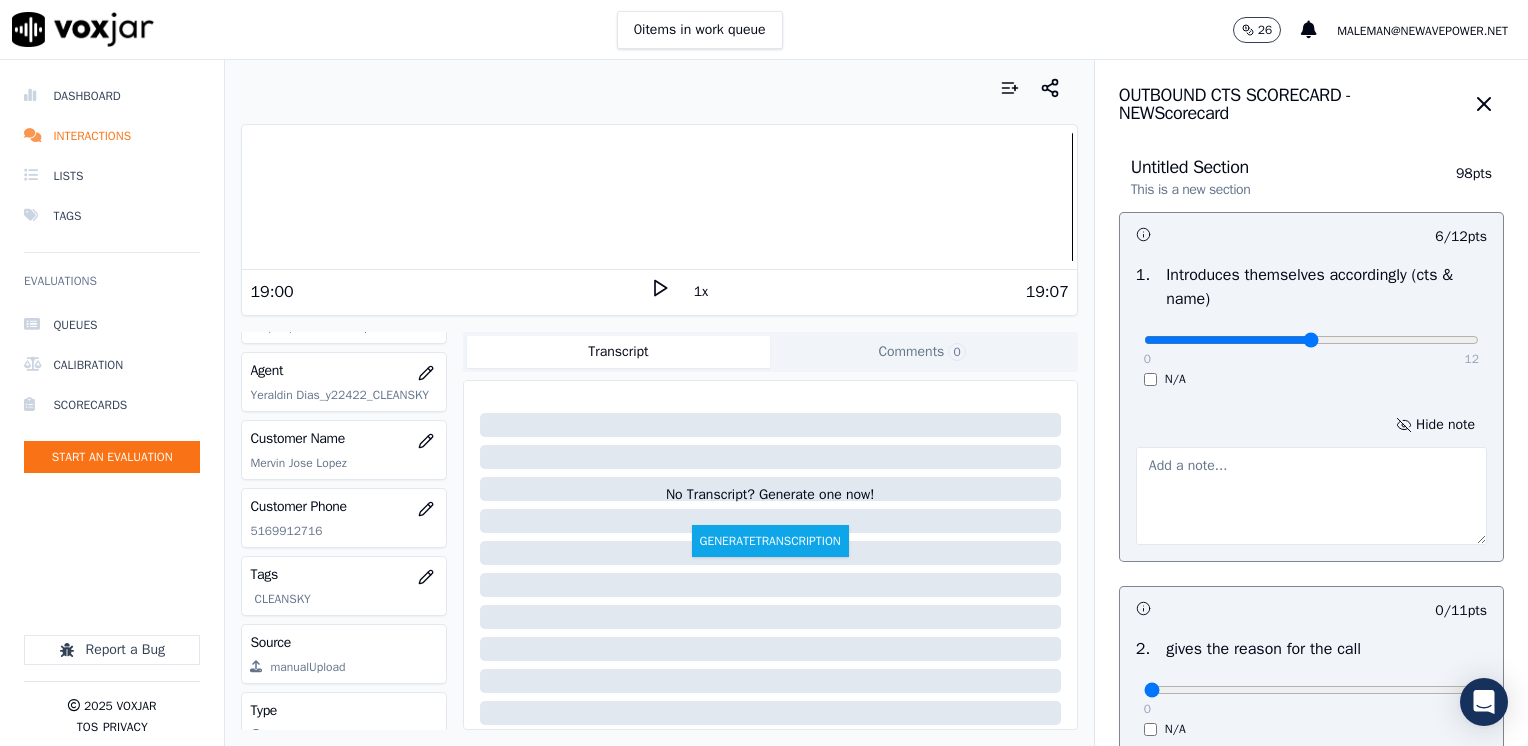click at bounding box center (1311, 496) 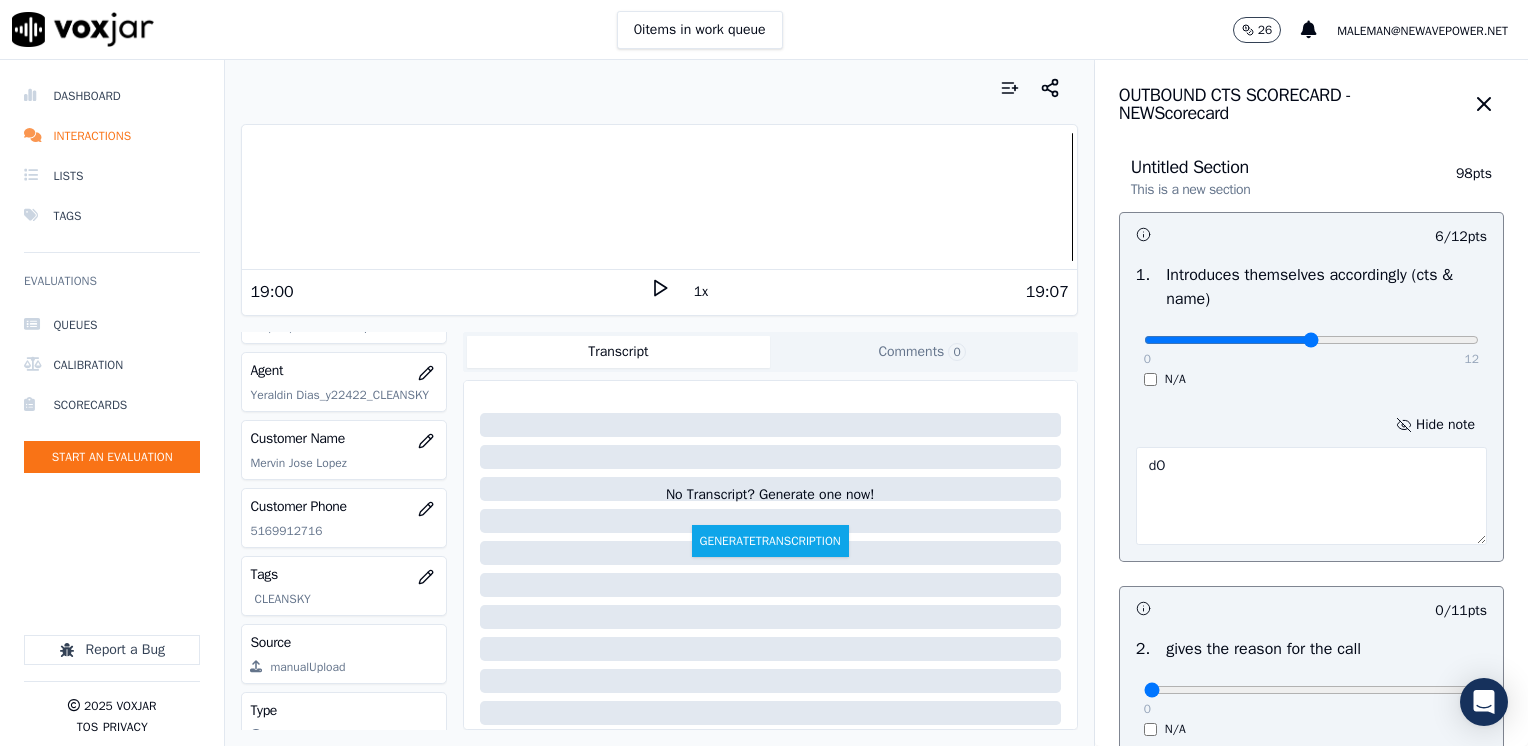 type on "d" 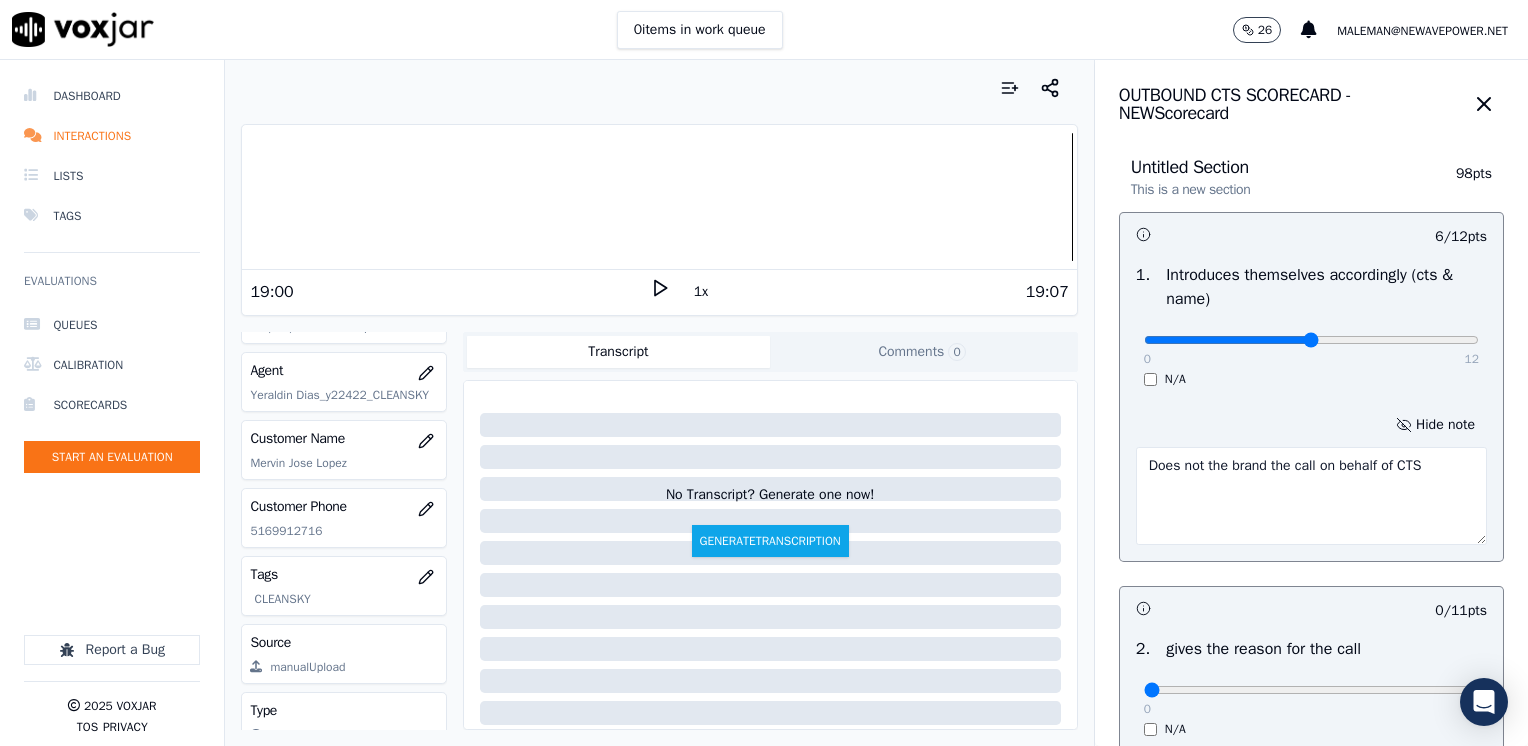 type on "Does not the brand the call on behalf of CTS" 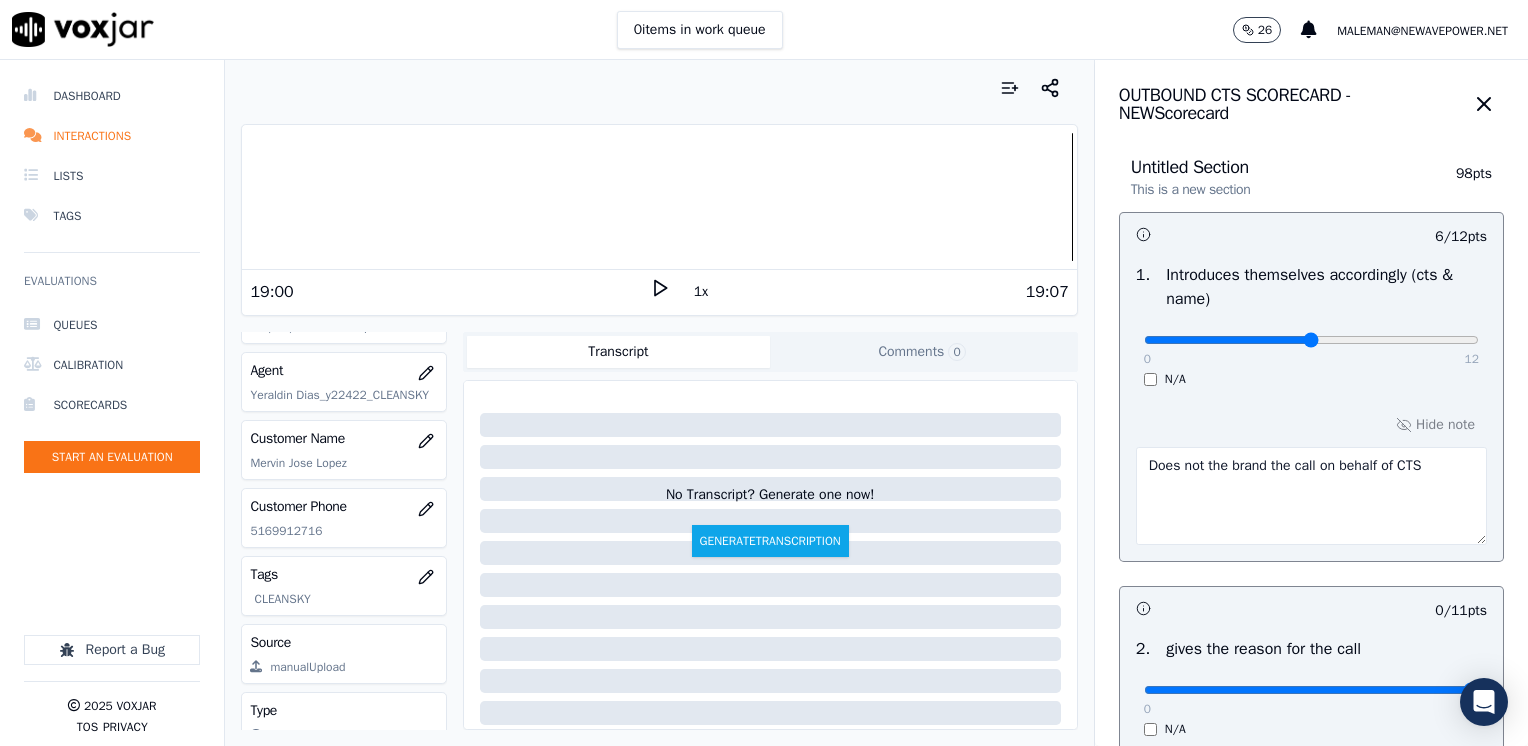 drag, startPoint x: 1130, startPoint y: 693, endPoint x: 1531, endPoint y: 670, distance: 401.65906 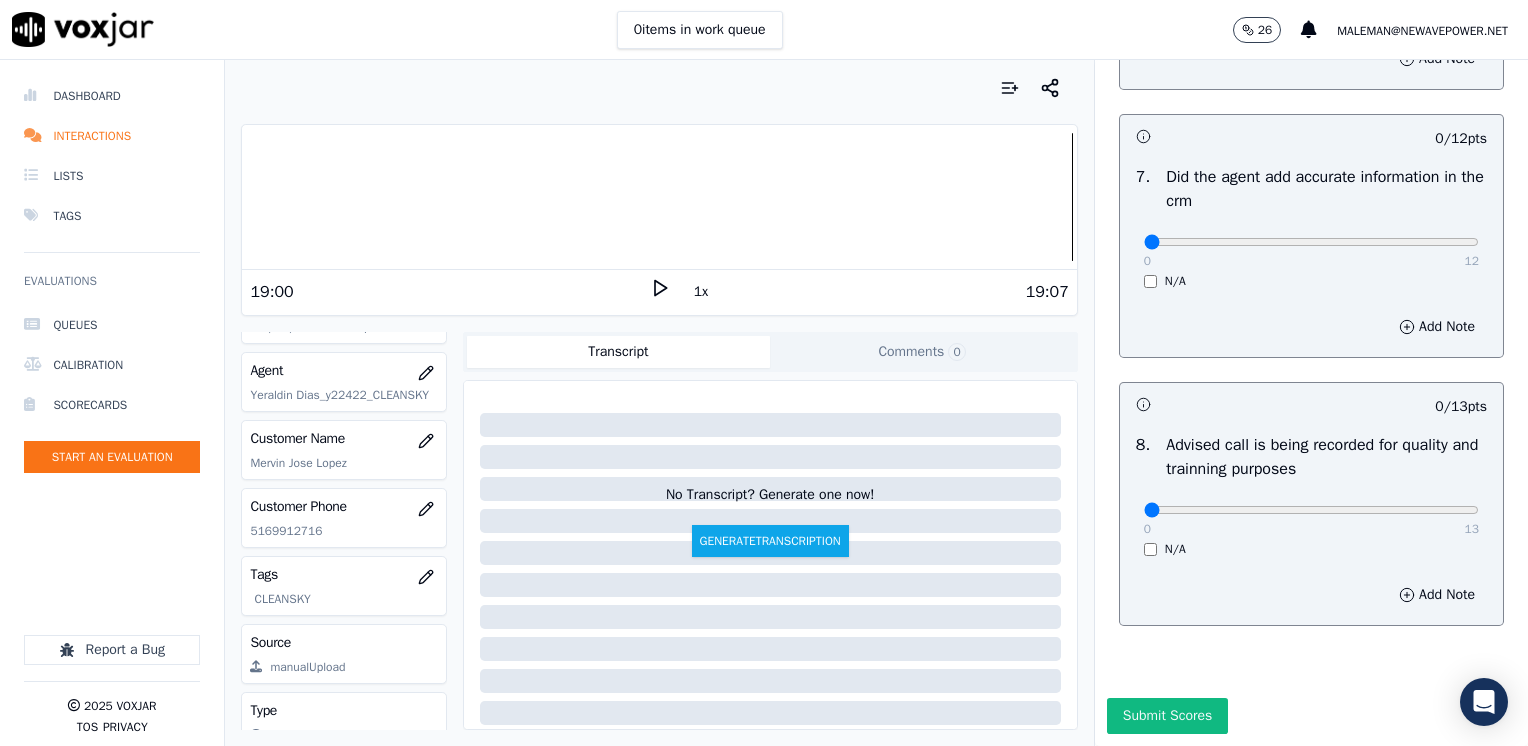 scroll, scrollTop: 1853, scrollLeft: 0, axis: vertical 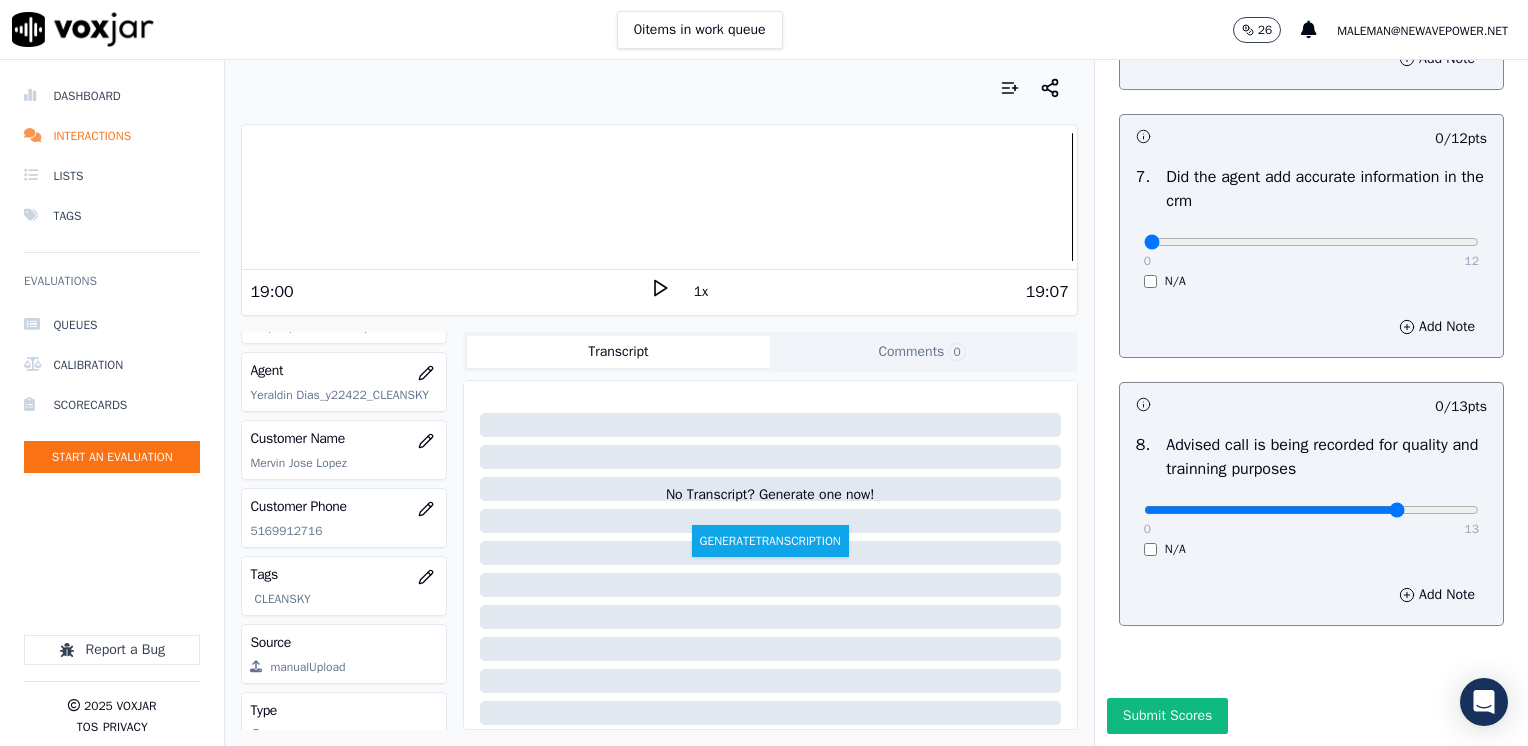 type on "10" 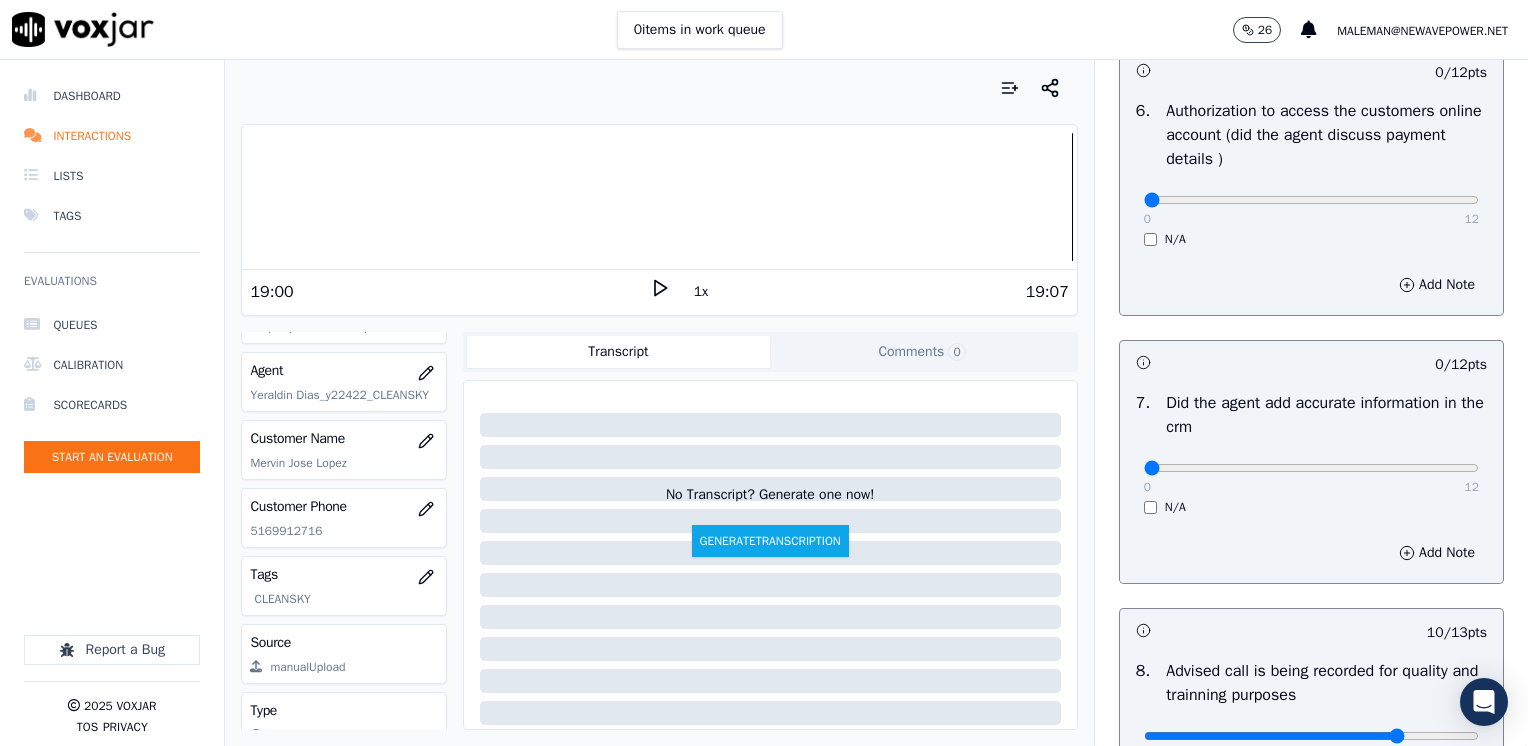 scroll, scrollTop: 1853, scrollLeft: 0, axis: vertical 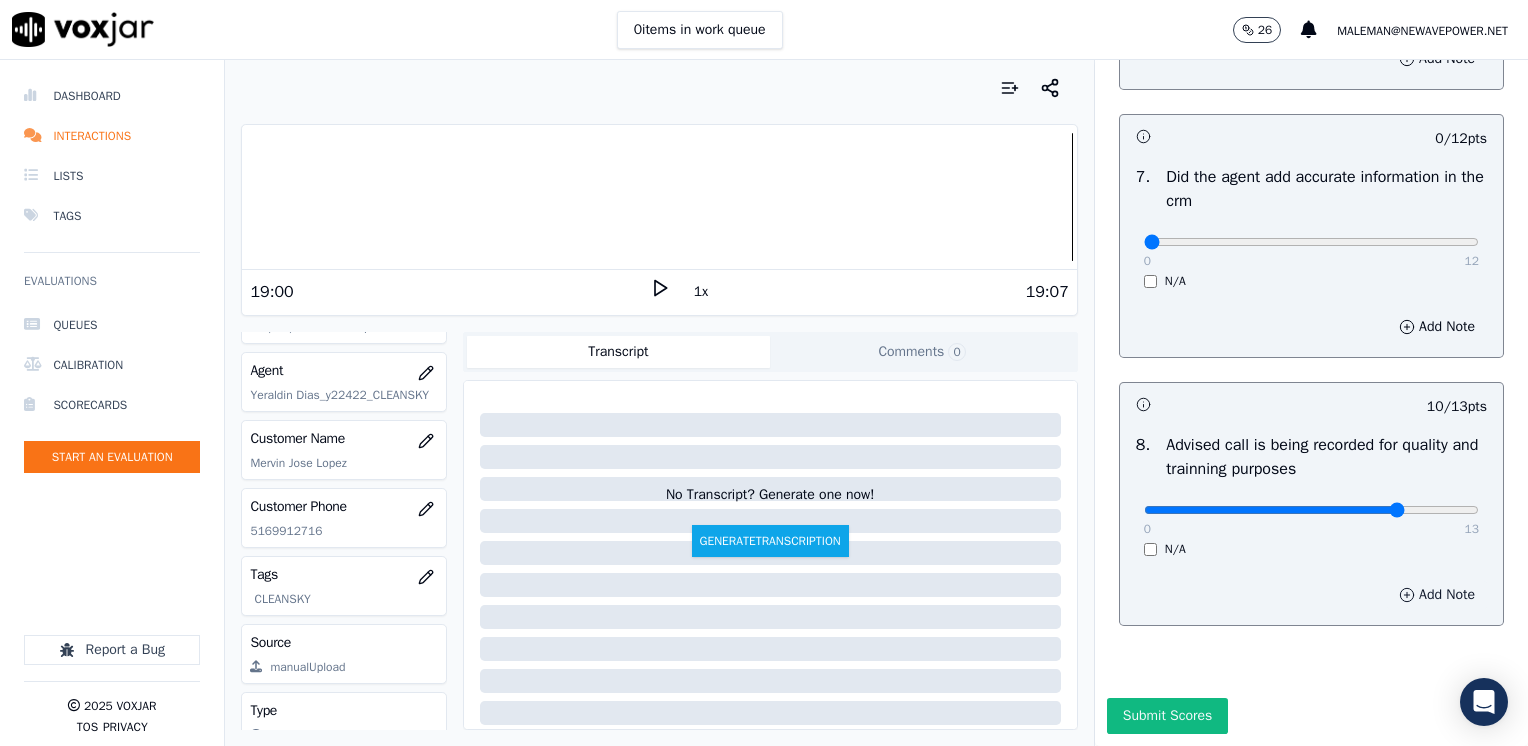 click on "Add Note" at bounding box center [1437, 595] 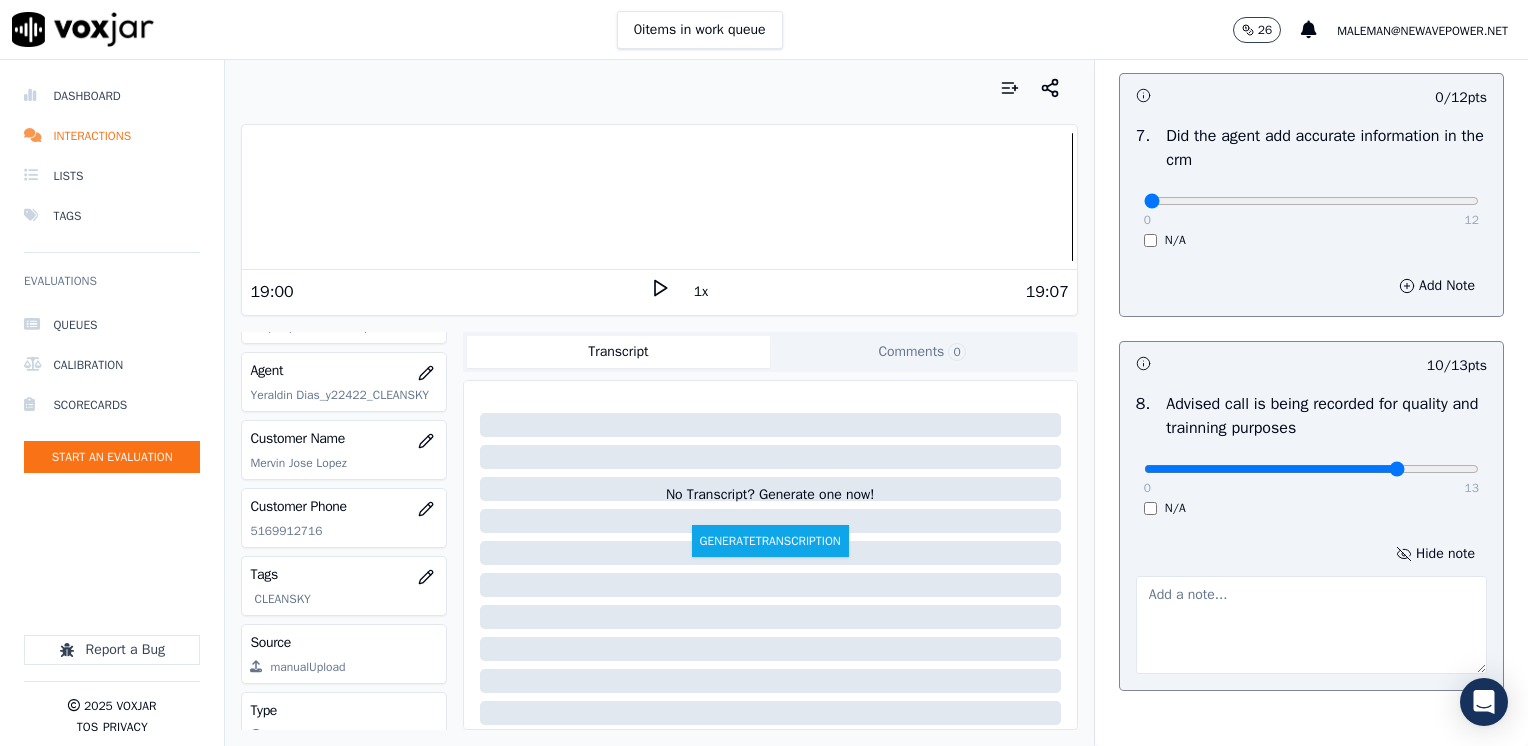 click at bounding box center [1311, 625] 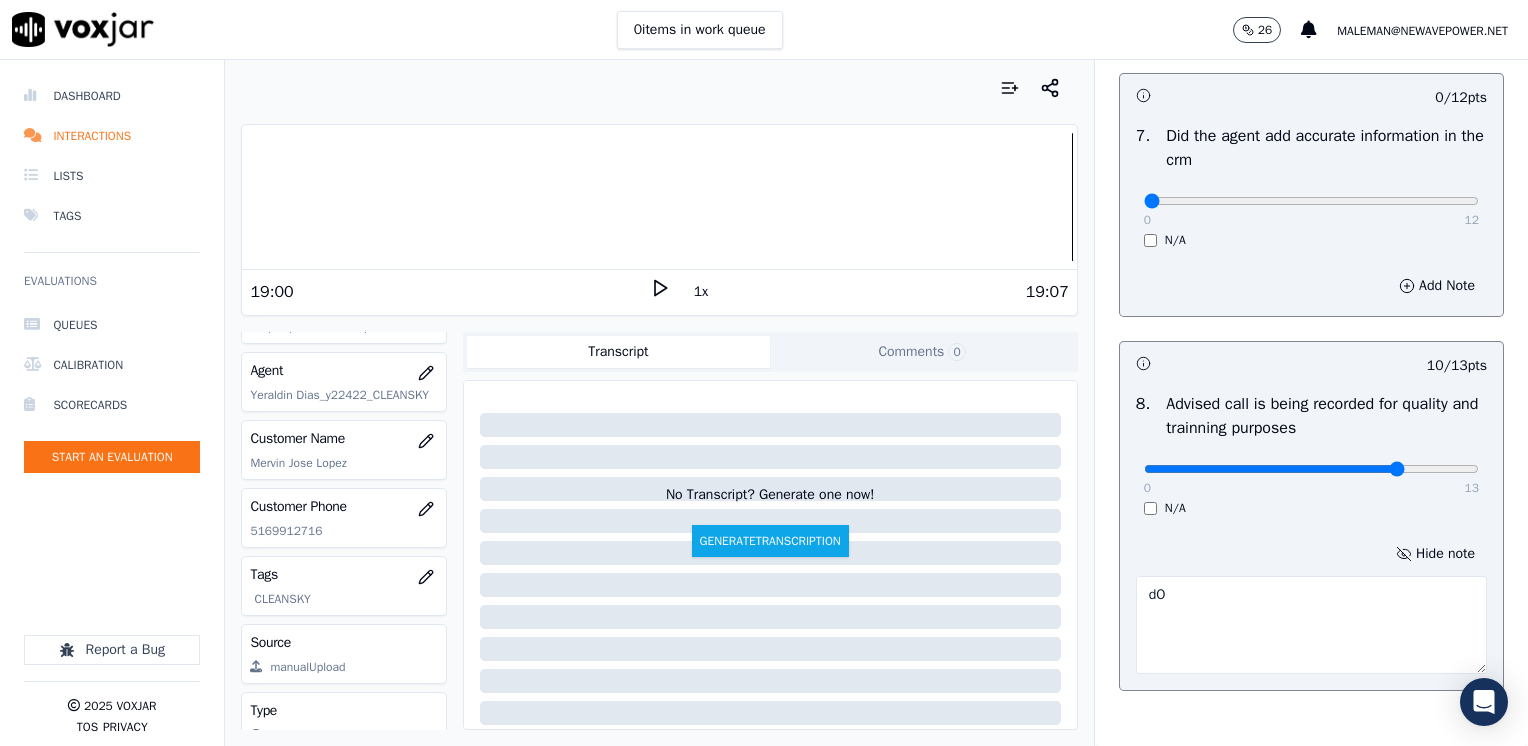 type on "d" 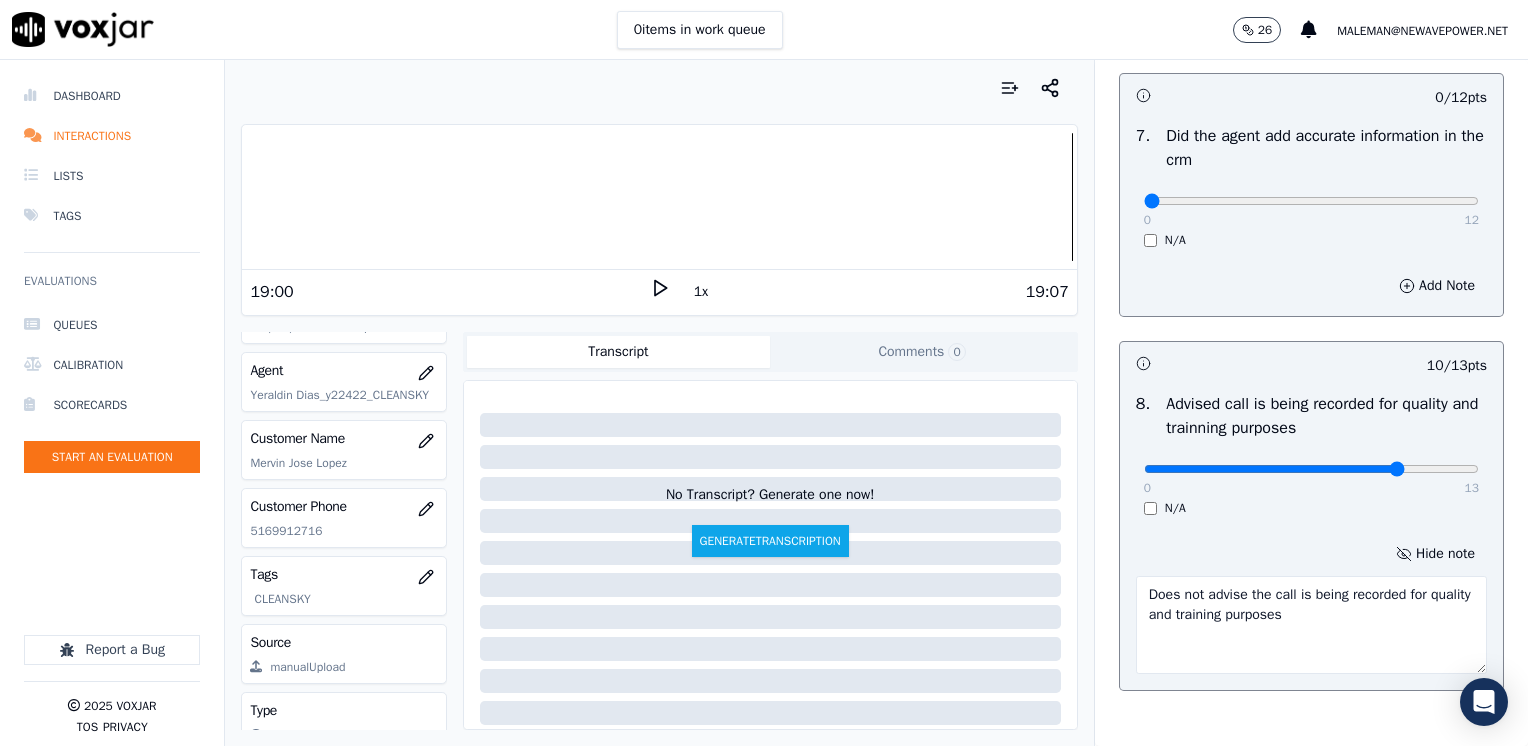 type on "Does not advise the call is being recorded for quality and training purposes" 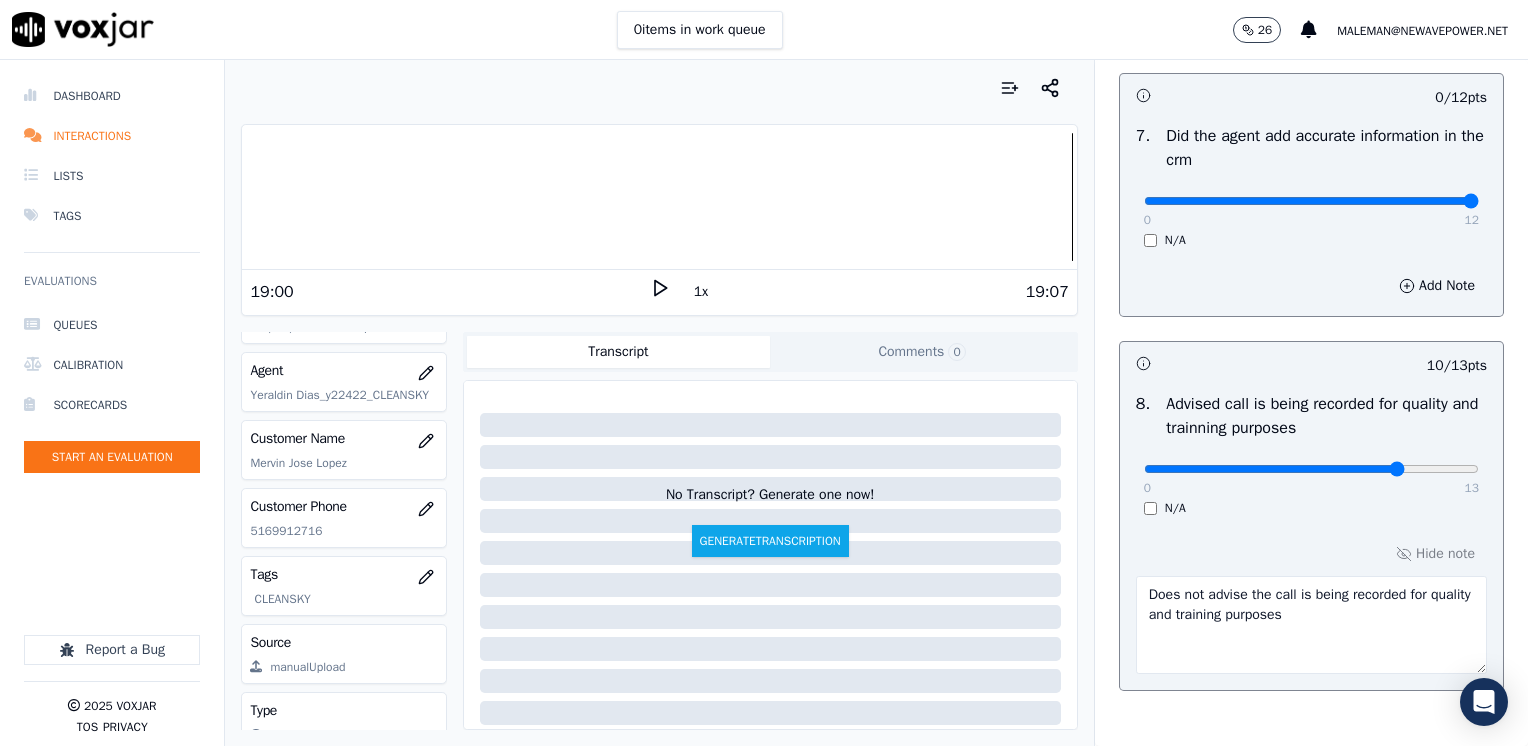 drag, startPoint x: 1132, startPoint y: 199, endPoint x: 1522, endPoint y: 210, distance: 390.1551 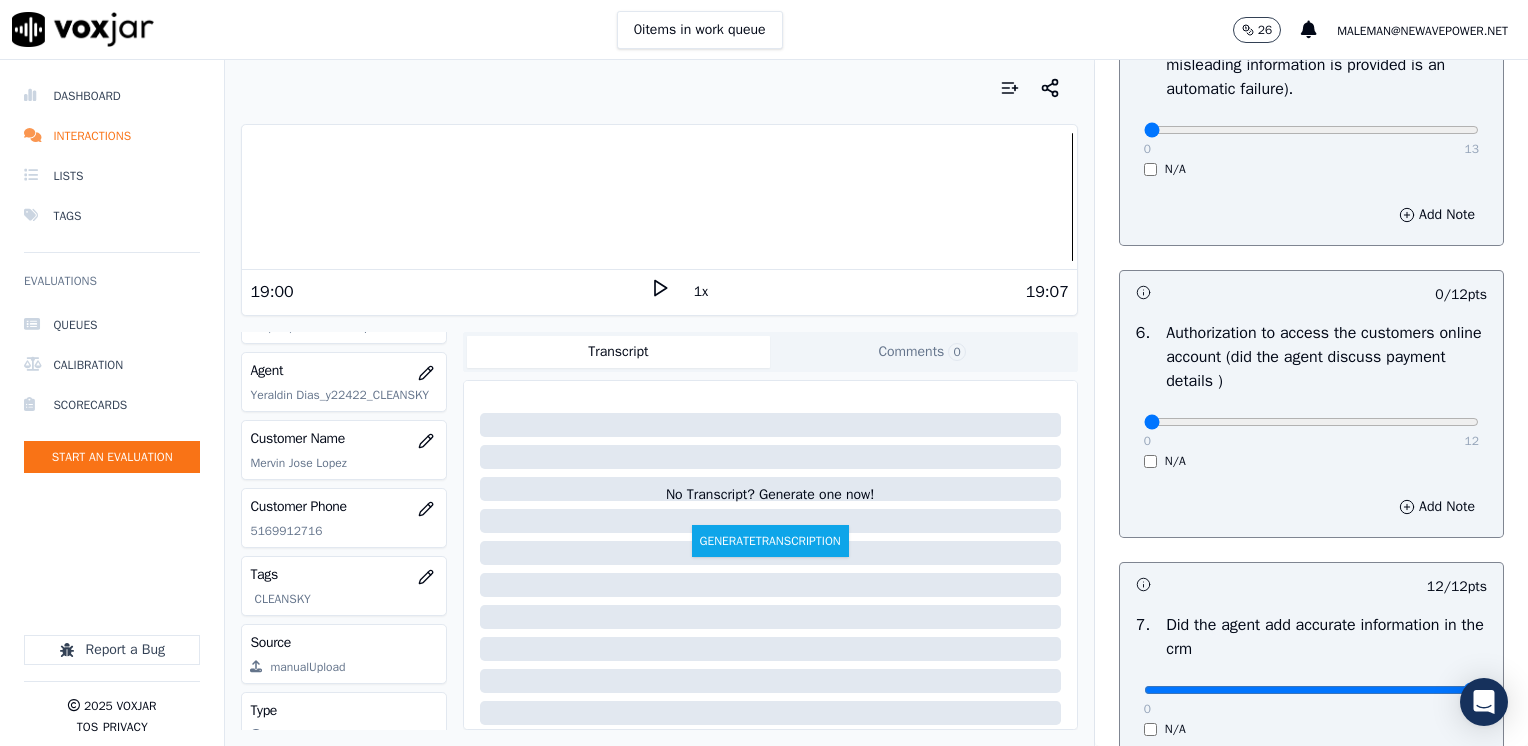 scroll, scrollTop: 1359, scrollLeft: 0, axis: vertical 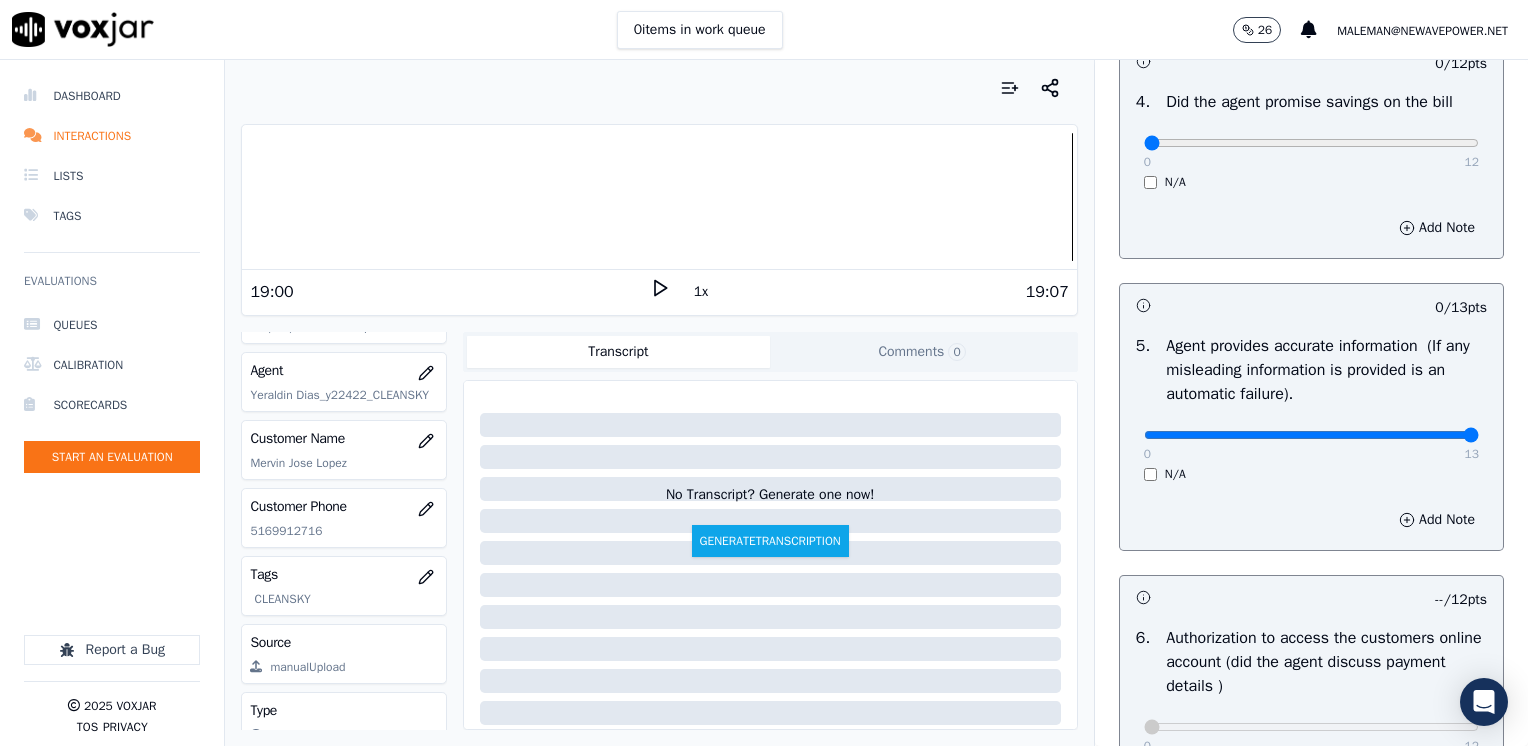 drag, startPoint x: 1131, startPoint y: 434, endPoint x: 1531, endPoint y: 435, distance: 400.00125 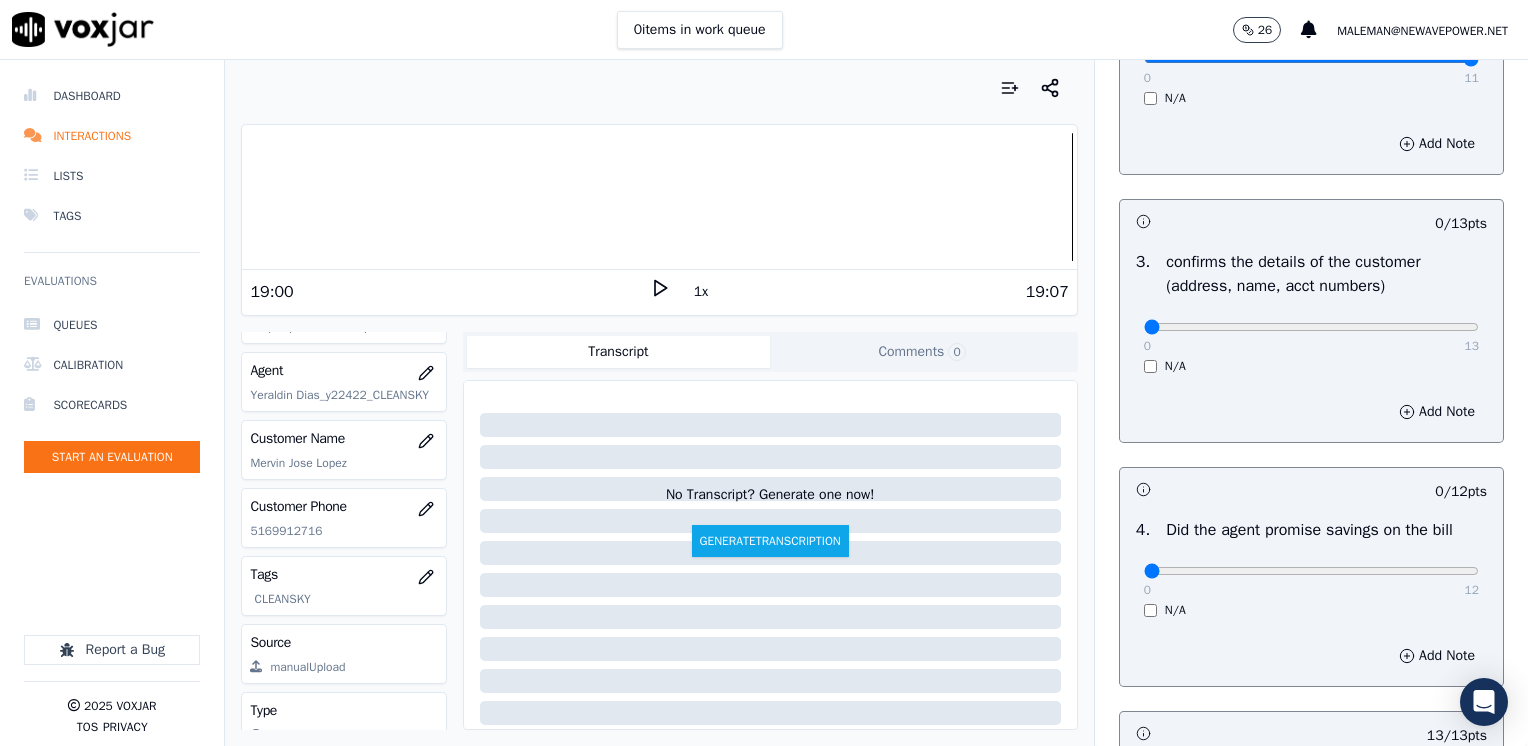 scroll, scrollTop: 659, scrollLeft: 0, axis: vertical 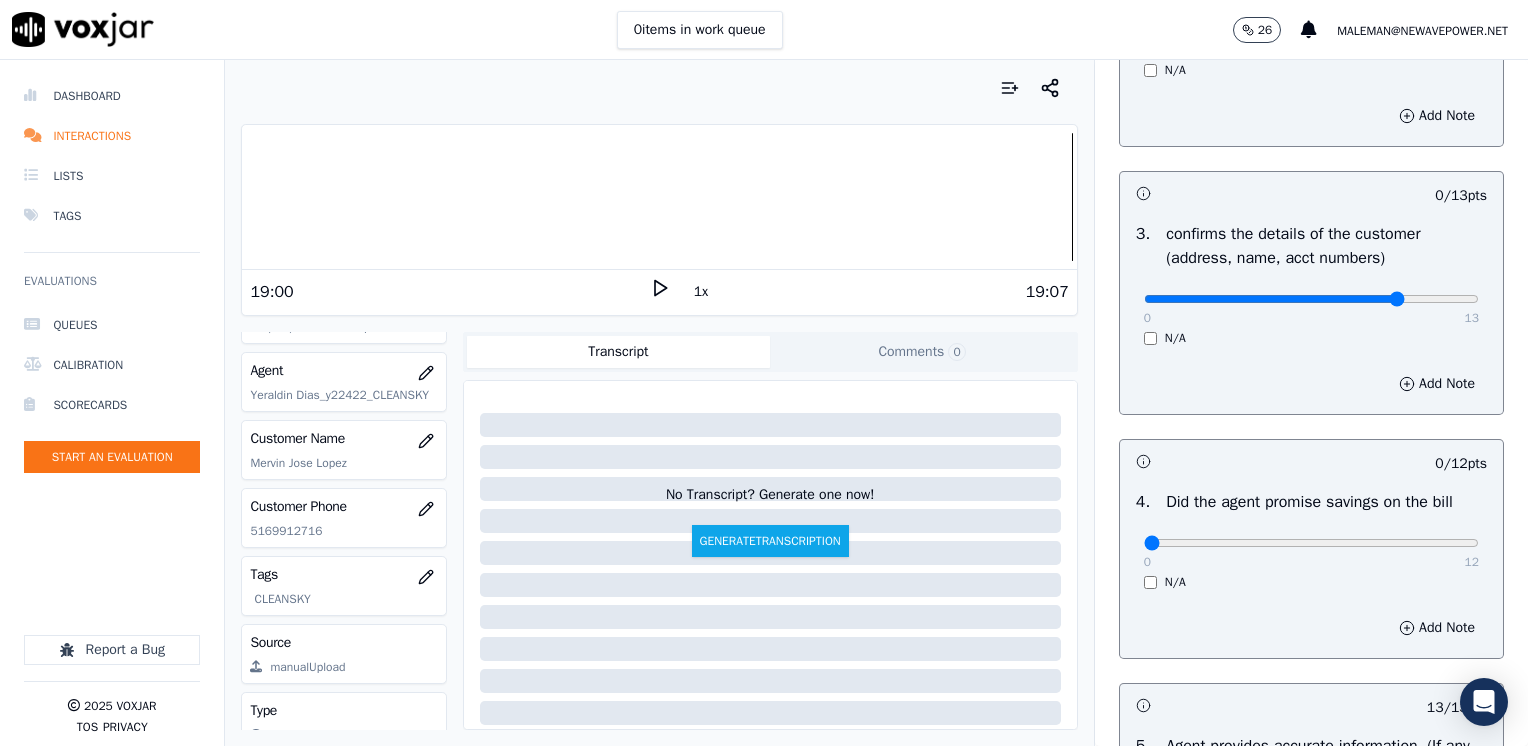 click at bounding box center [1311, -319] 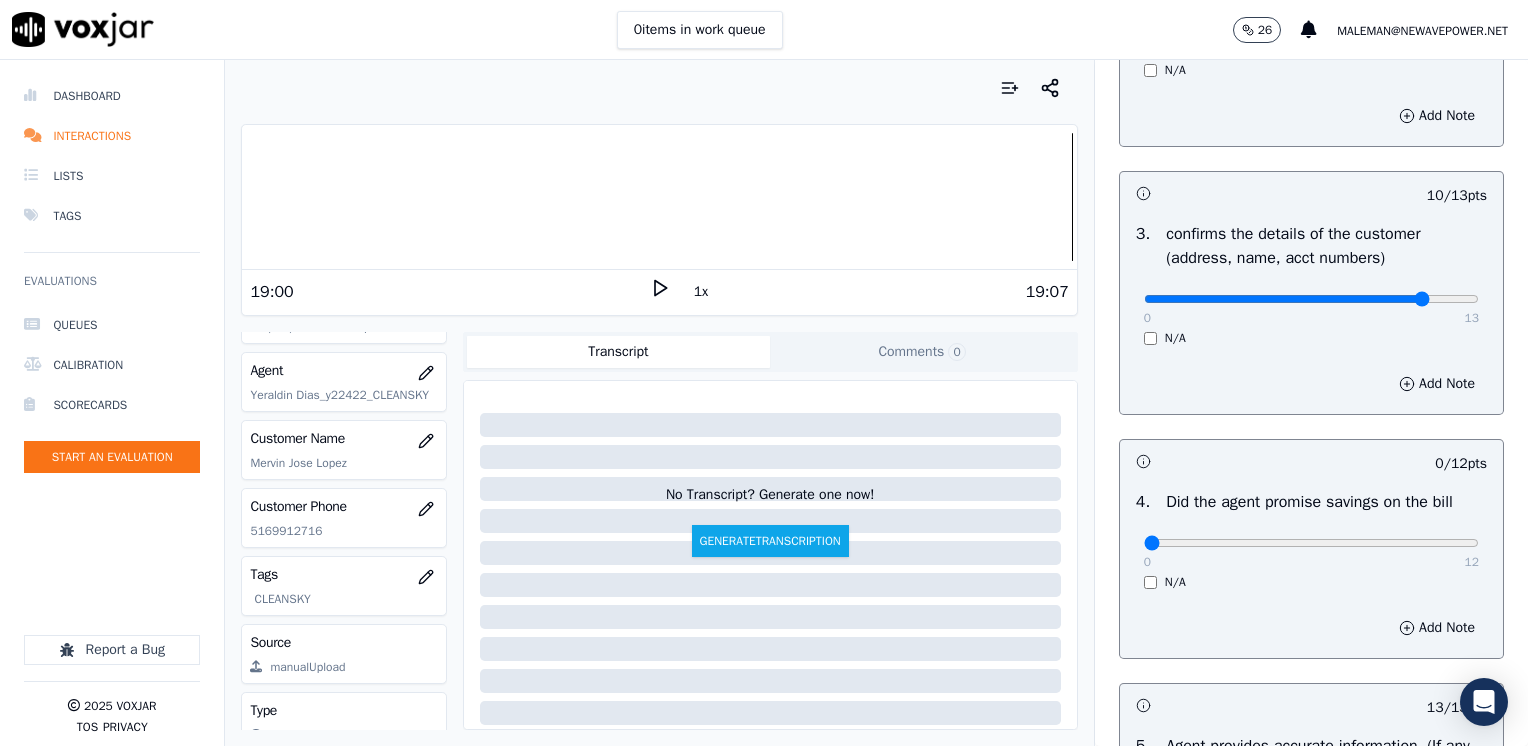 type on "11" 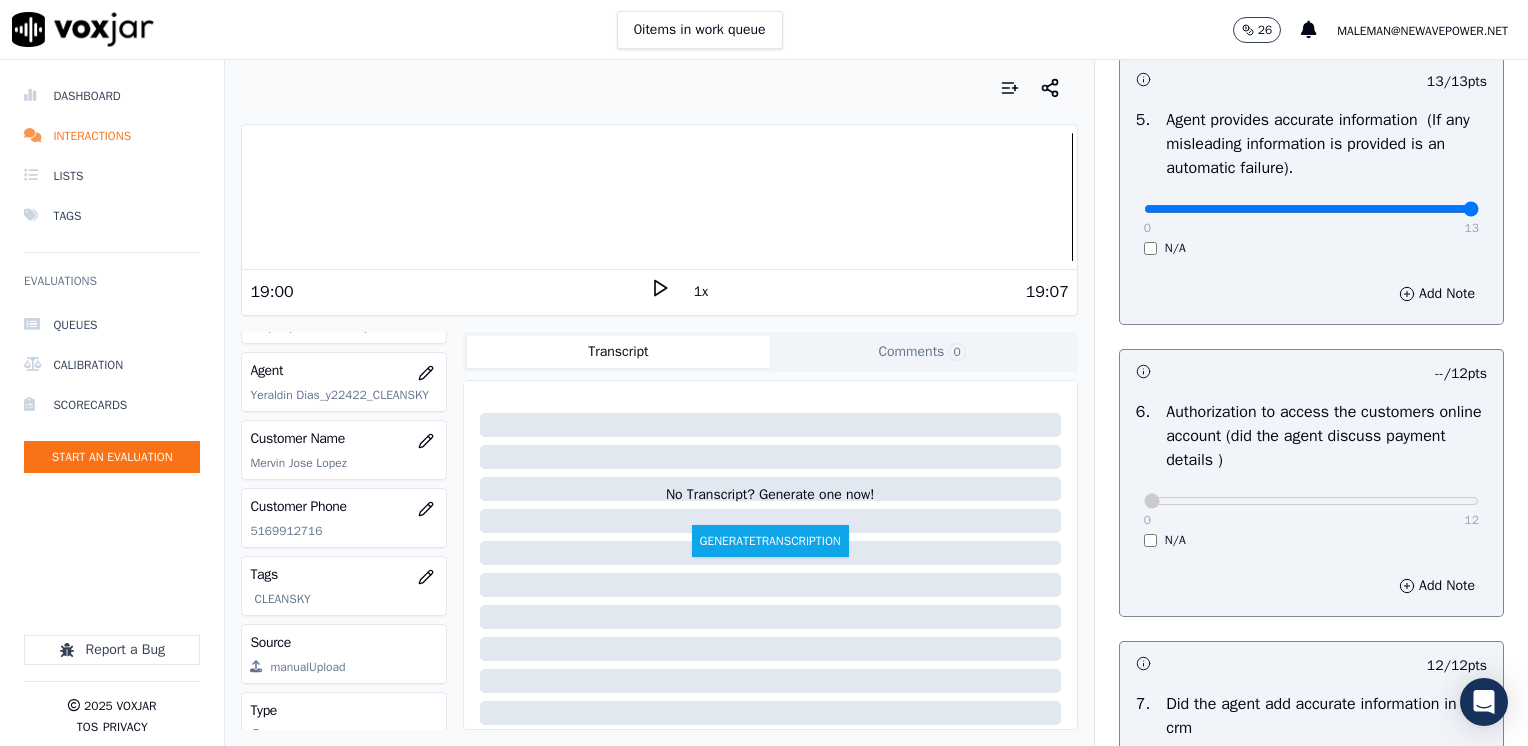 scroll, scrollTop: 1259, scrollLeft: 0, axis: vertical 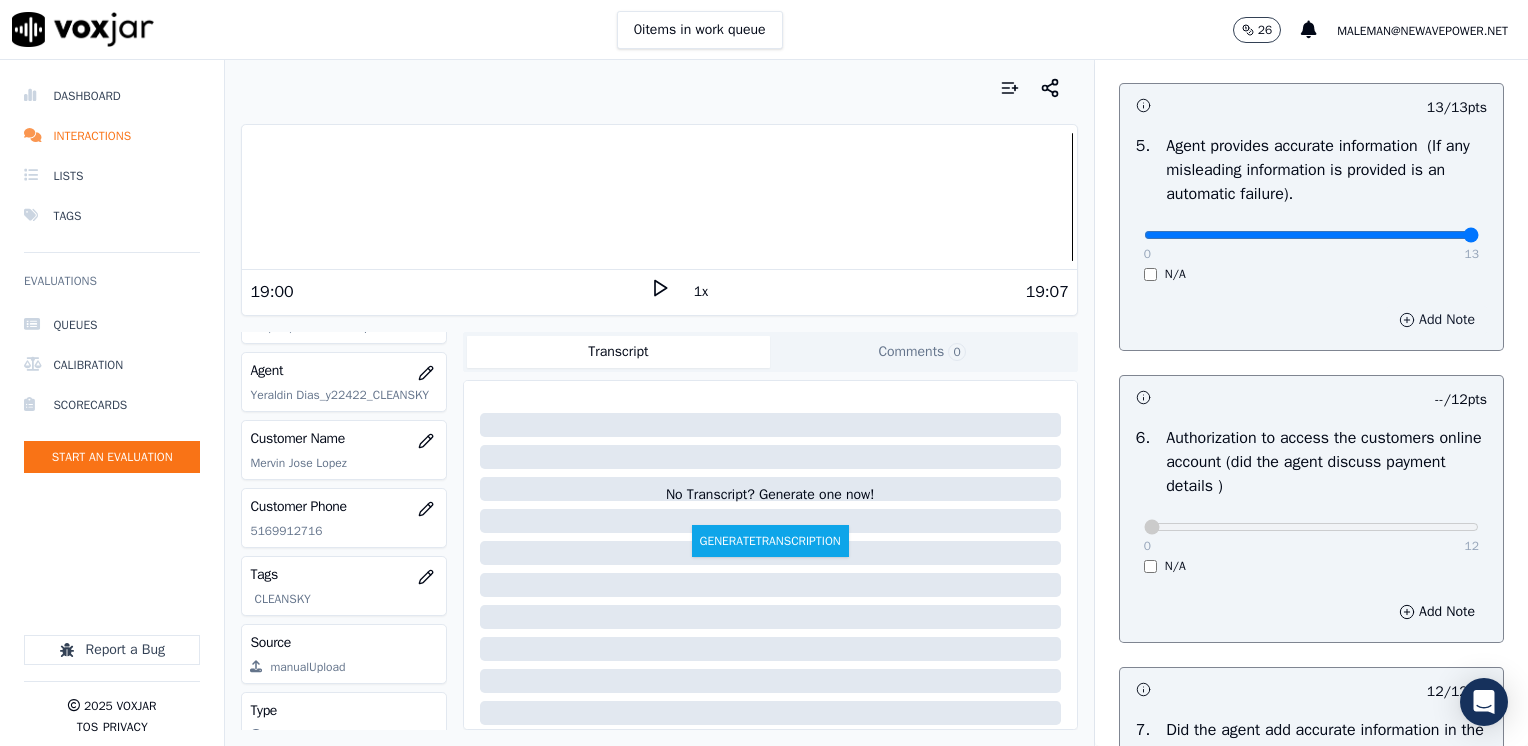 click on "Add Note" at bounding box center (1437, 320) 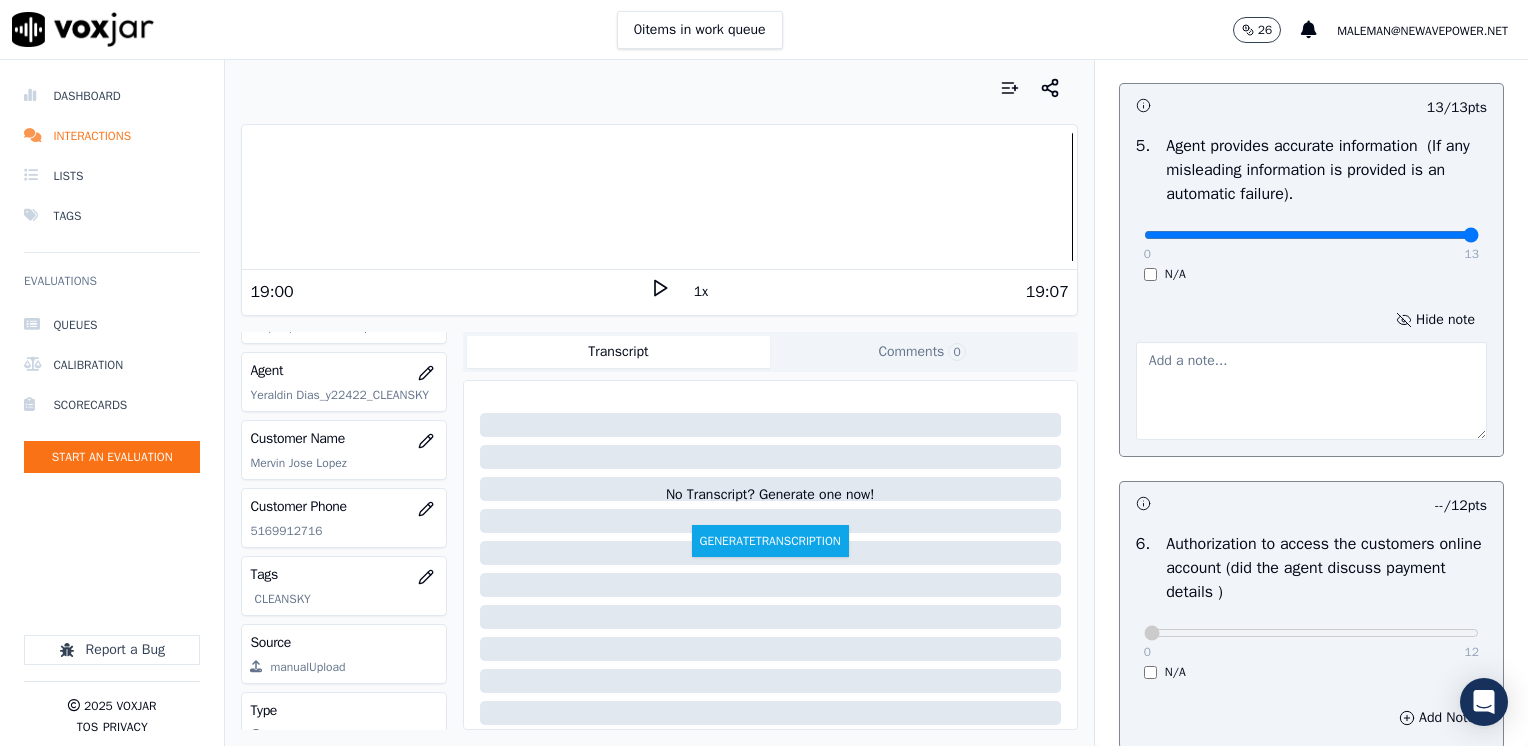 click at bounding box center [1311, 391] 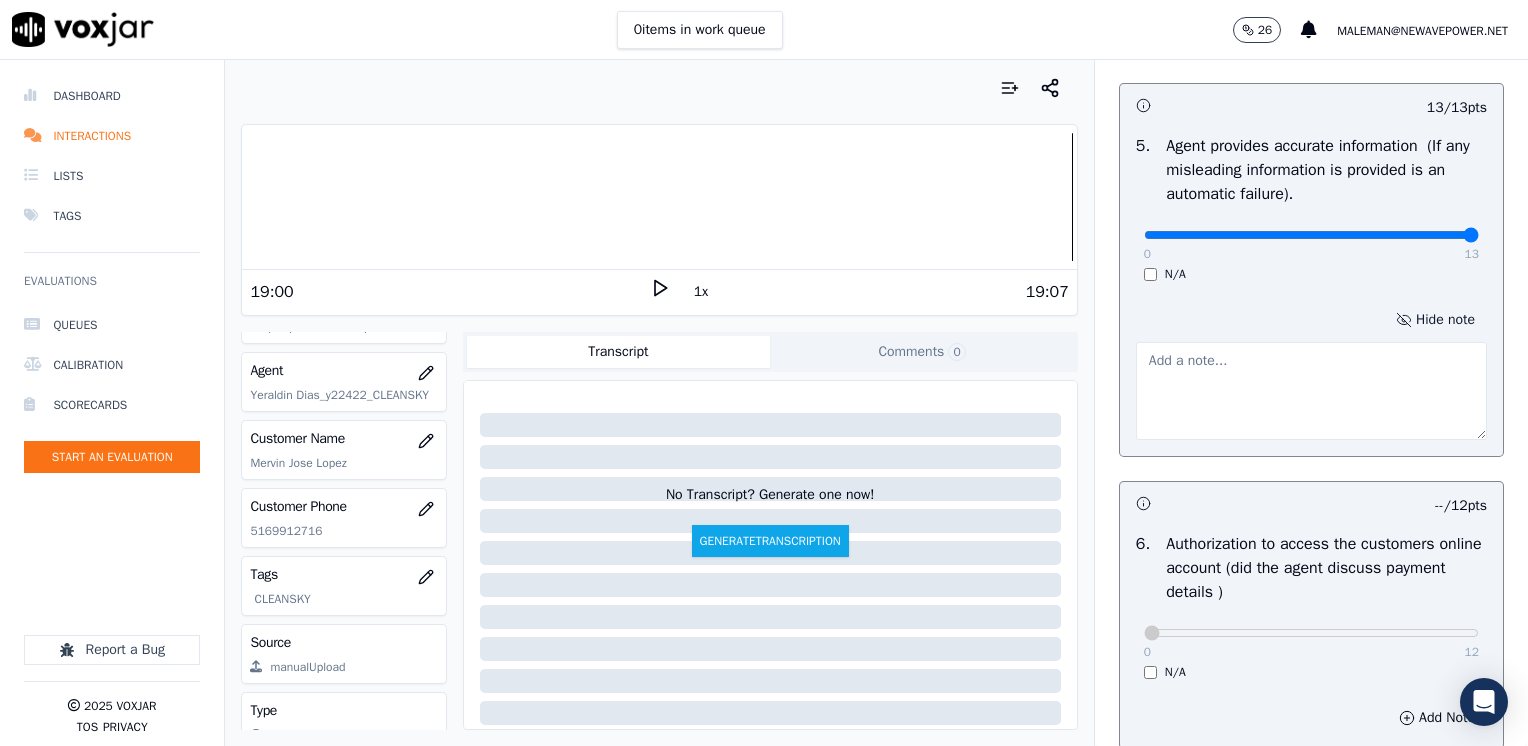 click on "Hide note" at bounding box center (1435, 320) 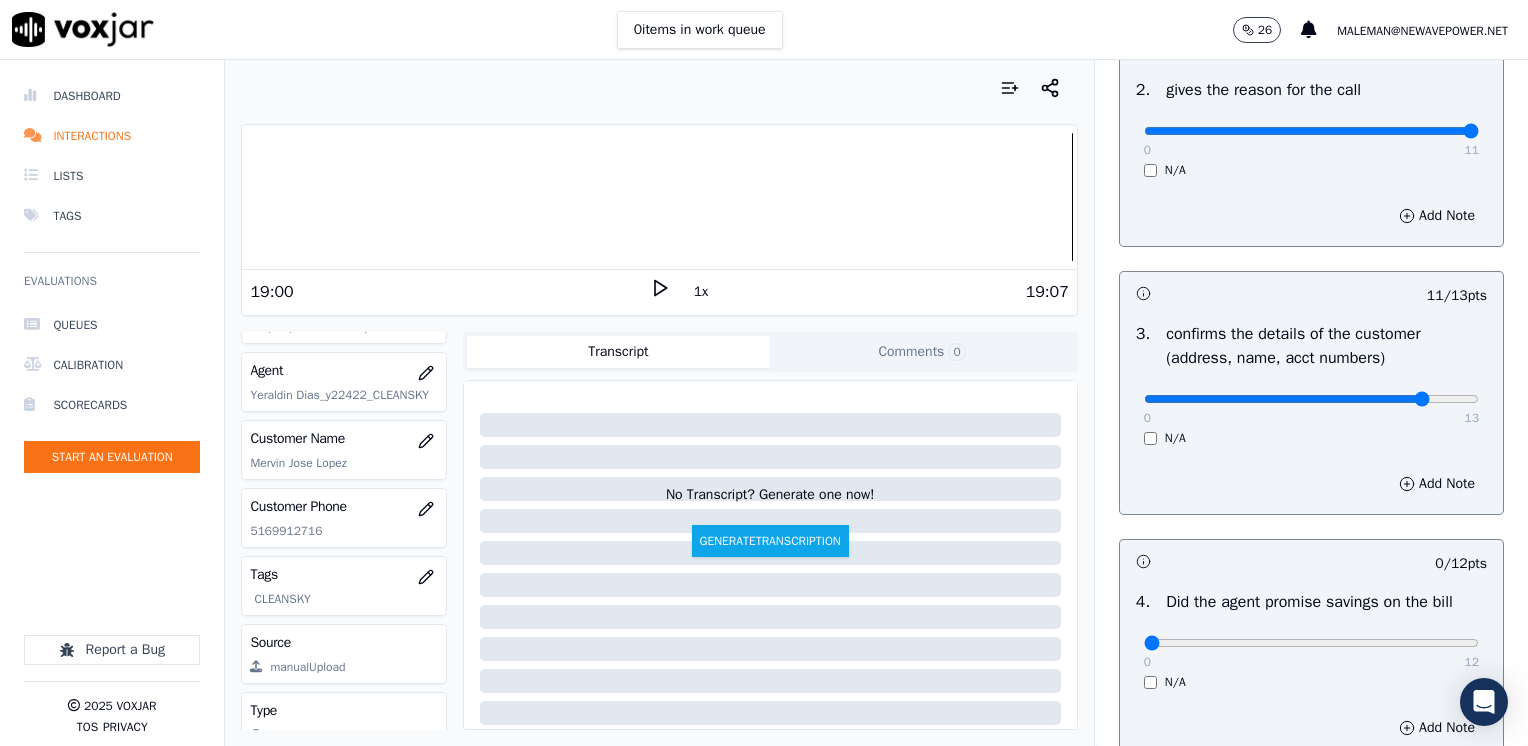 scroll, scrollTop: 0, scrollLeft: 0, axis: both 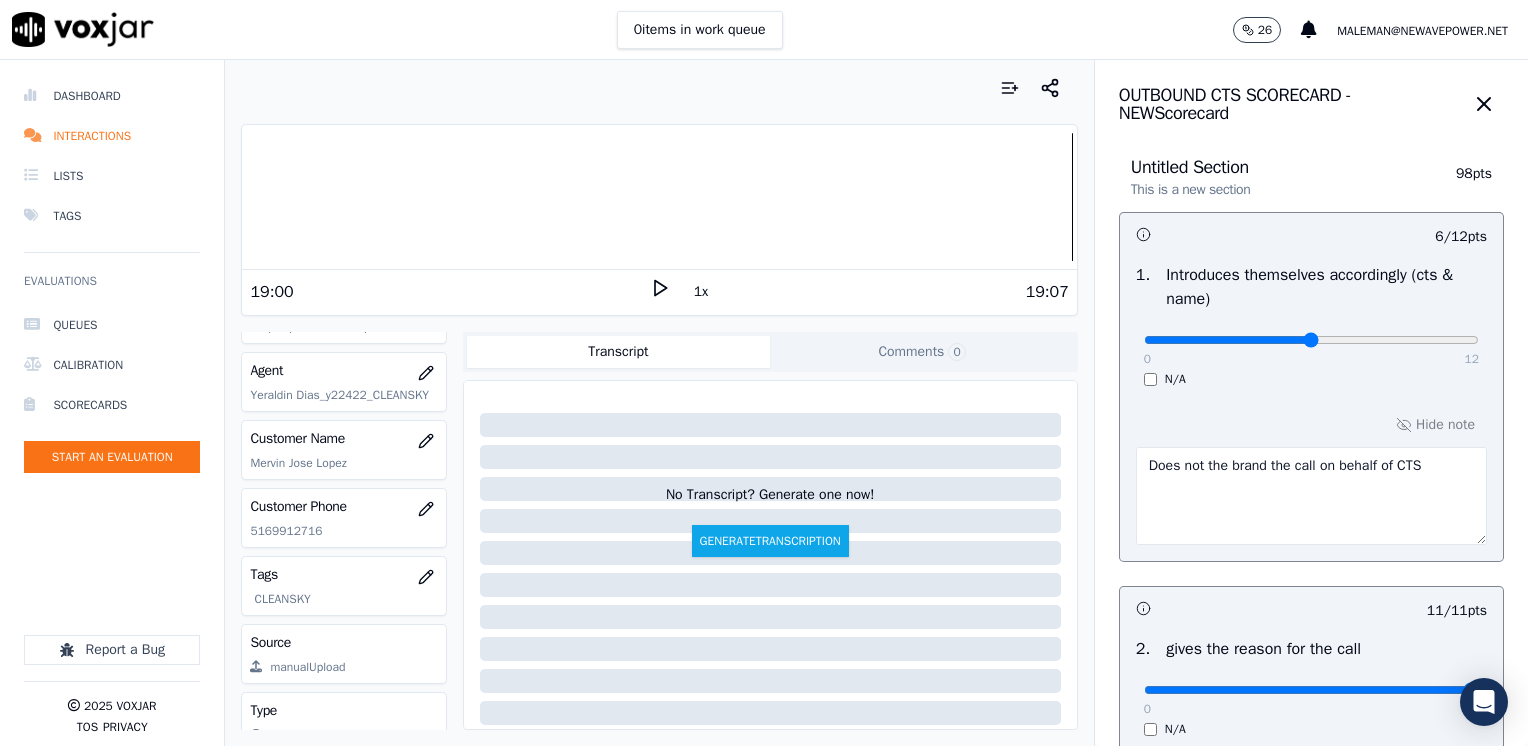 click on "Does not the brand the call on behalf of CTS" at bounding box center (1311, 496) 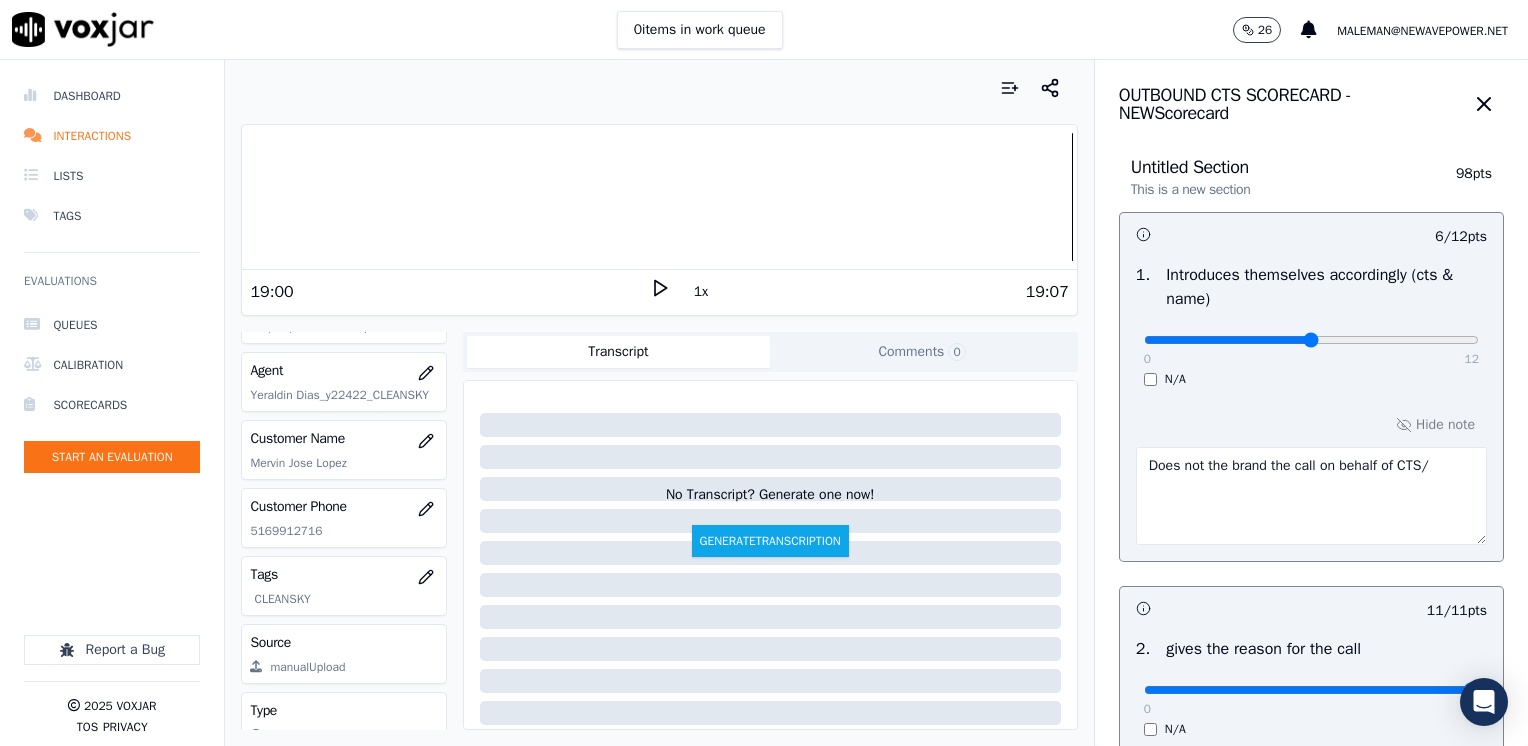 type on "Does not the brand the call on behalf of CTS" 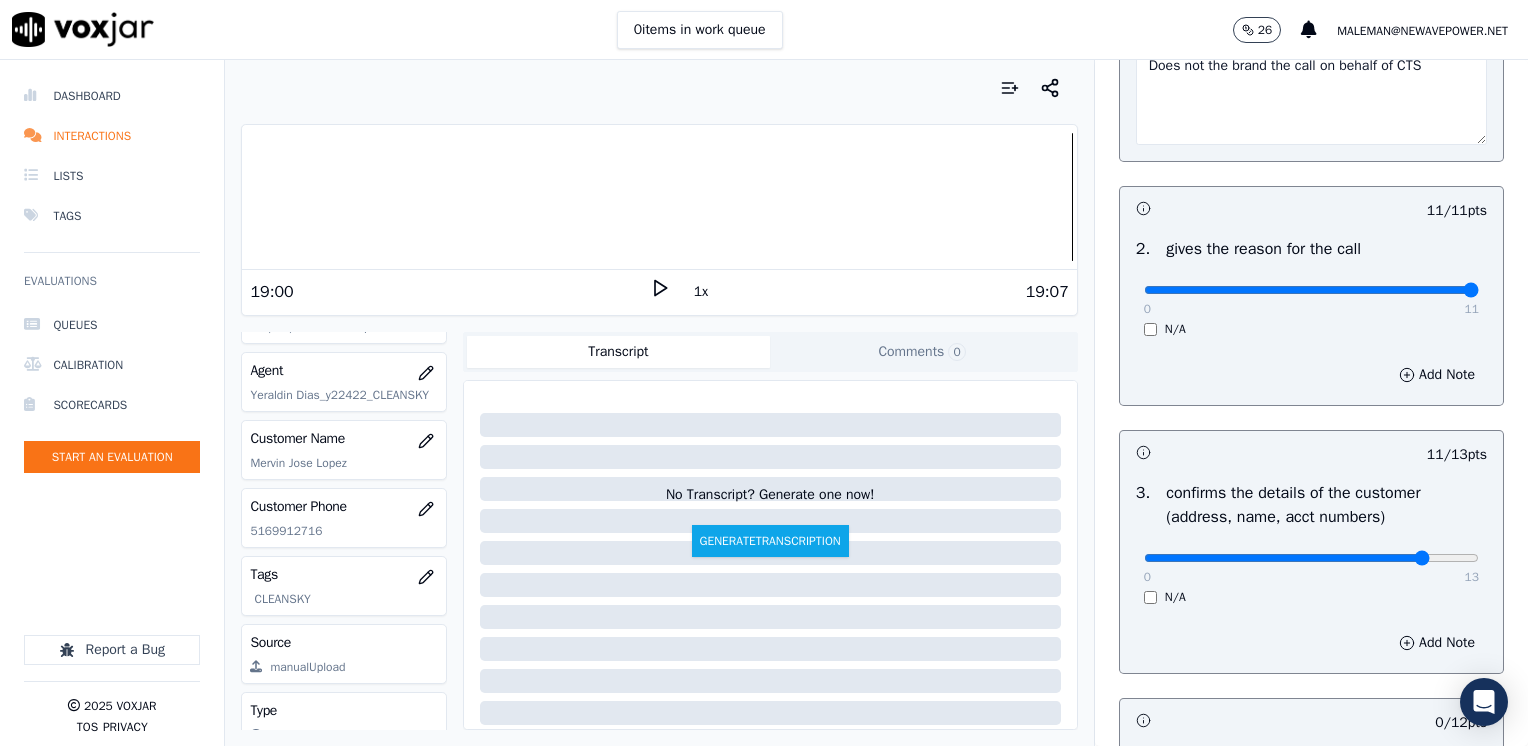 scroll, scrollTop: 500, scrollLeft: 0, axis: vertical 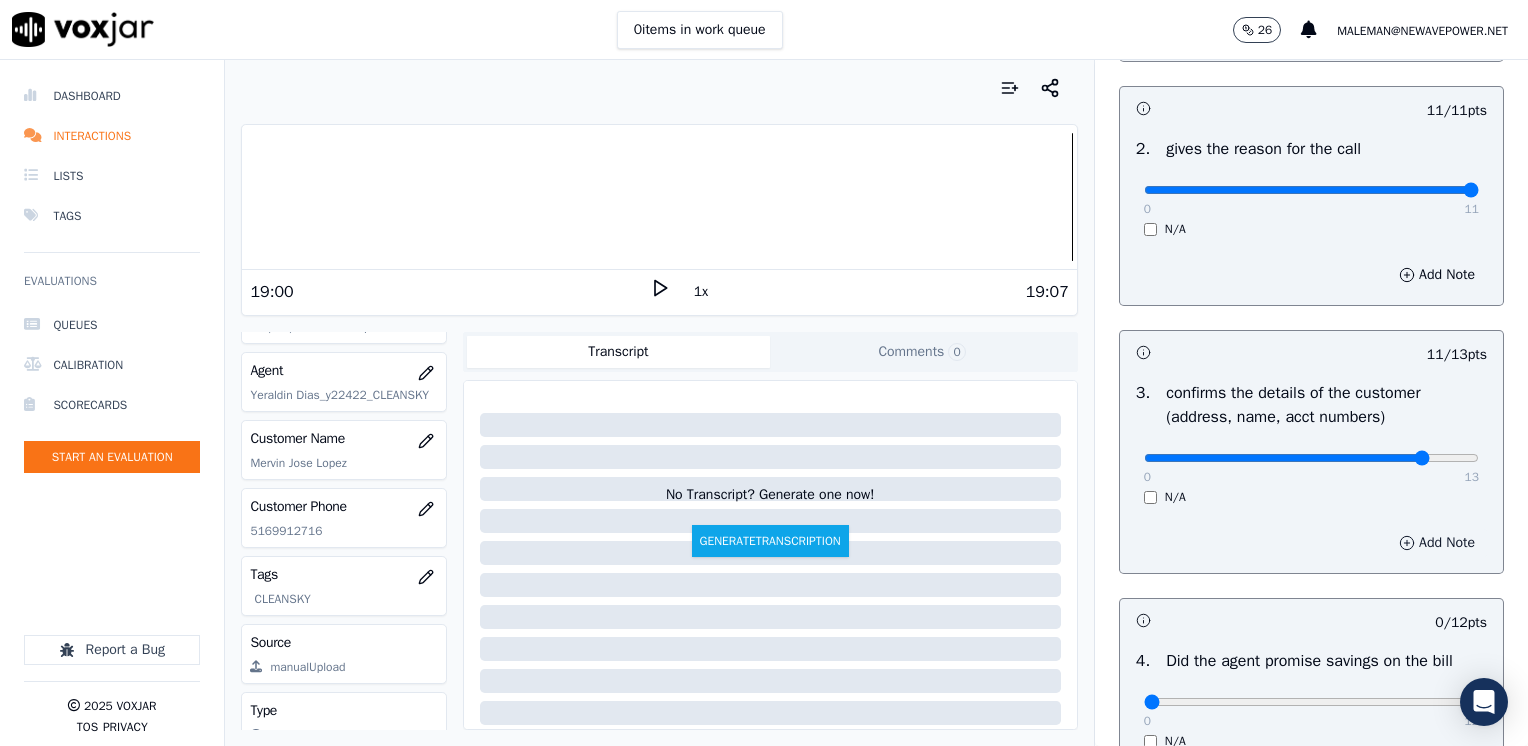 click on "Add Note" at bounding box center [1437, 543] 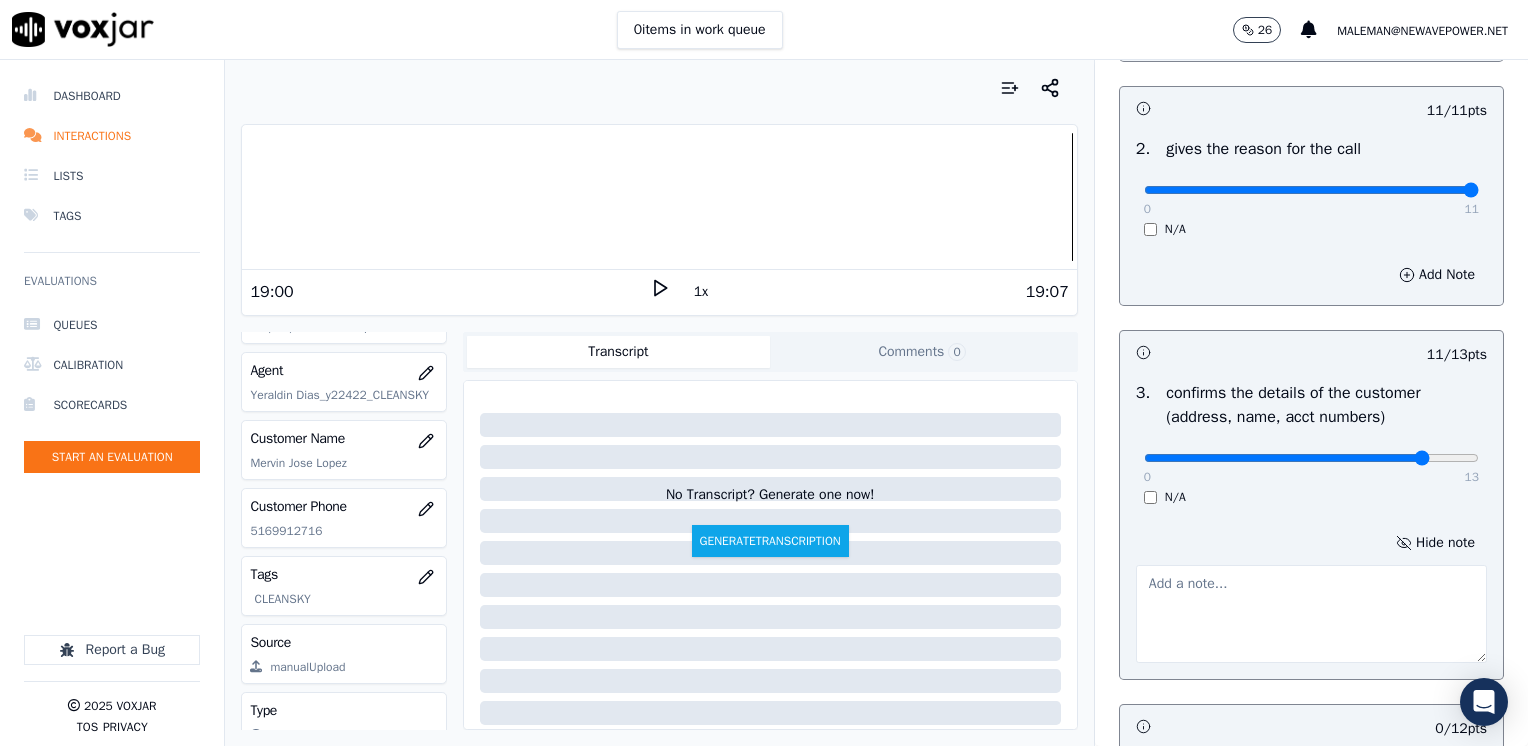 click at bounding box center (1311, 614) 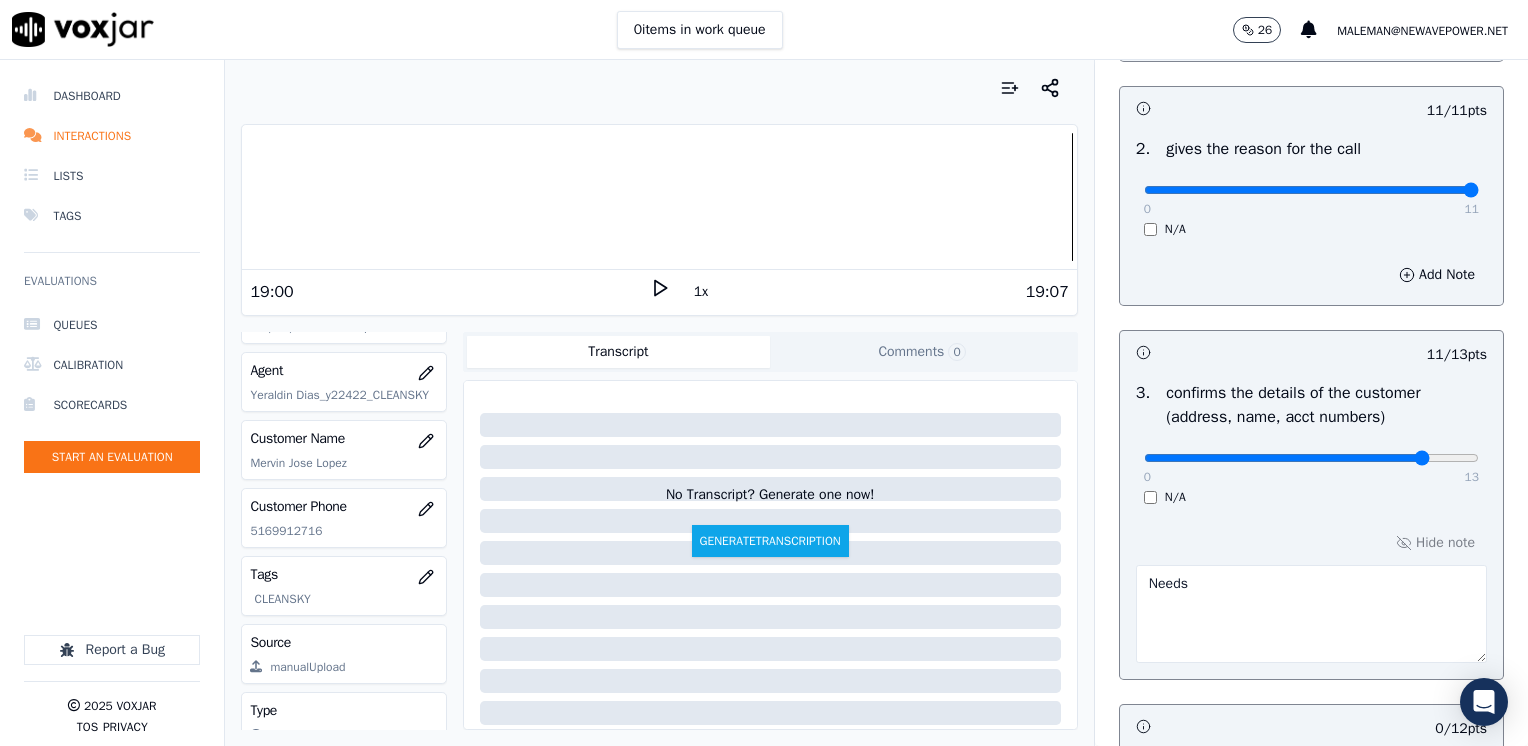 click on "Needs" at bounding box center [1311, 614] 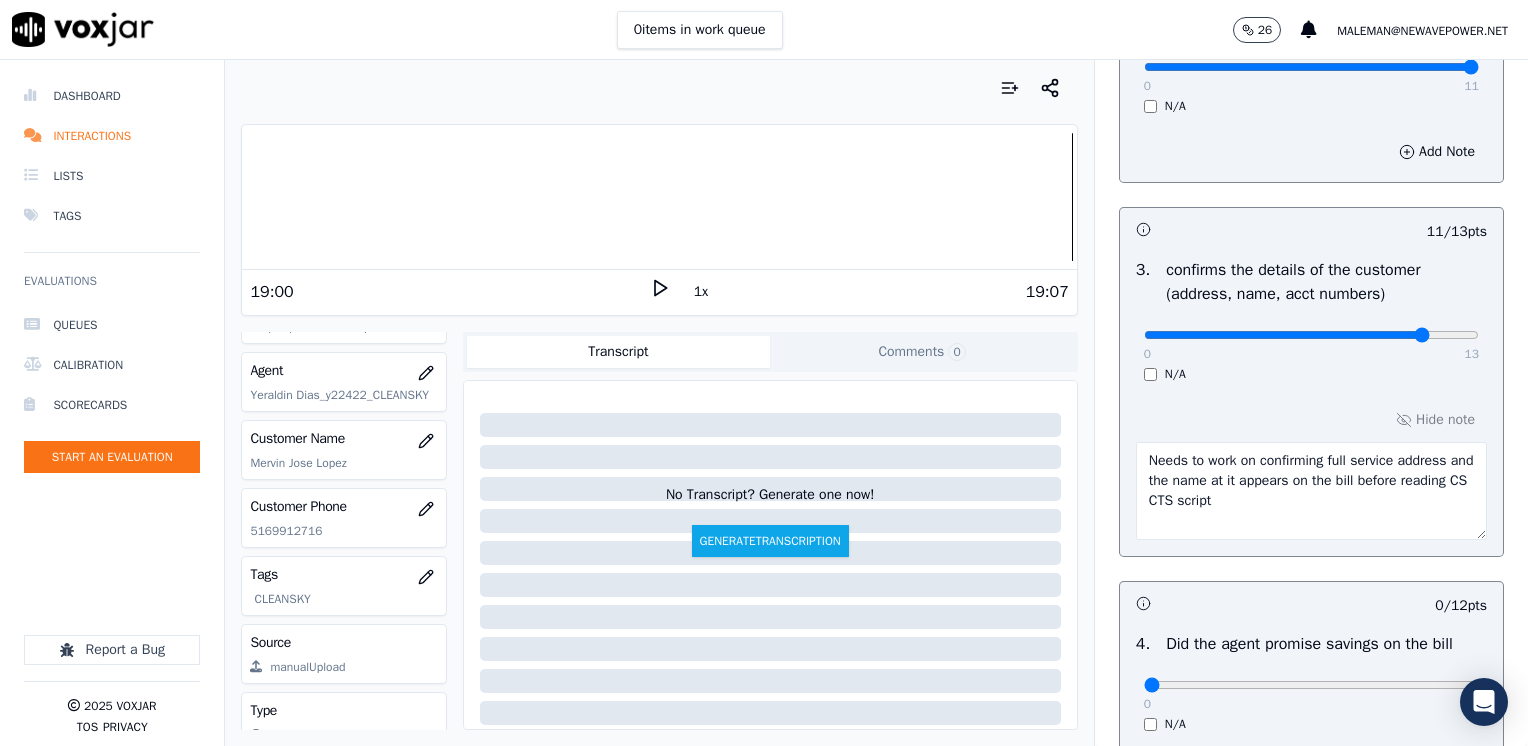 scroll, scrollTop: 800, scrollLeft: 0, axis: vertical 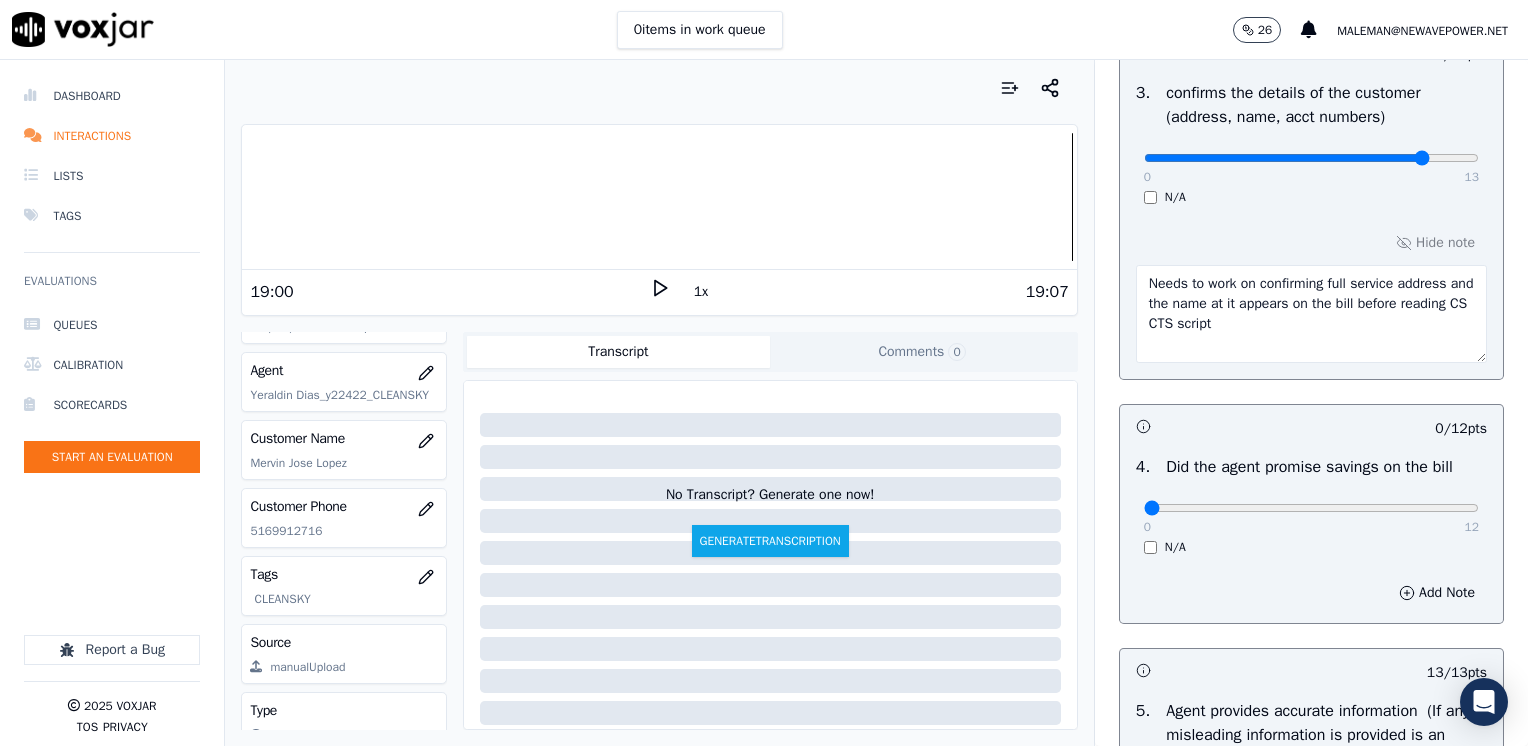 type on "Needs to work on confirming full service address and the name at it appears on the bill before reading CS CTS script" 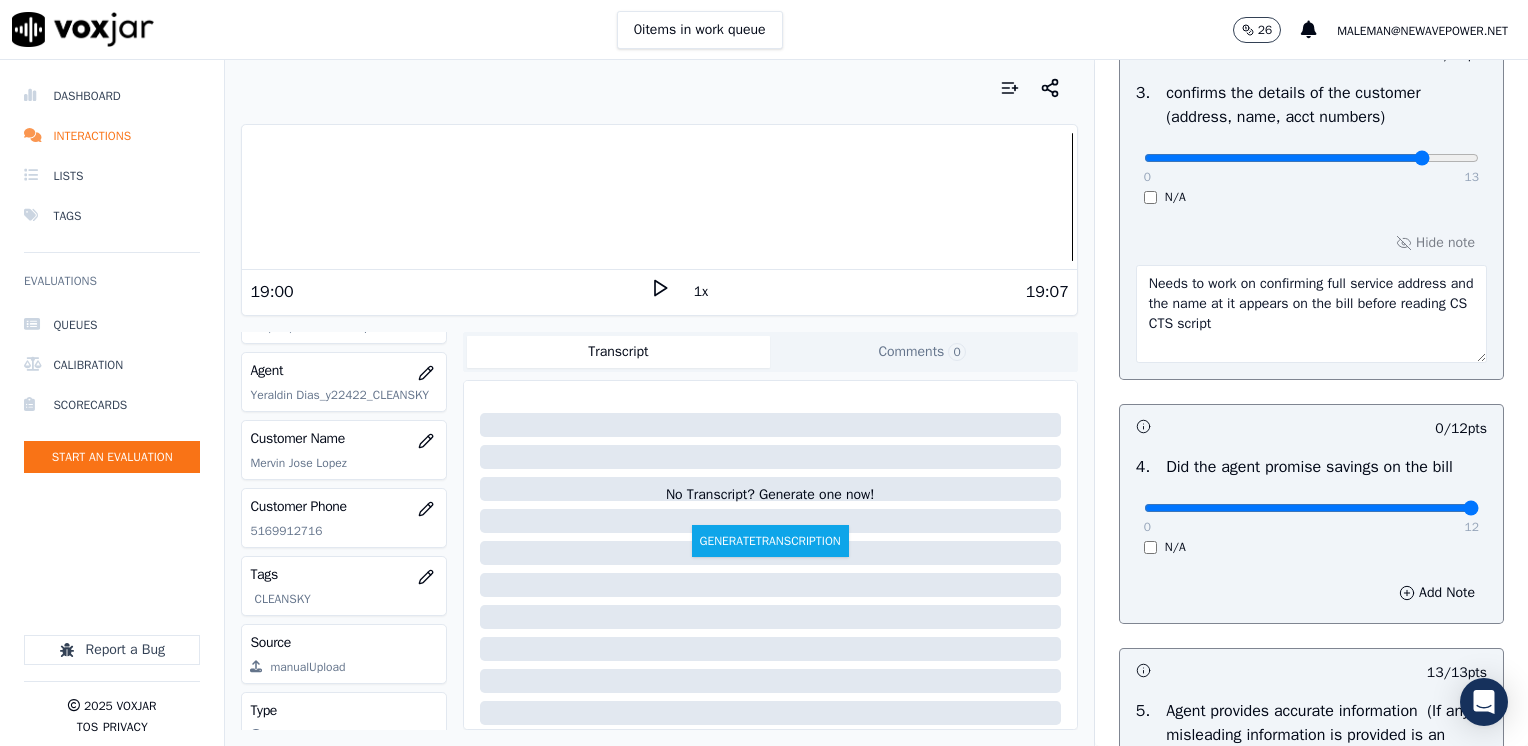 drag, startPoint x: 1133, startPoint y: 510, endPoint x: 1531, endPoint y: 599, distance: 407.82962 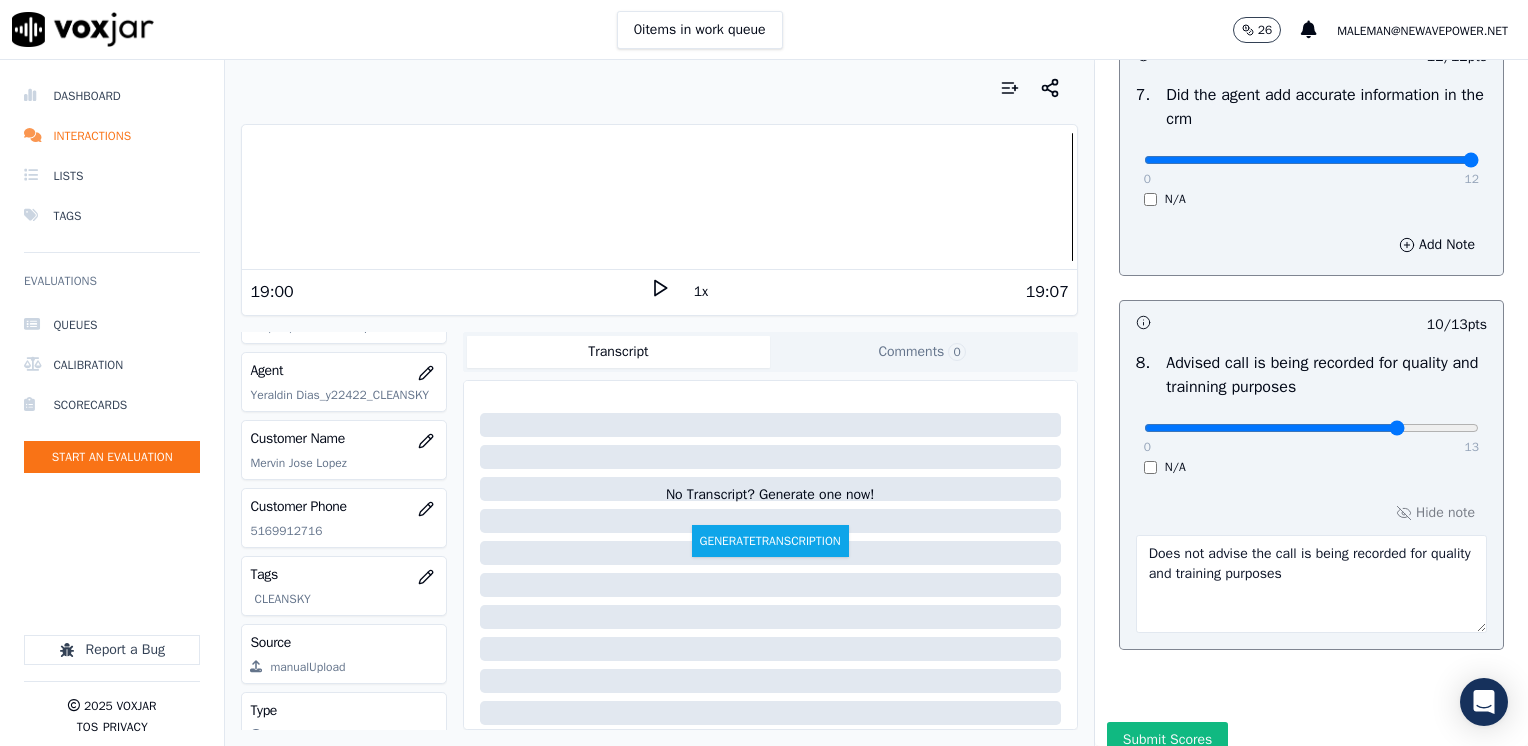 scroll, scrollTop: 2064, scrollLeft: 0, axis: vertical 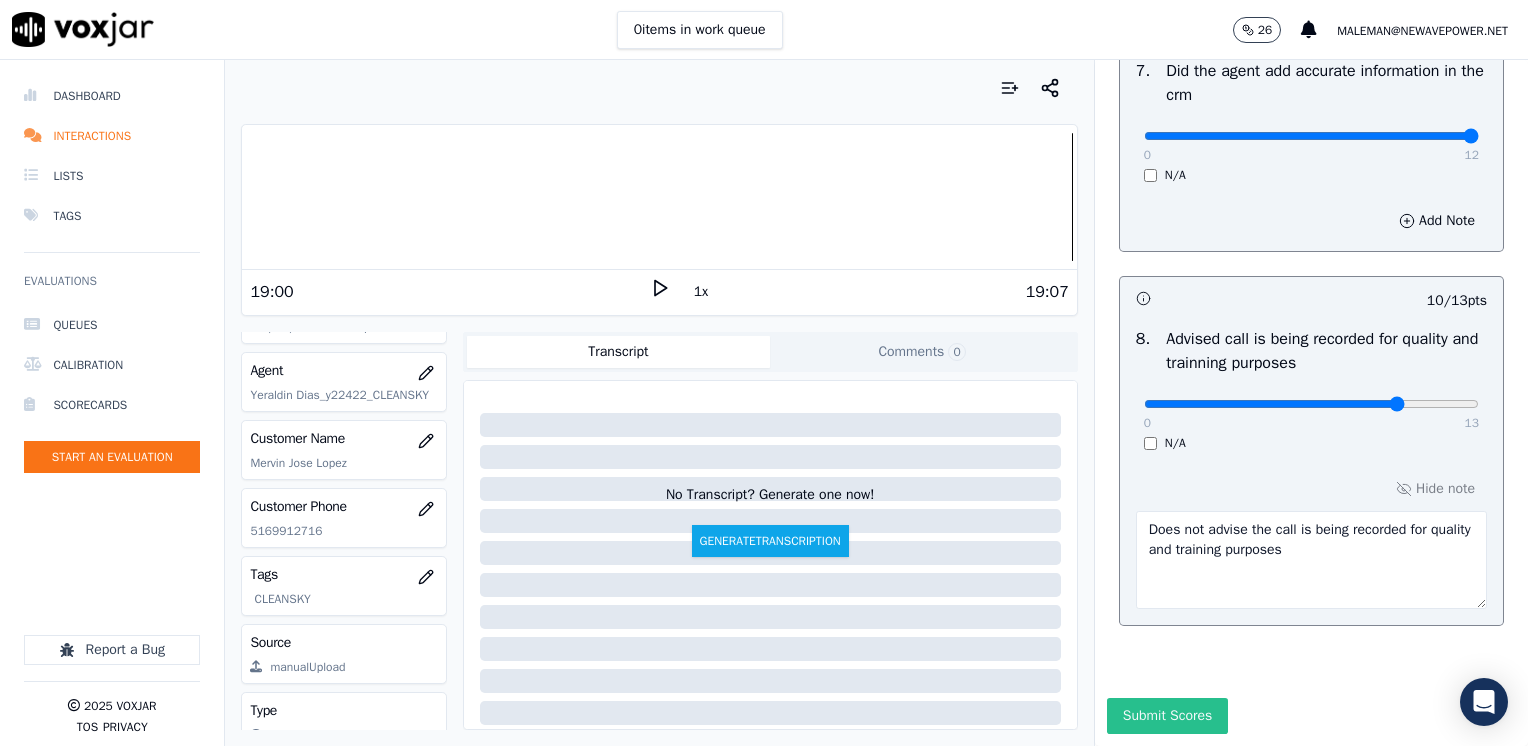 click on "Submit Scores" at bounding box center [1167, 716] 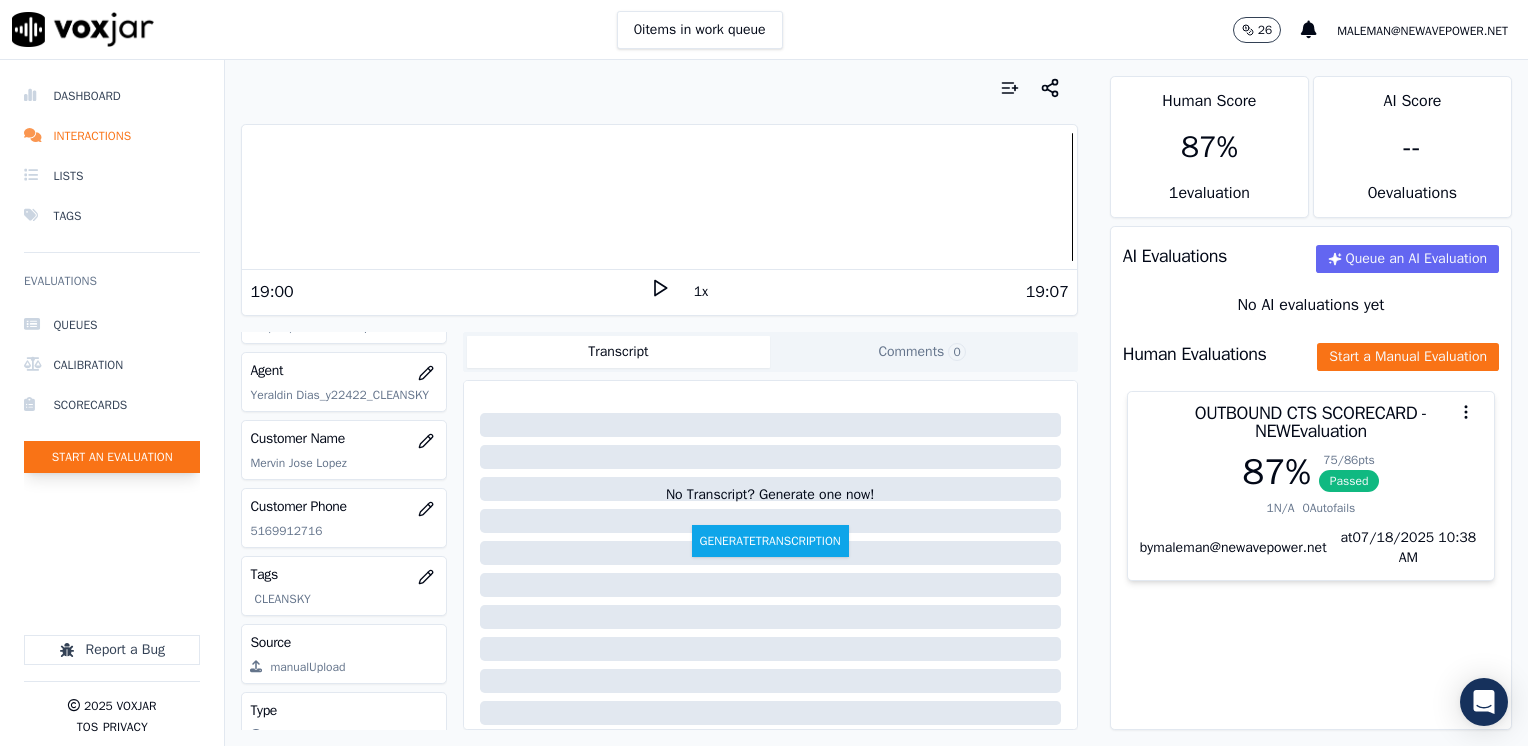 click on "Start an Evaluation" 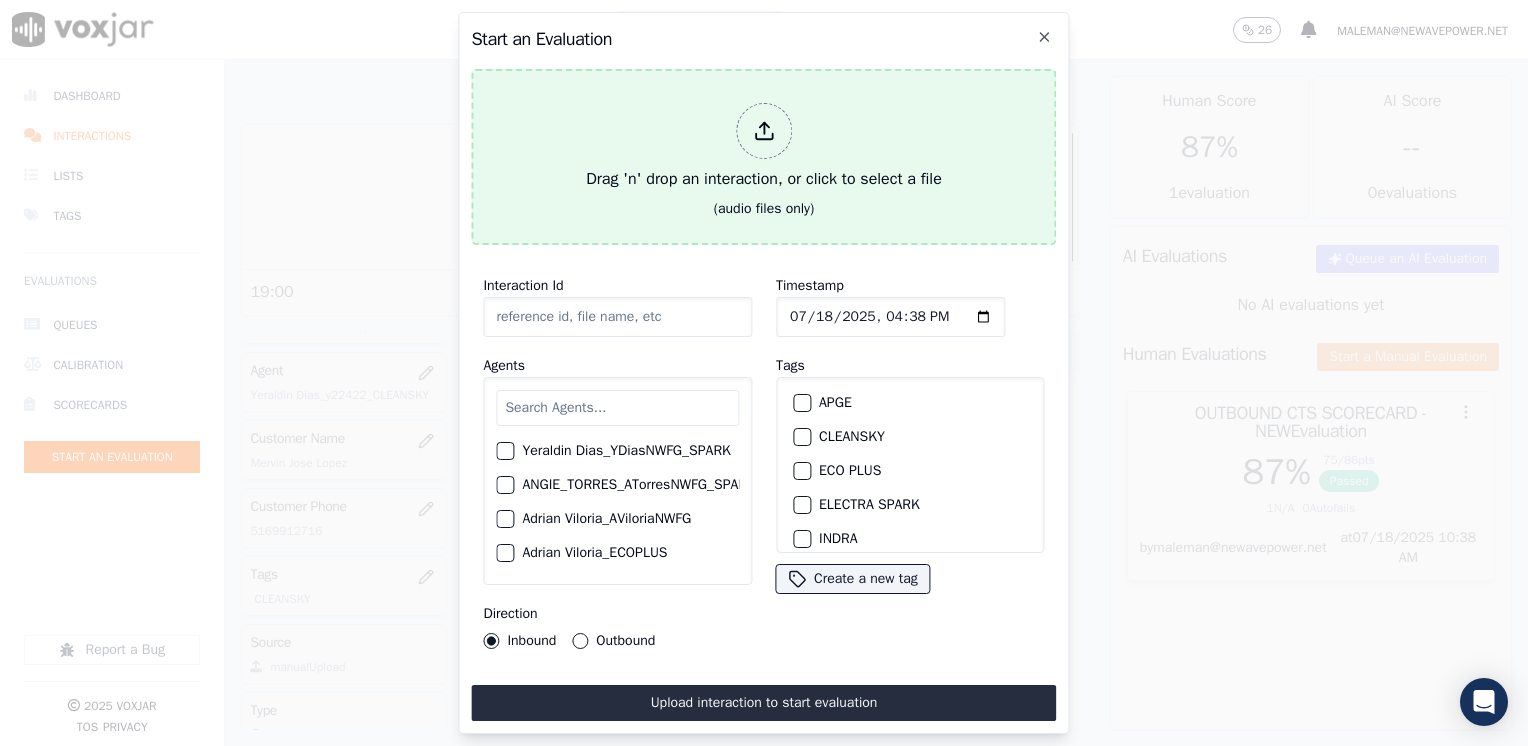 click 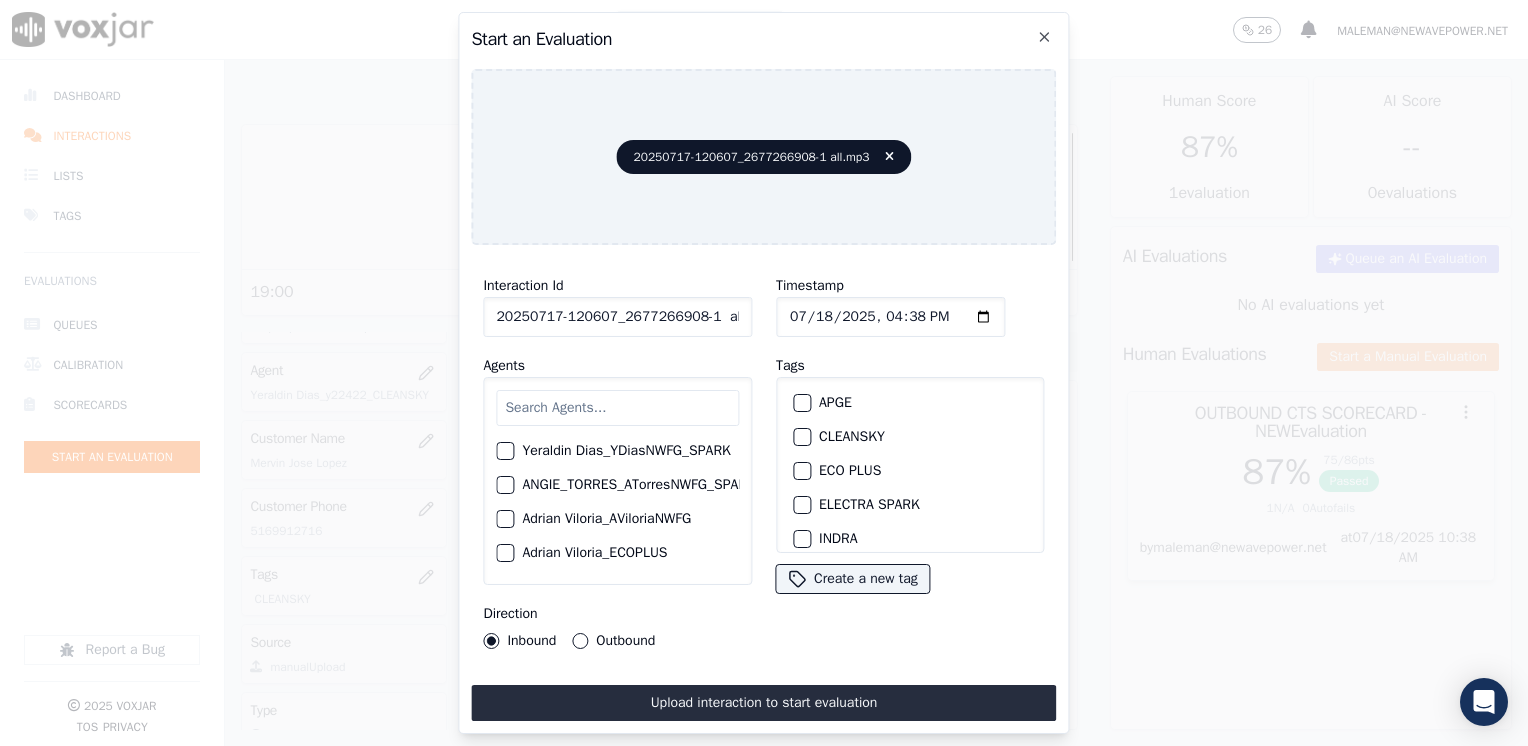 click at bounding box center (617, 408) 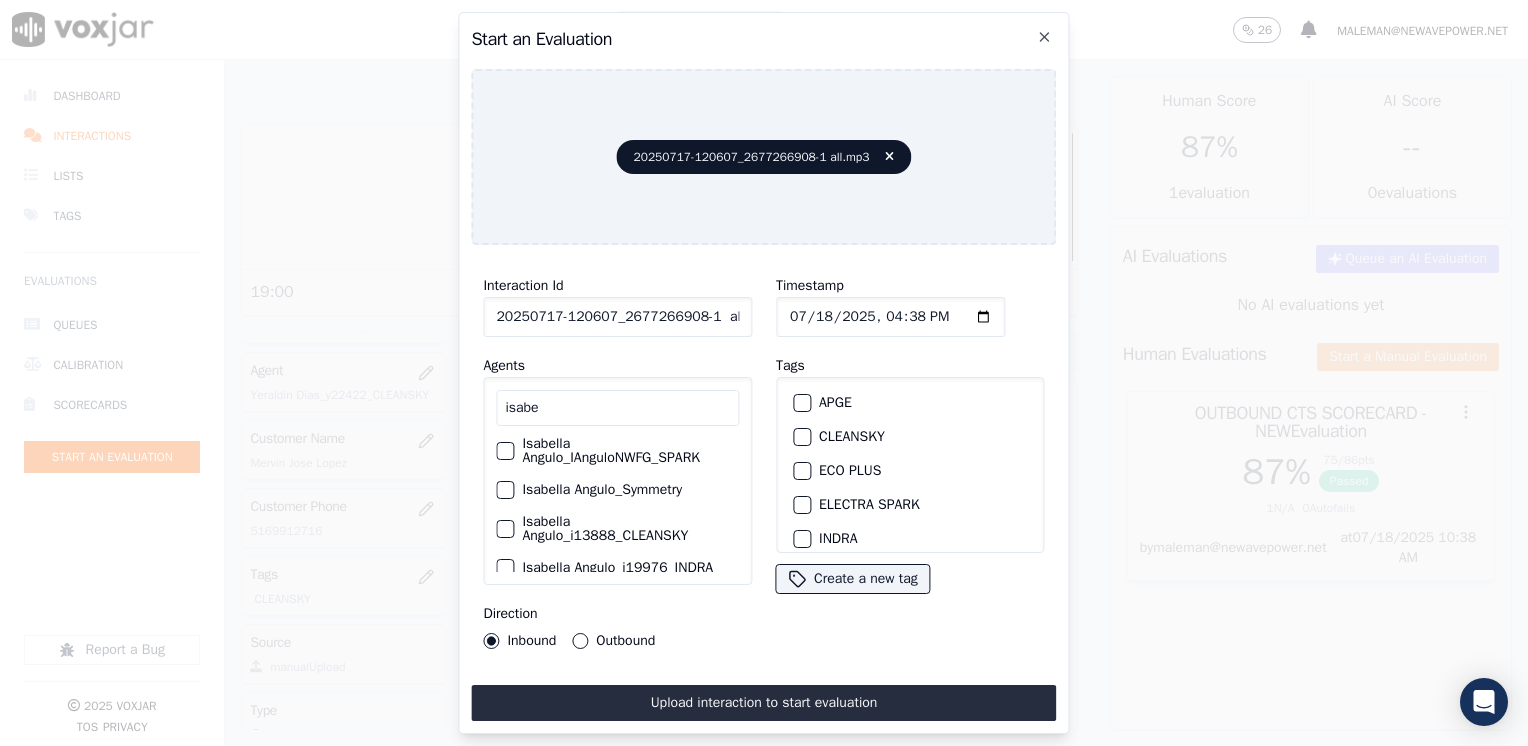 scroll, scrollTop: 60, scrollLeft: 0, axis: vertical 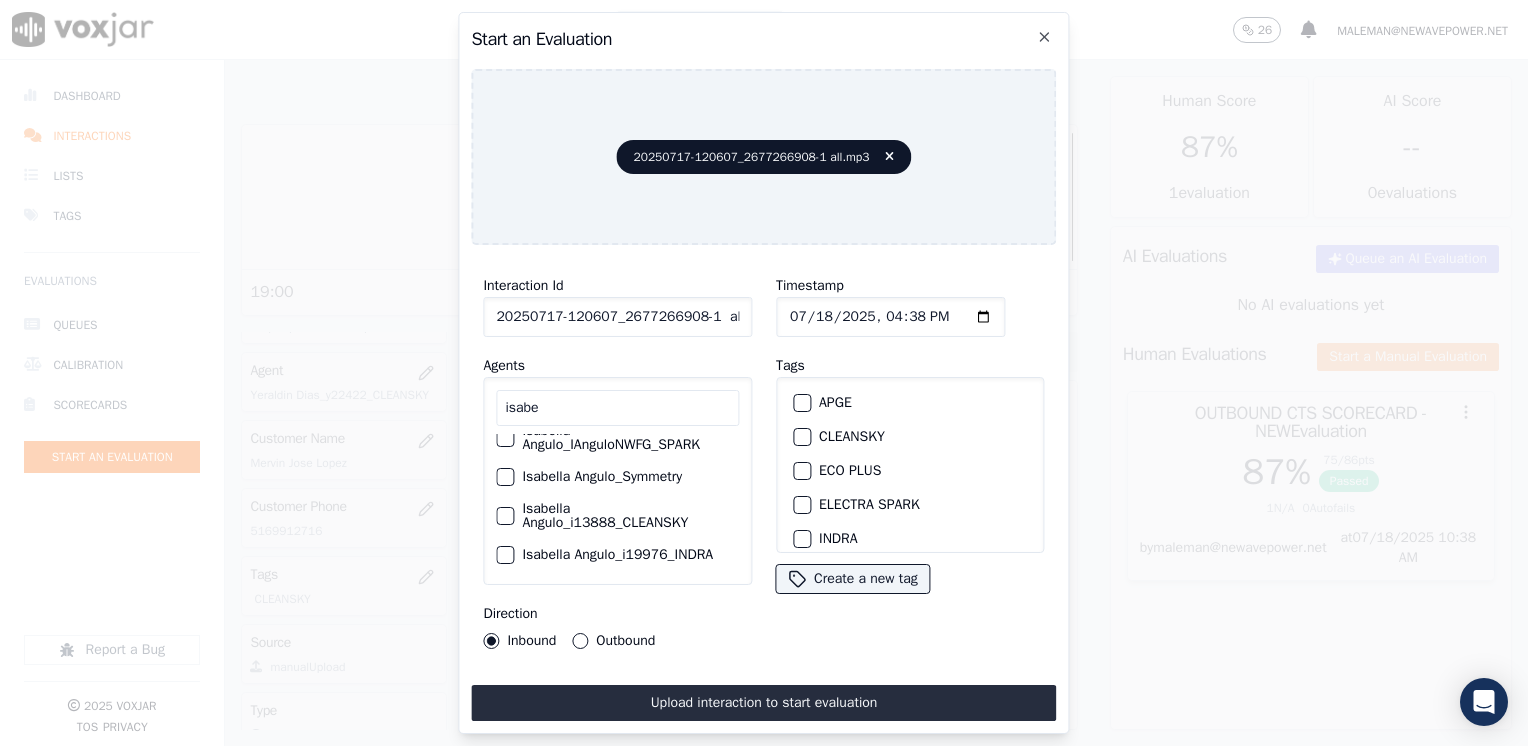 type on "isabe" 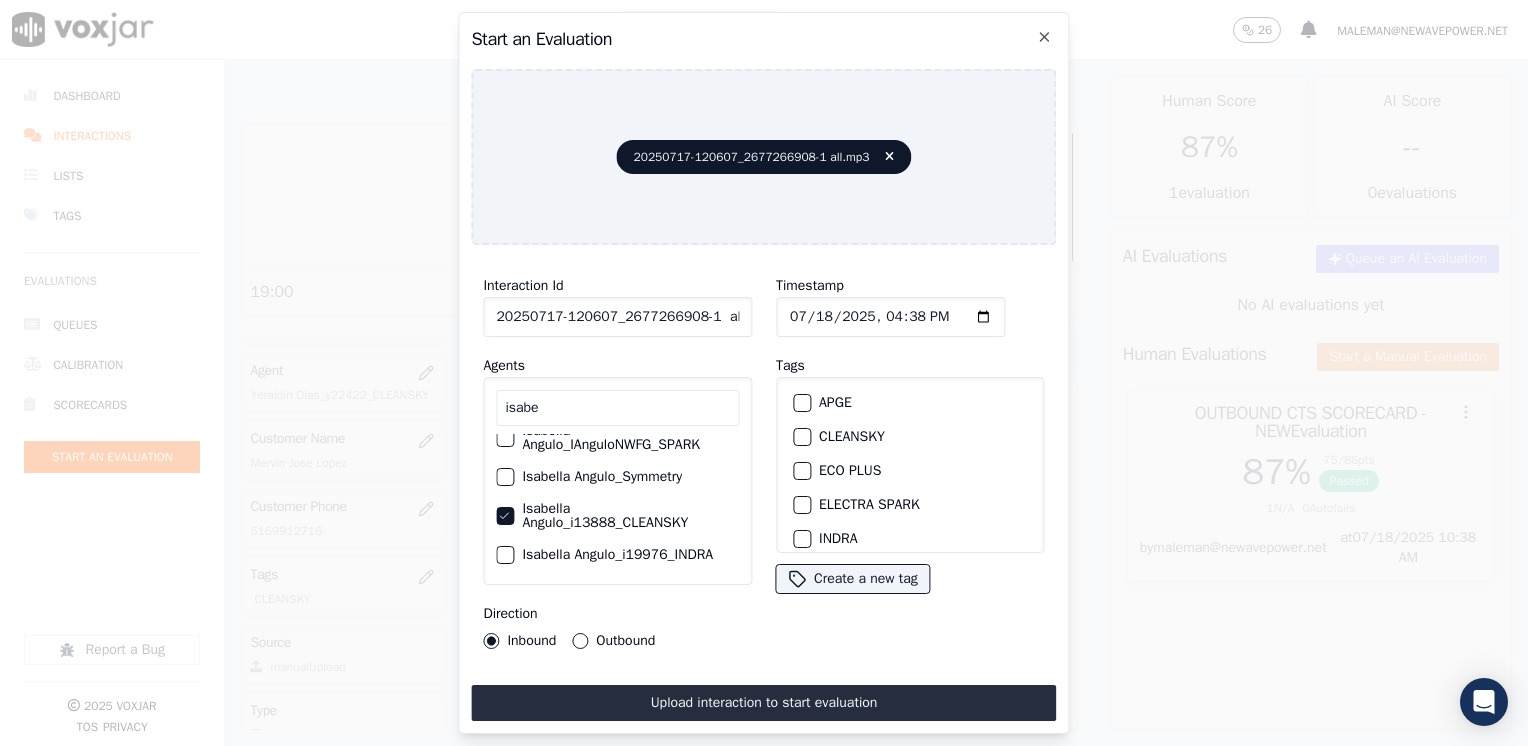 click on "CLEANSKY" at bounding box center (802, 437) 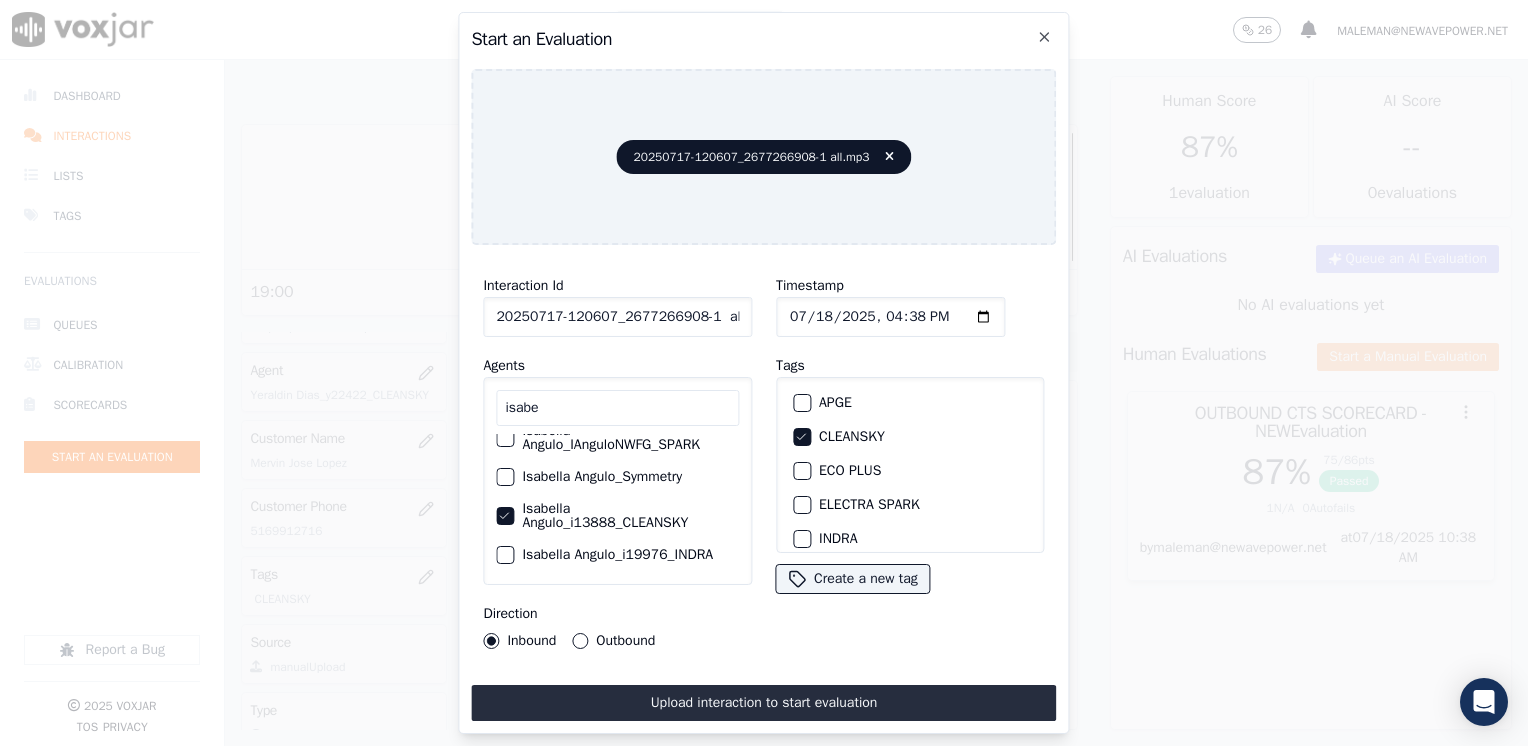 drag, startPoint x: 588, startPoint y: 634, endPoint x: 686, endPoint y: 666, distance: 103.09219 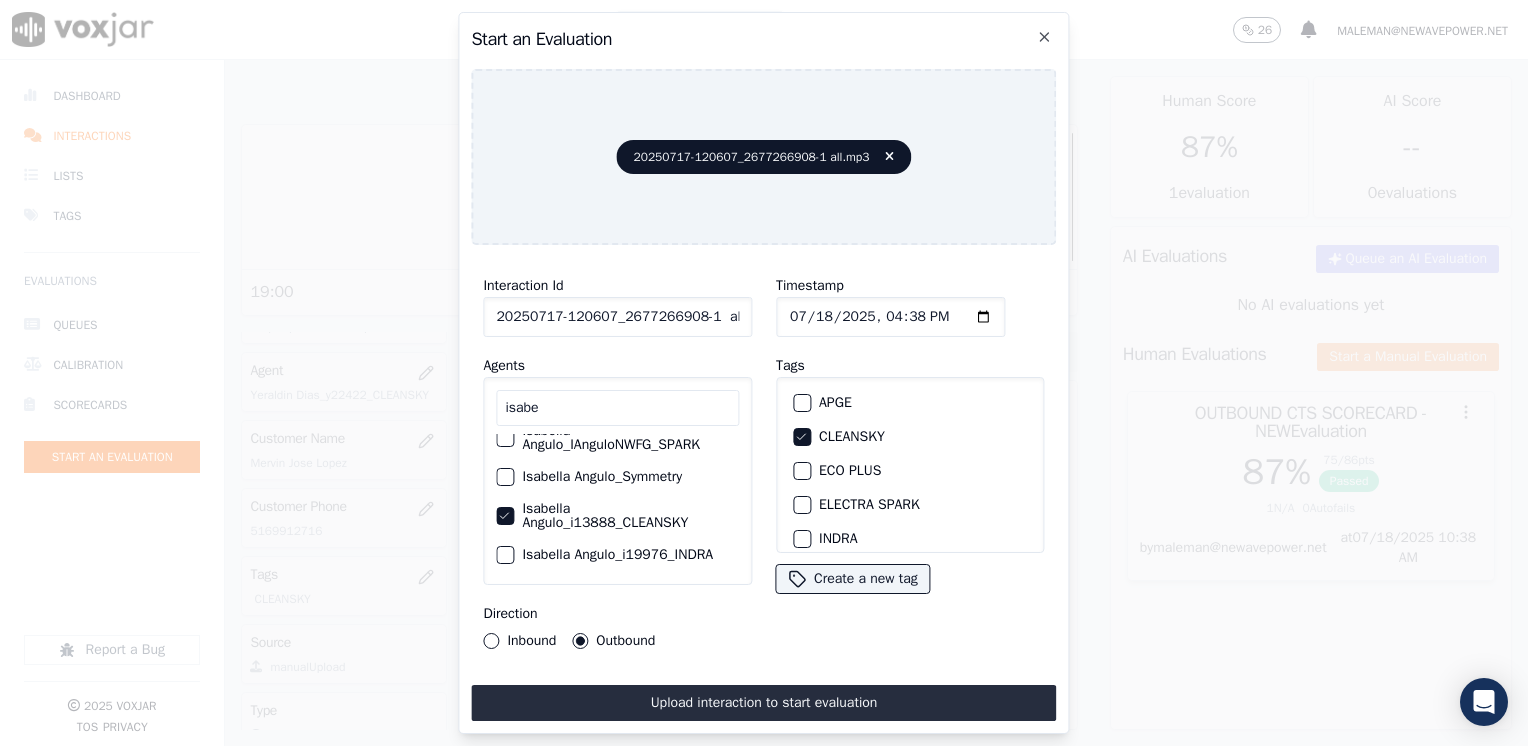 click on "Upload interaction to start evaluation" at bounding box center (763, 703) 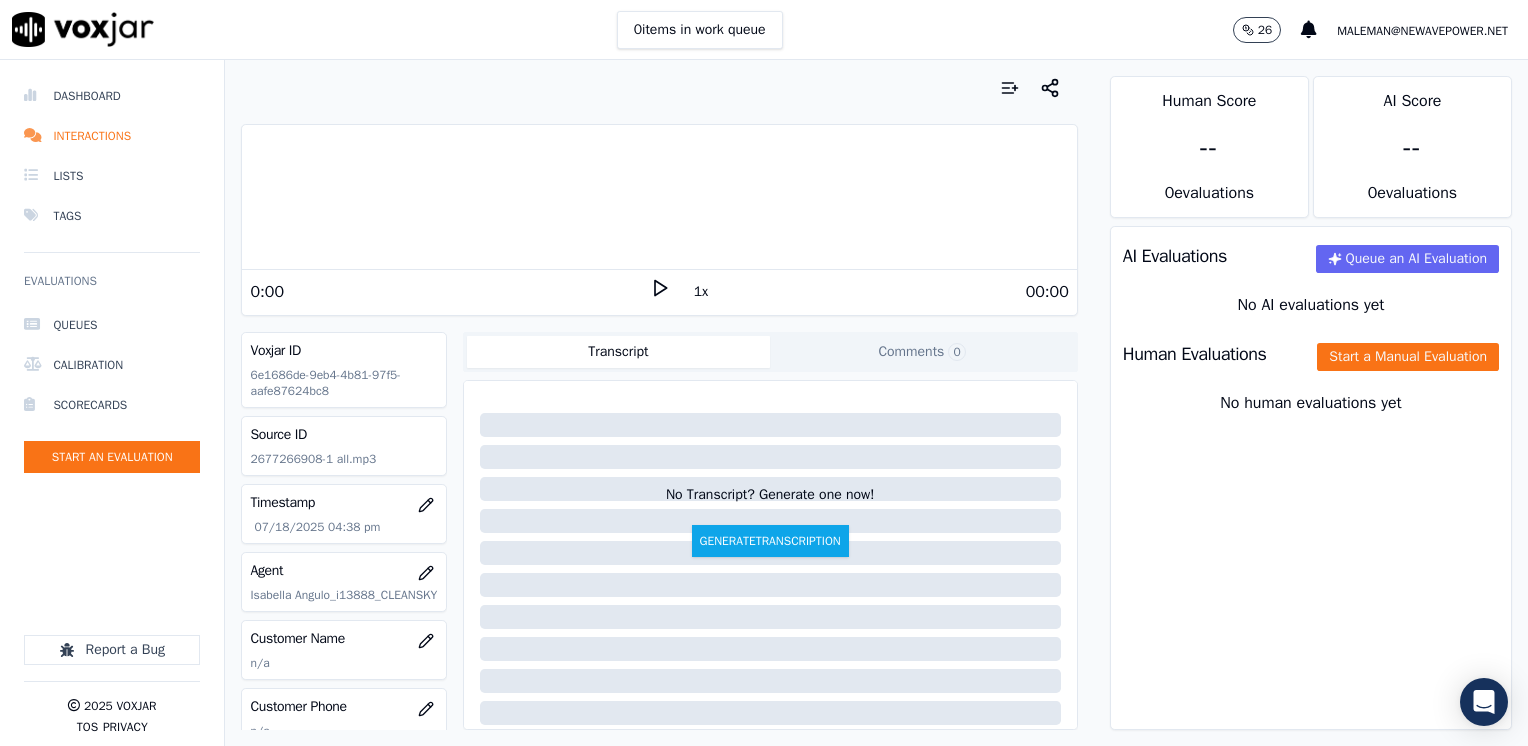 click 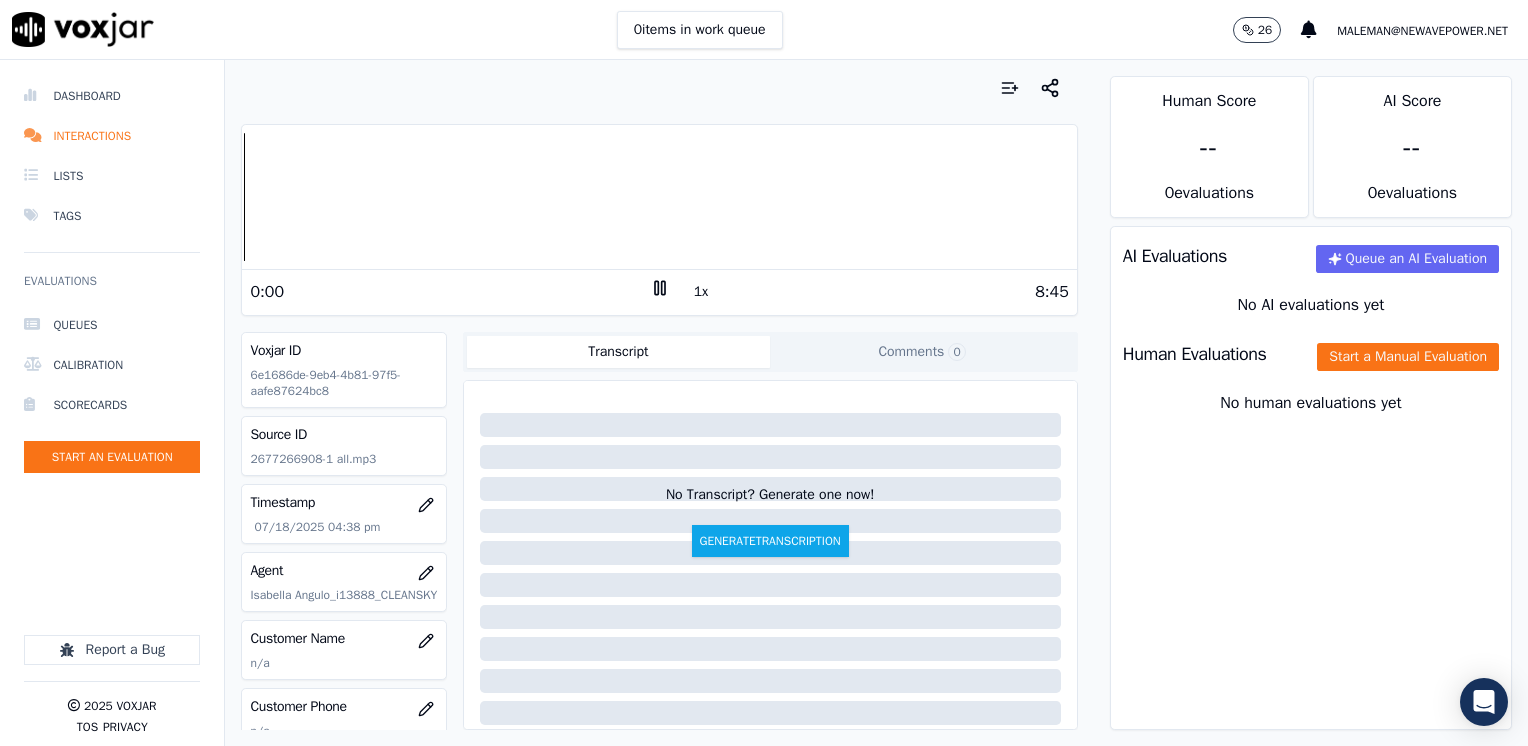 click 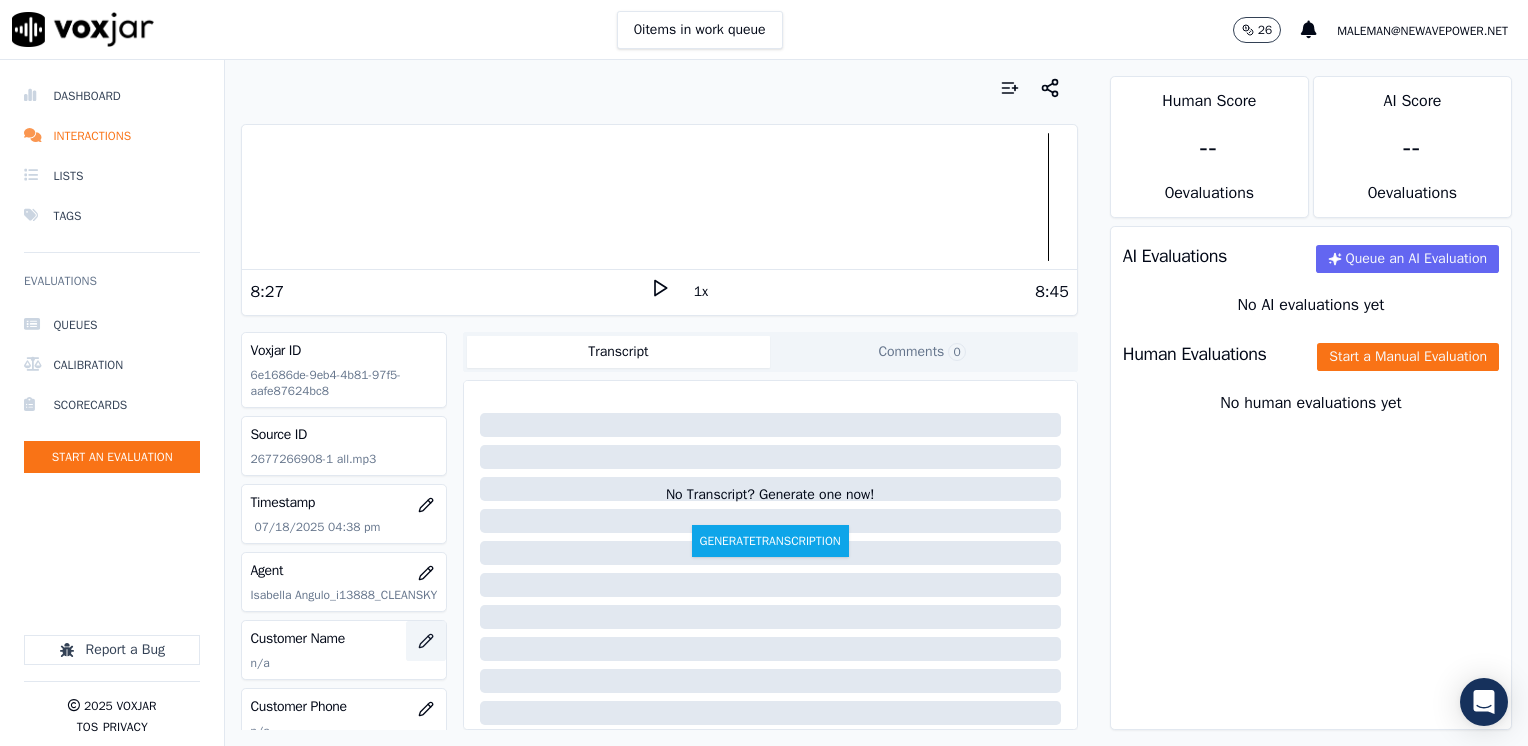 click 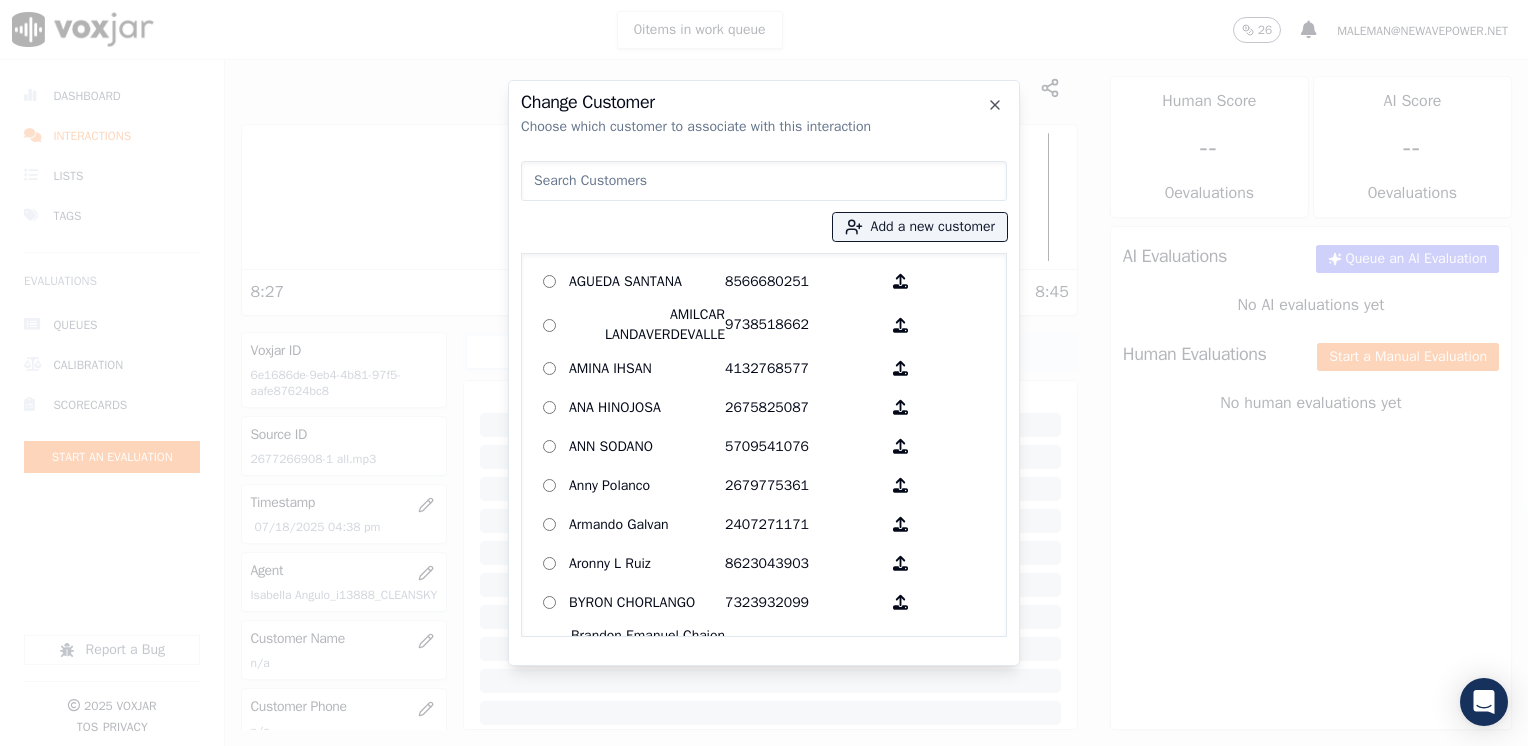 click at bounding box center [764, 181] 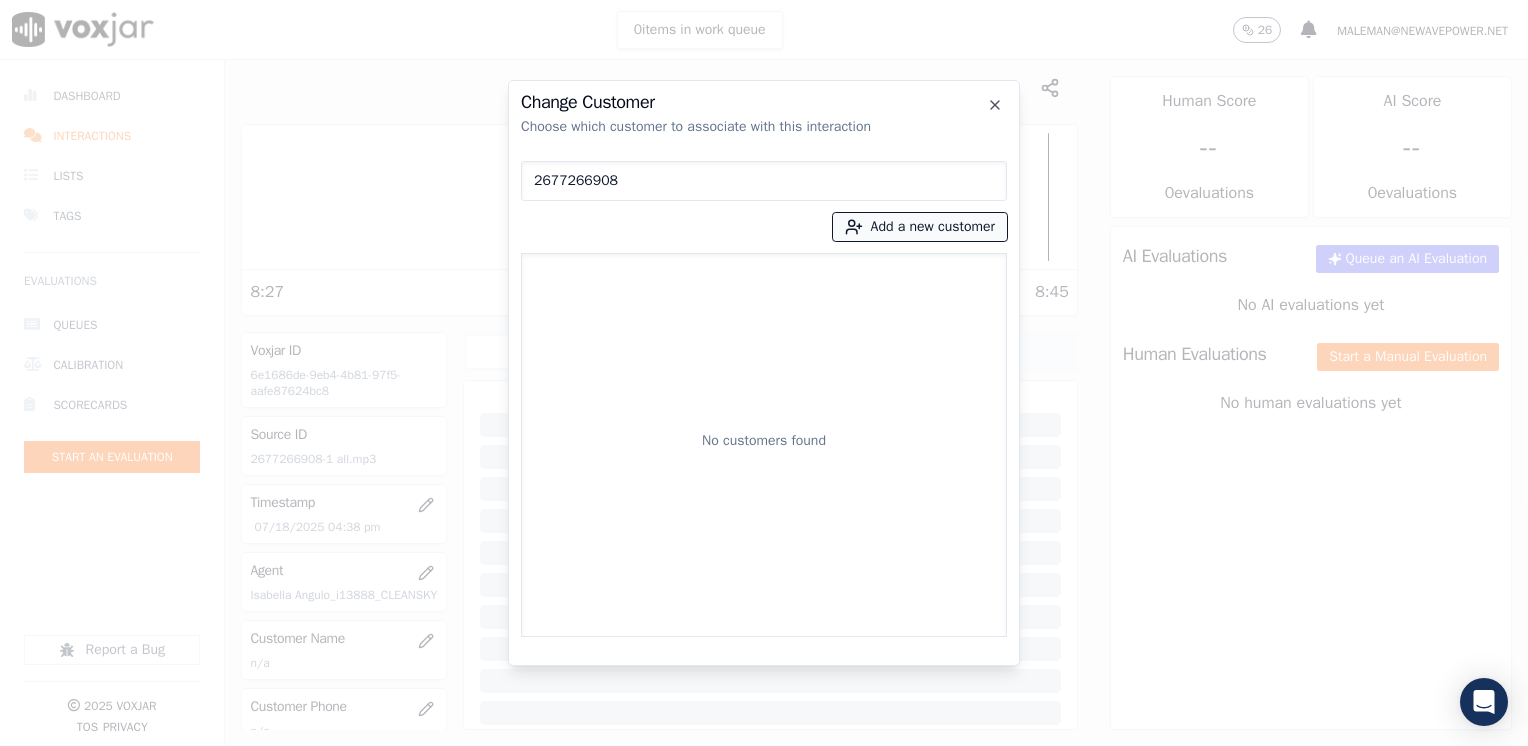 type on "2677266908" 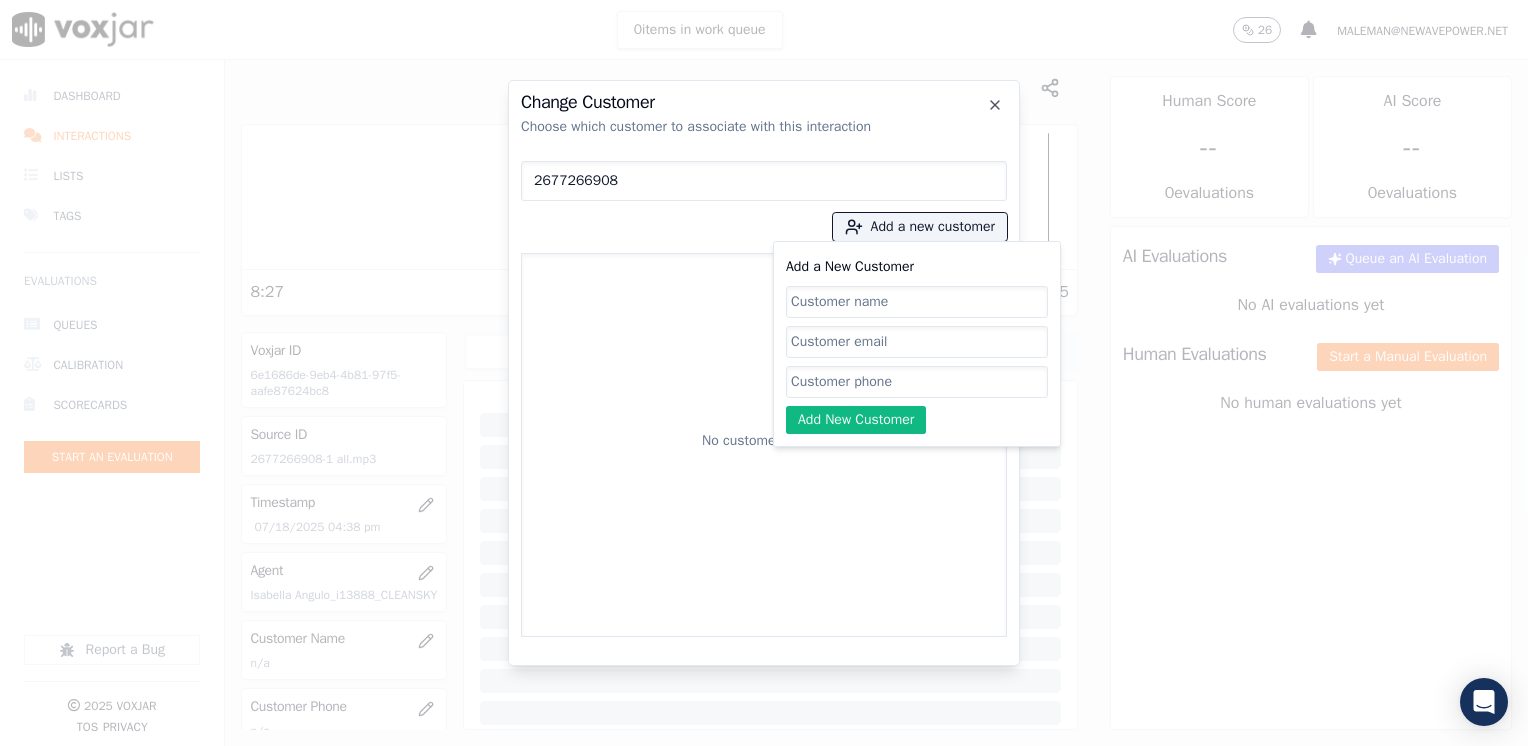 click on "Add a New Customer" 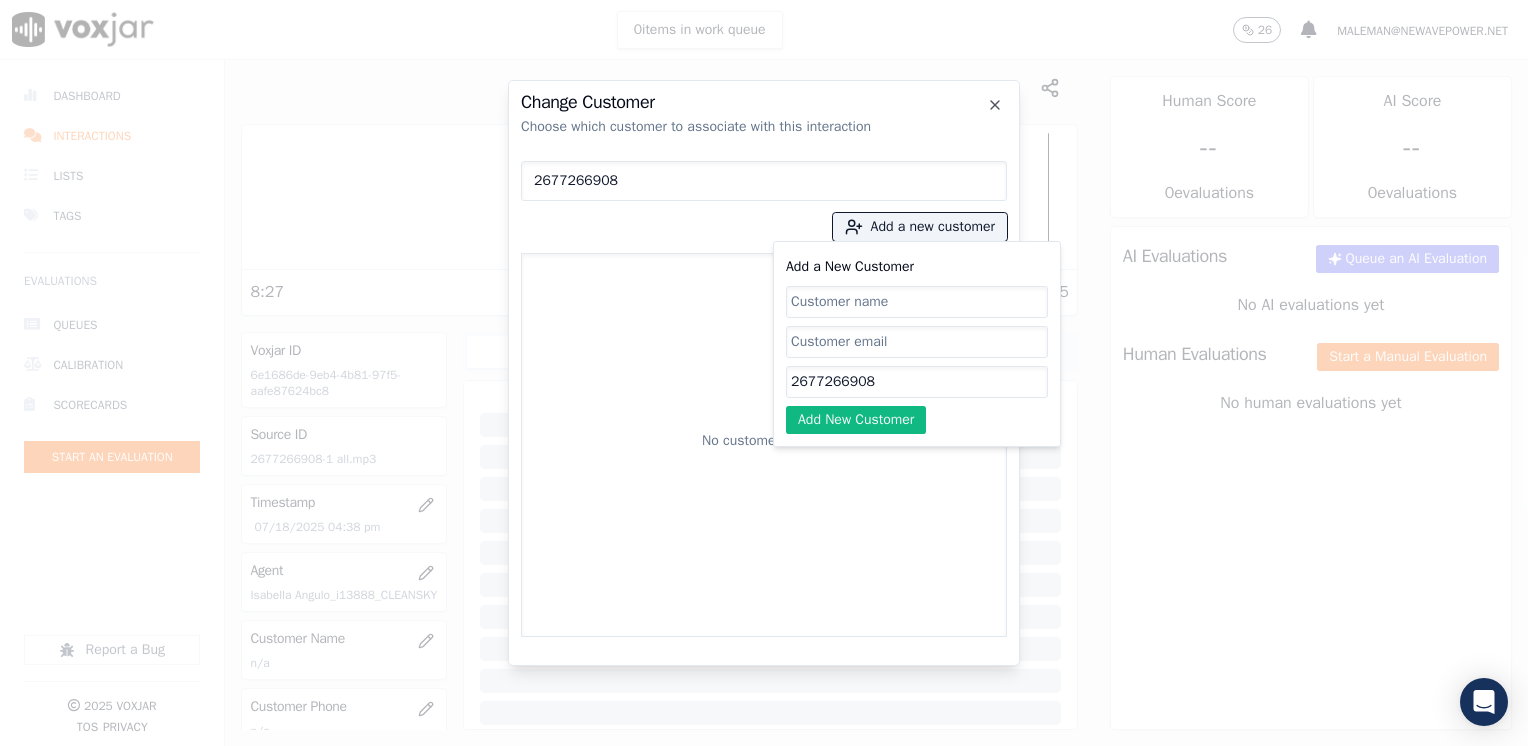 type on "2677266908" 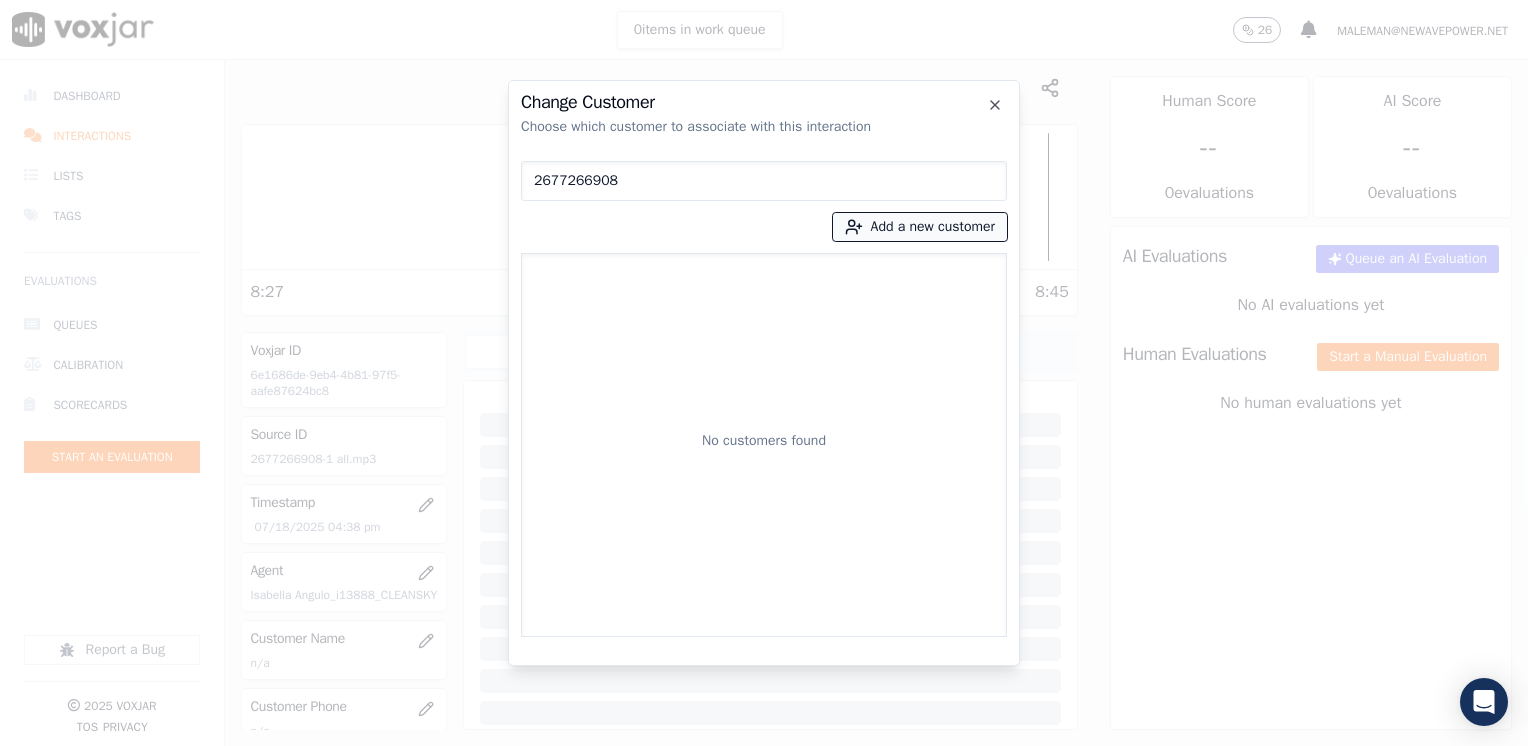 click on "Add a new customer" at bounding box center [920, 227] 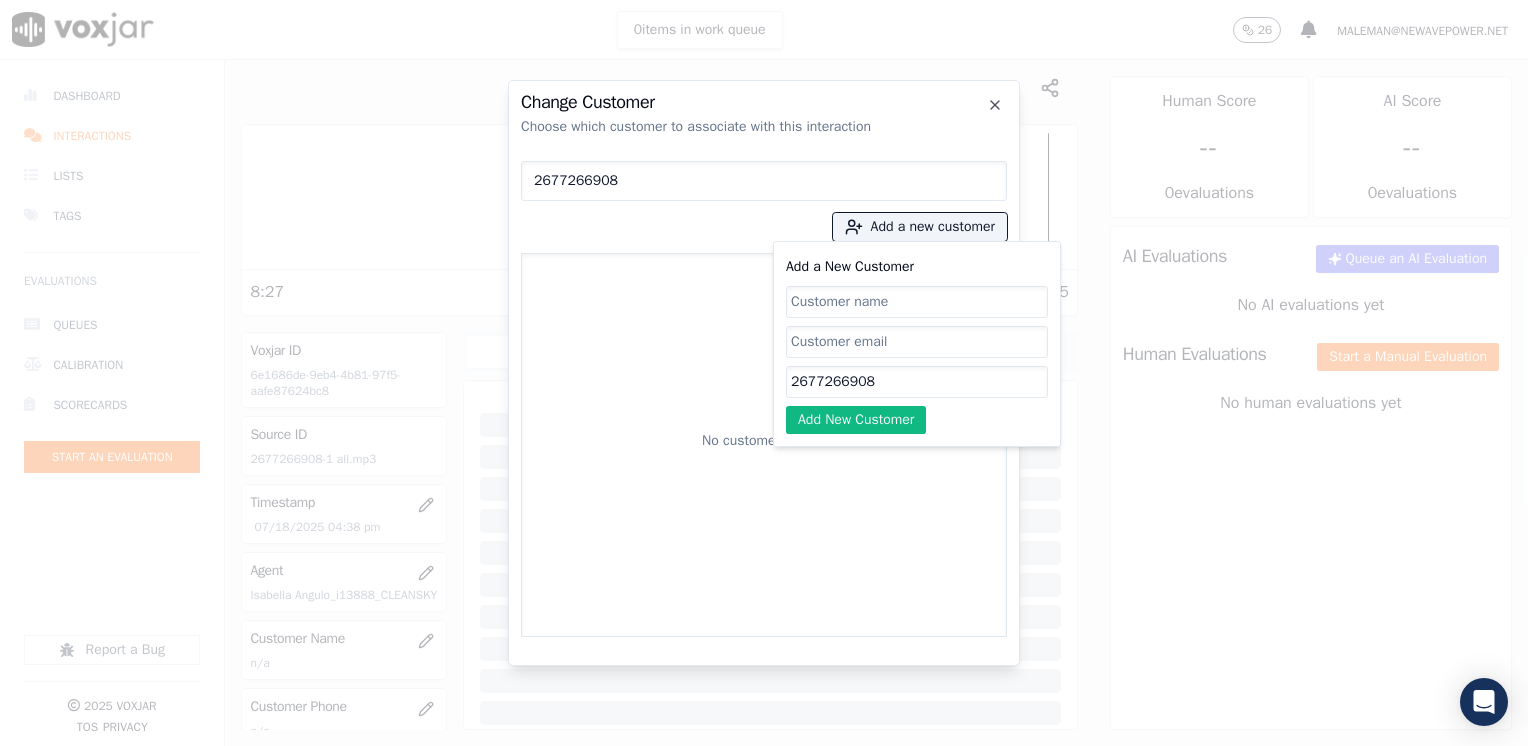 click on "Add a New Customer" 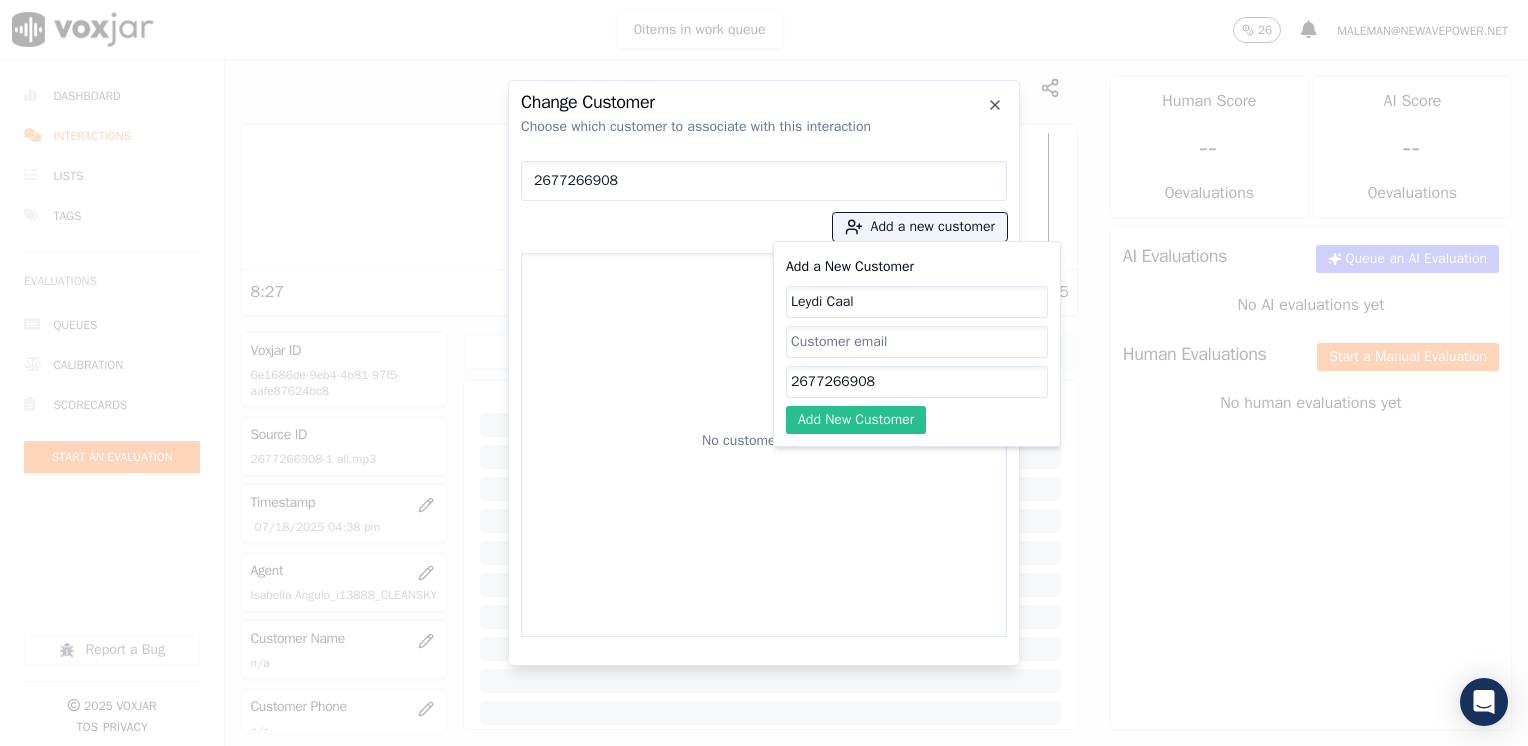 type on "Leydi Caal" 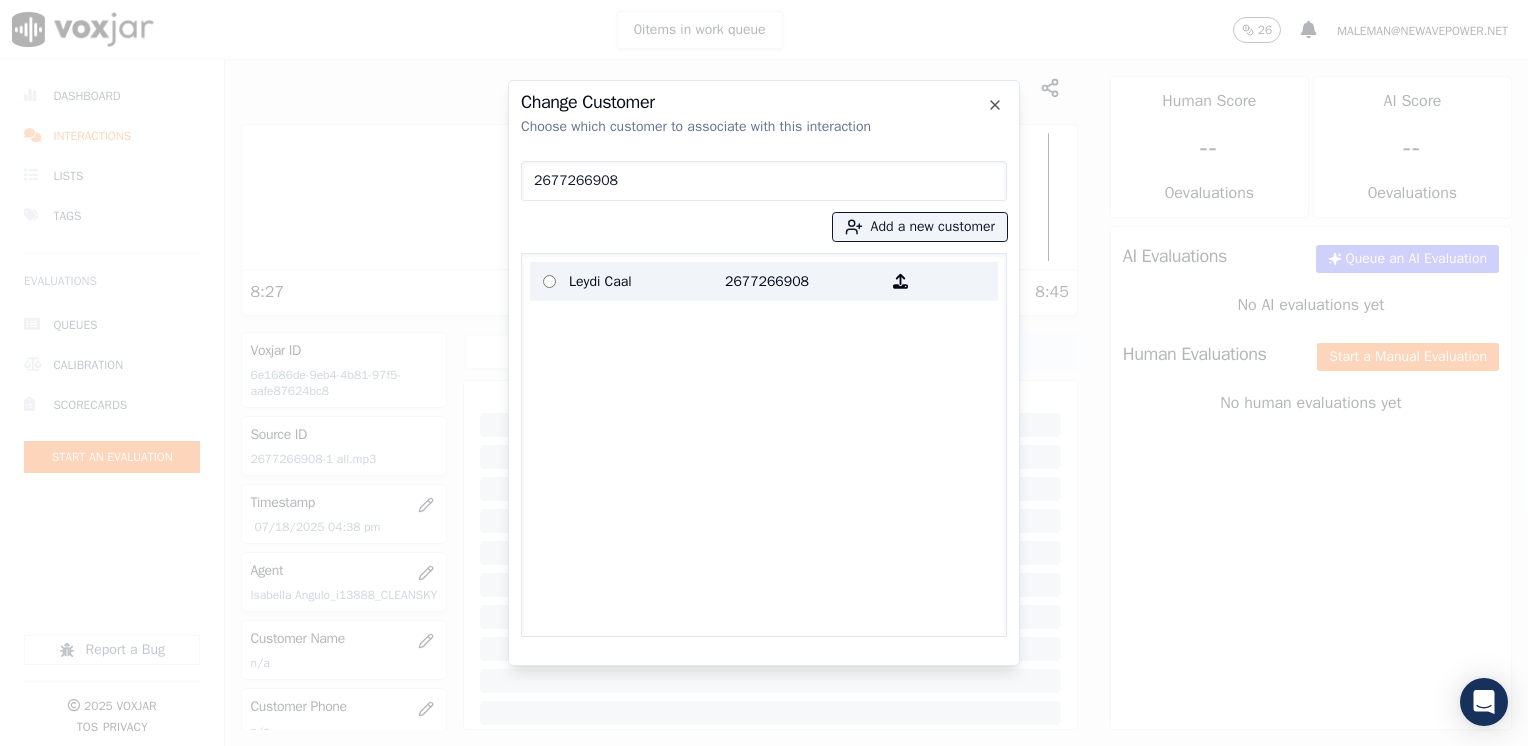 click on "Leydi Caal   2677266908" at bounding box center (764, 281) 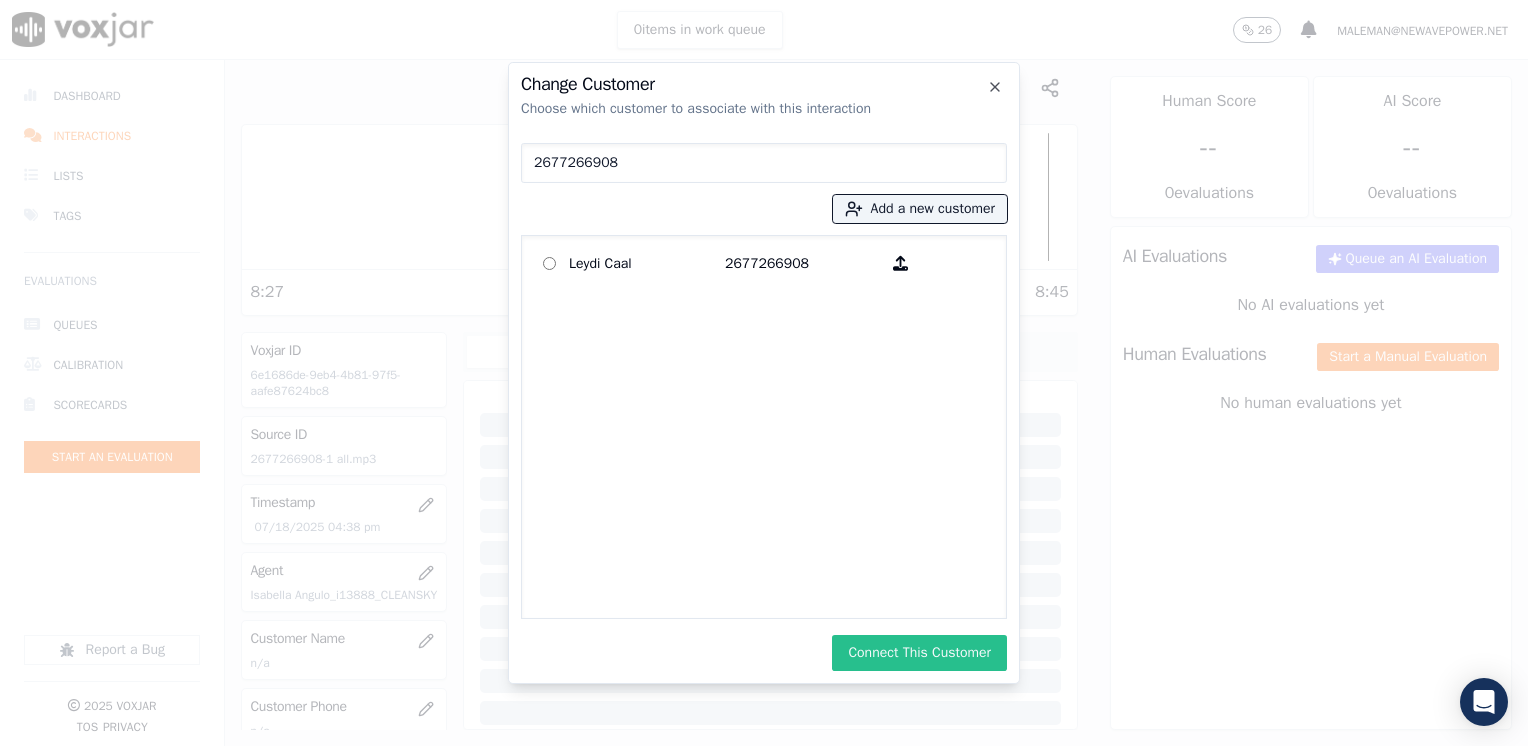 click on "Connect This Customer" at bounding box center (919, 653) 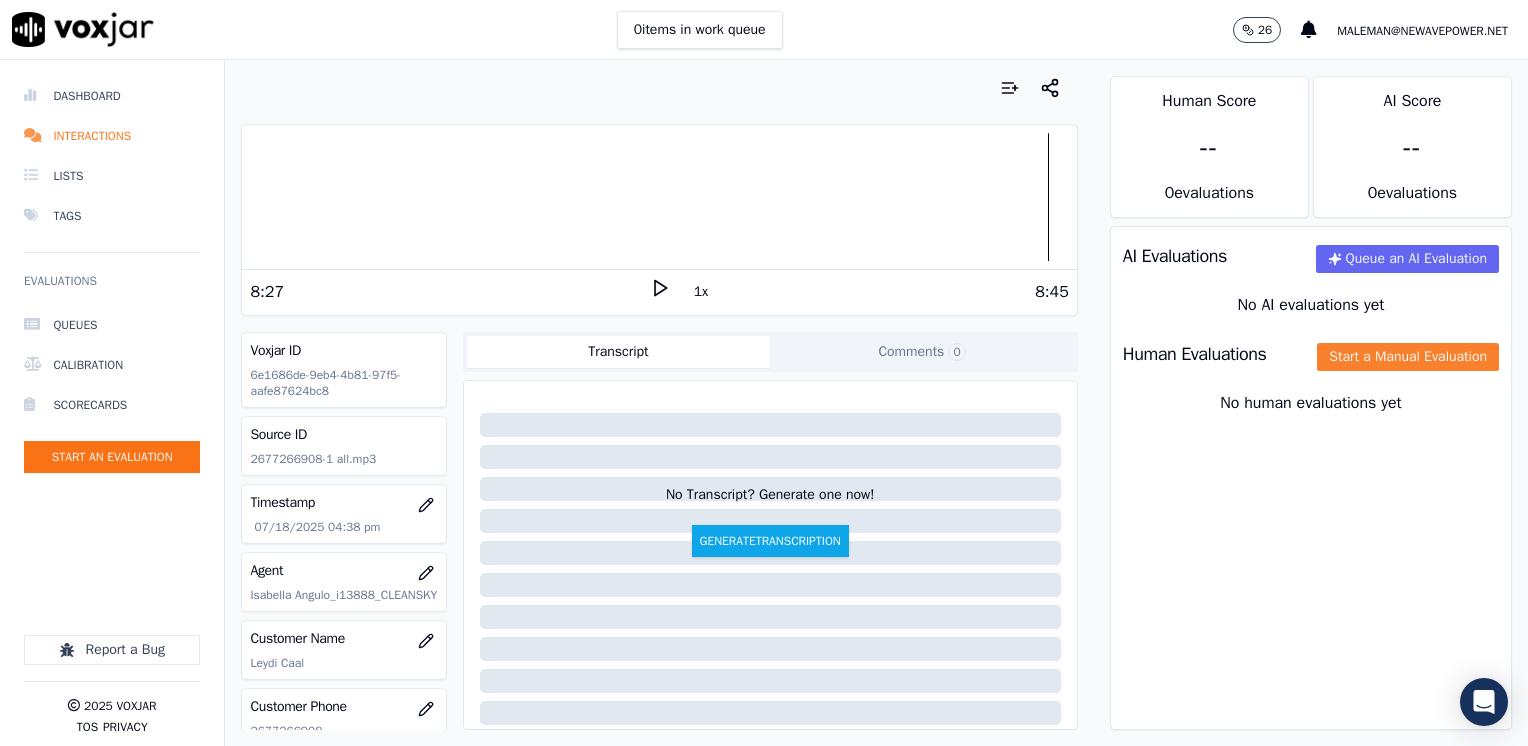 click on "Start a Manual Evaluation" 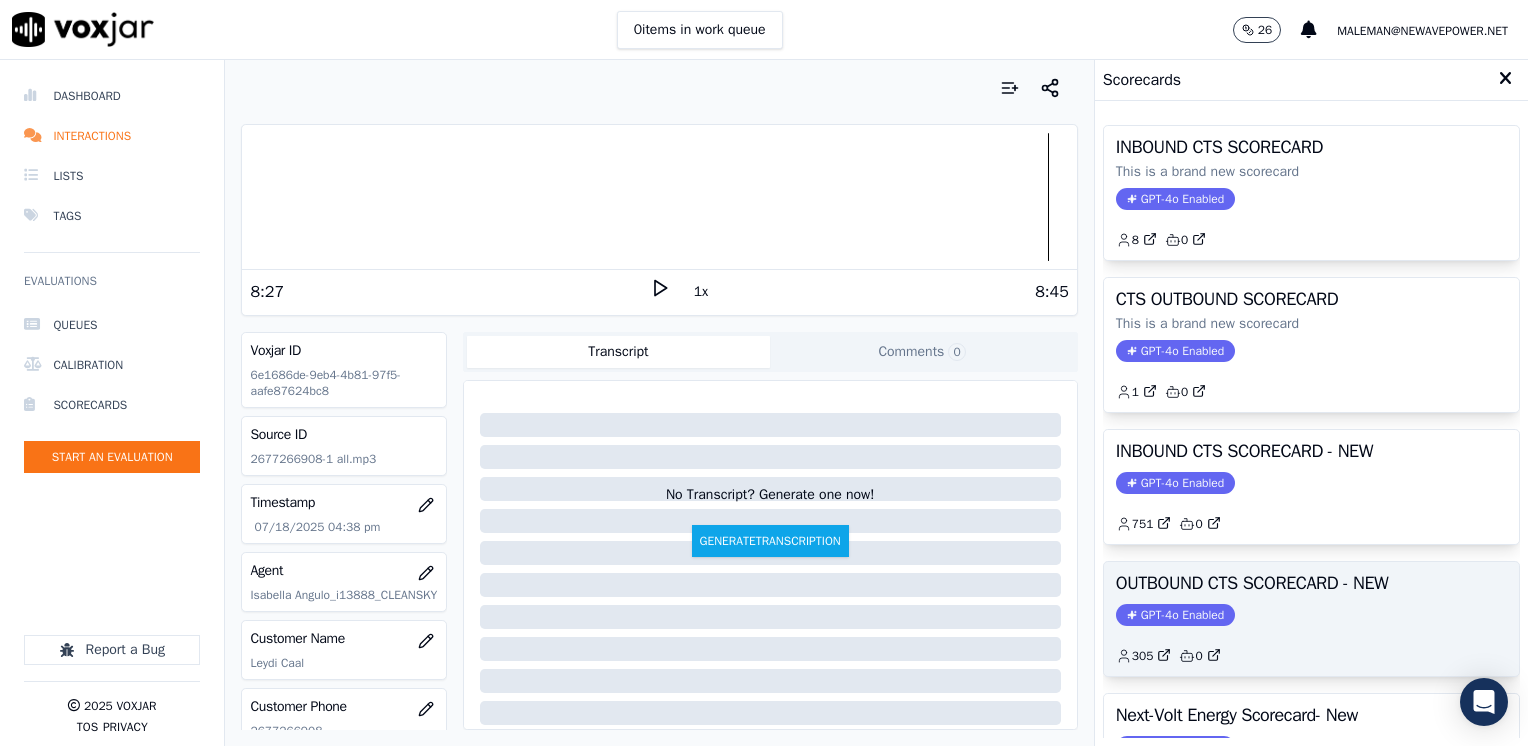click on "GPT-4o Enabled" at bounding box center (1175, 615) 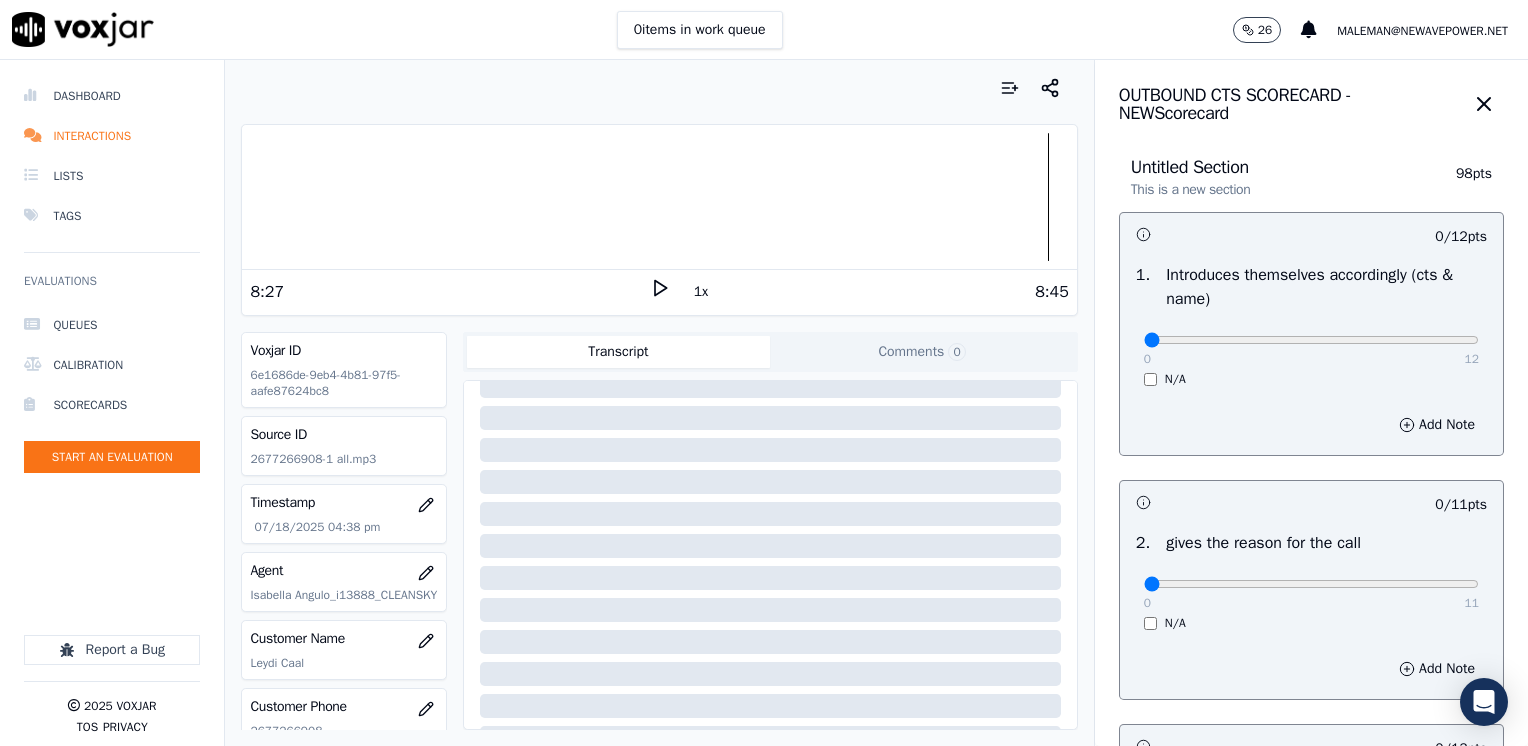 scroll, scrollTop: 200, scrollLeft: 0, axis: vertical 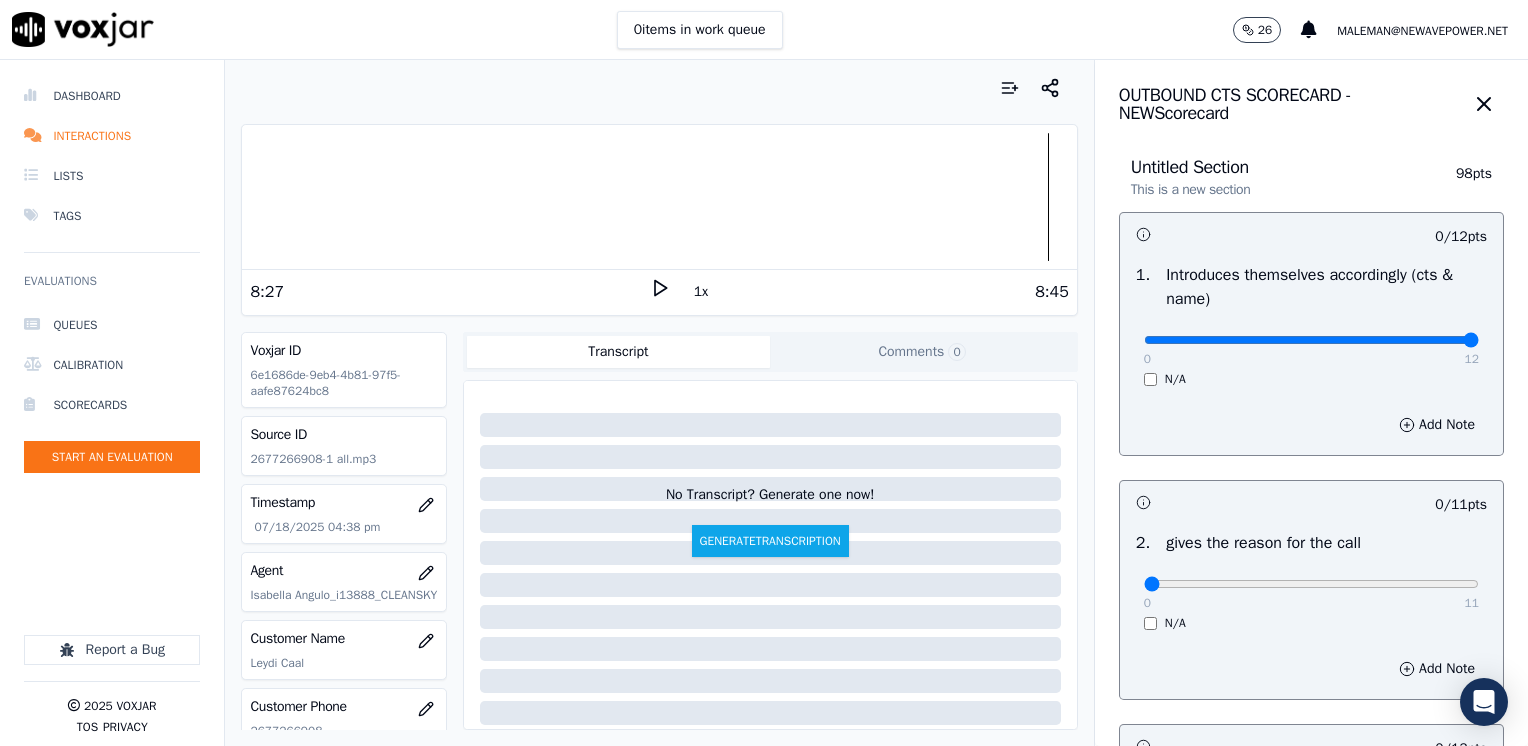 drag, startPoint x: 1136, startPoint y: 337, endPoint x: 1531, endPoint y: 362, distance: 395.79034 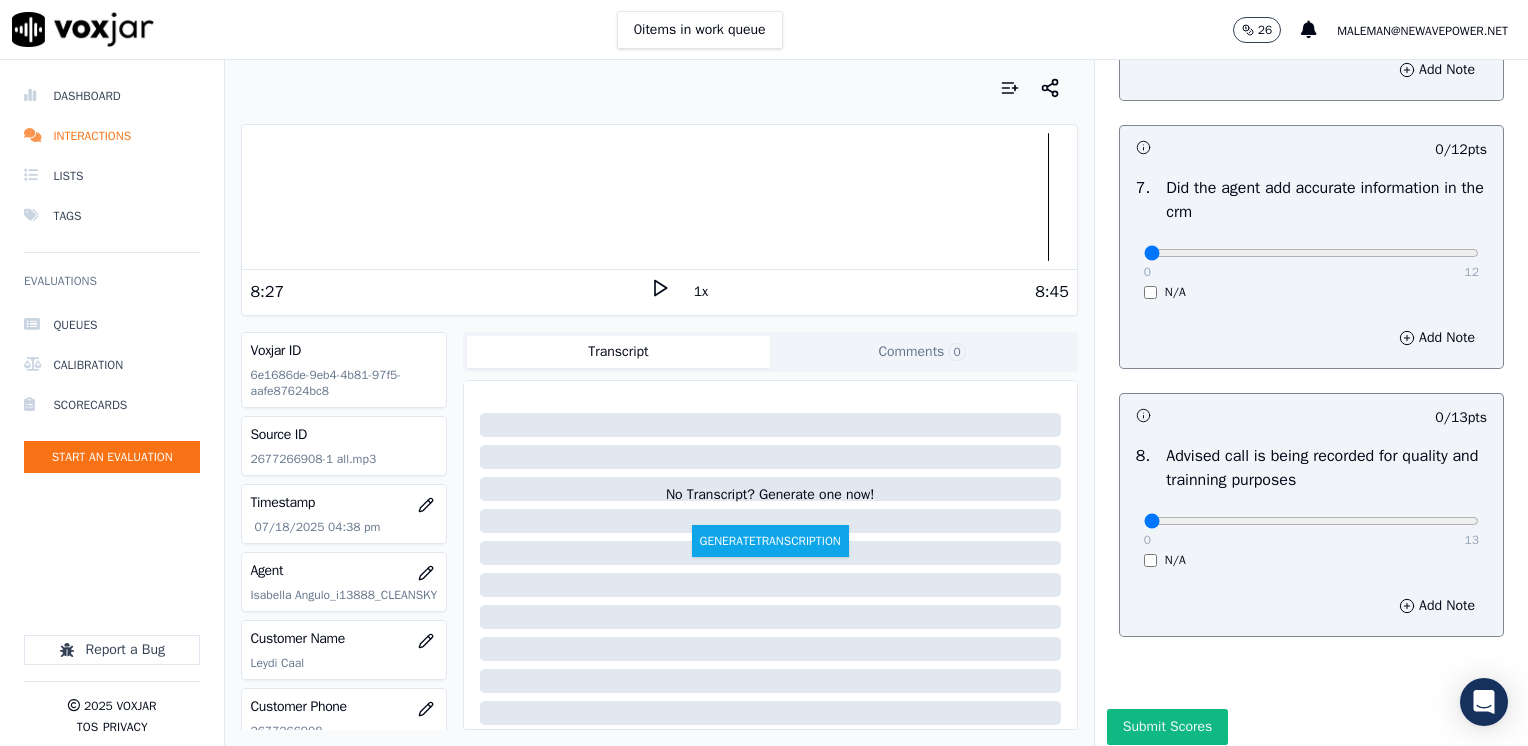 scroll, scrollTop: 1748, scrollLeft: 0, axis: vertical 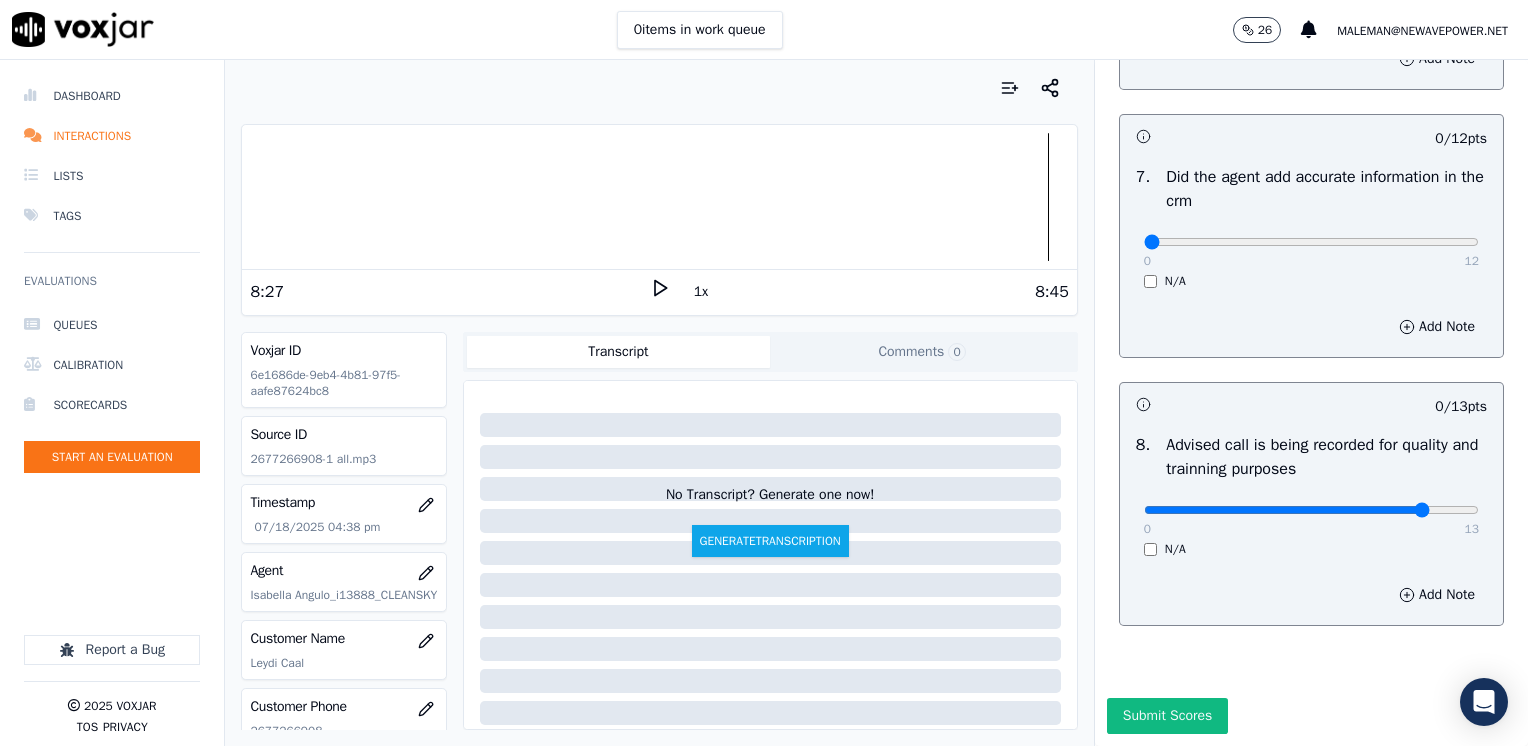 click at bounding box center [1311, -1366] 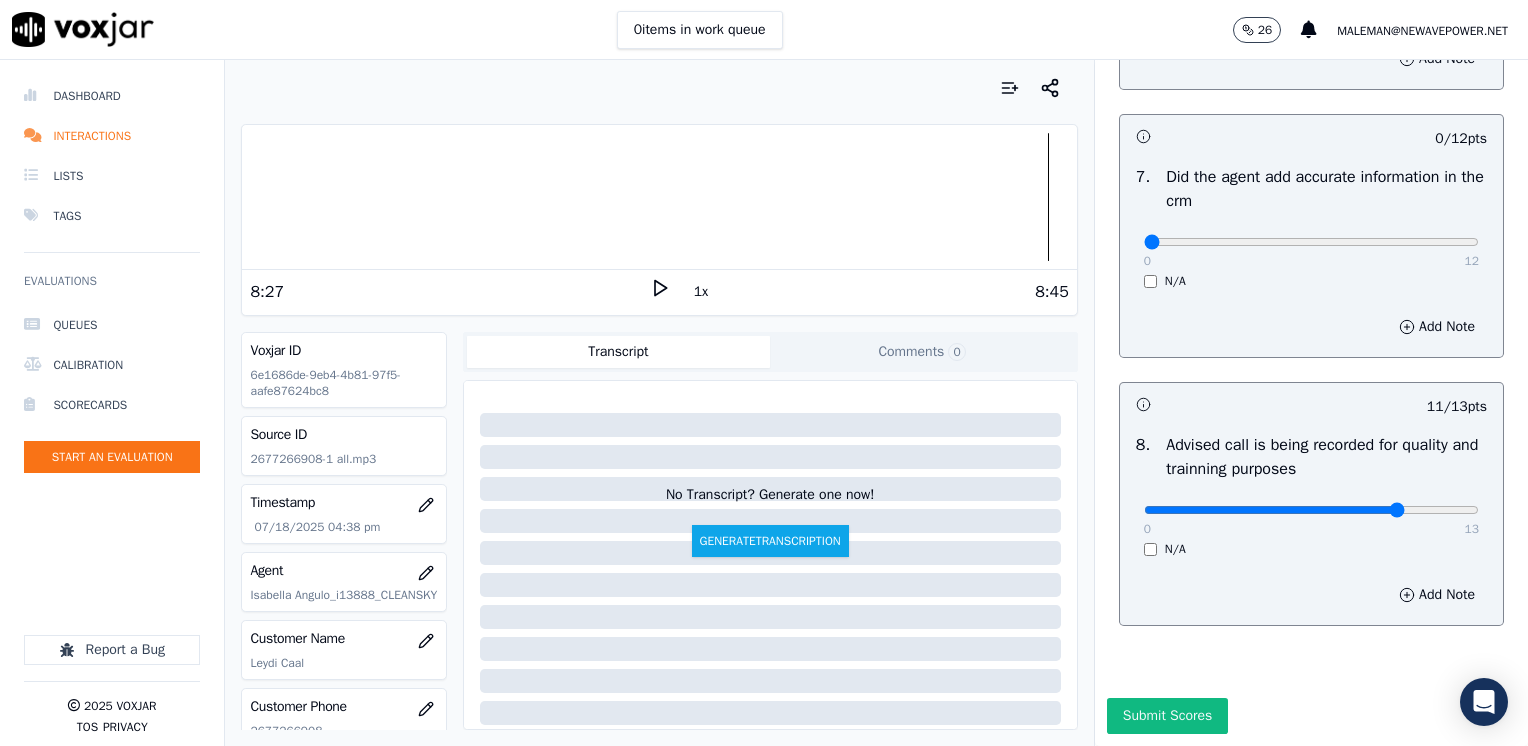type on "10" 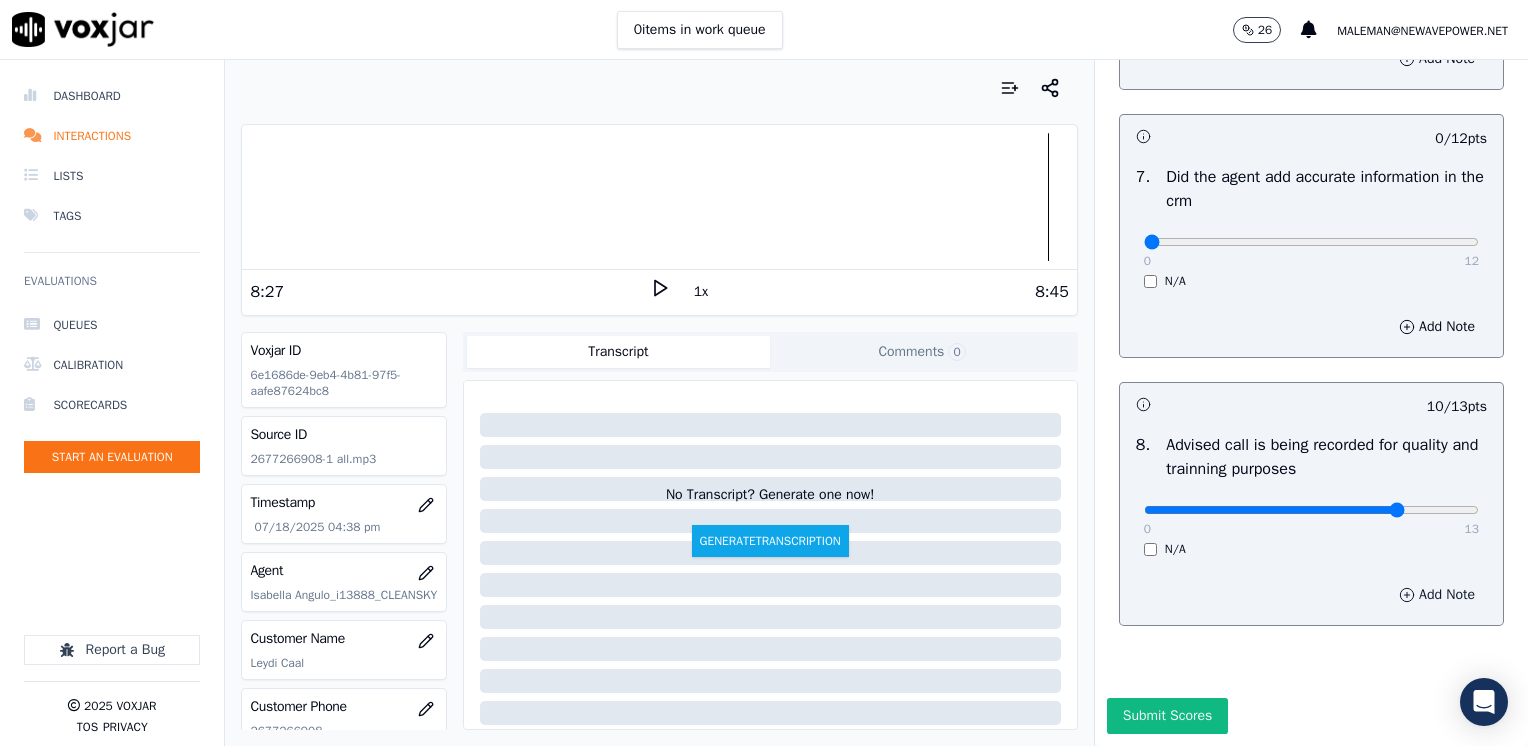 click on "Add Note" at bounding box center (1437, 595) 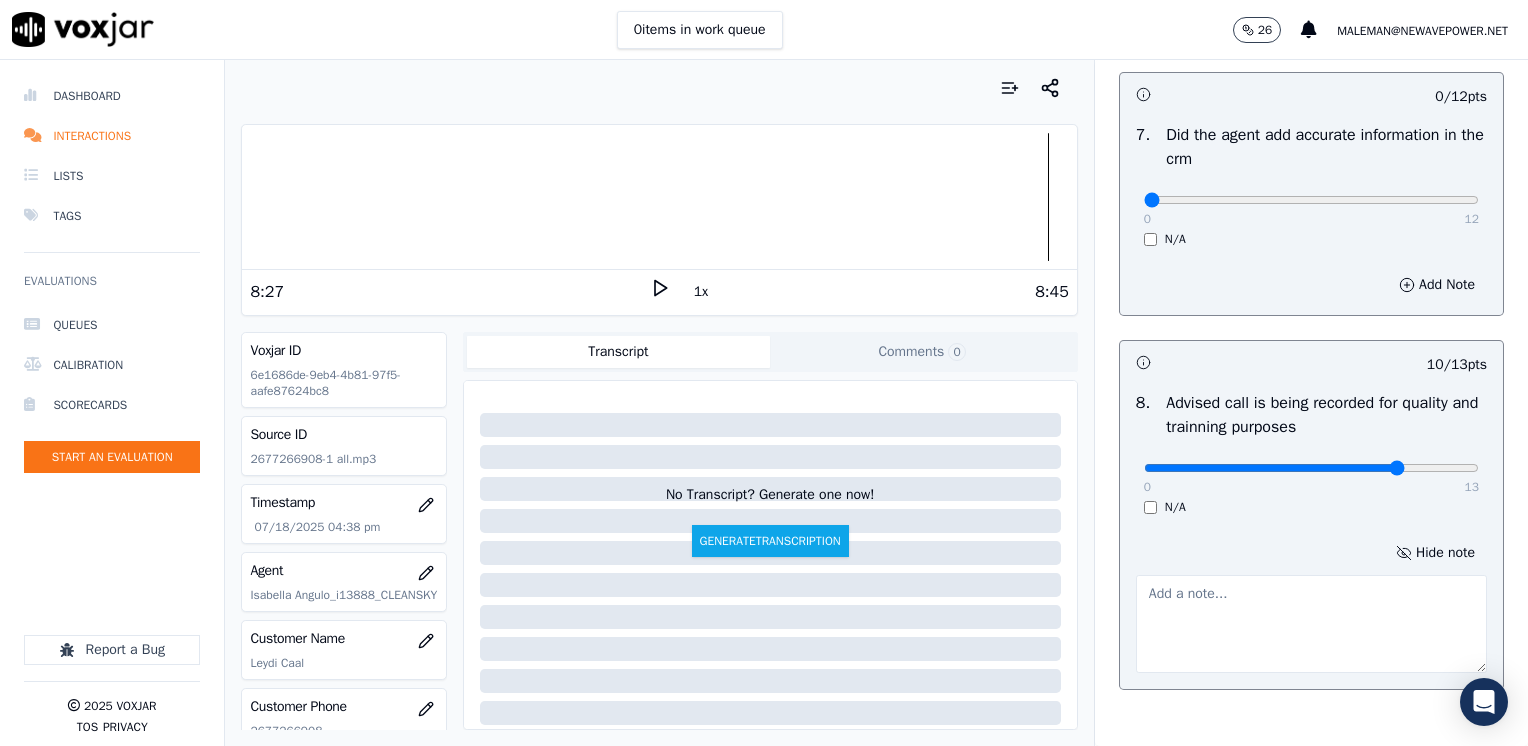 click at bounding box center (1311, 624) 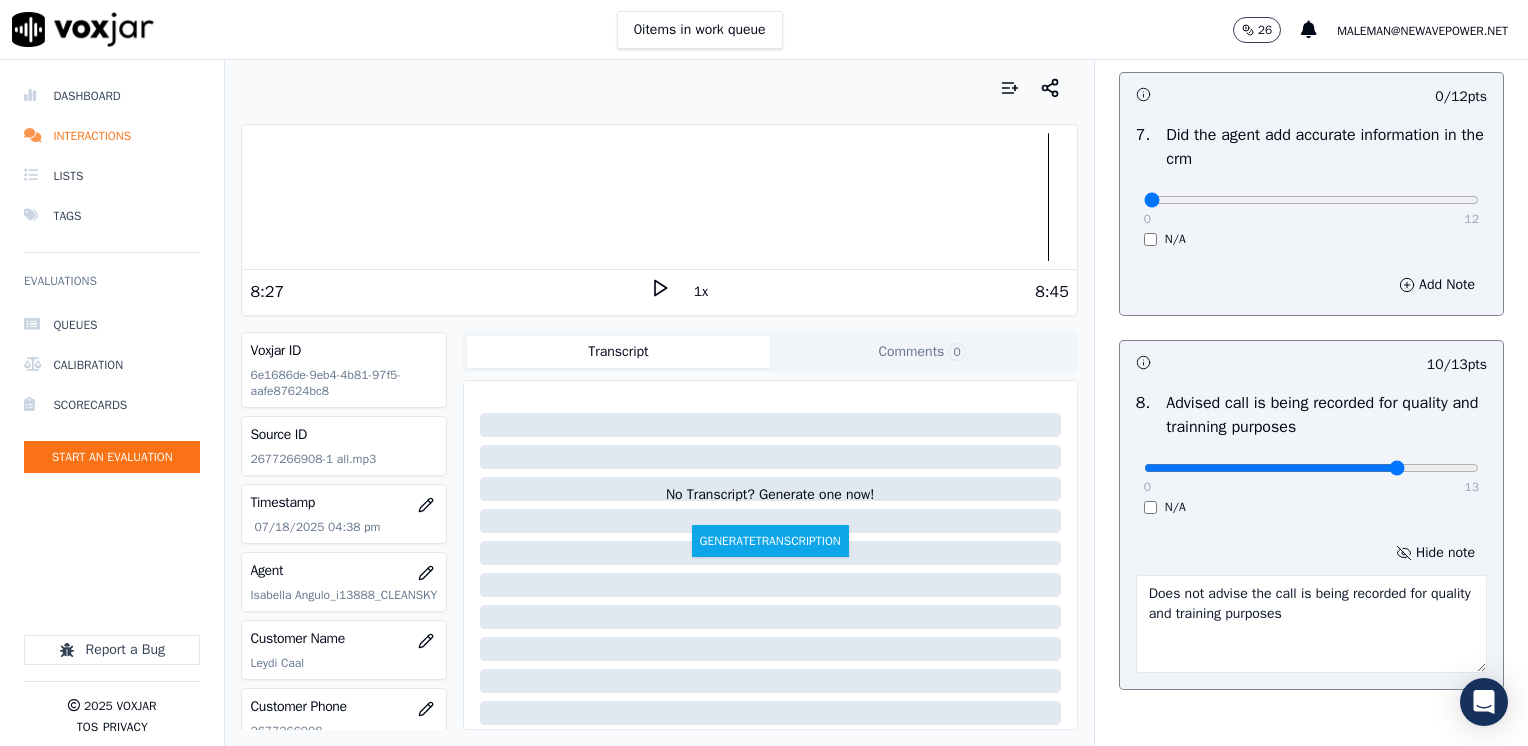 type on "Does not advise the call is being recorded for quality and training purposes" 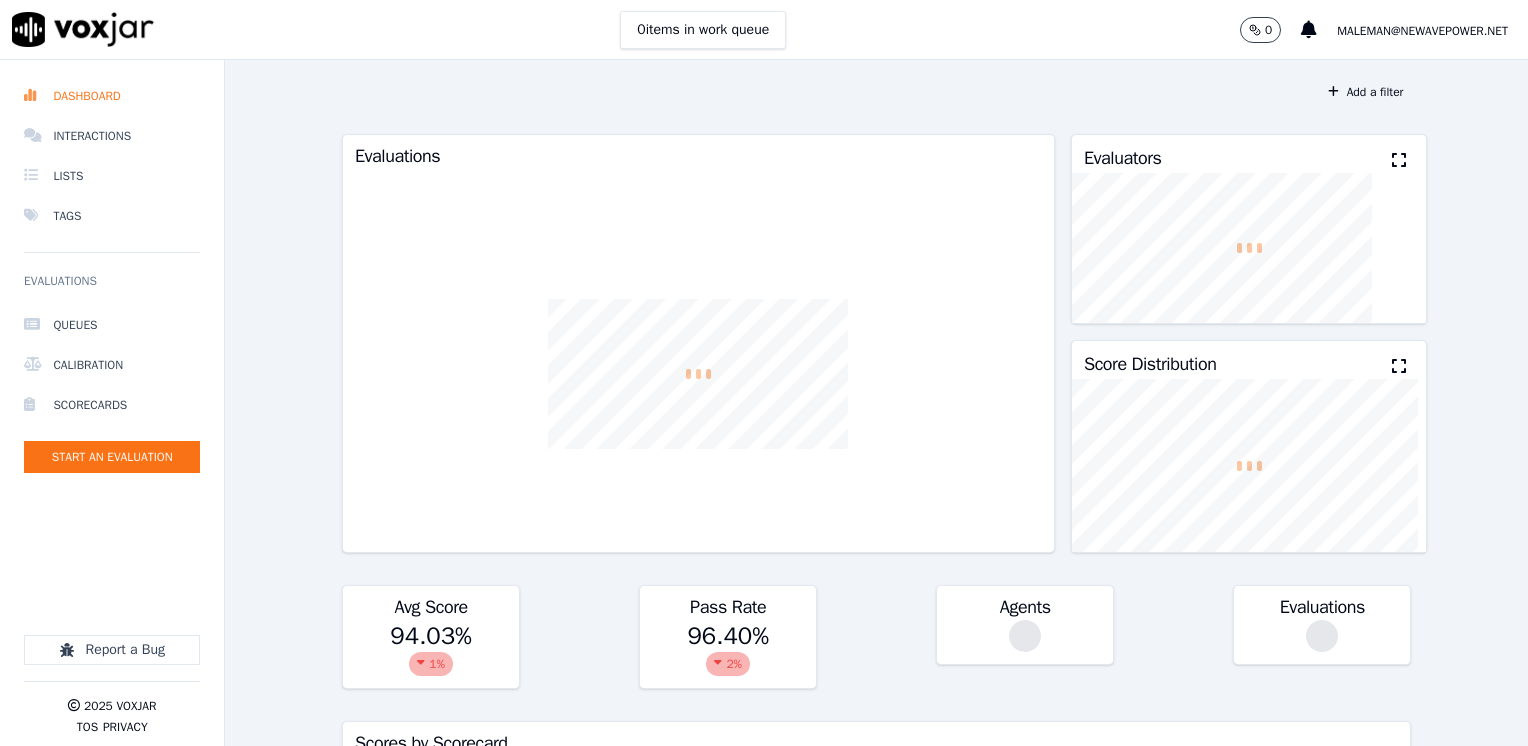 scroll, scrollTop: 0, scrollLeft: 0, axis: both 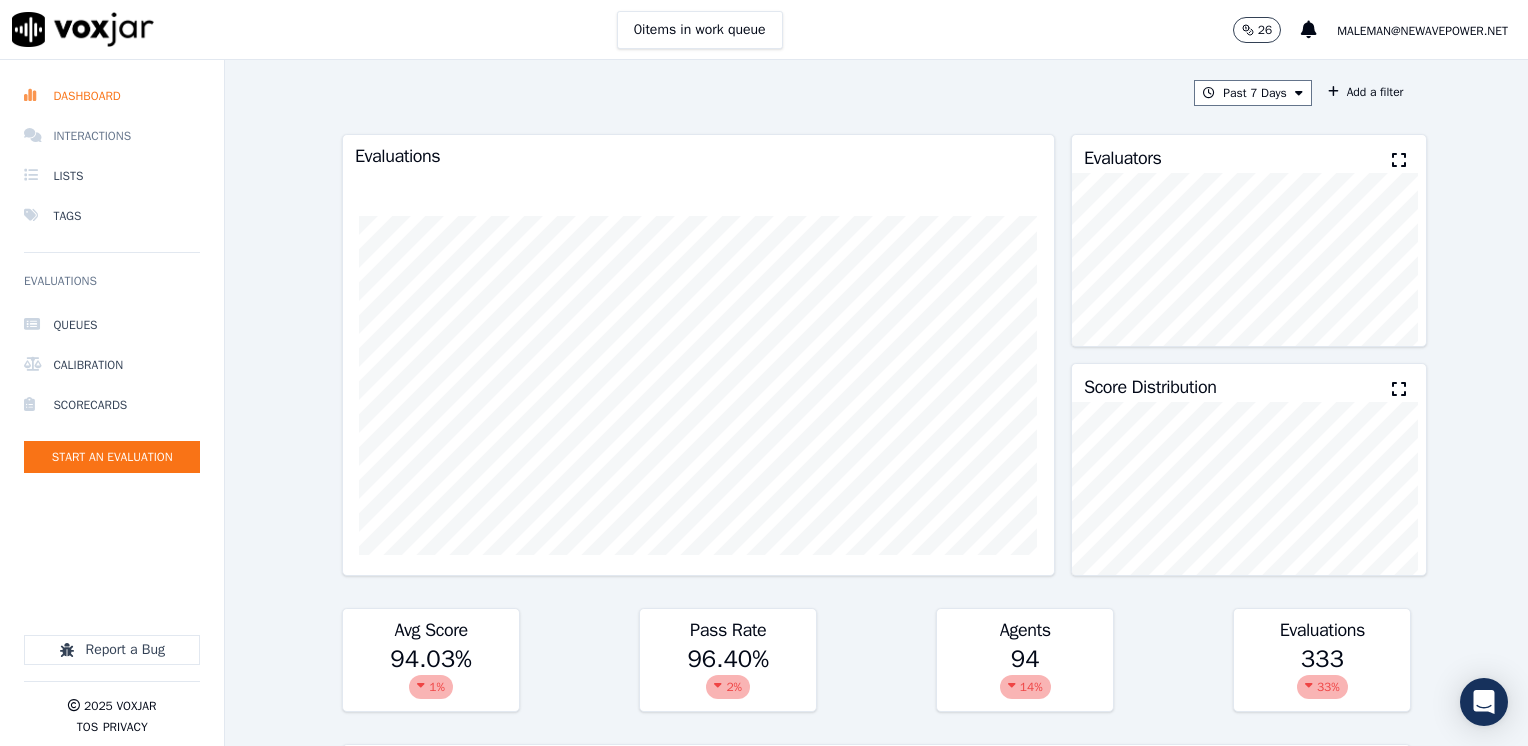 click on "Interactions" at bounding box center [112, 136] 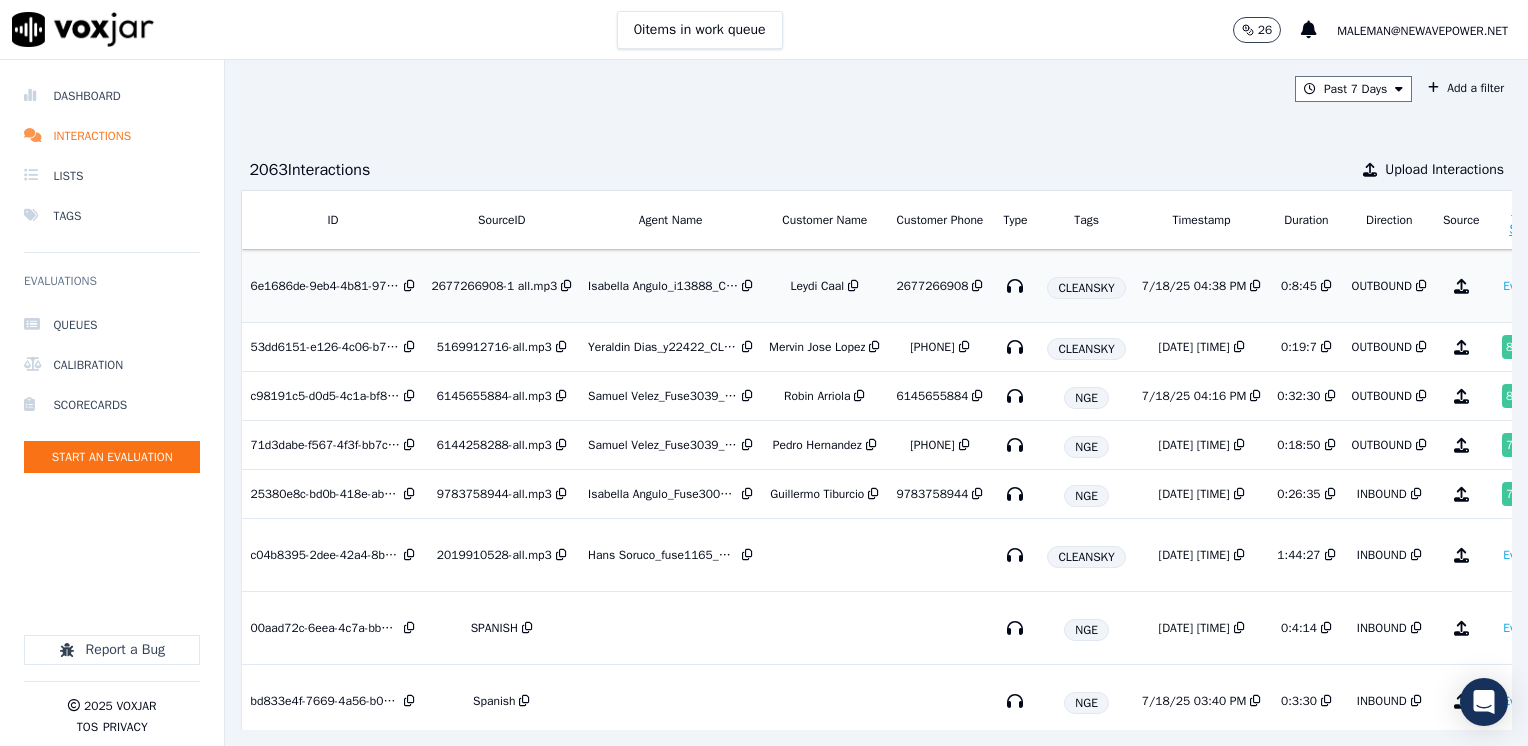 click on "Isabella Angulo_i13888_CLEANSKY" at bounding box center (670, 286) 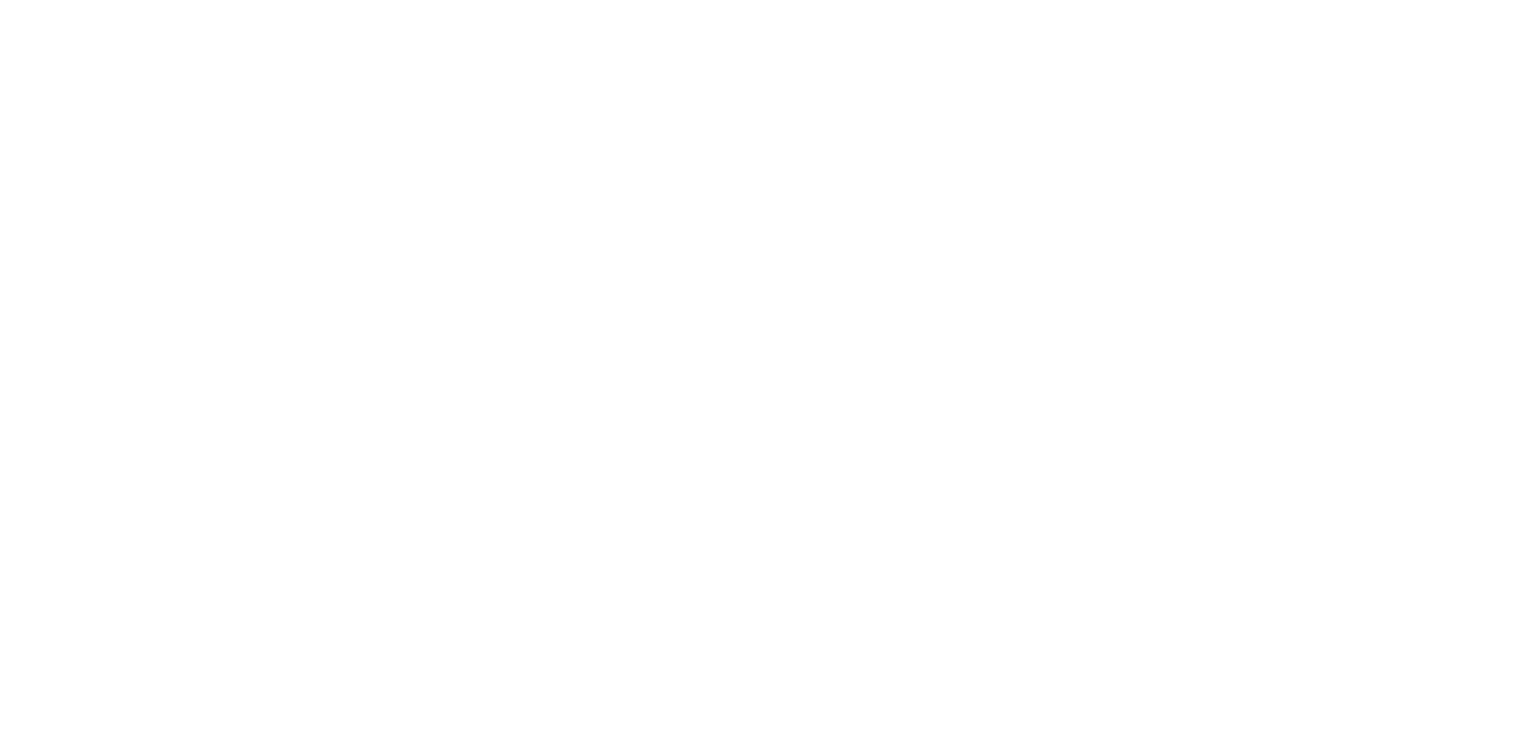 scroll, scrollTop: 0, scrollLeft: 0, axis: both 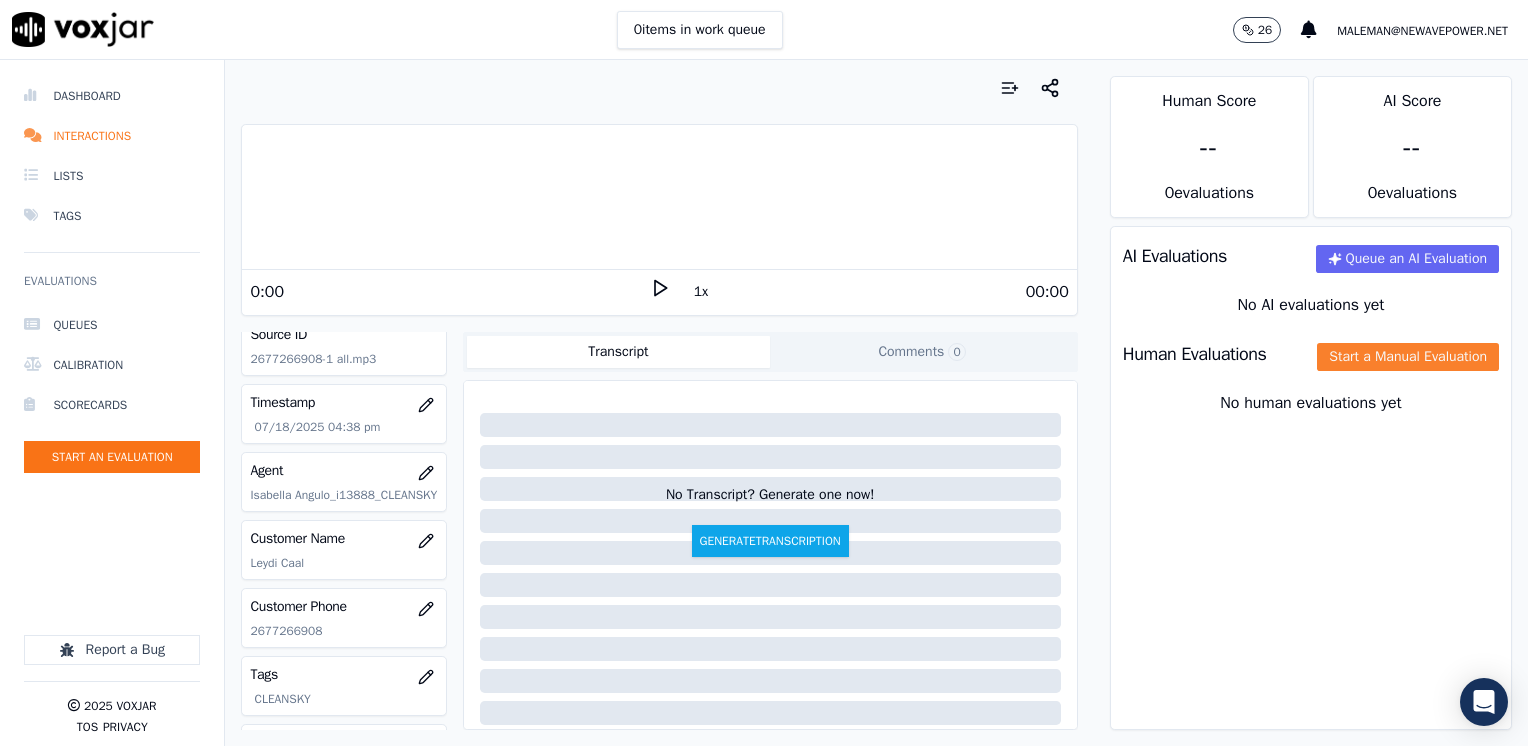 click on "Start a Manual Evaluation" 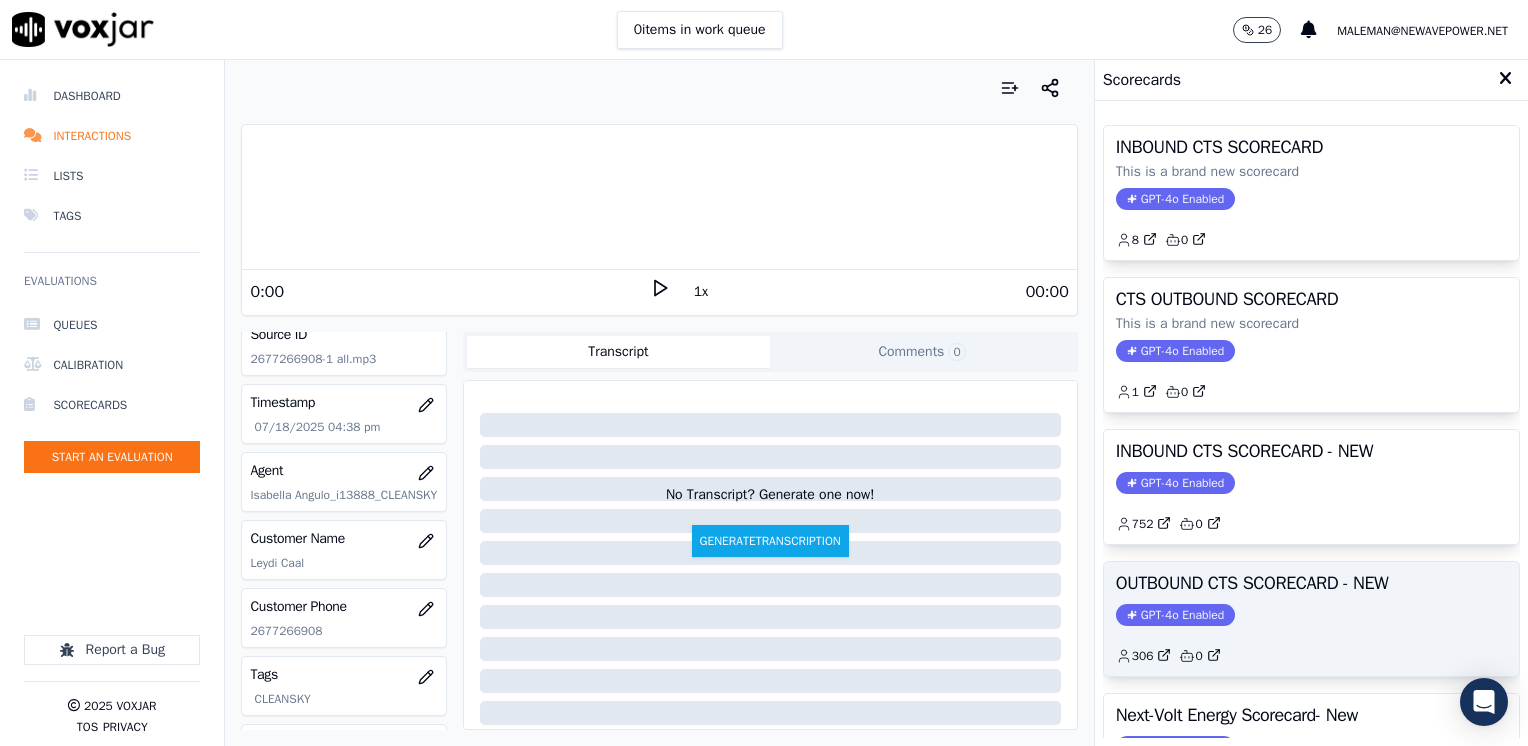 click on "OUTBOUND CTS SCORECARD - NEW        GPT-4o Enabled       306         0" at bounding box center [1311, 619] 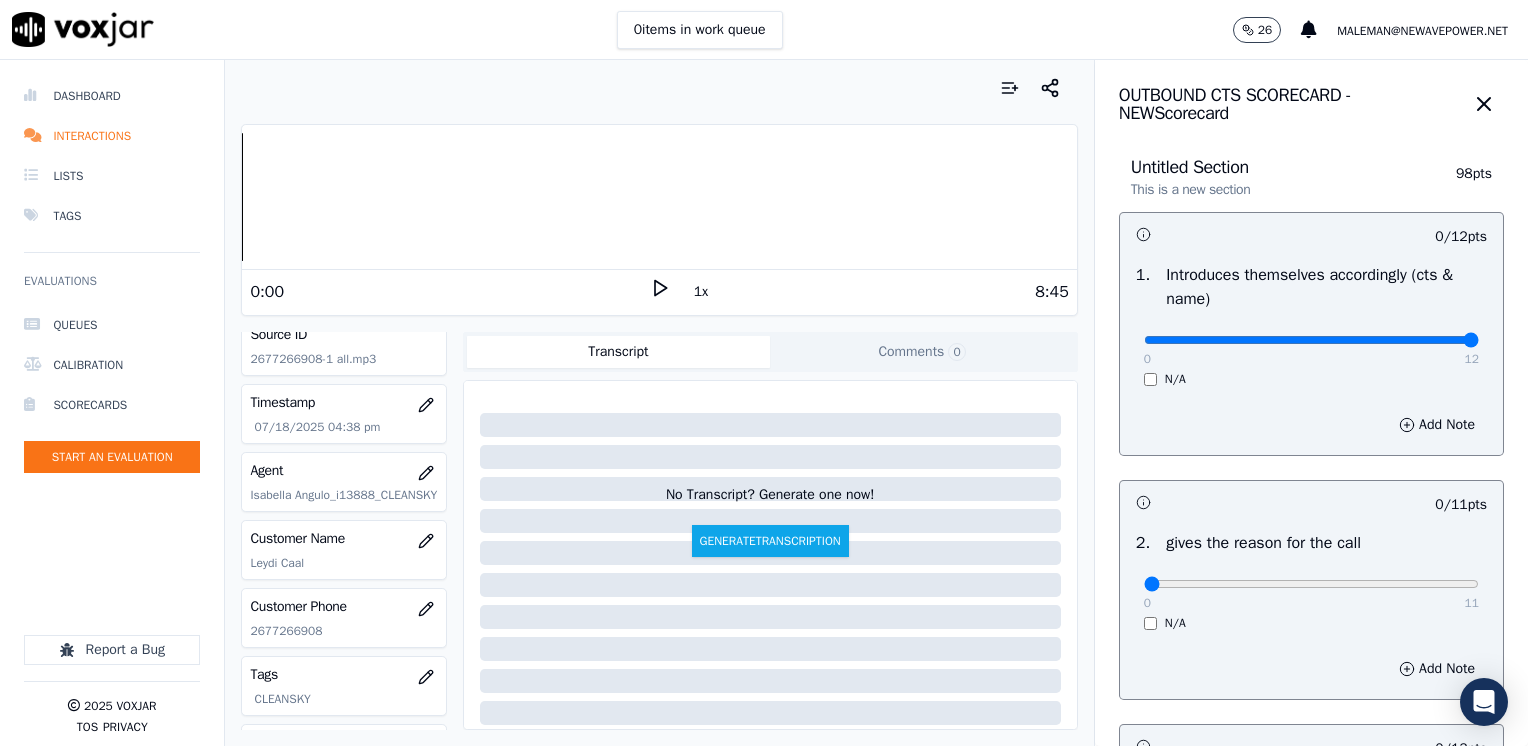 drag, startPoint x: 1128, startPoint y: 345, endPoint x: 1527, endPoint y: 340, distance: 399.03134 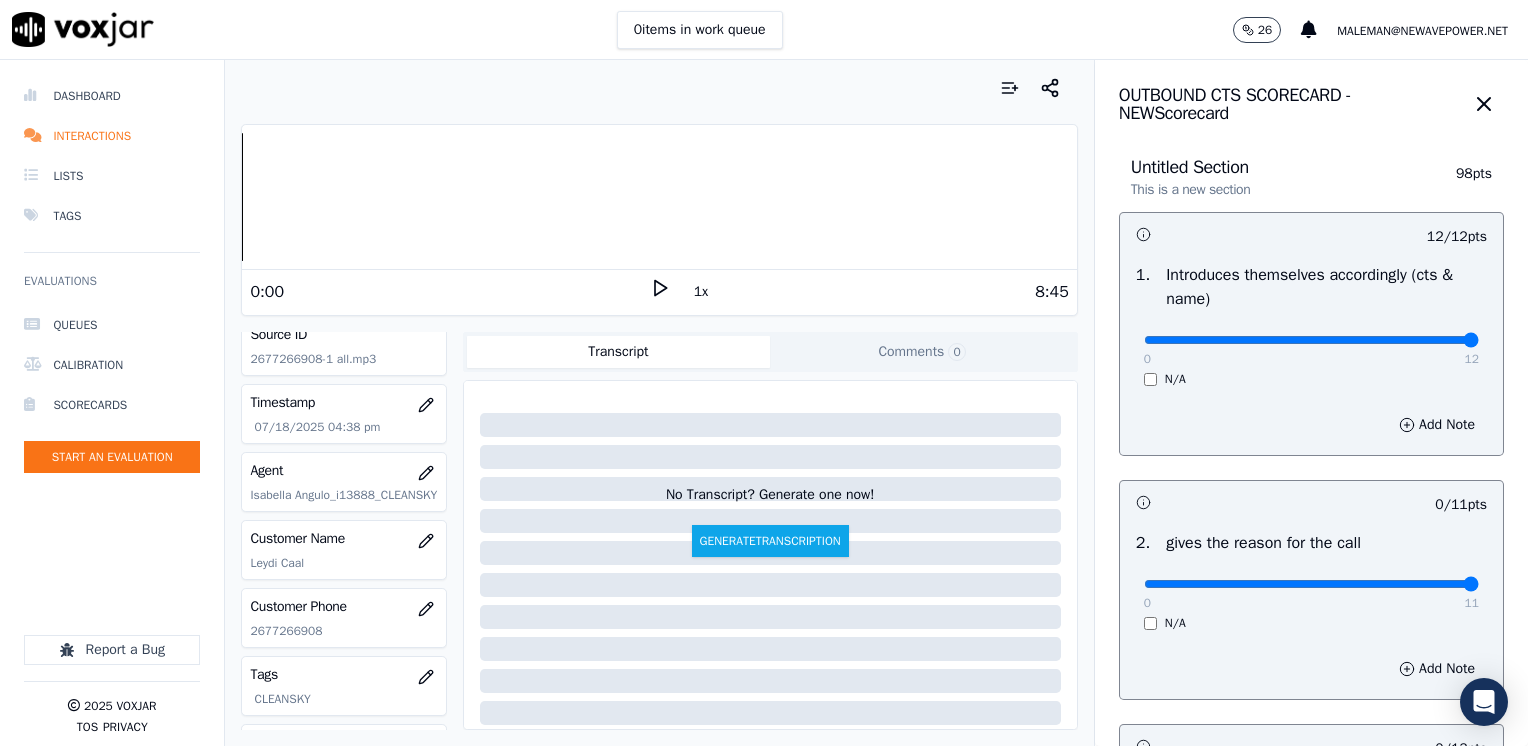 drag, startPoint x: 1137, startPoint y: 587, endPoint x: 1516, endPoint y: 557, distance: 380.1855 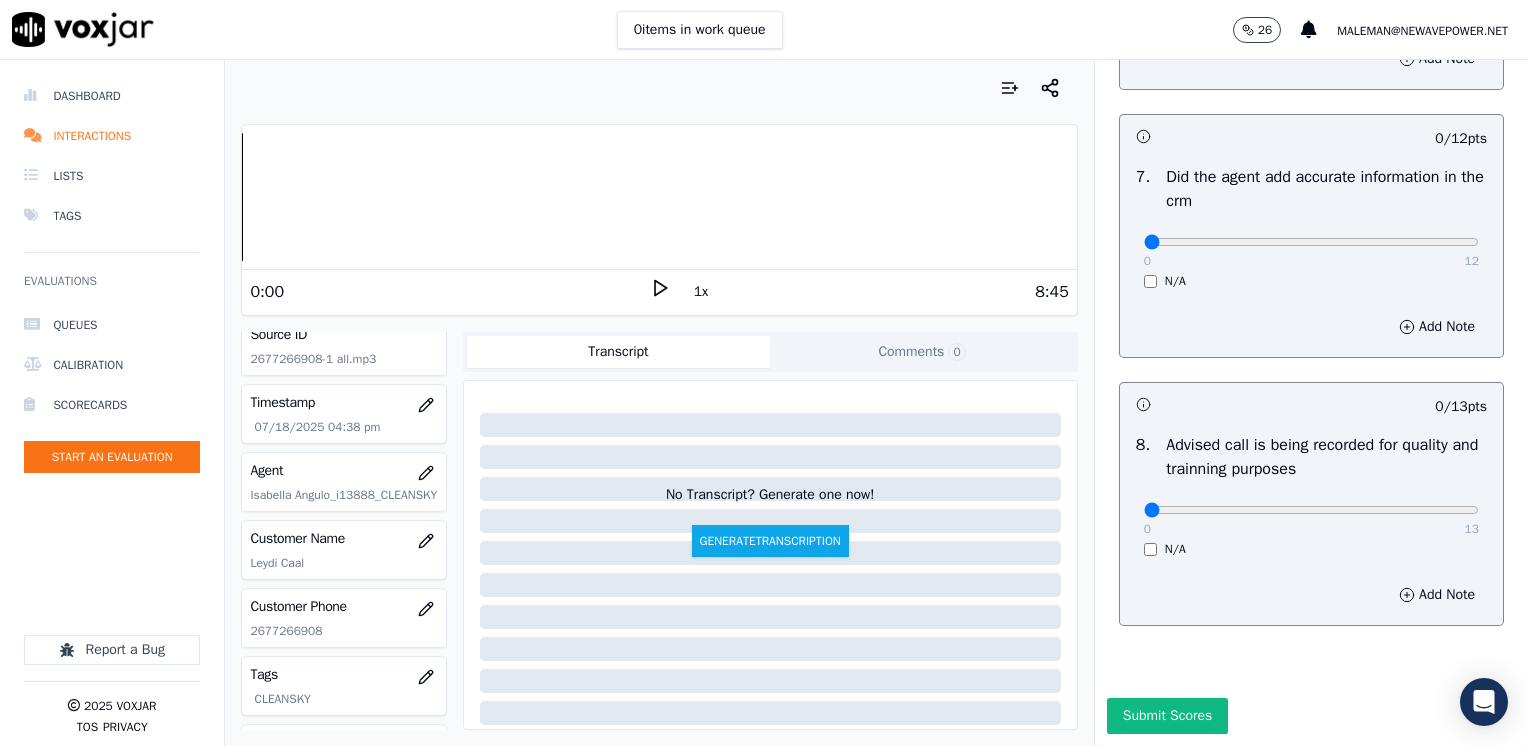 scroll, scrollTop: 1748, scrollLeft: 0, axis: vertical 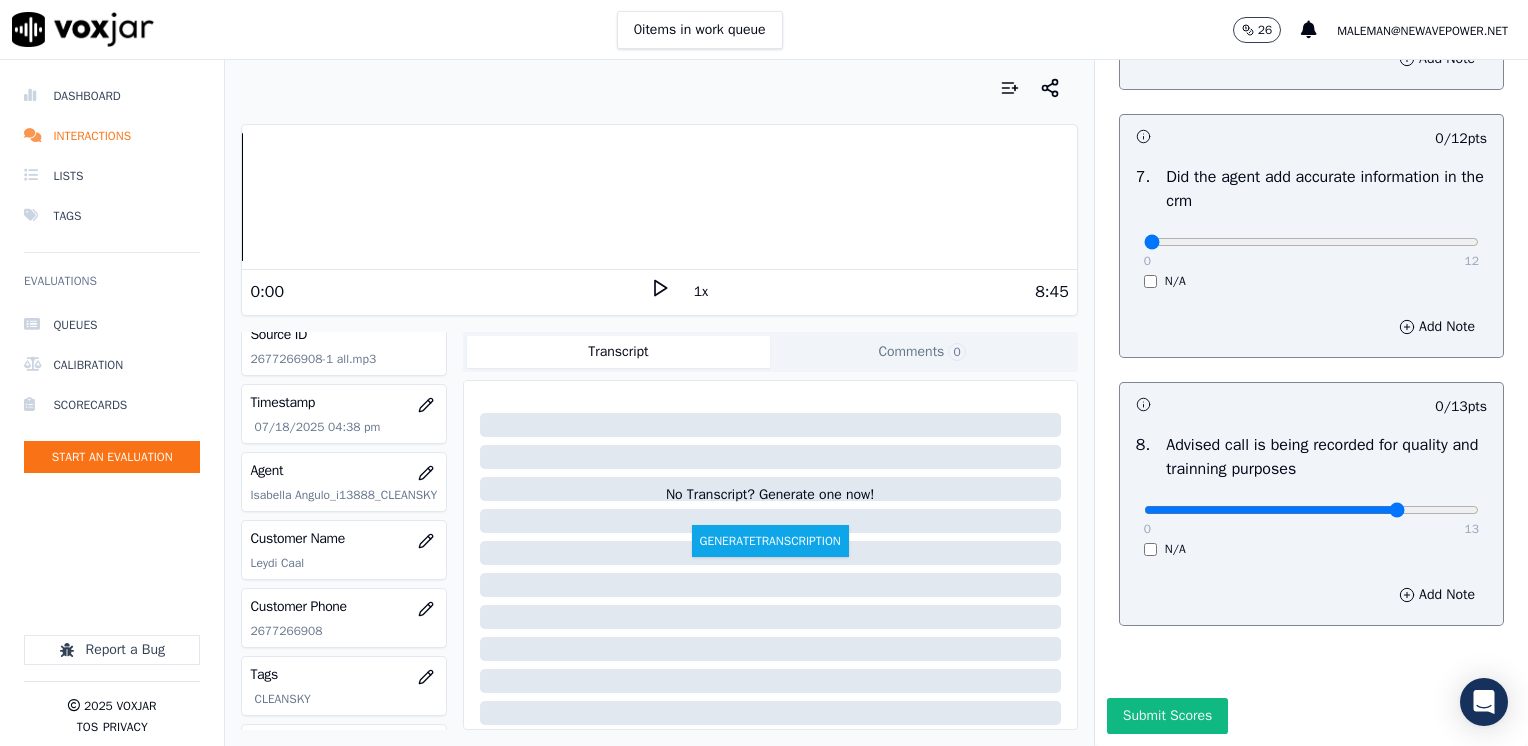 type on "10" 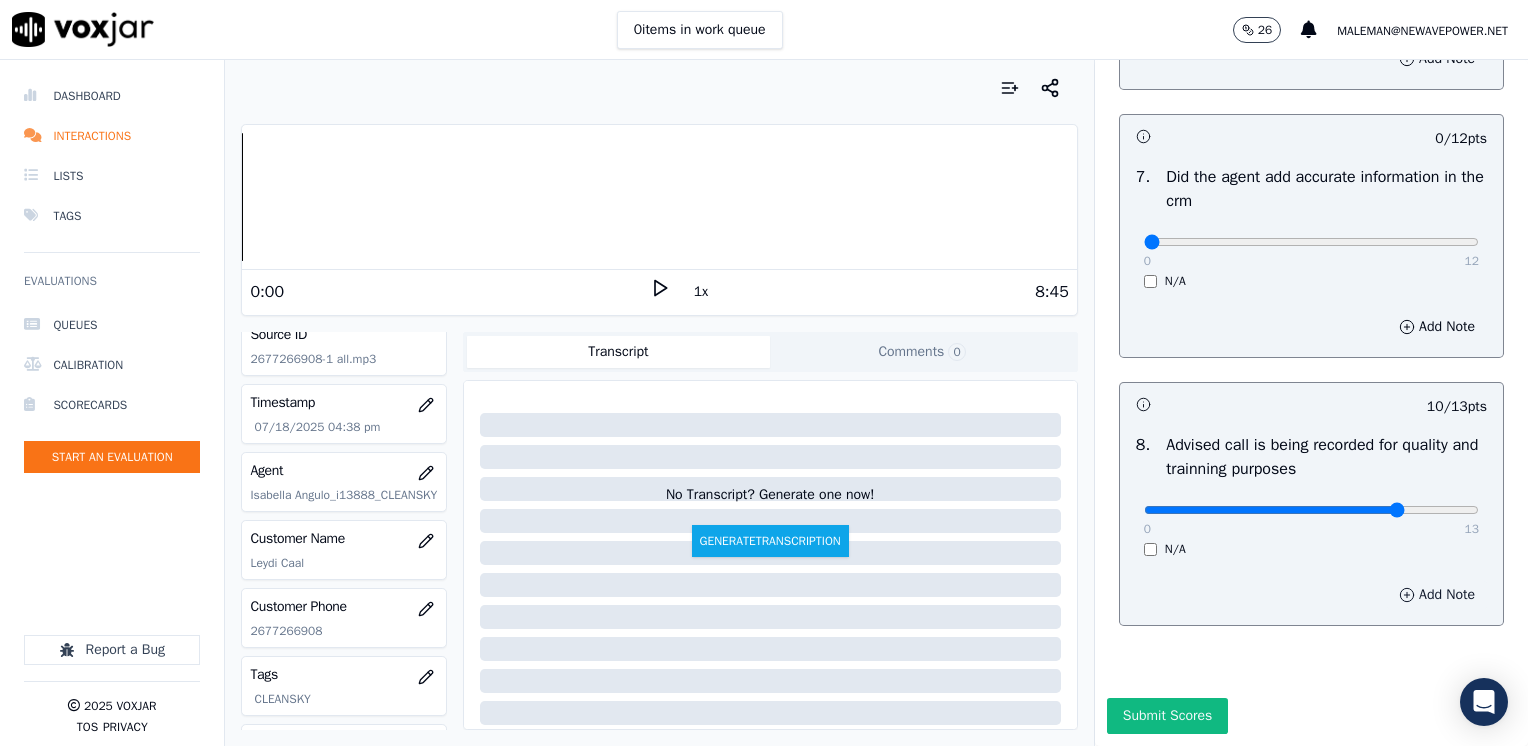 click on "Add Note" at bounding box center (1437, 595) 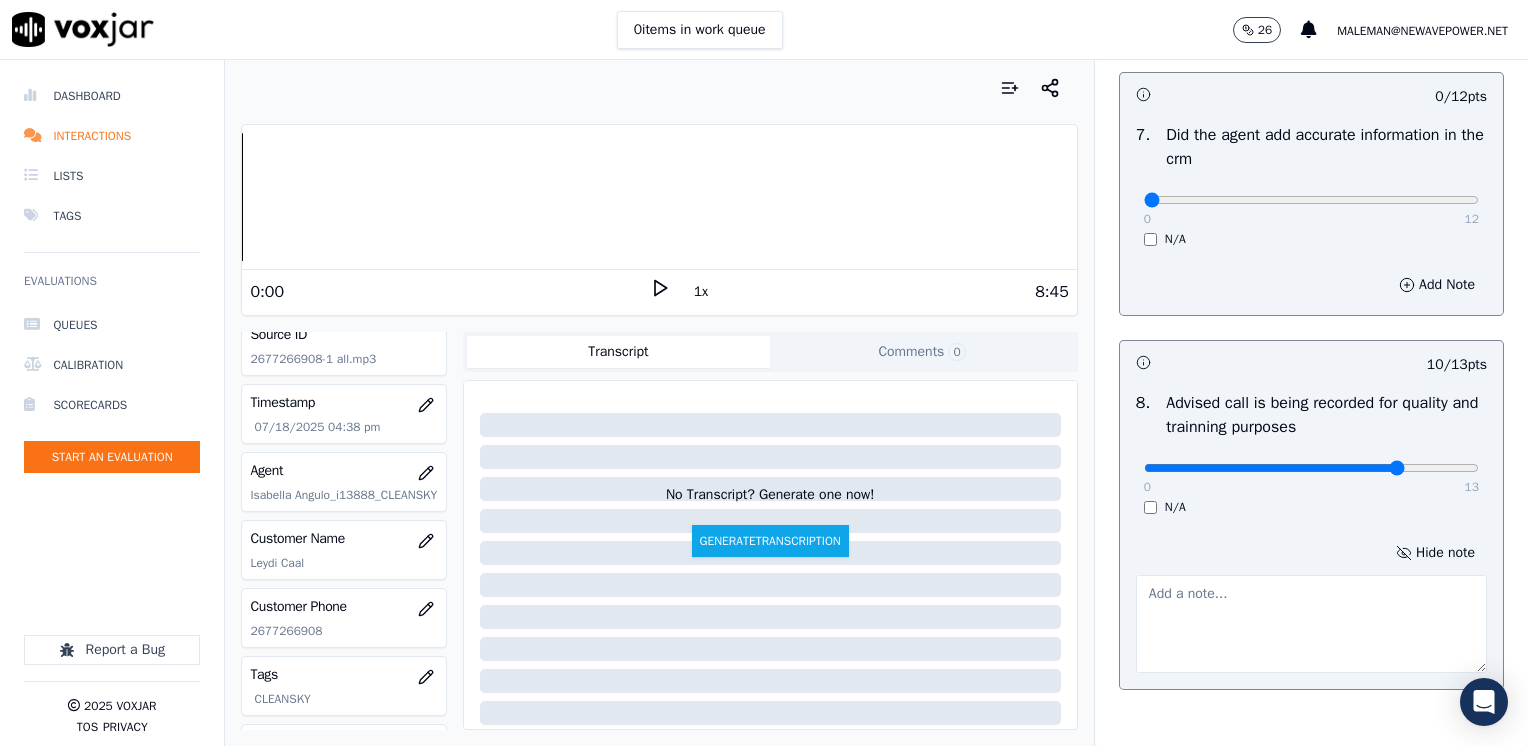 click at bounding box center (1311, 624) 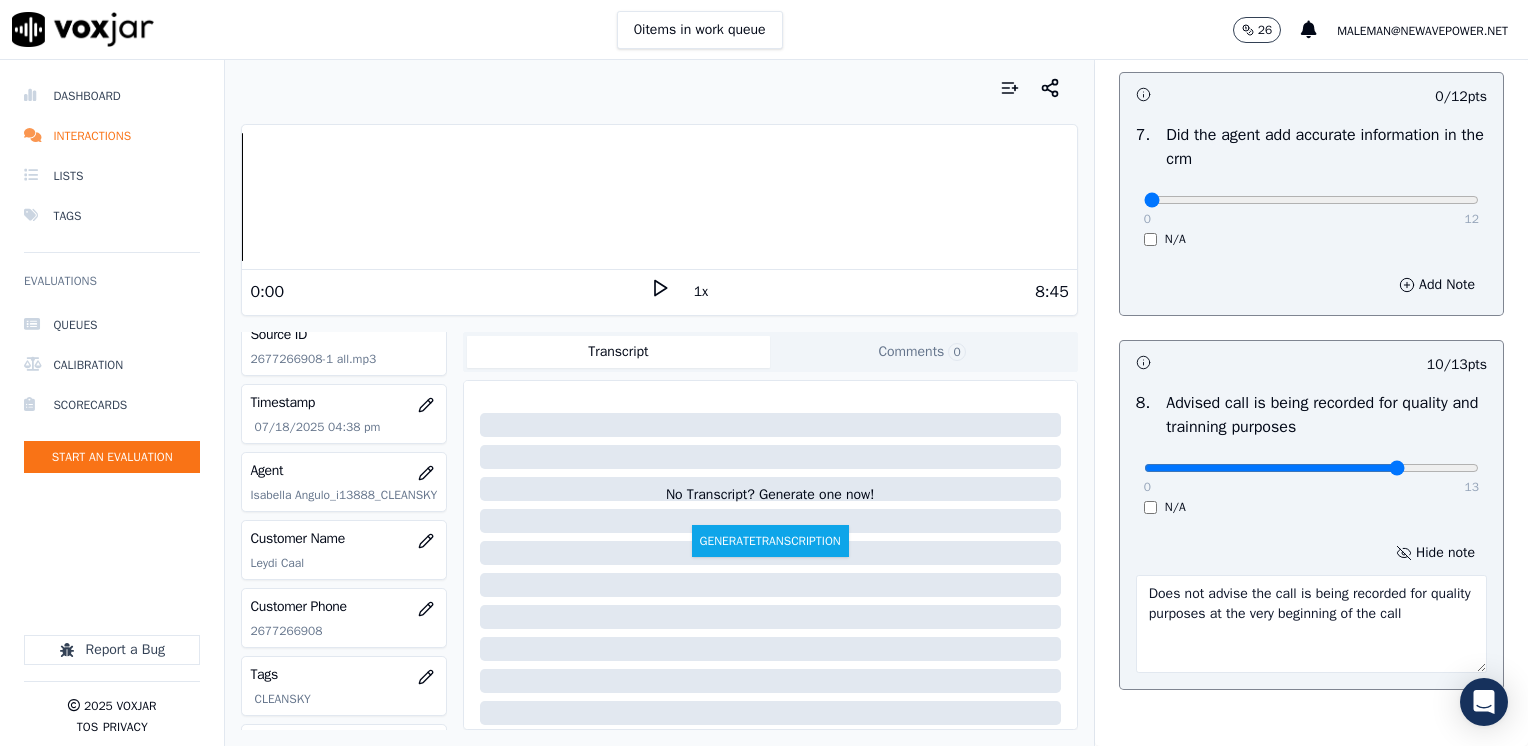 type on "Does not advise the call is being recorded for quality purposes at the very beginning of the call" 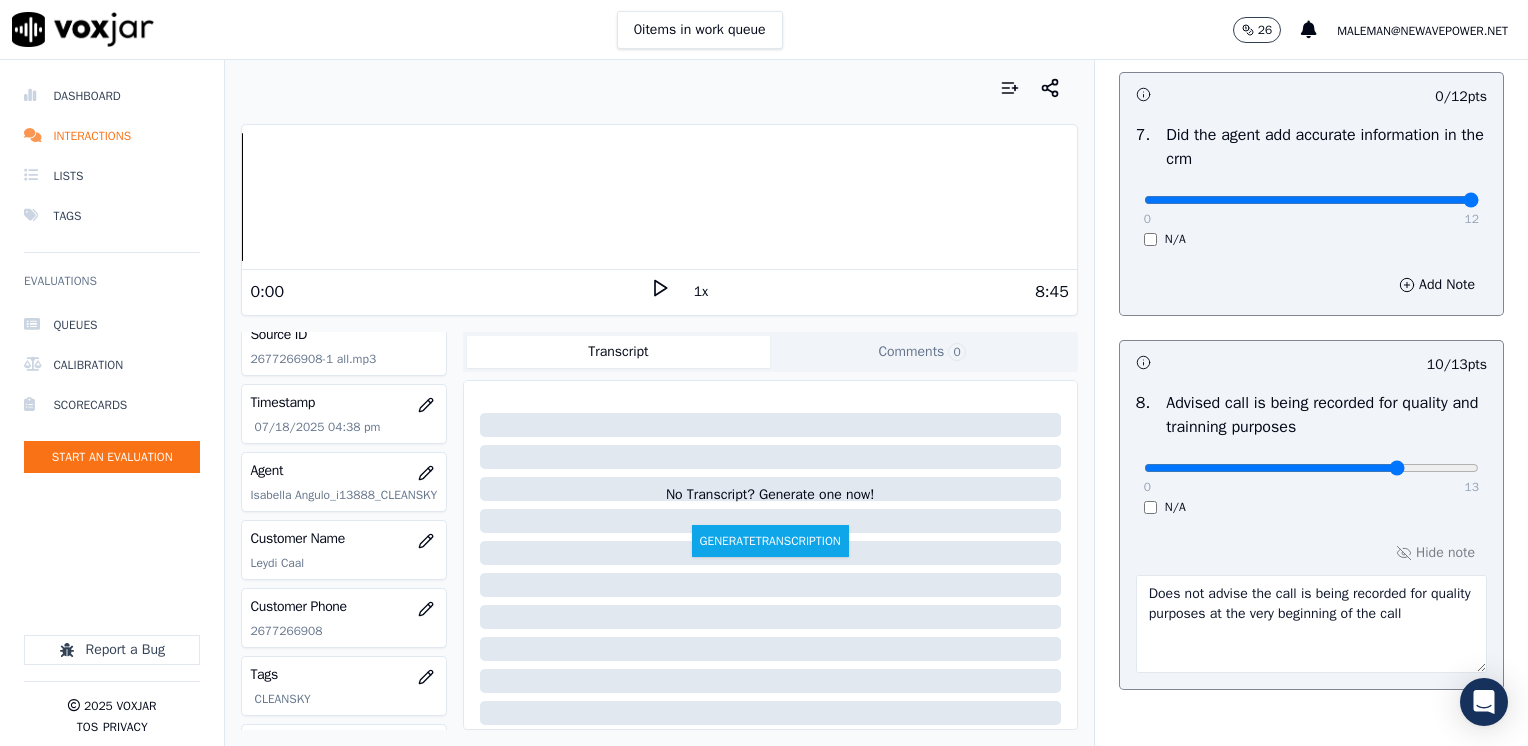 drag, startPoint x: 1138, startPoint y: 198, endPoint x: 1527, endPoint y: 242, distance: 391.48053 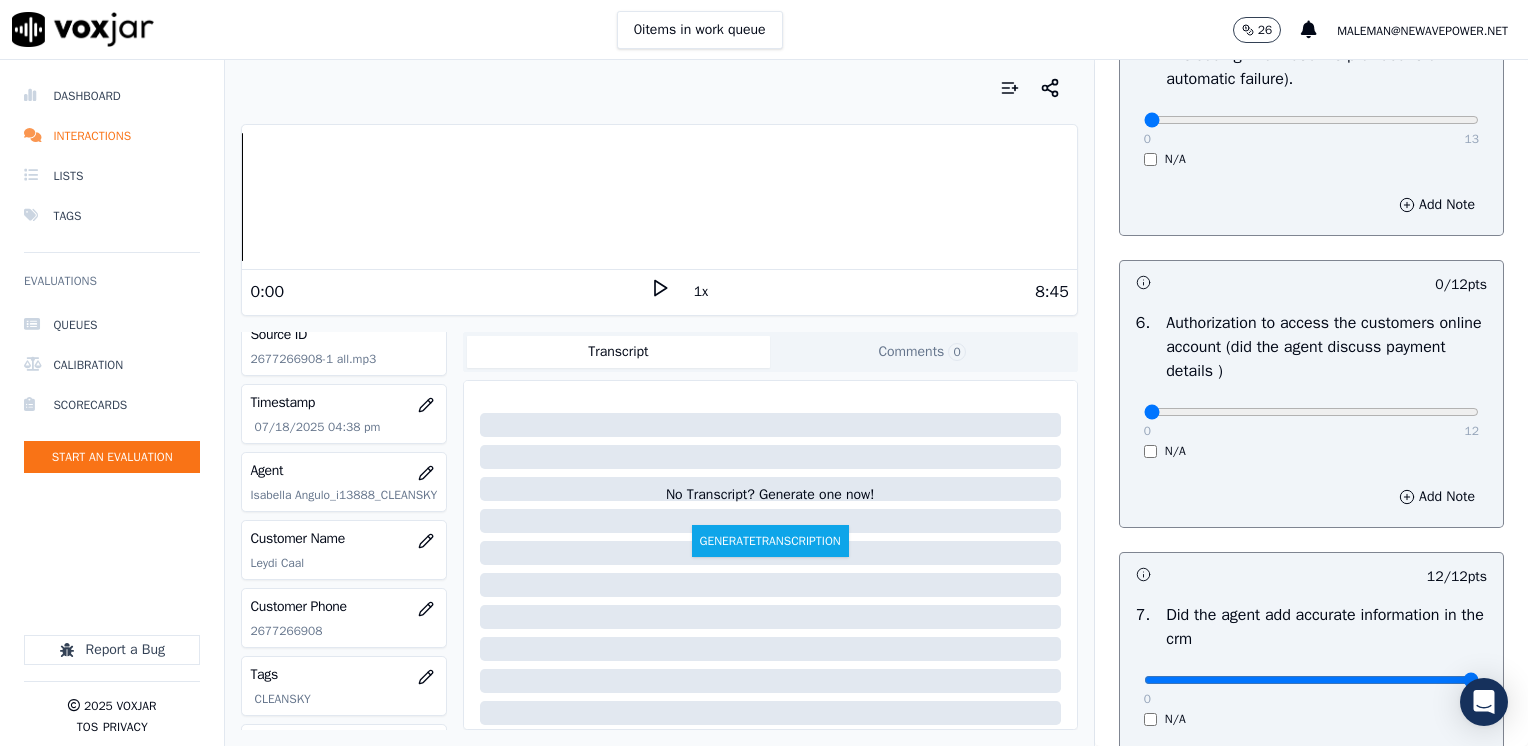 scroll, scrollTop: 1248, scrollLeft: 0, axis: vertical 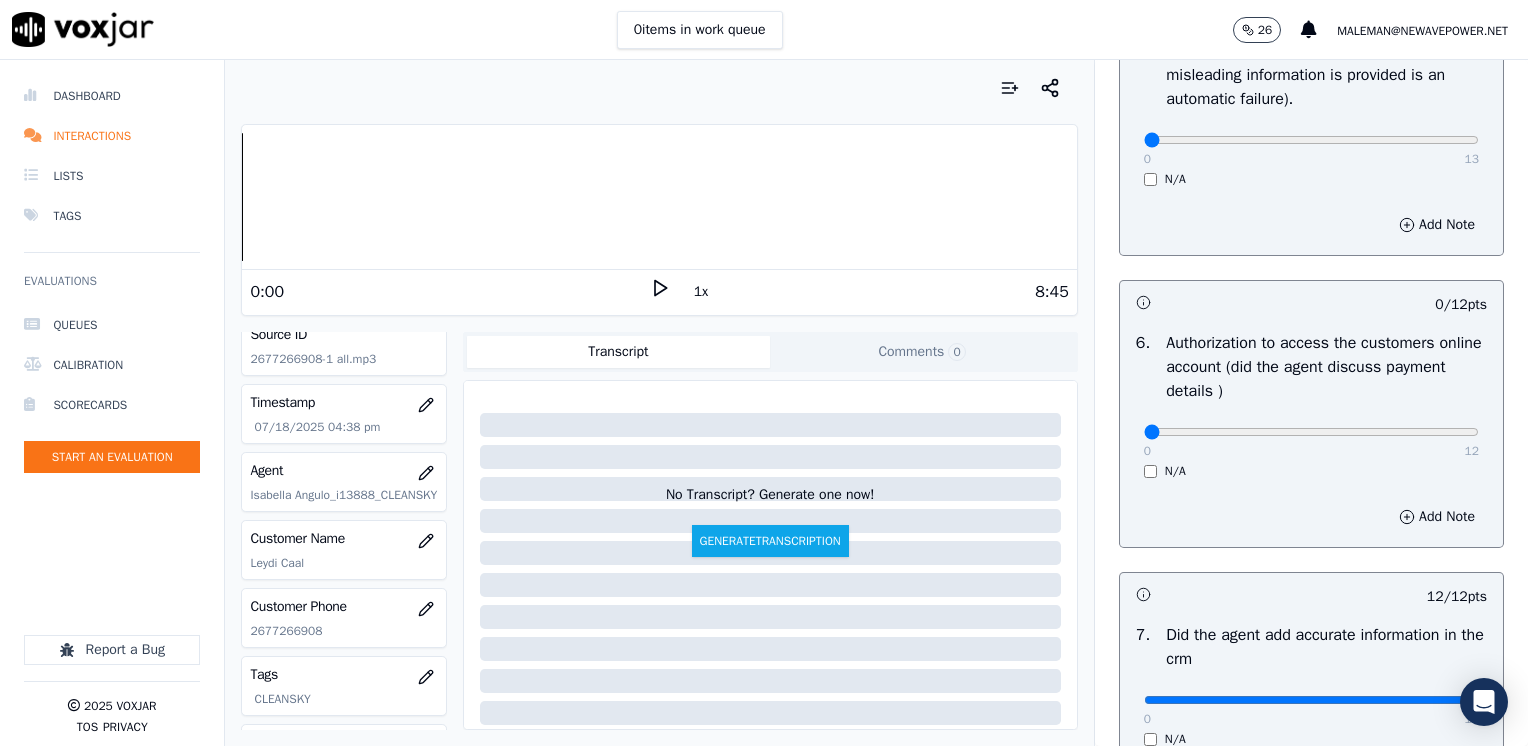 click on "N/A" at bounding box center (1311, 471) 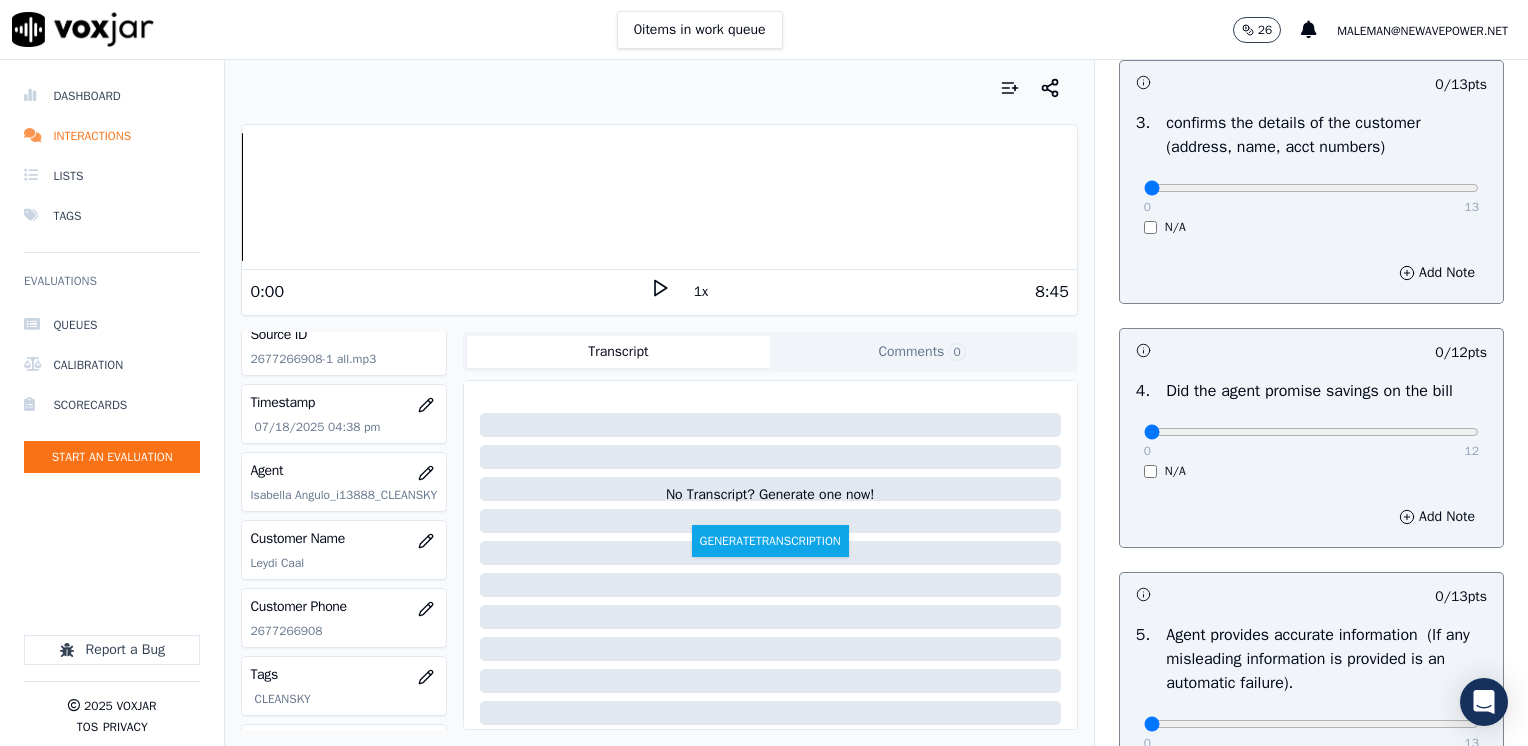 scroll, scrollTop: 648, scrollLeft: 0, axis: vertical 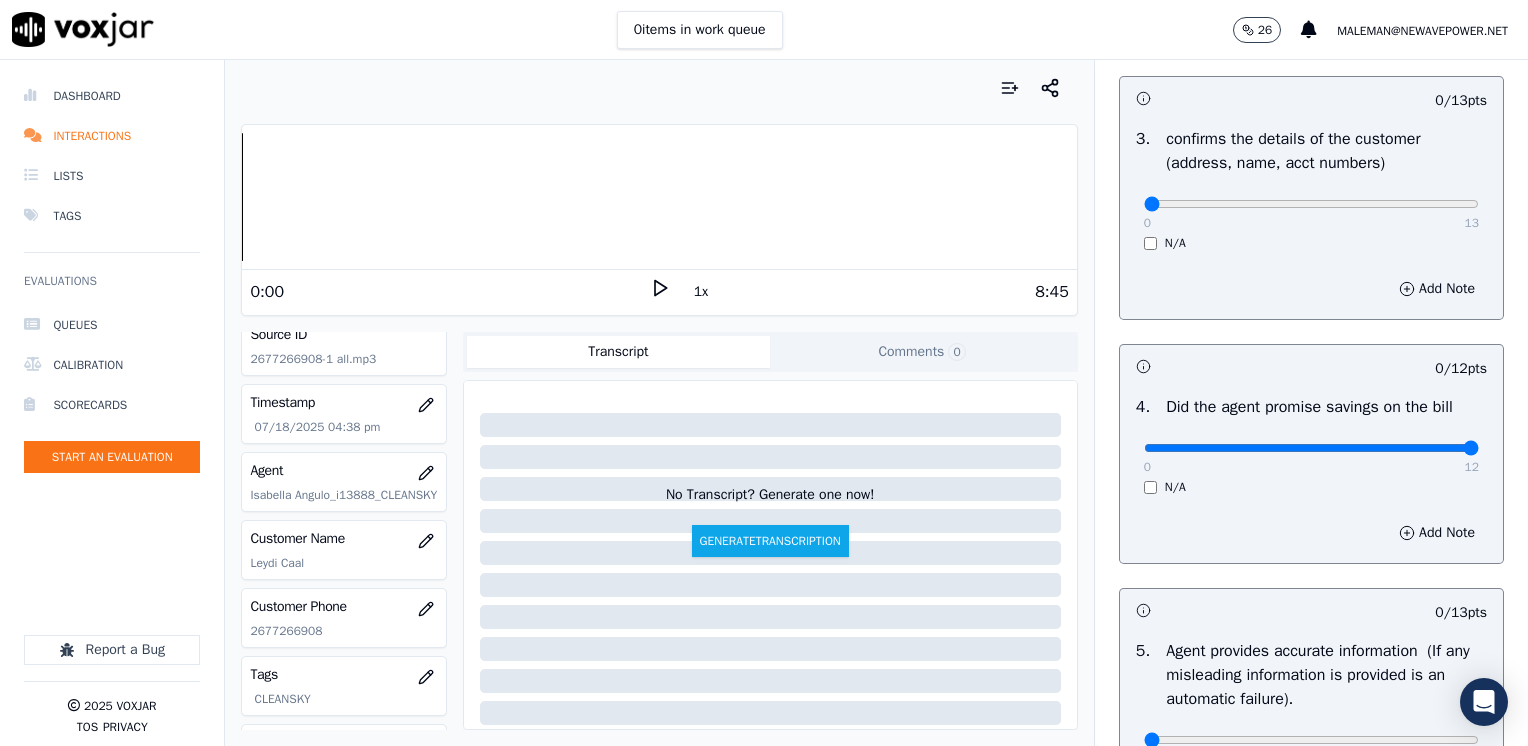 drag, startPoint x: 1127, startPoint y: 447, endPoint x: 1531, endPoint y: 483, distance: 405.6008 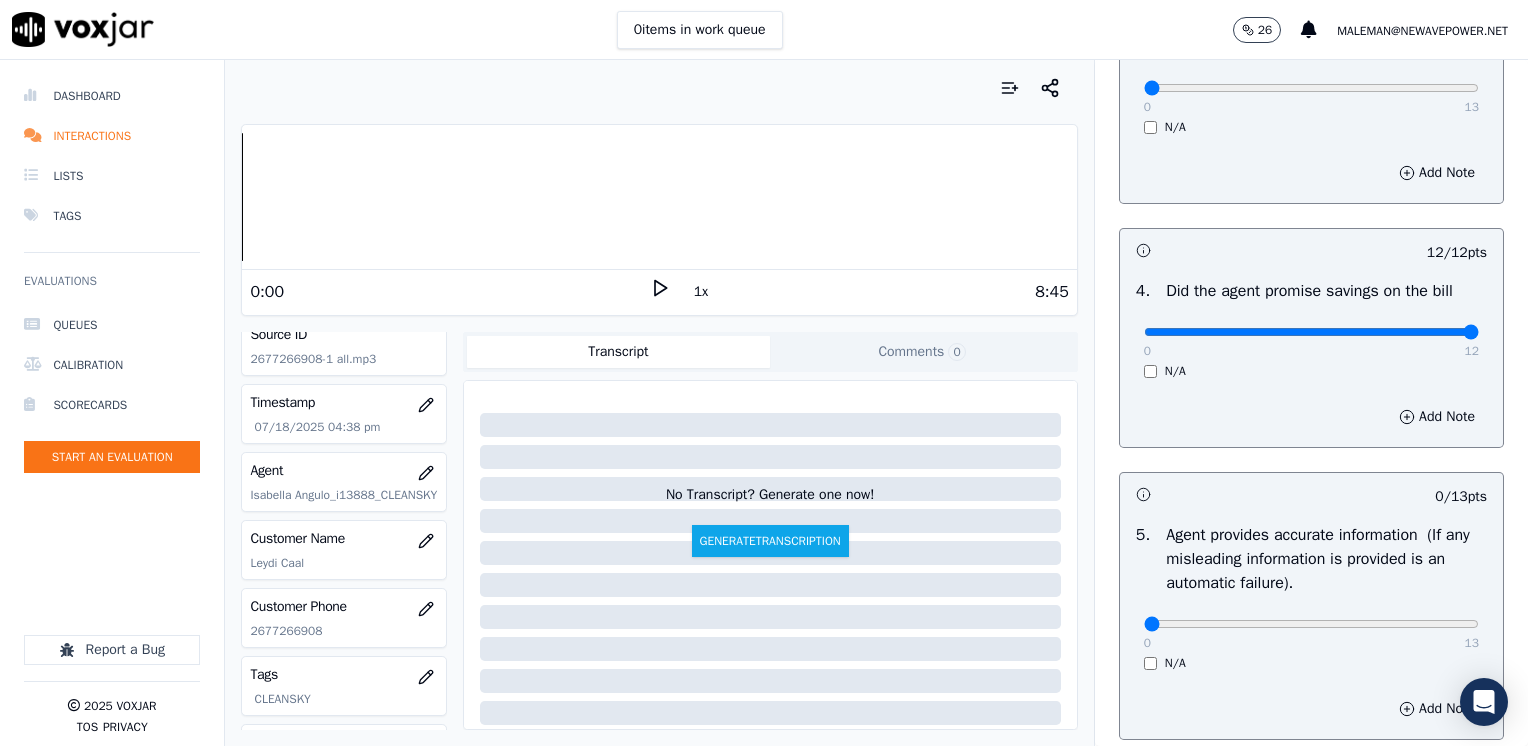 scroll, scrollTop: 800, scrollLeft: 0, axis: vertical 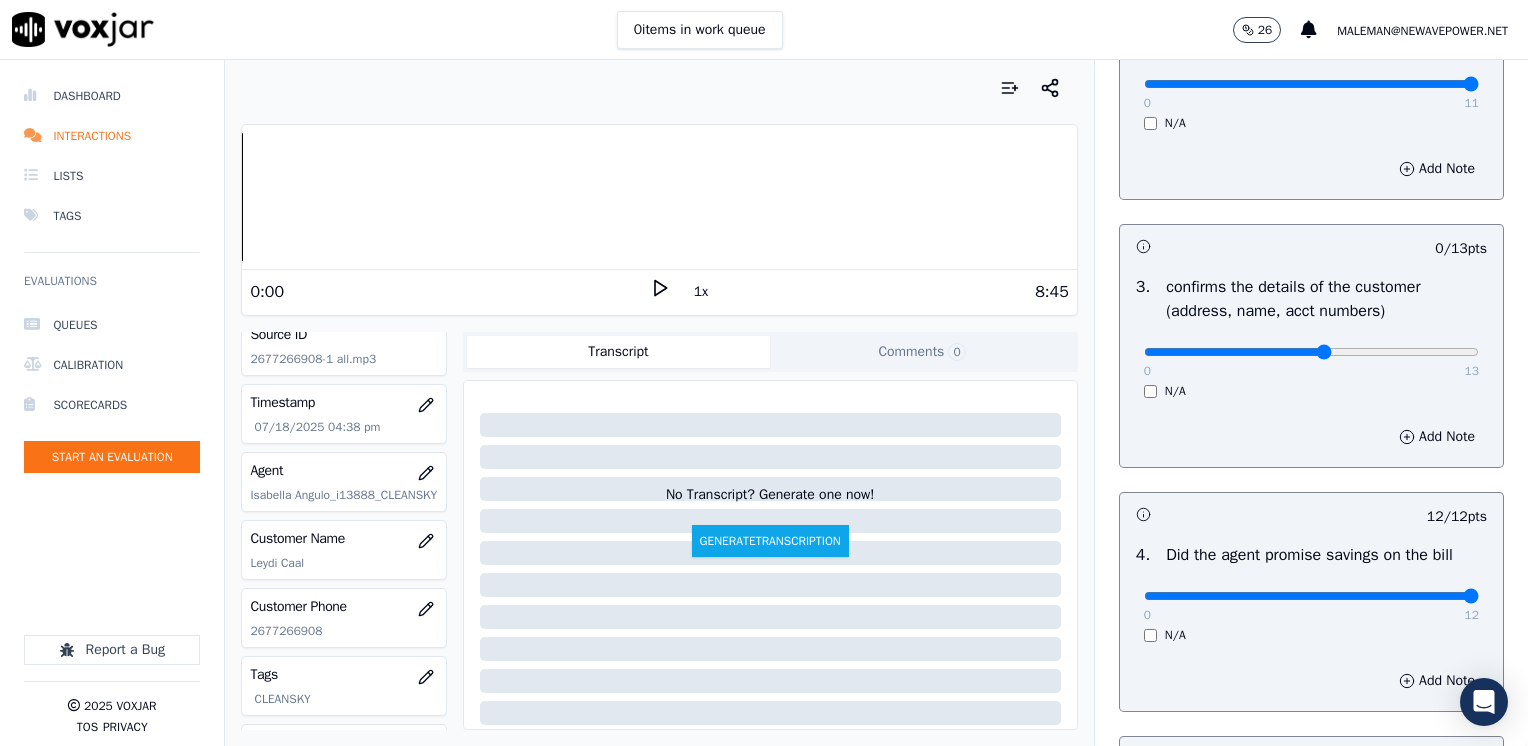 type on "7" 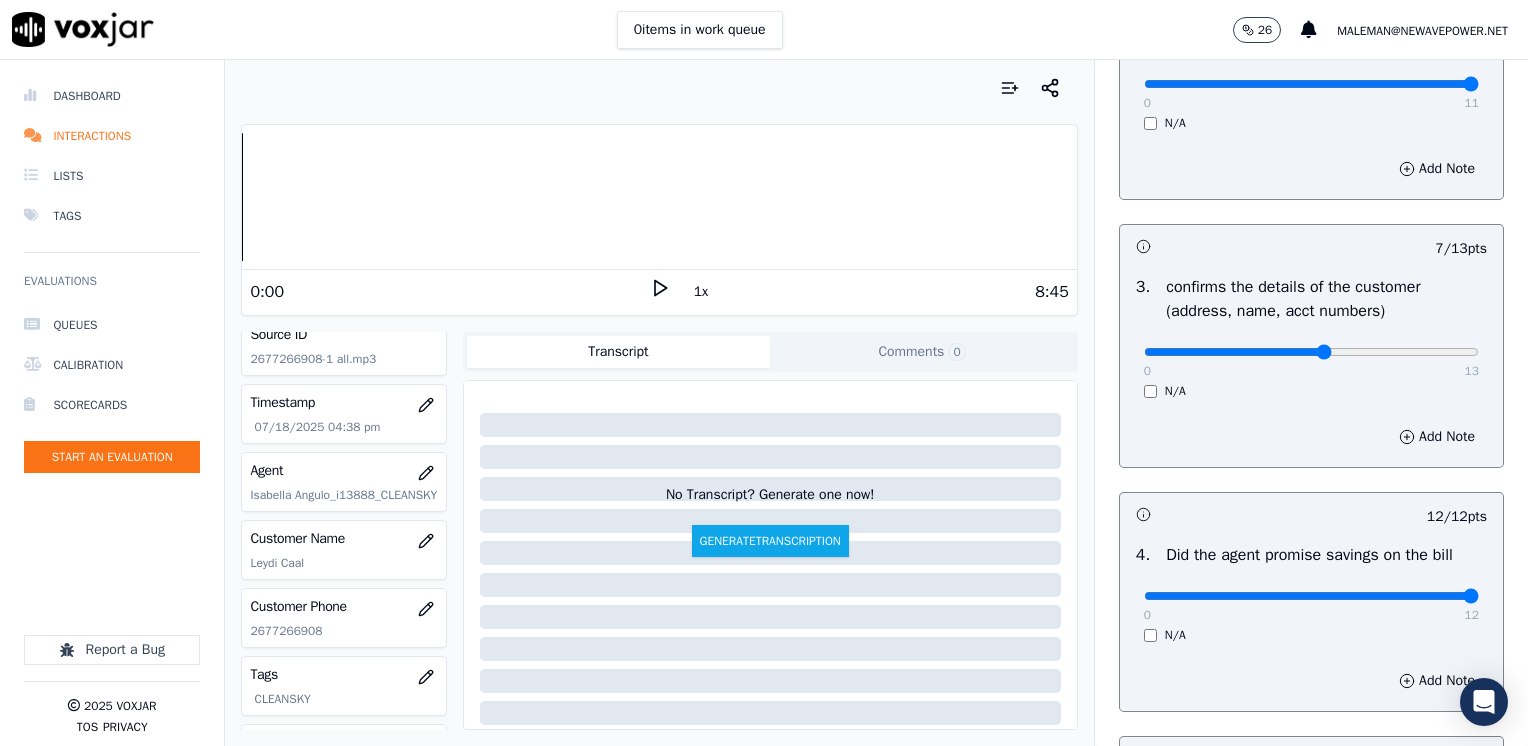 click on "Add Note" at bounding box center (1311, 437) 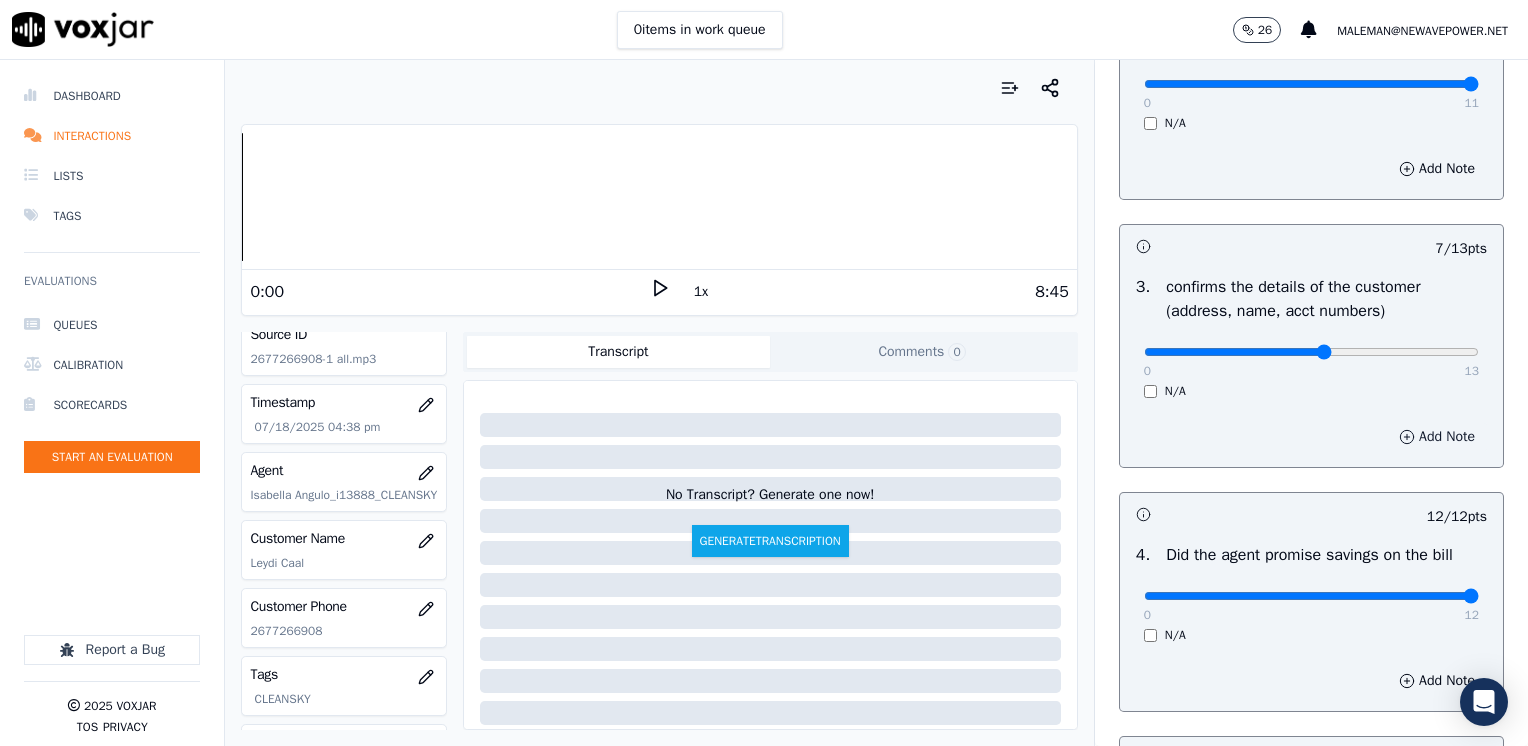 click on "Add Note" at bounding box center (1437, 437) 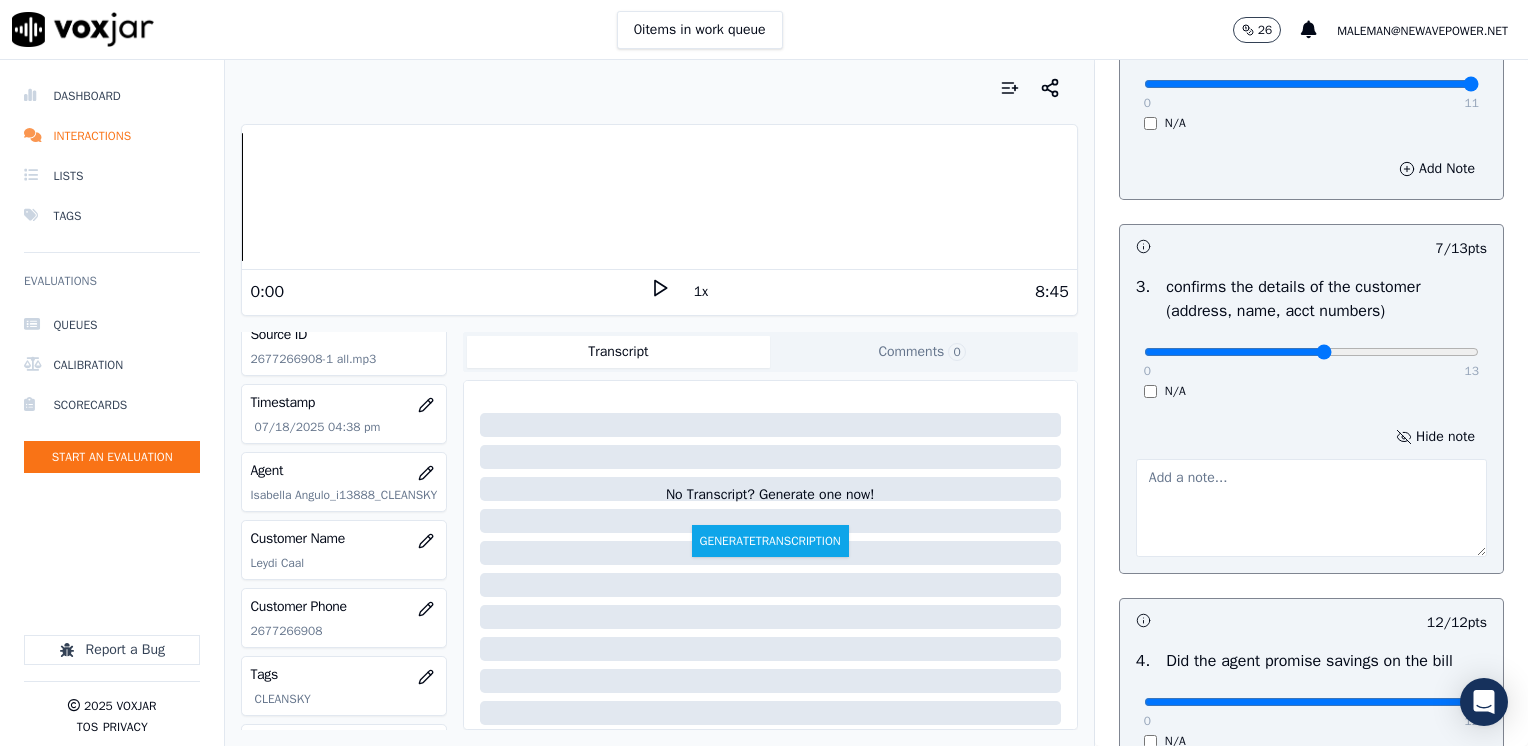 click at bounding box center (1311, 508) 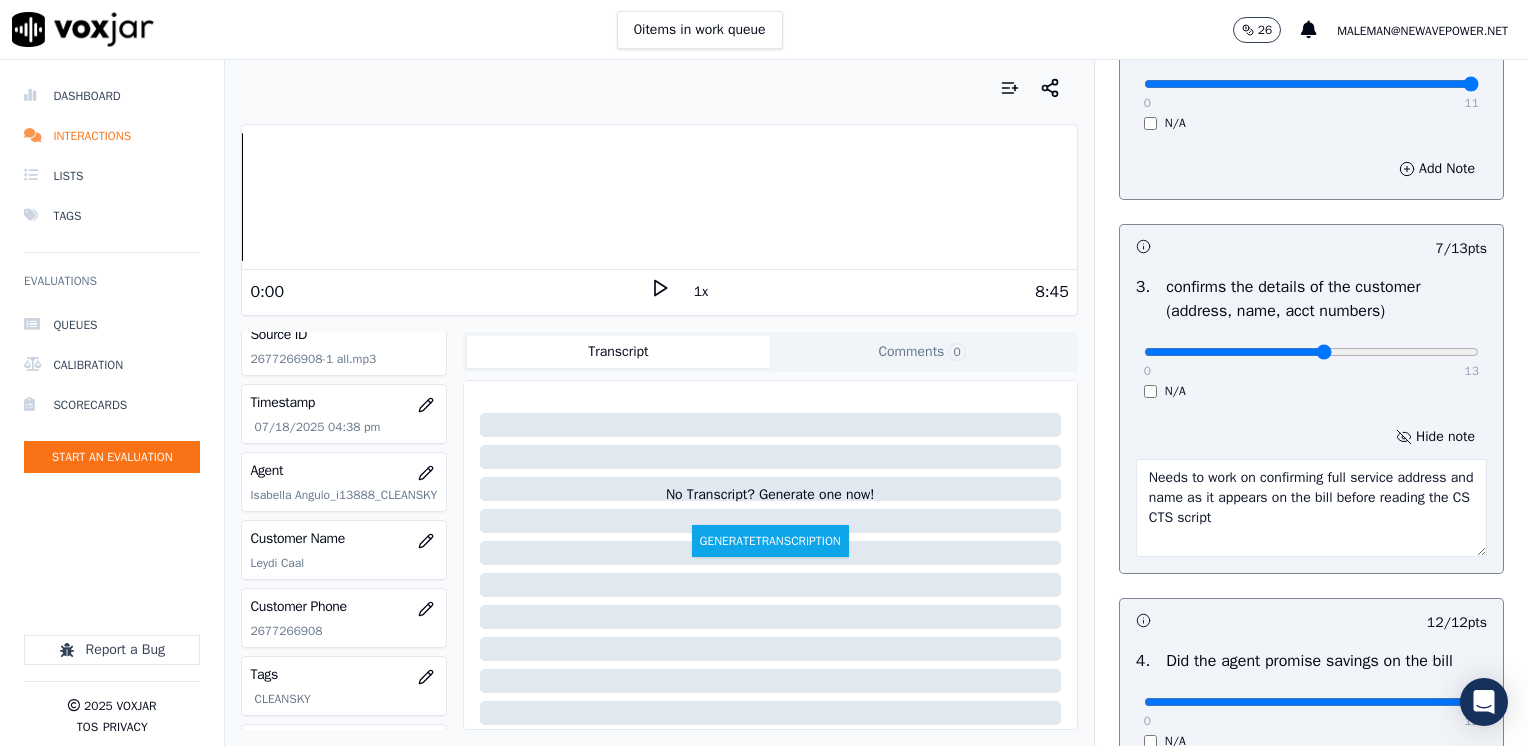 type on "Needs to work on confirming full service address and name as it appears on the bill before reading the CS CTS script" 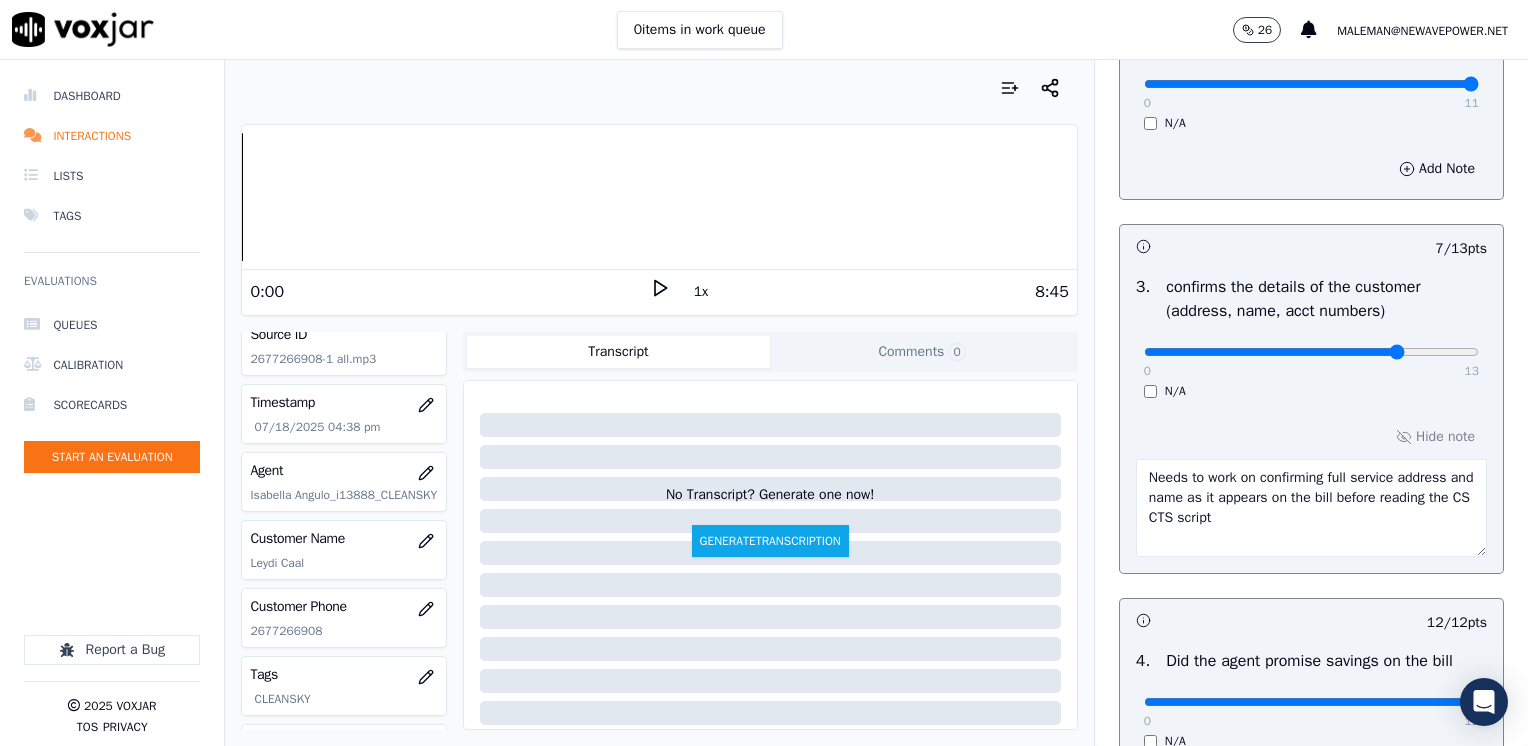 type on "10" 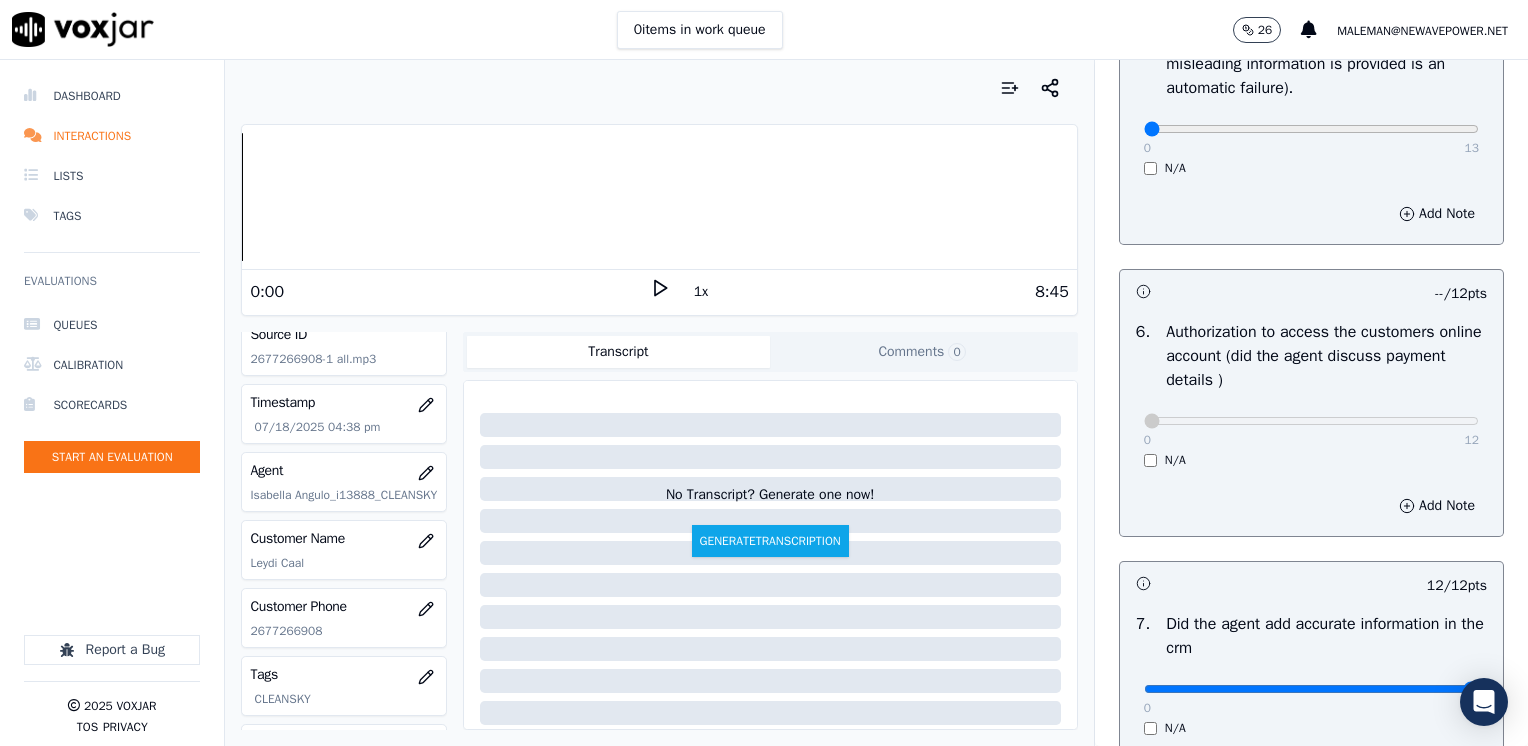 scroll, scrollTop: 1200, scrollLeft: 0, axis: vertical 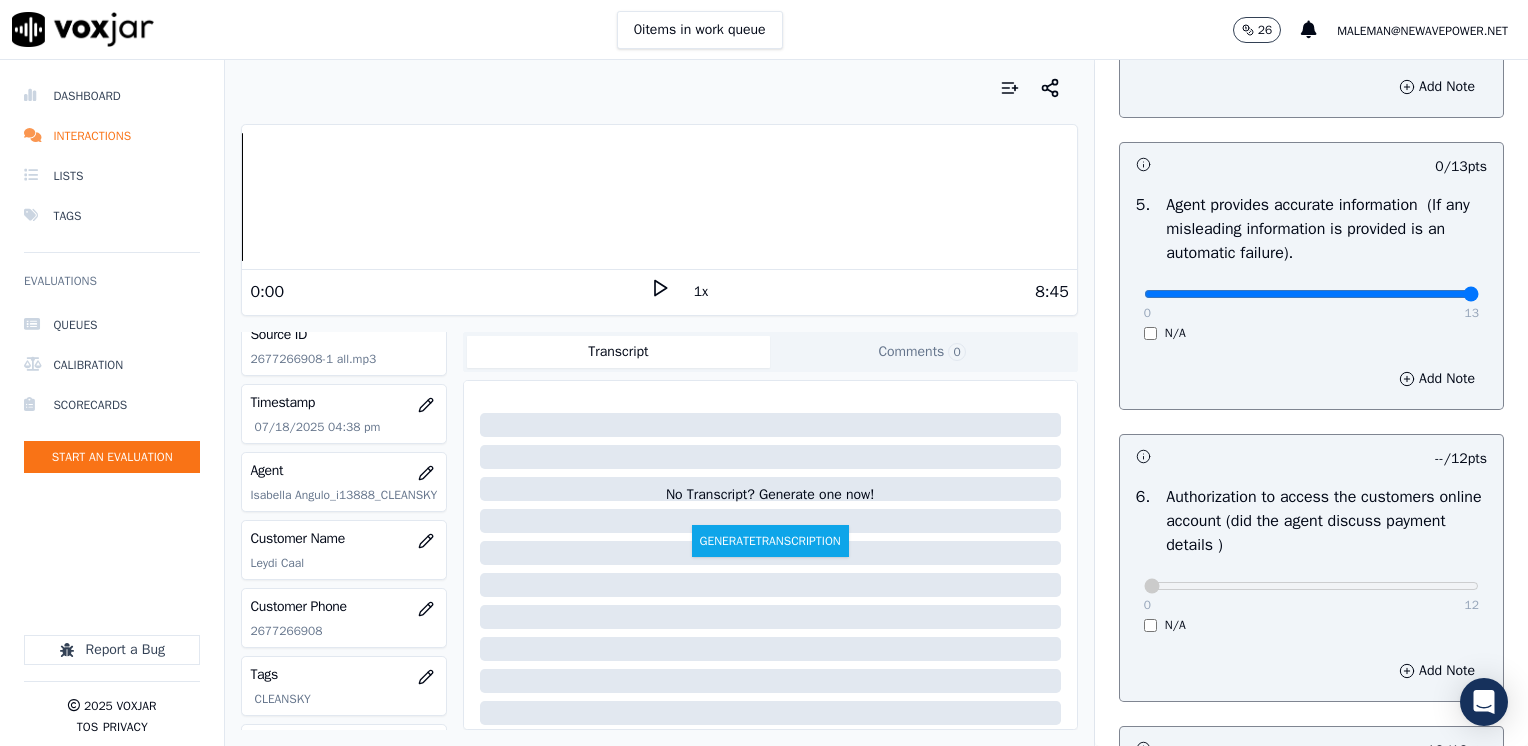 drag, startPoint x: 1131, startPoint y: 294, endPoint x: 1531, endPoint y: 346, distance: 403.36584 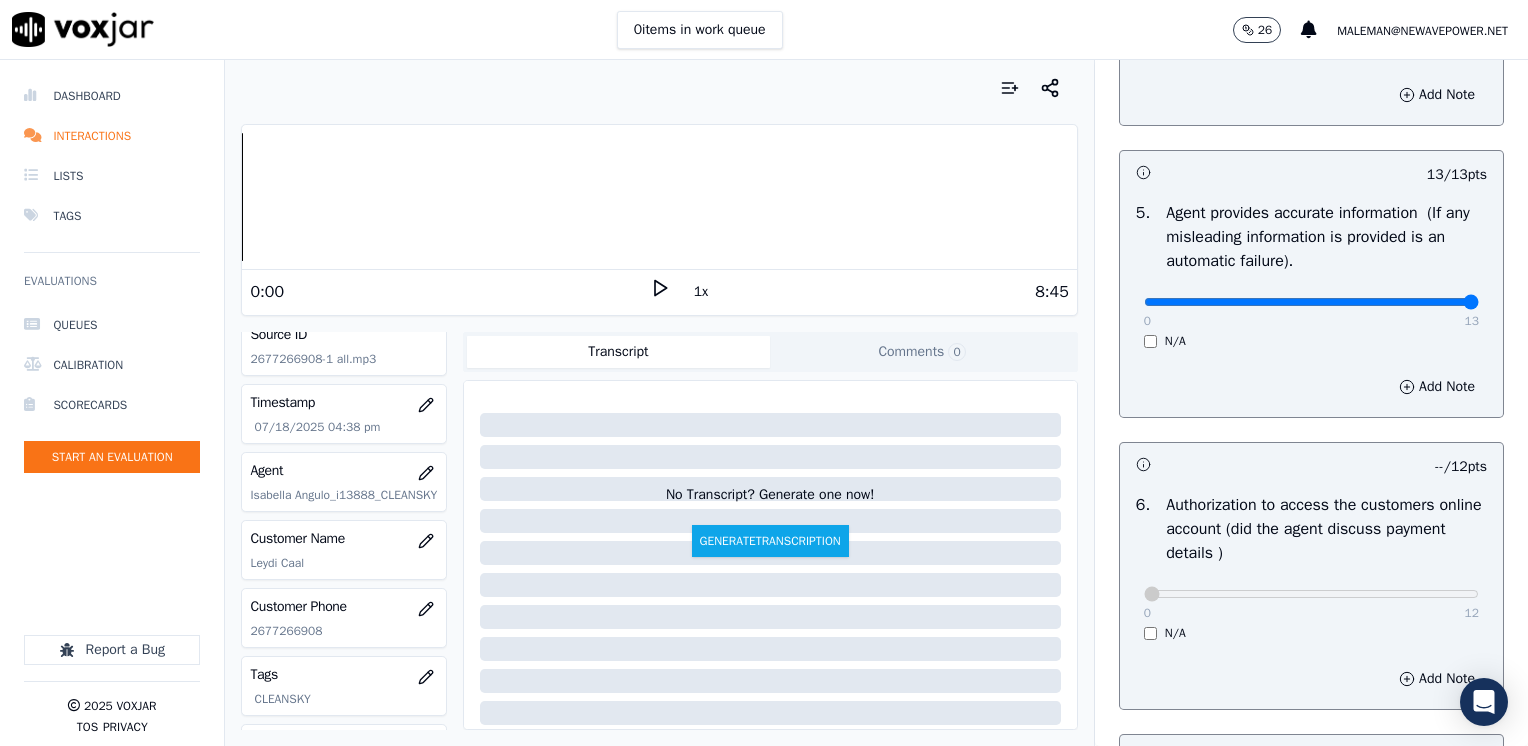scroll, scrollTop: 1159, scrollLeft: 0, axis: vertical 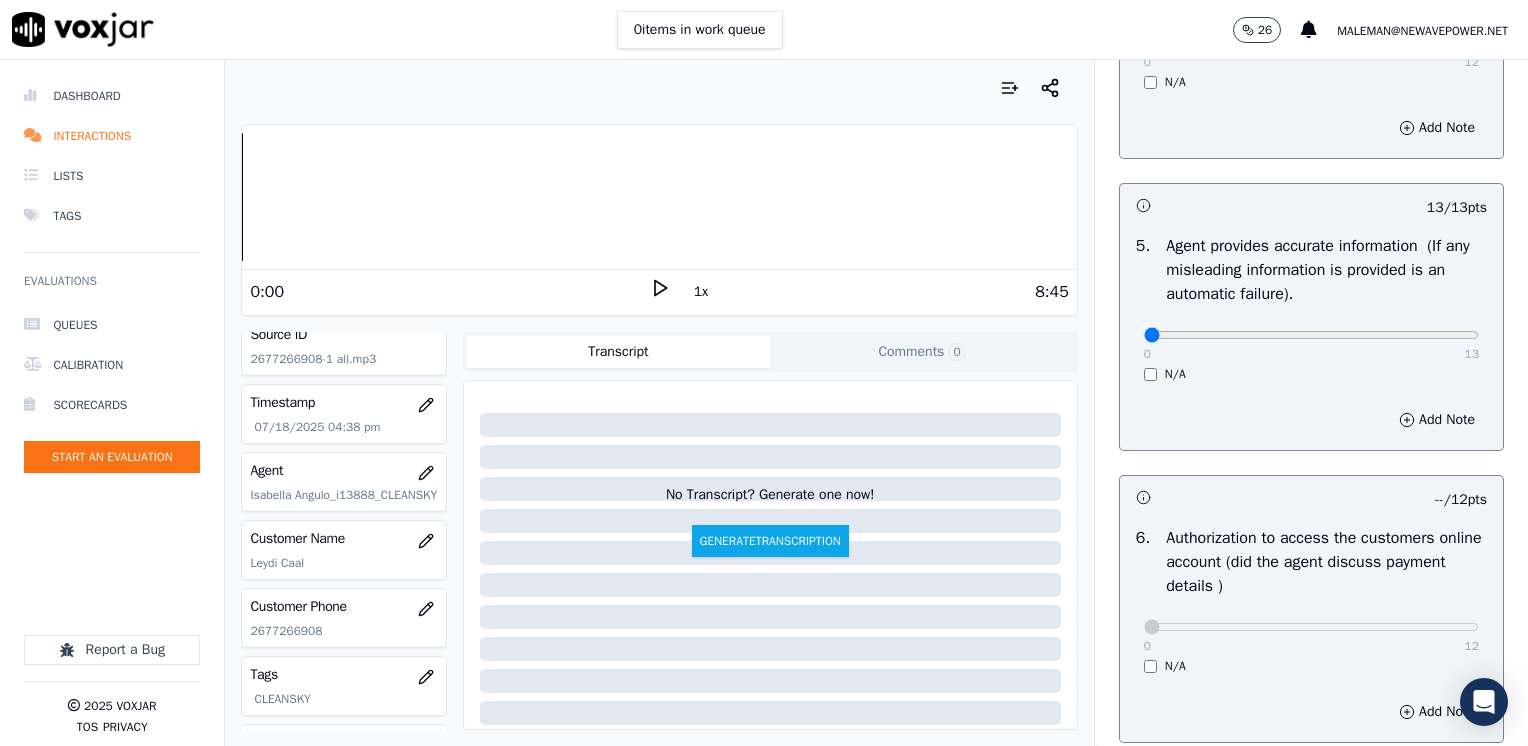 type on "0" 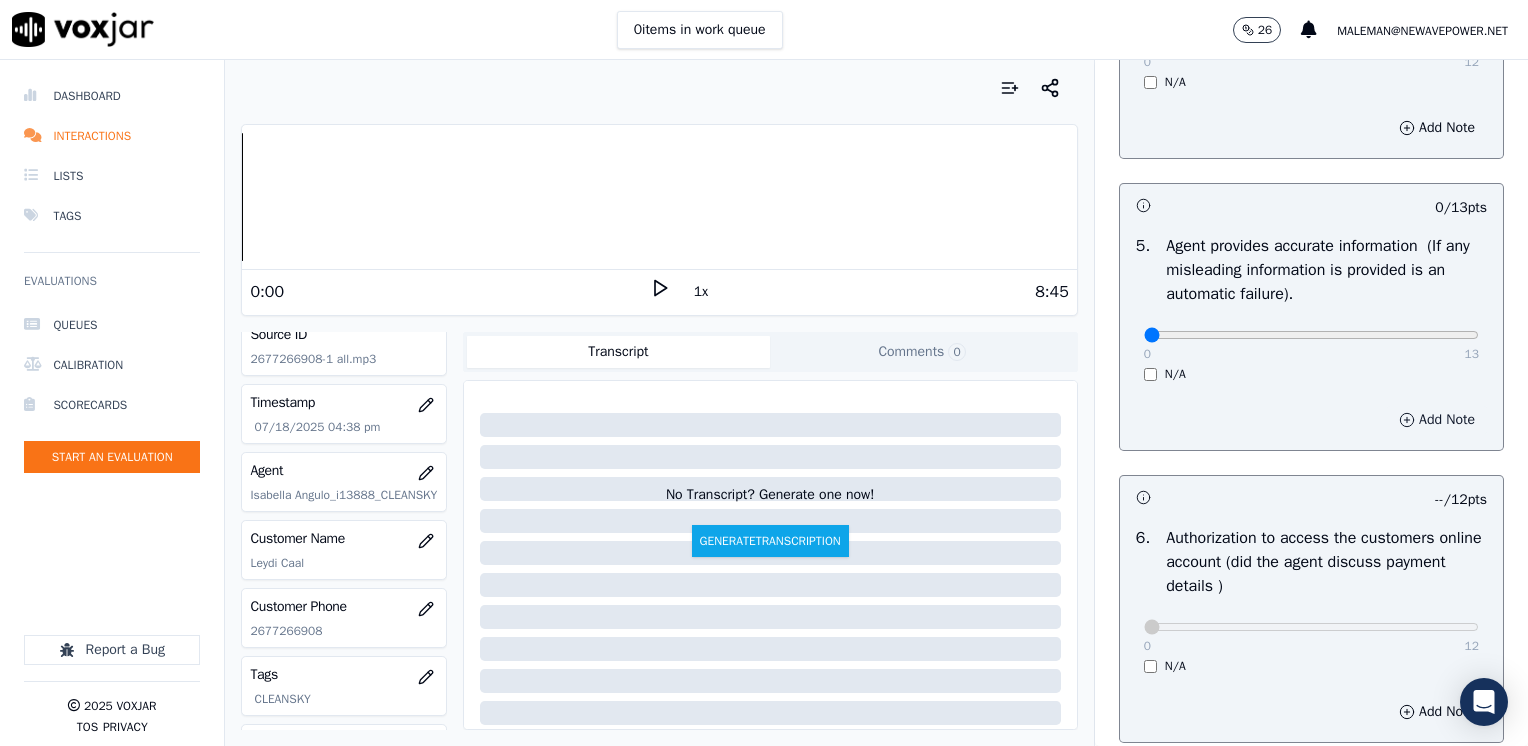 click on "Add Note" at bounding box center (1437, 420) 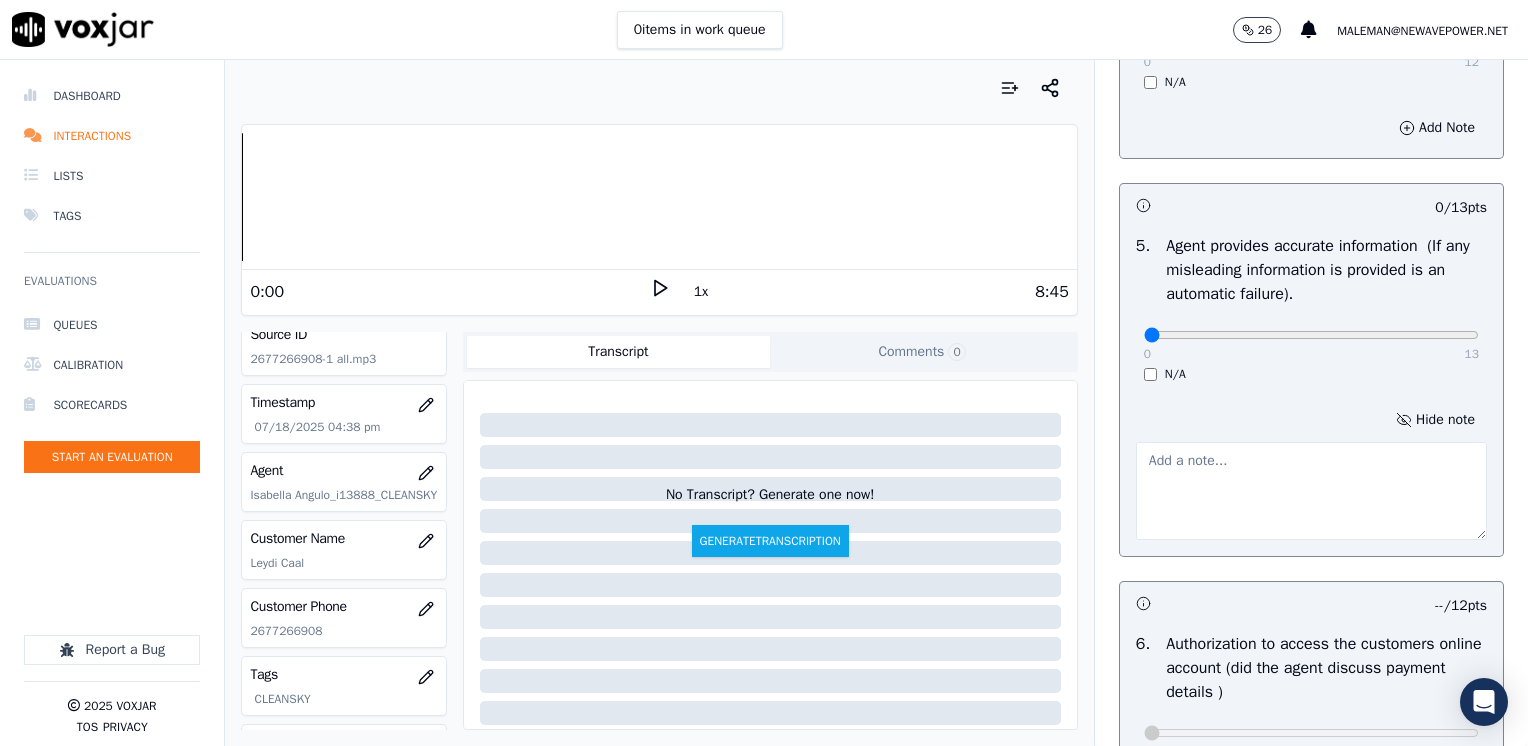 click at bounding box center [1311, 491] 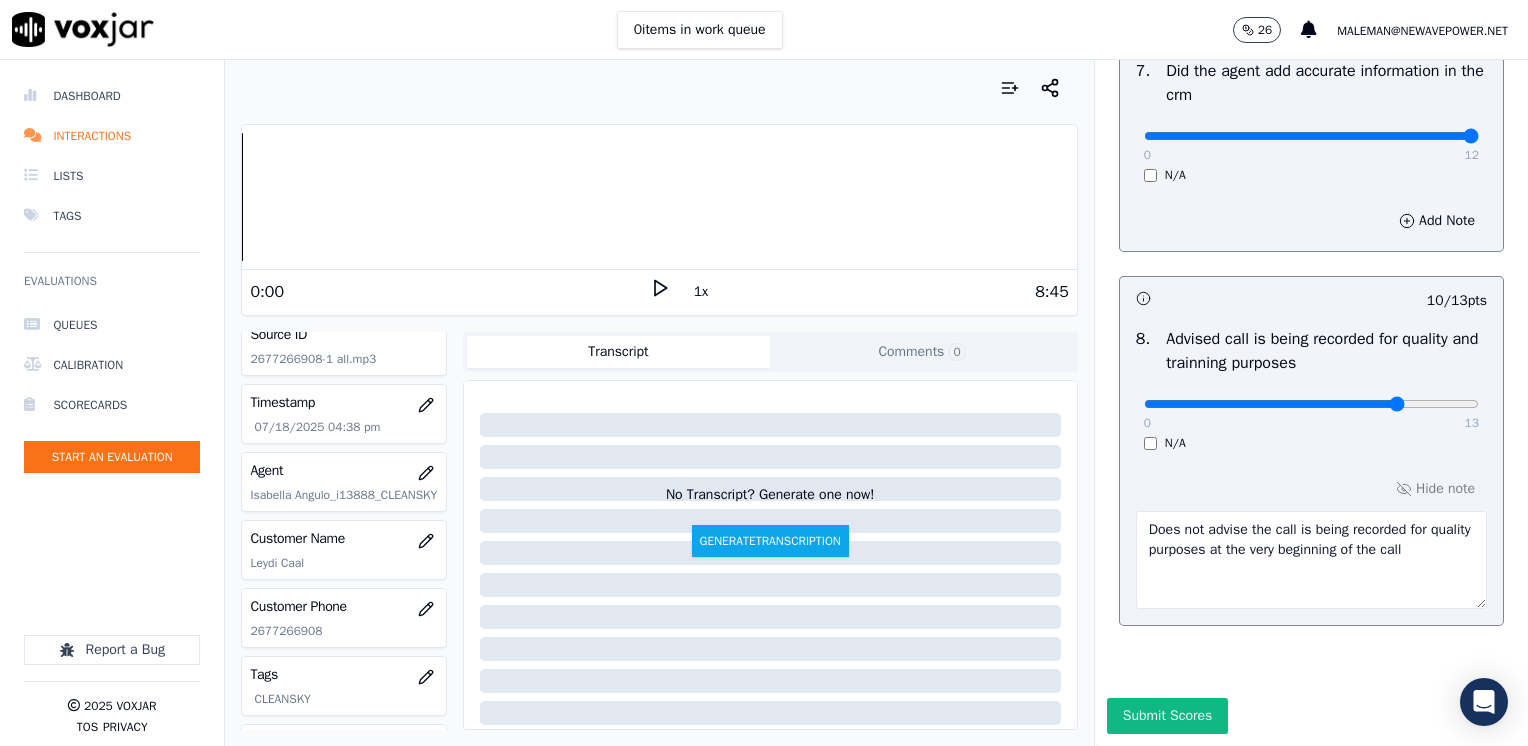 scroll, scrollTop: 2064, scrollLeft: 0, axis: vertical 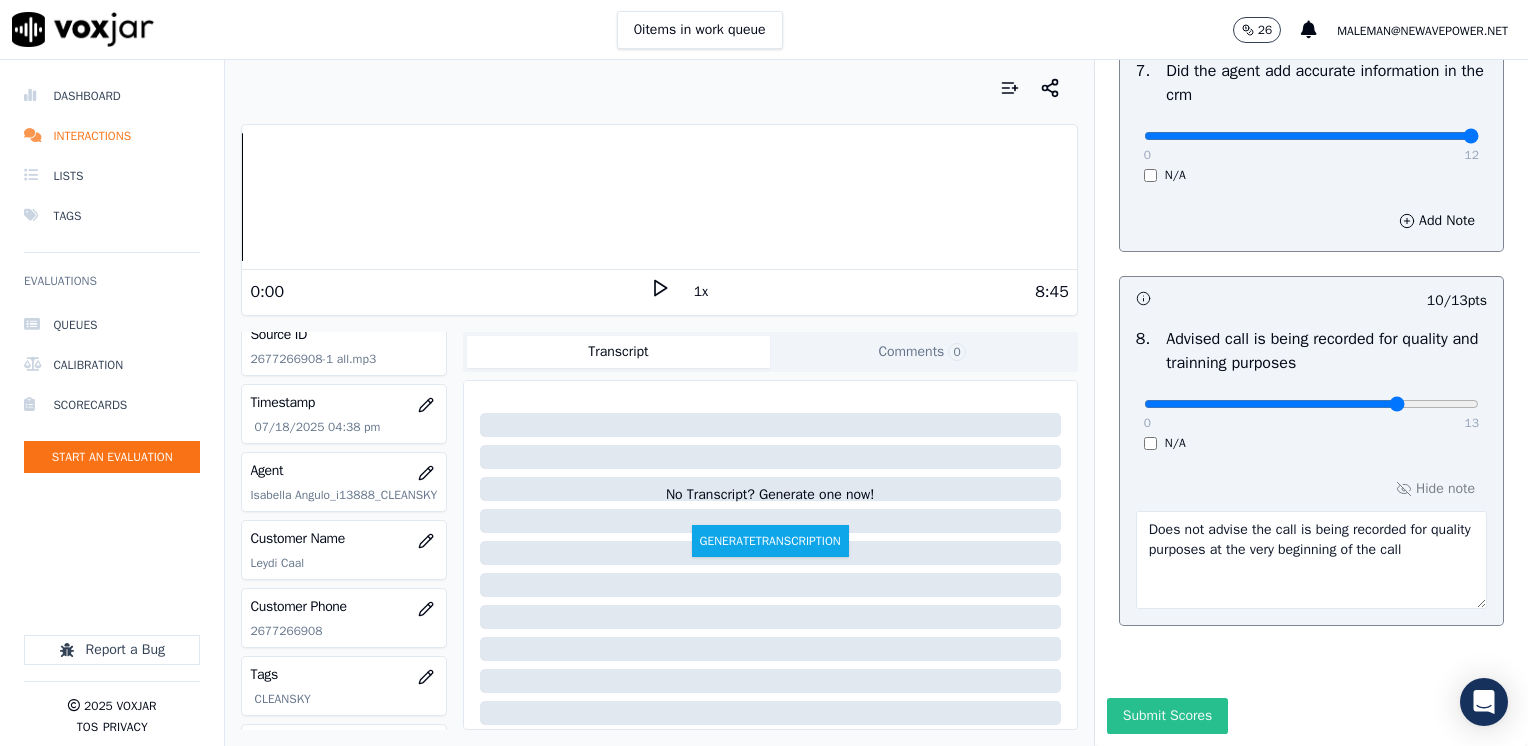 type on "Agent advised that cx does not have to pay the $75.00 ETF" 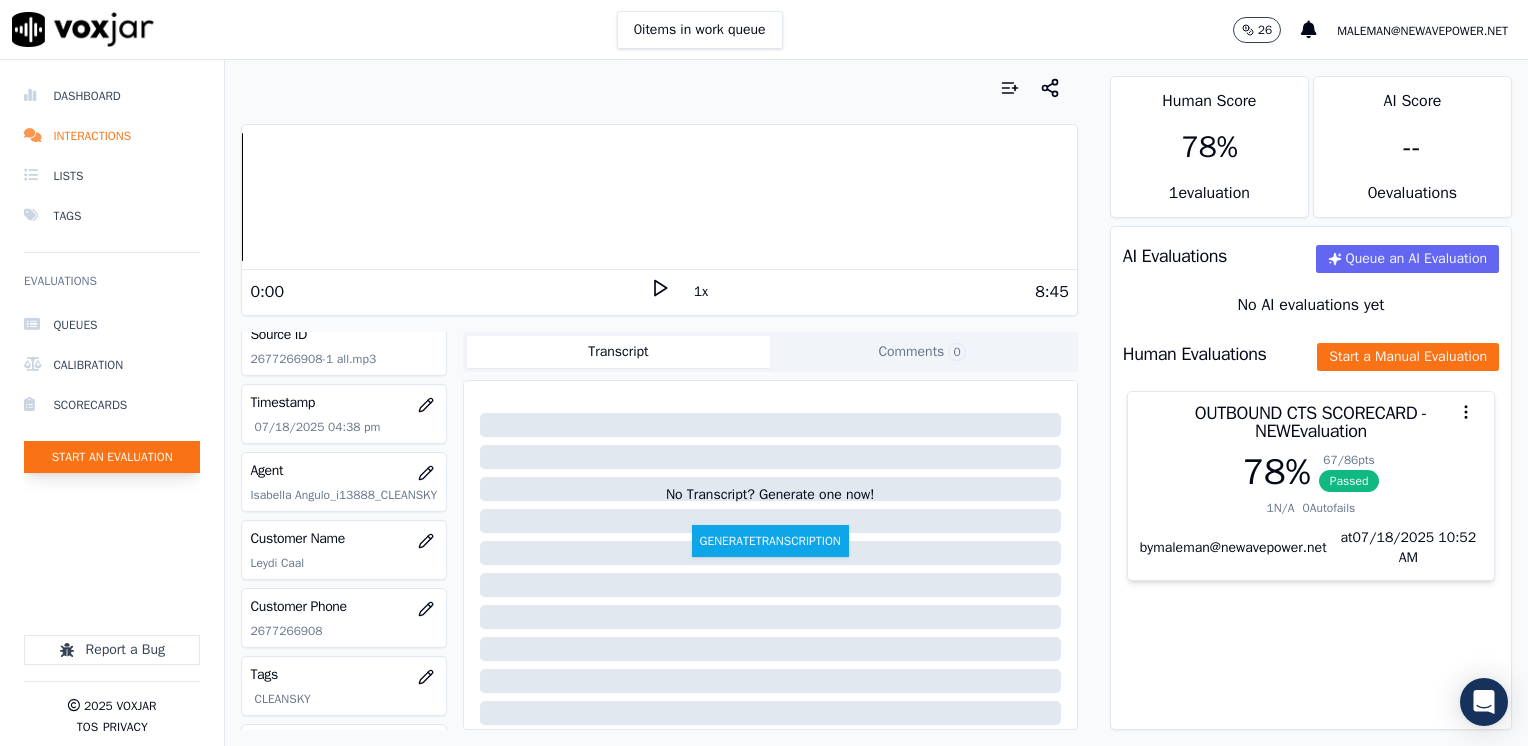 click on "Start an Evaluation" 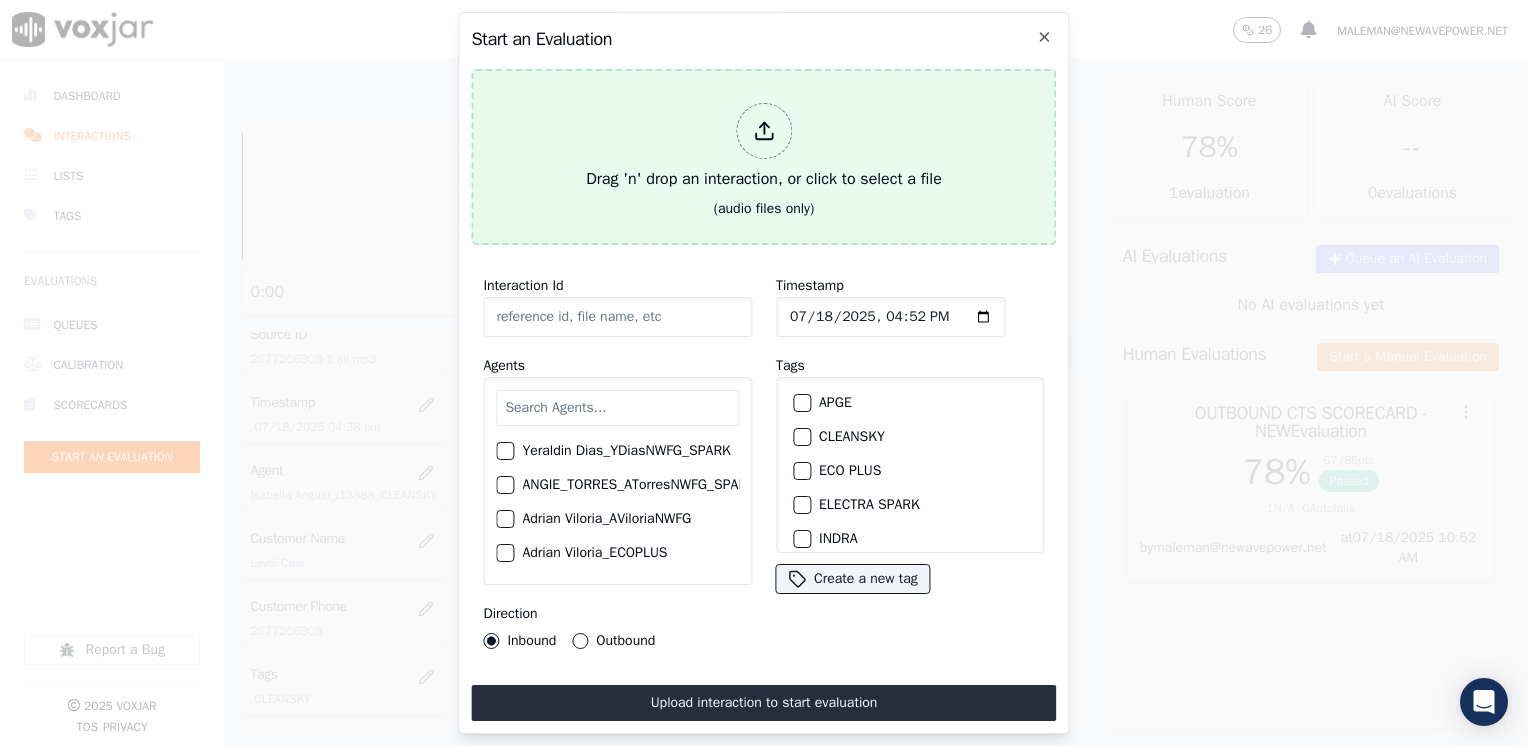 click at bounding box center [764, 131] 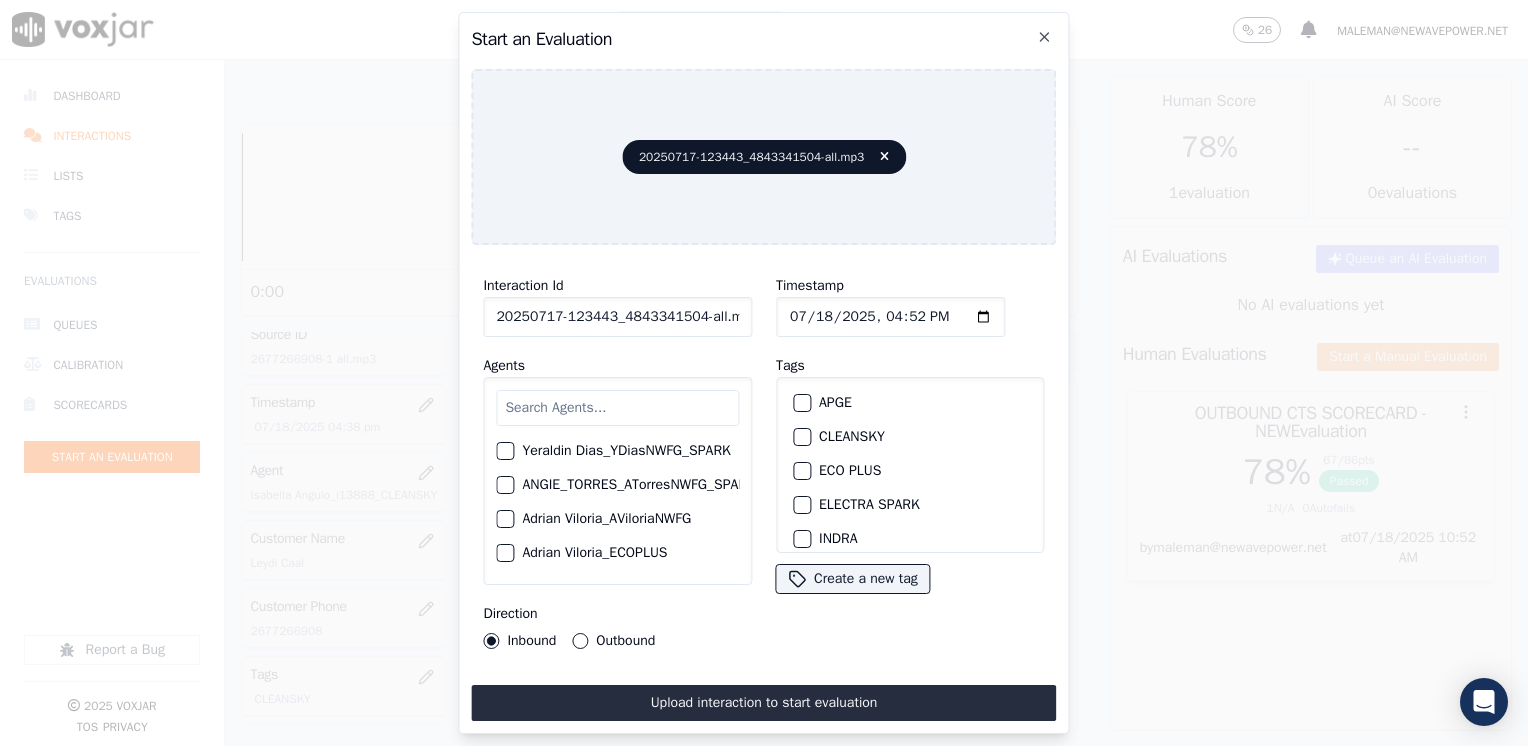 click at bounding box center (617, 408) 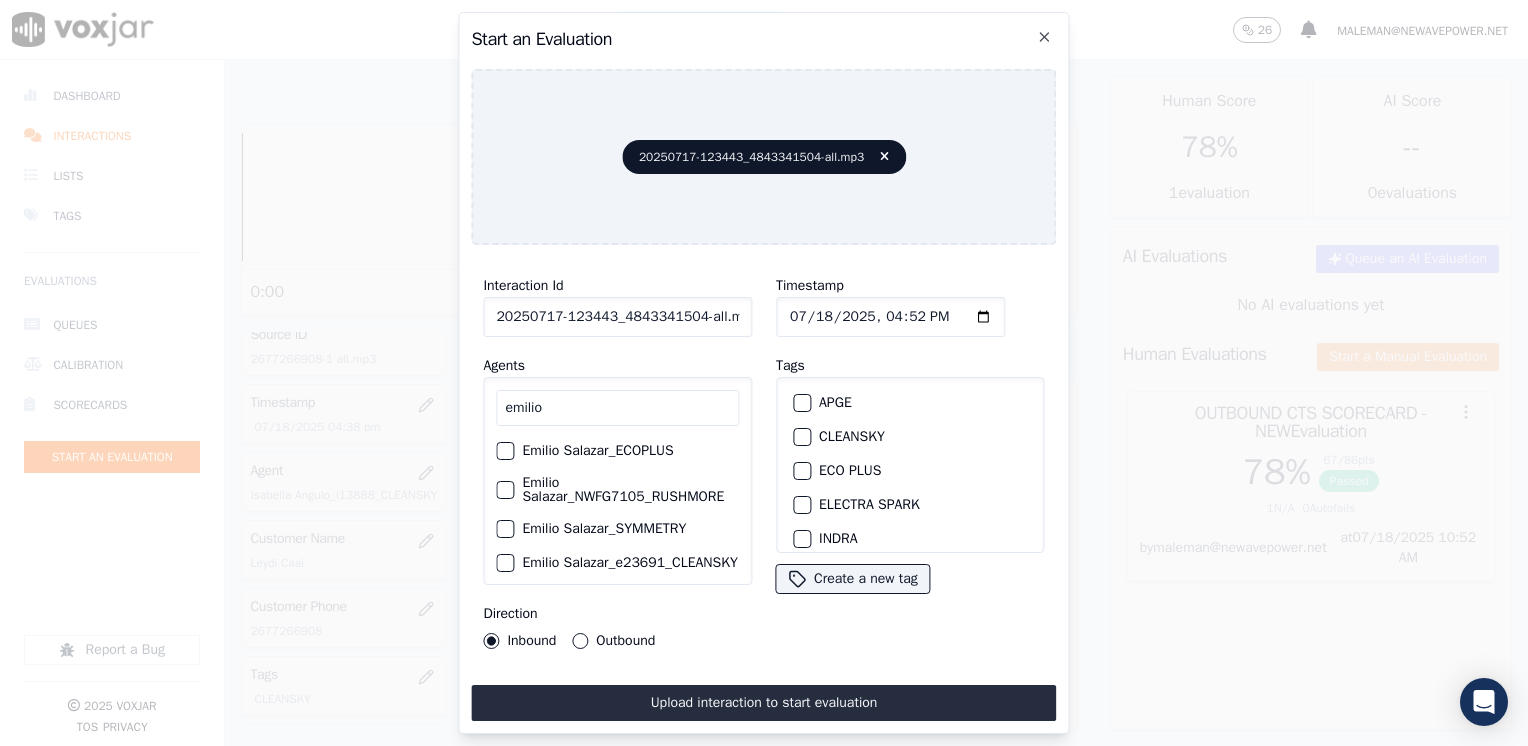 scroll, scrollTop: 99, scrollLeft: 0, axis: vertical 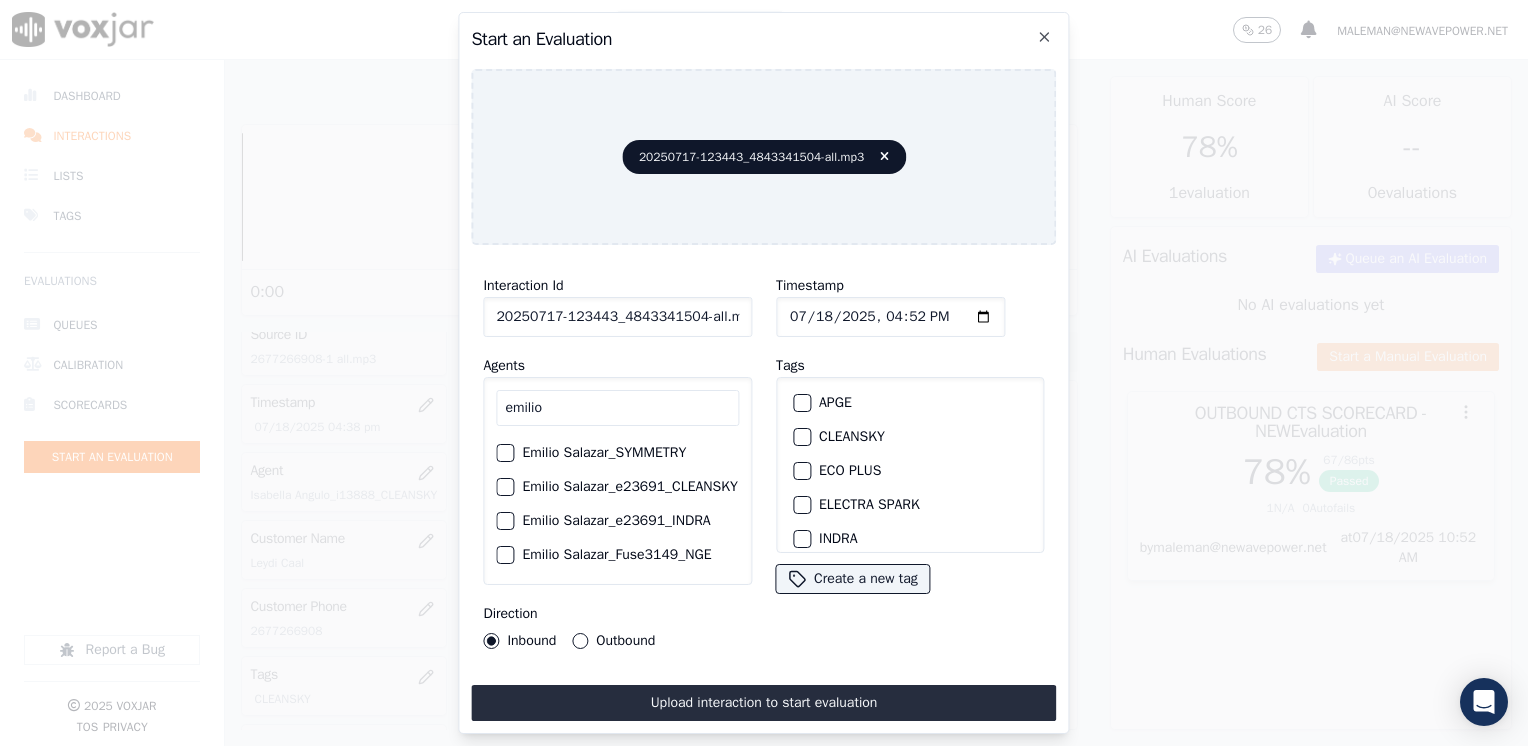 type on "emilio" 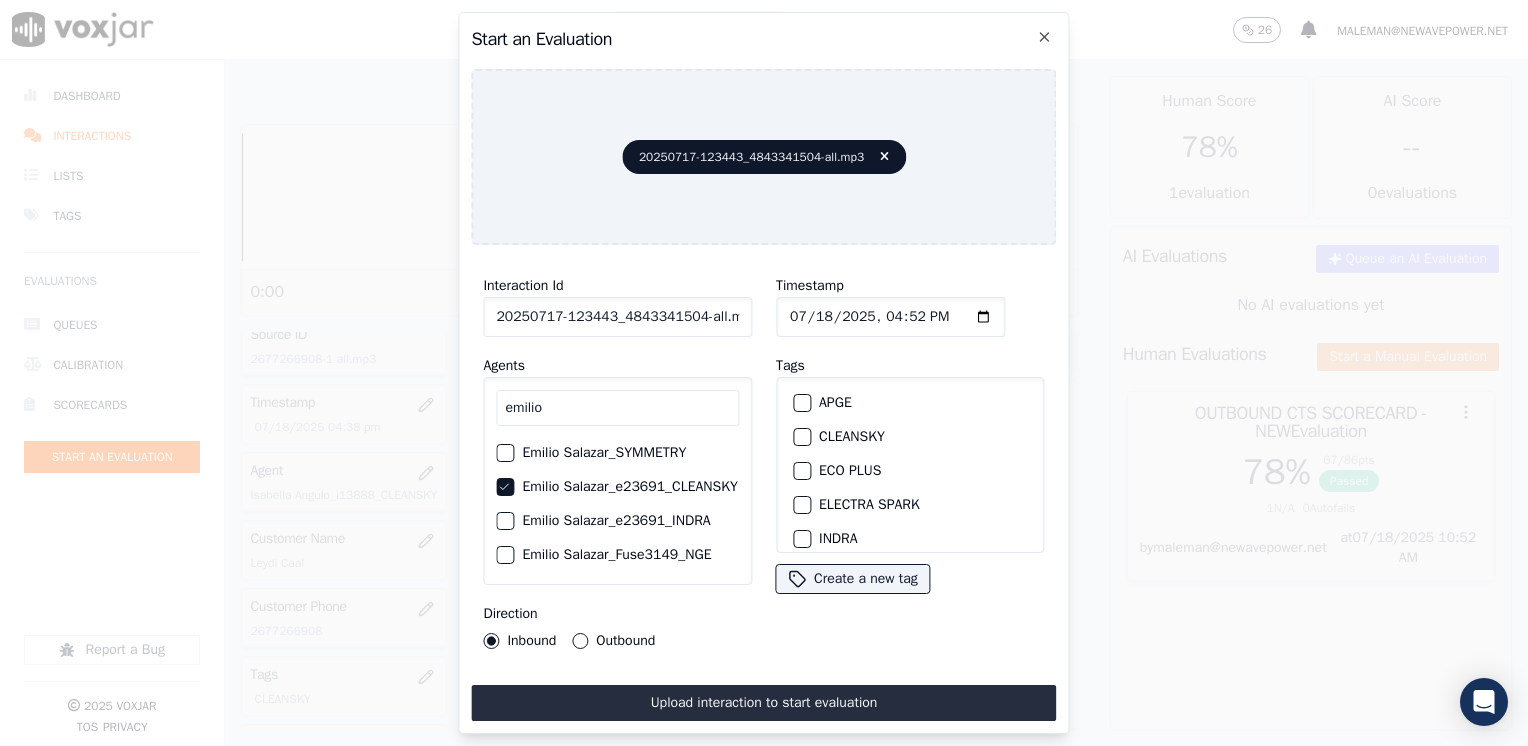 click on "CLEANSKY" at bounding box center [802, 437] 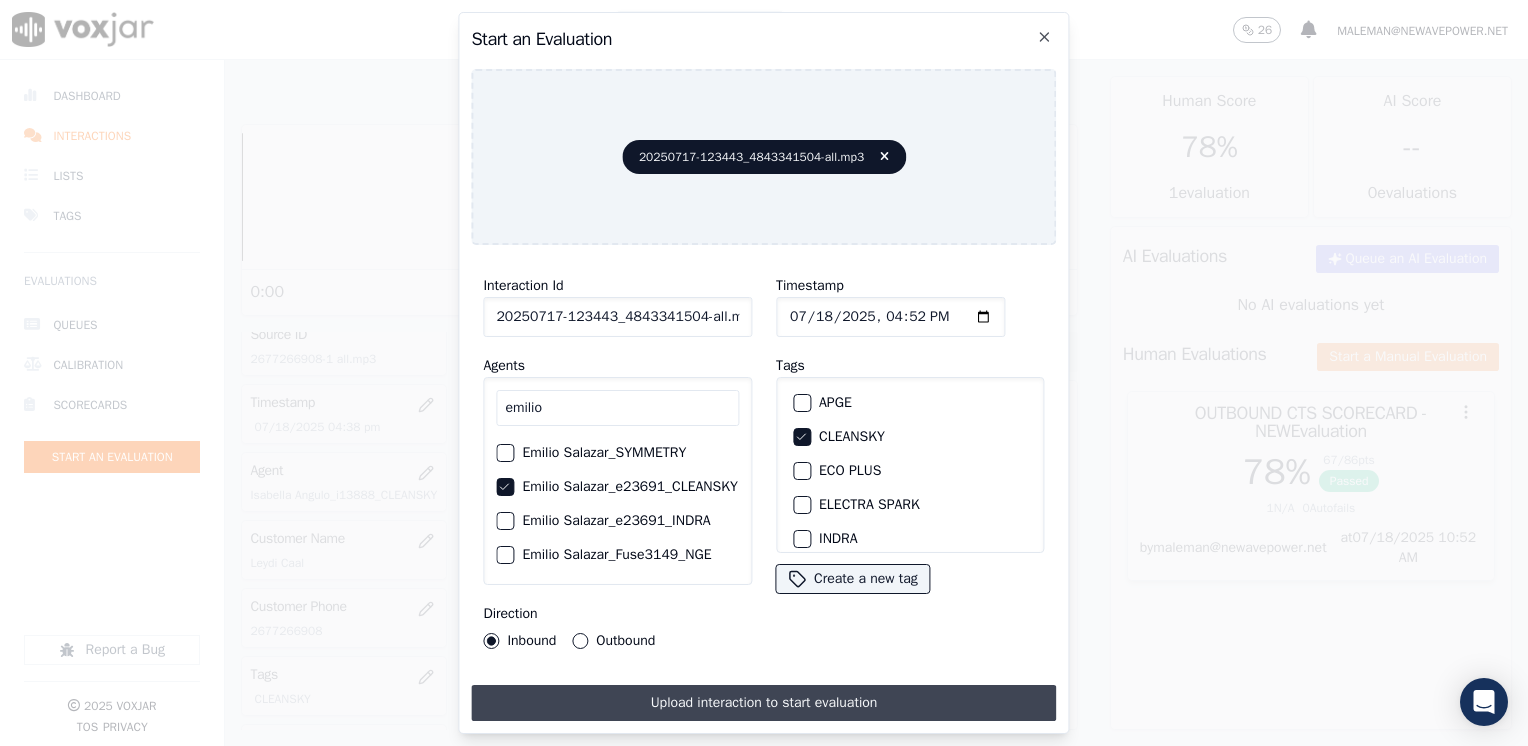 click on "Upload interaction to start evaluation" at bounding box center (763, 703) 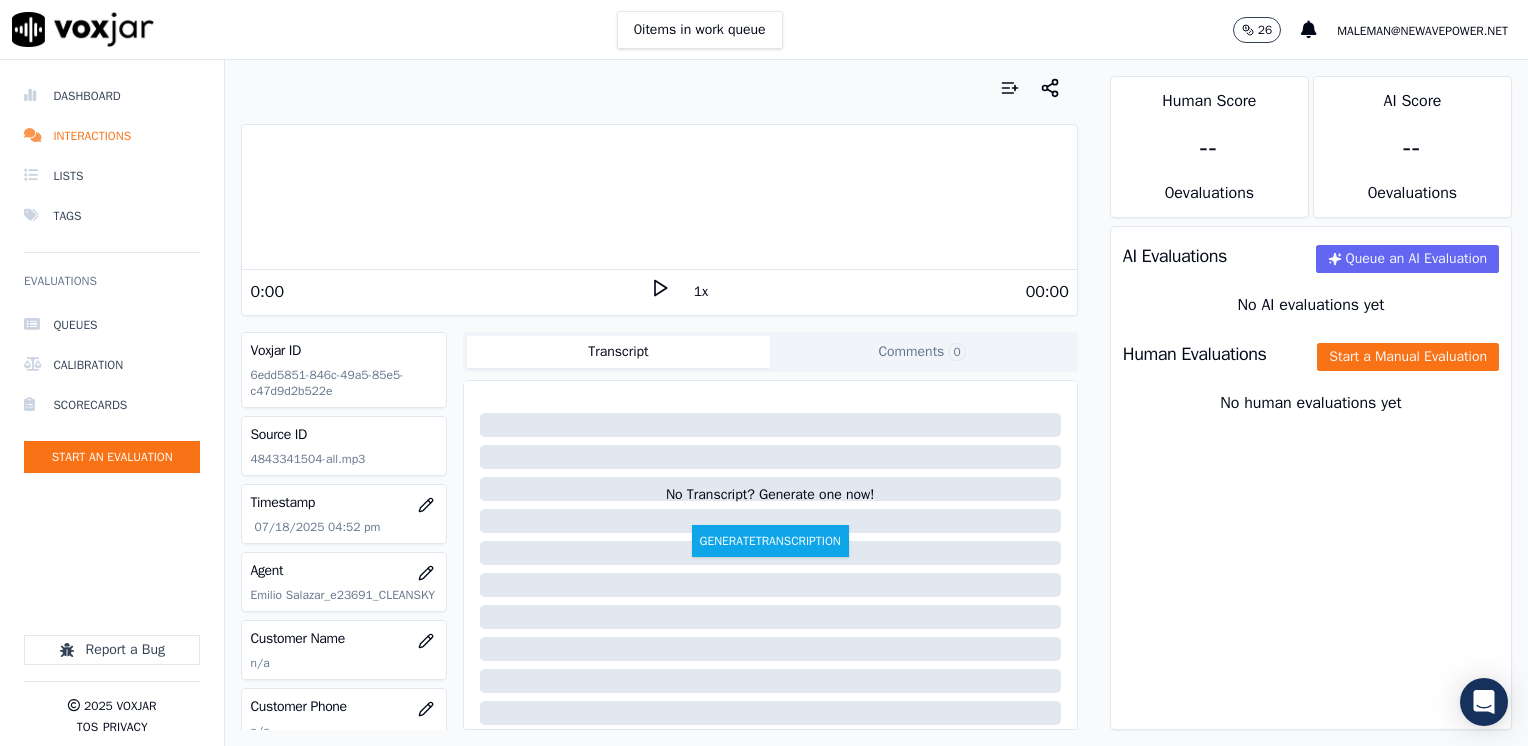 click 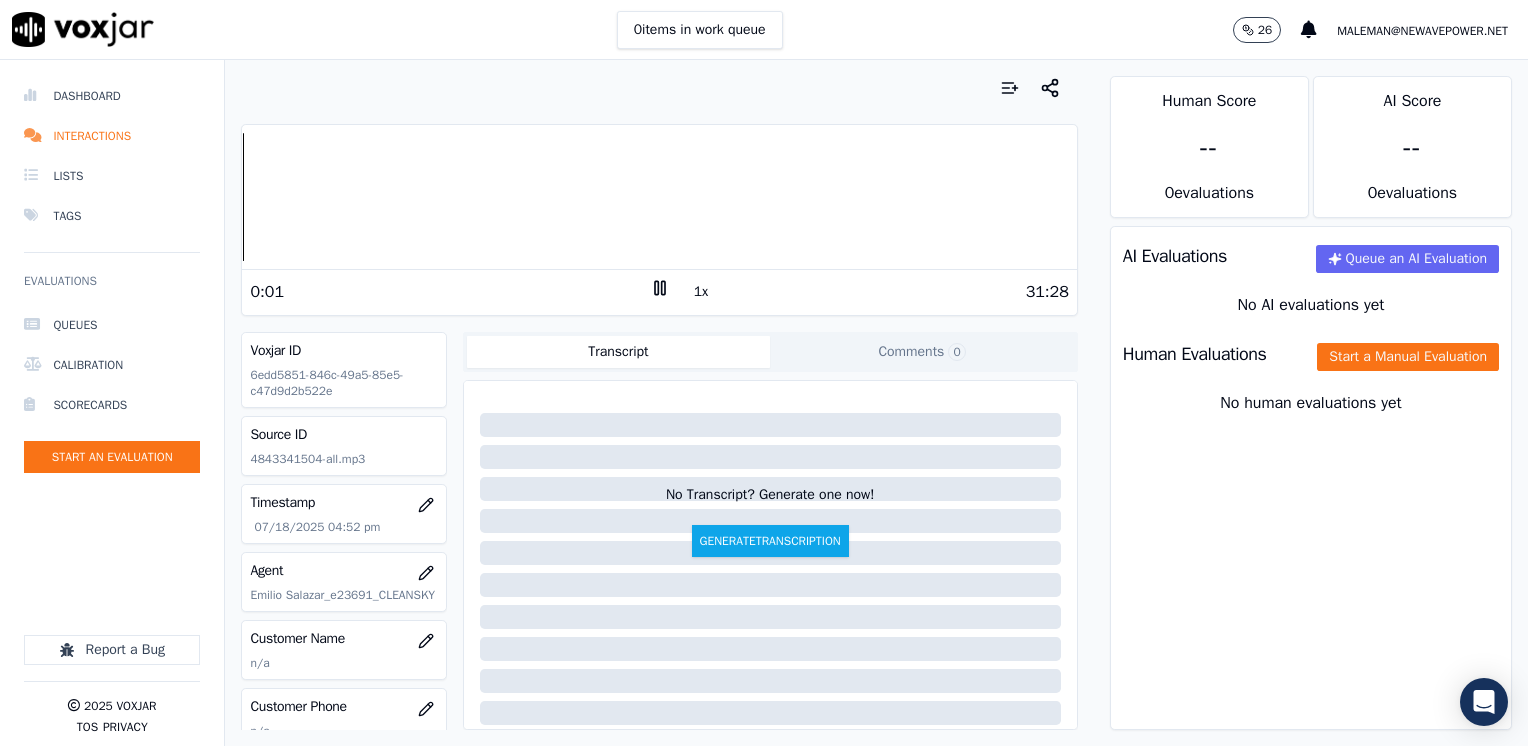 click 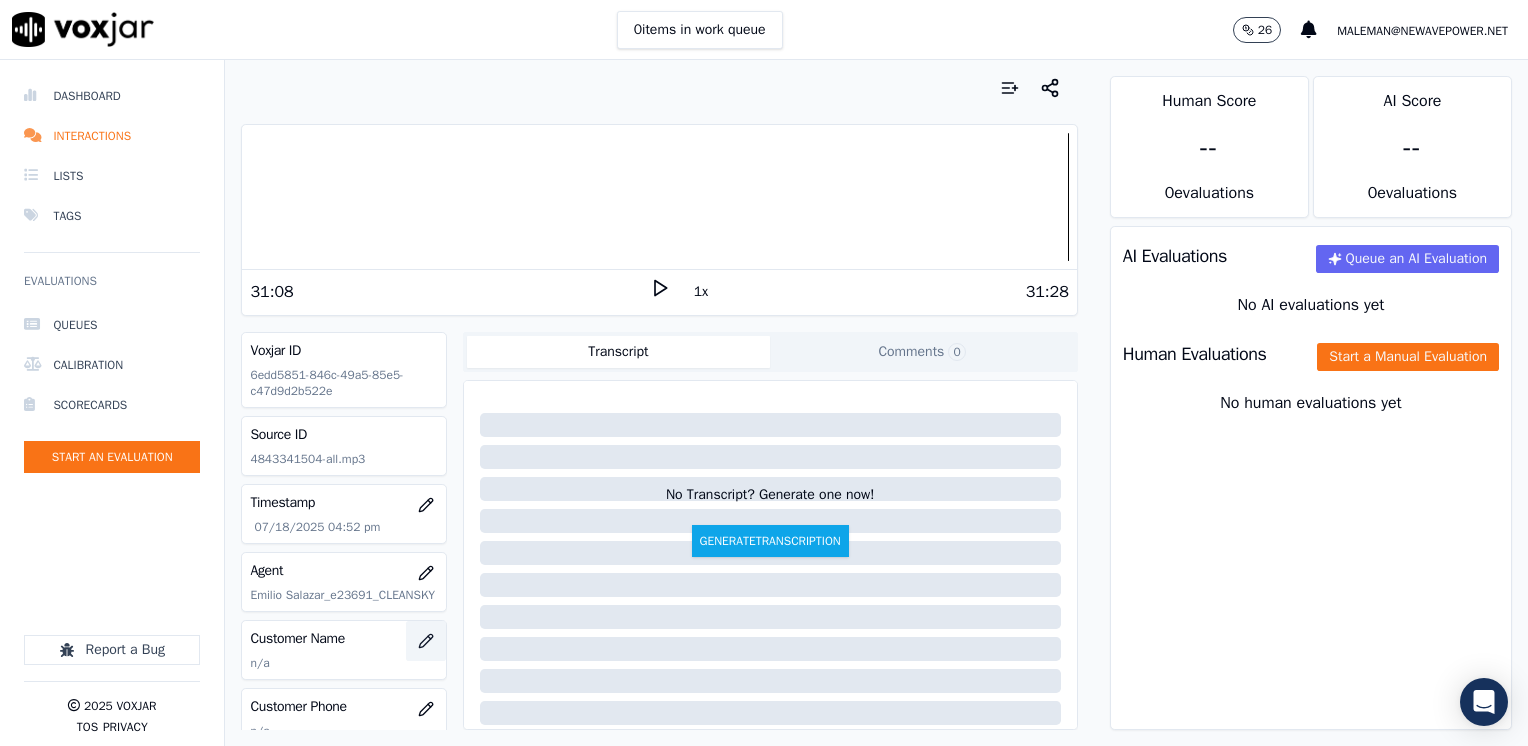 click 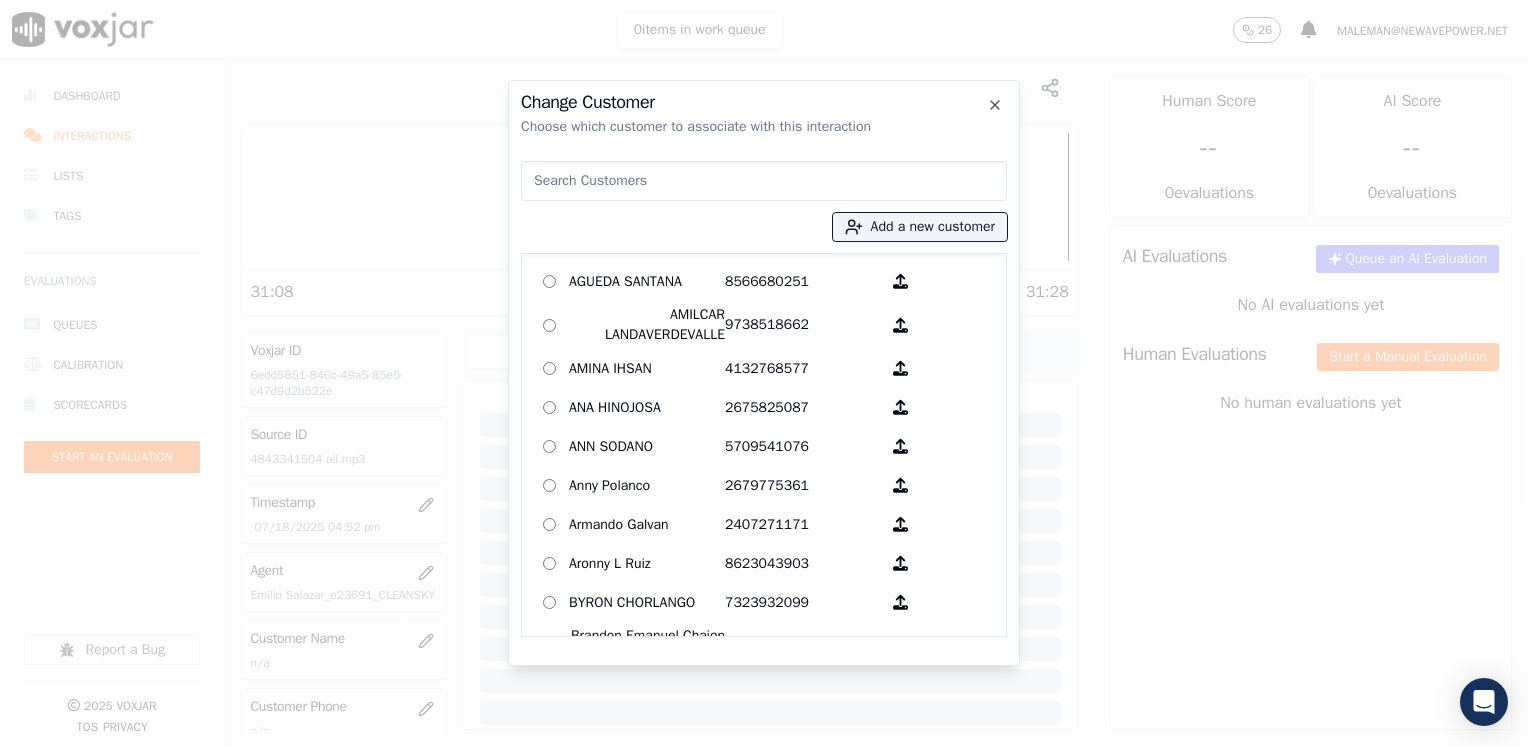 click at bounding box center [764, 181] 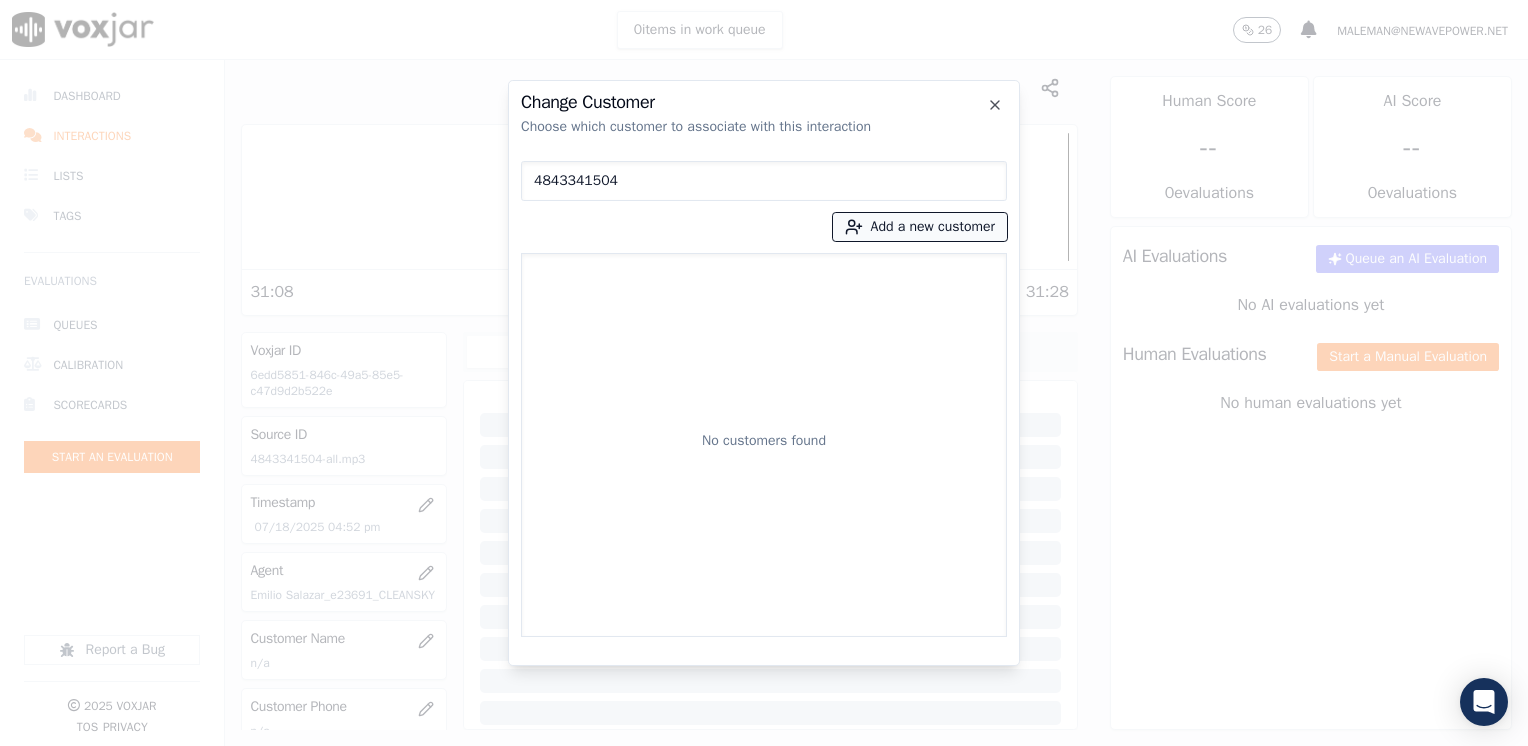type on "4843341504" 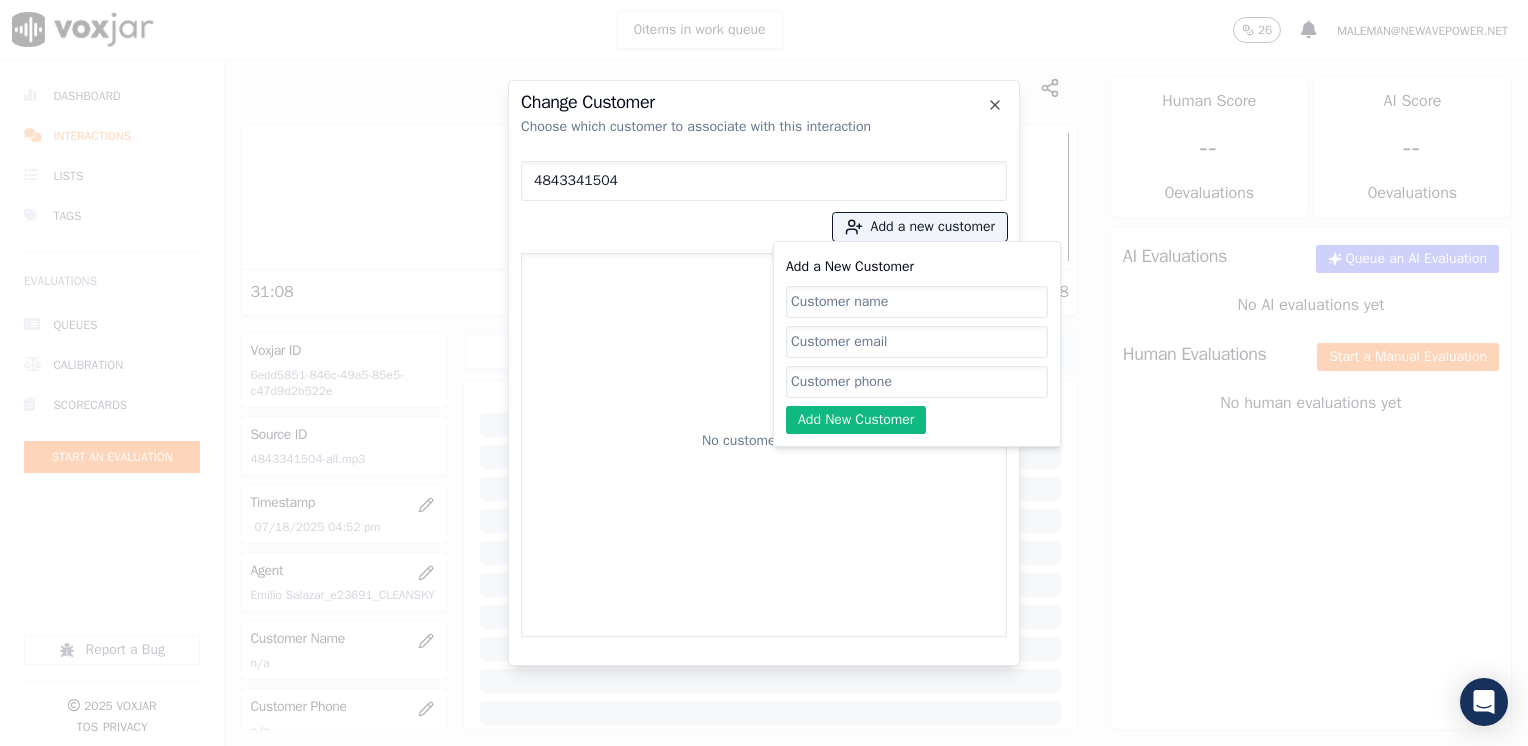 click on "Add a New Customer" 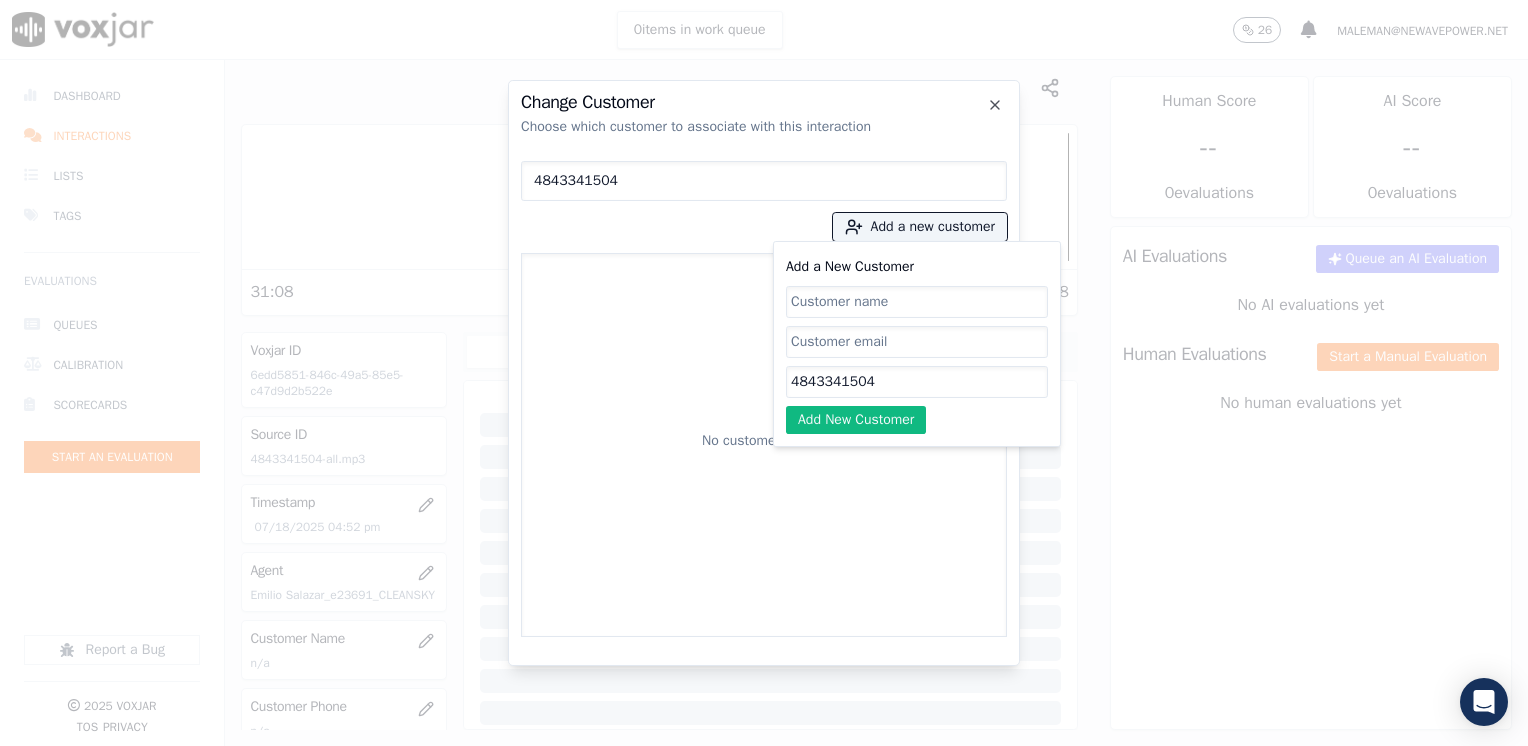 type on "4843341504" 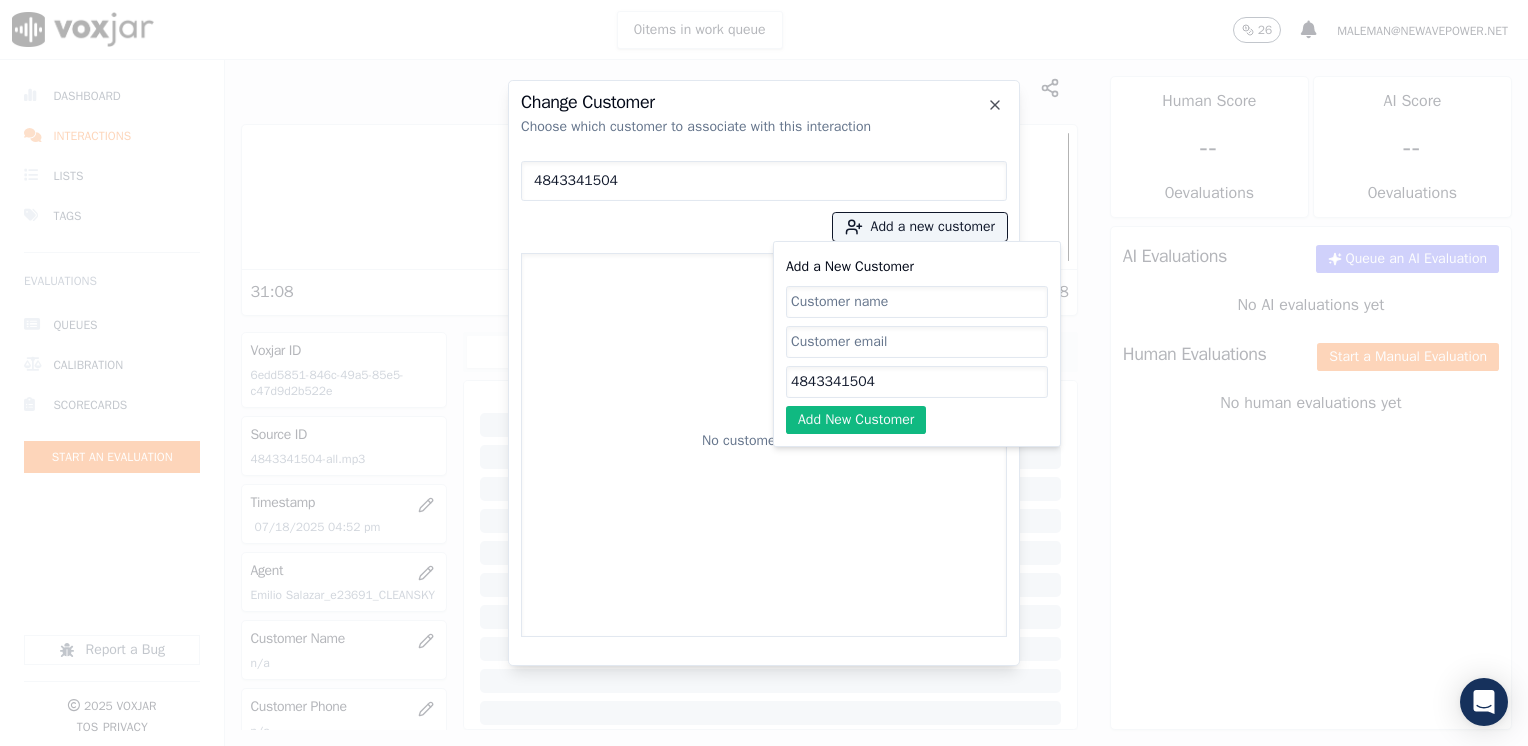 drag, startPoint x: 859, startPoint y: 303, endPoint x: 884, endPoint y: 306, distance: 25.179358 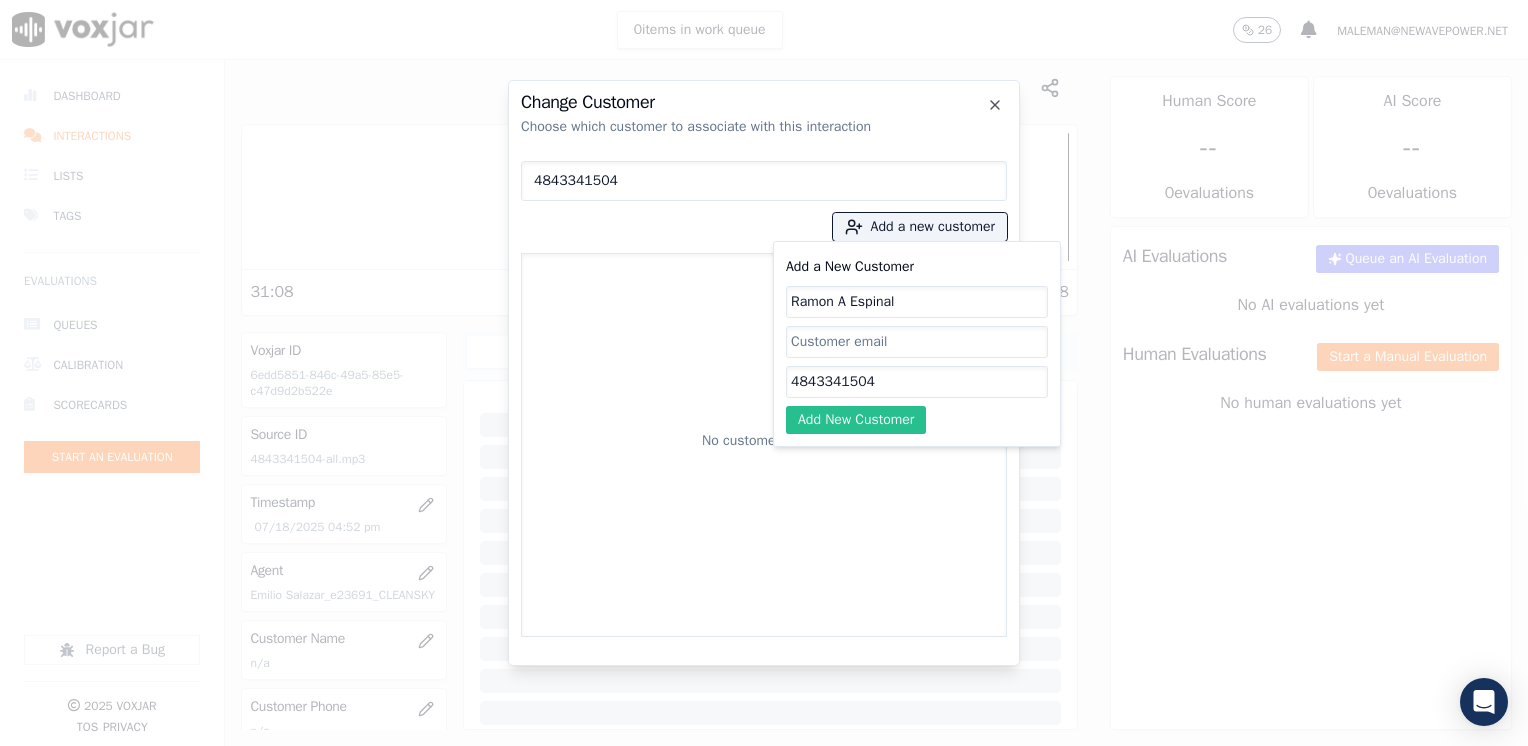 type on "Ramon A Espinal" 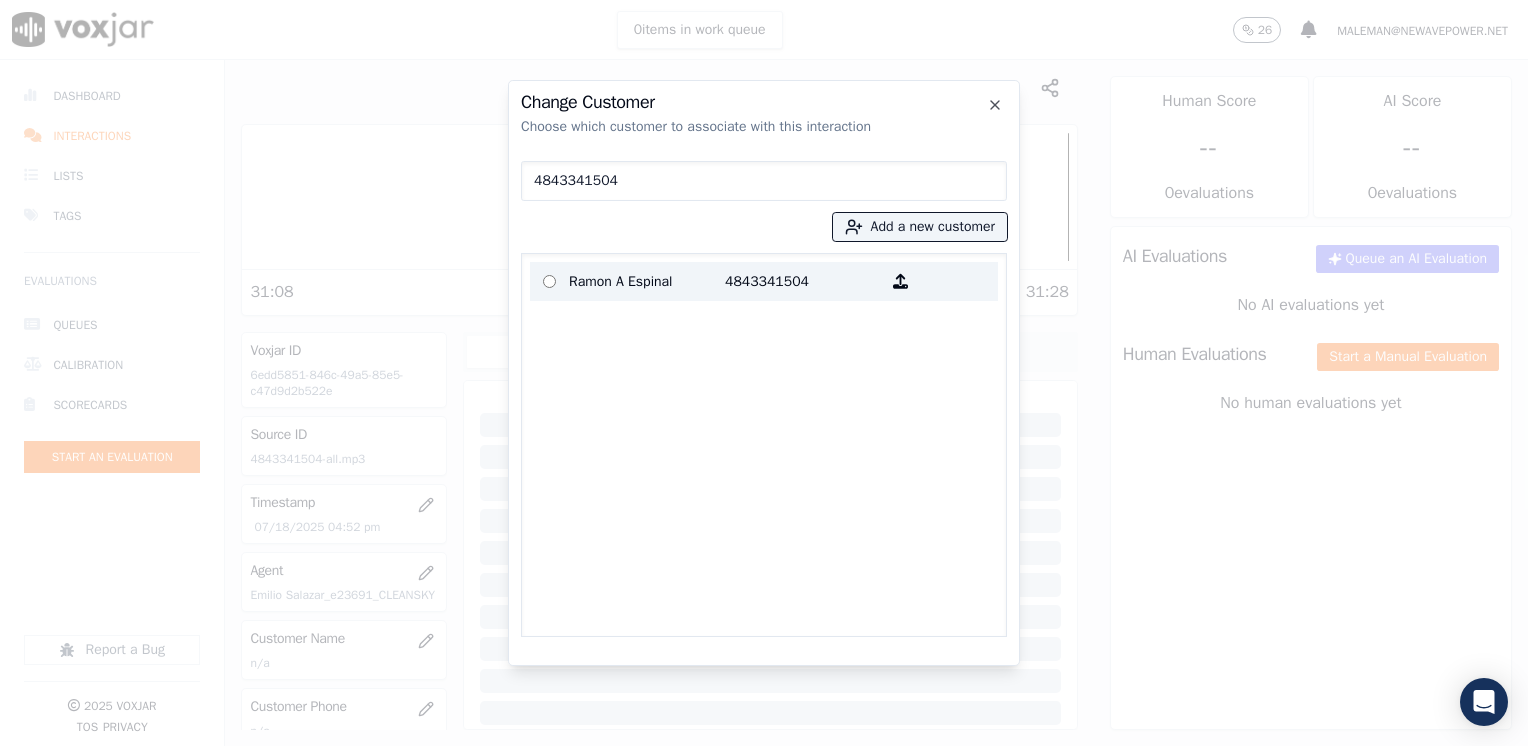 click on "4843341504" at bounding box center [803, 281] 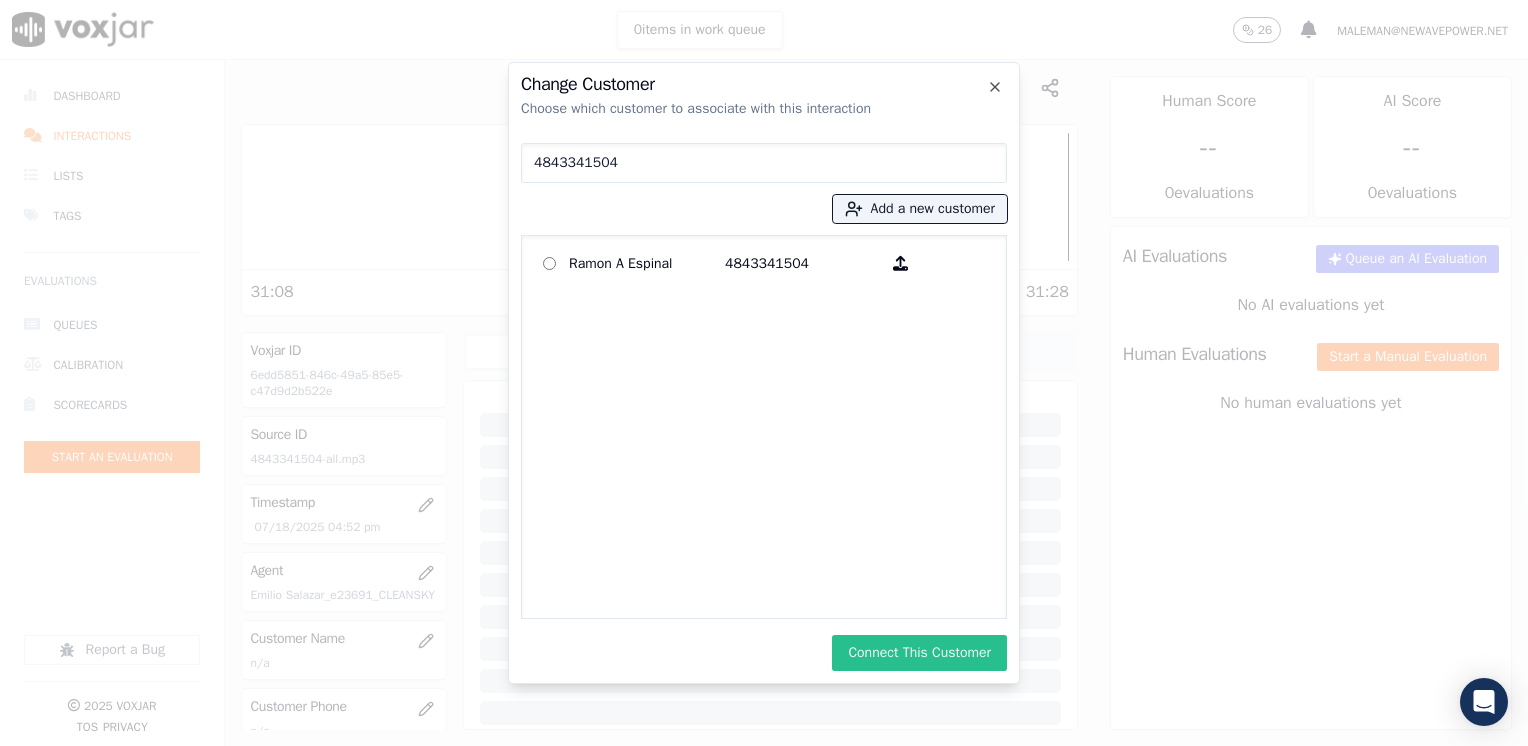 click on "Connect This Customer" at bounding box center (919, 653) 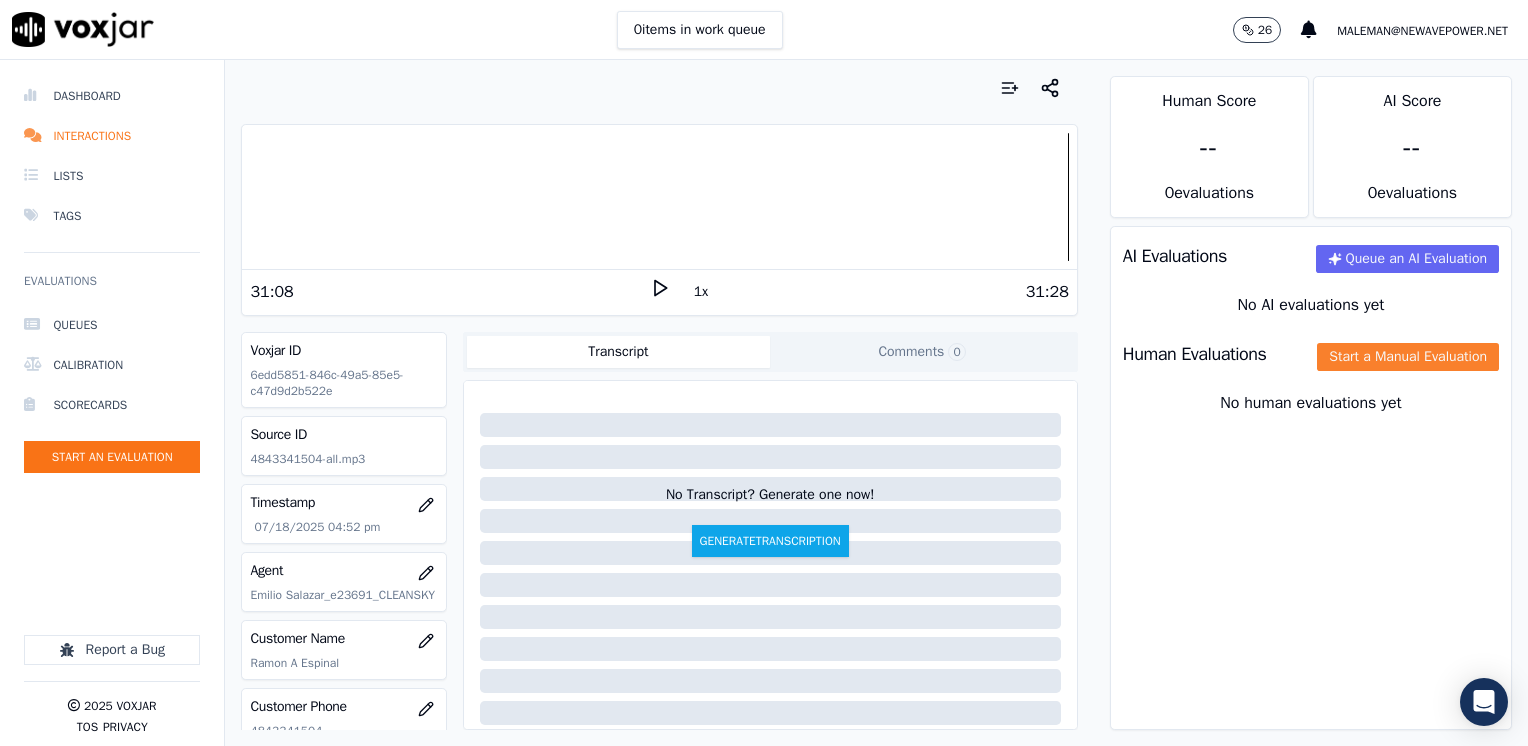 click on "Start a Manual Evaluation" 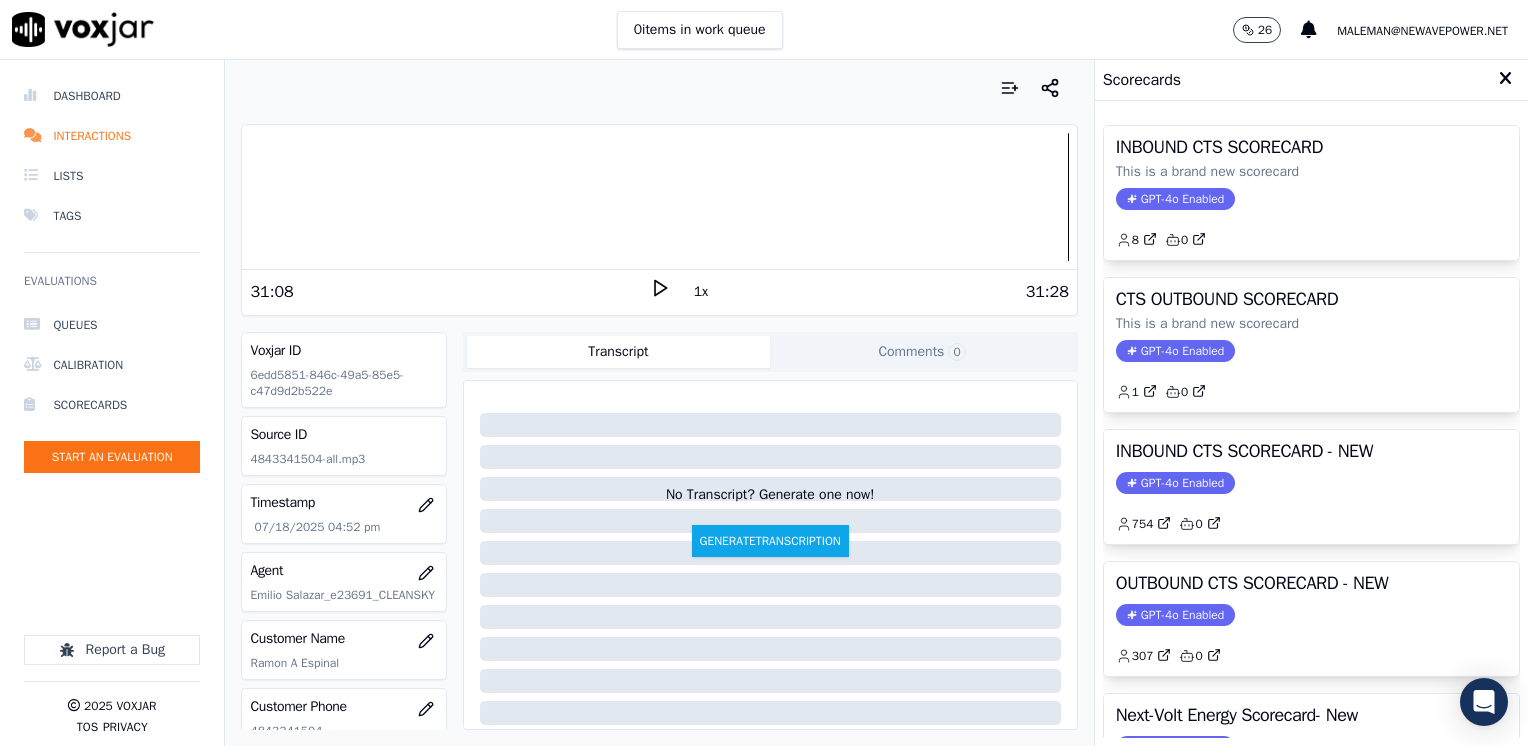 drag, startPoint x: 1168, startPoint y: 475, endPoint x: 1117, endPoint y: 506, distance: 59.682495 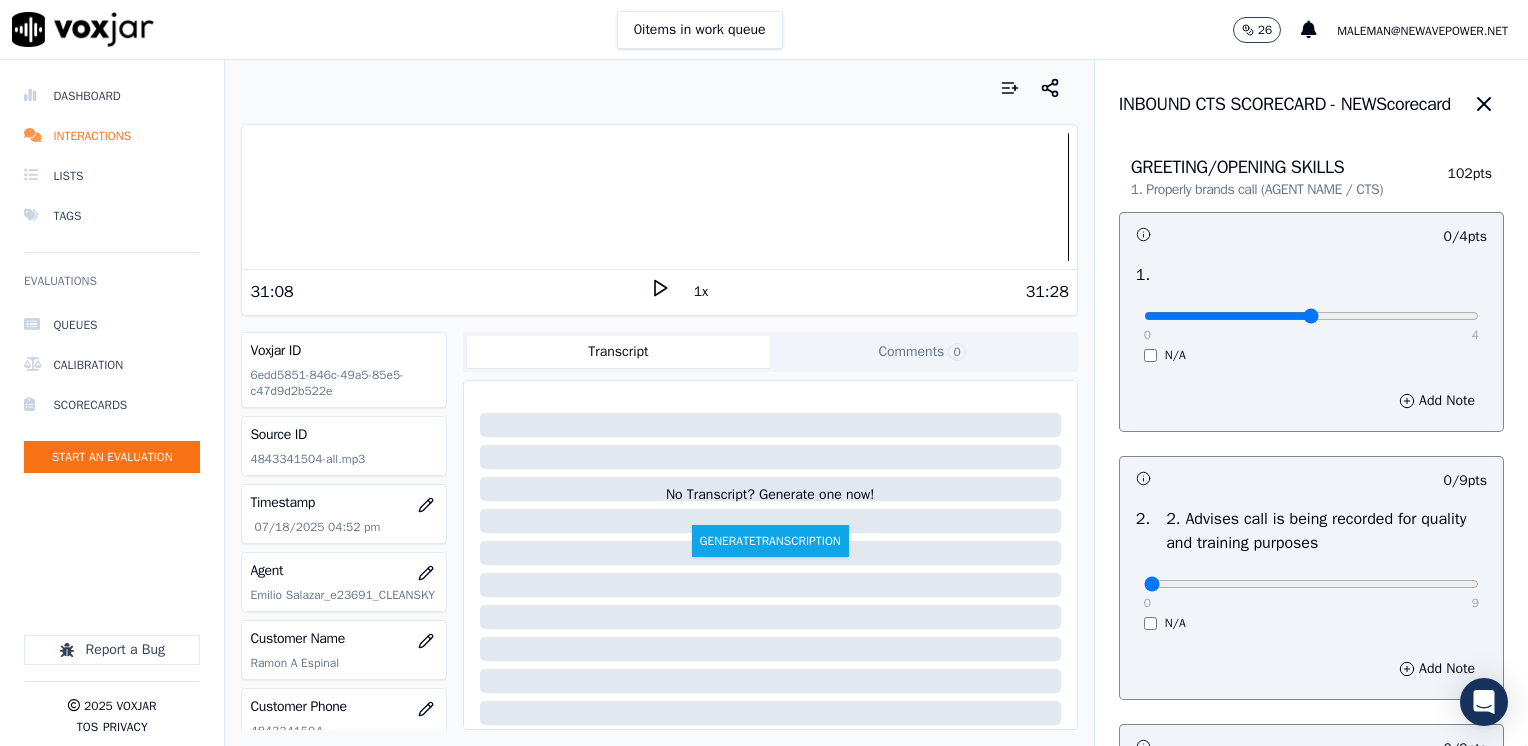 type on "2" 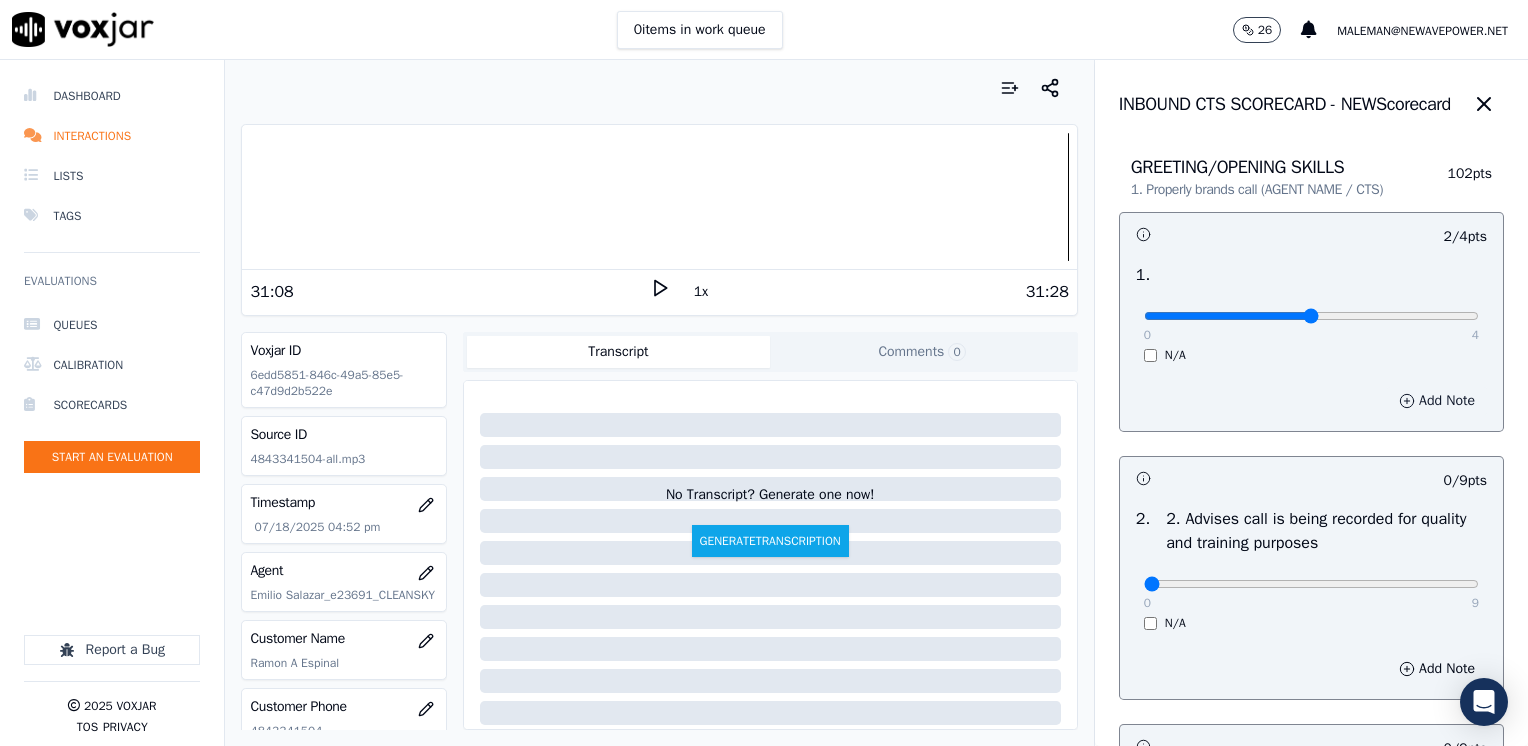 drag, startPoint x: 1400, startPoint y: 396, endPoint x: 1368, endPoint y: 408, distance: 34.176014 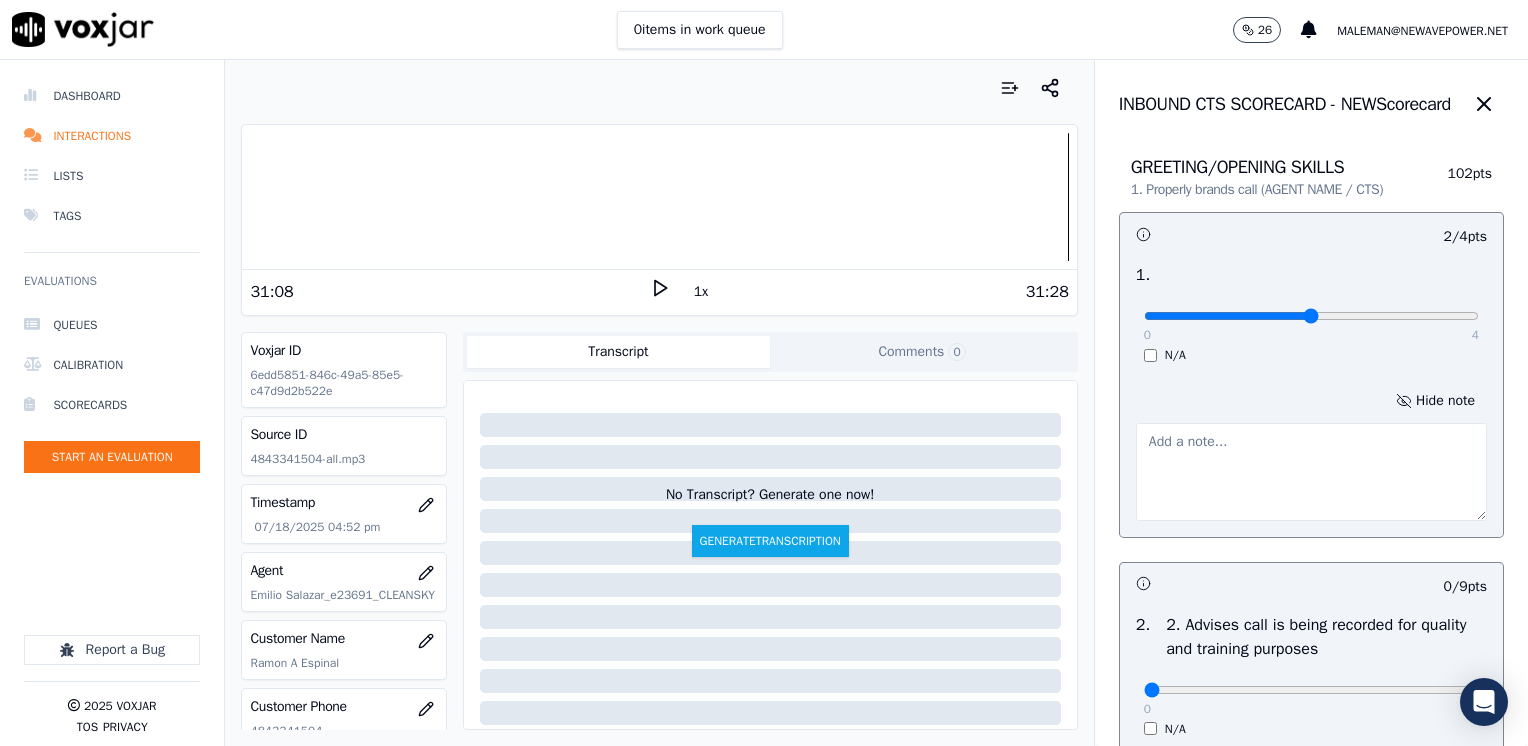 click at bounding box center (1311, 472) 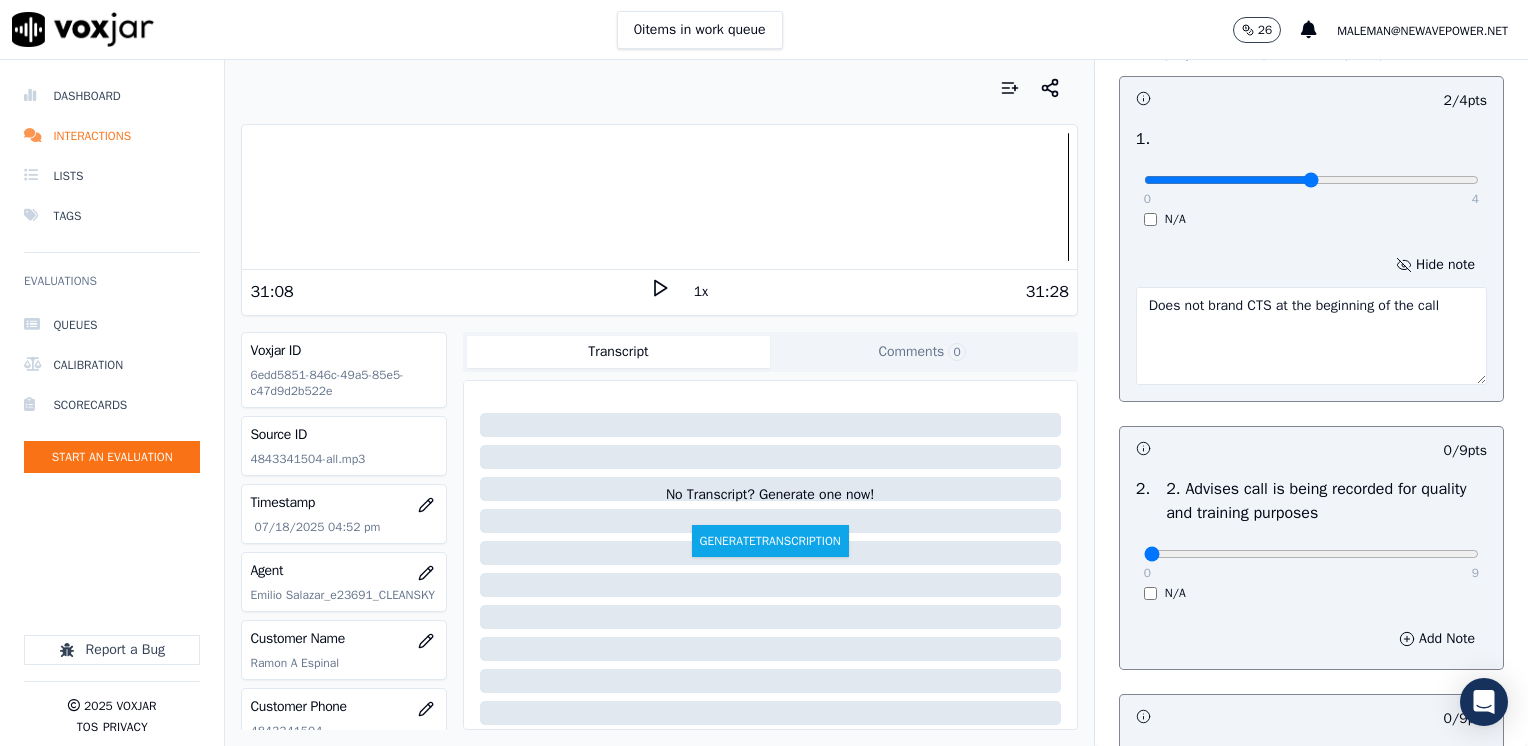 scroll, scrollTop: 300, scrollLeft: 0, axis: vertical 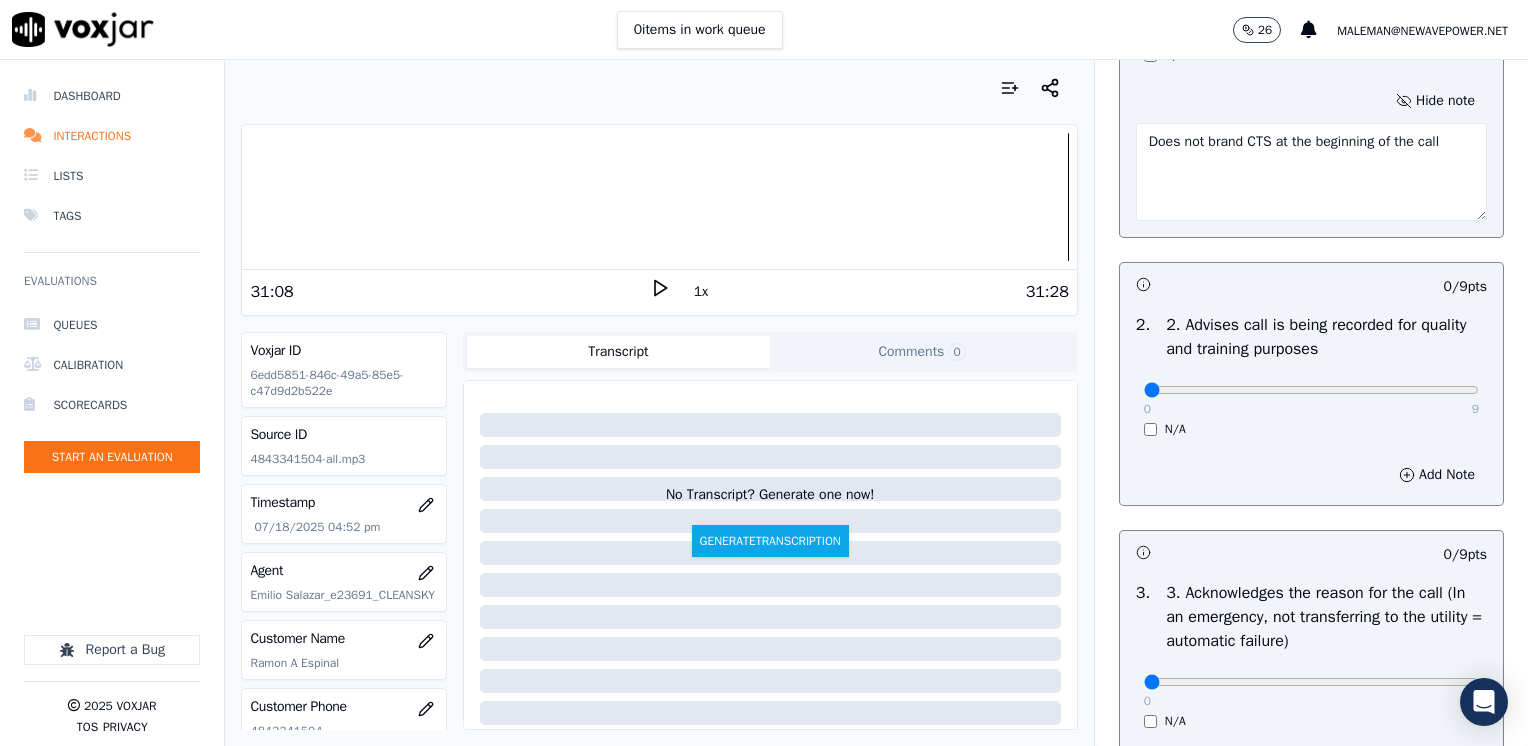 type on "Does not brand CTS at the beginning of the call" 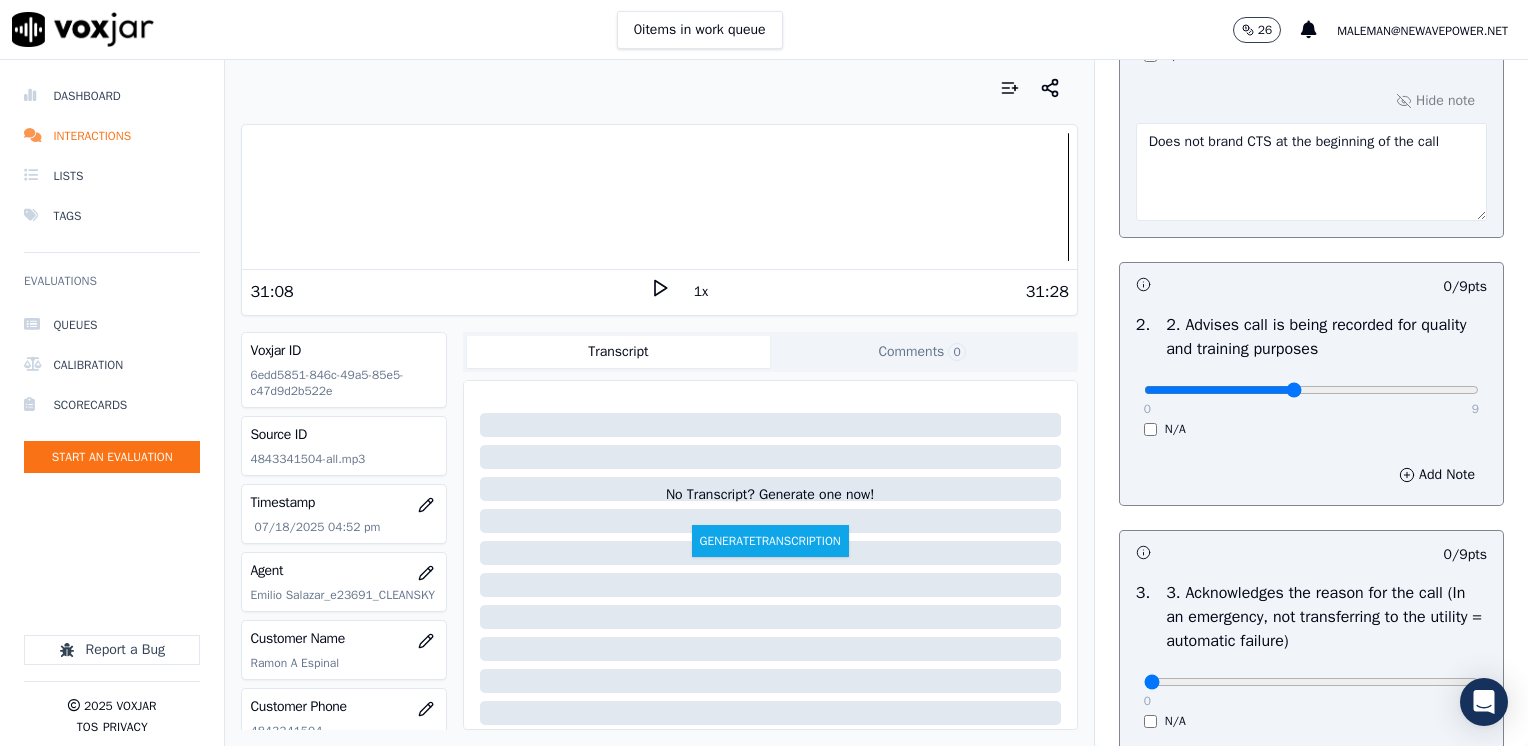 type on "4" 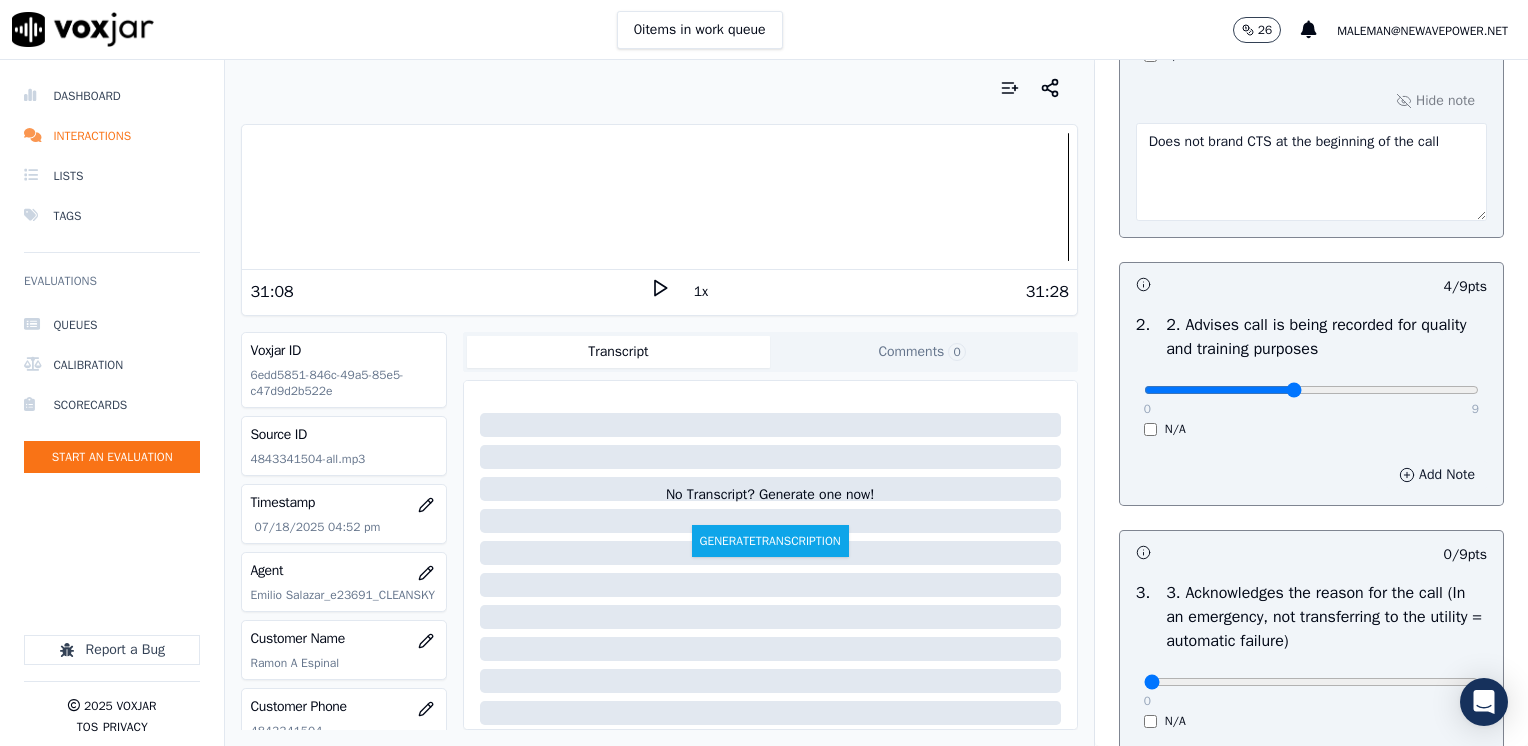 click on "Add Note" at bounding box center [1437, 475] 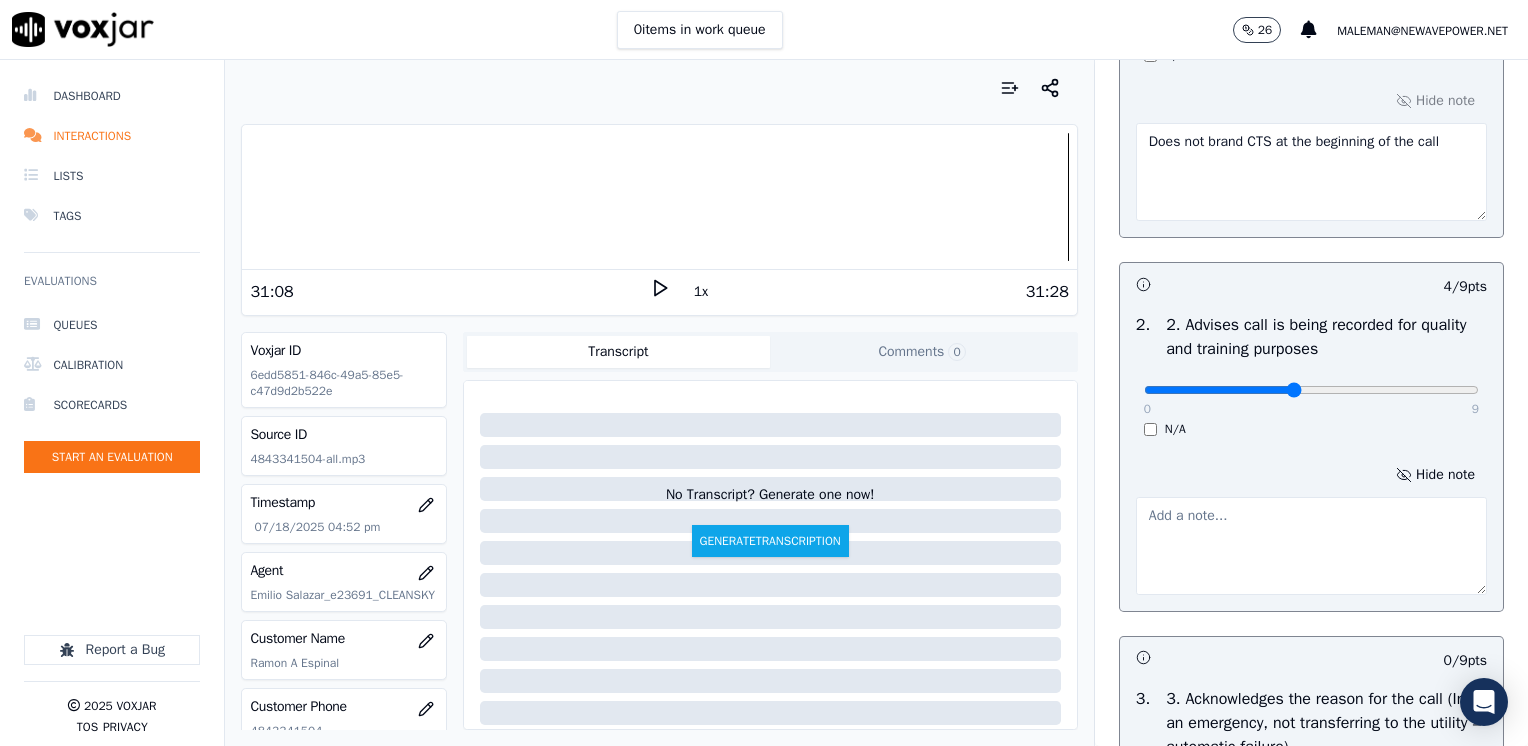 click at bounding box center (1311, 546) 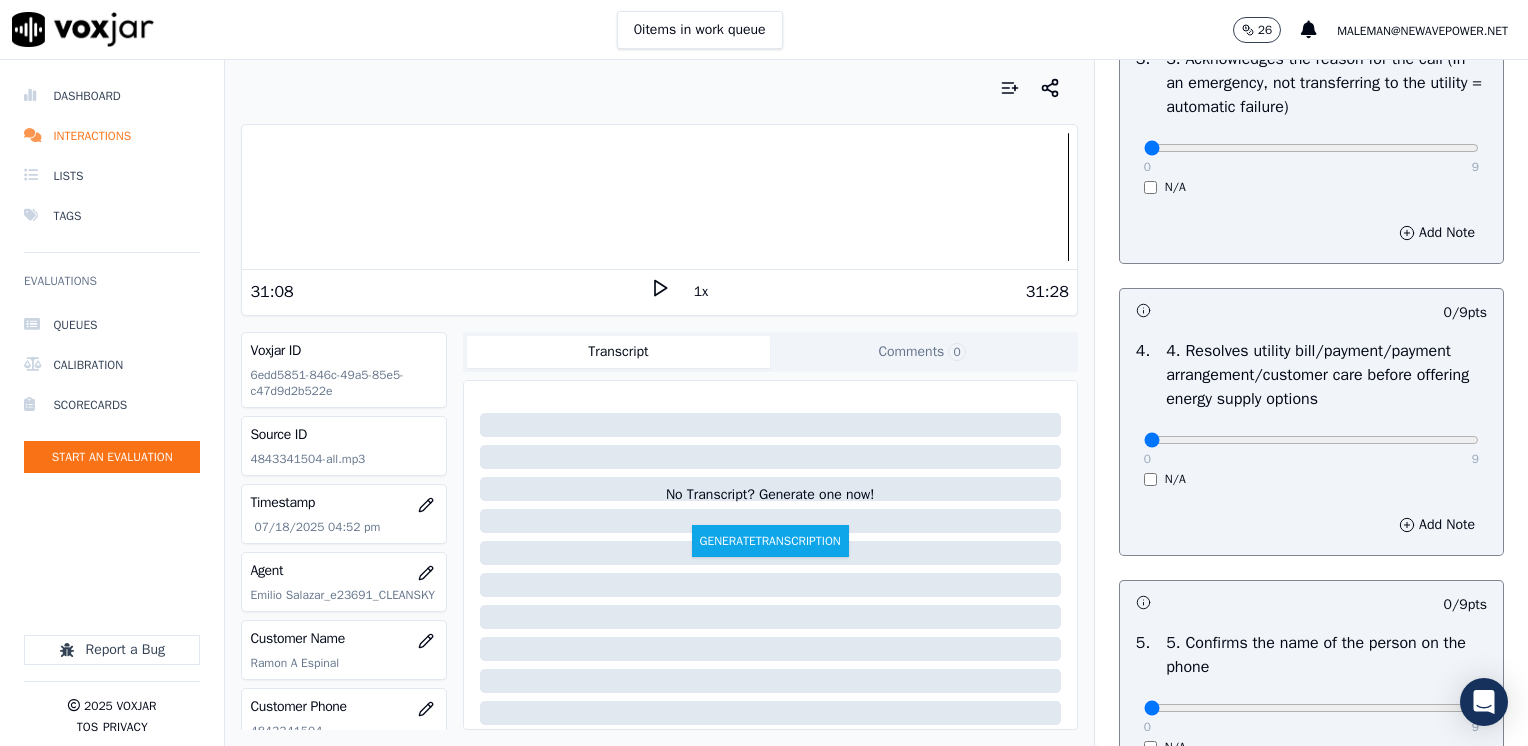 scroll, scrollTop: 1100, scrollLeft: 0, axis: vertical 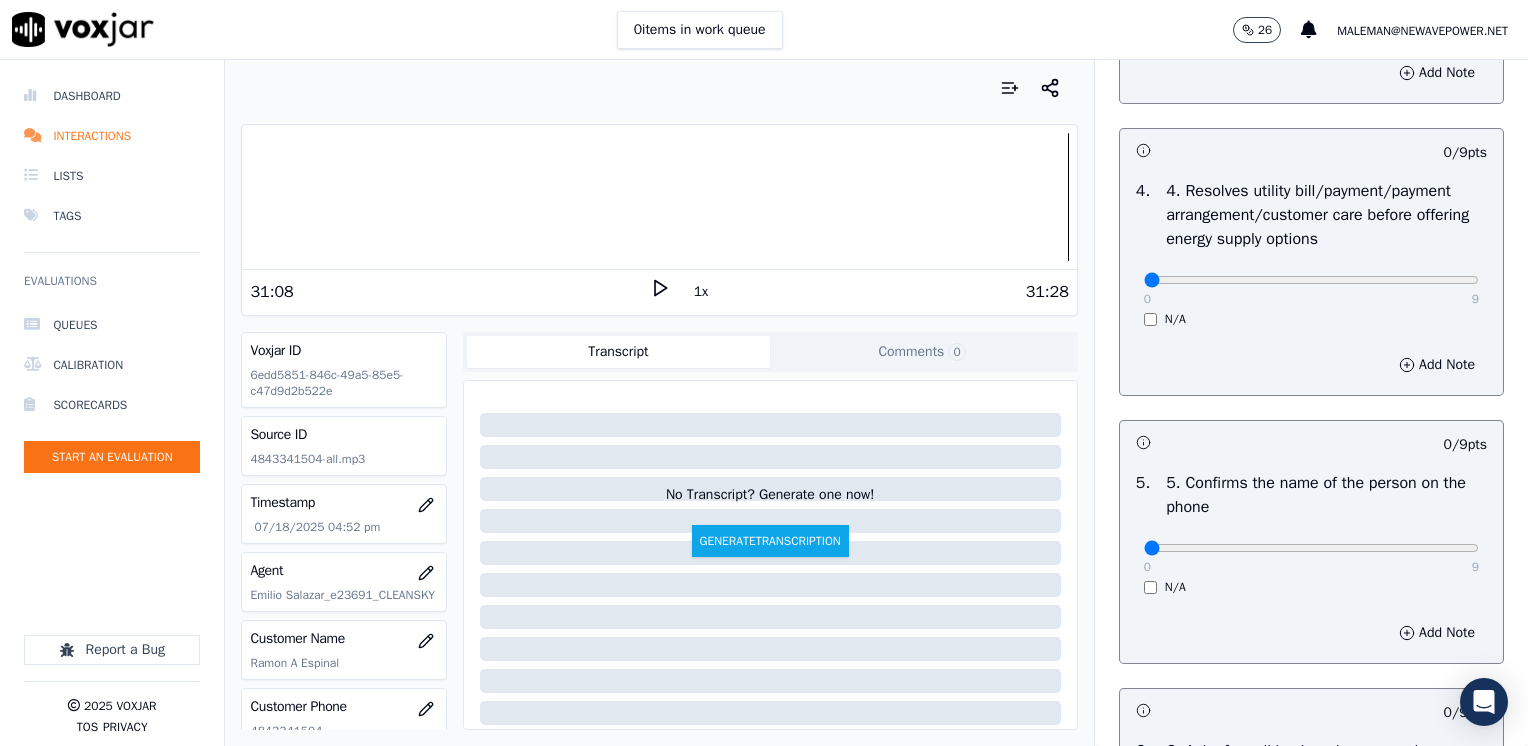 type on "Does not advise the call is being recorded for quality purposes" 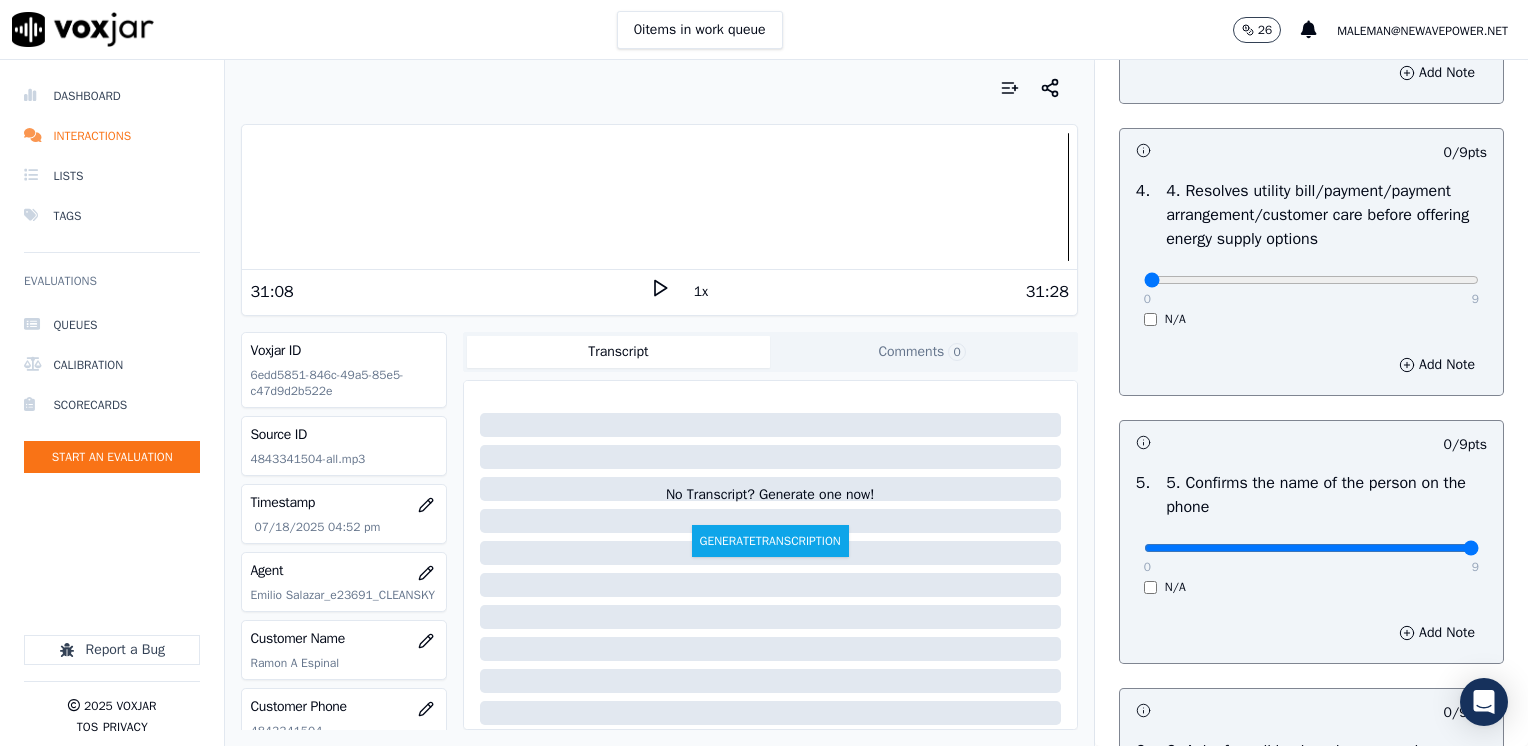 drag, startPoint x: 1131, startPoint y: 543, endPoint x: 1531, endPoint y: 542, distance: 400.00125 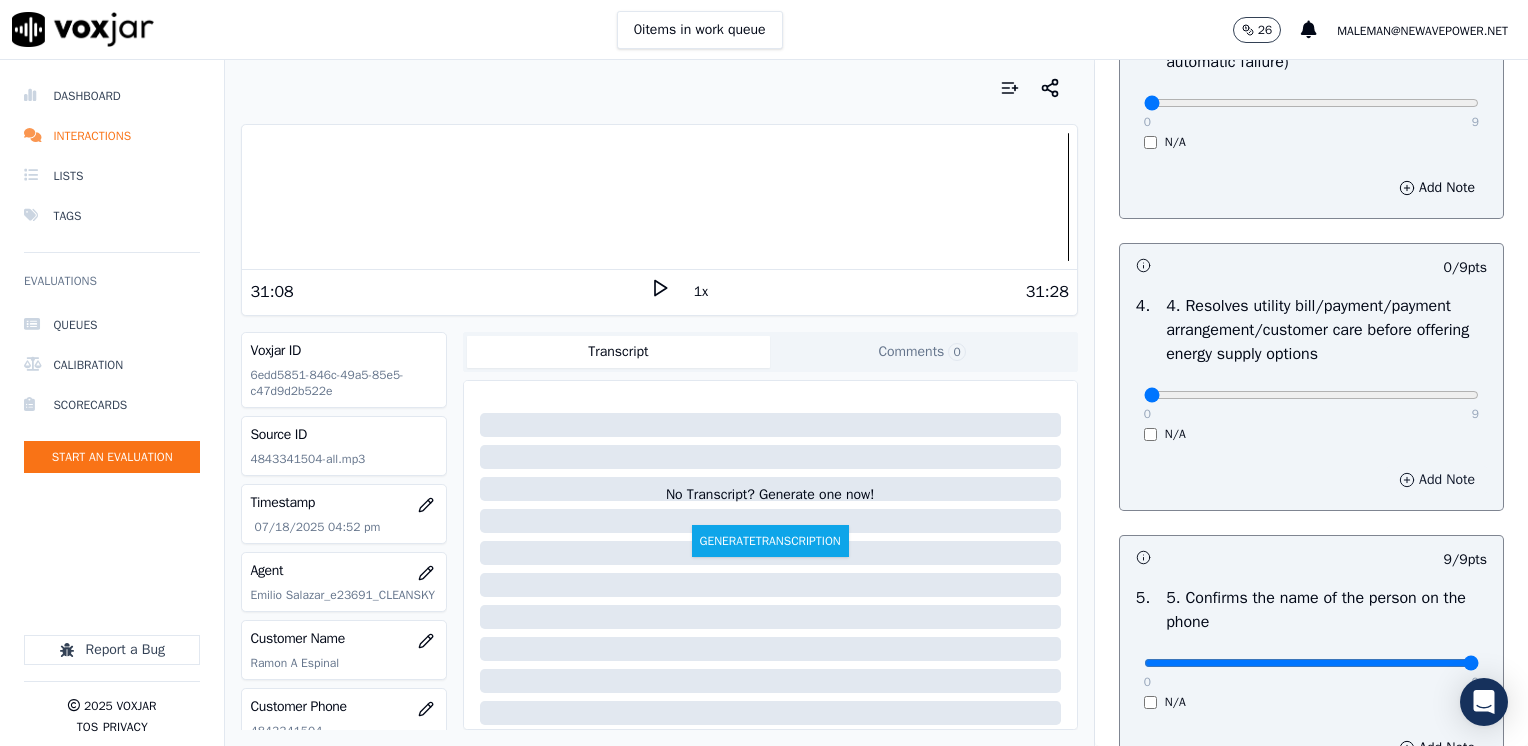 scroll, scrollTop: 700, scrollLeft: 0, axis: vertical 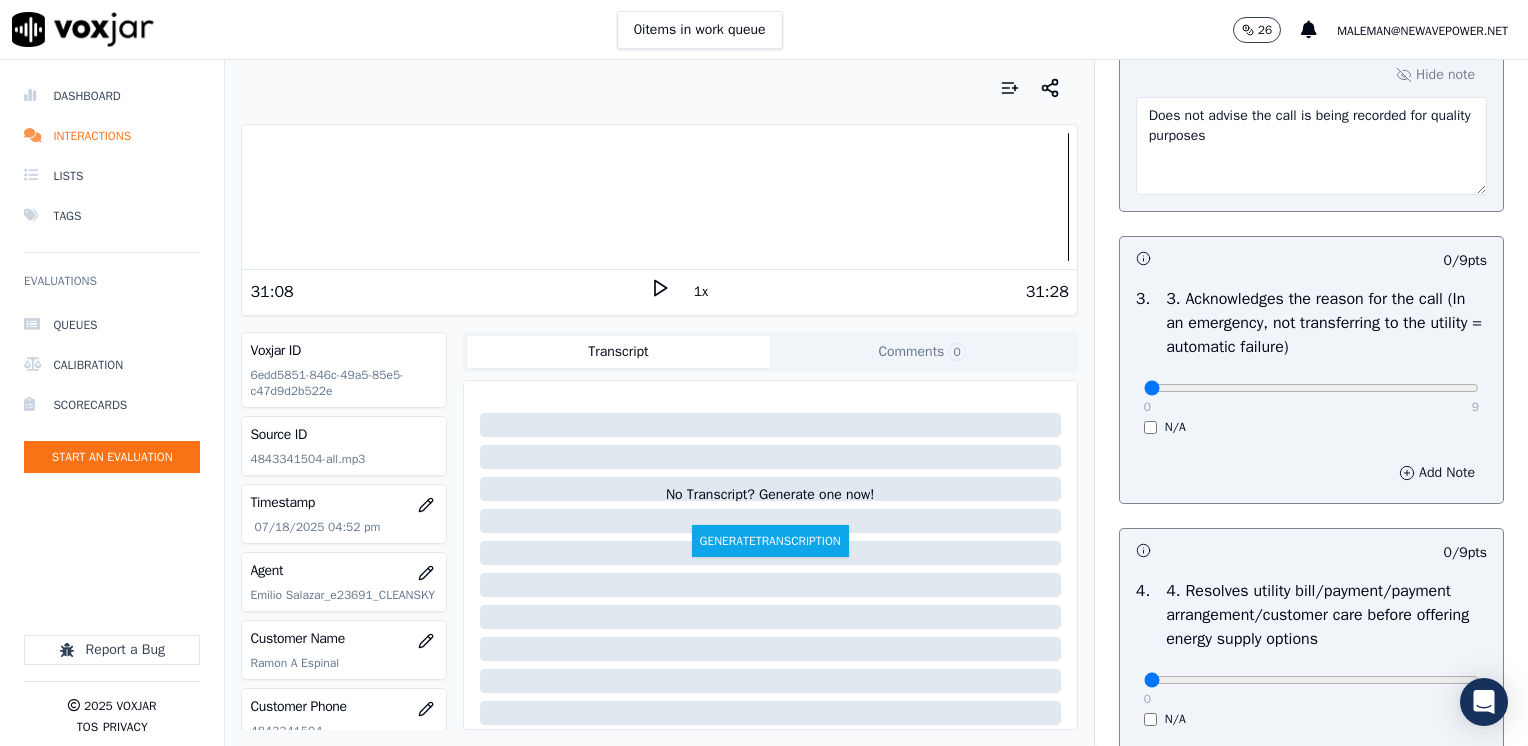 click on "Add Note" at bounding box center (1437, 473) 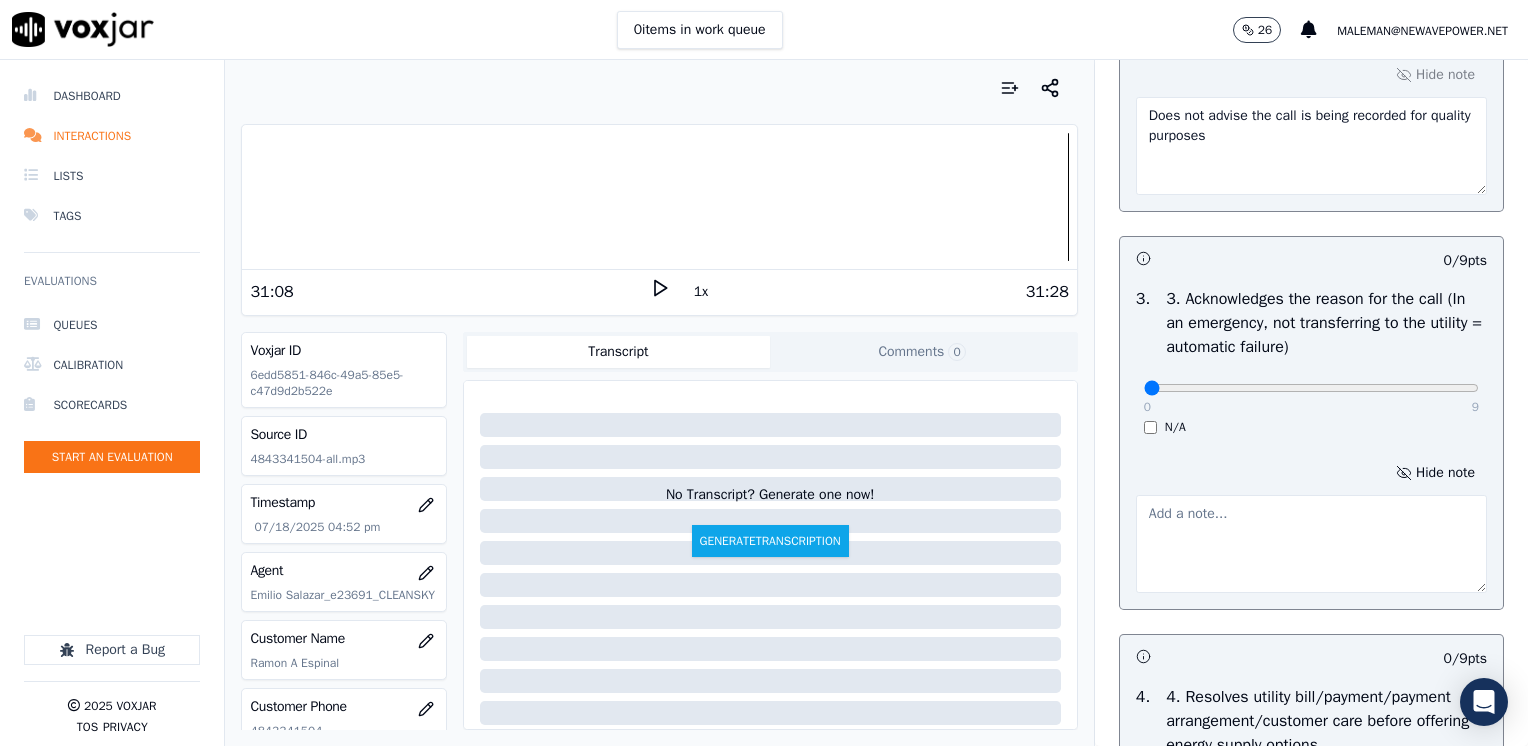 click at bounding box center (1311, 544) 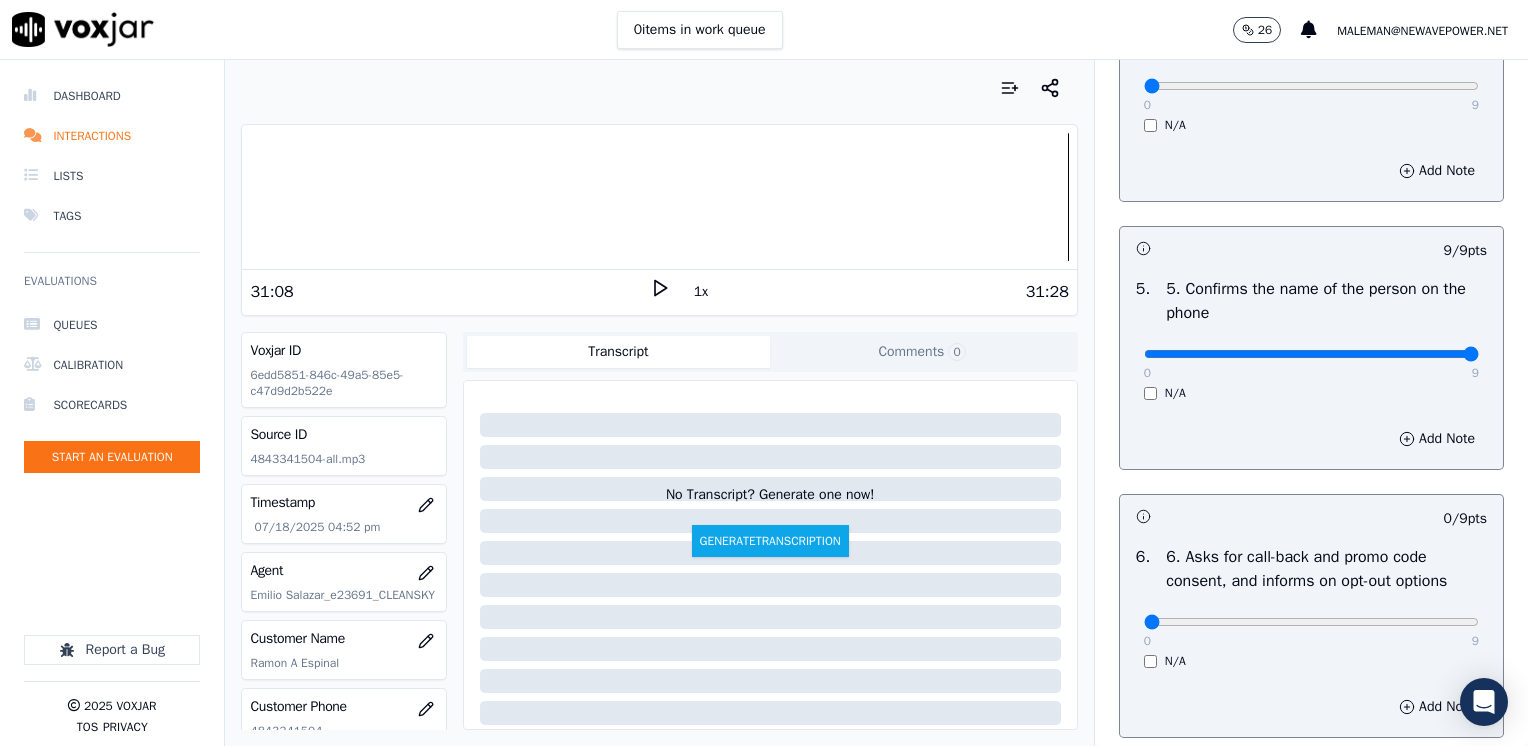 scroll, scrollTop: 1900, scrollLeft: 0, axis: vertical 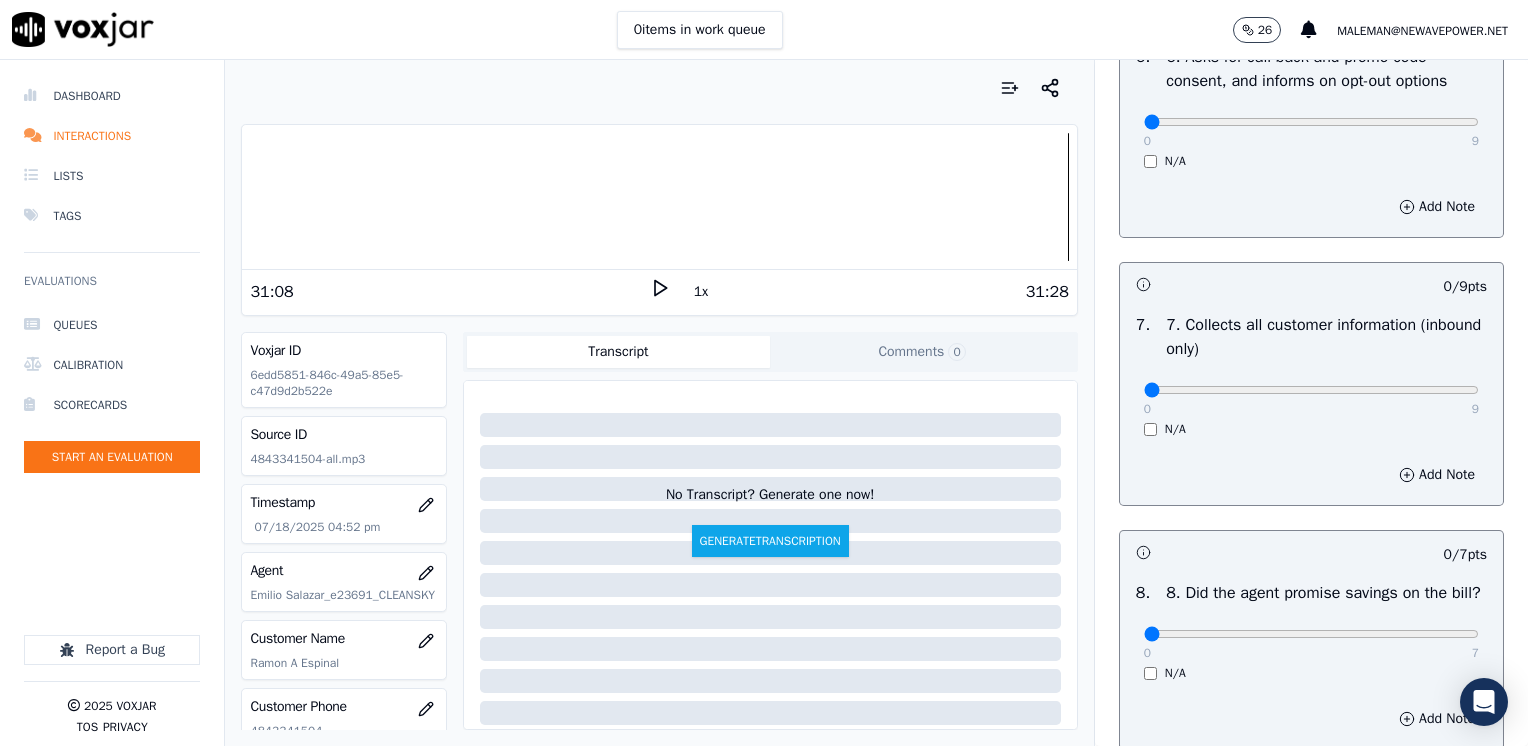 type on "Cx calls because he's receiving very high bills" 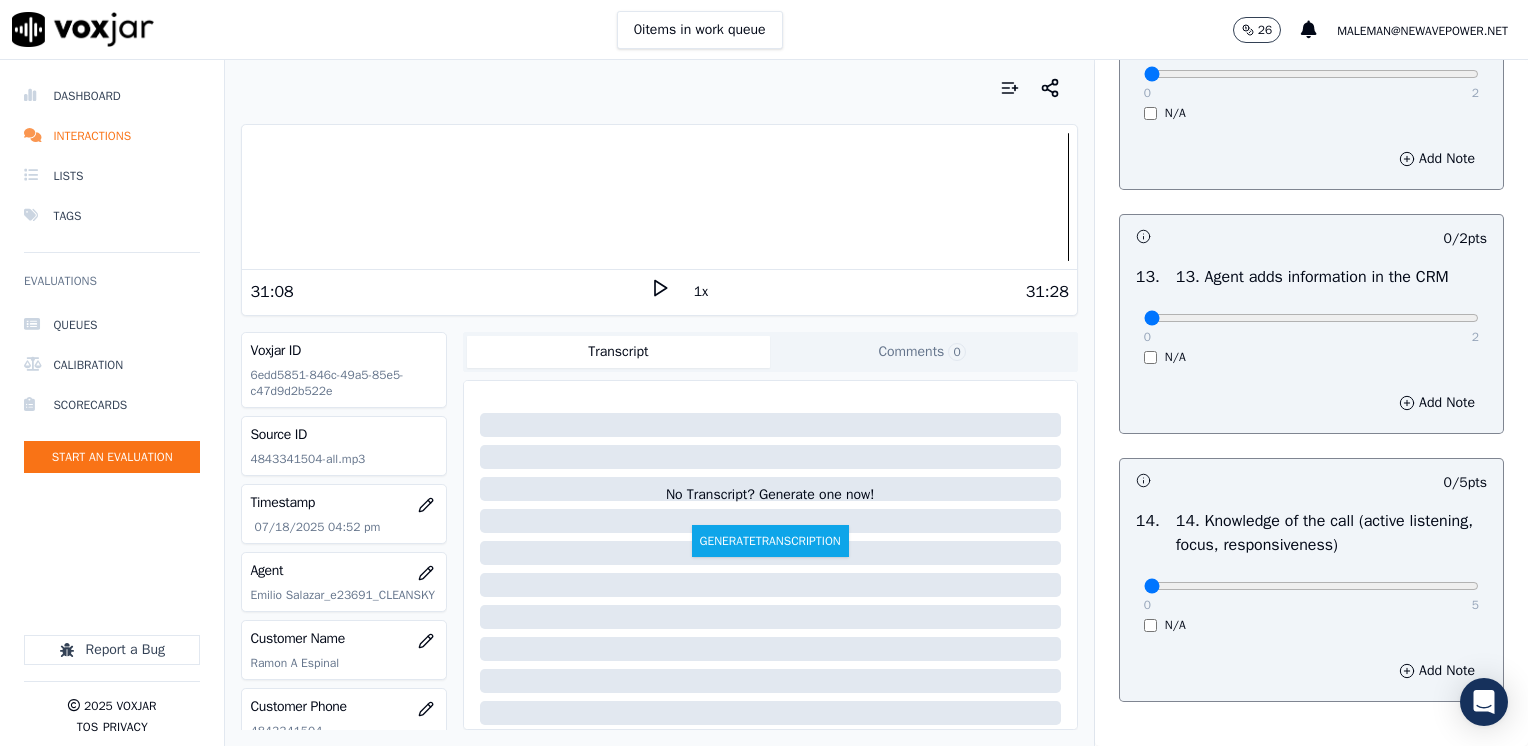 scroll, scrollTop: 3670, scrollLeft: 0, axis: vertical 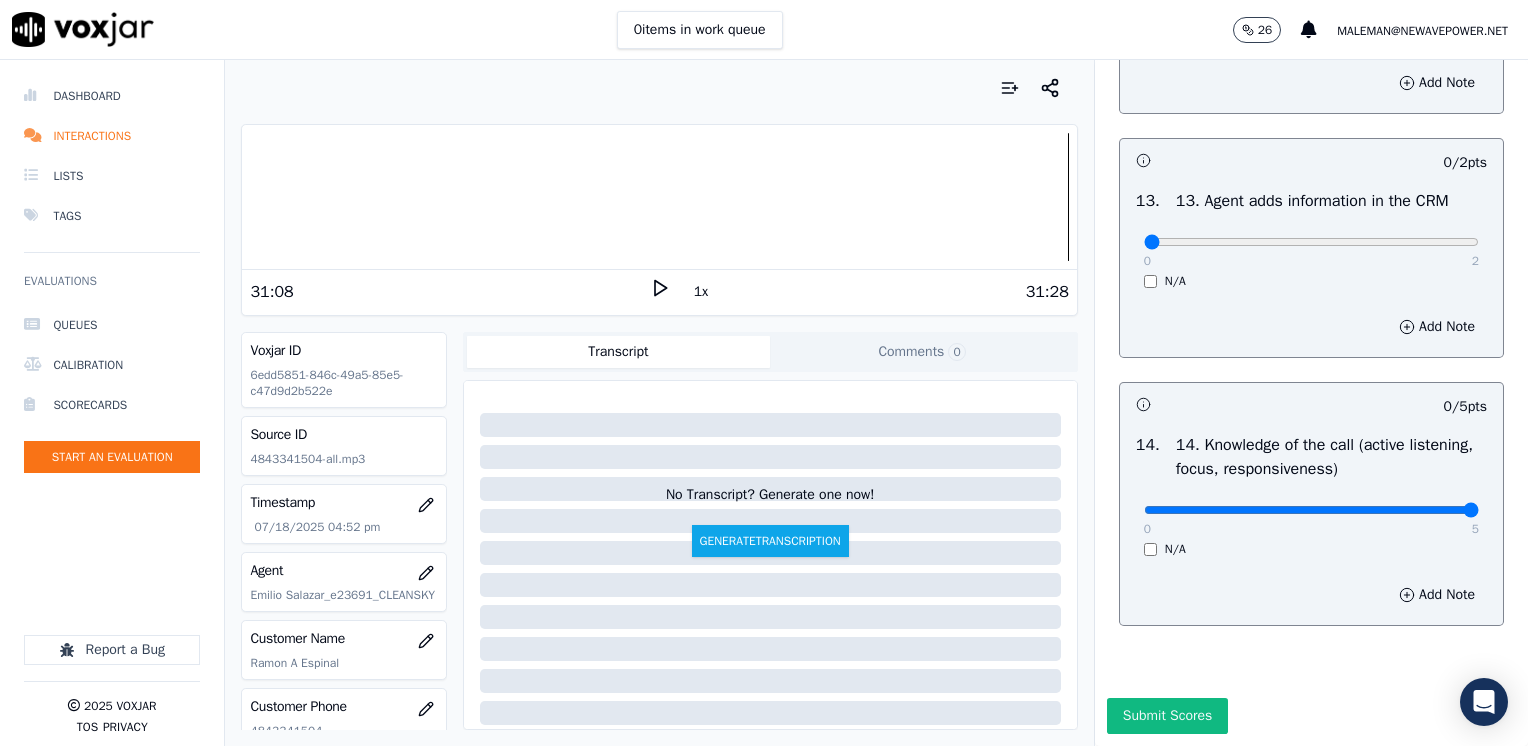 drag, startPoint x: 1136, startPoint y: 466, endPoint x: 1531, endPoint y: 510, distance: 397.44308 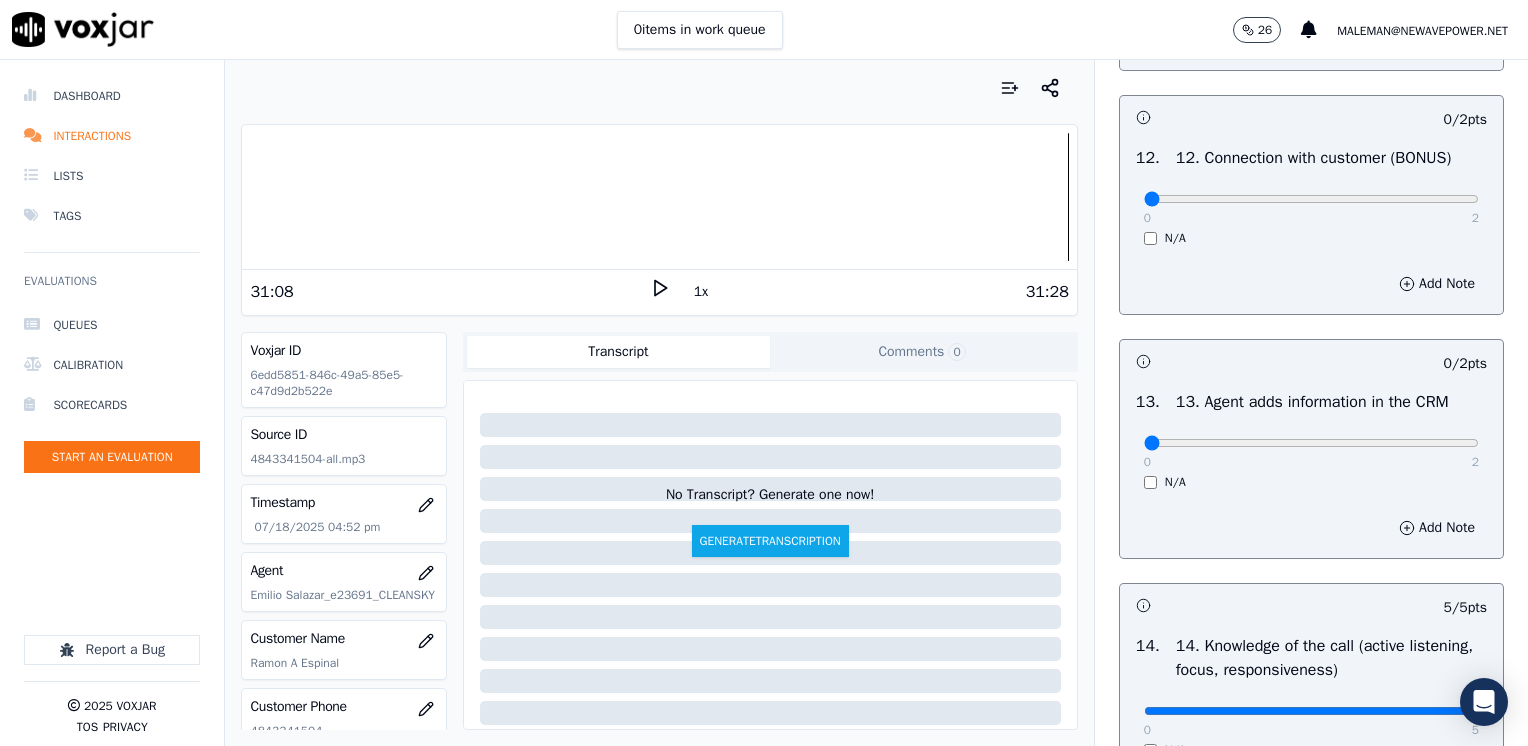 scroll, scrollTop: 3370, scrollLeft: 0, axis: vertical 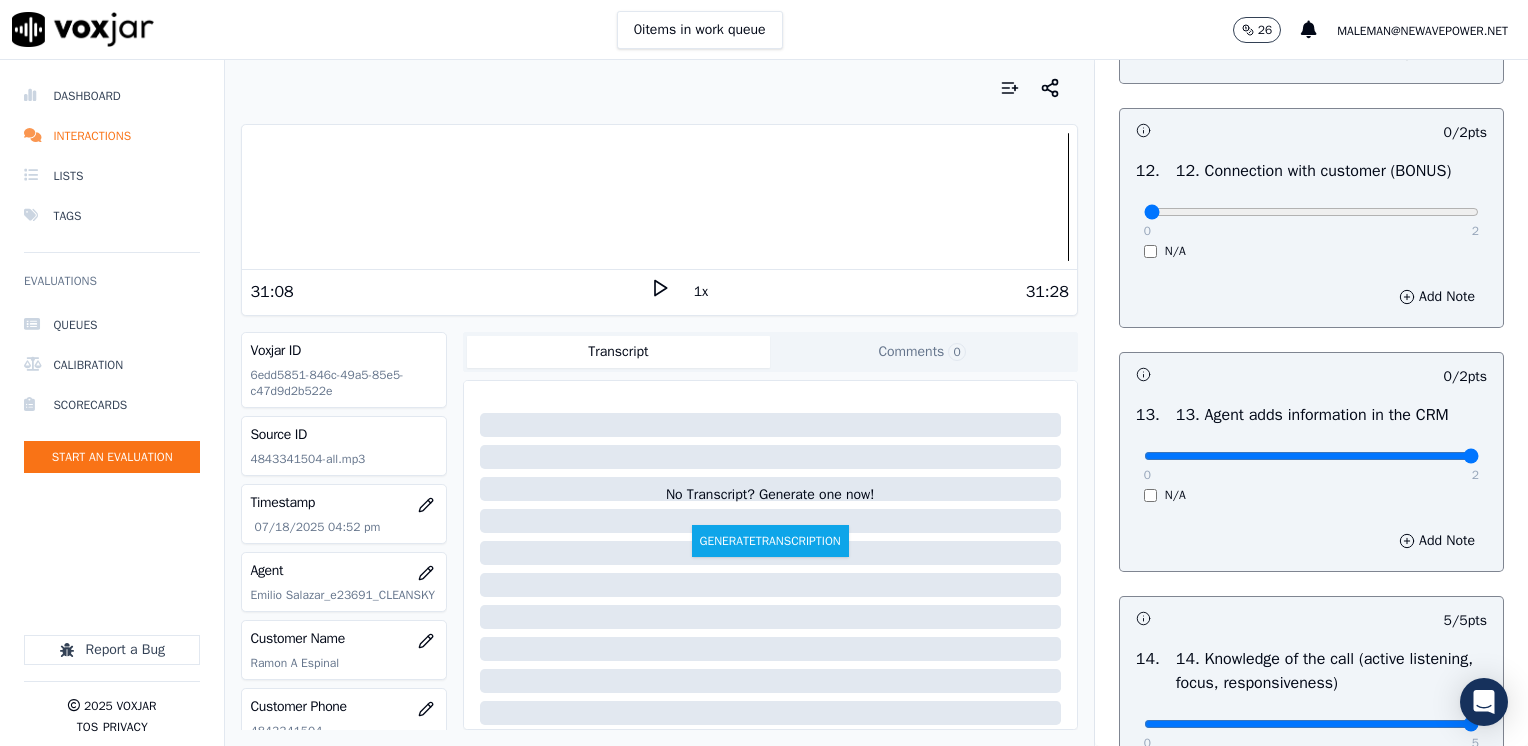 drag, startPoint x: 1130, startPoint y: 496, endPoint x: 1531, endPoint y: 533, distance: 402.70337 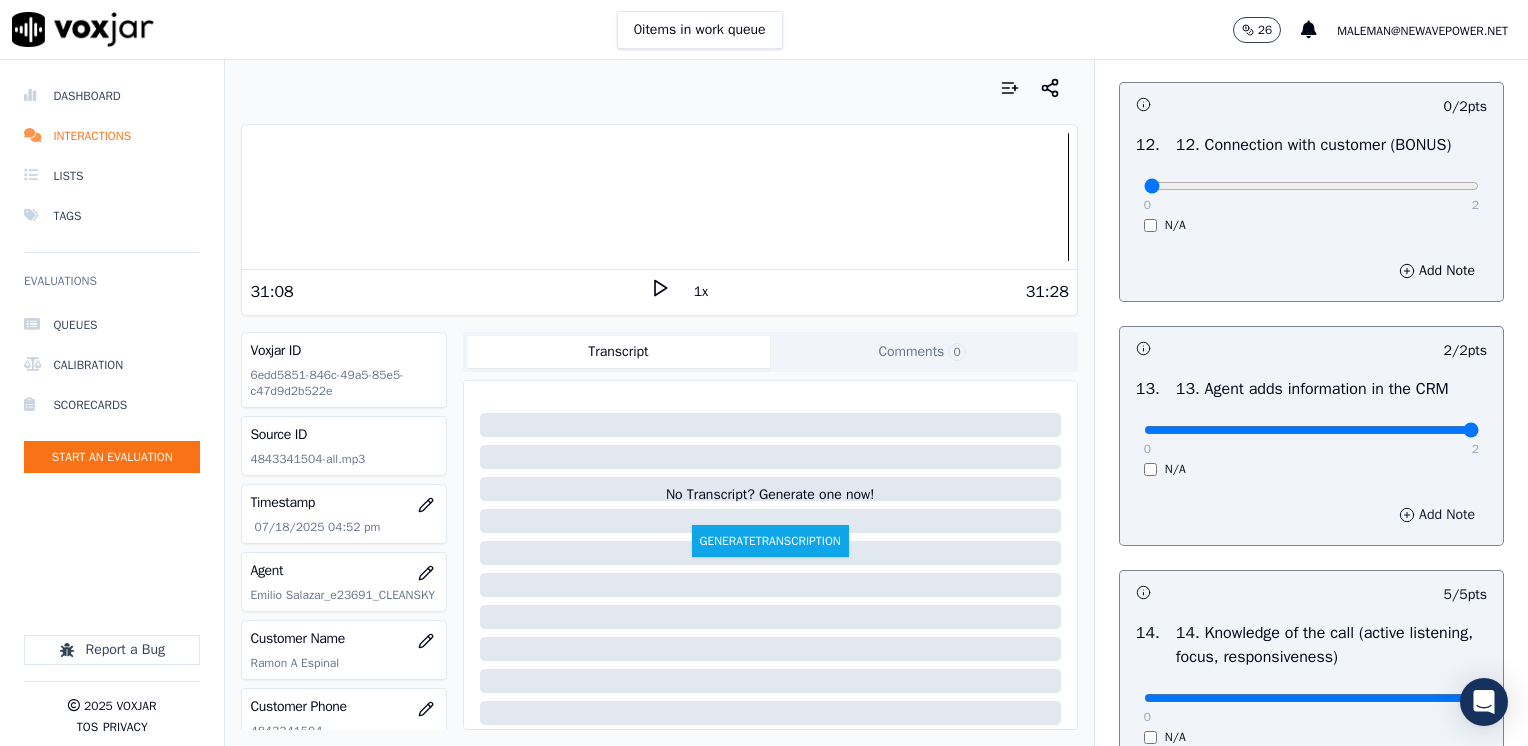 scroll, scrollTop: 3170, scrollLeft: 0, axis: vertical 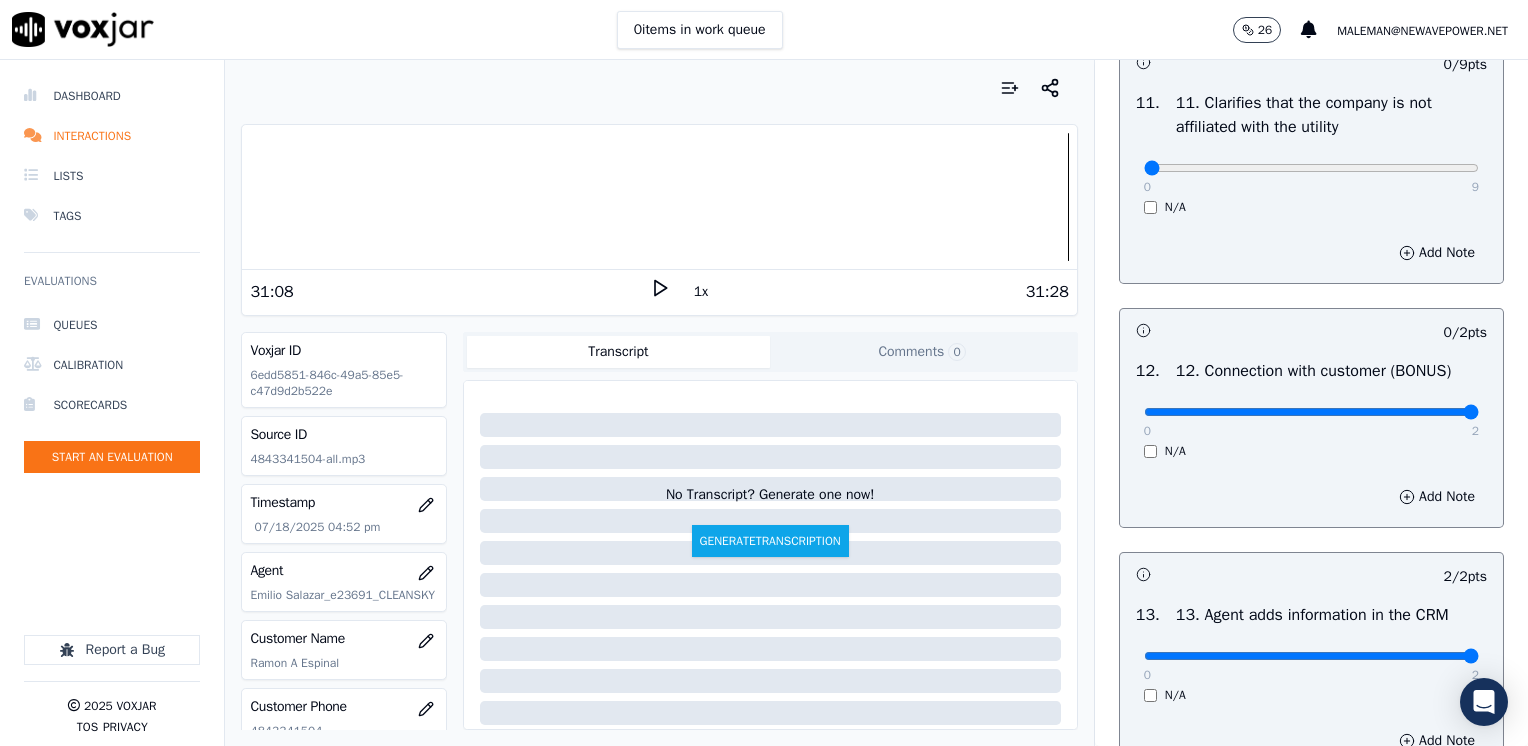 drag, startPoint x: 1130, startPoint y: 458, endPoint x: 1531, endPoint y: 425, distance: 402.35556 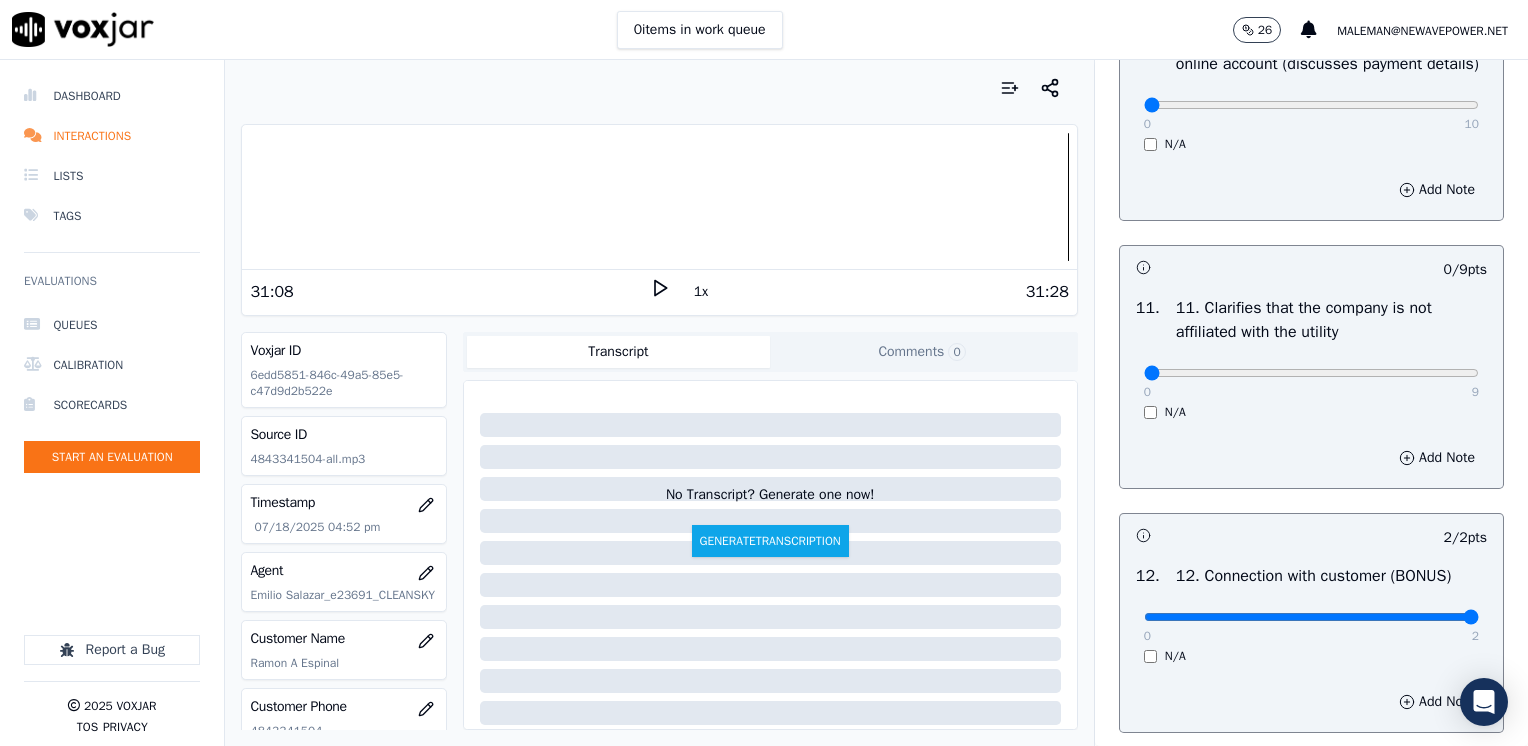 scroll, scrollTop: 2870, scrollLeft: 0, axis: vertical 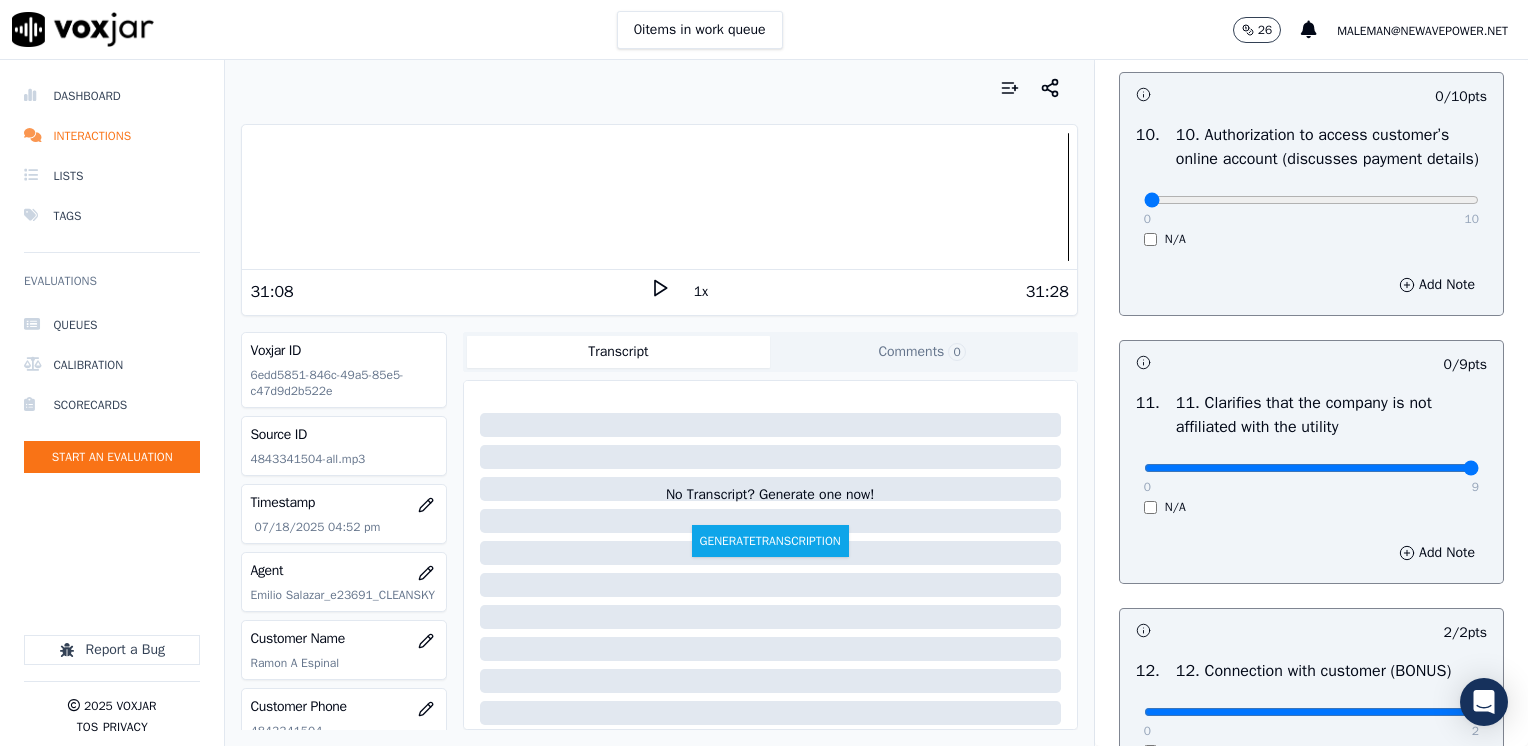 drag, startPoint x: 1140, startPoint y: 511, endPoint x: 1531, endPoint y: 509, distance: 391.00513 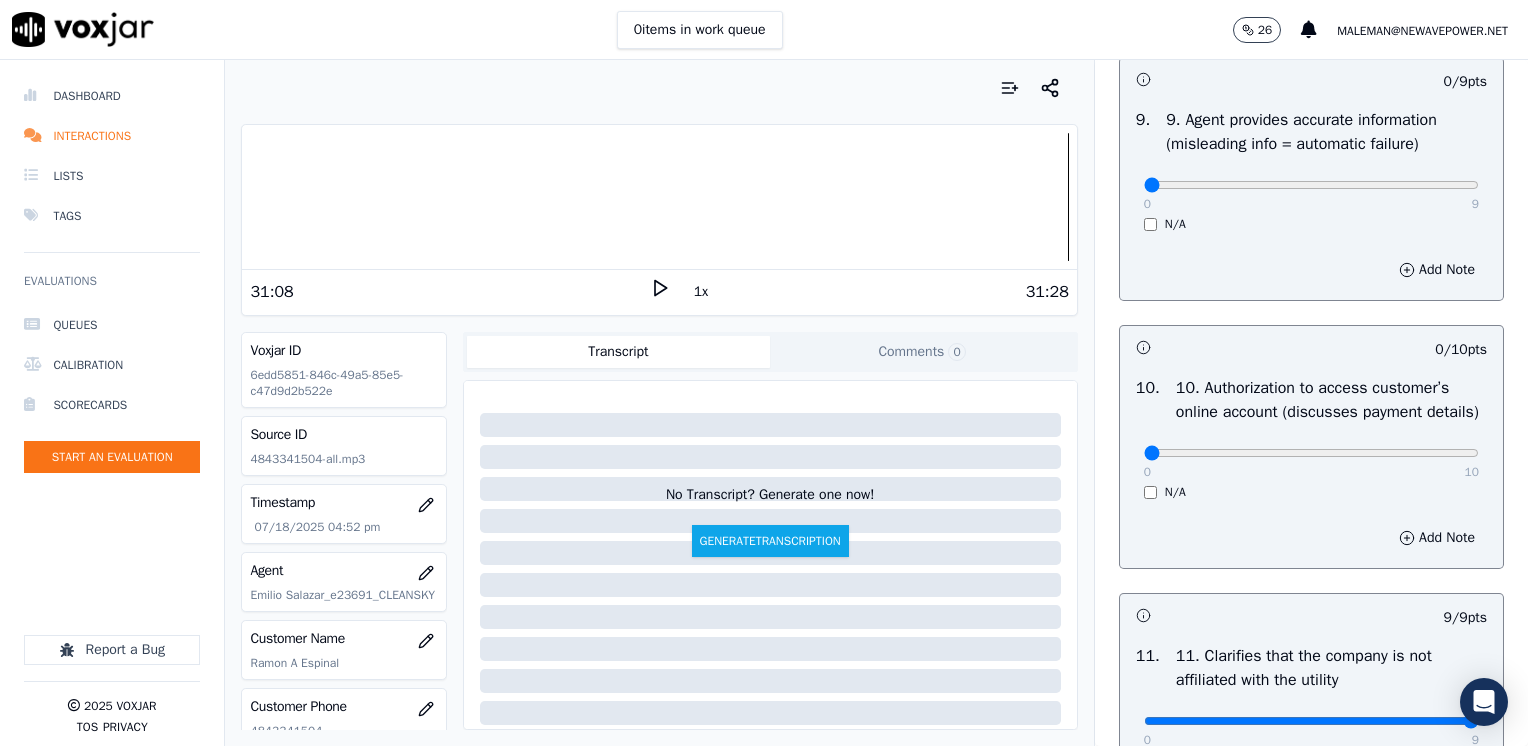 scroll, scrollTop: 2570, scrollLeft: 0, axis: vertical 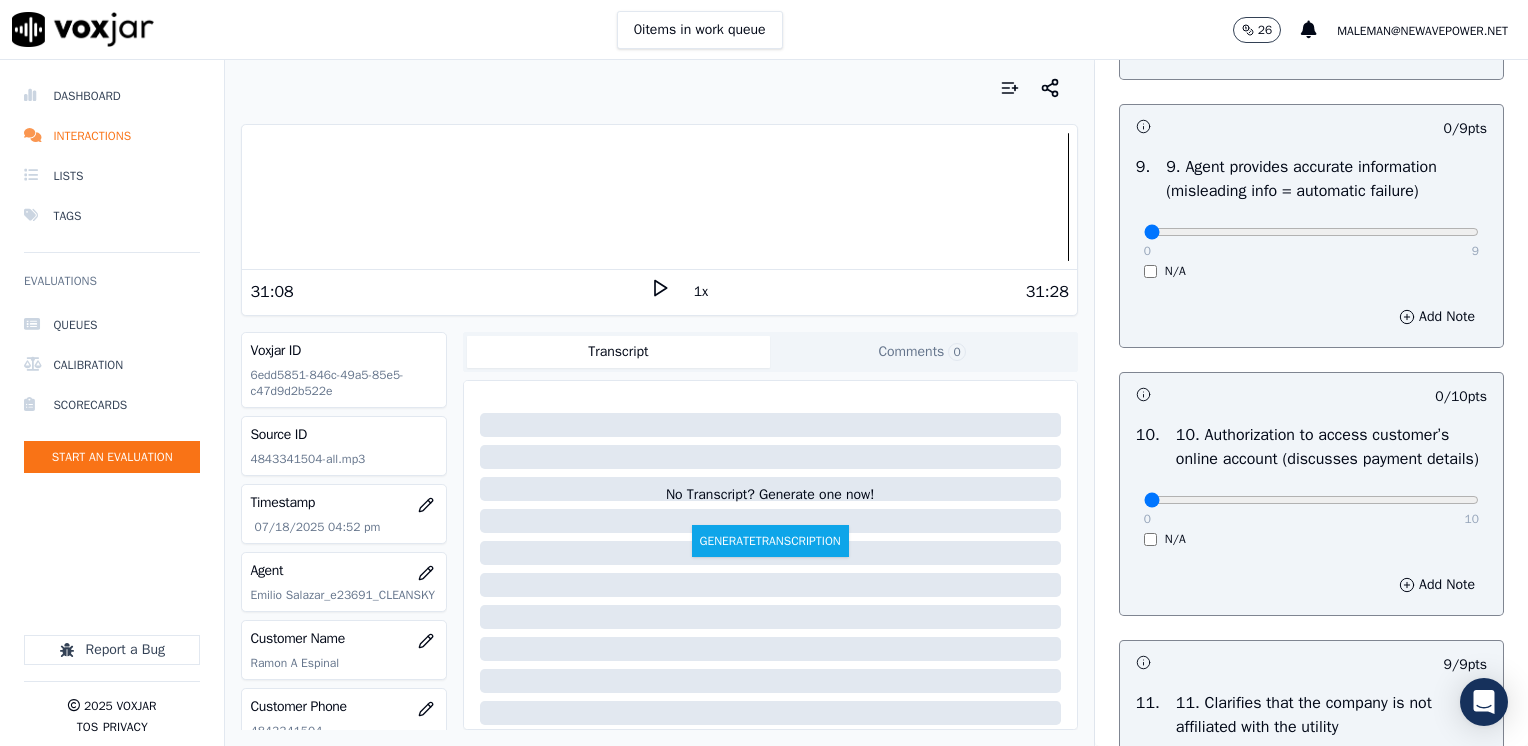 click on "0   10     N/A" at bounding box center [1311, 509] 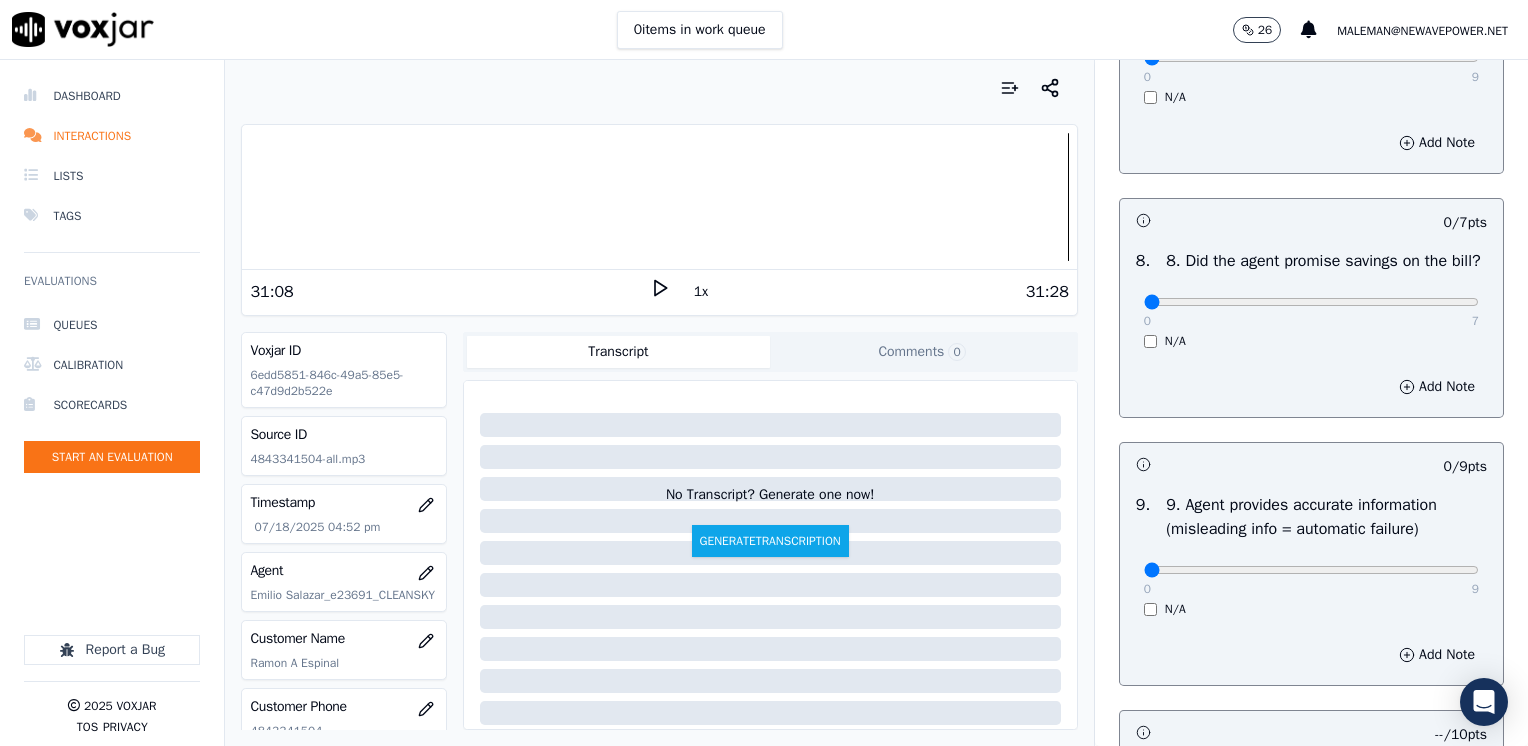 scroll, scrollTop: 2170, scrollLeft: 0, axis: vertical 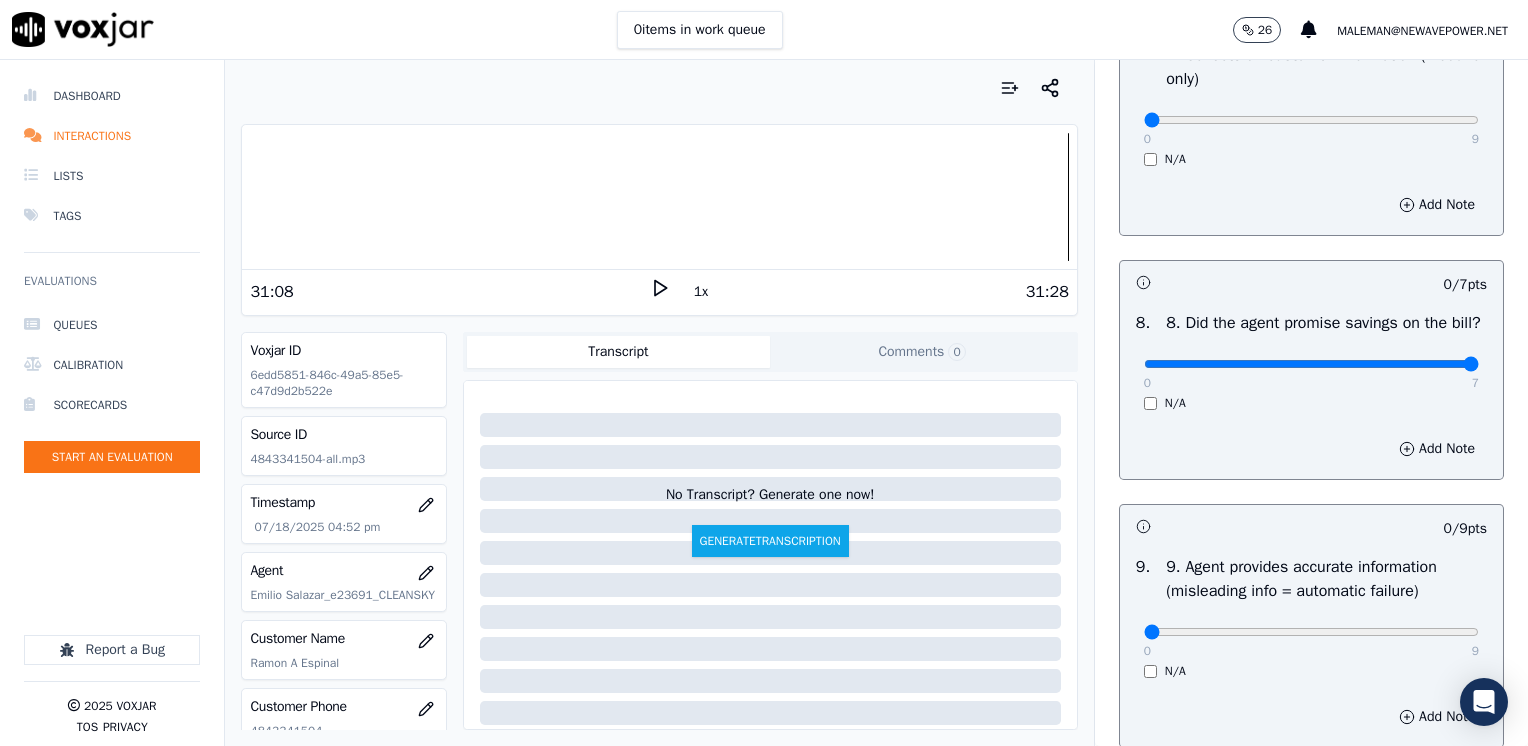 drag, startPoint x: 1128, startPoint y: 386, endPoint x: 1531, endPoint y: 403, distance: 403.3584 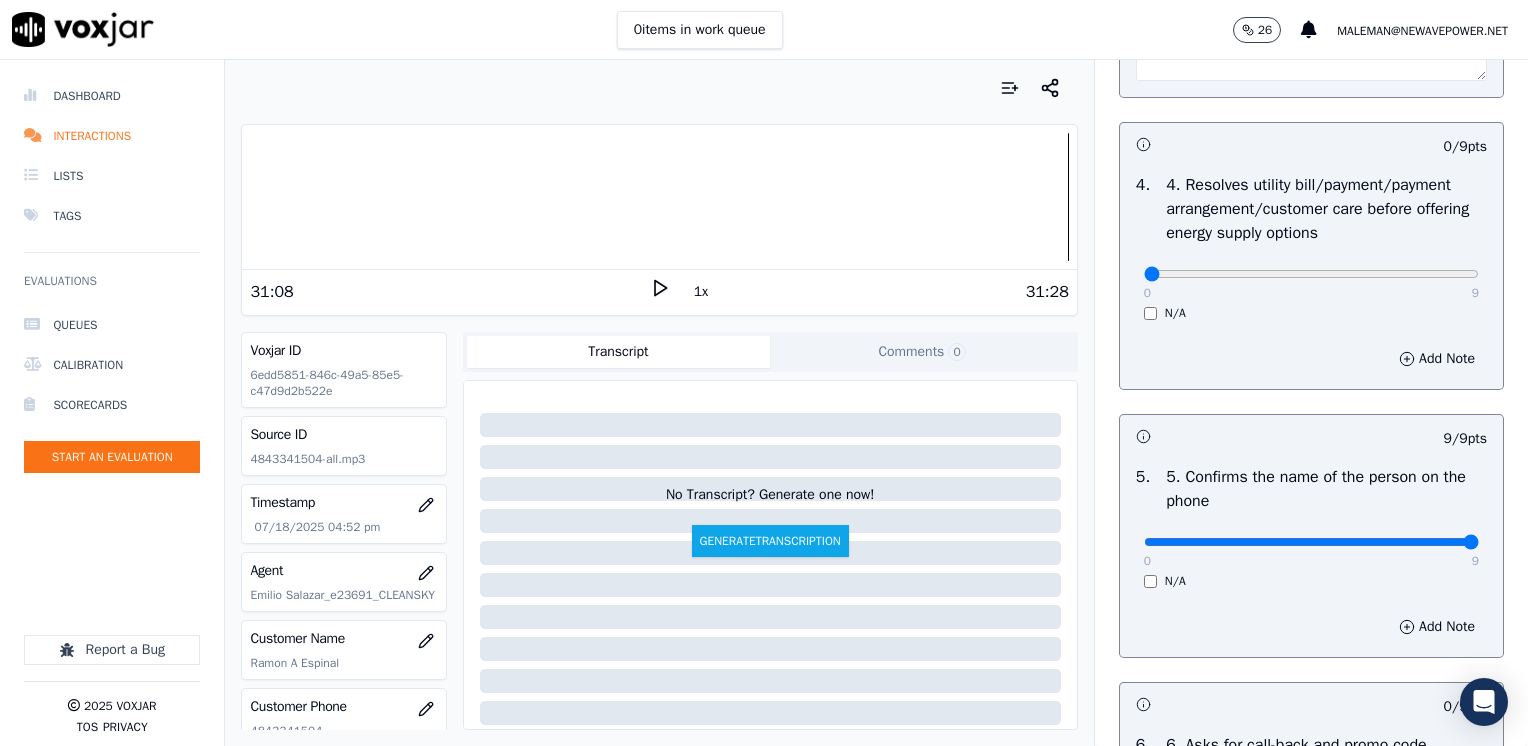 scroll, scrollTop: 1070, scrollLeft: 0, axis: vertical 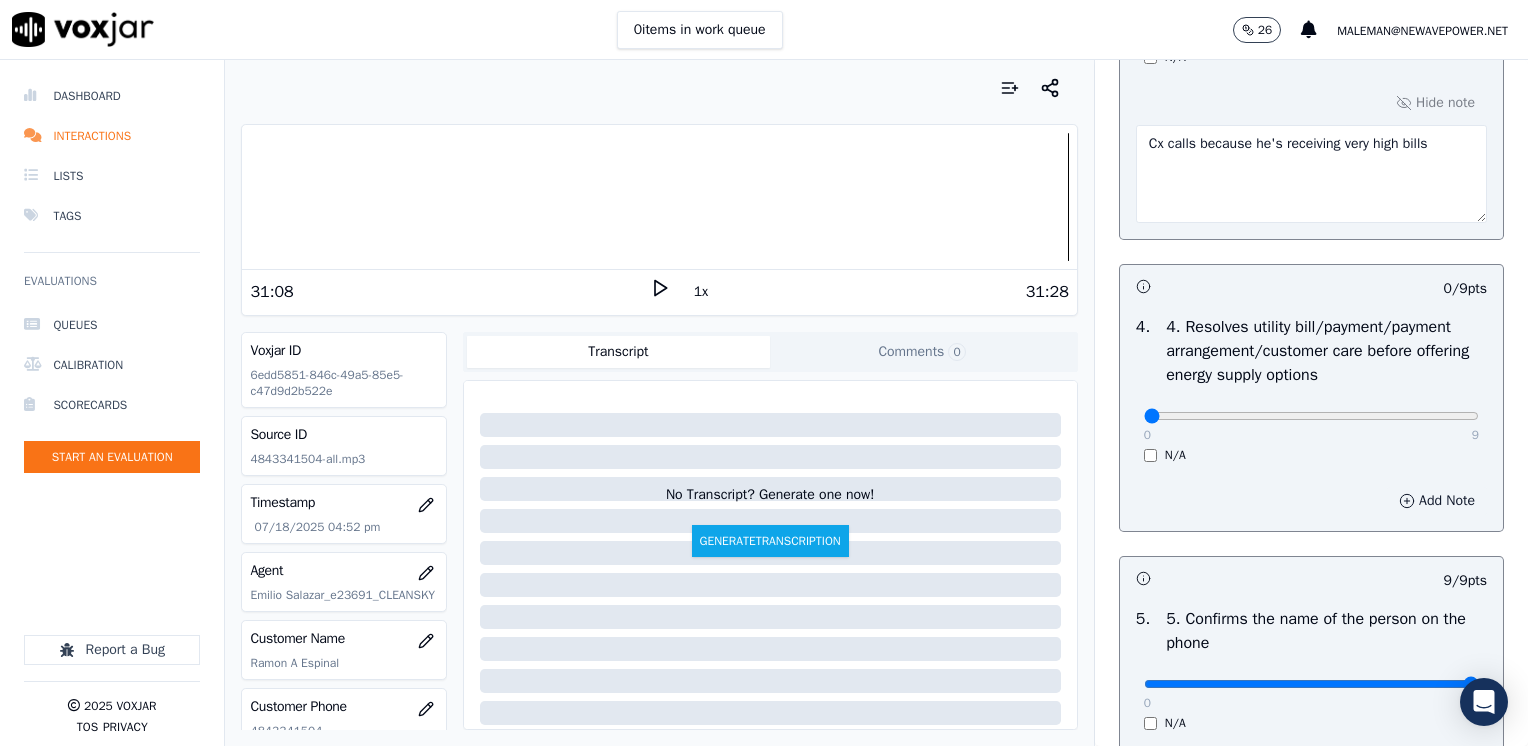 click on "Add Note" at bounding box center [1437, 501] 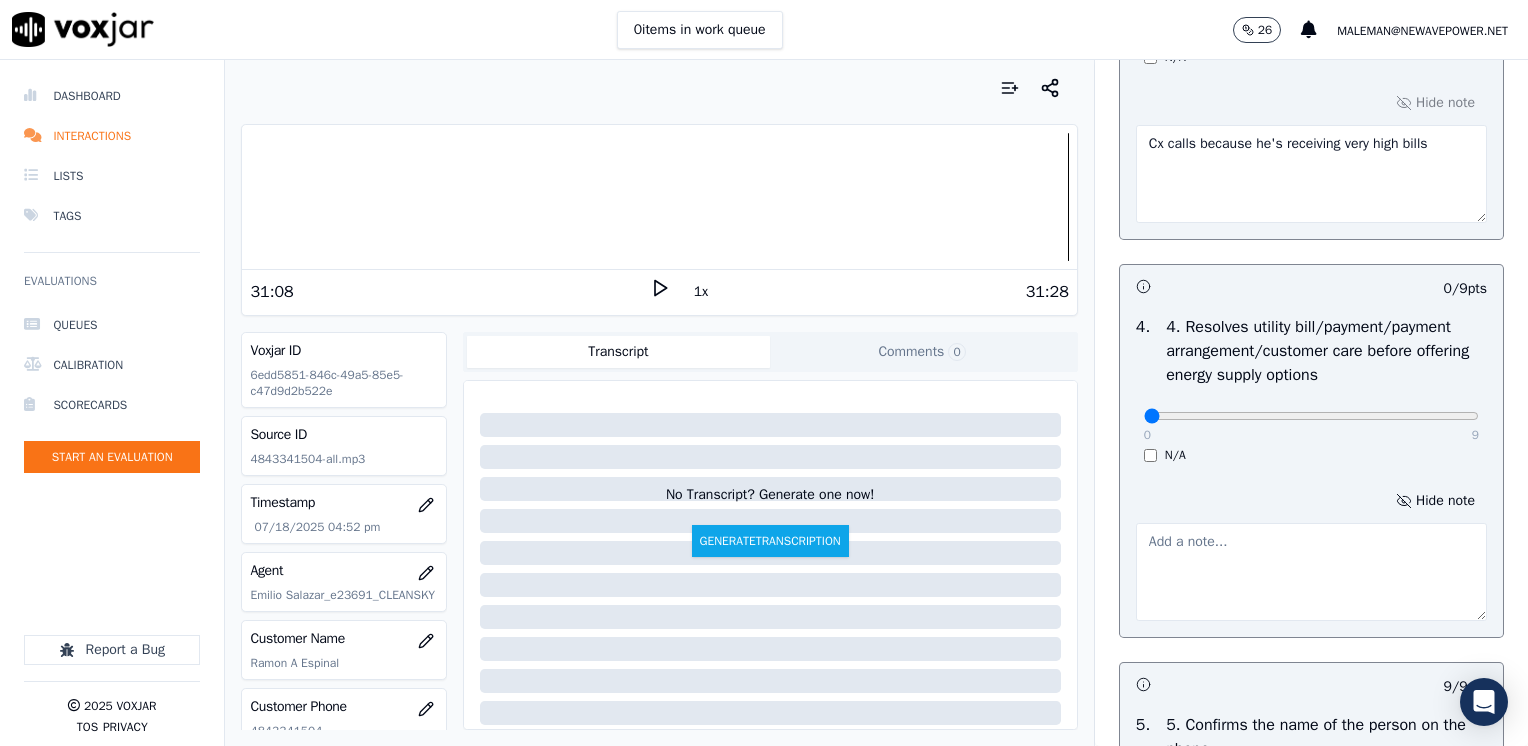 click at bounding box center (1311, 572) 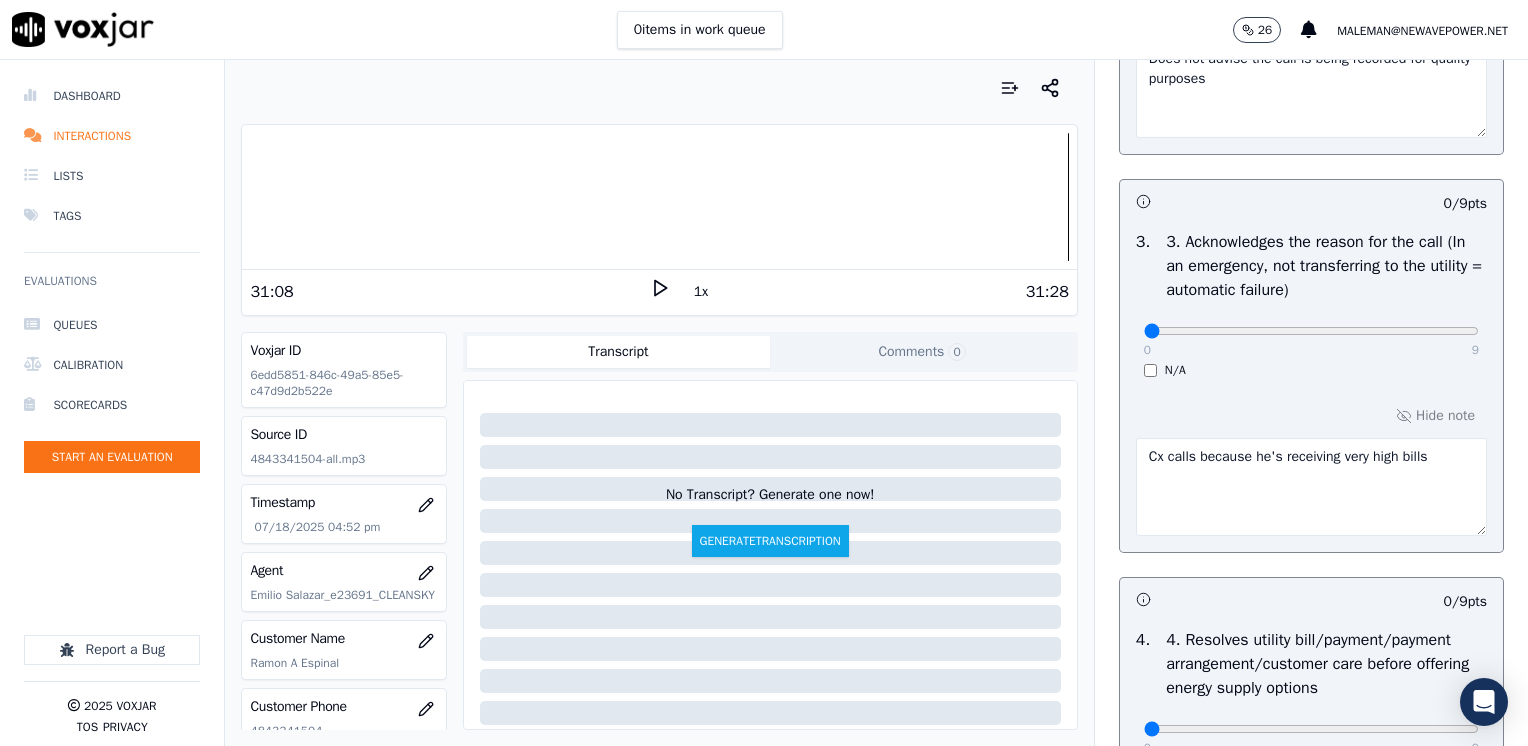 scroll, scrollTop: 1070, scrollLeft: 0, axis: vertical 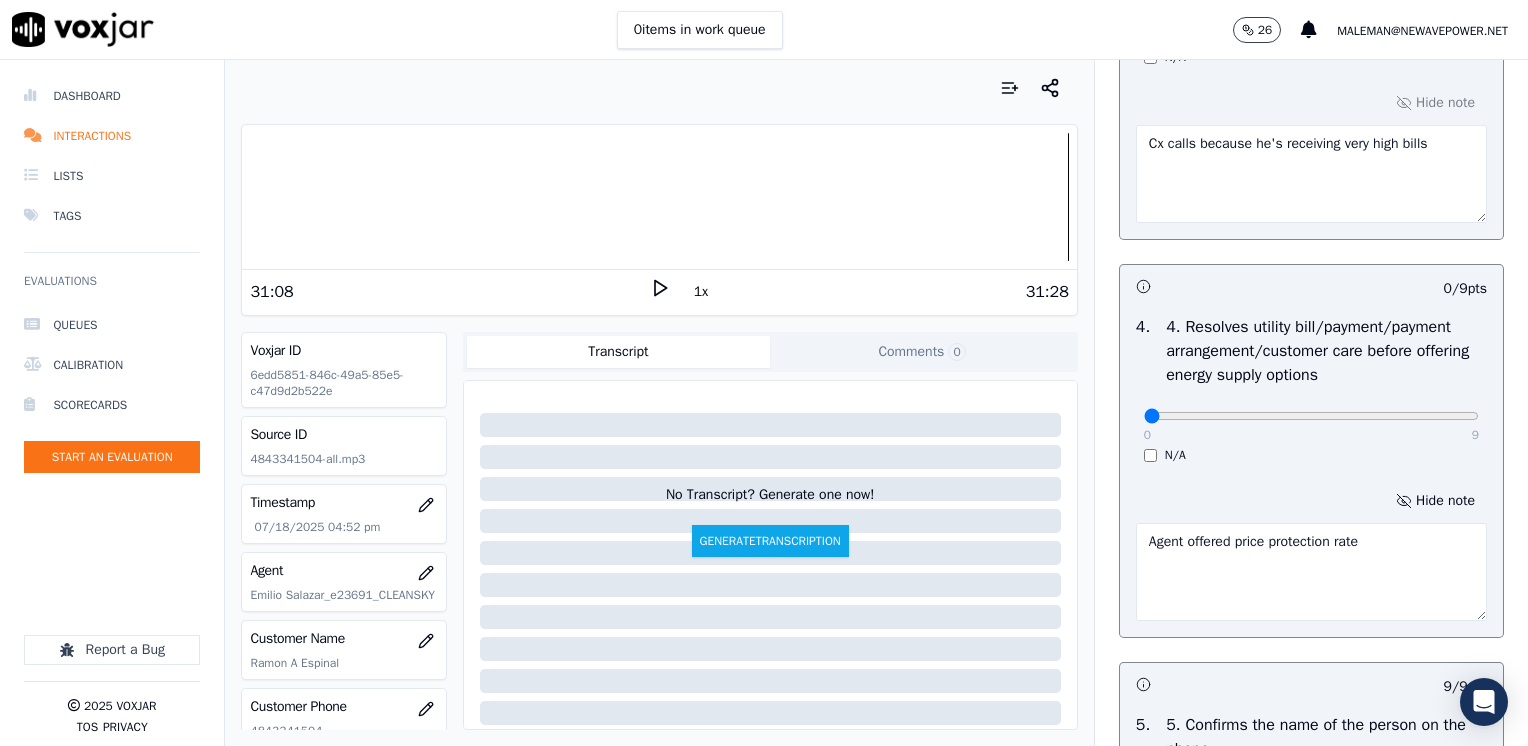 type on "Agent offered price protection rate" 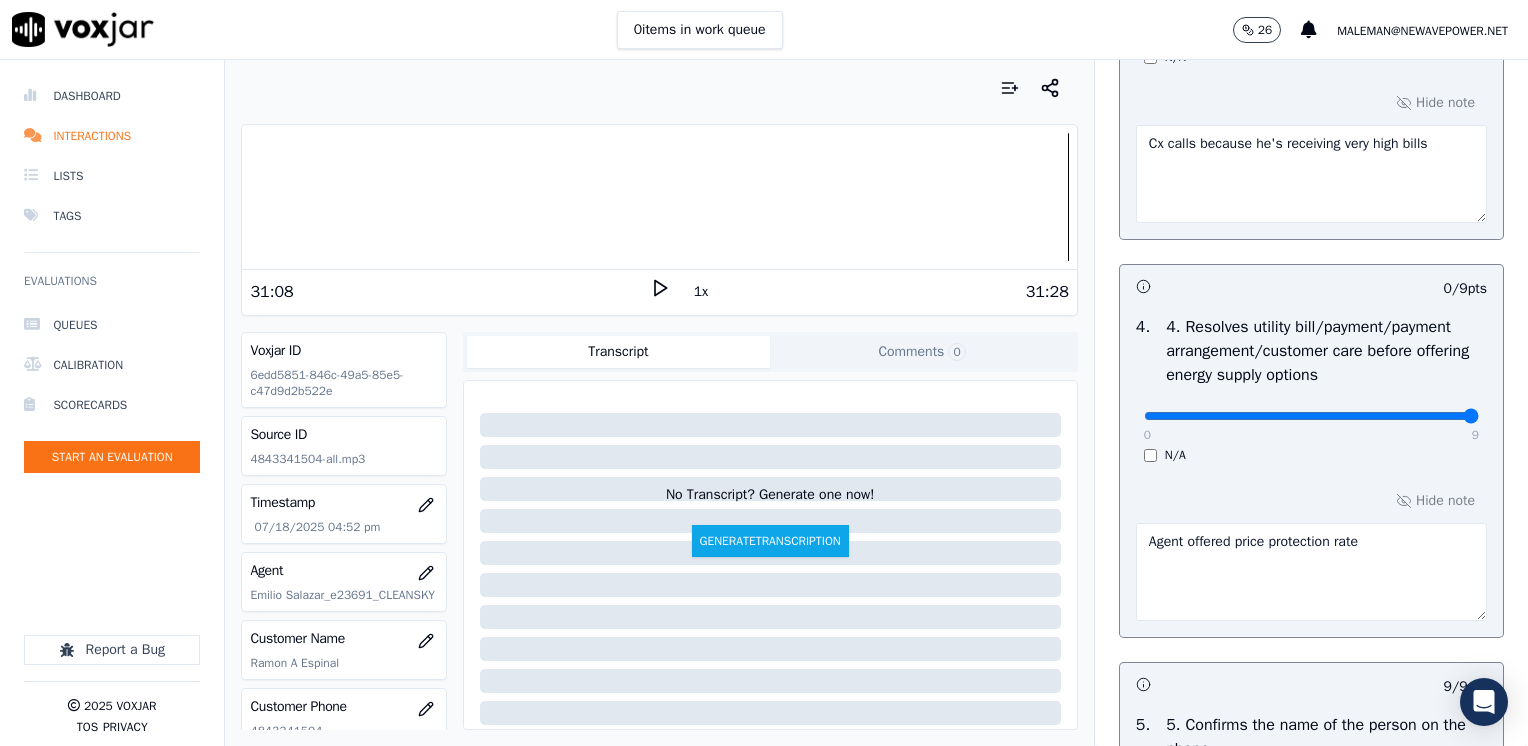 drag, startPoint x: 1129, startPoint y: 414, endPoint x: 1504, endPoint y: 446, distance: 376.36285 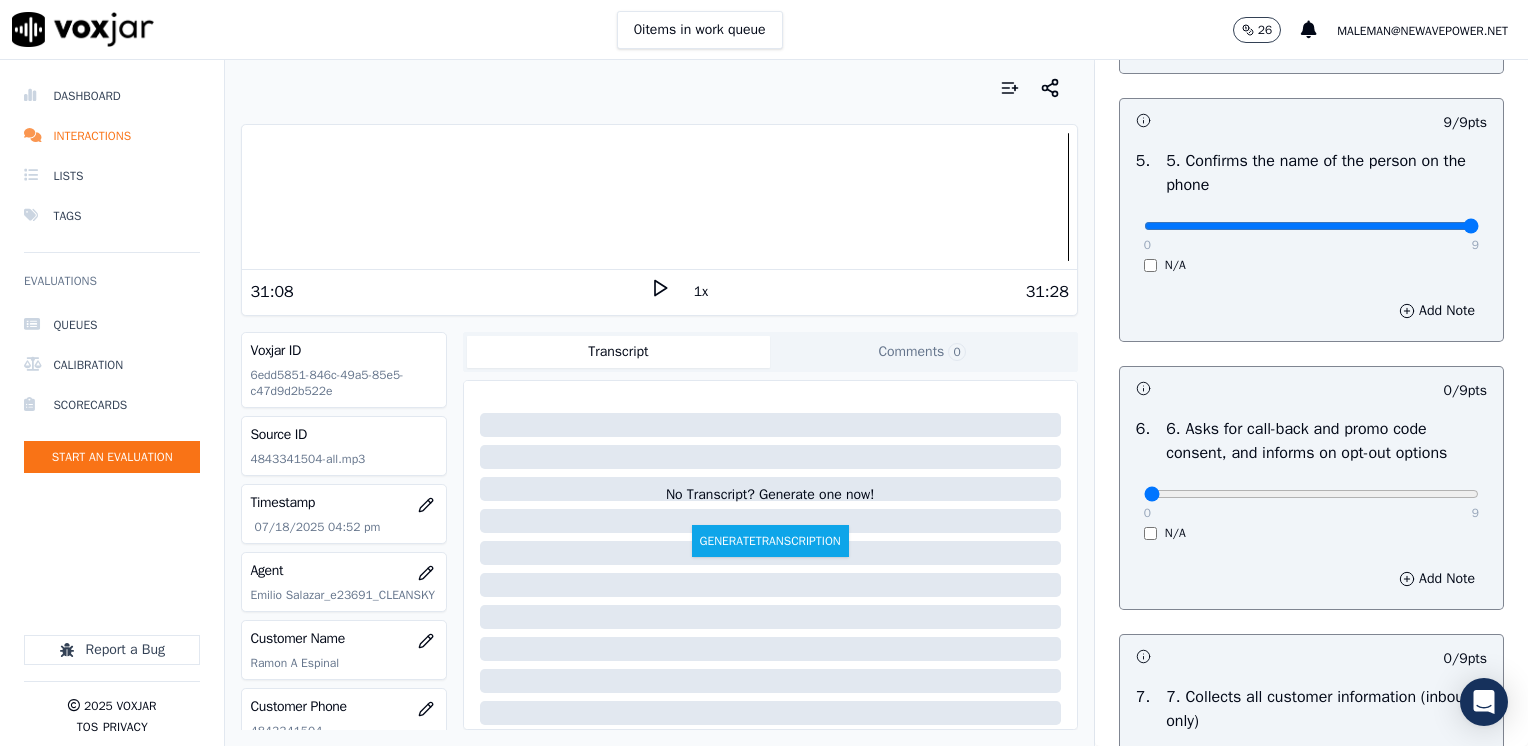 scroll, scrollTop: 1770, scrollLeft: 0, axis: vertical 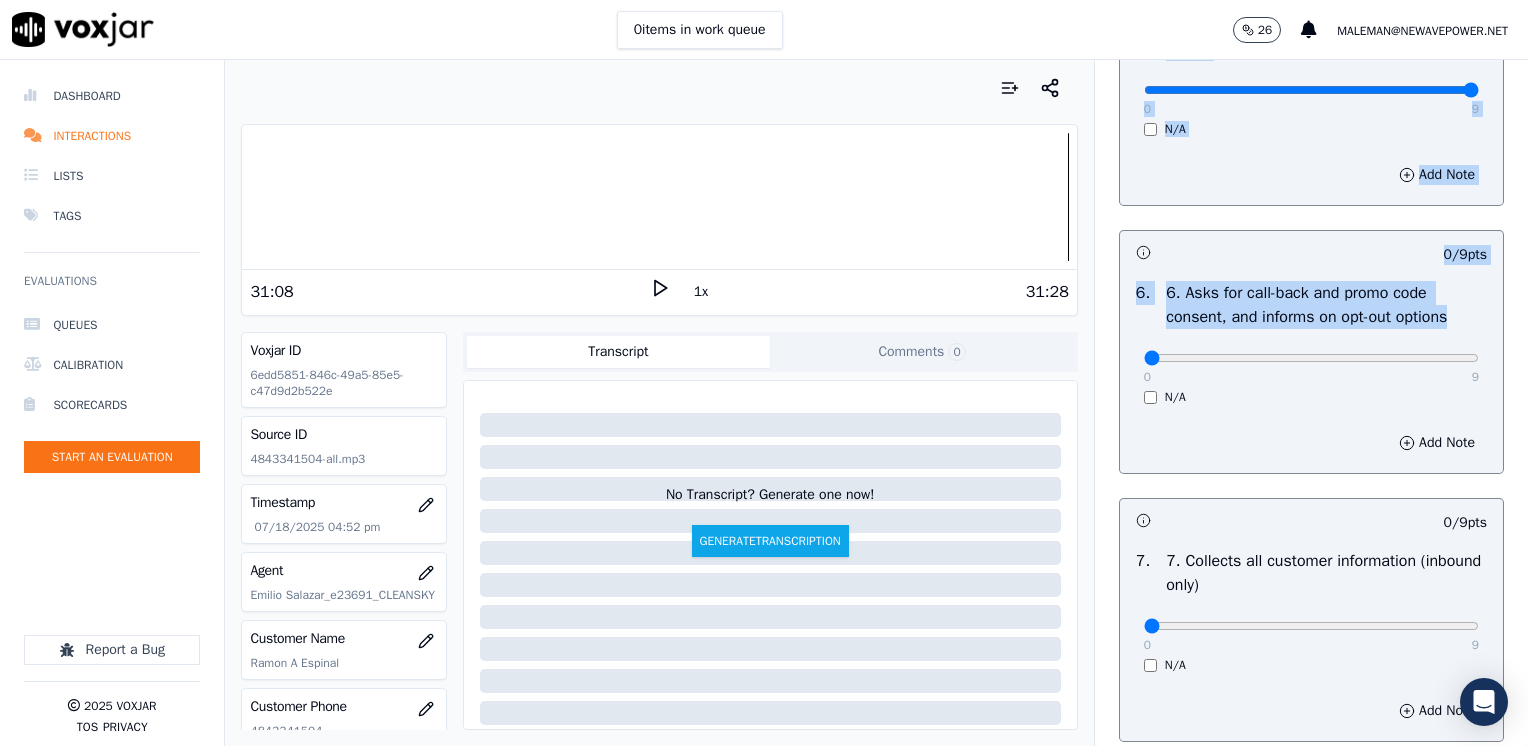 drag, startPoint x: 1129, startPoint y: 363, endPoint x: 1531, endPoint y: 389, distance: 402.8399 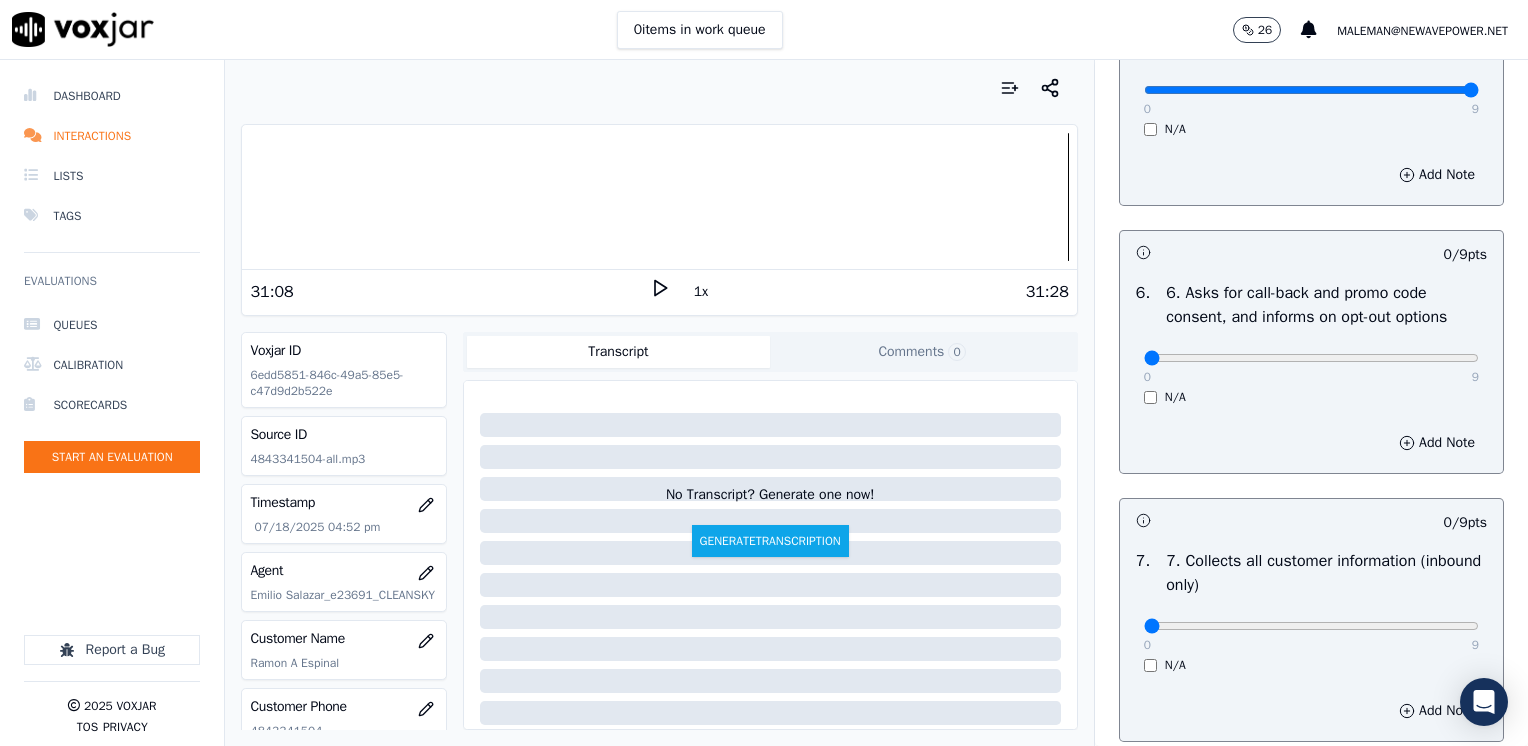 drag, startPoint x: 1128, startPoint y: 346, endPoint x: 1275, endPoint y: 353, distance: 147.16656 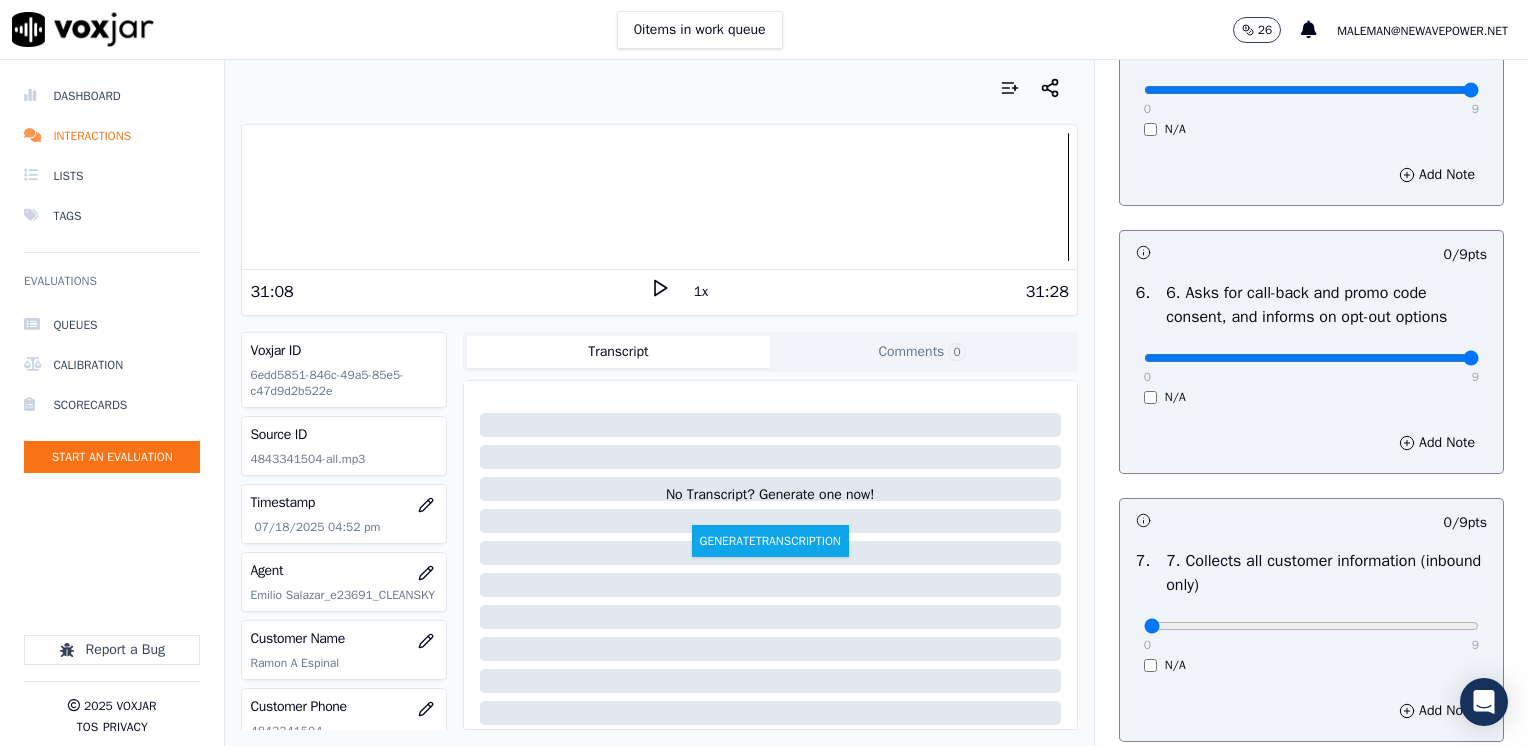 drag, startPoint x: 1127, startPoint y: 354, endPoint x: 1527, endPoint y: 442, distance: 409.5656 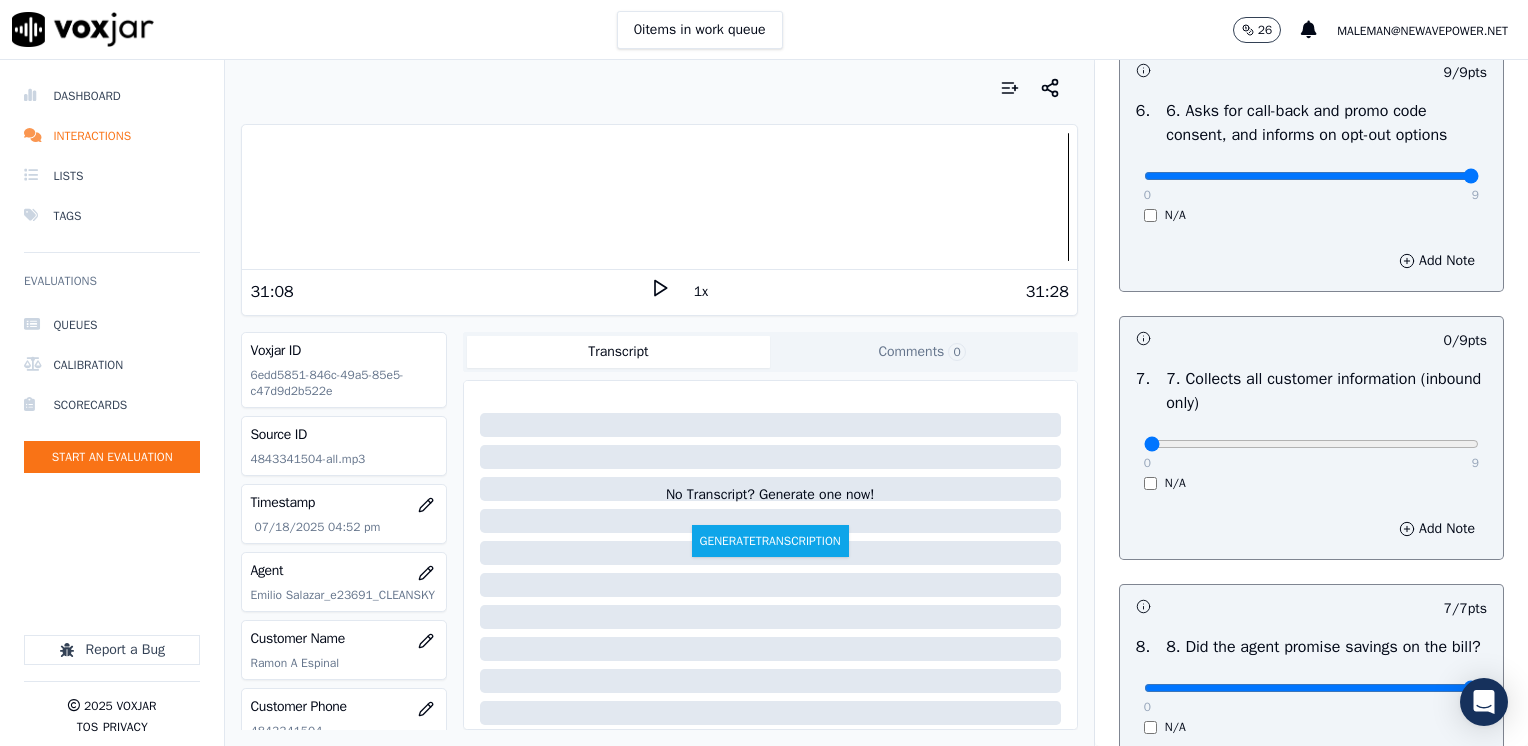scroll, scrollTop: 1976, scrollLeft: 0, axis: vertical 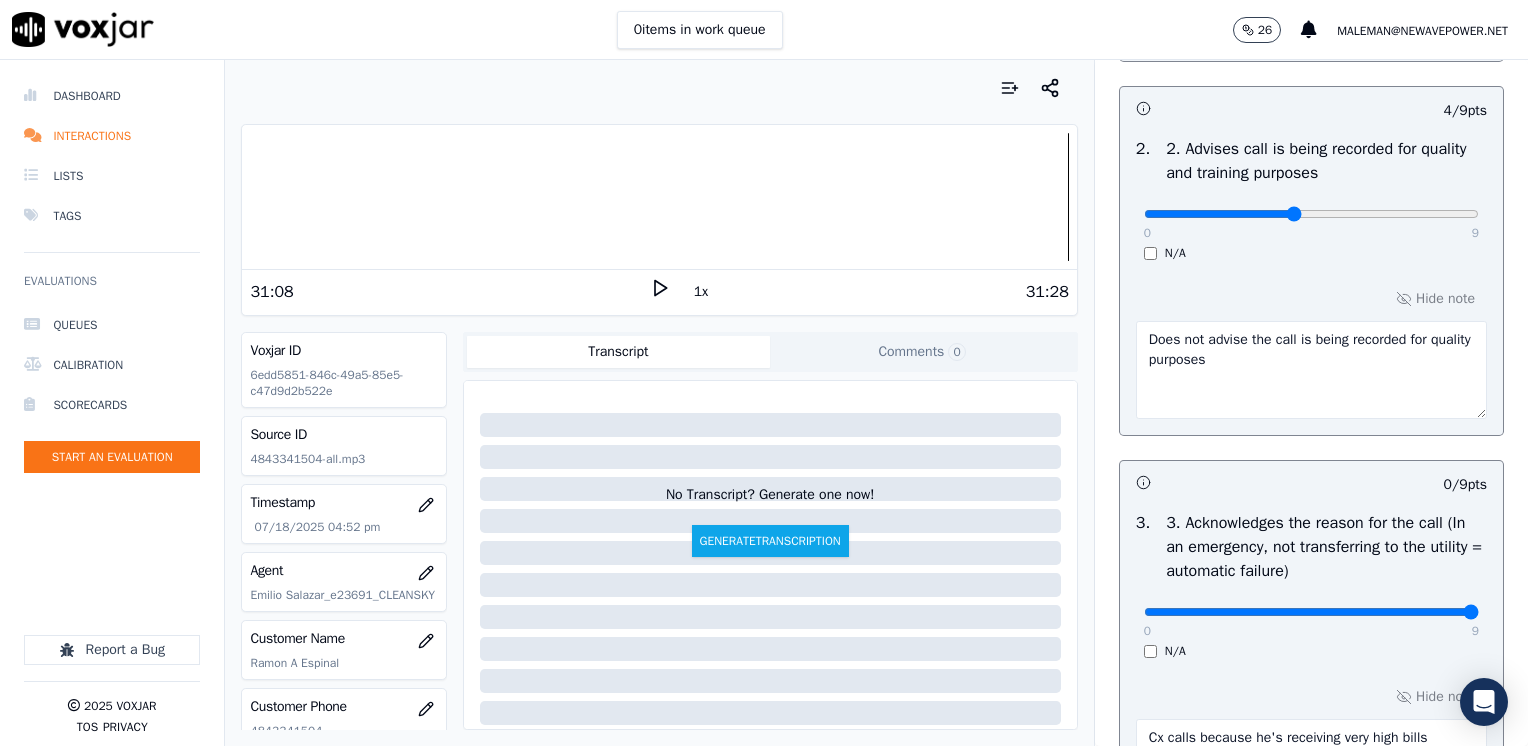 drag, startPoint x: 1128, startPoint y: 610, endPoint x: 1531, endPoint y: 610, distance: 403 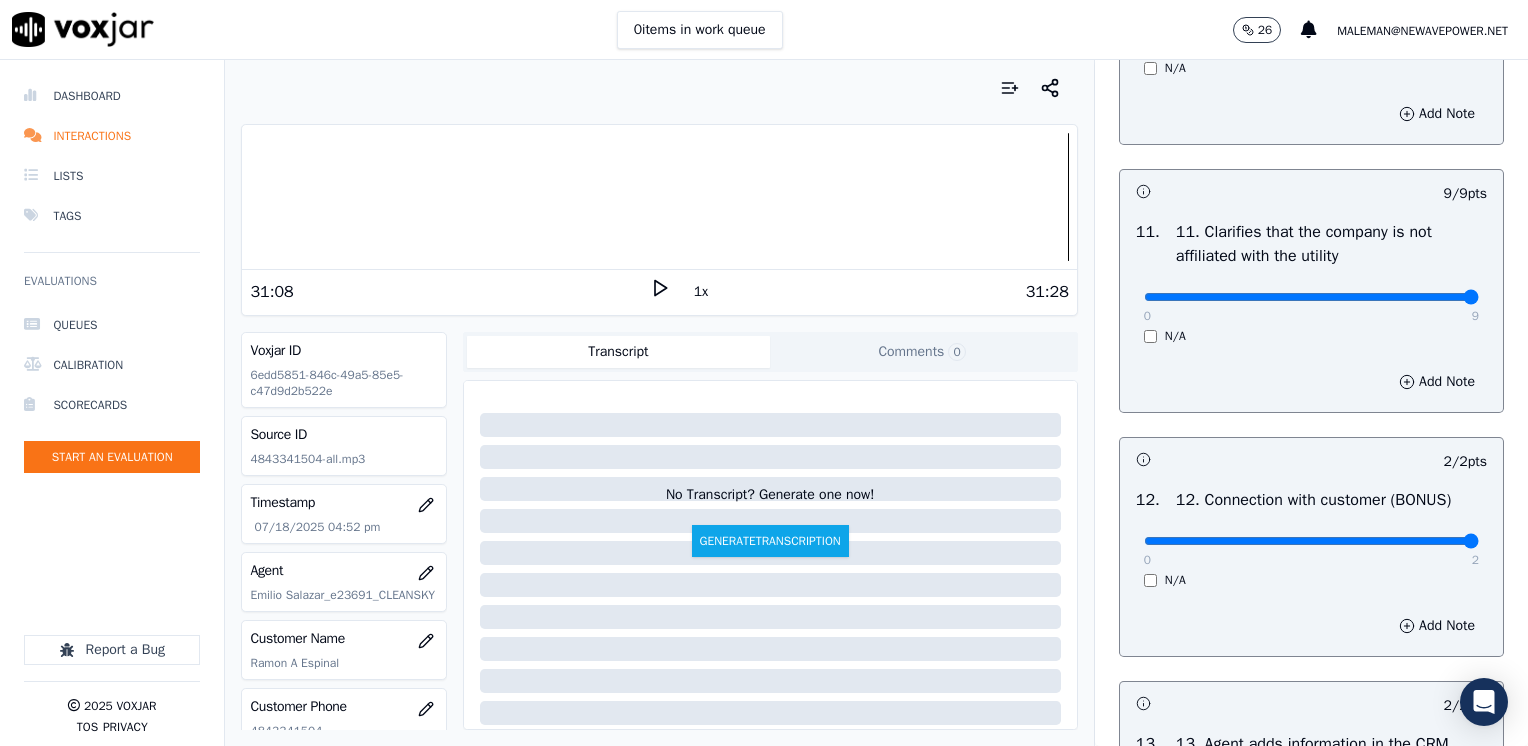 scroll, scrollTop: 2876, scrollLeft: 0, axis: vertical 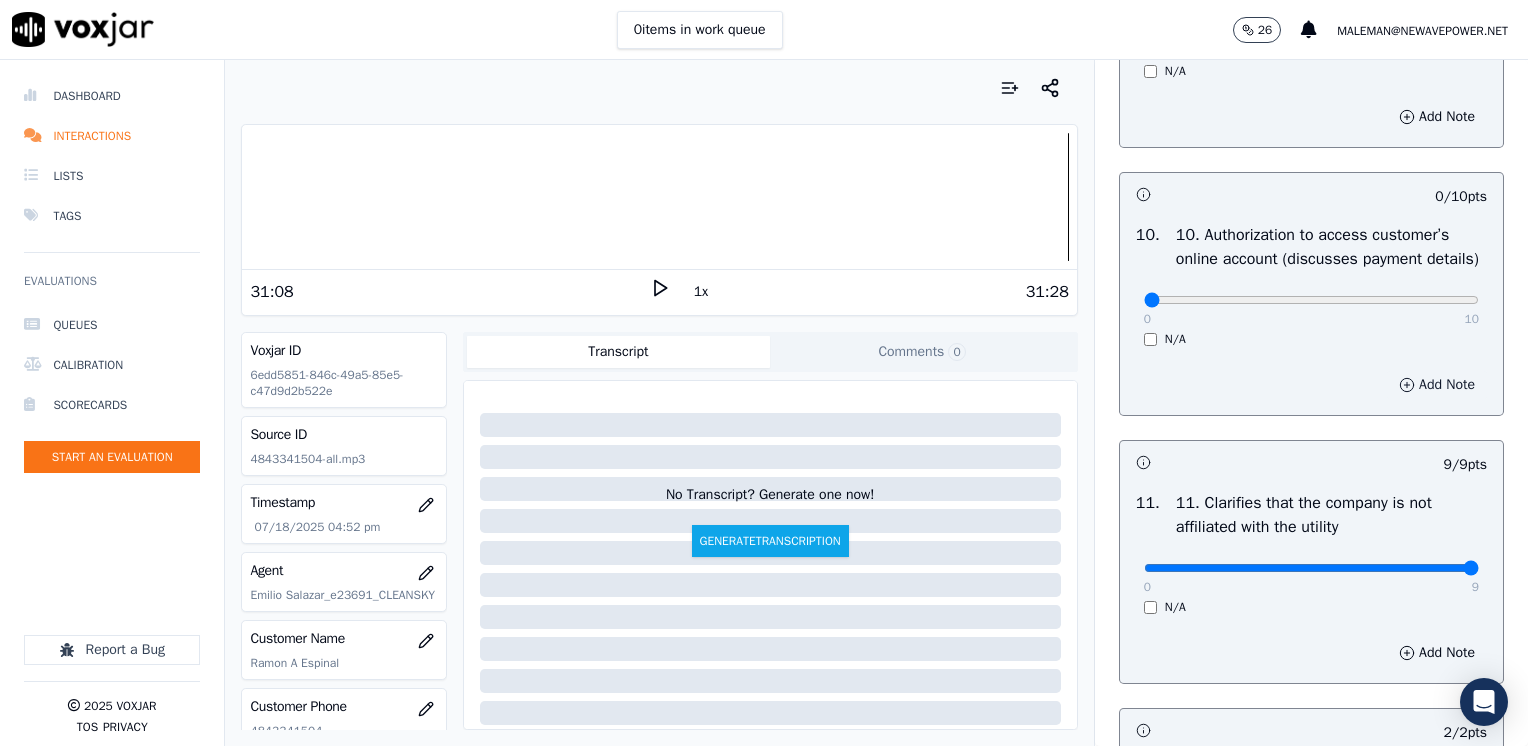 click on "Add Note" at bounding box center (1437, 385) 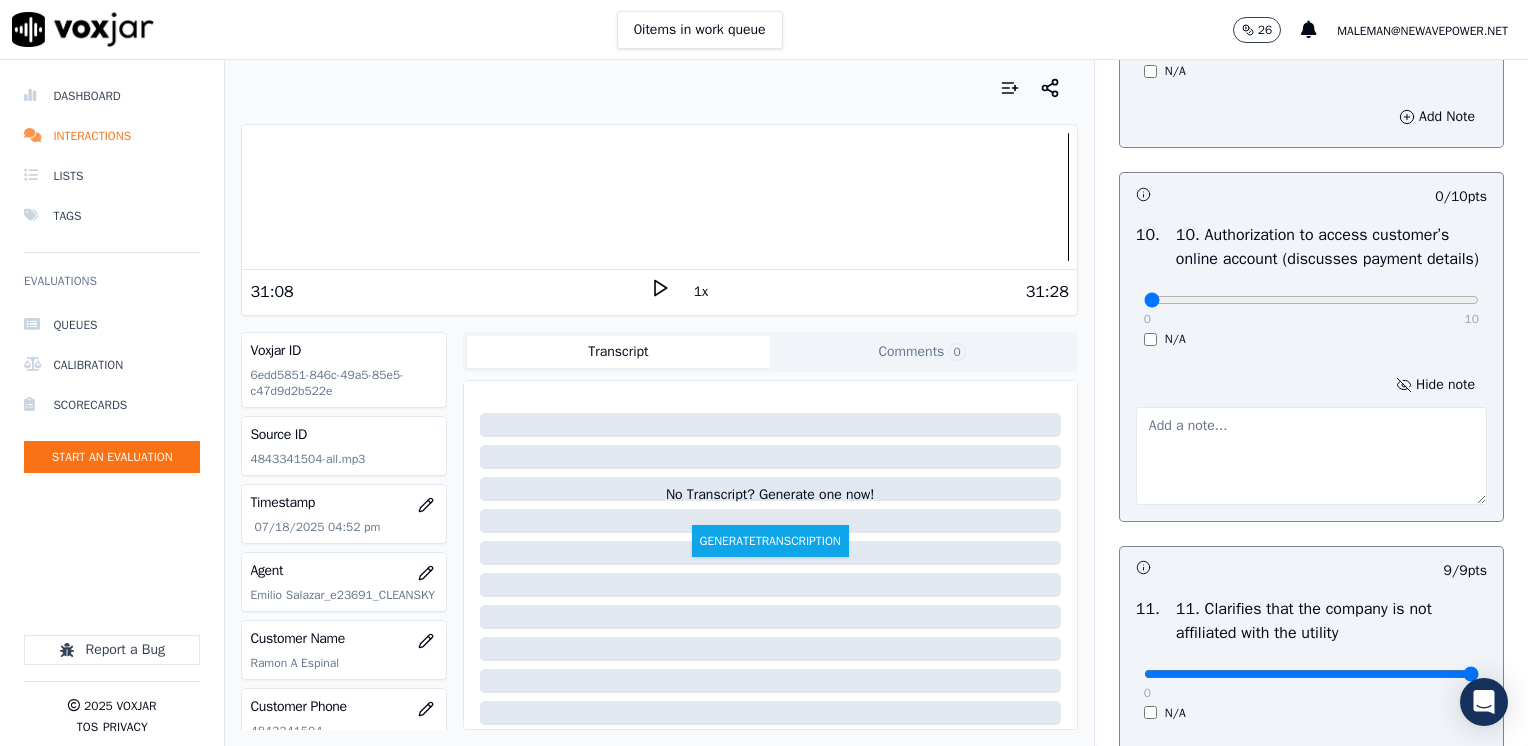 click at bounding box center (1311, 456) 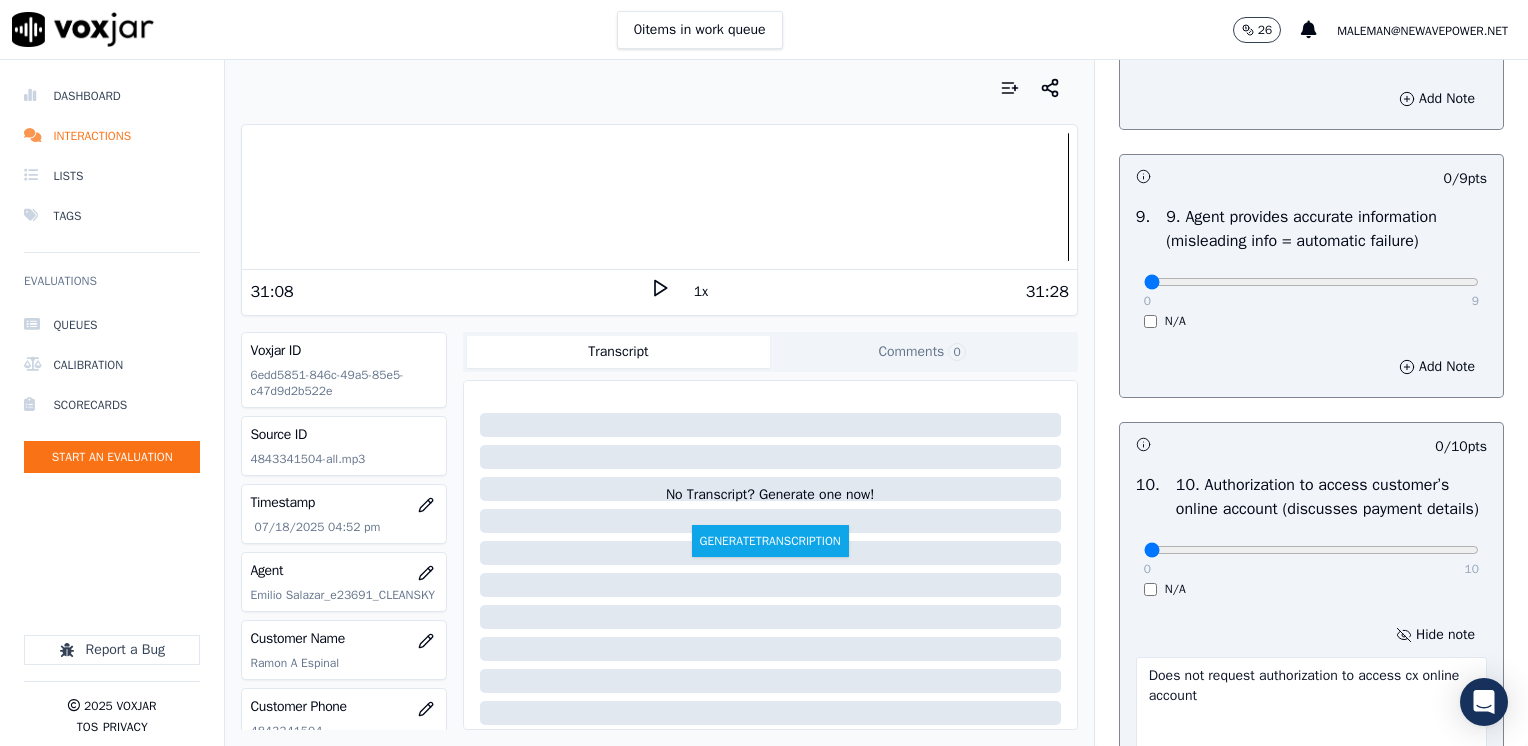 scroll, scrollTop: 2576, scrollLeft: 0, axis: vertical 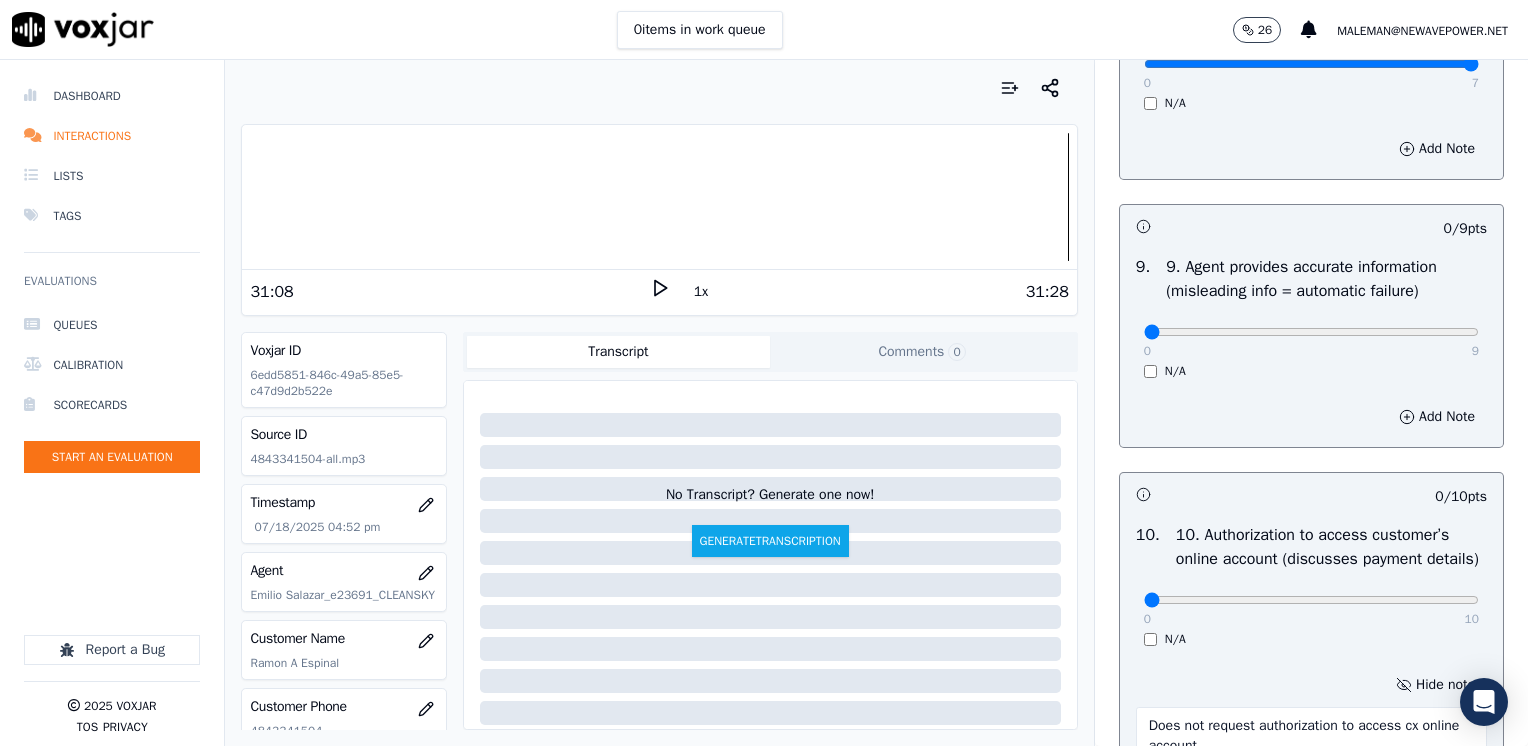 type on "Does not request authorization to access cx online account" 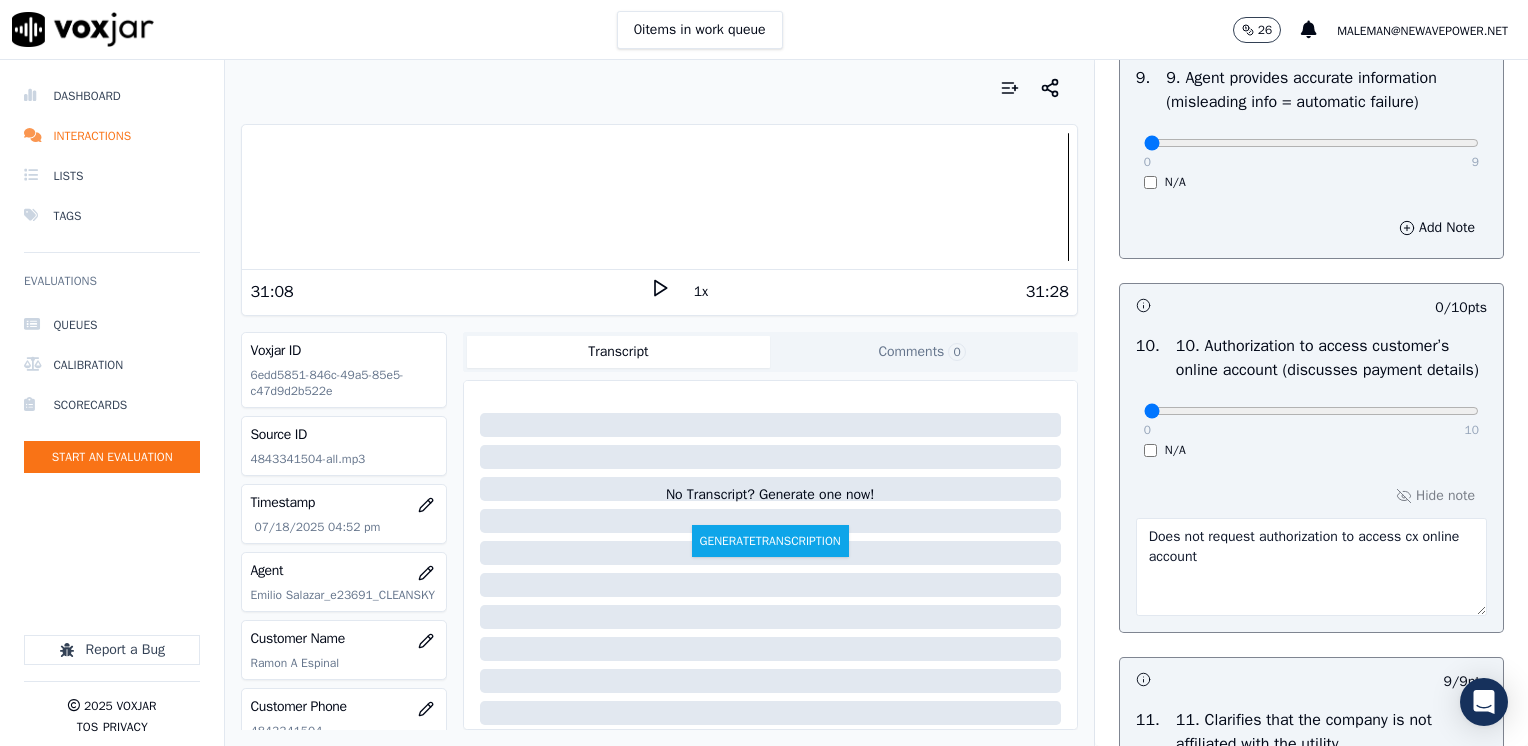 scroll, scrollTop: 2776, scrollLeft: 0, axis: vertical 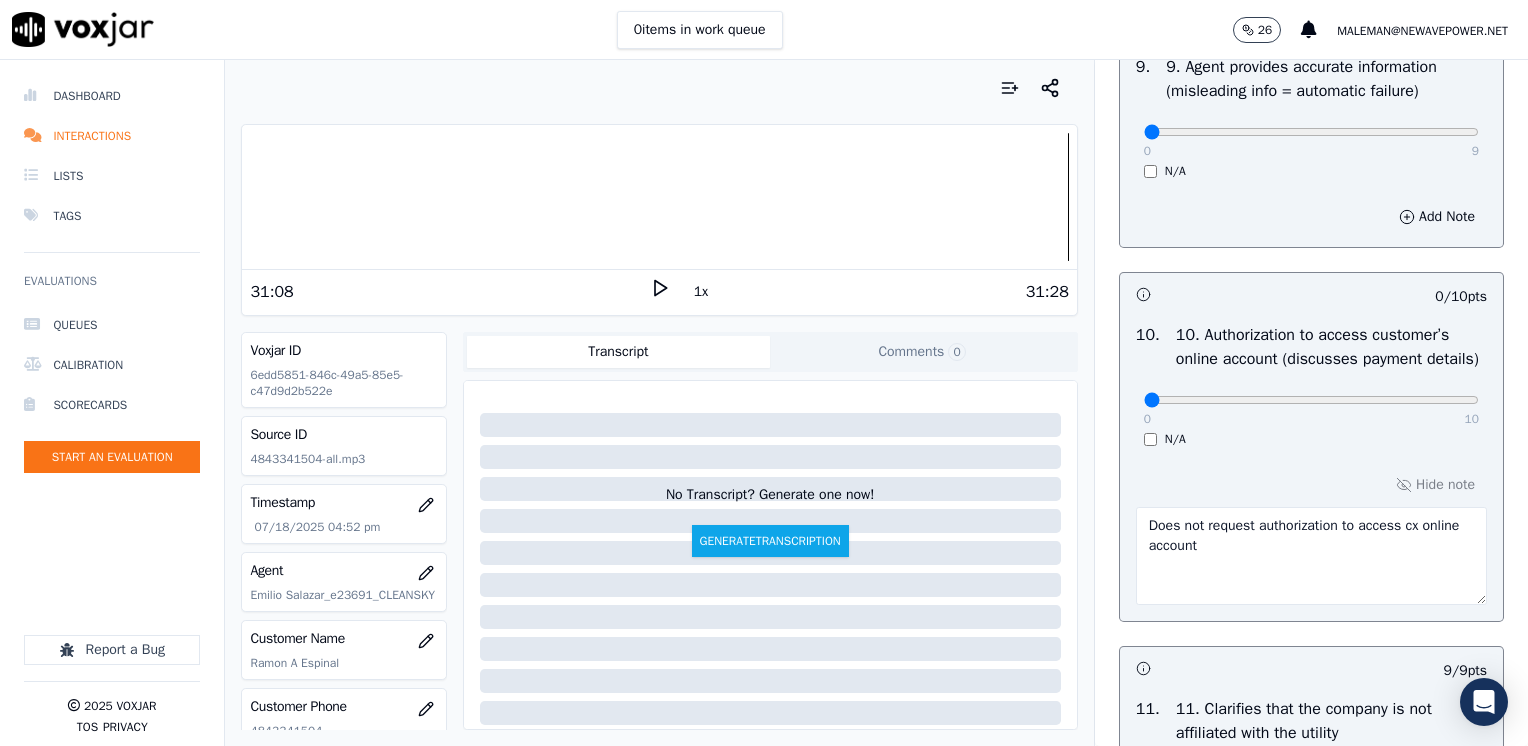 click on "N/A" at bounding box center (1311, 439) 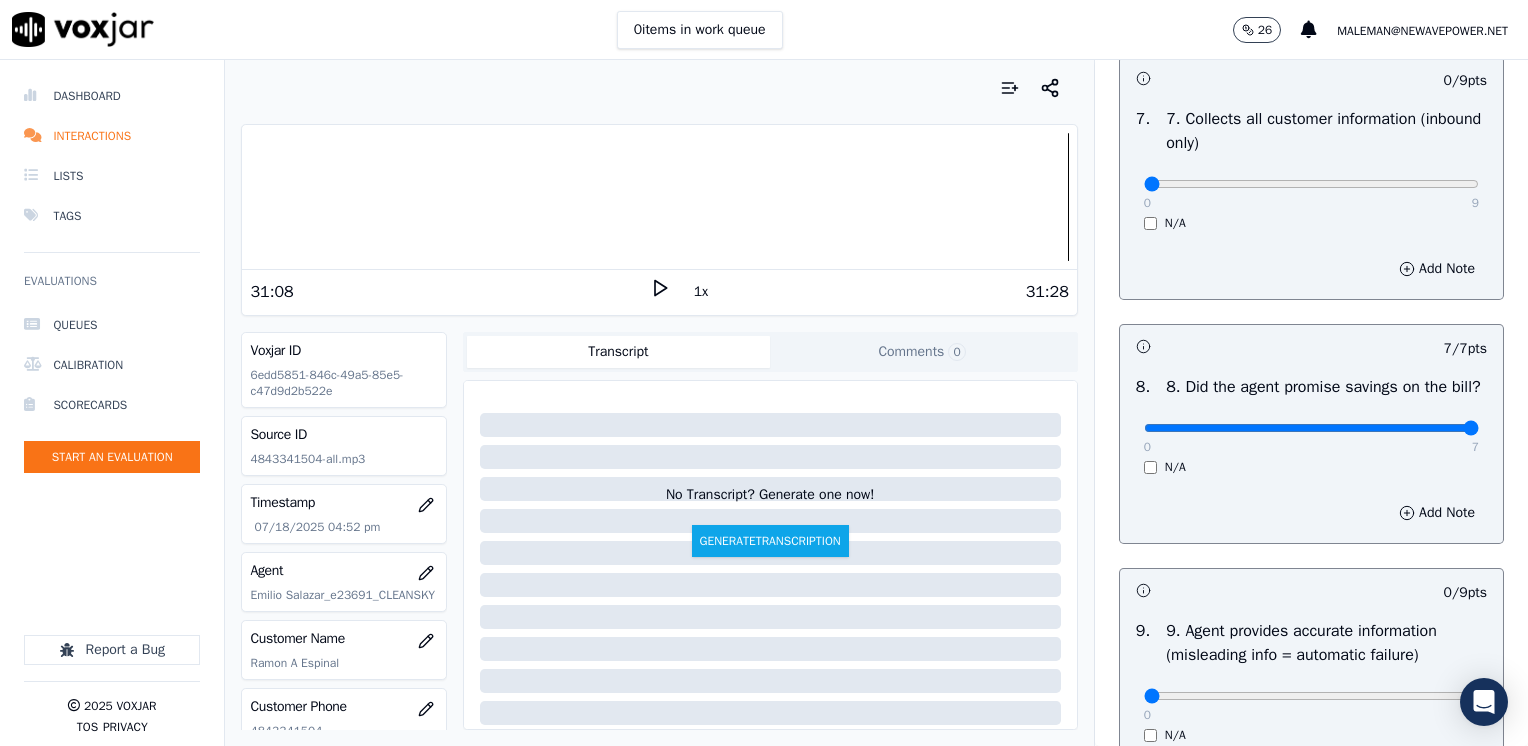 scroll, scrollTop: 1981, scrollLeft: 0, axis: vertical 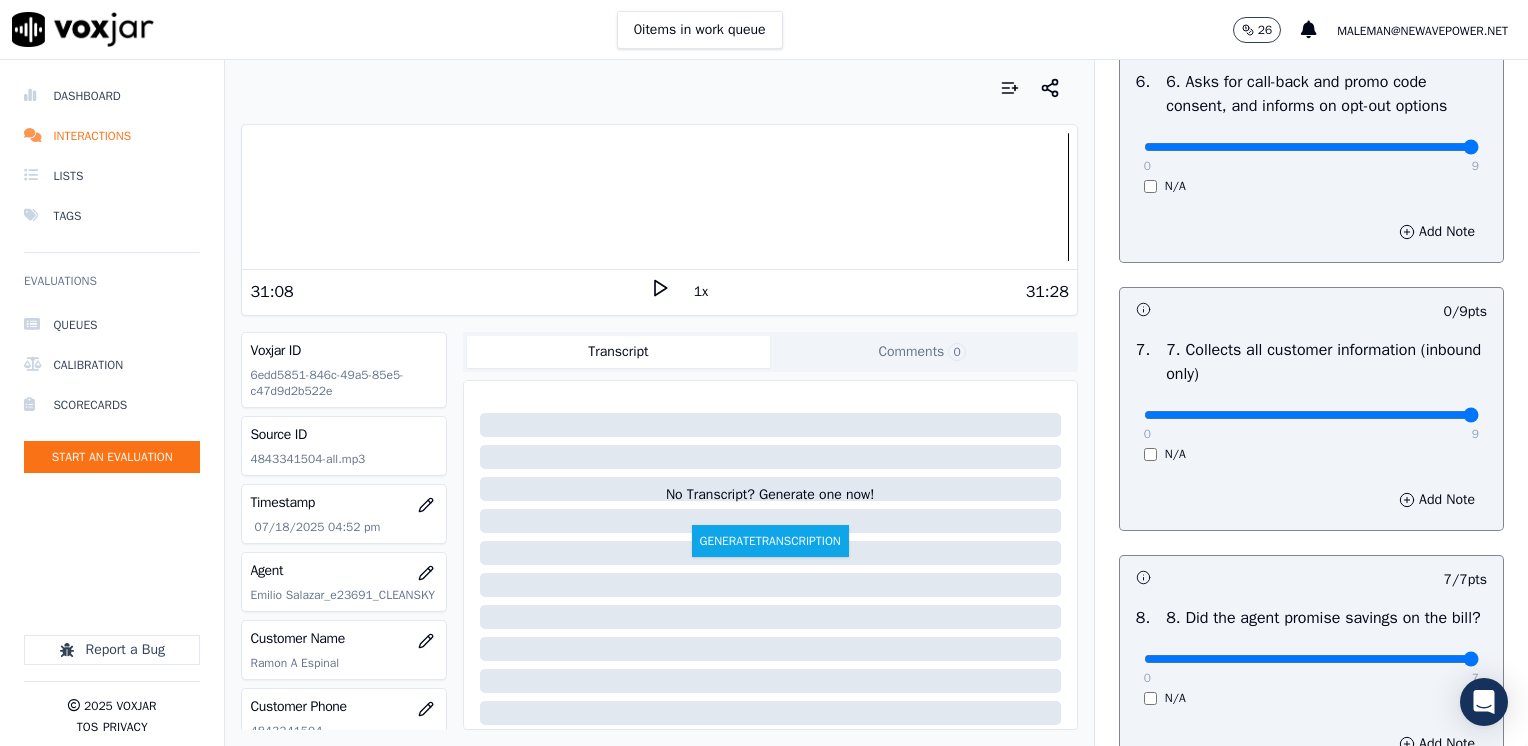 drag, startPoint x: 1136, startPoint y: 413, endPoint x: 1527, endPoint y: 408, distance: 391.03198 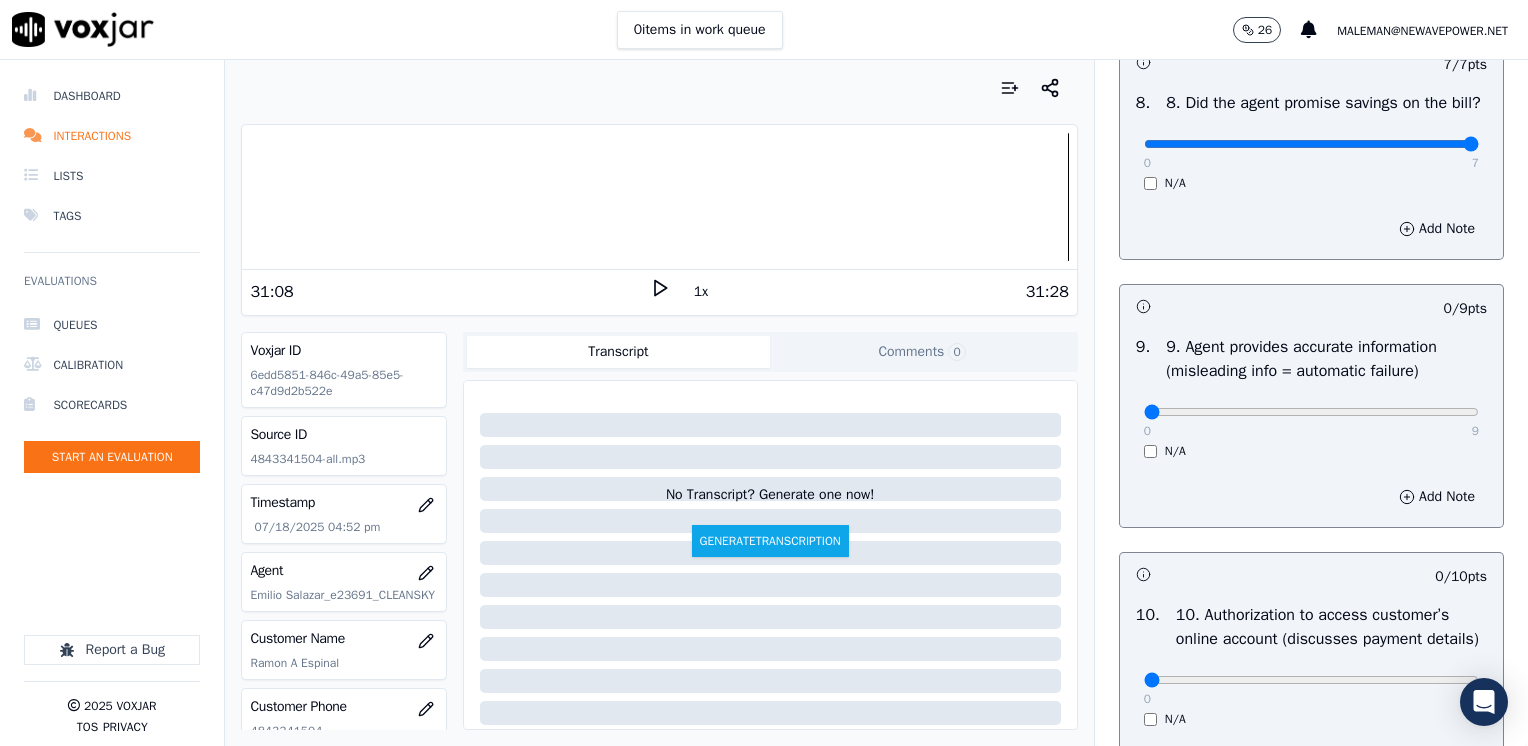 scroll, scrollTop: 2481, scrollLeft: 0, axis: vertical 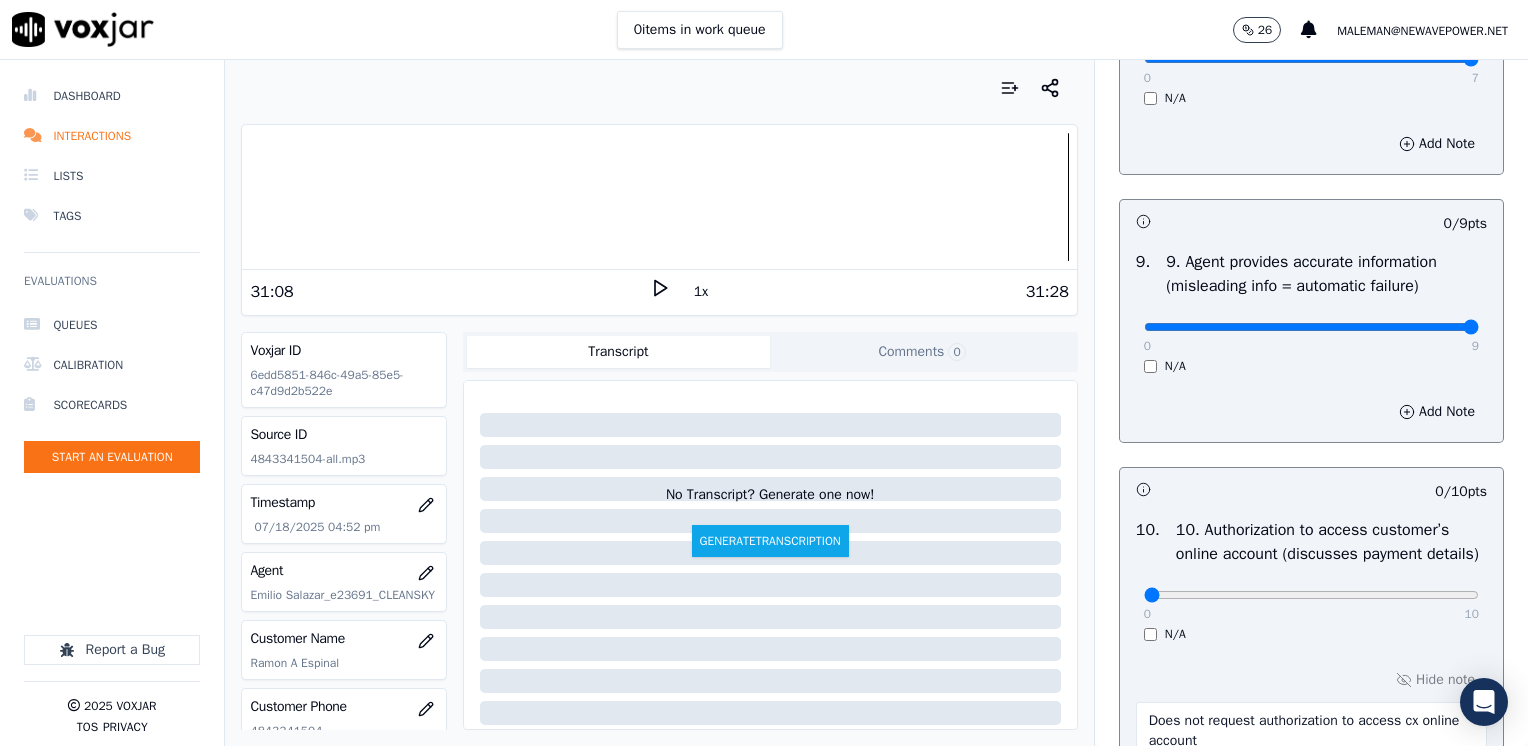 drag, startPoint x: 1128, startPoint y: 340, endPoint x: 1531, endPoint y: 381, distance: 405.08023 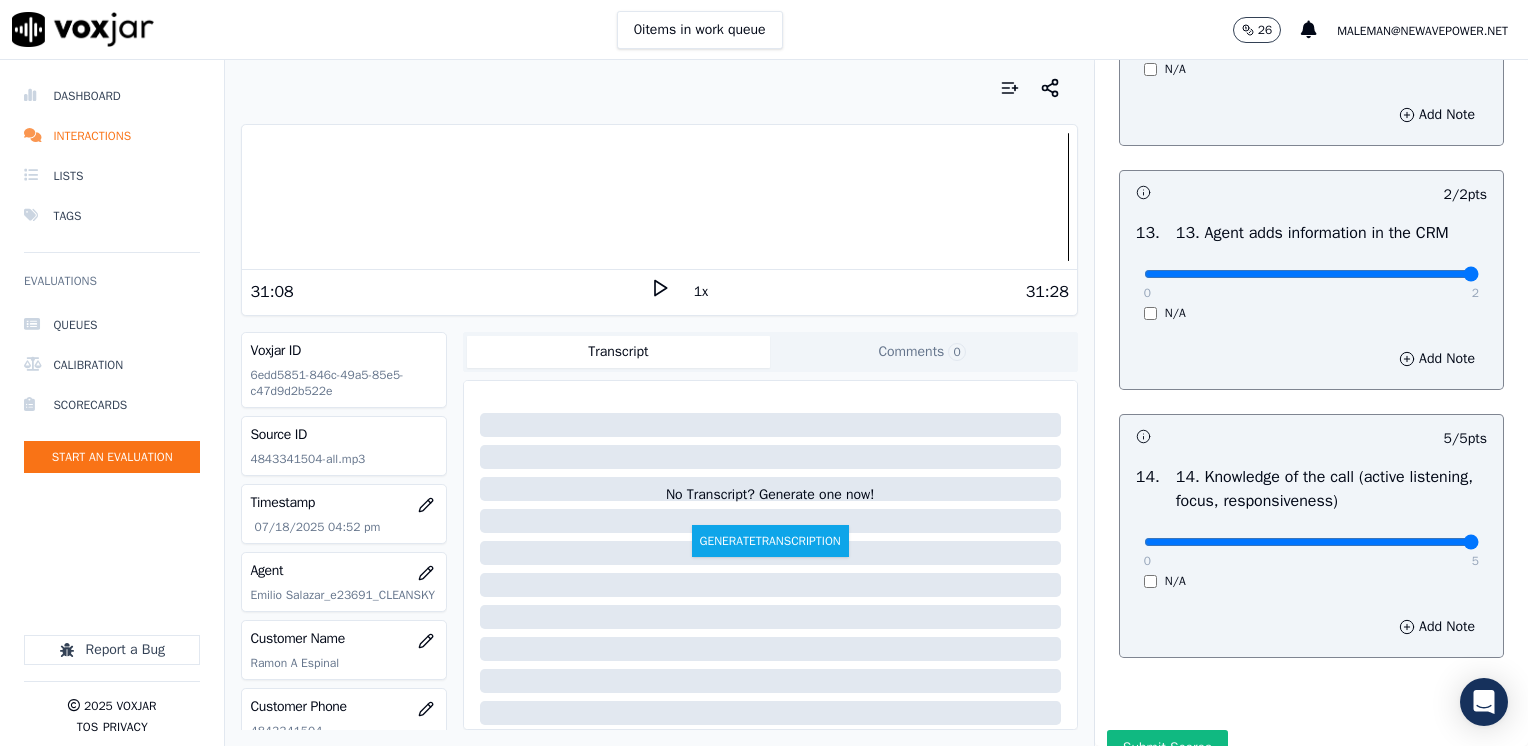 scroll, scrollTop: 3881, scrollLeft: 0, axis: vertical 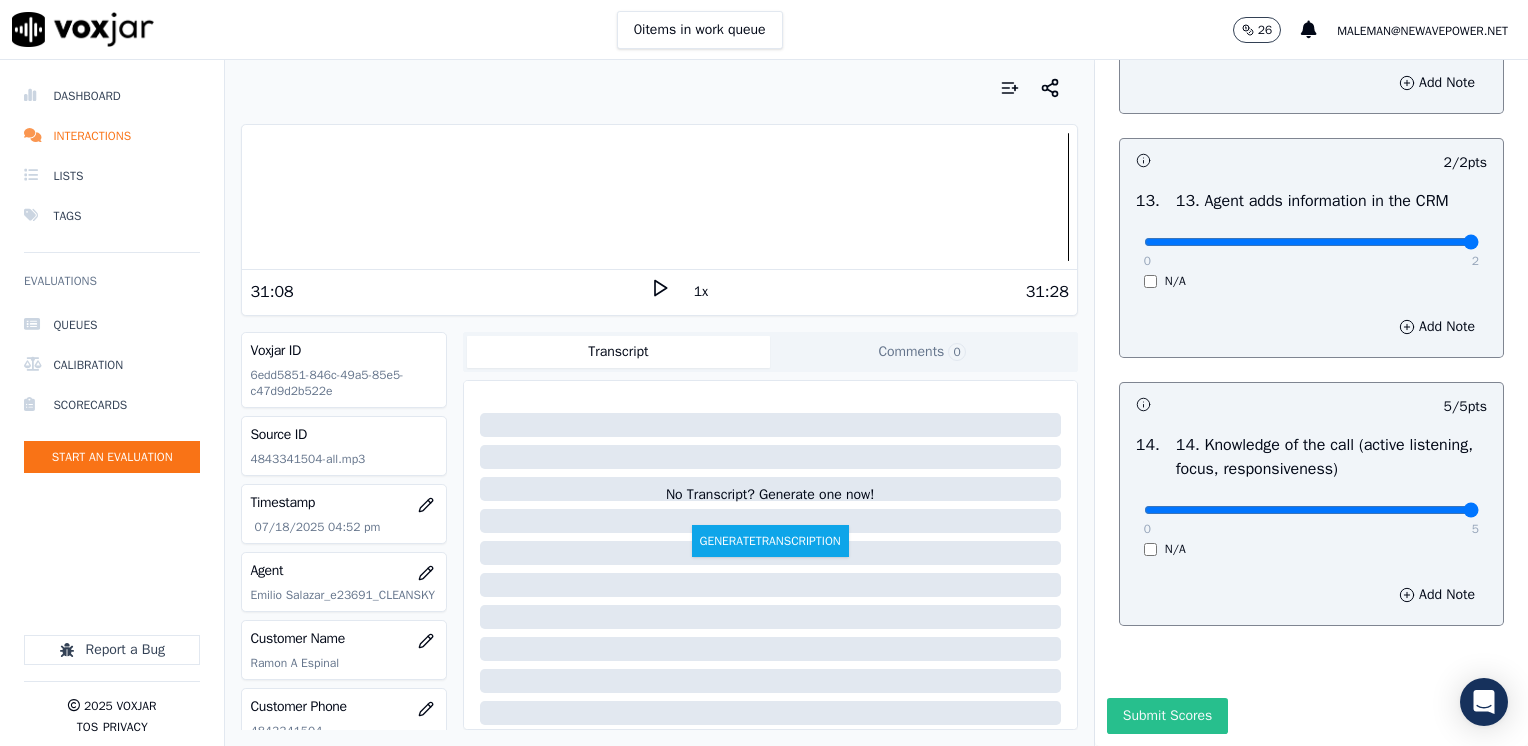 click on "Submit Scores" at bounding box center (1167, 716) 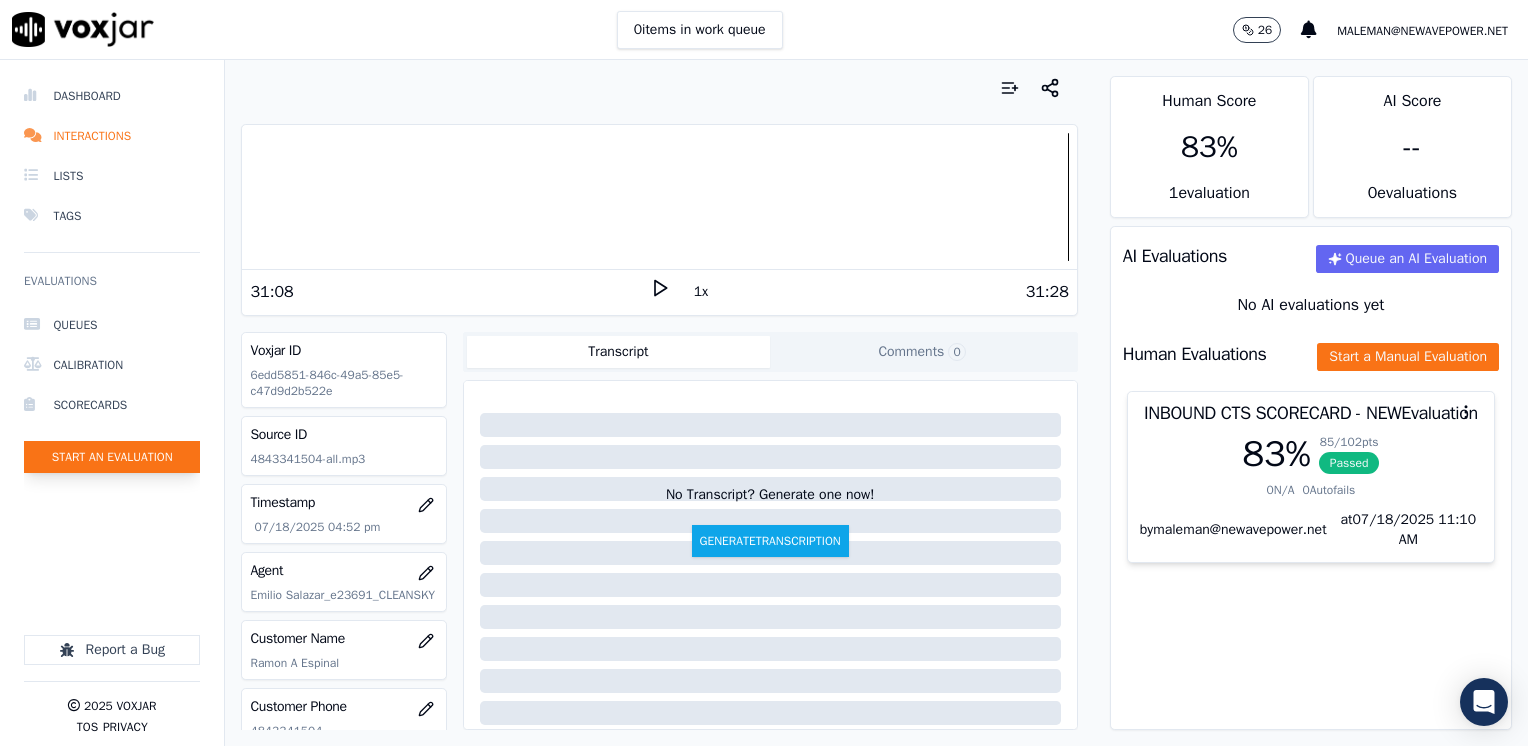click on "Start an Evaluation" 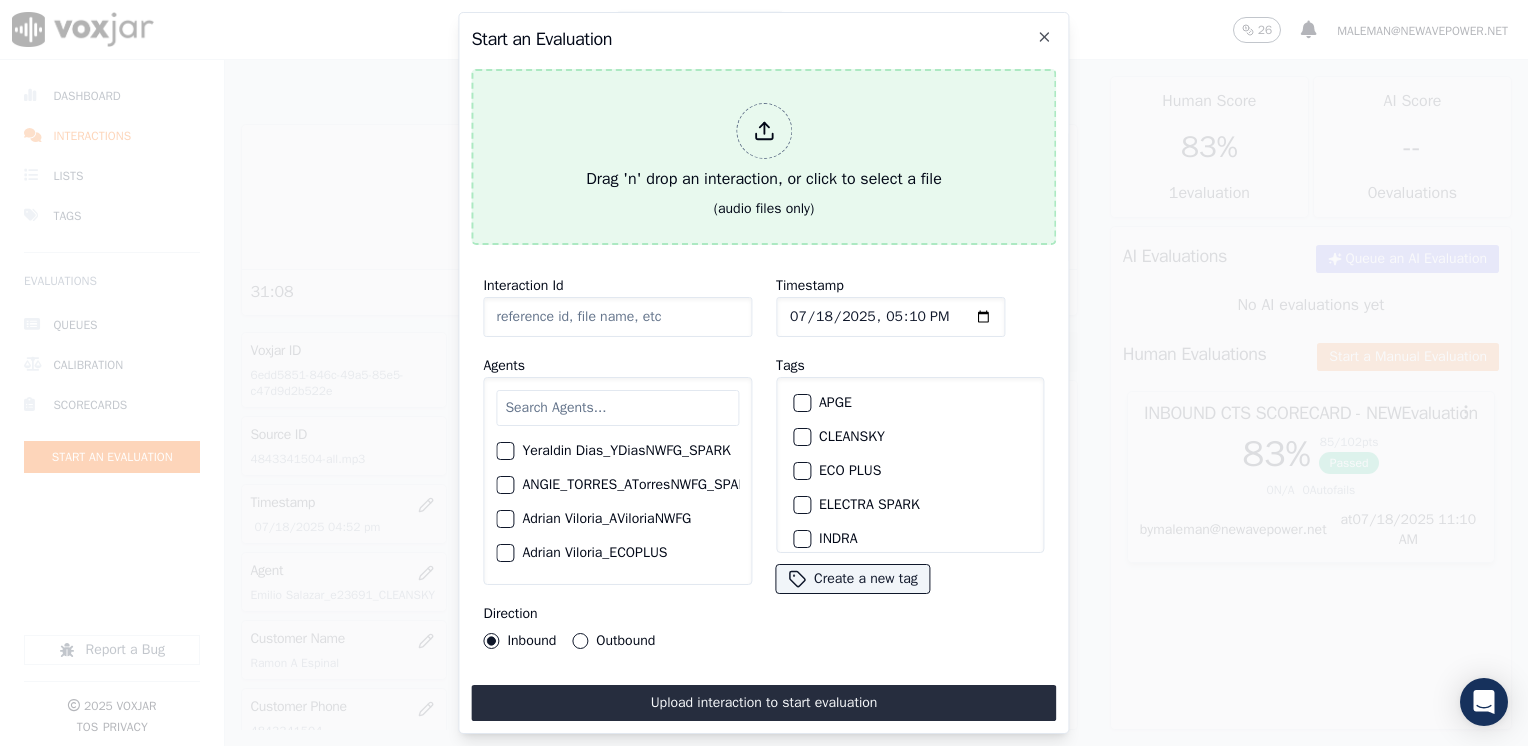 click at bounding box center (764, 131) 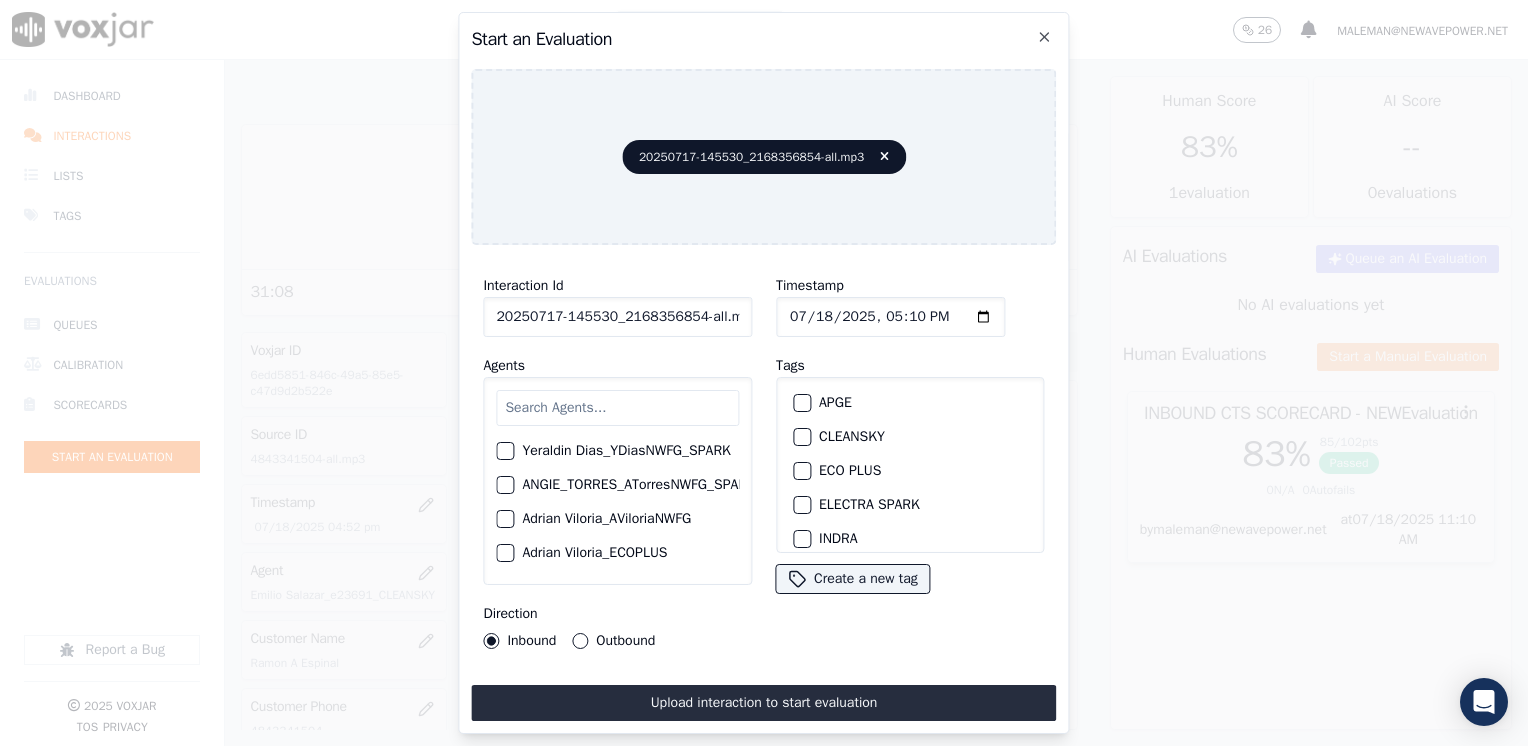 click on "Yeraldin Dias_YDiasNWFG_SPARK     ANGIE_TORRES_ATorresNWFG_SPARK     Adrian Viloria_AViloriaNWFG     Adrian Viloria_ECOPLUS     Adrian Viloria_a25003_CLEANSKY     Adrian Viloria_a25016_WGL     Adrian Viloria_a25046_INDRA     Adrian Viloria_fuse1164_NGE     Alan Marruaga_a26181_WGL     Alejandra Chavarro_SYMMETRY     Alejandra Chavarro_a26184_WGL     Alejandro Vizcaino_a13916_CLEANSKY     Alejandro Vizcaino­_NW2906_CLEANSKY     Andres Higuita_AHiguitaNWFG_SPARK     Andres Higuita_Fuse3185_NGE     Andres Higuita_No Sales      Andres Higuita_a27435_CLEANSKY     Andres Higuita_a27490_INDRA     Andres Prias_APriasNWFG     Andres Prias_SYMMETRY     Andres Prias_a27400_CLEANSKY     Andres Prias_a27447_INDRA     Andres Prias_fuse1184_NGE     Angie Torres_ATorresNWFG     Angie Torres_SYMMETRY     Angie Torres_WANN1185_NGE     Angie Torres_a27399_CLEANSKY     Angie Torres_a27445_INDRA     Brandon Camacho_BAQ2083_INDRA     Brandon Camacho_BCamachoNWFG     Brandon Camacho_ECOPLUS     Brandon Camacho_b27395_CLEANSKY" 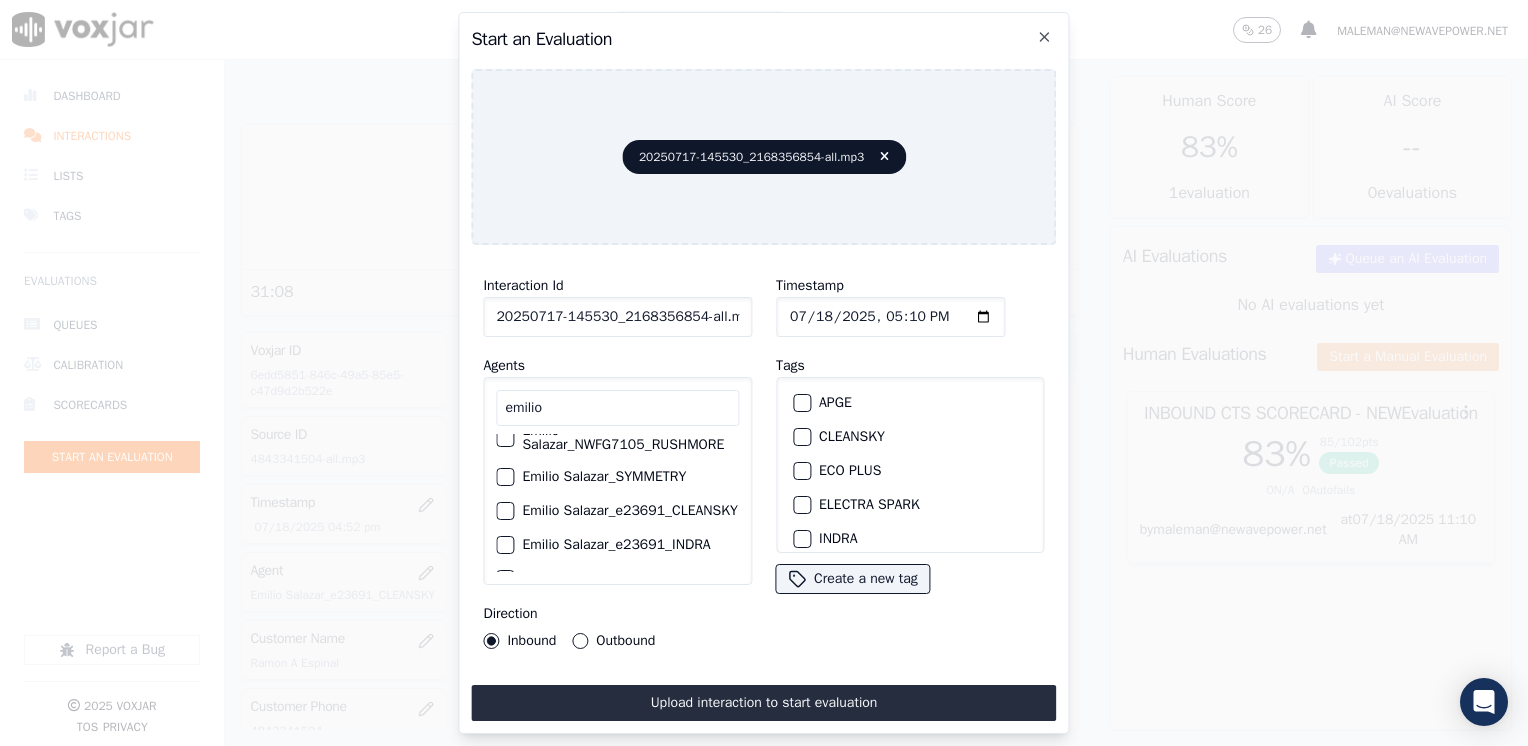 scroll, scrollTop: 99, scrollLeft: 0, axis: vertical 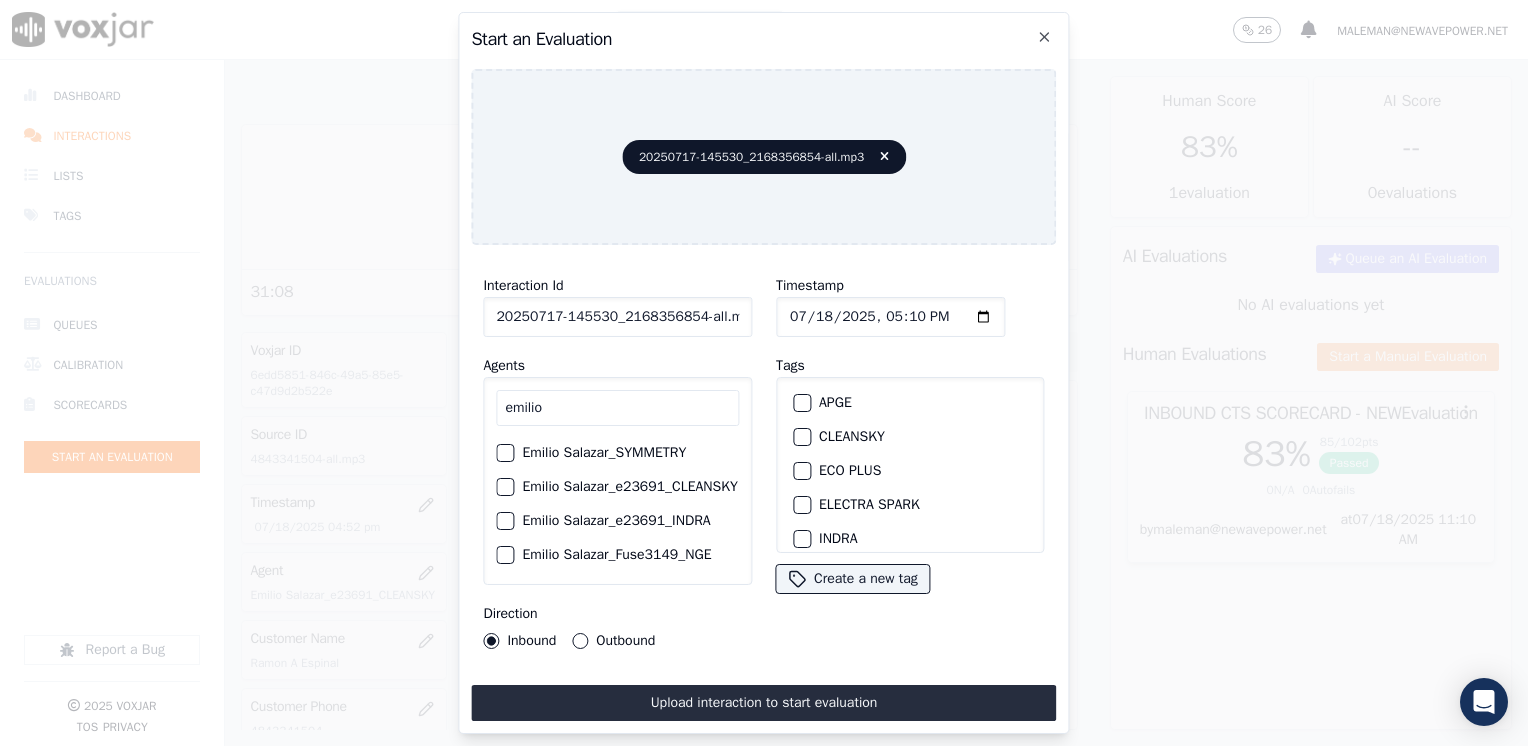 type on "emilio" 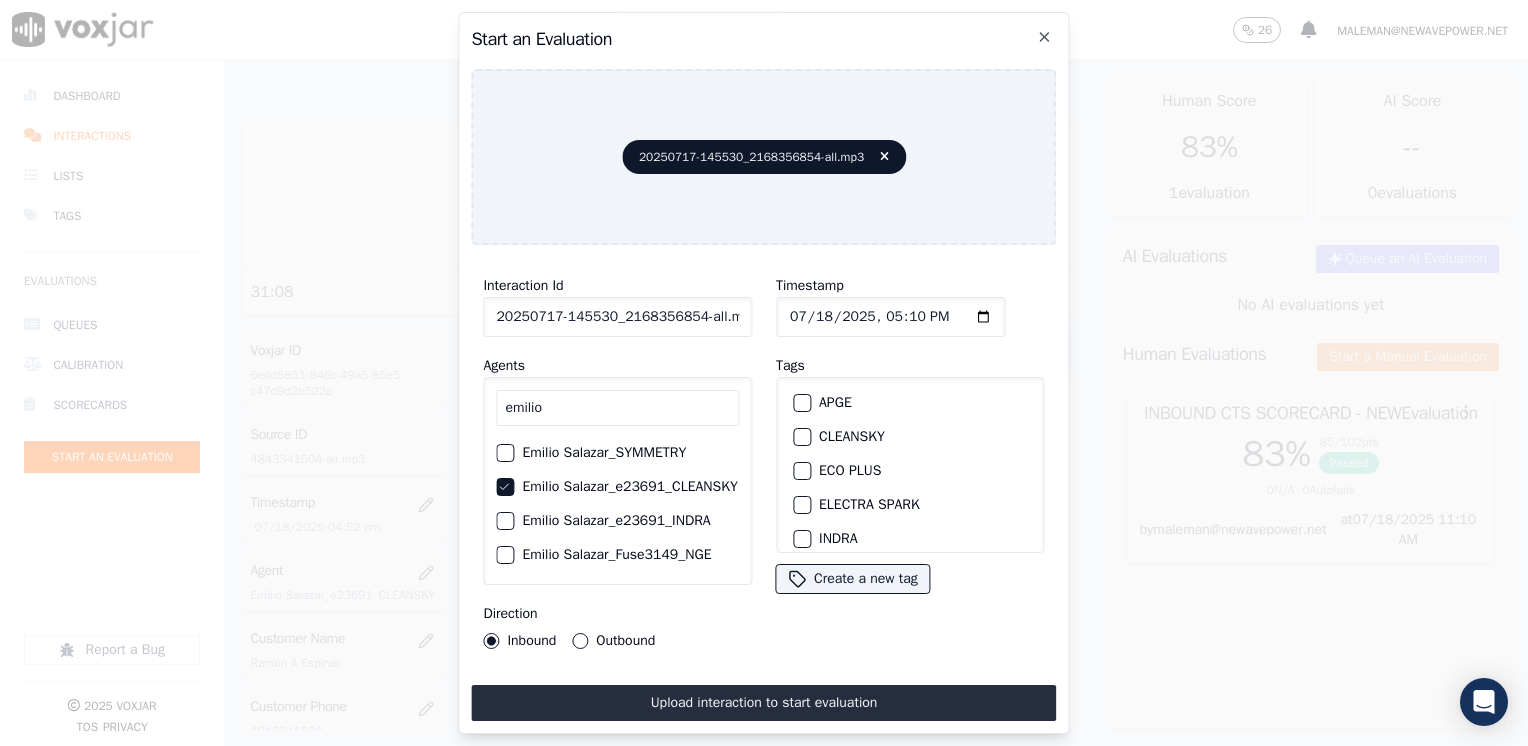 click on "CLEANSKY" at bounding box center [910, 437] 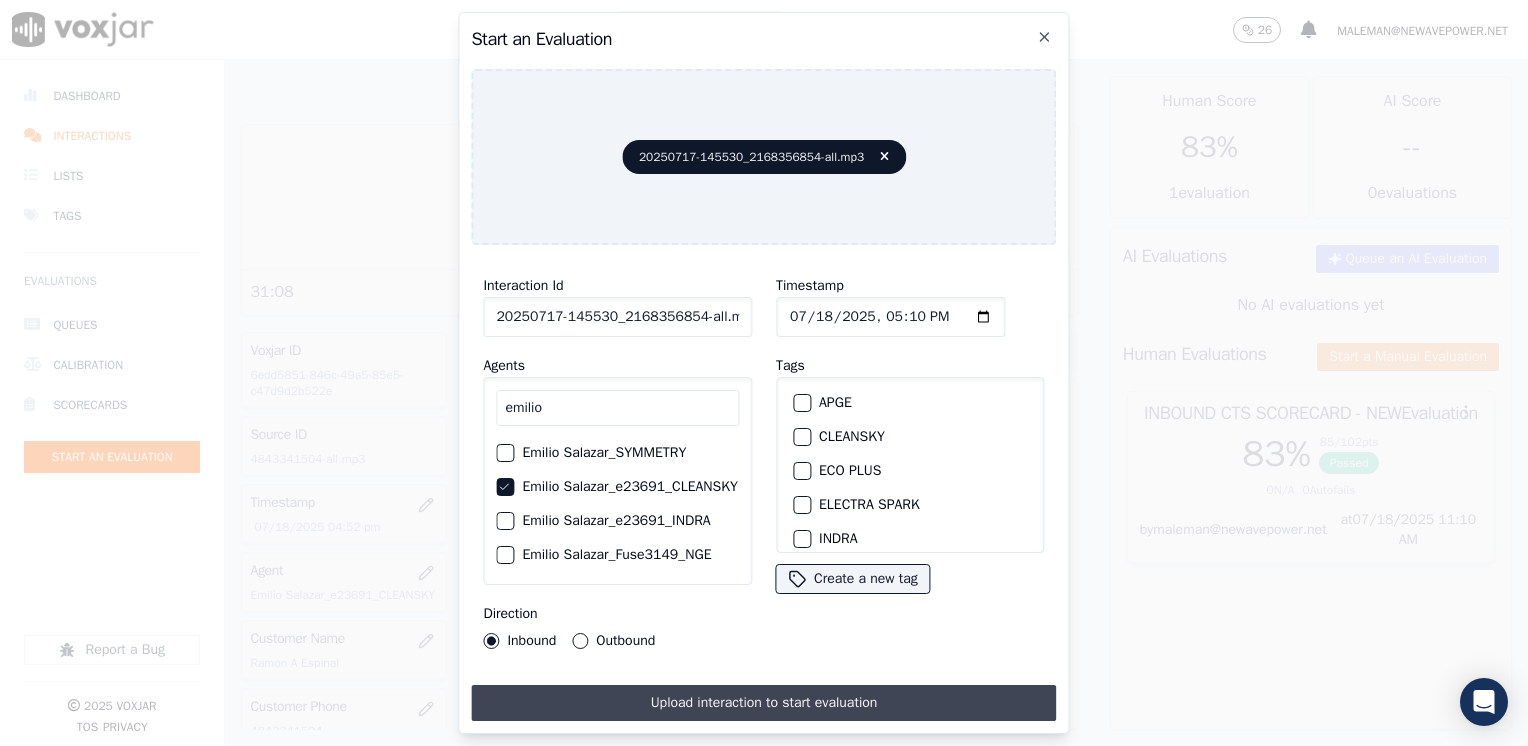 click on "Upload interaction to start evaluation" at bounding box center [763, 703] 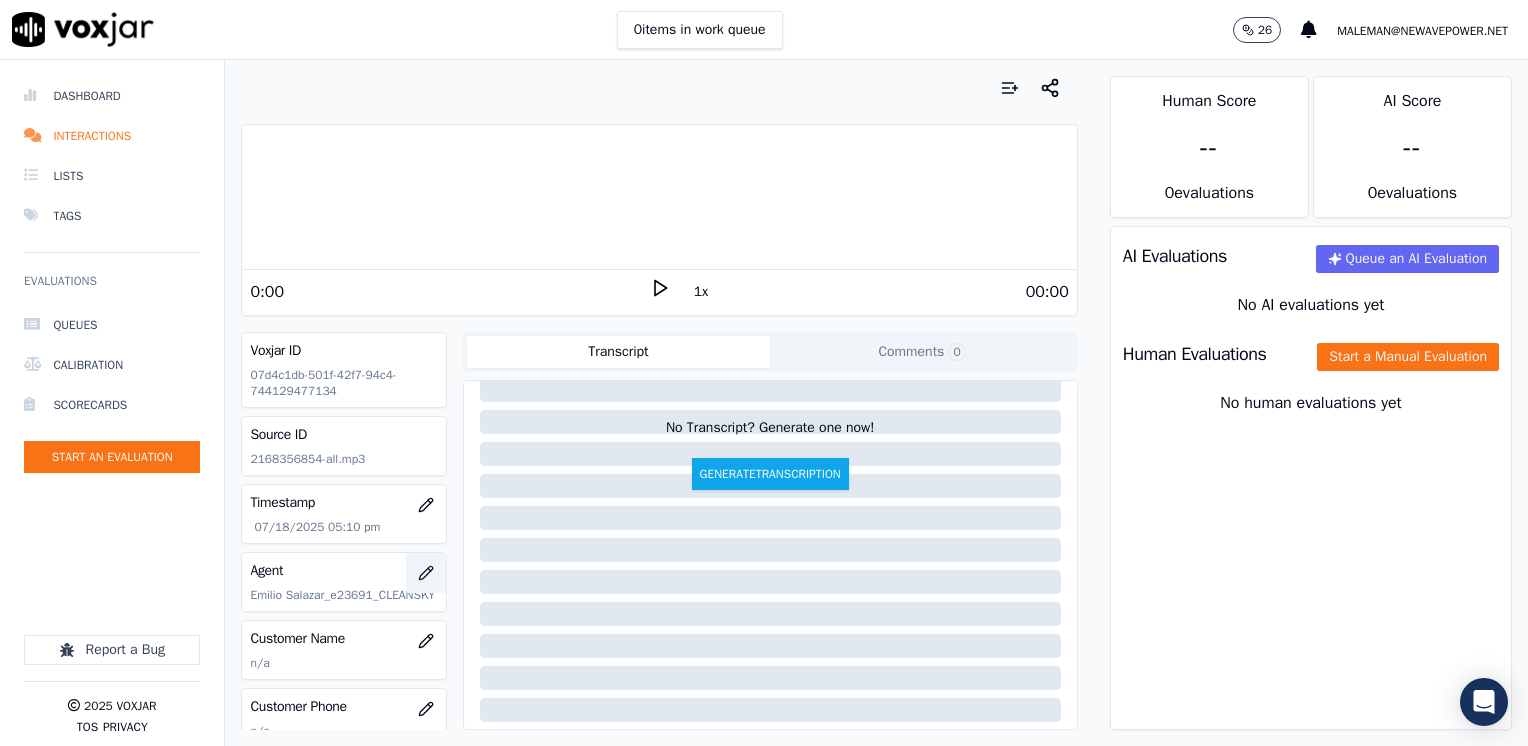 scroll, scrollTop: 100, scrollLeft: 0, axis: vertical 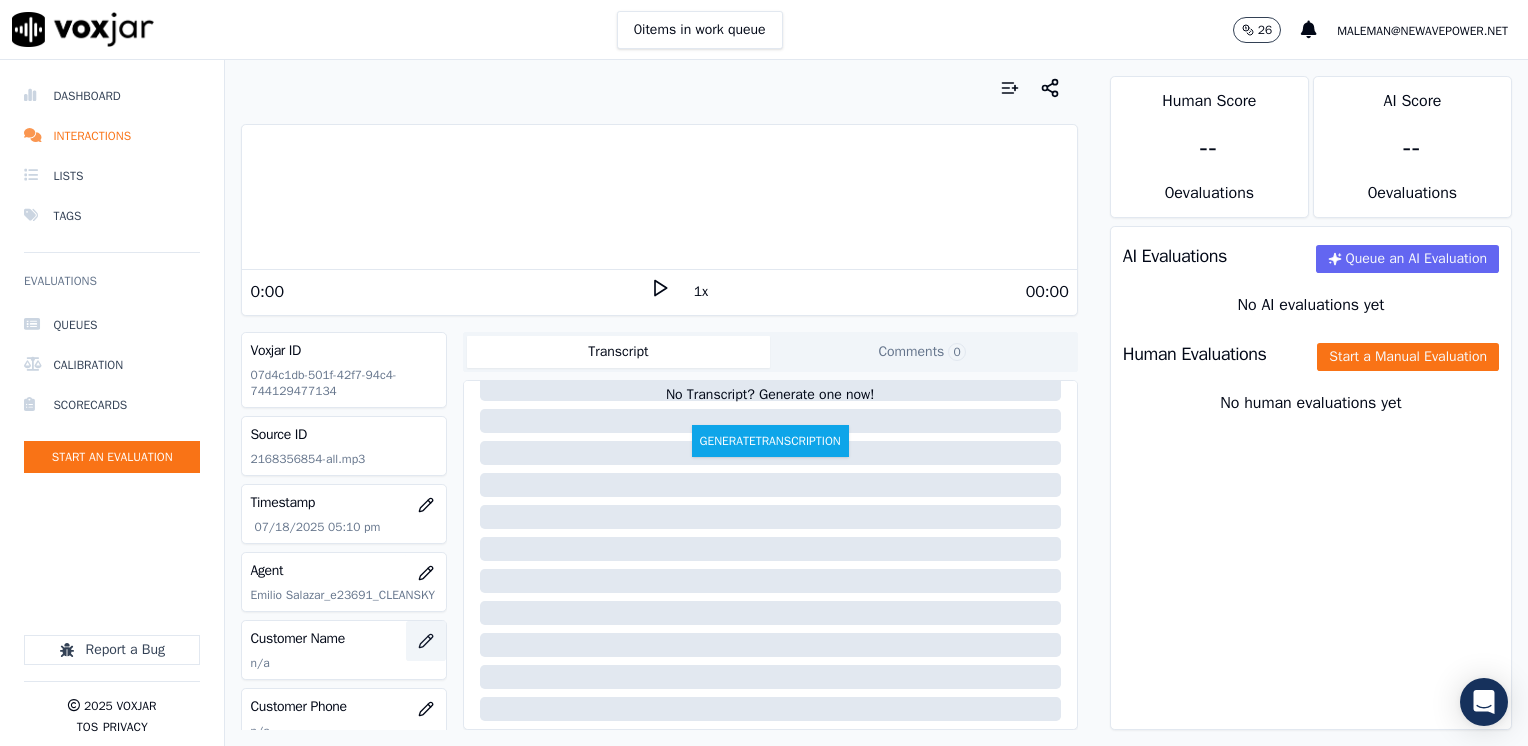 click 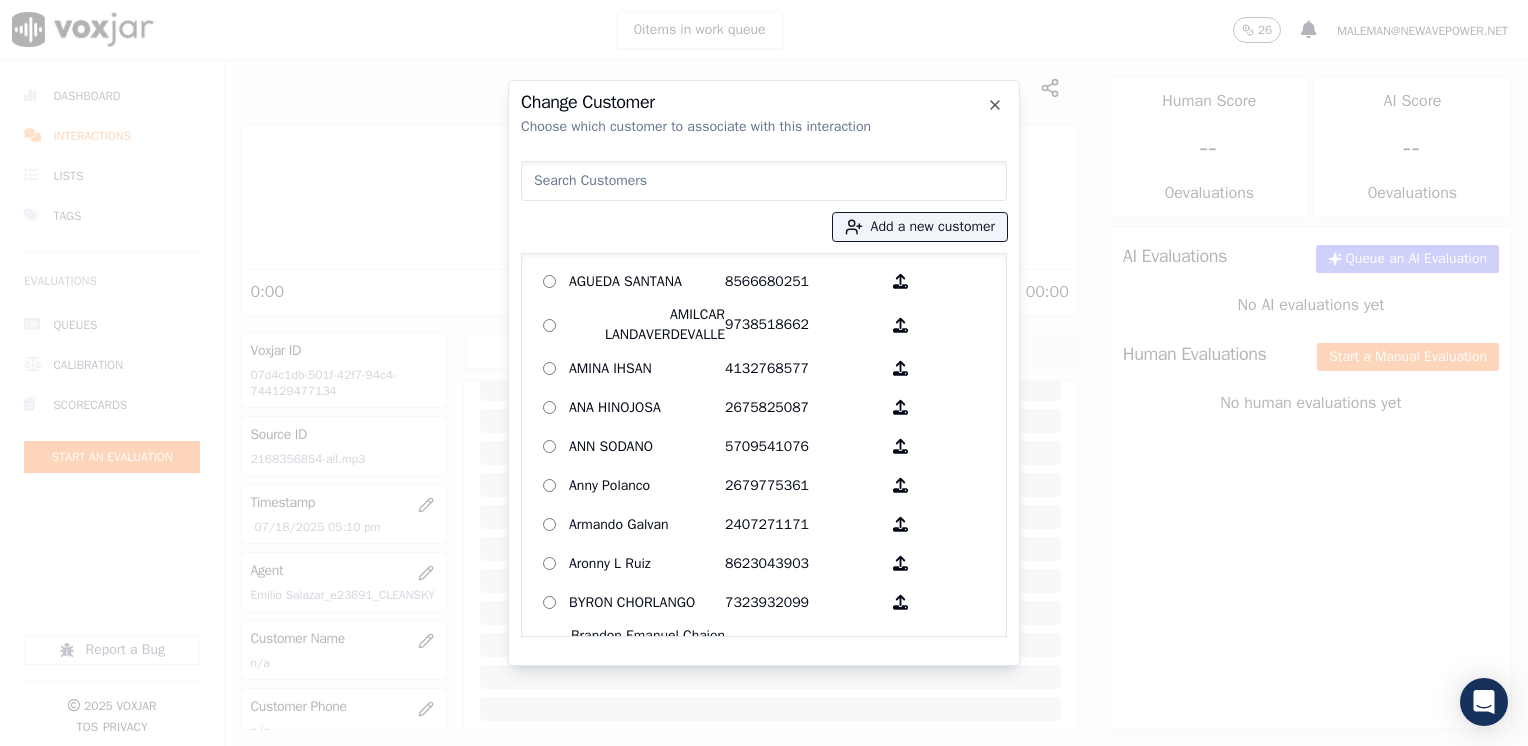 click at bounding box center [764, 181] 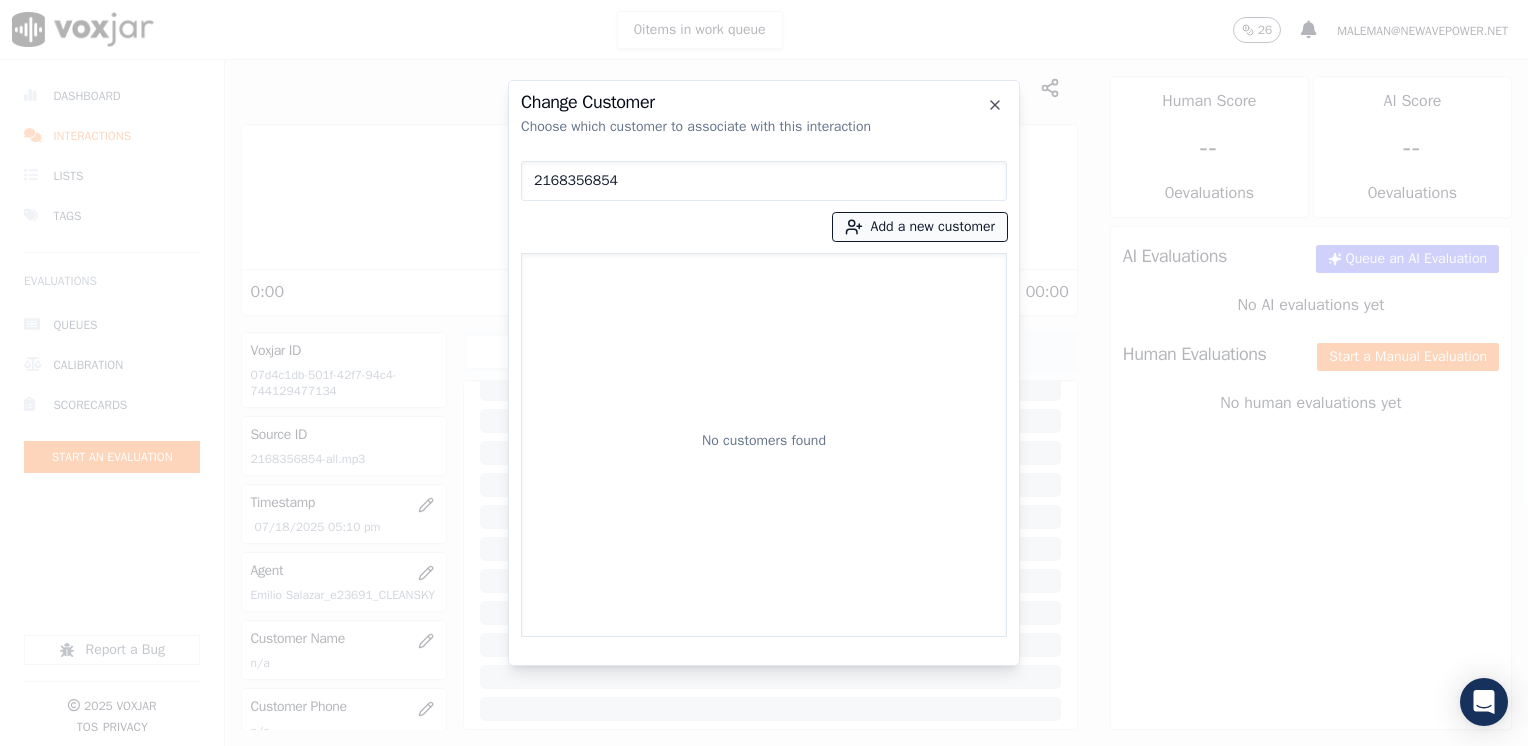 type on "2168356854" 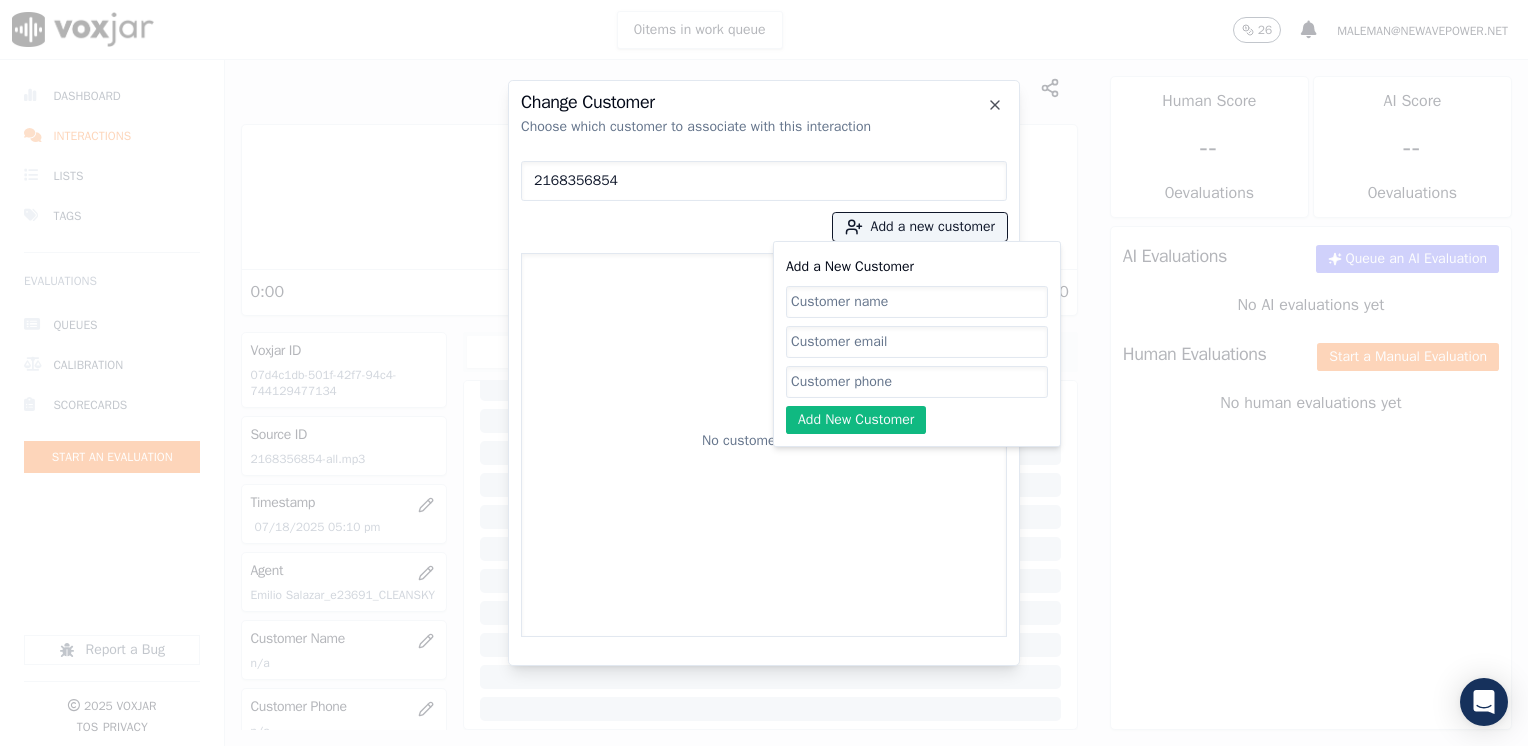 drag, startPoint x: 929, startPoint y: 370, endPoint x: 929, endPoint y: 382, distance: 12 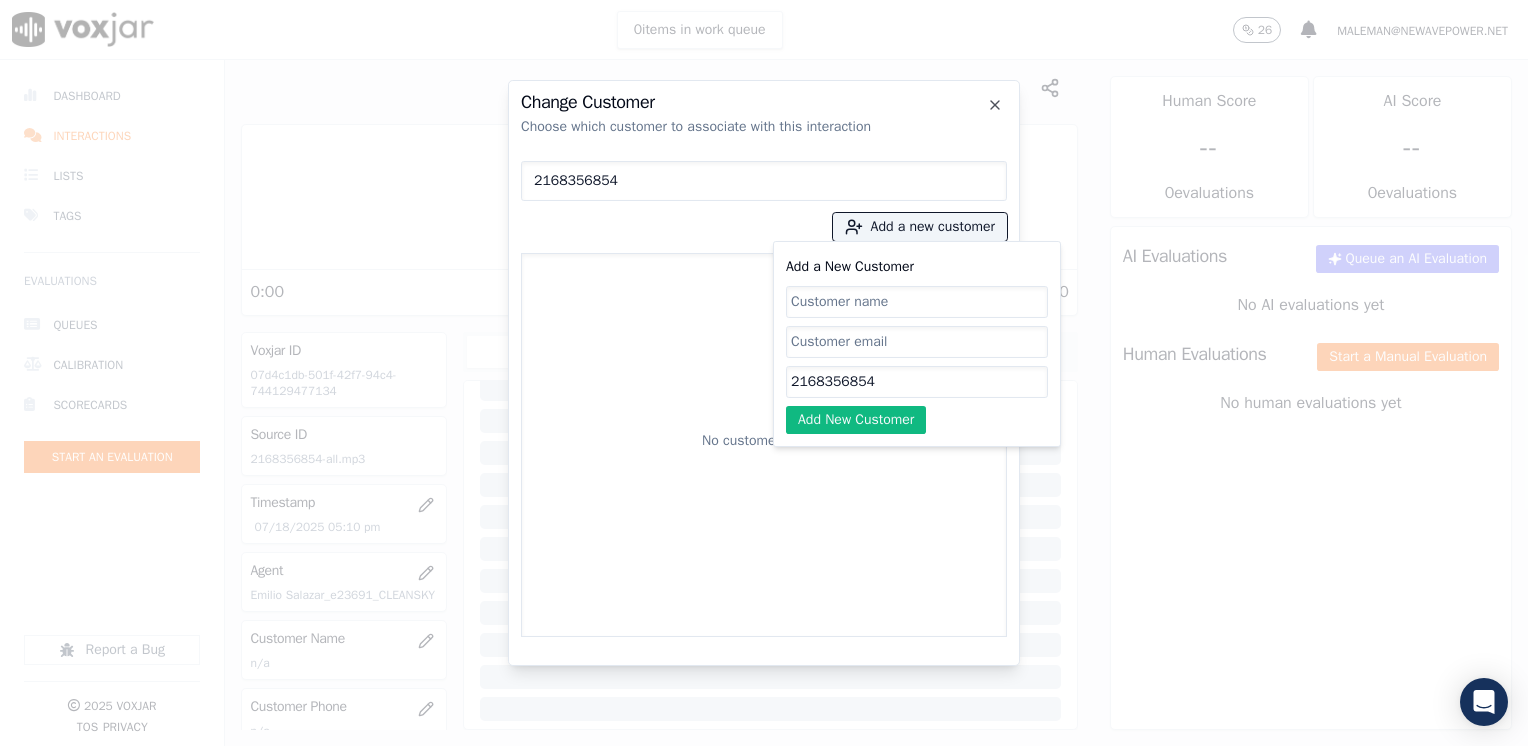 type on "2168356854" 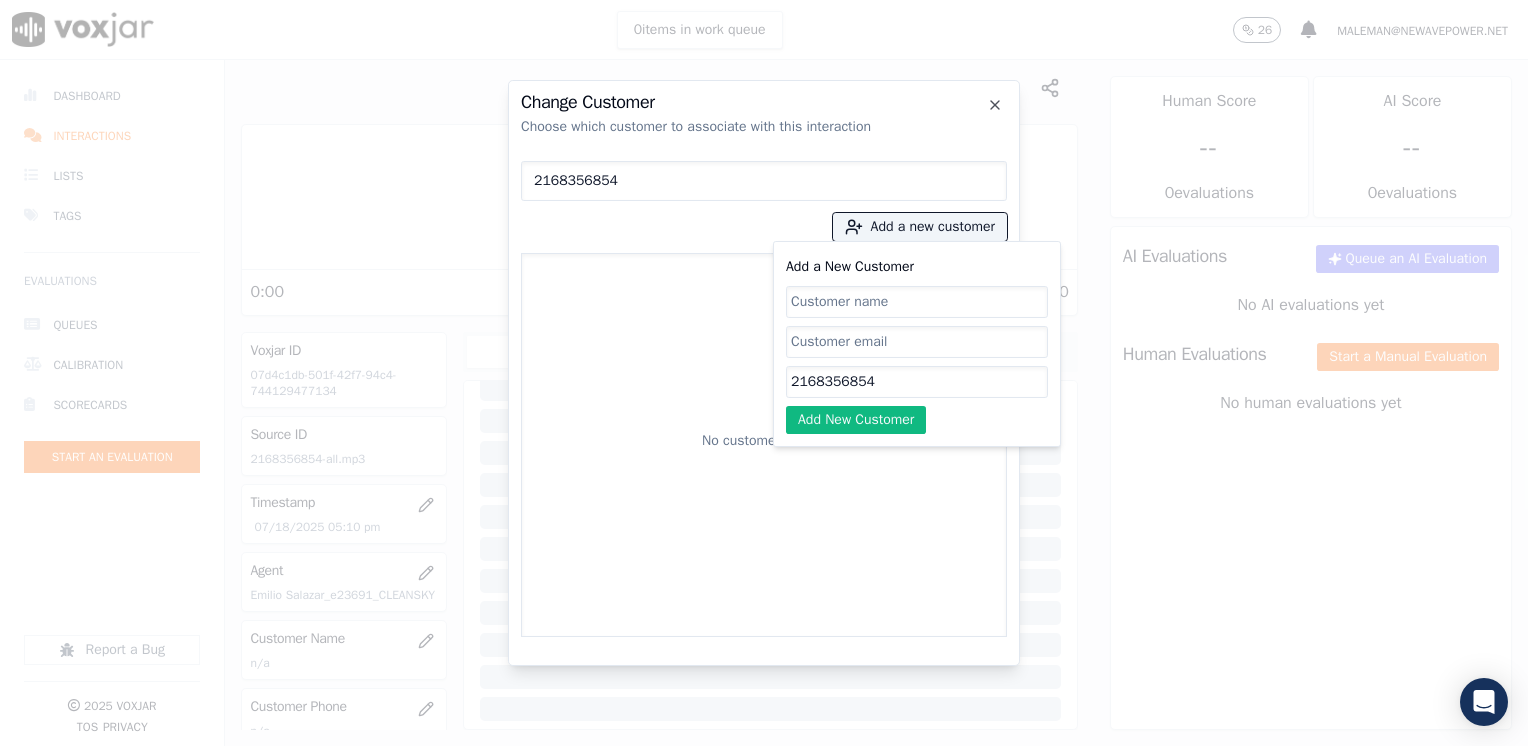 drag, startPoint x: 900, startPoint y: 305, endPoint x: 910, endPoint y: 310, distance: 11.18034 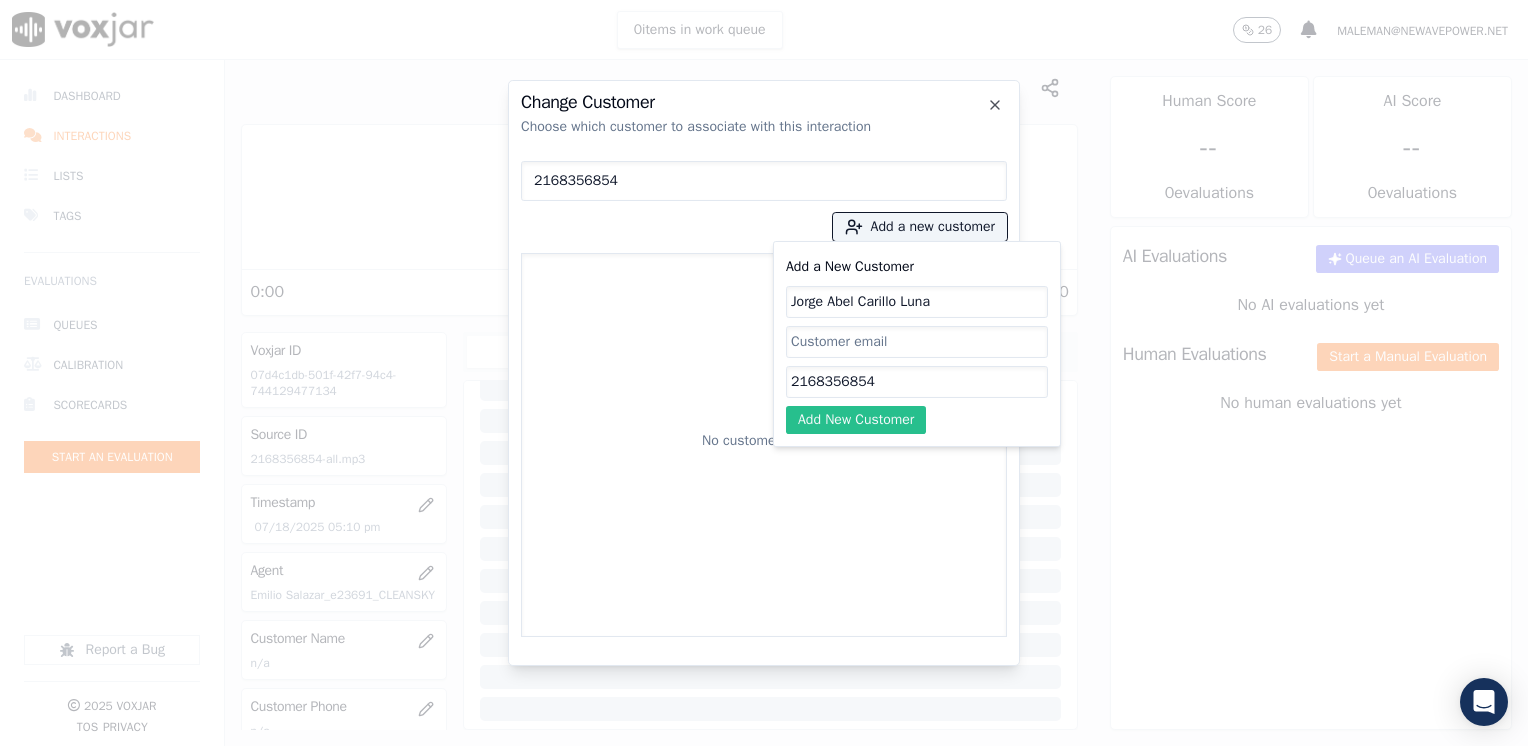 type on "Jorge Abel Carillo Luna" 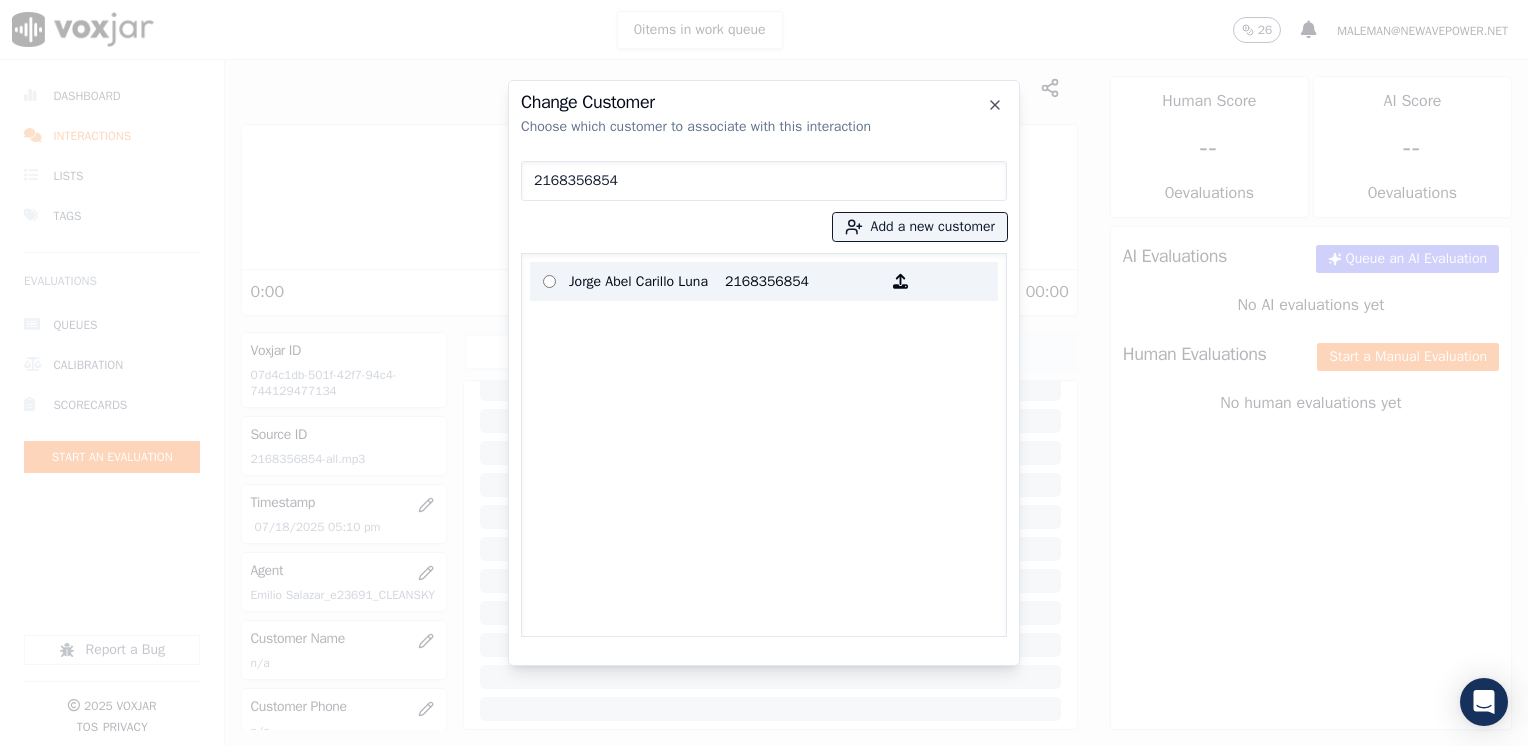 click on "2168356854" at bounding box center [803, 281] 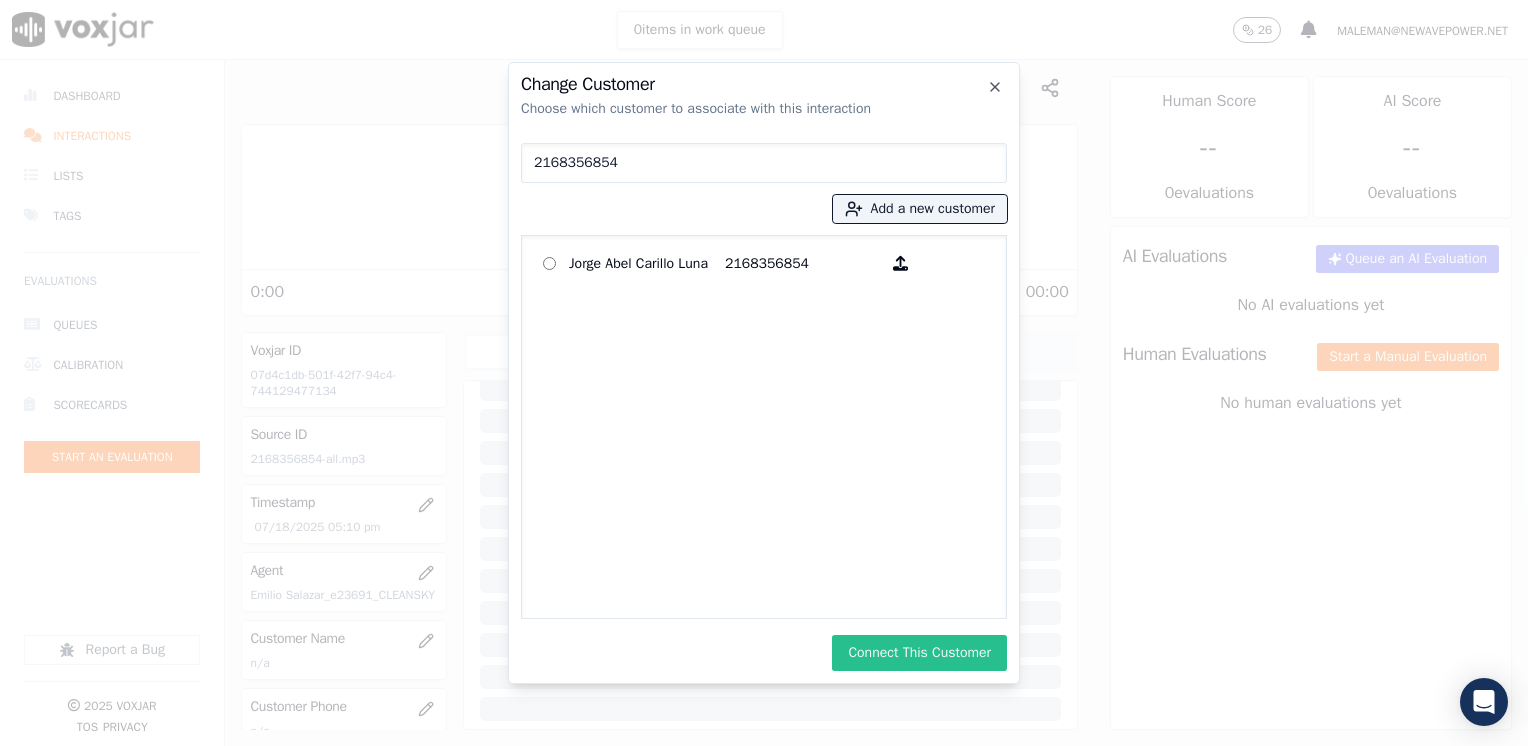 click on "Connect This Customer" at bounding box center [919, 653] 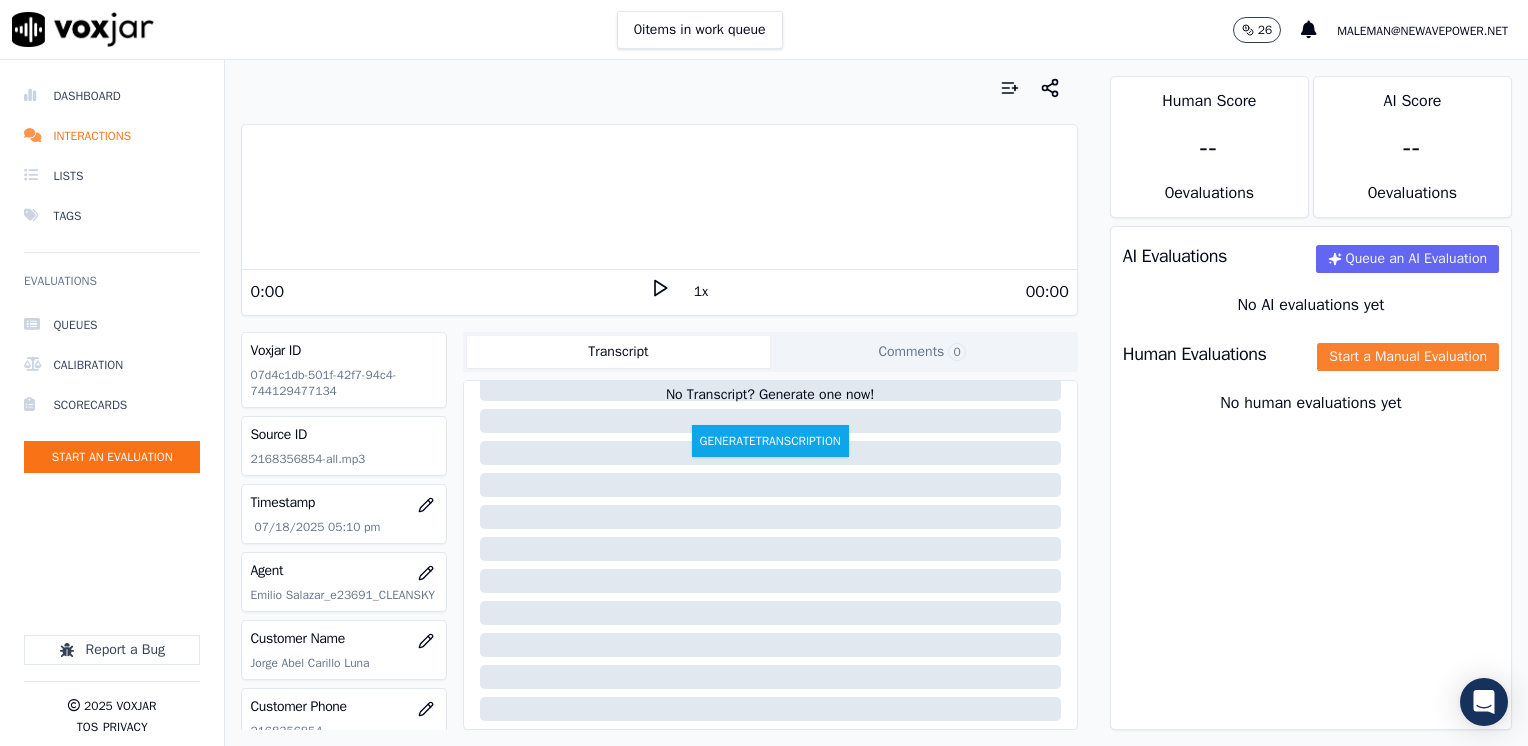 click on "Start a Manual Evaluation" 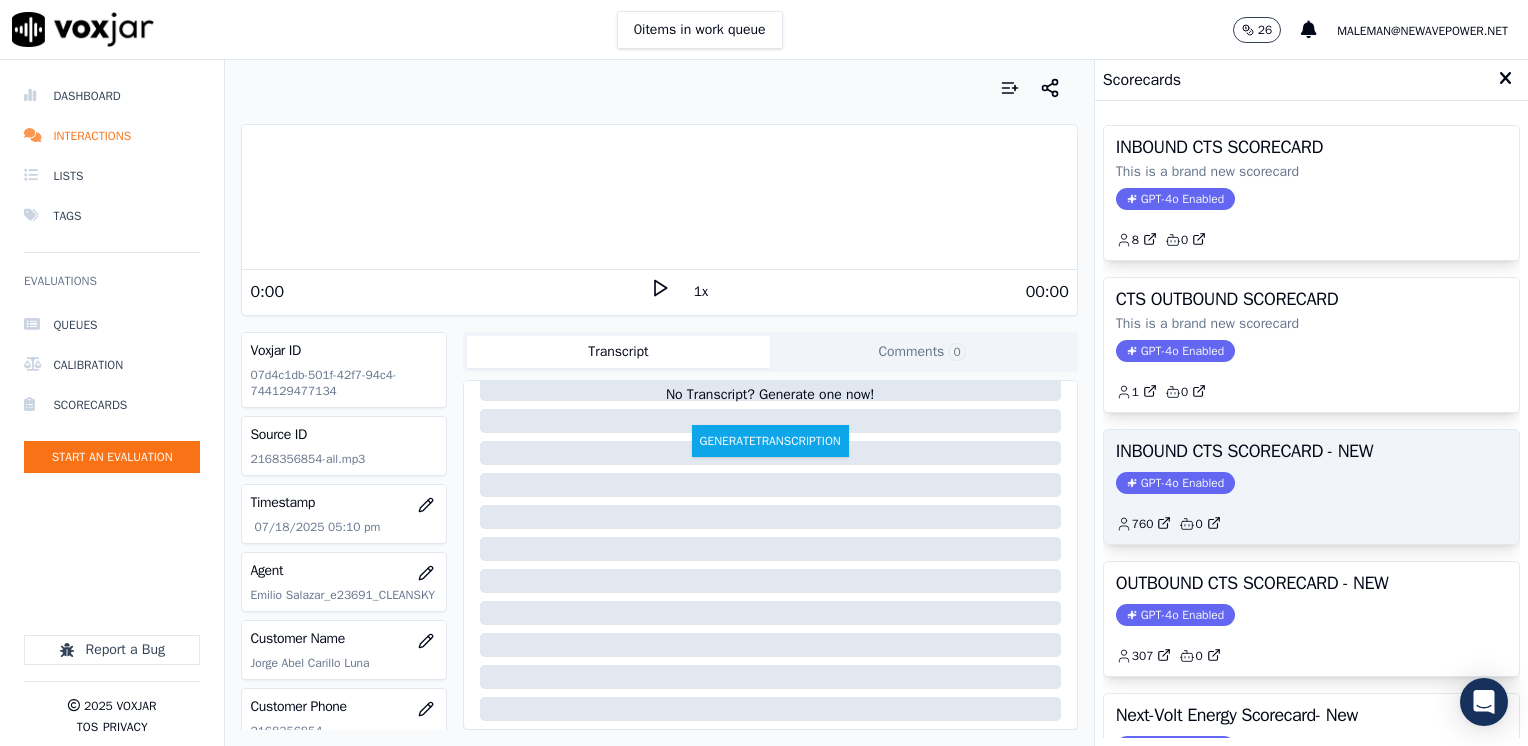 click on "INBOUND CTS SCORECARD - NEW        GPT-4o Enabled       760         0" at bounding box center [1311, 487] 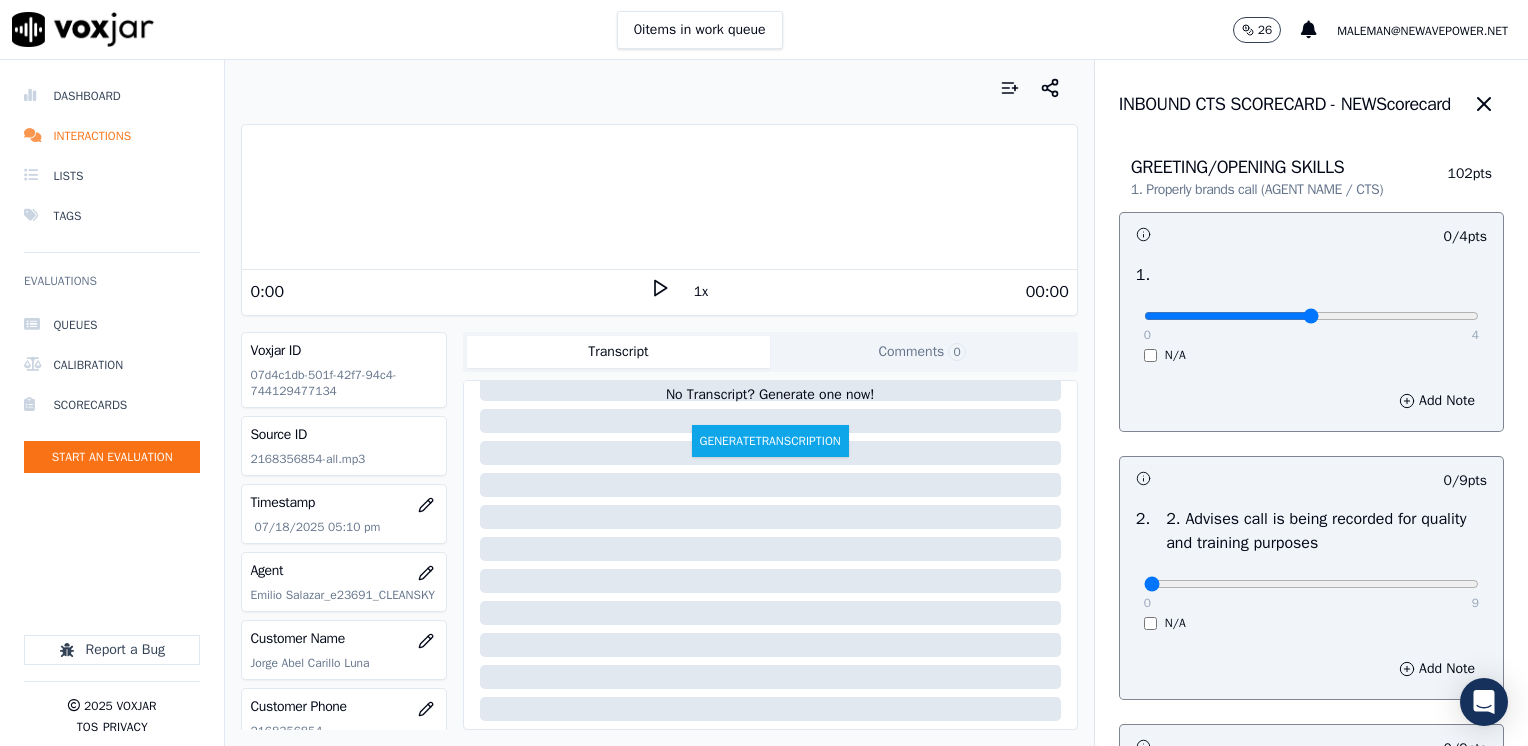 type on "2" 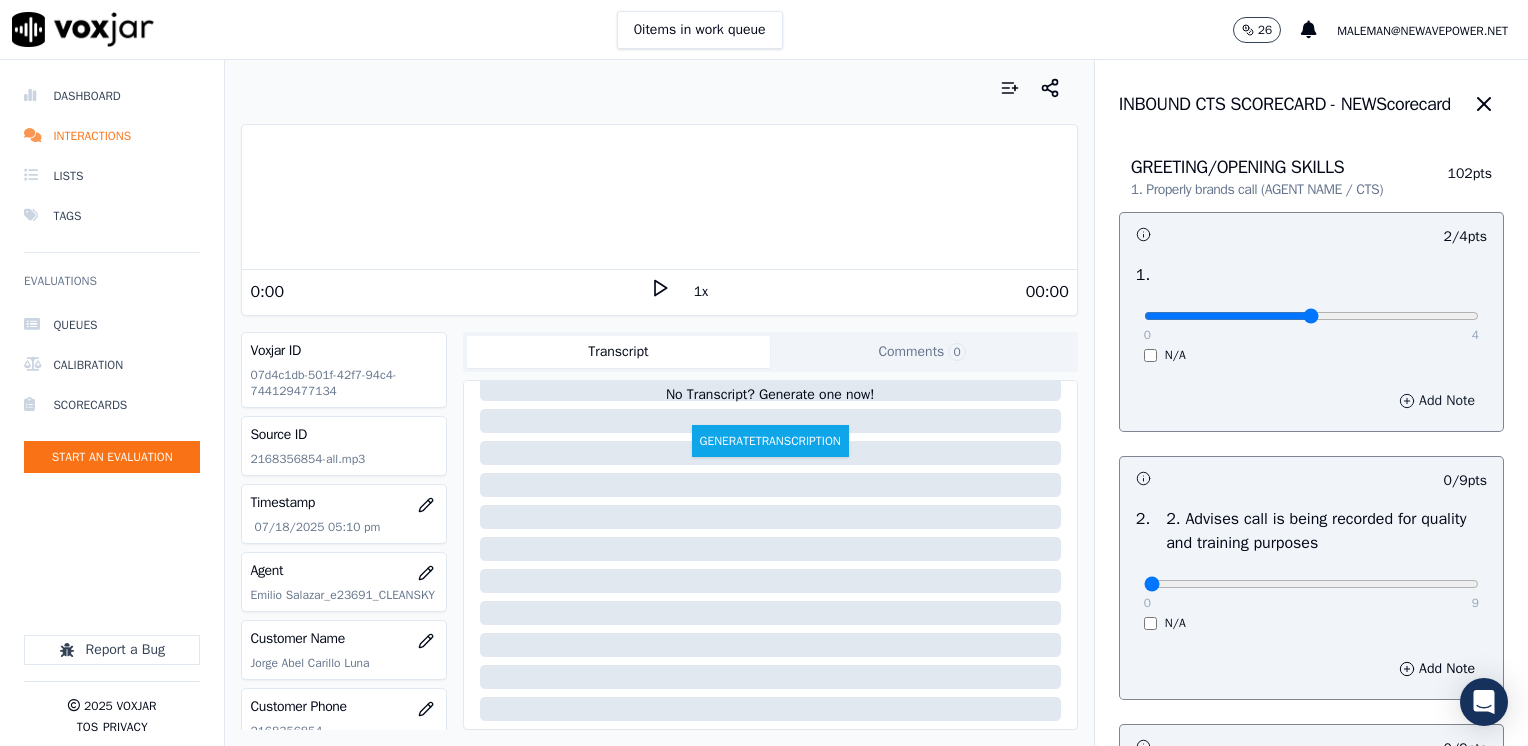 click on "Add Note" at bounding box center (1437, 401) 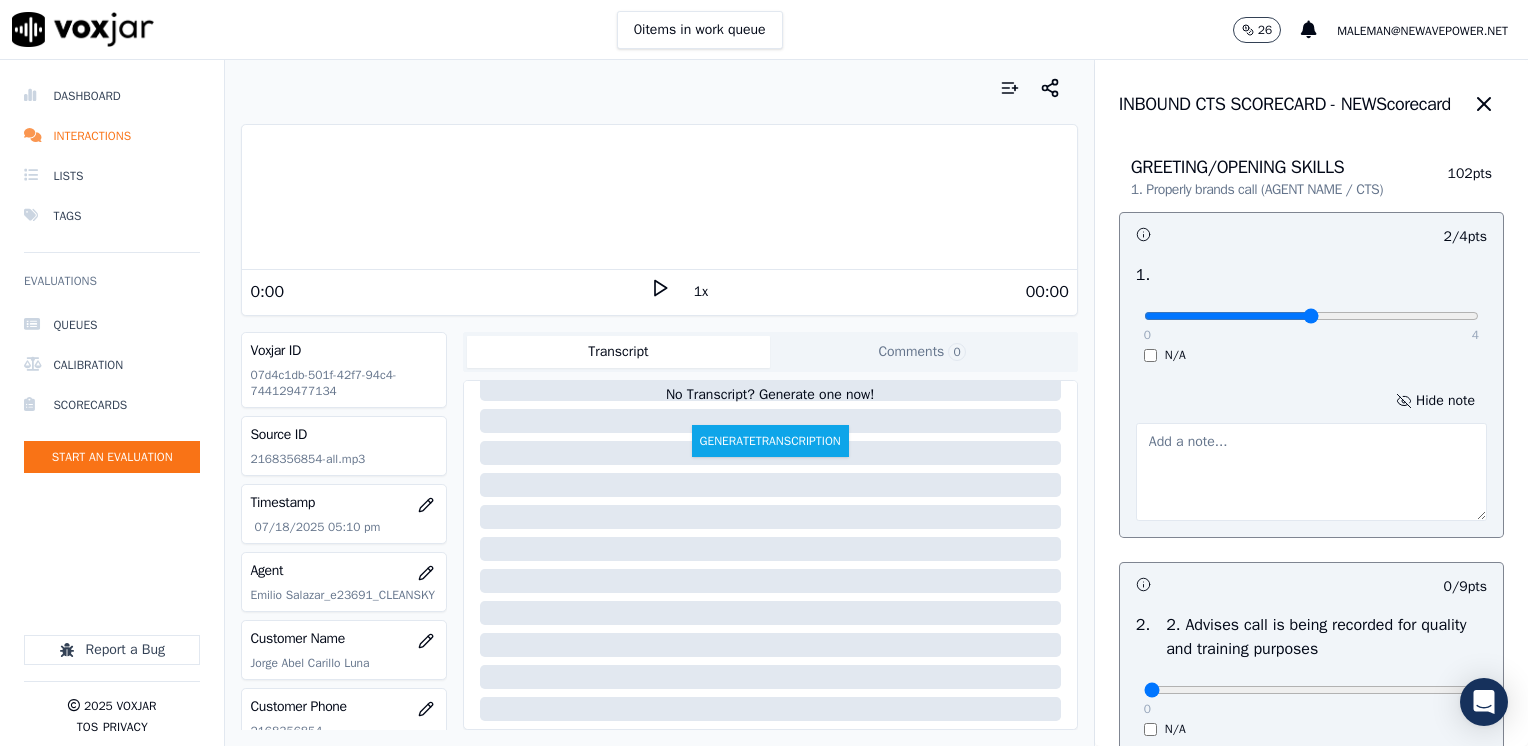 click at bounding box center [1311, 472] 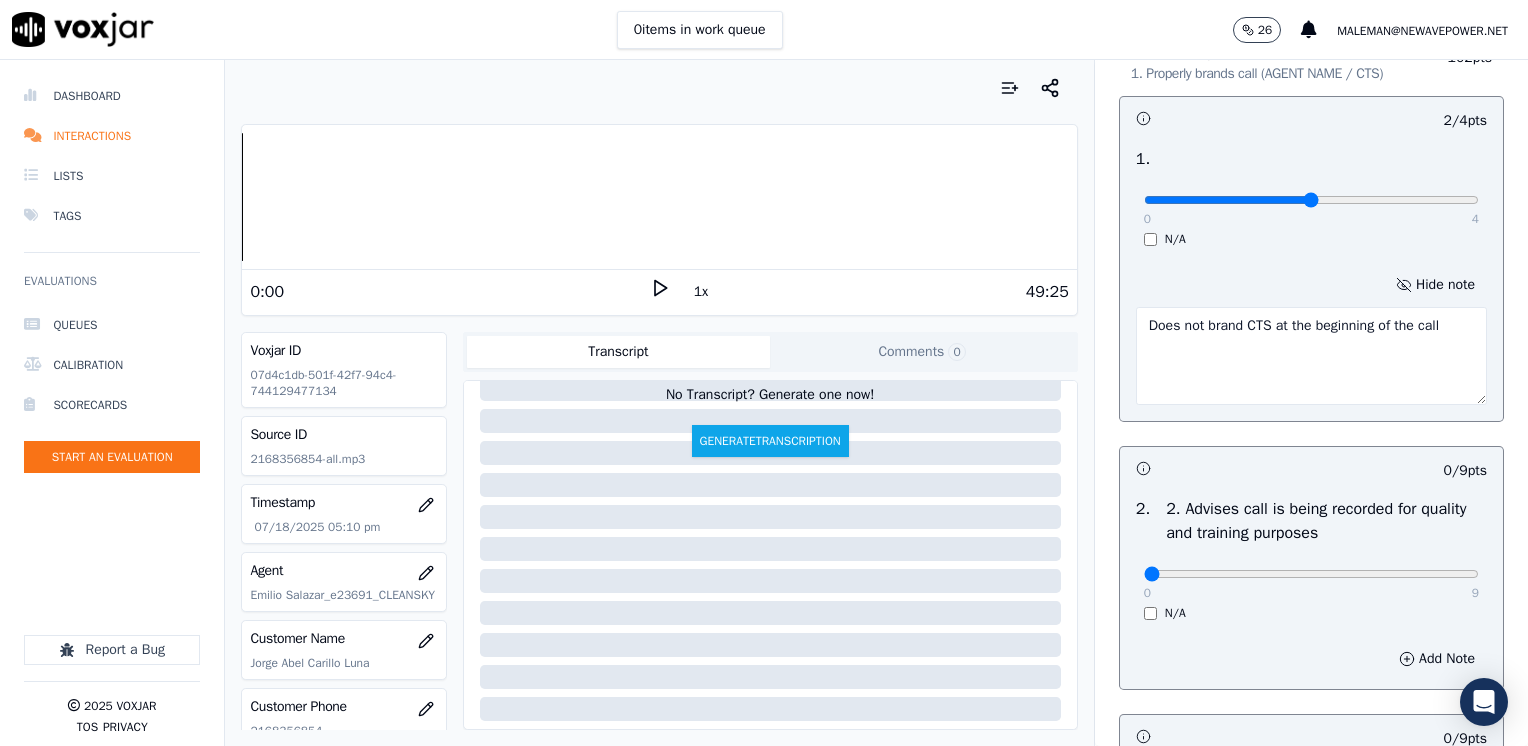 scroll, scrollTop: 300, scrollLeft: 0, axis: vertical 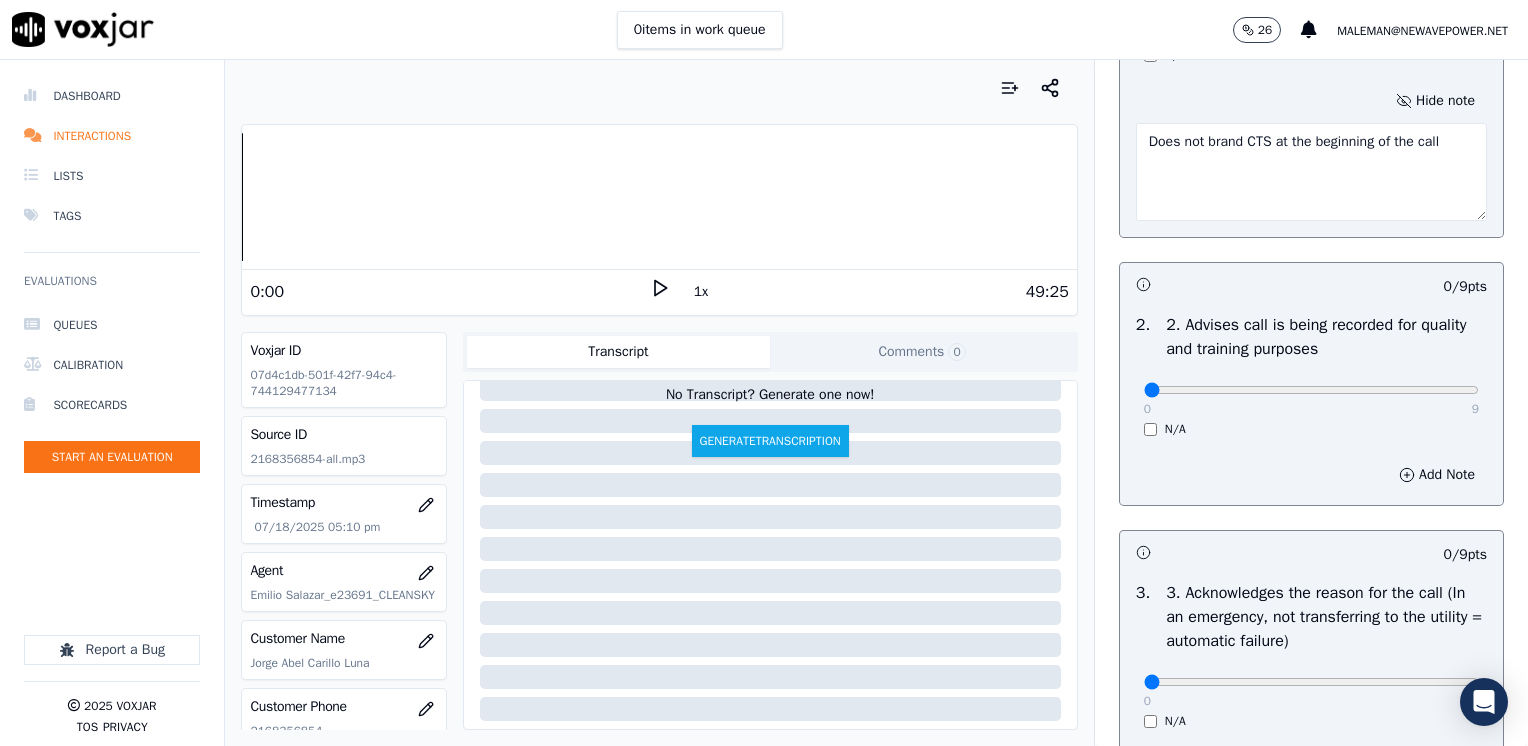 type on "Does not brand CTS at the beginning of the call" 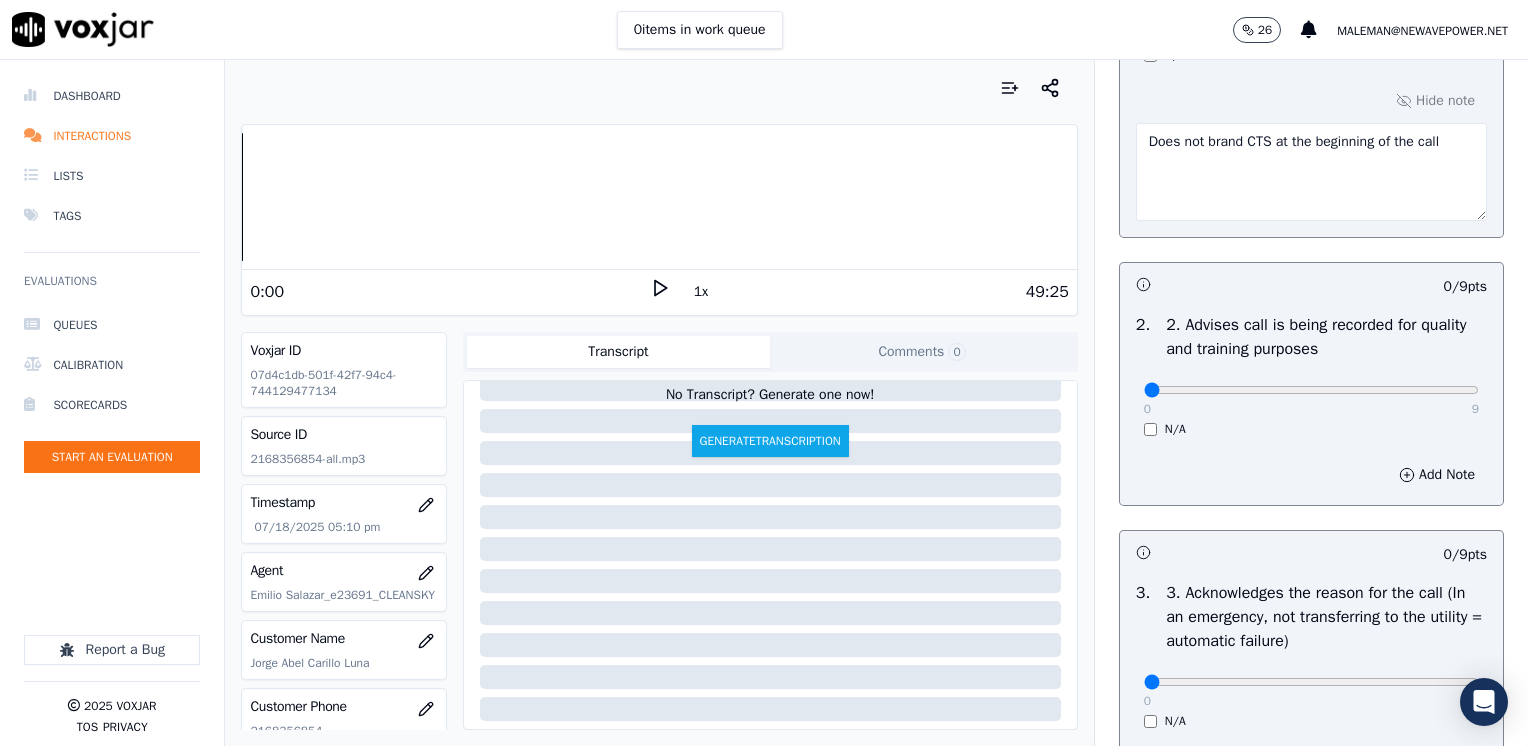 click on "0   9" at bounding box center (1311, 389) 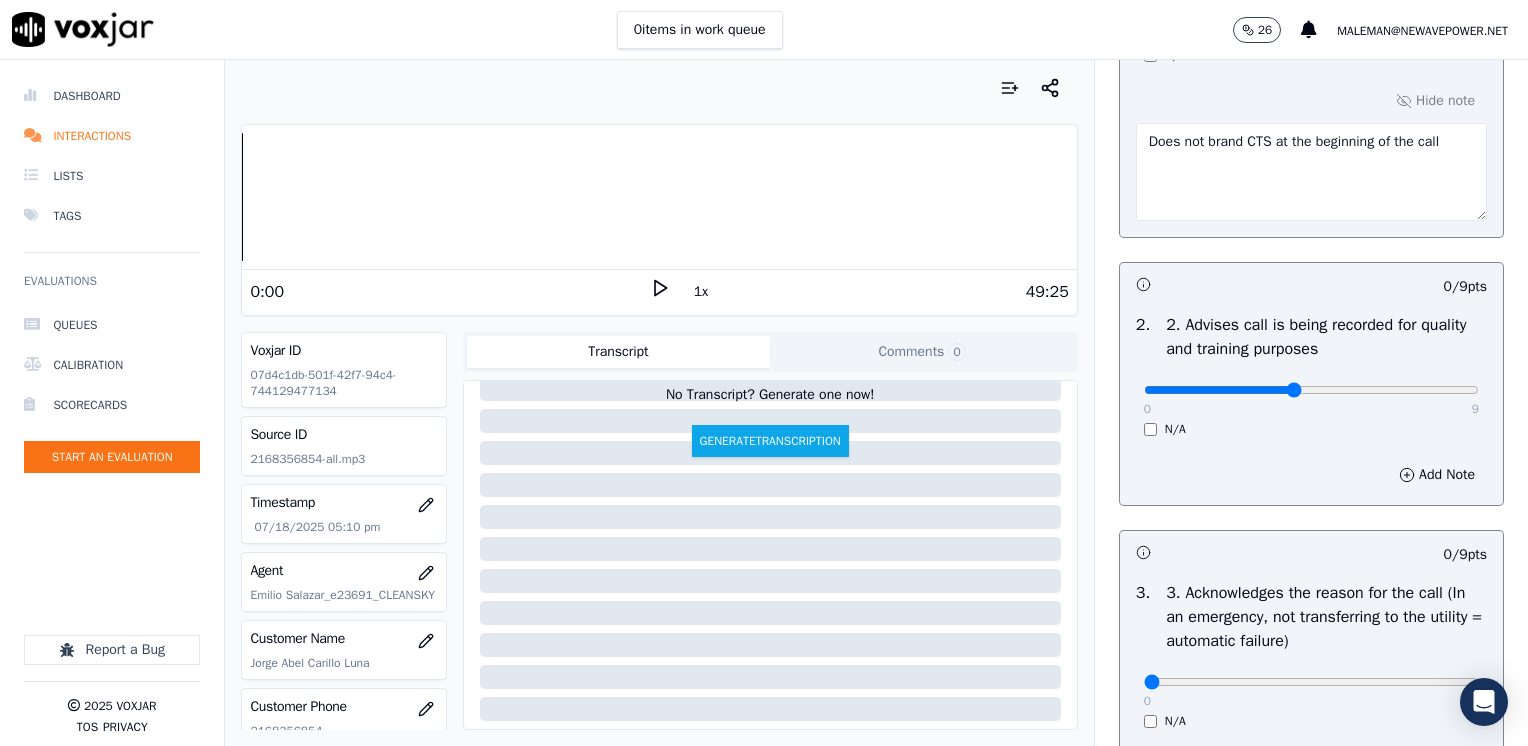 type on "4" 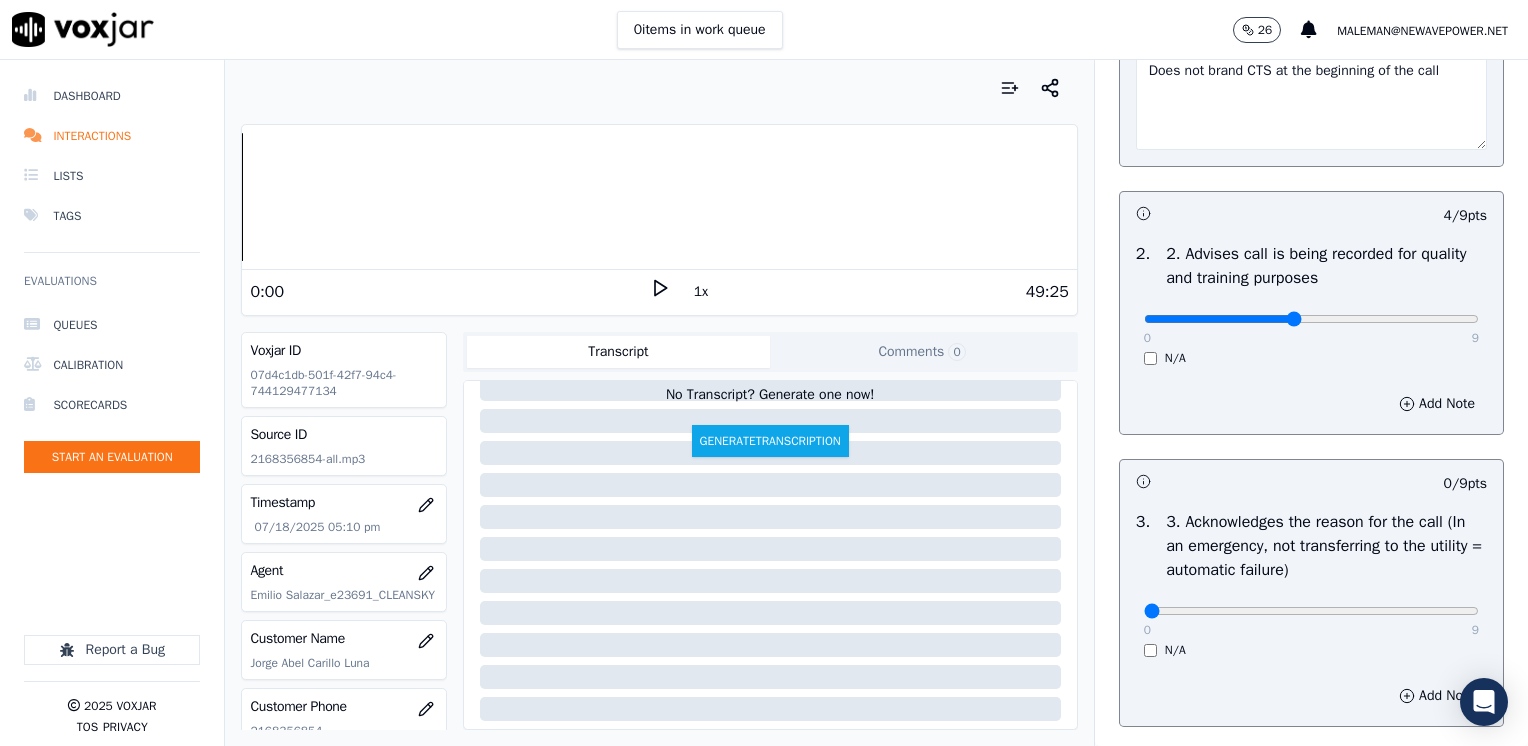 scroll, scrollTop: 500, scrollLeft: 0, axis: vertical 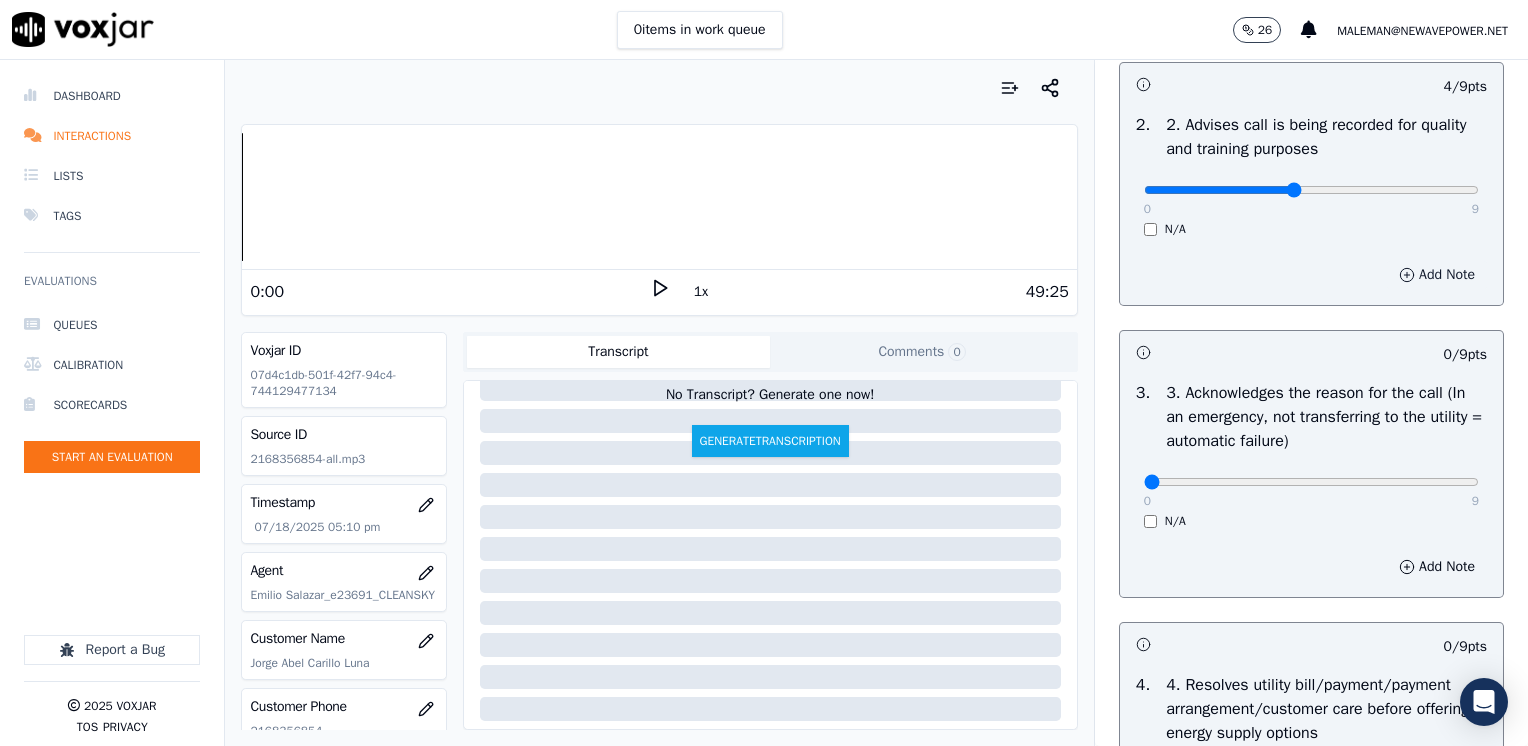 click on "Add Note" at bounding box center (1437, 275) 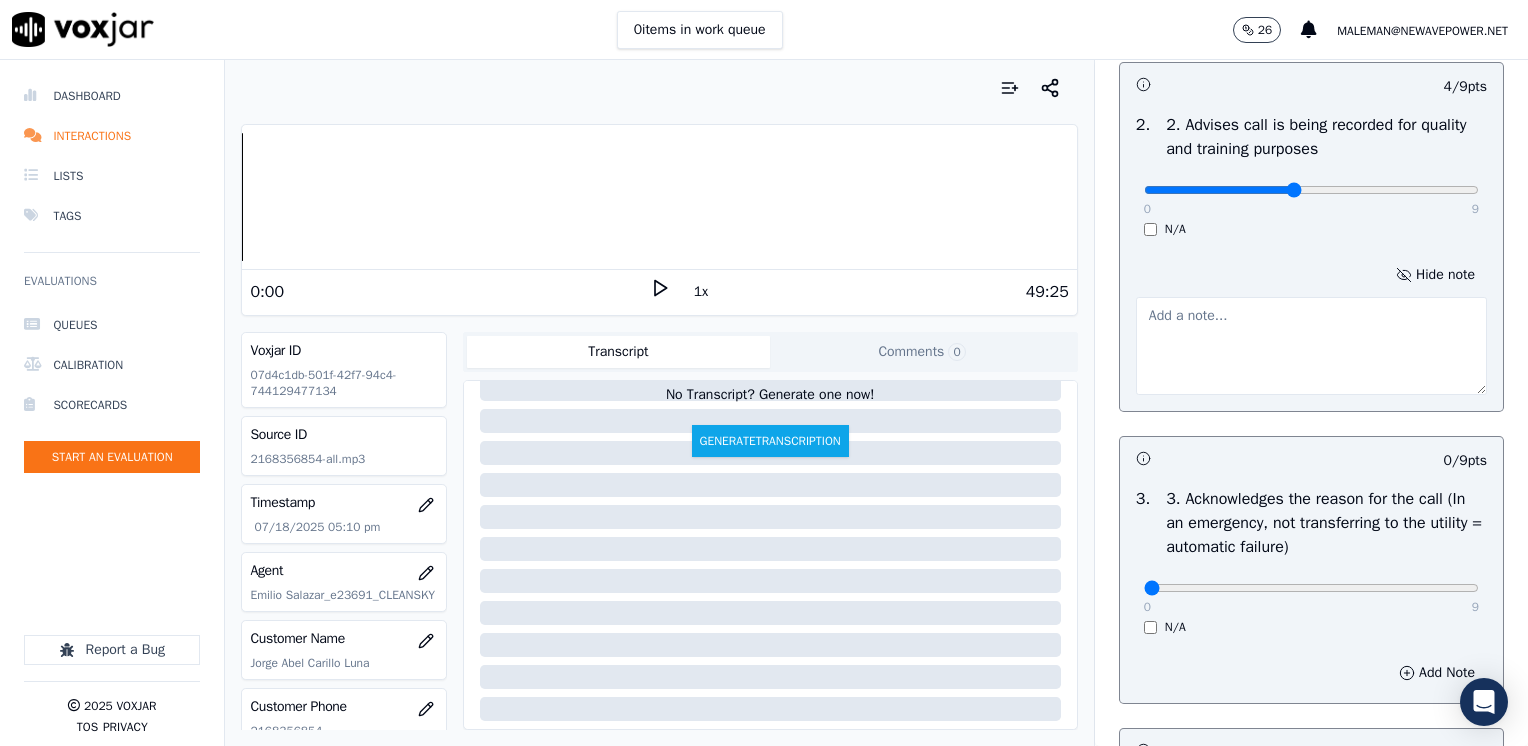 click at bounding box center [1311, 346] 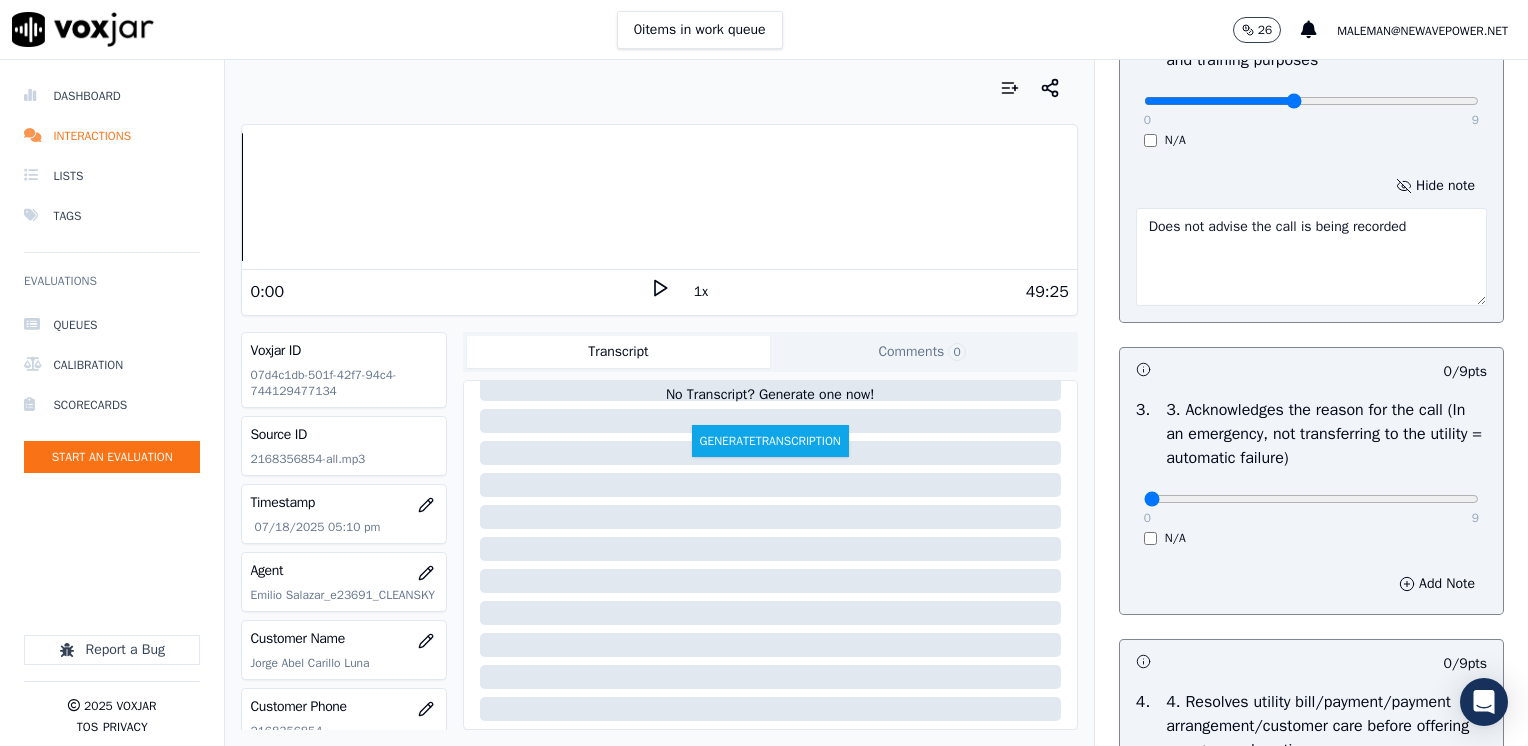 scroll, scrollTop: 700, scrollLeft: 0, axis: vertical 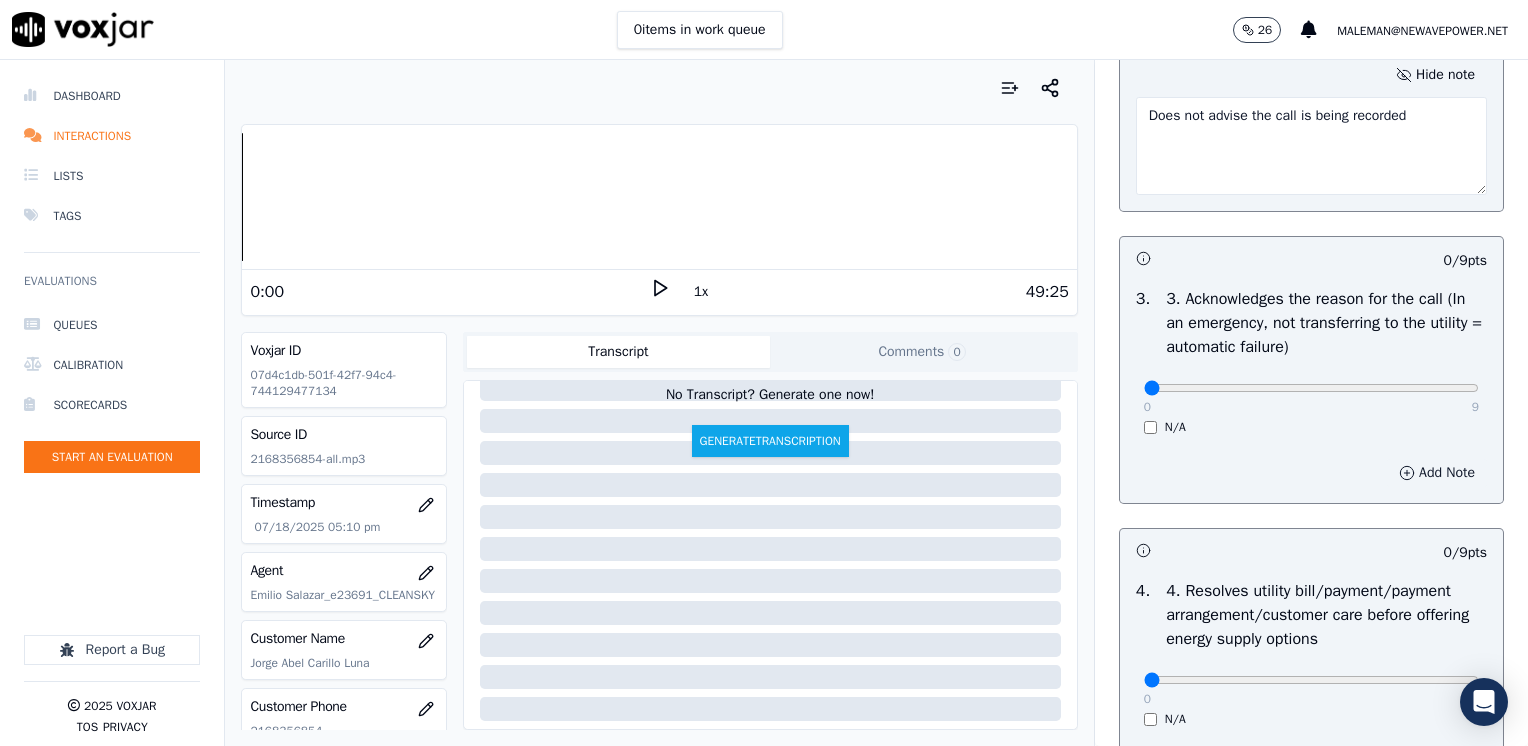 type on "Does not advise the call is being recorded" 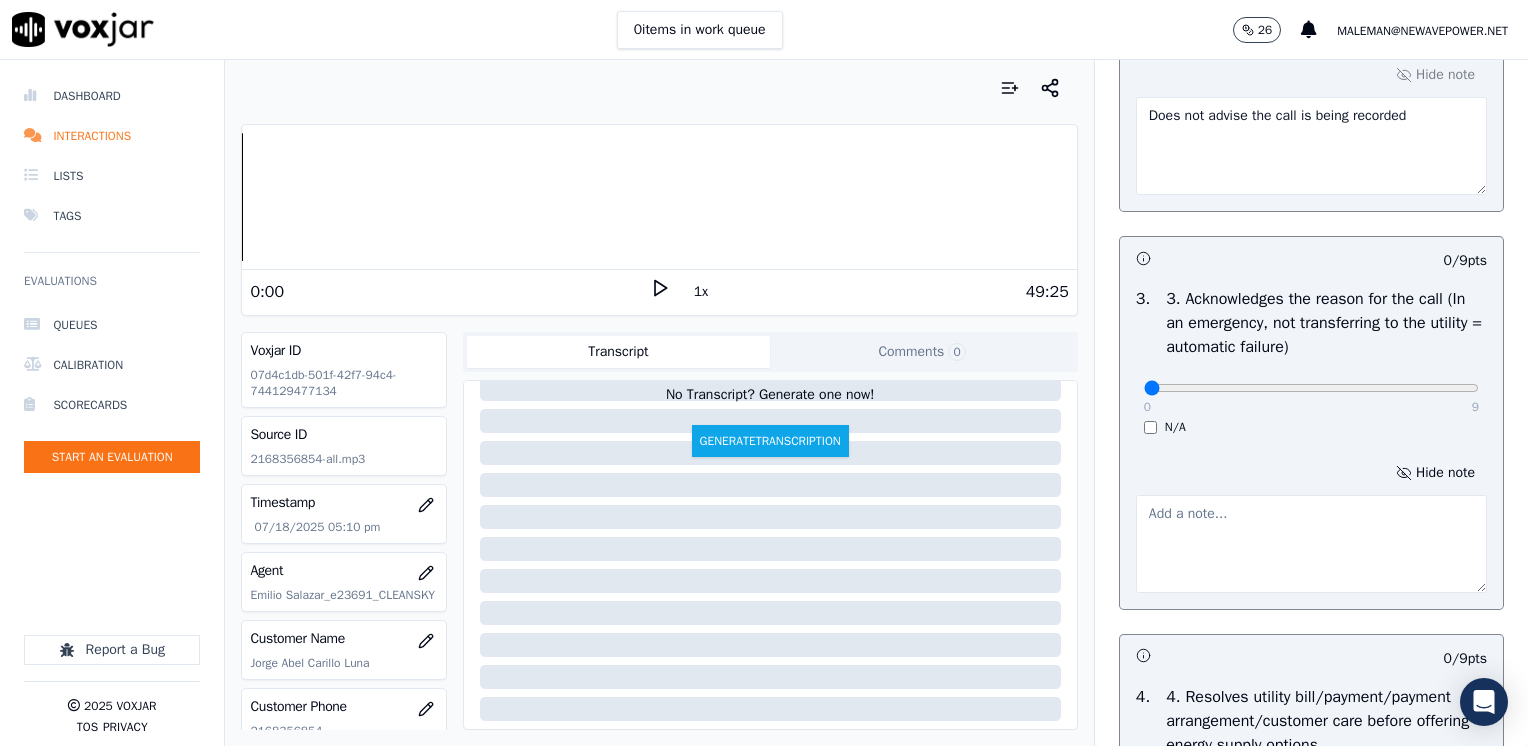 click at bounding box center [1311, 544] 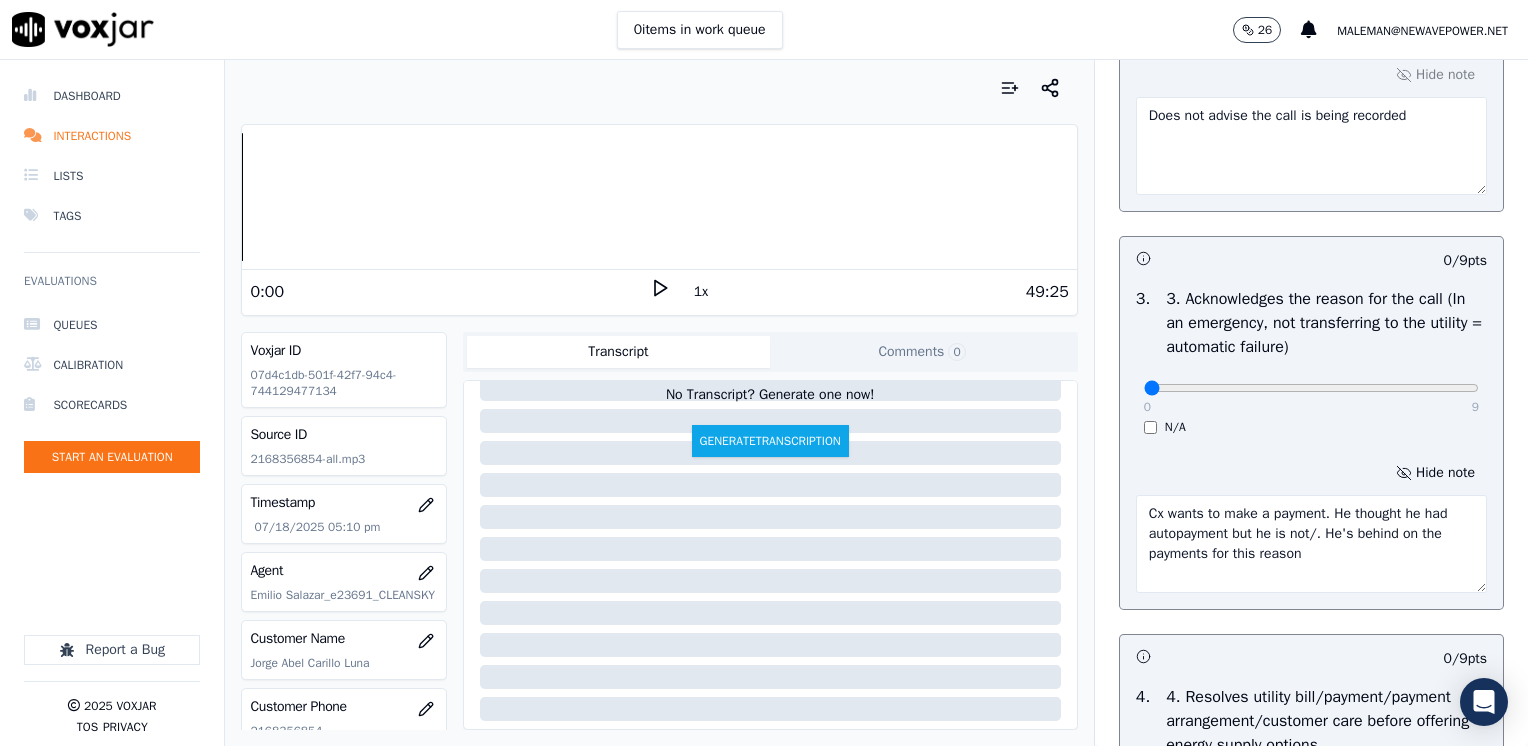 drag, startPoint x: 1185, startPoint y: 537, endPoint x: 1277, endPoint y: 534, distance: 92.0489 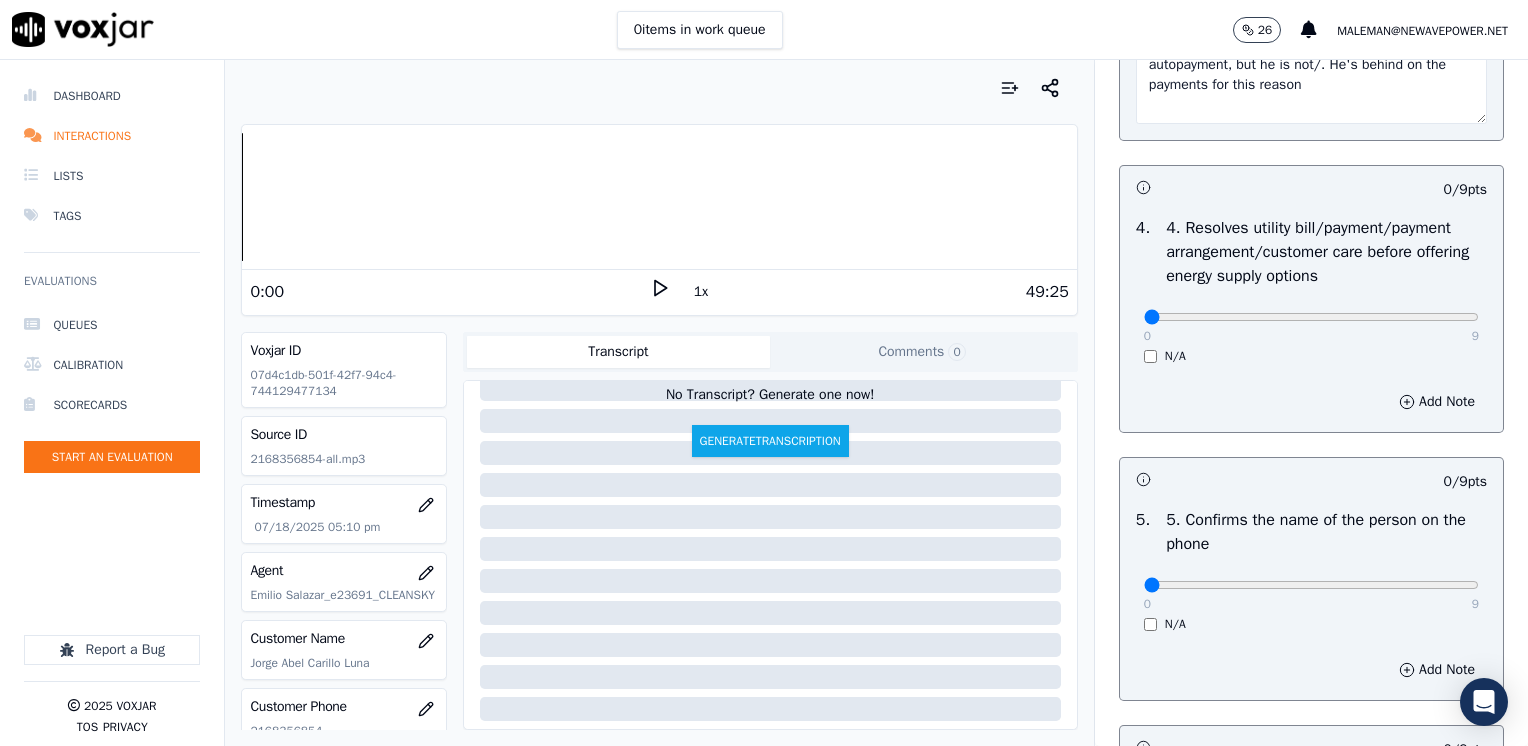 scroll, scrollTop: 1400, scrollLeft: 0, axis: vertical 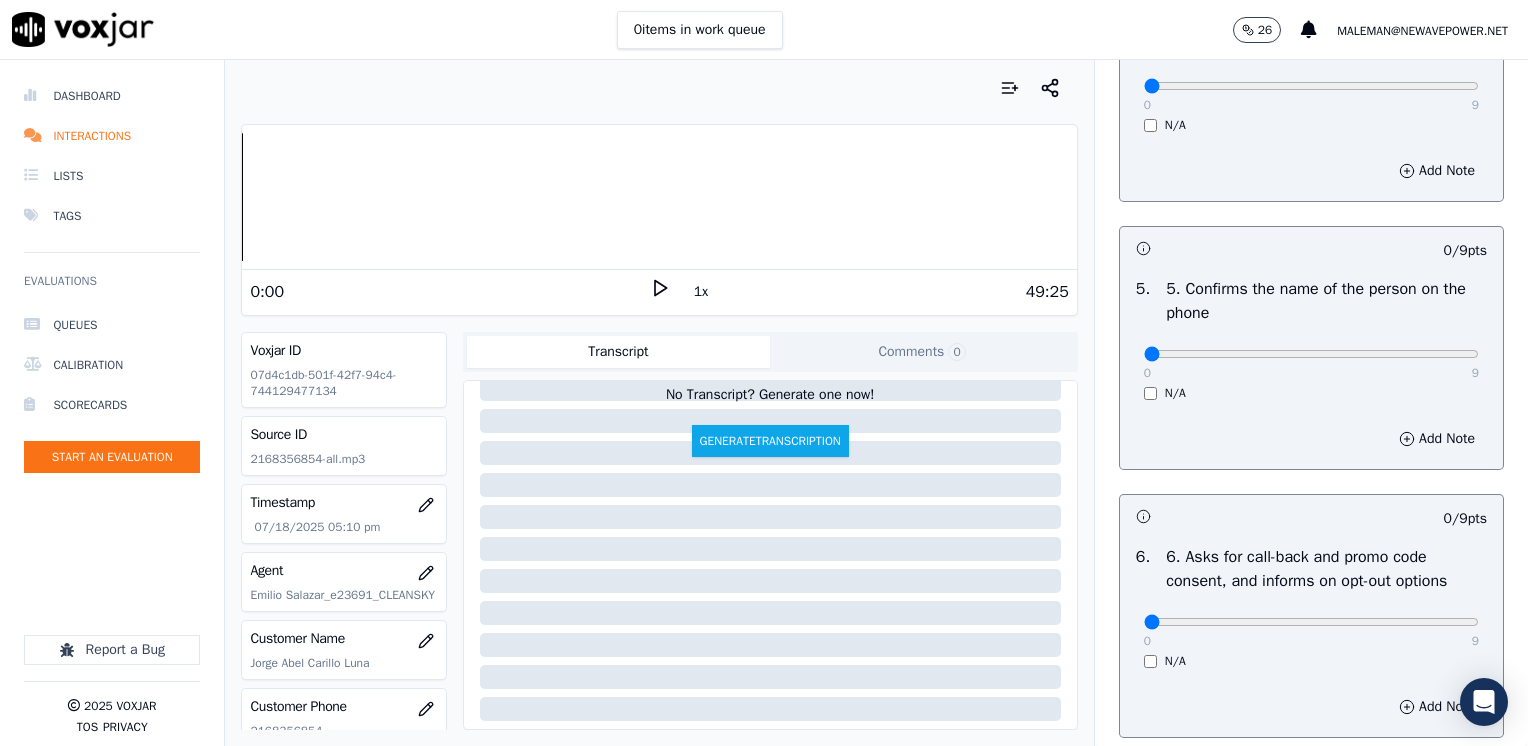type on "Cx wants to make a payment. He thought he had autopayment, but he is not/. He's behind on the payments for this reason" 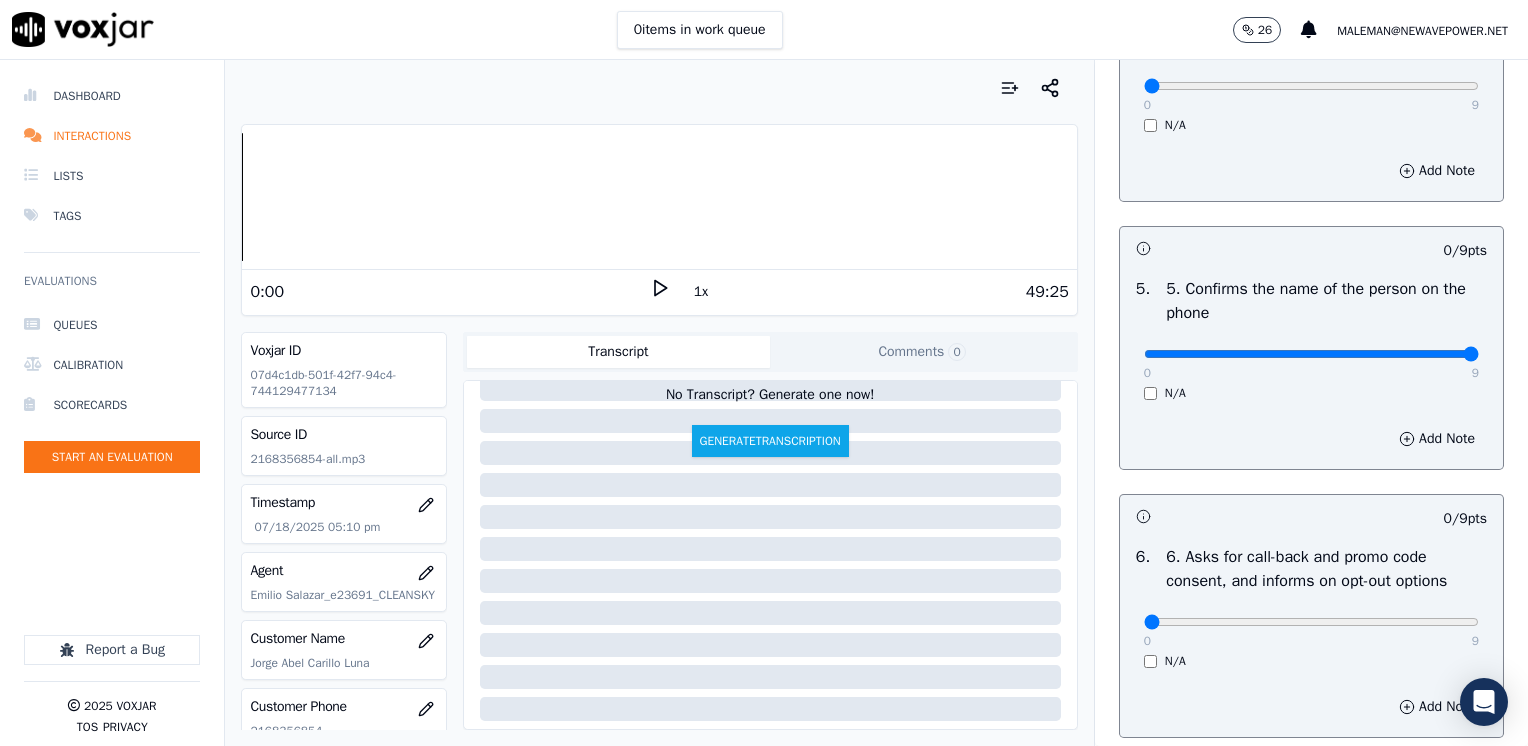 drag, startPoint x: 1134, startPoint y: 355, endPoint x: 1531, endPoint y: 428, distance: 403.6558 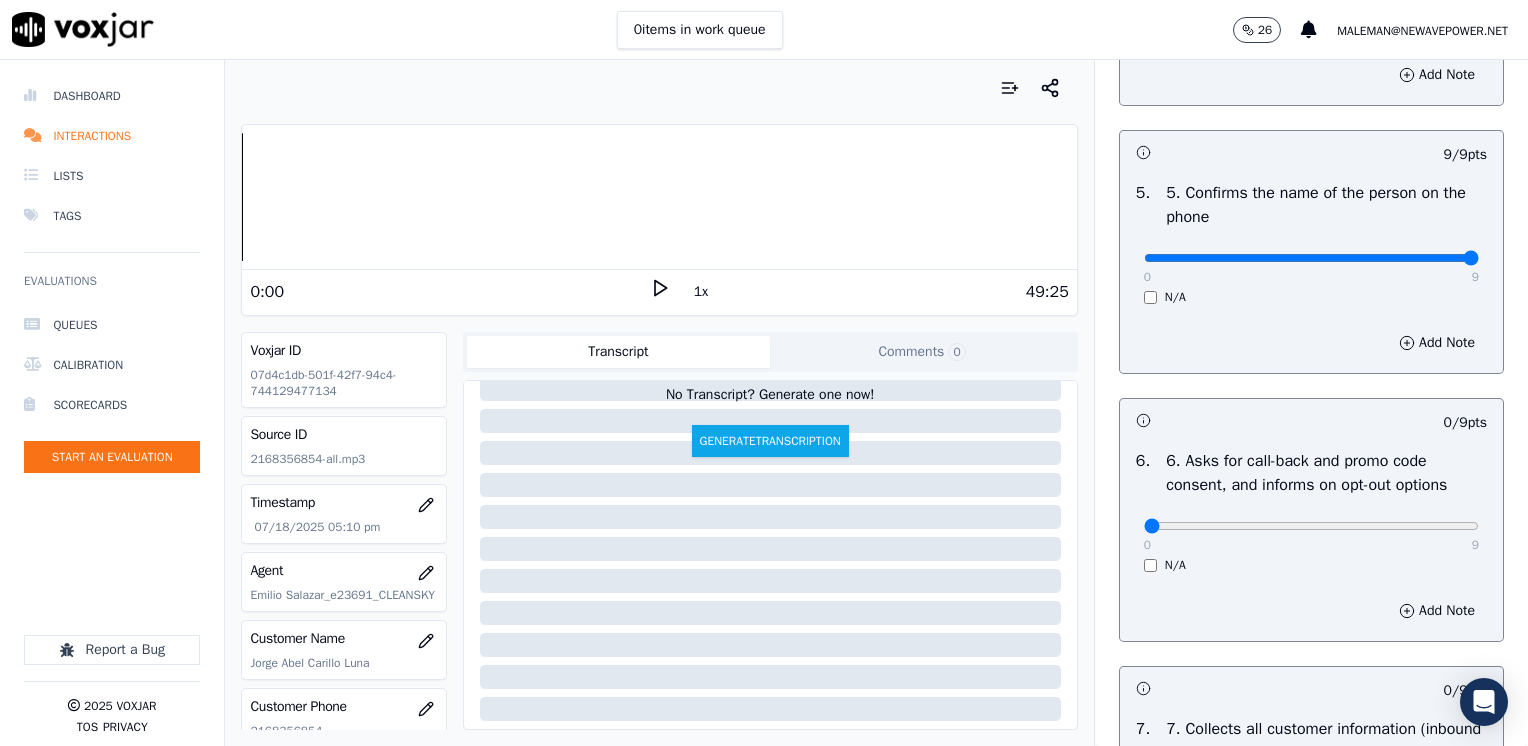 scroll, scrollTop: 1700, scrollLeft: 0, axis: vertical 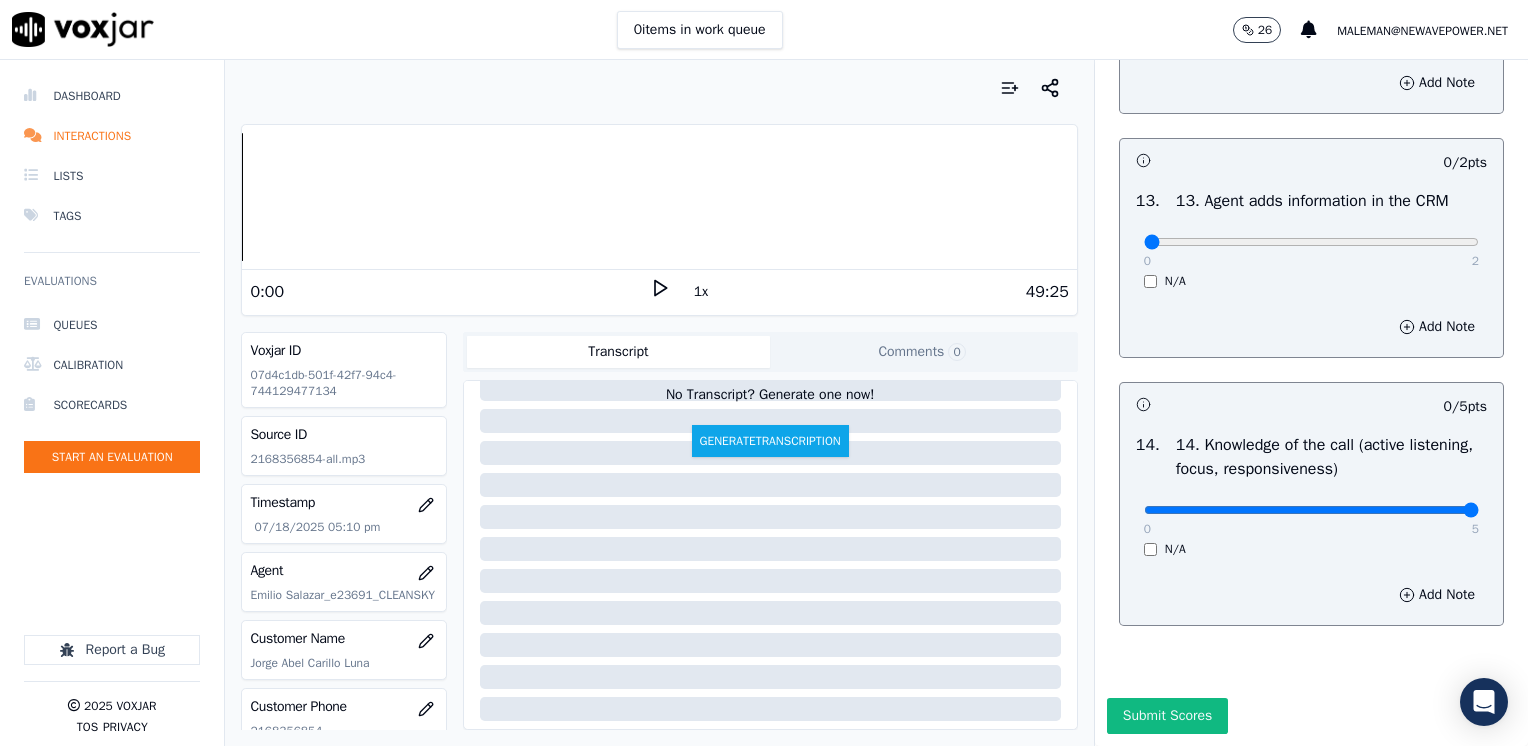 drag, startPoint x: 1136, startPoint y: 465, endPoint x: 1531, endPoint y: 478, distance: 395.21387 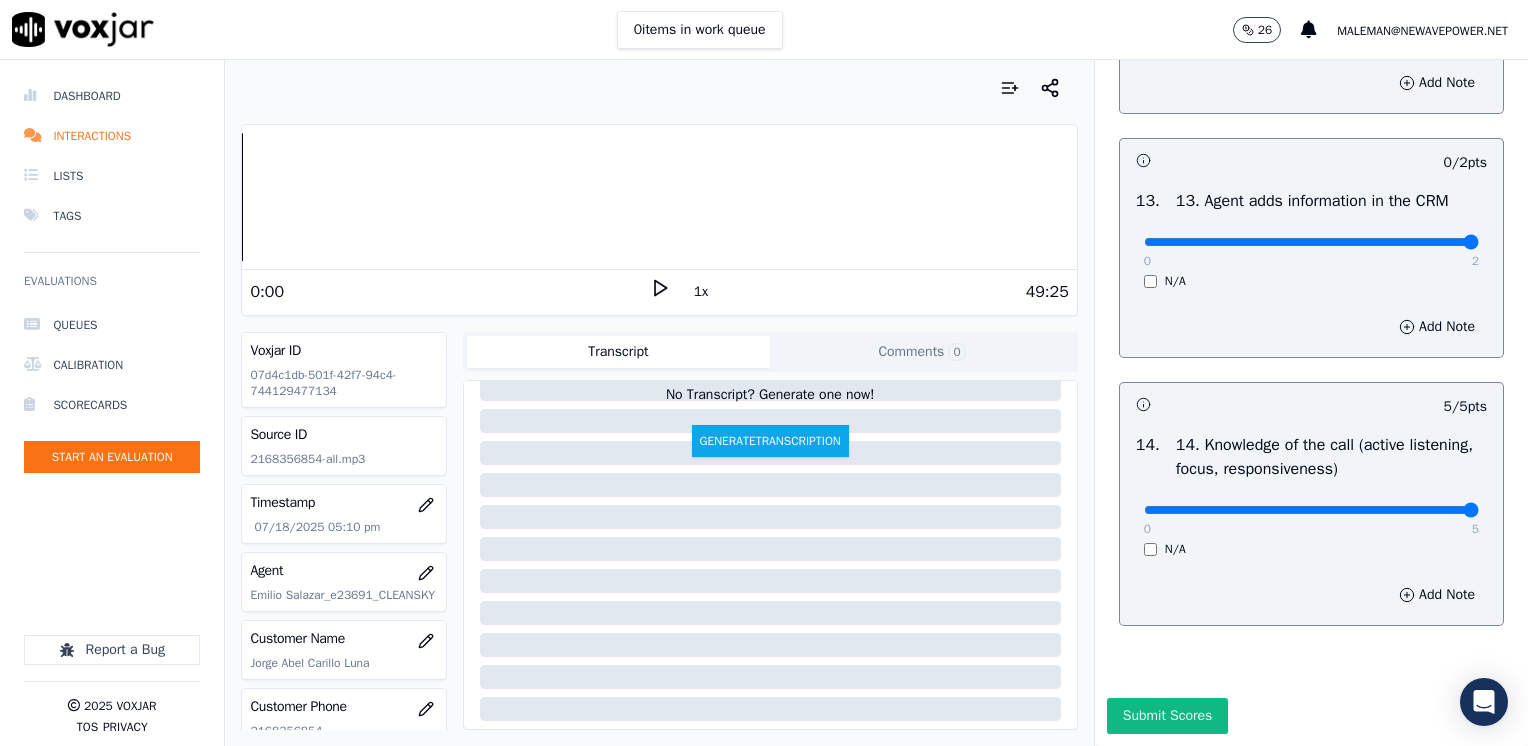 drag, startPoint x: 1128, startPoint y: 196, endPoint x: 1531, endPoint y: 269, distance: 409.5583 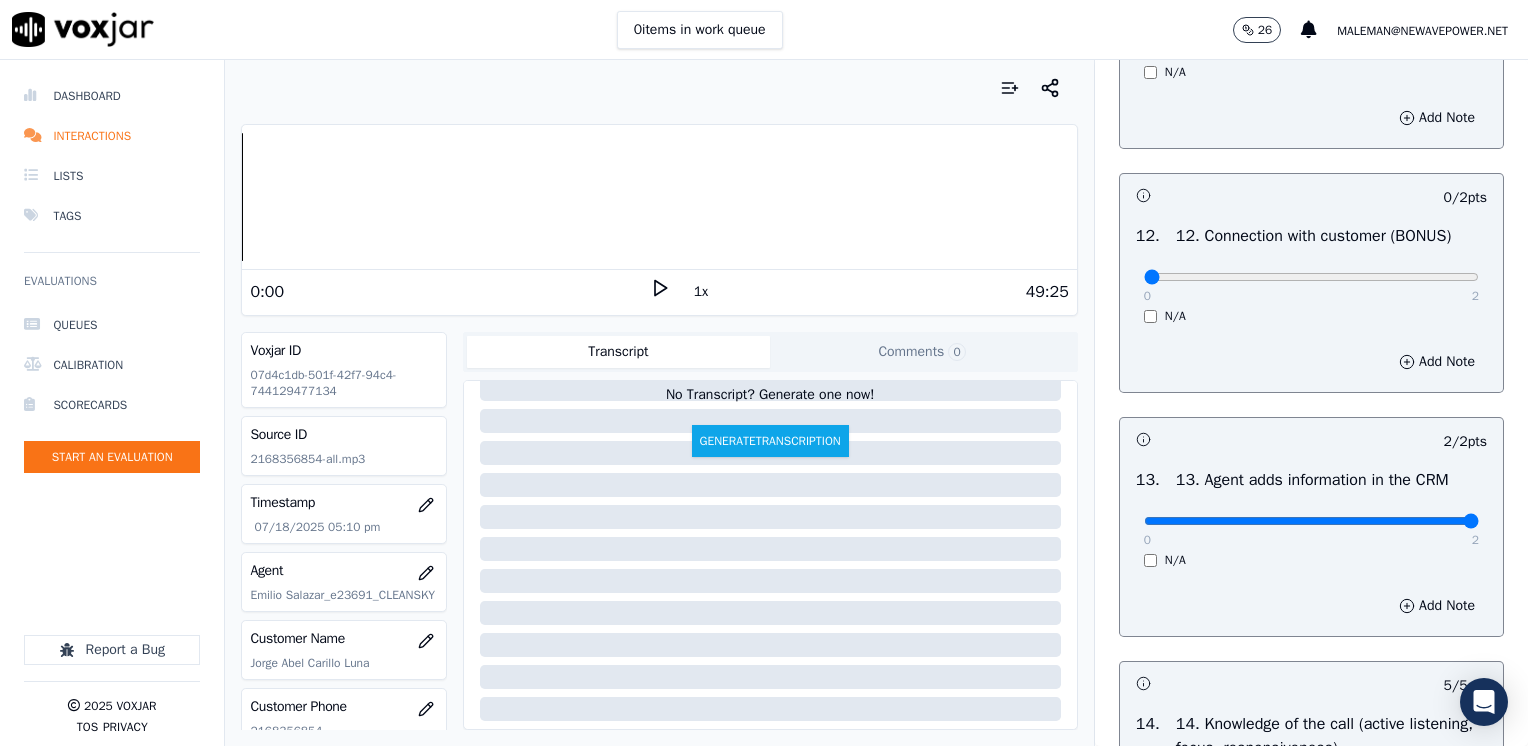 scroll, scrollTop: 3270, scrollLeft: 0, axis: vertical 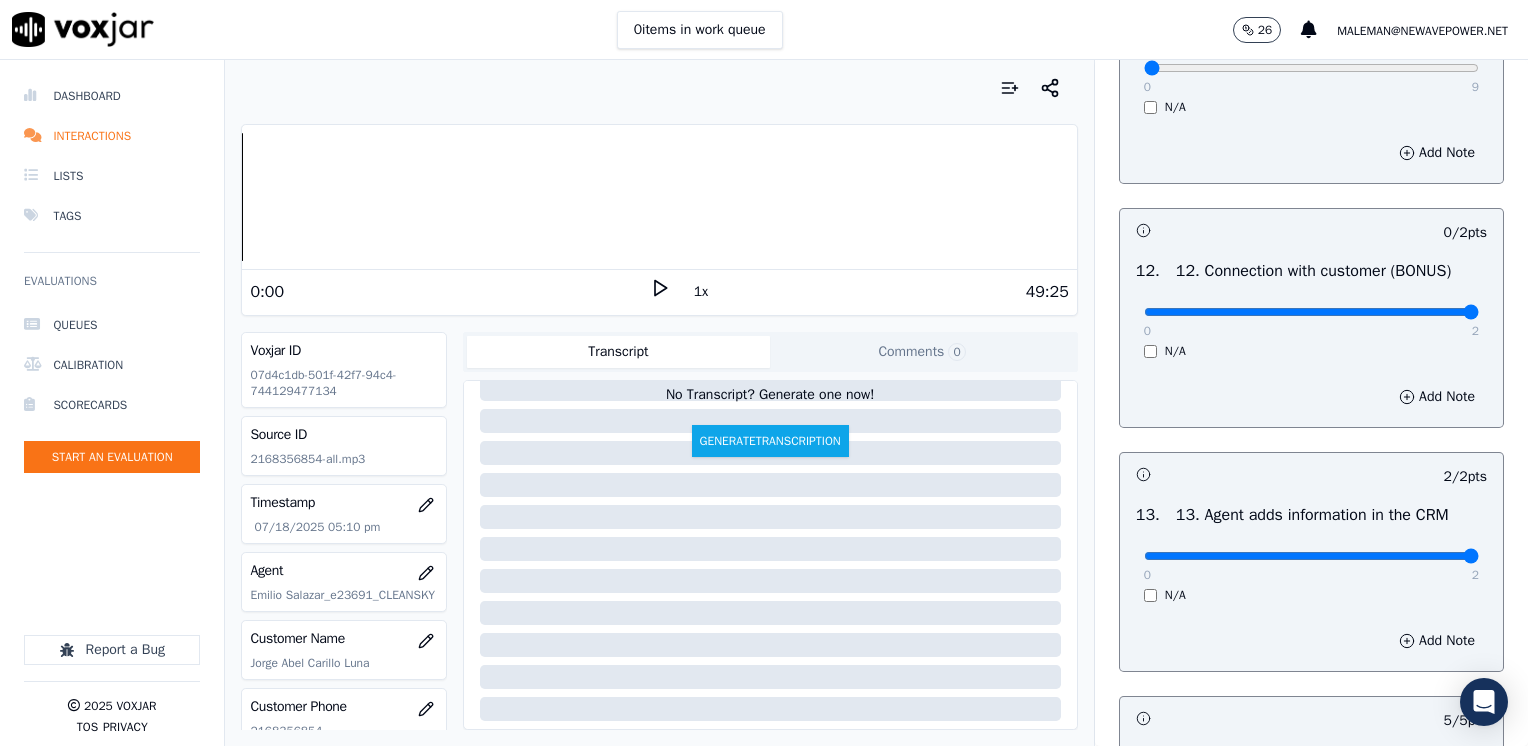 drag, startPoint x: 1131, startPoint y: 353, endPoint x: 1531, endPoint y: 406, distance: 403.49597 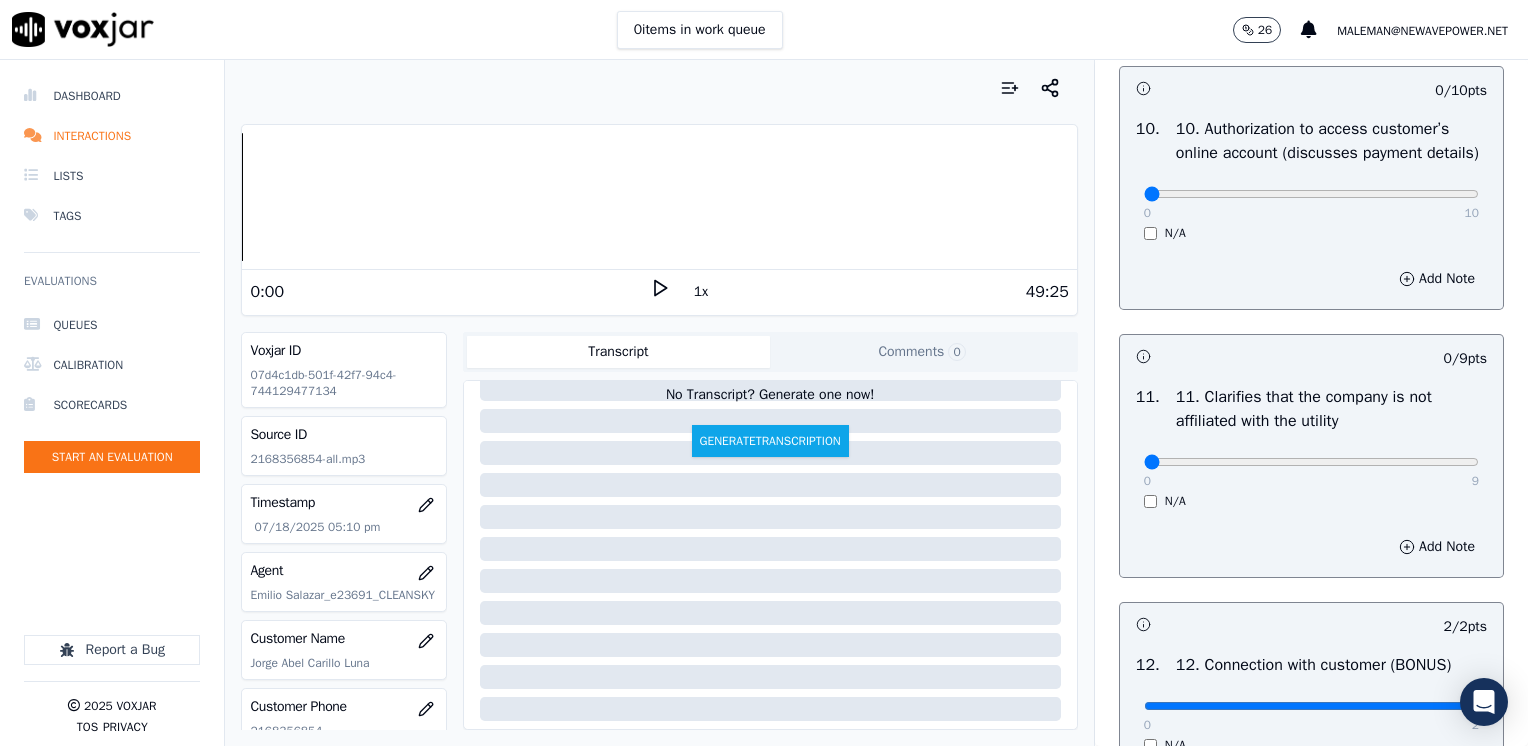 scroll, scrollTop: 2770, scrollLeft: 0, axis: vertical 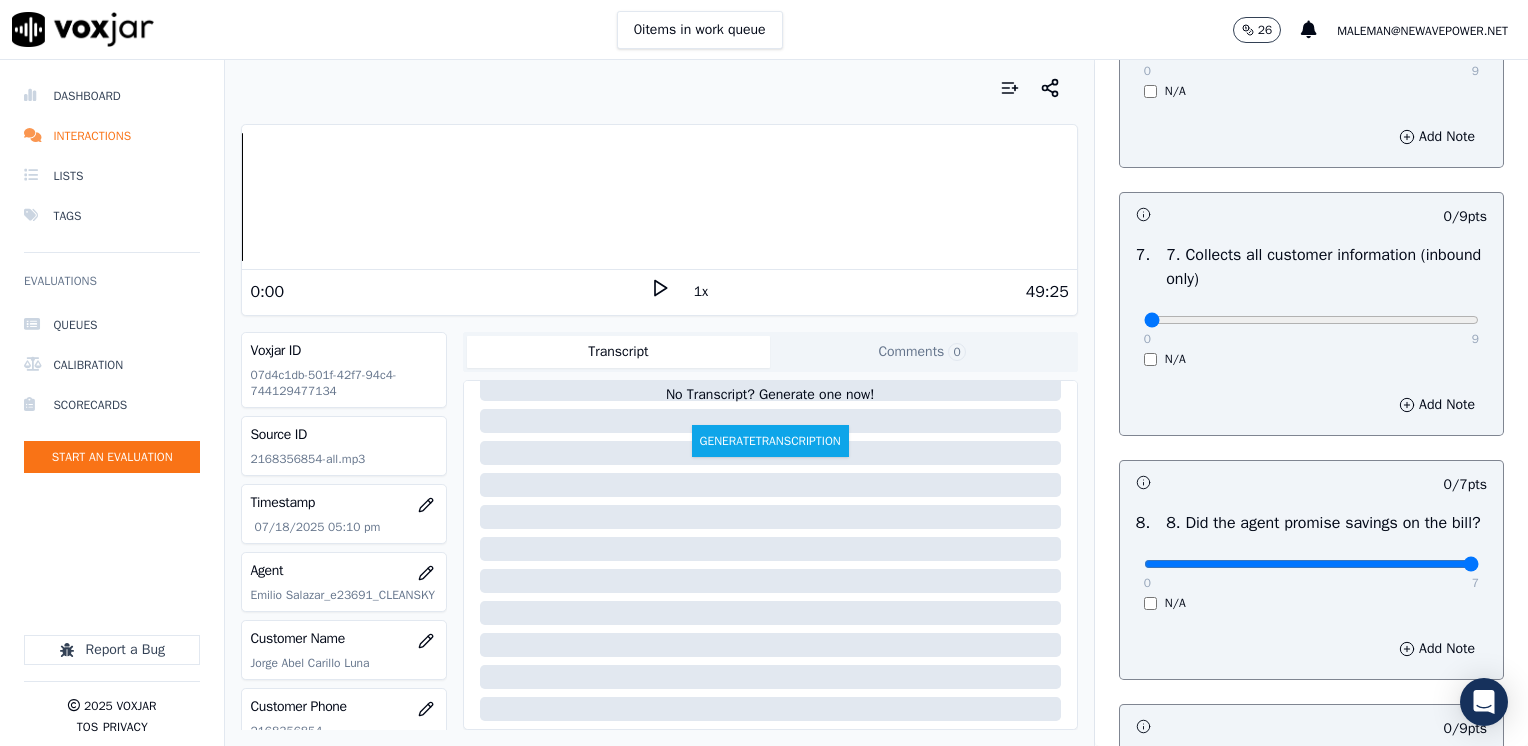 drag, startPoint x: 1136, startPoint y: 578, endPoint x: 1478, endPoint y: 596, distance: 342.47336 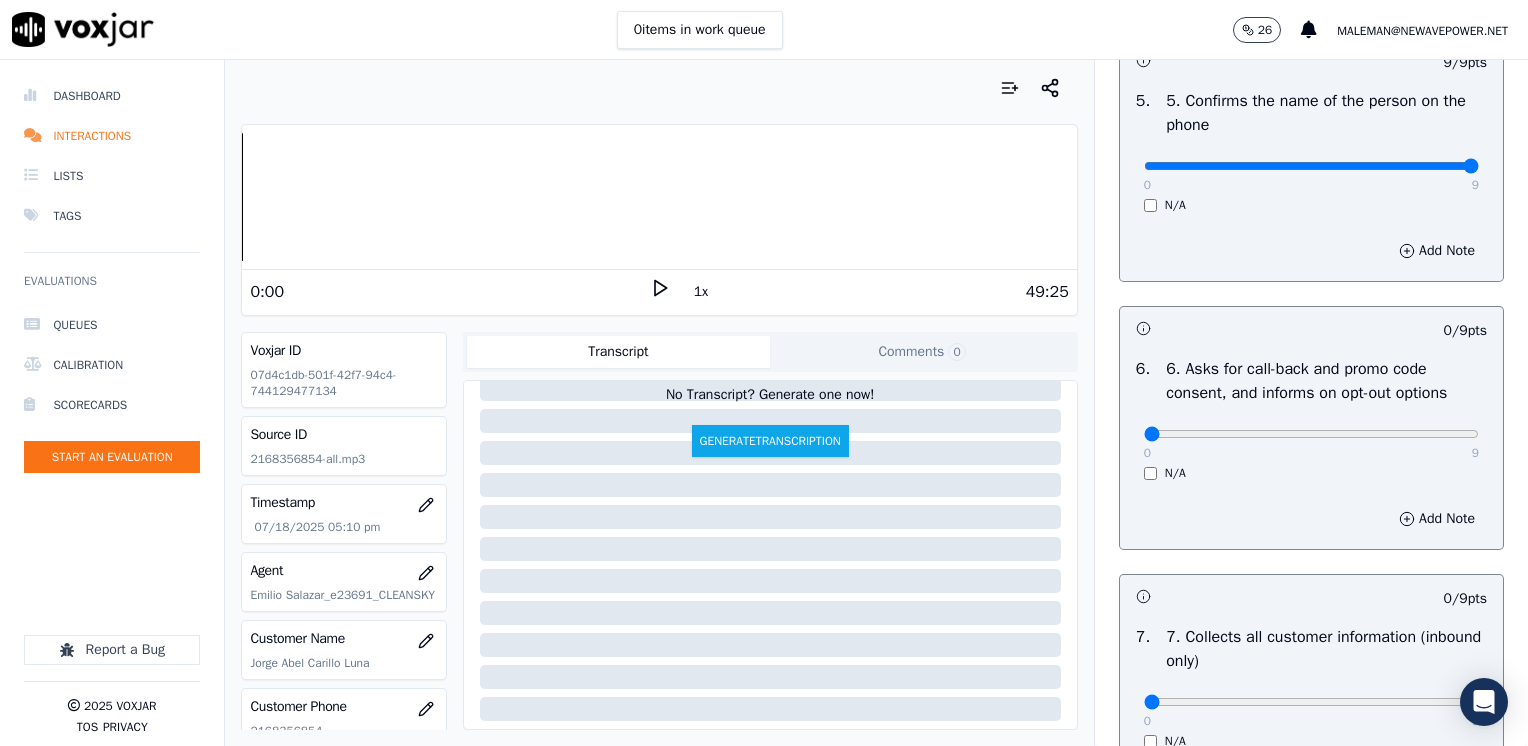 scroll, scrollTop: 1470, scrollLeft: 0, axis: vertical 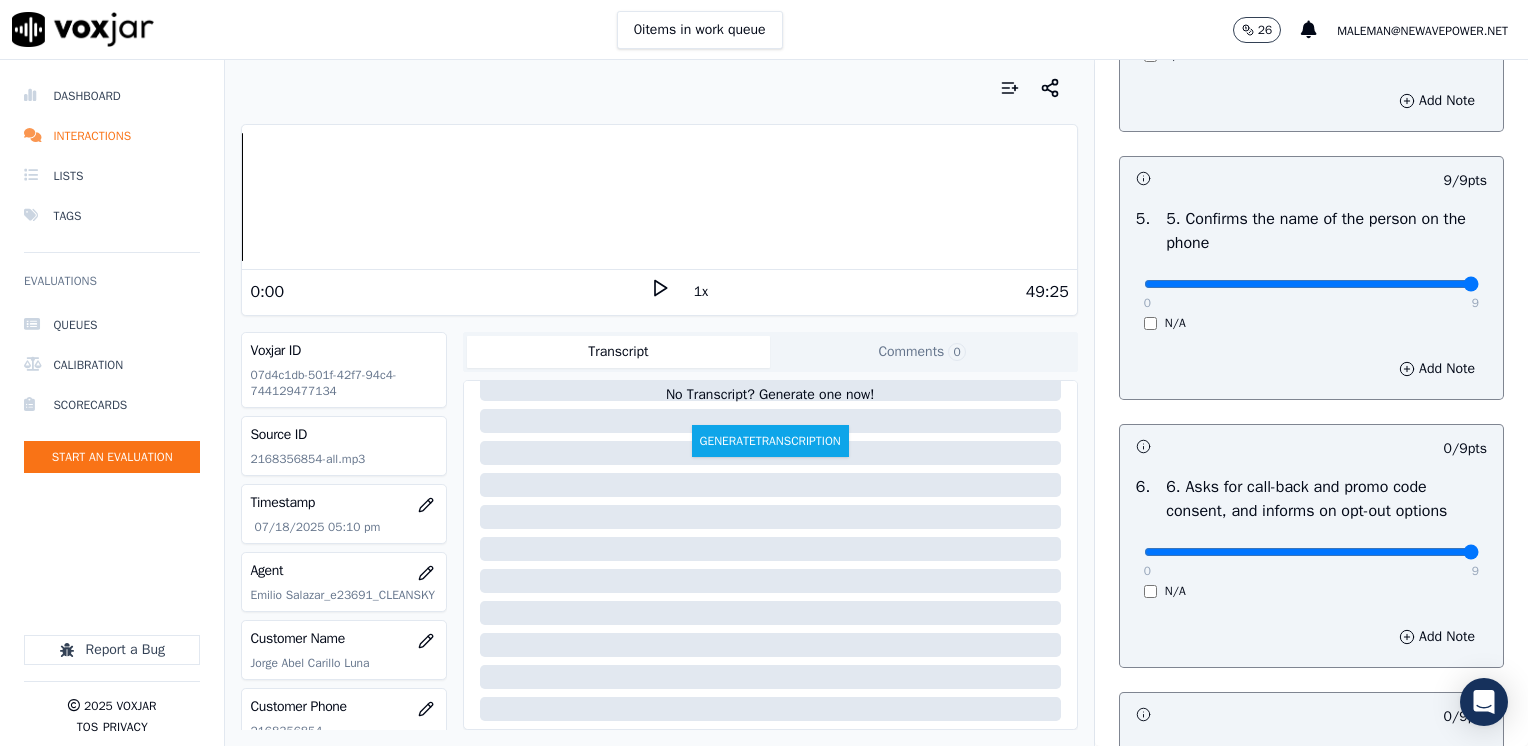 drag, startPoint x: 1132, startPoint y: 546, endPoint x: 1531, endPoint y: 562, distance: 399.32068 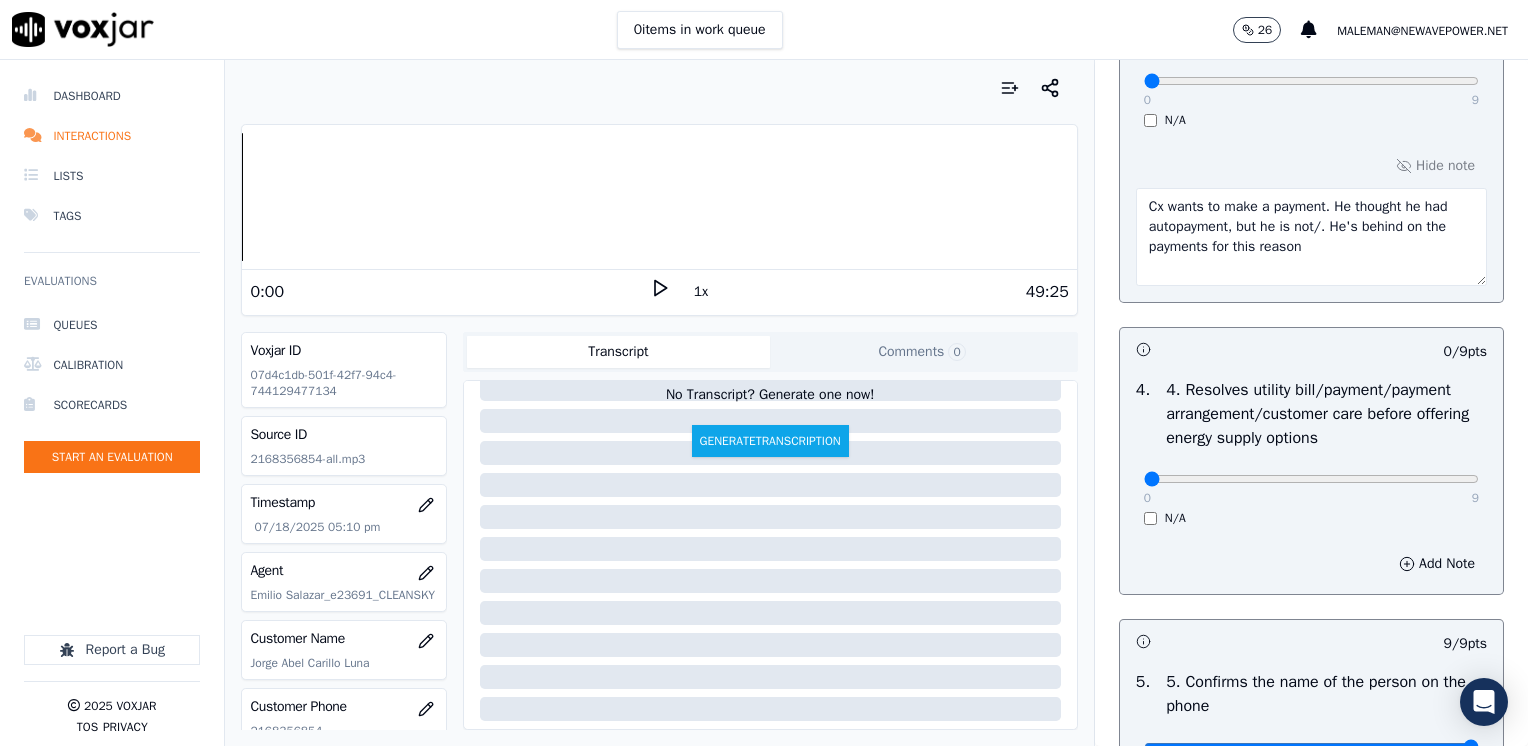 scroll, scrollTop: 1170, scrollLeft: 0, axis: vertical 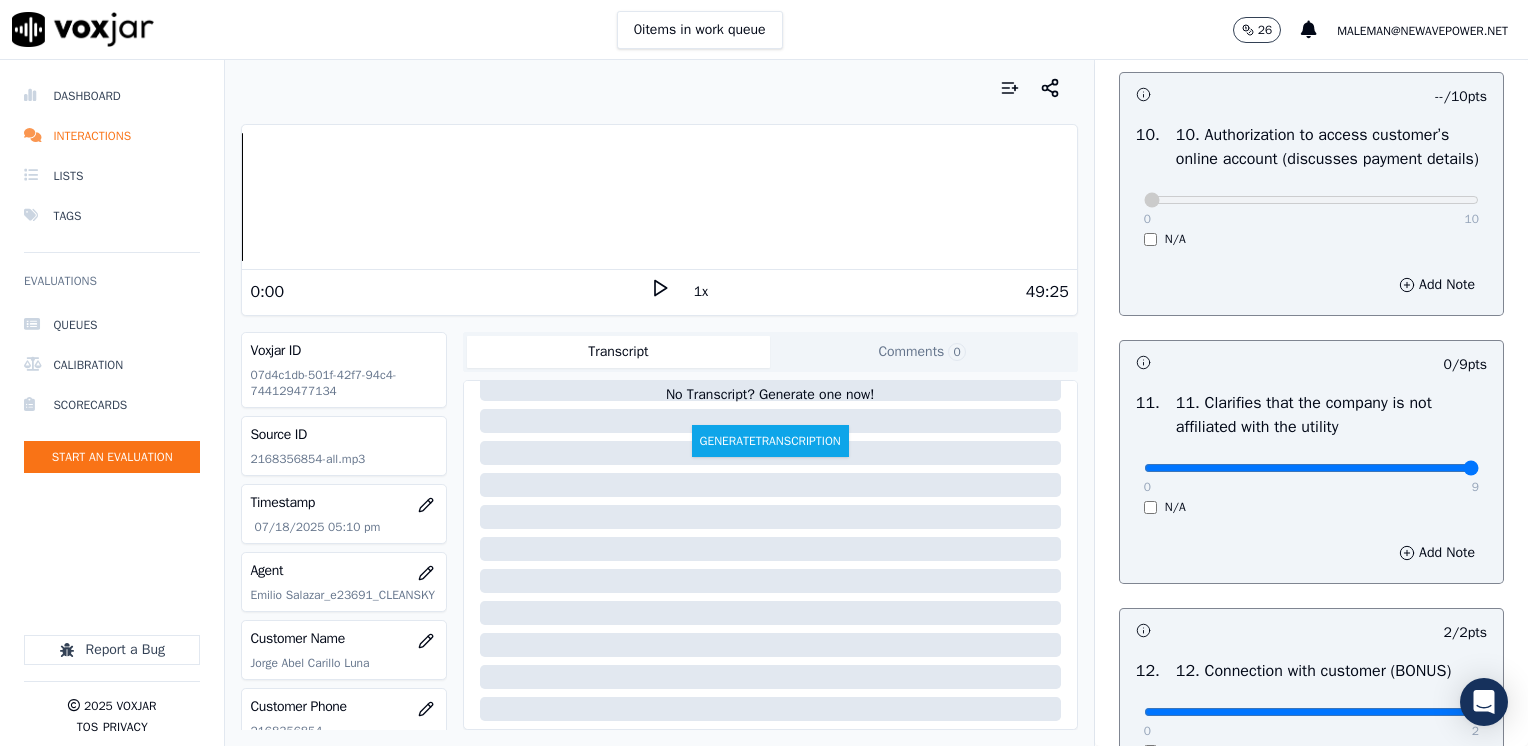 drag, startPoint x: 1125, startPoint y: 511, endPoint x: 1485, endPoint y: 500, distance: 360.16803 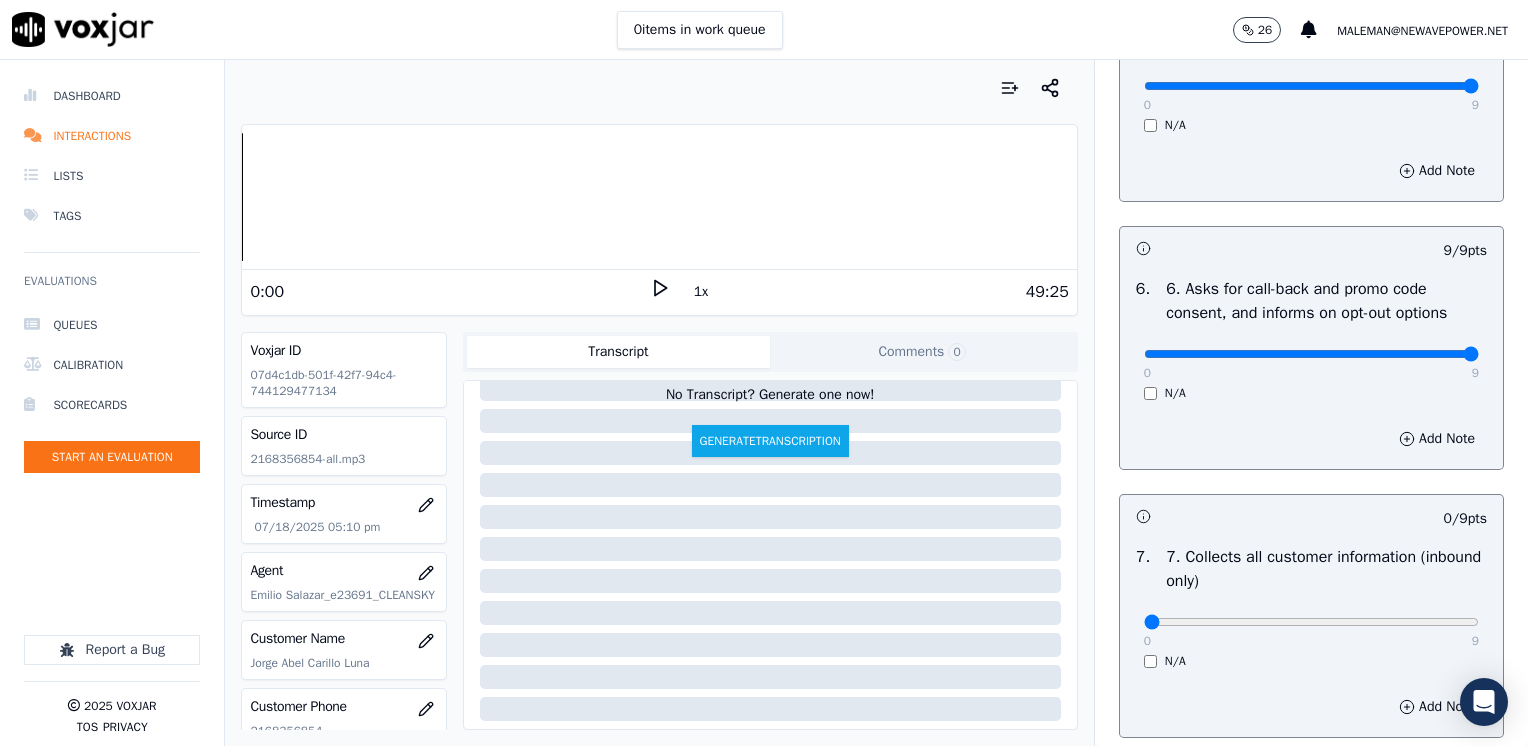 scroll, scrollTop: 1670, scrollLeft: 0, axis: vertical 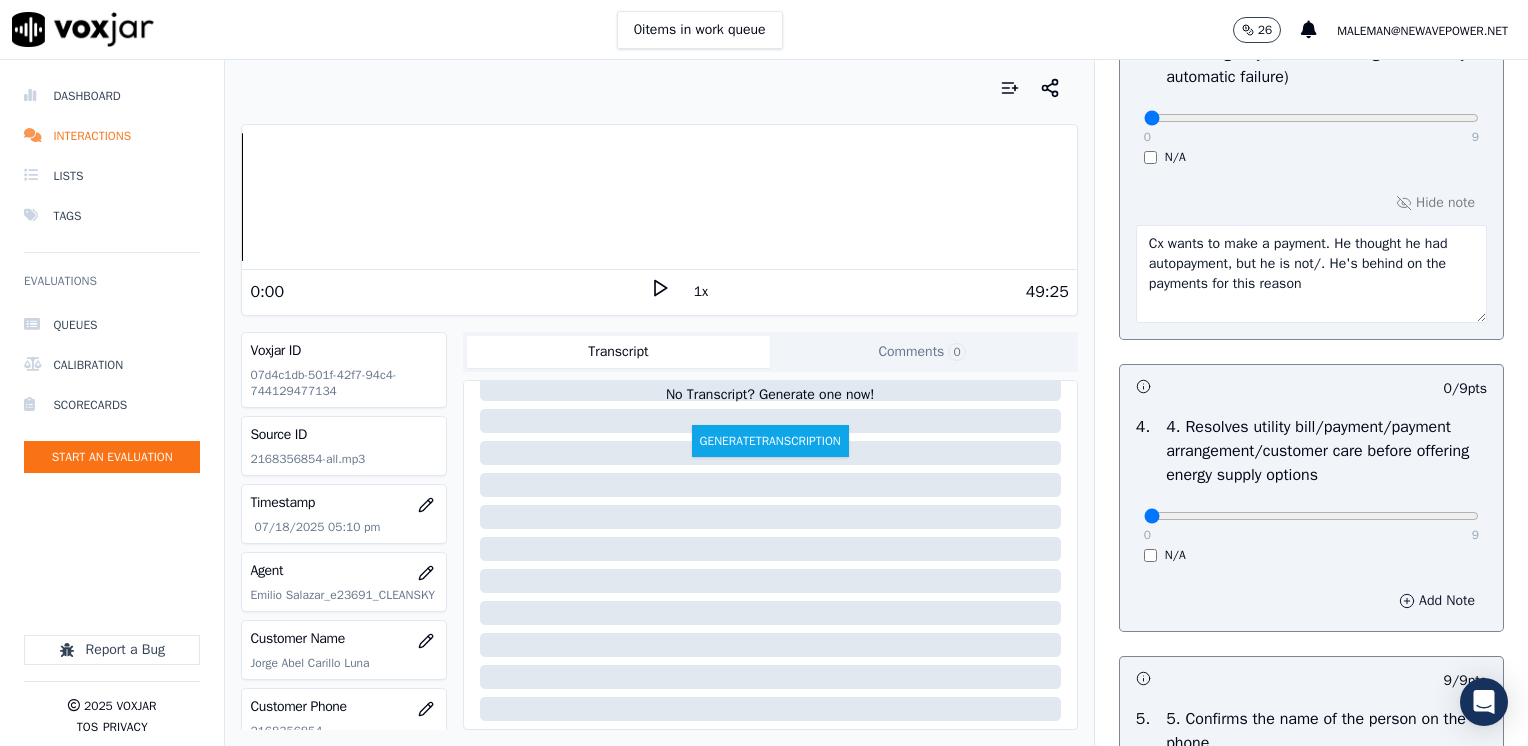 click on "Add Note" at bounding box center (1437, 601) 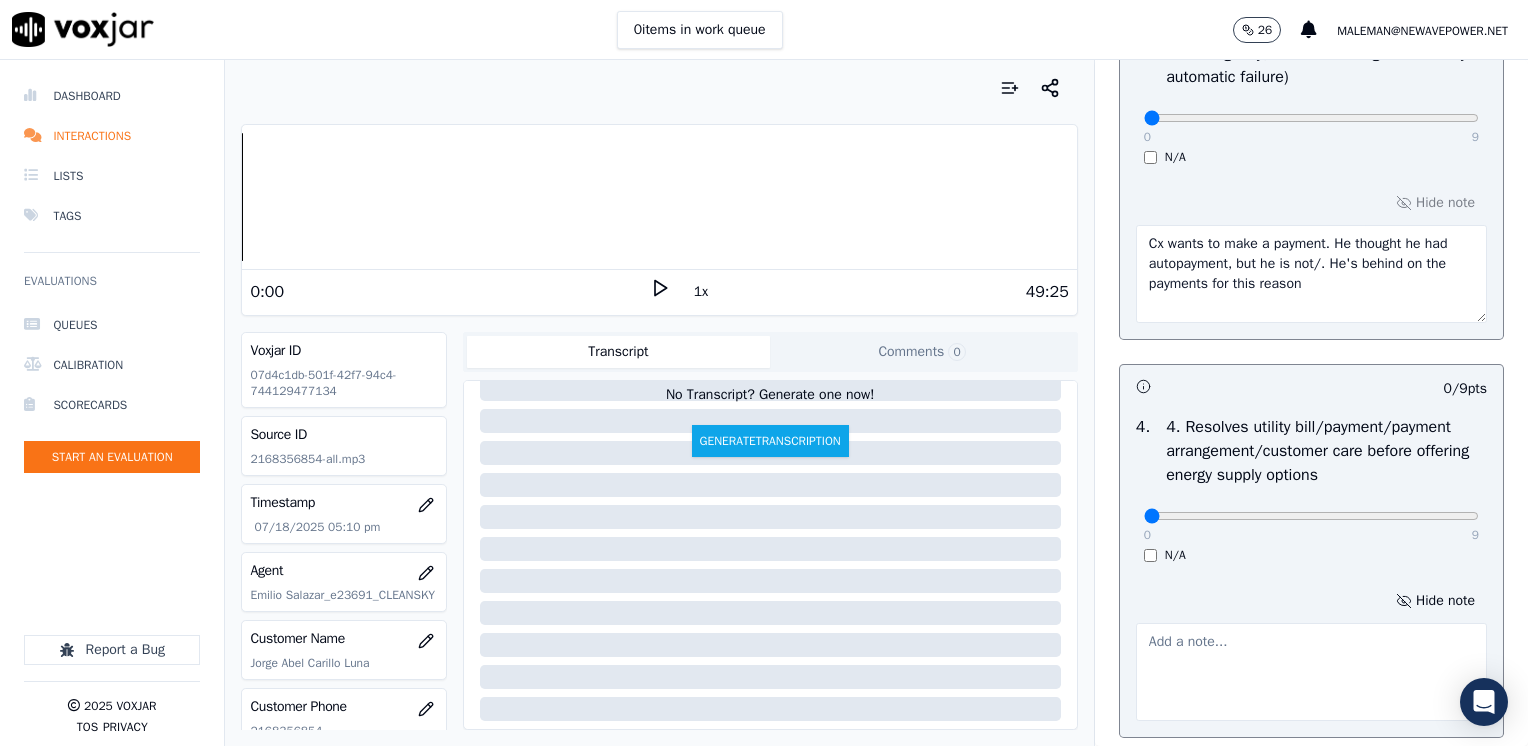 click at bounding box center [1311, 672] 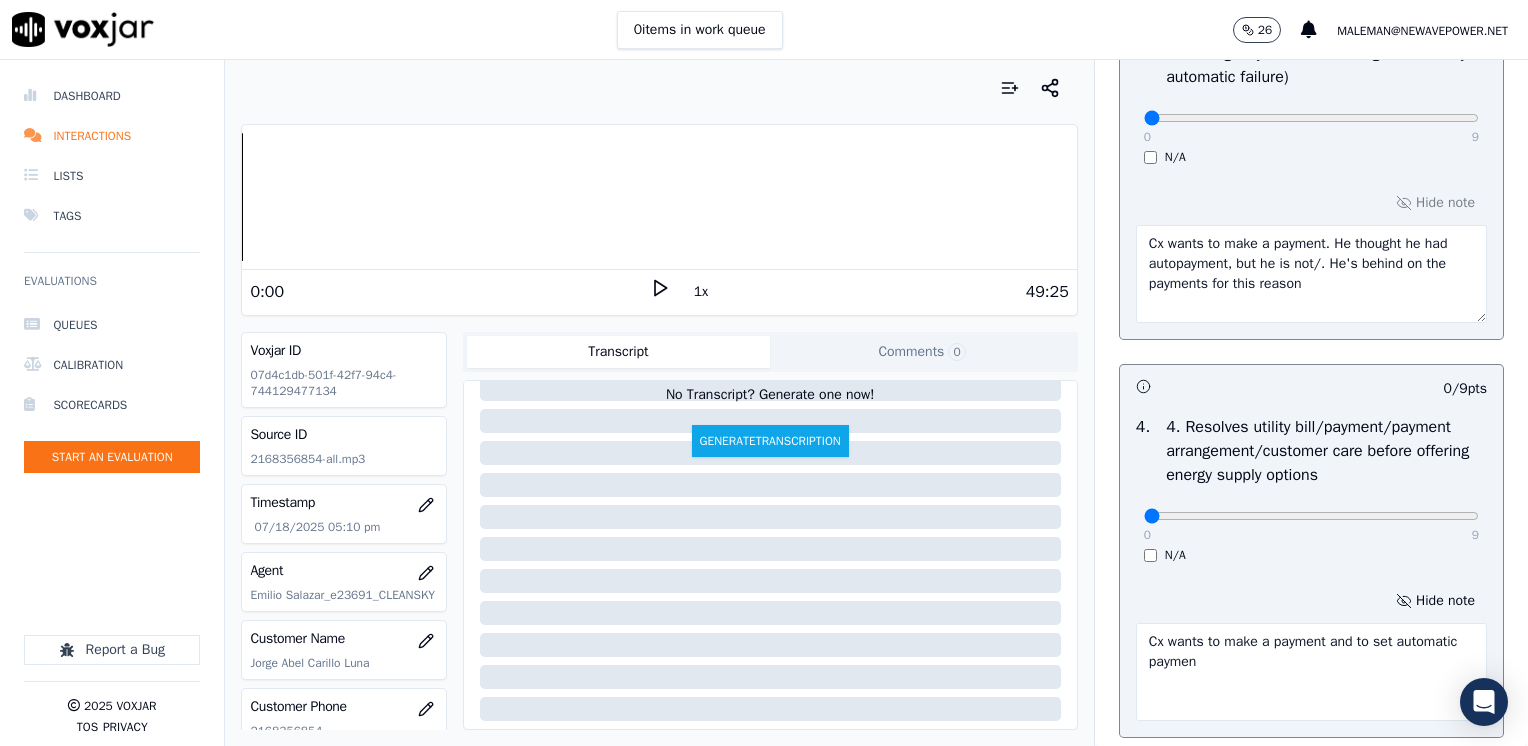 type on "Cx wants to make a payment and to set automatic payment" 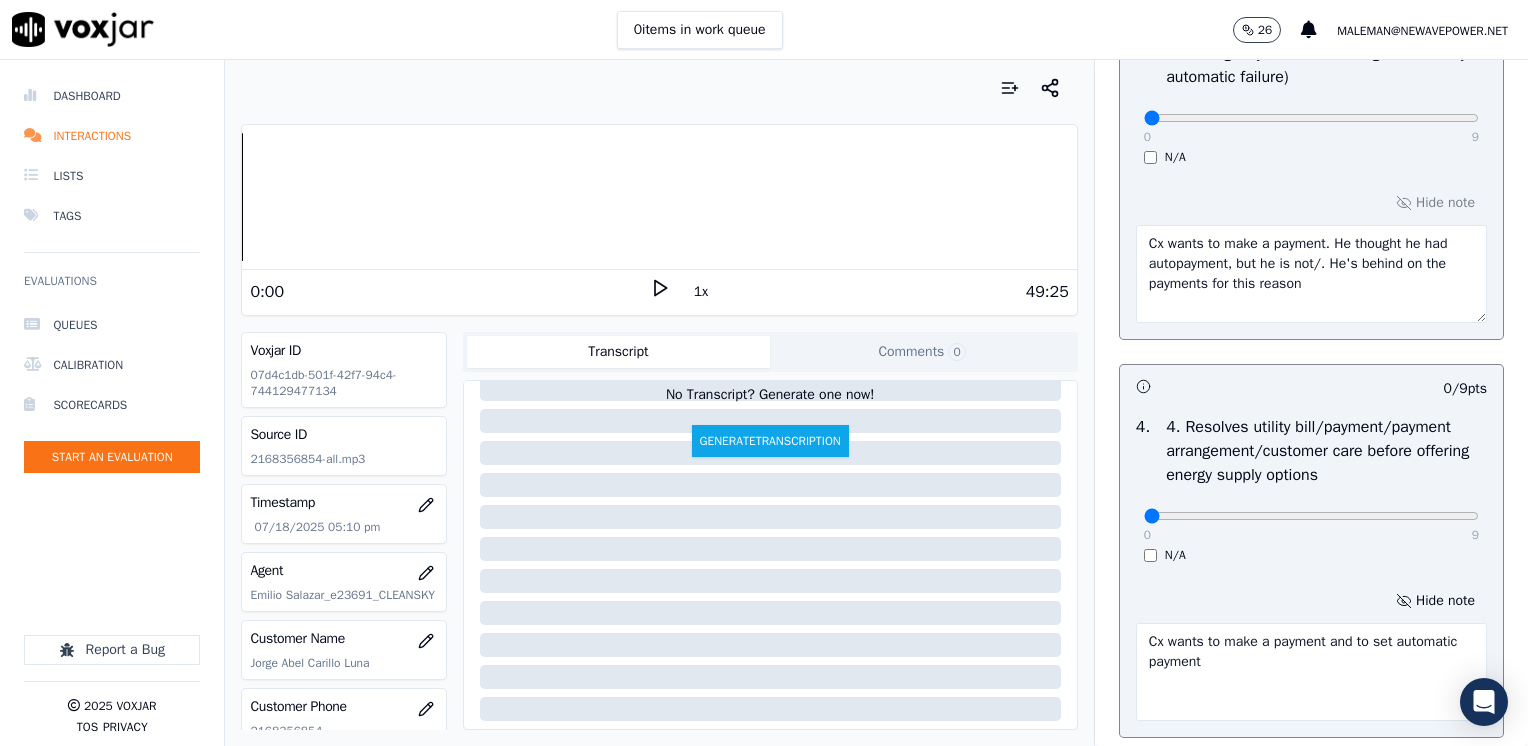drag, startPoint x: 1263, startPoint y: 673, endPoint x: 1076, endPoint y: 645, distance: 189.08464 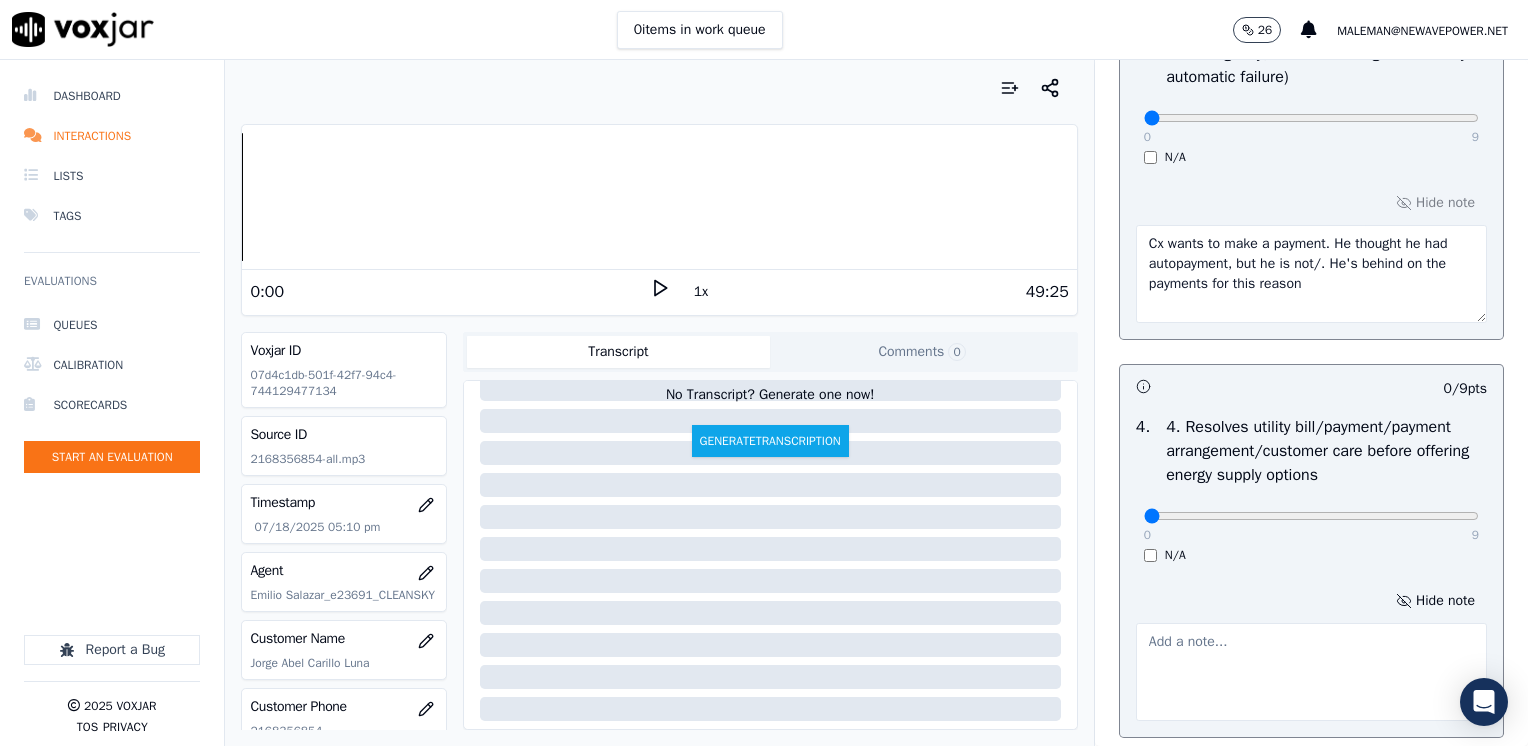 click on "Cx wants to make a payment. He thought he had autopayment, but he is not/. He's behind on the payments for this reason" at bounding box center (1311, 274) 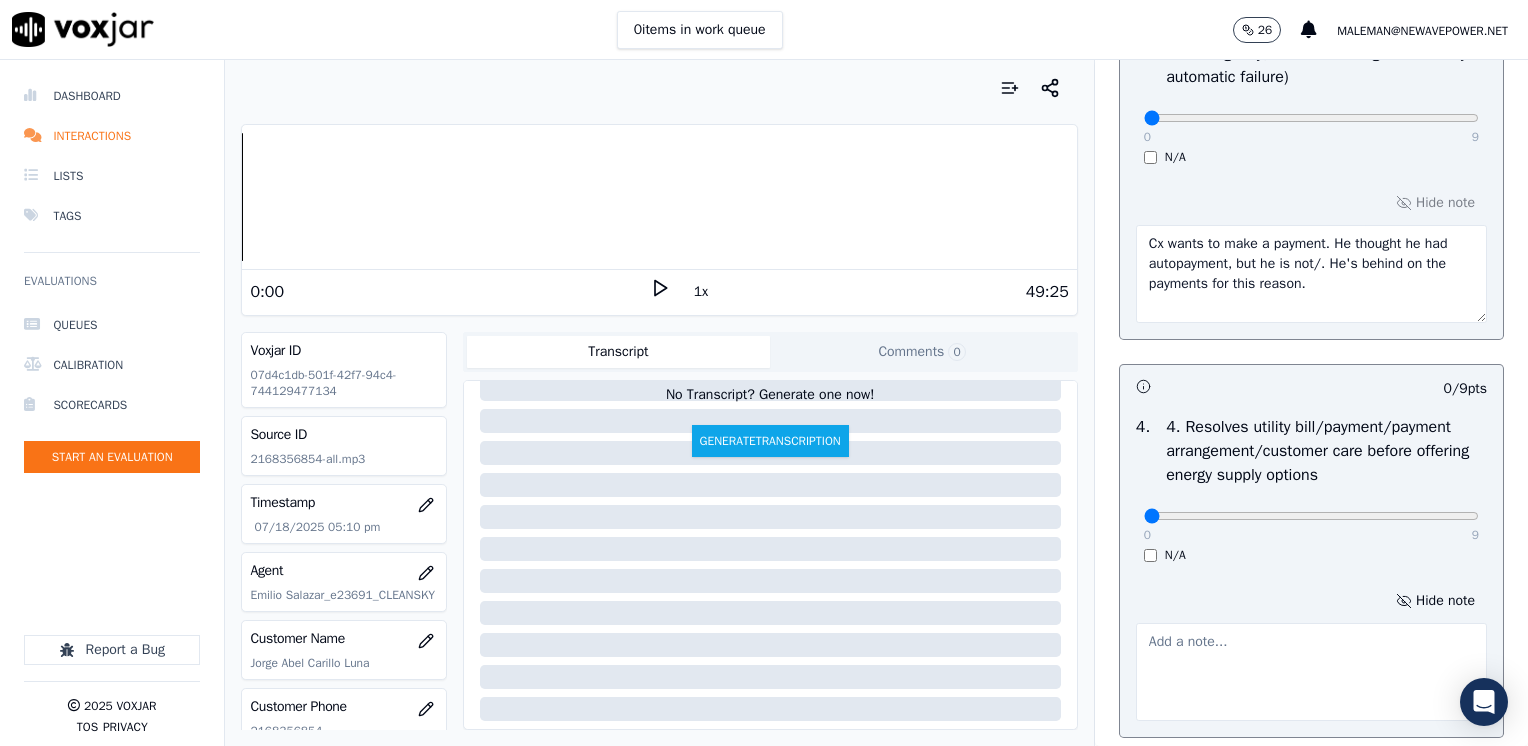 paste on "Cx wants to make a payment and to set automatic payment" 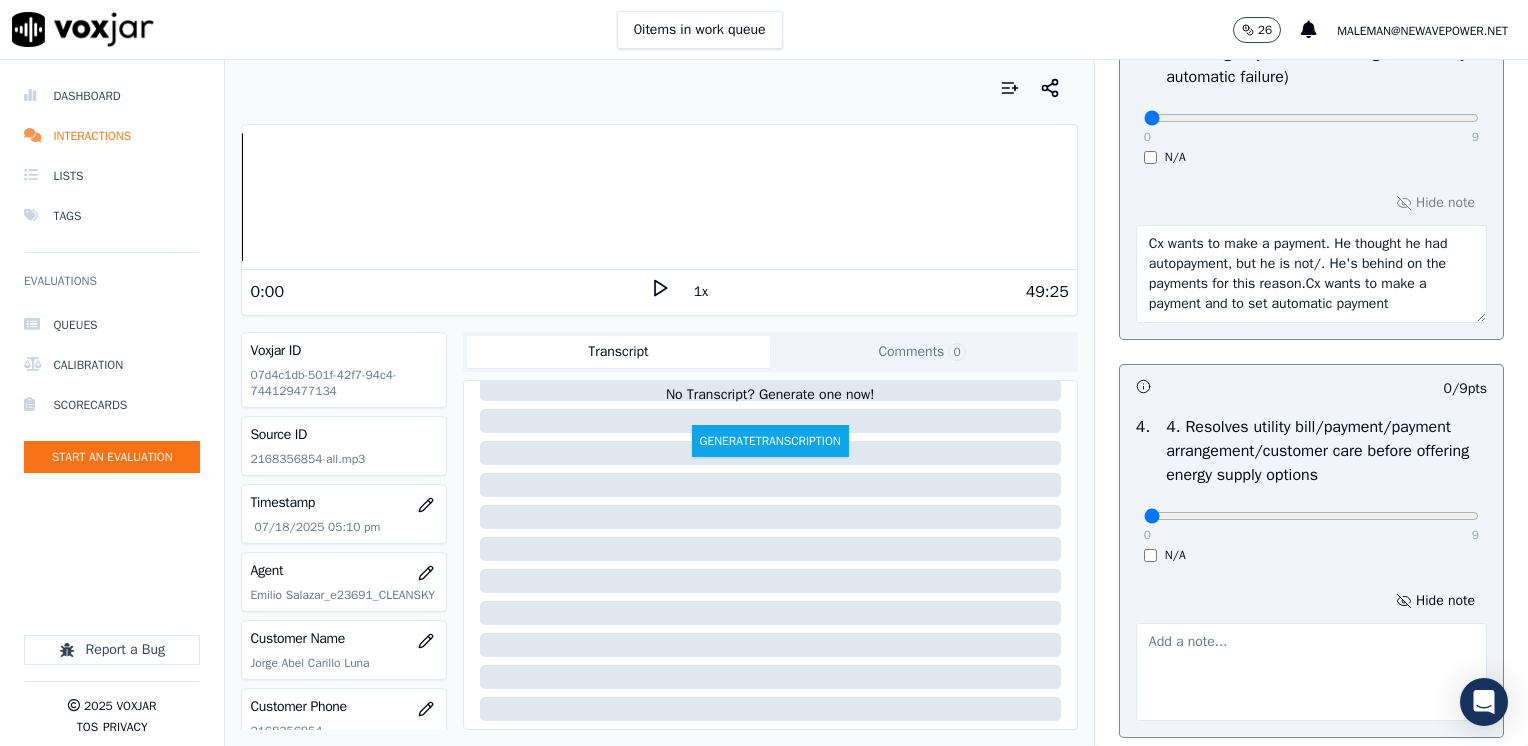 drag, startPoint x: 1388, startPoint y: 304, endPoint x: 1282, endPoint y: 306, distance: 106.01887 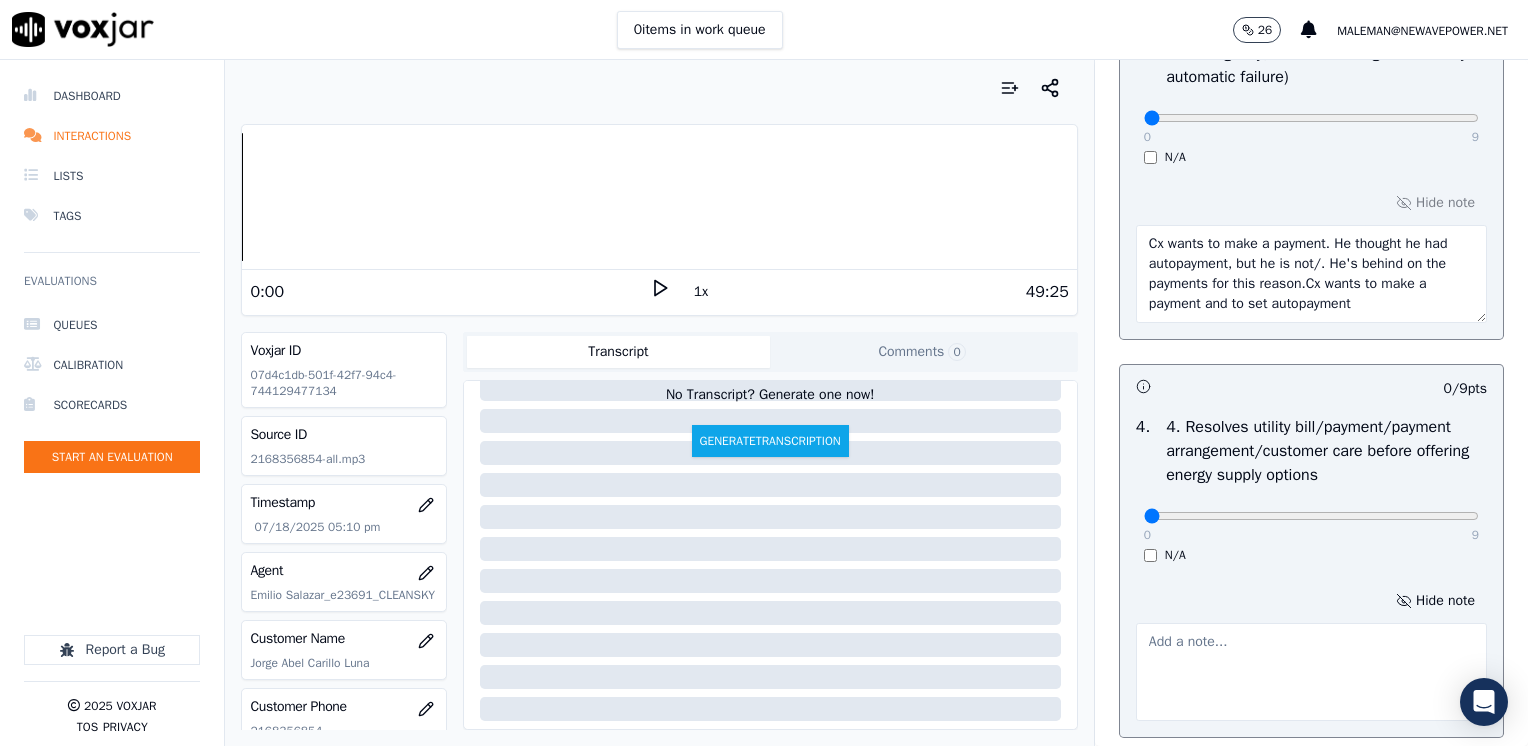 drag, startPoint x: 1313, startPoint y: 246, endPoint x: 1151, endPoint y: 240, distance: 162.11107 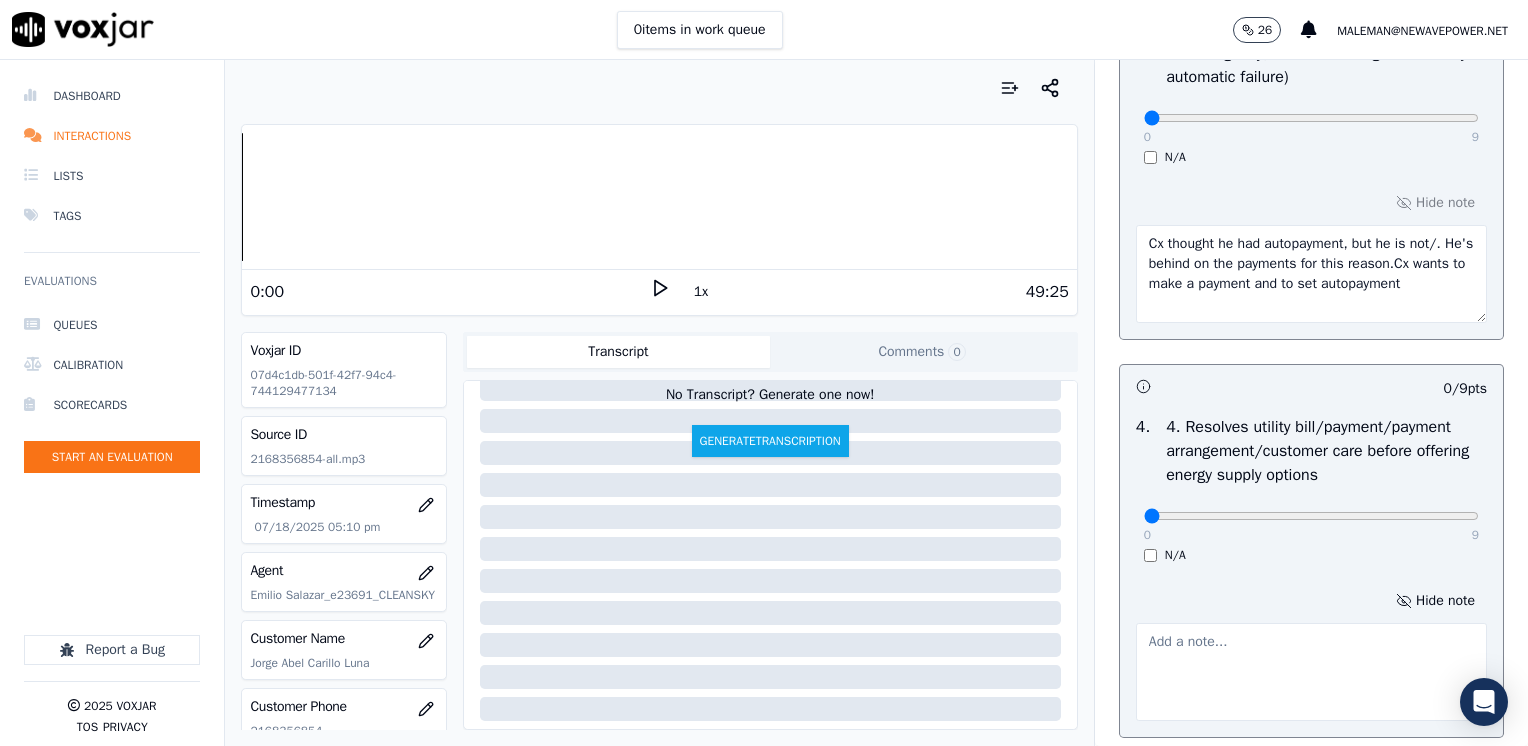click on "Cx thought he had autopayment, but he is not/. He's behind on the payments for this reason.Cx wants to make a payment and to set autopayment" at bounding box center (1311, 274) 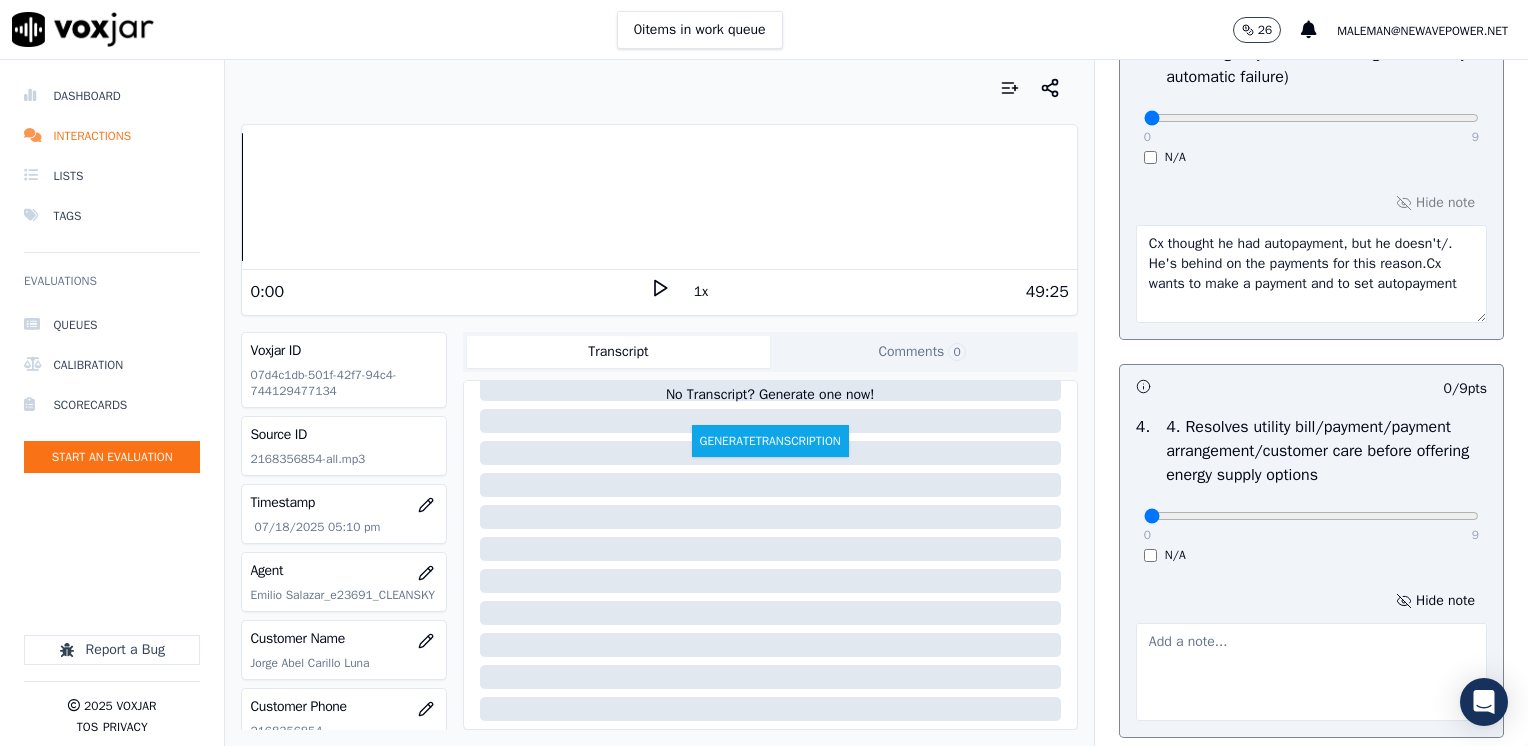drag, startPoint x: 1371, startPoint y: 261, endPoint x: 1172, endPoint y: 284, distance: 200.32474 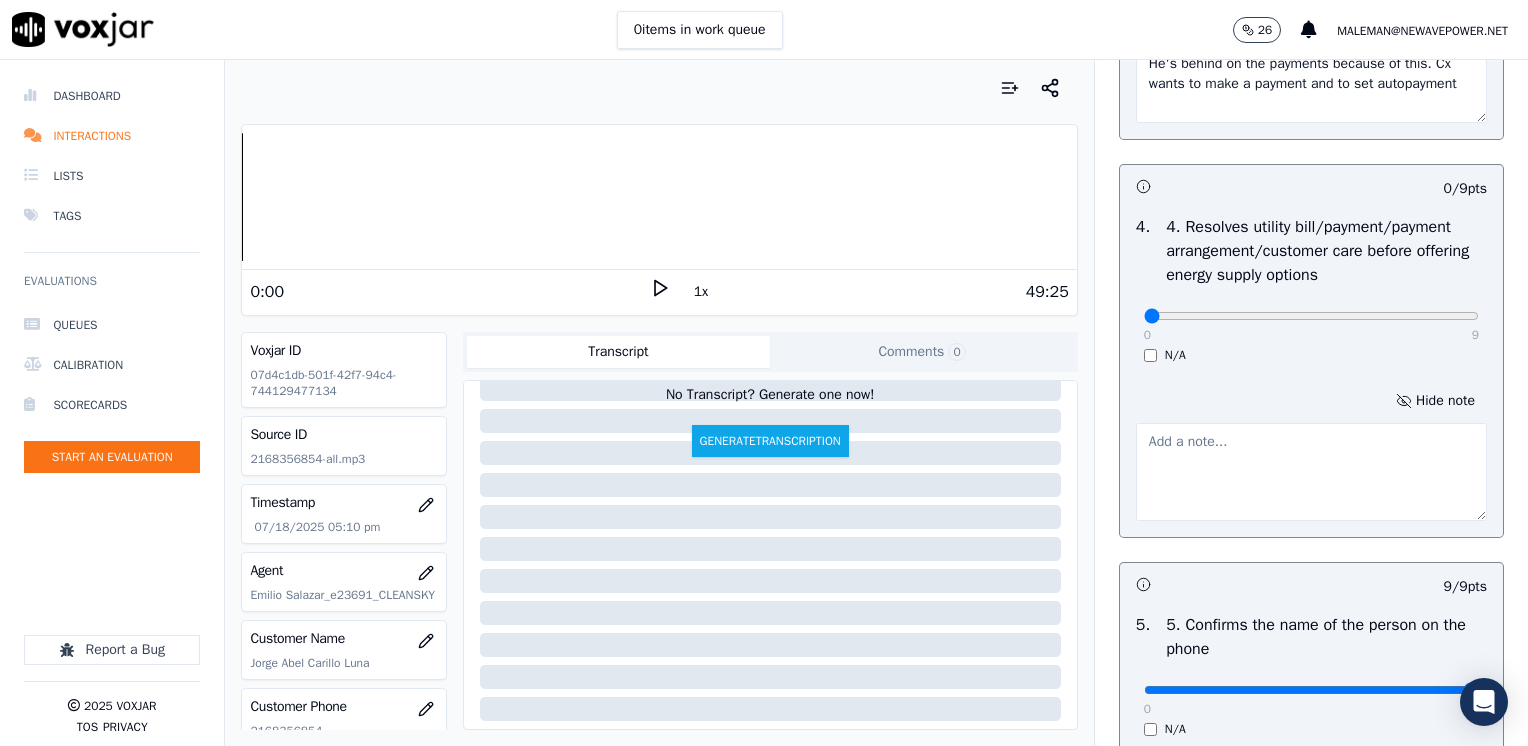 scroll, scrollTop: 1570, scrollLeft: 0, axis: vertical 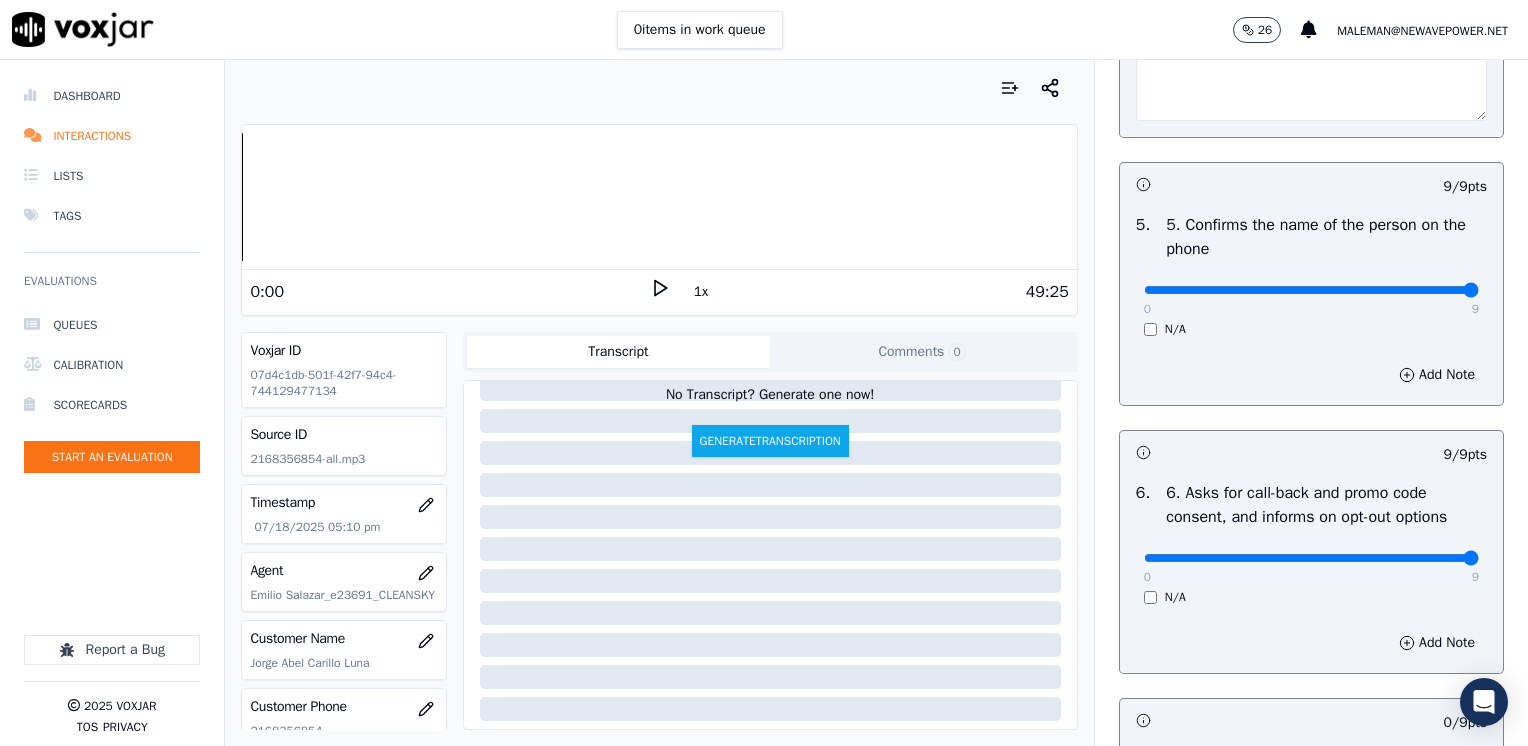 type on "Cx thought he had autopayment, but he doesn't/. He's behind on the payments because of this. Cx wants to make a payment and to set autopayment" 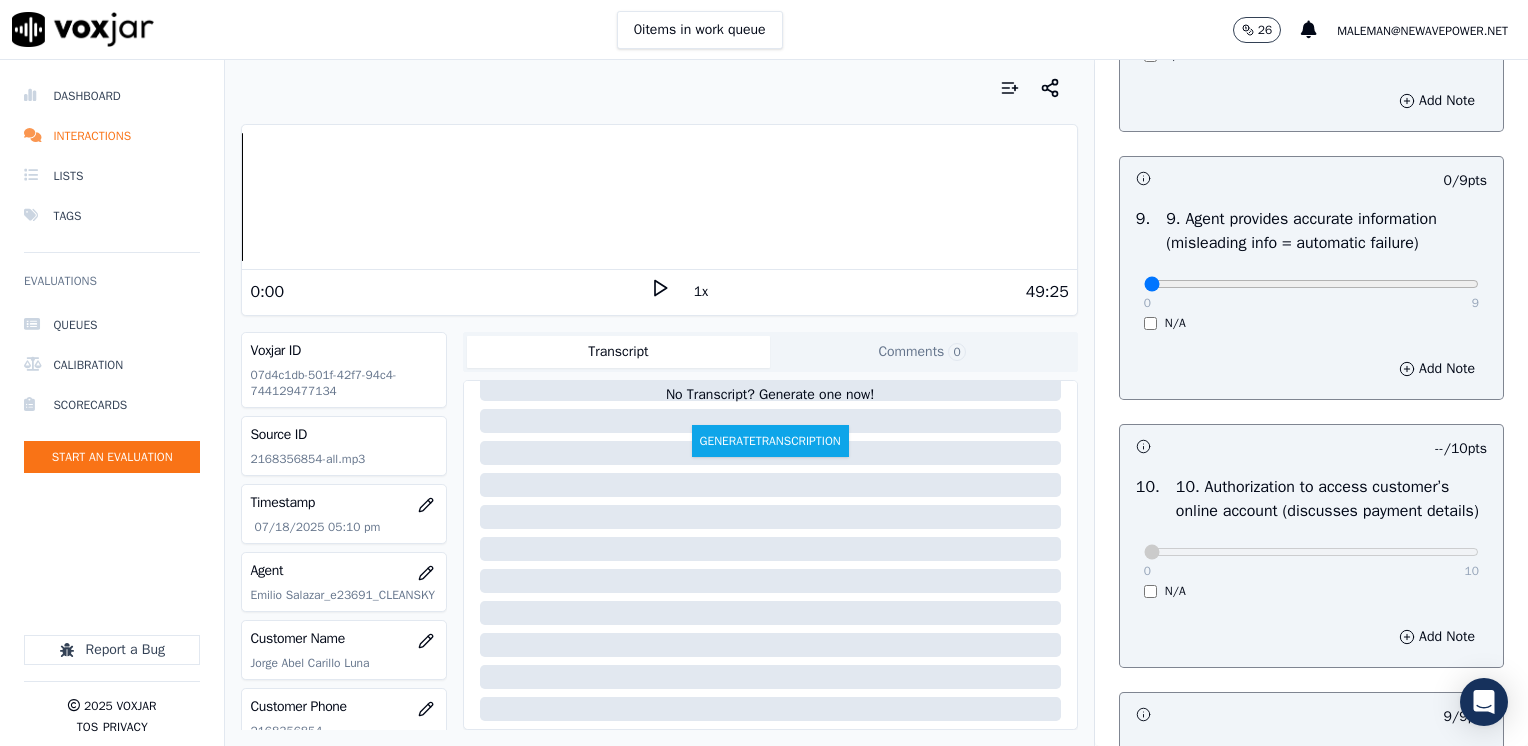 scroll, scrollTop: 2670, scrollLeft: 0, axis: vertical 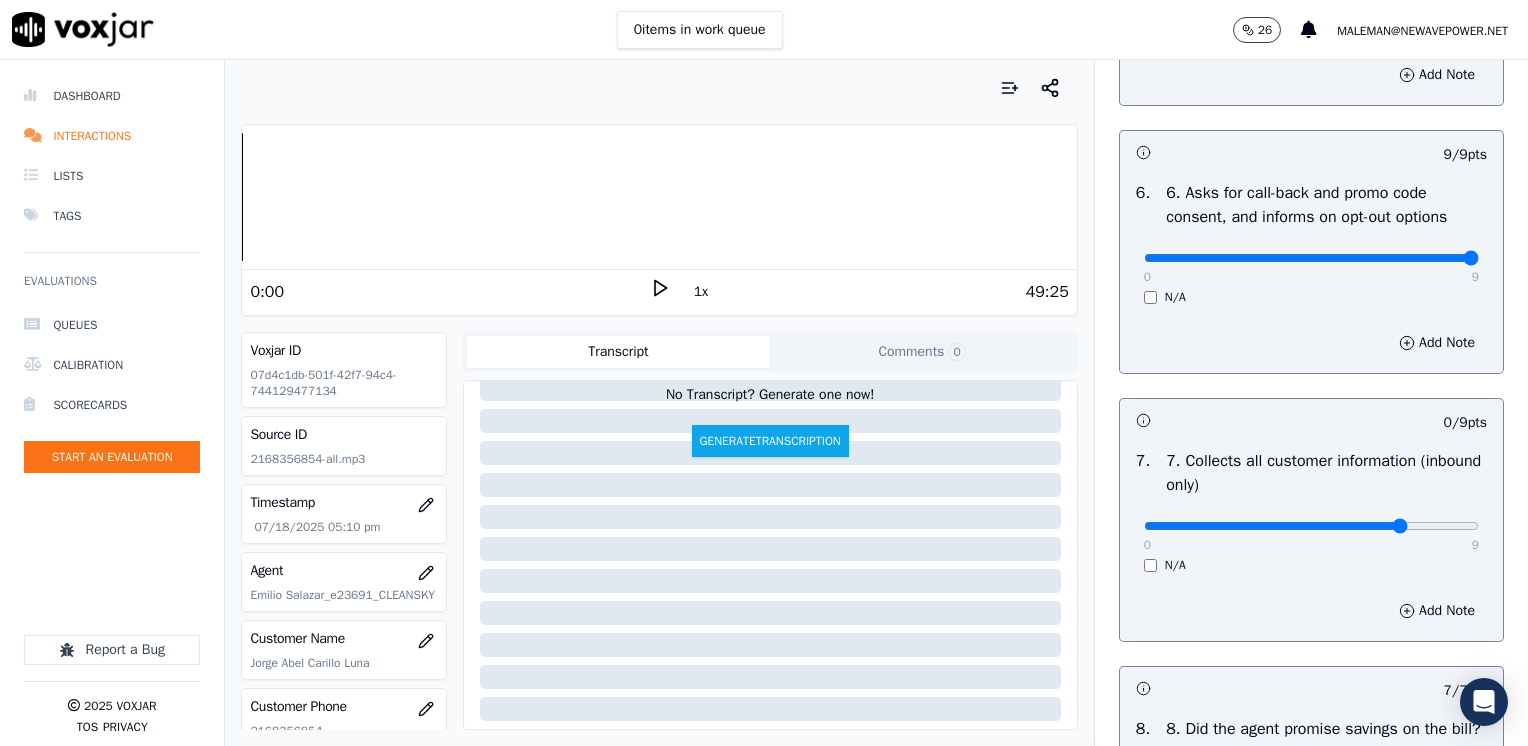drag, startPoint x: 1132, startPoint y: 526, endPoint x: 1365, endPoint y: 524, distance: 233.00859 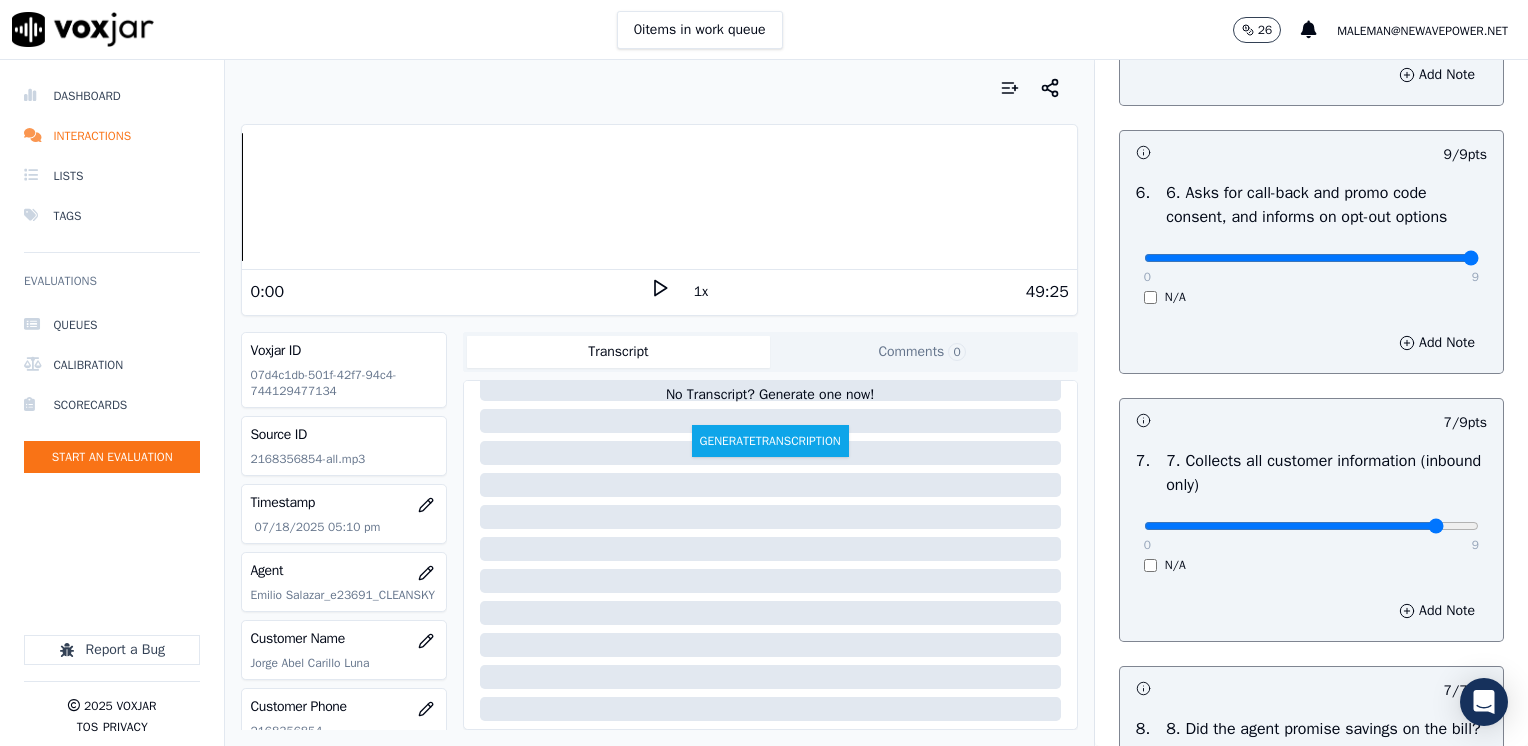 type on "8" 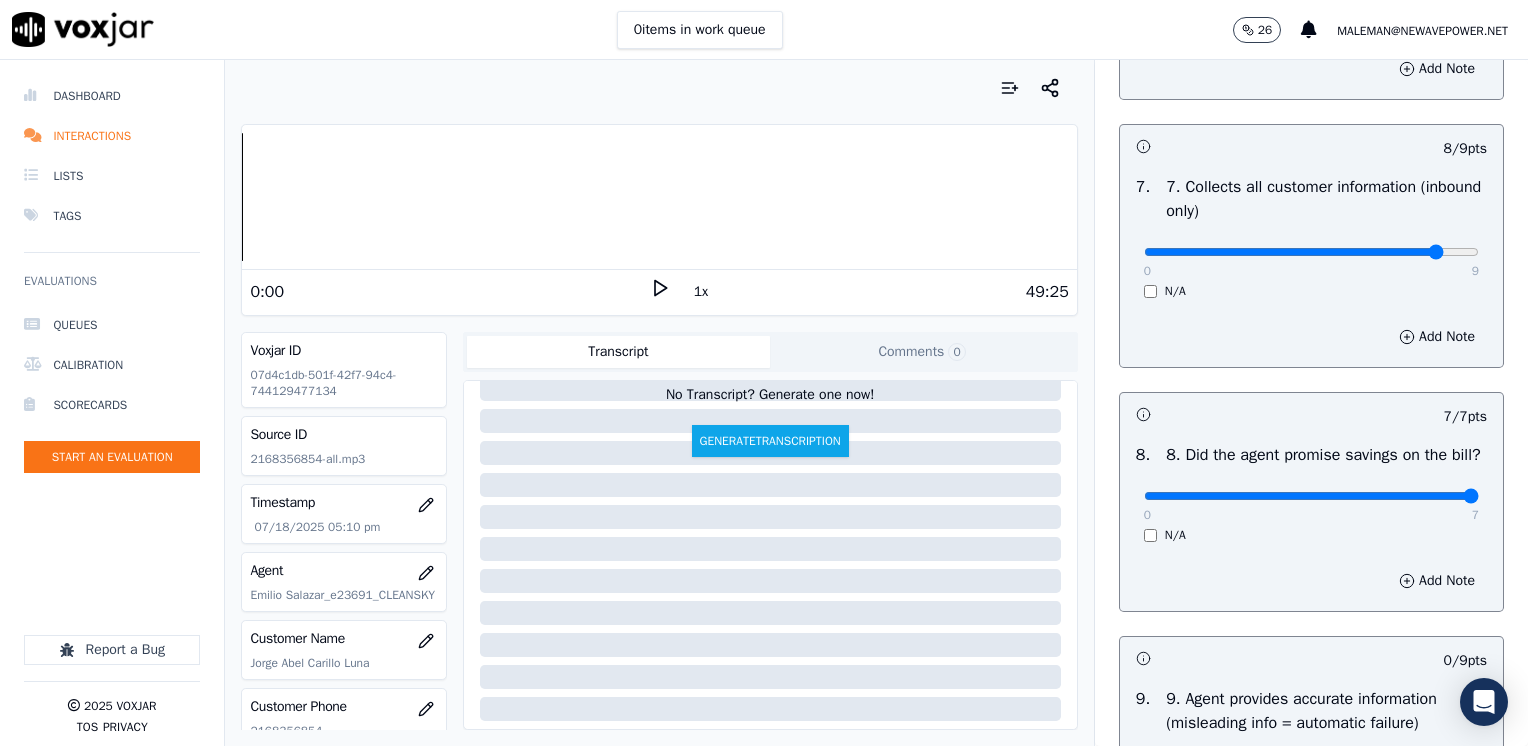 scroll, scrollTop: 1870, scrollLeft: 0, axis: vertical 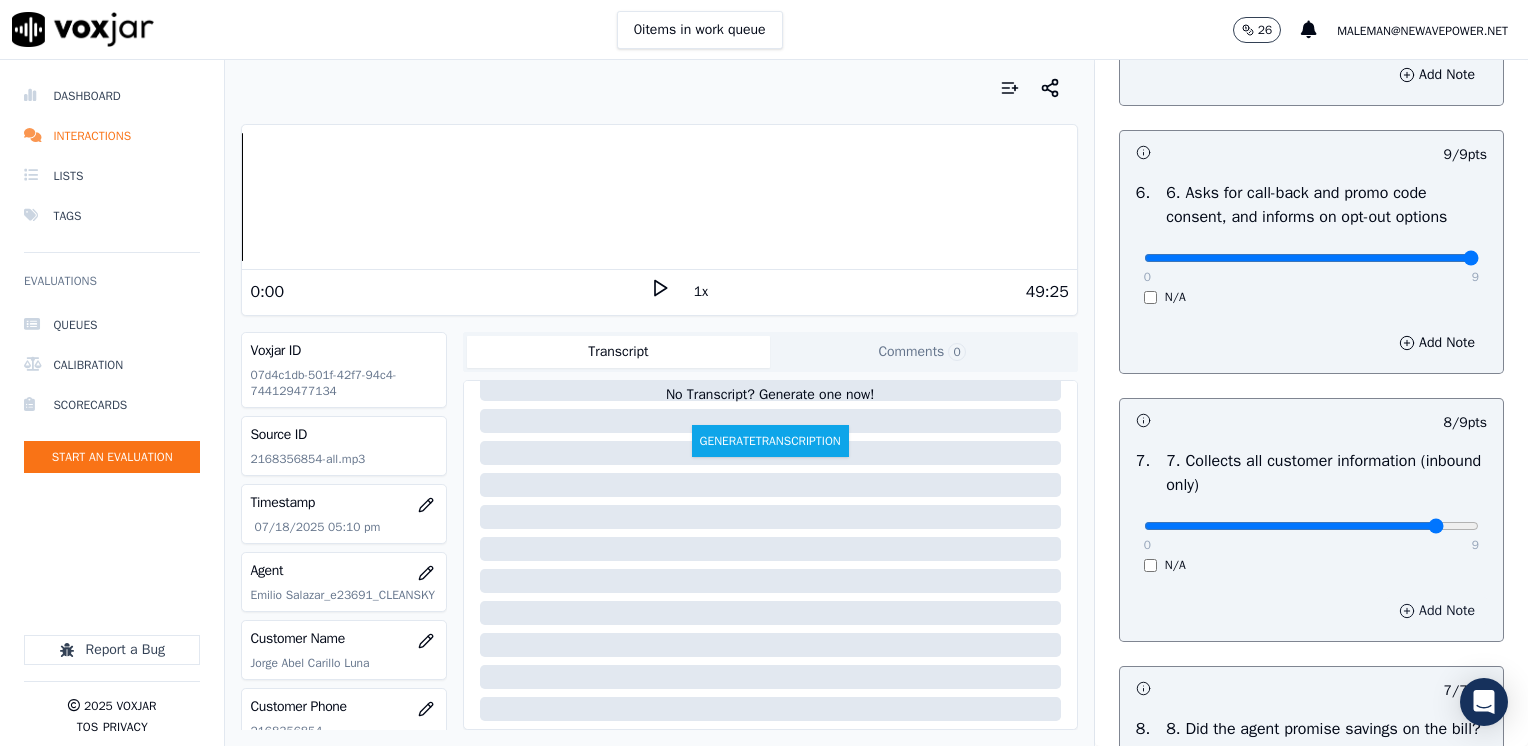 click on "Add Note" at bounding box center (1437, 611) 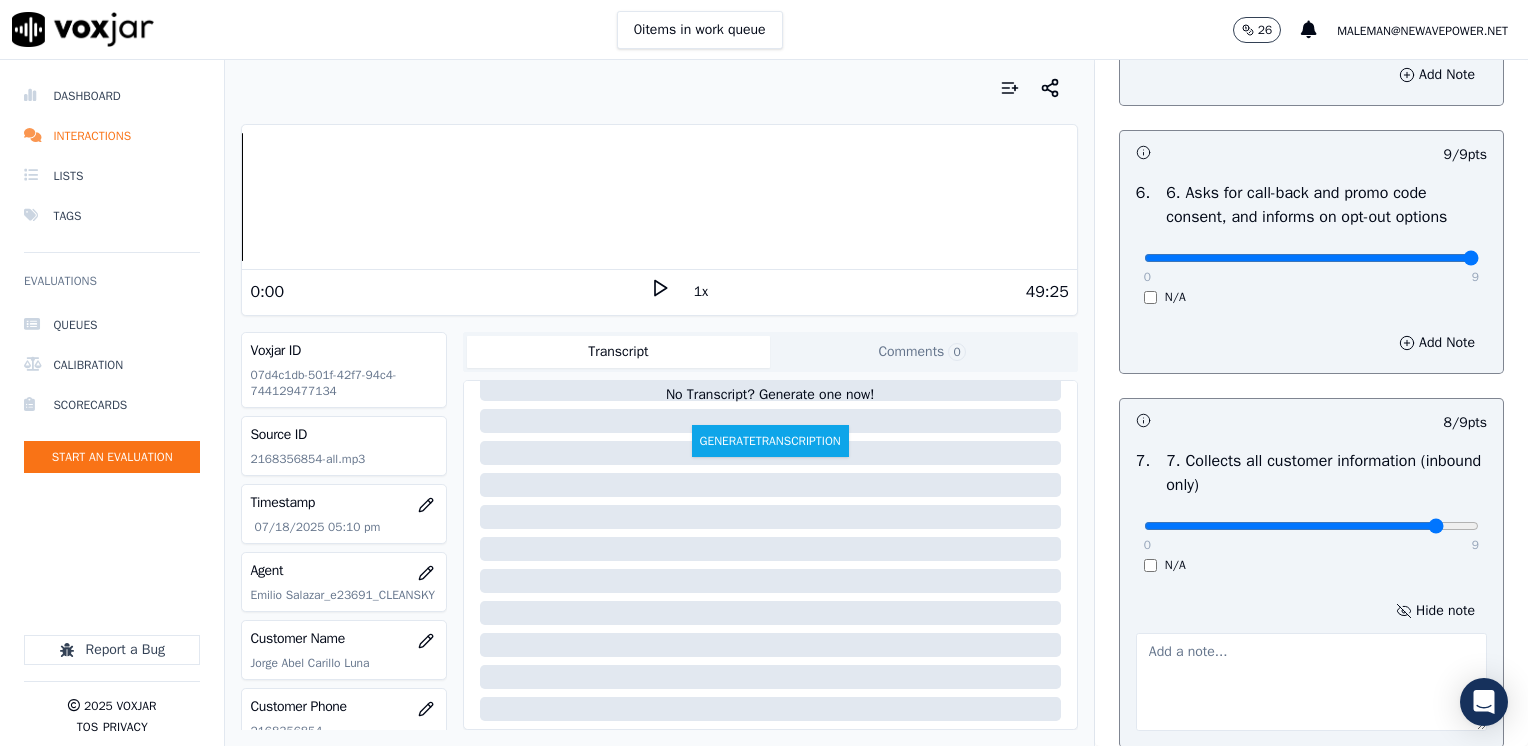 click at bounding box center (1311, 682) 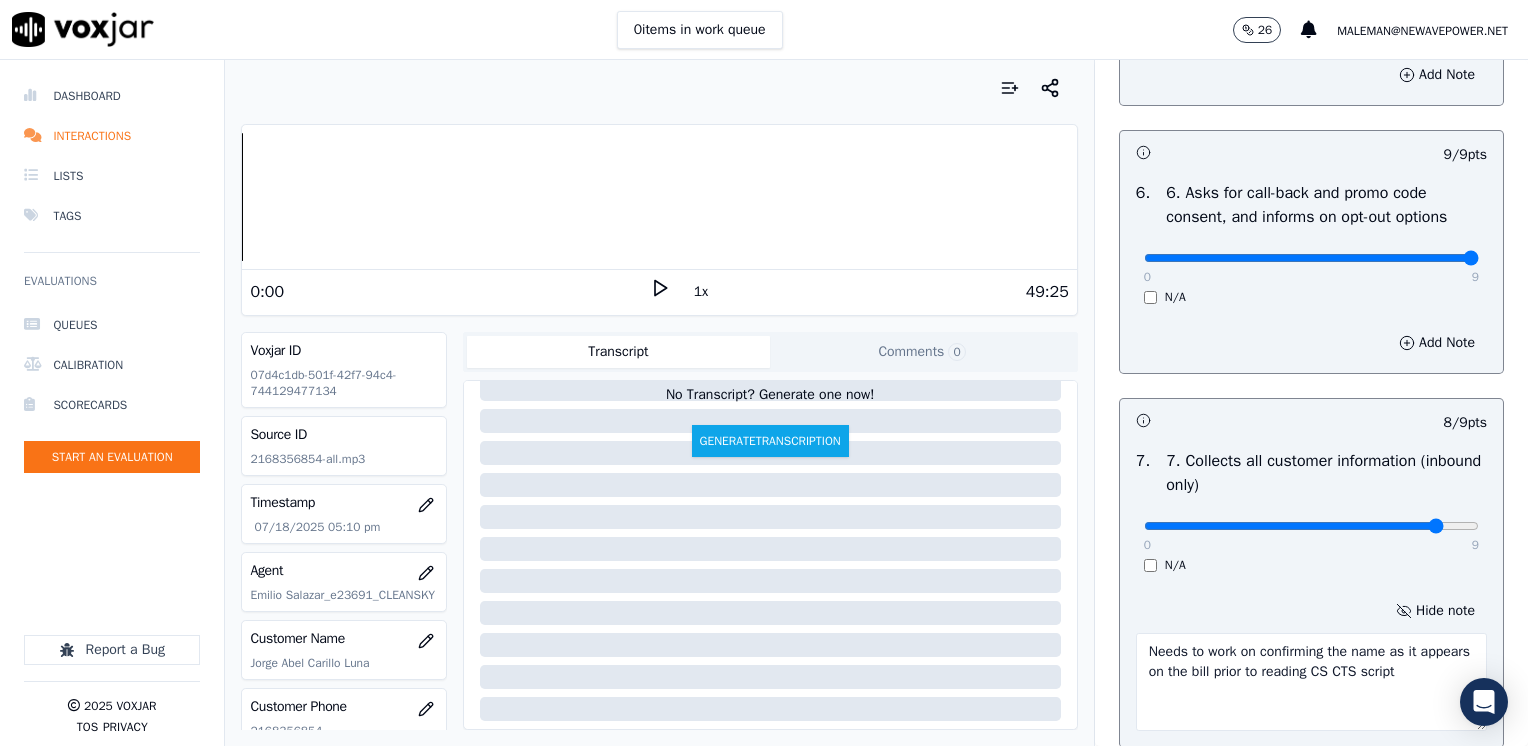 type on "Needs to work on confirming the name as it appears on the bill prior to reading CS CTS script" 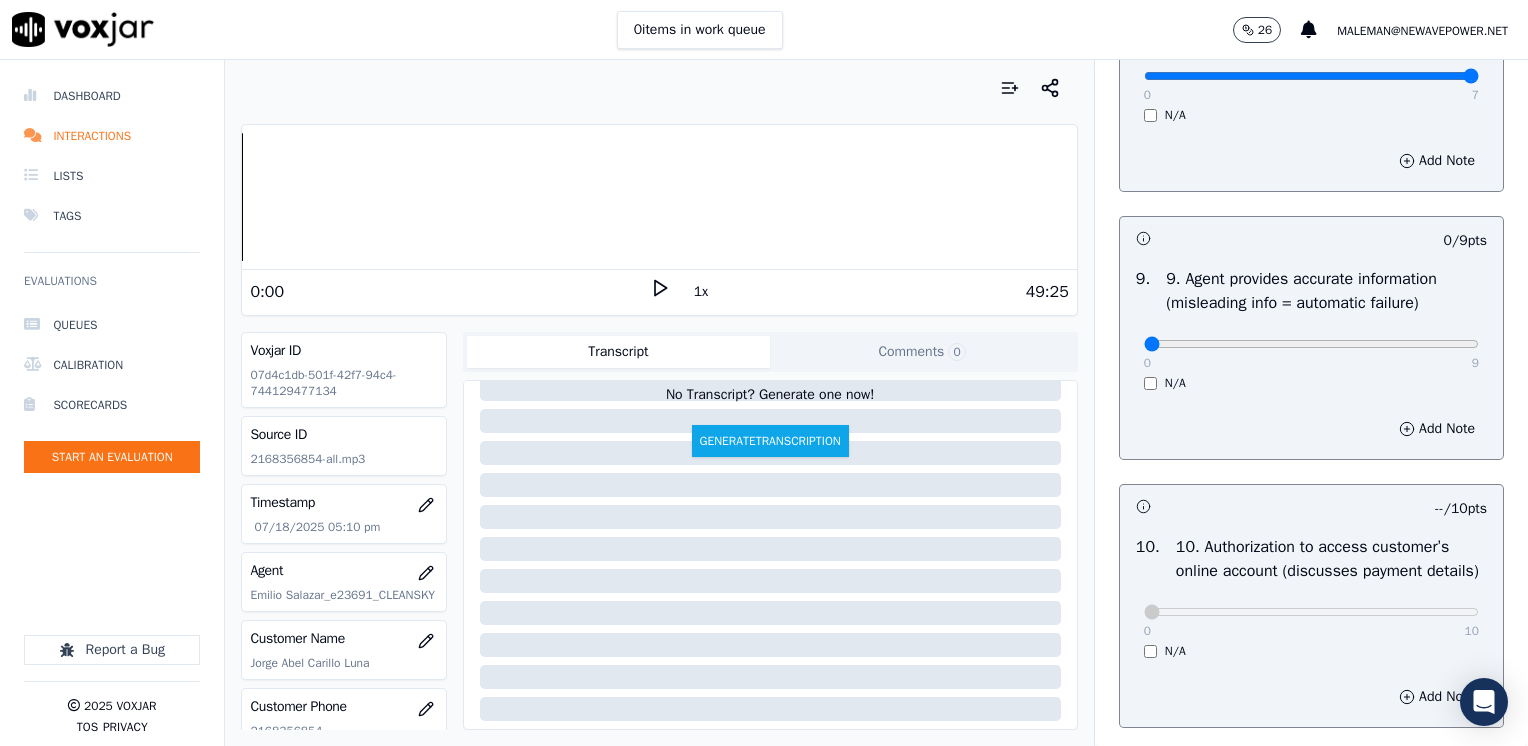 scroll, scrollTop: 2970, scrollLeft: 0, axis: vertical 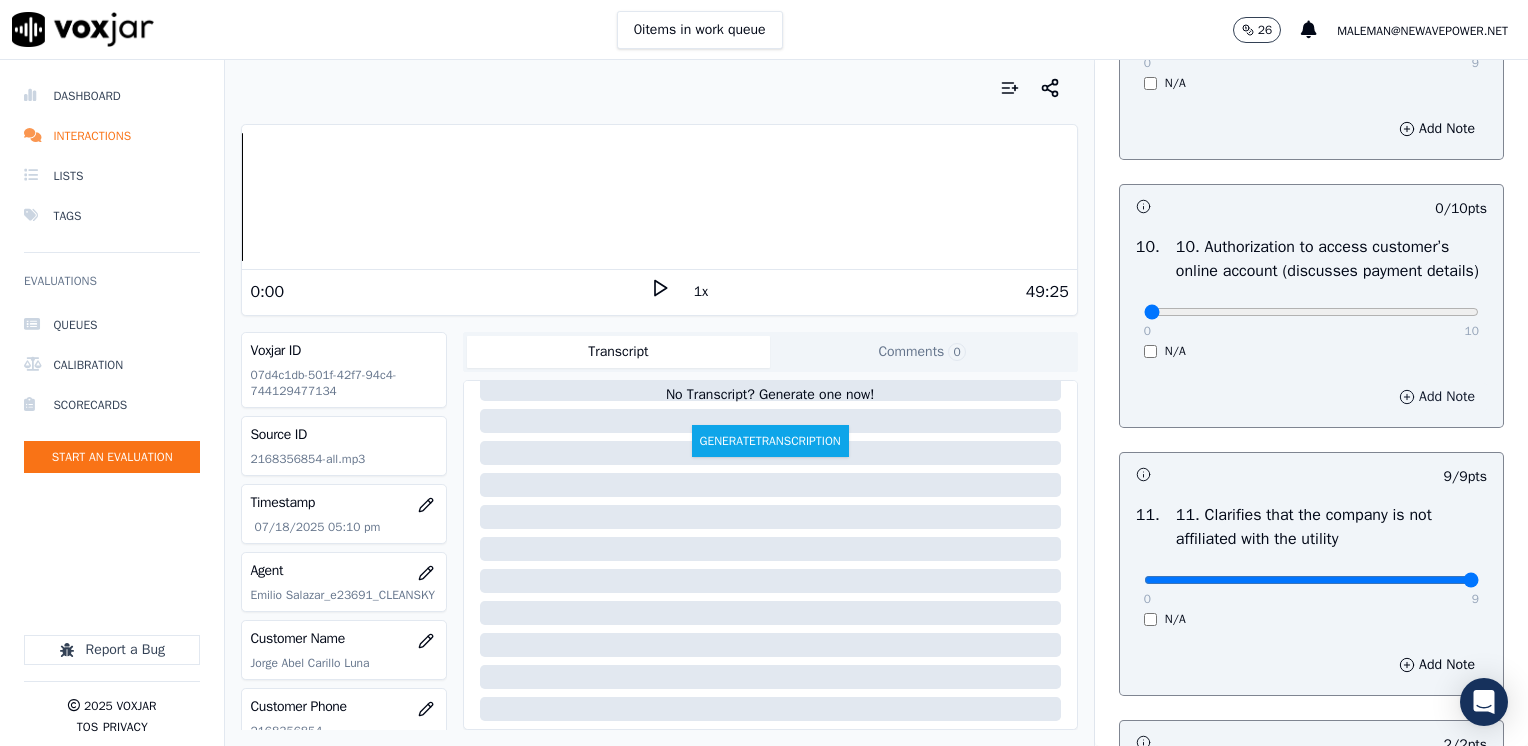 click on "Add Note" at bounding box center [1437, 397] 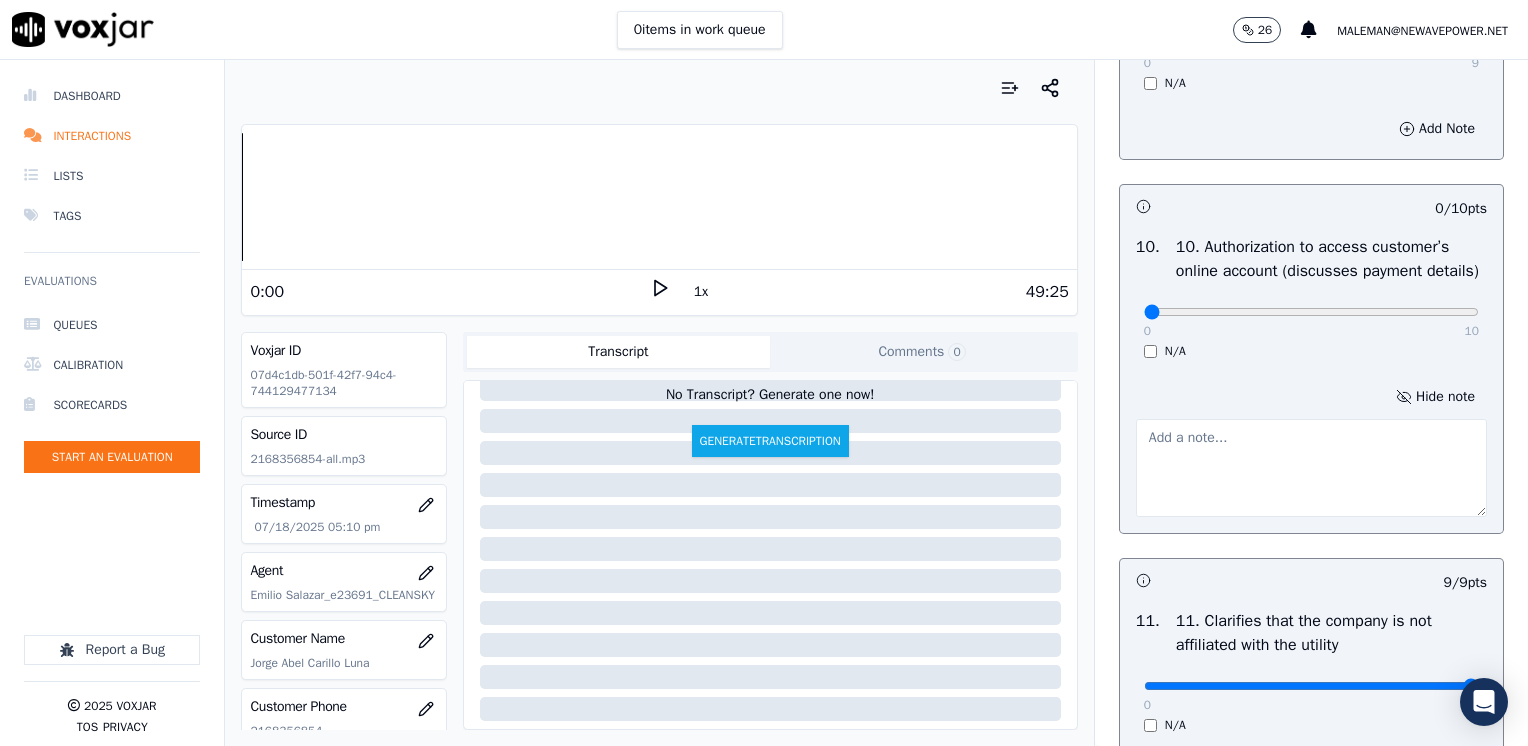 click at bounding box center [1311, 468] 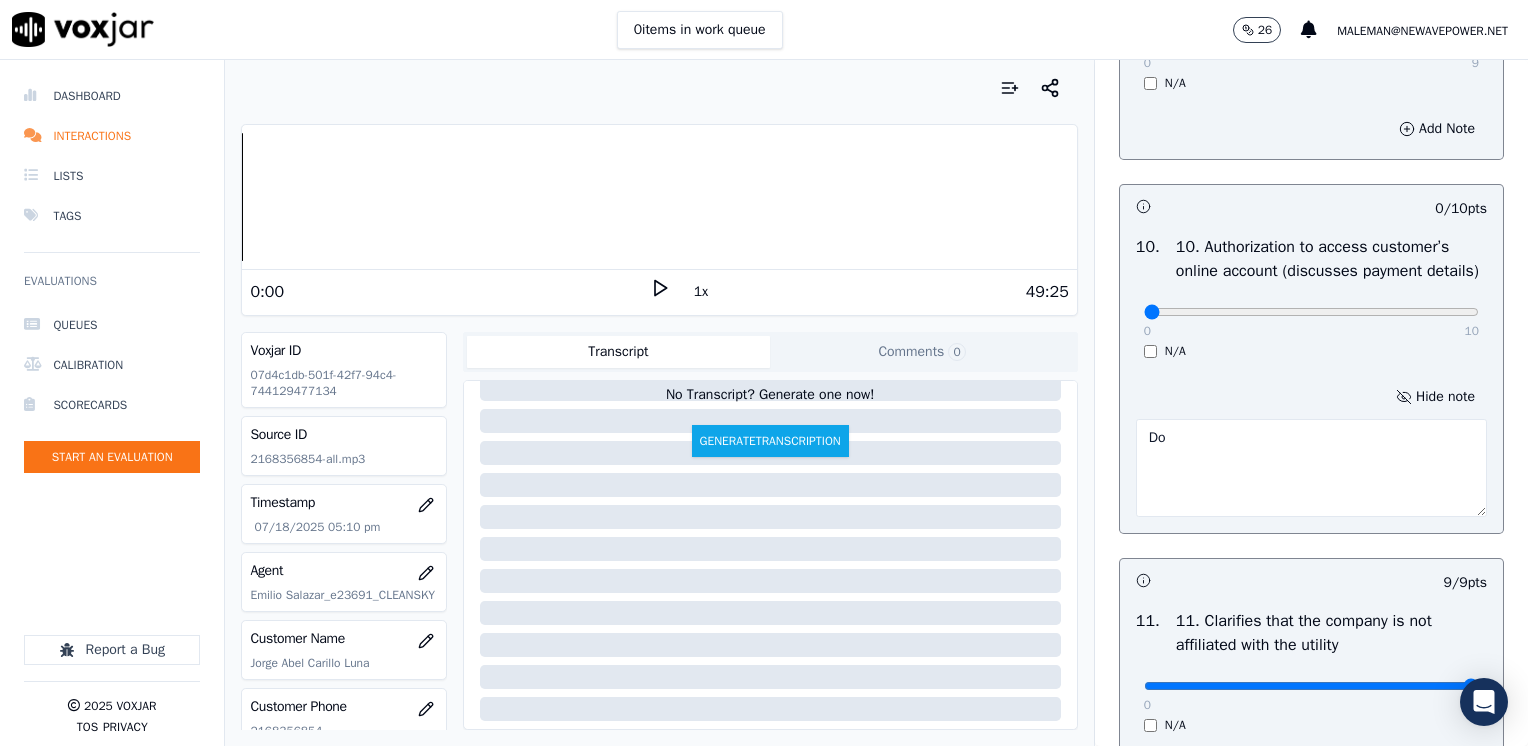 type on "D" 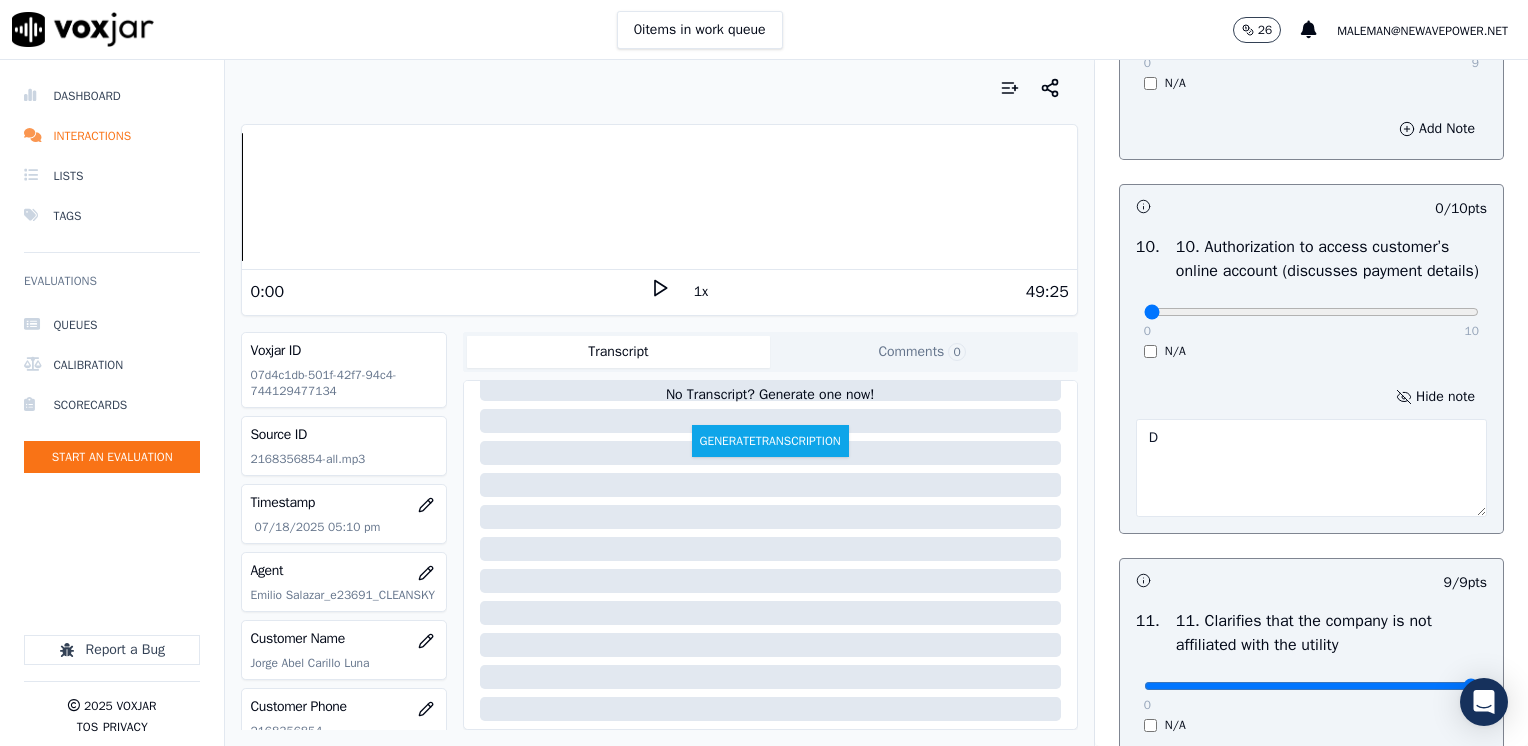 type 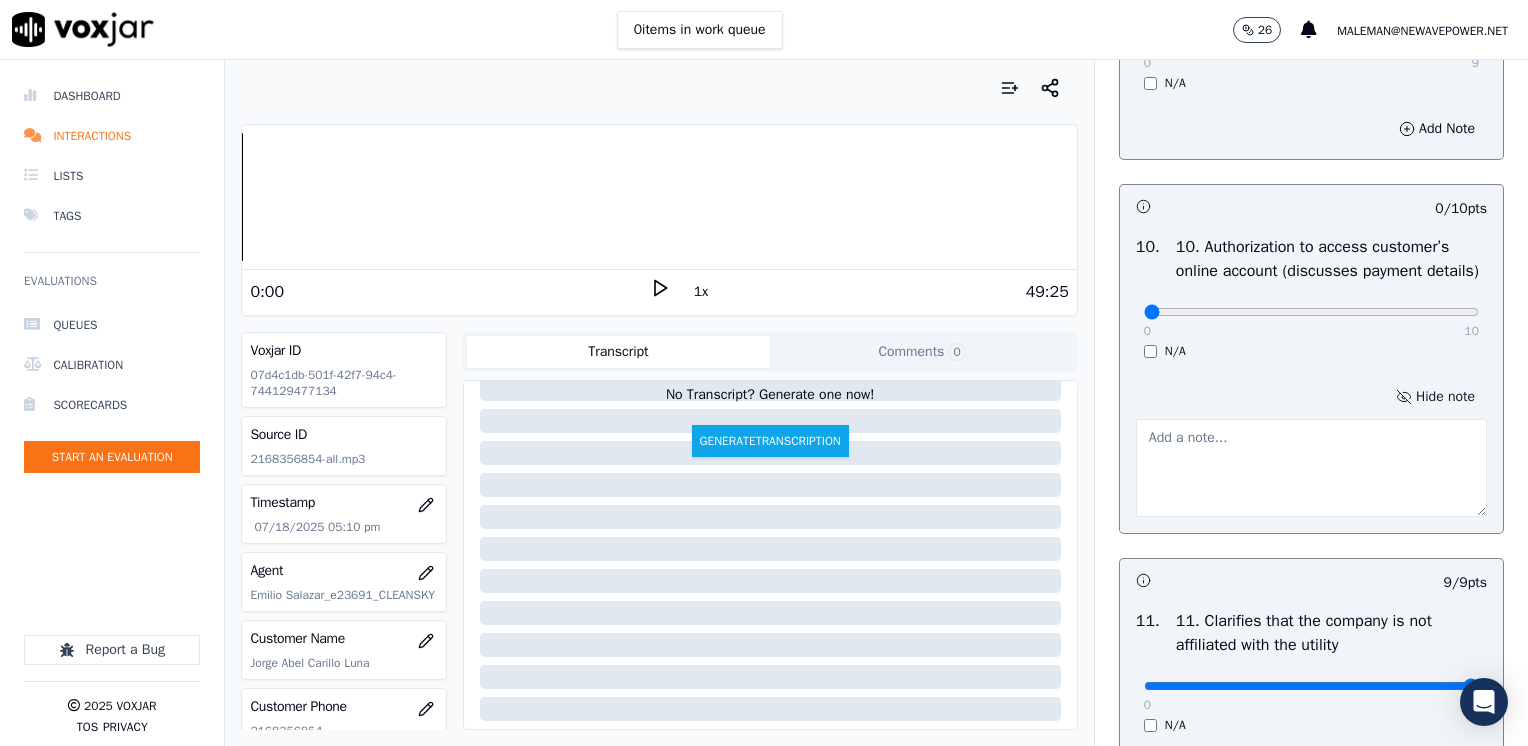 click on "Hide note" at bounding box center (1435, 397) 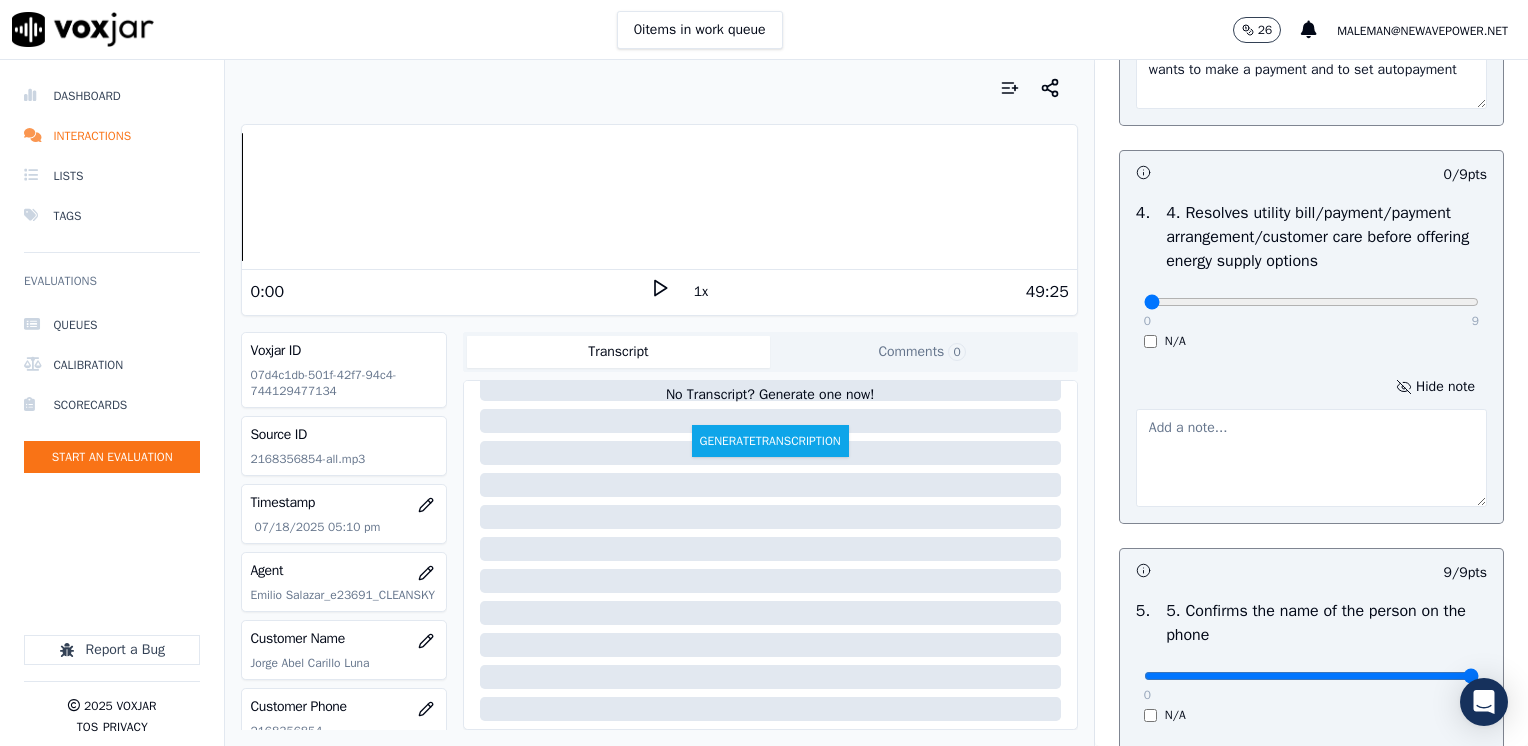 scroll, scrollTop: 1070, scrollLeft: 0, axis: vertical 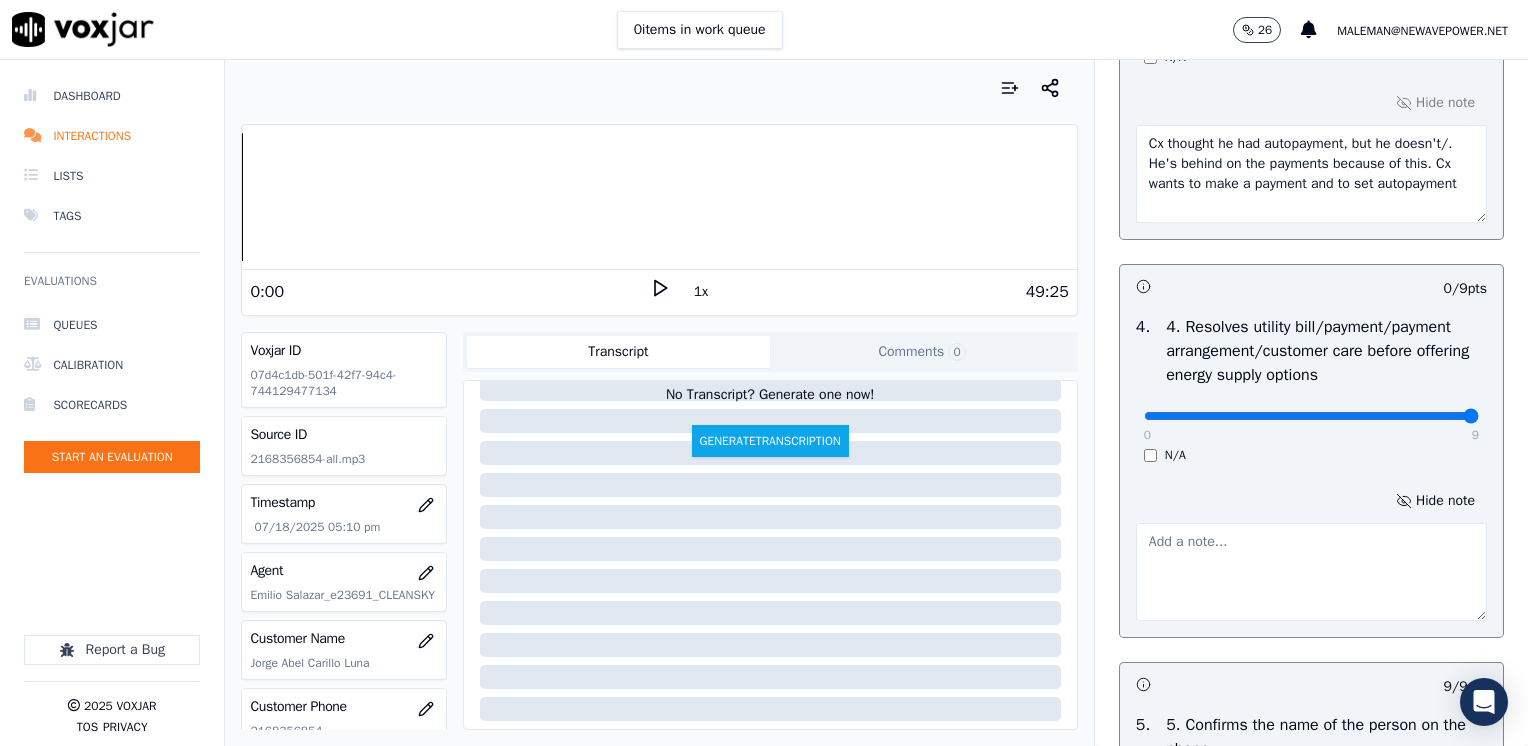 drag, startPoint x: 1128, startPoint y: 413, endPoint x: 1531, endPoint y: 427, distance: 403.2431 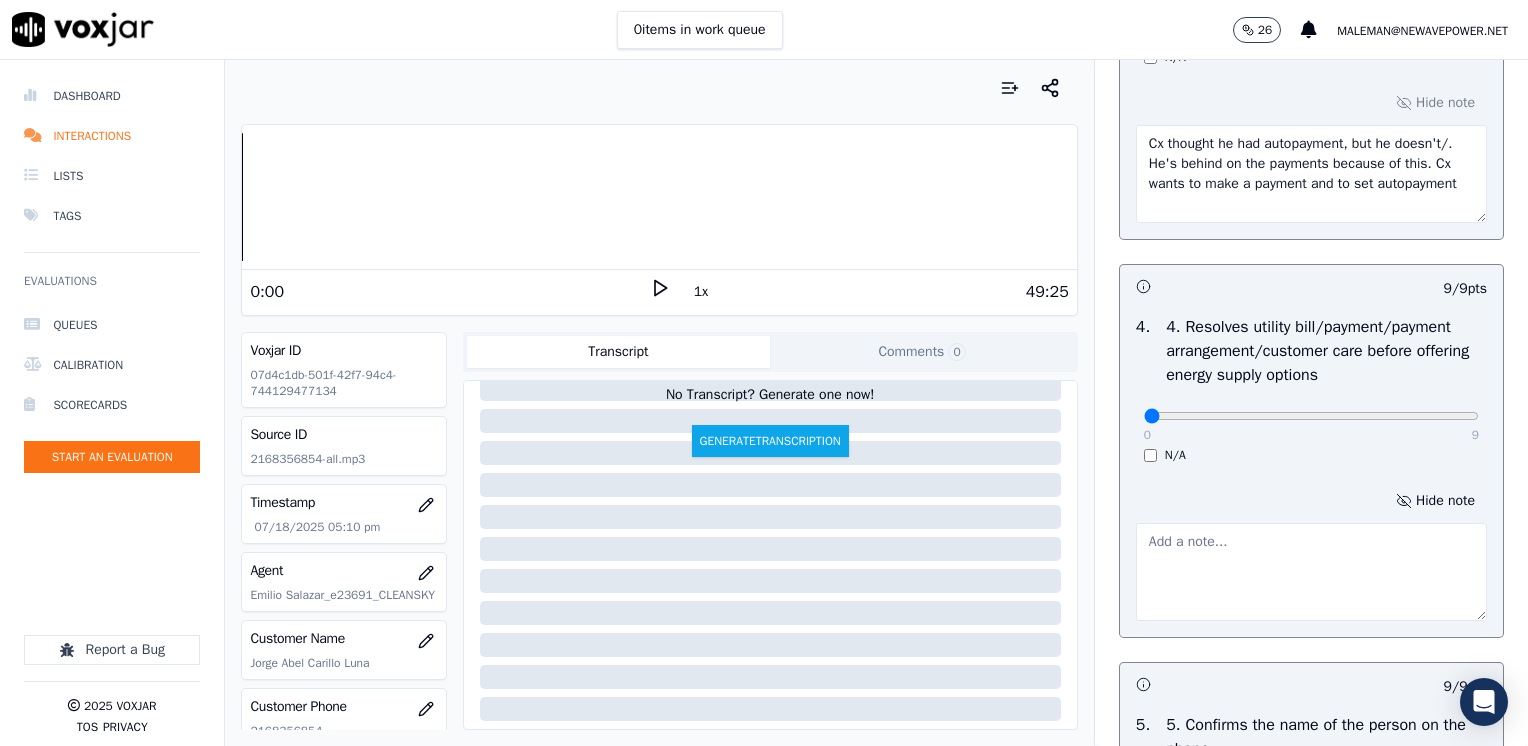 drag, startPoint x: 1424, startPoint y: 414, endPoint x: 1063, endPoint y: 438, distance: 361.7969 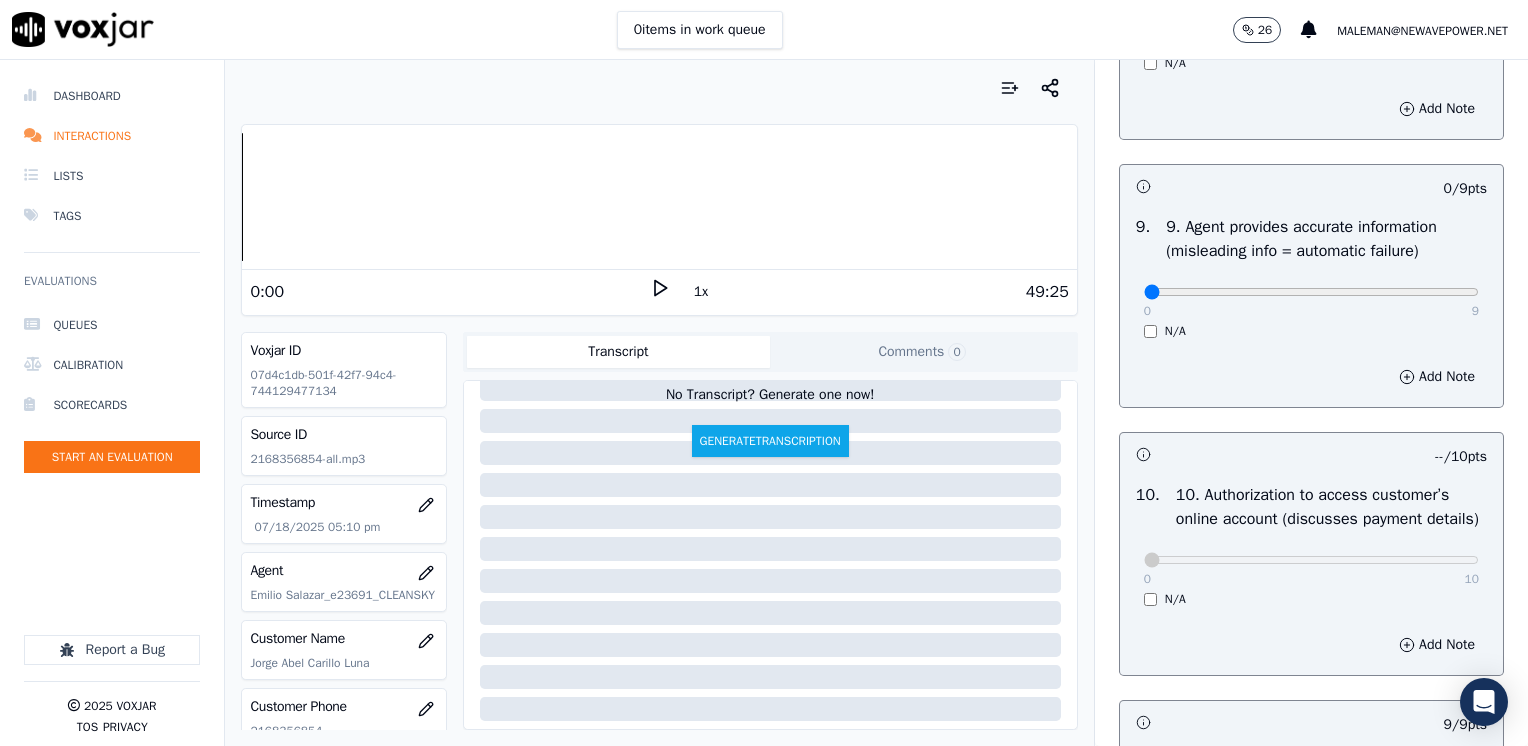 scroll, scrollTop: 2681, scrollLeft: 0, axis: vertical 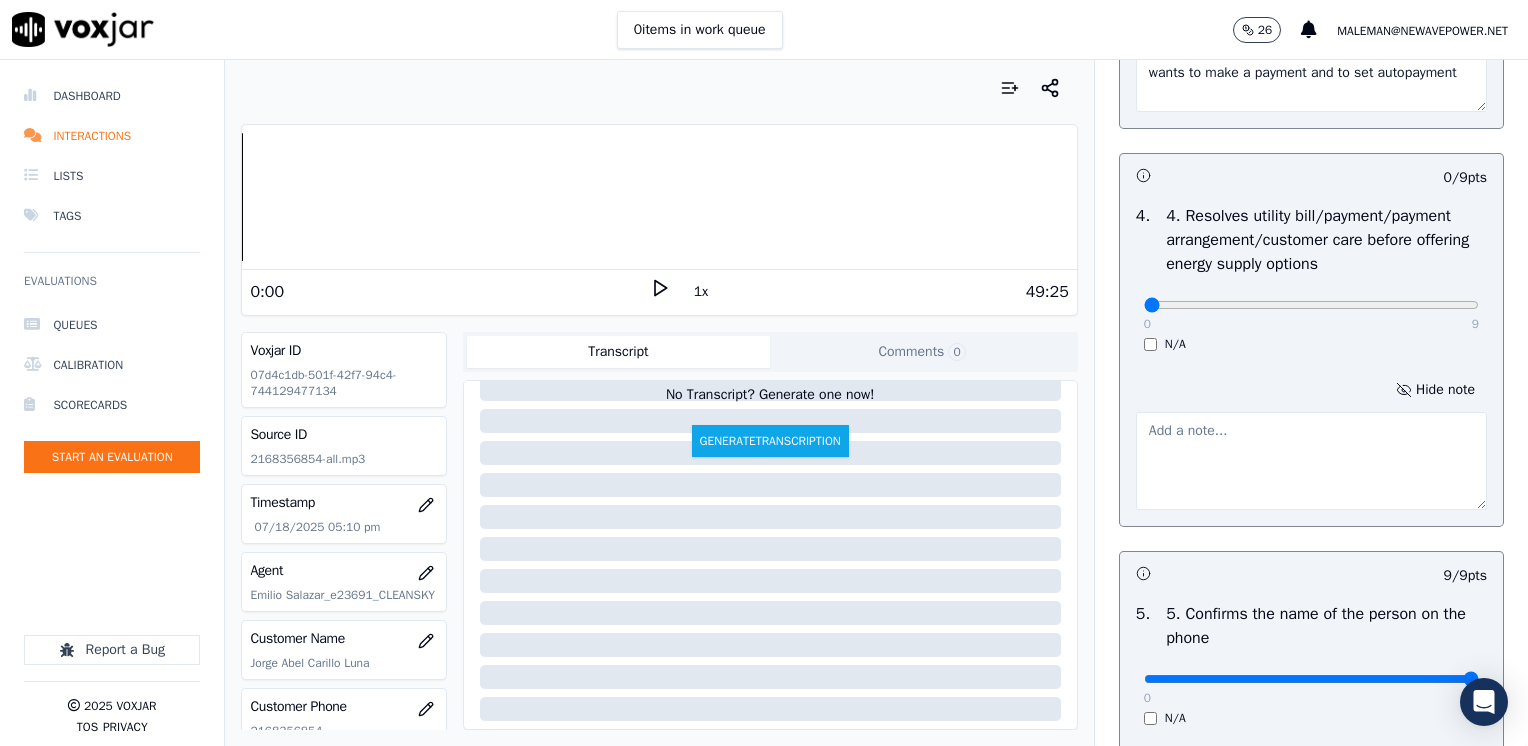 click at bounding box center (1311, 461) 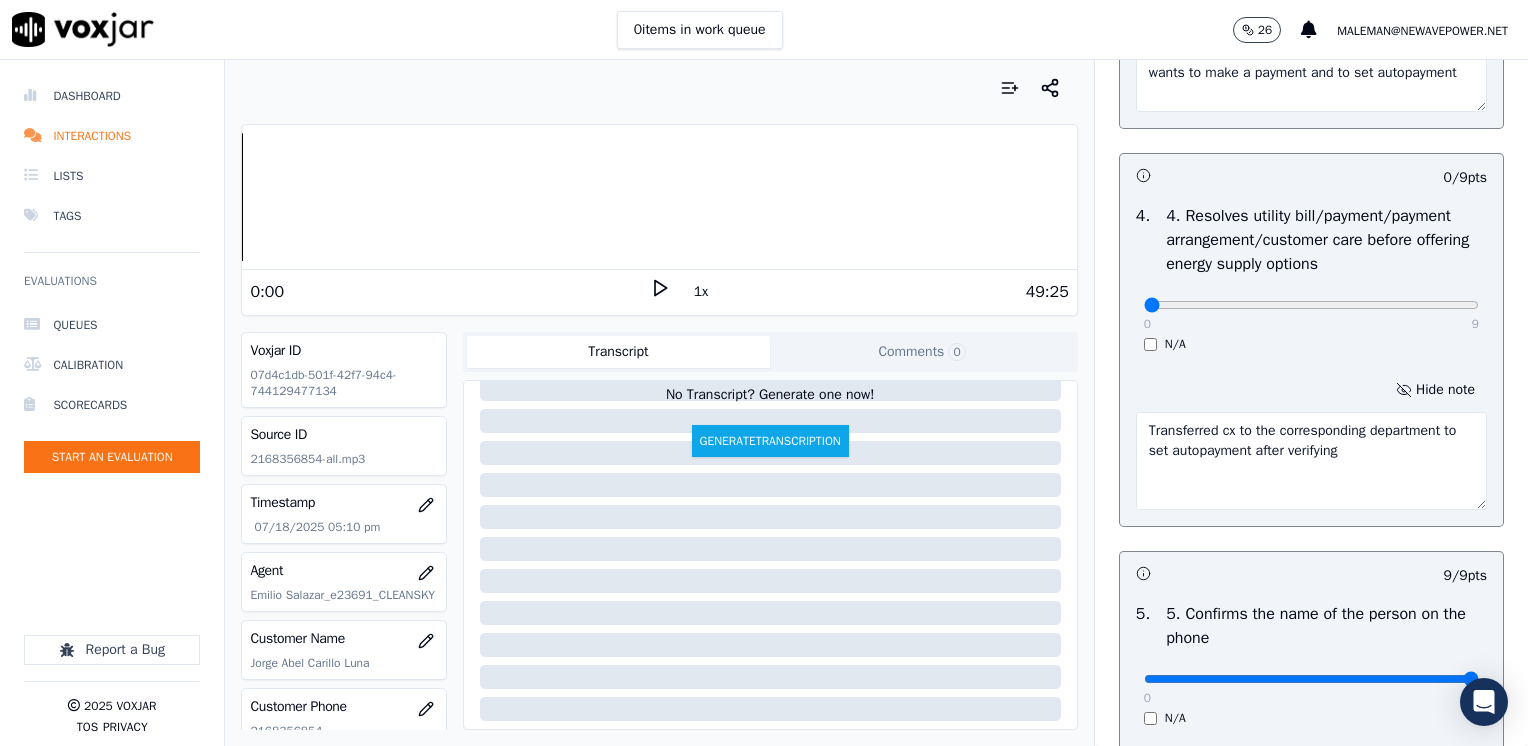 type on "Transferred cx to the corresponding department to set autopayment after verifying" 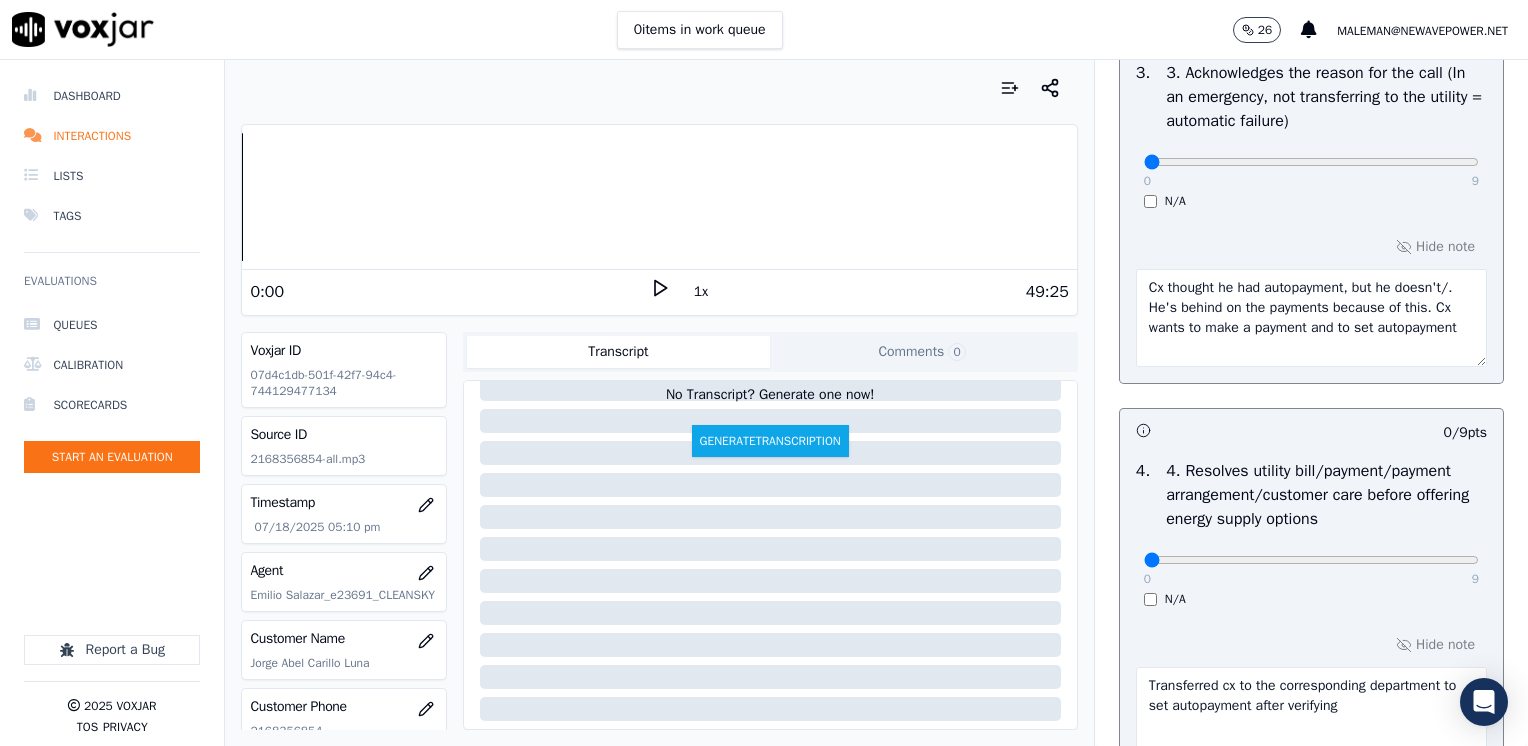 scroll, scrollTop: 900, scrollLeft: 0, axis: vertical 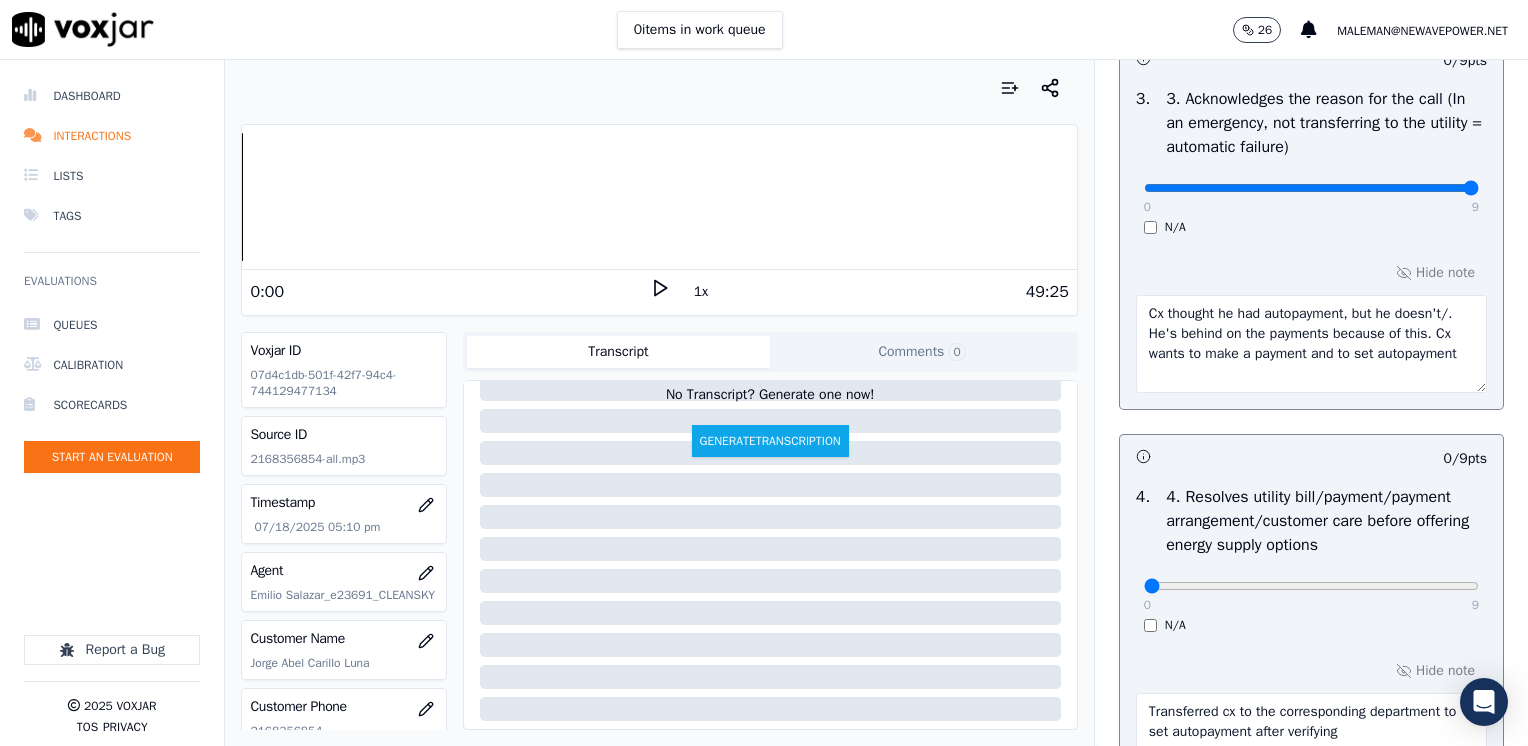 drag, startPoint x: 1131, startPoint y: 188, endPoint x: 1531, endPoint y: 271, distance: 408.5205 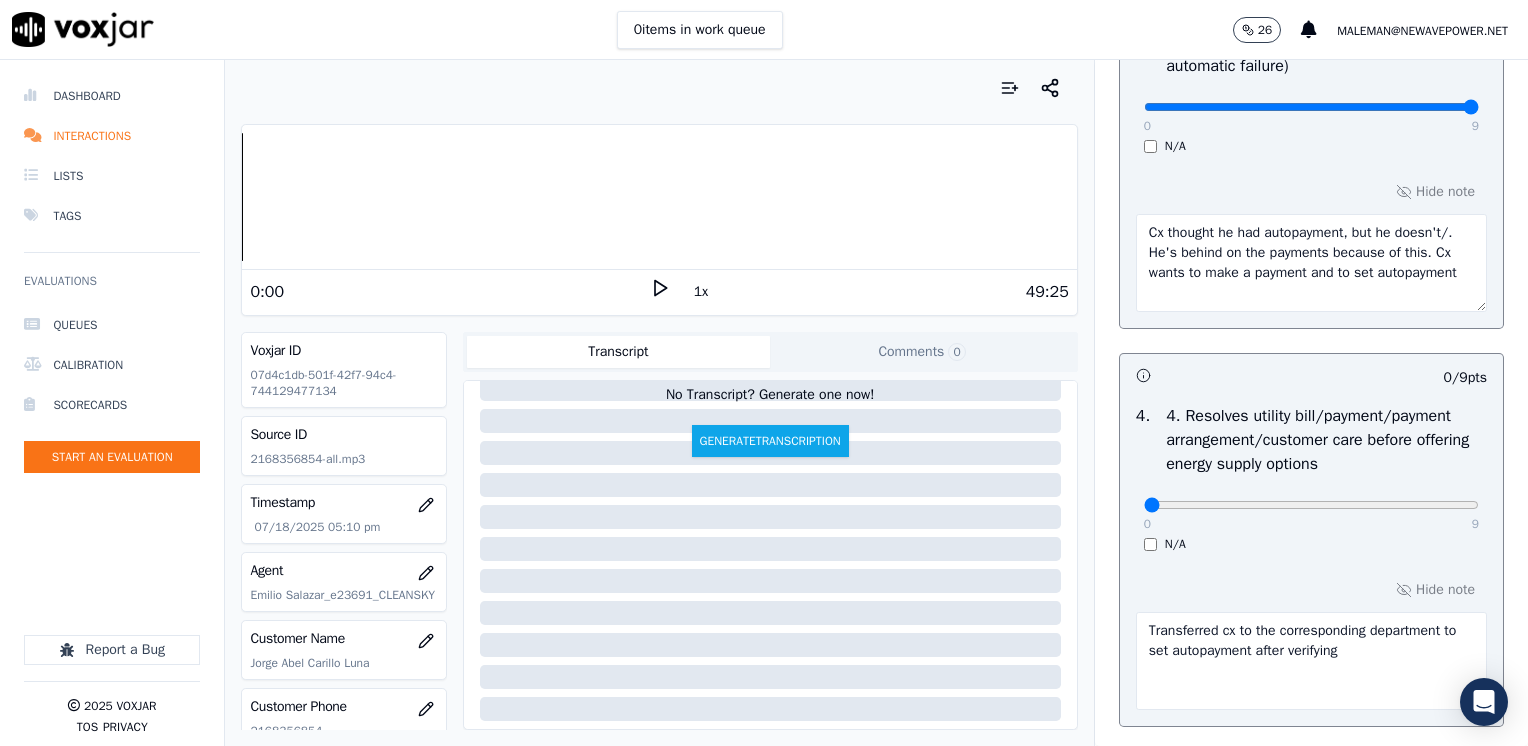 scroll, scrollTop: 1200, scrollLeft: 0, axis: vertical 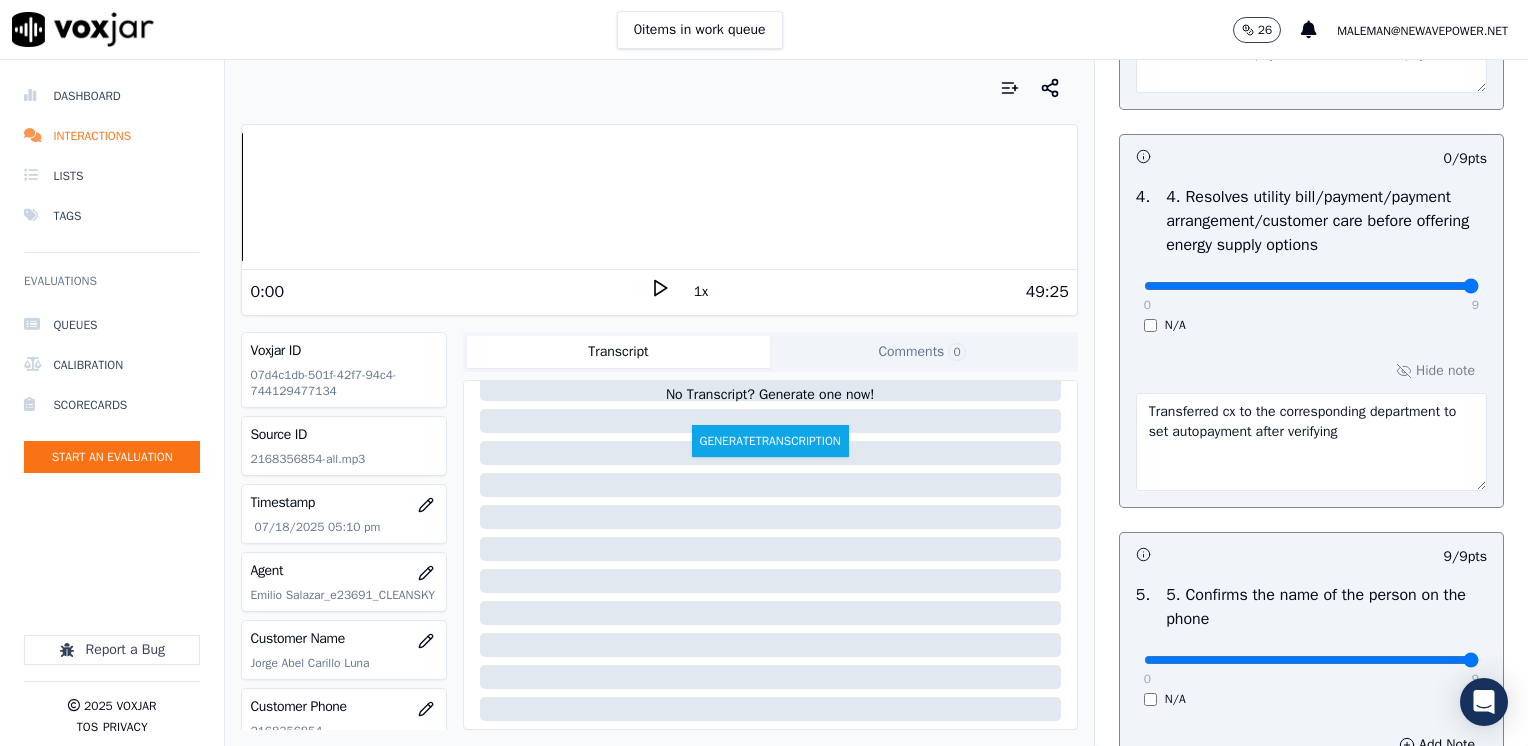drag, startPoint x: 1129, startPoint y: 285, endPoint x: 1531, endPoint y: 330, distance: 404.5108 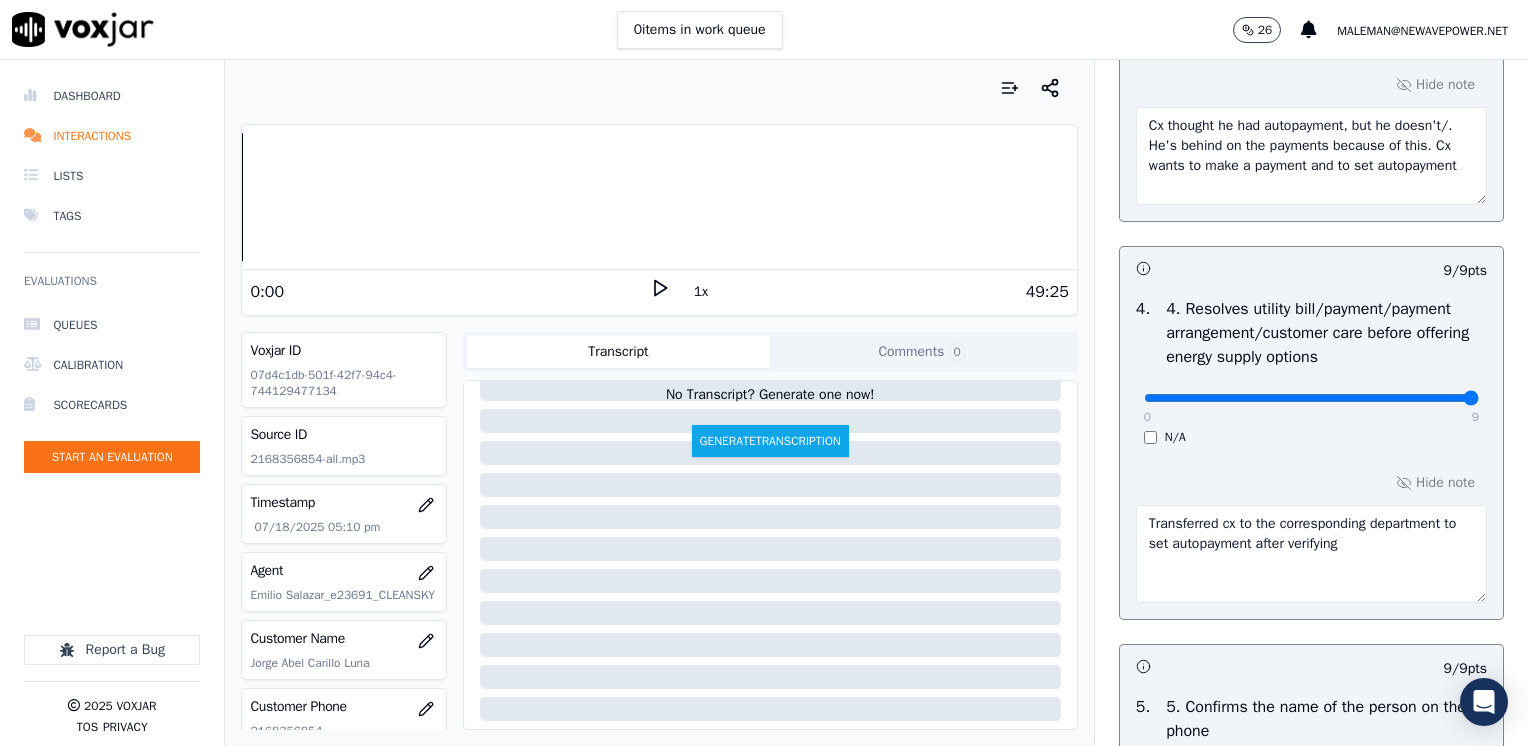 scroll, scrollTop: 1081, scrollLeft: 0, axis: vertical 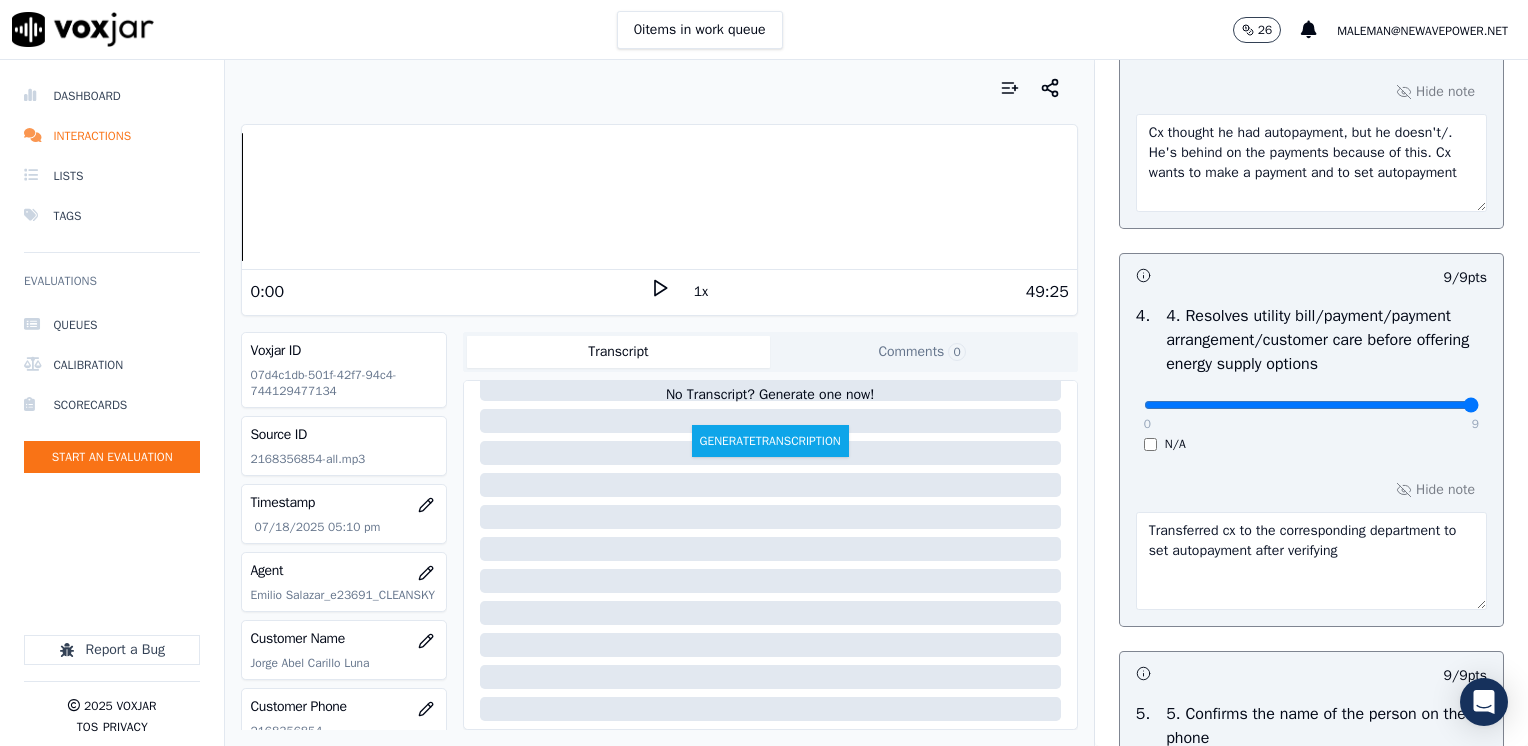 click on "Transferred cx to the corresponding department to set autopayment after verifying" at bounding box center (1311, 561) 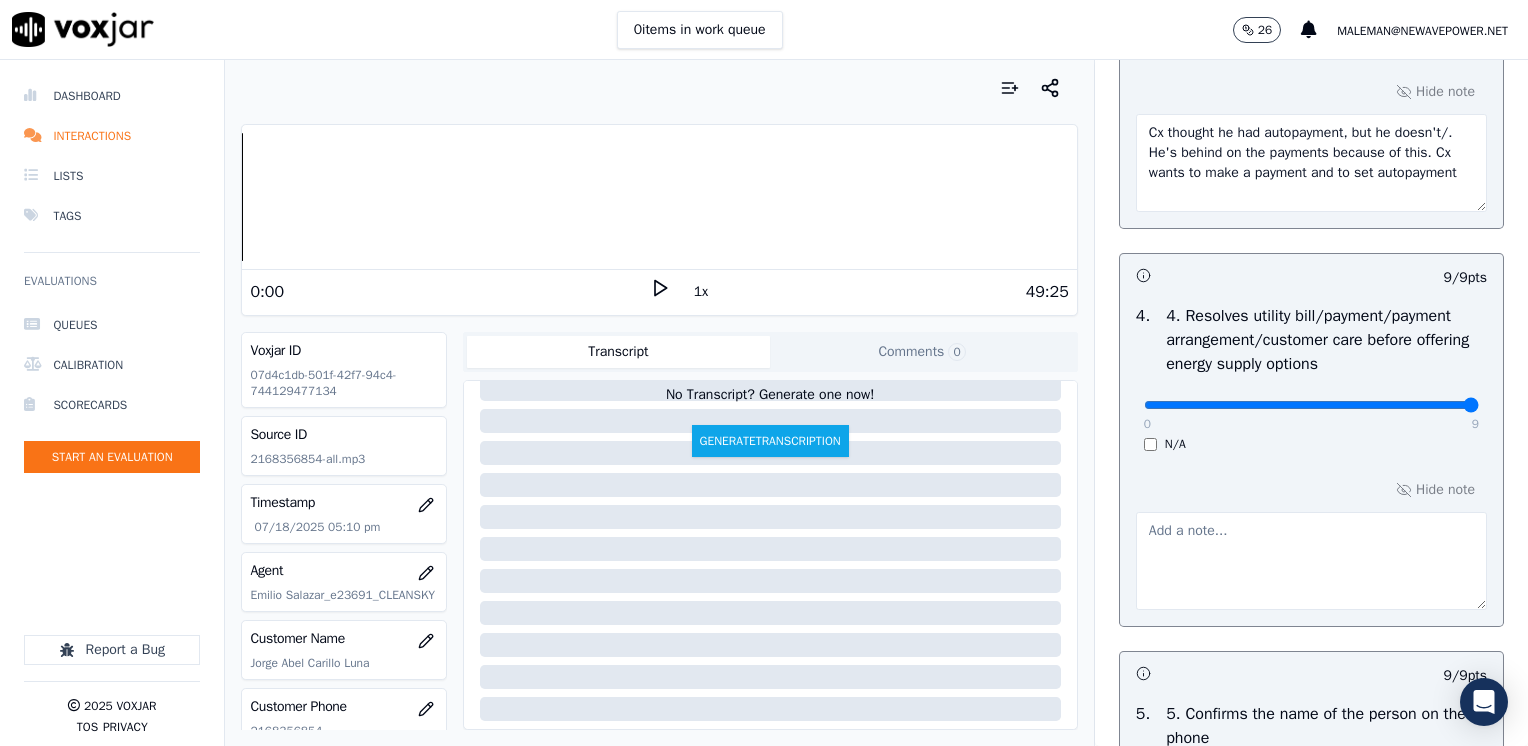 type on "a" 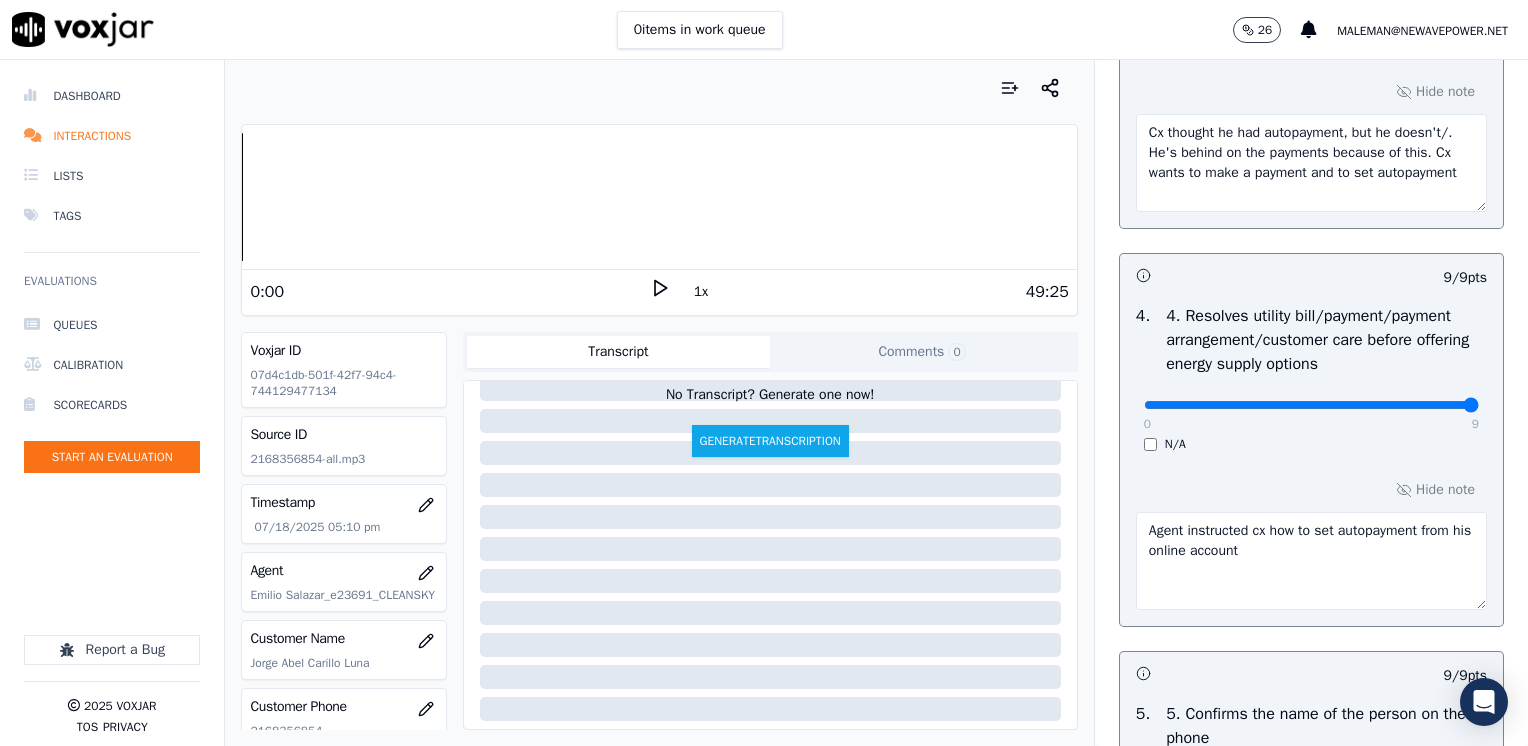 click on "Agent instructed cx how to set autopayment from his online account" at bounding box center [1311, 561] 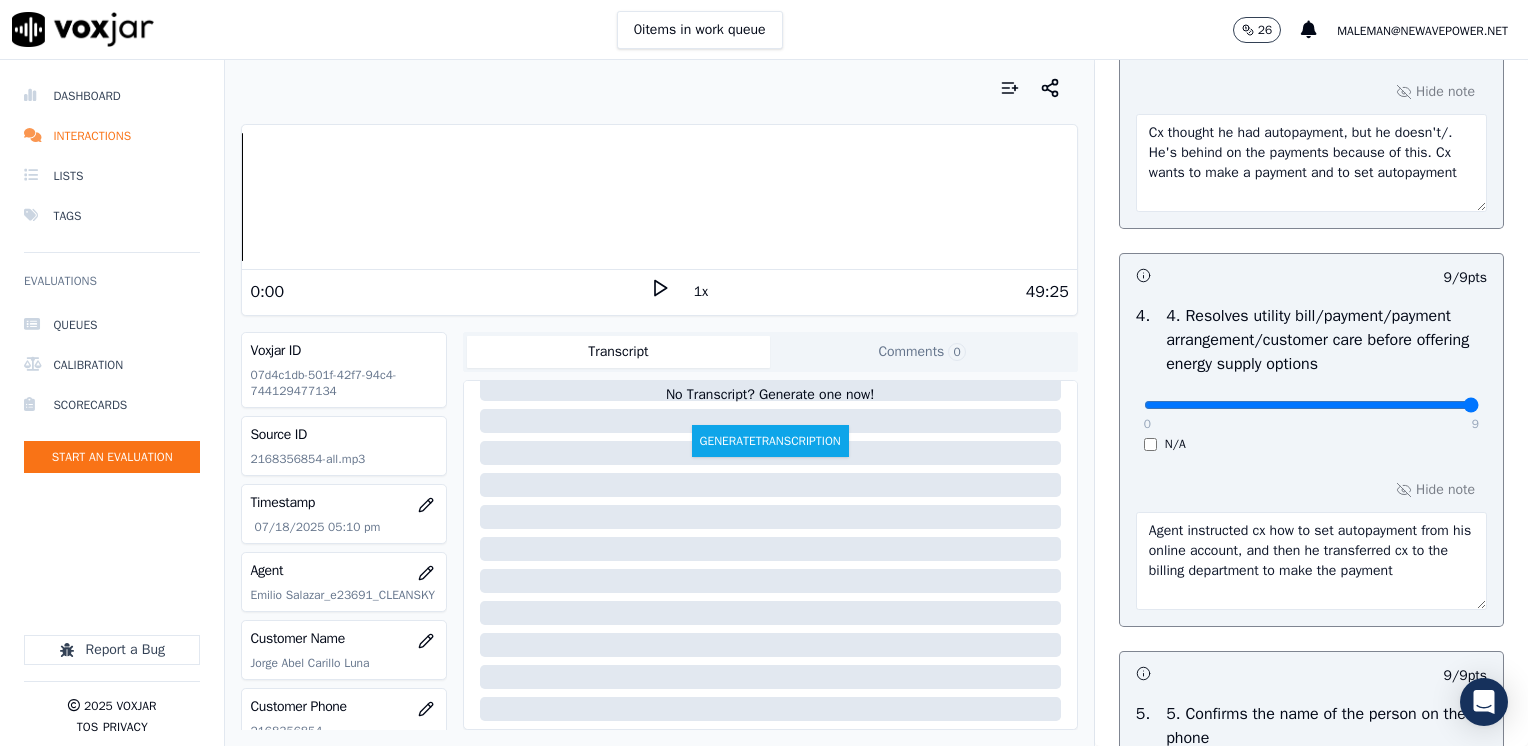 type on "Agent instructed cx how to set autopayment from his online account, and then he transferred cx to the billing department to make the payment" 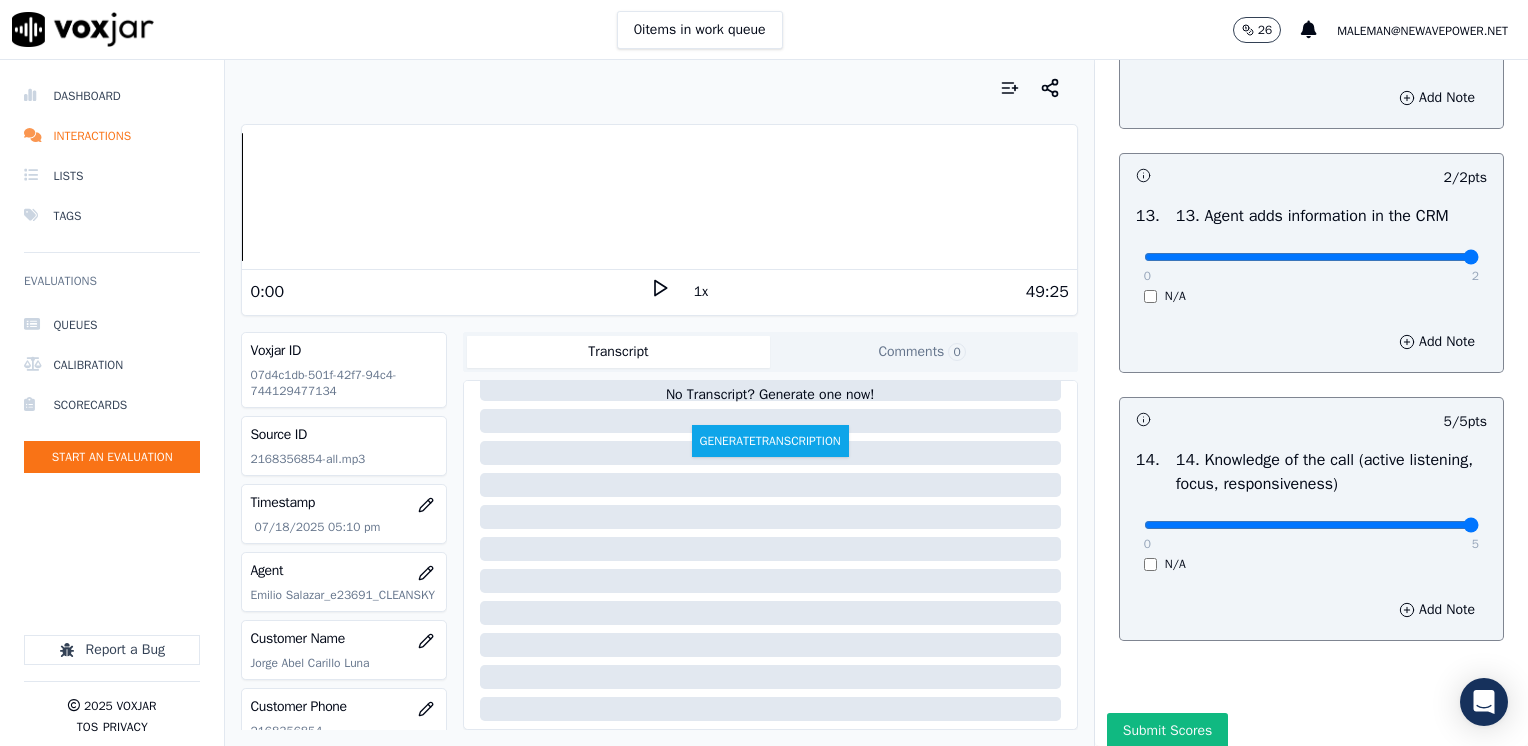 scroll, scrollTop: 3881, scrollLeft: 0, axis: vertical 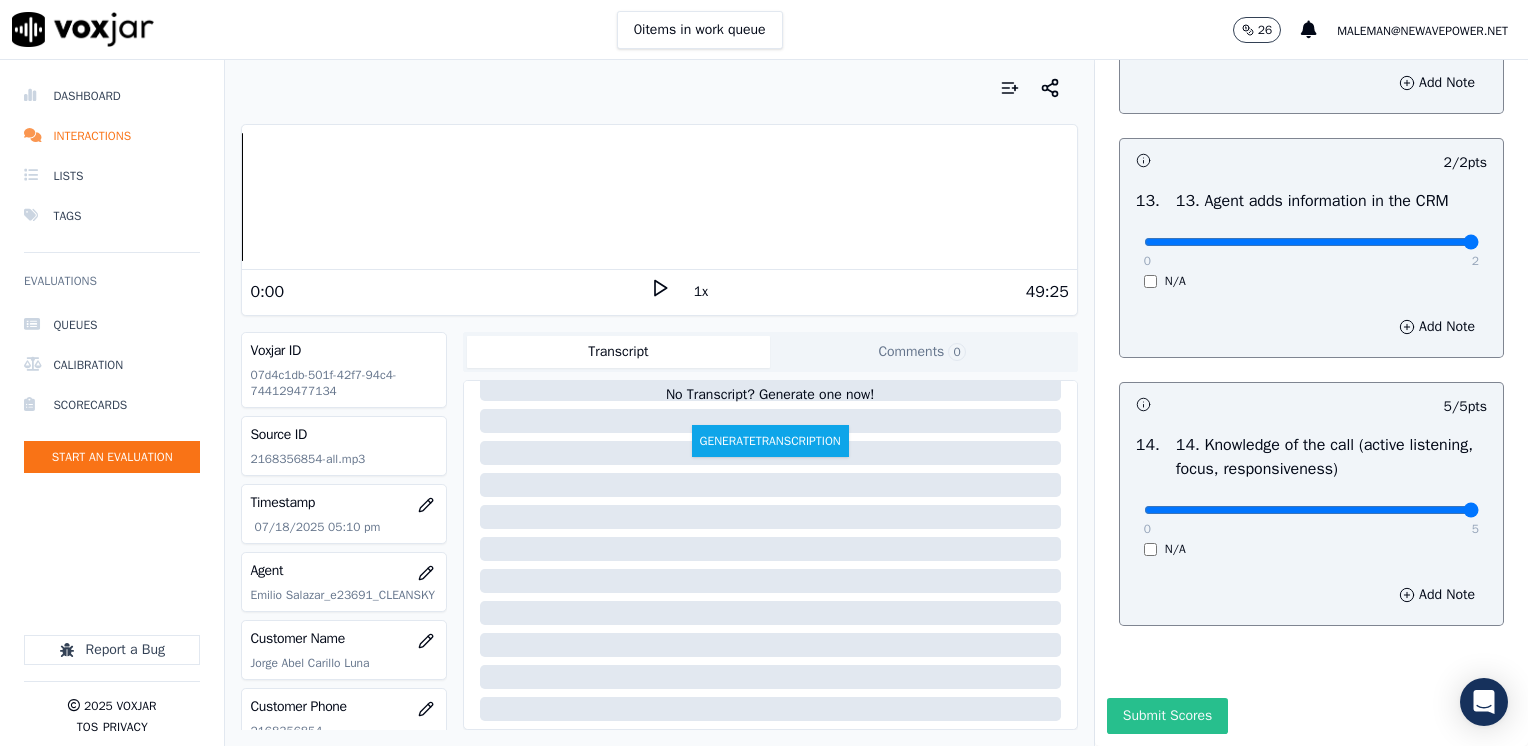 click on "Submit Scores" at bounding box center [1167, 716] 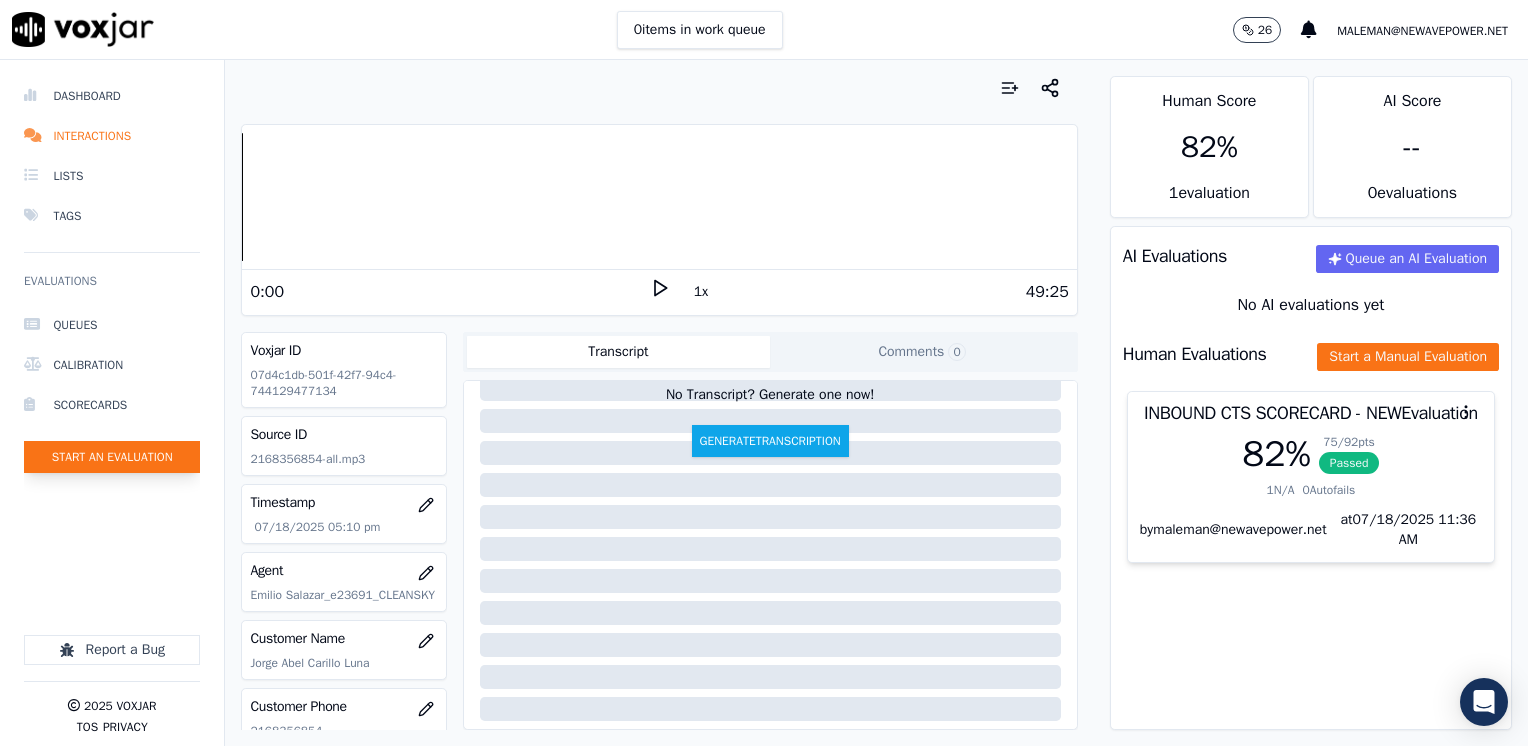 click on "Start an Evaluation" 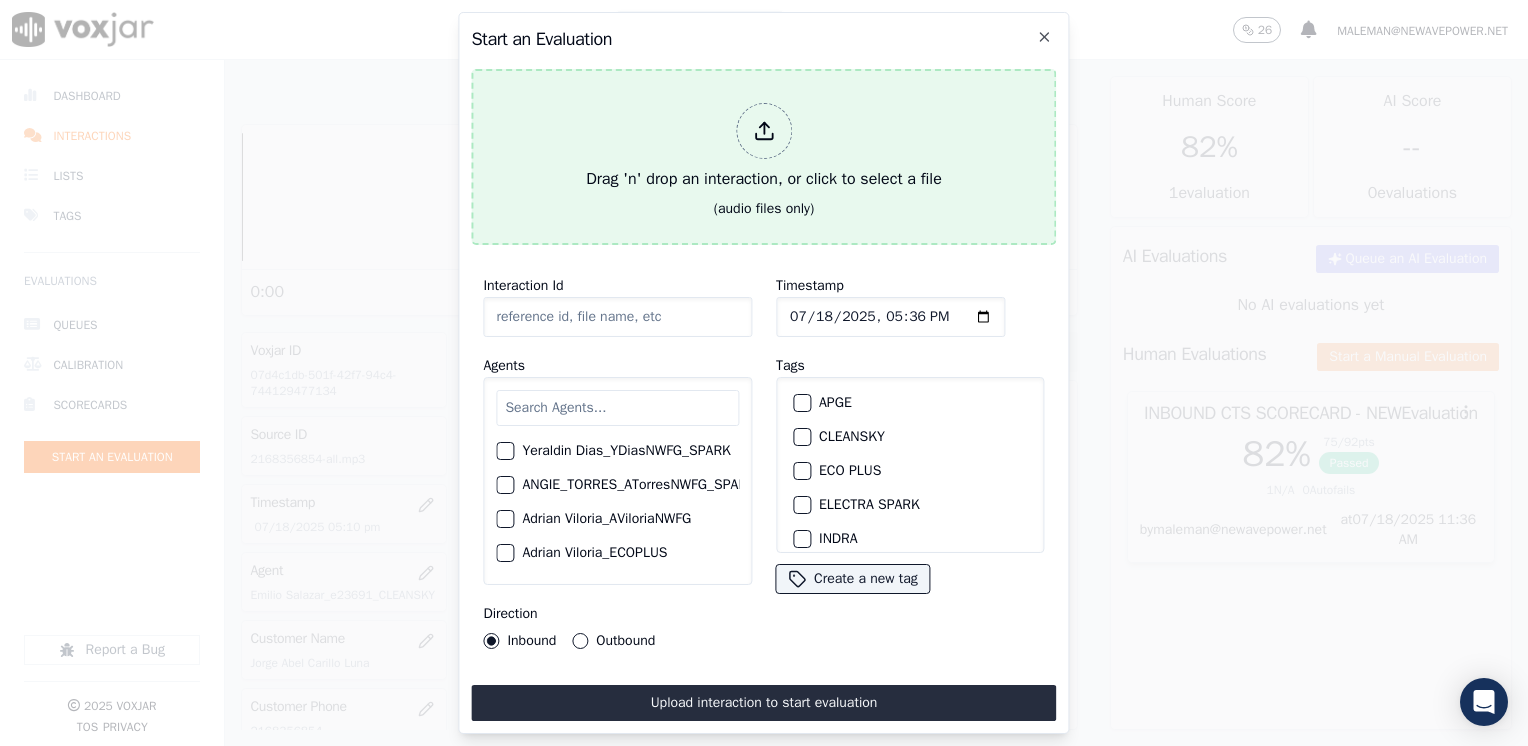click at bounding box center [764, 131] 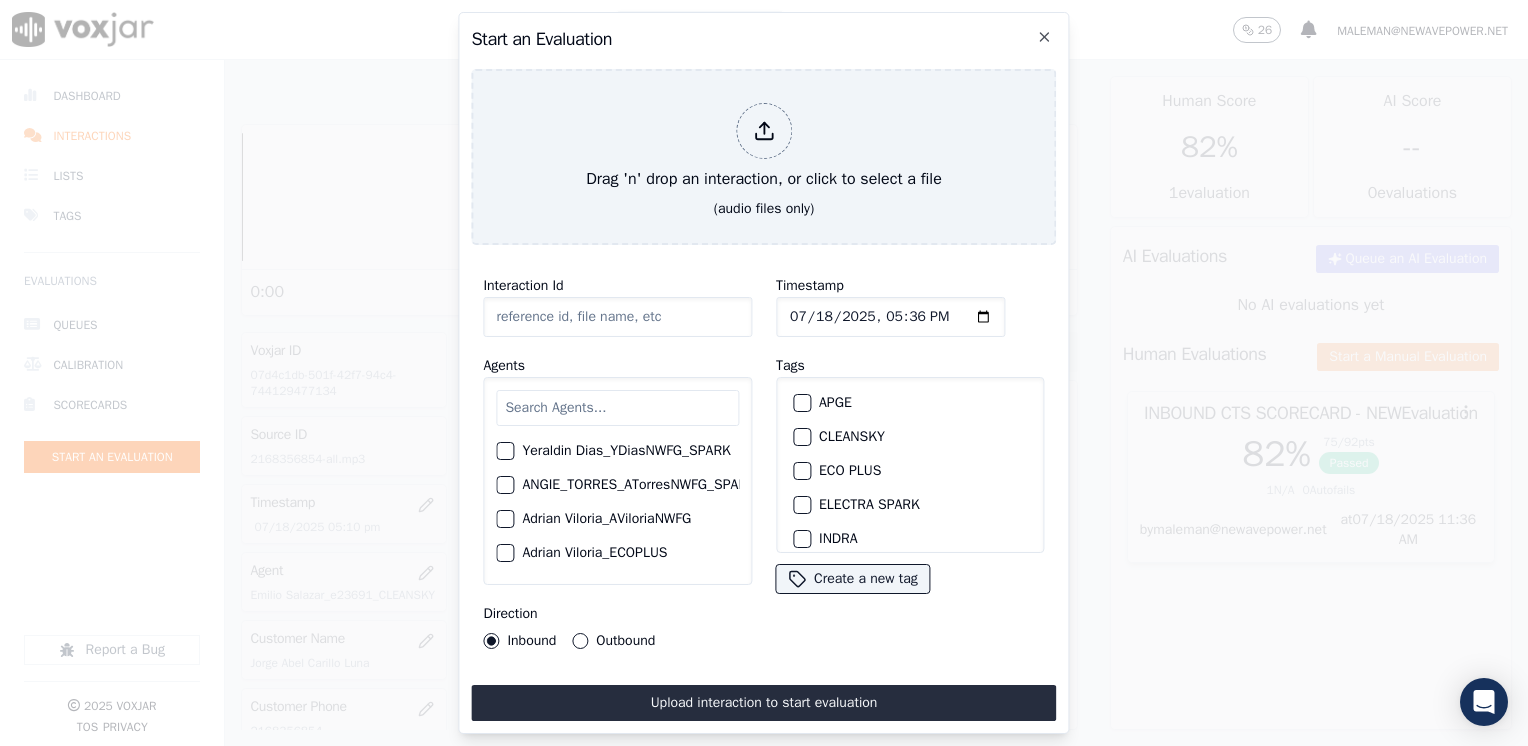 type on "20250717-151158_9852559473-all.mp3" 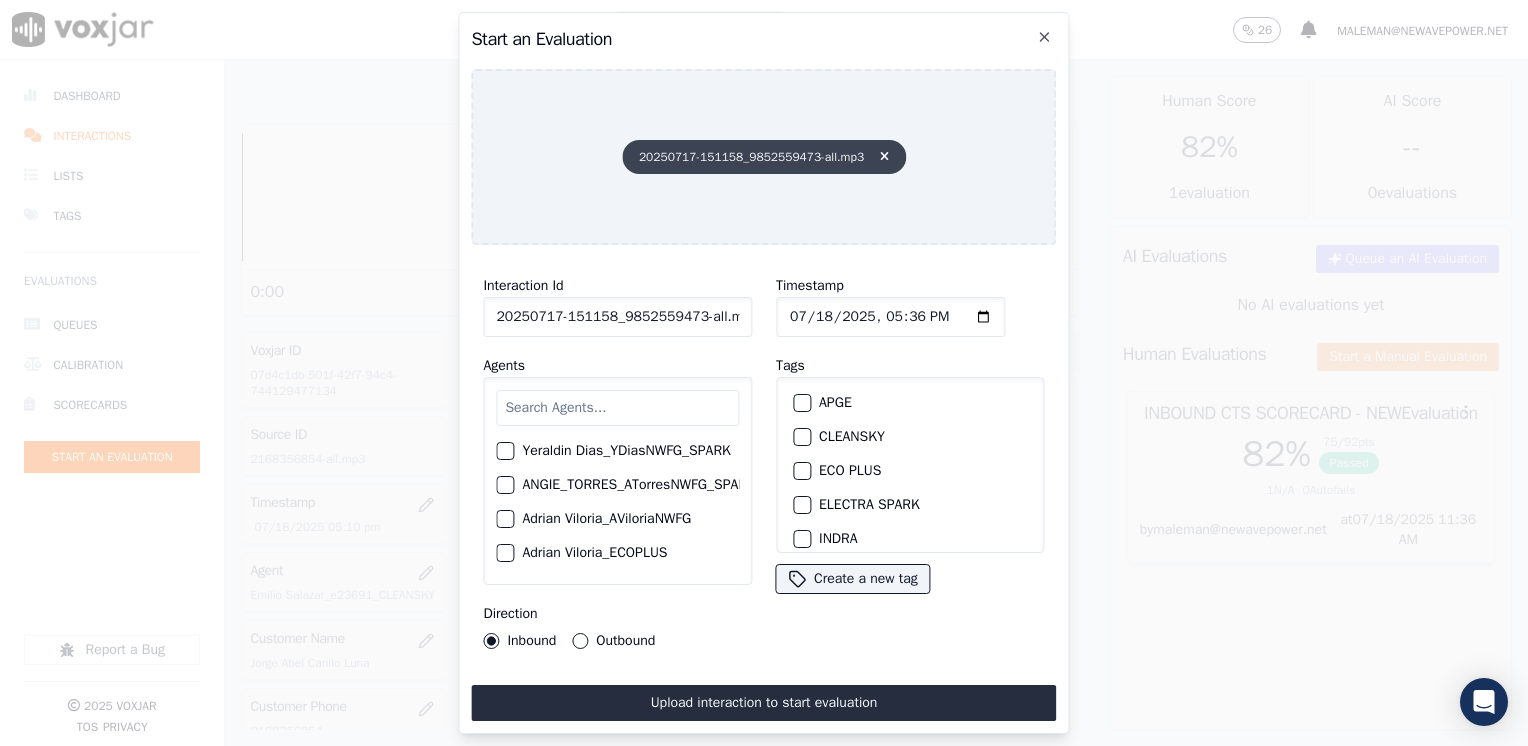 click at bounding box center (884, 157) 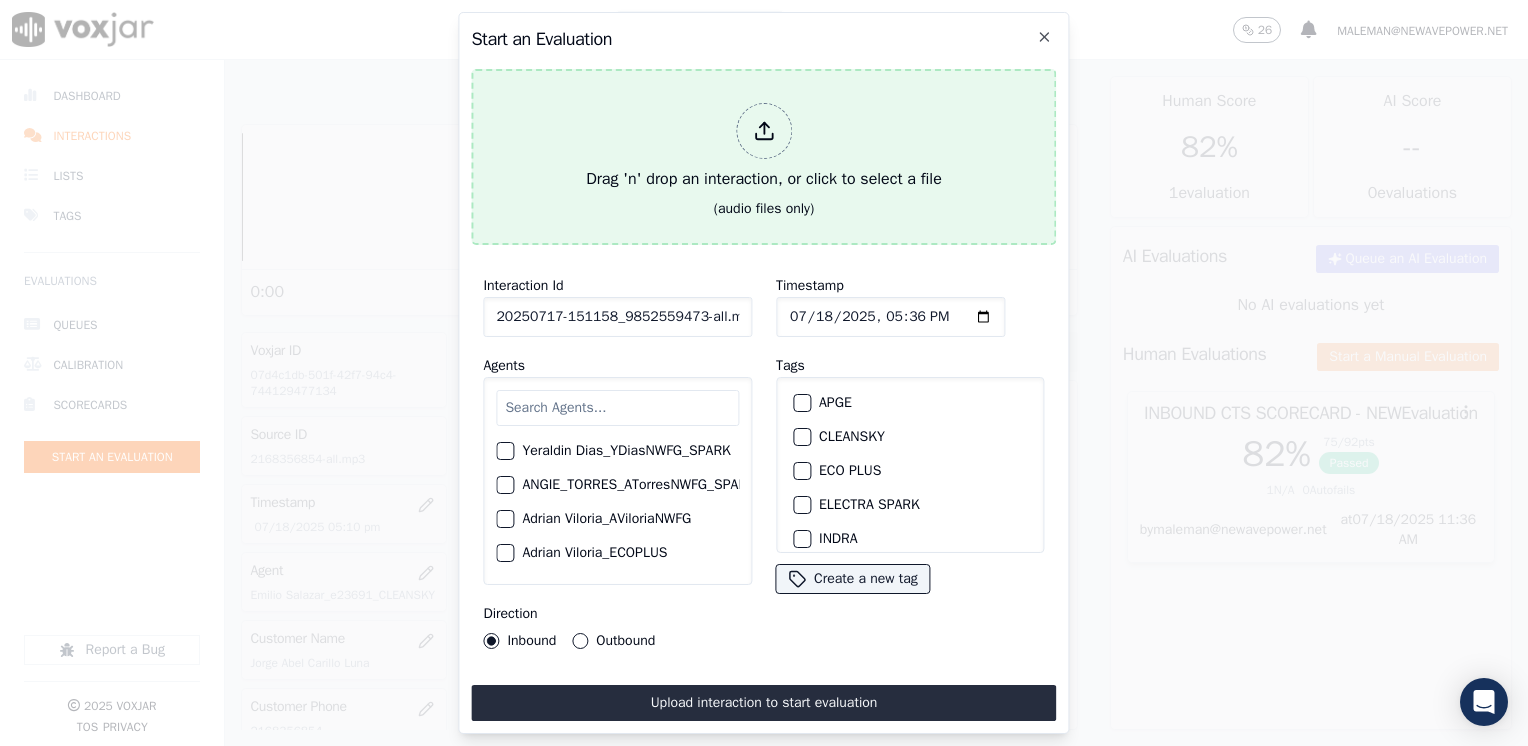 click at bounding box center (764, 131) 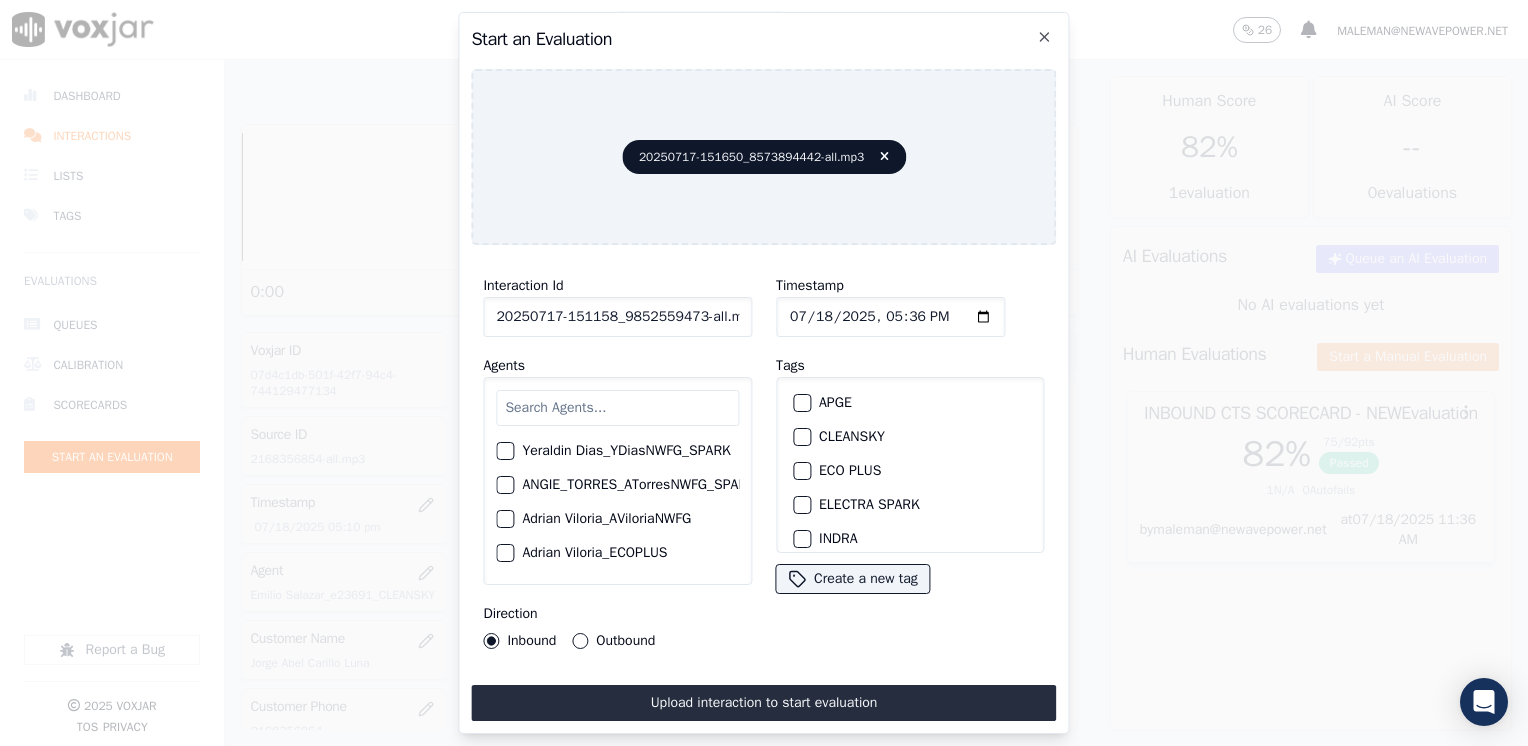 click at bounding box center [617, 408] 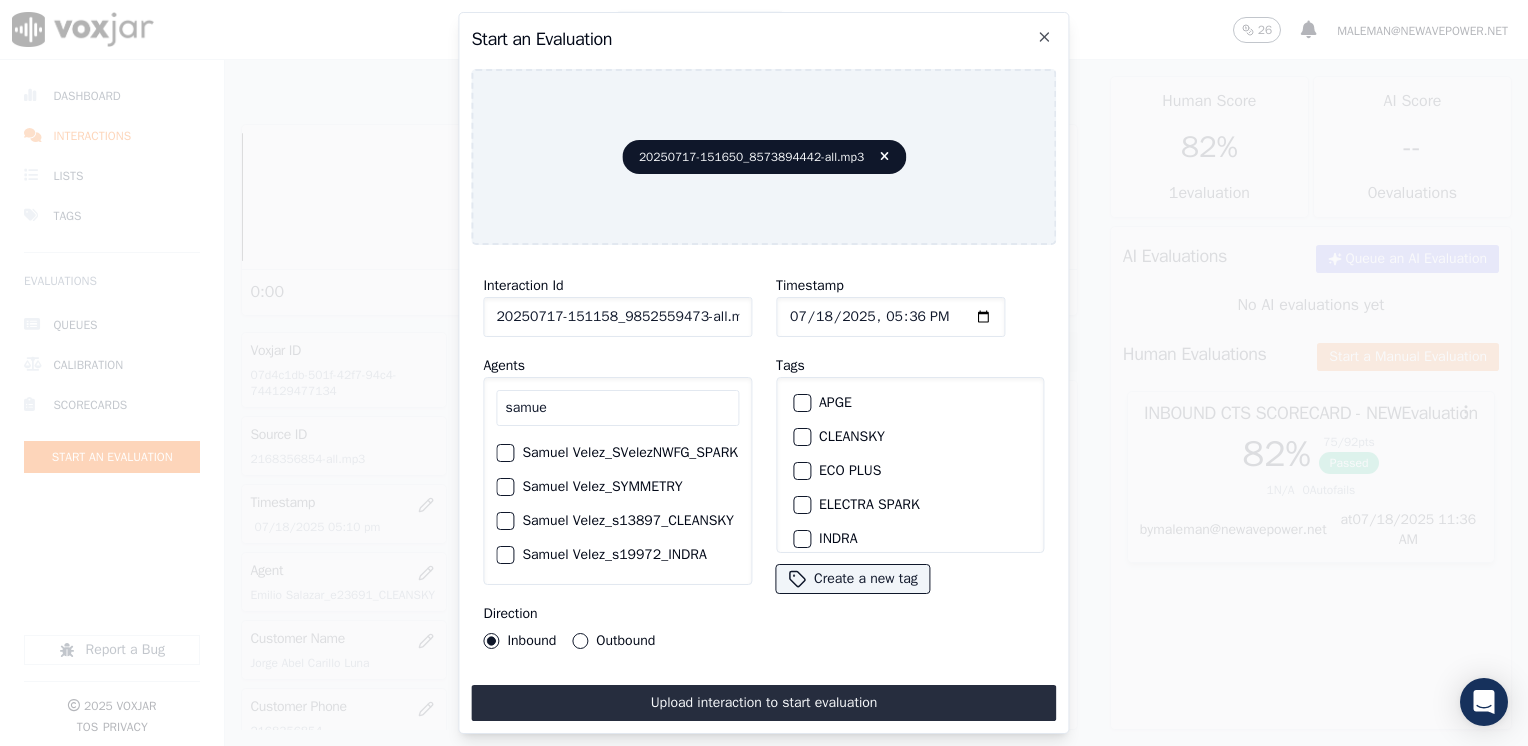 scroll, scrollTop: 161, scrollLeft: 0, axis: vertical 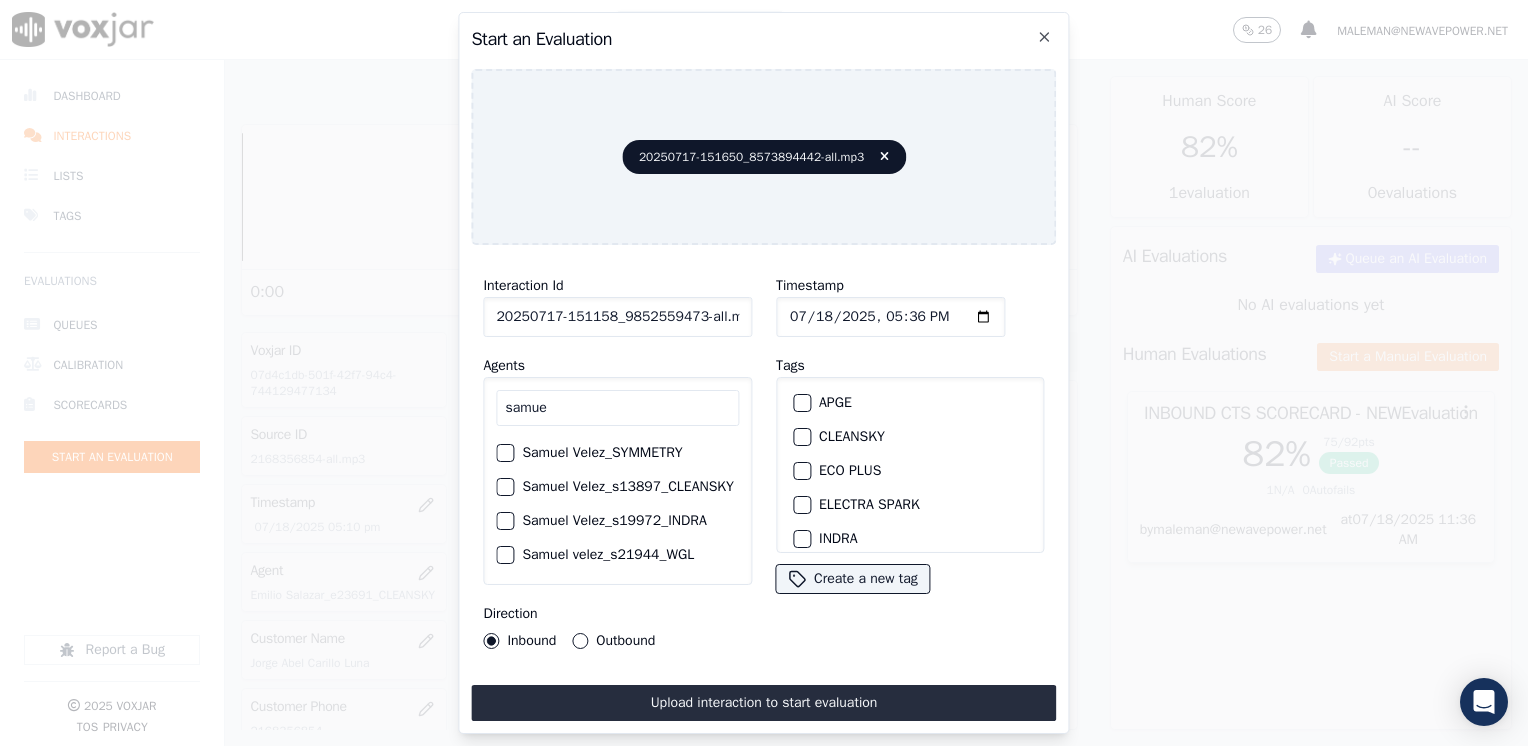 type on "samue" 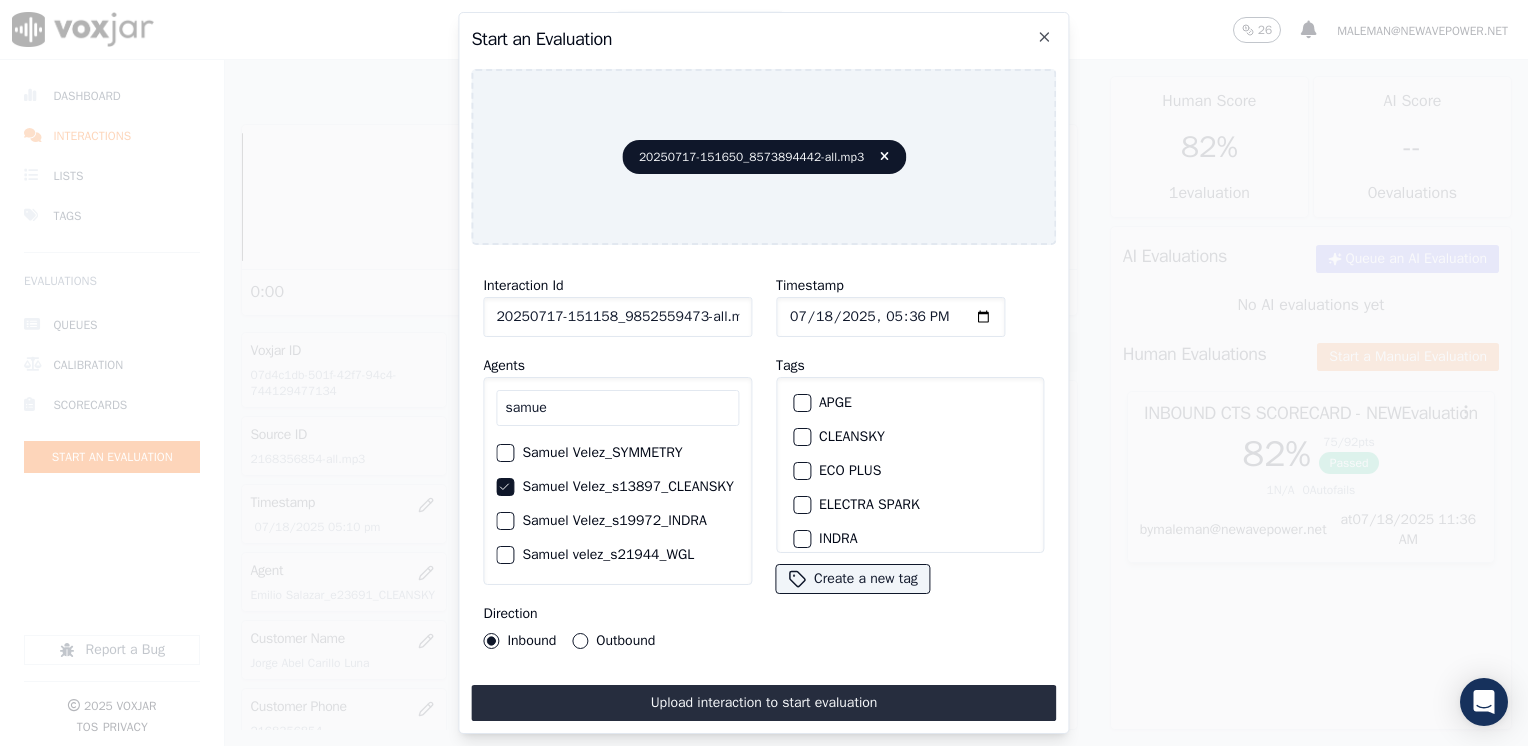 click at bounding box center (801, 437) 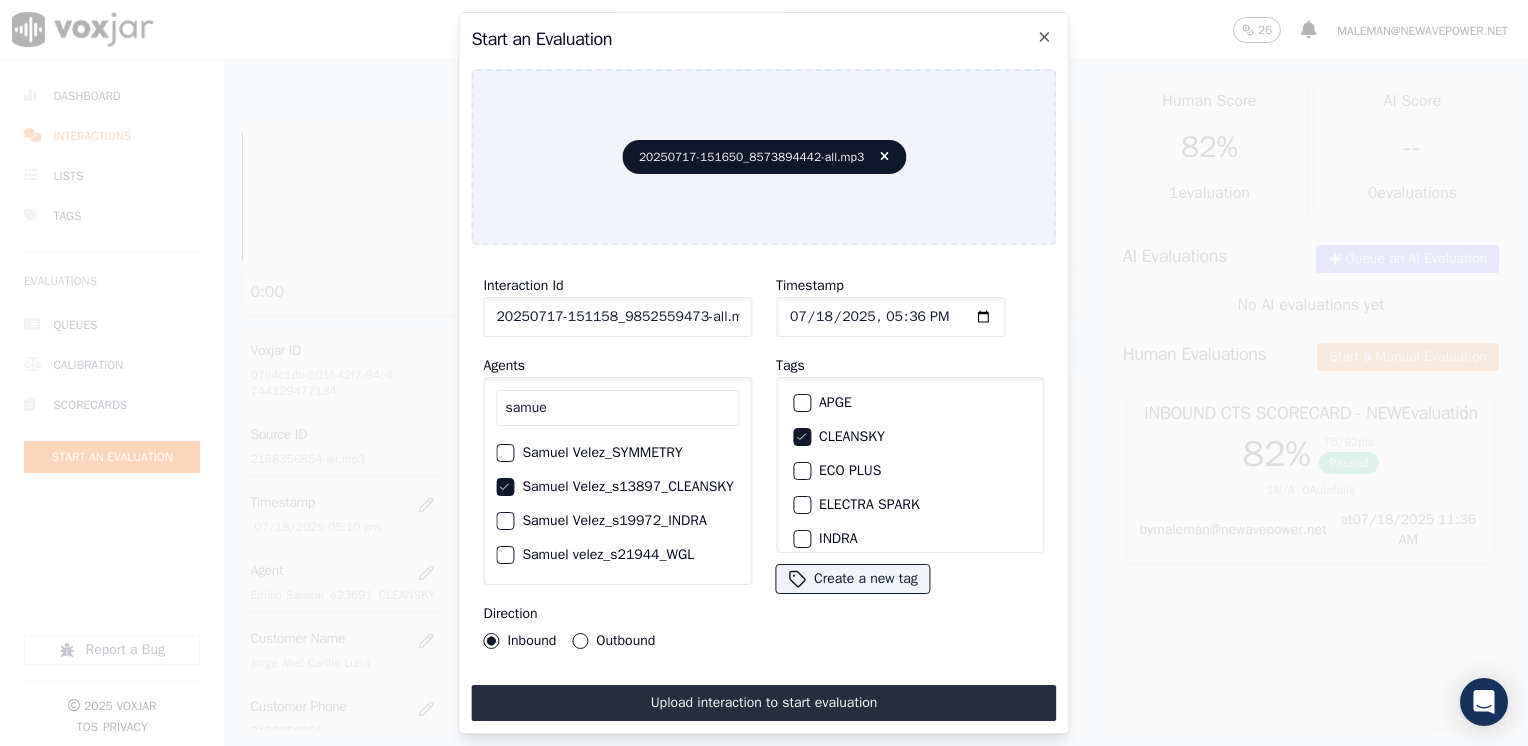 click on "Outbound" at bounding box center (580, 641) 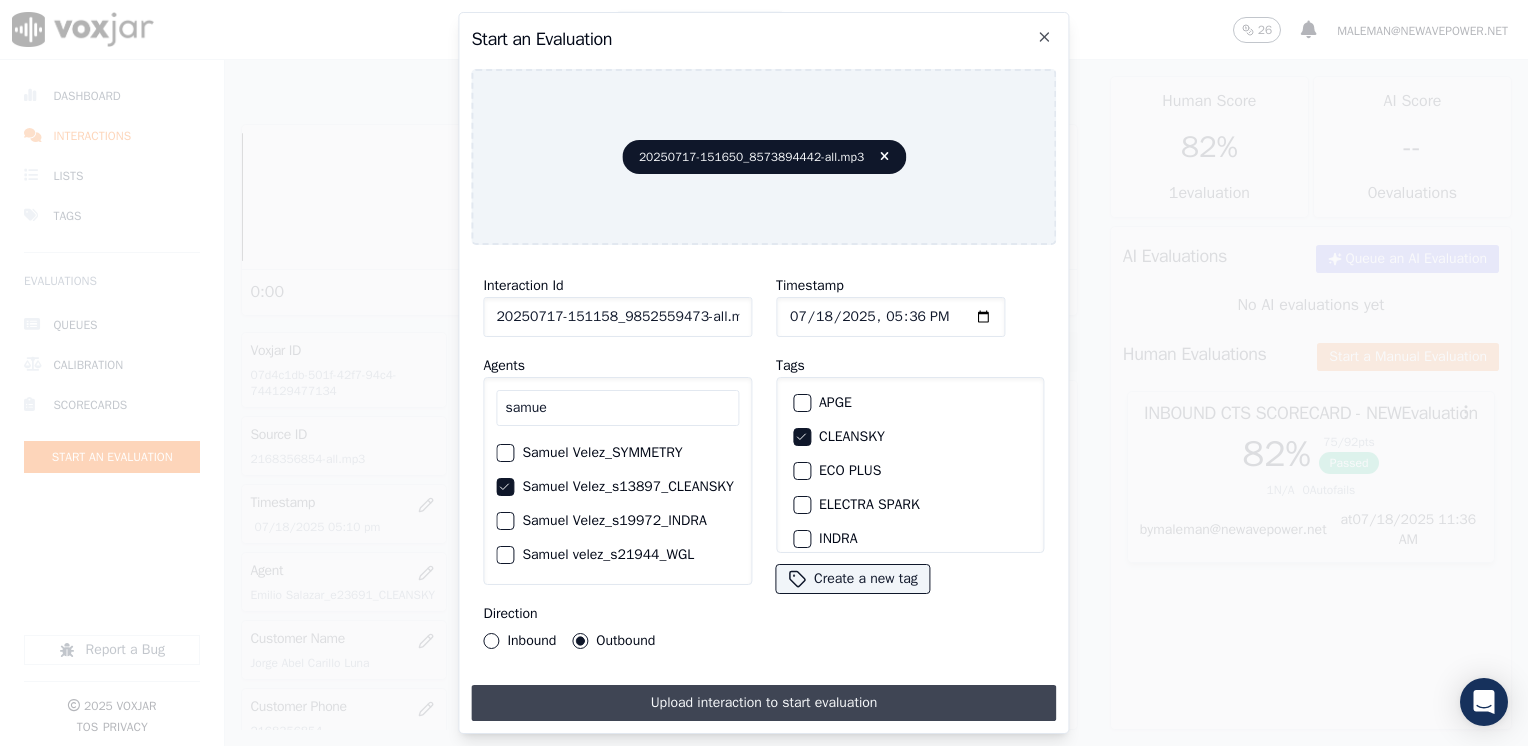 click on "Upload interaction to start evaluation" at bounding box center (763, 703) 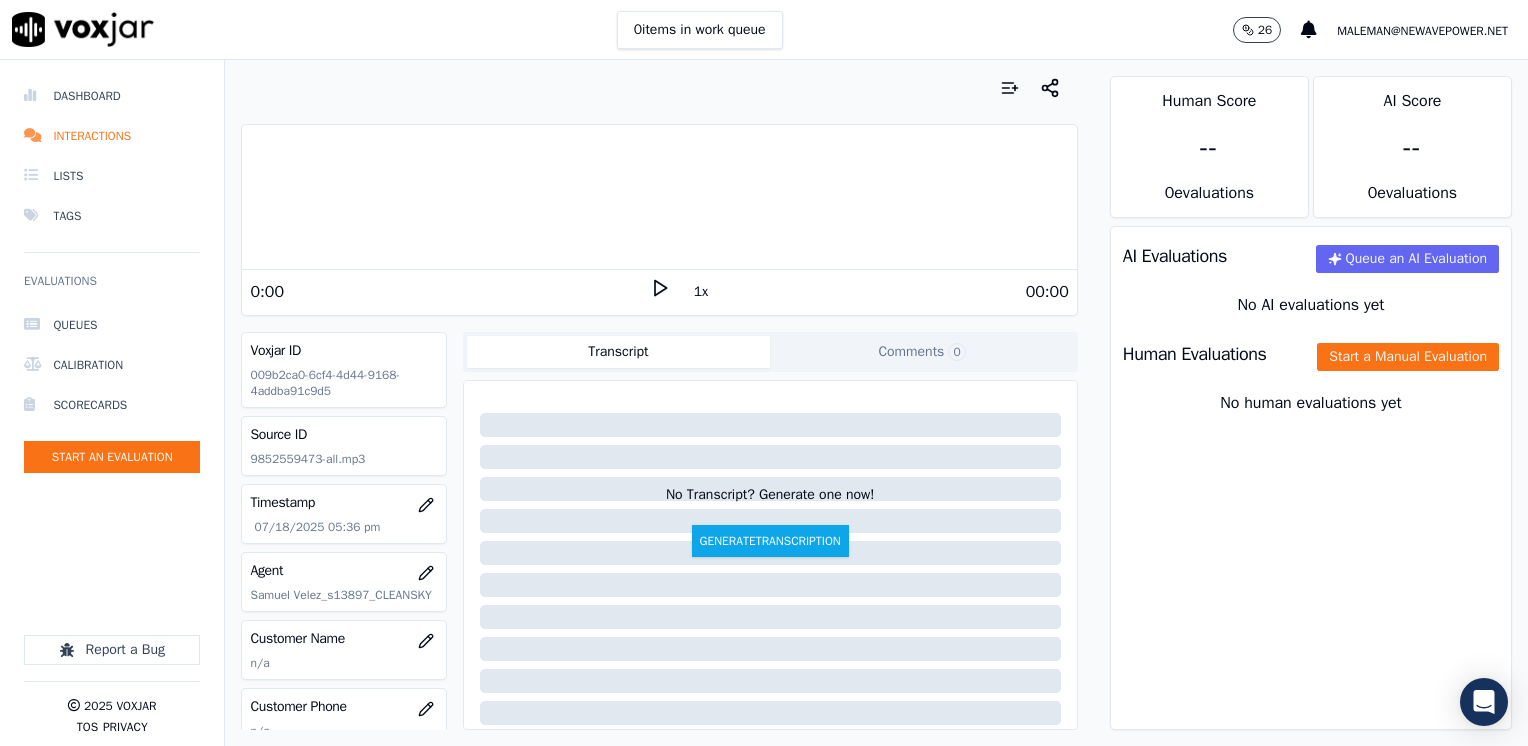 click 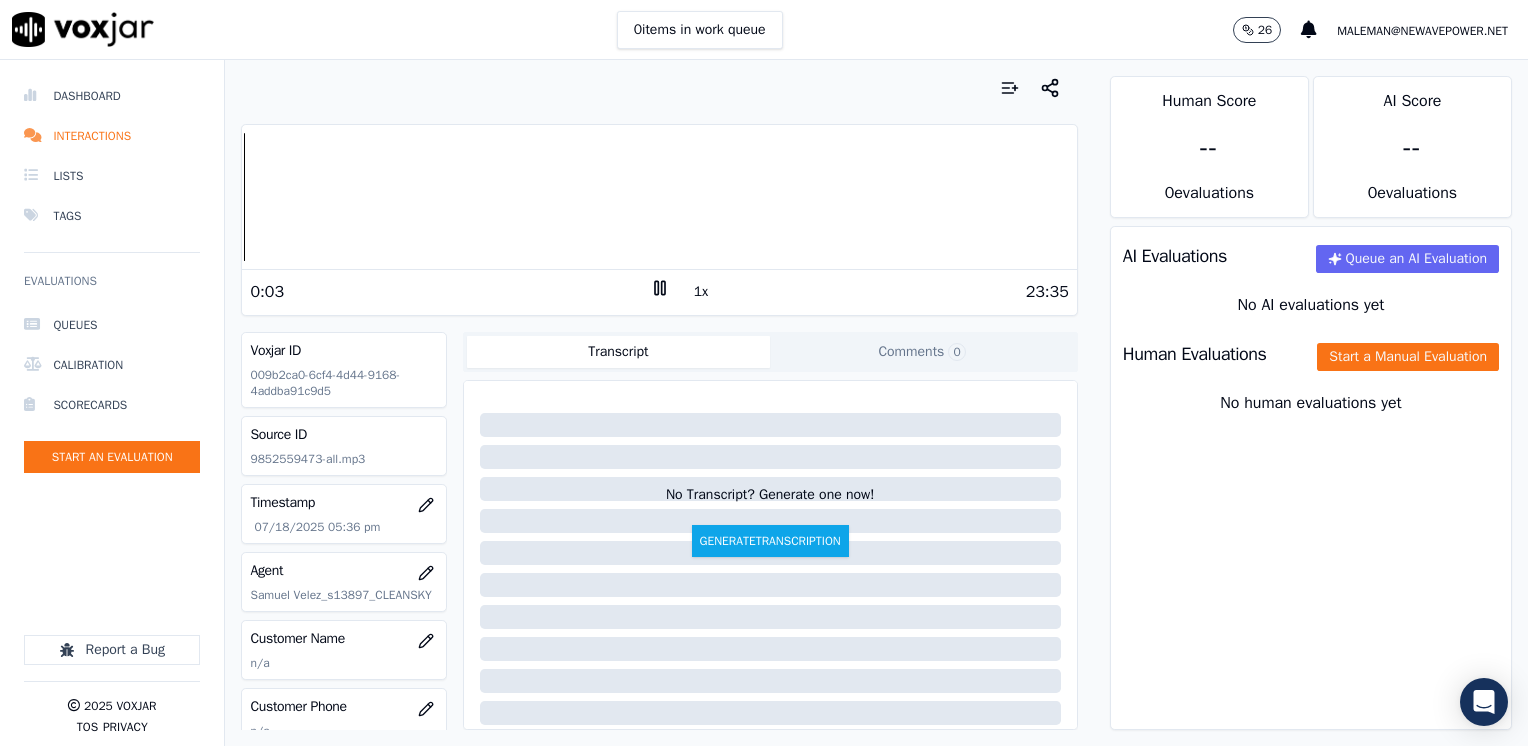 click 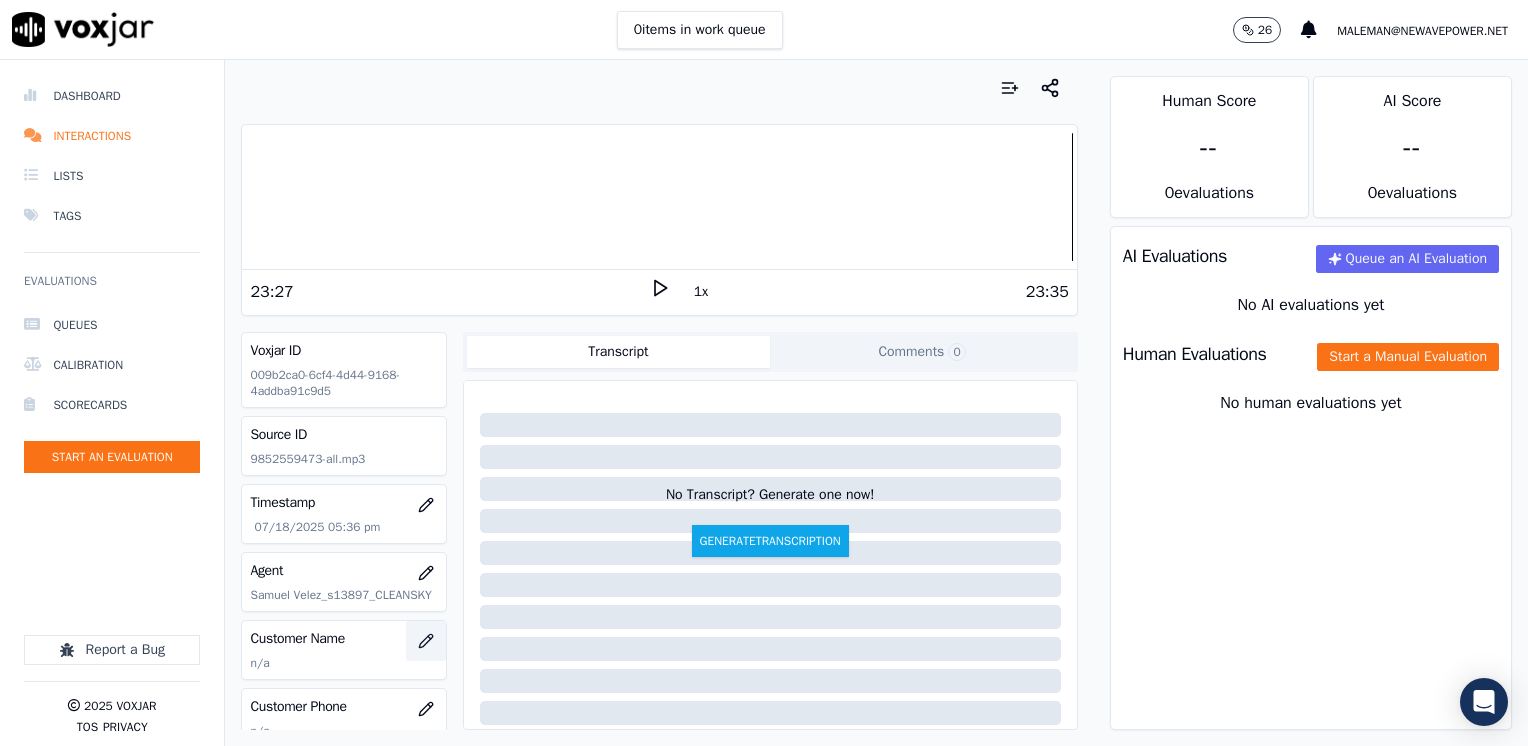 click at bounding box center (426, 641) 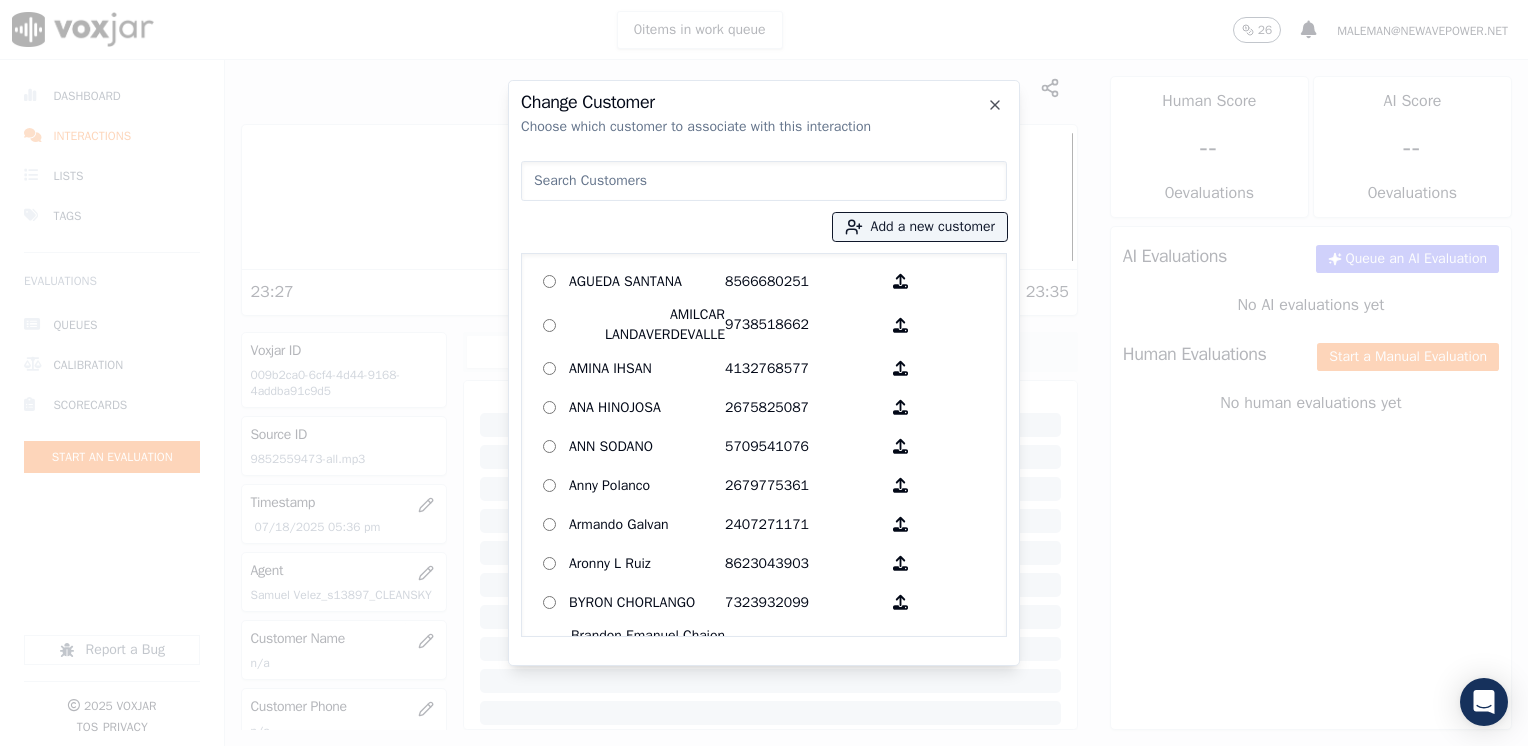 click at bounding box center [764, 181] 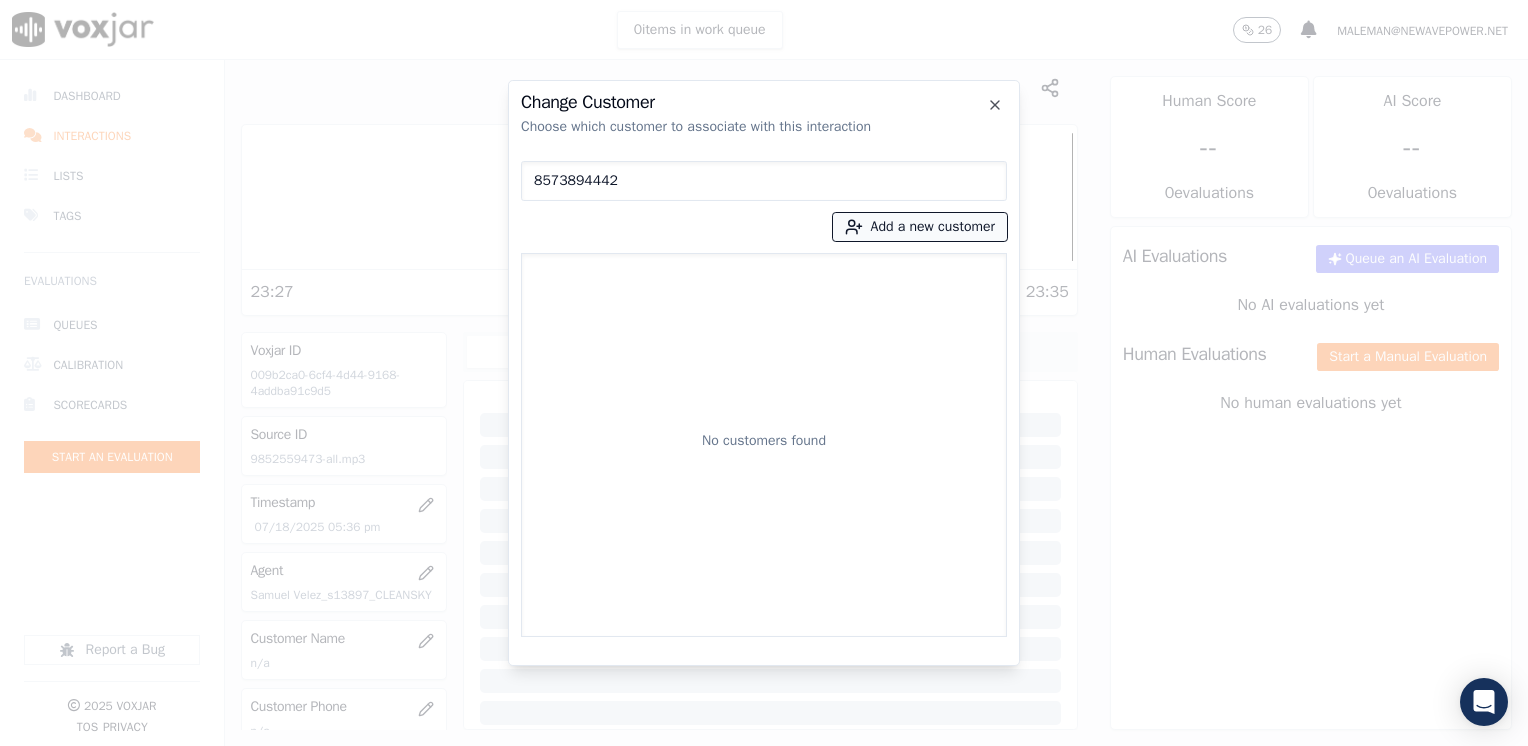 type on "8573894442" 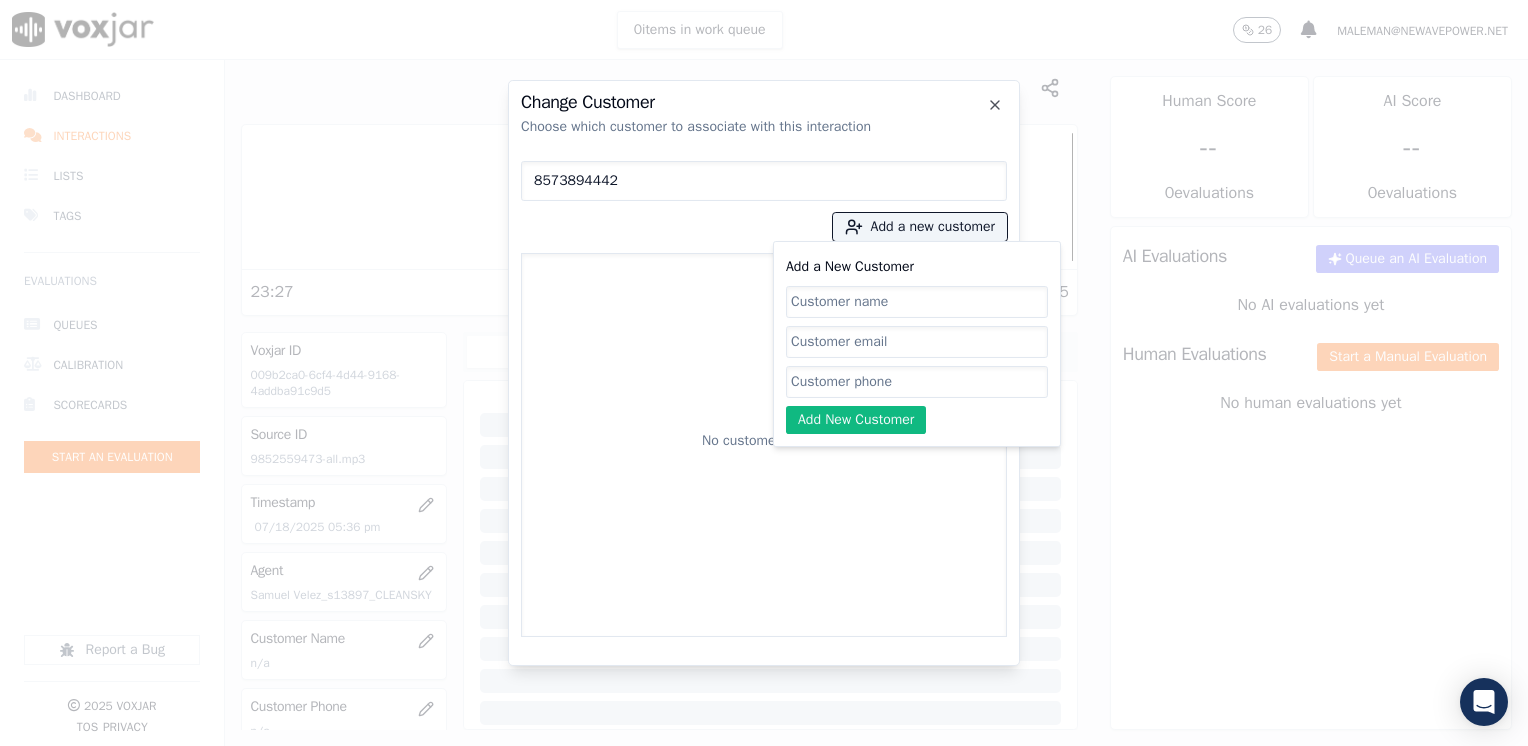 click on "Add a New Customer" 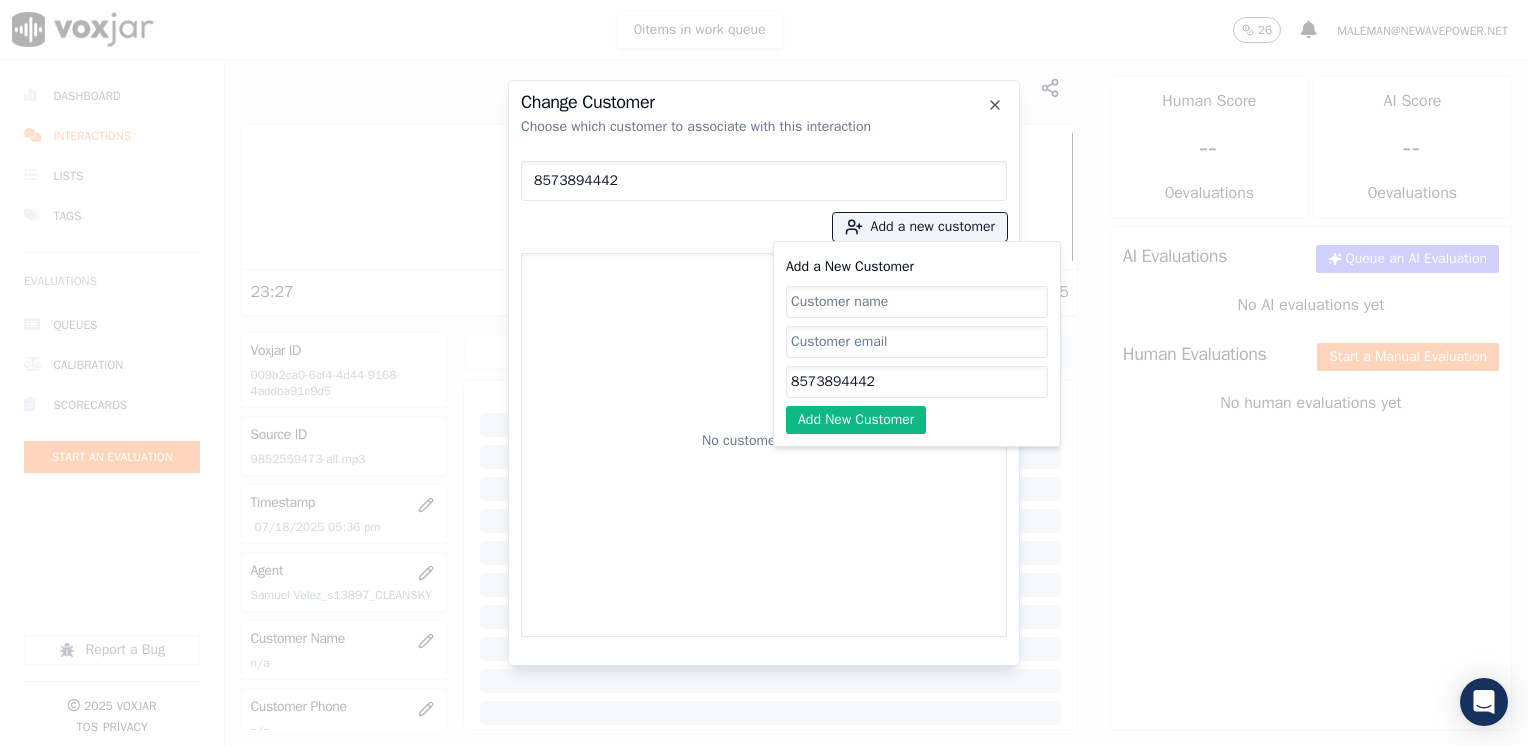 type on "8573894442" 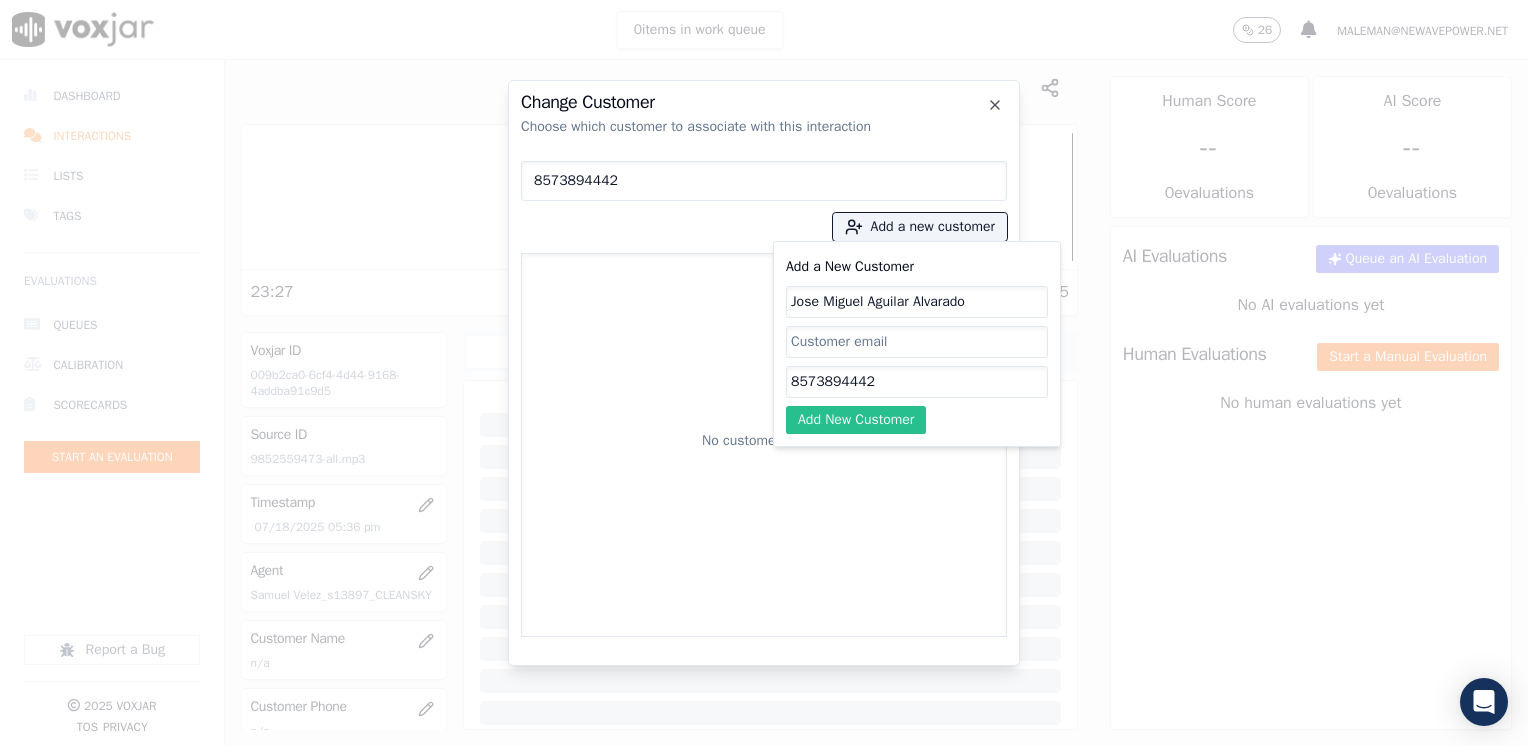 type on "Jose Miguel Aguilar Alvarado" 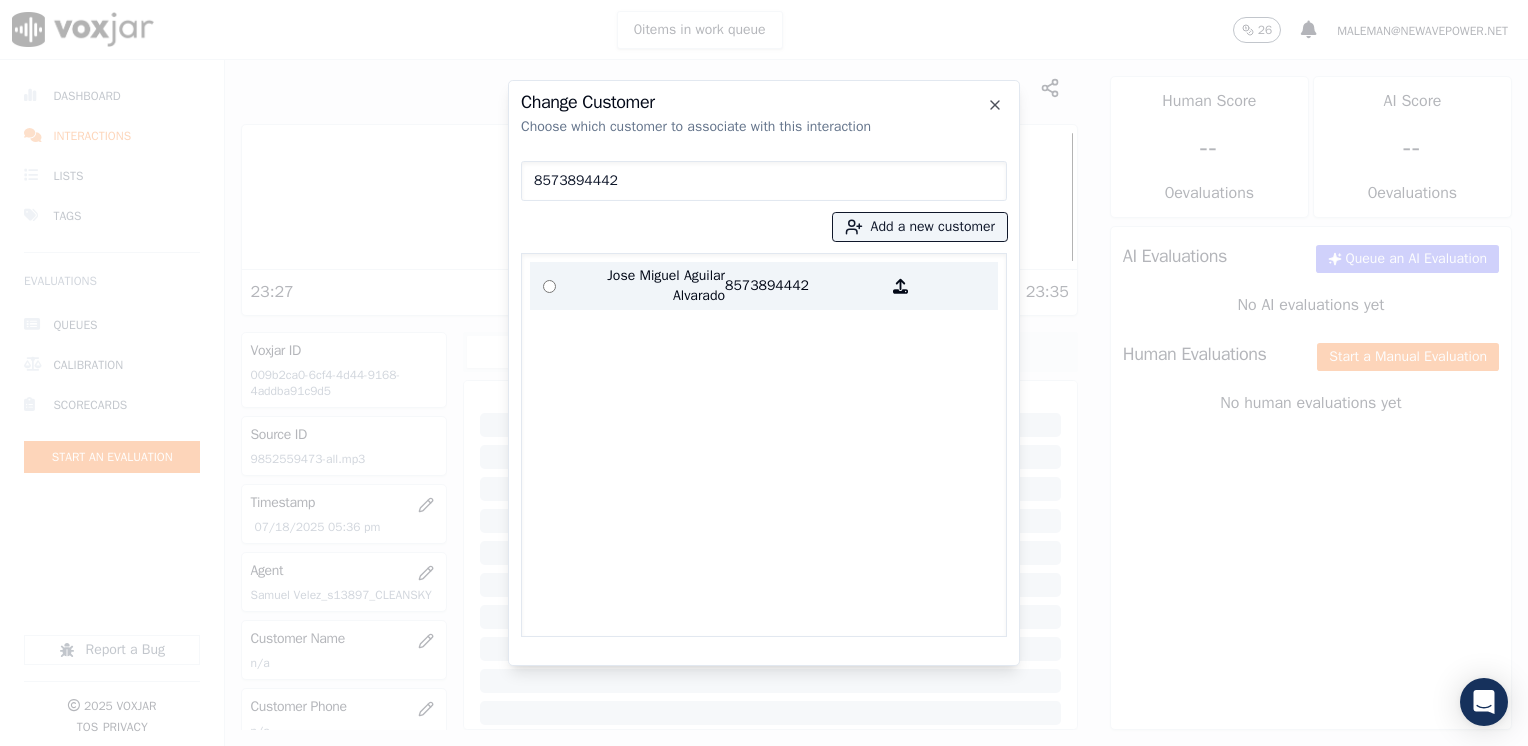 click on "8573894442" at bounding box center [803, 286] 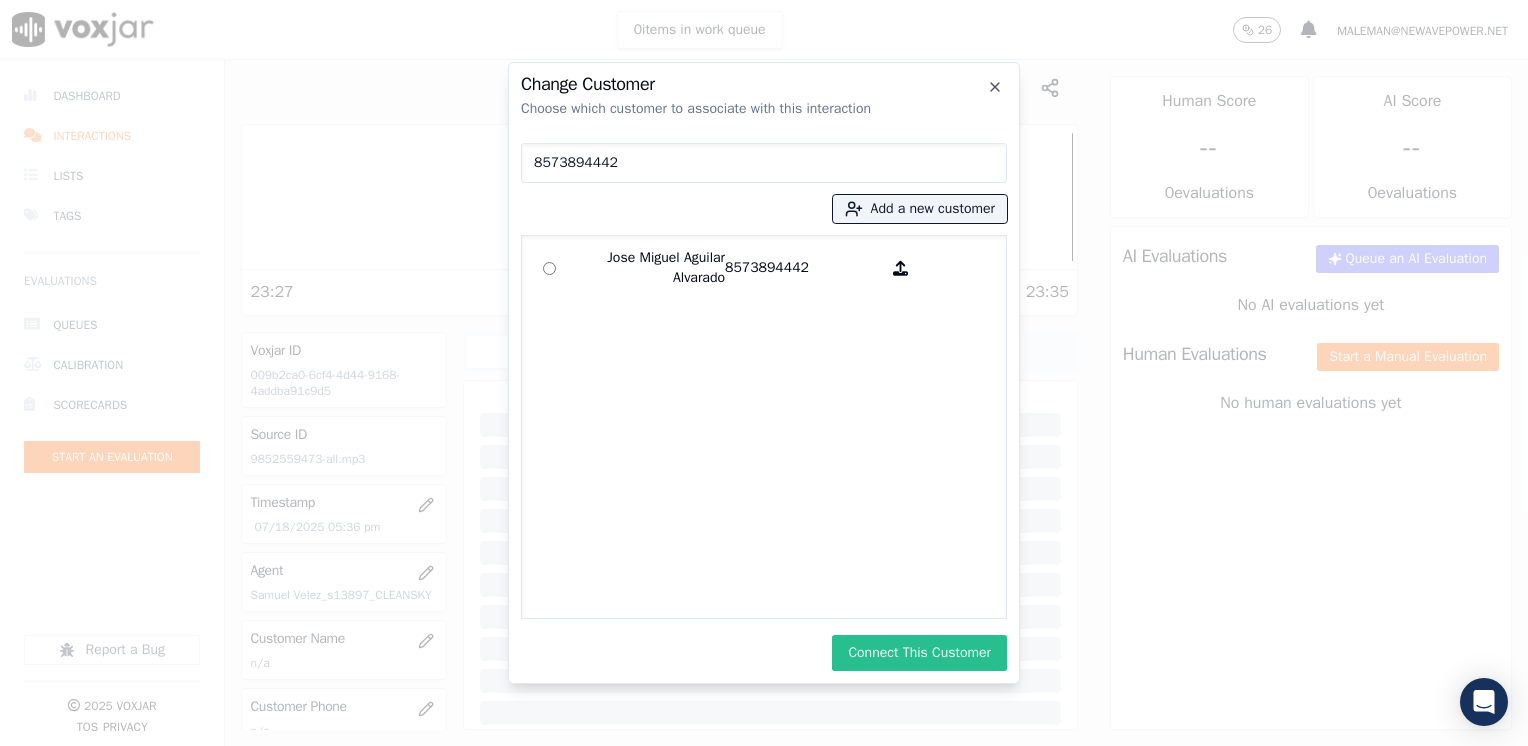 click on "Connect This Customer" at bounding box center (919, 653) 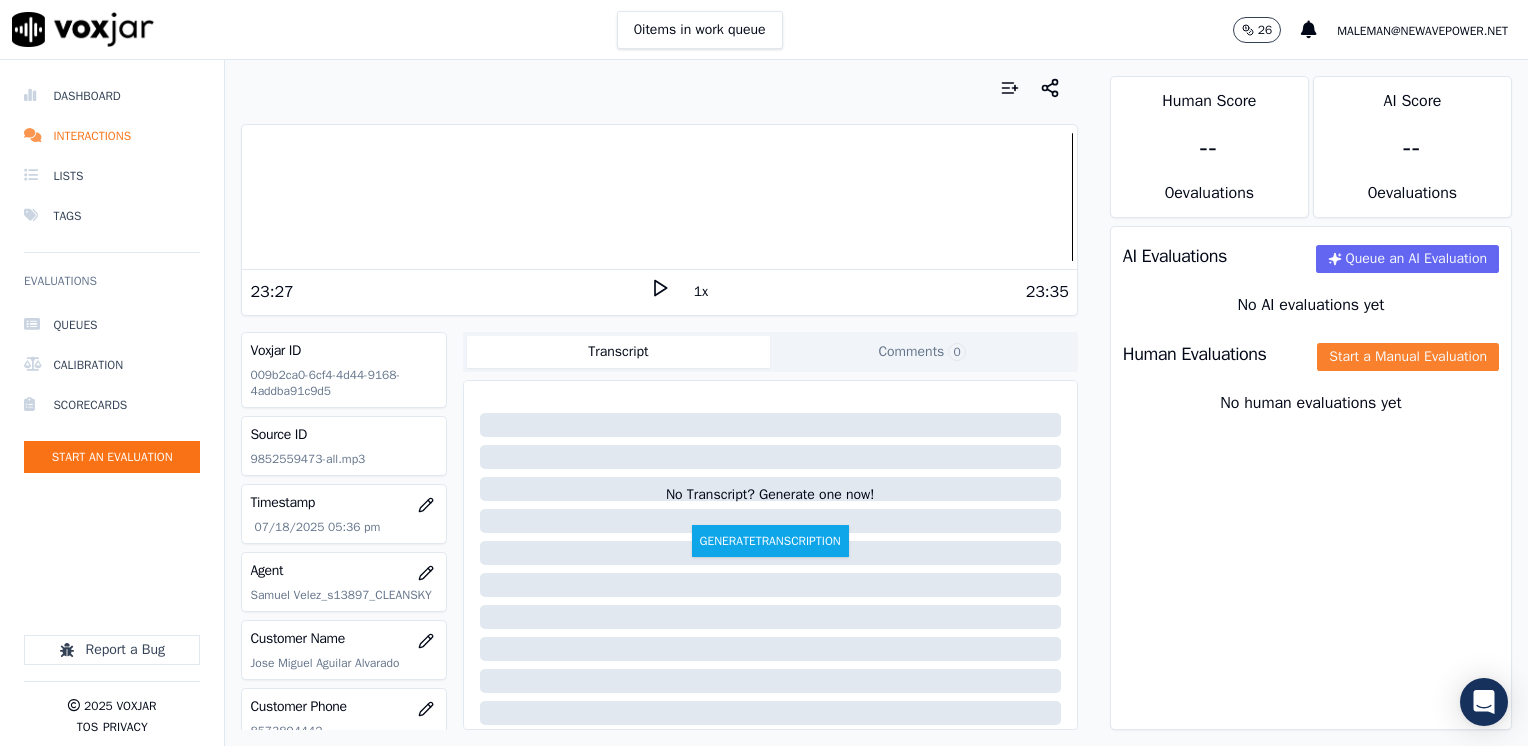 click on "Start a Manual Evaluation" 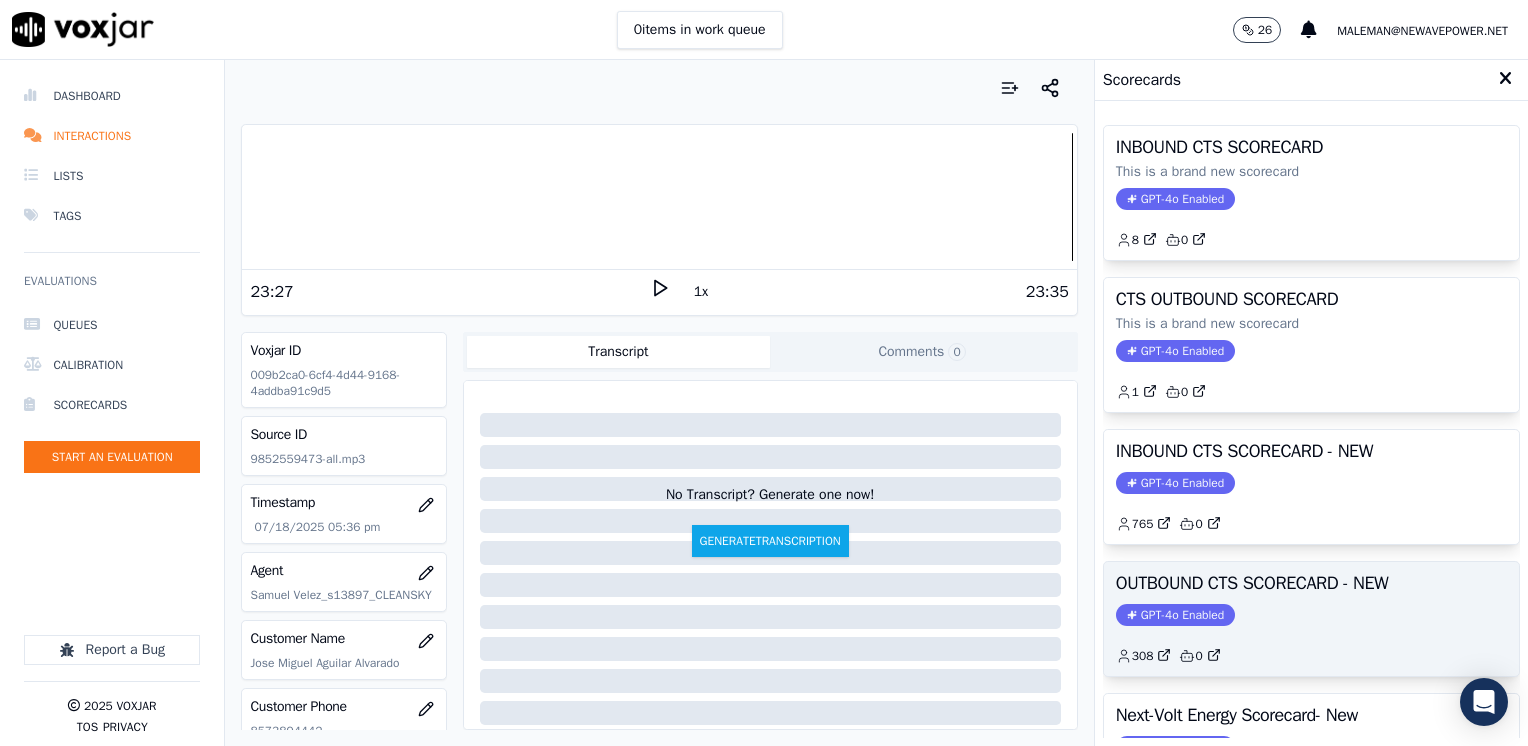click on "GPT-4o Enabled" at bounding box center [1175, 615] 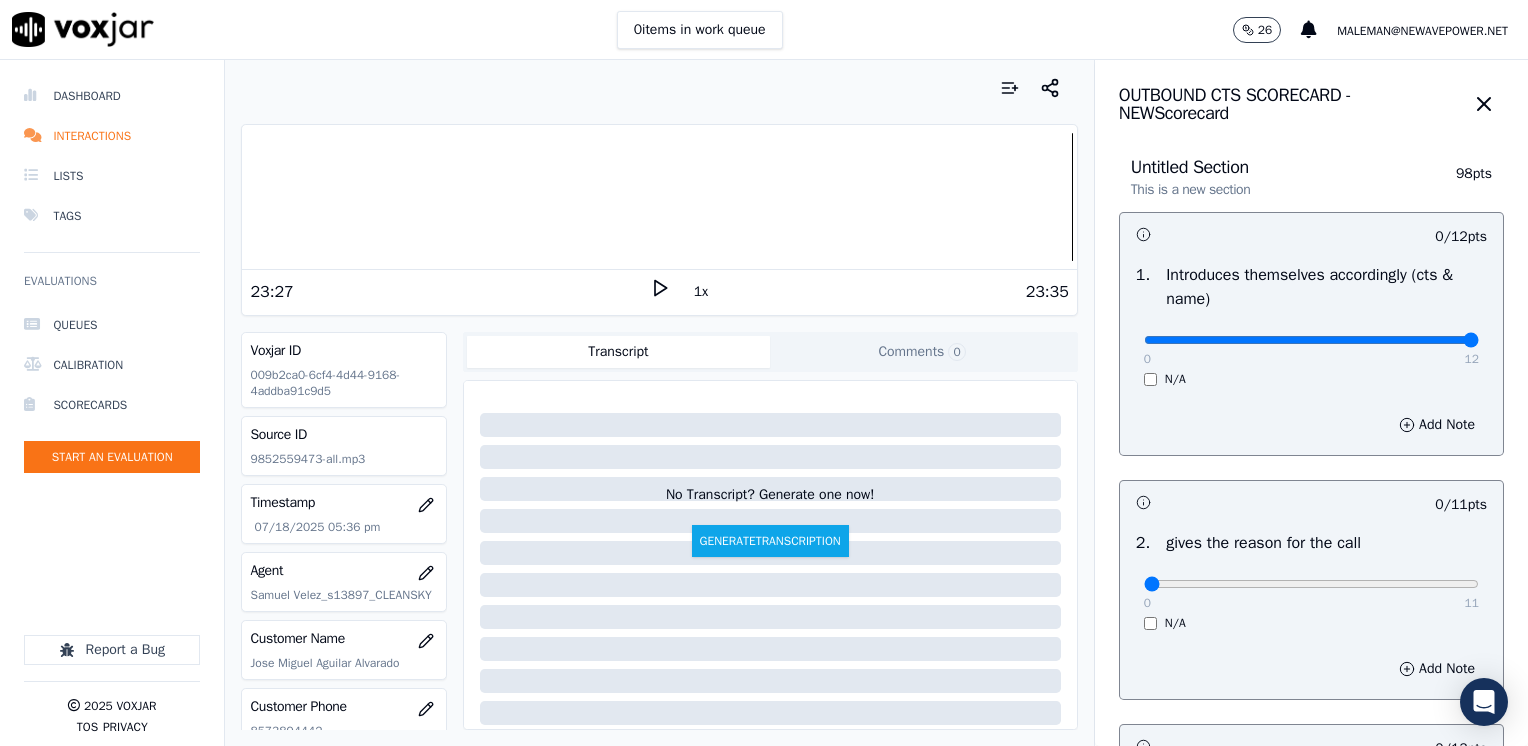 drag, startPoint x: 1134, startPoint y: 344, endPoint x: 1524, endPoint y: 344, distance: 390 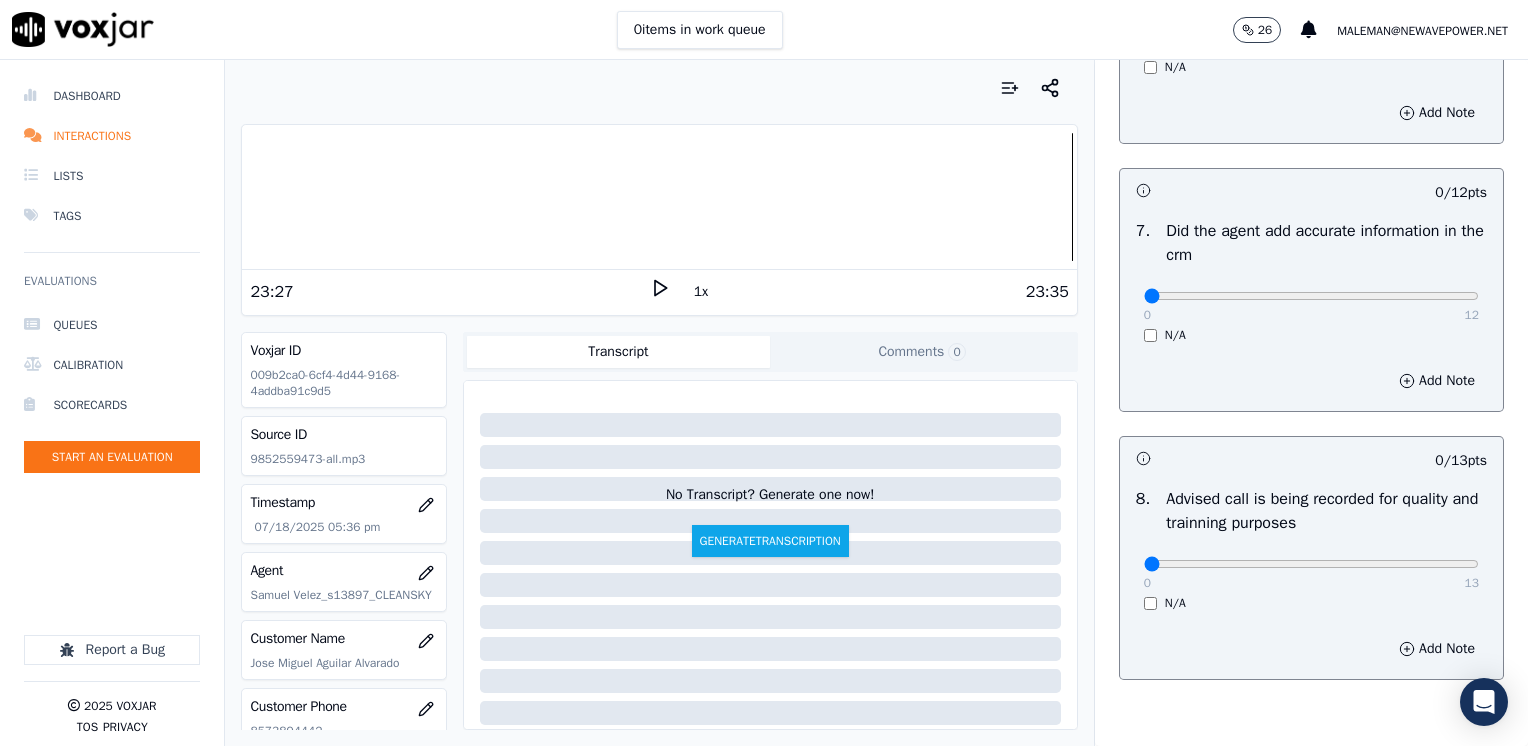scroll, scrollTop: 1748, scrollLeft: 0, axis: vertical 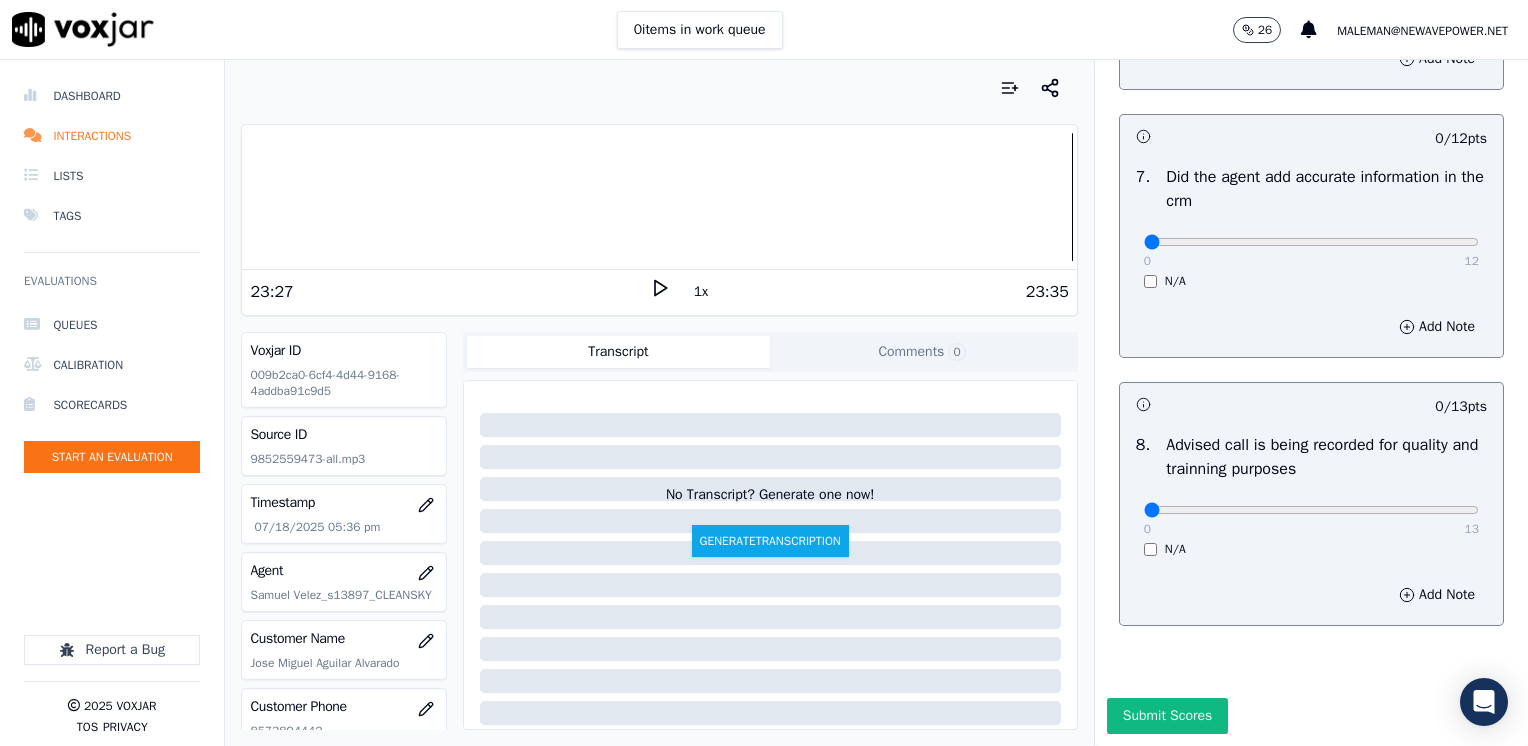 click on "0   13" at bounding box center (1311, 509) 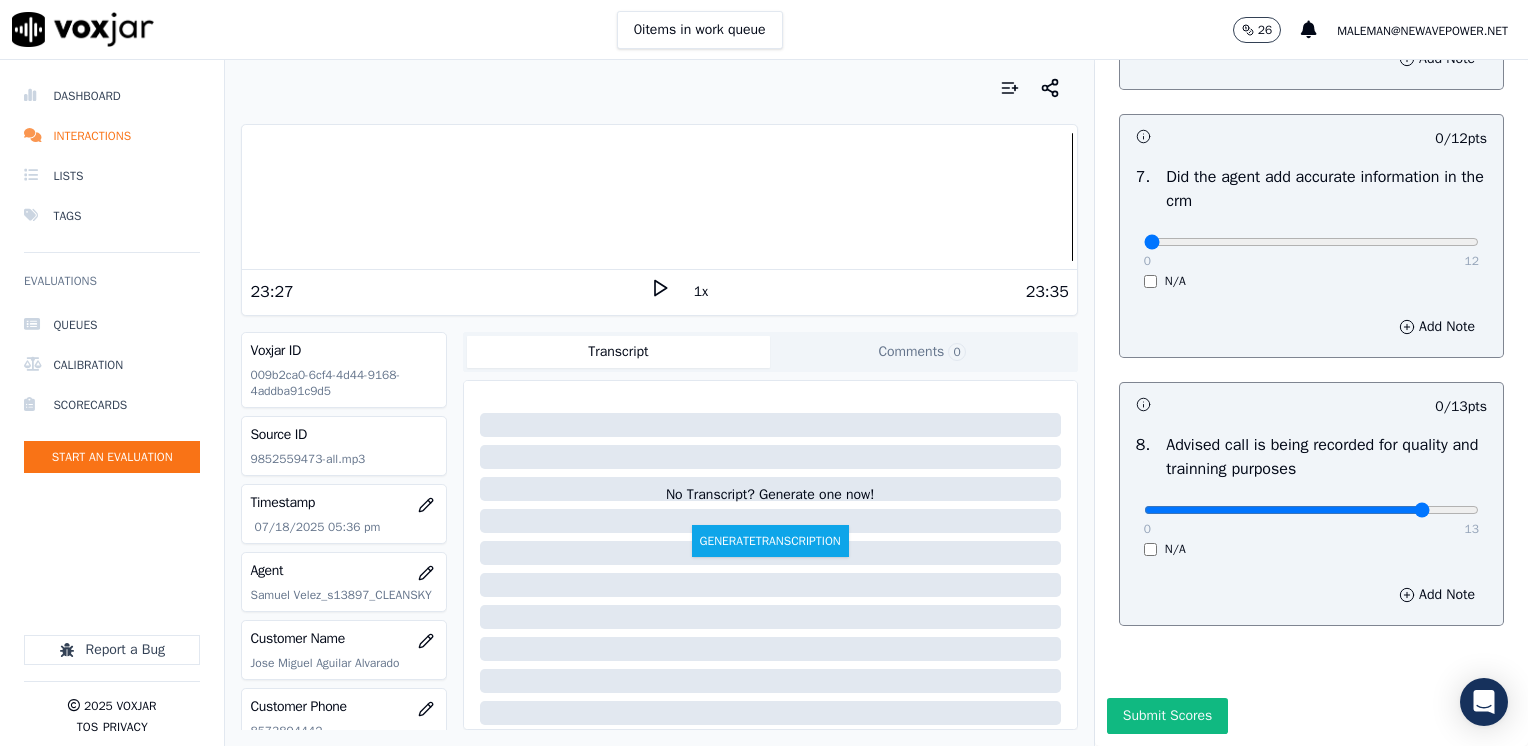click at bounding box center (1311, -1366) 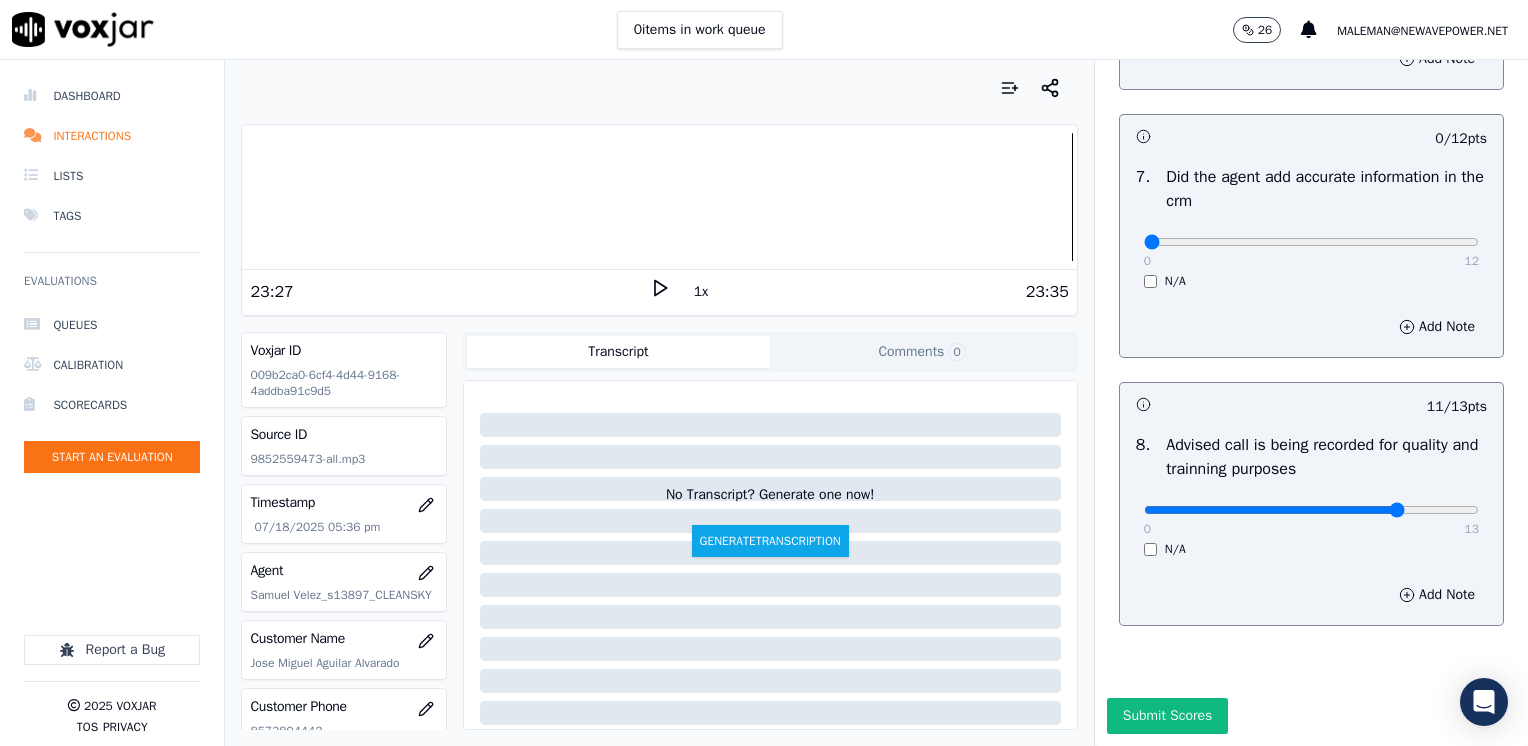 type on "10" 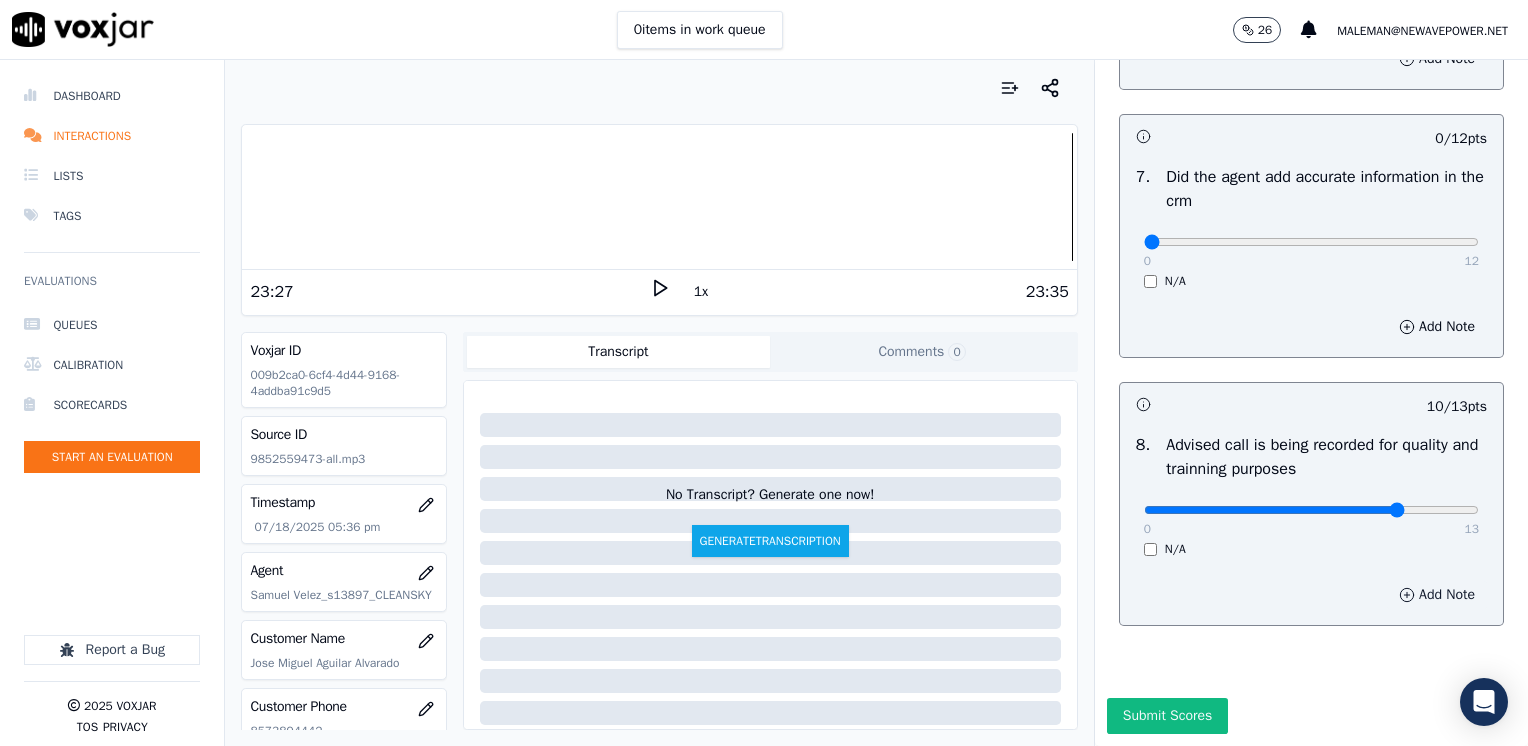 click on "Add Note" at bounding box center [1437, 595] 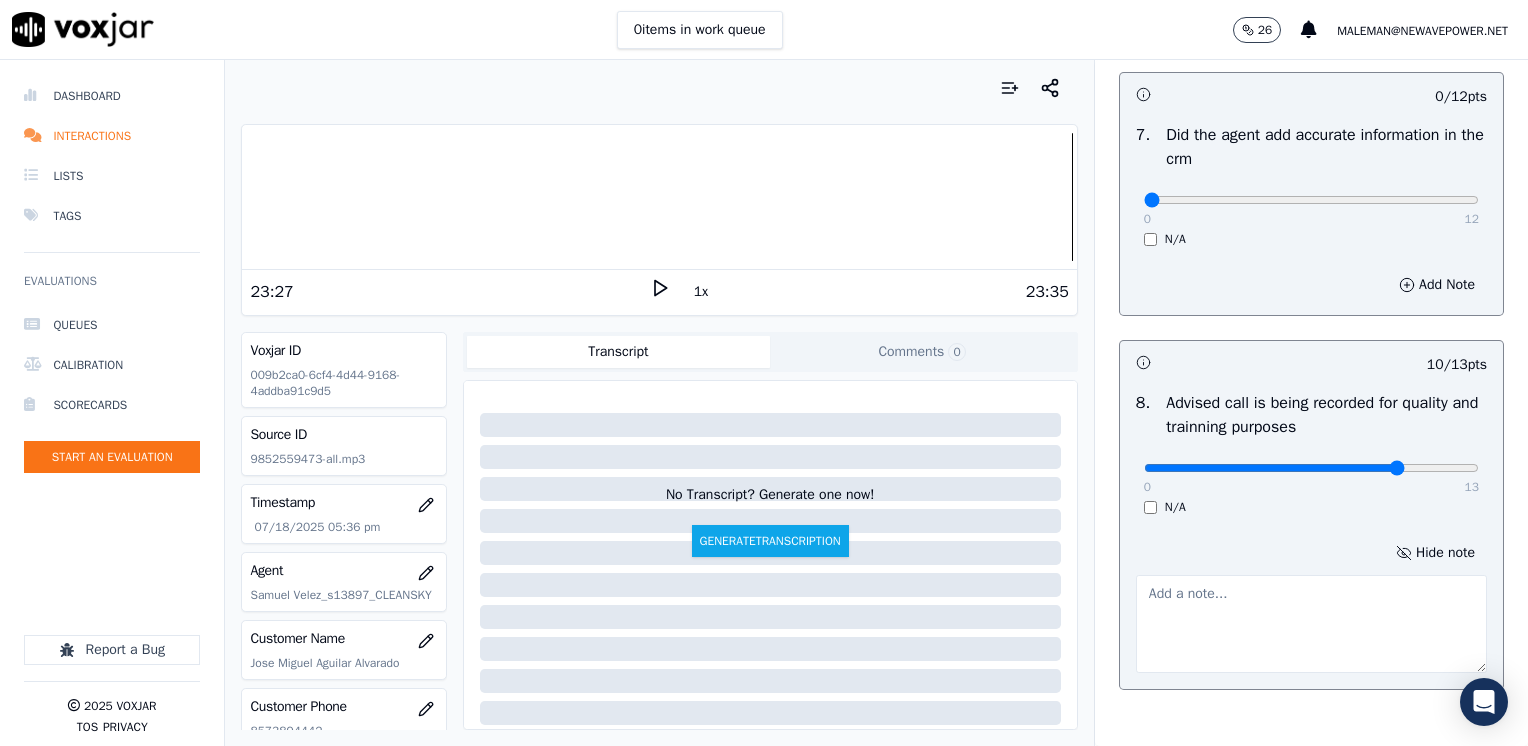 click at bounding box center (1311, 624) 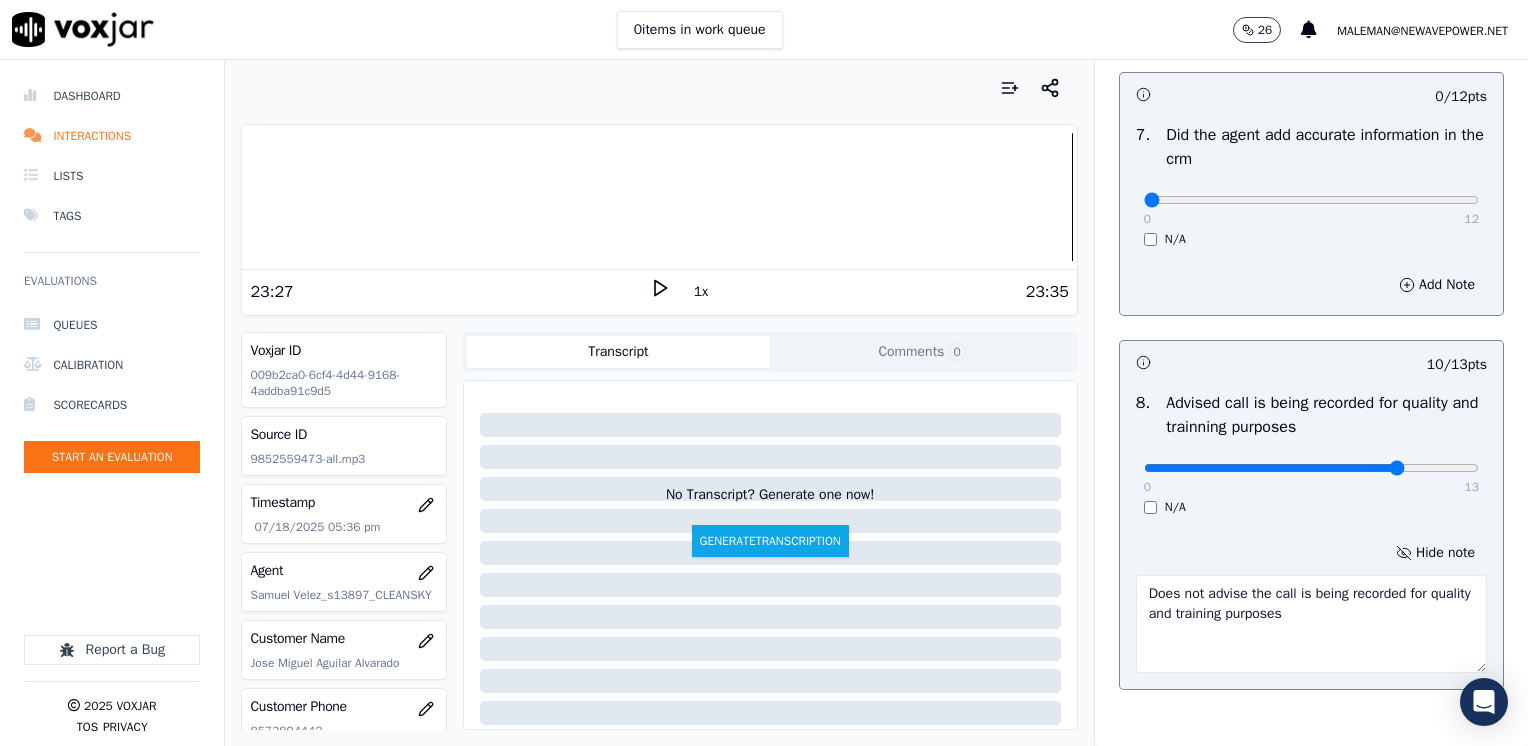 type on "Does not advise the call is being recorded for quality and training purposes" 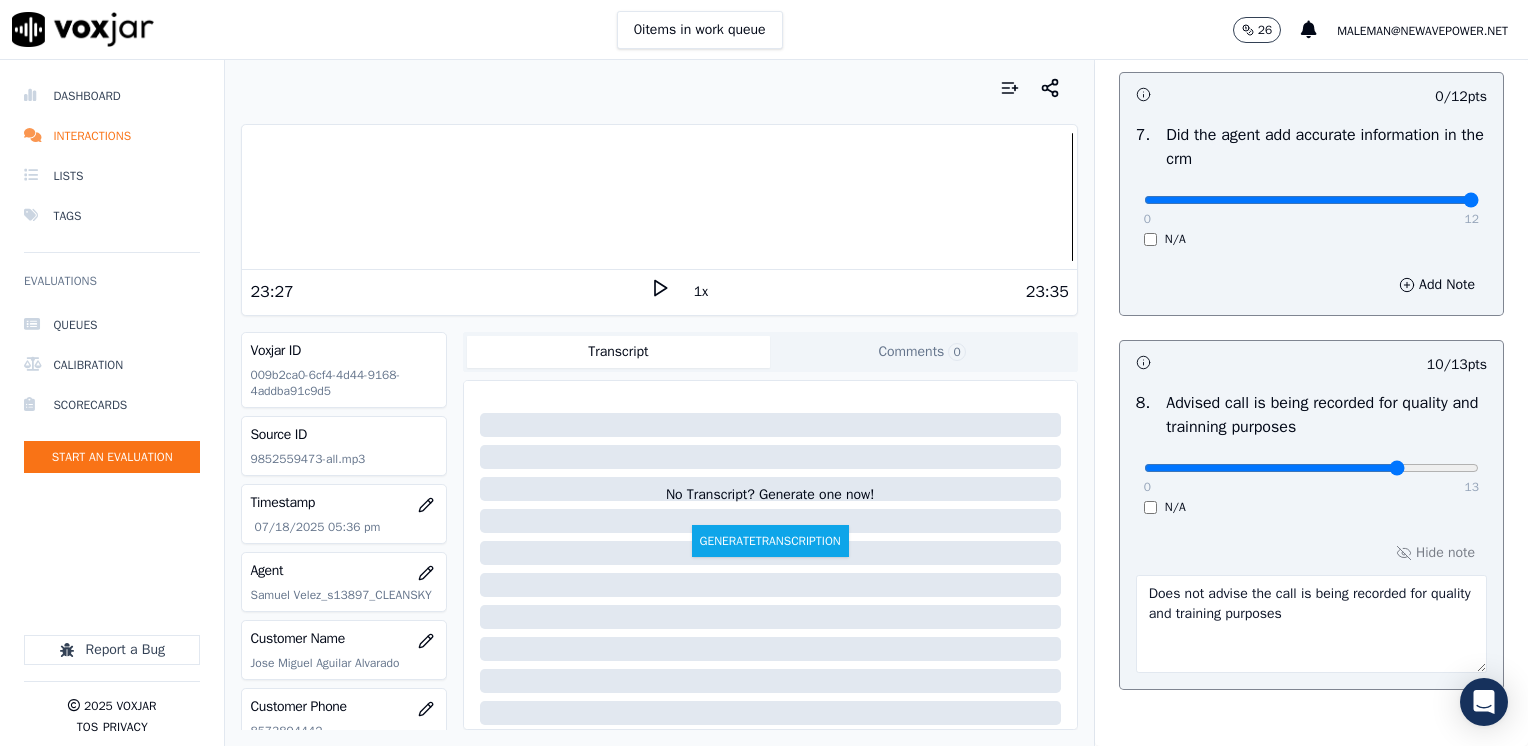 drag, startPoint x: 1139, startPoint y: 194, endPoint x: 1503, endPoint y: 188, distance: 364.04944 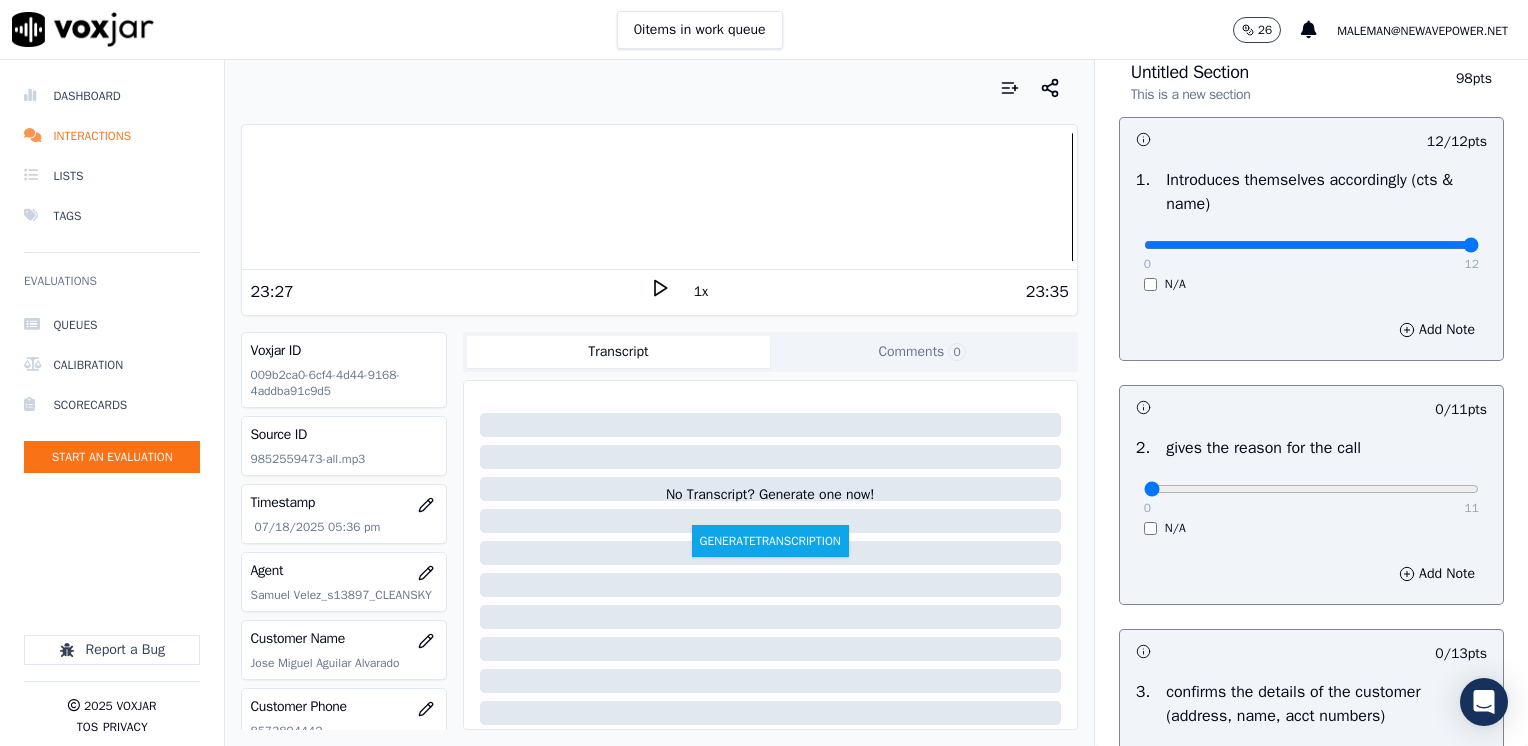 scroll, scrollTop: 300, scrollLeft: 0, axis: vertical 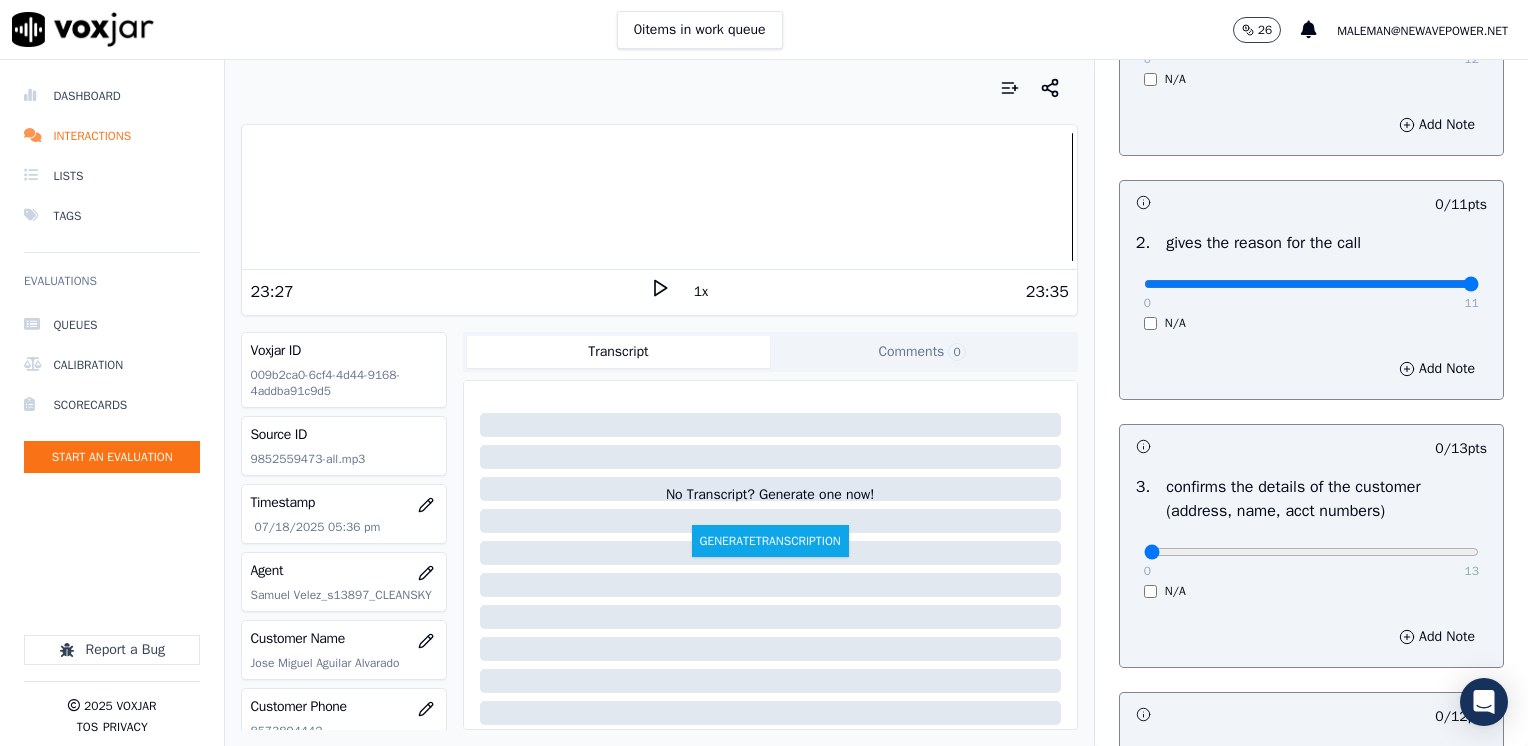 drag, startPoint x: 1131, startPoint y: 287, endPoint x: 1531, endPoint y: 295, distance: 400.08 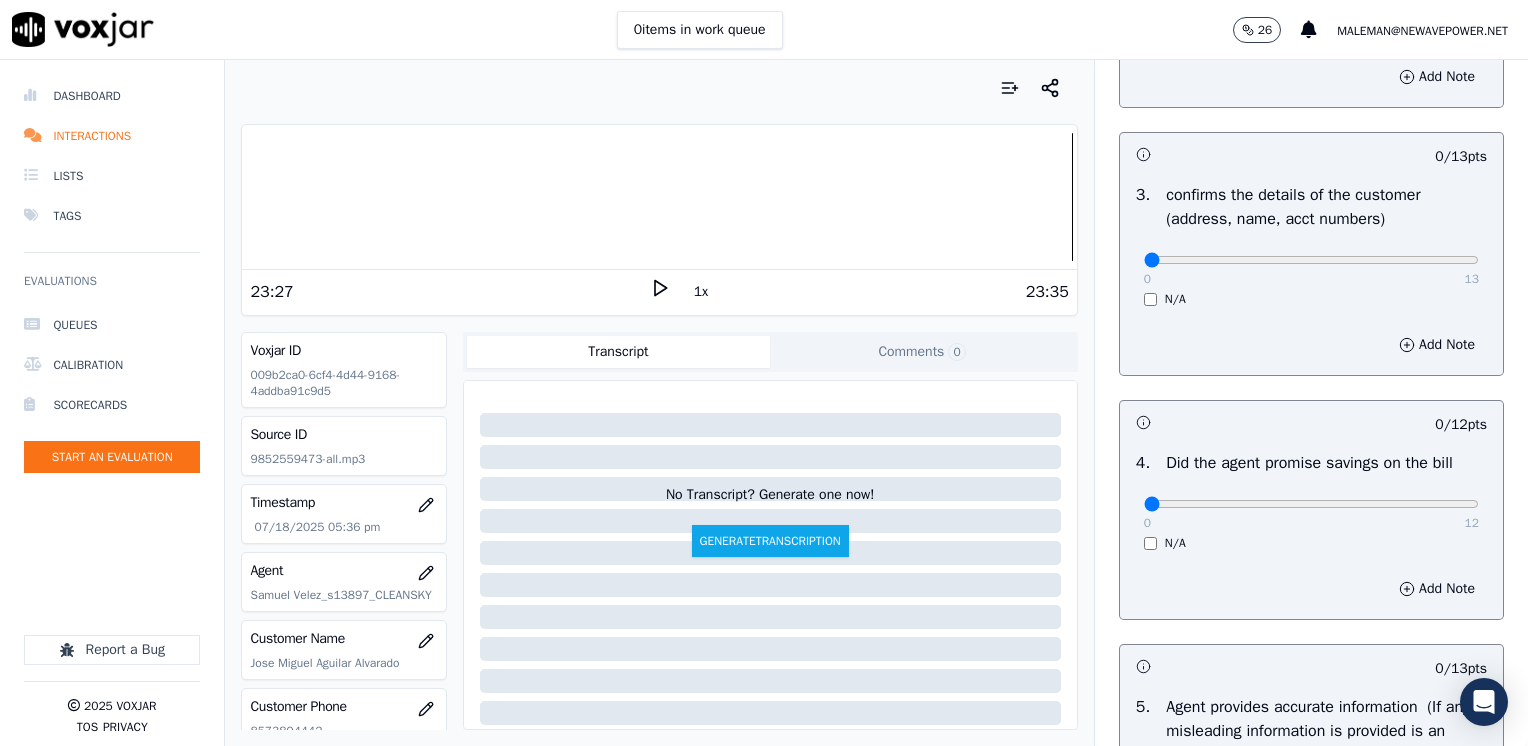 scroll, scrollTop: 600, scrollLeft: 0, axis: vertical 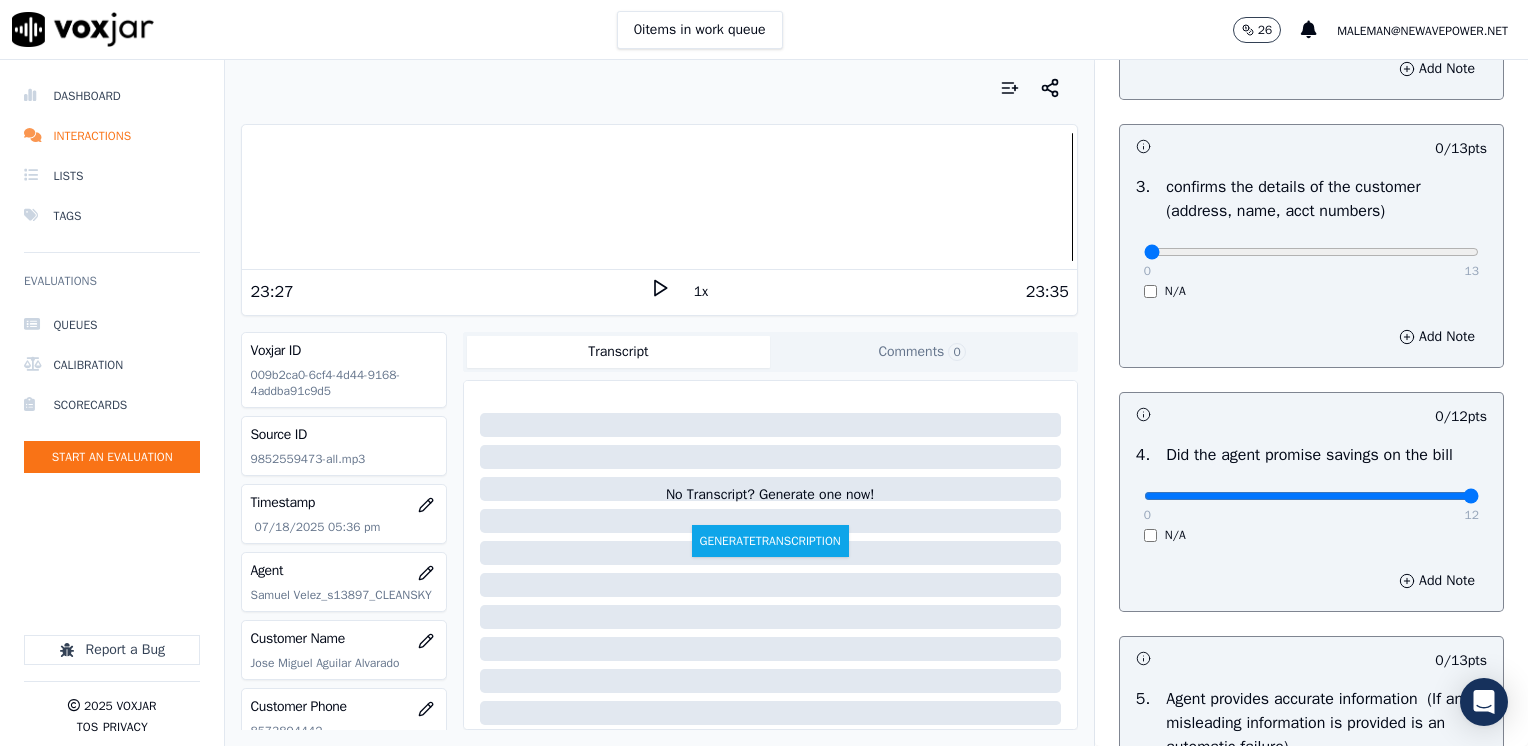 drag, startPoint x: 1130, startPoint y: 500, endPoint x: 1531, endPoint y: 517, distance: 401.3602 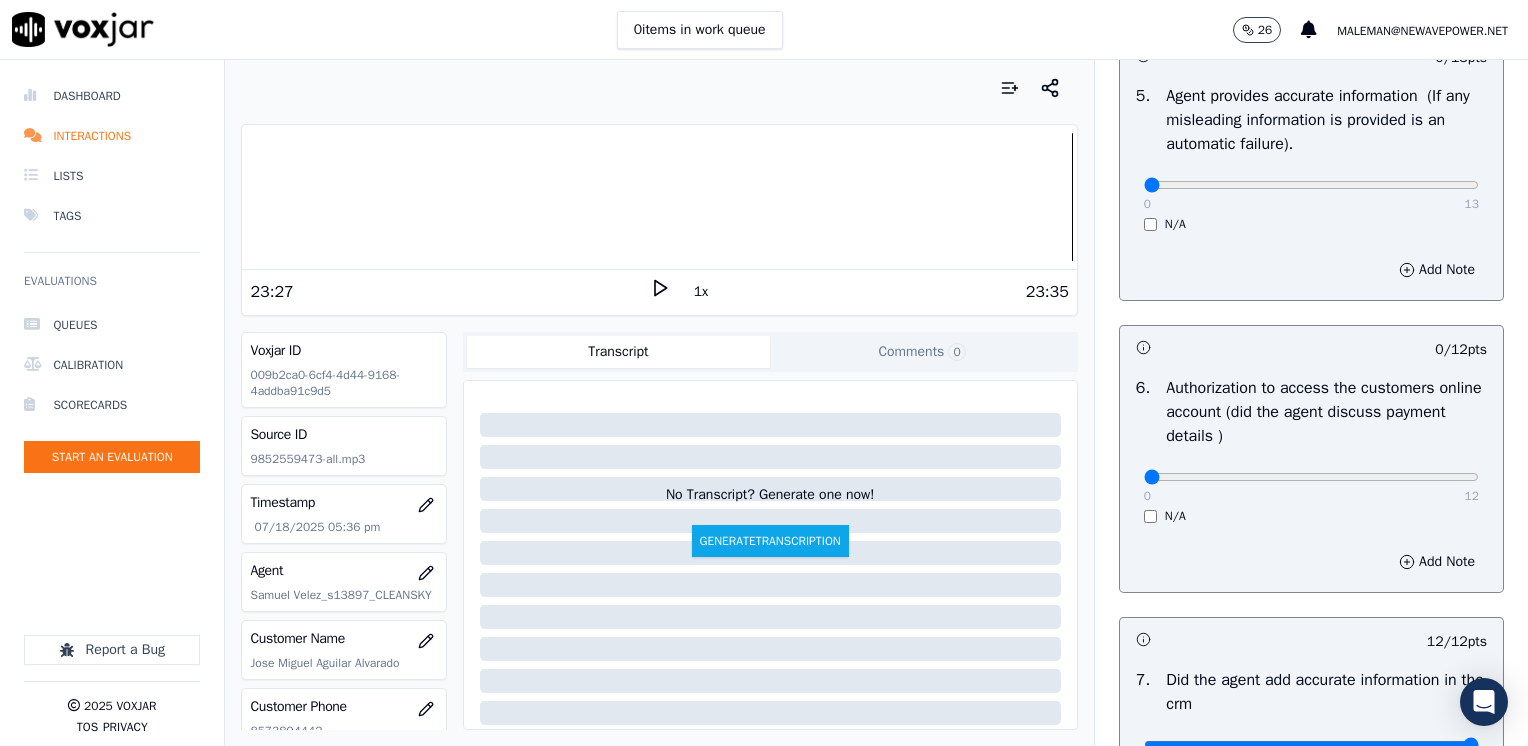 scroll, scrollTop: 1153, scrollLeft: 0, axis: vertical 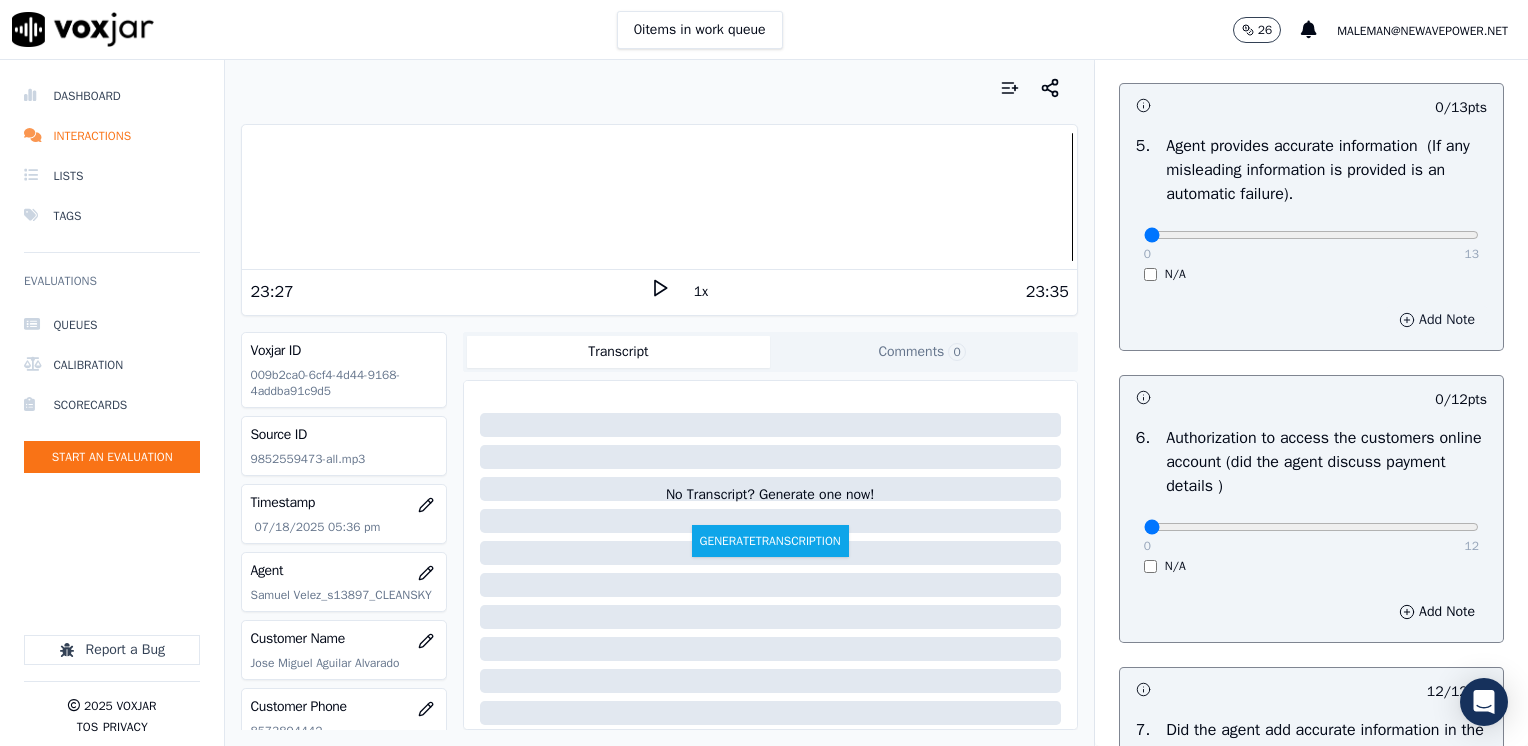 click on "Add Note" at bounding box center (1437, 320) 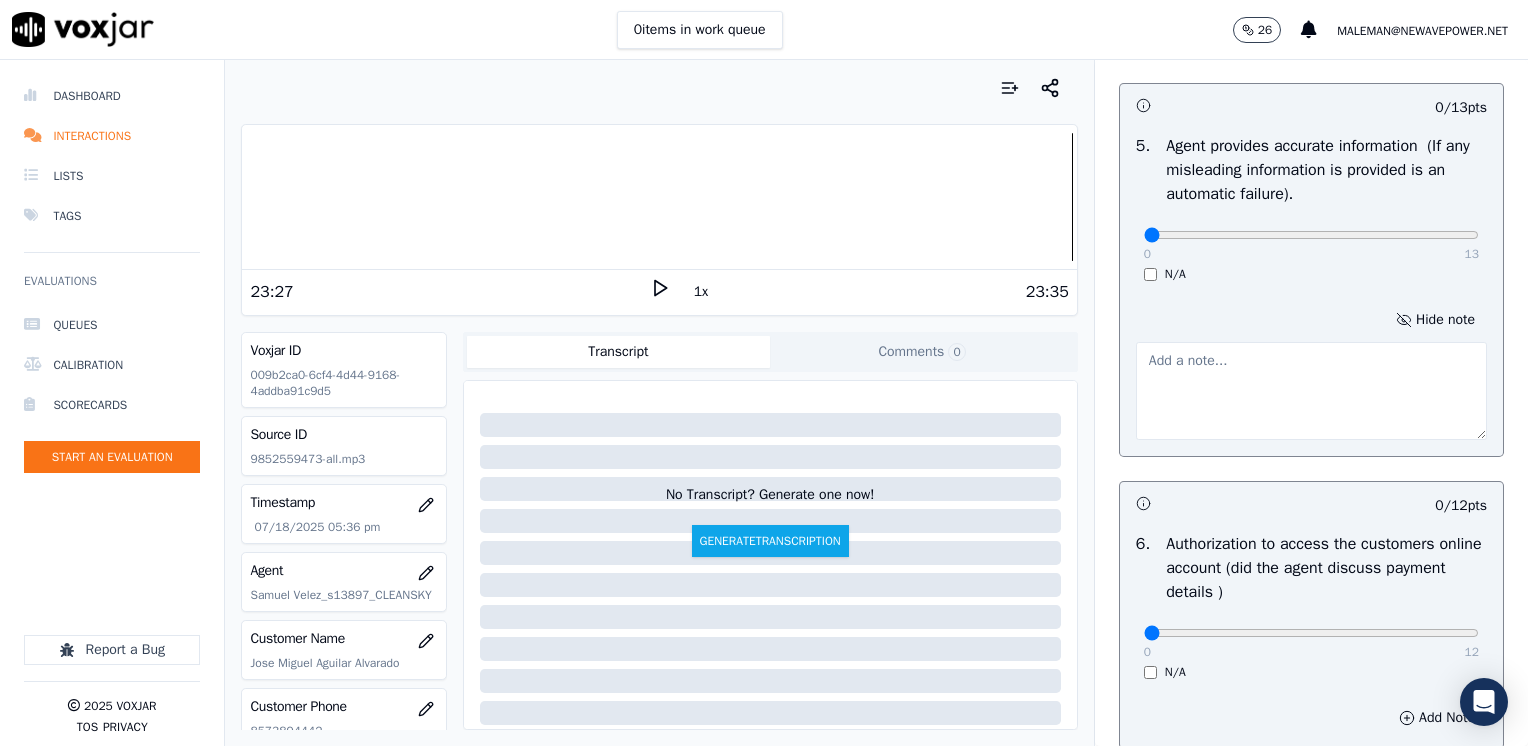 click at bounding box center [1311, 391] 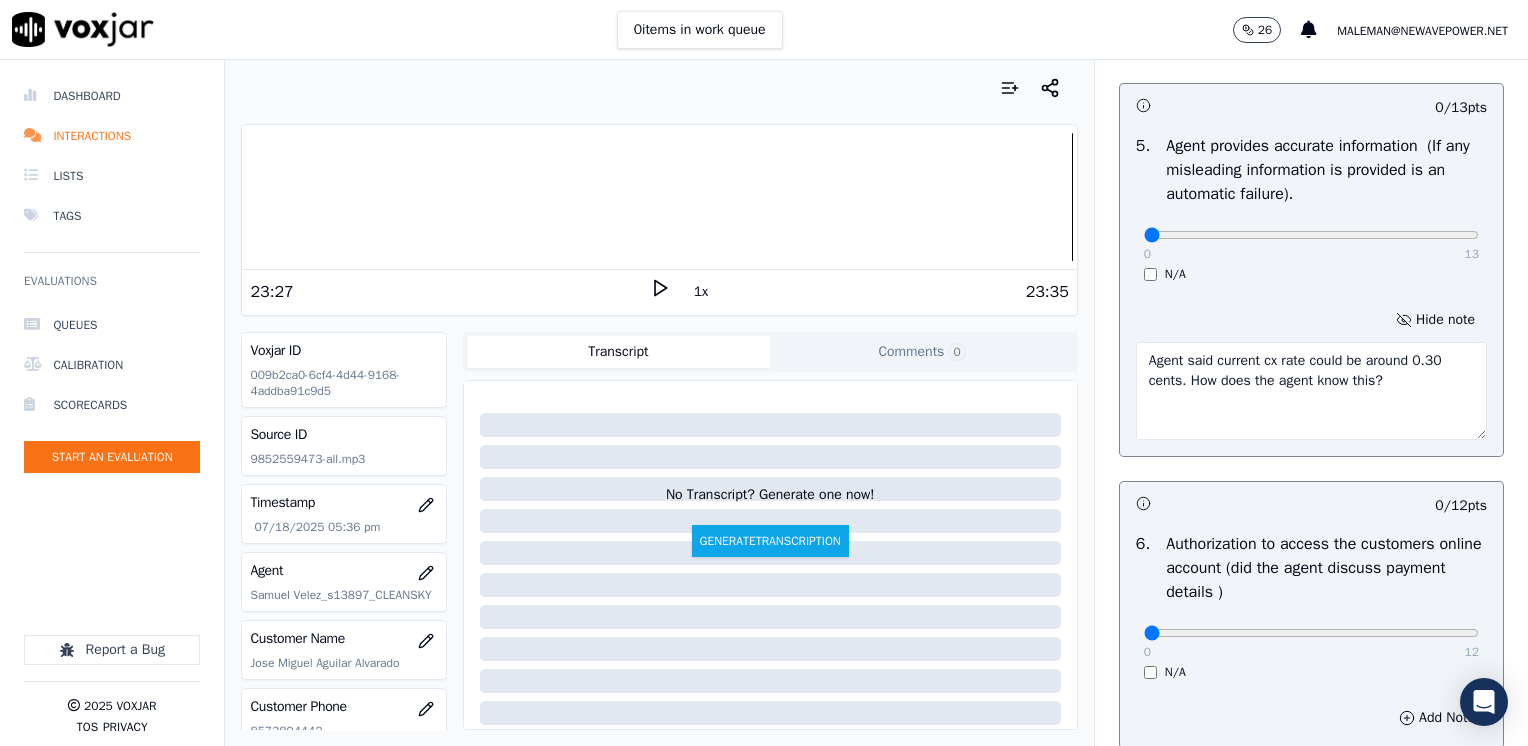 type on "Agent said current cx rate could be around 0.30 cents. How does the agent know this?" 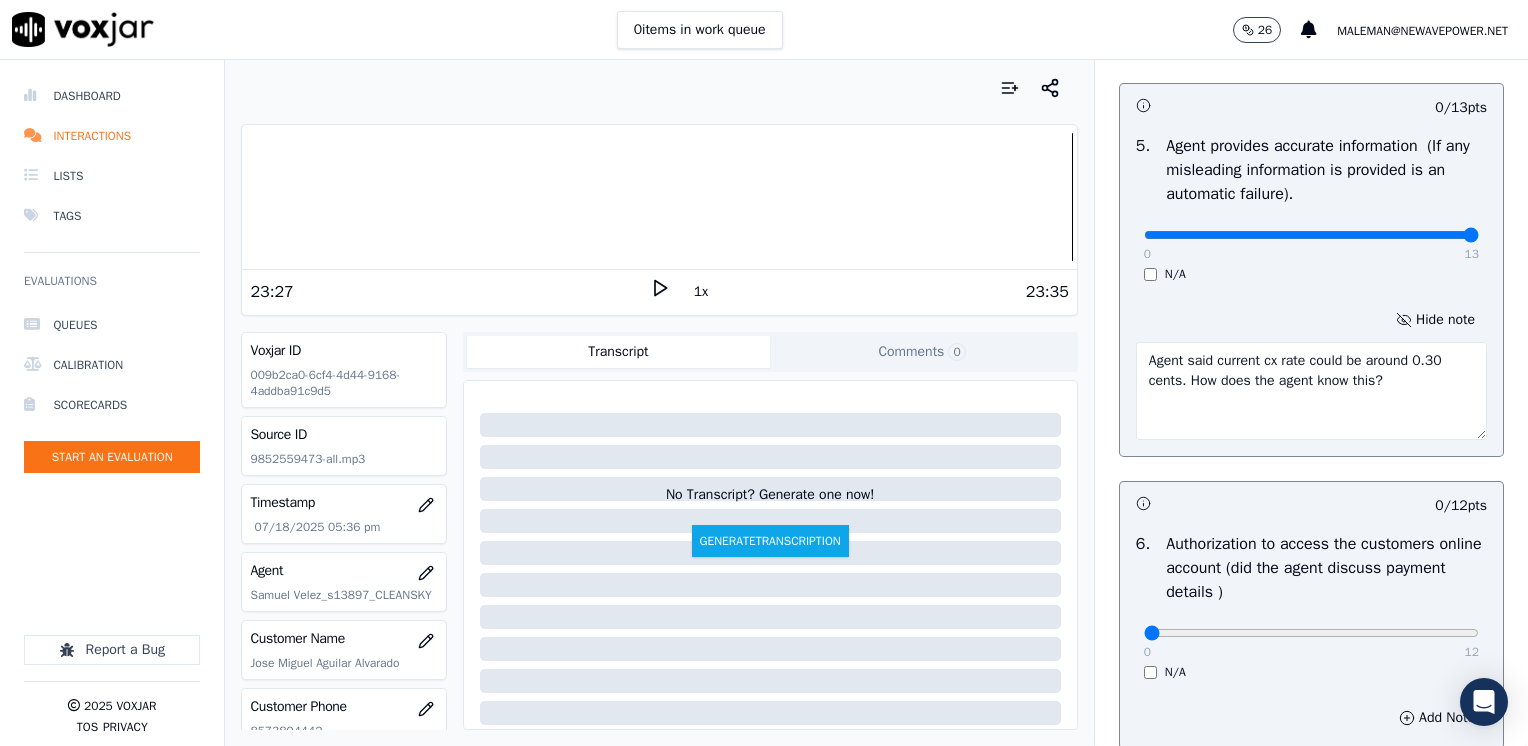 drag, startPoint x: 1419, startPoint y: 231, endPoint x: 1417, endPoint y: 248, distance: 17.117243 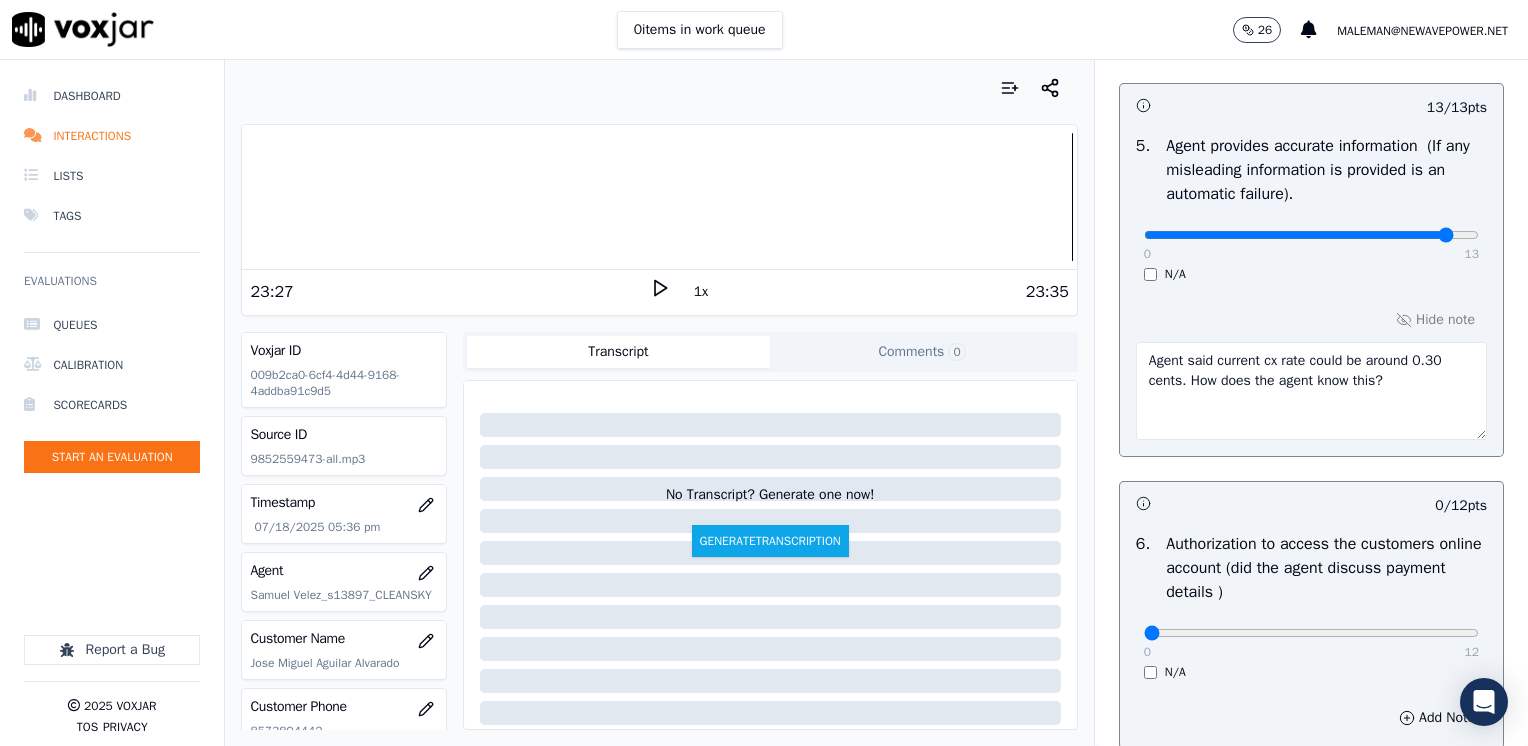 type on "12" 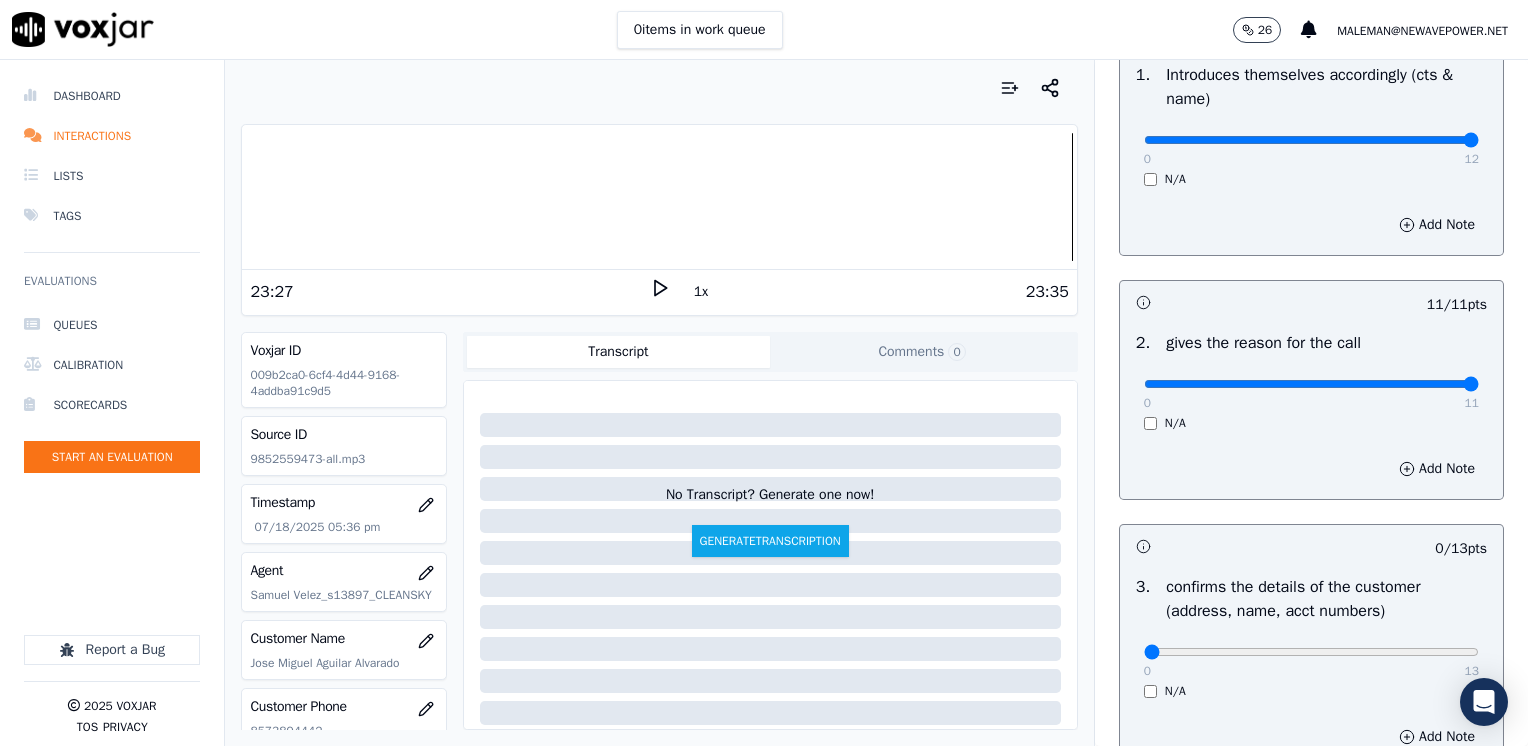 scroll, scrollTop: 353, scrollLeft: 0, axis: vertical 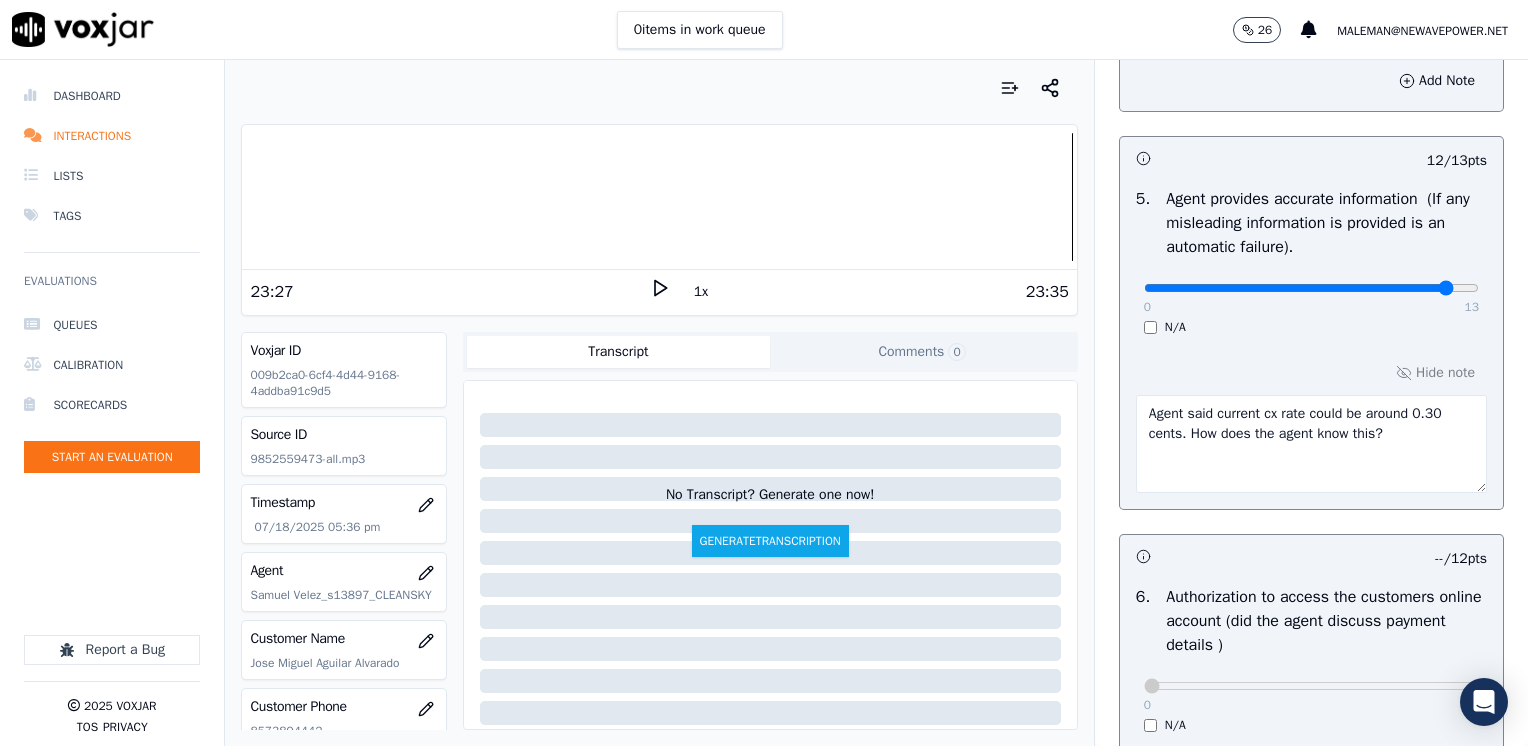 click on "Agent said current cx rate could be around 0.30 cents. How does the agent know this?" at bounding box center [1311, 444] 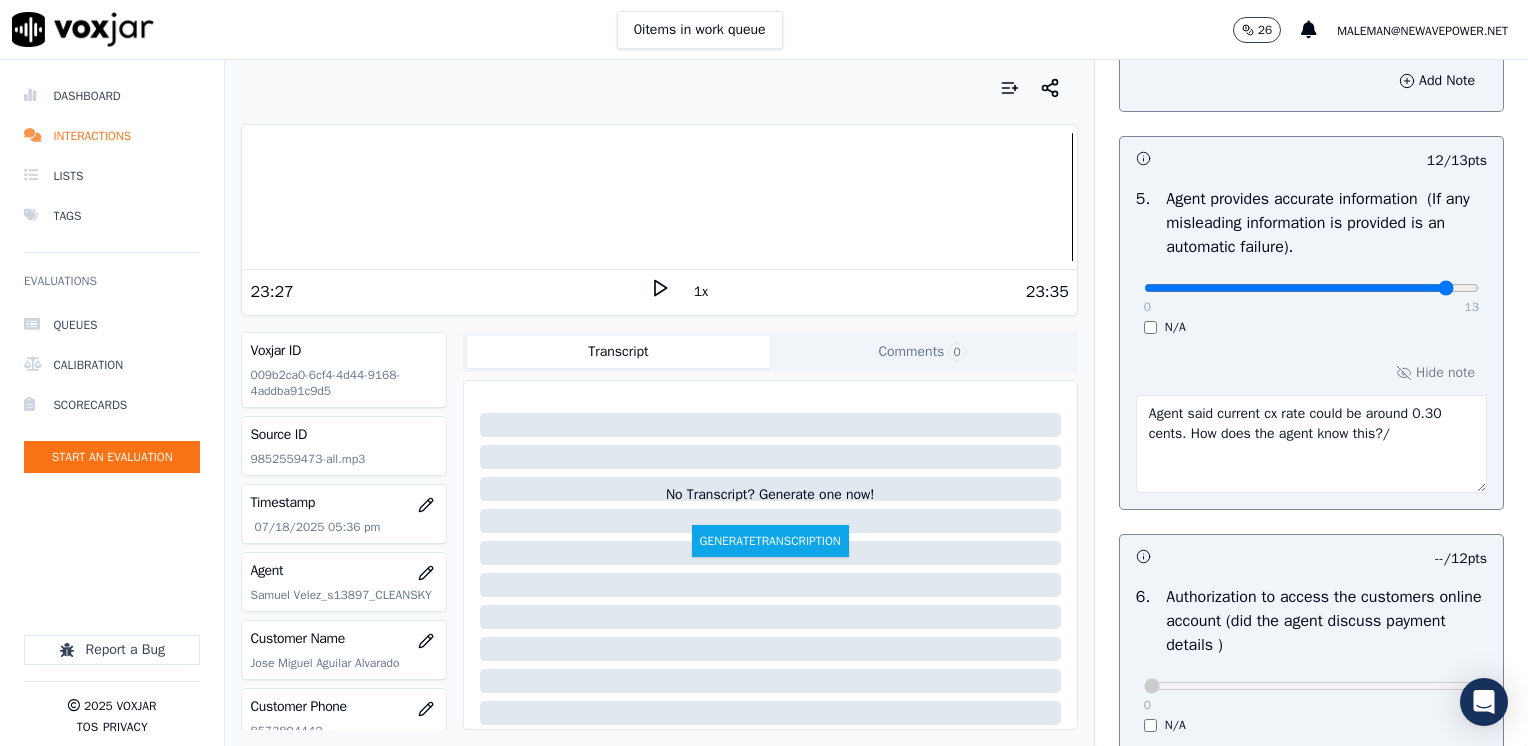 type on "Agent said current cx rate could be around 0.30 cents. How does the agent know this?" 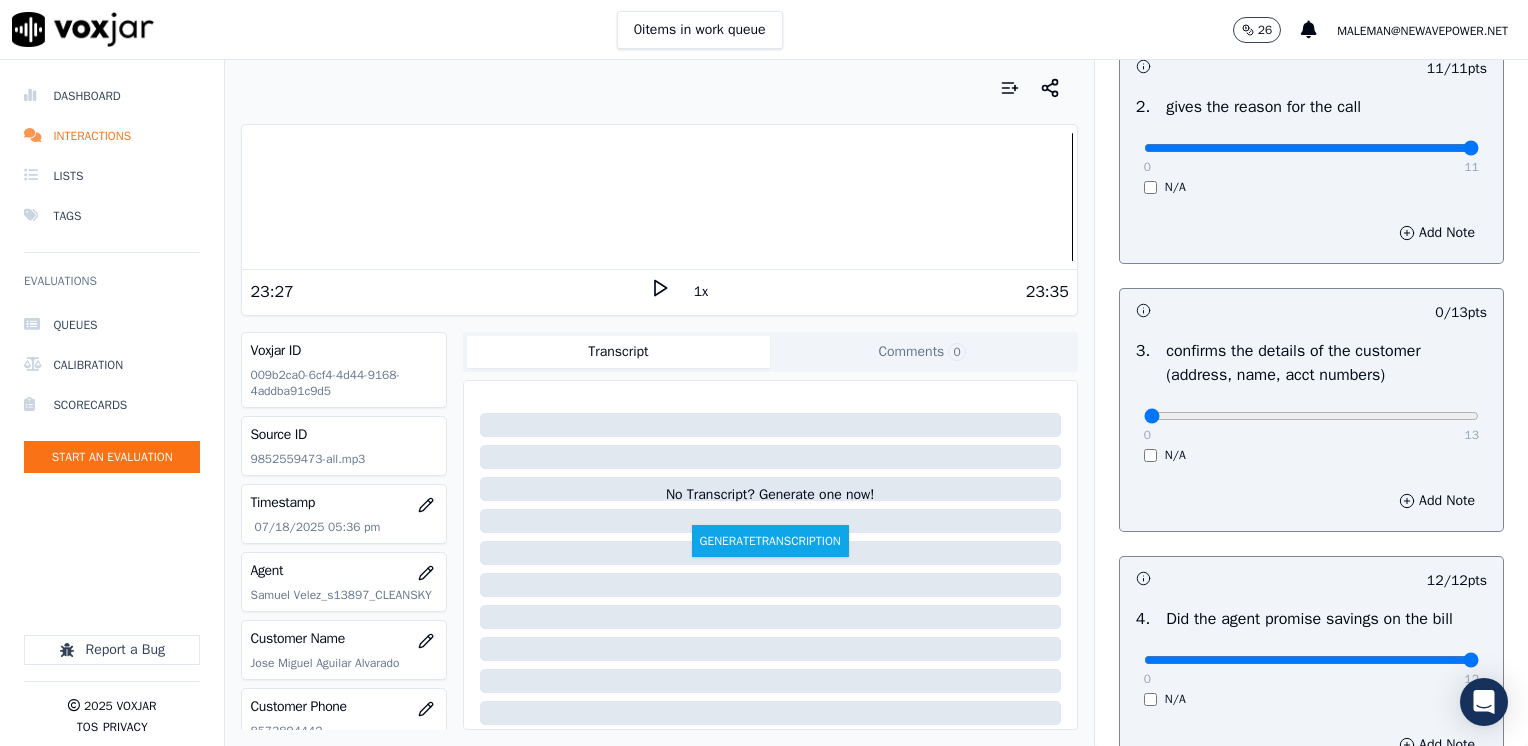 scroll, scrollTop: 400, scrollLeft: 0, axis: vertical 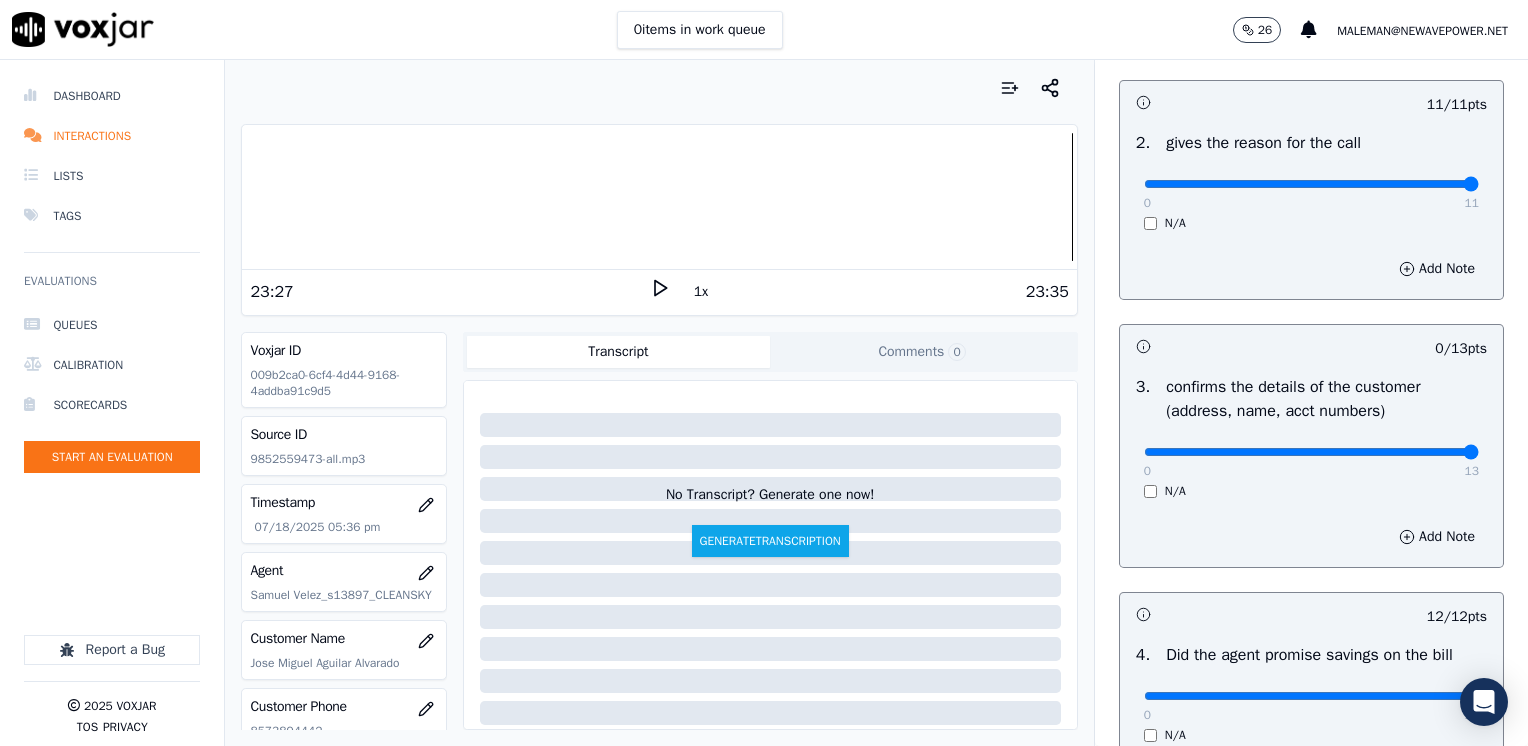 drag, startPoint x: 1135, startPoint y: 456, endPoint x: 1531, endPoint y: 457, distance: 396.00125 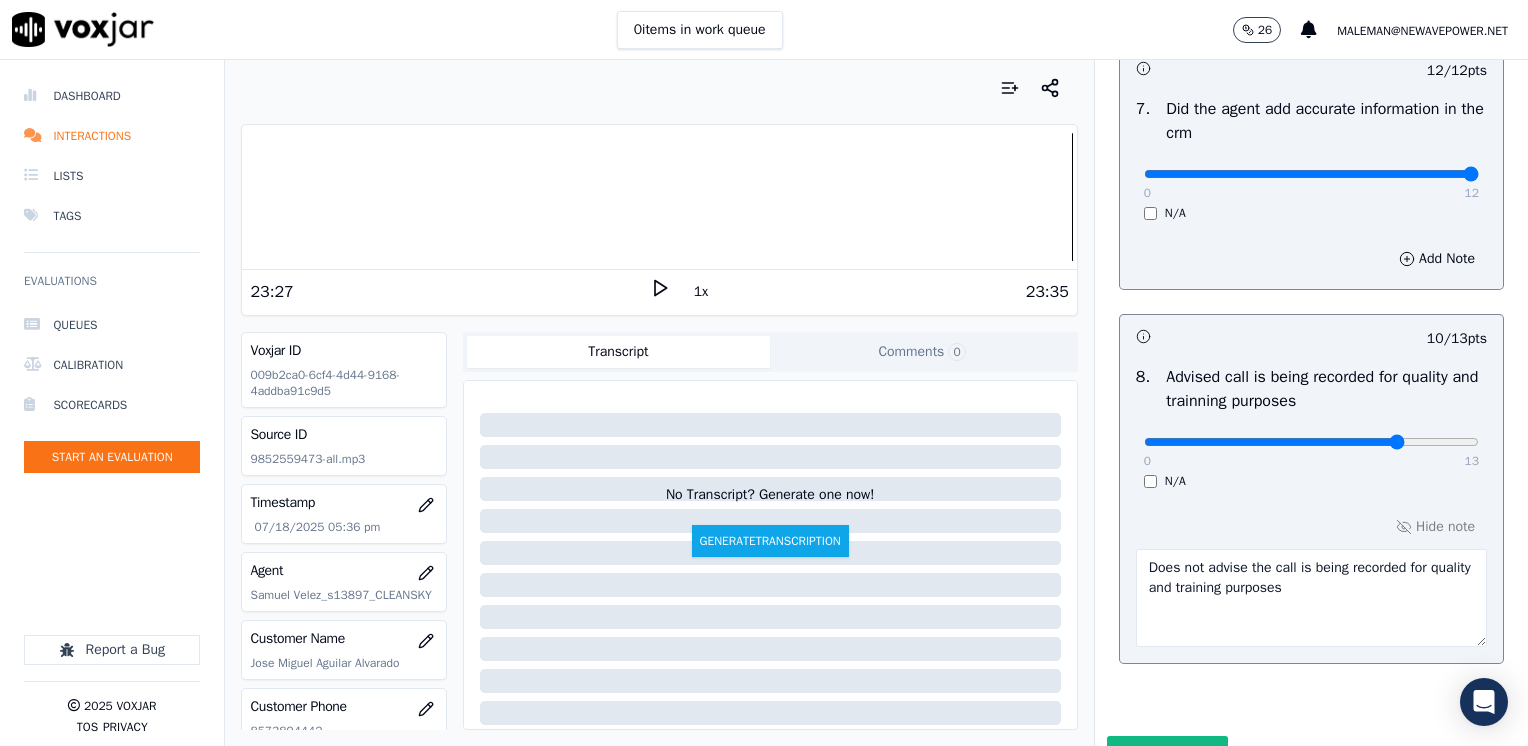 scroll, scrollTop: 1959, scrollLeft: 0, axis: vertical 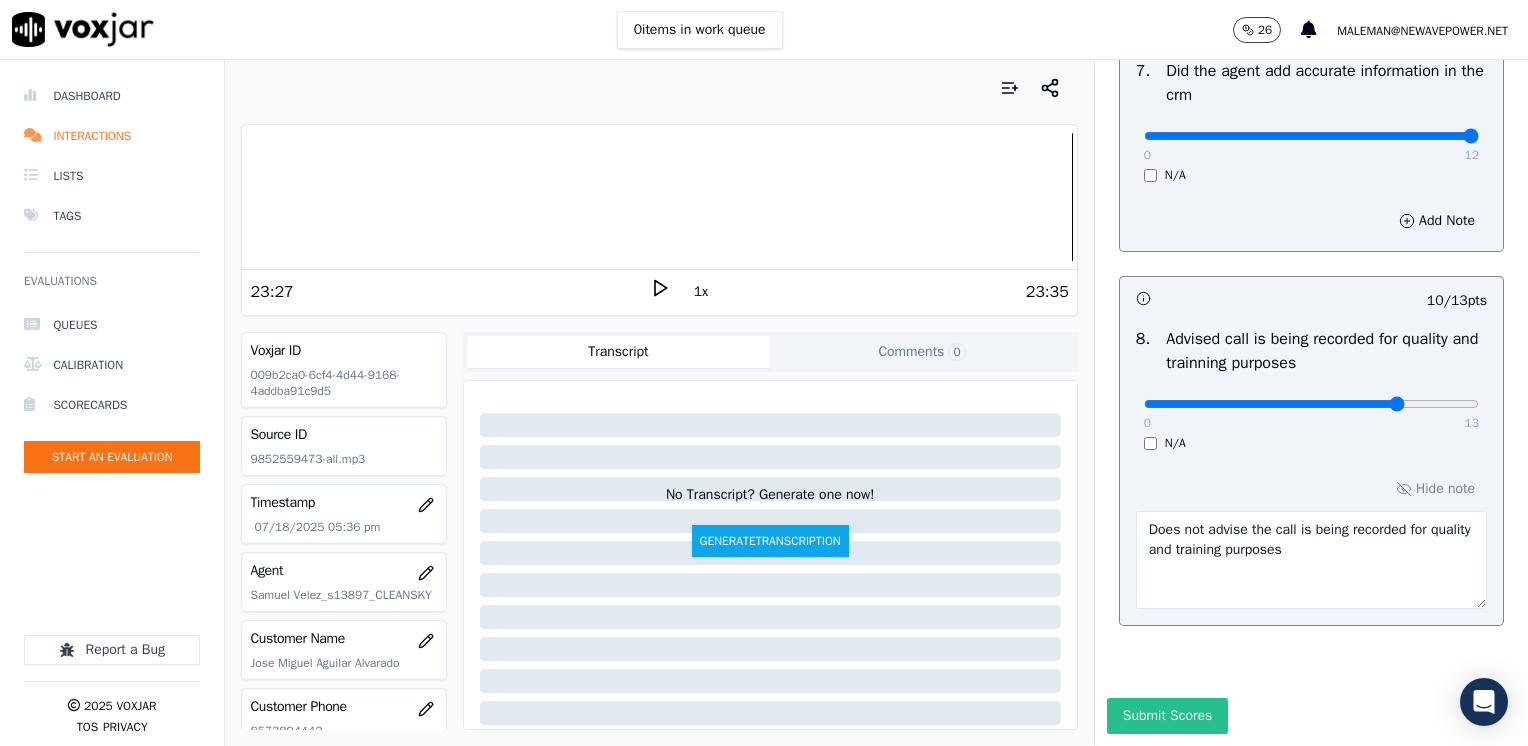 click on "Submit Scores" at bounding box center (1167, 716) 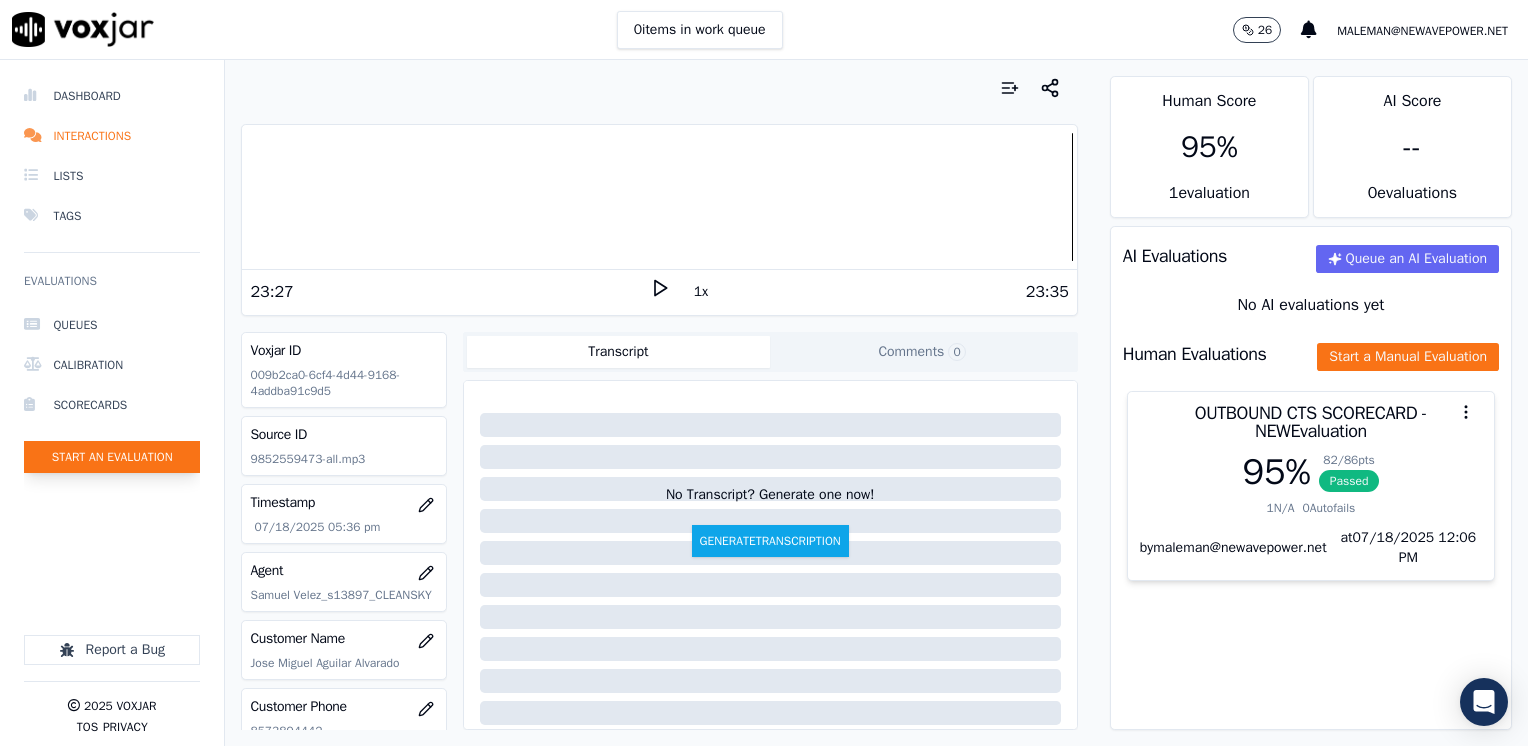 click on "Start an Evaluation" 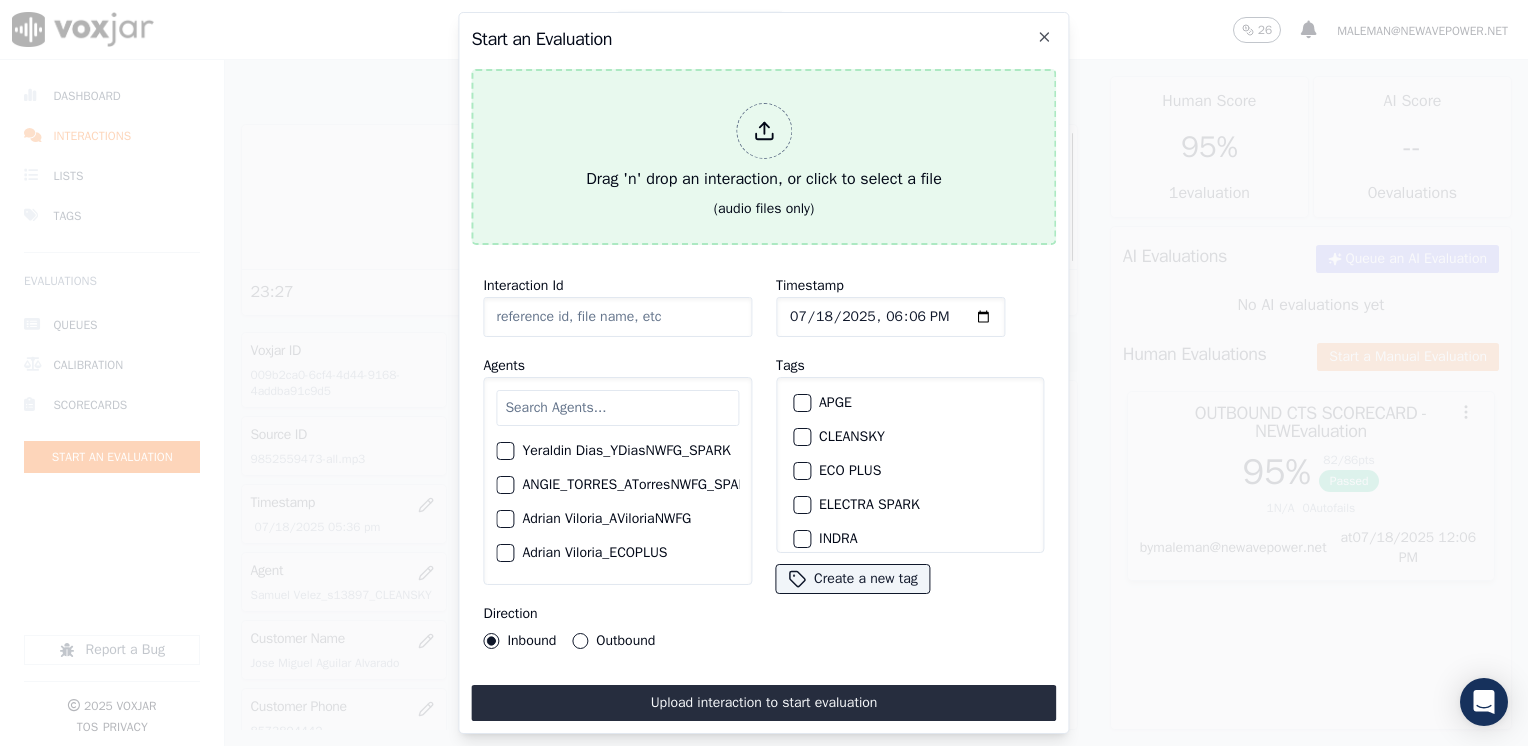 click at bounding box center [764, 131] 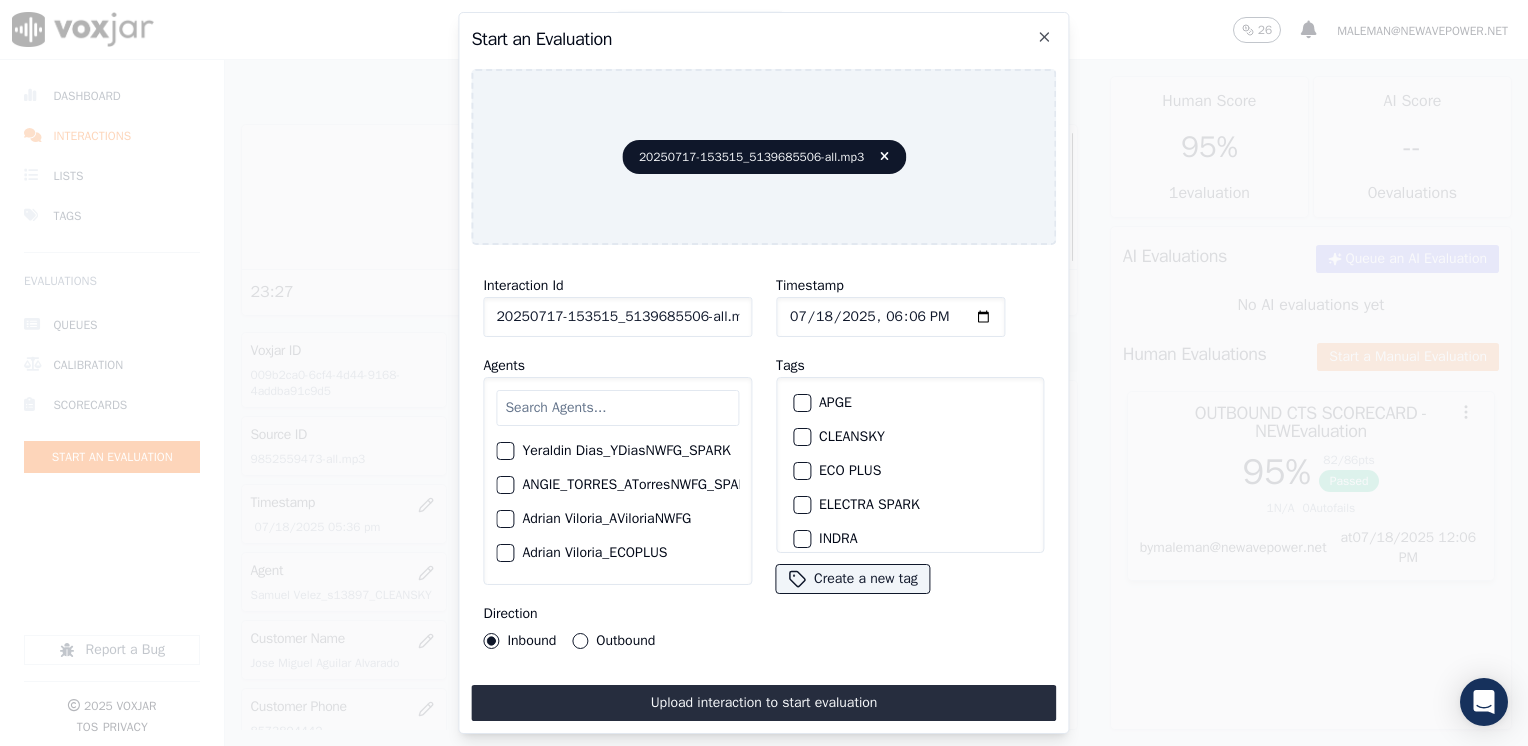 click at bounding box center [617, 408] 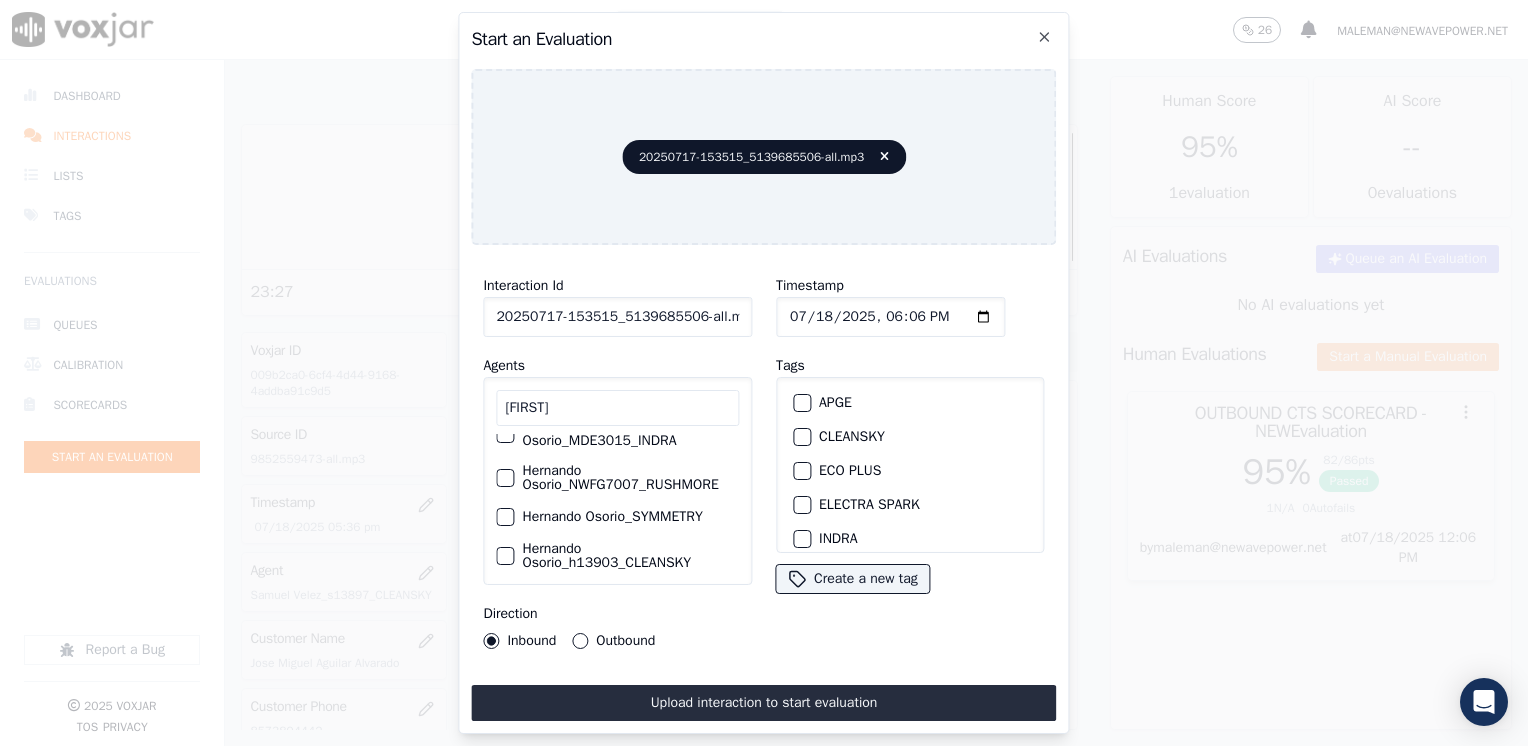 scroll, scrollTop: 130, scrollLeft: 0, axis: vertical 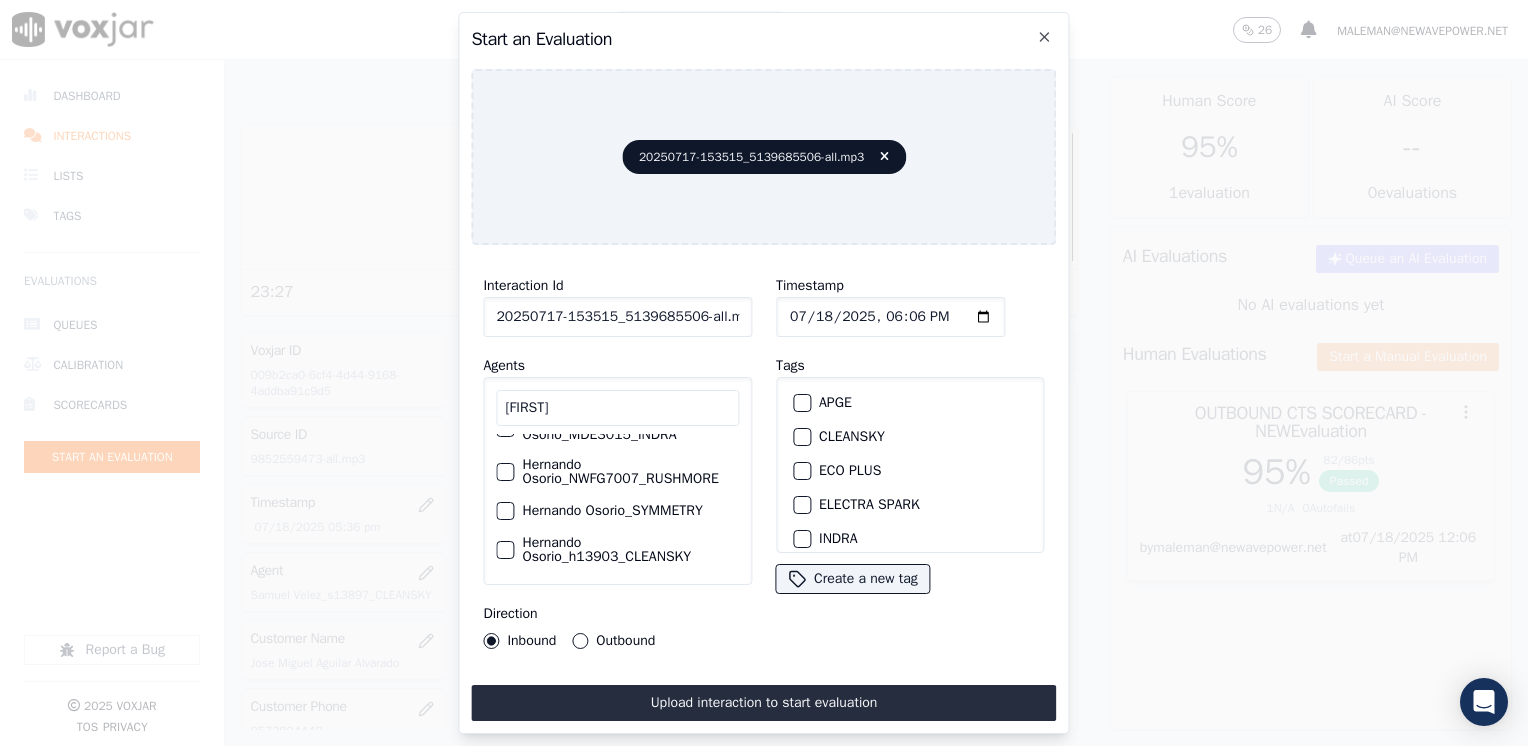 type on "[FIRST]" 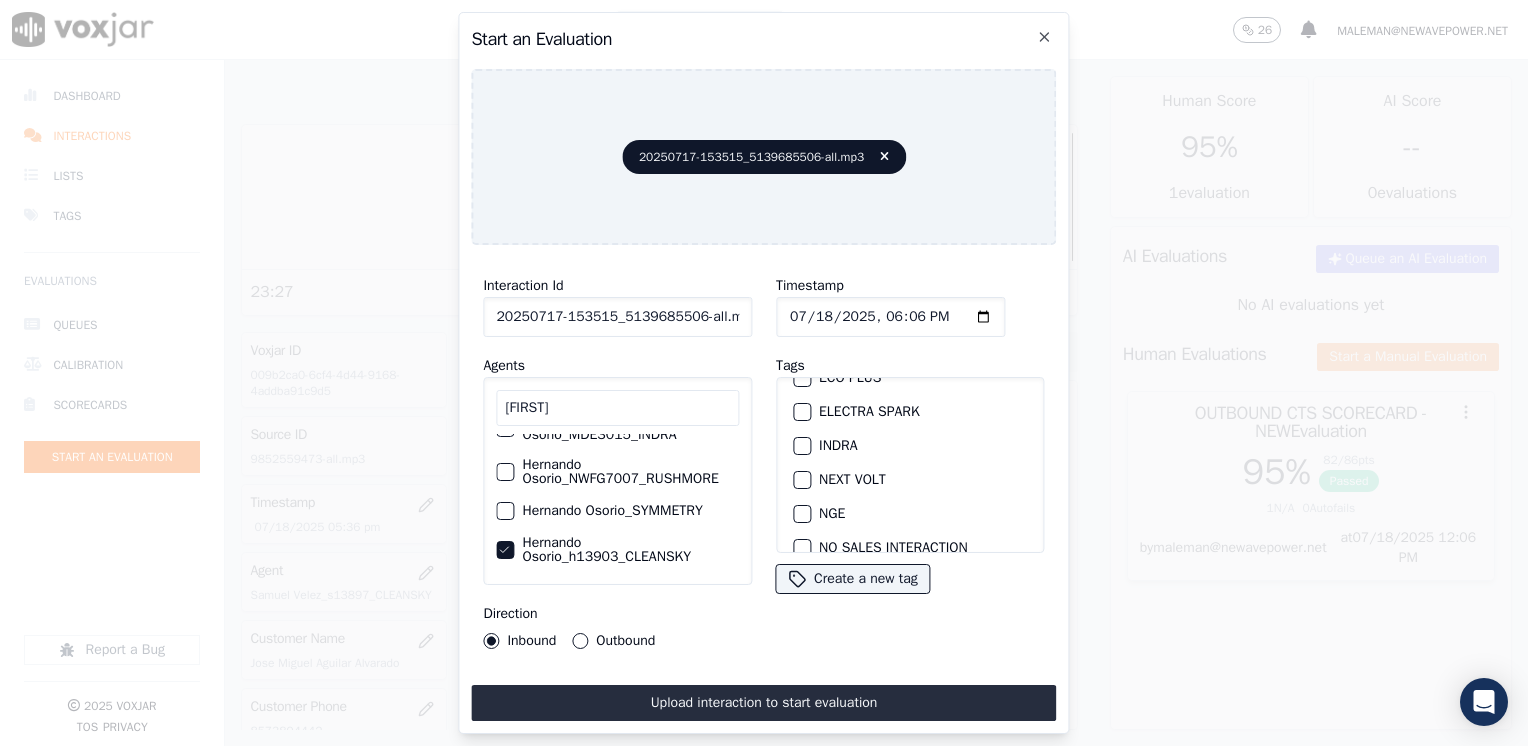 scroll, scrollTop: 0, scrollLeft: 0, axis: both 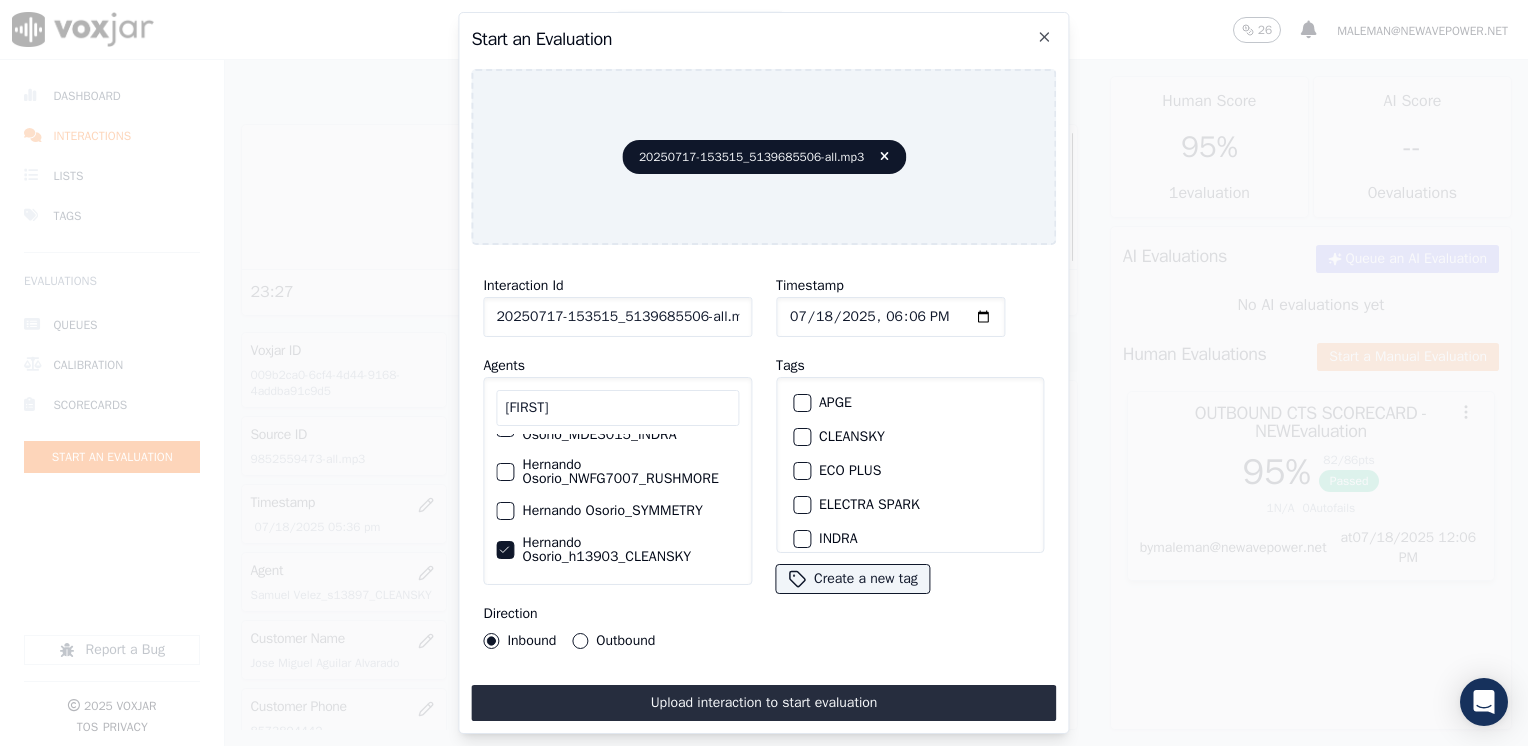 click on "CLEANSKY" at bounding box center (802, 437) 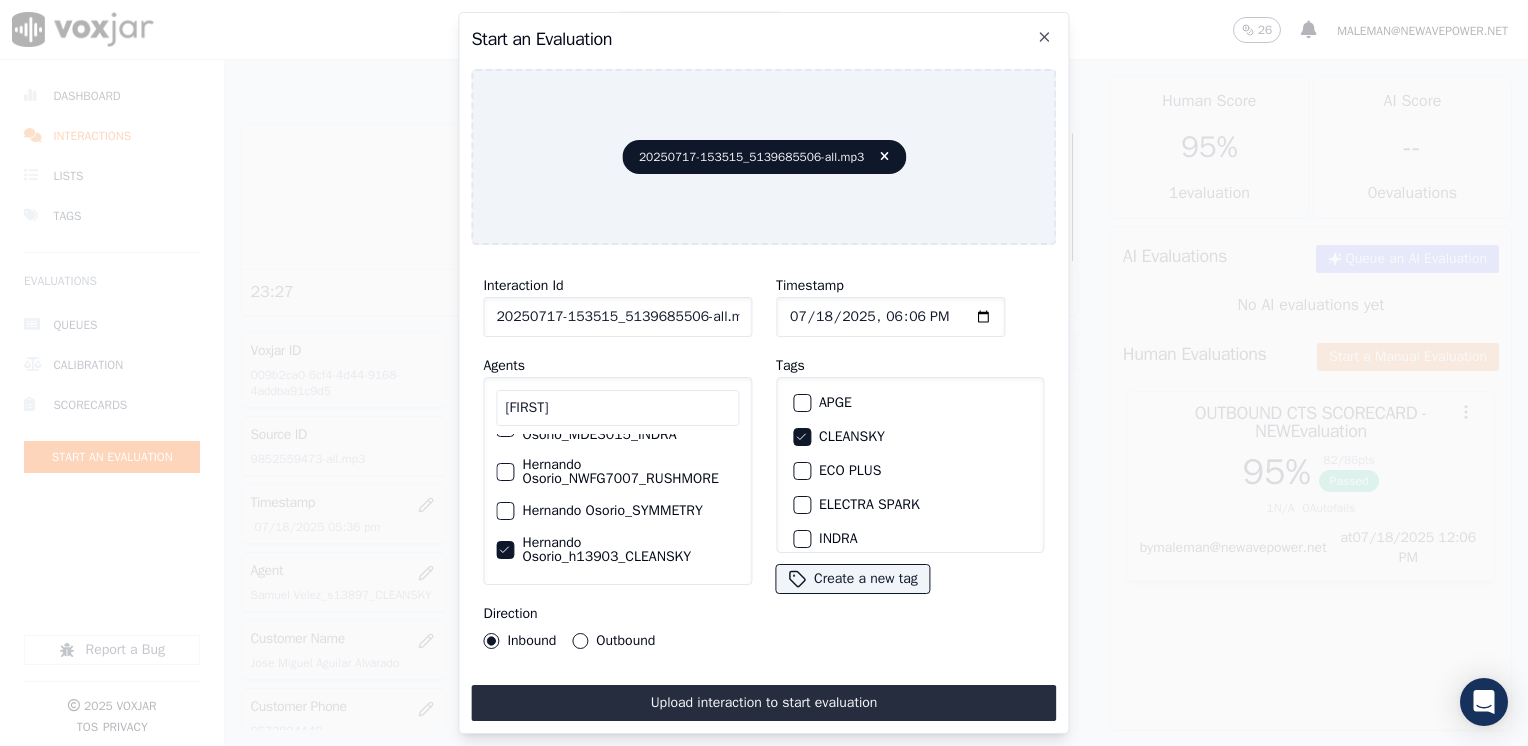 click on "Outbound" at bounding box center [580, 641] 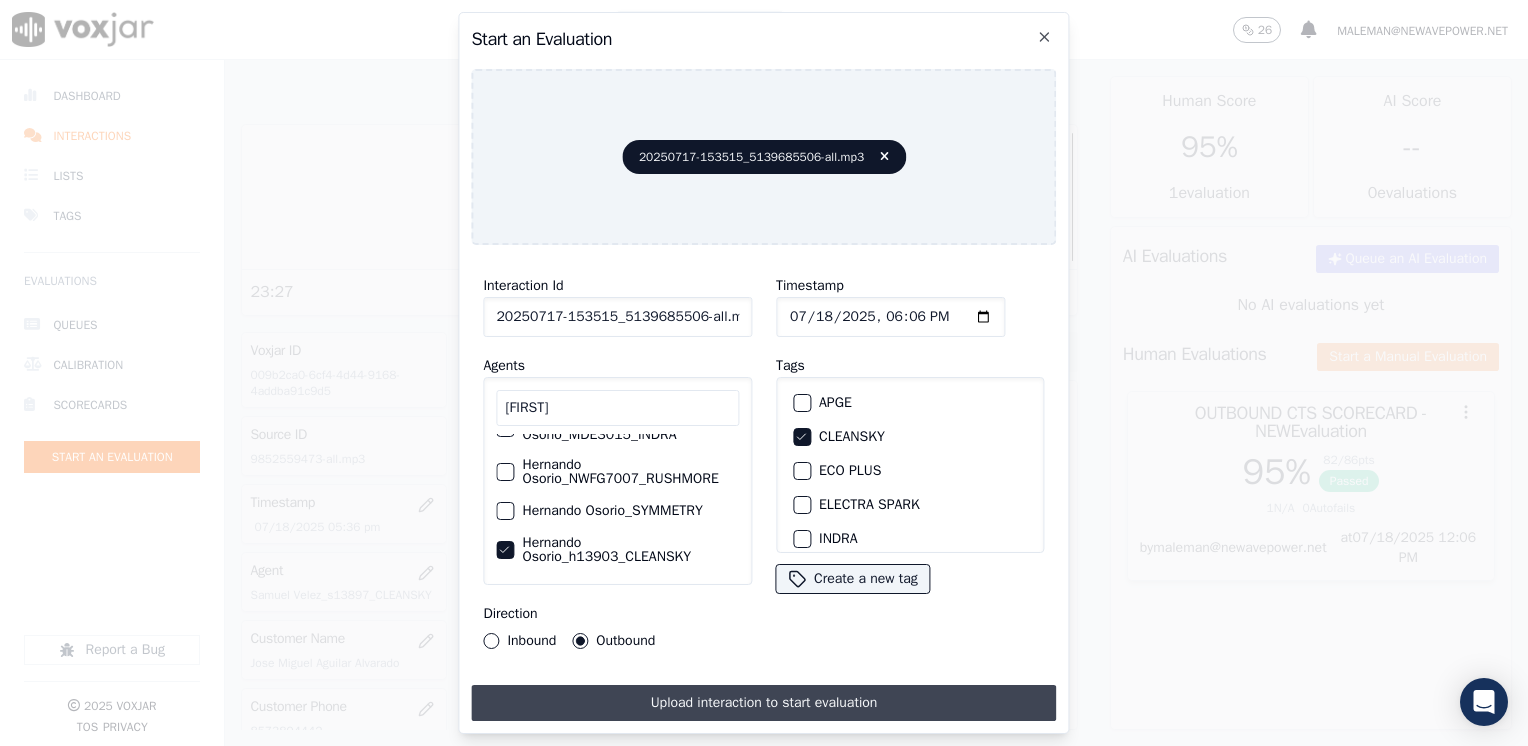 click on "Upload interaction to start evaluation" at bounding box center (763, 703) 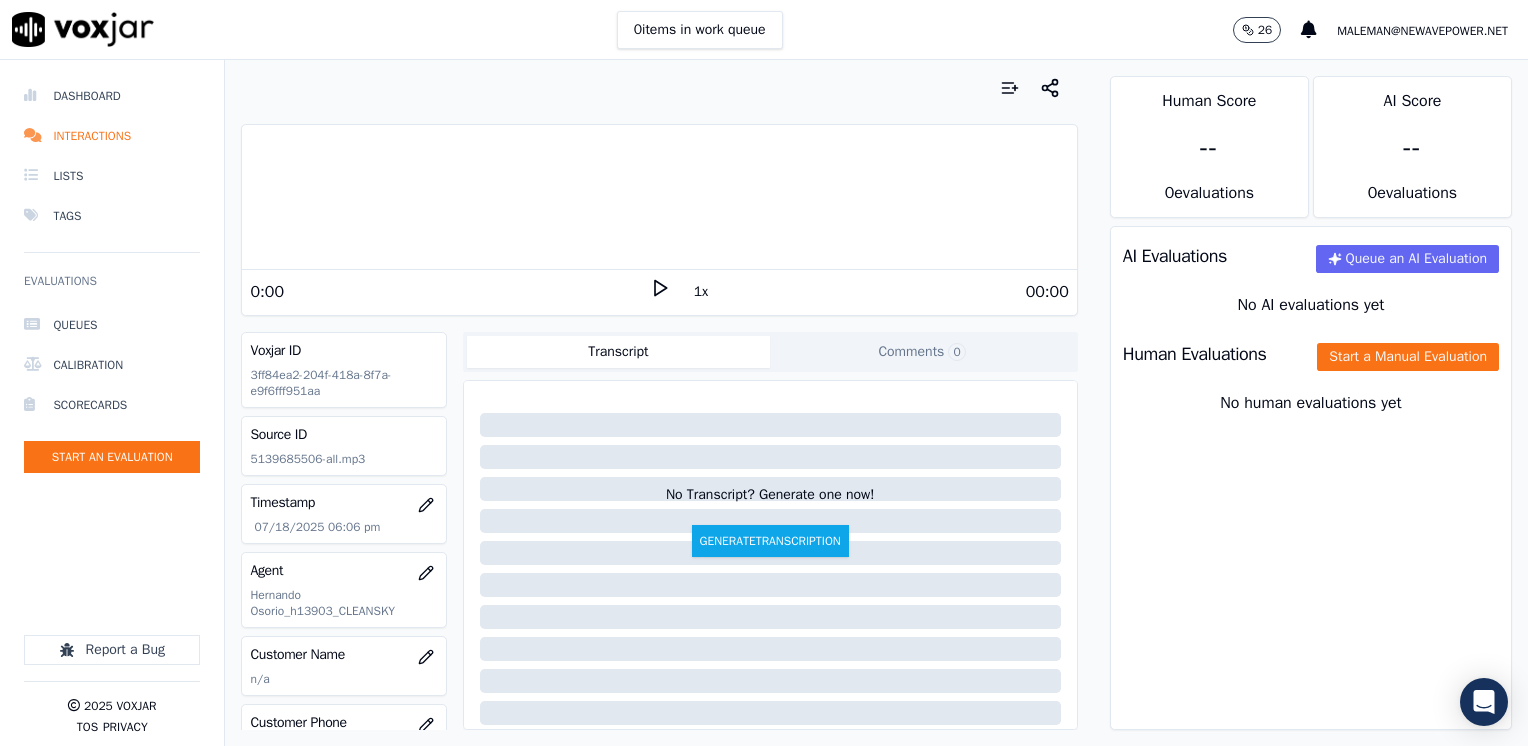 click 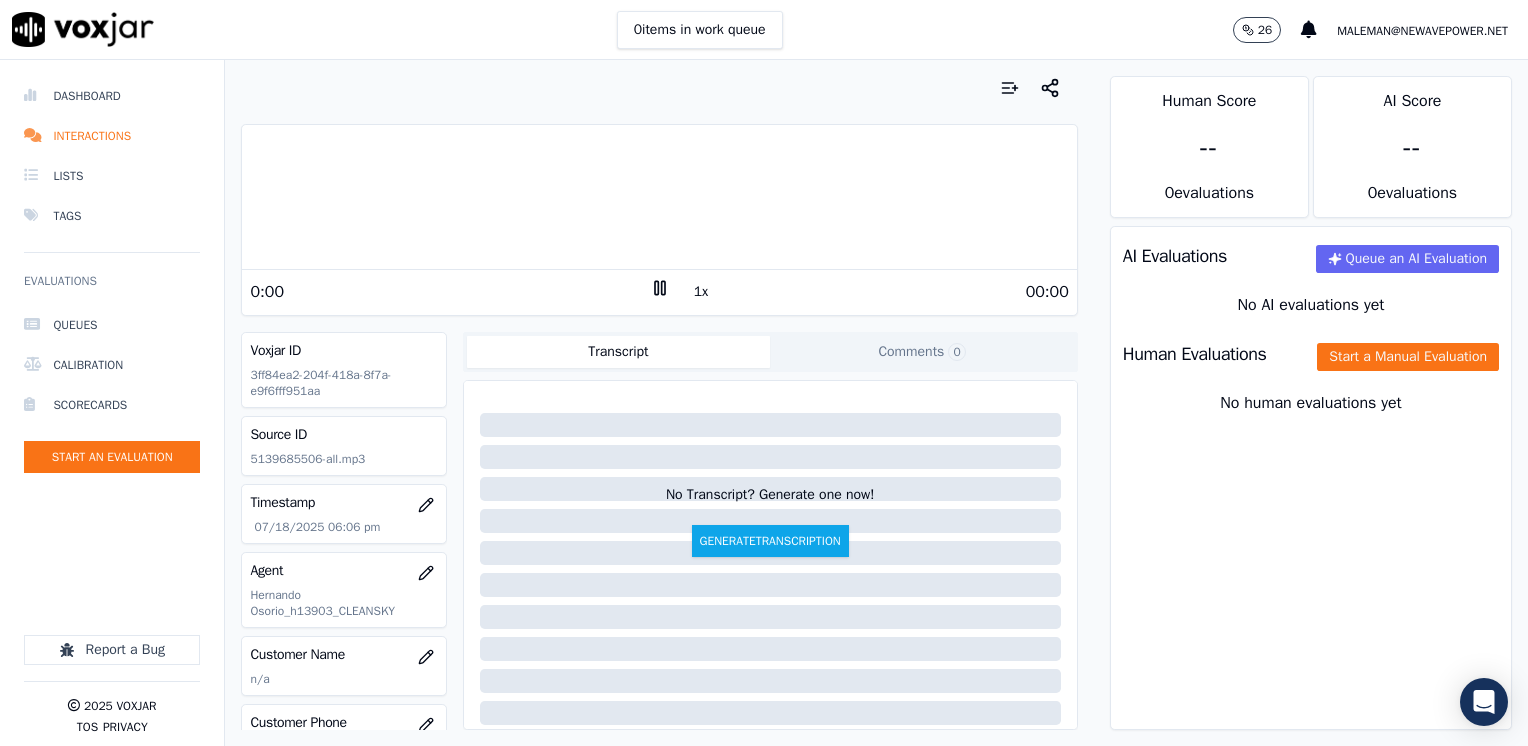 click 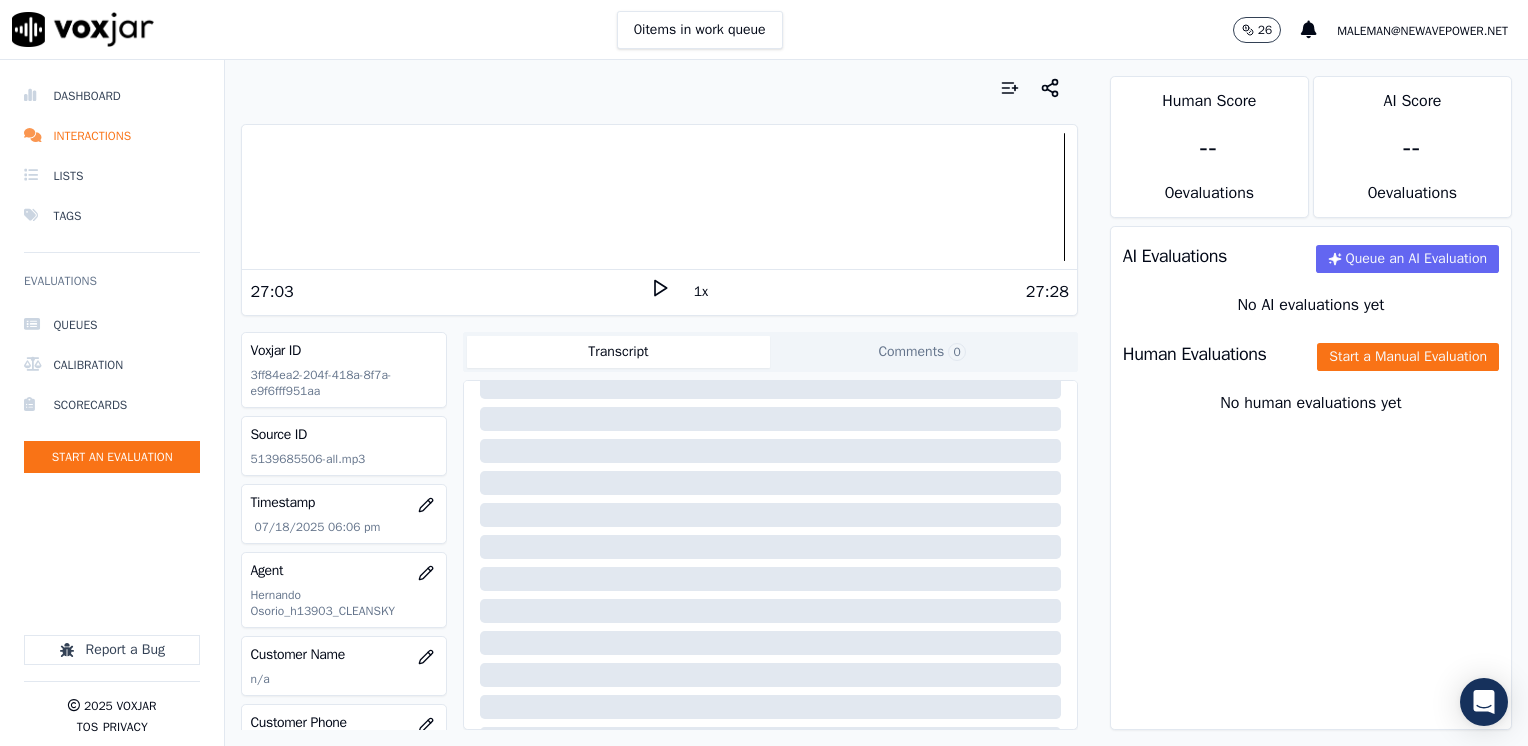 scroll, scrollTop: 200, scrollLeft: 0, axis: vertical 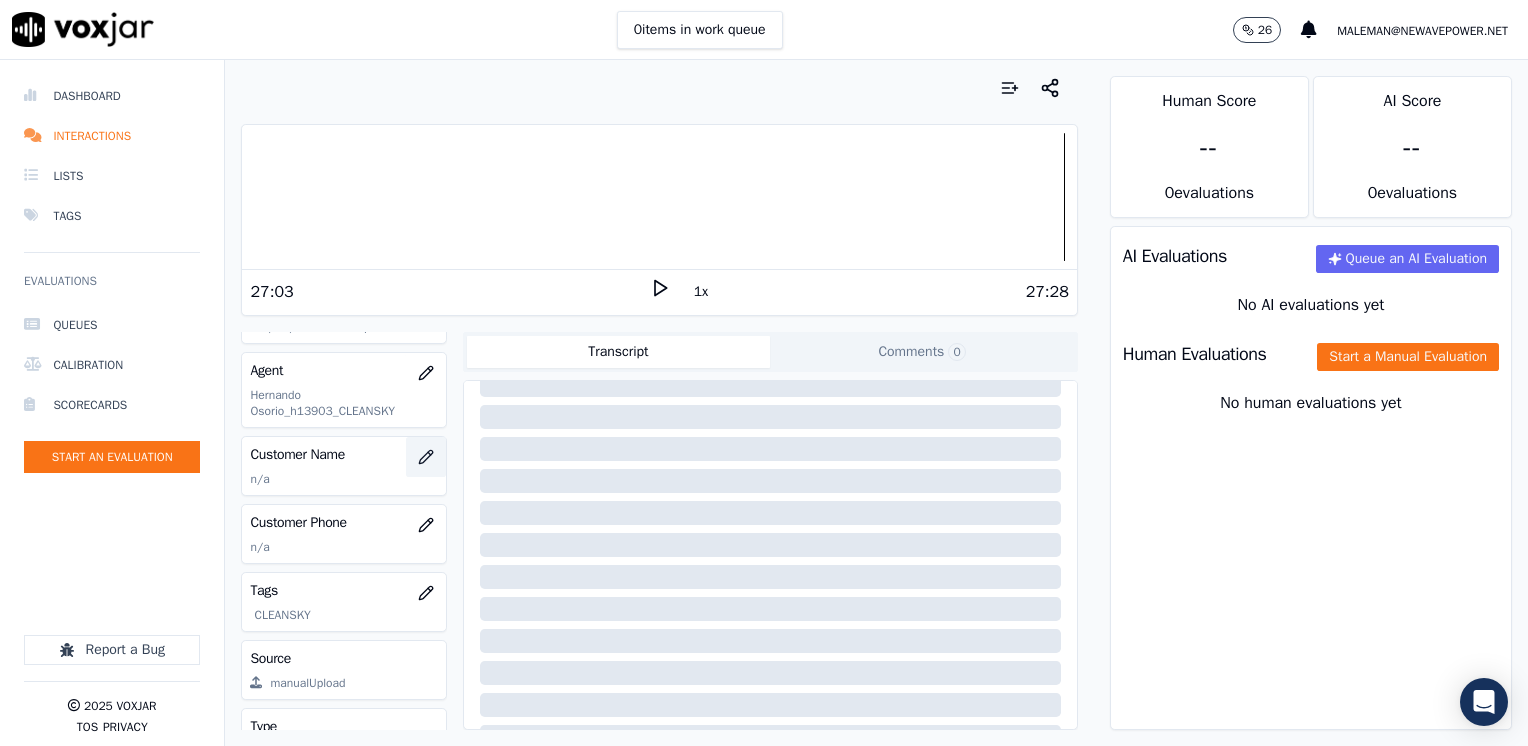 click 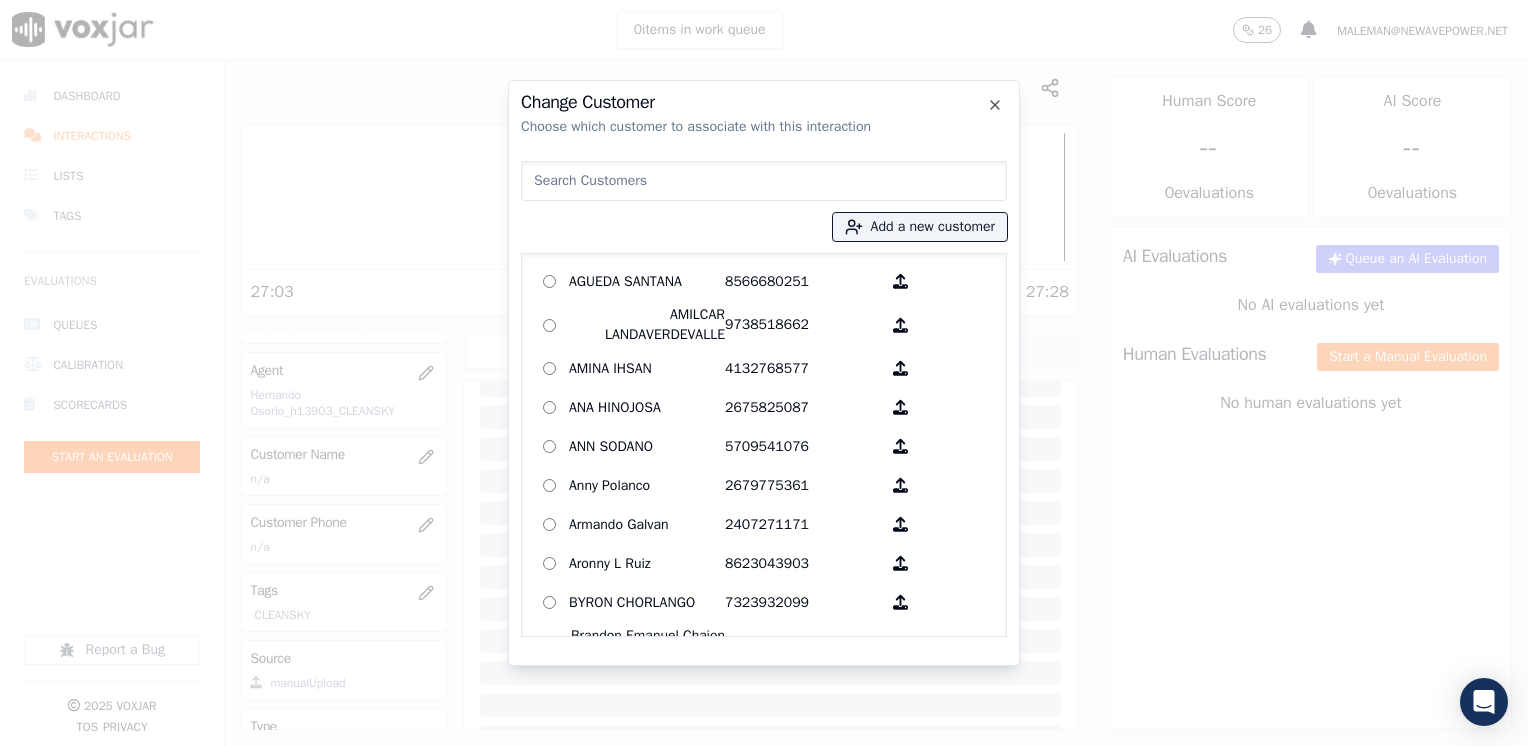 click at bounding box center (764, 181) 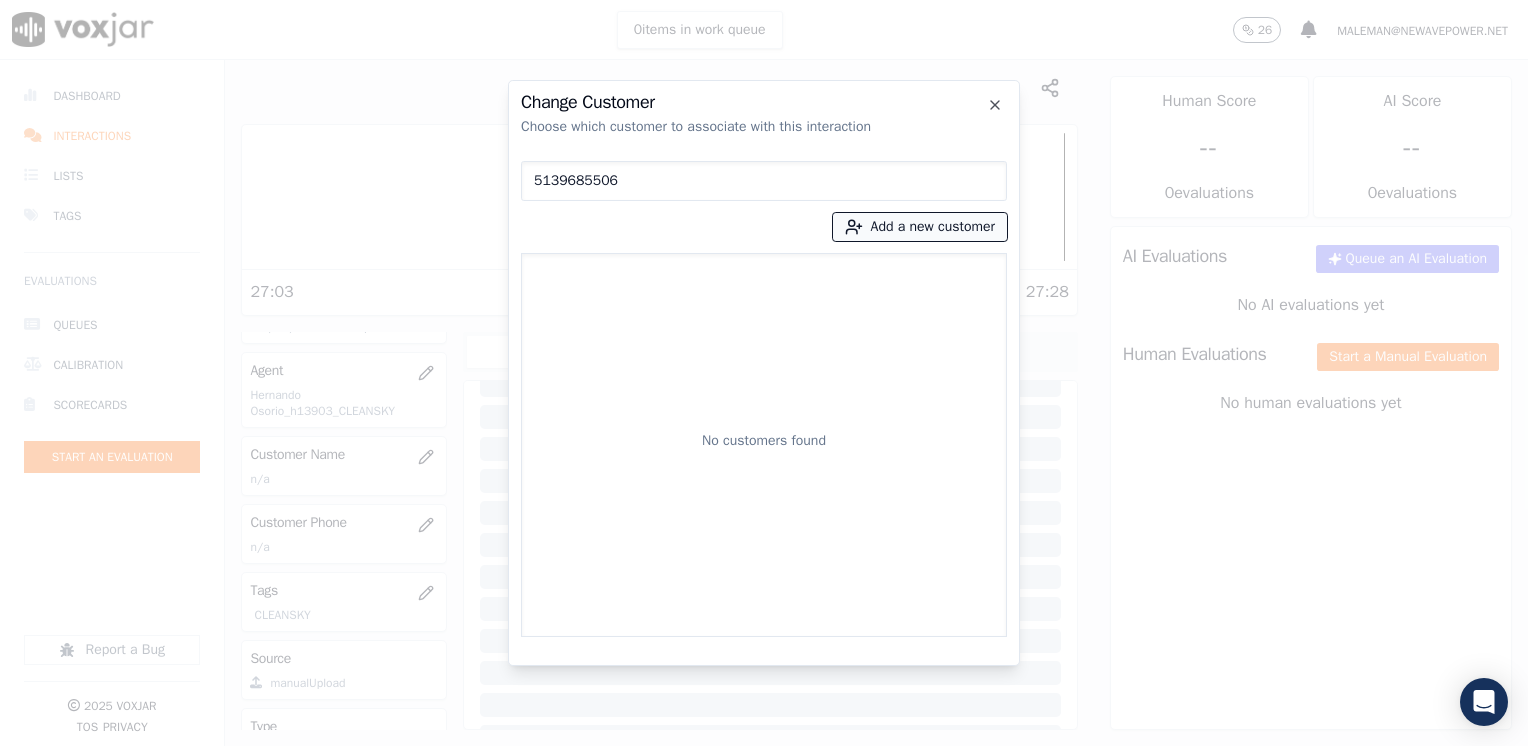 type on "5139685506" 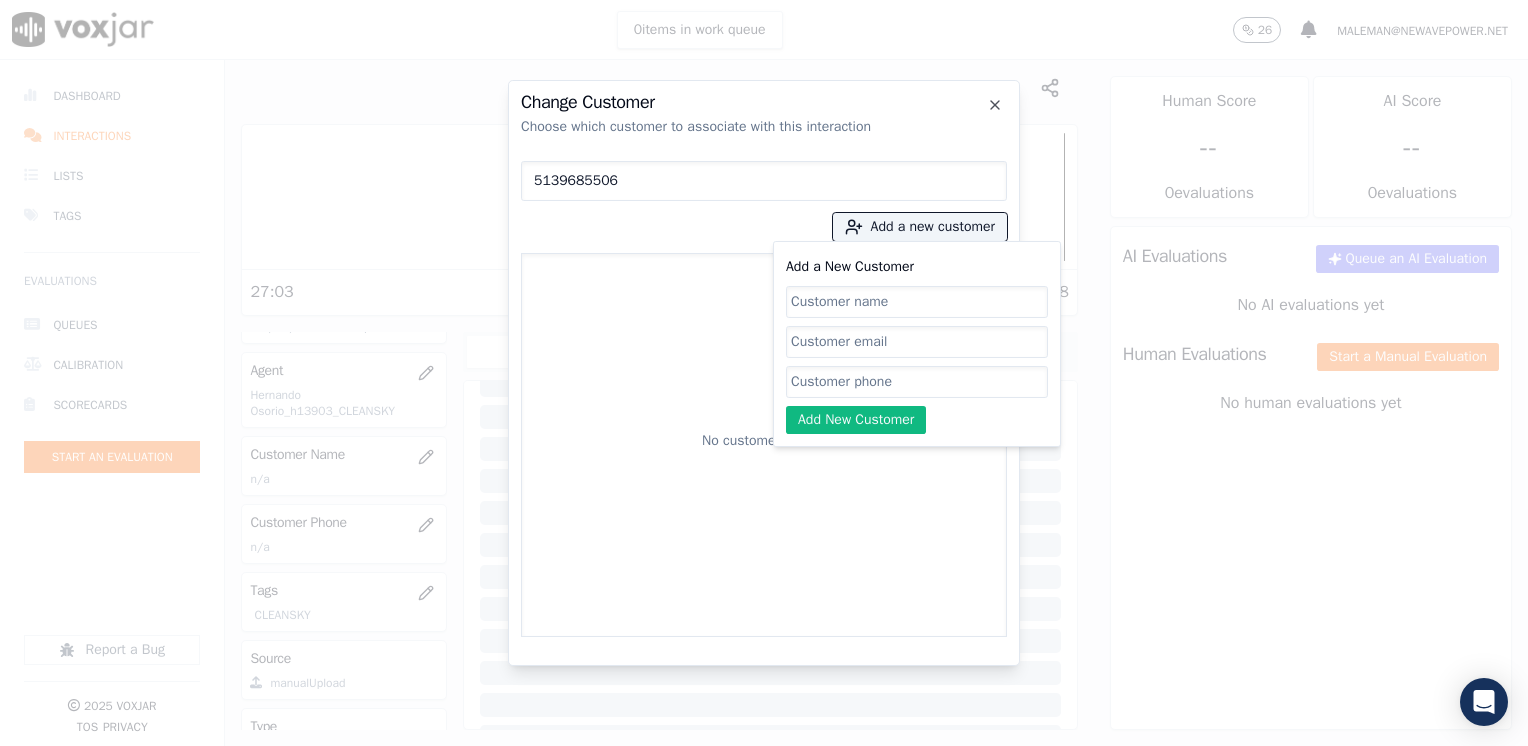 click on "Add a New Customer" 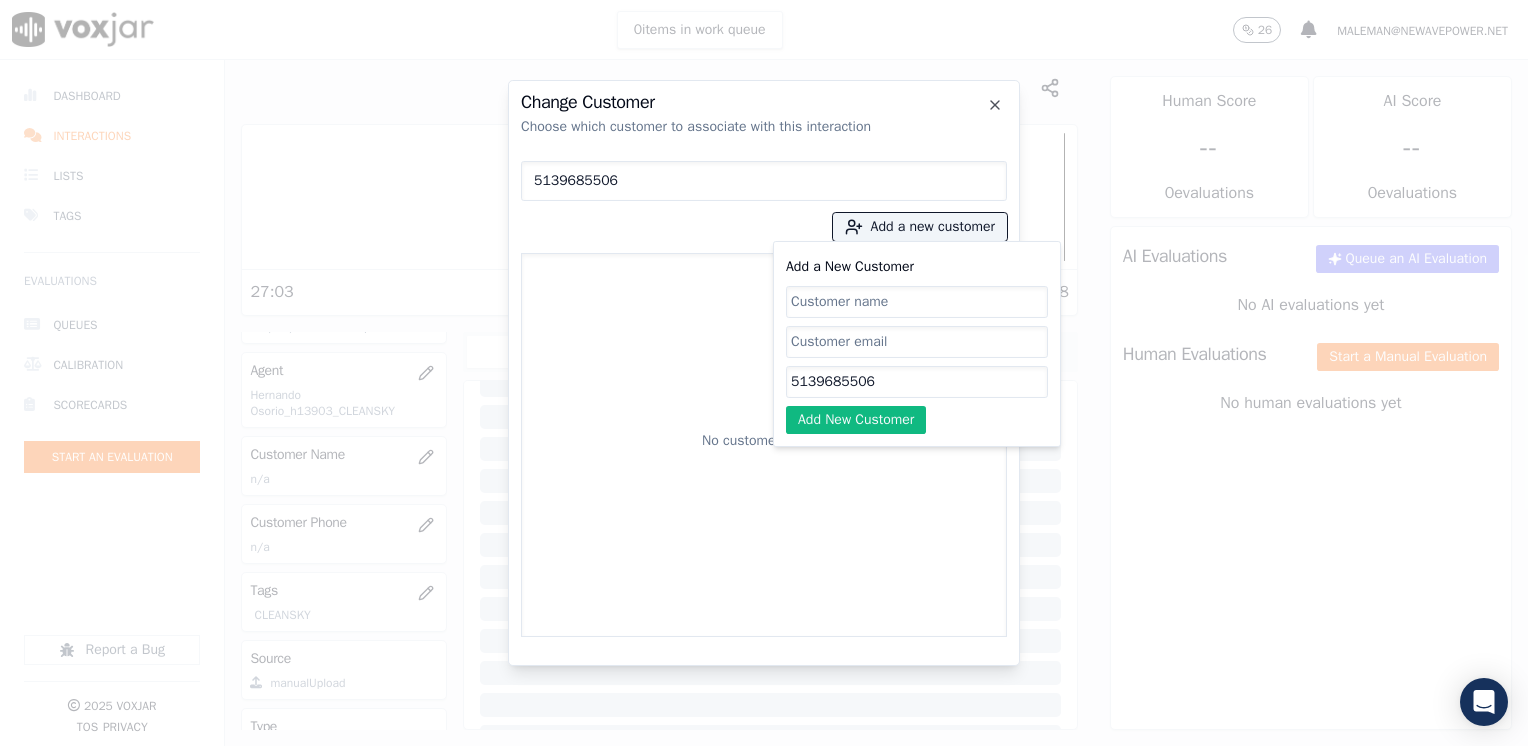 type on "5139685506" 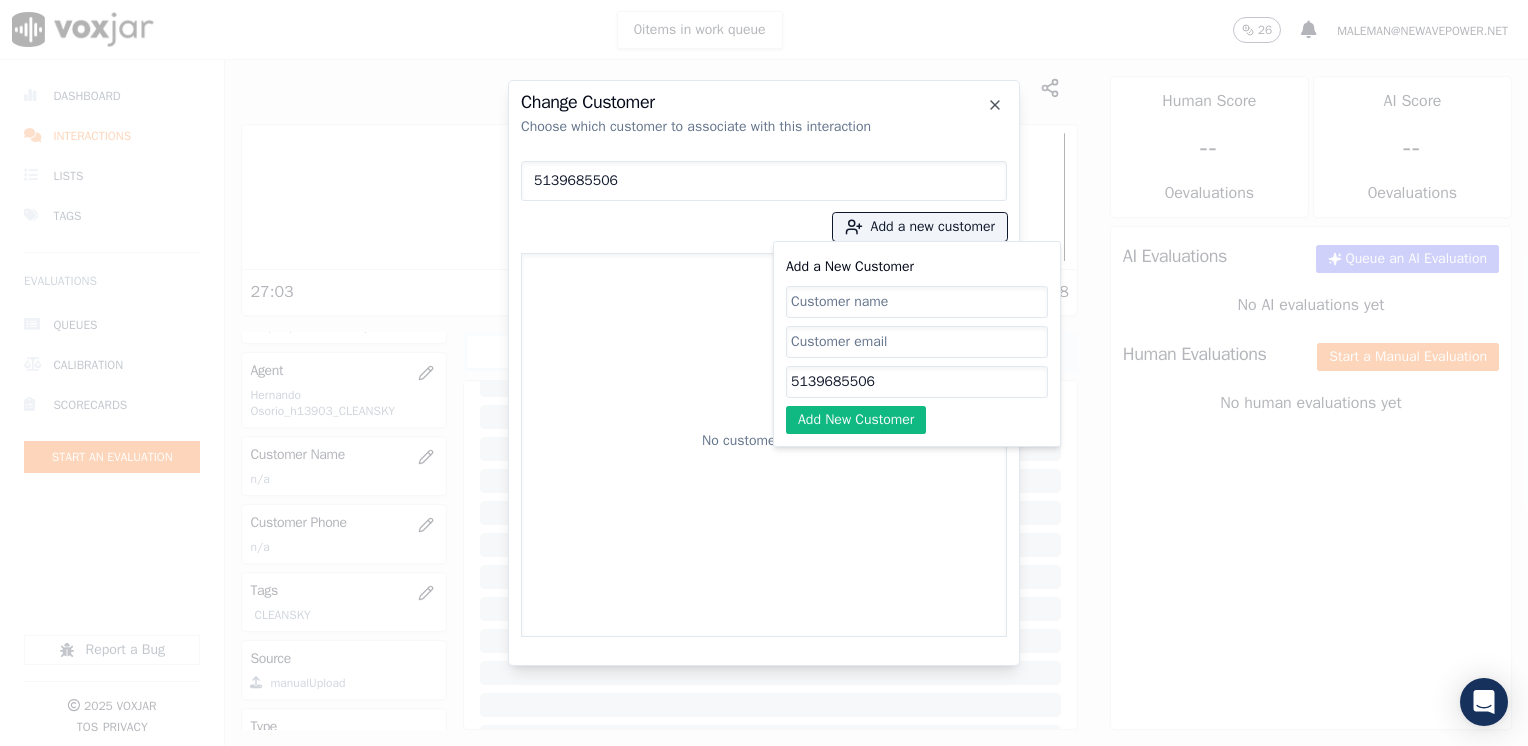 click on "Add a New Customer" 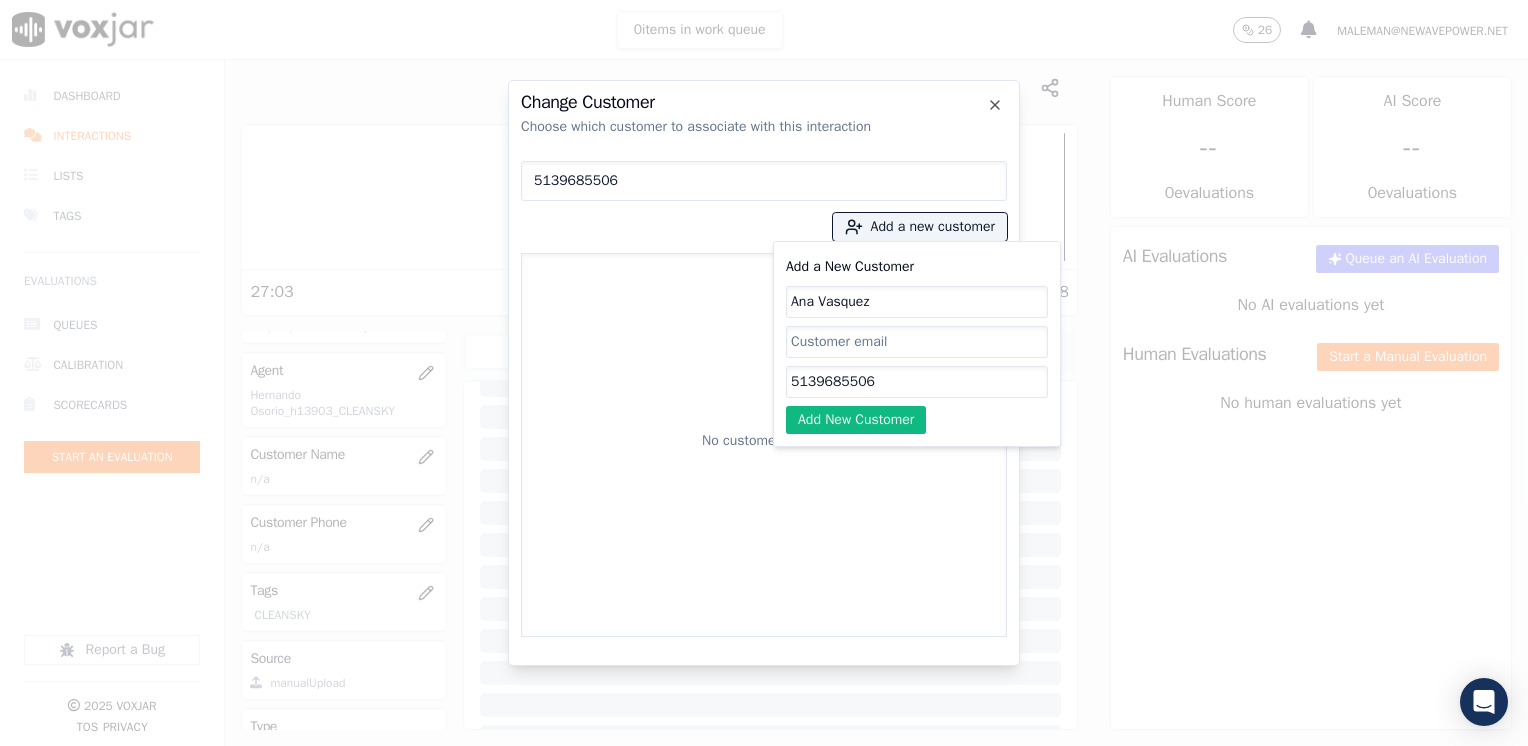 drag, startPoint x: 891, startPoint y: 307, endPoint x: 579, endPoint y: 272, distance: 313.957 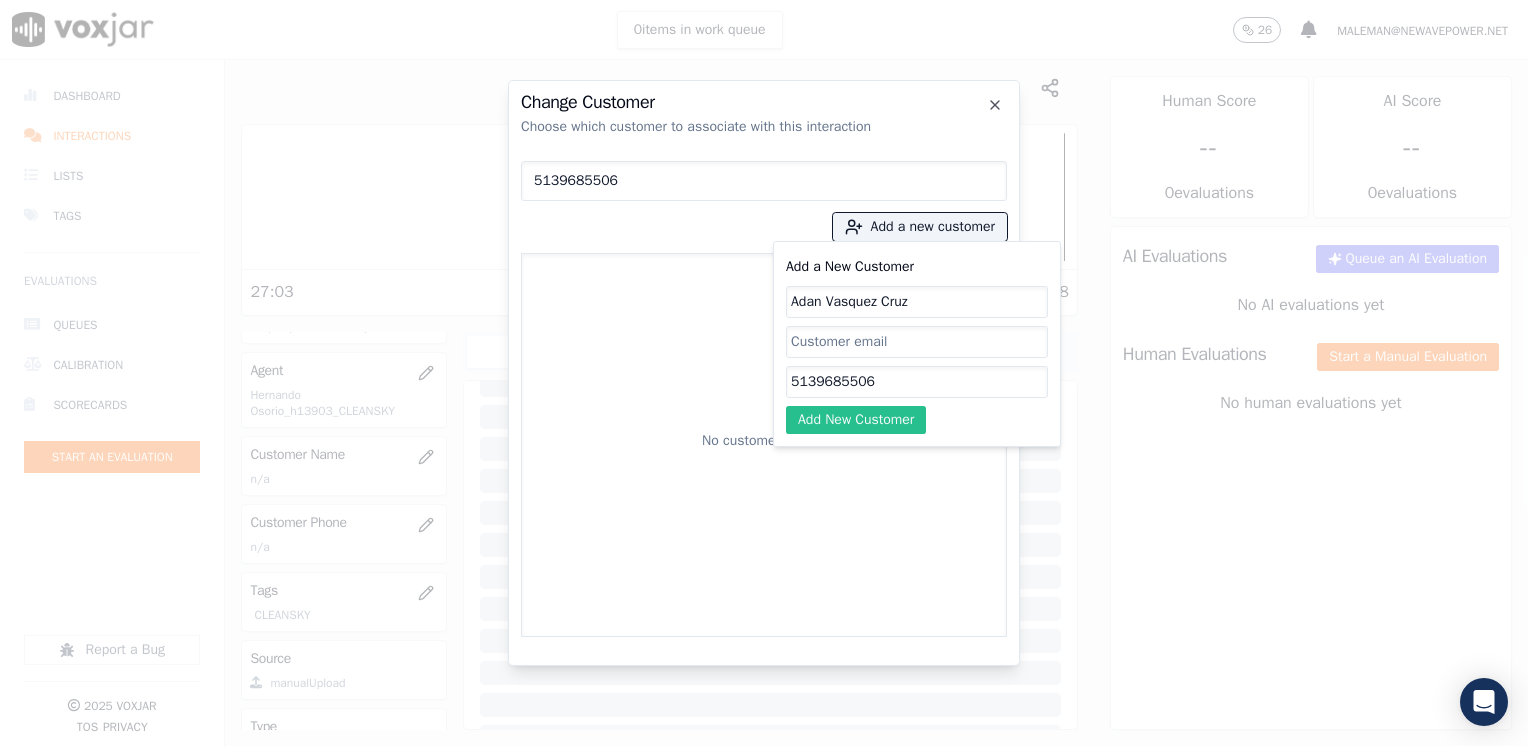 type on "Adan Vasquez Cruz" 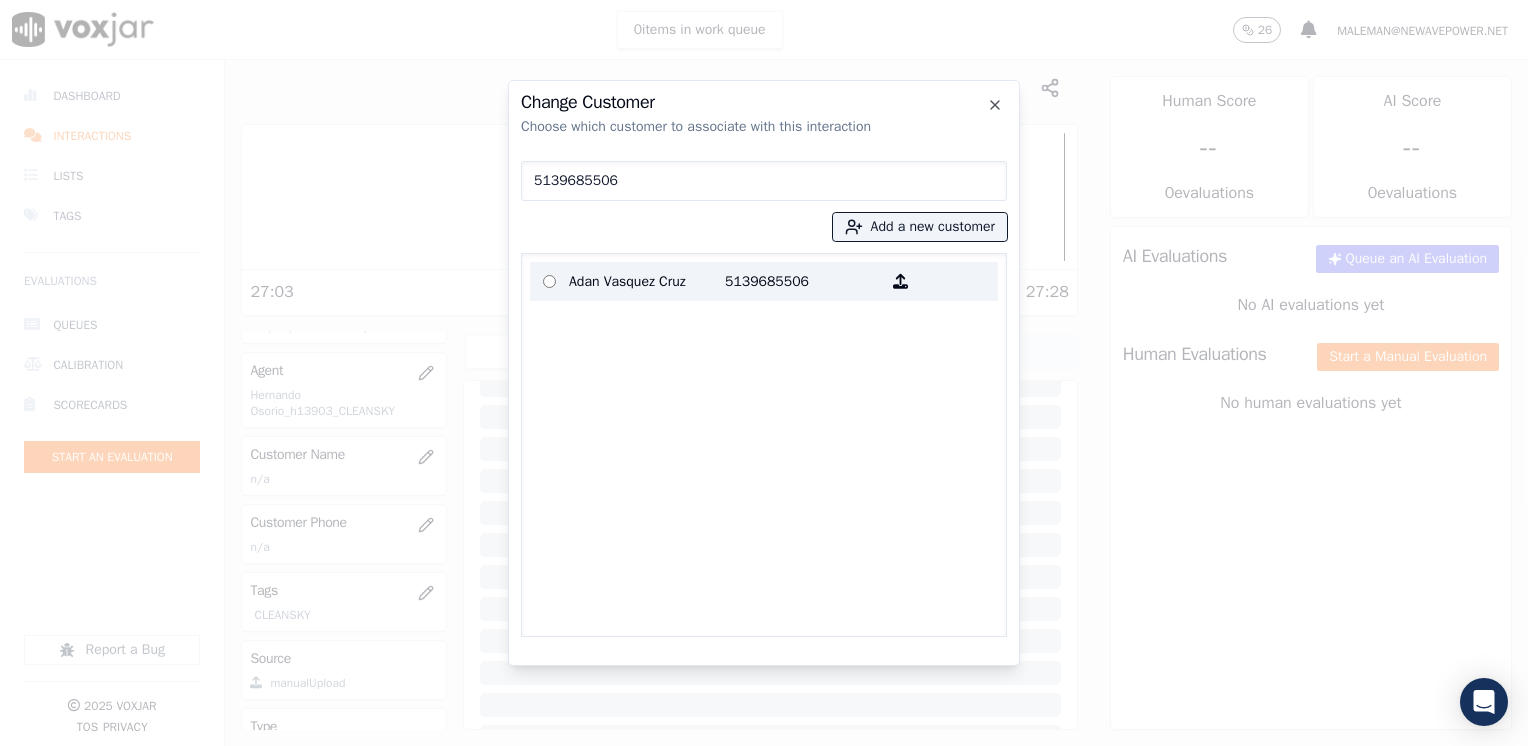 click on "5139685506" at bounding box center [803, 281] 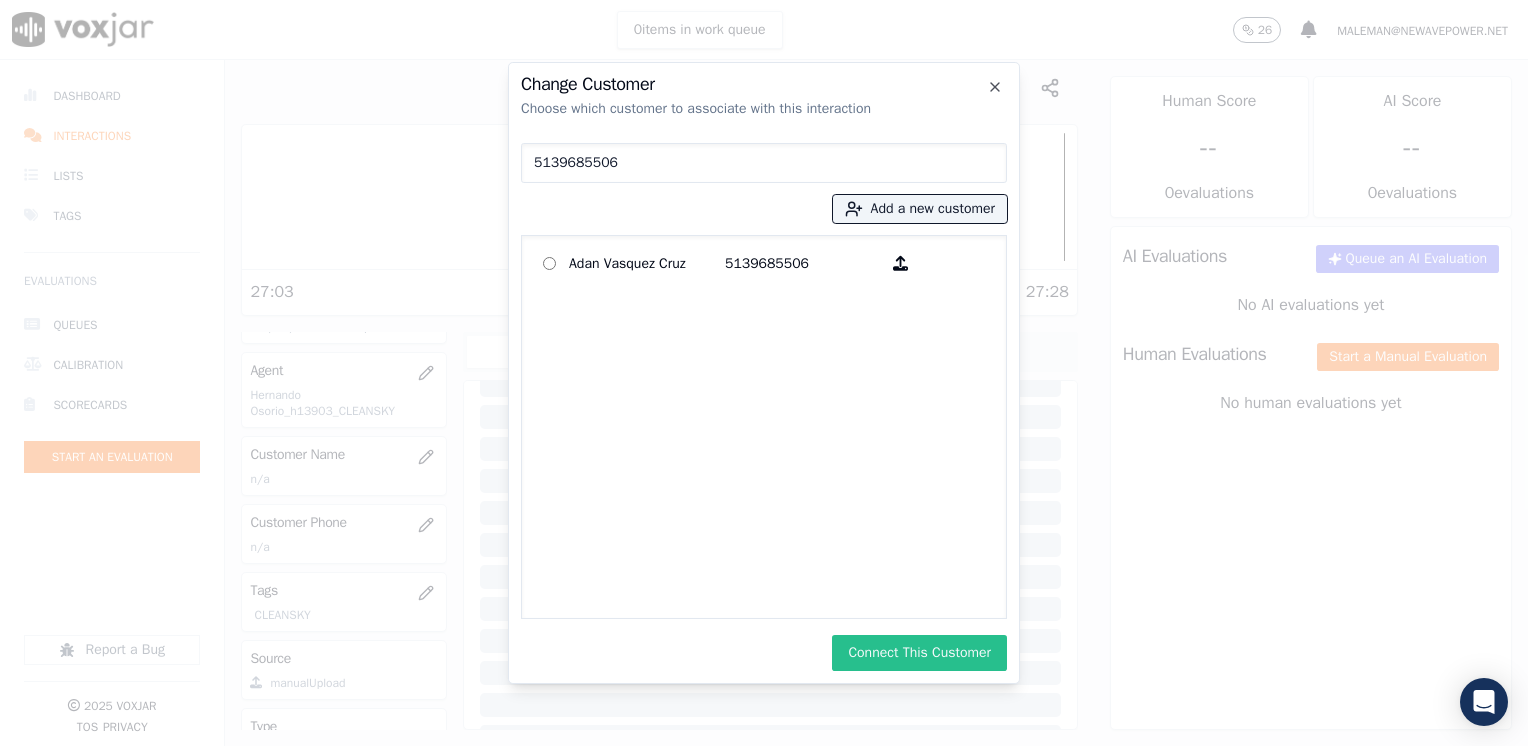click on "Connect This Customer" at bounding box center (919, 653) 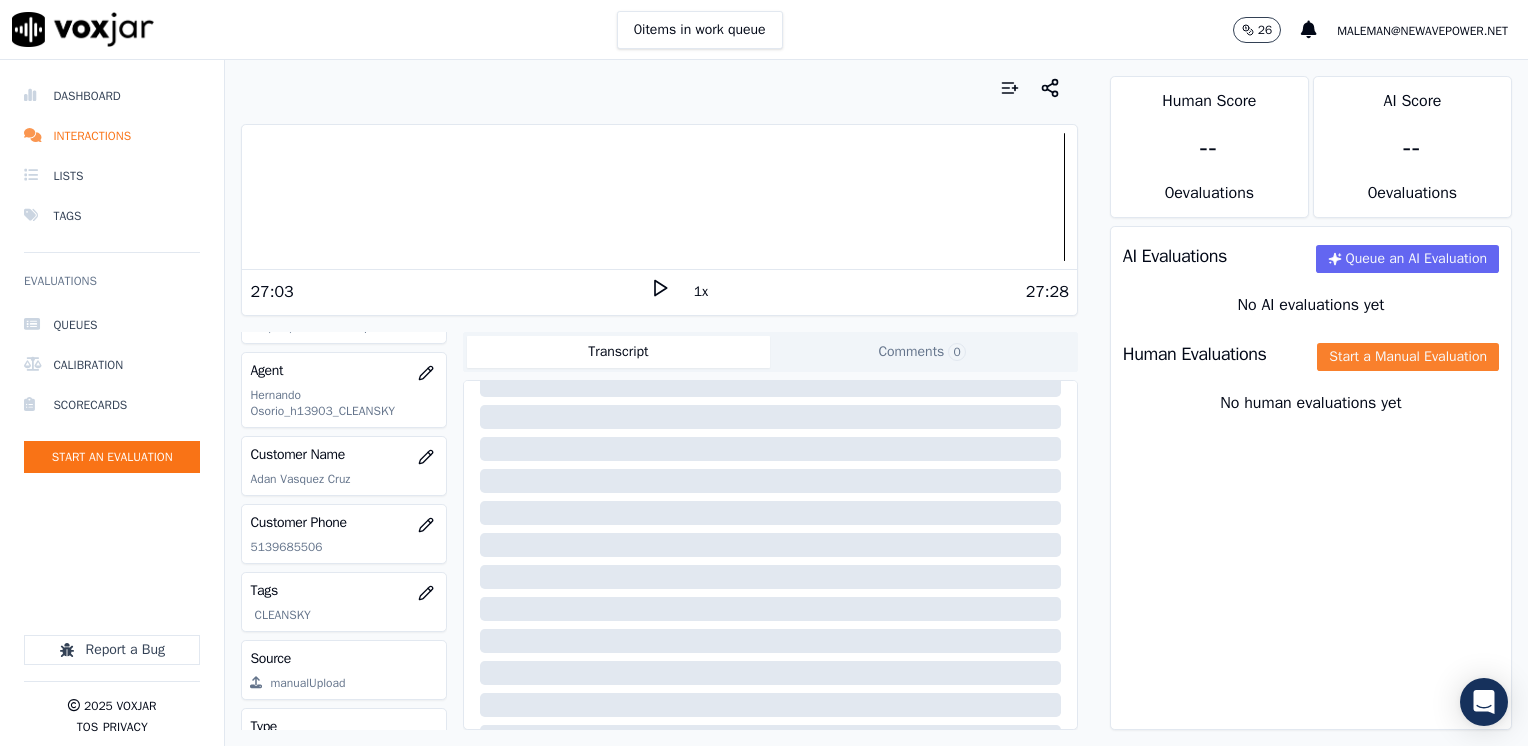 click on "Start a Manual Evaluation" 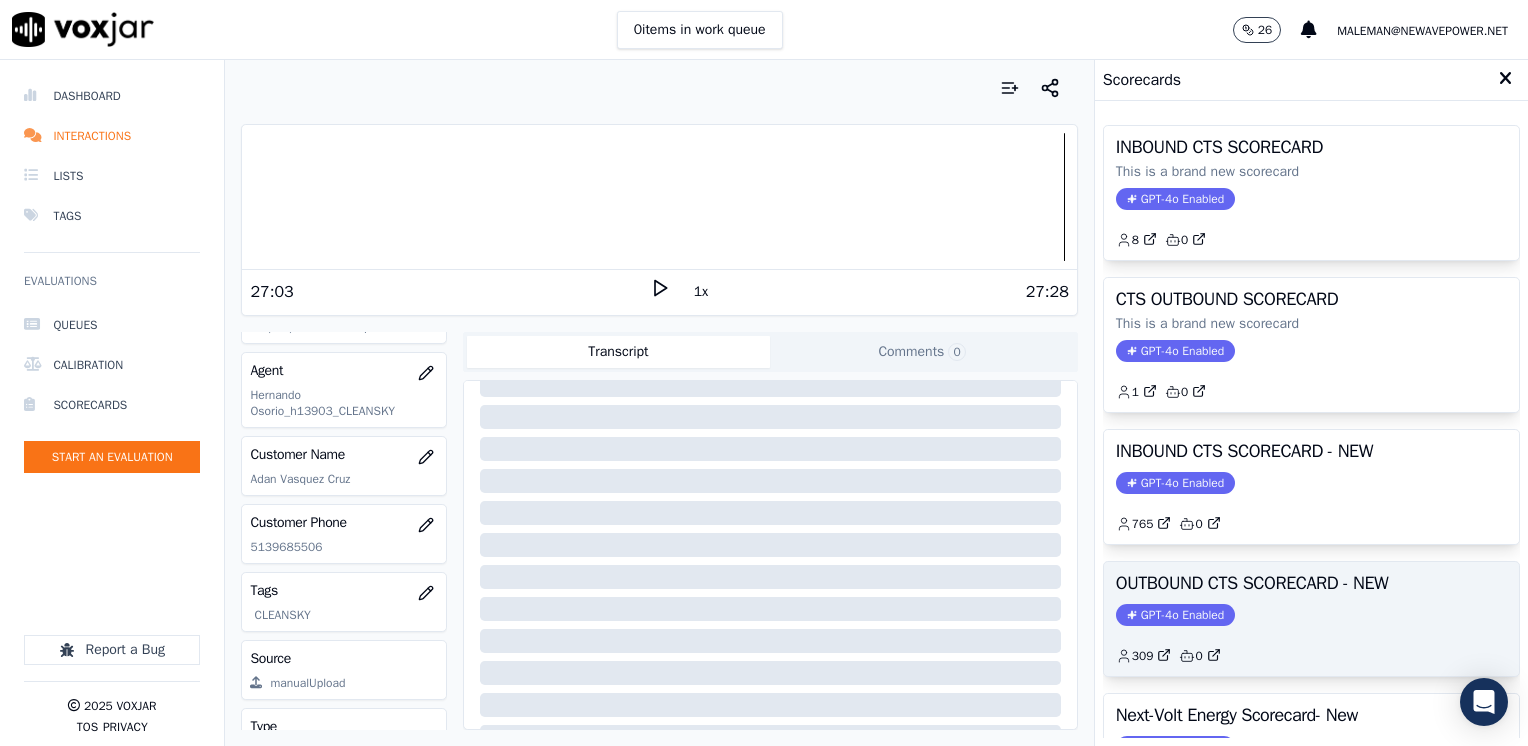 click on "GPT-4o Enabled" at bounding box center [1175, 615] 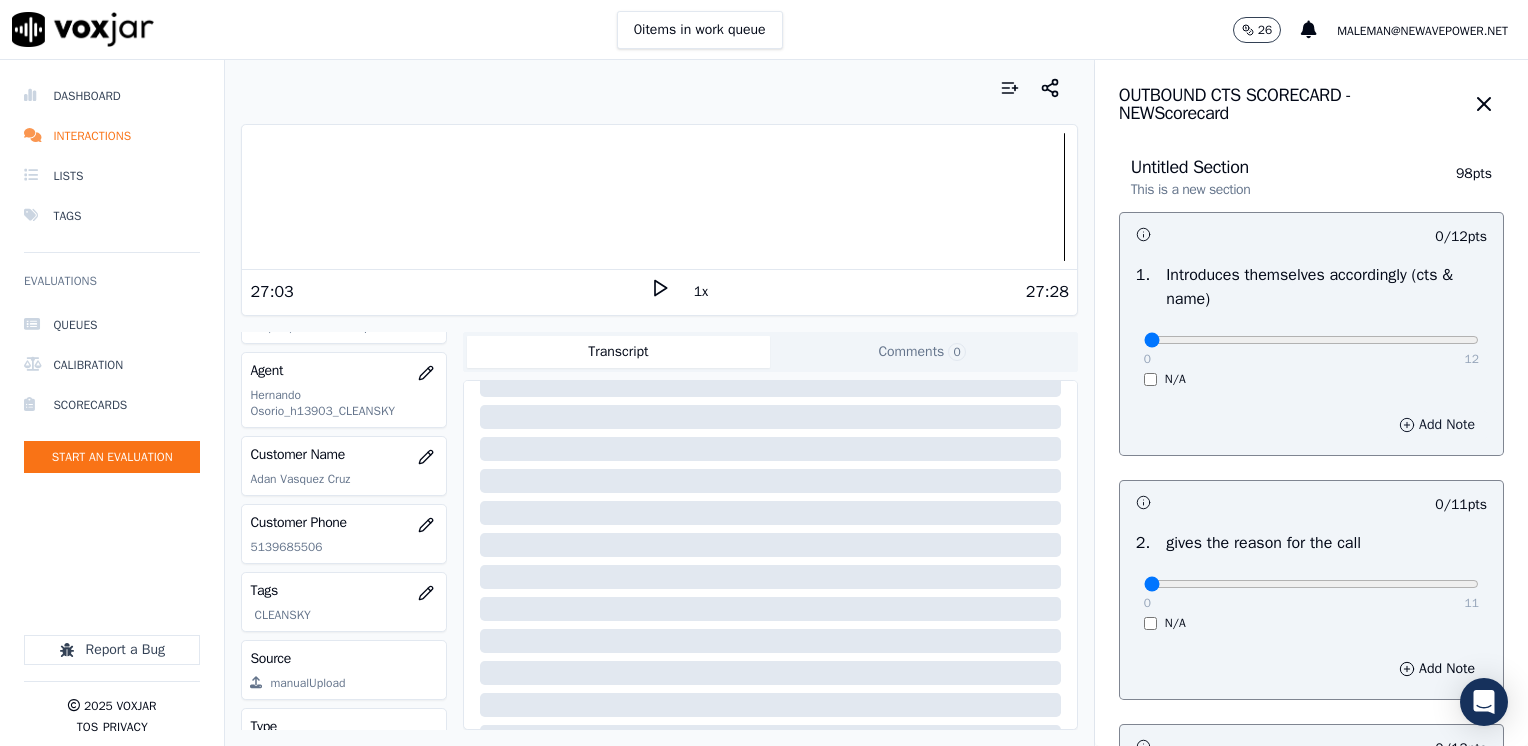 click on "Add Note" at bounding box center [1437, 425] 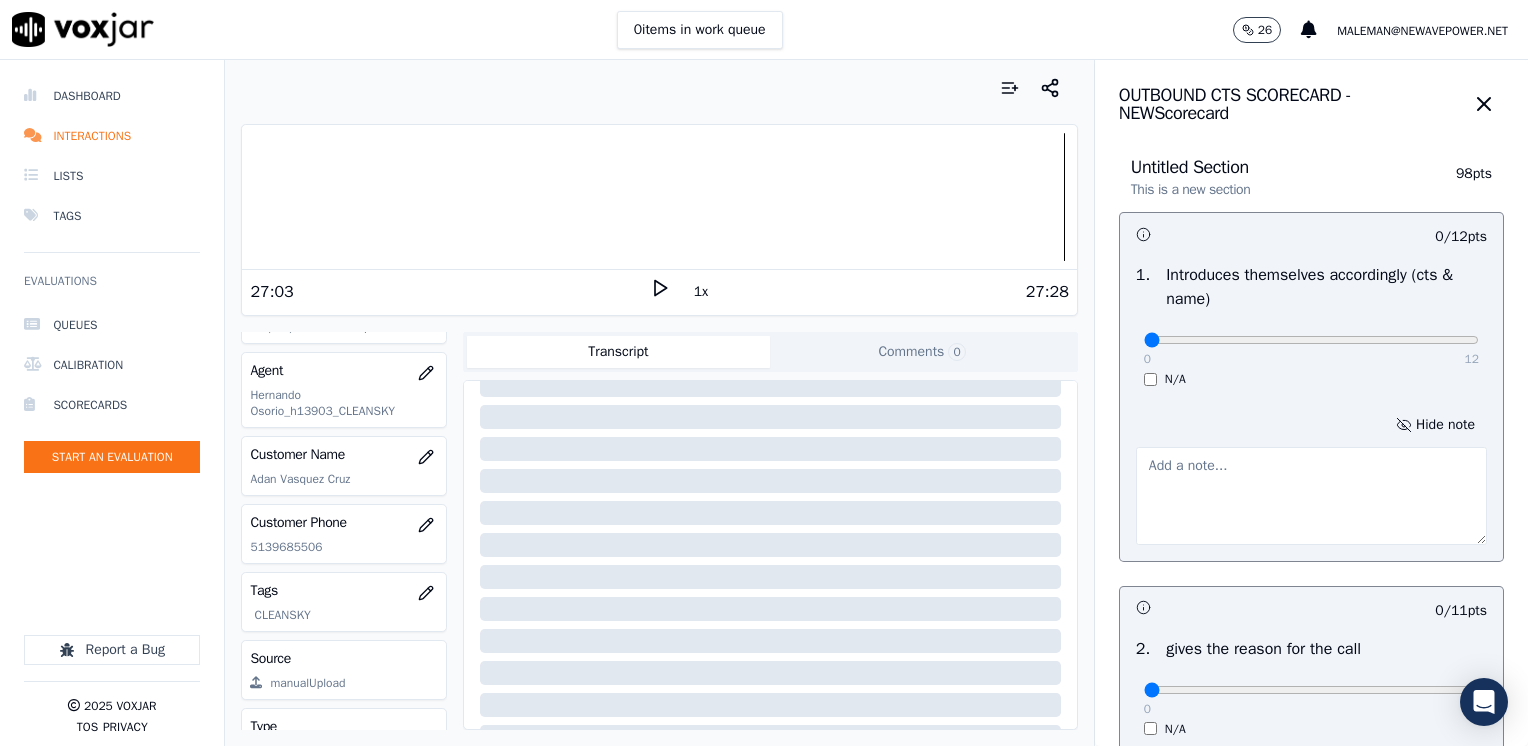 click at bounding box center [1311, 496] 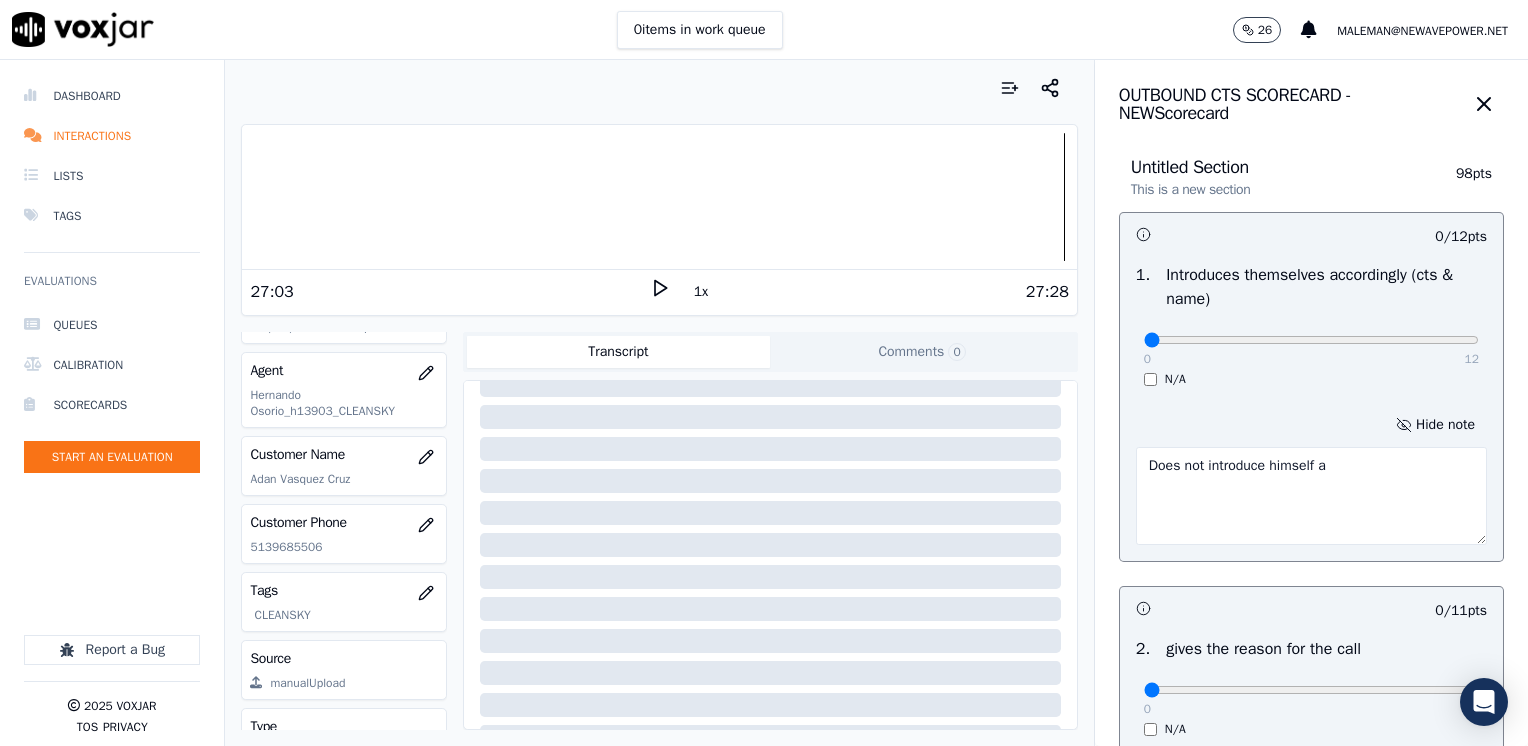 drag, startPoint x: 1348, startPoint y: 453, endPoint x: 1003, endPoint y: 490, distance: 346.9784 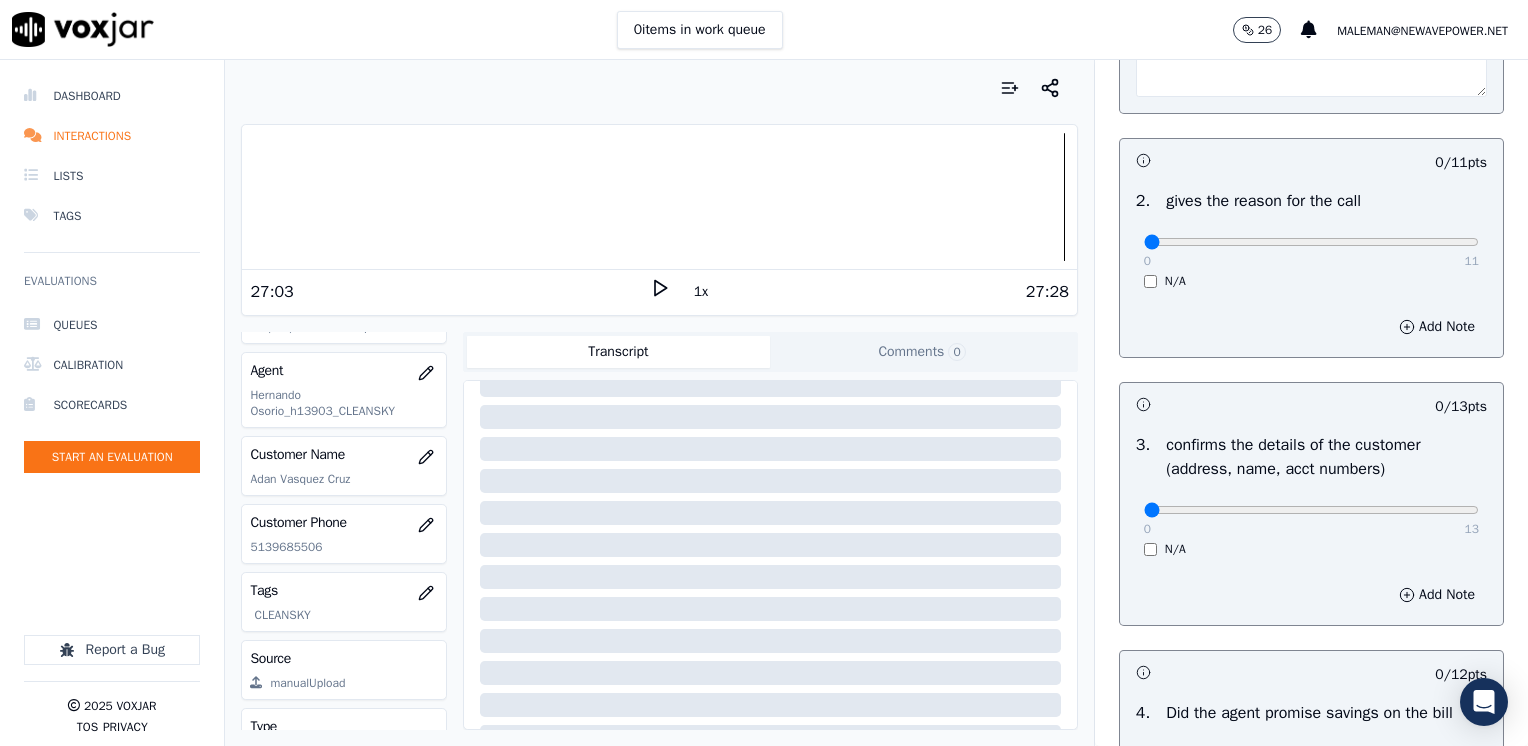 scroll, scrollTop: 400, scrollLeft: 0, axis: vertical 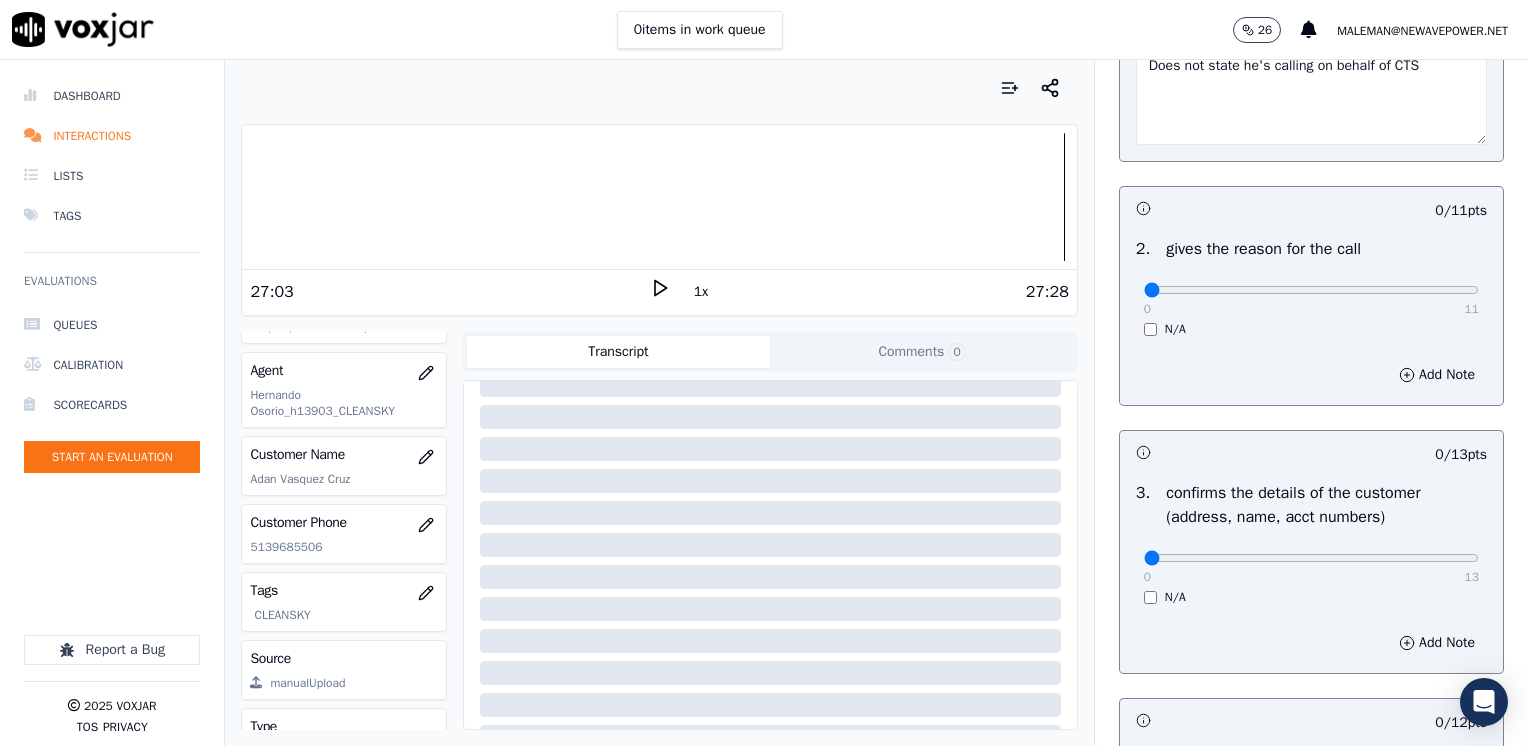 type on "Does not state he's calling on behalf of CTS" 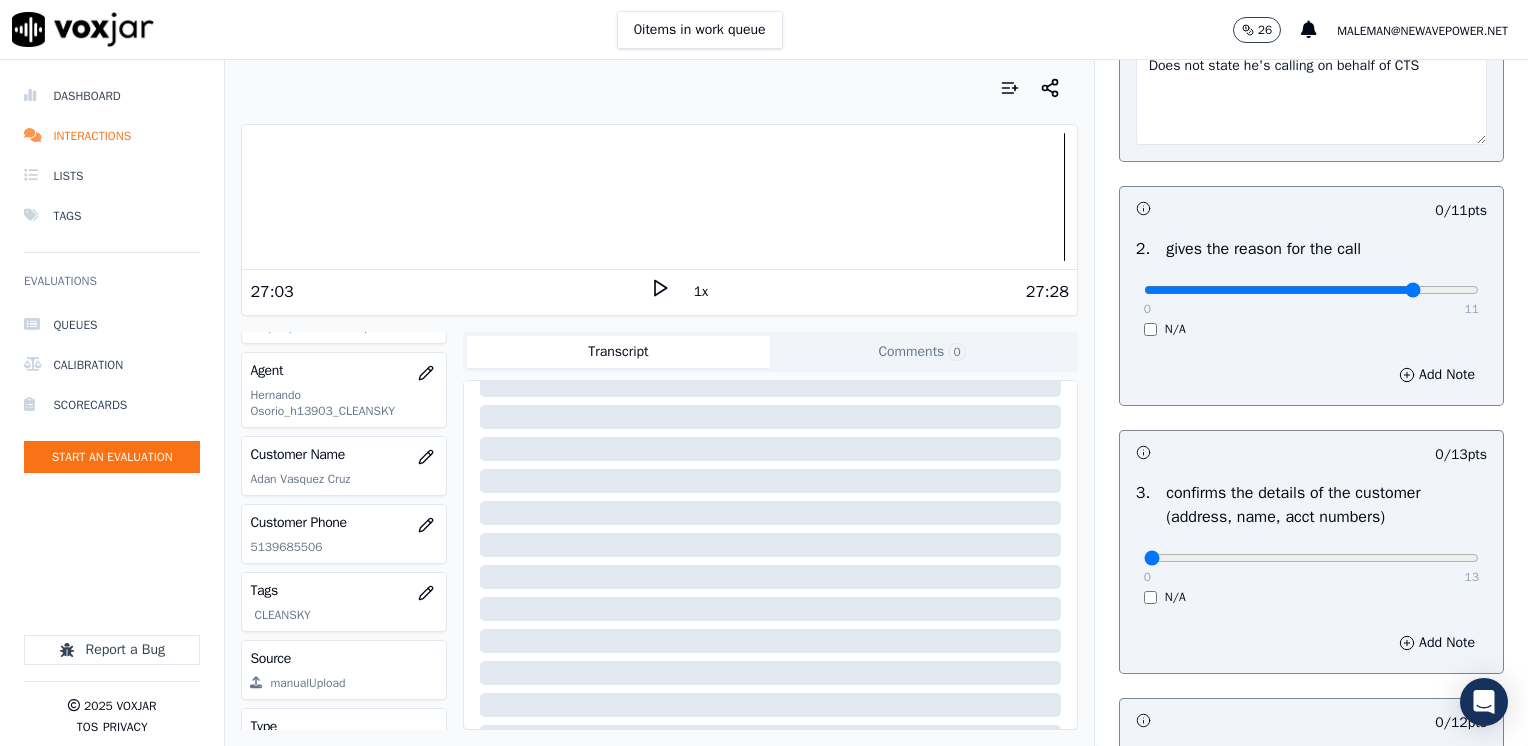 type on "9" 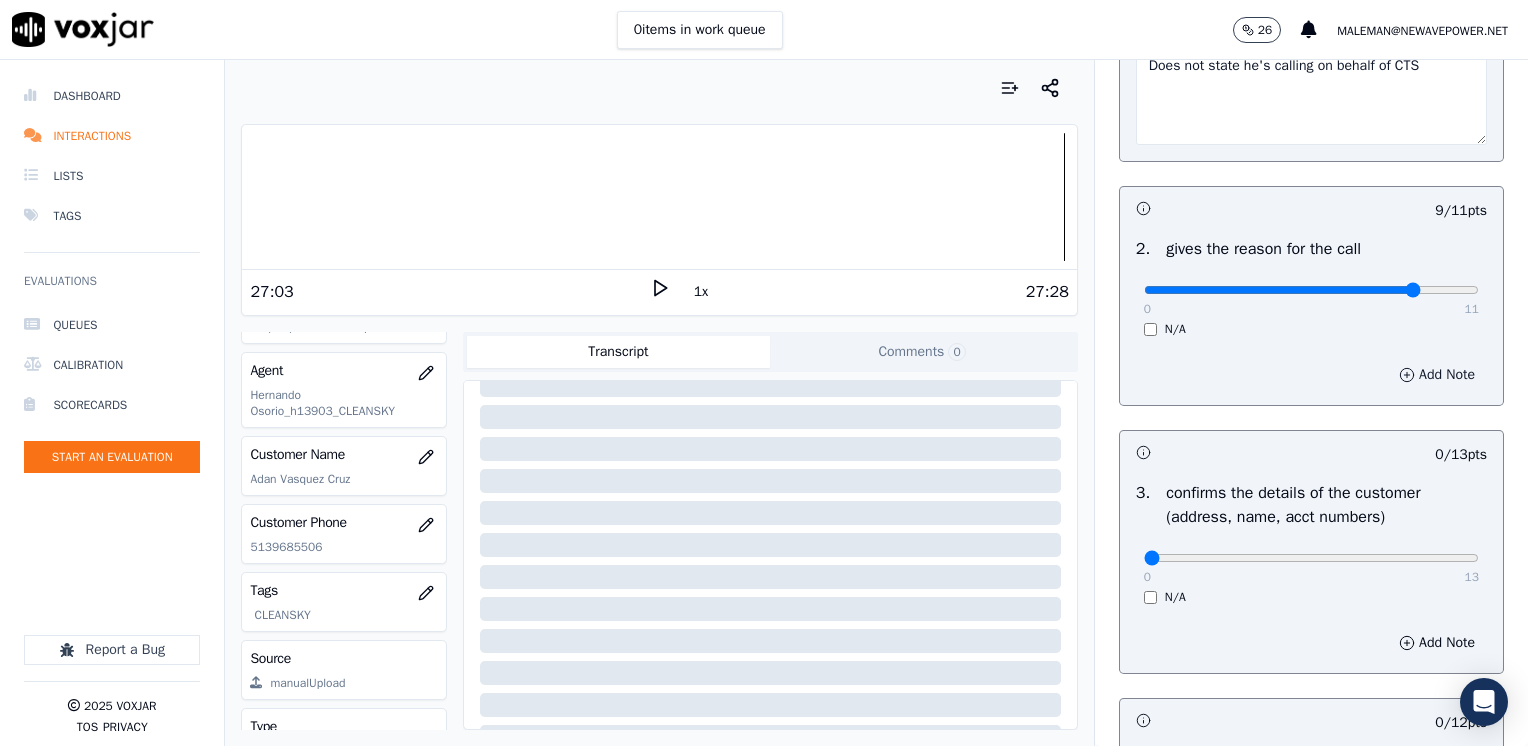 click on "Add Note" at bounding box center (1437, 375) 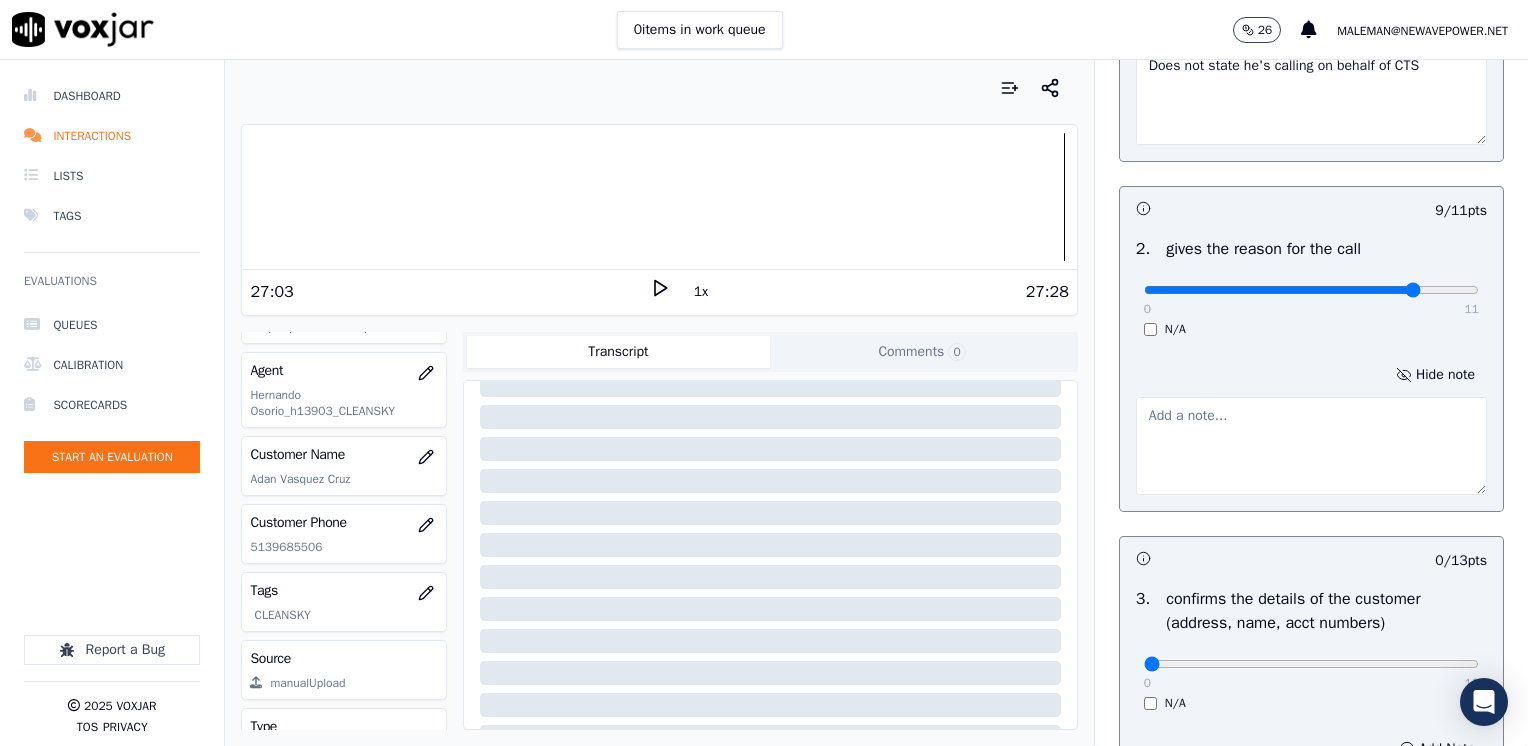click at bounding box center (1311, 446) 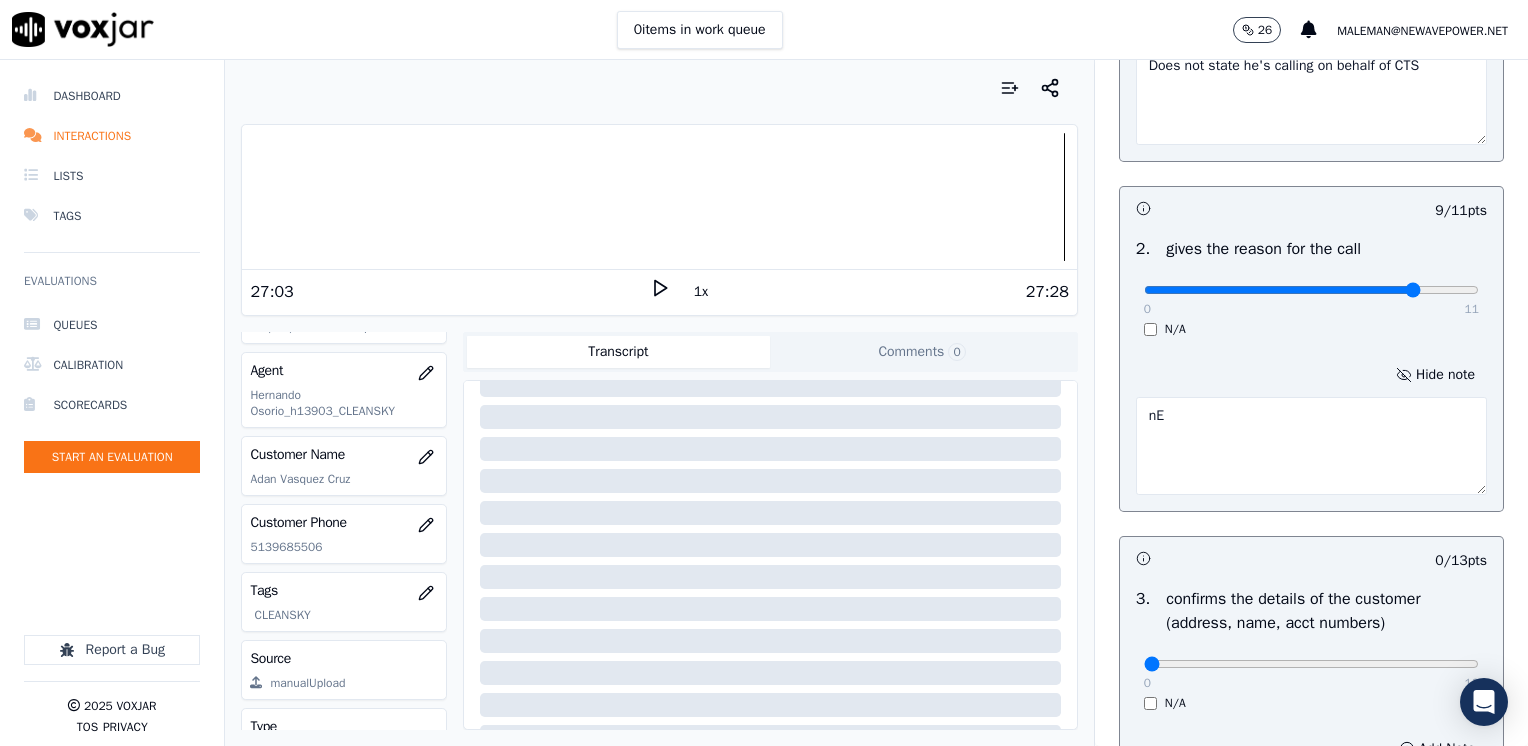 type on "n" 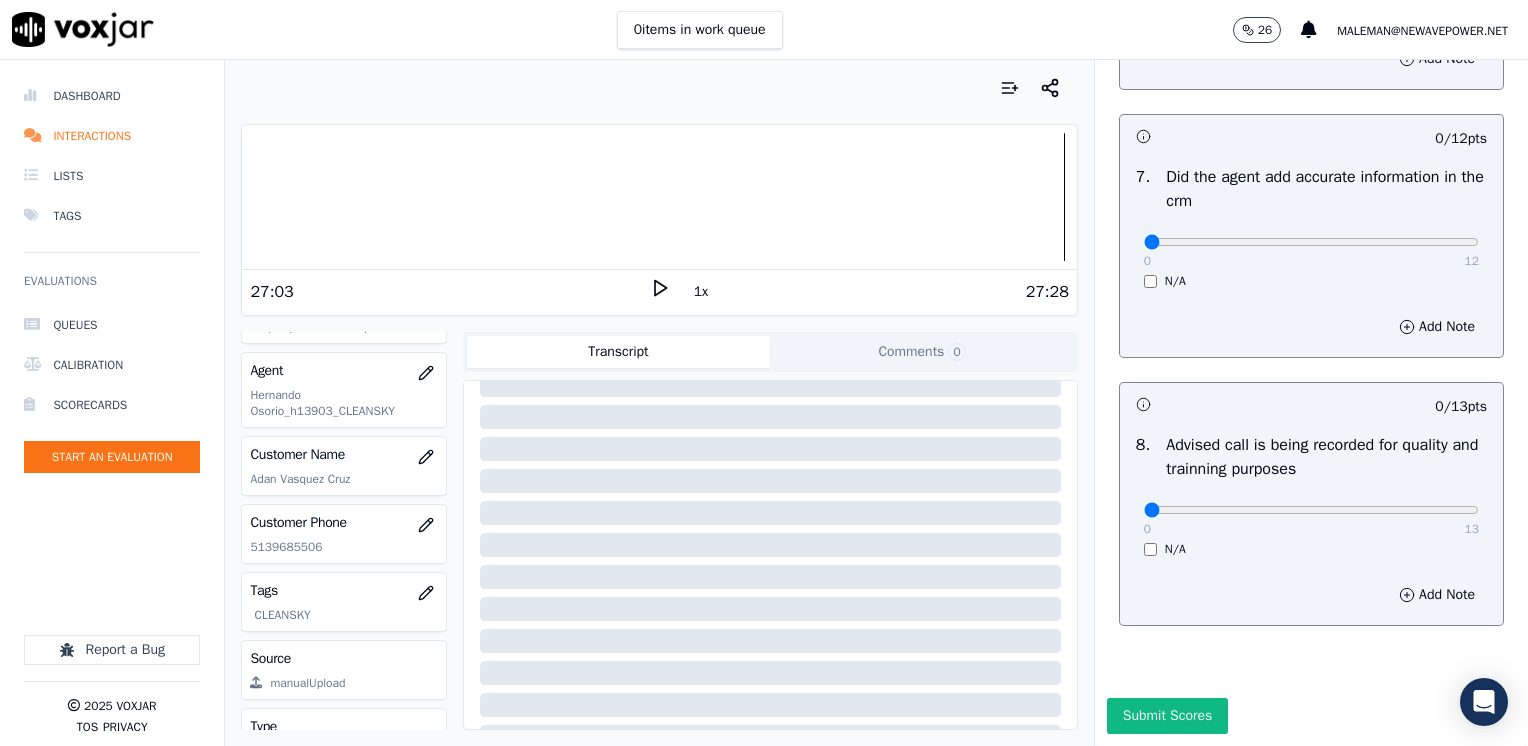 scroll, scrollTop: 1959, scrollLeft: 0, axis: vertical 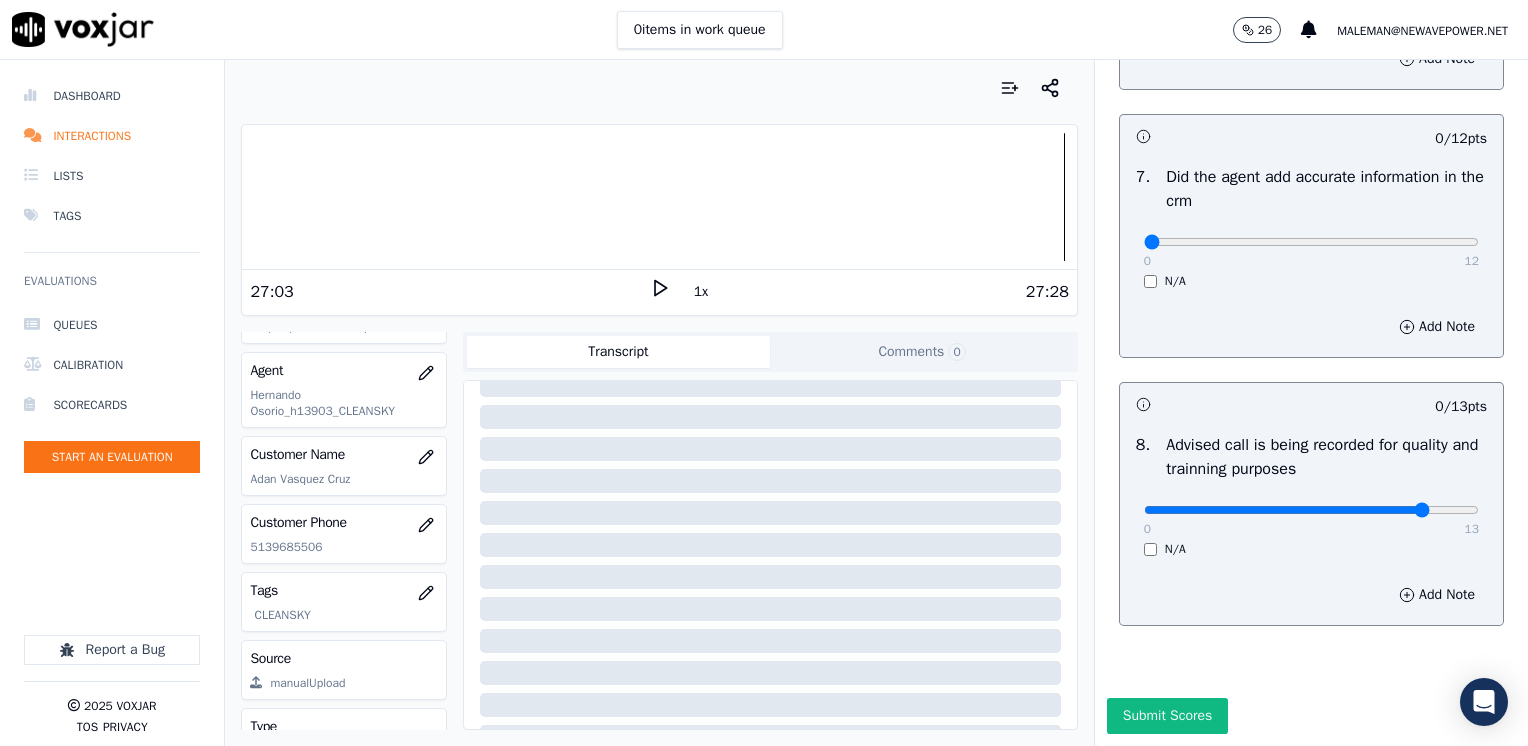 drag, startPoint x: 1379, startPoint y: 469, endPoint x: 1364, endPoint y: 470, distance: 15.033297 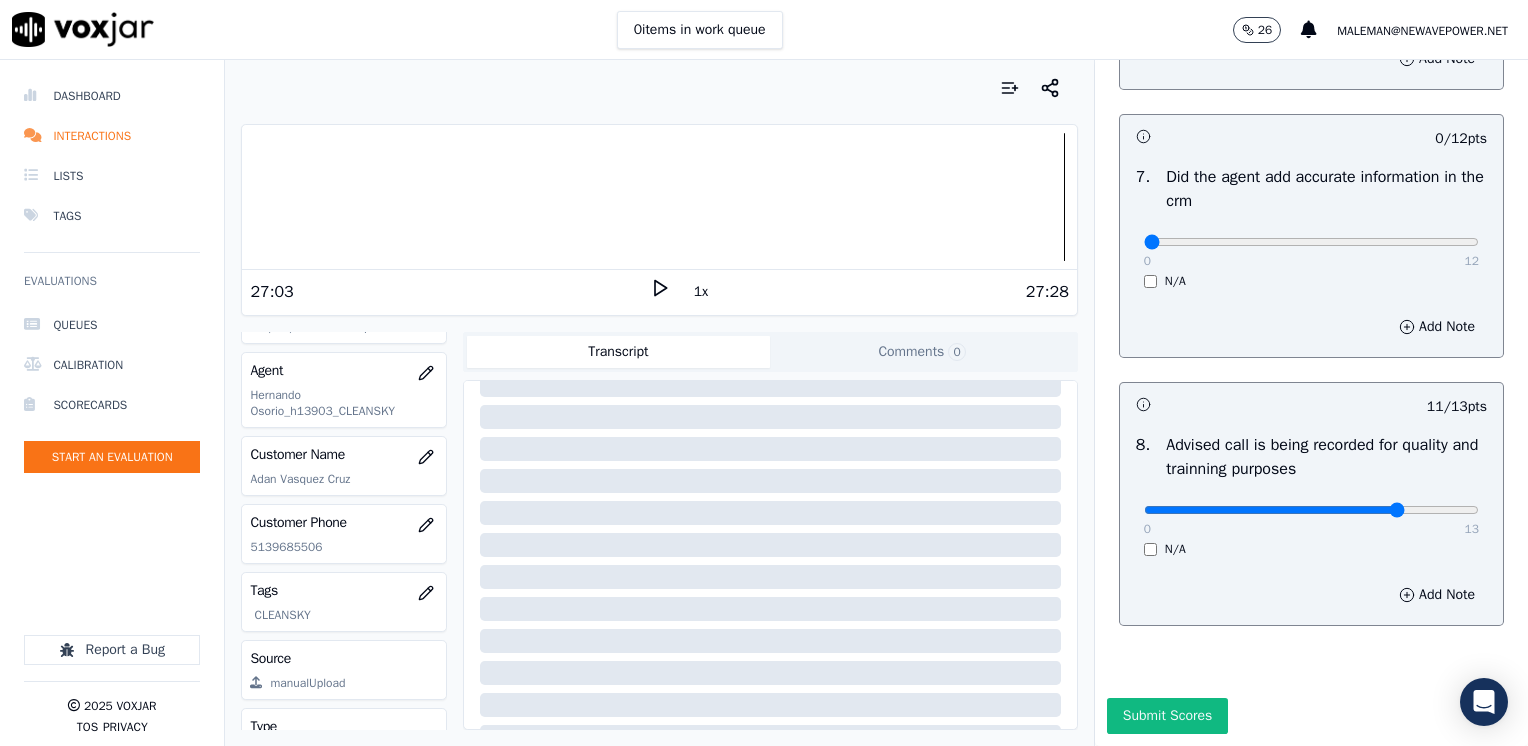 type on "10" 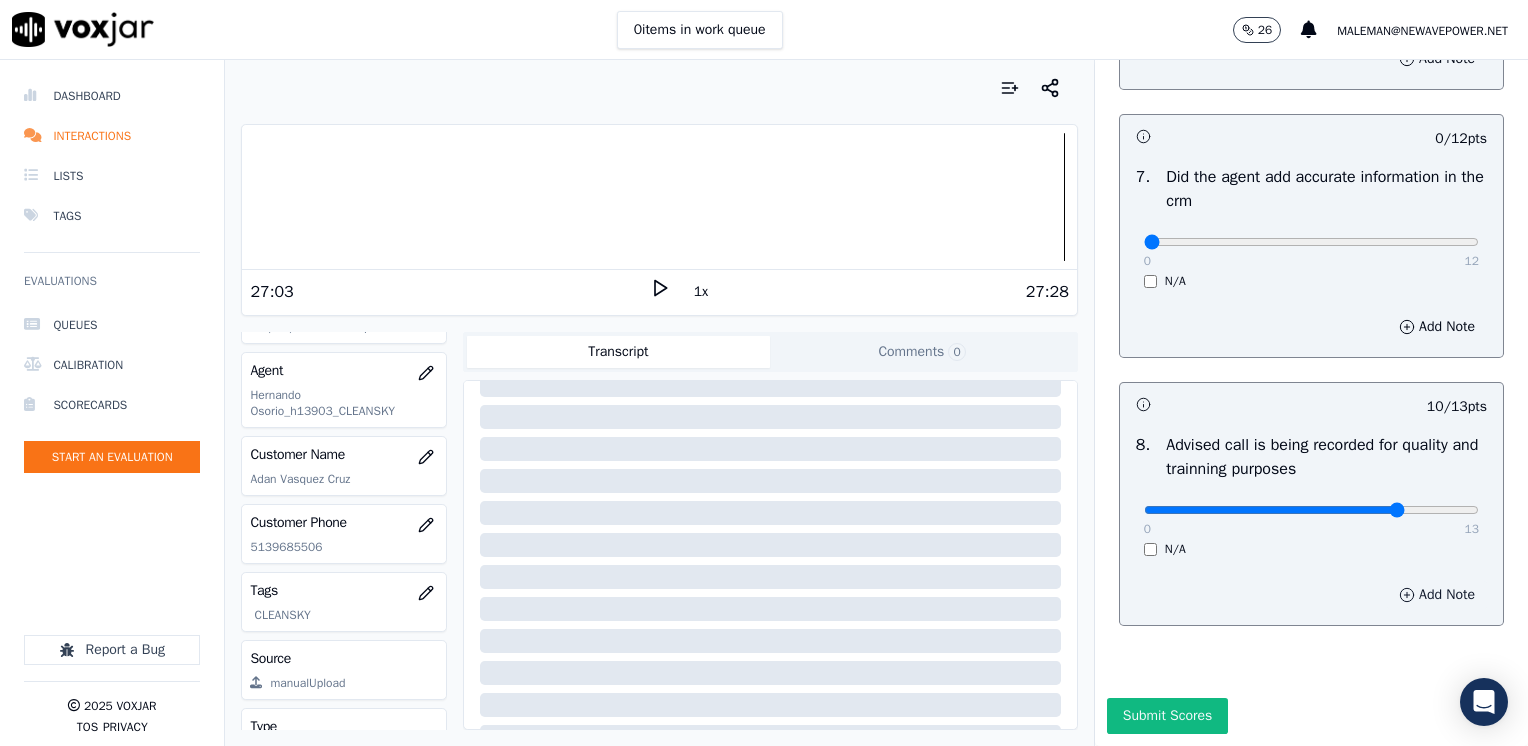 click on "Add Note" at bounding box center [1437, 595] 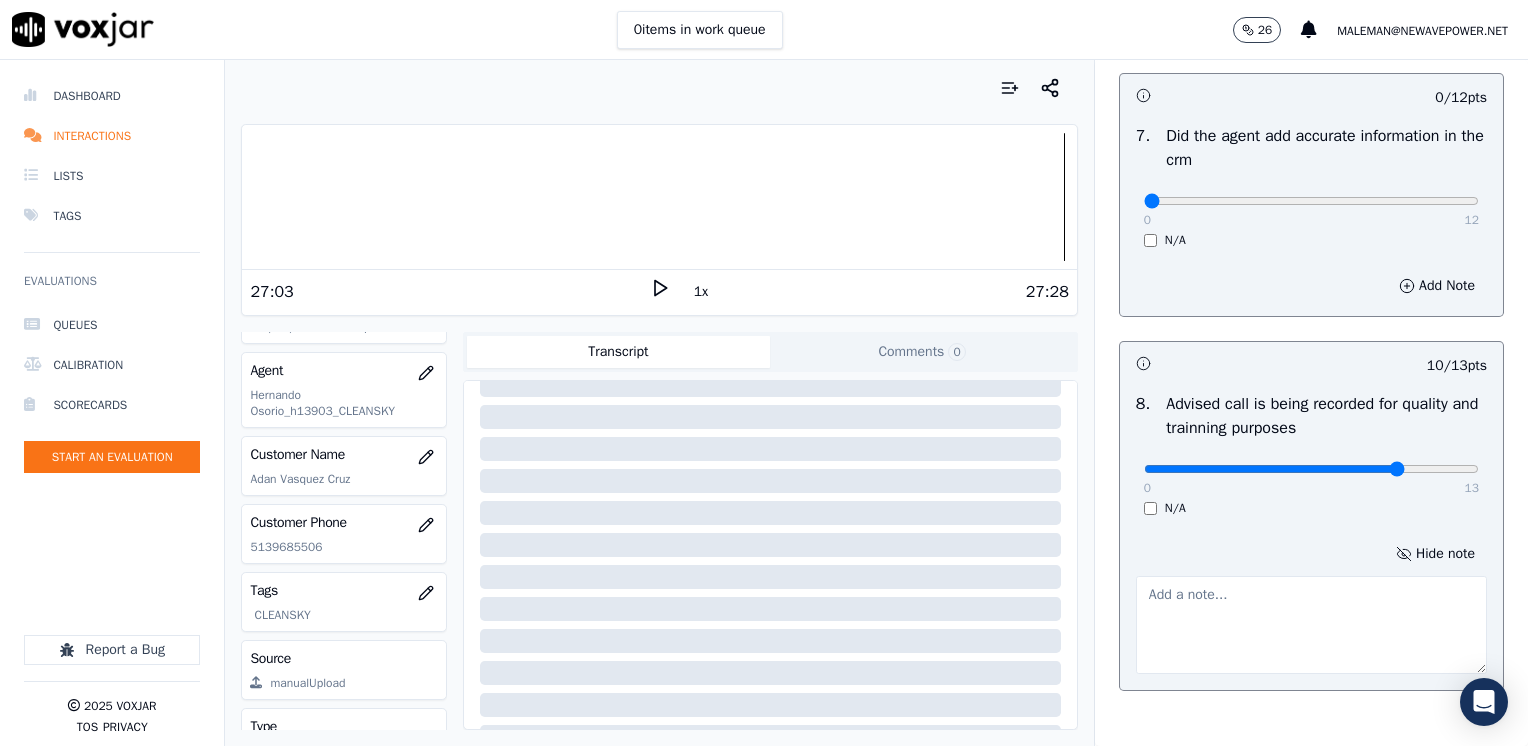 click at bounding box center [1311, 625] 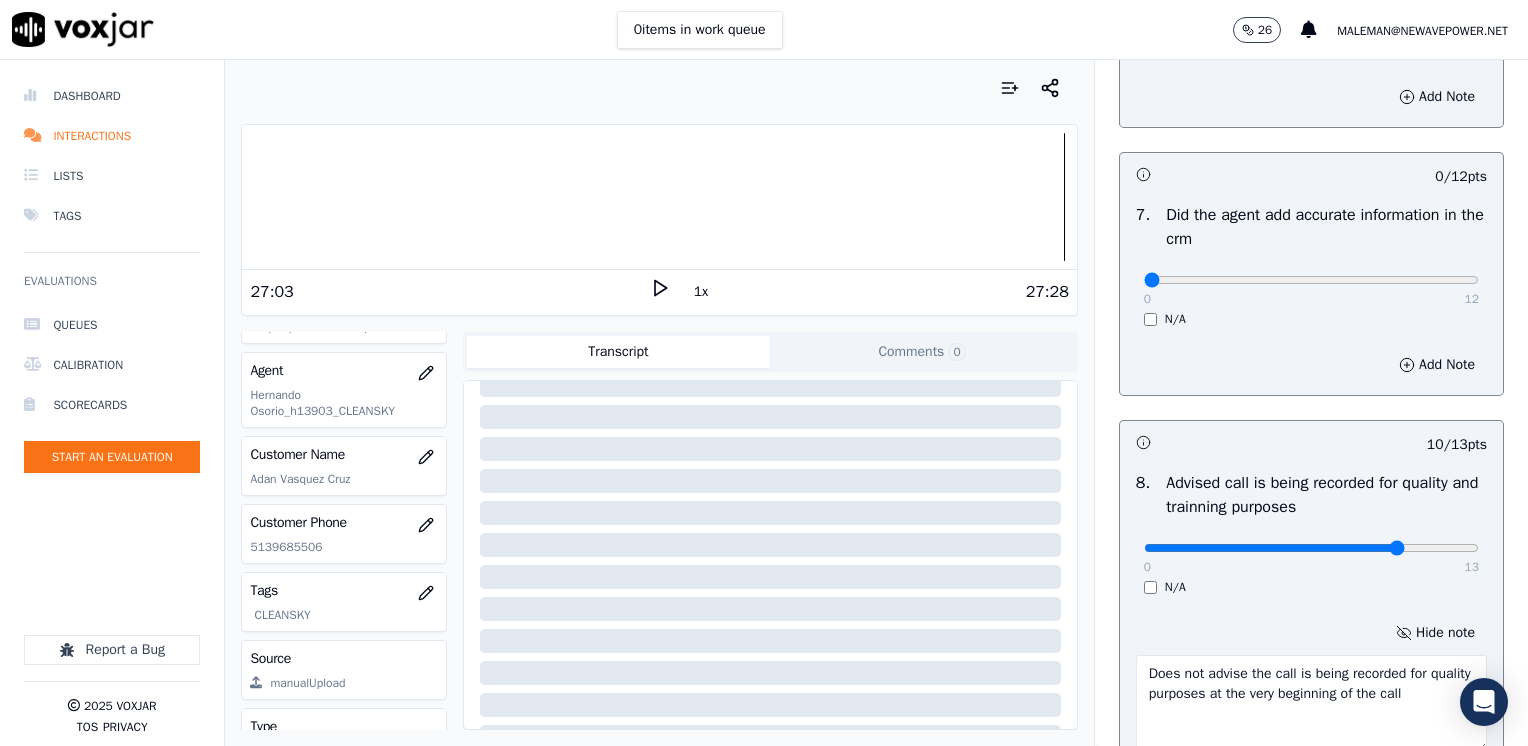 scroll, scrollTop: 1759, scrollLeft: 0, axis: vertical 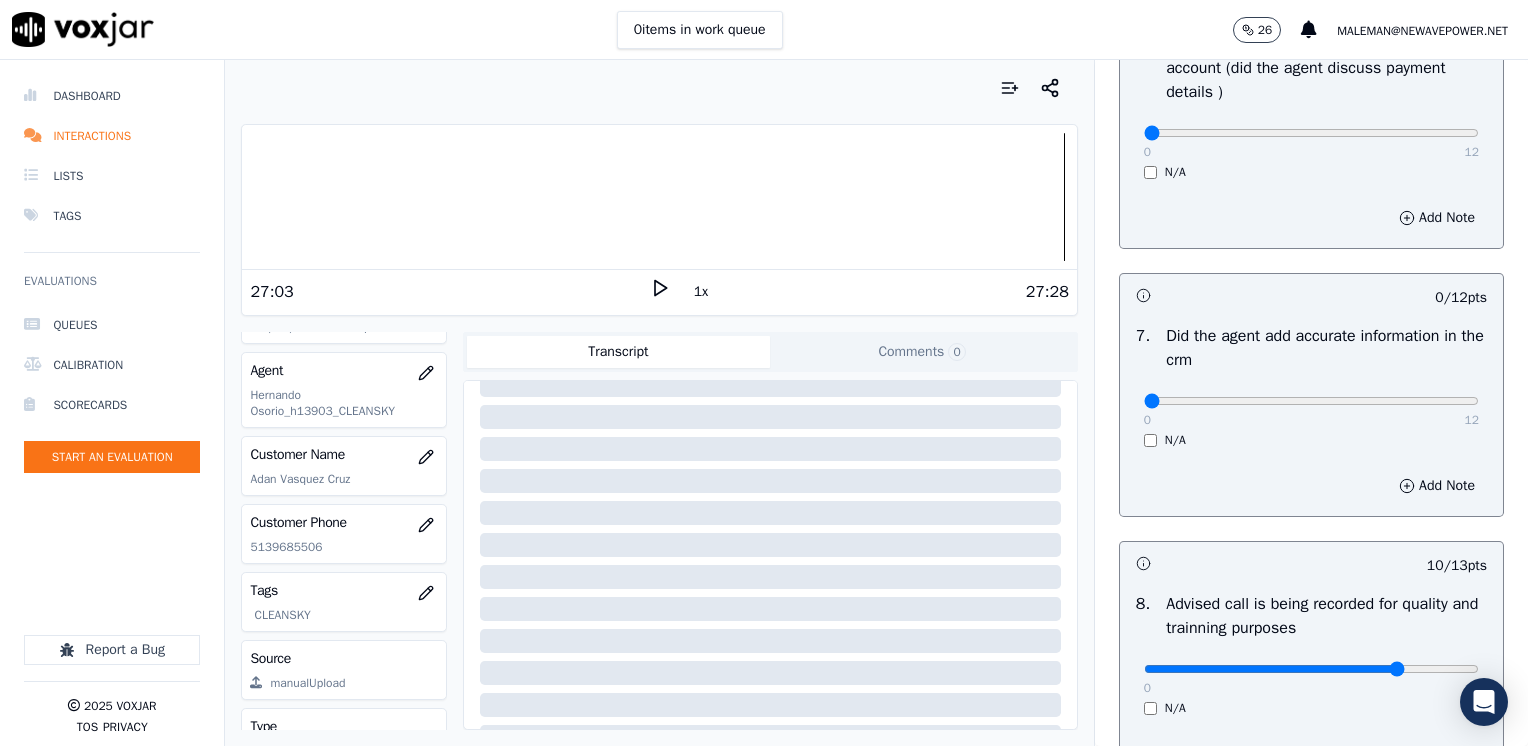 type on "Does not advise the call is being recorded for quality purposes at the very beginning of the call" 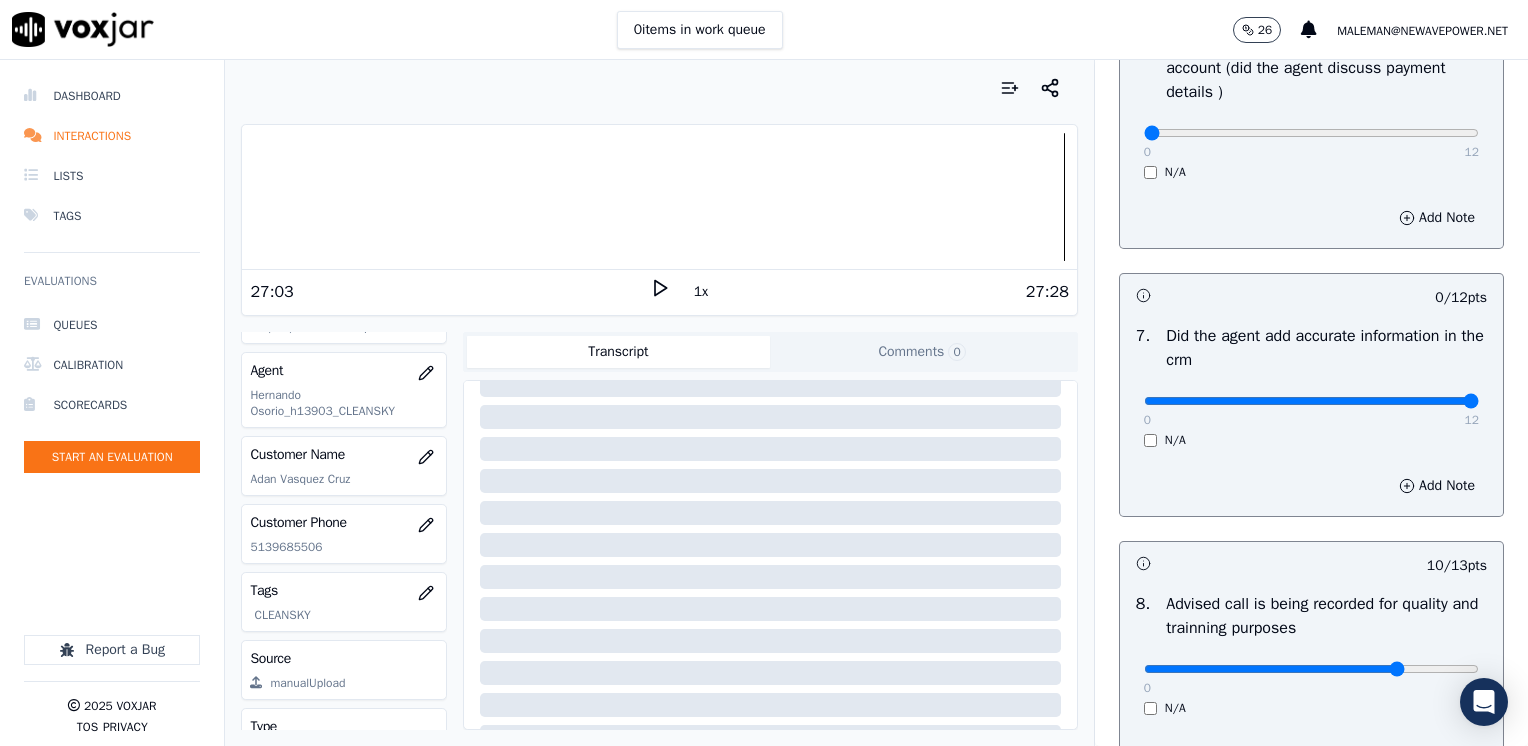drag, startPoint x: 1132, startPoint y: 398, endPoint x: 1531, endPoint y: 432, distance: 400.446 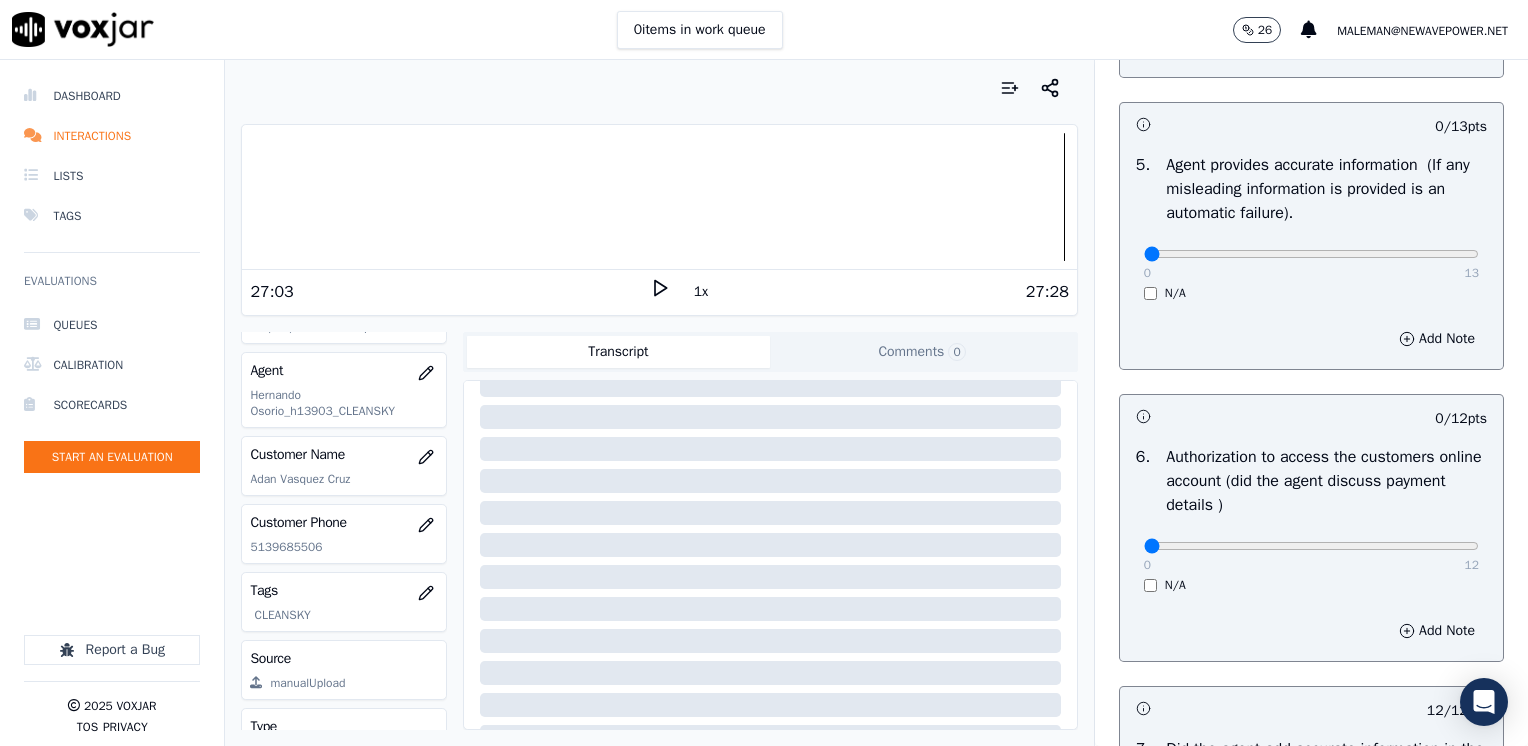 scroll, scrollTop: 1359, scrollLeft: 0, axis: vertical 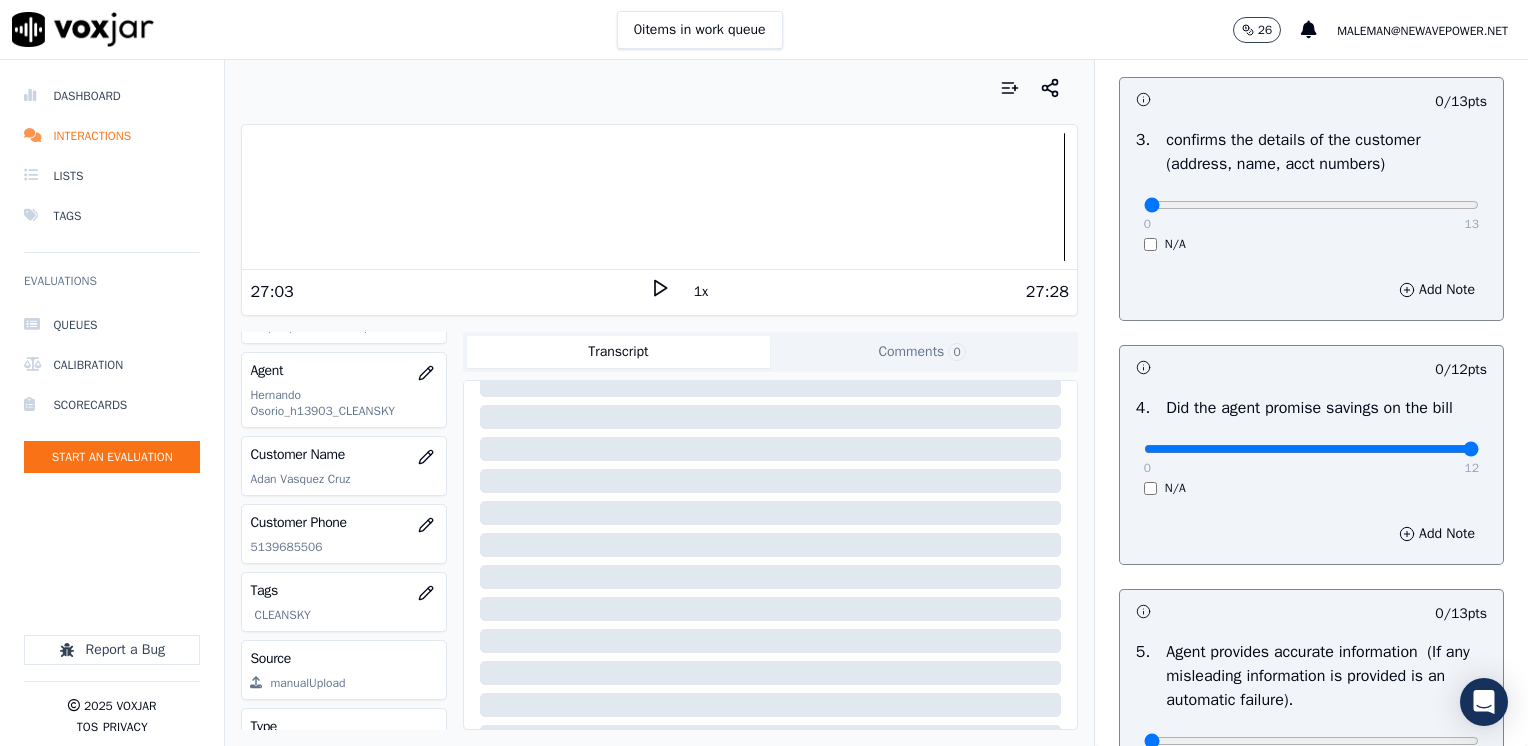 drag, startPoint x: 1127, startPoint y: 440, endPoint x: 1531, endPoint y: 450, distance: 404.12375 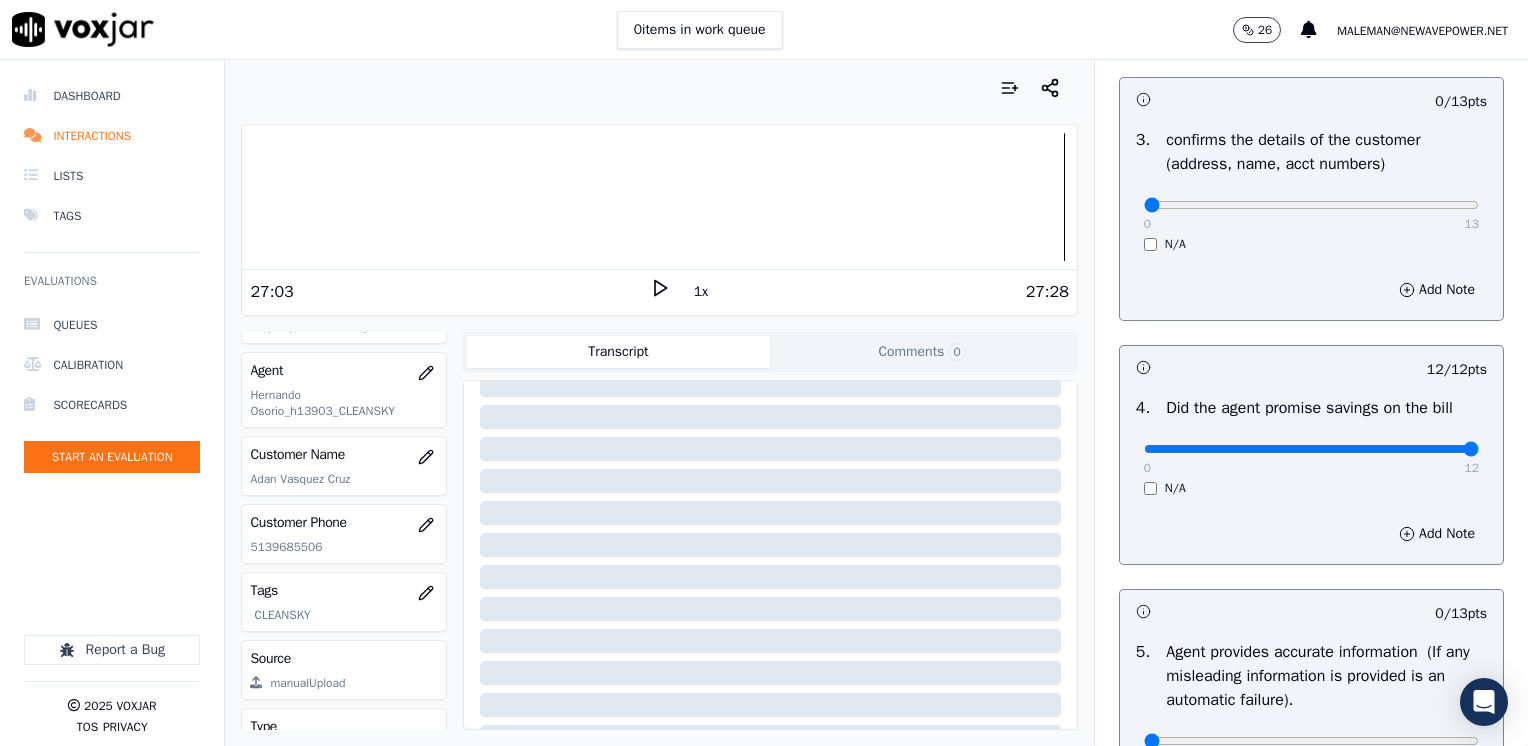 click on "0 / 12  pts     1 .   Introduces themselves accordingly (cts & name)     0   12     N/A      Hide note   Does not state he's calling on behalf of CTS                         9 / 11  pts     2 .   gives the reason for the call      0   11     N/A      Hide note   Needs to work on staring clearly the reason for this call                         0 / 13  pts     3 .   confirms the details of the customer (address, name, acct numbers)     0   13     N/A      Add Note                           12 / 12  pts     4 .   Did the agent promise savings on the bill     0   12     N/A      Add Note                           0 / 13  pts     5 .   Agent provides accurate information  (If any misleading information is provided is an automatic failure).     0   13     N/A      Add Note                           -- / 12  pts     6 .   Authorization to access the customers online account (did the agent discuss payment details )     0   12     N/A      Add Note                           12 / 12  pts     7 ." at bounding box center (1311, 572) 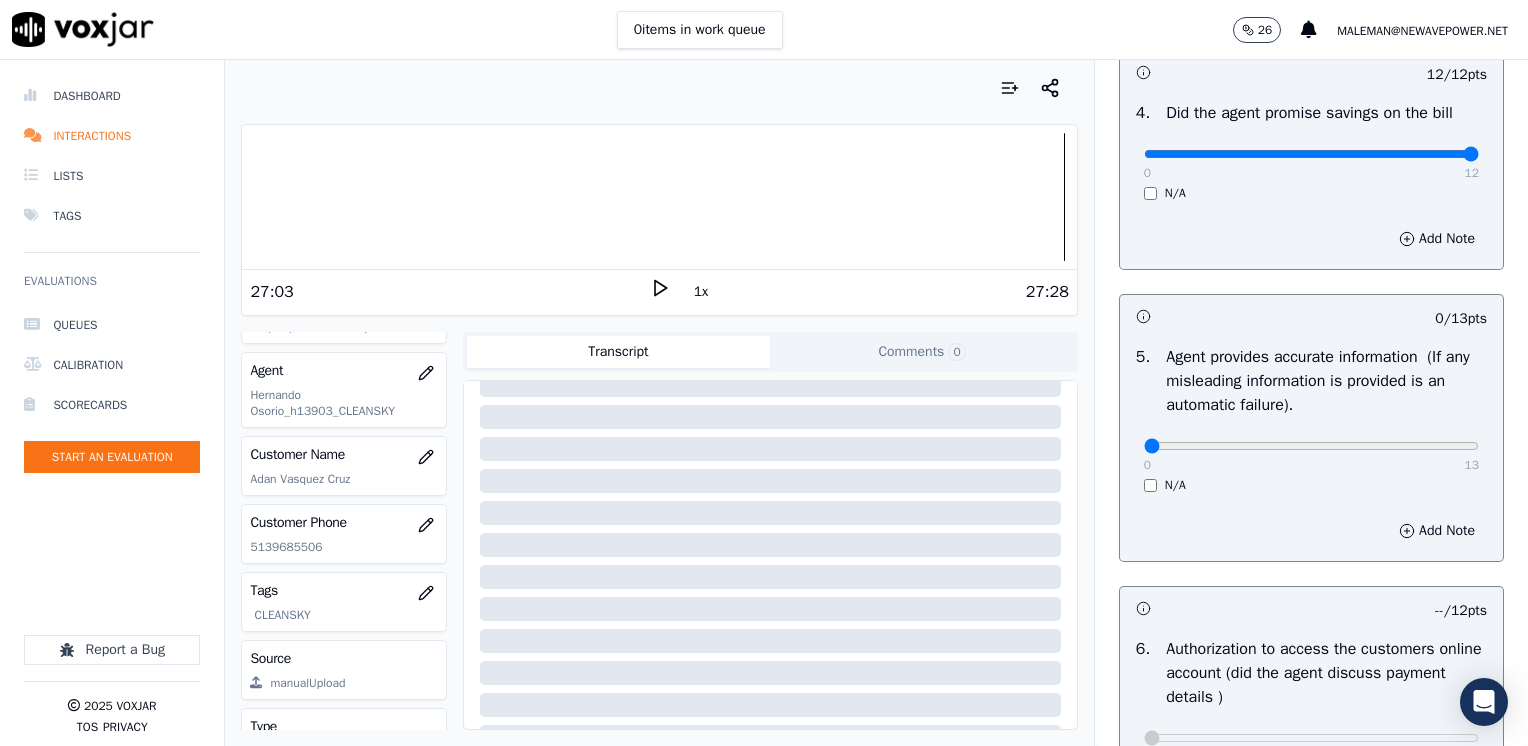 scroll, scrollTop: 1159, scrollLeft: 0, axis: vertical 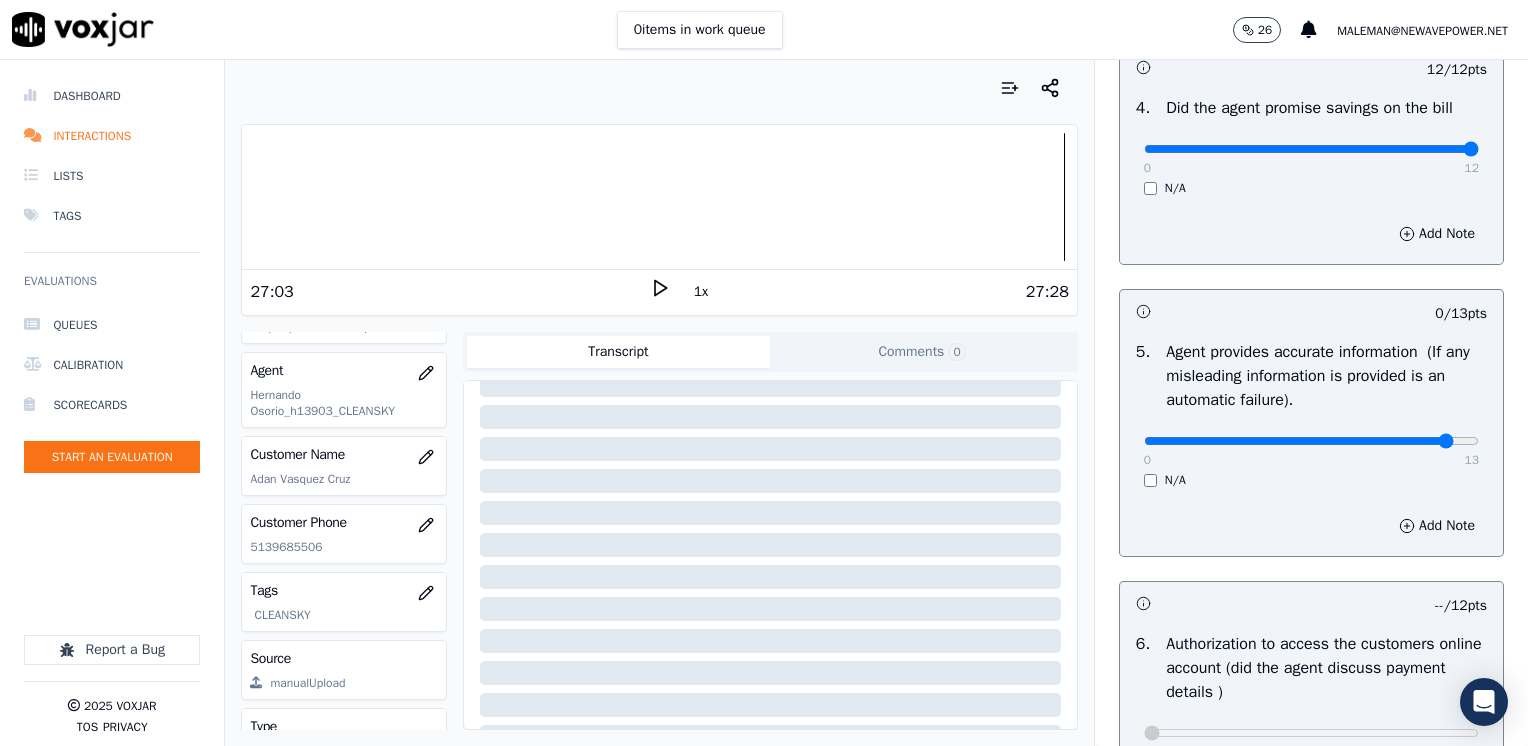 click at bounding box center [1311, -819] 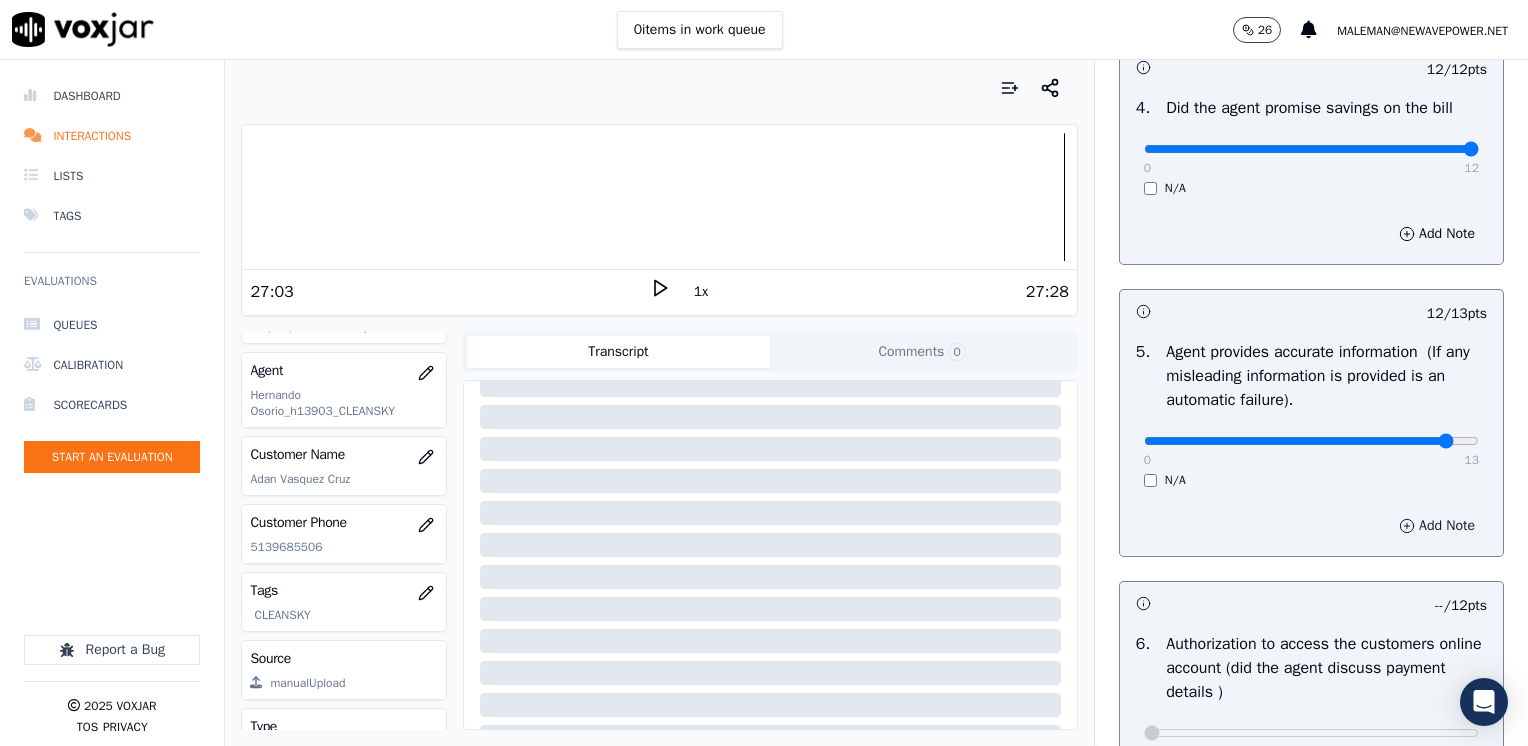 click on "Add Note" at bounding box center (1437, 526) 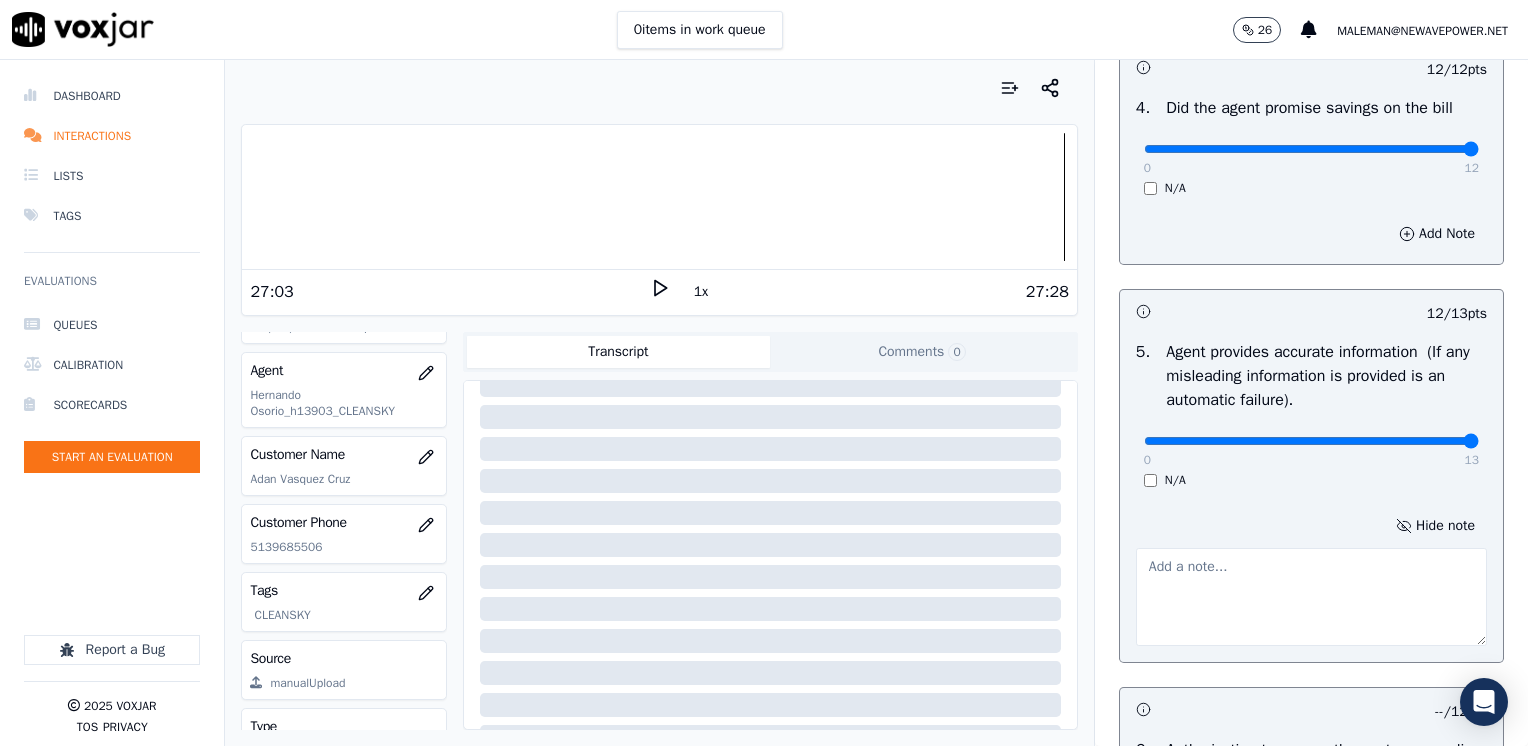 drag, startPoint x: 1402, startPoint y: 433, endPoint x: 1531, endPoint y: 438, distance: 129.09686 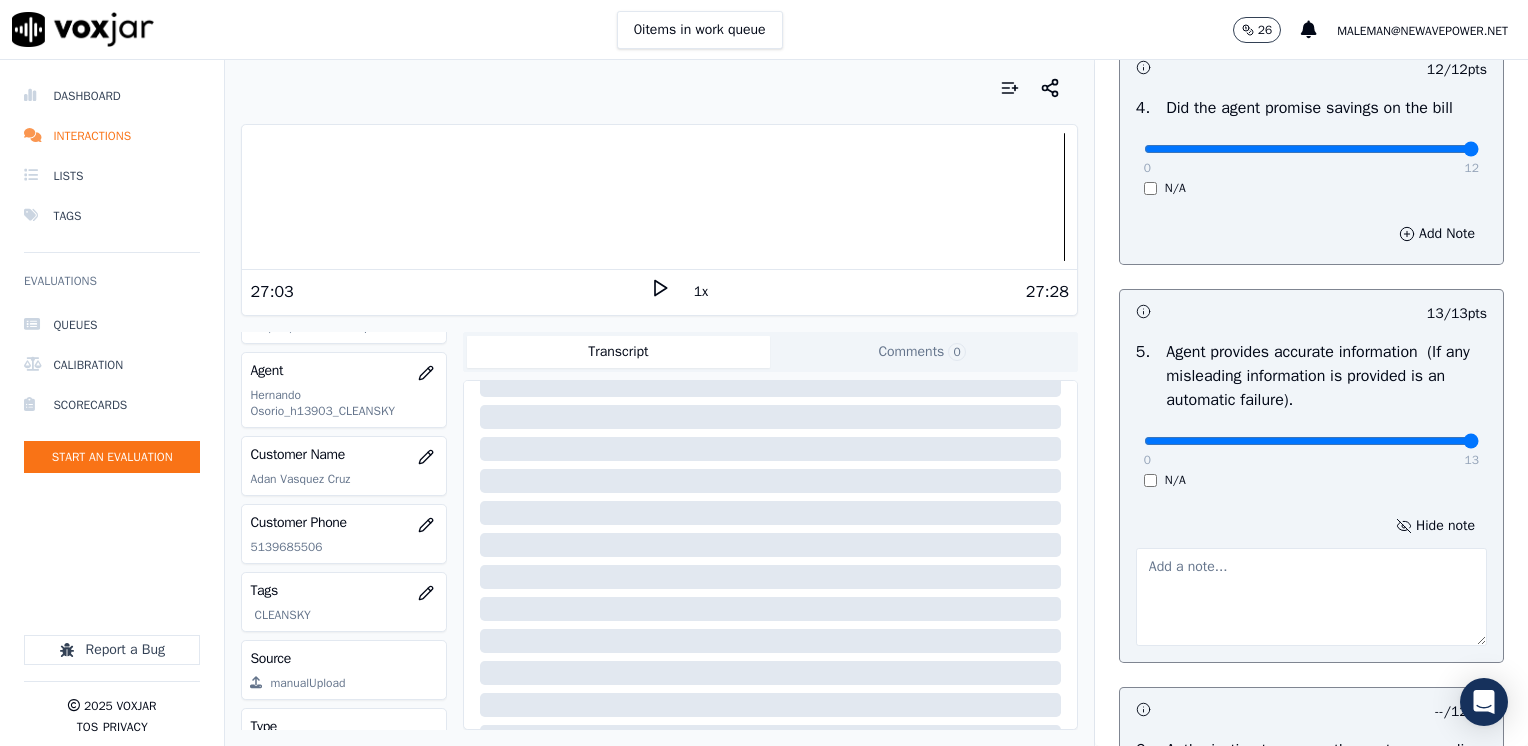 scroll, scrollTop: 1559, scrollLeft: 0, axis: vertical 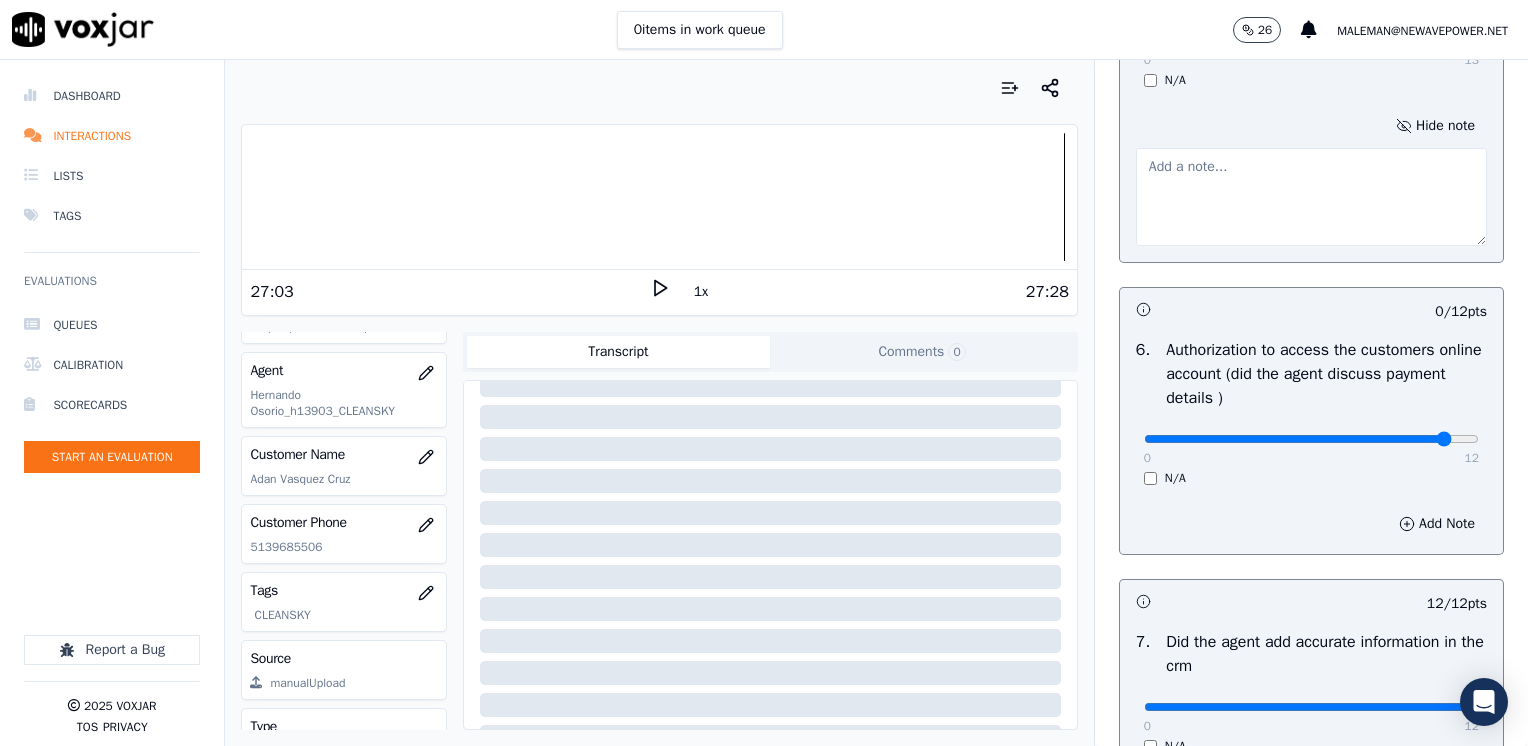 type on "11" 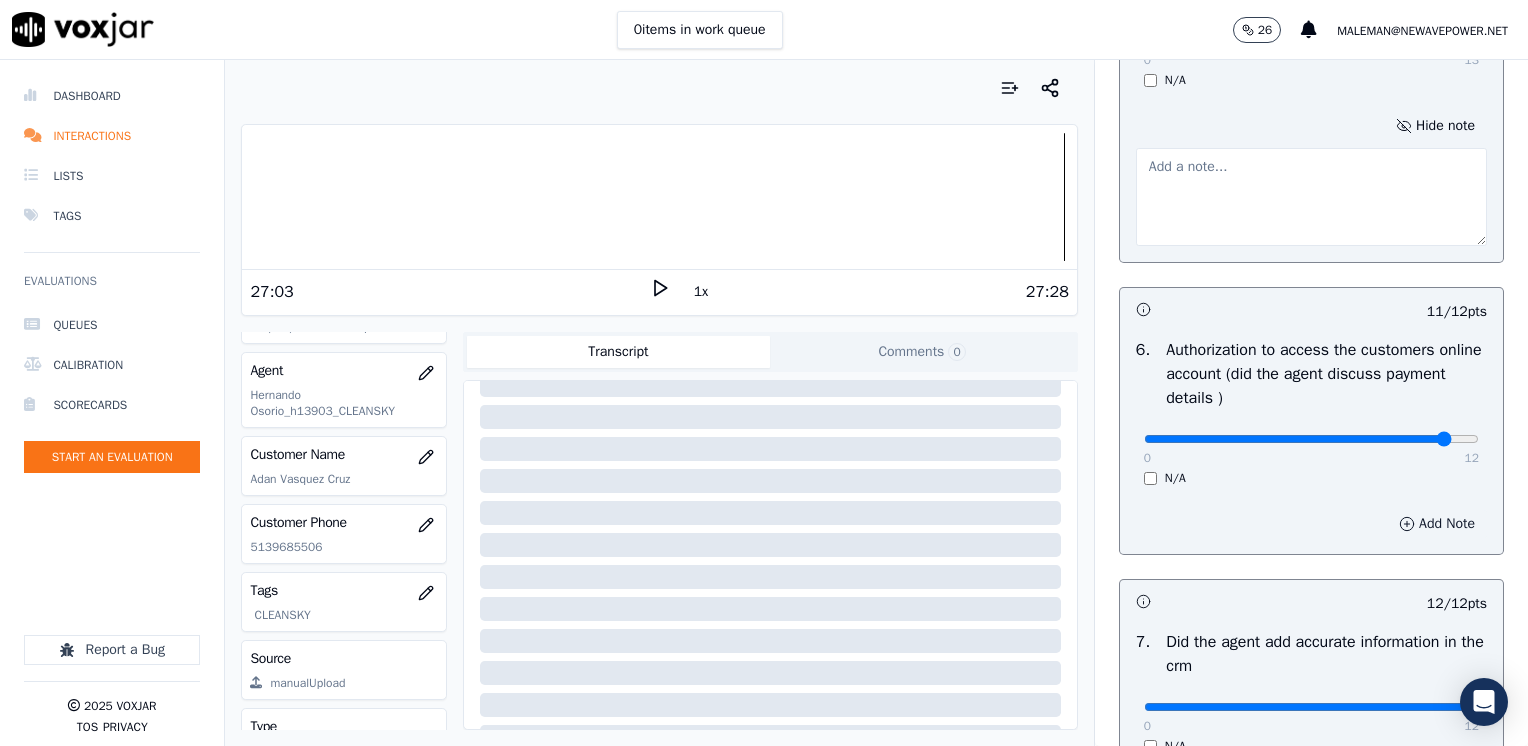 click on "Add Note" at bounding box center [1437, 524] 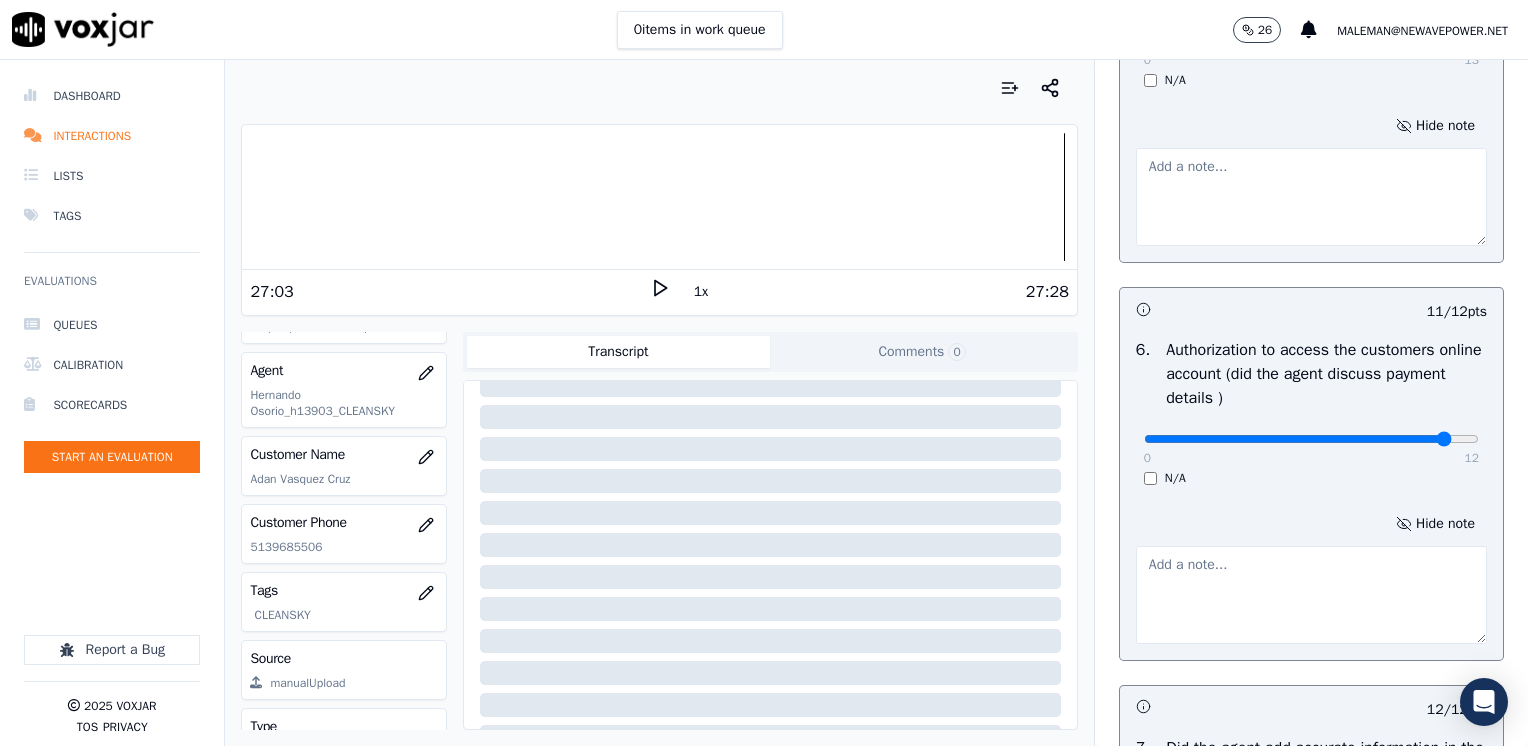 click at bounding box center [1311, 595] 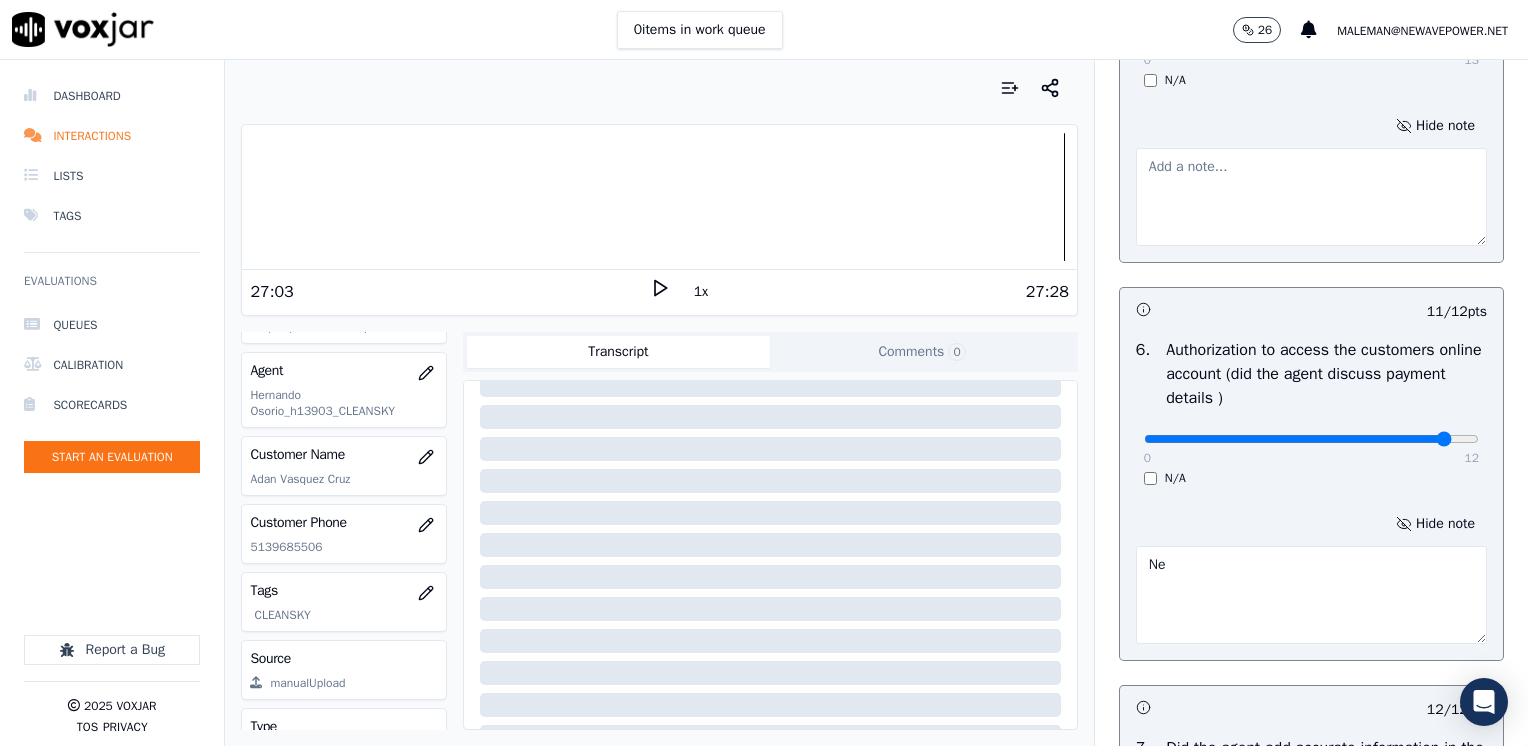type on "N" 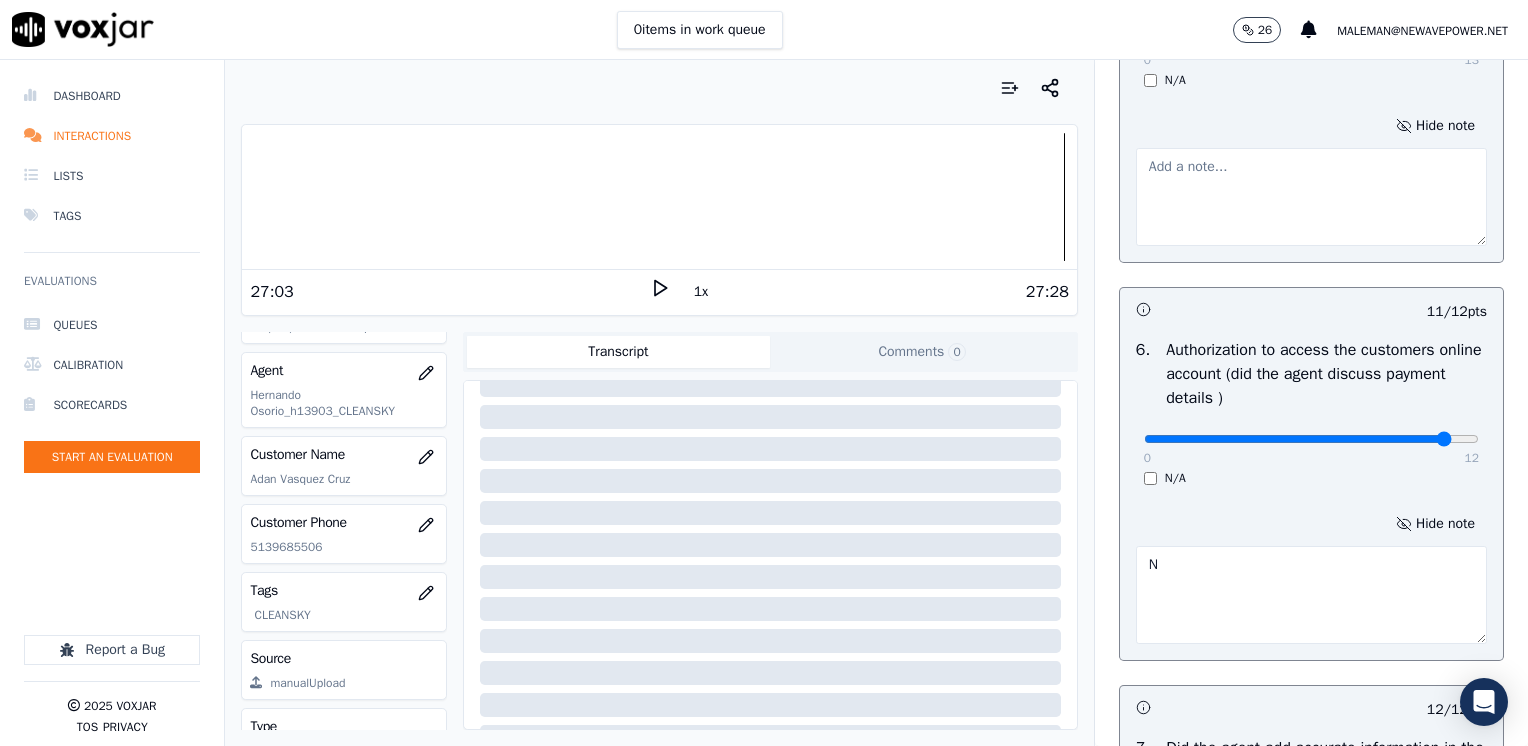 type 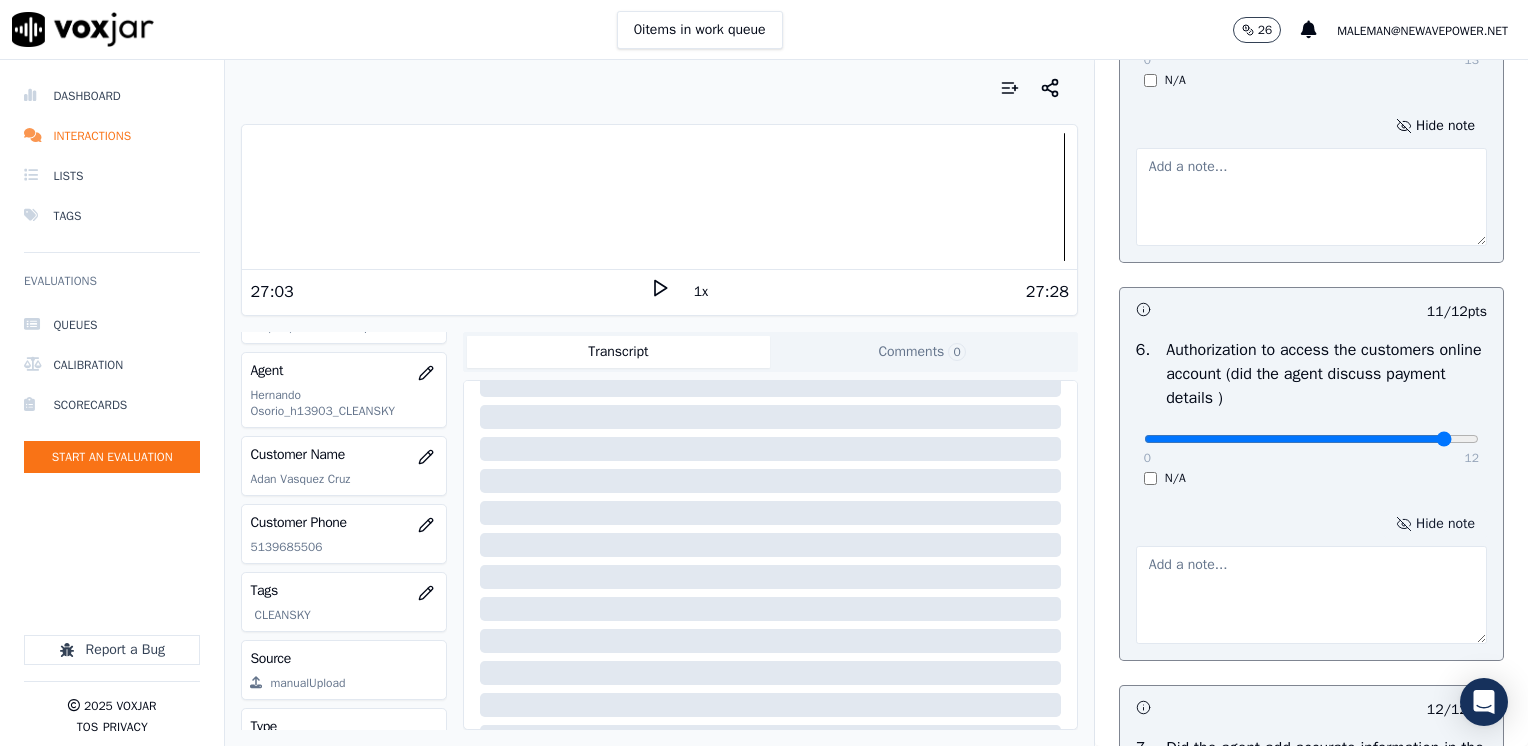 click on "Hide note" at bounding box center [1435, 524] 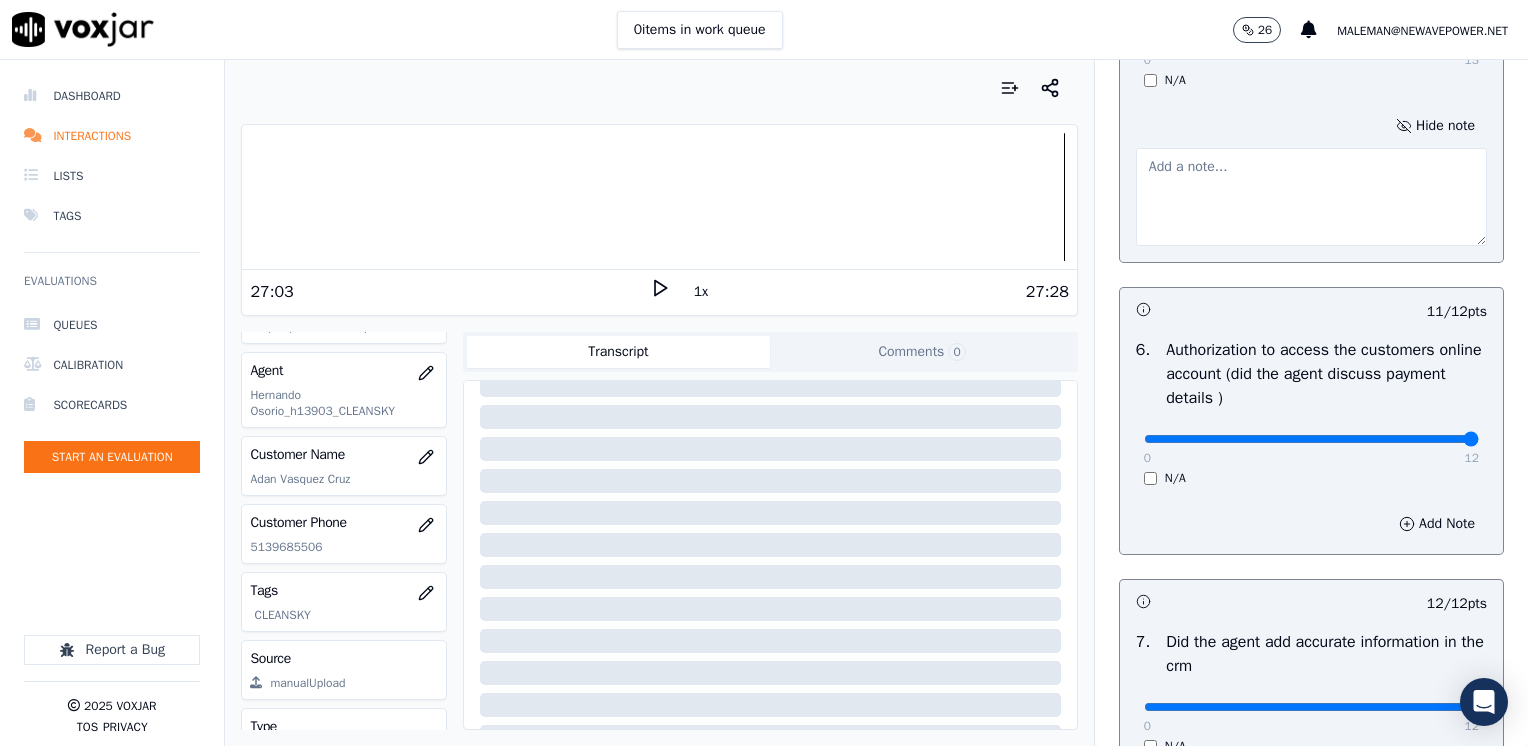 drag, startPoint x: 1401, startPoint y: 436, endPoint x: 1494, endPoint y: 457, distance: 95.34149 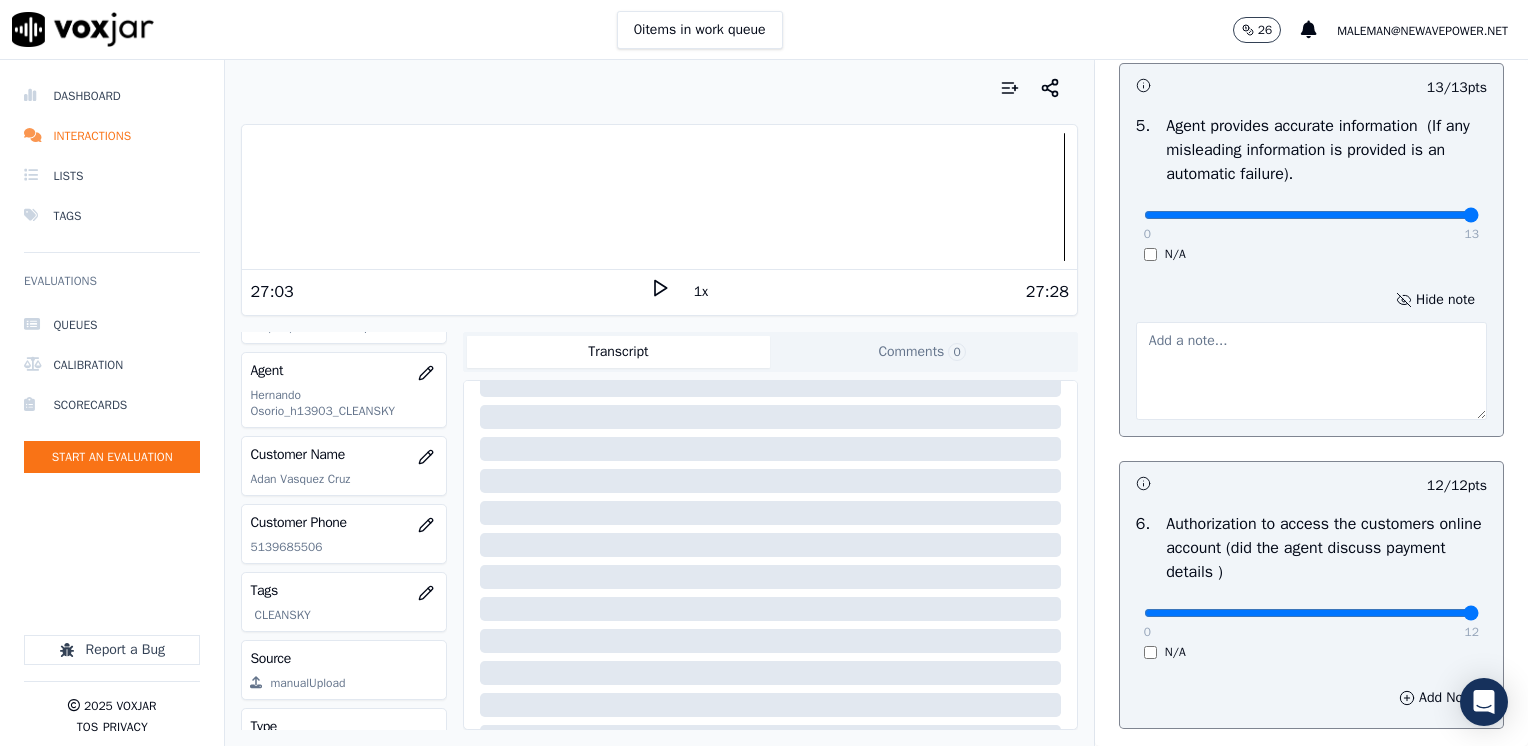 scroll, scrollTop: 1259, scrollLeft: 0, axis: vertical 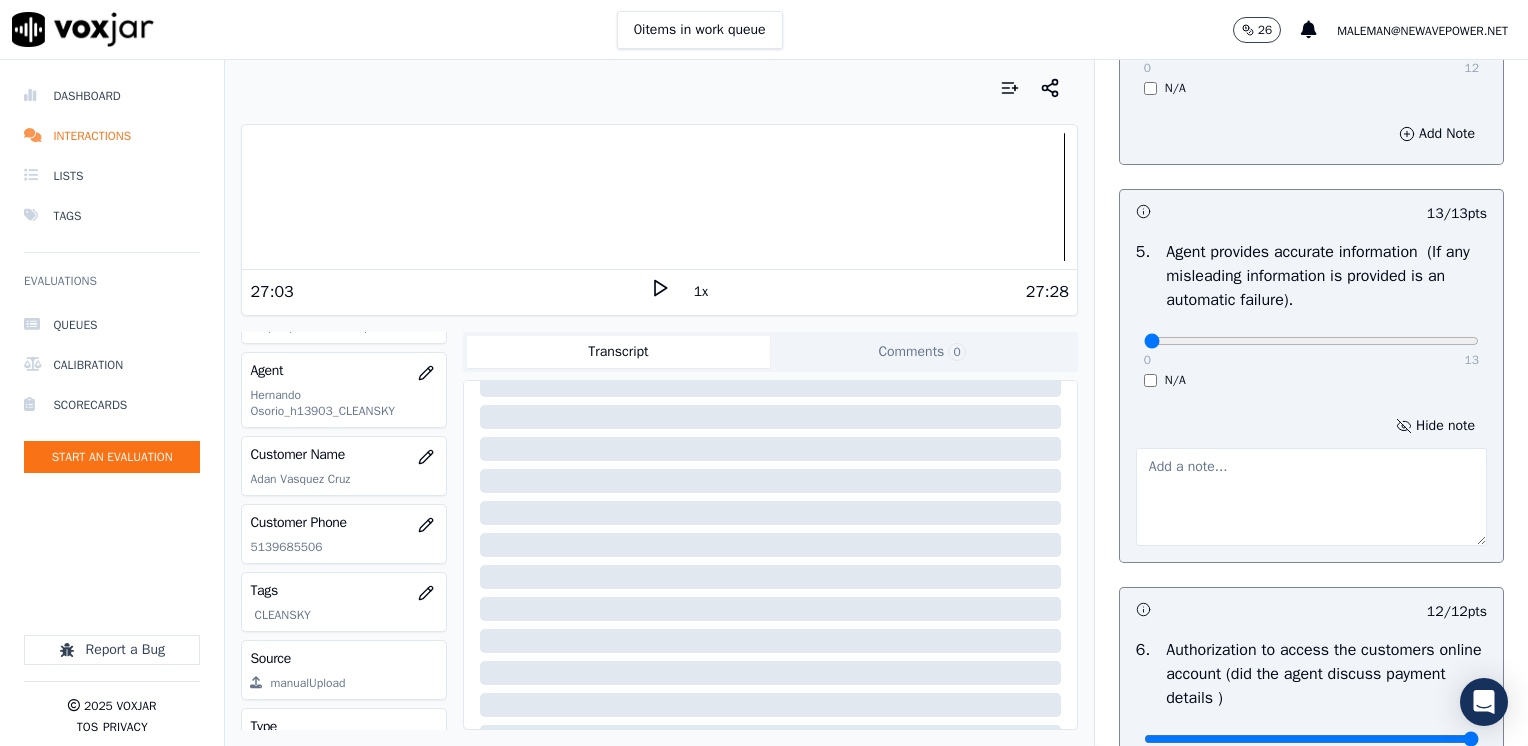 drag, startPoint x: 1361, startPoint y: 338, endPoint x: 754, endPoint y: 290, distance: 608.8949 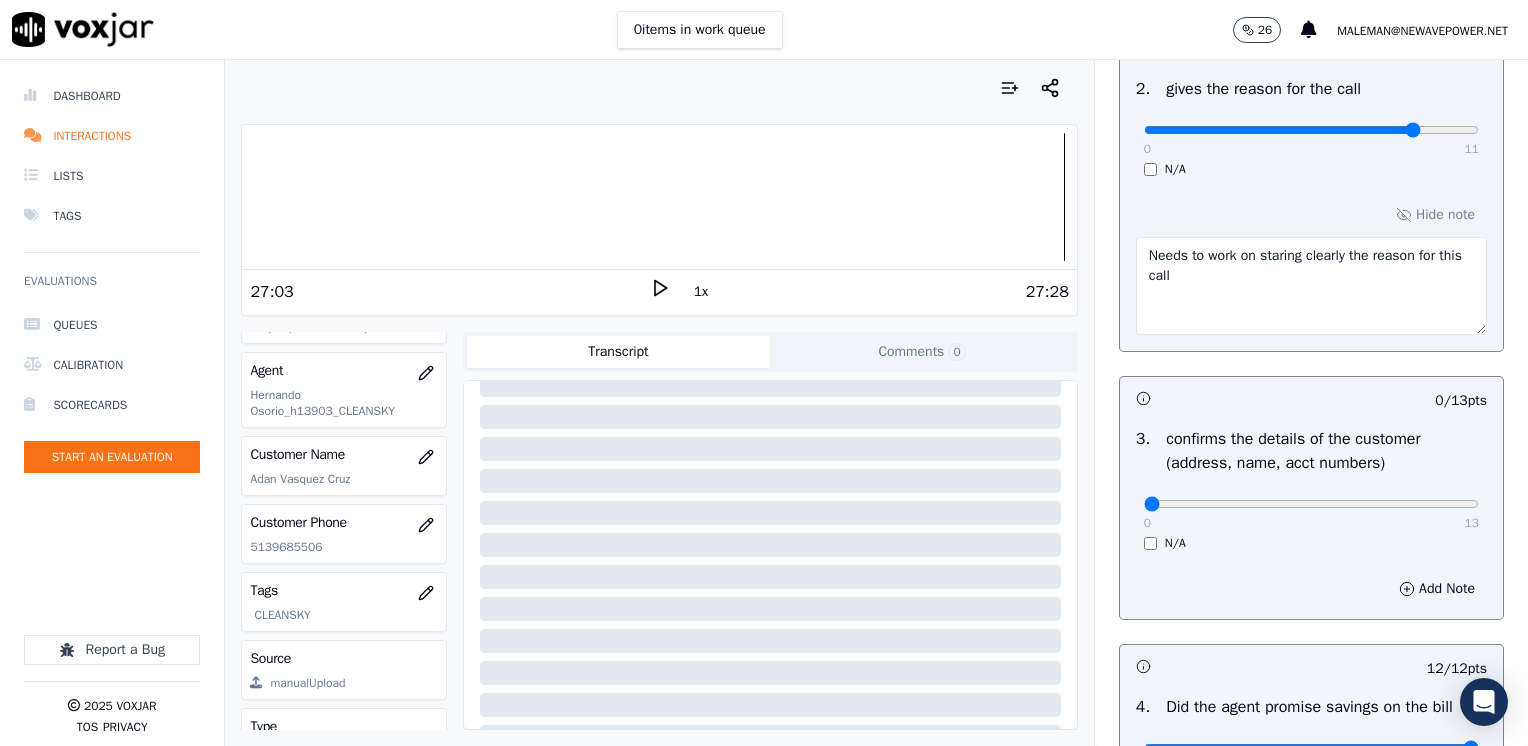 scroll, scrollTop: 459, scrollLeft: 0, axis: vertical 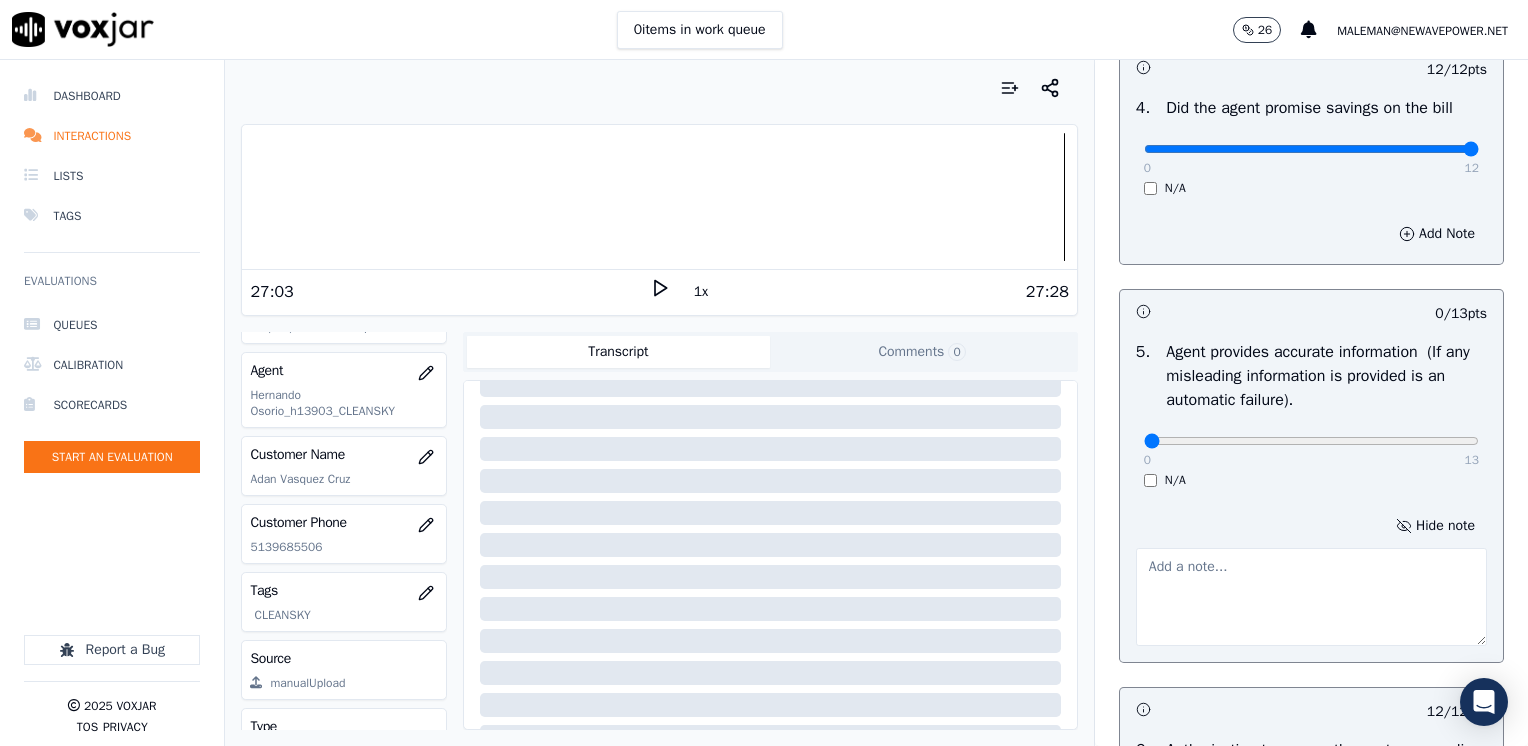click at bounding box center (1311, 597) 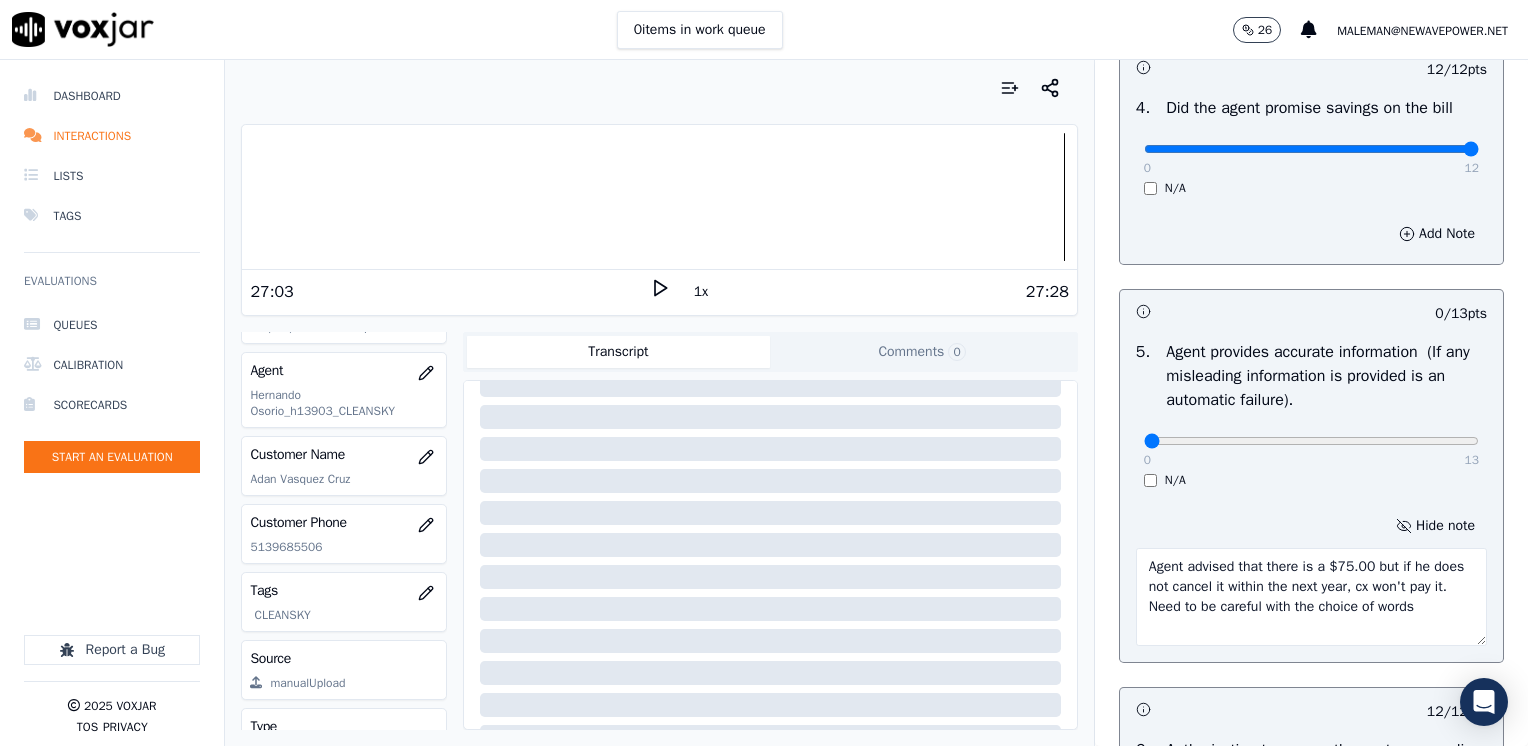type on "Agent advised that there is a $75.00 but if he does not cancel it within the next year, cx won't pay it. Need to be careful with the choice of words" 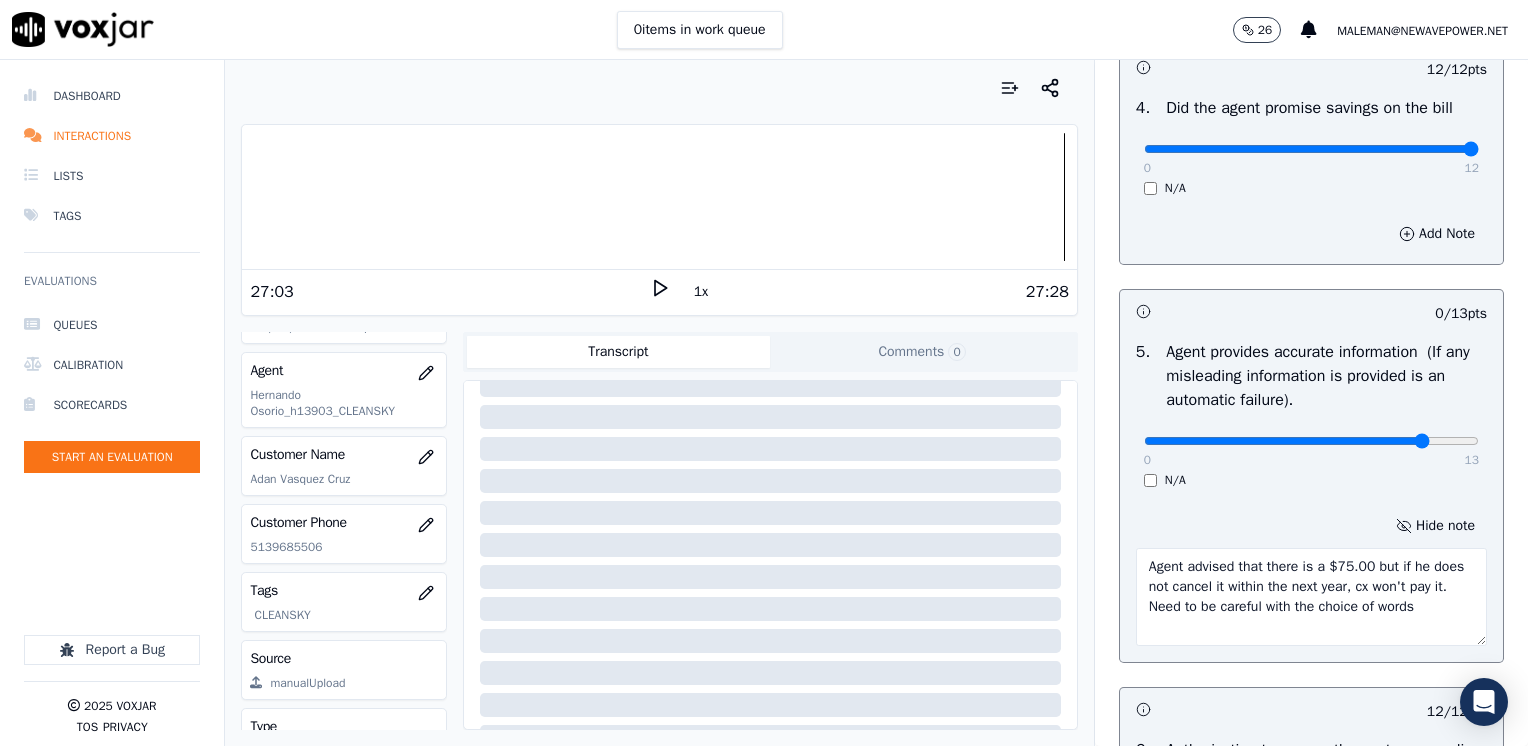 click at bounding box center (1311, -819) 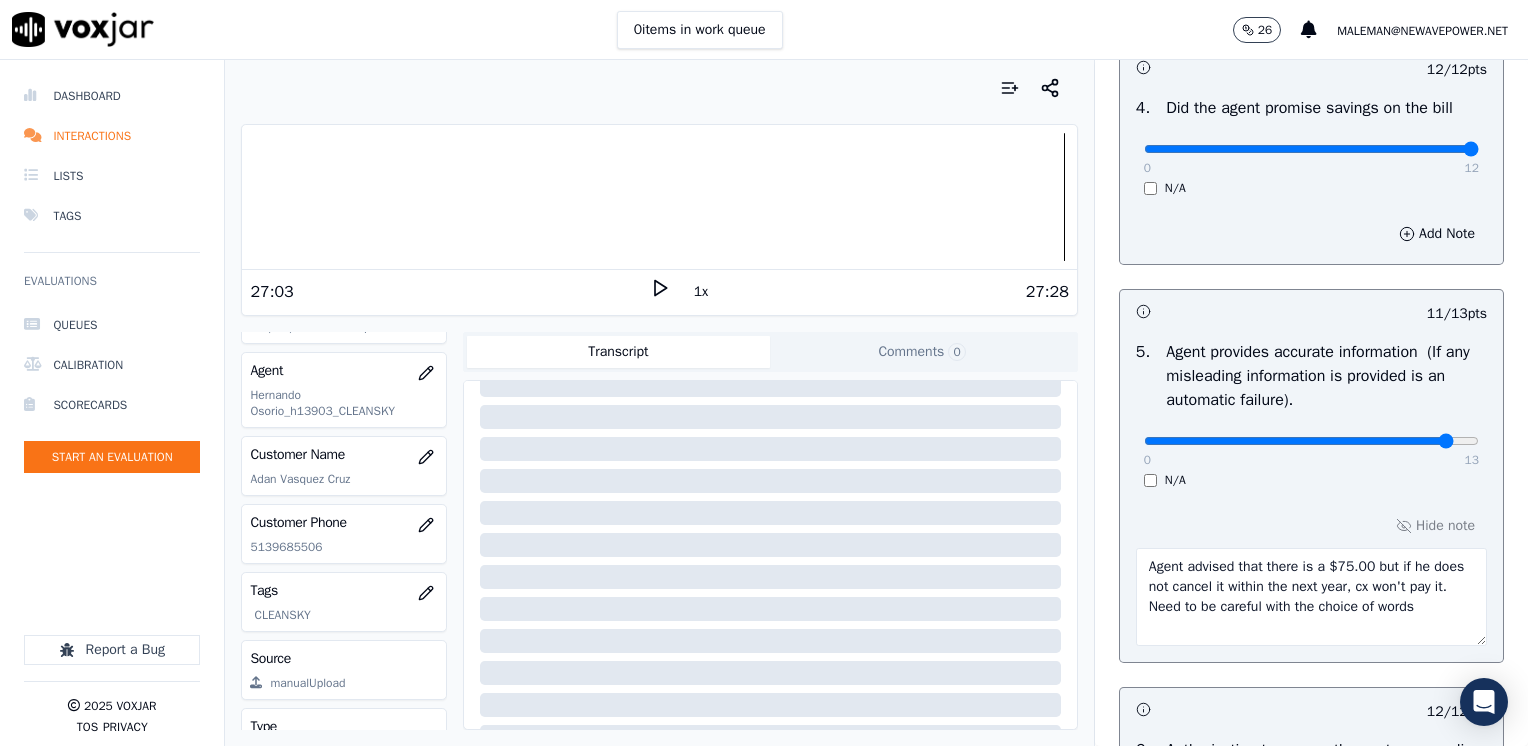 type on "12" 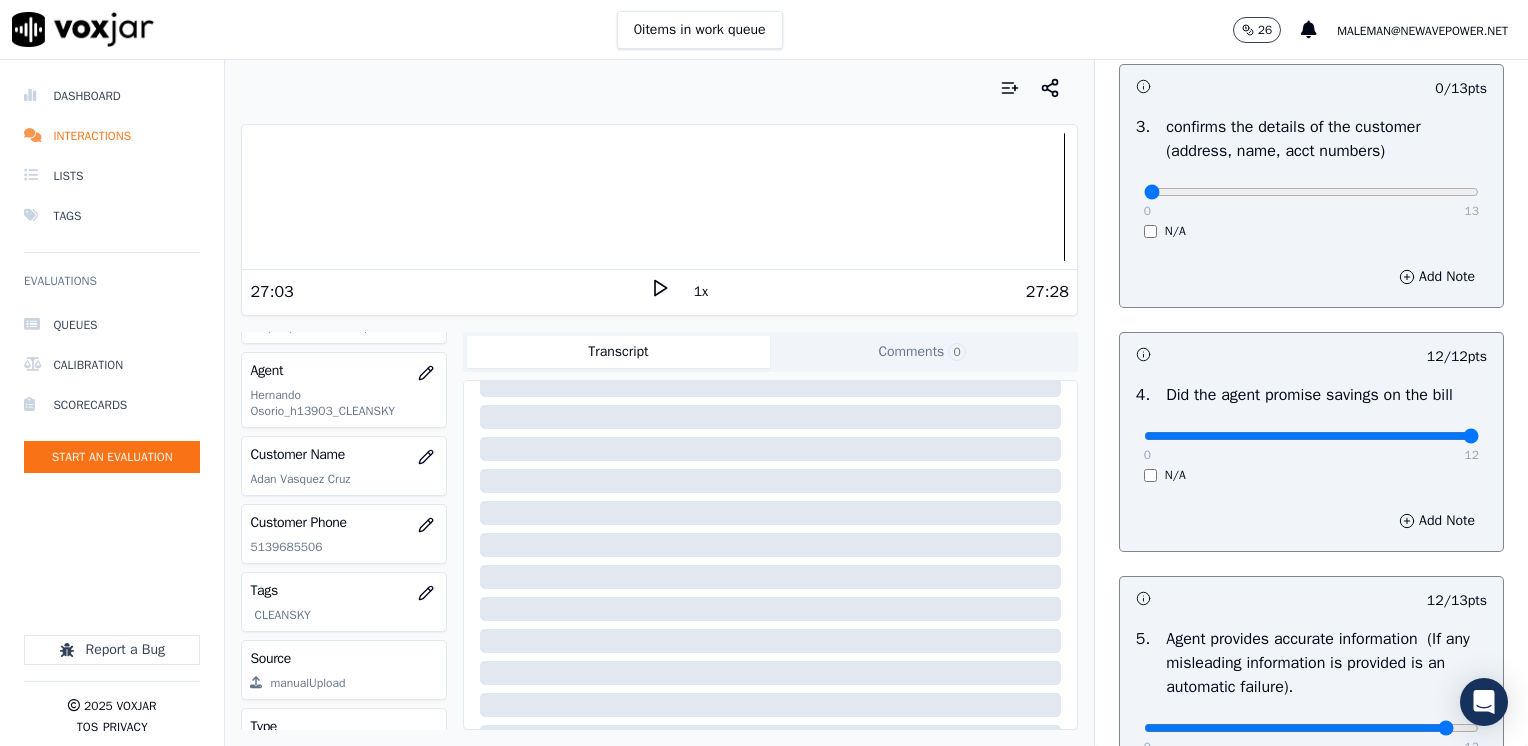 scroll, scrollTop: 859, scrollLeft: 0, axis: vertical 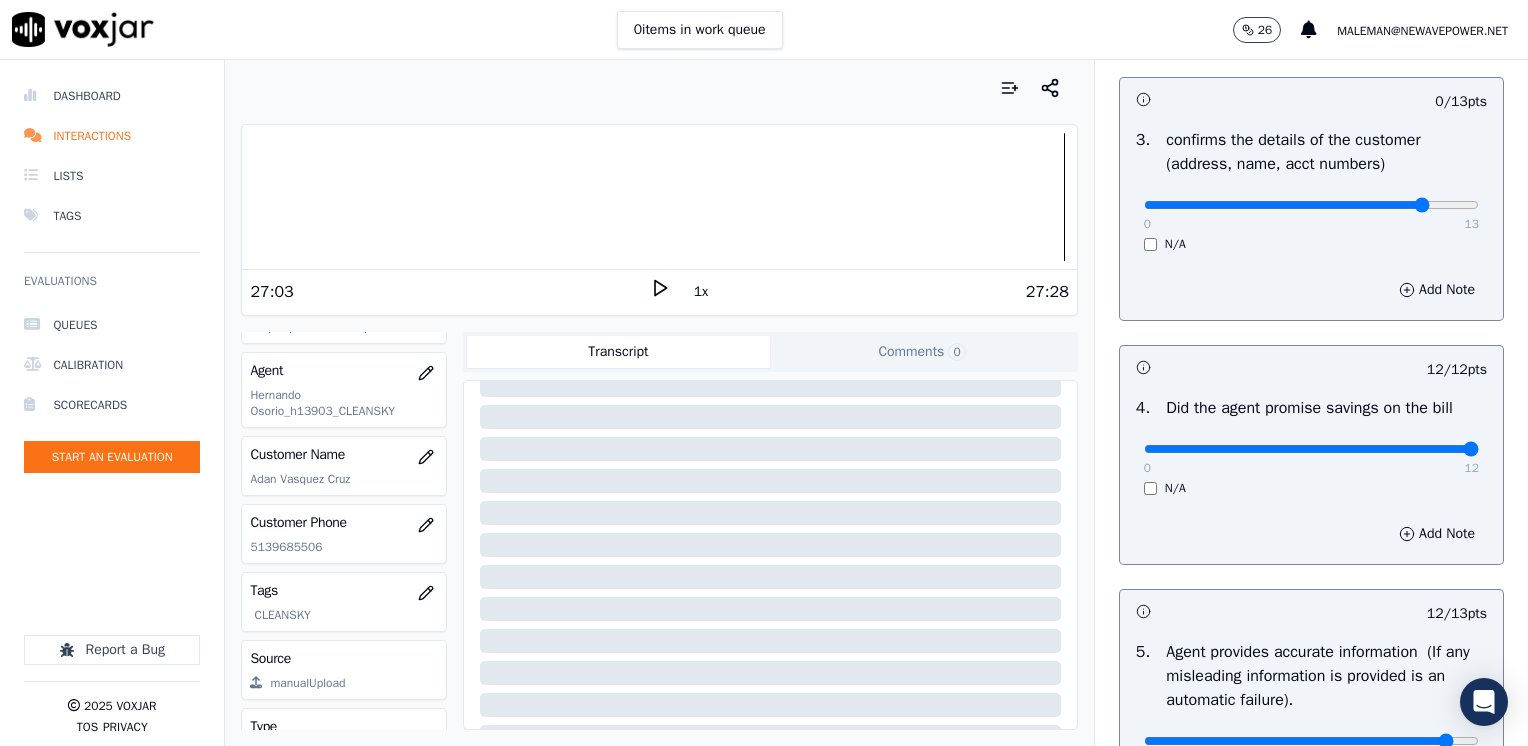 click at bounding box center (1311, -519) 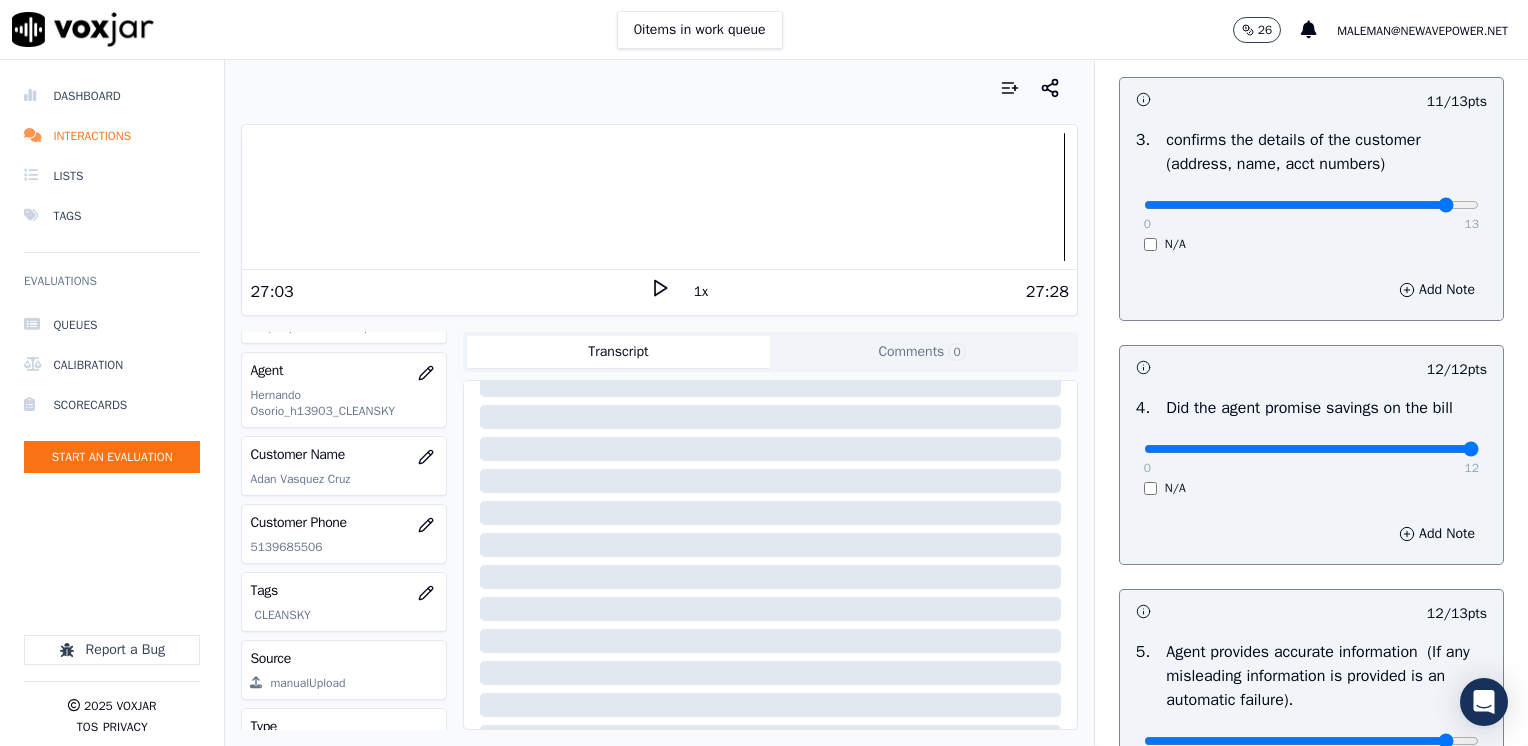 type on "12" 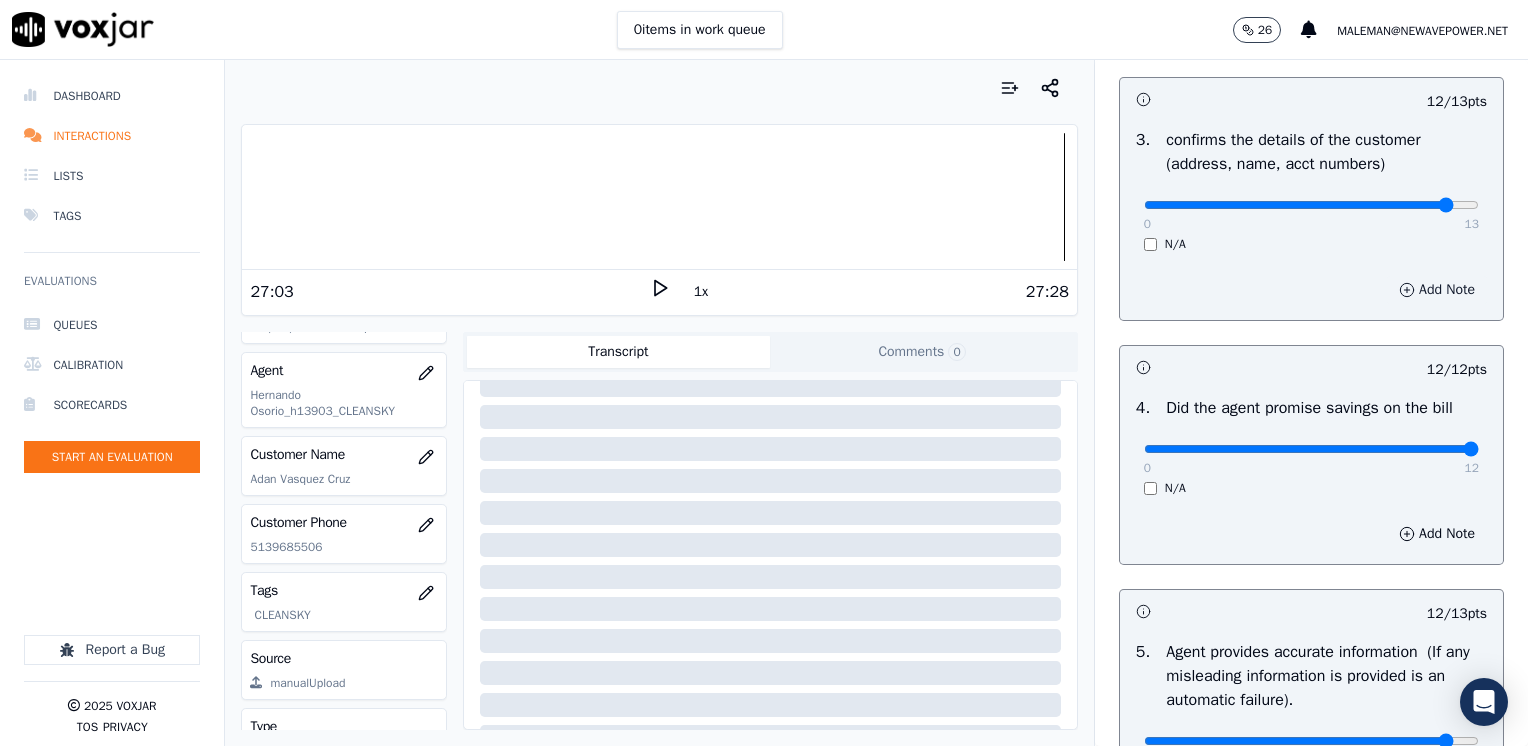 drag, startPoint x: 1399, startPoint y: 286, endPoint x: 1392, endPoint y: 296, distance: 12.206555 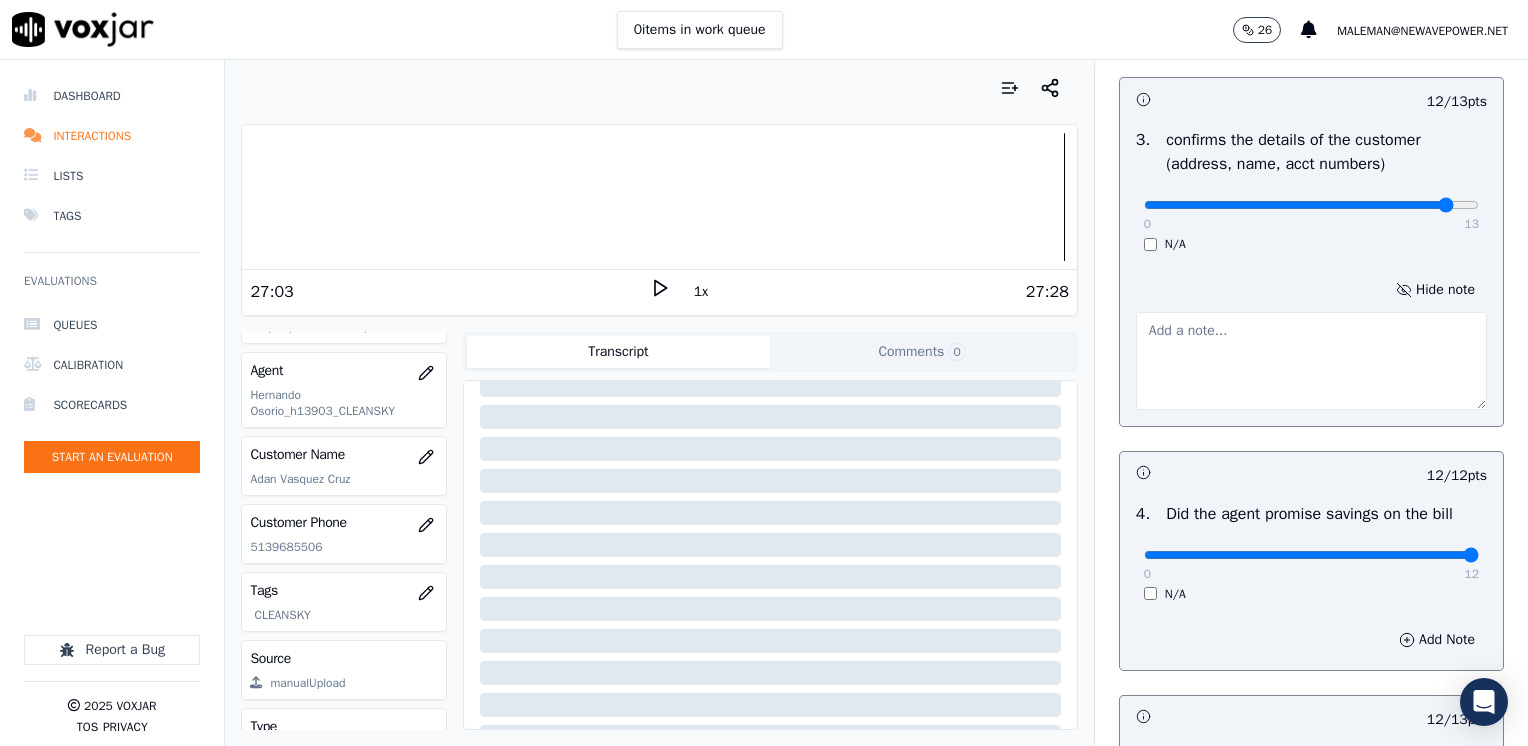 click at bounding box center (1311, 361) 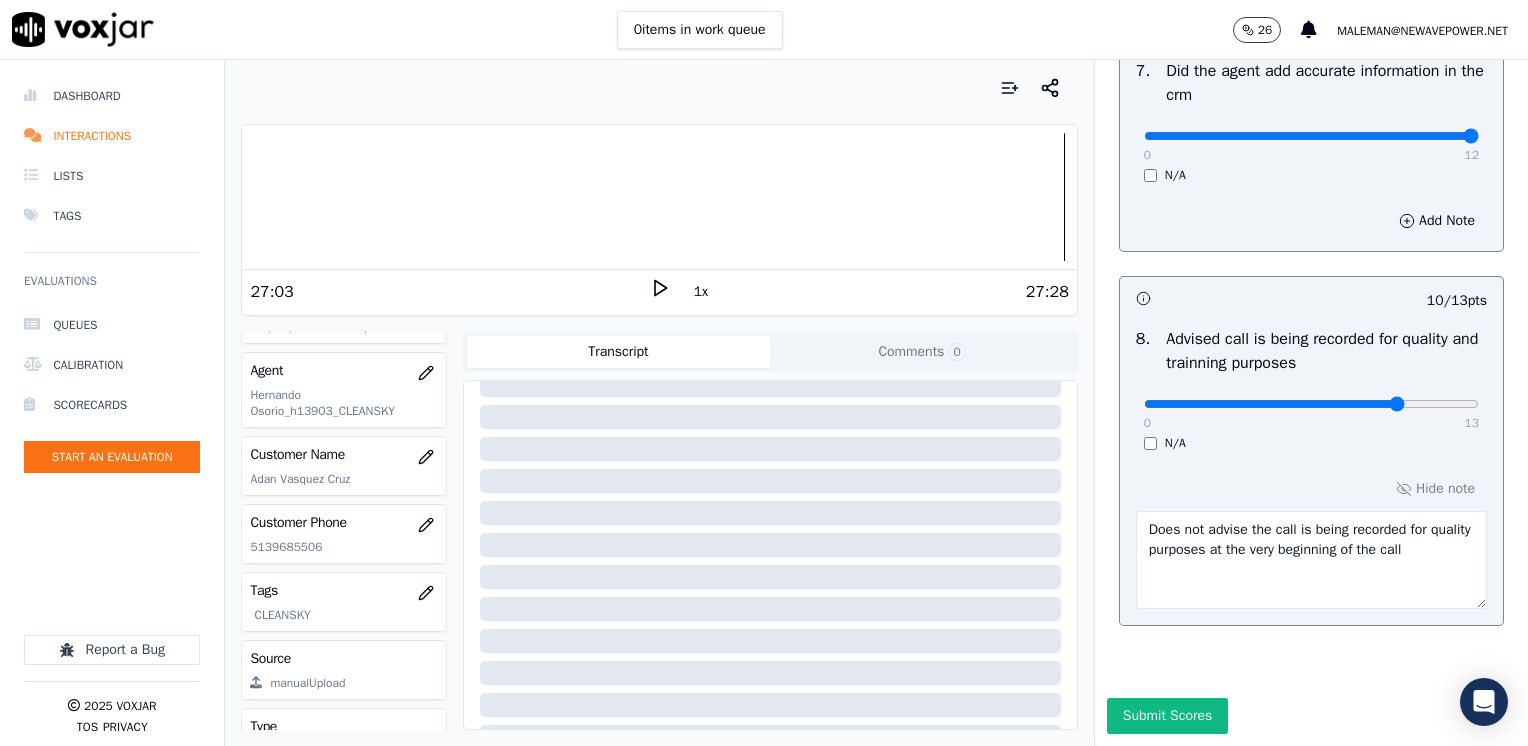 scroll, scrollTop: 2276, scrollLeft: 0, axis: vertical 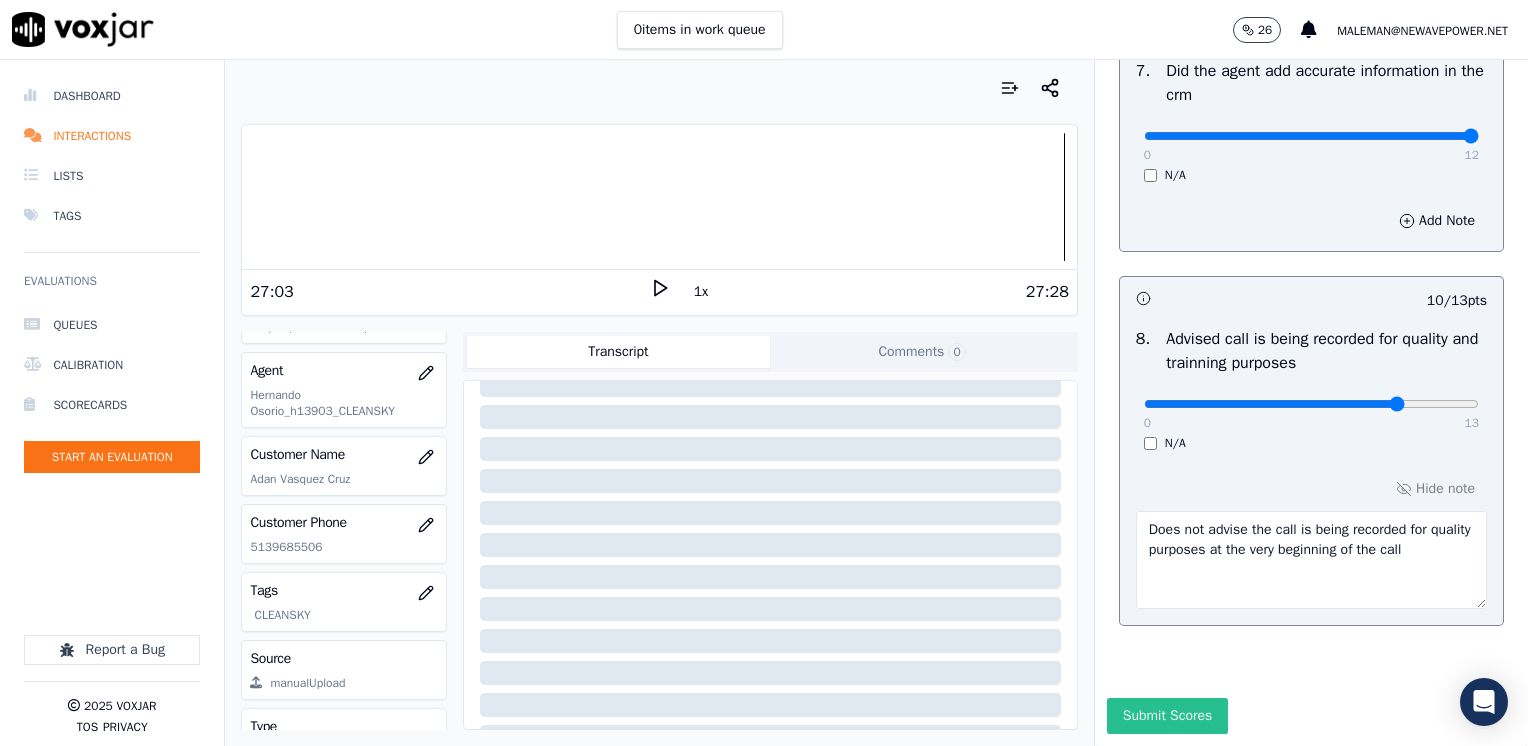 type on "Needs to work on confirming full service address before reading CS CTS script" 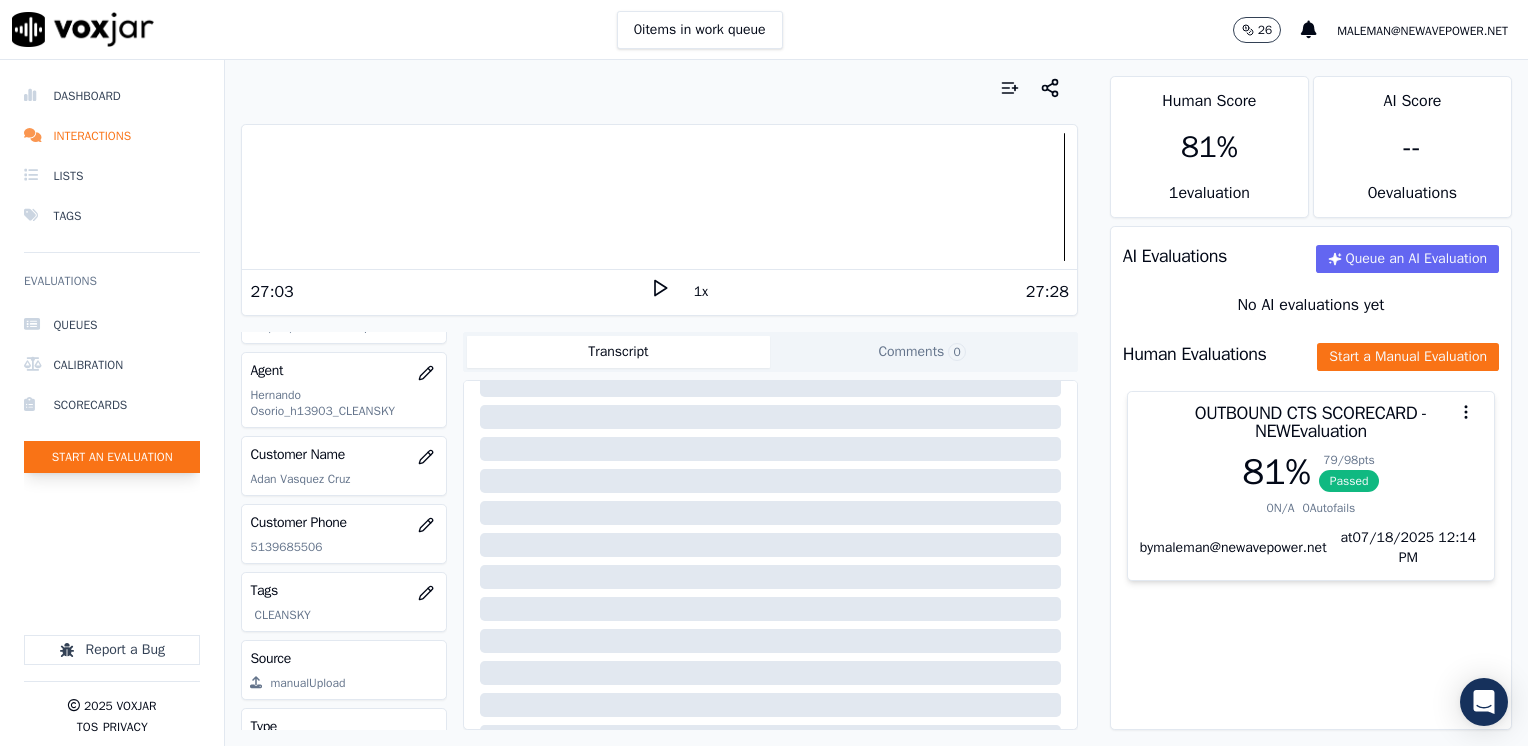 click on "Start an Evaluation" 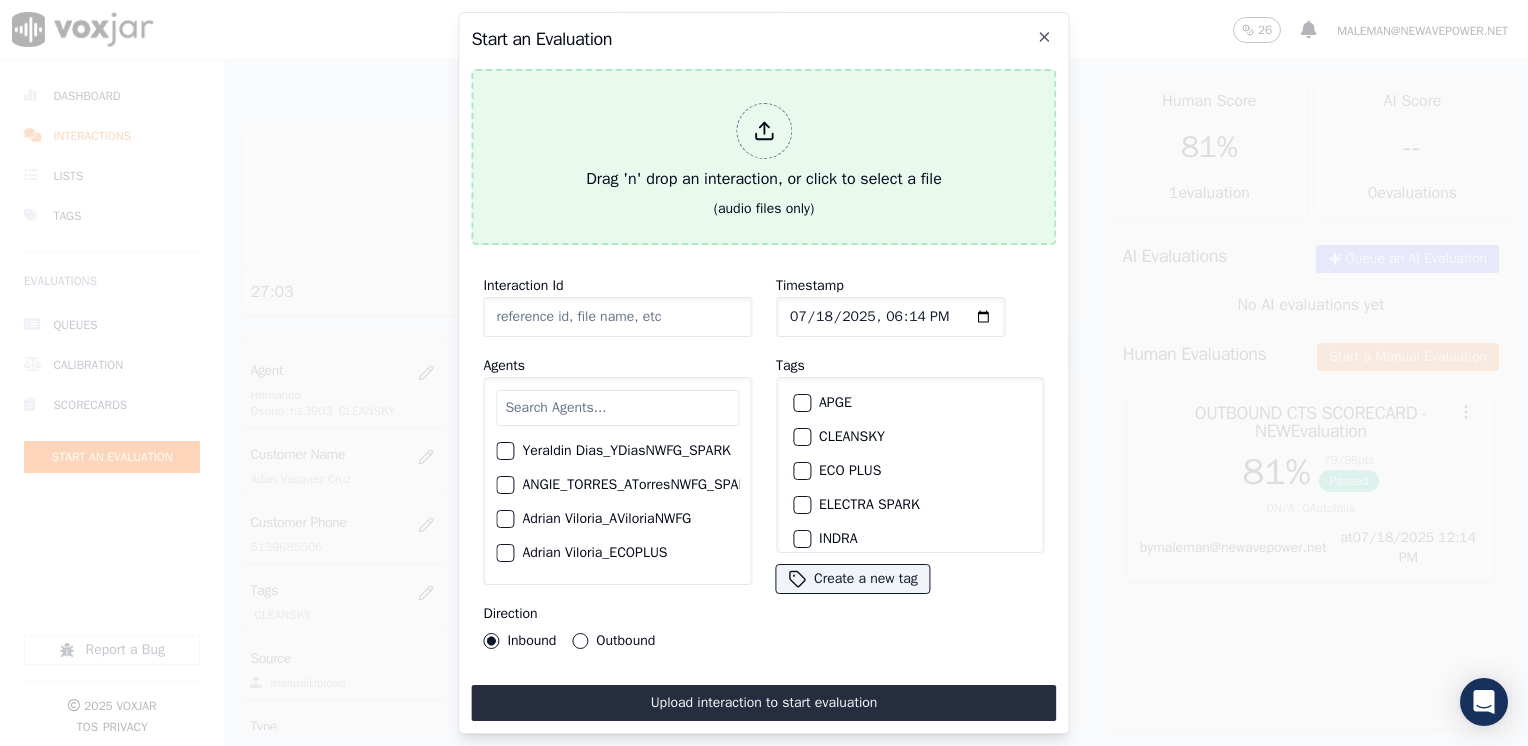 click 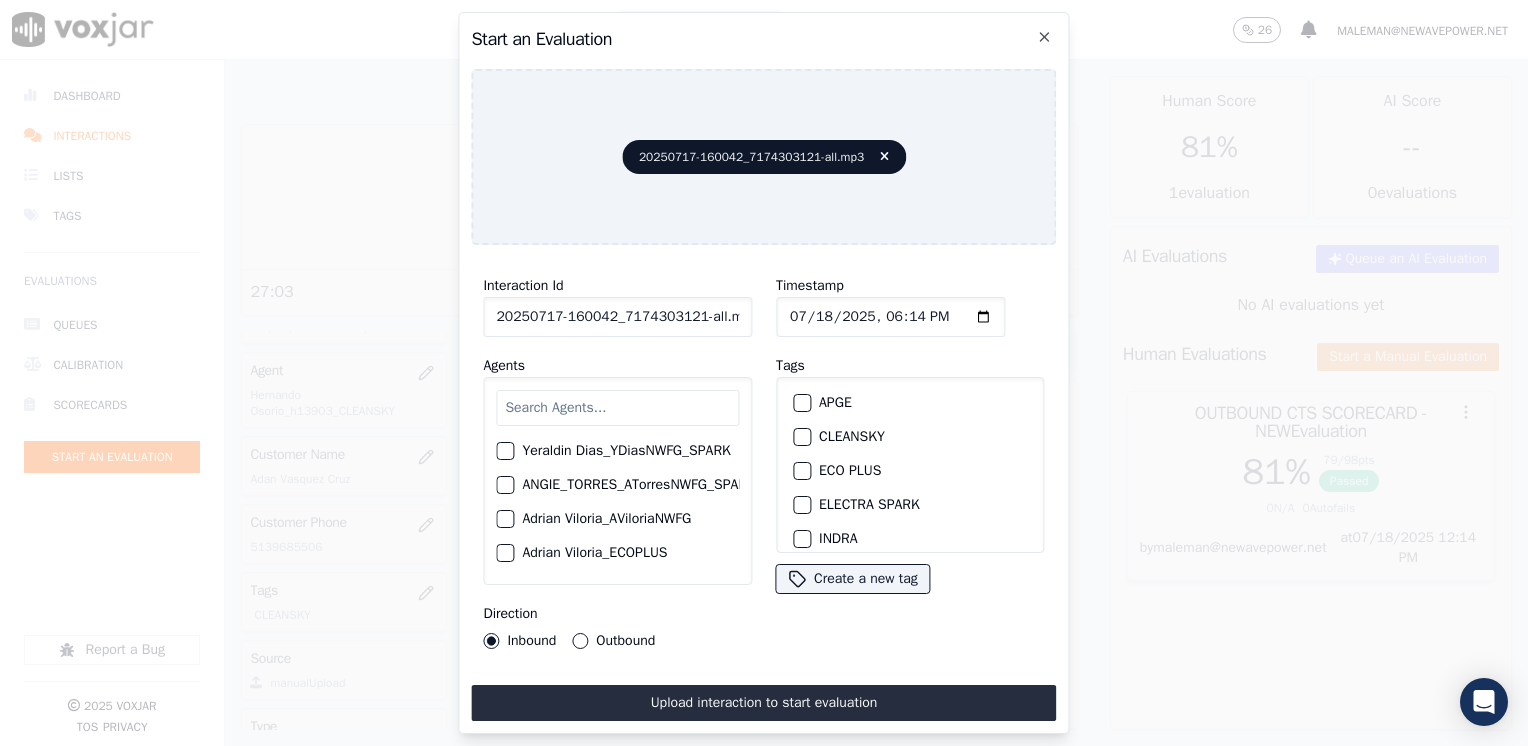 click at bounding box center [617, 408] 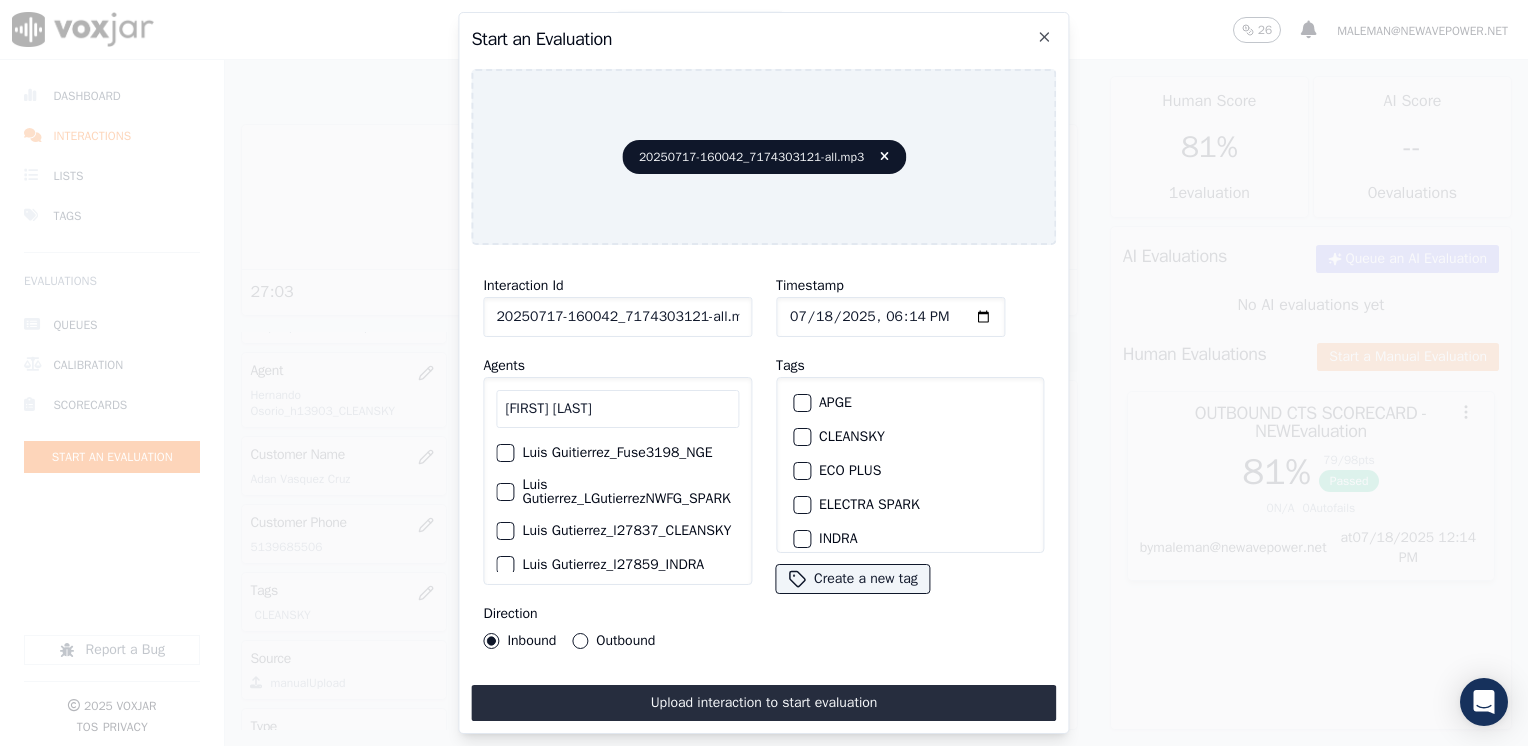 scroll, scrollTop: 32, scrollLeft: 0, axis: vertical 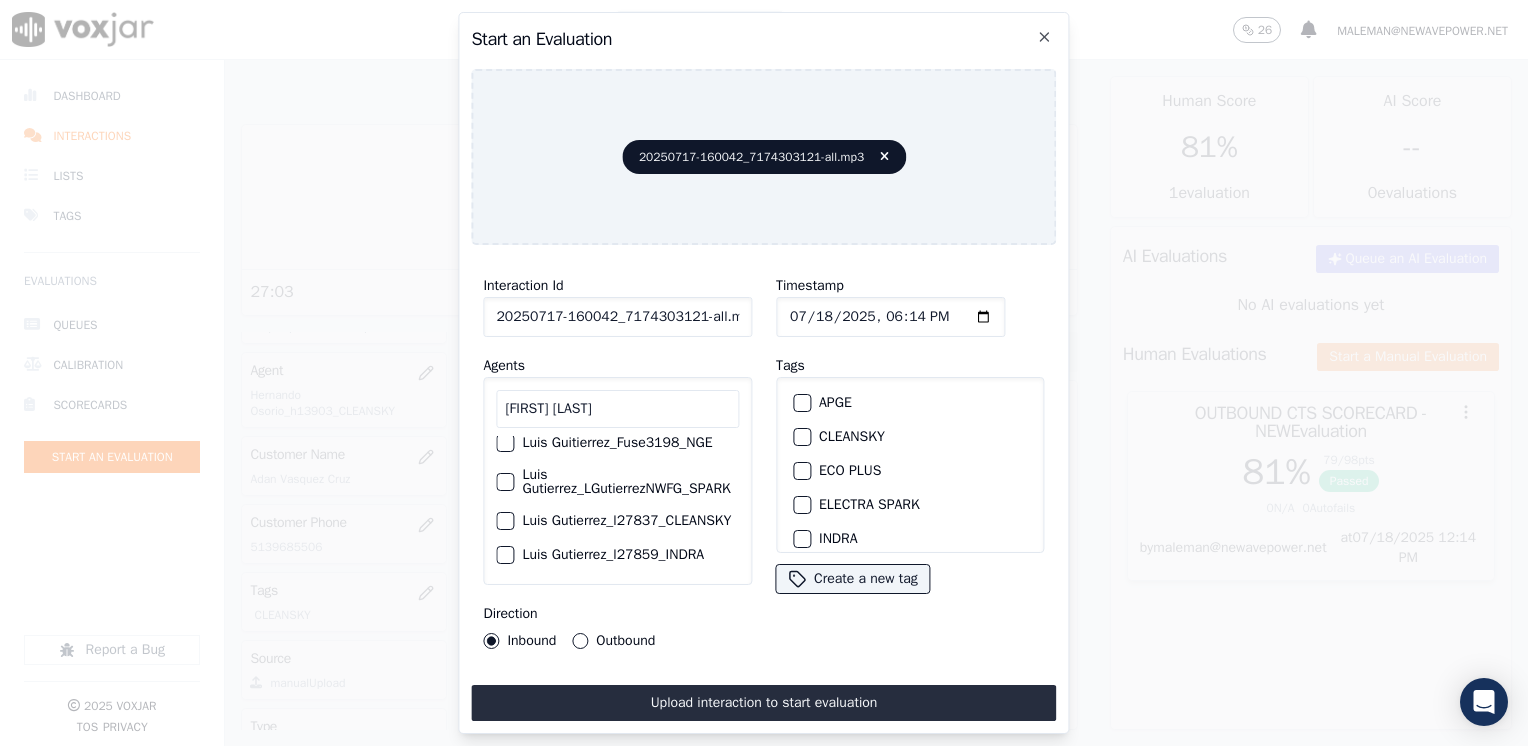 type on "[FIRST] [LAST]" 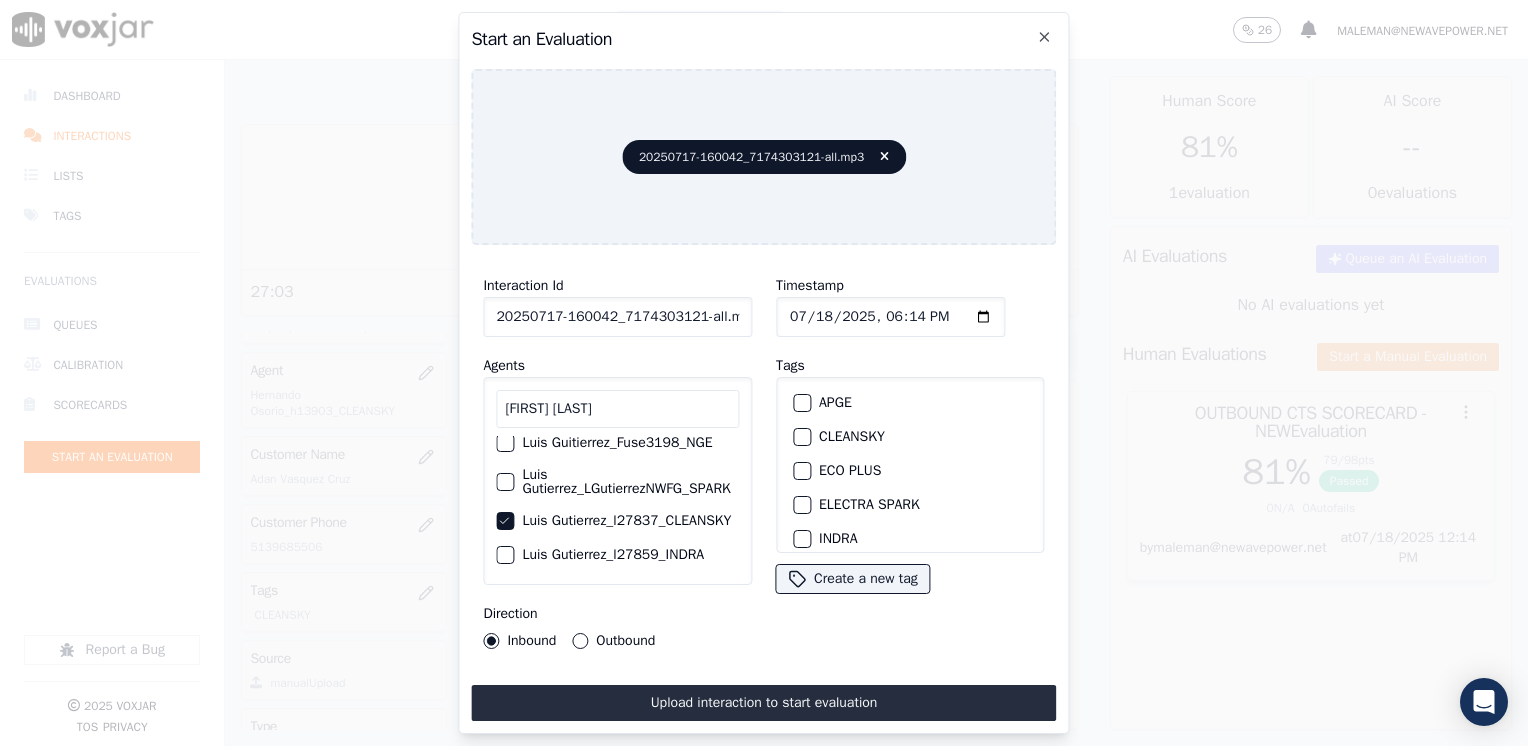 click at bounding box center [801, 437] 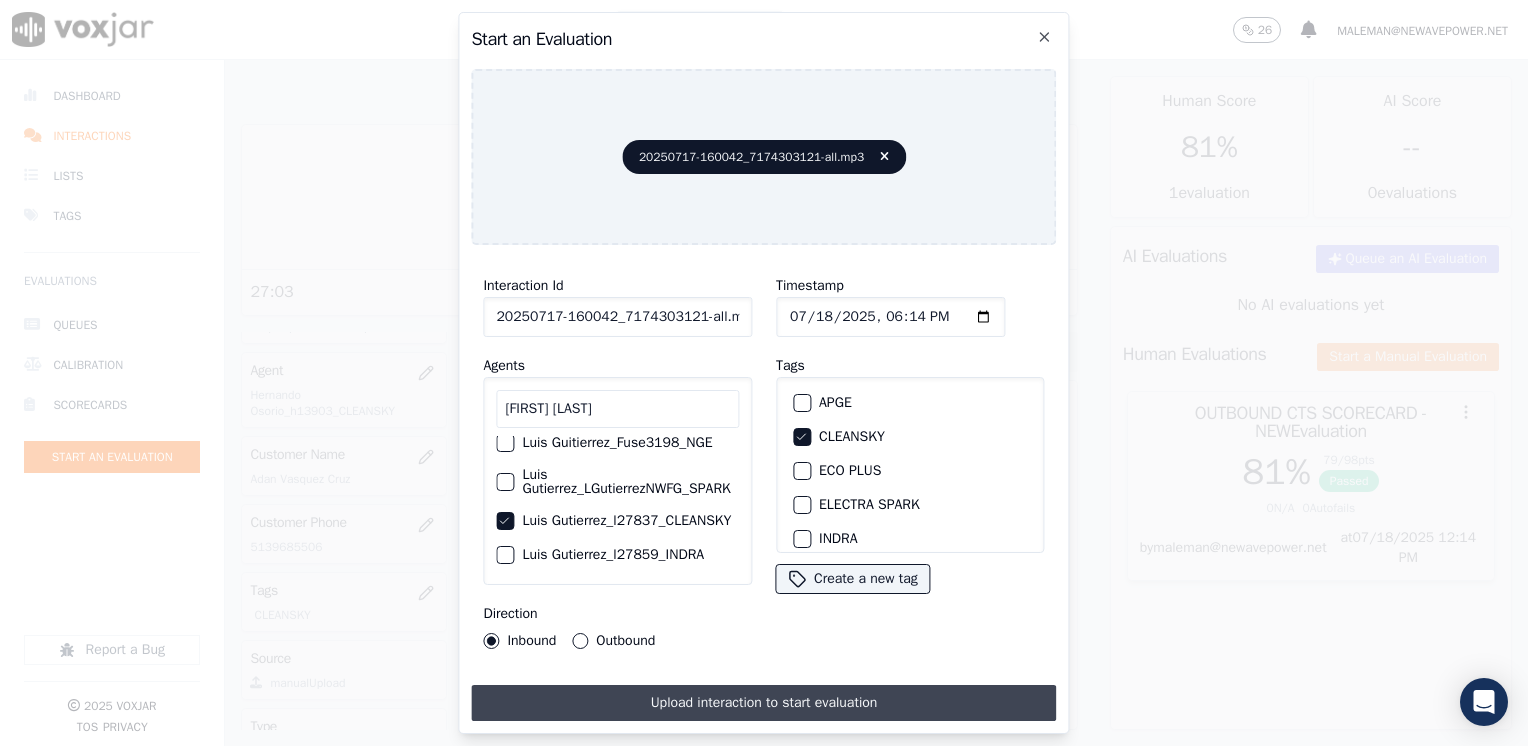 click on "Upload interaction to start evaluation" at bounding box center [763, 703] 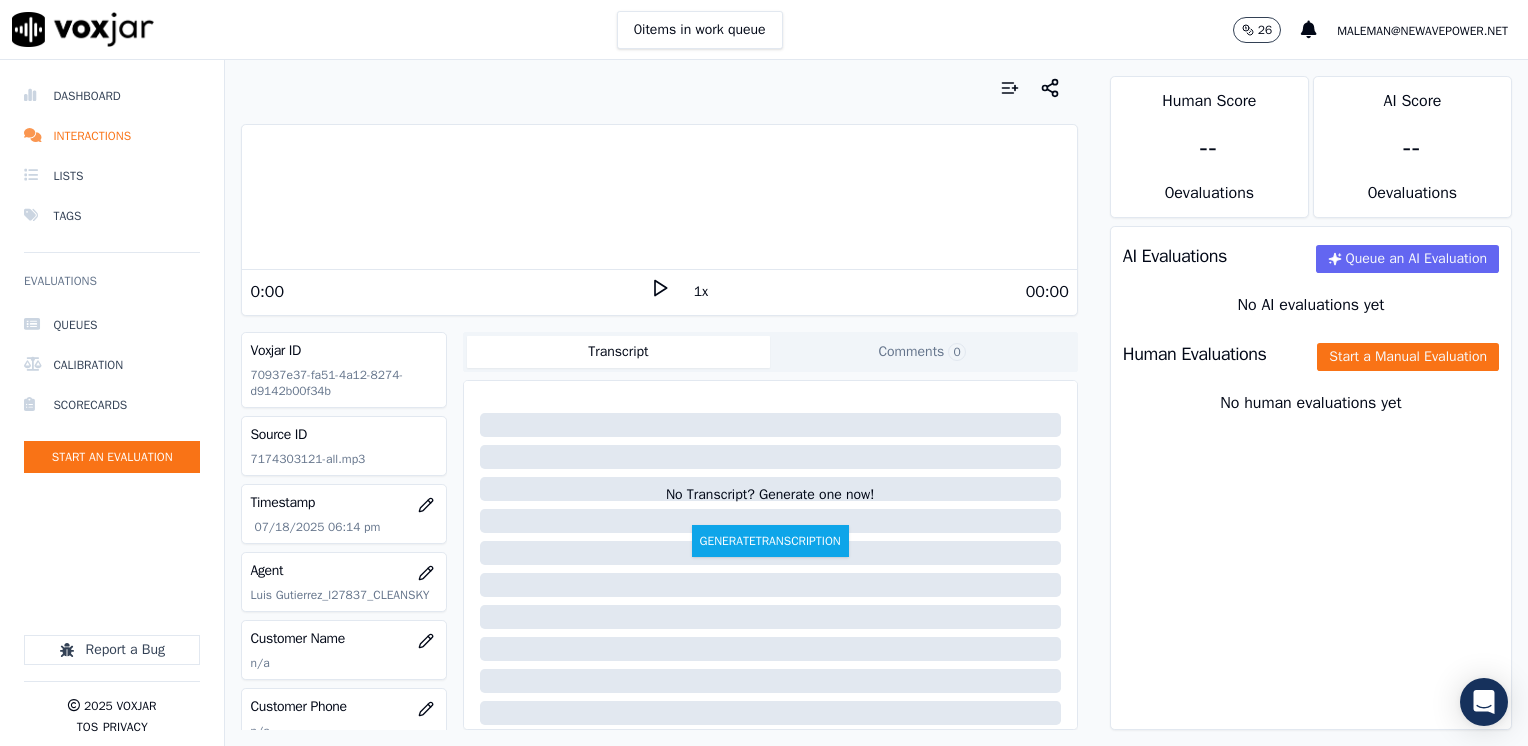 click 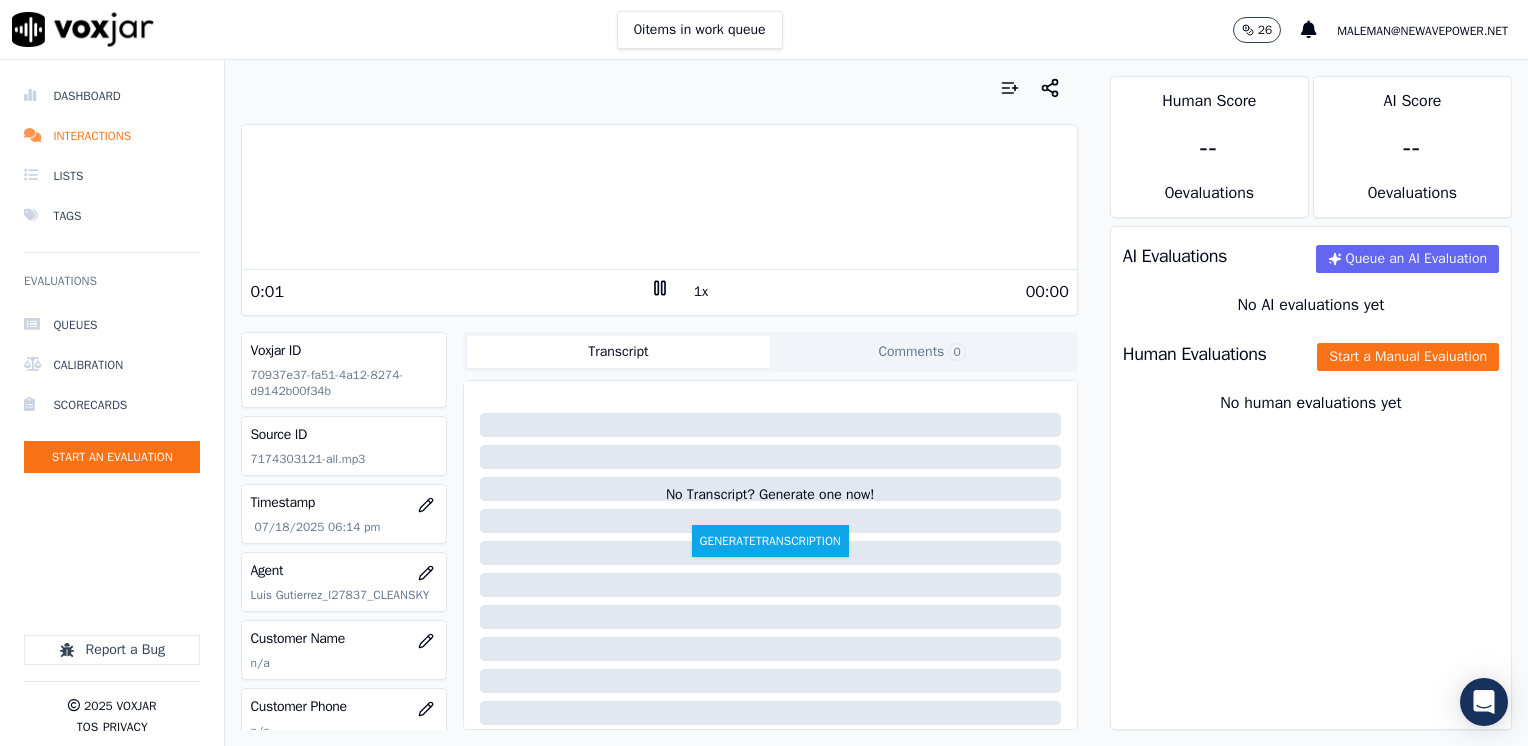 click 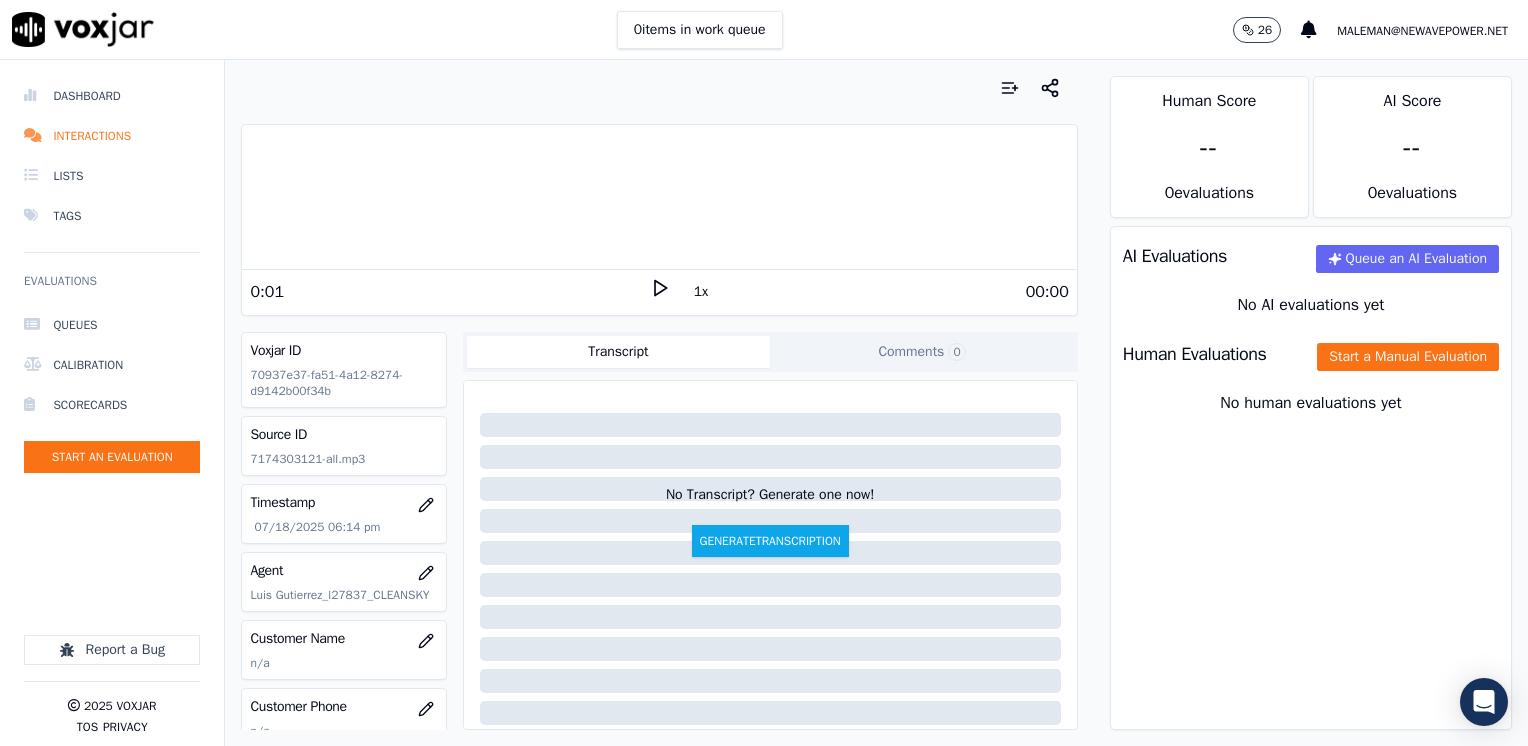 click at bounding box center (659, 197) 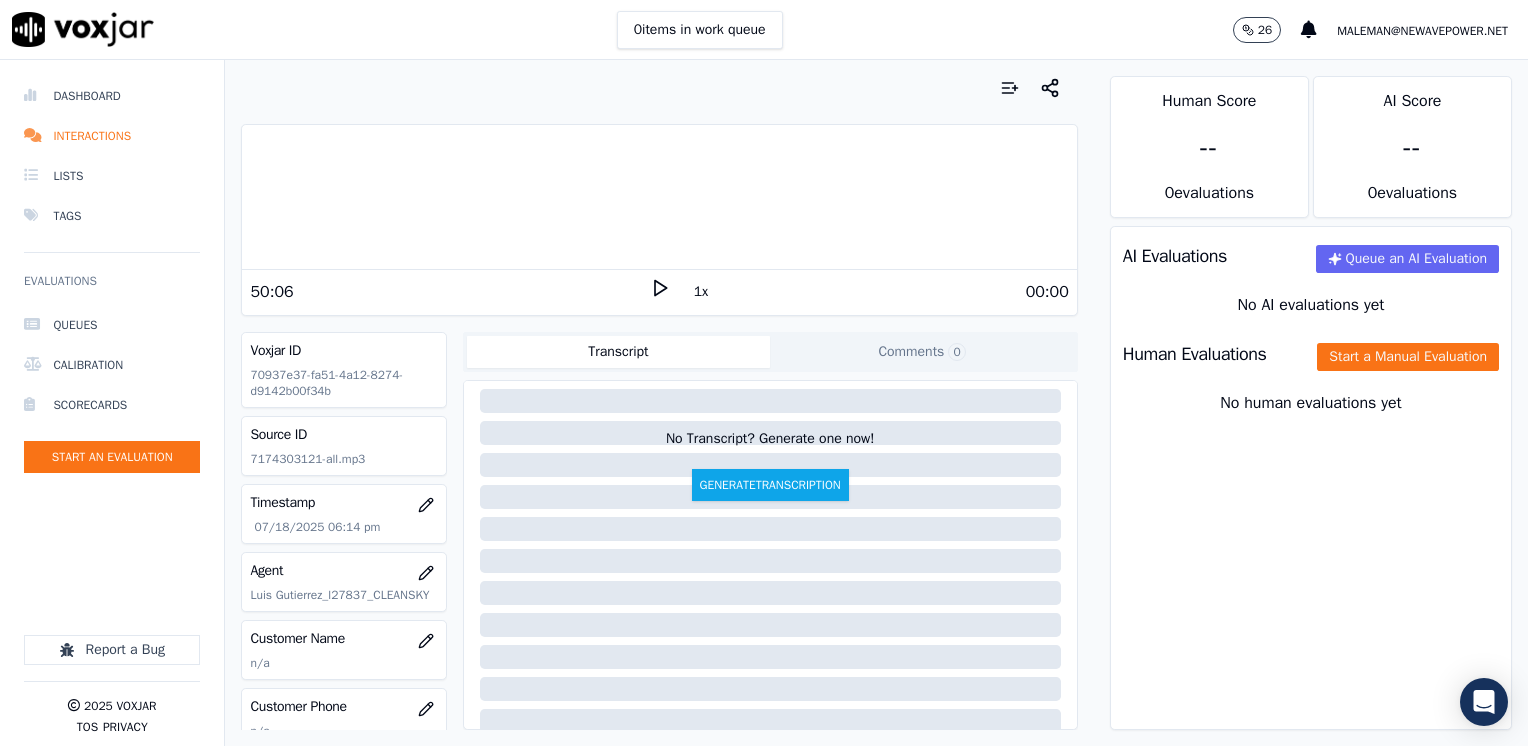 scroll, scrollTop: 100, scrollLeft: 0, axis: vertical 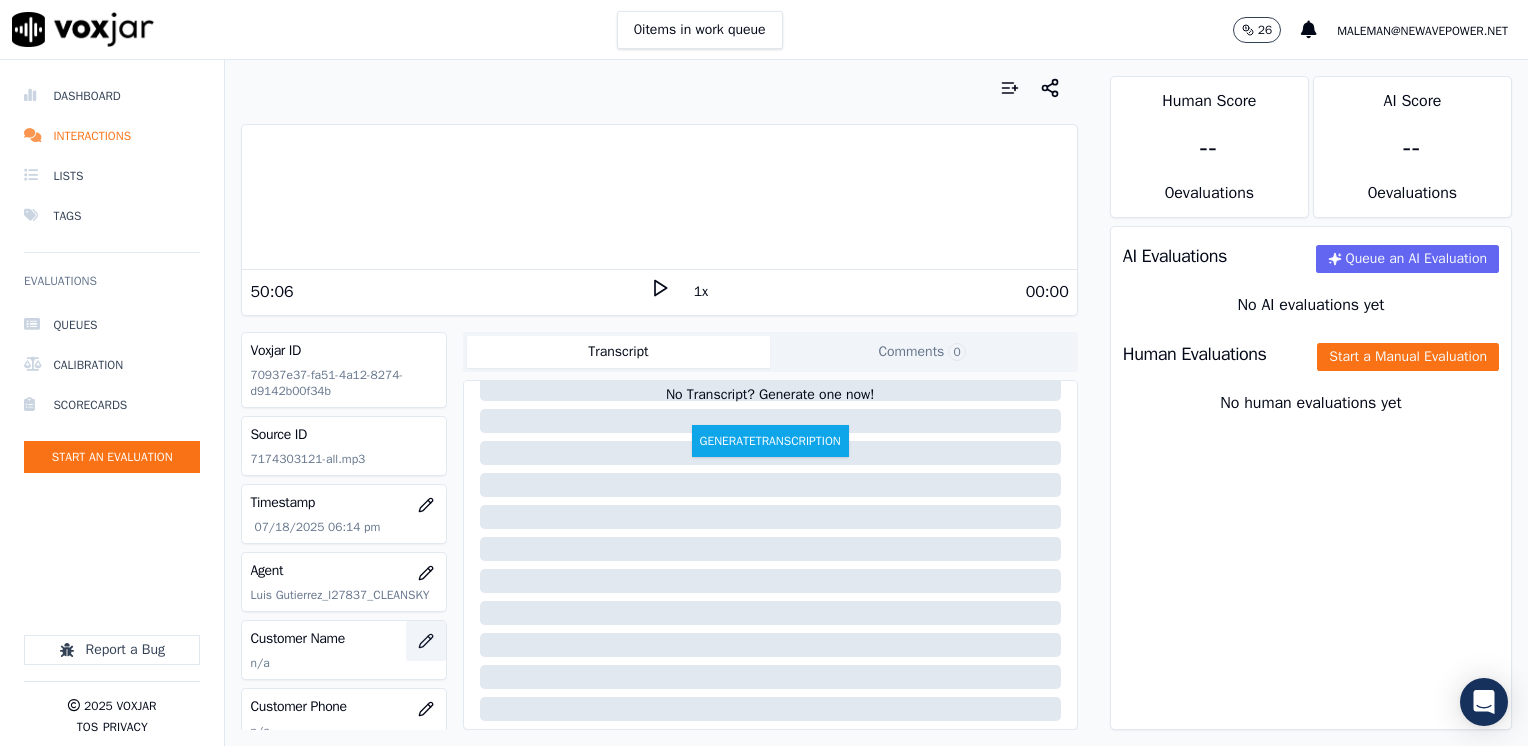 click 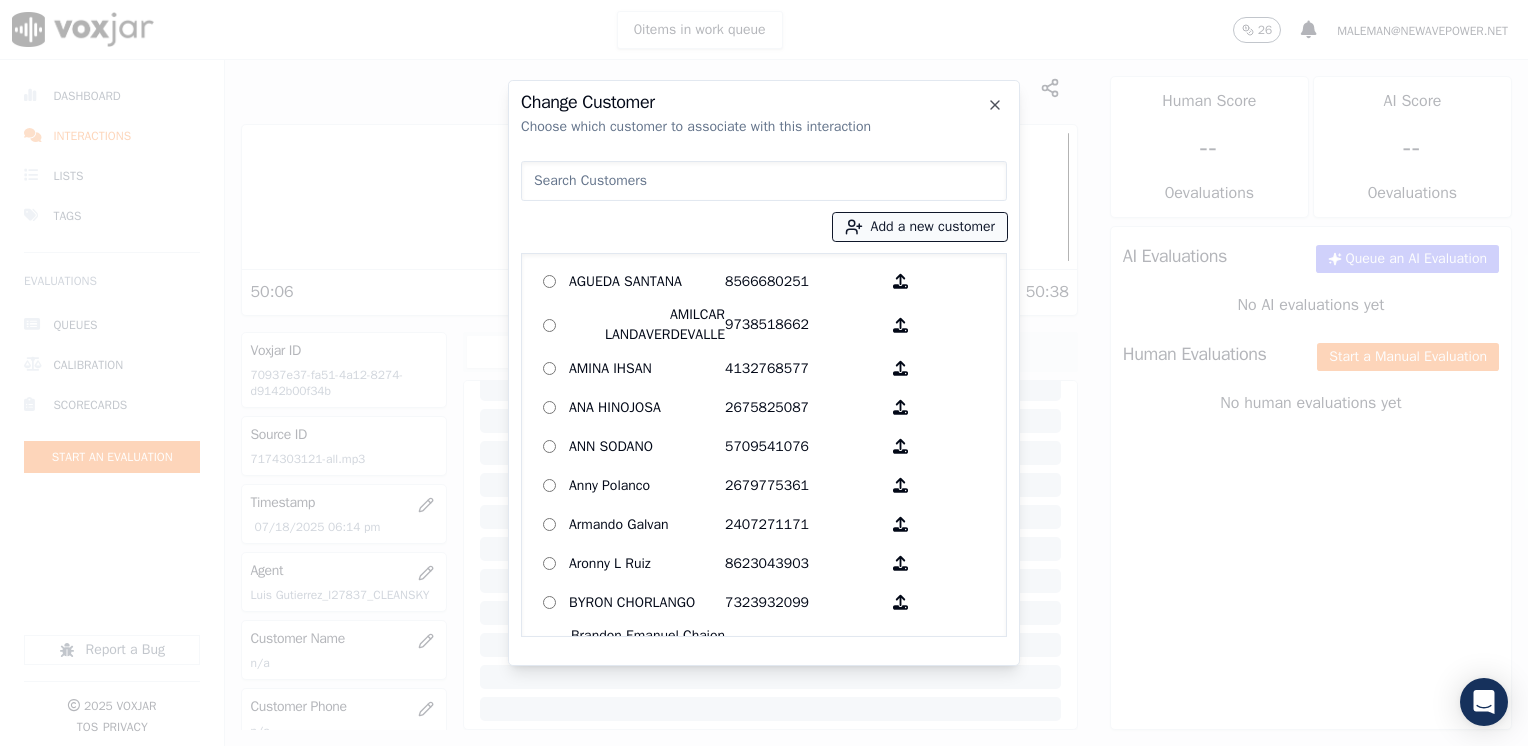 drag, startPoint x: 770, startPoint y: 179, endPoint x: 862, endPoint y: 231, distance: 105.67876 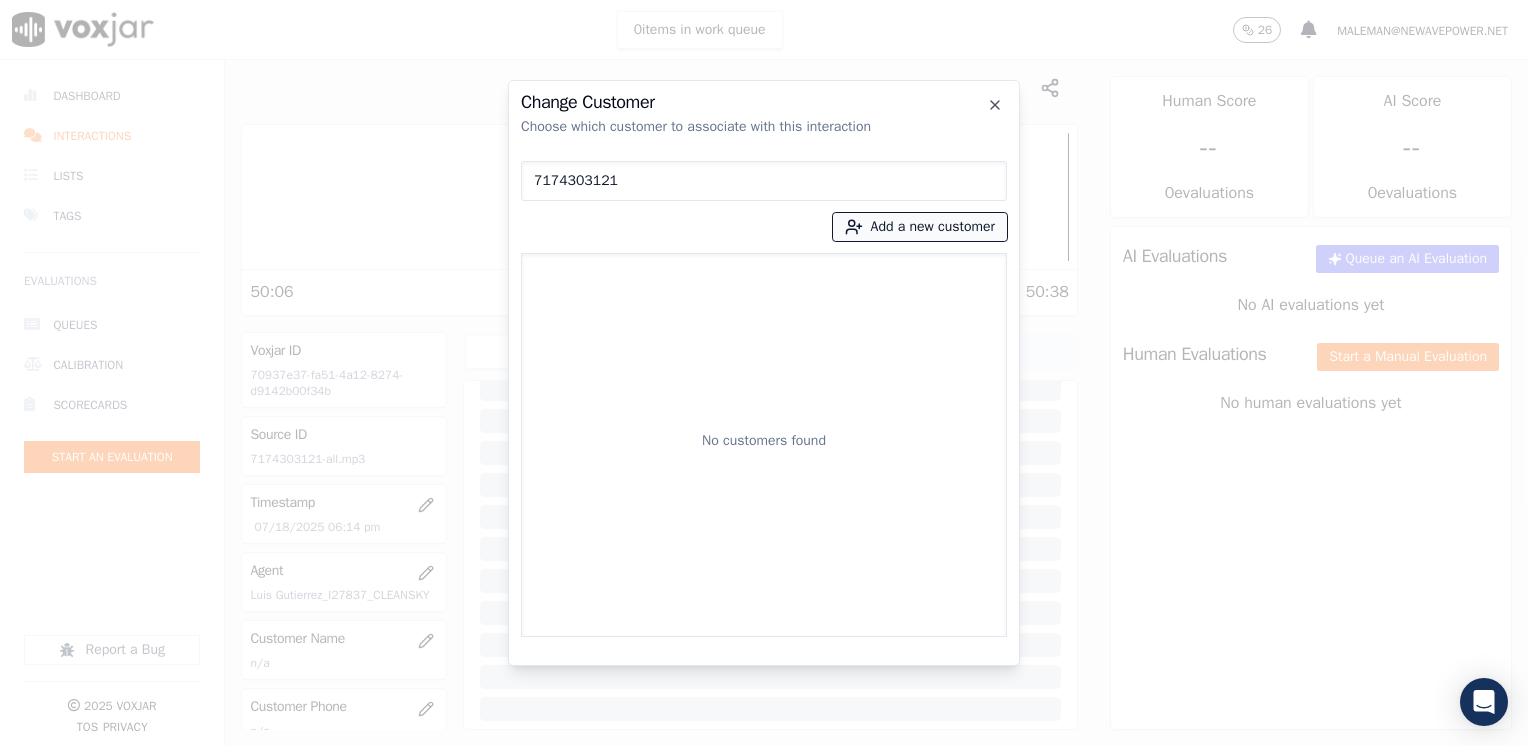 type on "7174303121" 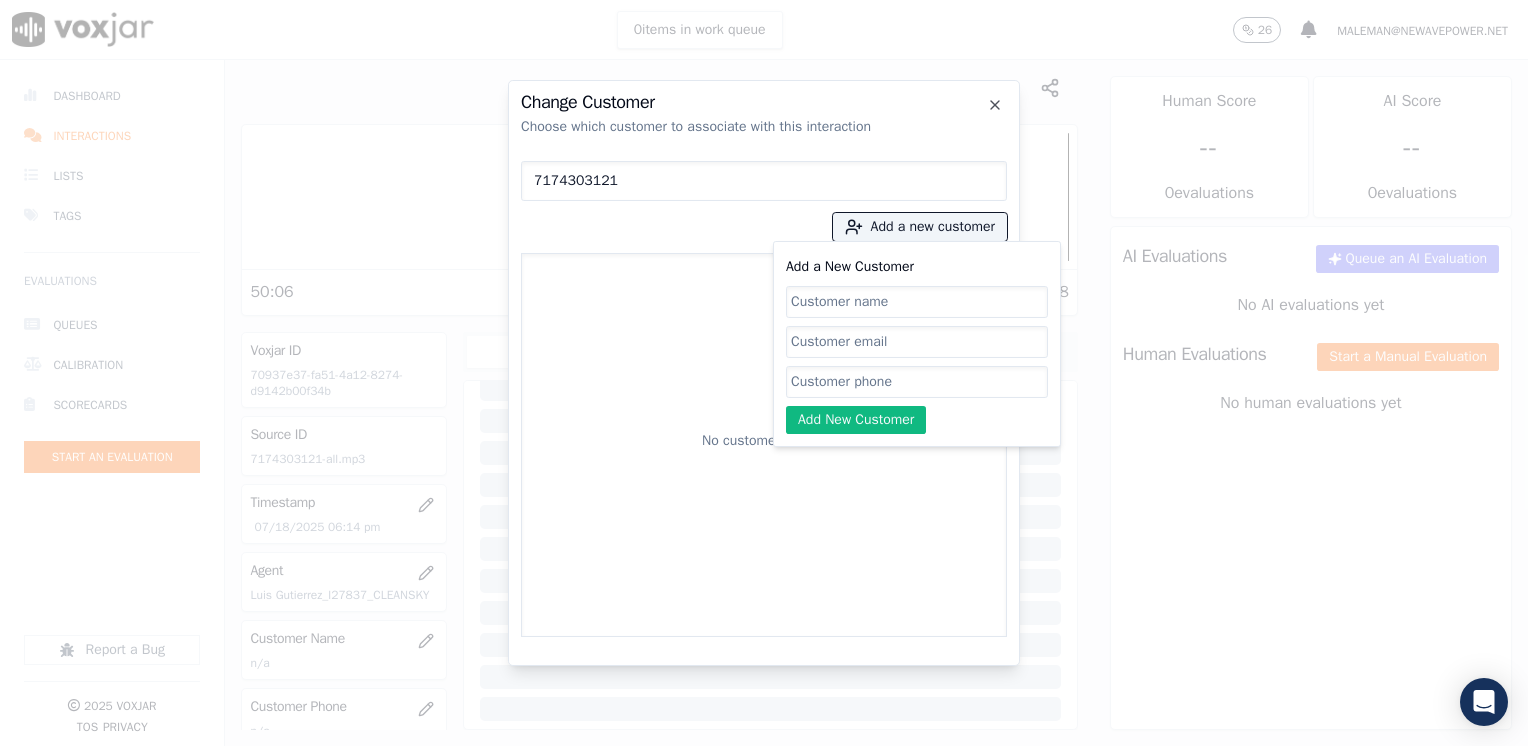 click on "Add a New Customer" at bounding box center (917, 382) 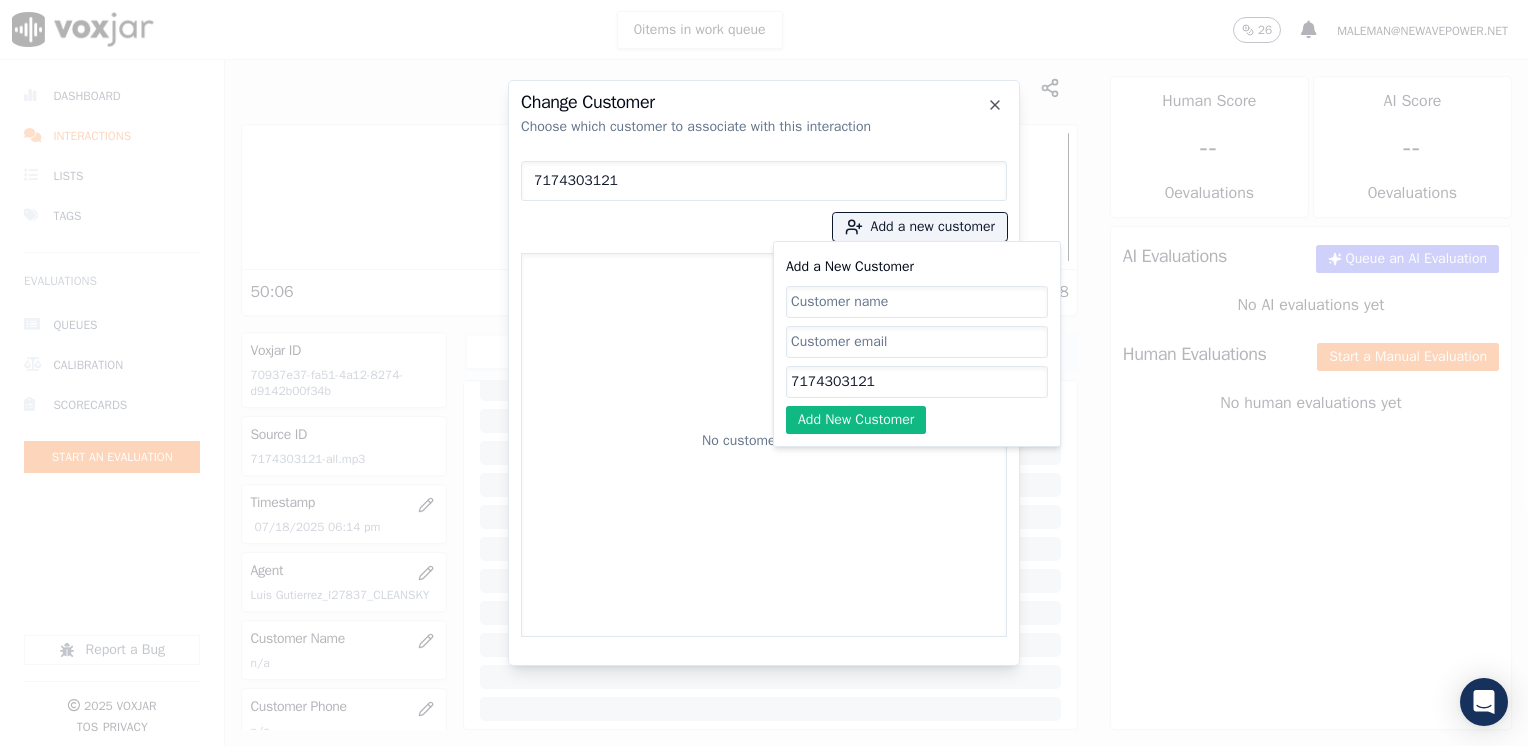 type on "7174303121" 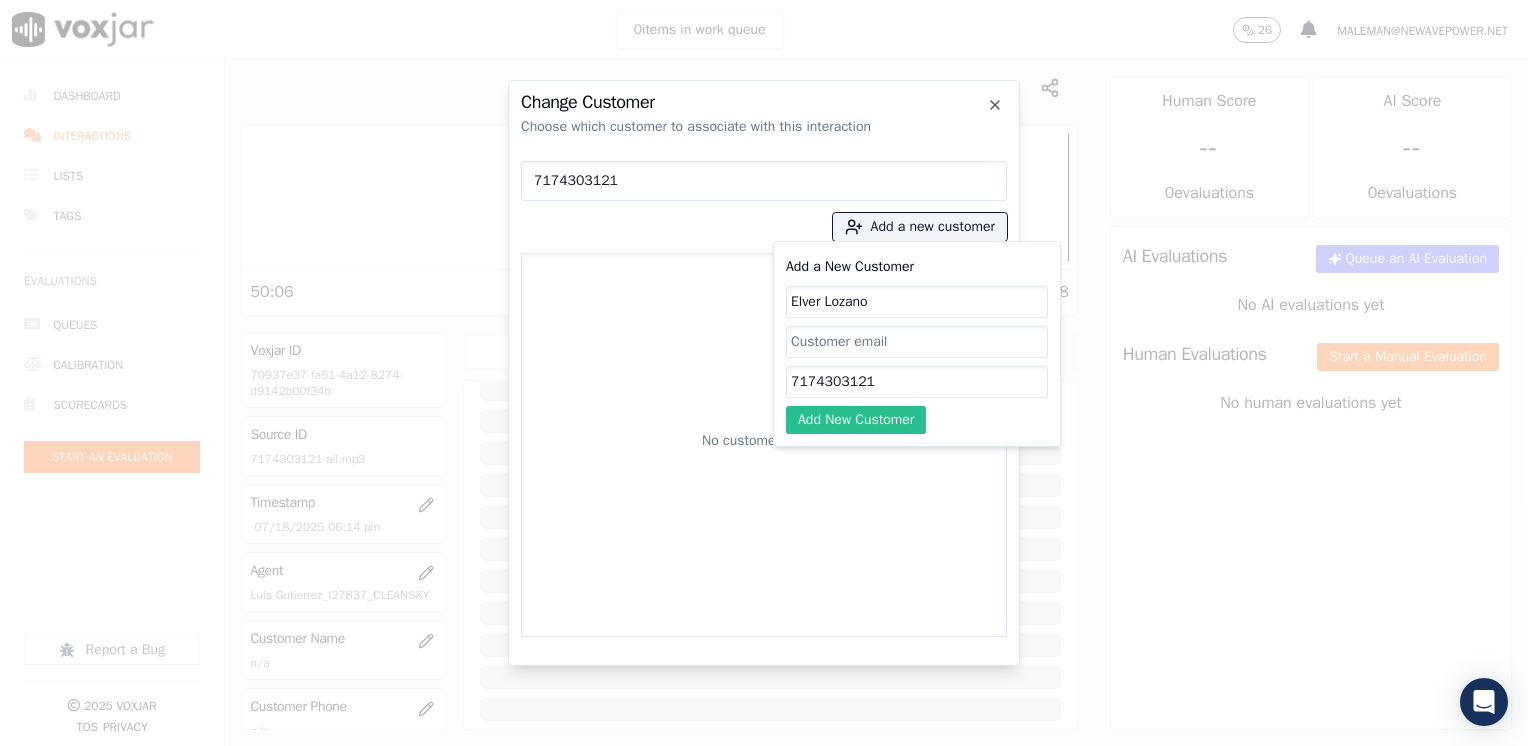 type on "Elver Lozano" 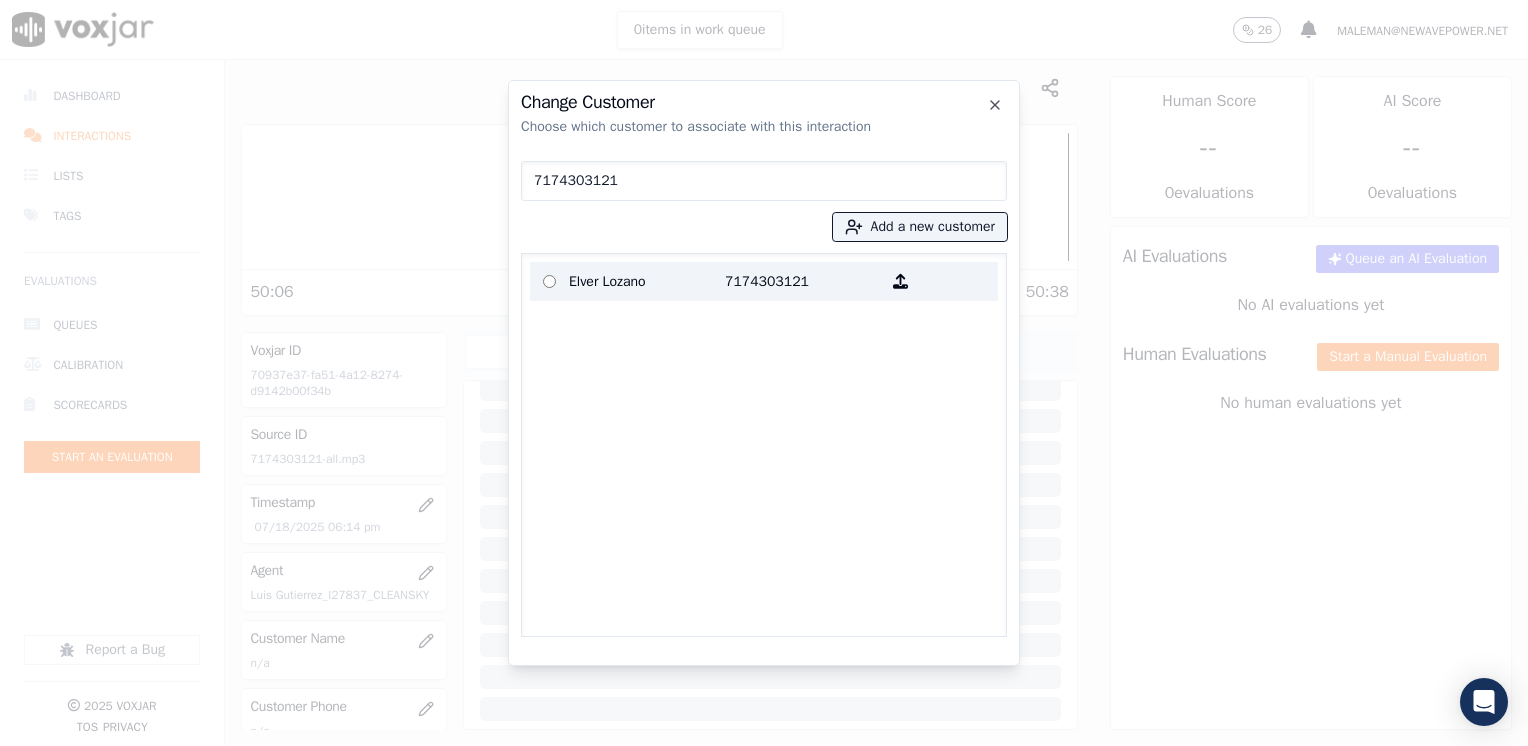 click on "7174303121" at bounding box center [803, 281] 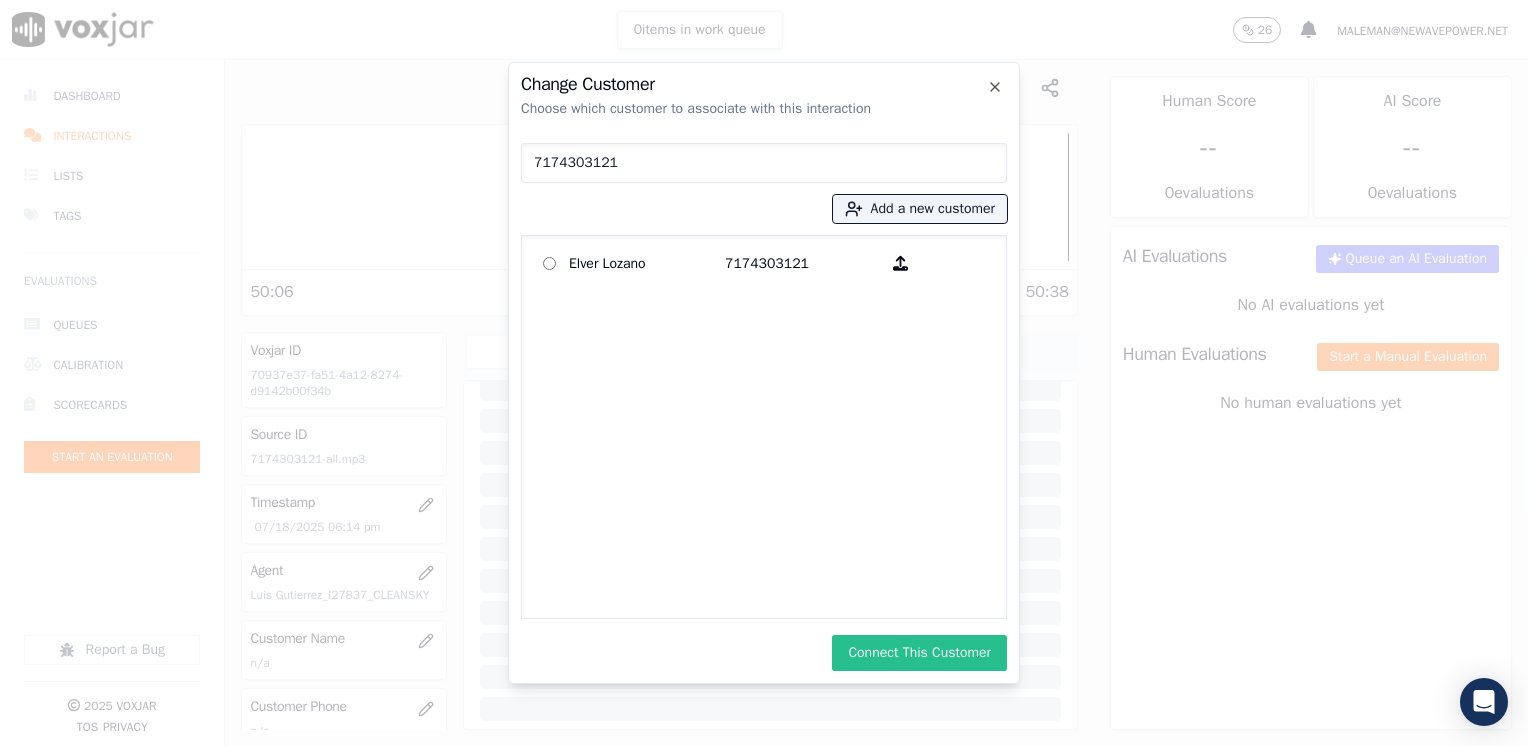 click on "Connect This Customer" at bounding box center (919, 653) 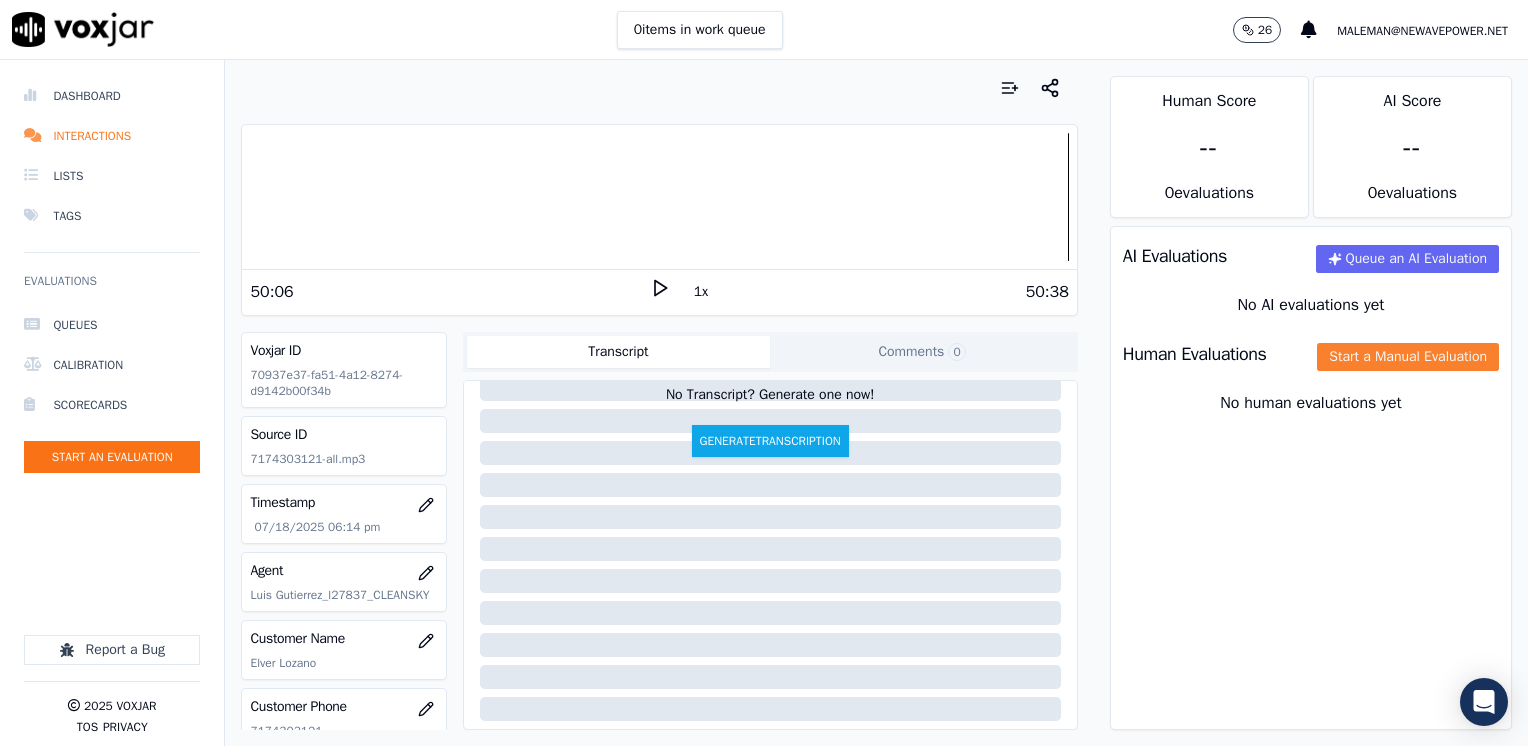 click on "Start a Manual Evaluation" 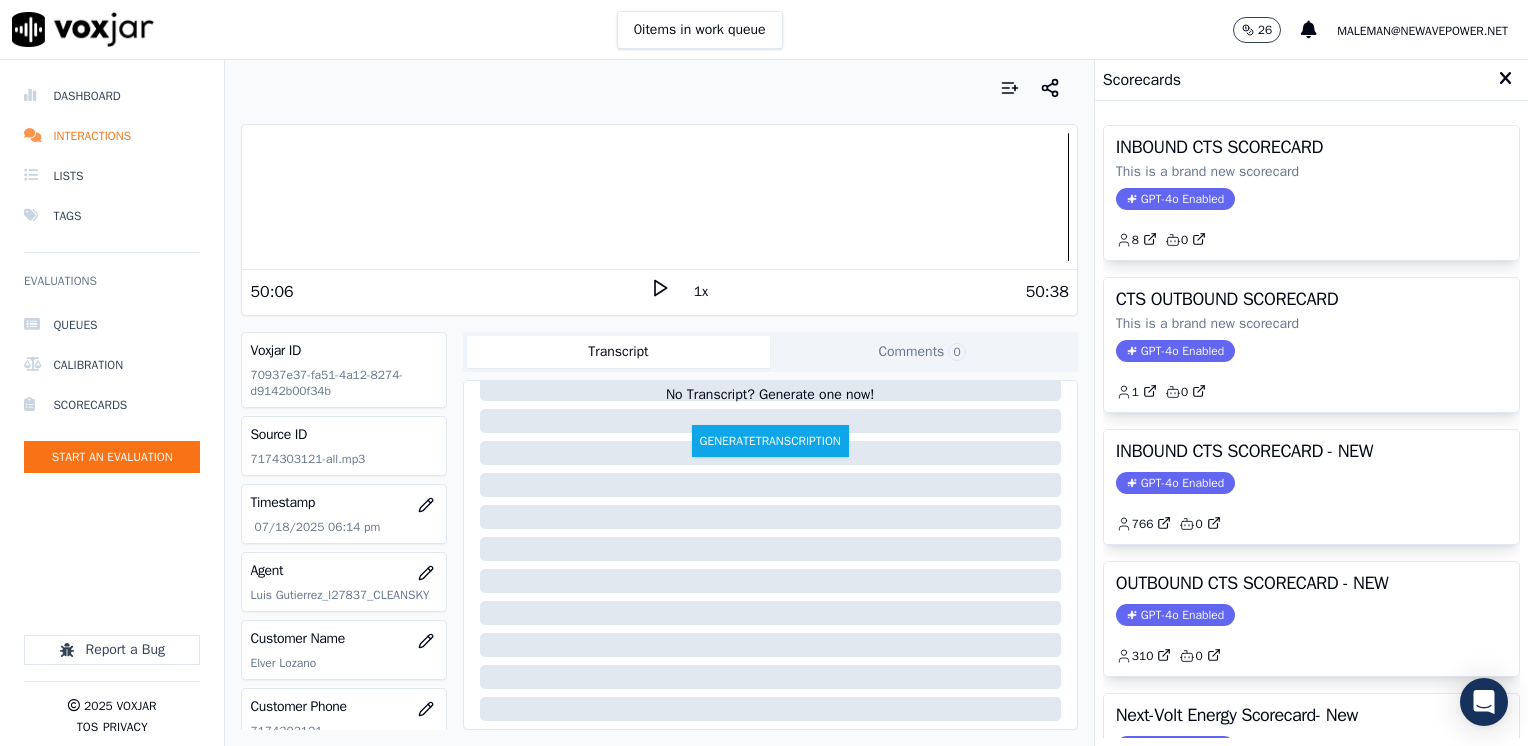 drag, startPoint x: 1195, startPoint y: 474, endPoint x: 1183, endPoint y: 482, distance: 14.422205 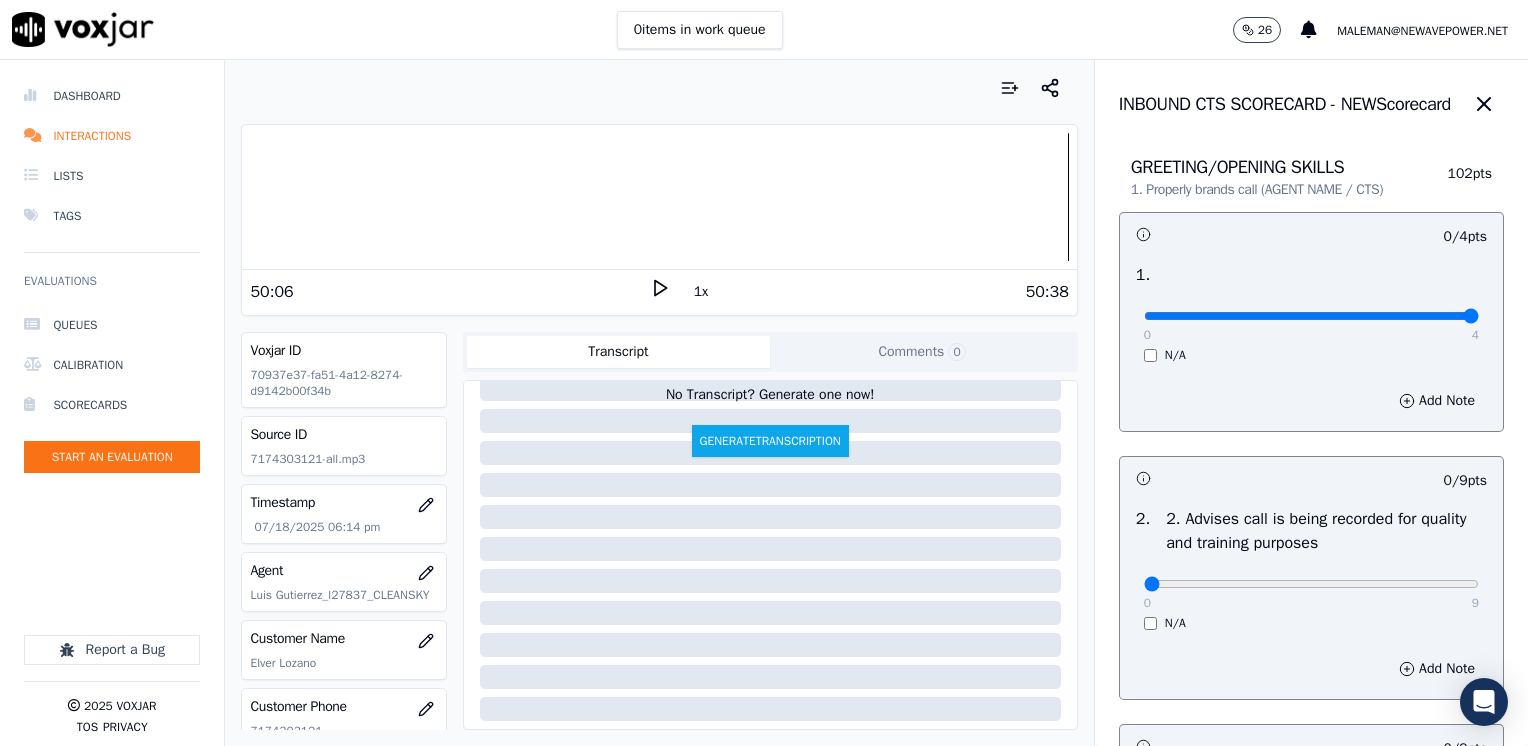 drag, startPoint x: 1134, startPoint y: 319, endPoint x: 1527, endPoint y: 367, distance: 395.92044 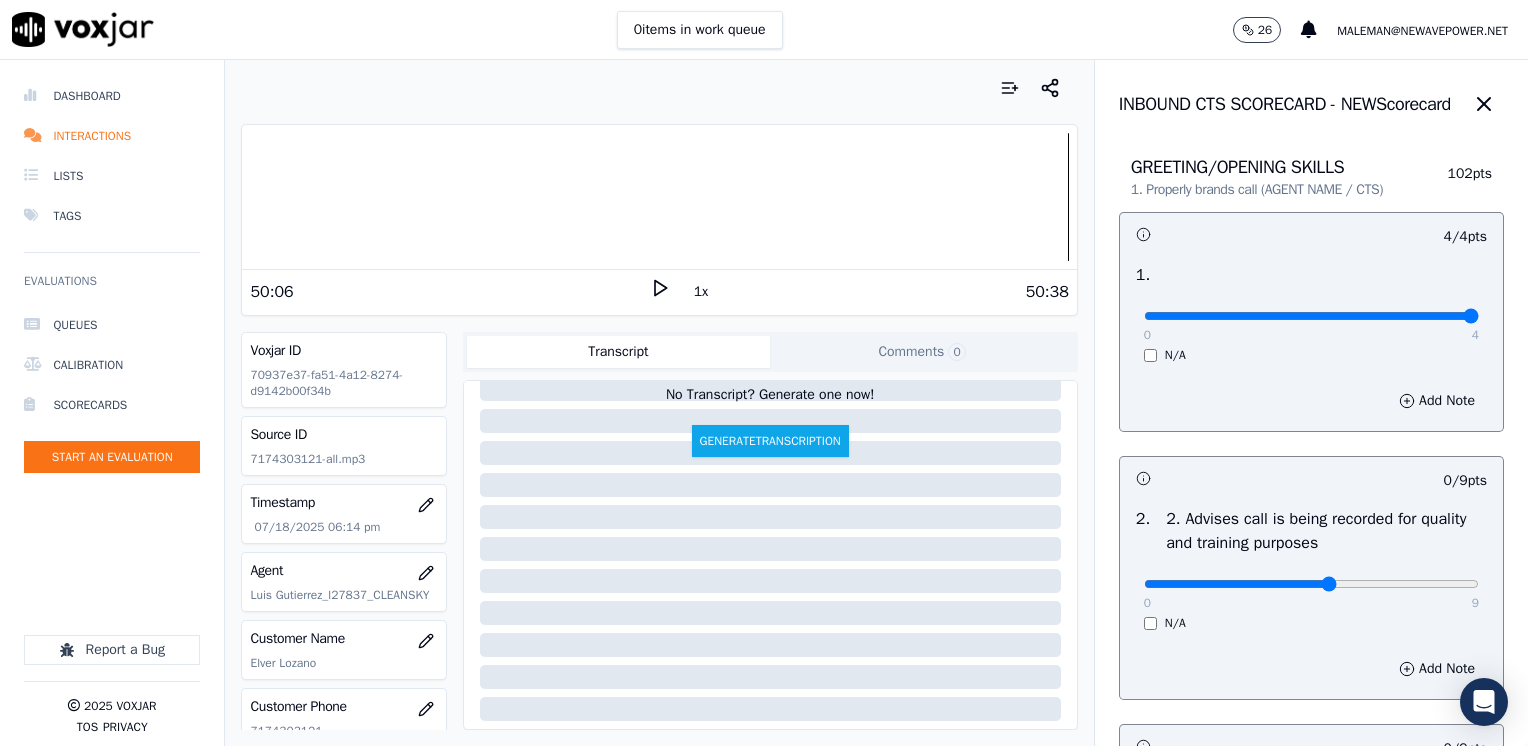 type on "5" 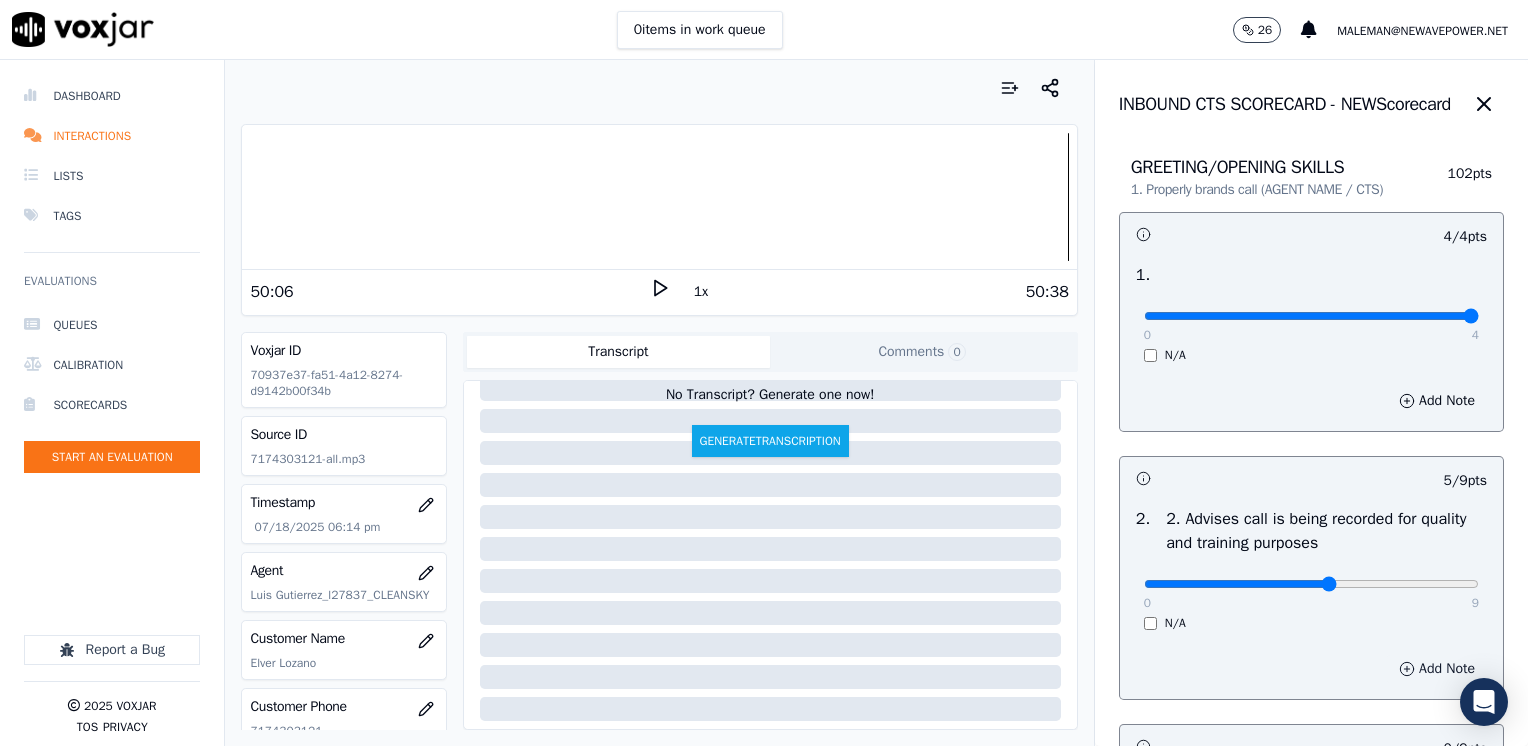 click on "Add Note" at bounding box center (1437, 669) 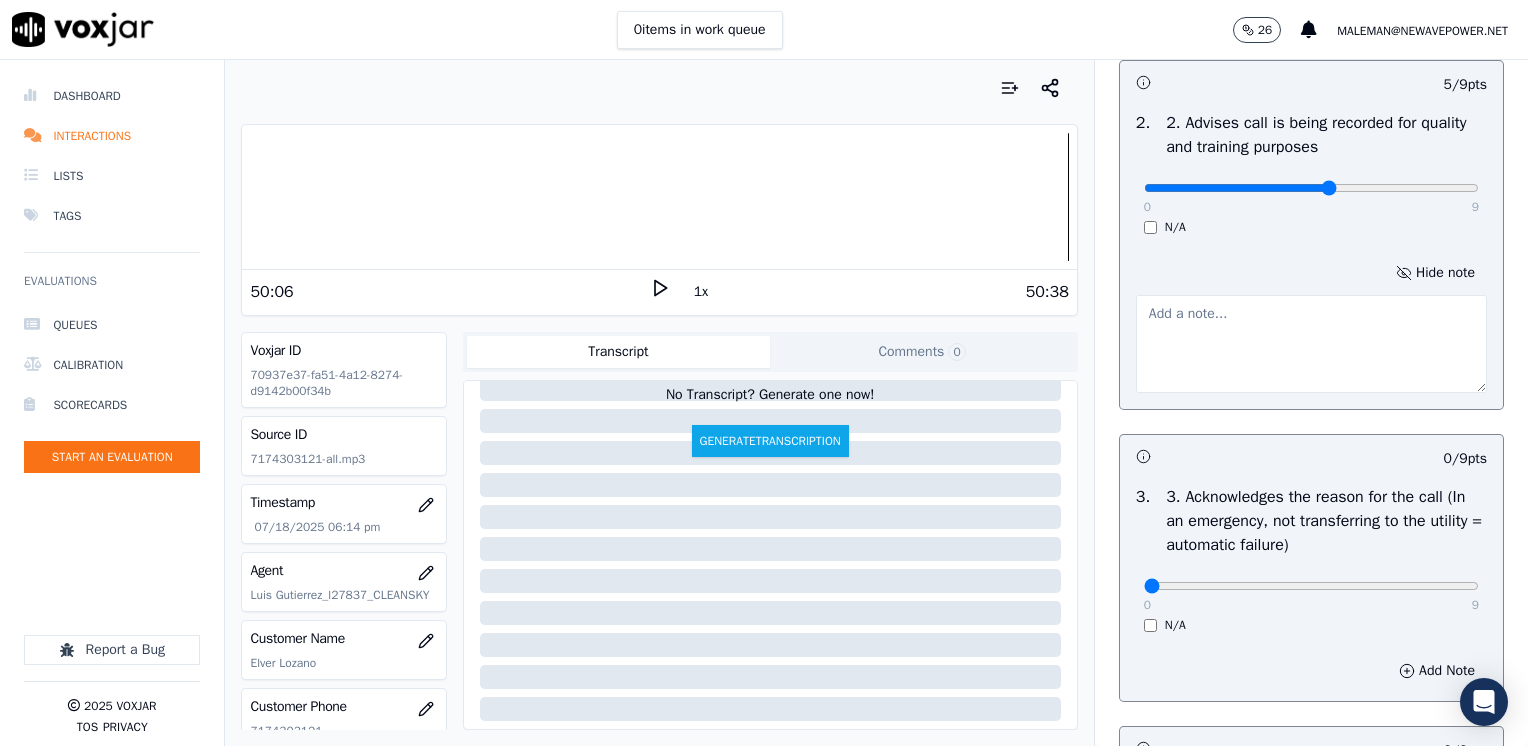 scroll, scrollTop: 400, scrollLeft: 0, axis: vertical 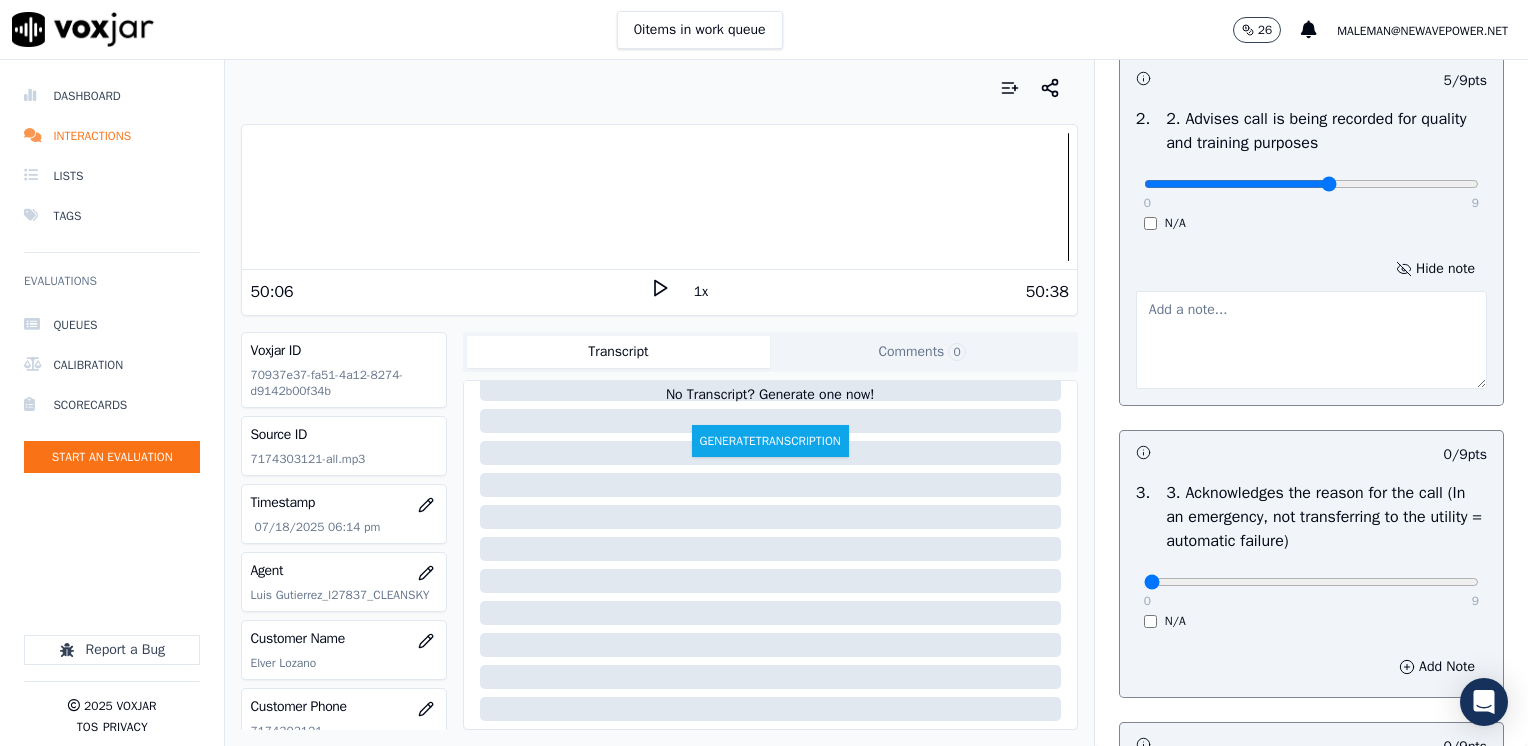 click at bounding box center [1311, 340] 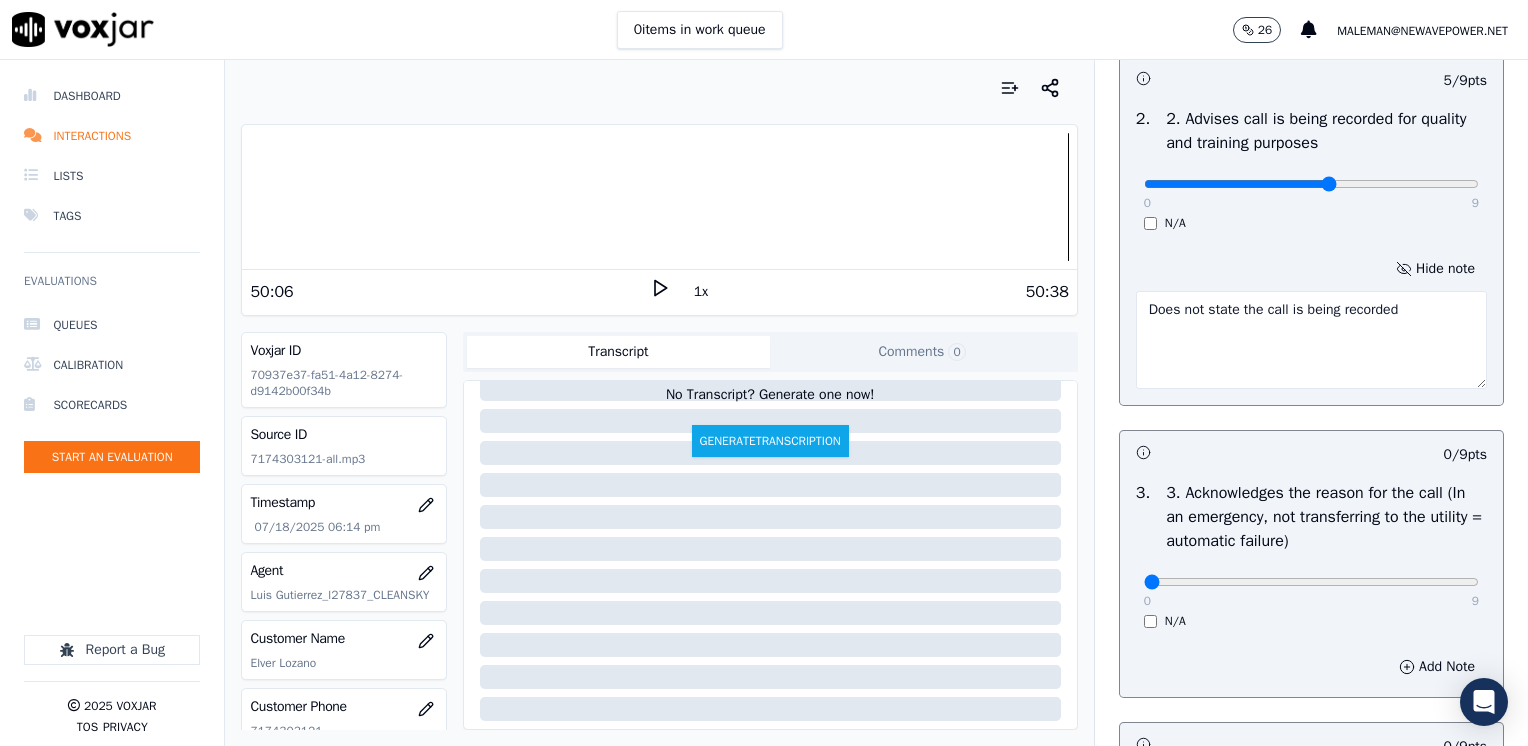 type on "Does not state the call is being recorded" 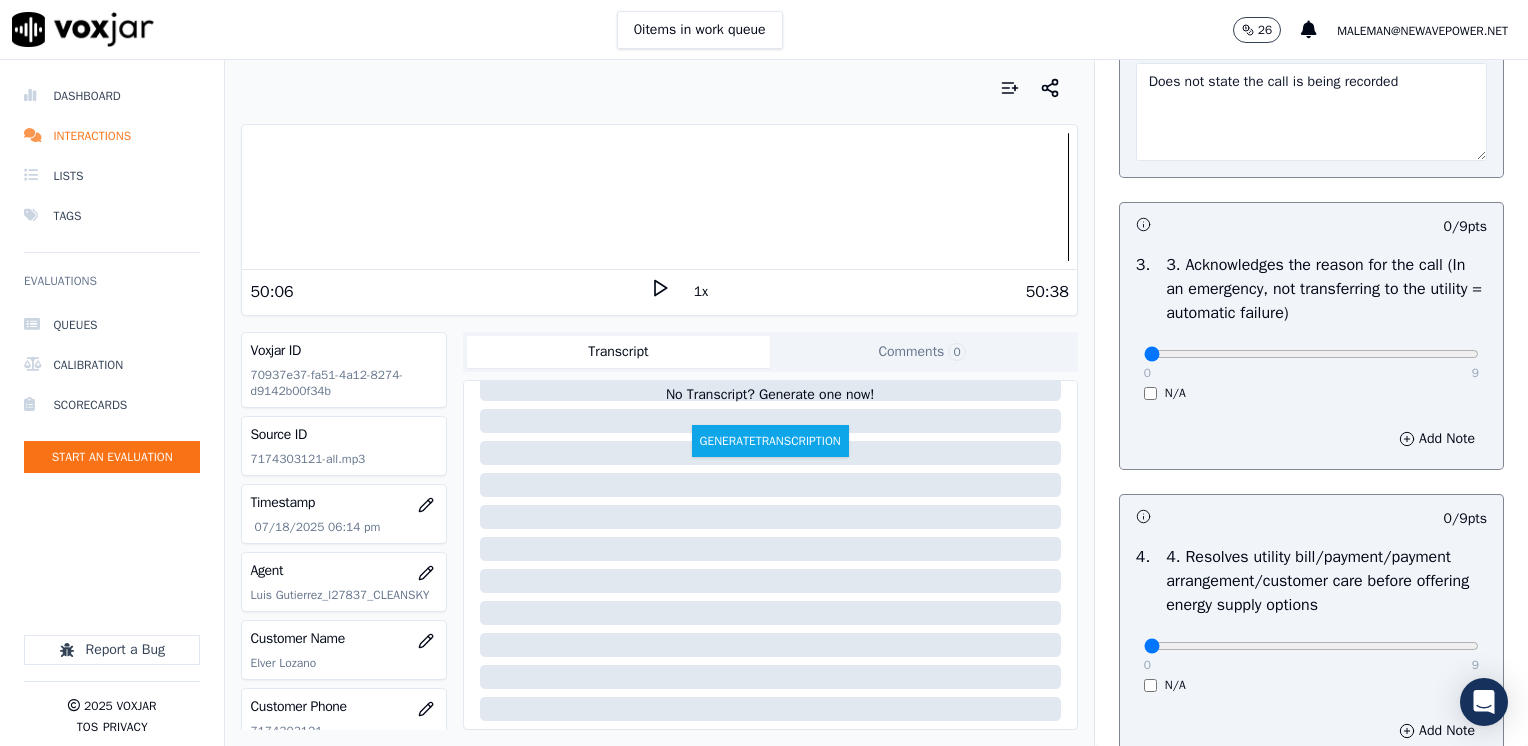 scroll, scrollTop: 700, scrollLeft: 0, axis: vertical 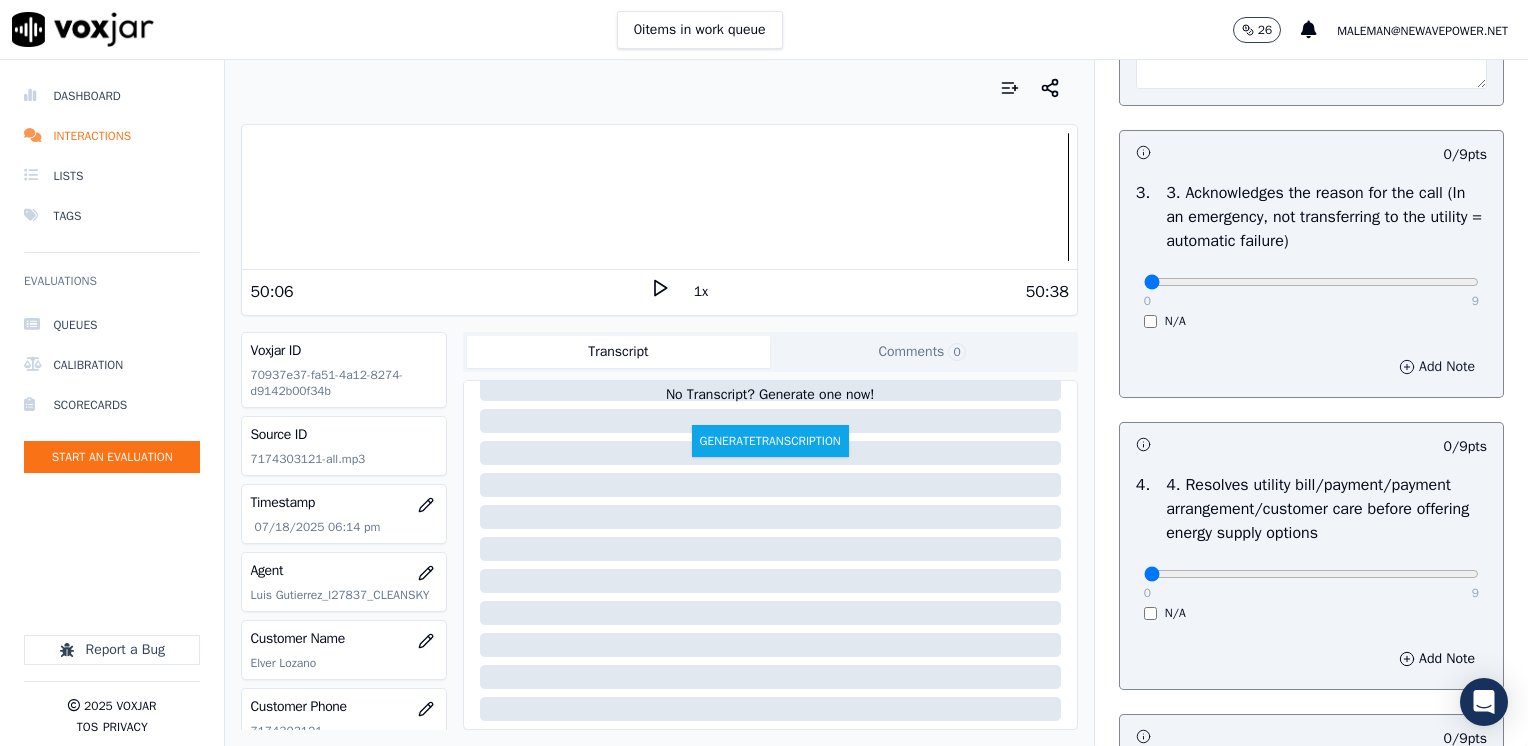 click on "Add Note" at bounding box center [1437, 367] 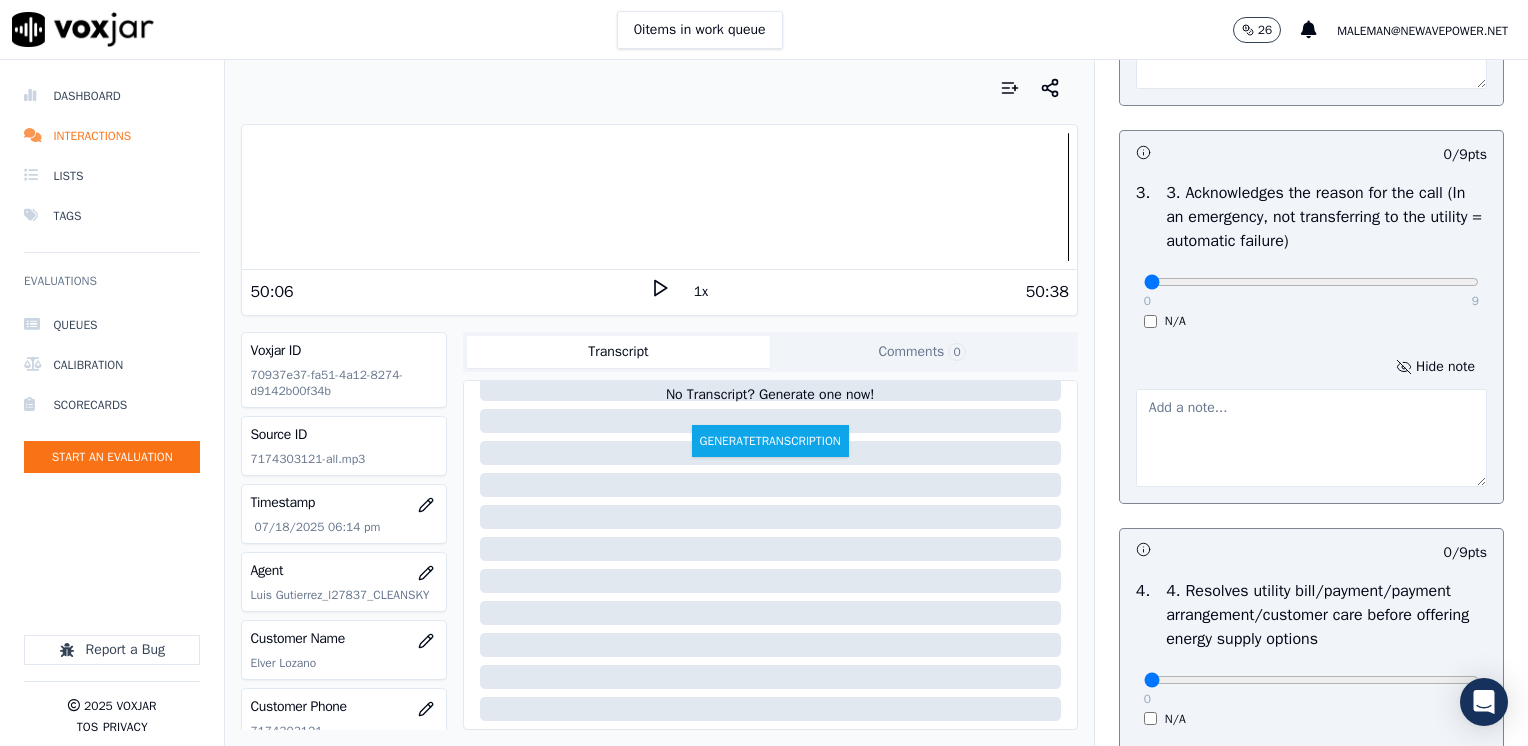 click at bounding box center [1311, 438] 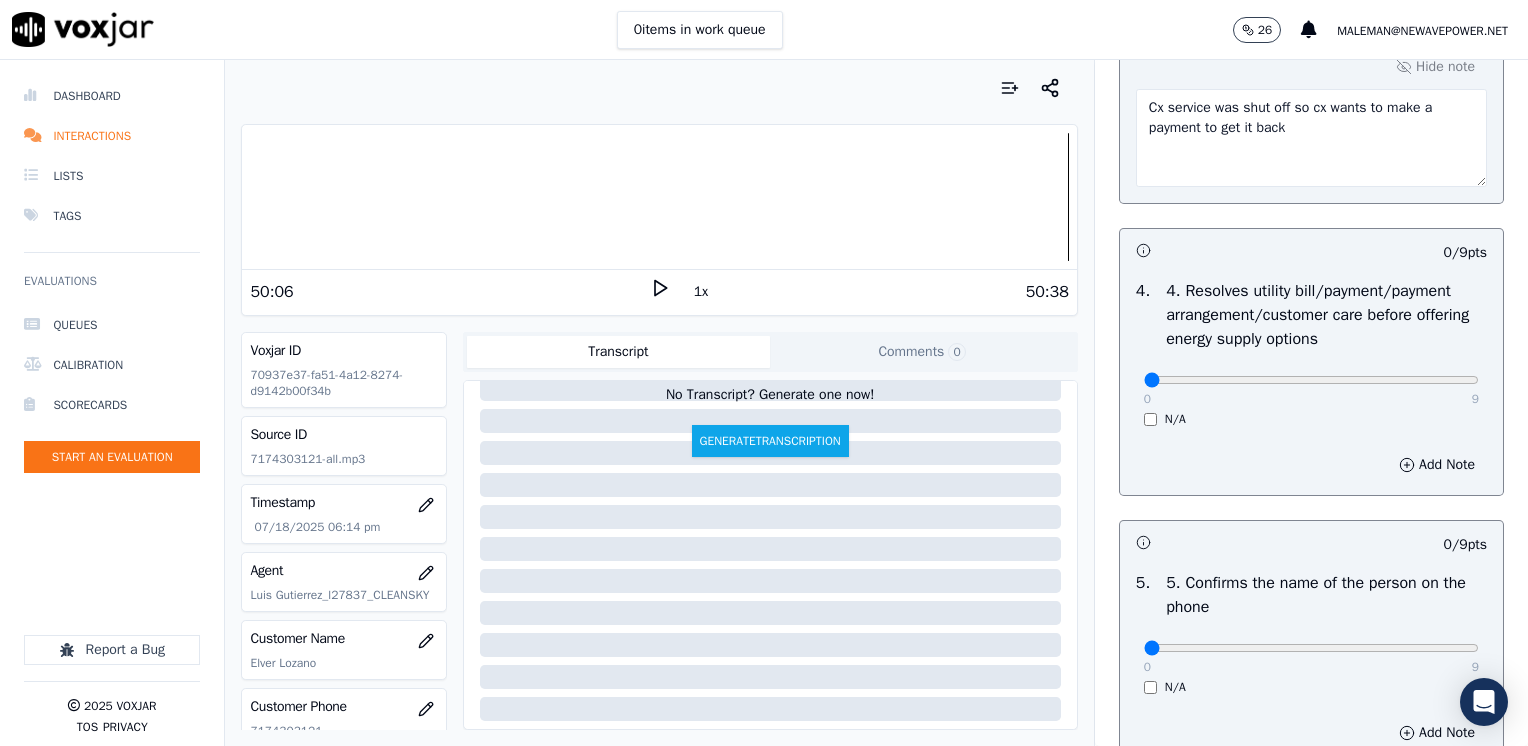 scroll, scrollTop: 1300, scrollLeft: 0, axis: vertical 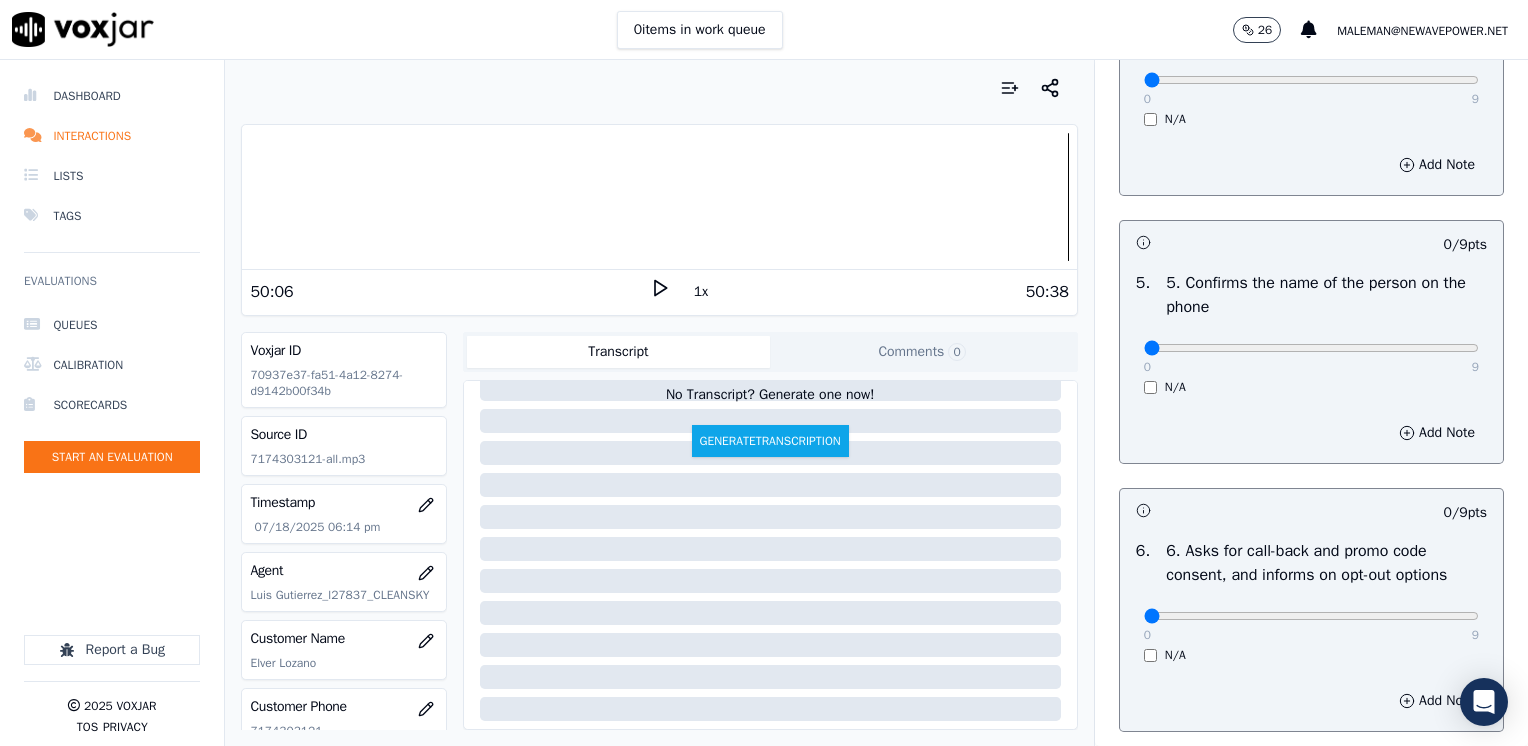type on "Cx service was shut off so cx wants to make a payment to get it back" 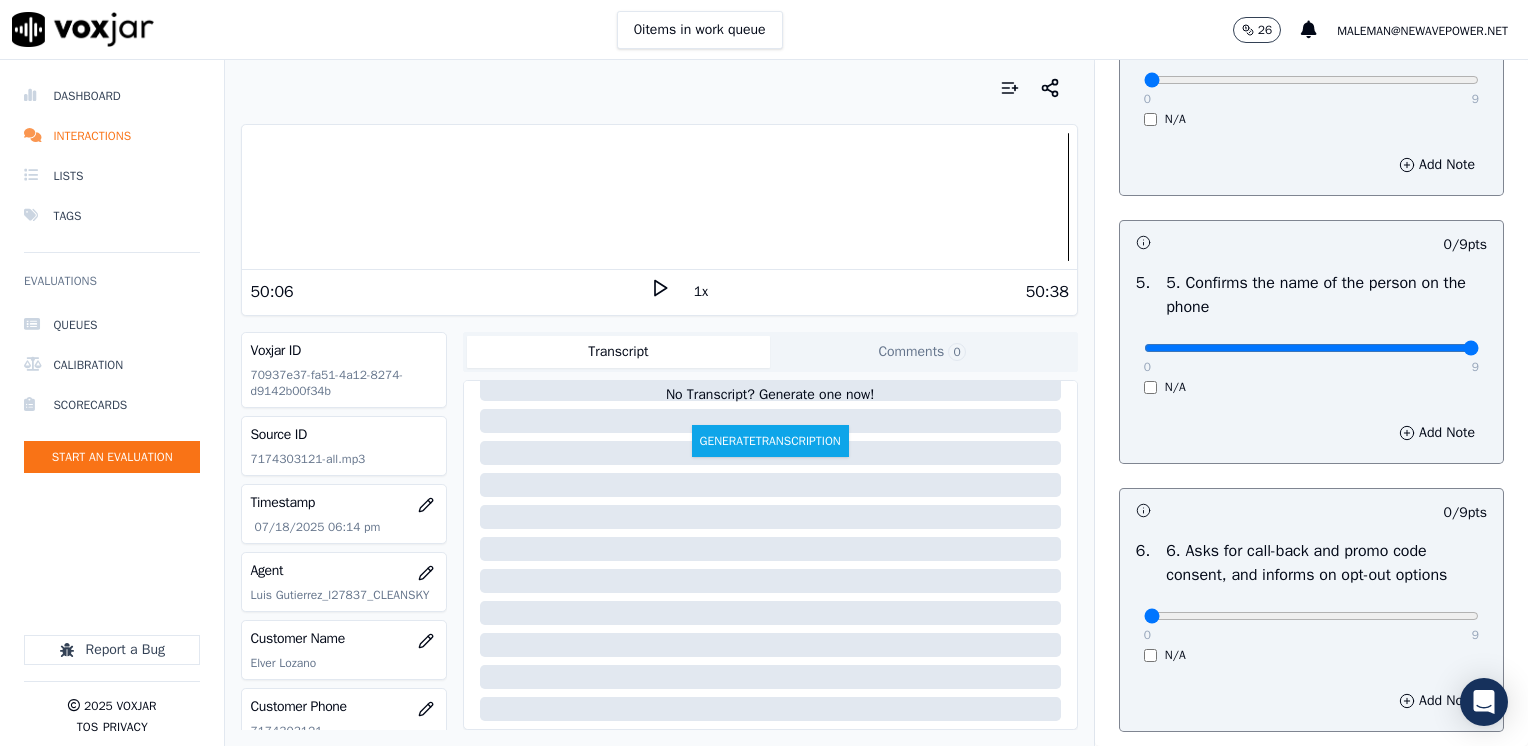 drag, startPoint x: 1137, startPoint y: 343, endPoint x: 1531, endPoint y: 346, distance: 394.0114 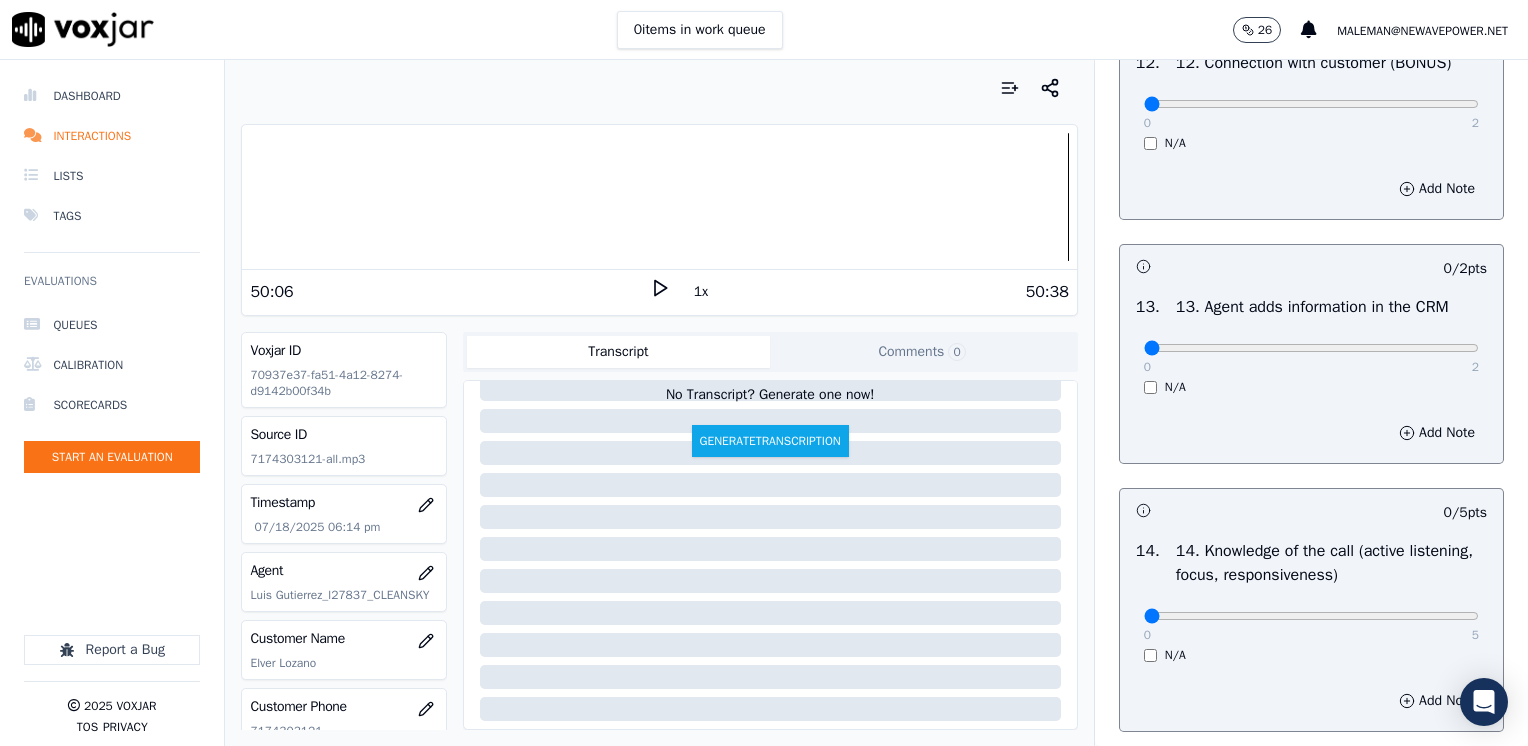 scroll, scrollTop: 3564, scrollLeft: 0, axis: vertical 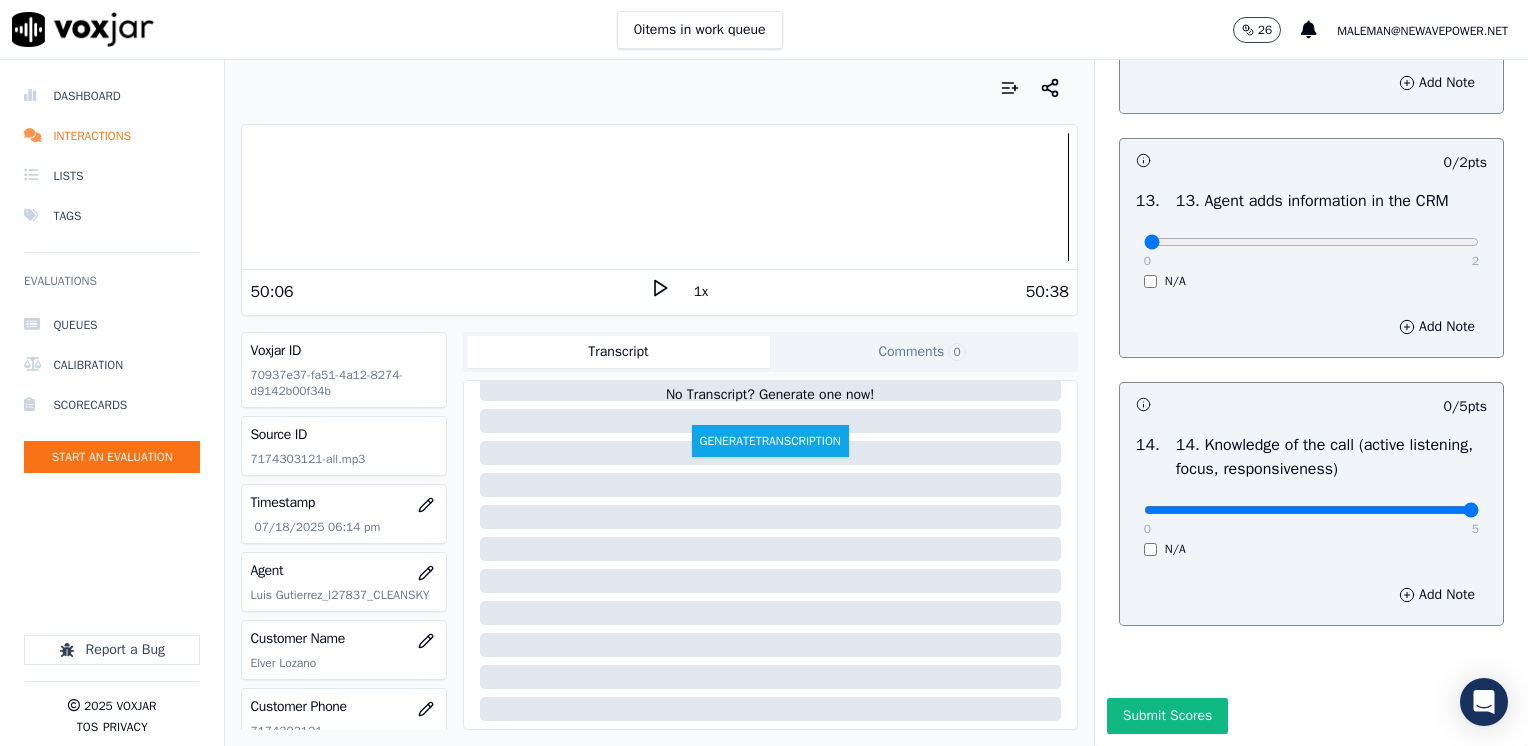 drag, startPoint x: 1130, startPoint y: 472, endPoint x: 1531, endPoint y: 478, distance: 401.0449 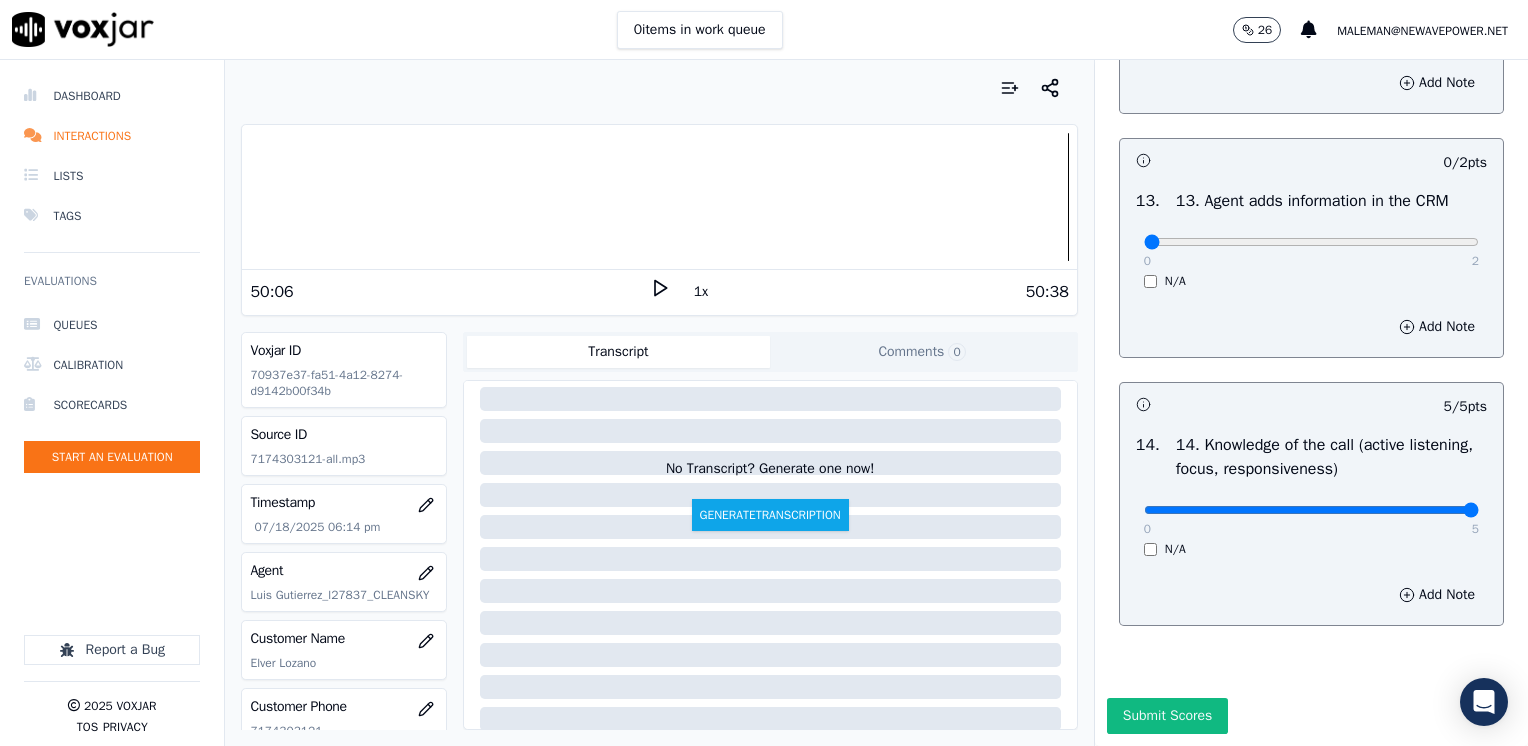 scroll, scrollTop: 0, scrollLeft: 0, axis: both 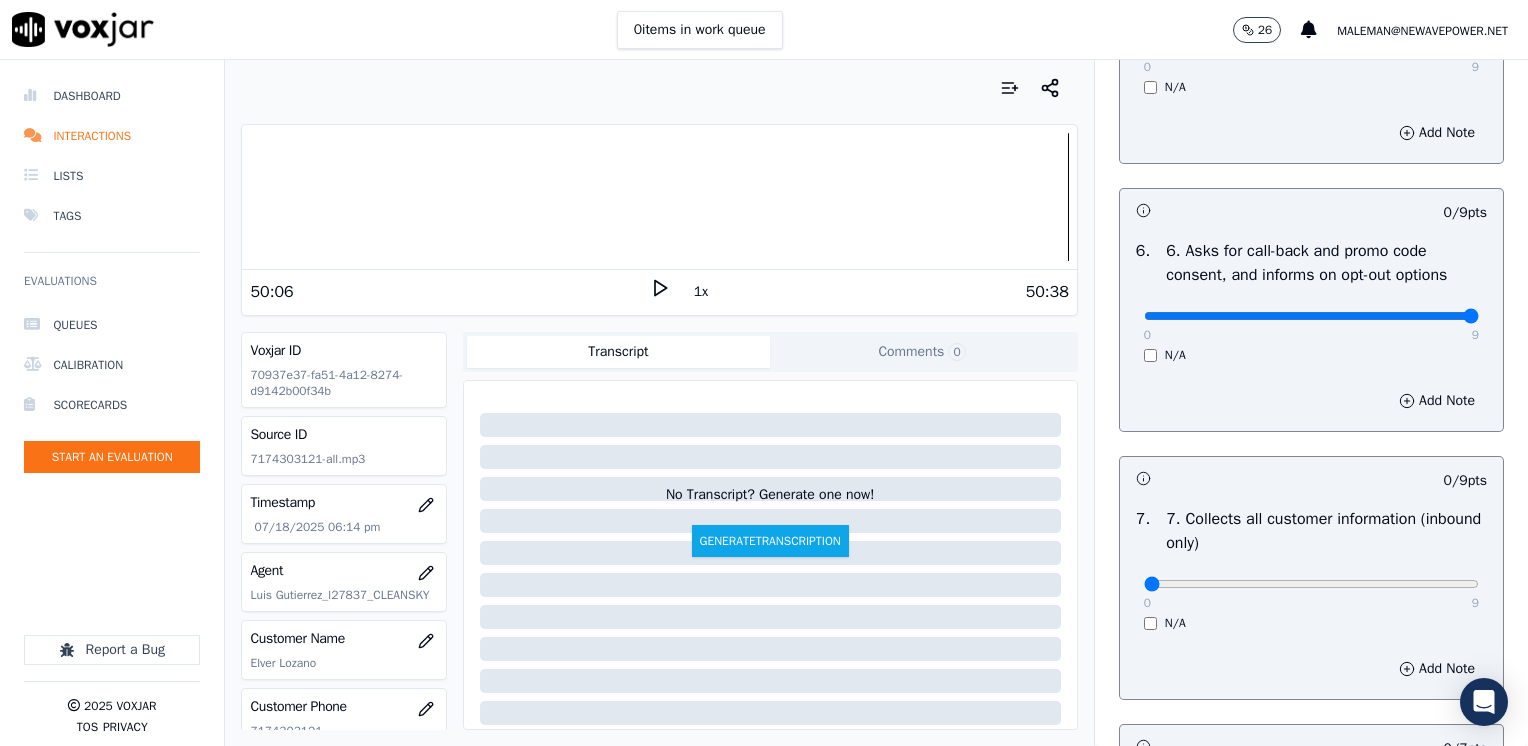 drag, startPoint x: 1132, startPoint y: 309, endPoint x: 1531, endPoint y: 309, distance: 399 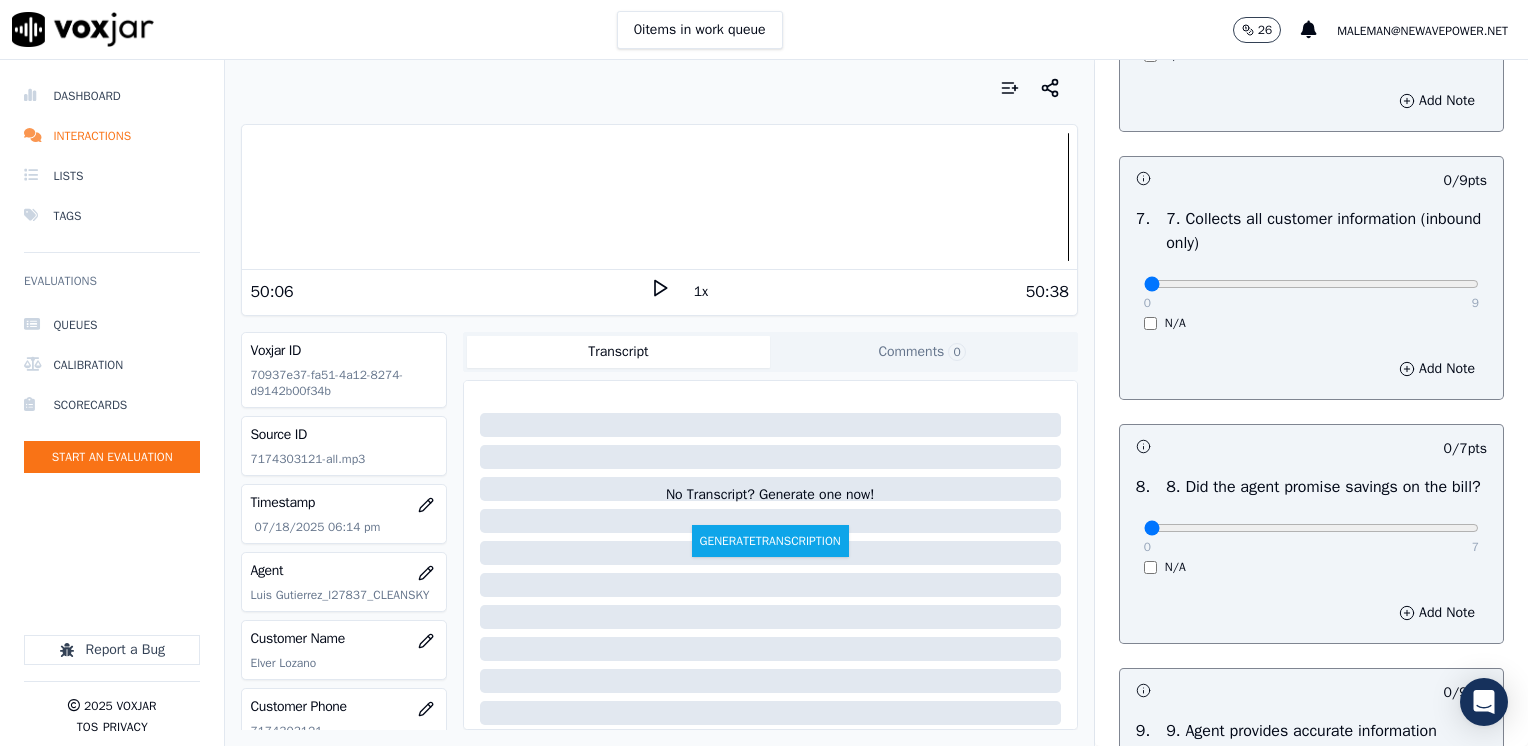 scroll, scrollTop: 2000, scrollLeft: 0, axis: vertical 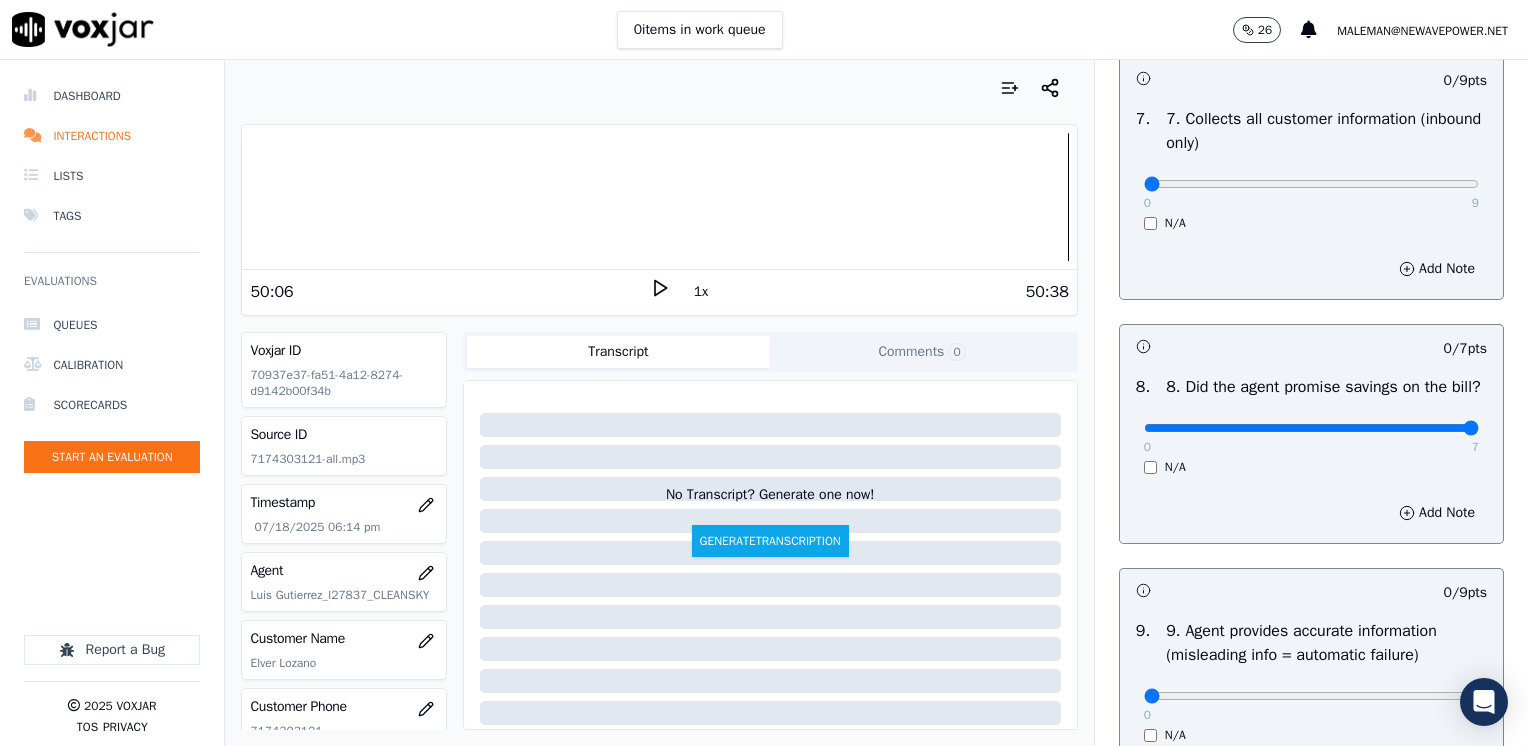 drag, startPoint x: 1132, startPoint y: 450, endPoint x: 1531, endPoint y: 470, distance: 399.50095 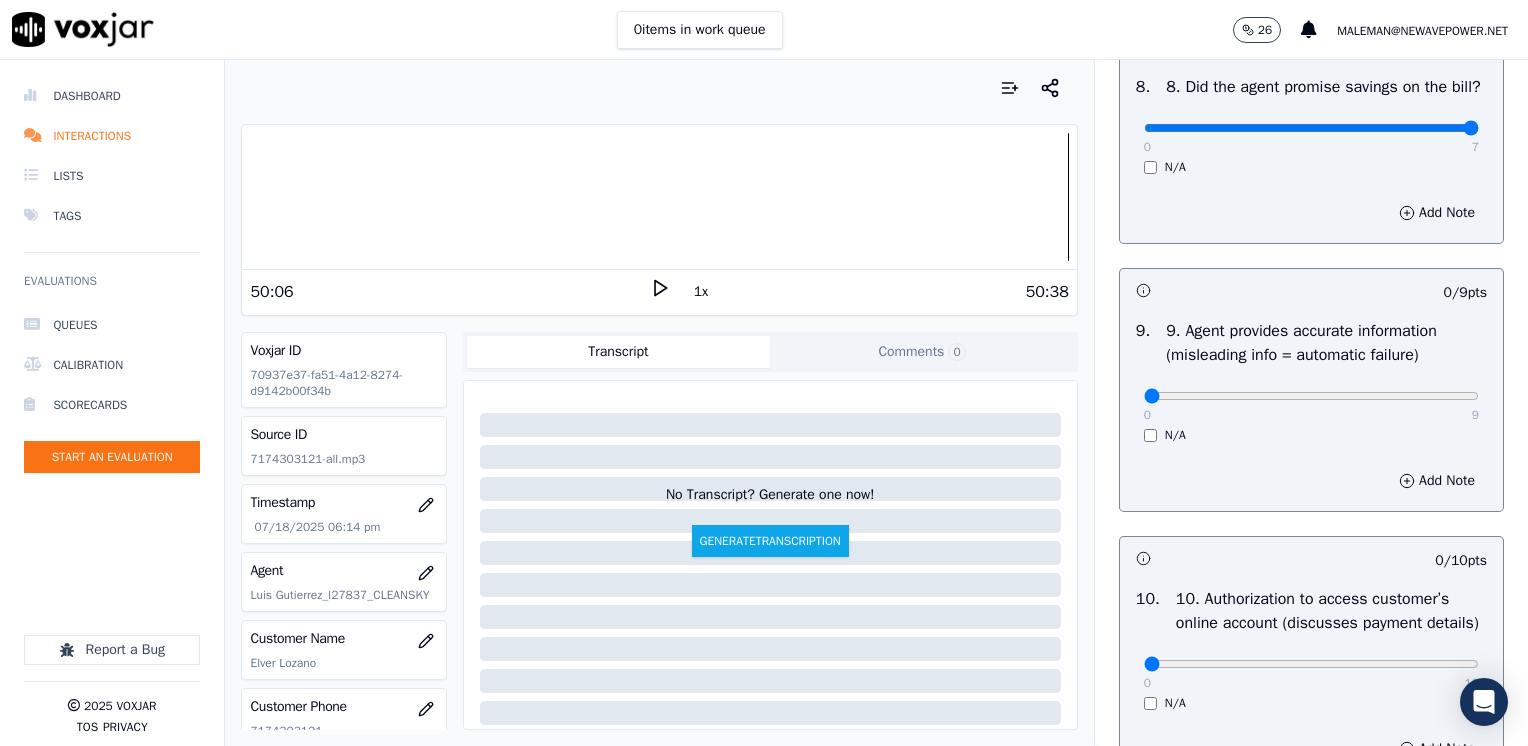 scroll, scrollTop: 2600, scrollLeft: 0, axis: vertical 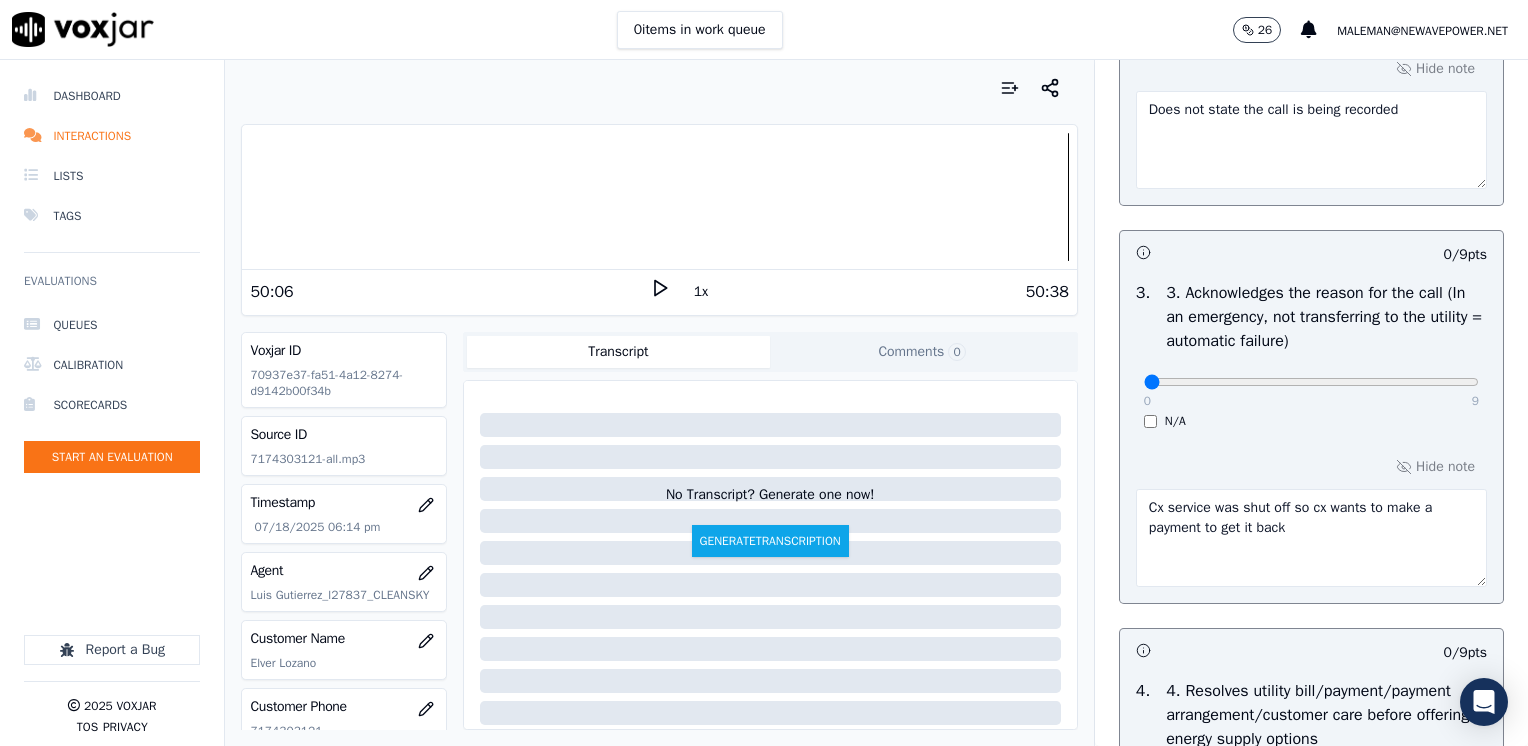 click on "Cx service was shut off so cx wants to make a payment to get it back" at bounding box center [1311, 538] 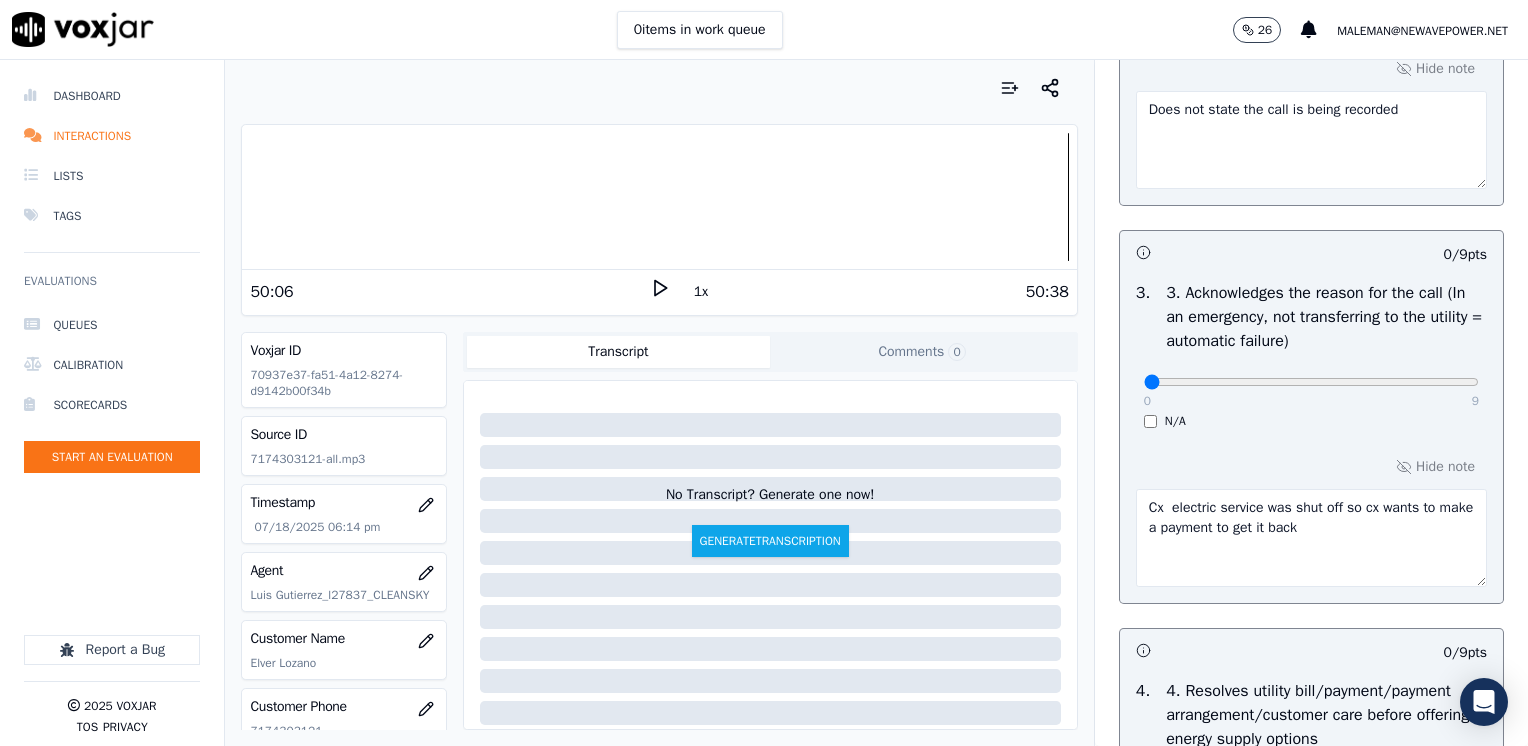 click on "Cx  electric service was shut off so cx wants to make a payment to get it back" at bounding box center [1311, 538] 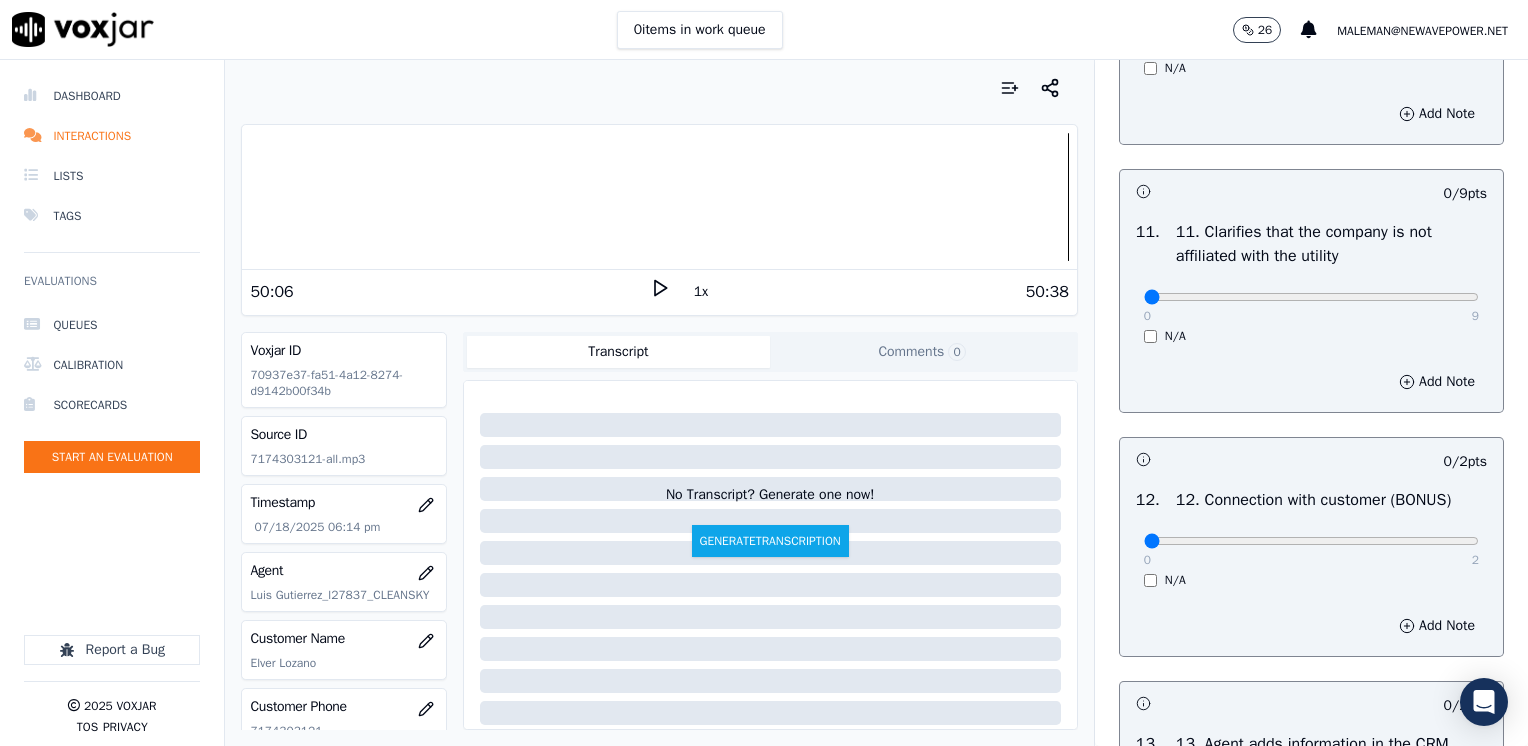scroll, scrollTop: 3100, scrollLeft: 0, axis: vertical 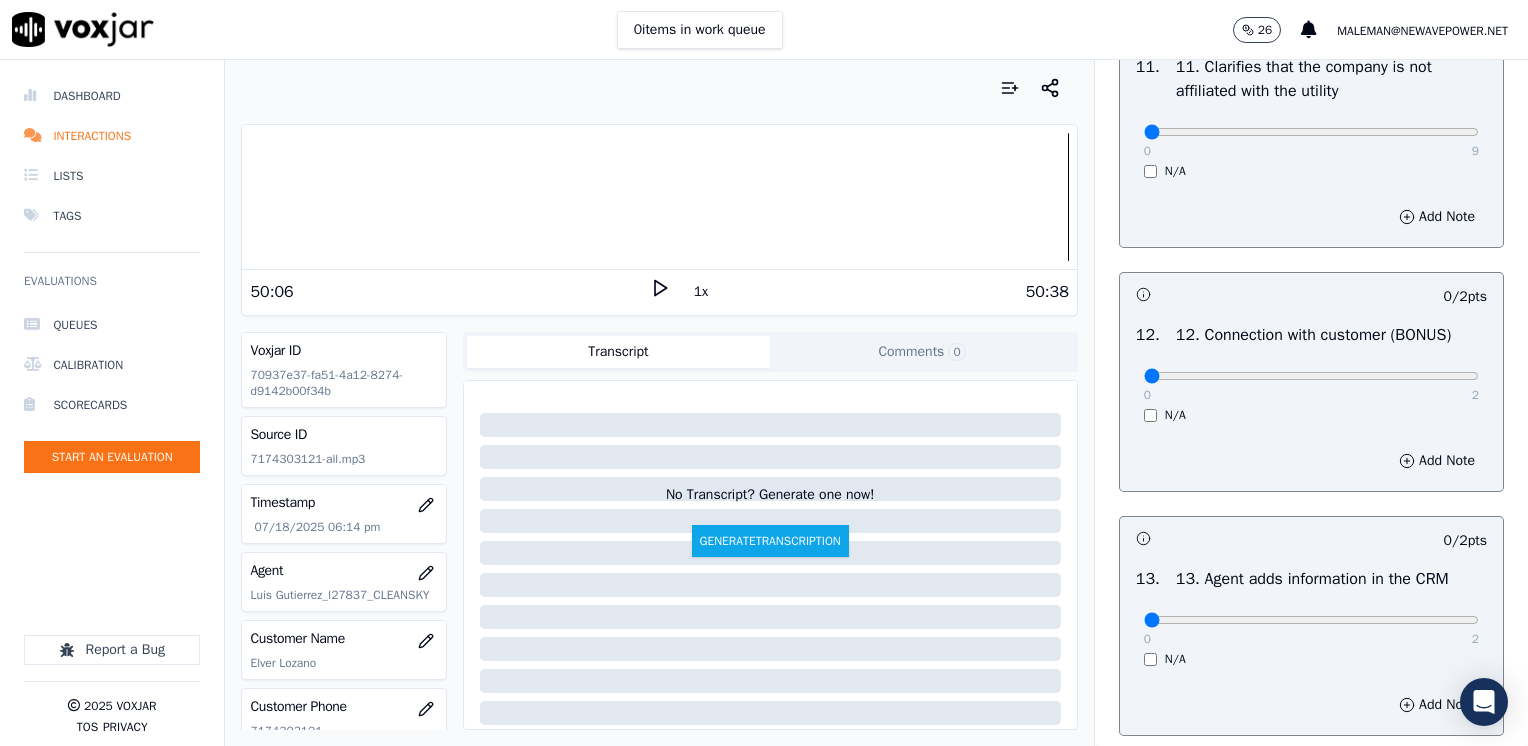 type on "Cx  electric service was shut off so cx wants to make a payment to get it back" 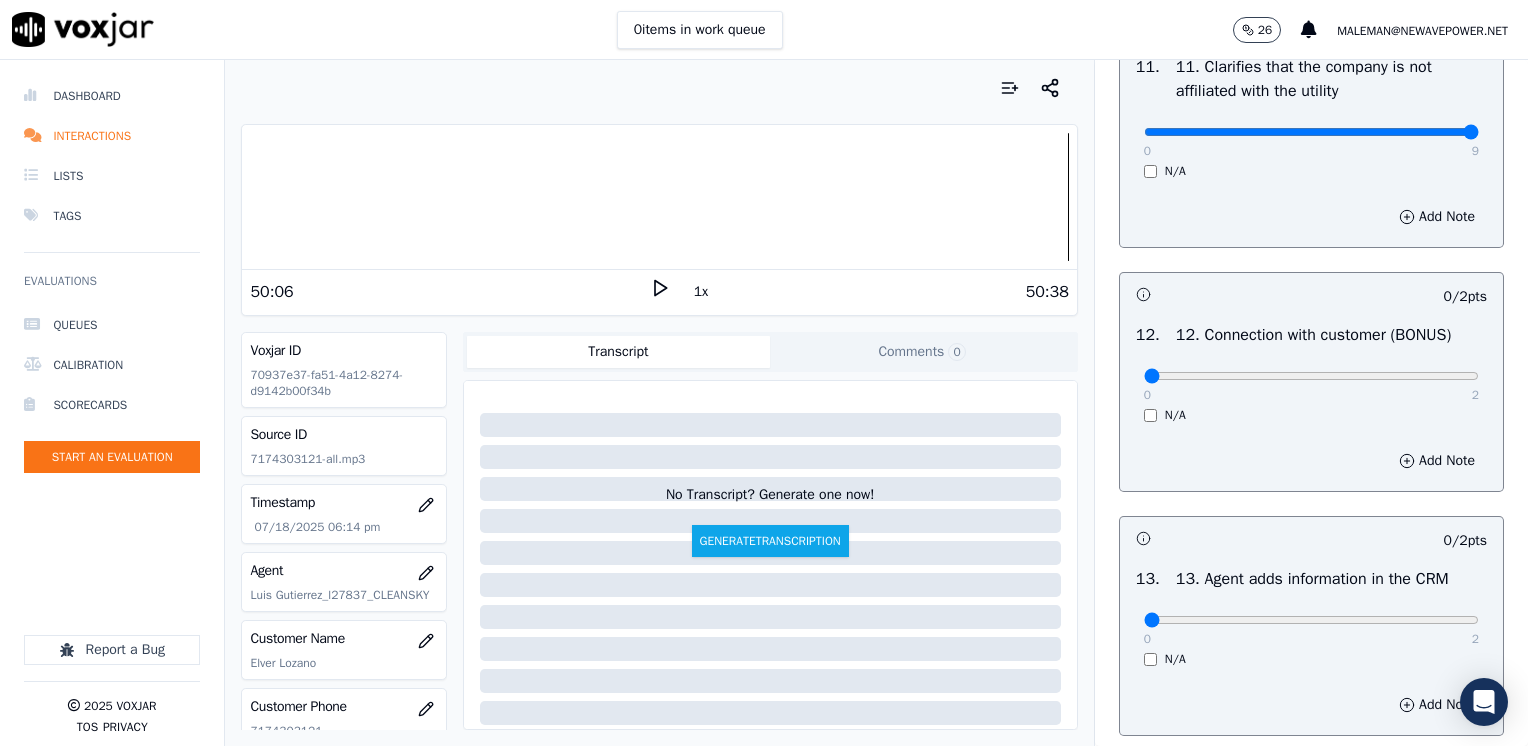 drag, startPoint x: 1128, startPoint y: 170, endPoint x: 1531, endPoint y: 164, distance: 403.04468 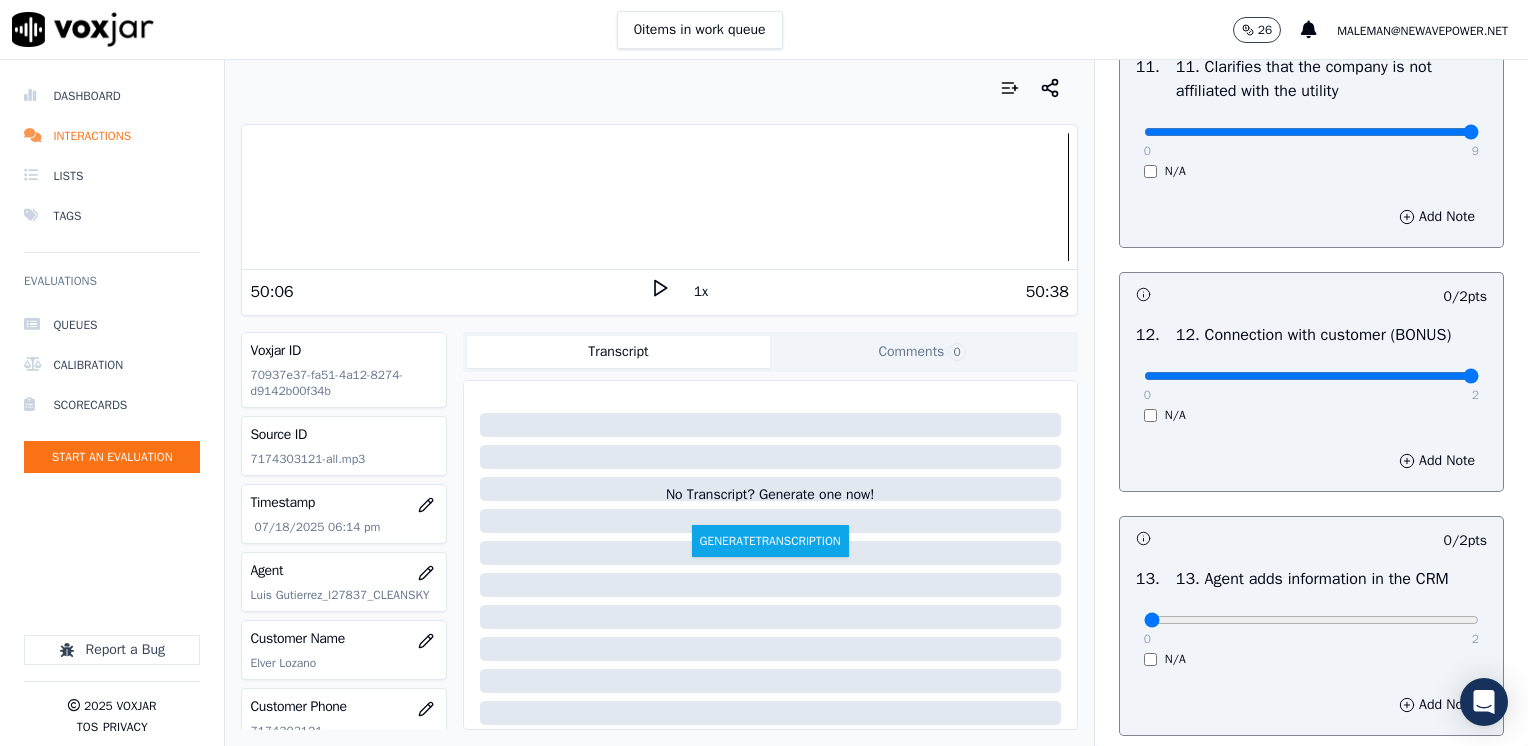 drag, startPoint x: 1128, startPoint y: 427, endPoint x: 1531, endPoint y: 432, distance: 403.031 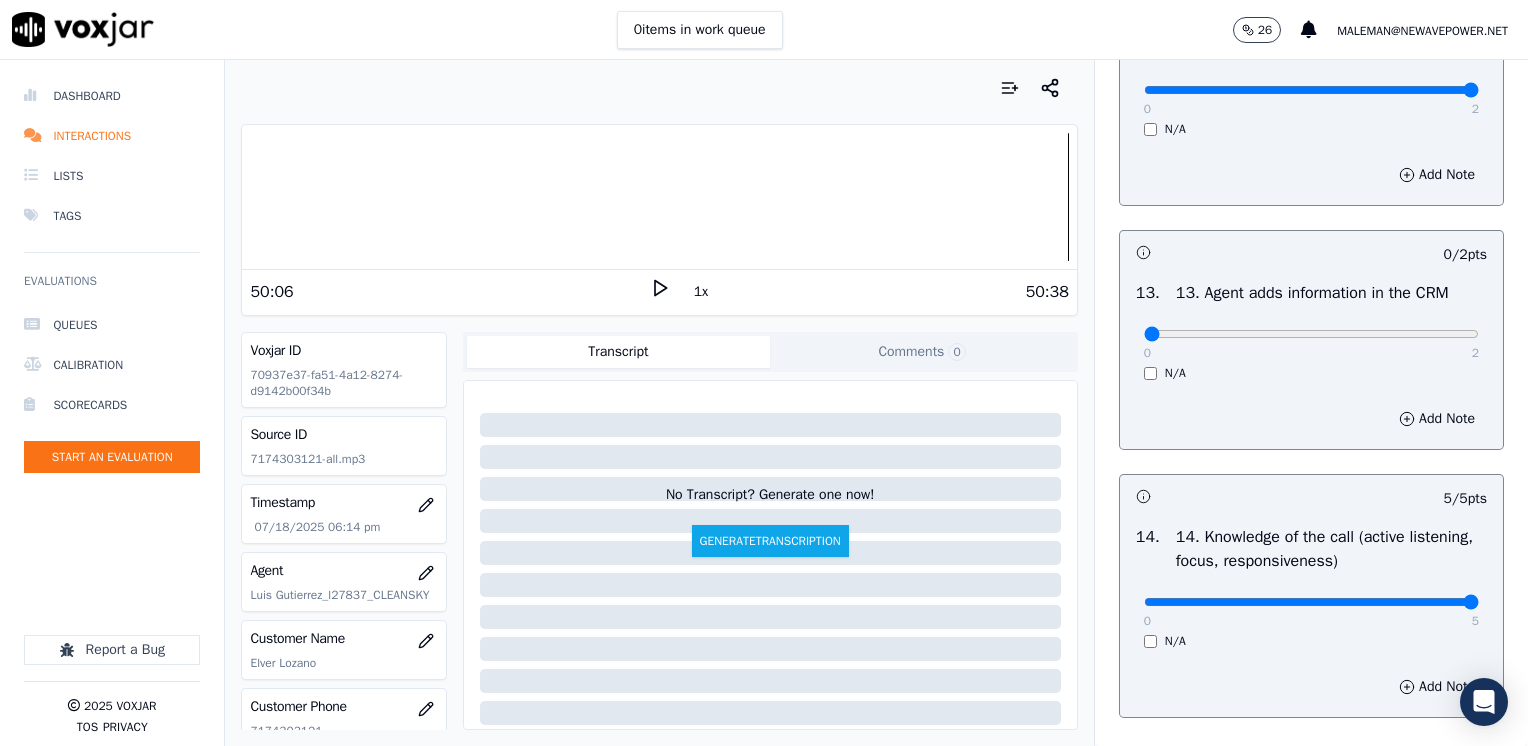 scroll, scrollTop: 3400, scrollLeft: 0, axis: vertical 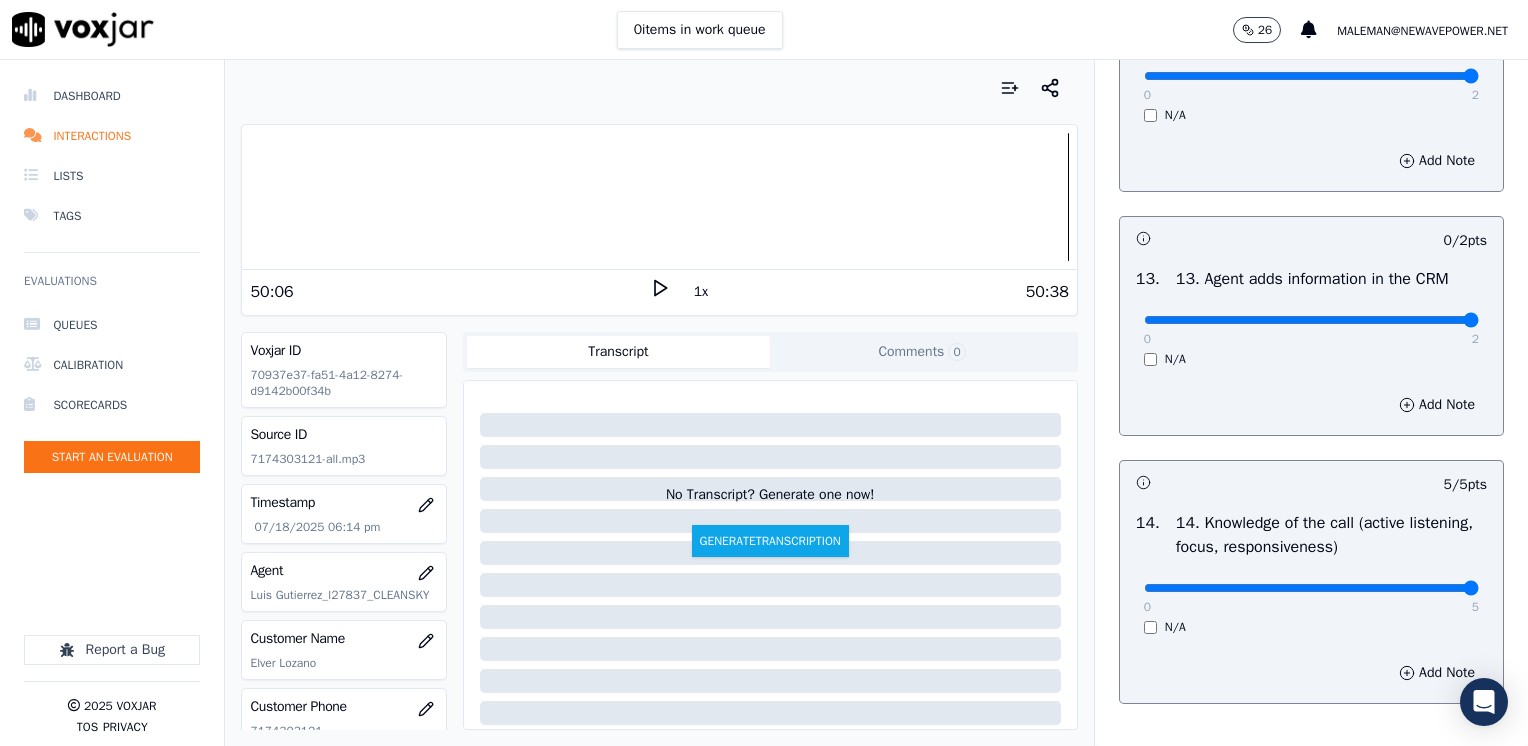 drag, startPoint x: 1129, startPoint y: 363, endPoint x: 1531, endPoint y: 372, distance: 402.10074 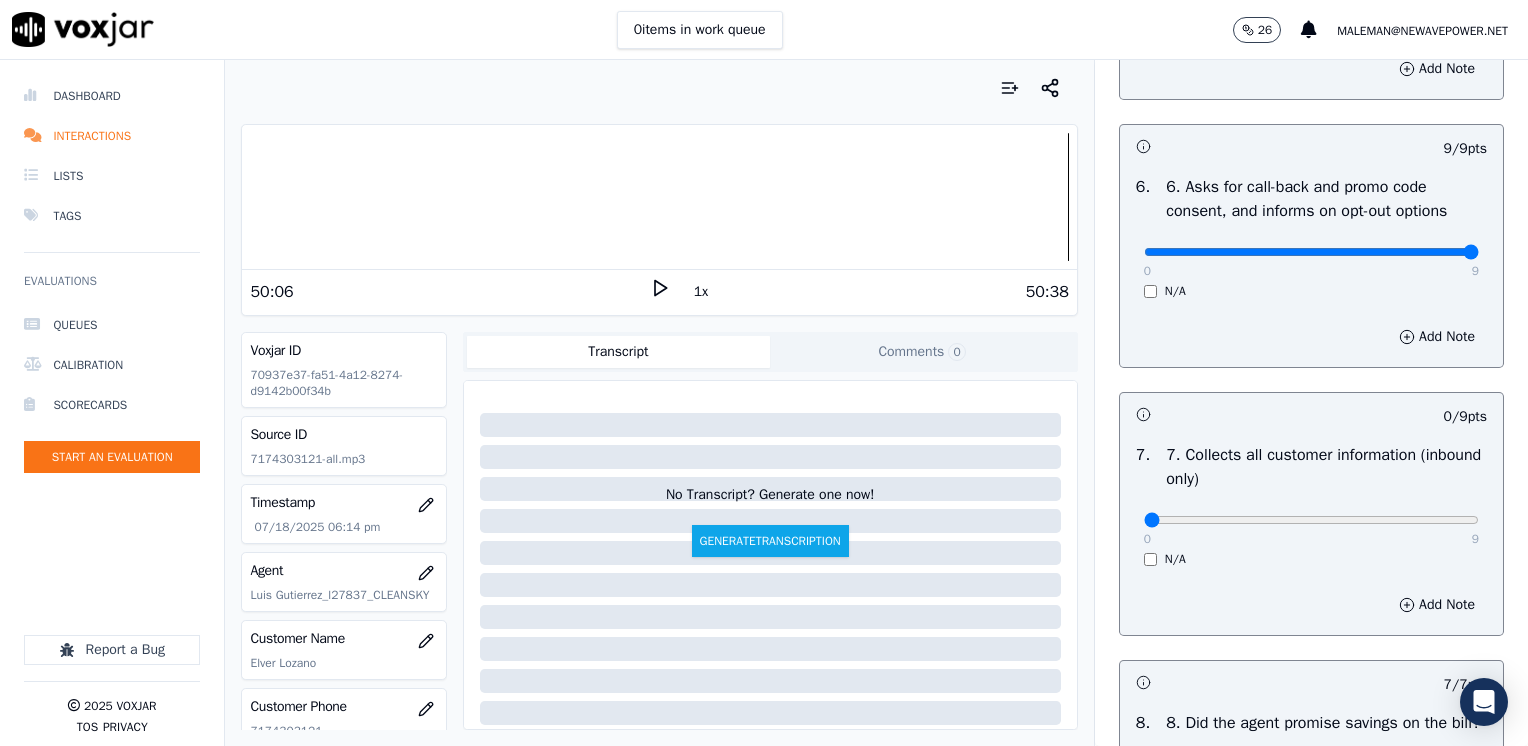 scroll, scrollTop: 2264, scrollLeft: 0, axis: vertical 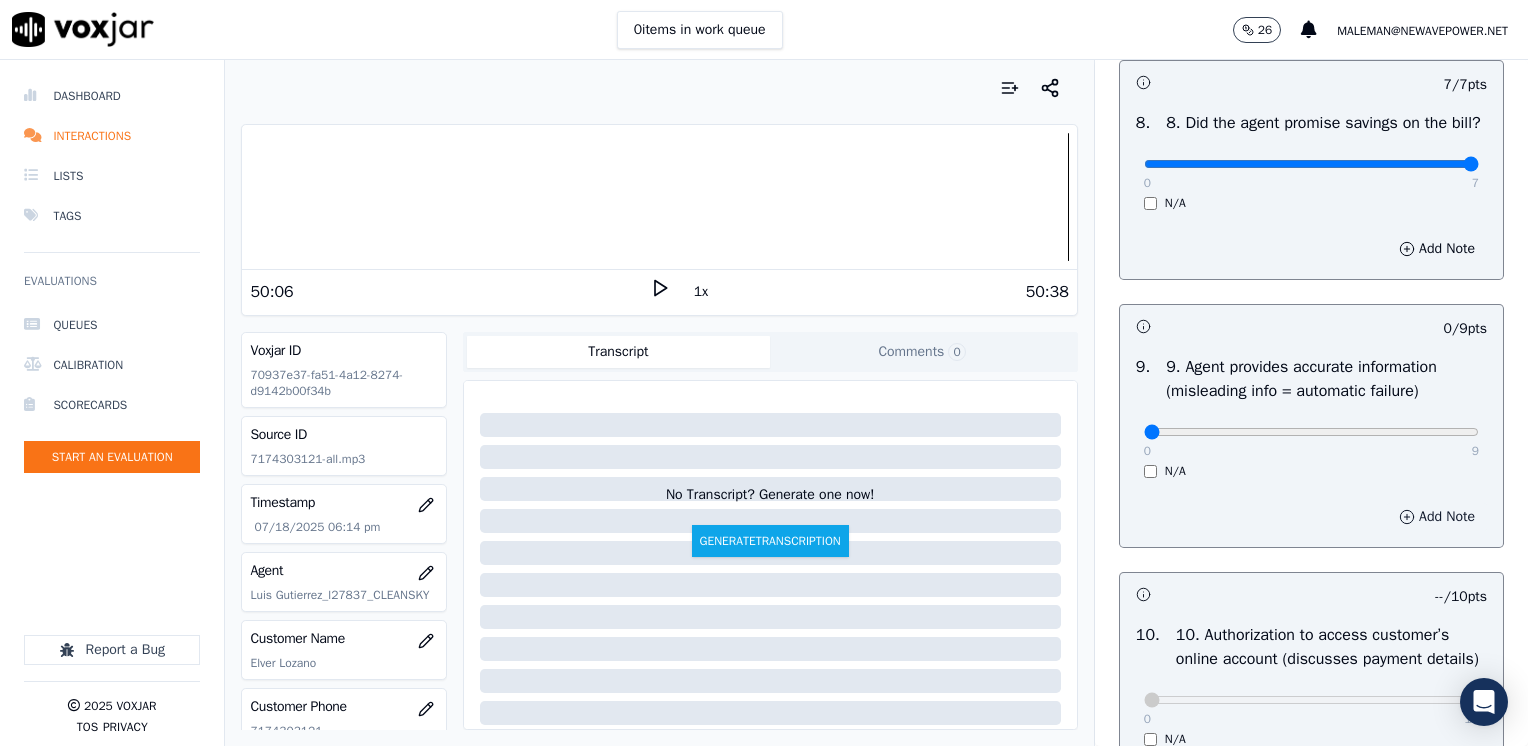 click on "Add Note" at bounding box center [1437, 517] 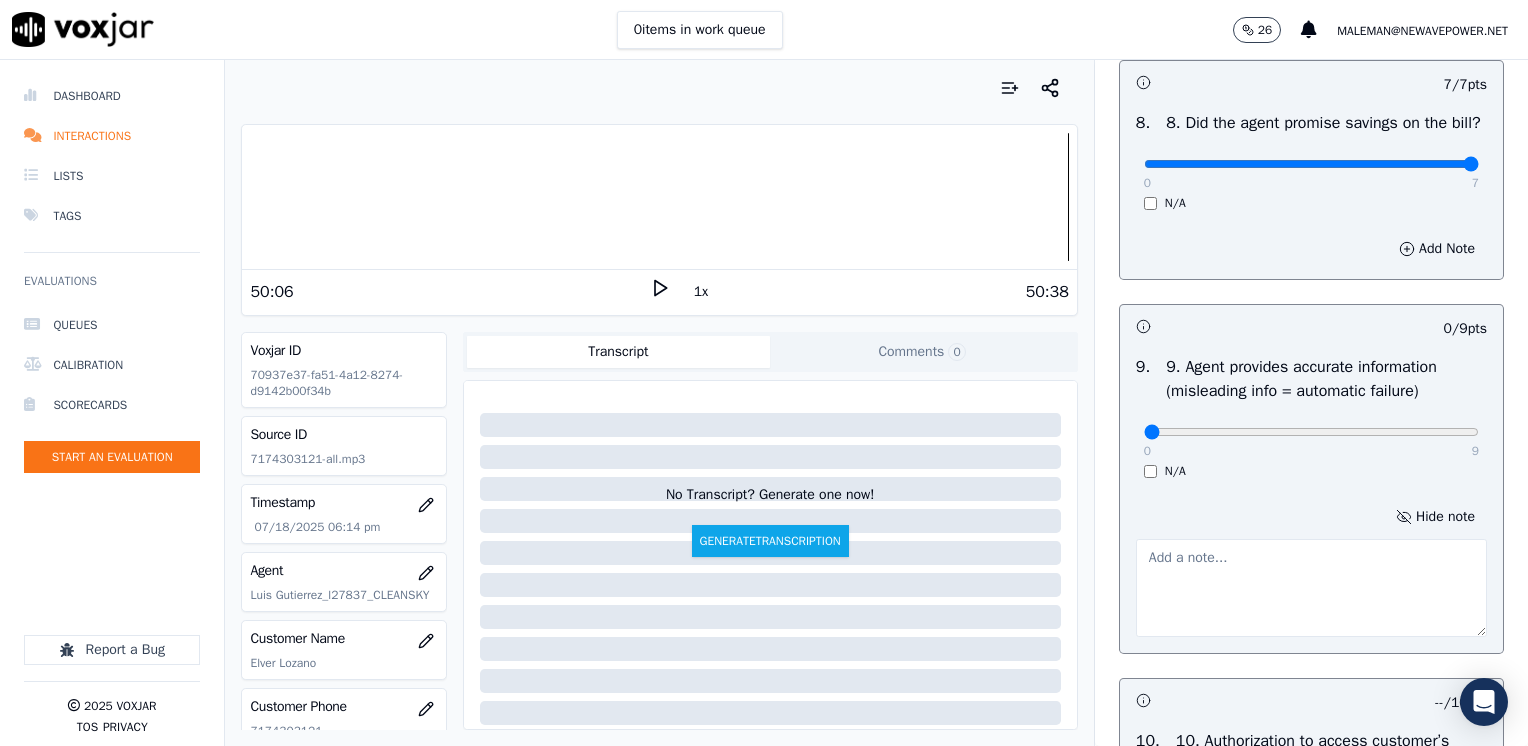 click at bounding box center [1311, 588] 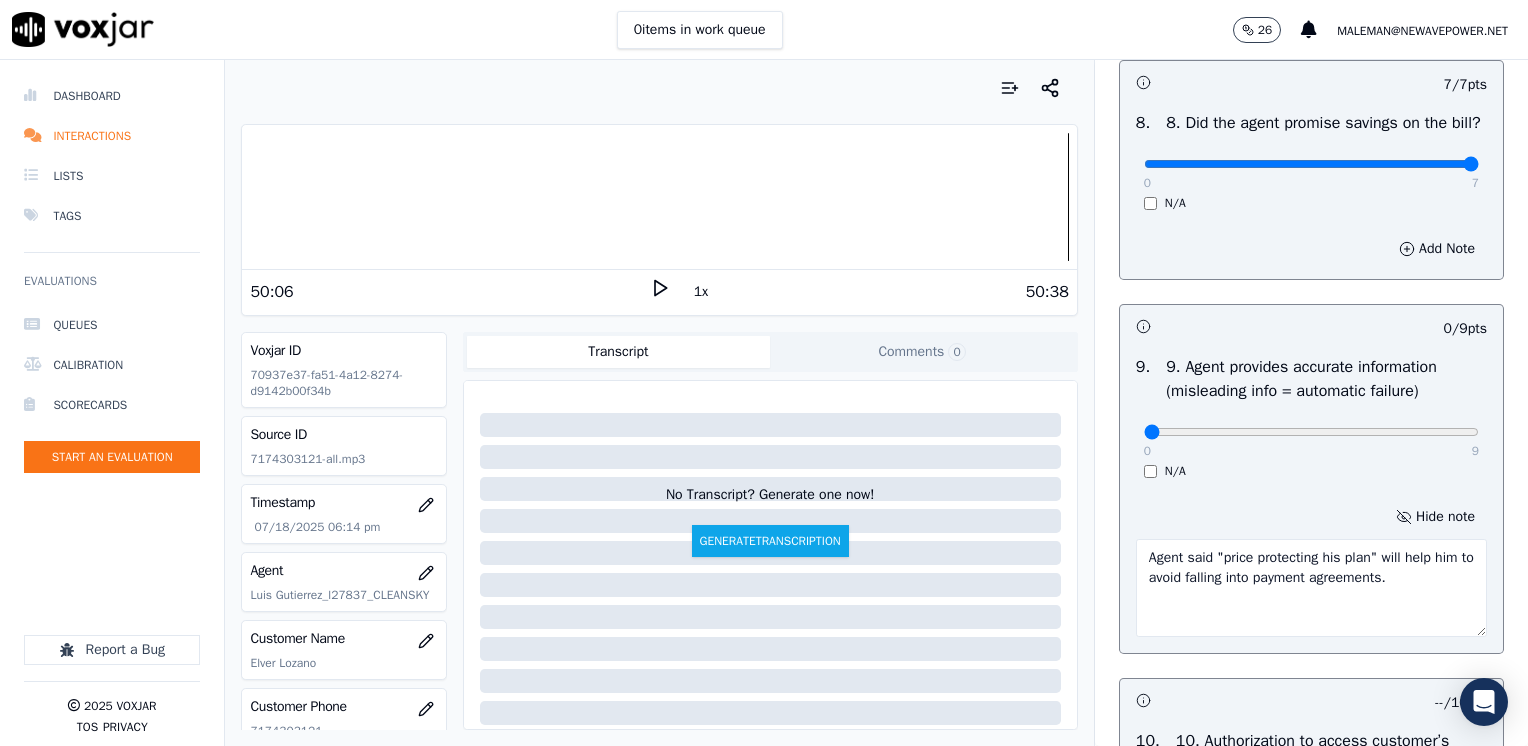 type on "Agent said "price protecting his plan" will help him to avoid falling into payment agreements." 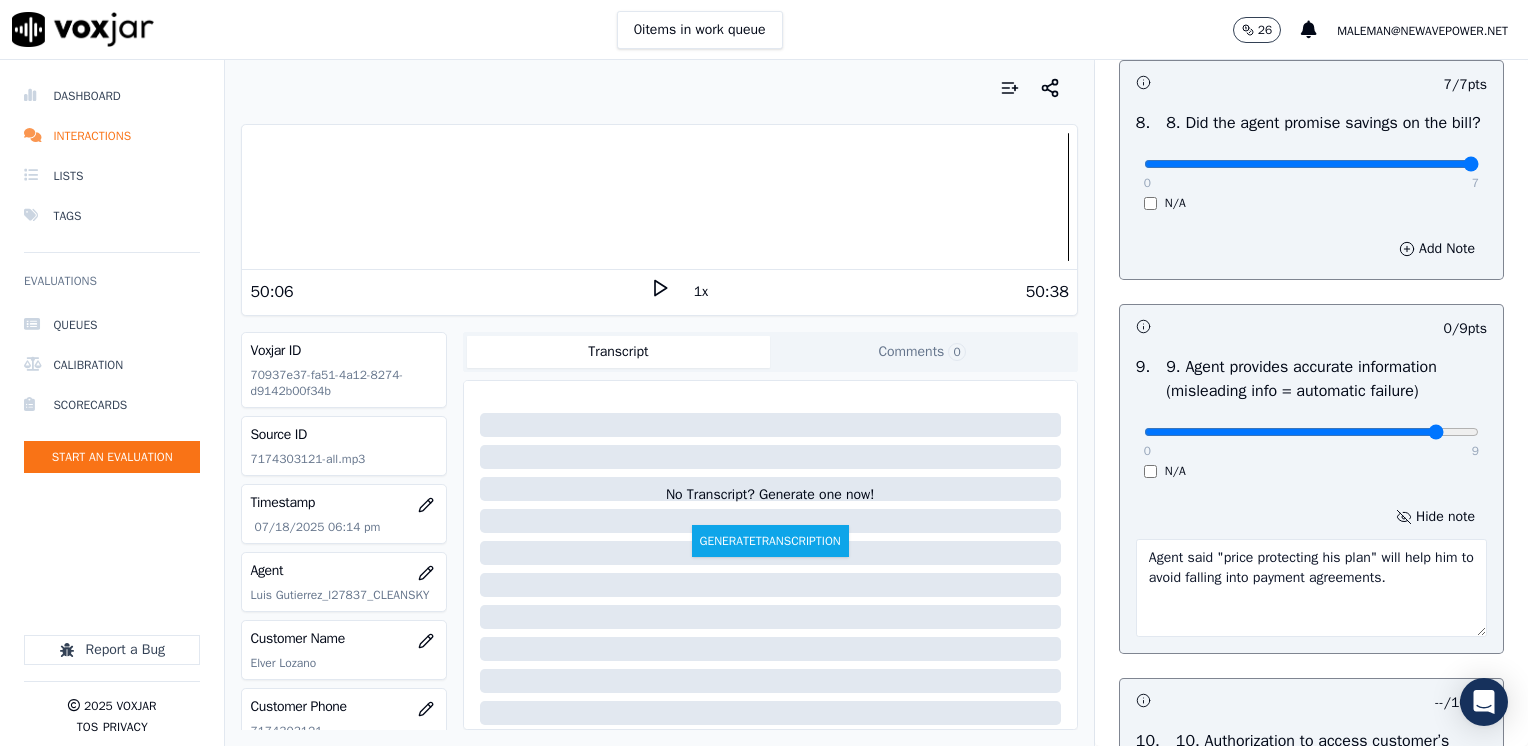 type on "8" 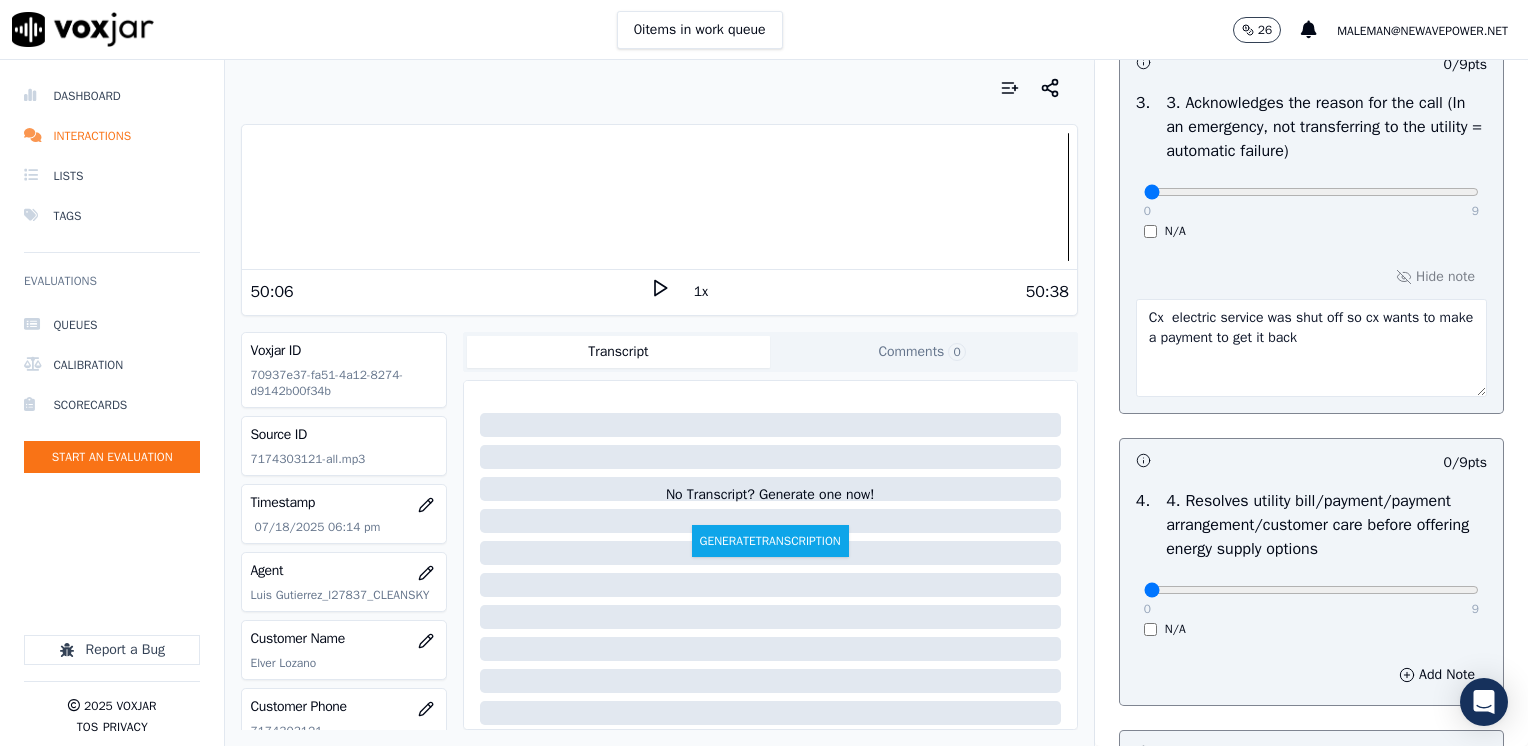 scroll, scrollTop: 770, scrollLeft: 0, axis: vertical 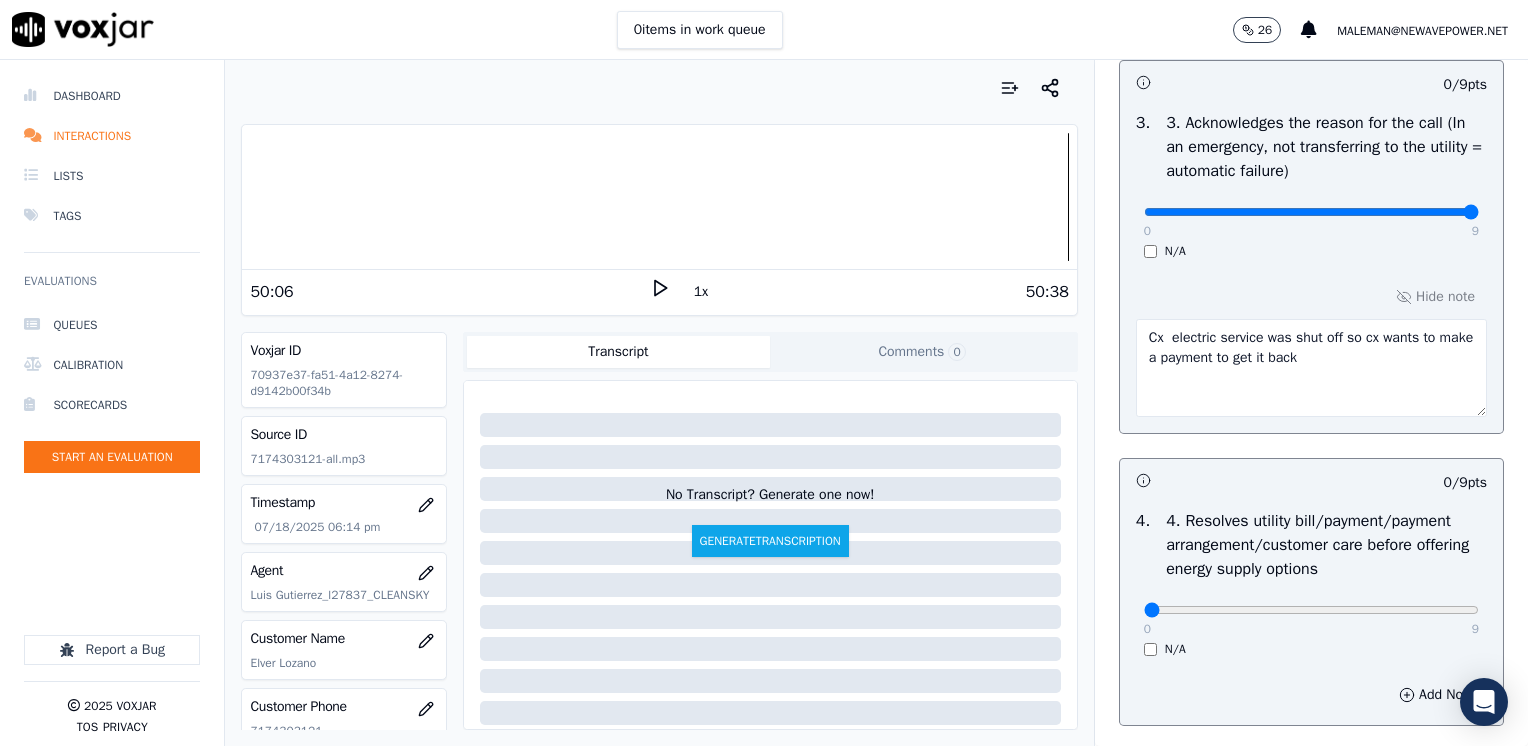 drag, startPoint x: 1139, startPoint y: 211, endPoint x: 1531, endPoint y: 275, distance: 397.19012 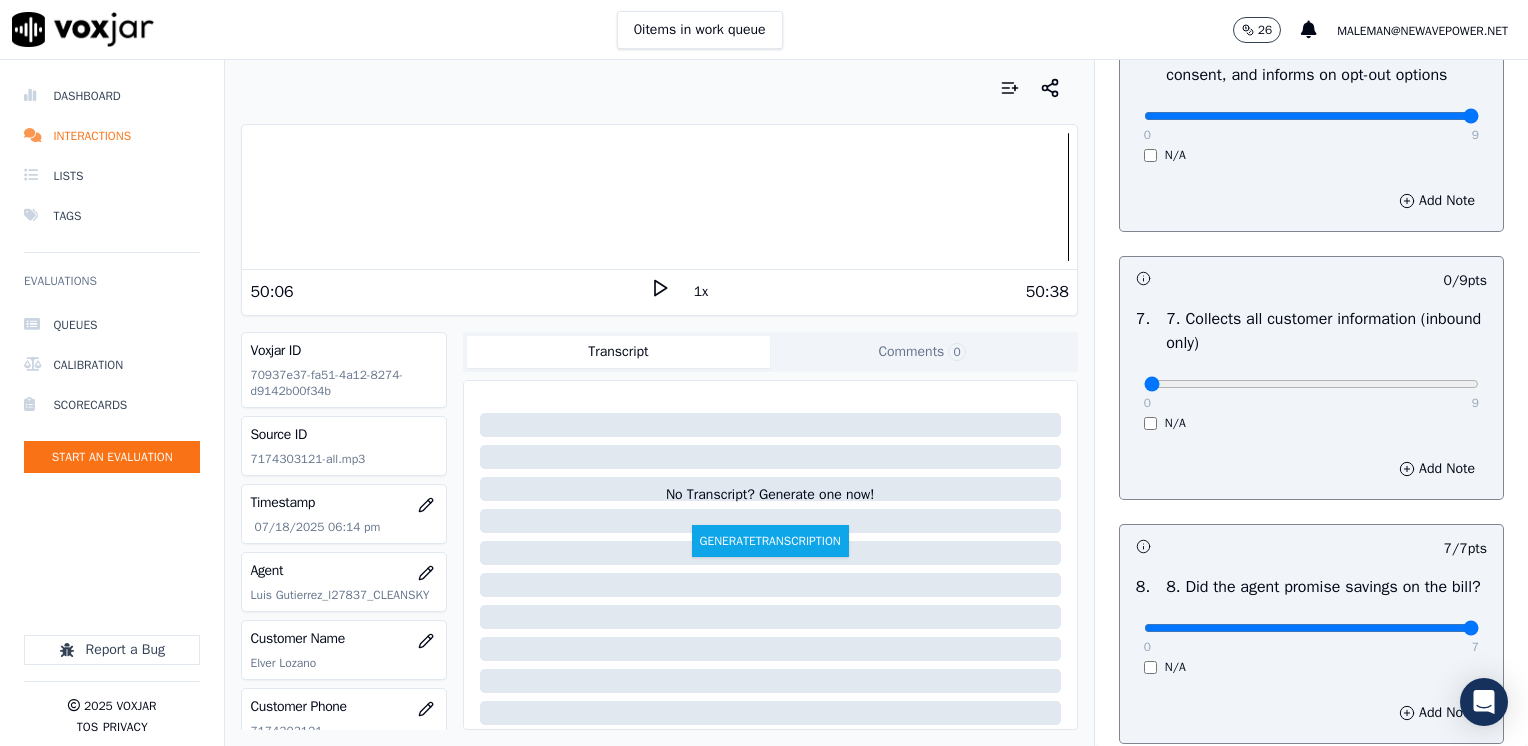 scroll, scrollTop: 1800, scrollLeft: 0, axis: vertical 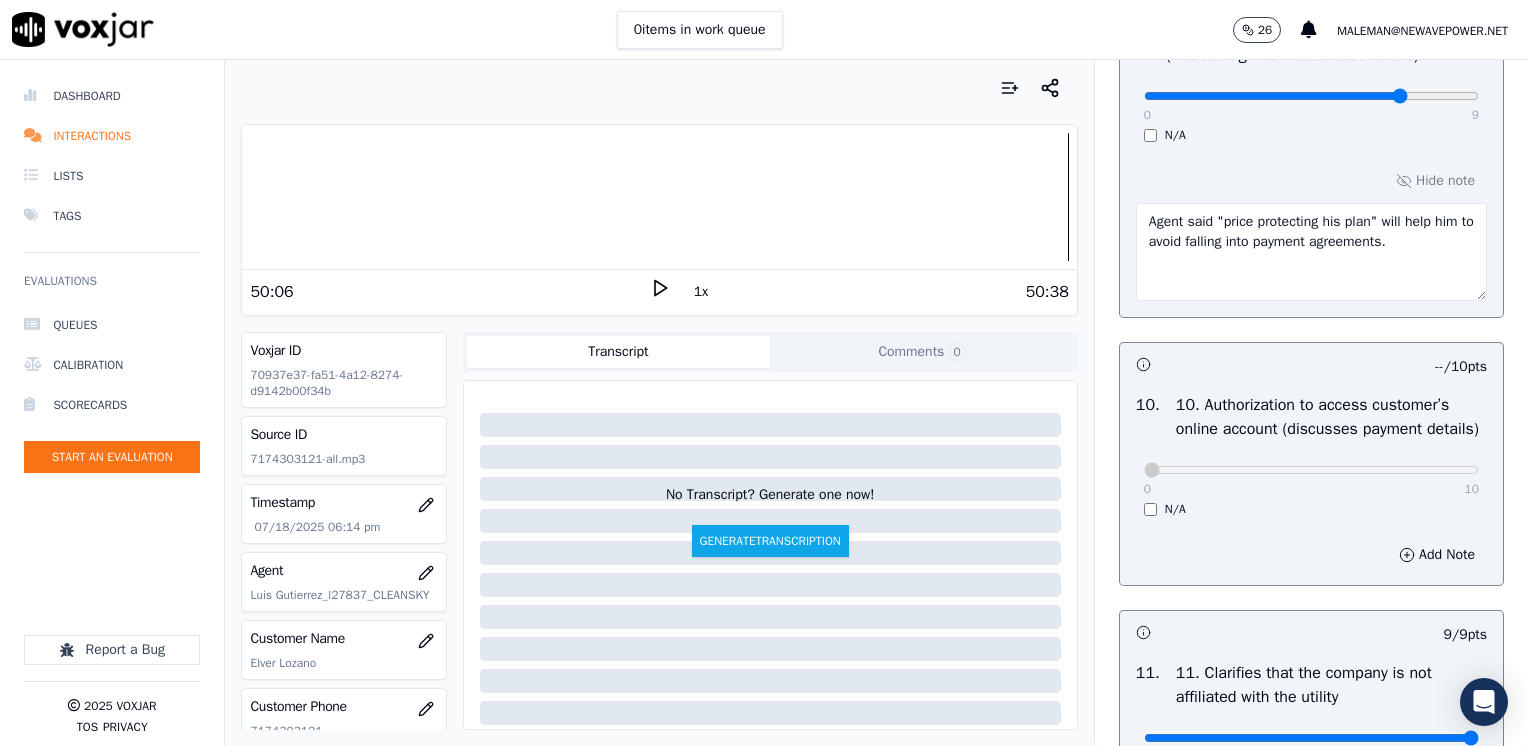 type on "7" 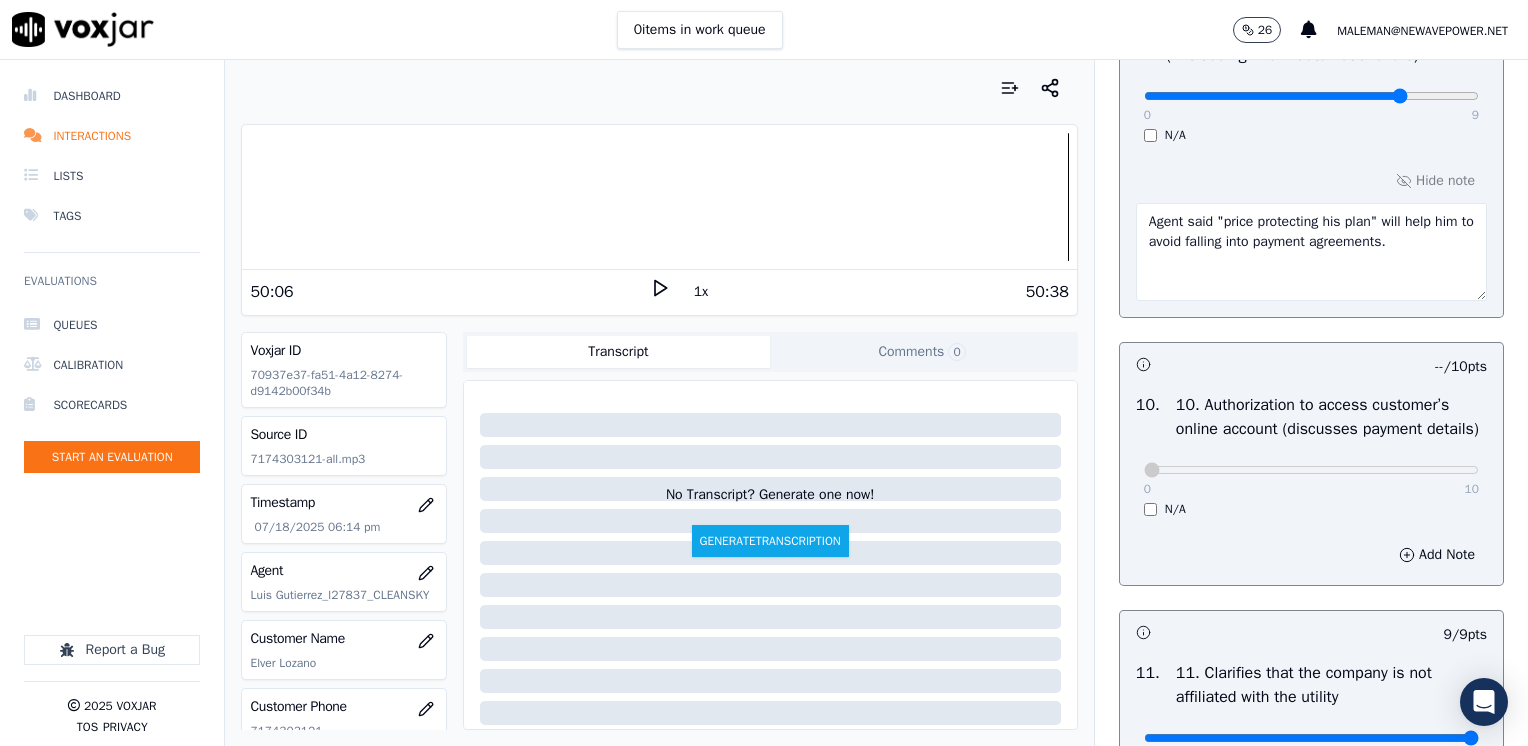 scroll, scrollTop: 2400, scrollLeft: 0, axis: vertical 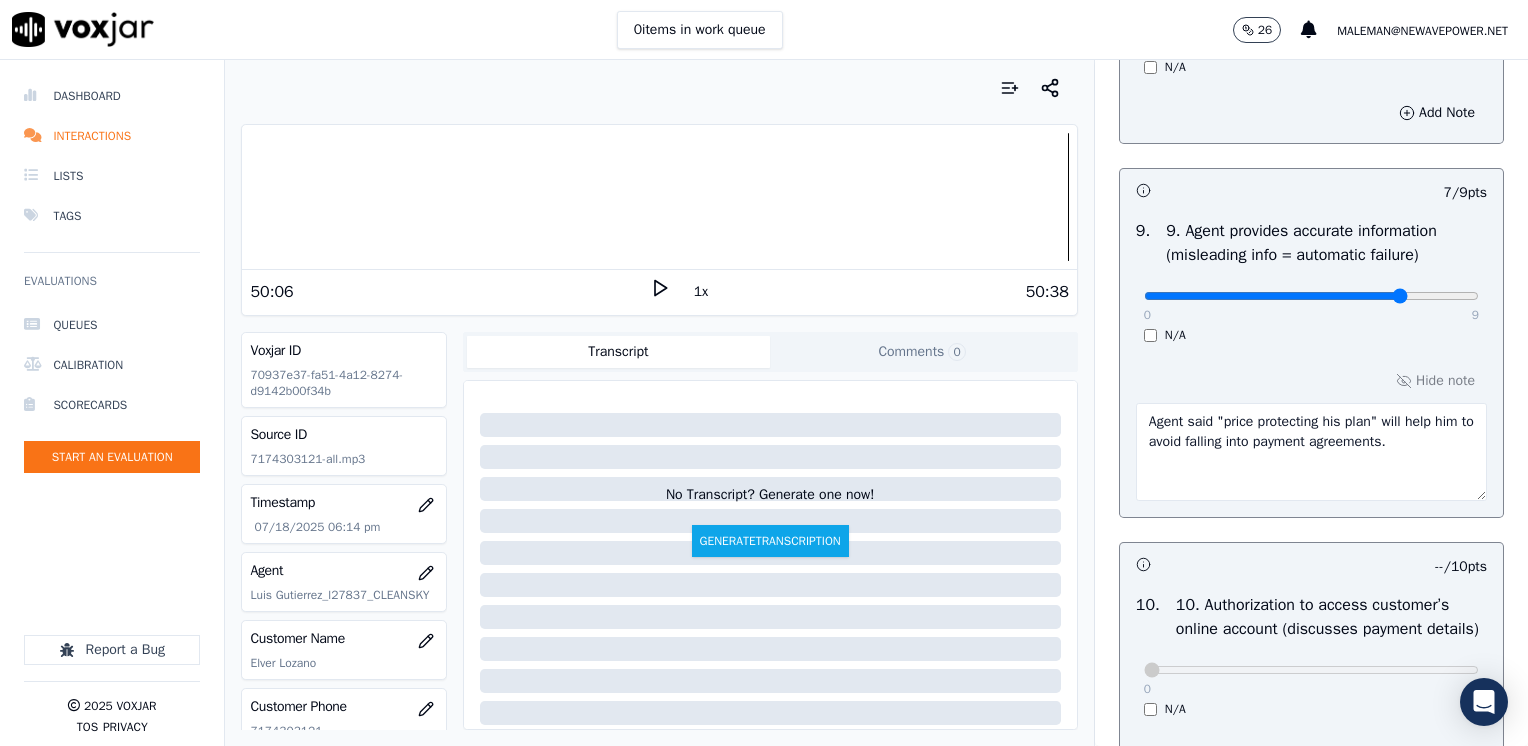 click on "Agent said "price protecting his plan" will help him to avoid falling into payment agreements." at bounding box center [1311, 452] 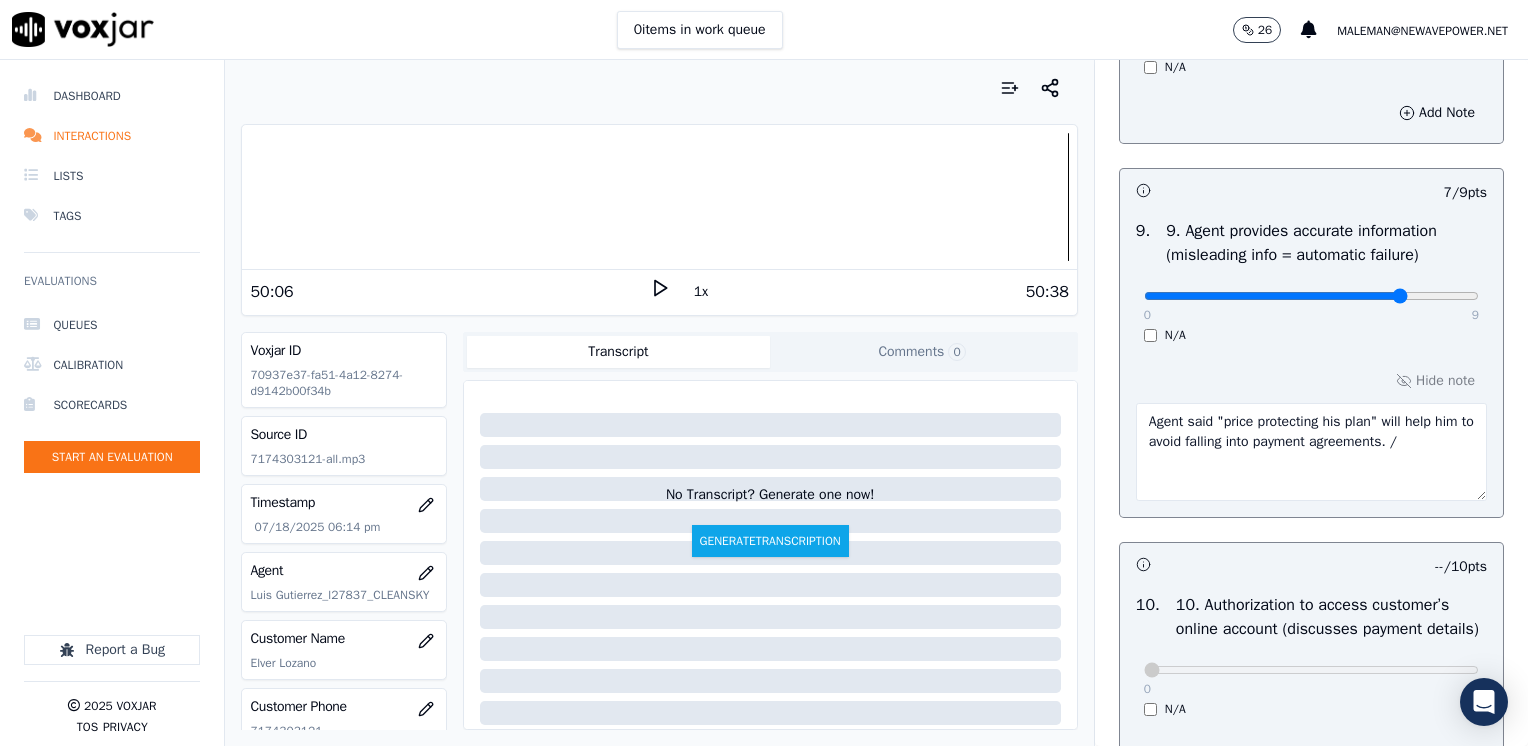 type on "Agent said "price protecting his plan" will help him to avoid falling into payment agreements." 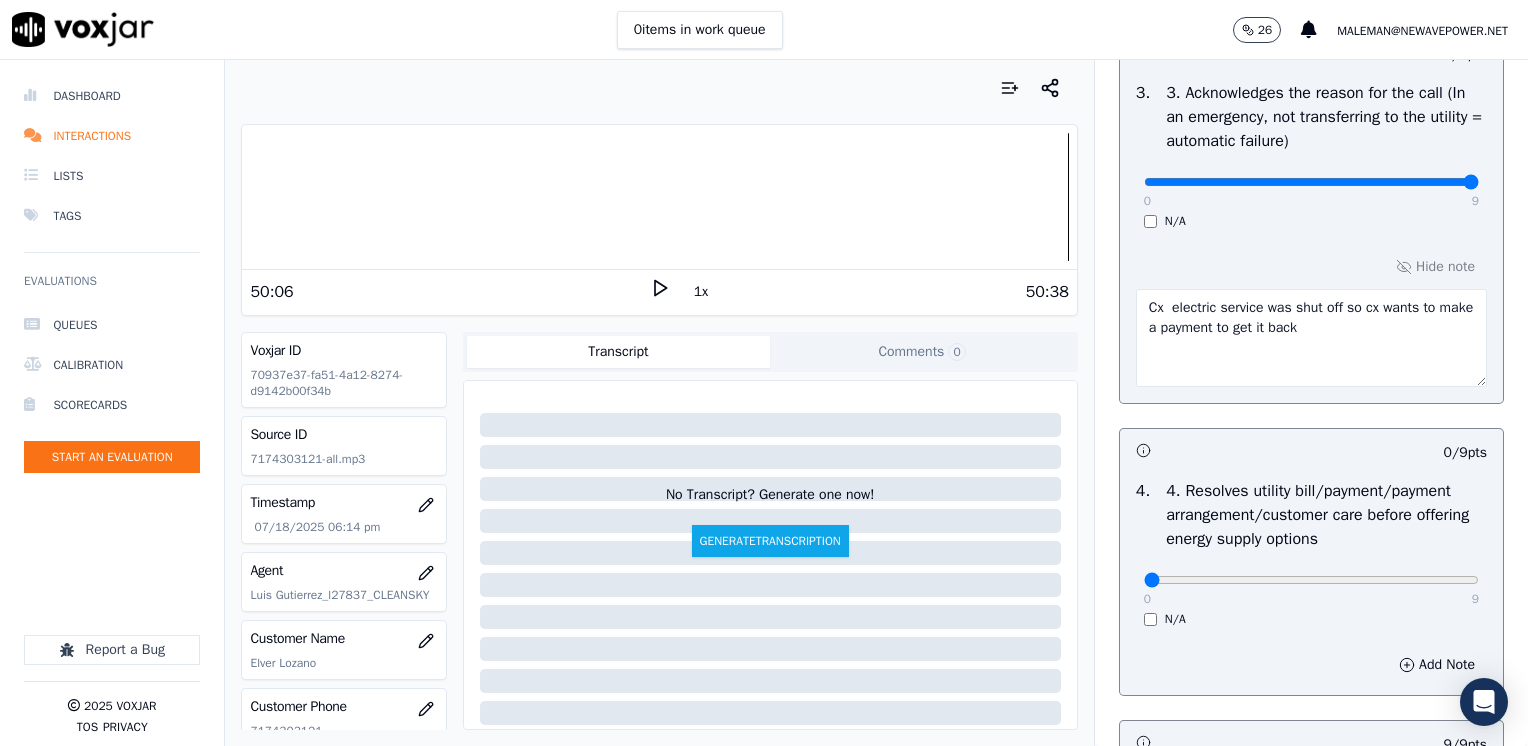 scroll, scrollTop: 1100, scrollLeft: 0, axis: vertical 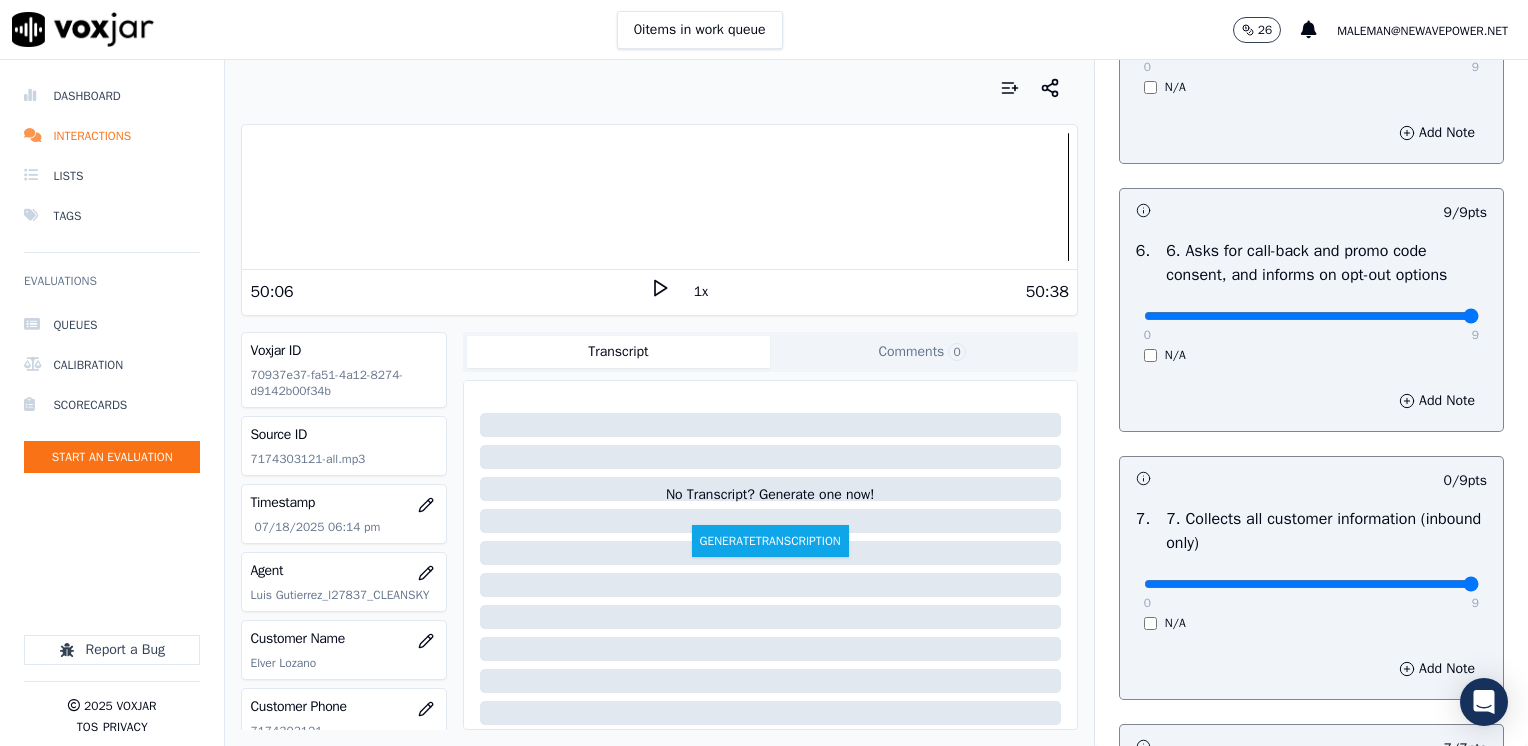 drag, startPoint x: 1129, startPoint y: 586, endPoint x: 1433, endPoint y: 579, distance: 304.08057 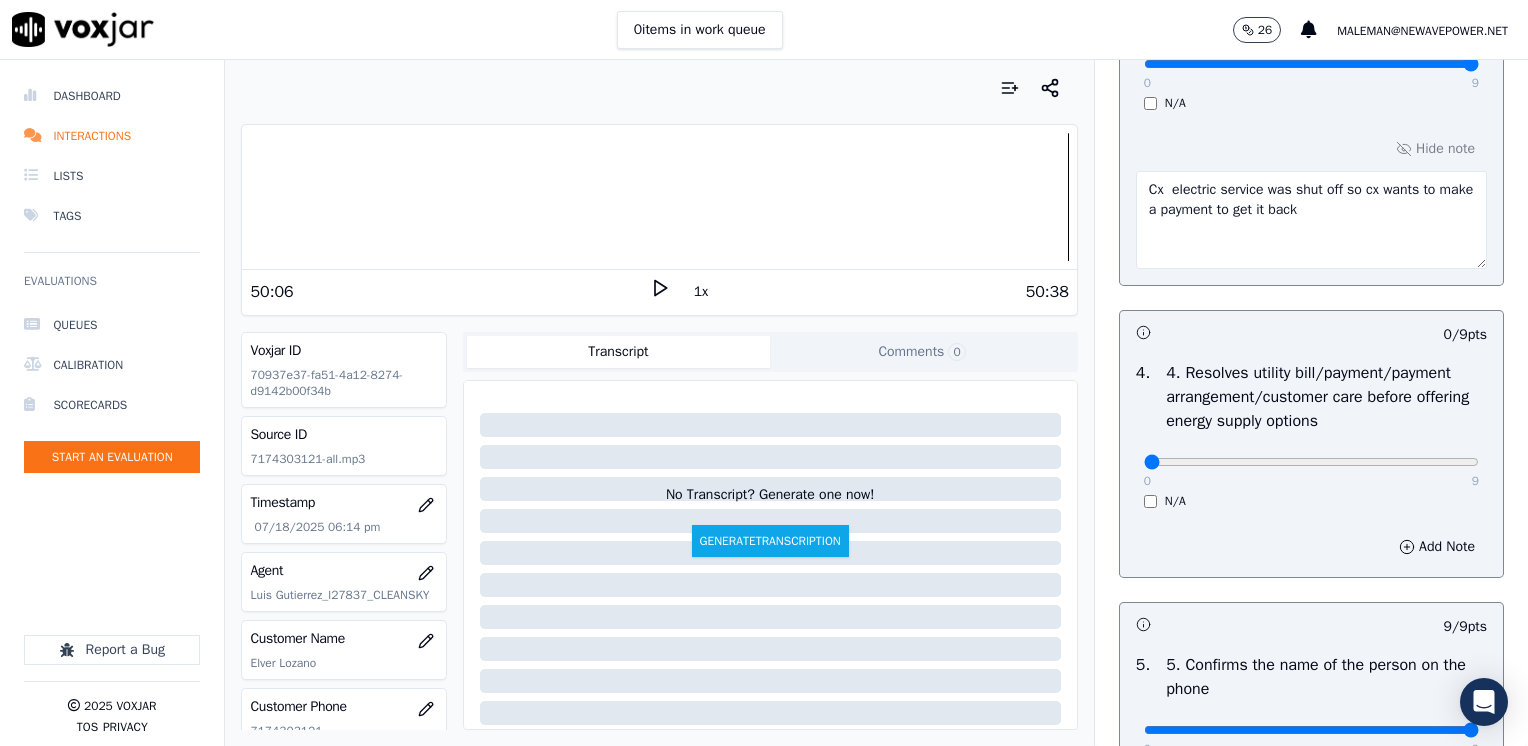 scroll, scrollTop: 870, scrollLeft: 0, axis: vertical 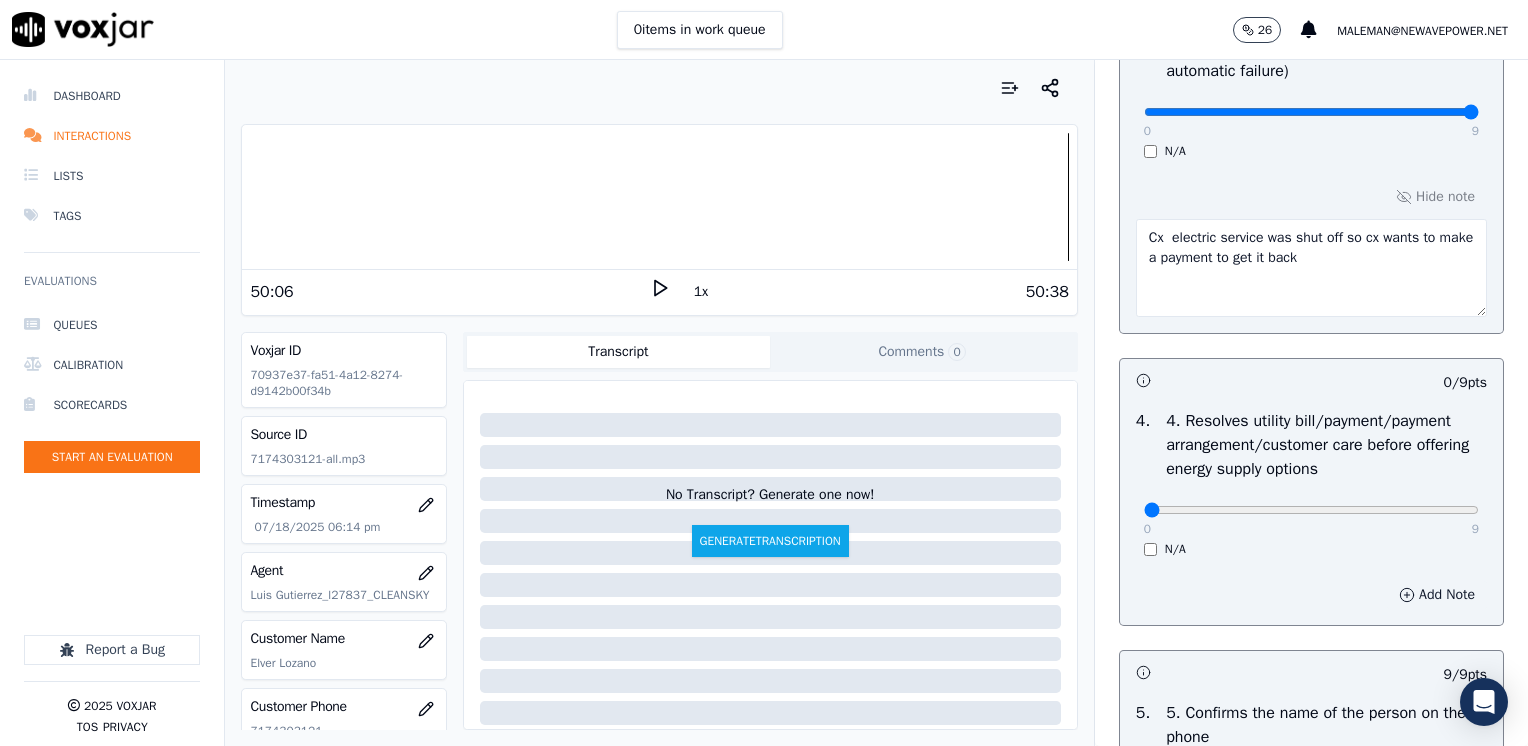 click on "Add Note" at bounding box center [1437, 595] 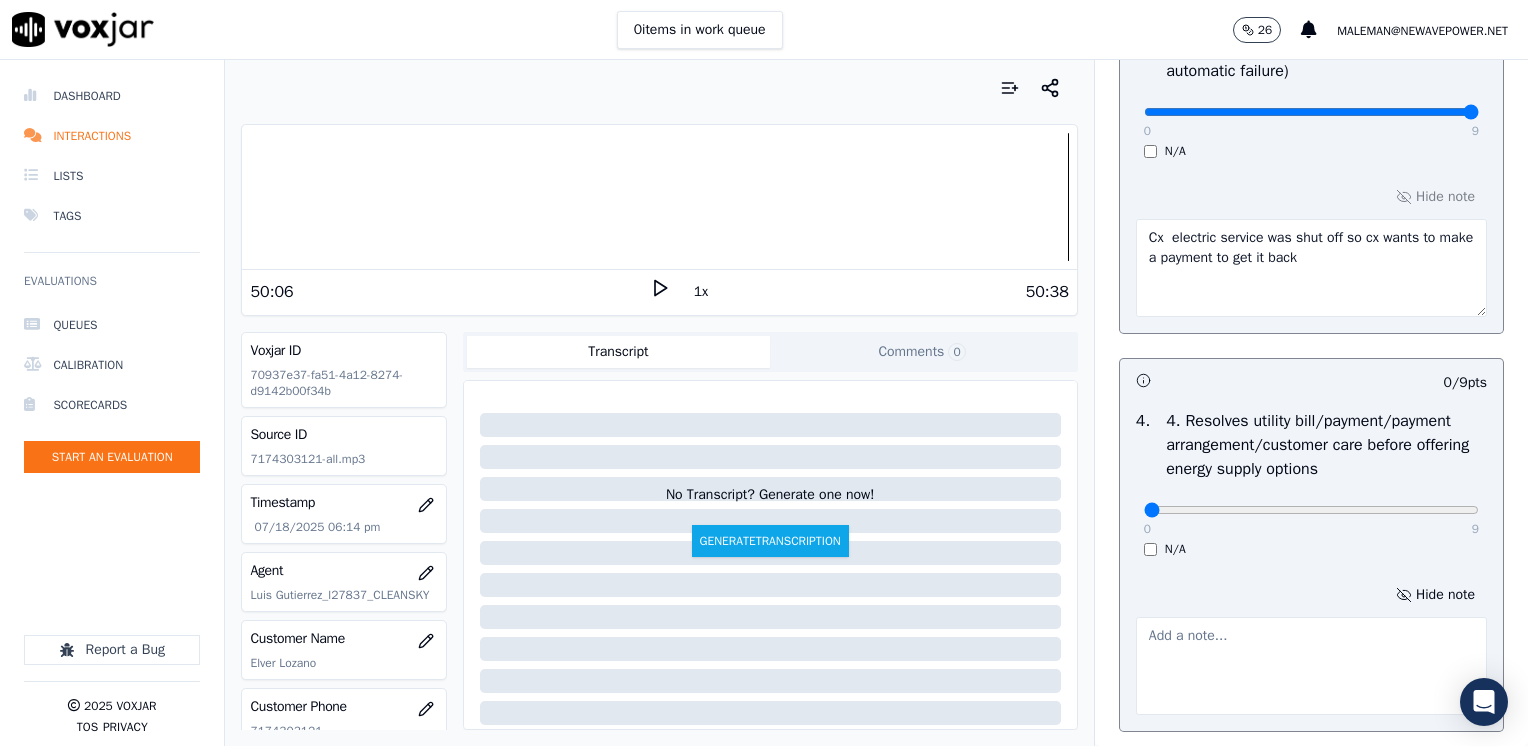 click at bounding box center [1311, 666] 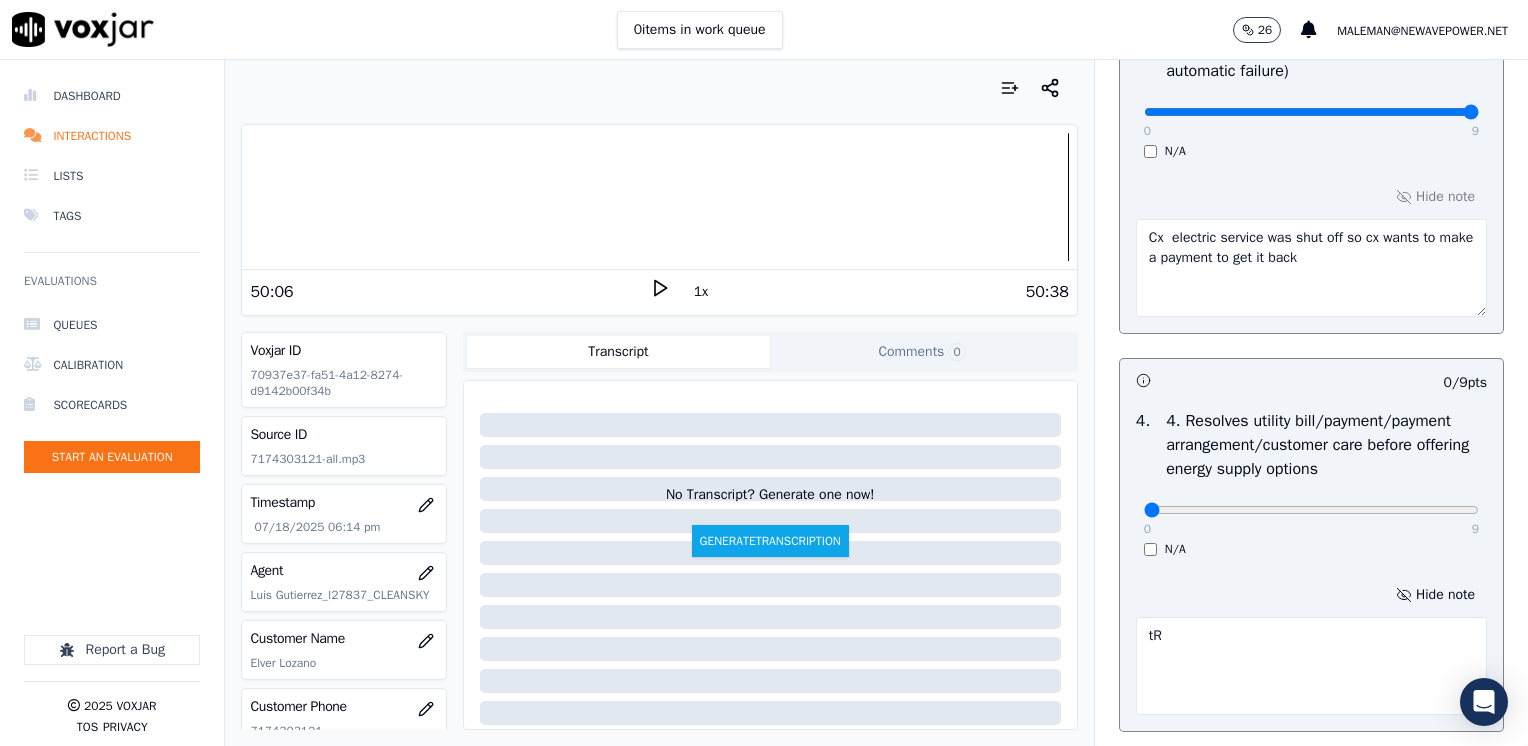 type on "t" 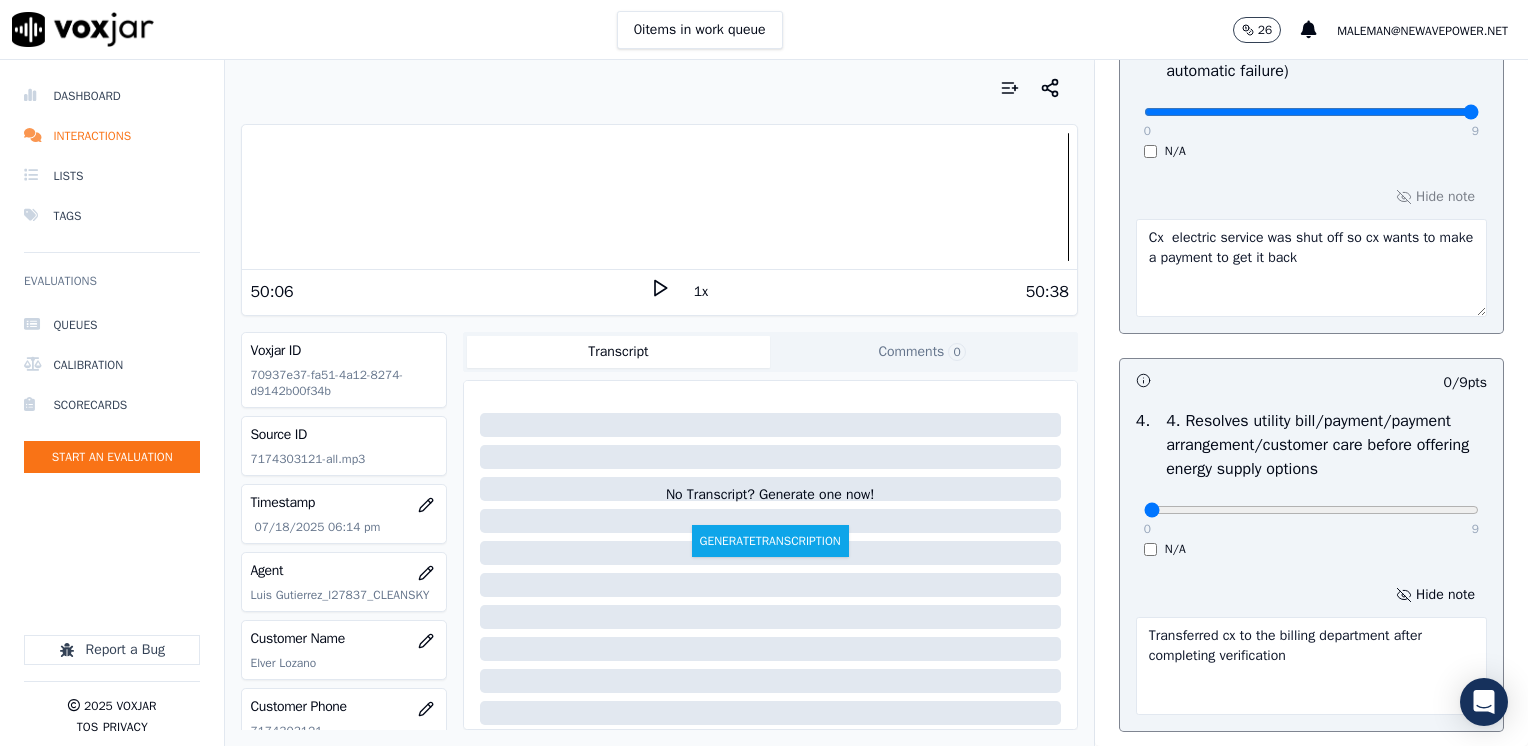 type on "Transferred cx to the billing department after completing verification" 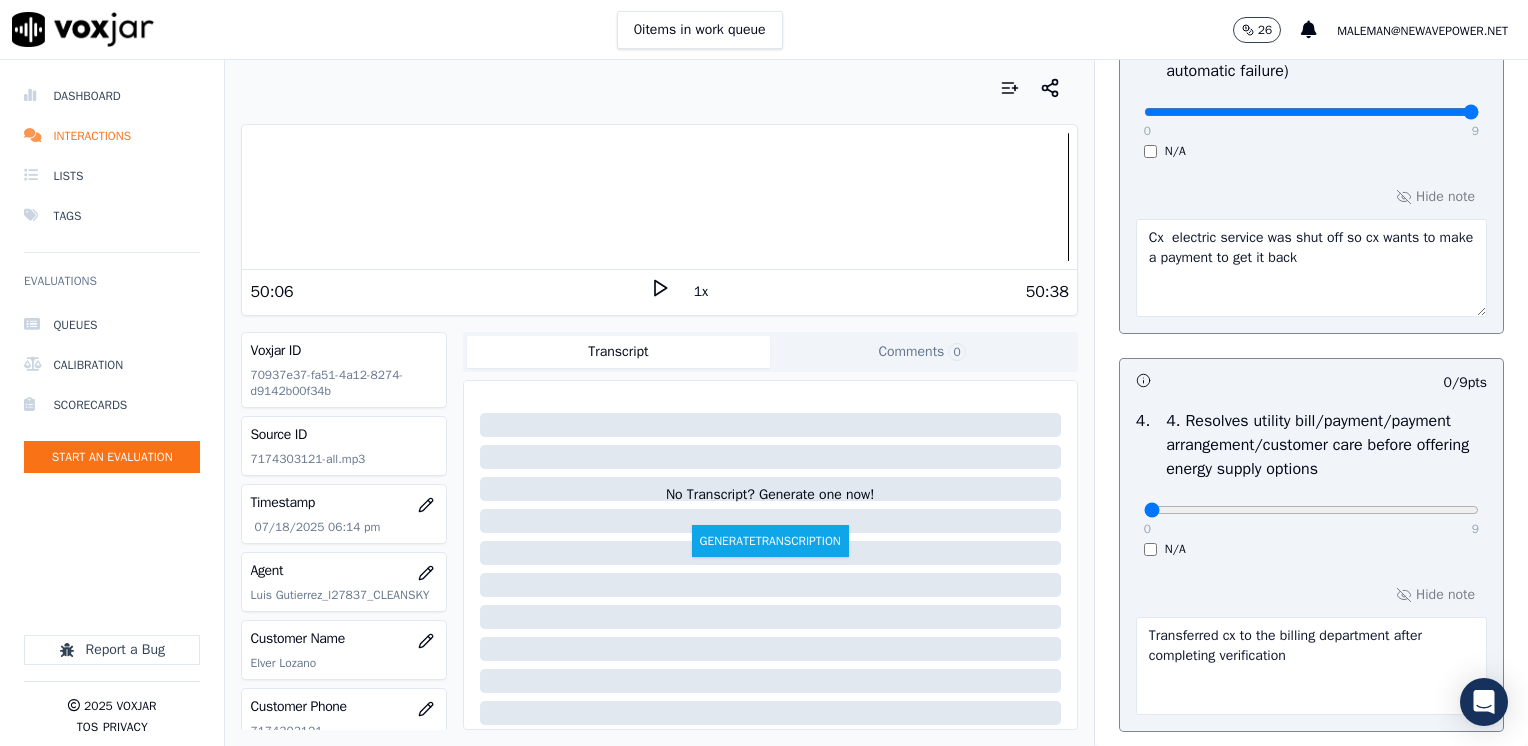 scroll, scrollTop: 970, scrollLeft: 0, axis: vertical 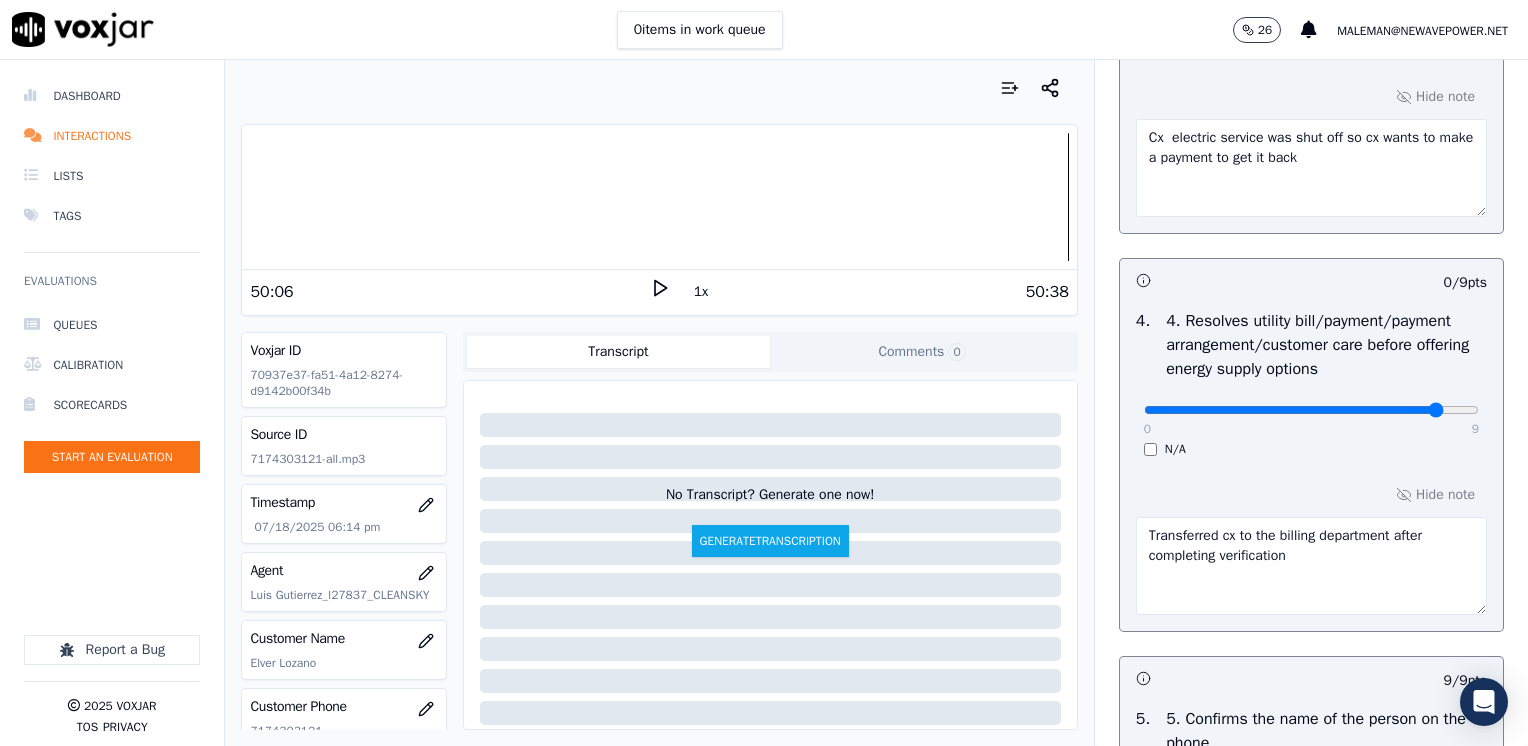 type on "8" 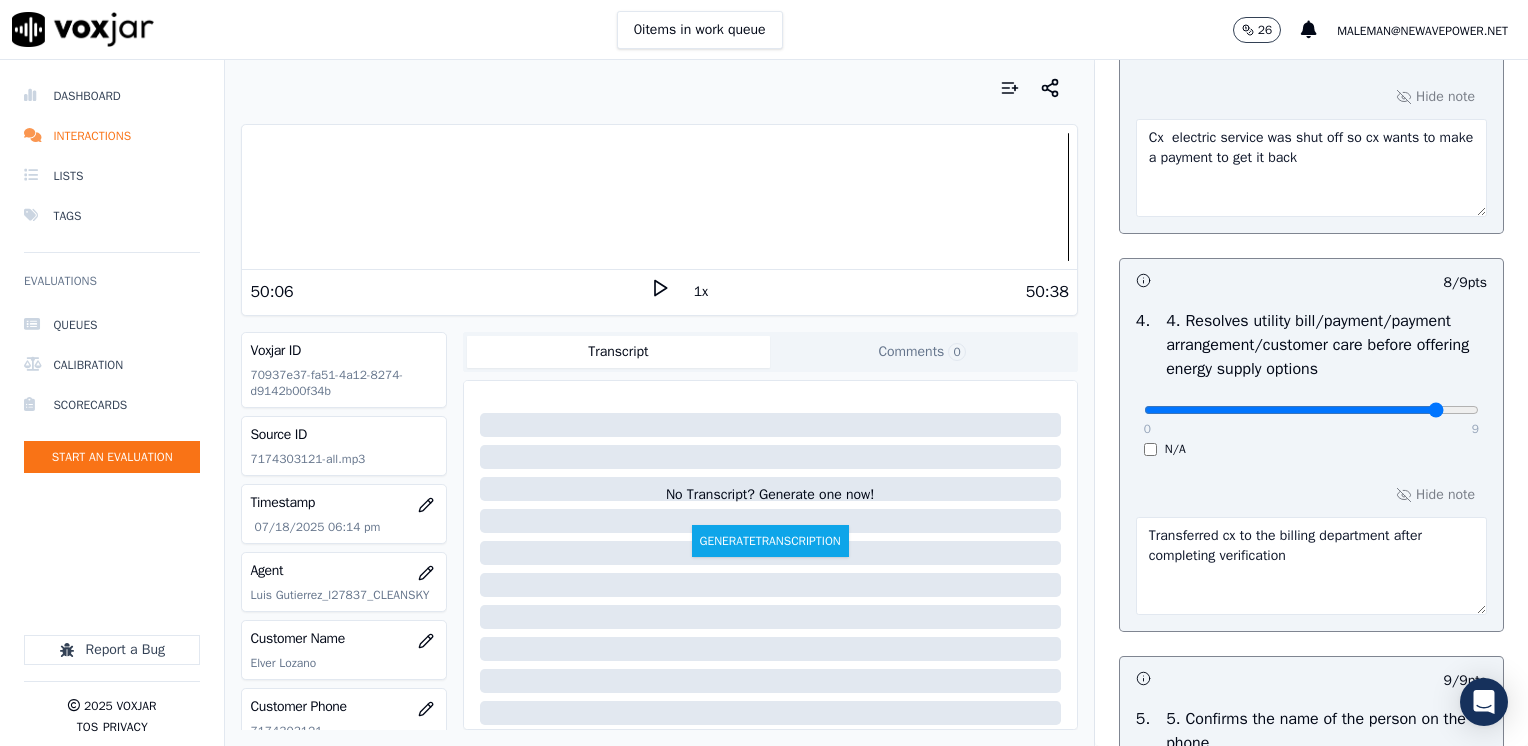 click on "Transferred cx to the billing department after completing verification" at bounding box center [1311, 566] 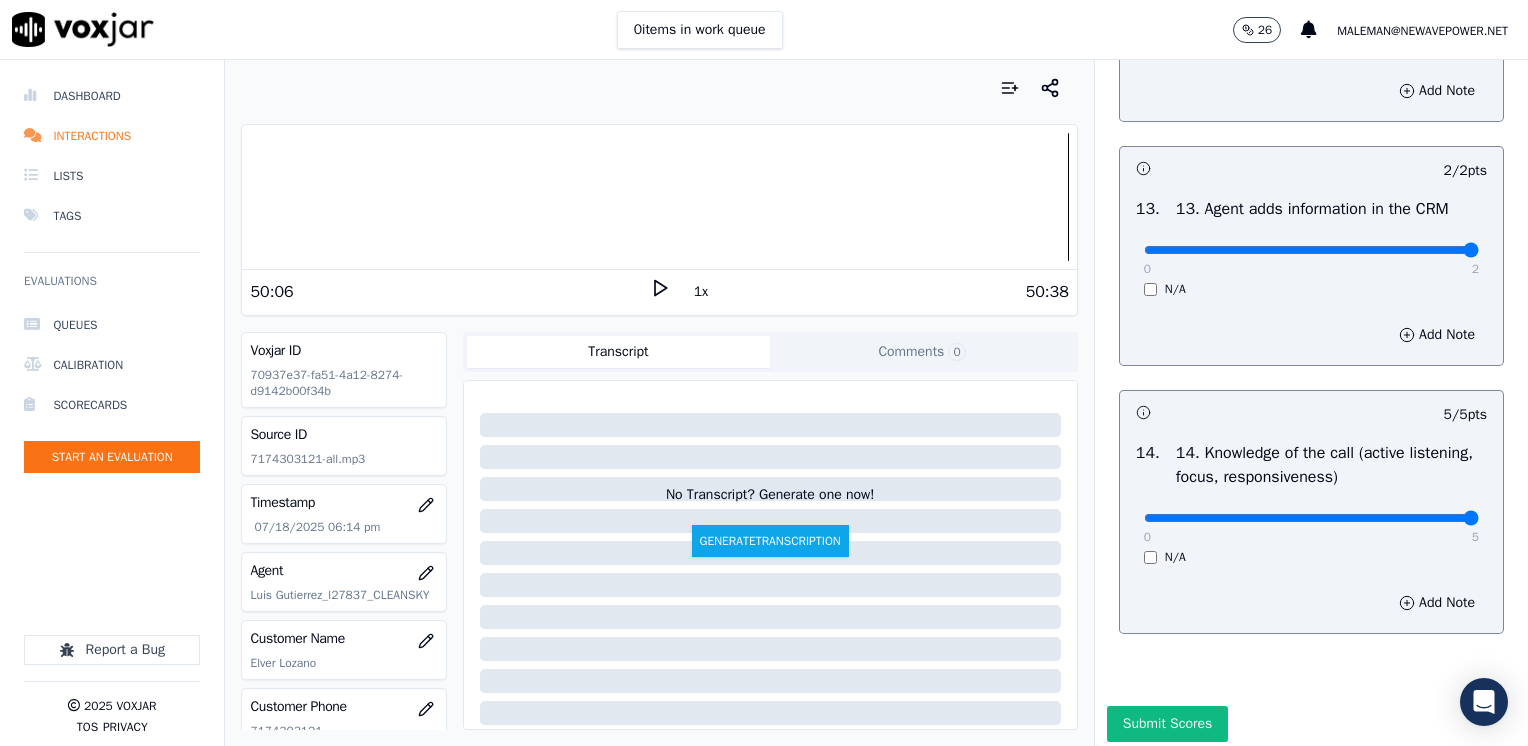 scroll, scrollTop: 3776, scrollLeft: 0, axis: vertical 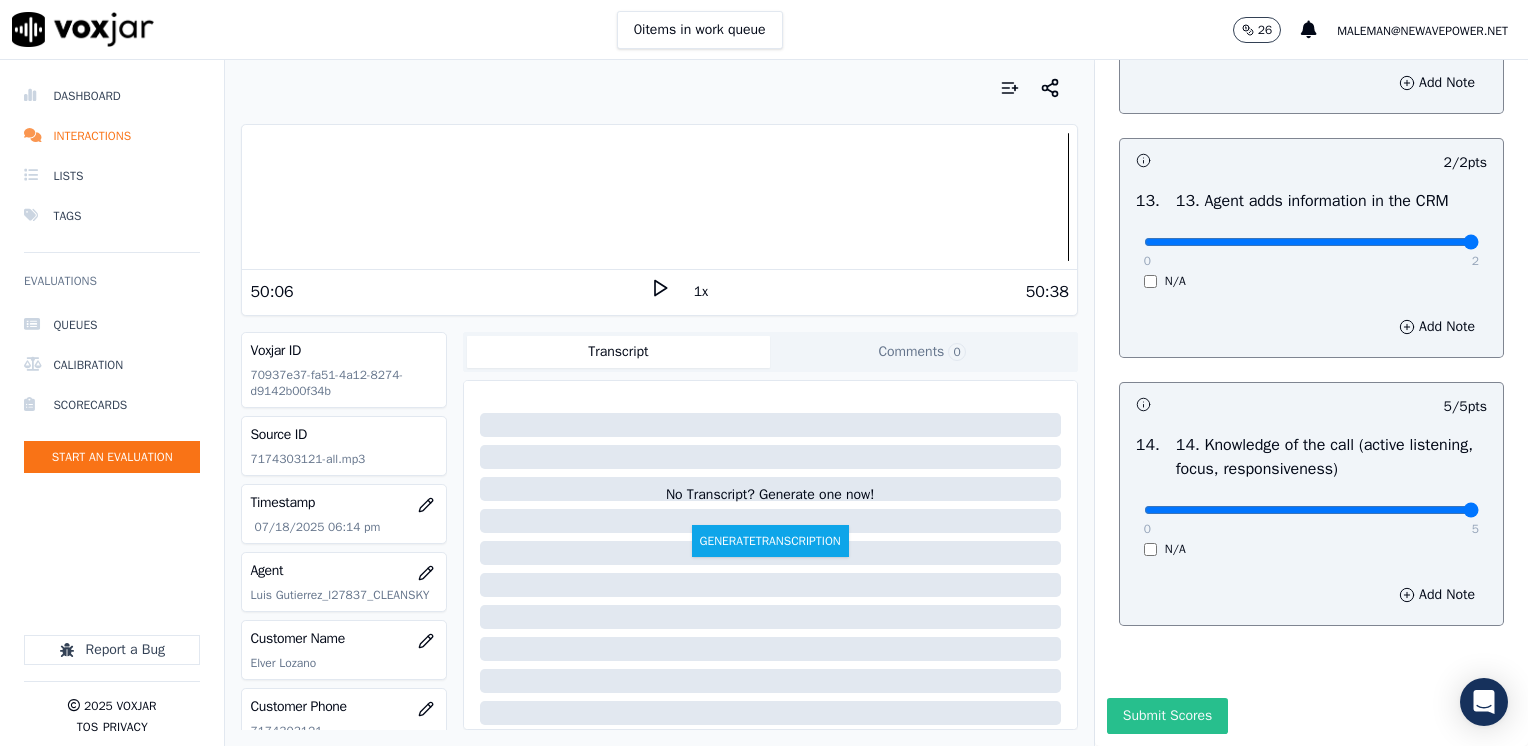 type on "Transferred cx to the billing department after completing verification. We need to work on solving cx concern first and then enrolling them" 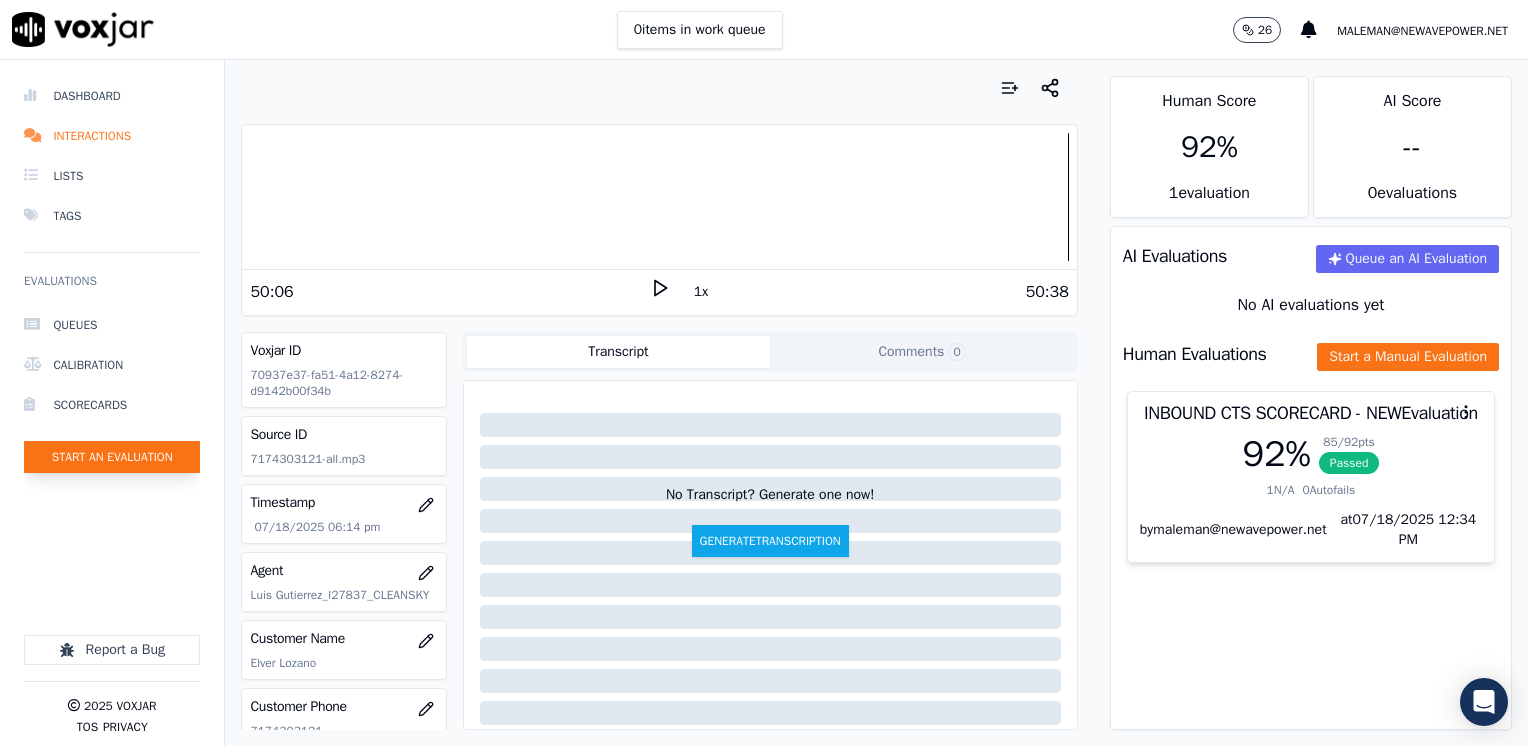click on "Start an Evaluation" 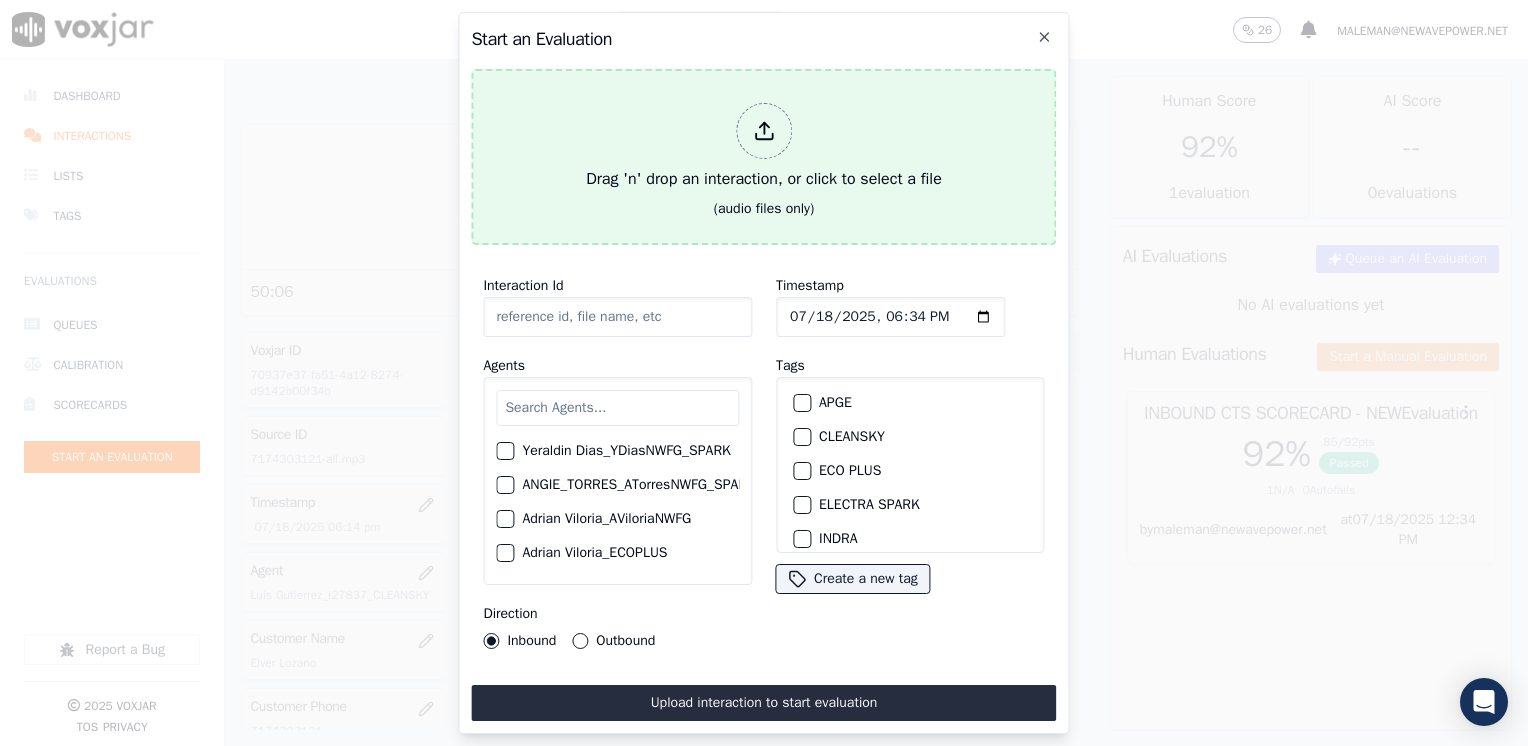 click 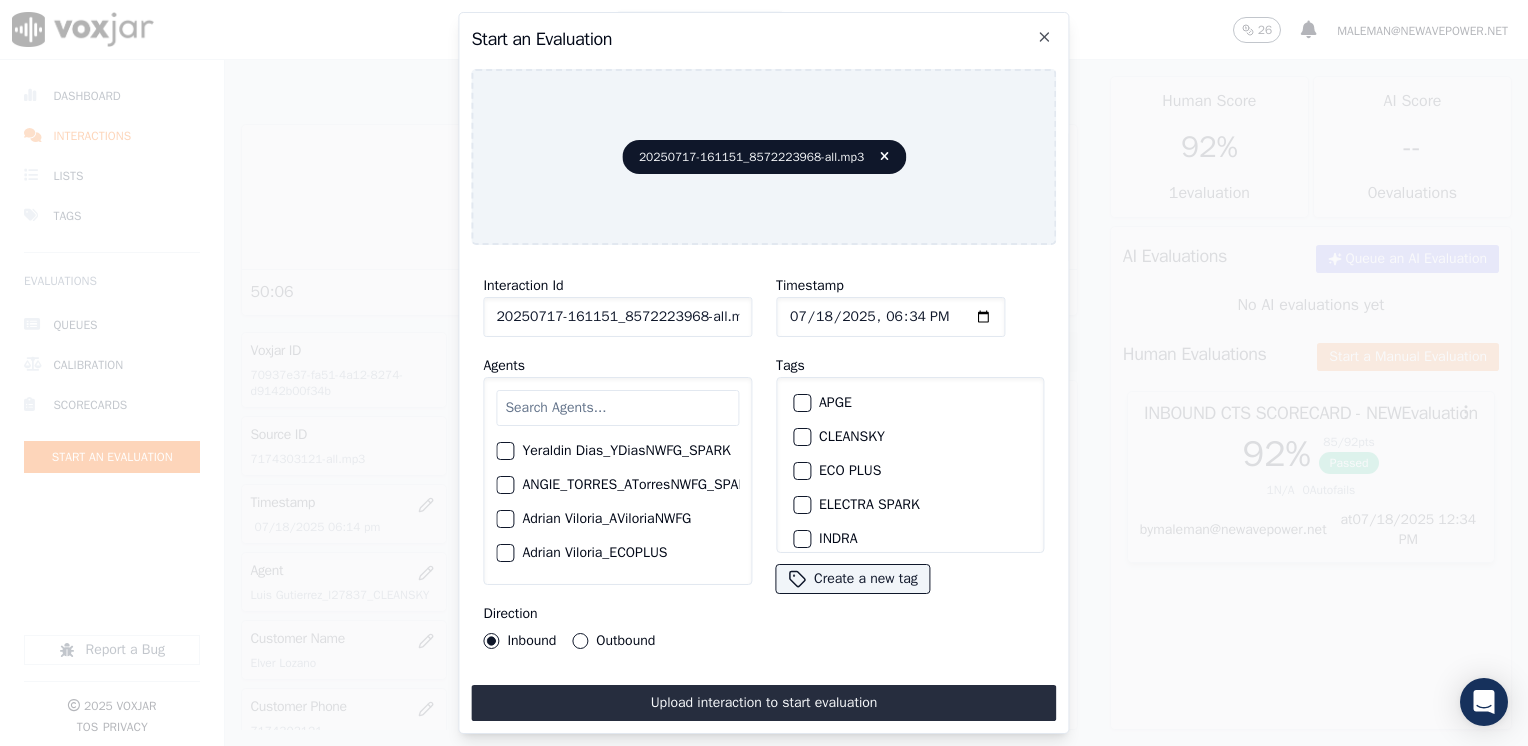 click at bounding box center (617, 408) 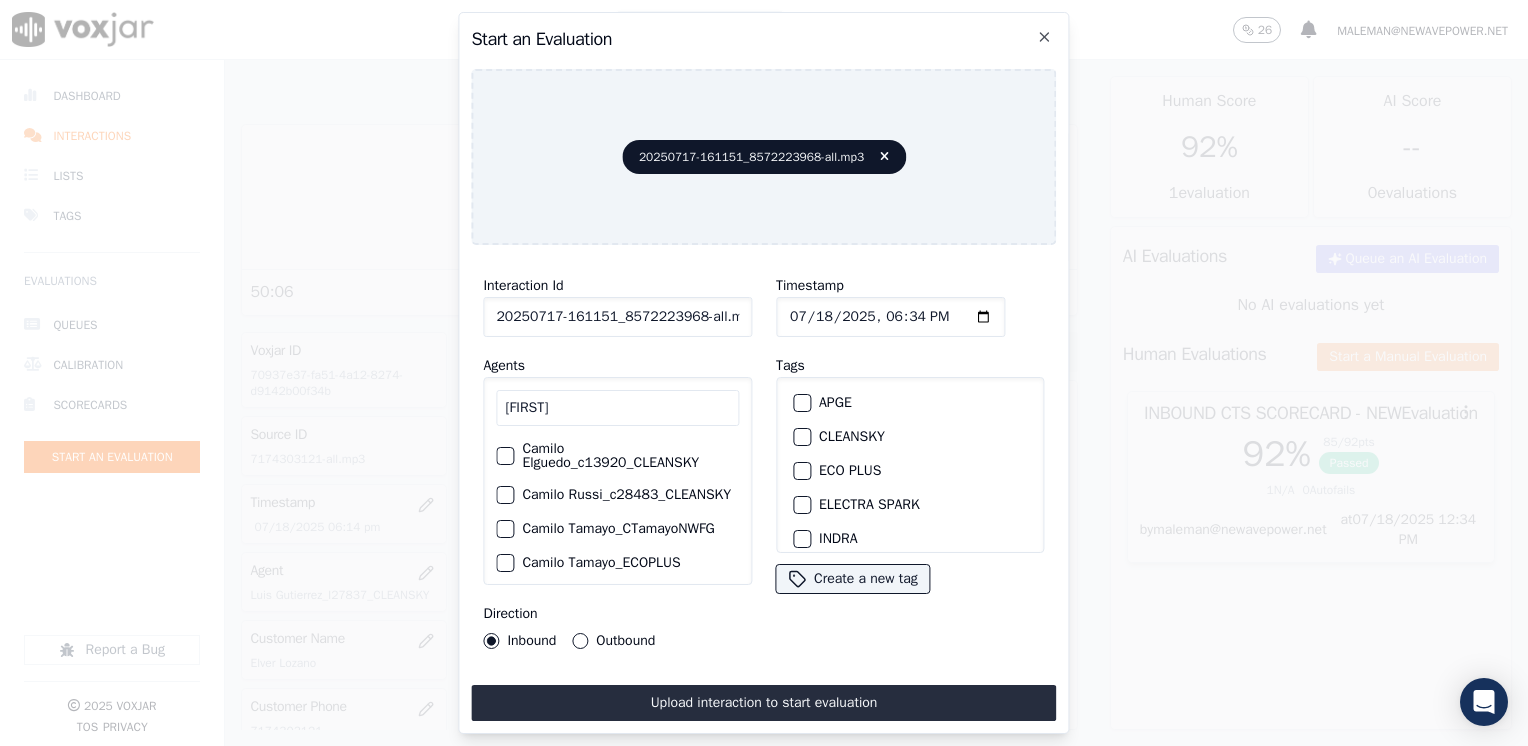 type on "[FIRST]" 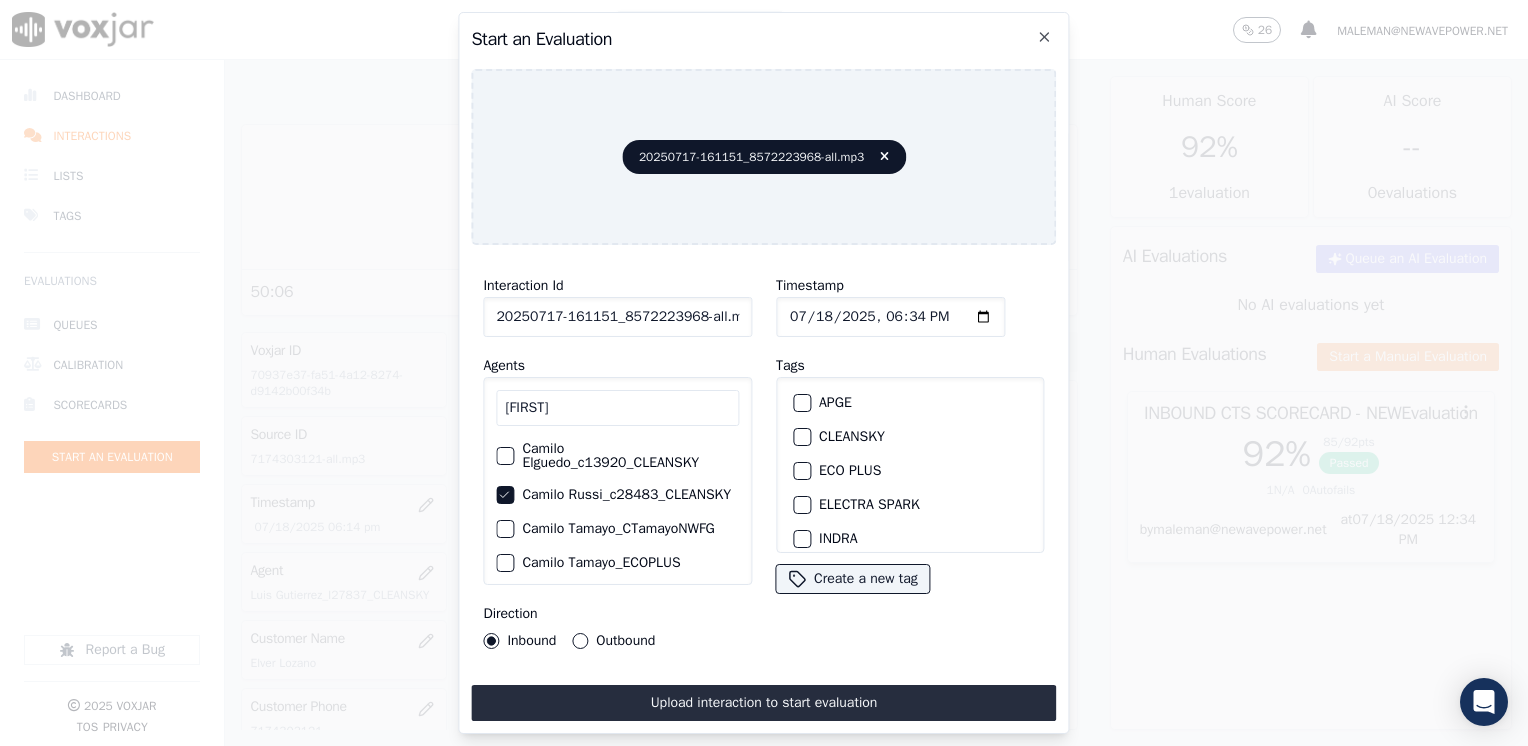 click at bounding box center [801, 437] 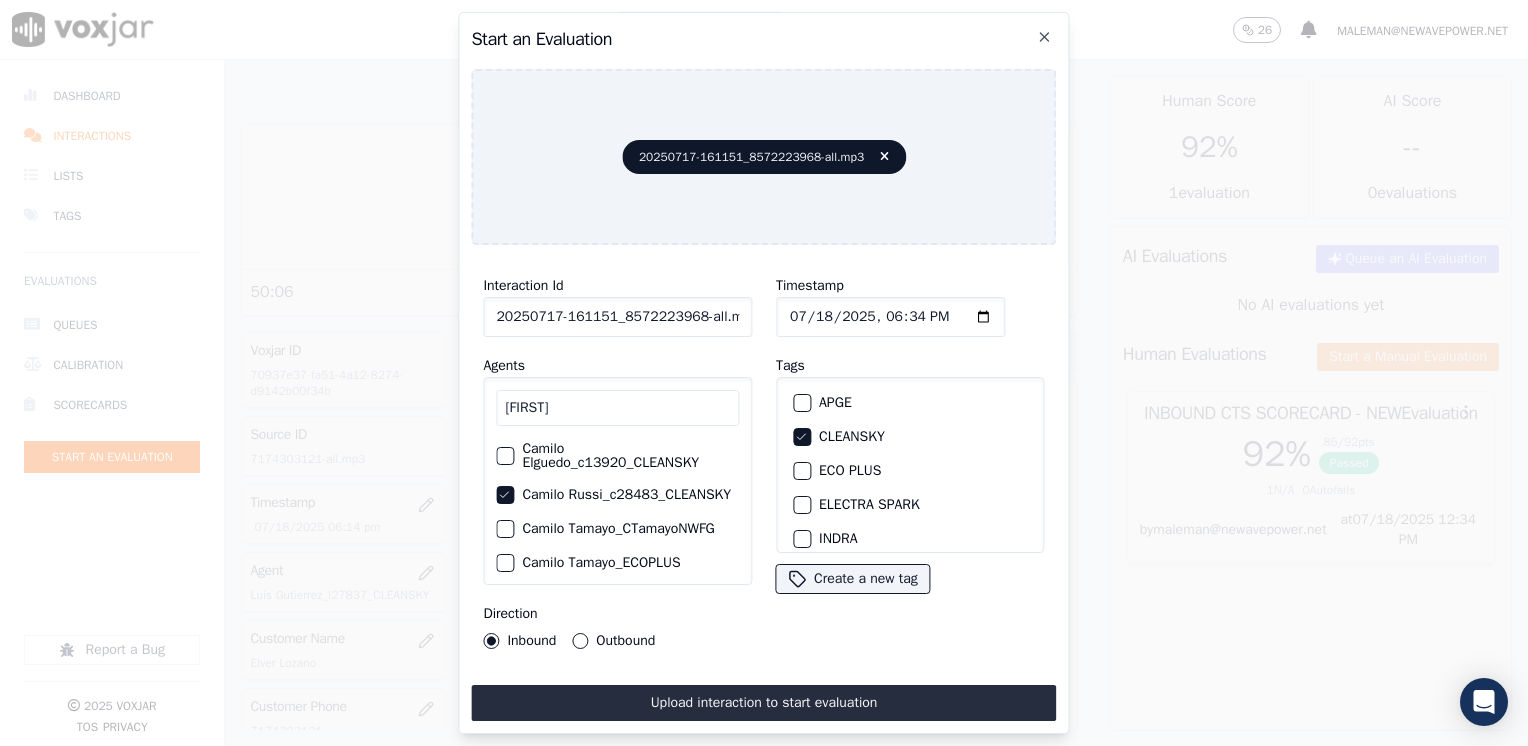 click on "Outbound" at bounding box center (580, 641) 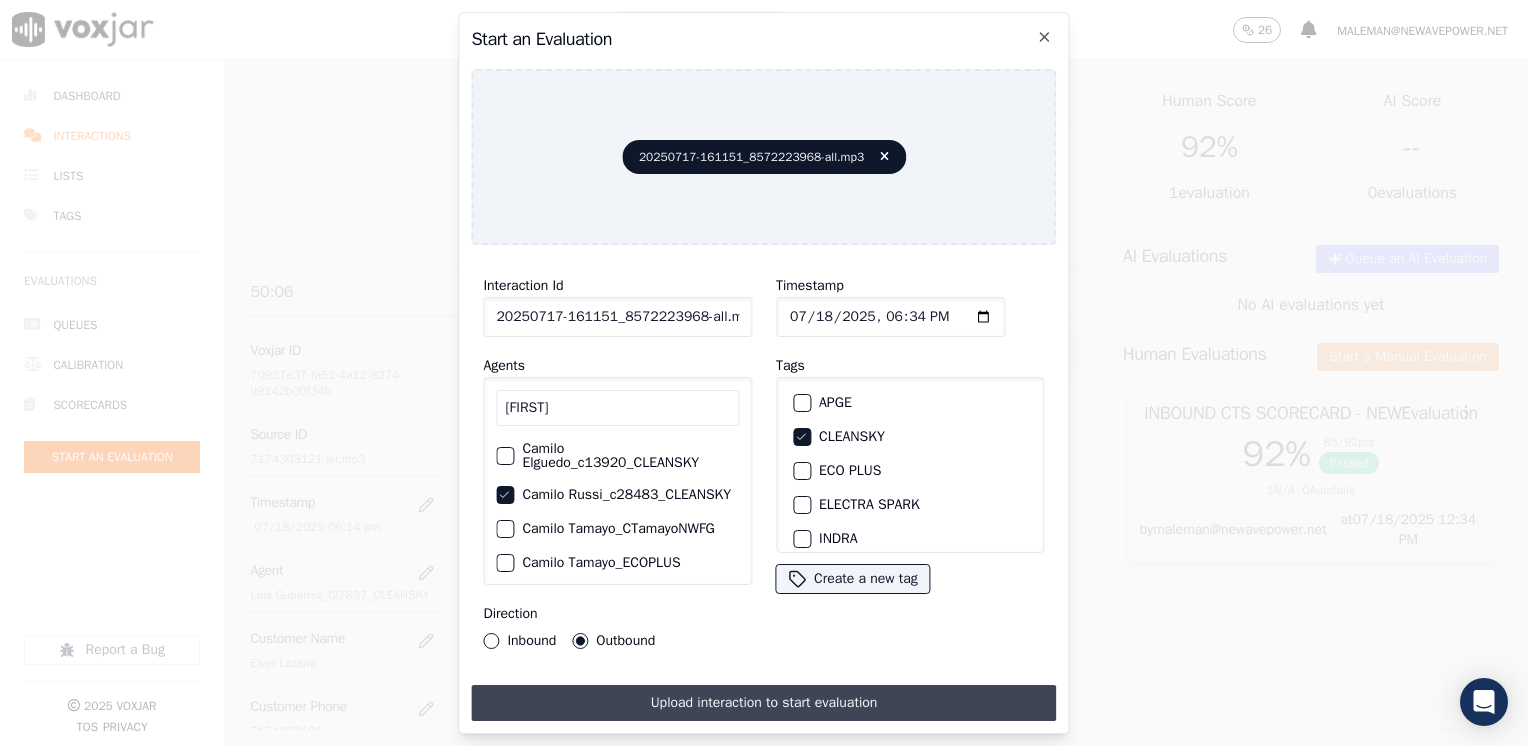 click on "Upload interaction to start evaluation" at bounding box center (763, 703) 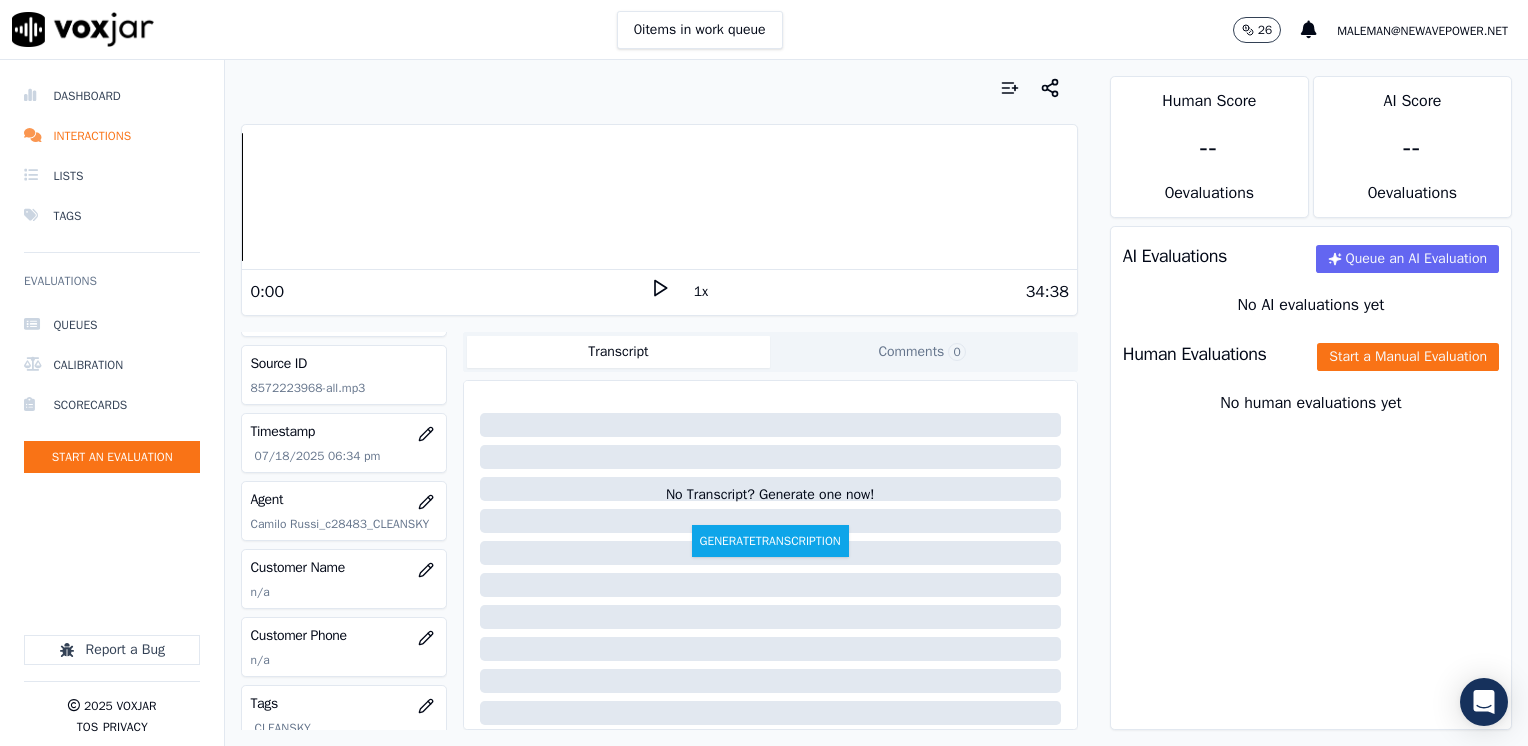 scroll, scrollTop: 100, scrollLeft: 0, axis: vertical 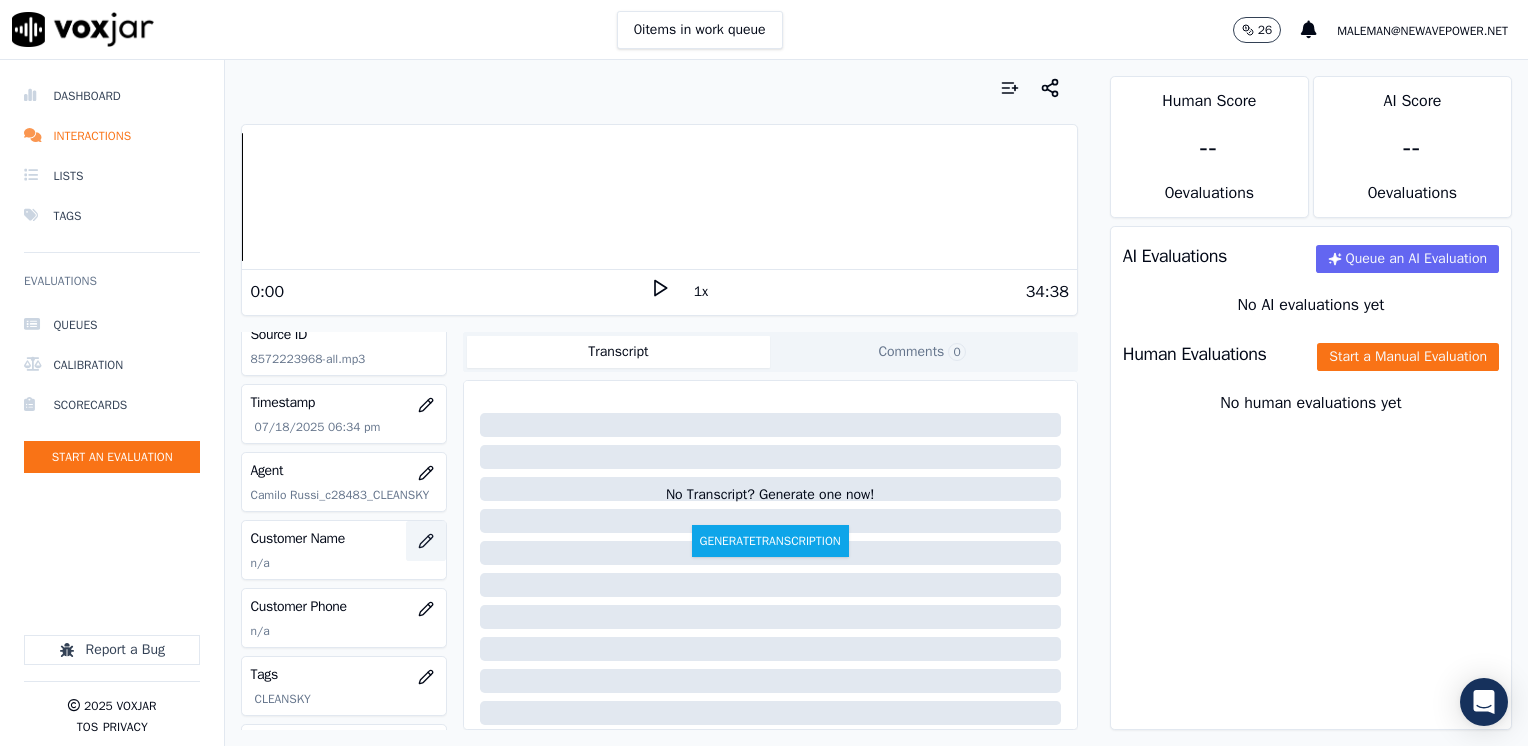 click 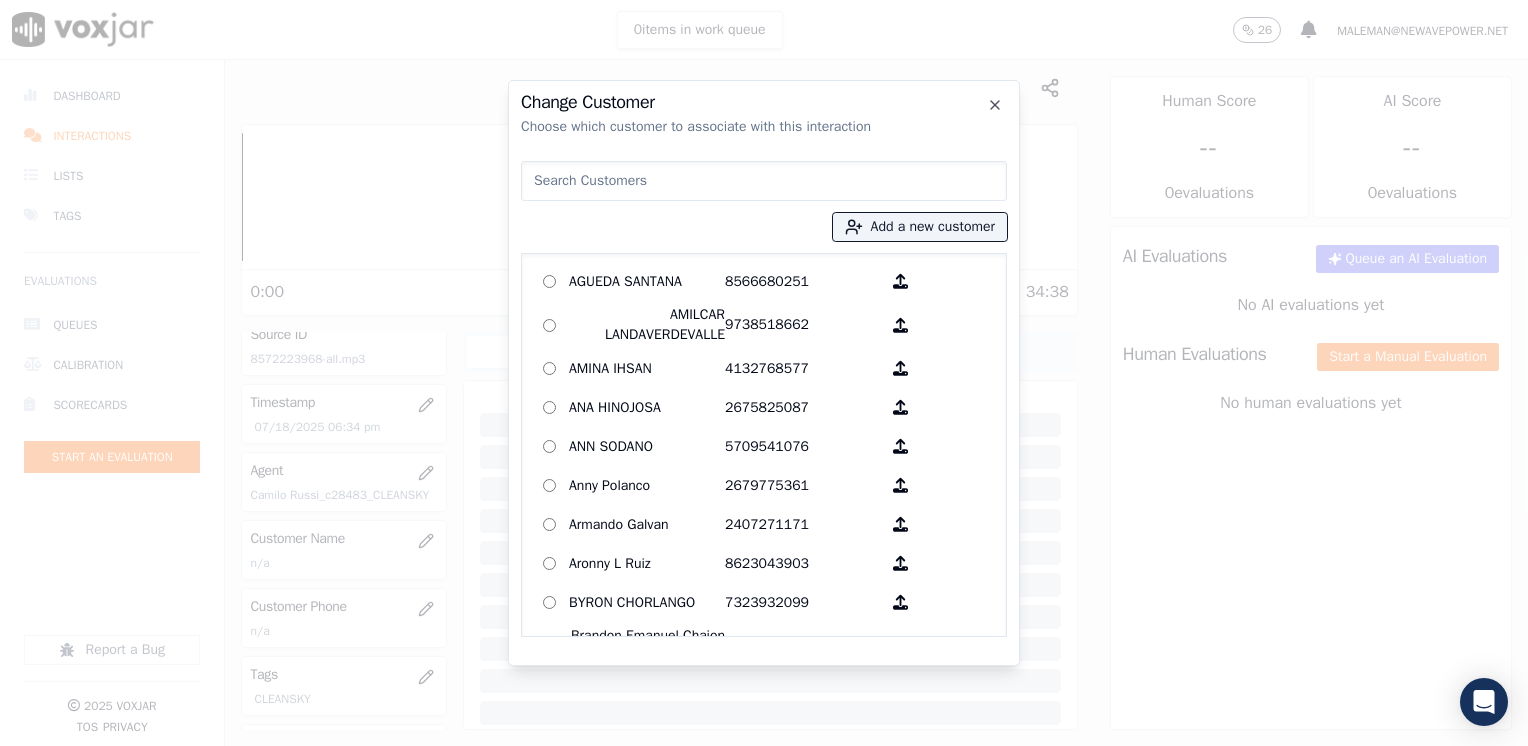 click at bounding box center (764, 181) 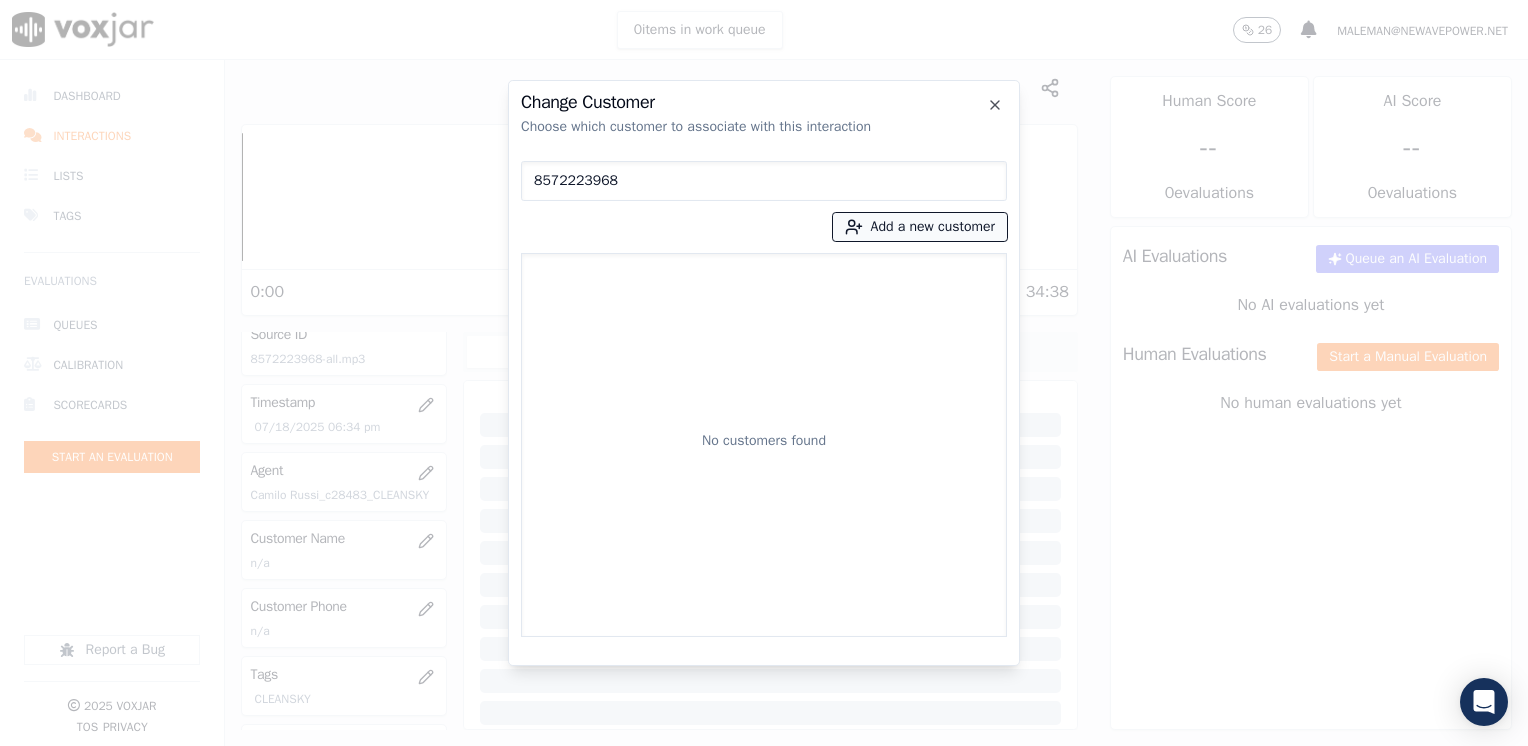 type on "8572223968" 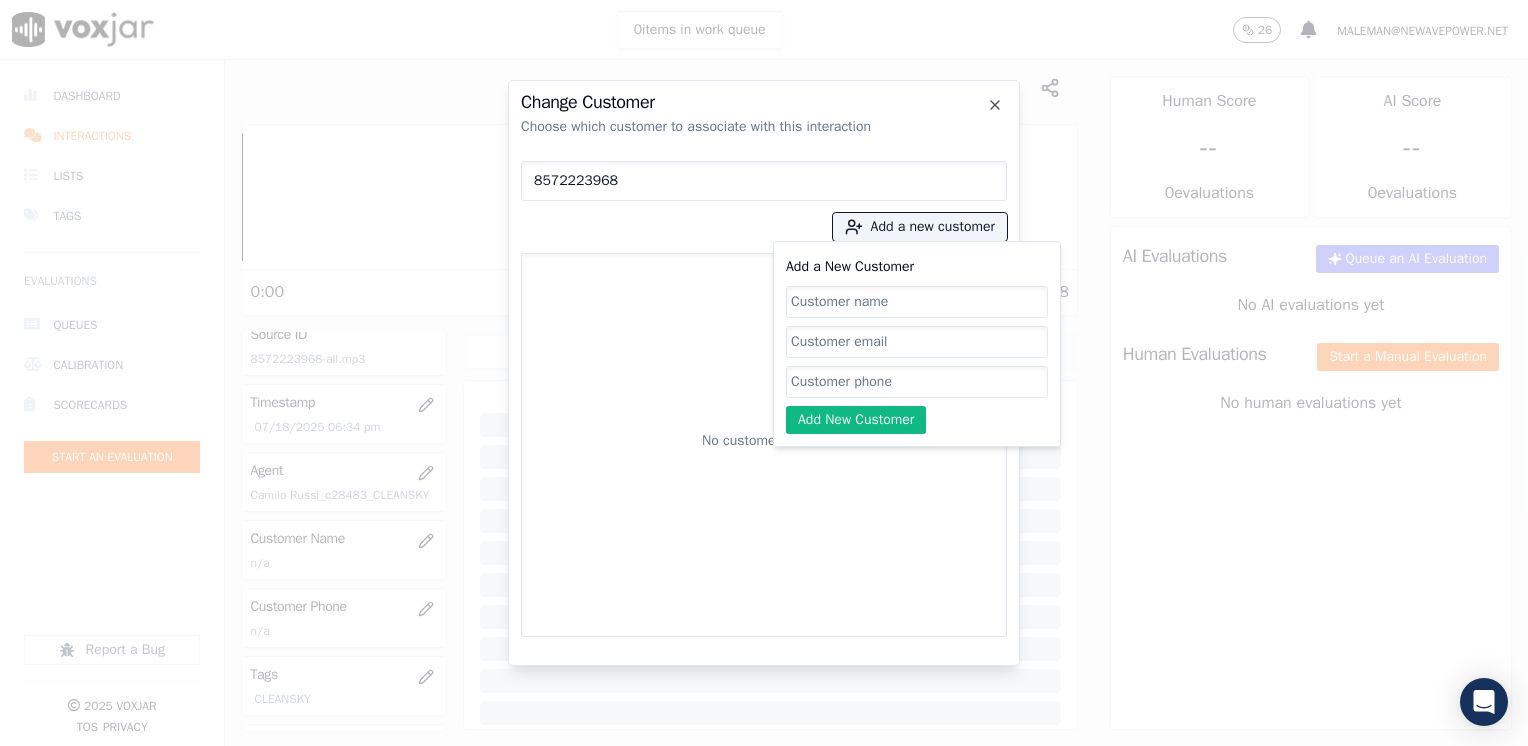 click on "Add a New Customer" 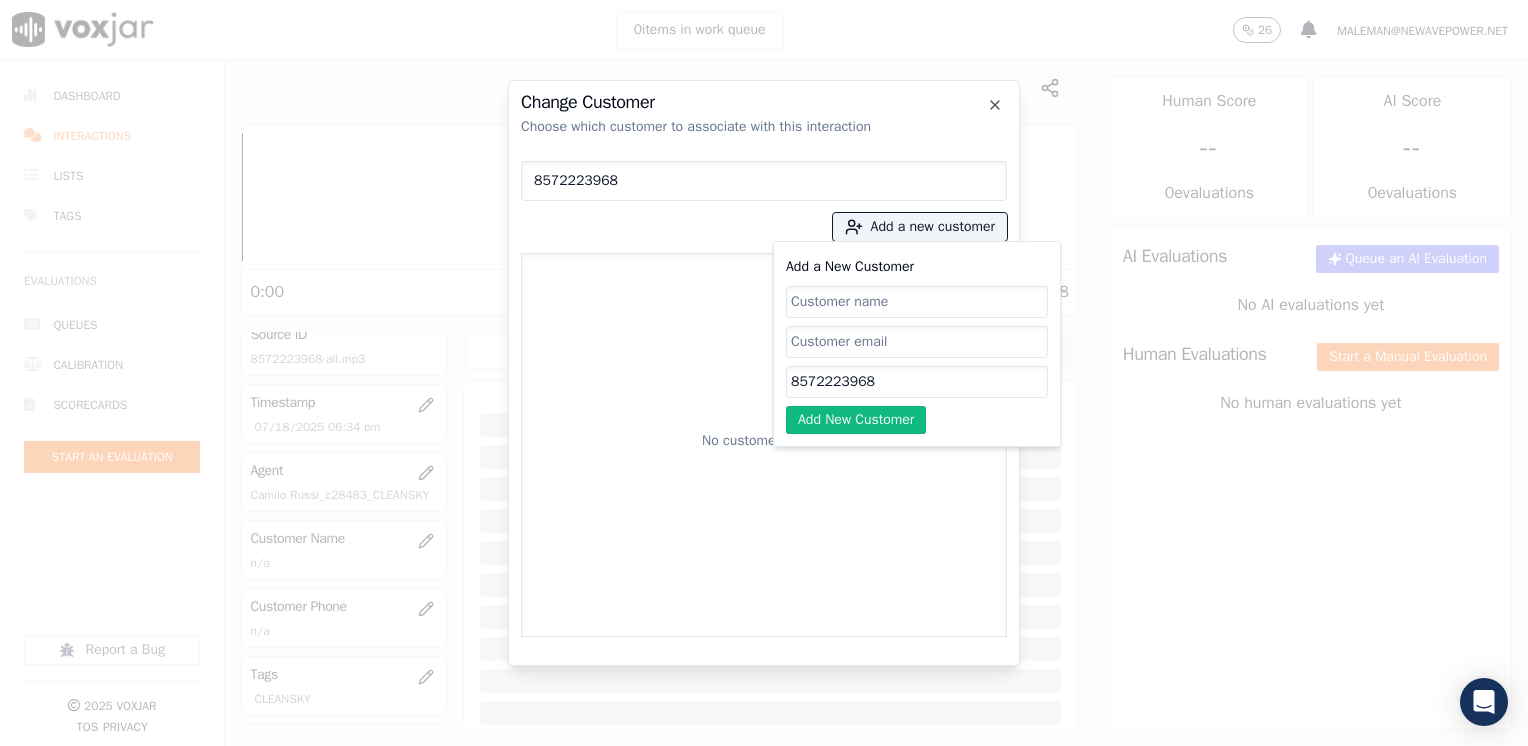 type on "8572223968" 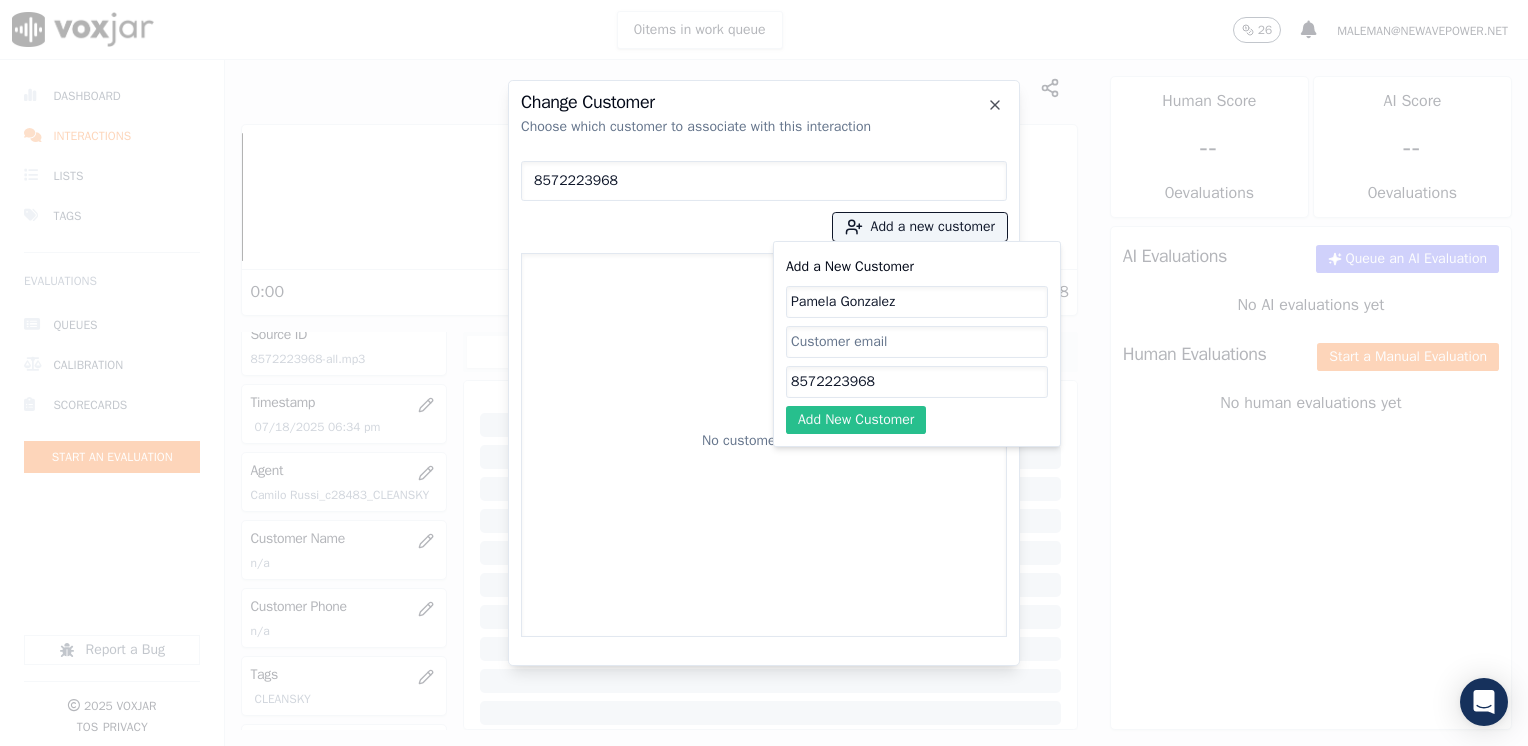 type on "Pamela Gonzalez" 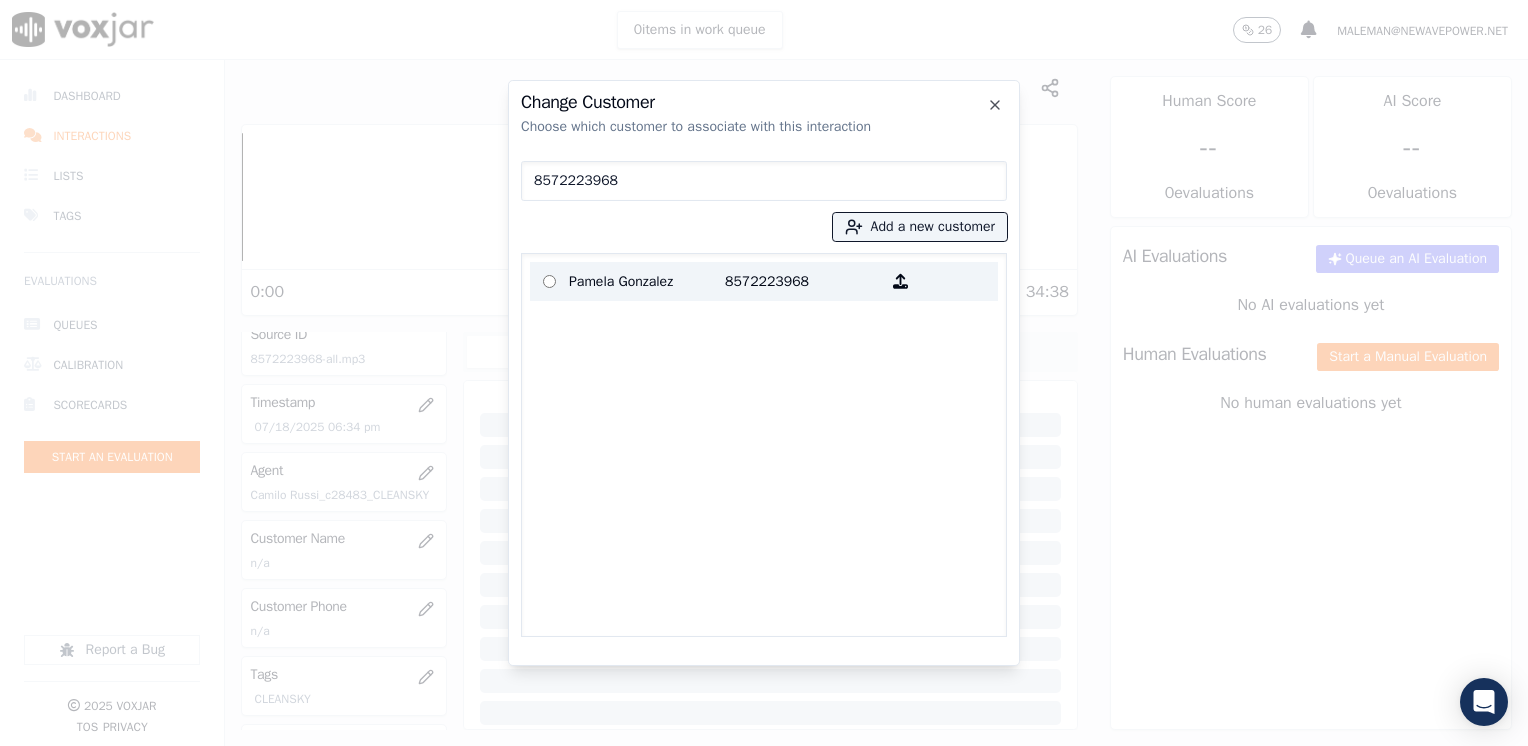 click on "8572223968" at bounding box center [803, 281] 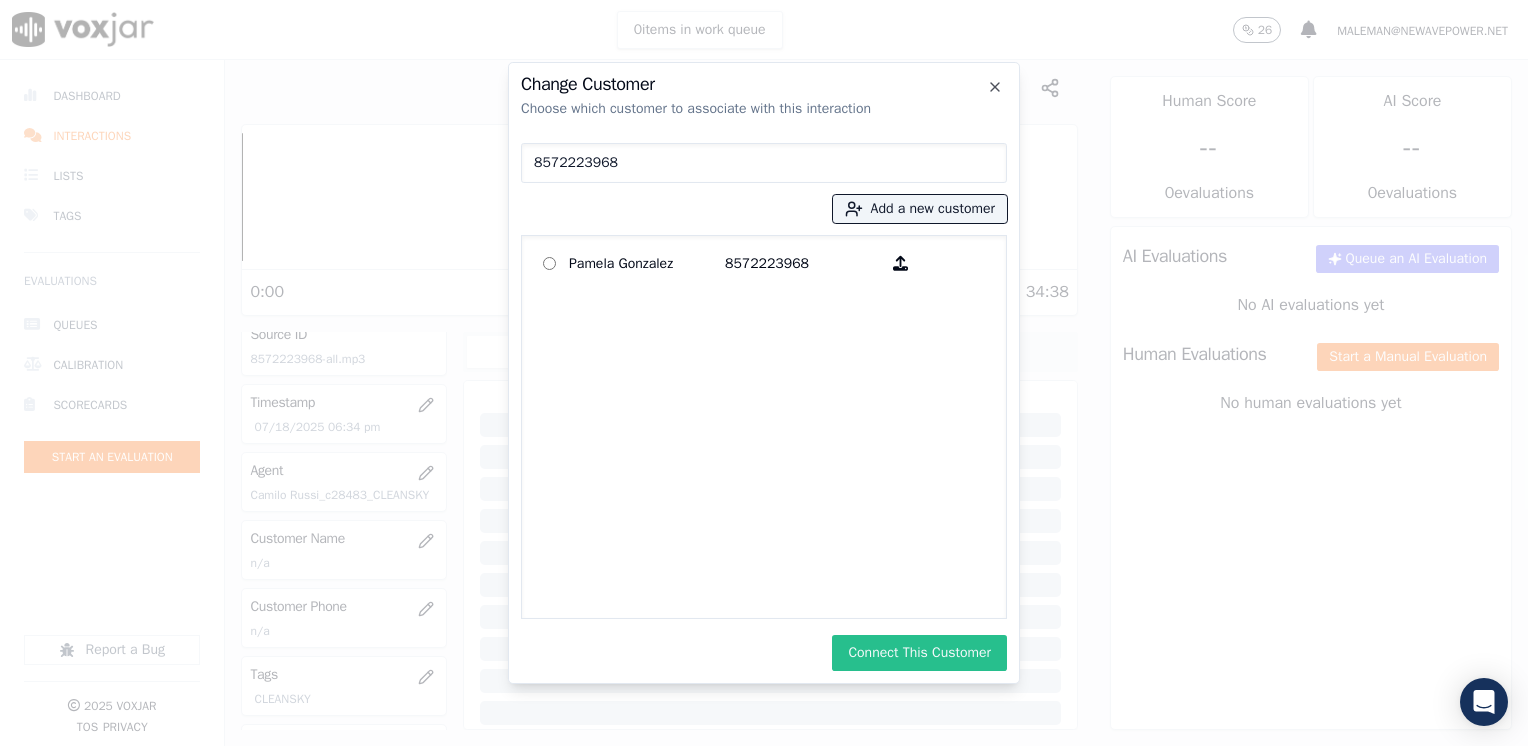 click on "Connect This Customer" at bounding box center (919, 653) 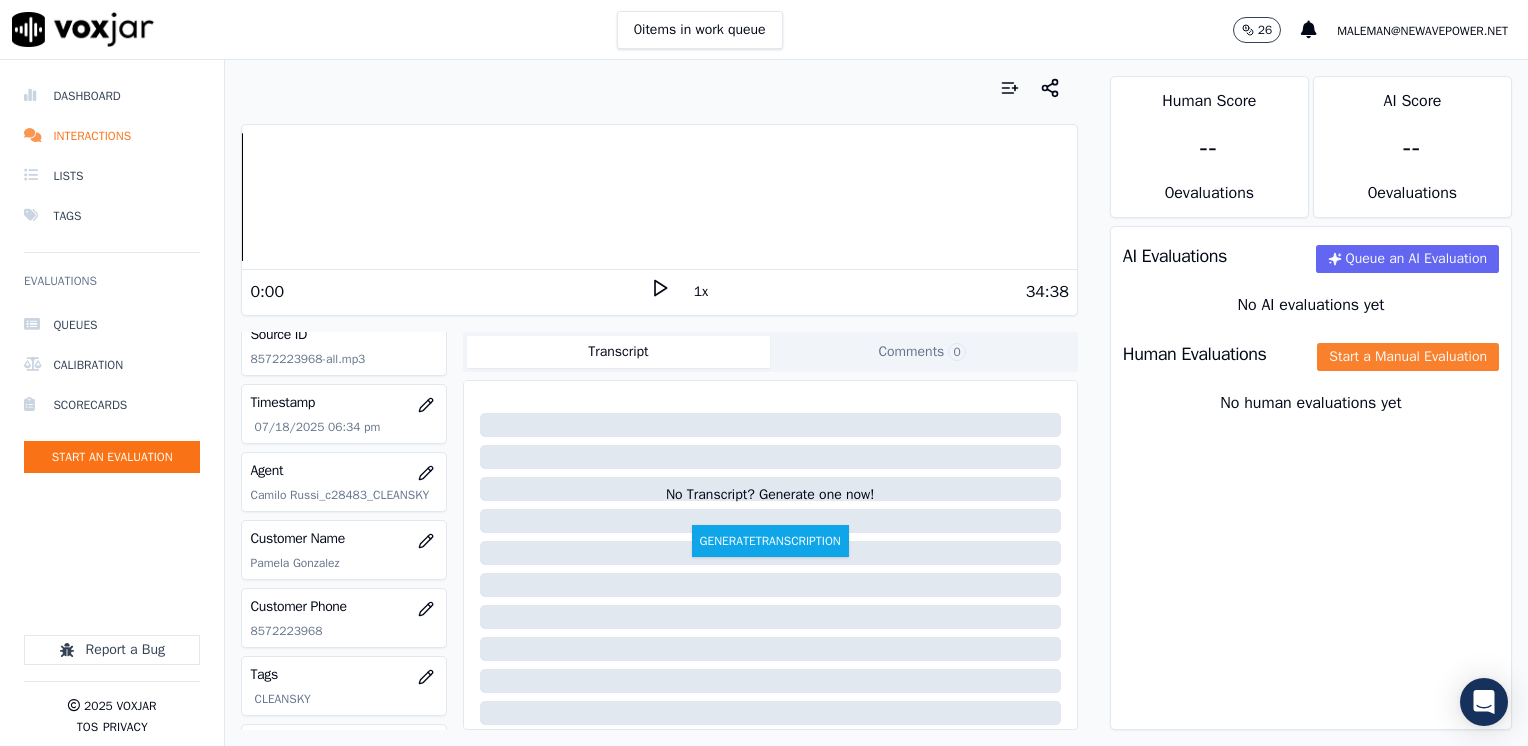 click on "Start a Manual Evaluation" 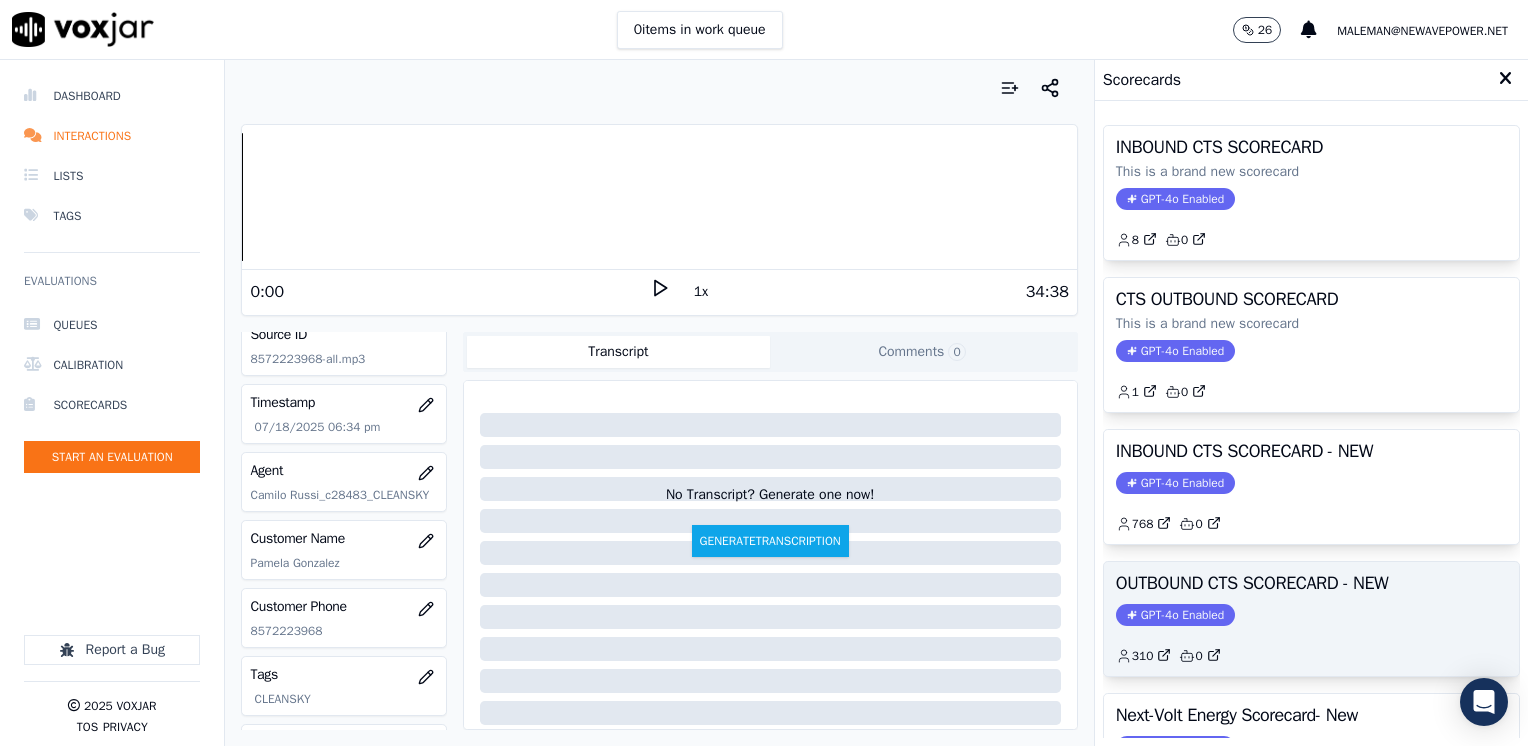 click on "GPT-4o Enabled" at bounding box center (1175, 615) 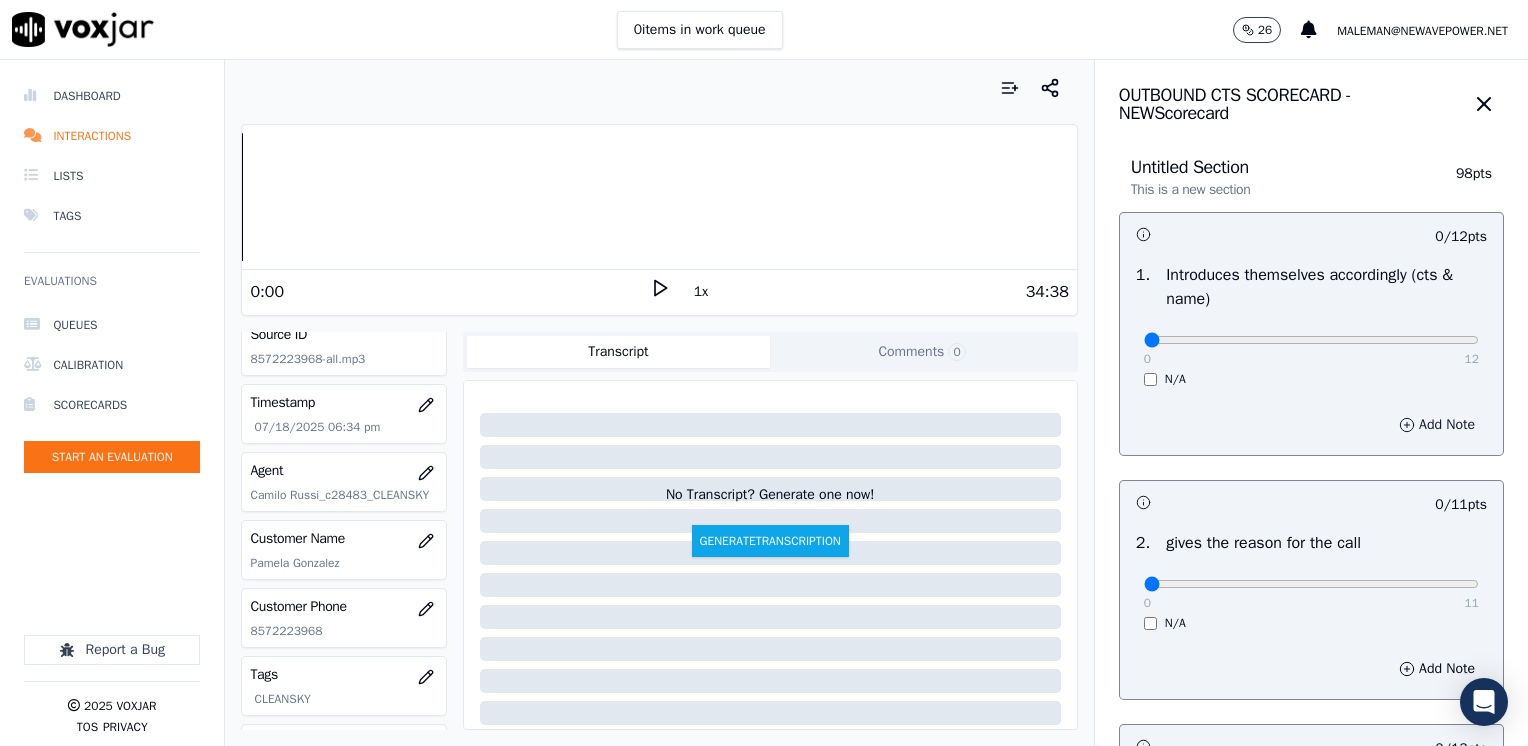 click on "Add Note" at bounding box center [1437, 425] 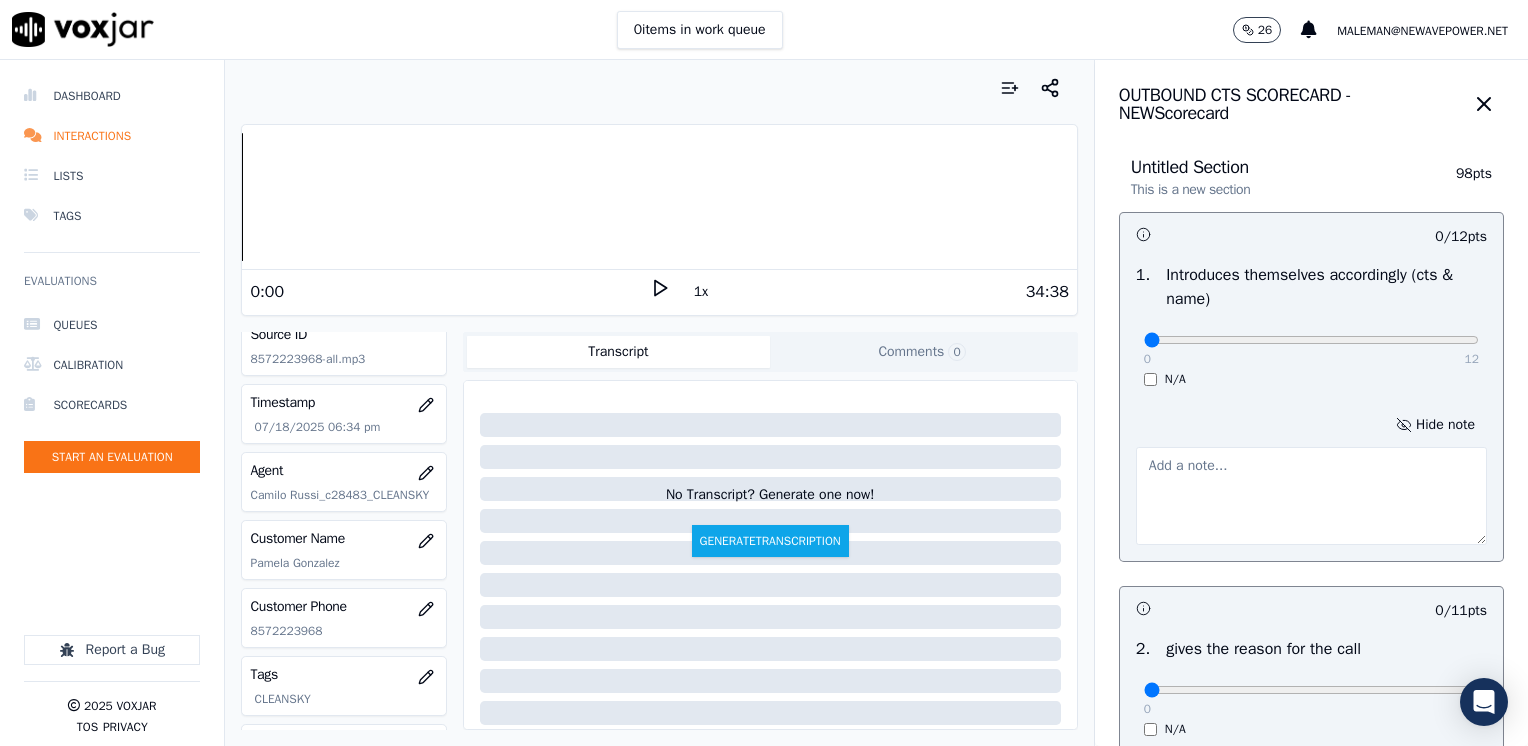 click at bounding box center (1311, 496) 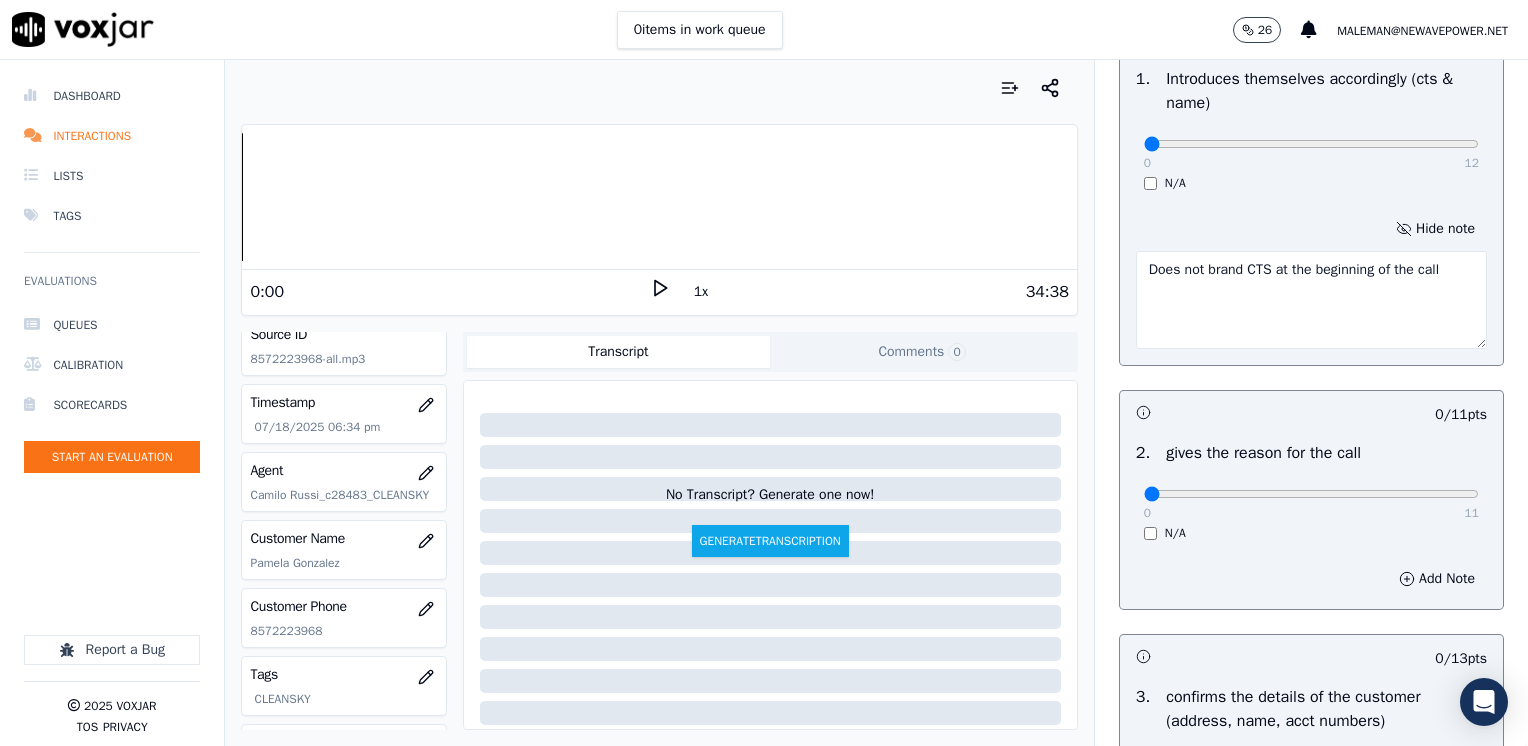 scroll, scrollTop: 200, scrollLeft: 0, axis: vertical 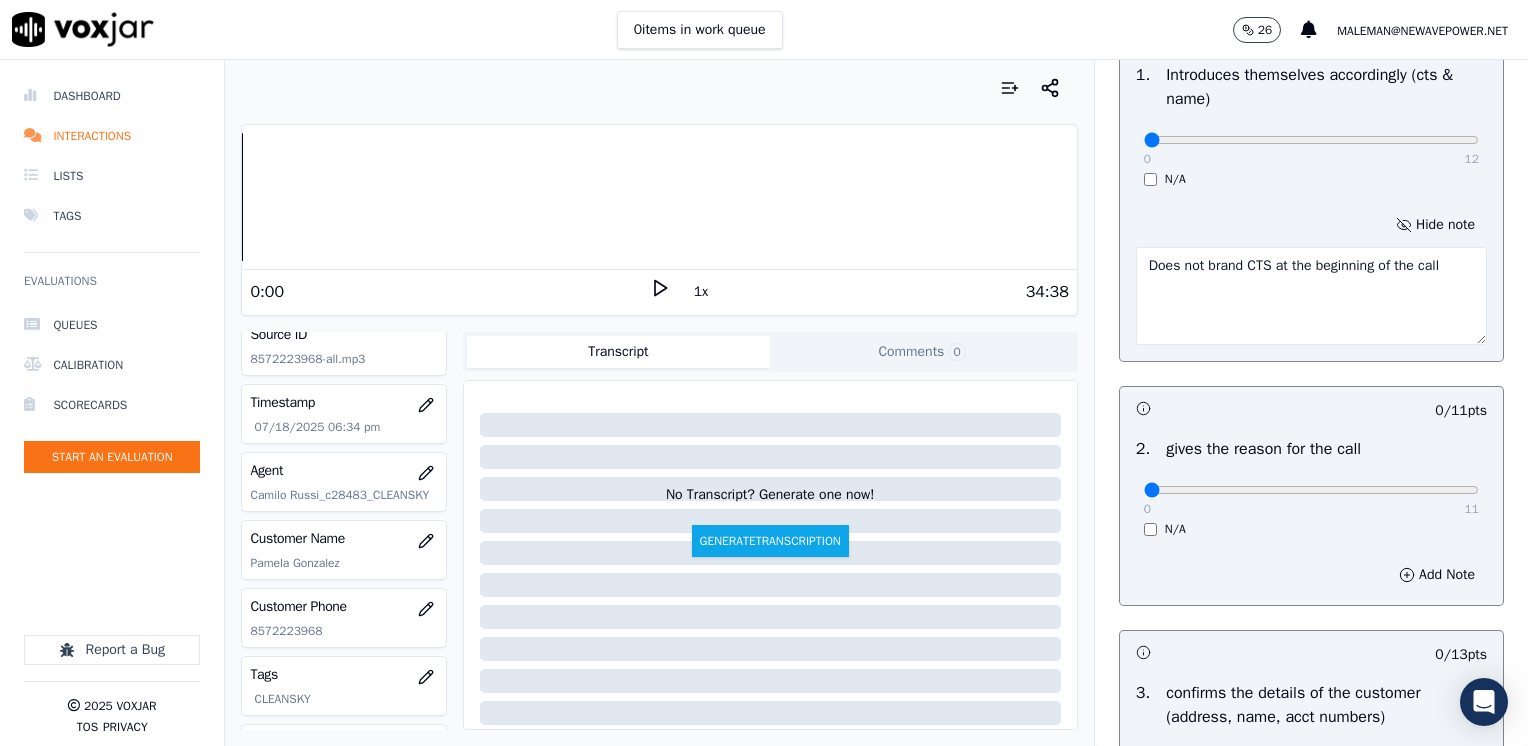 type on "Does not brand CTS at the beginning of the call" 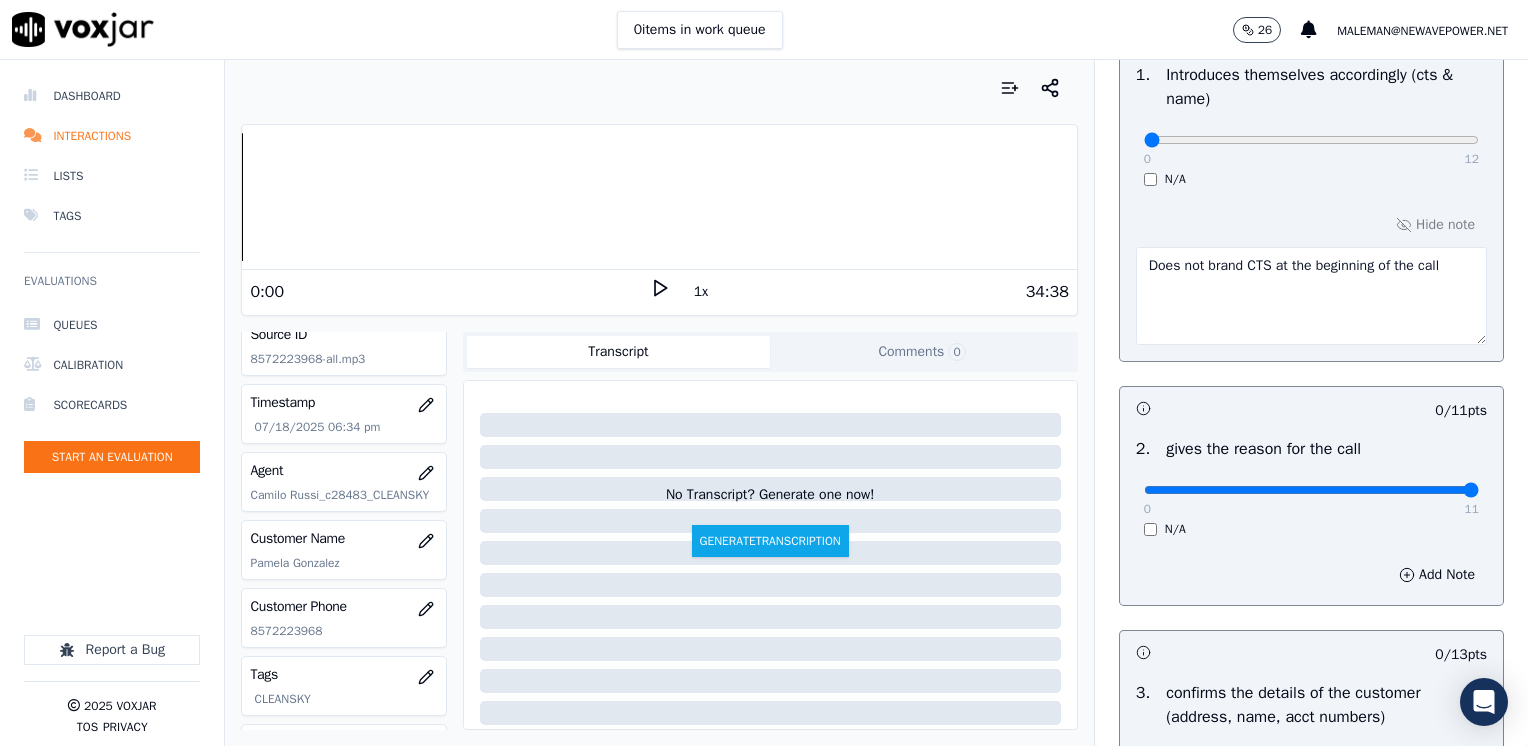 drag, startPoint x: 1131, startPoint y: 490, endPoint x: 1531, endPoint y: 490, distance: 400 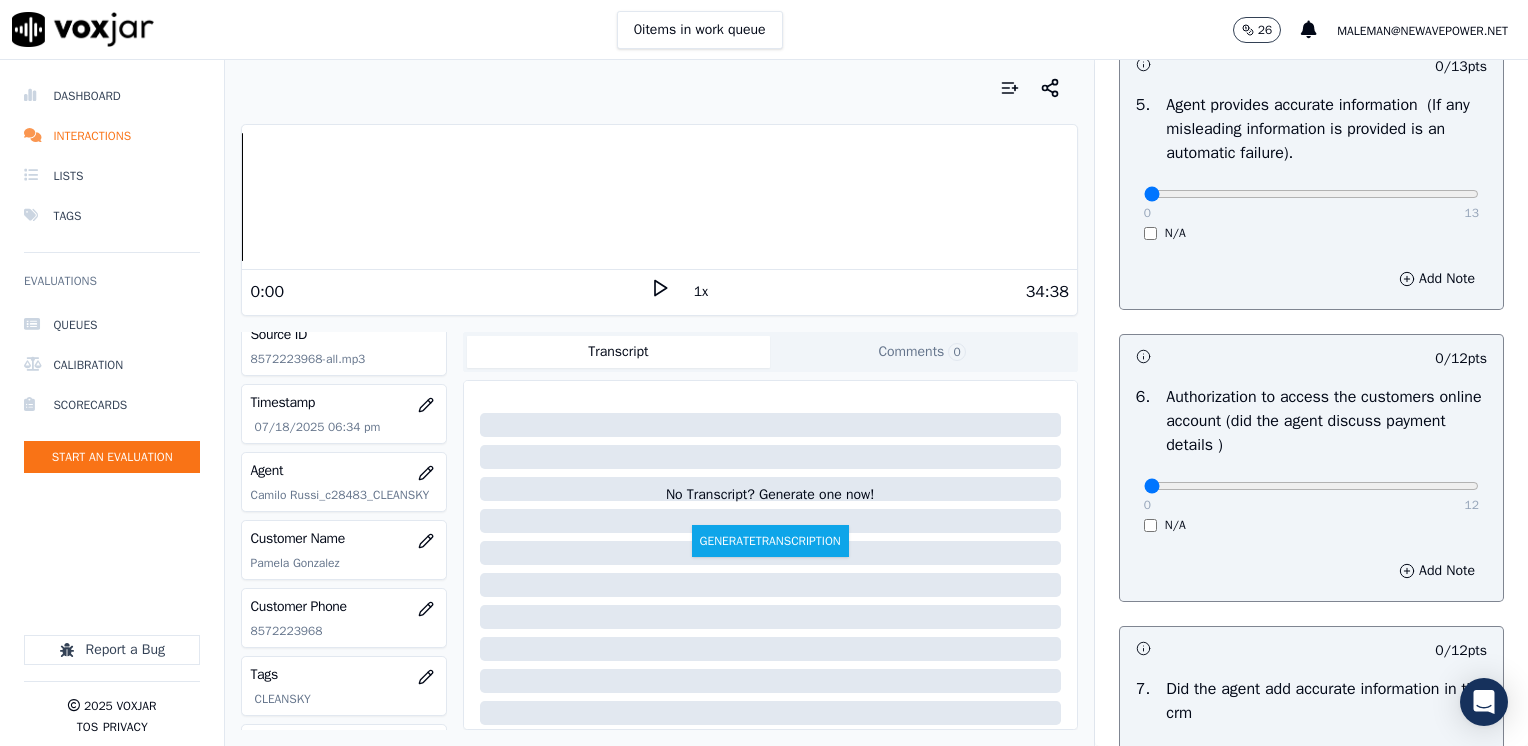 scroll, scrollTop: 1853, scrollLeft: 0, axis: vertical 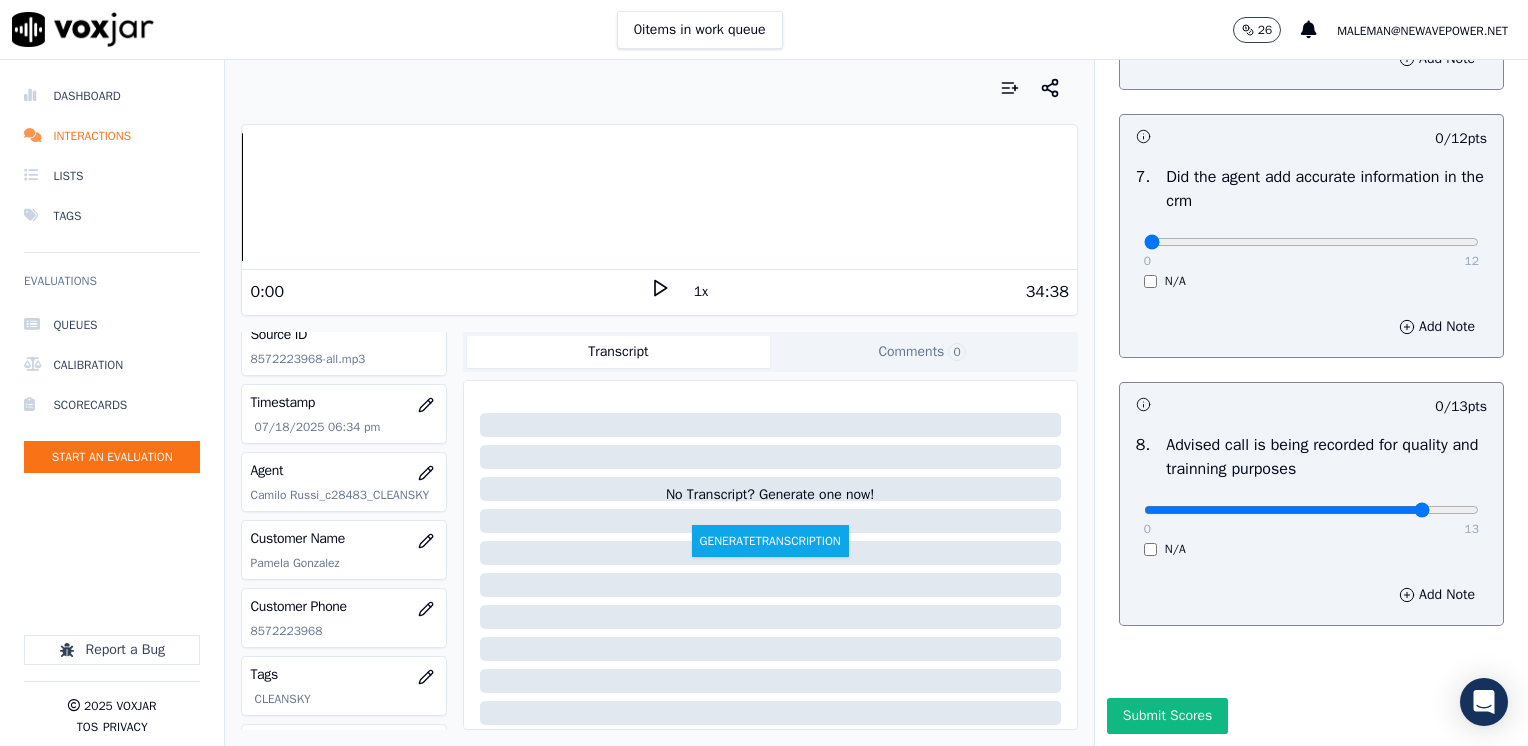click at bounding box center [1311, -1472] 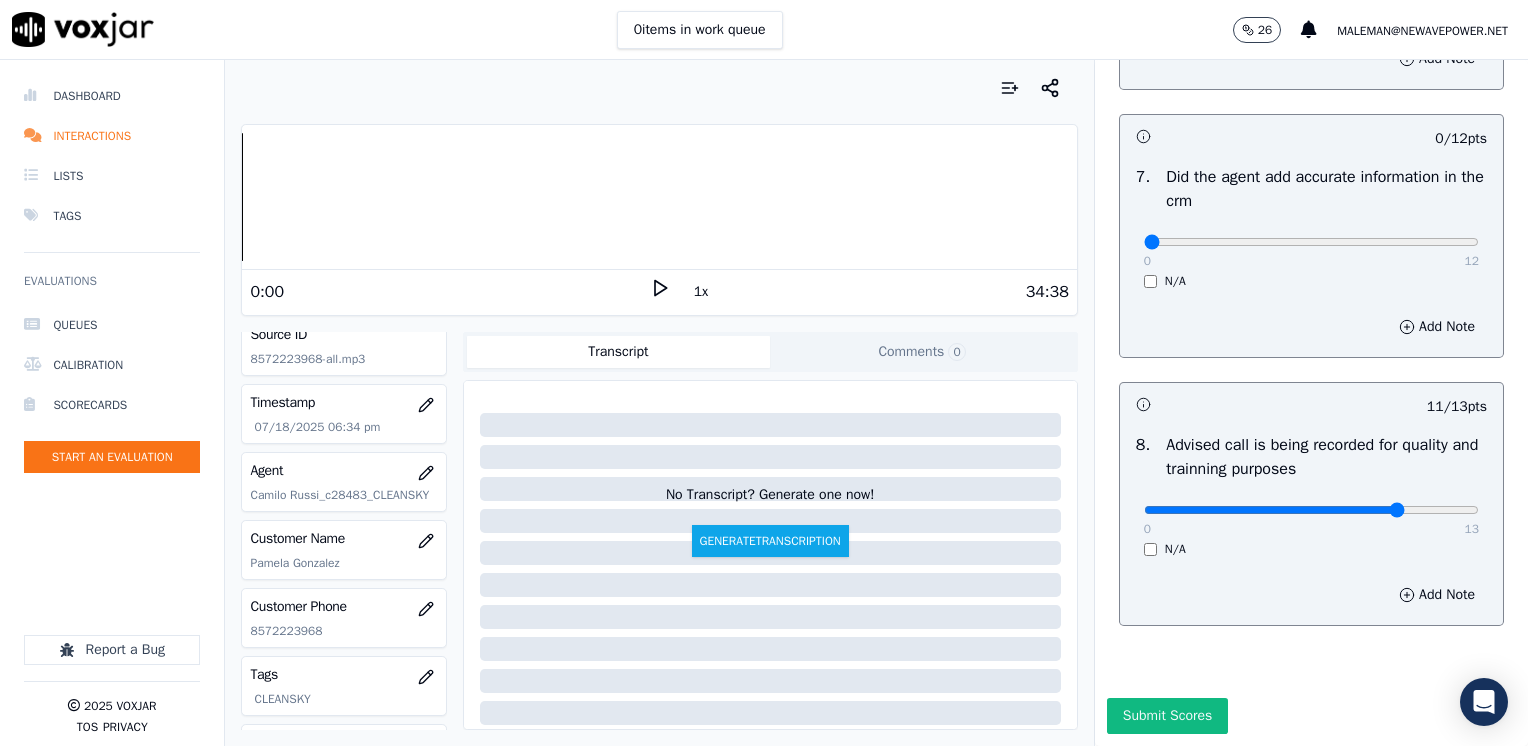 type on "10" 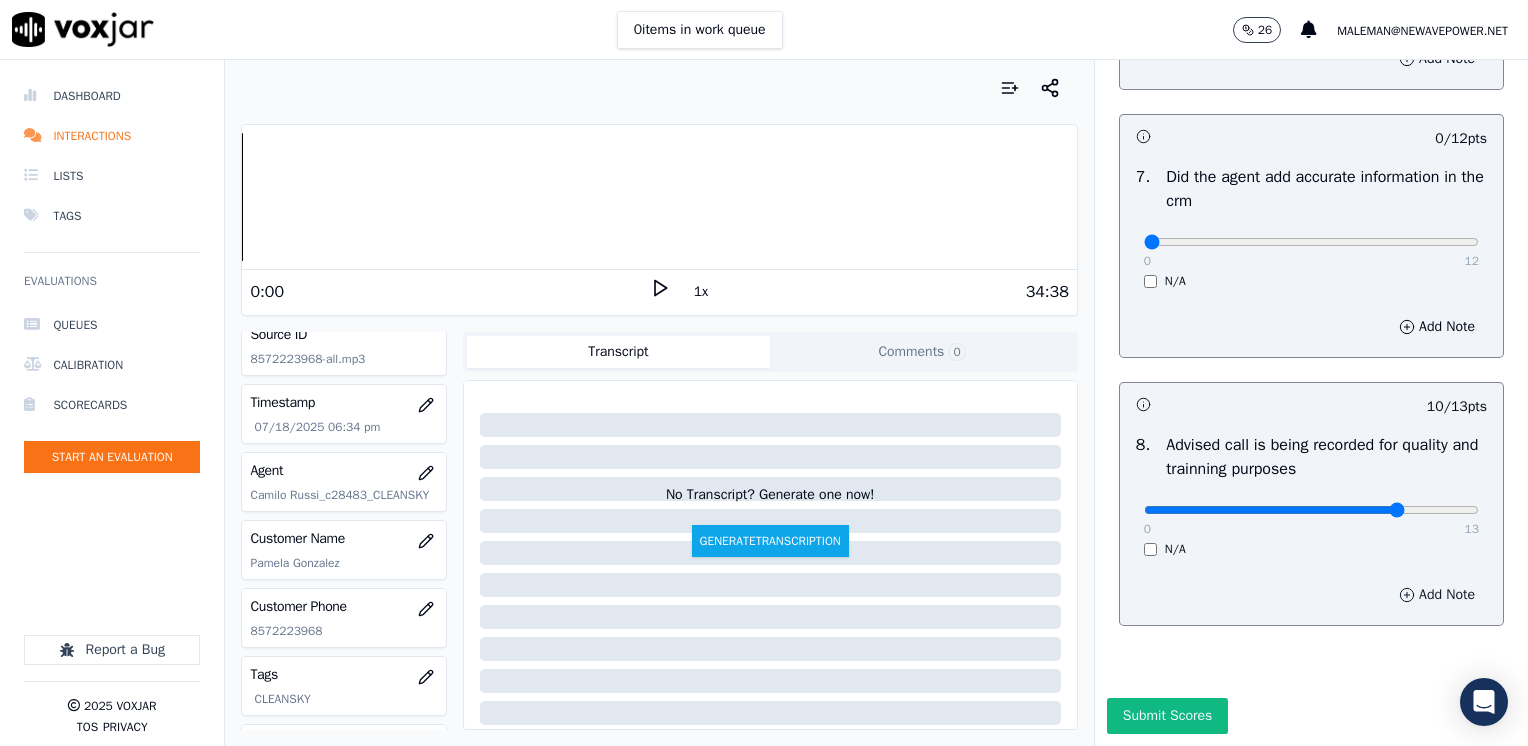 click on "Add Note" at bounding box center [1437, 595] 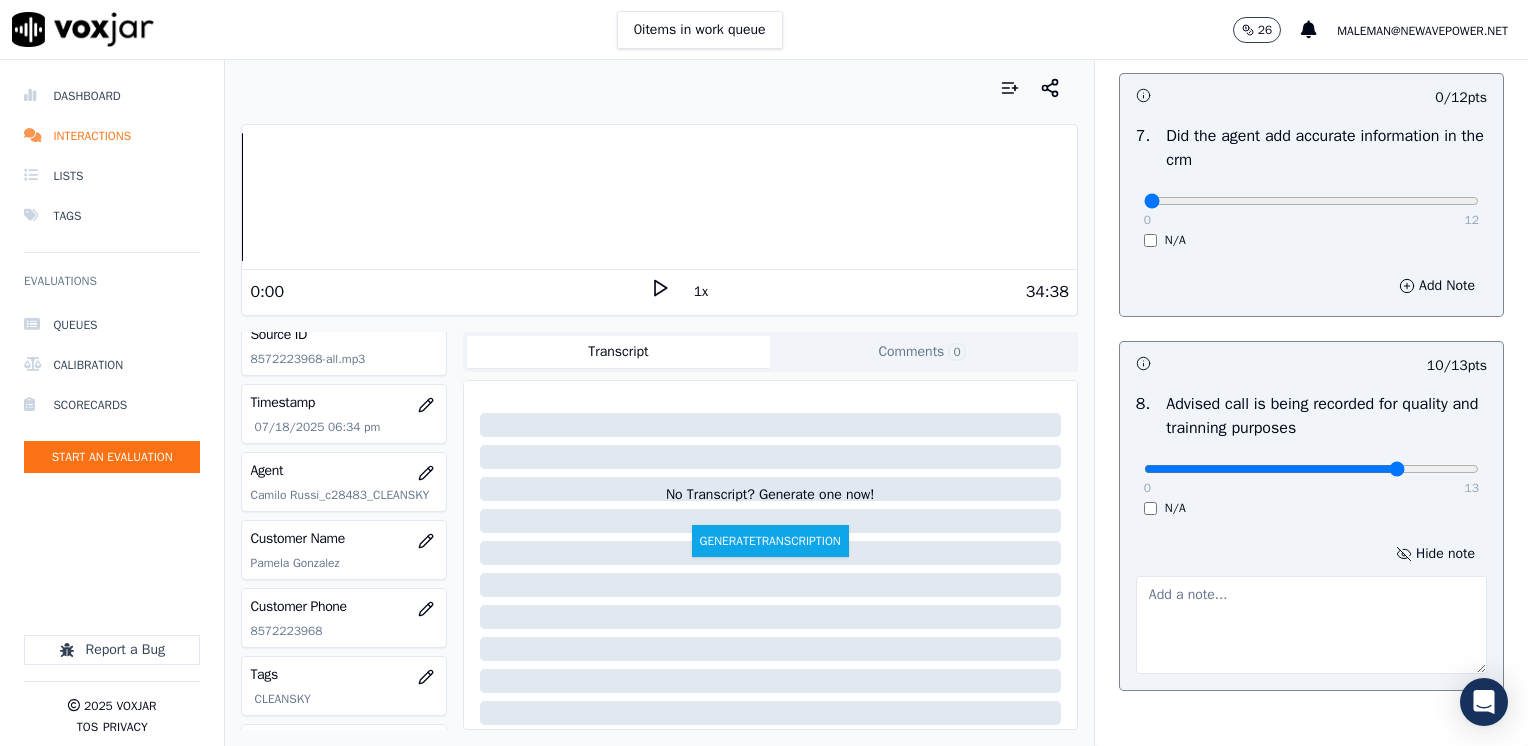 click at bounding box center (1311, 625) 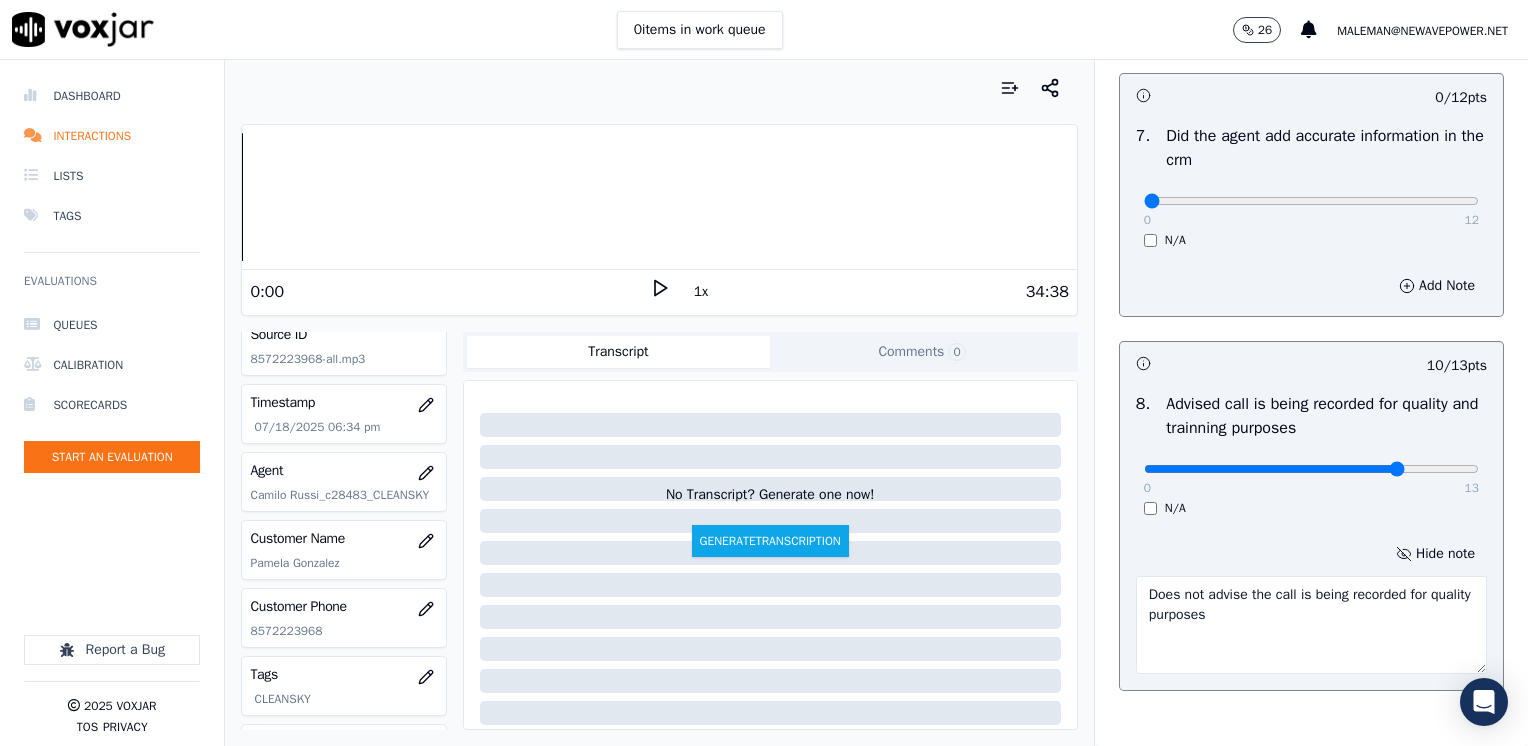 click on "Does not advise the call is being recorded for quality purposes" at bounding box center (1311, 625) 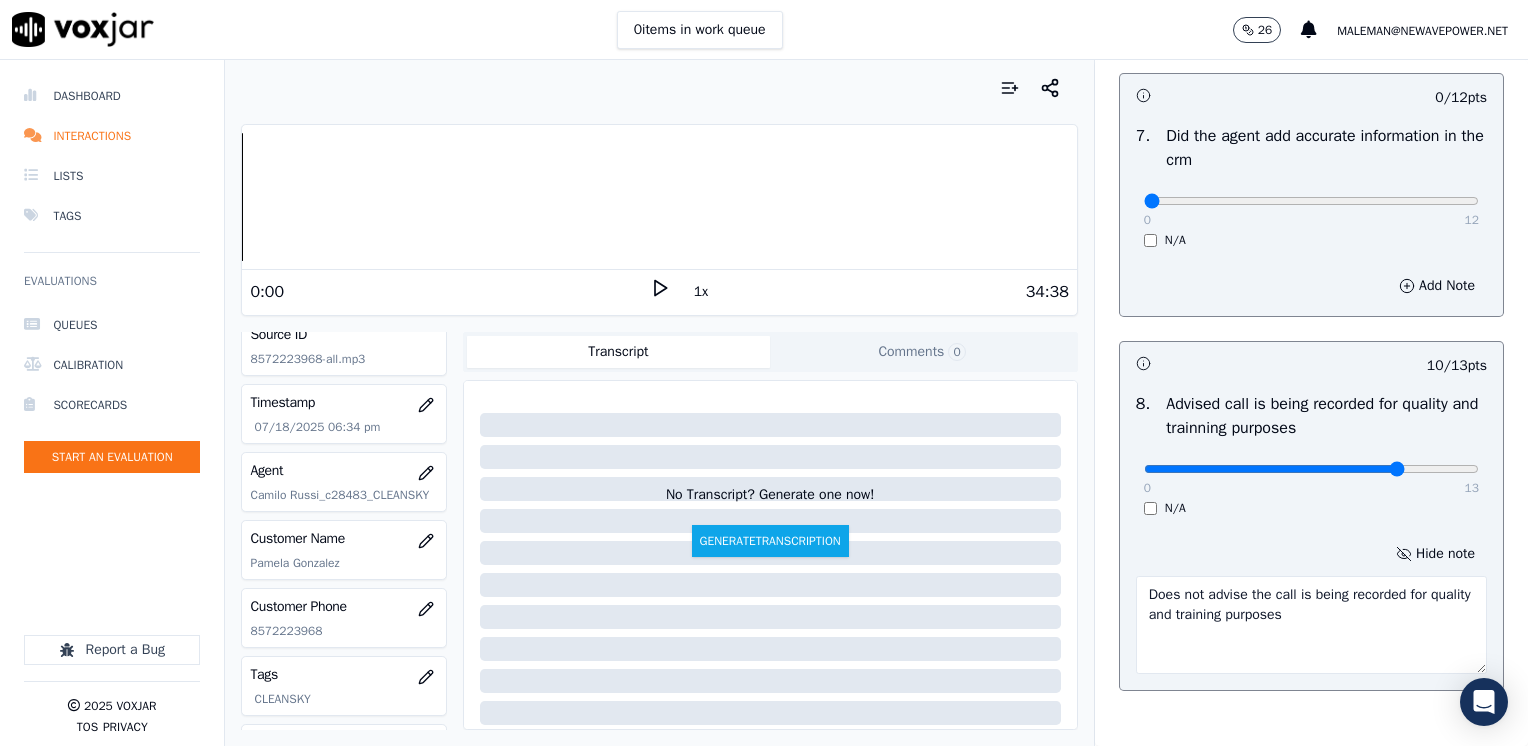 type on "Does not advise the call is being recorded for quality and training purposes" 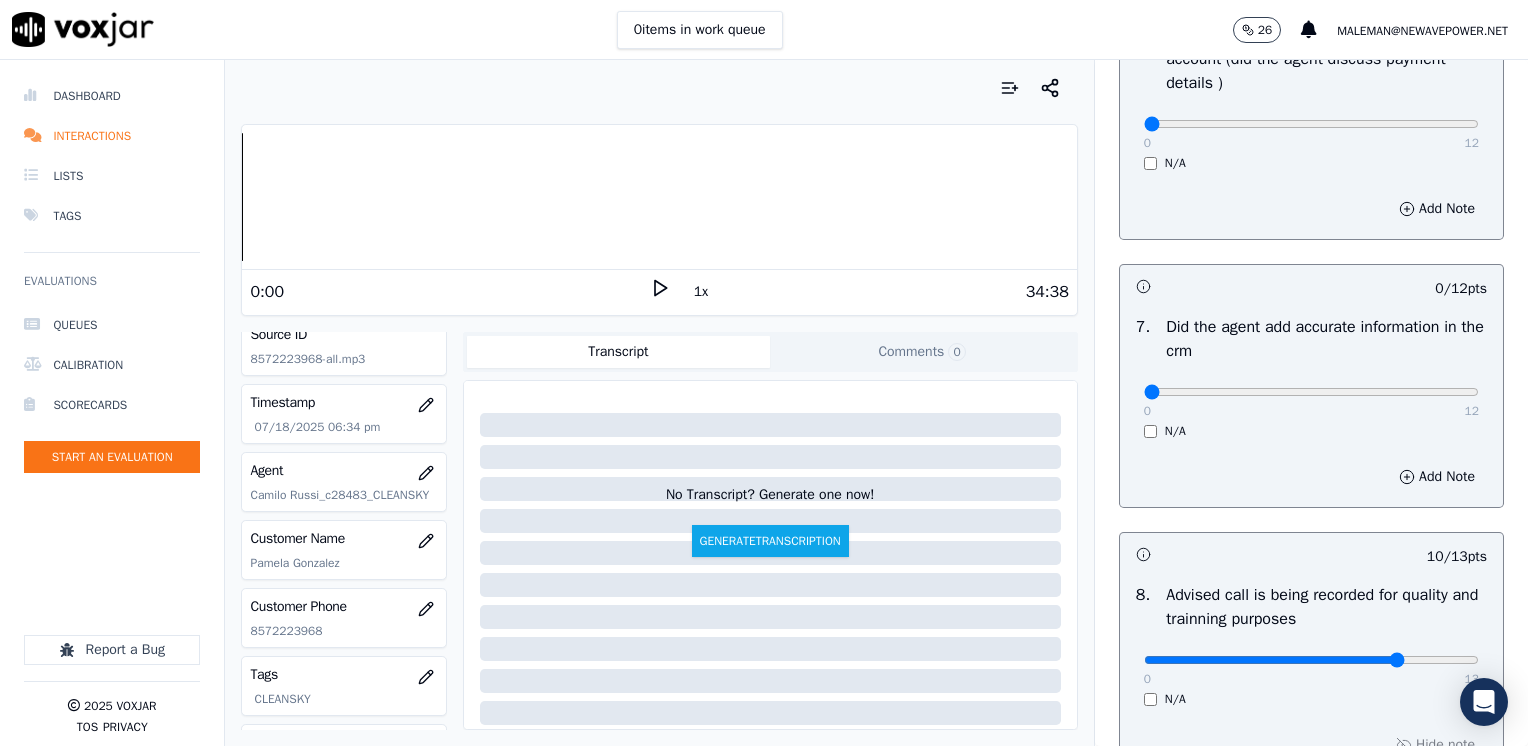 scroll, scrollTop: 1653, scrollLeft: 0, axis: vertical 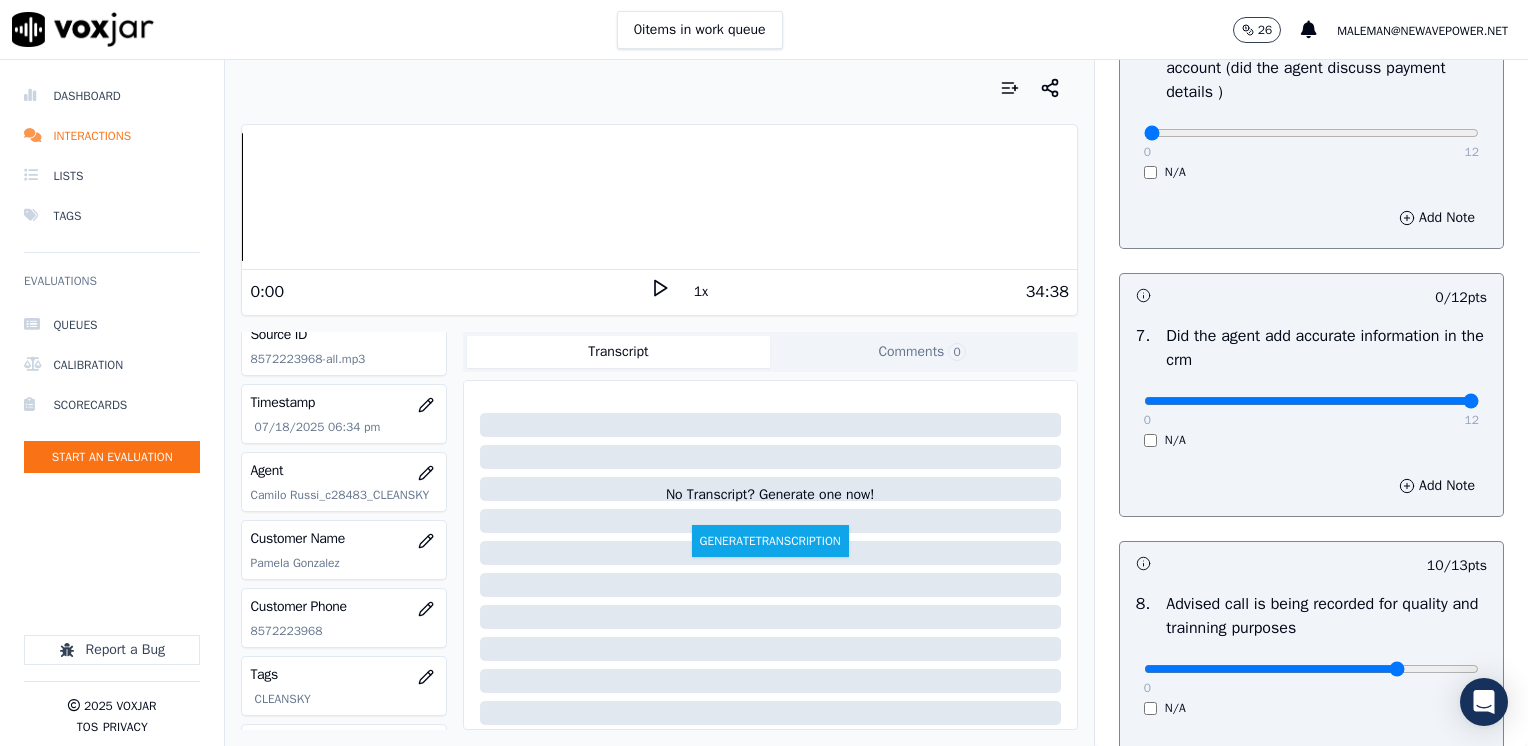 drag, startPoint x: 1132, startPoint y: 396, endPoint x: 1531, endPoint y: 446, distance: 402.12064 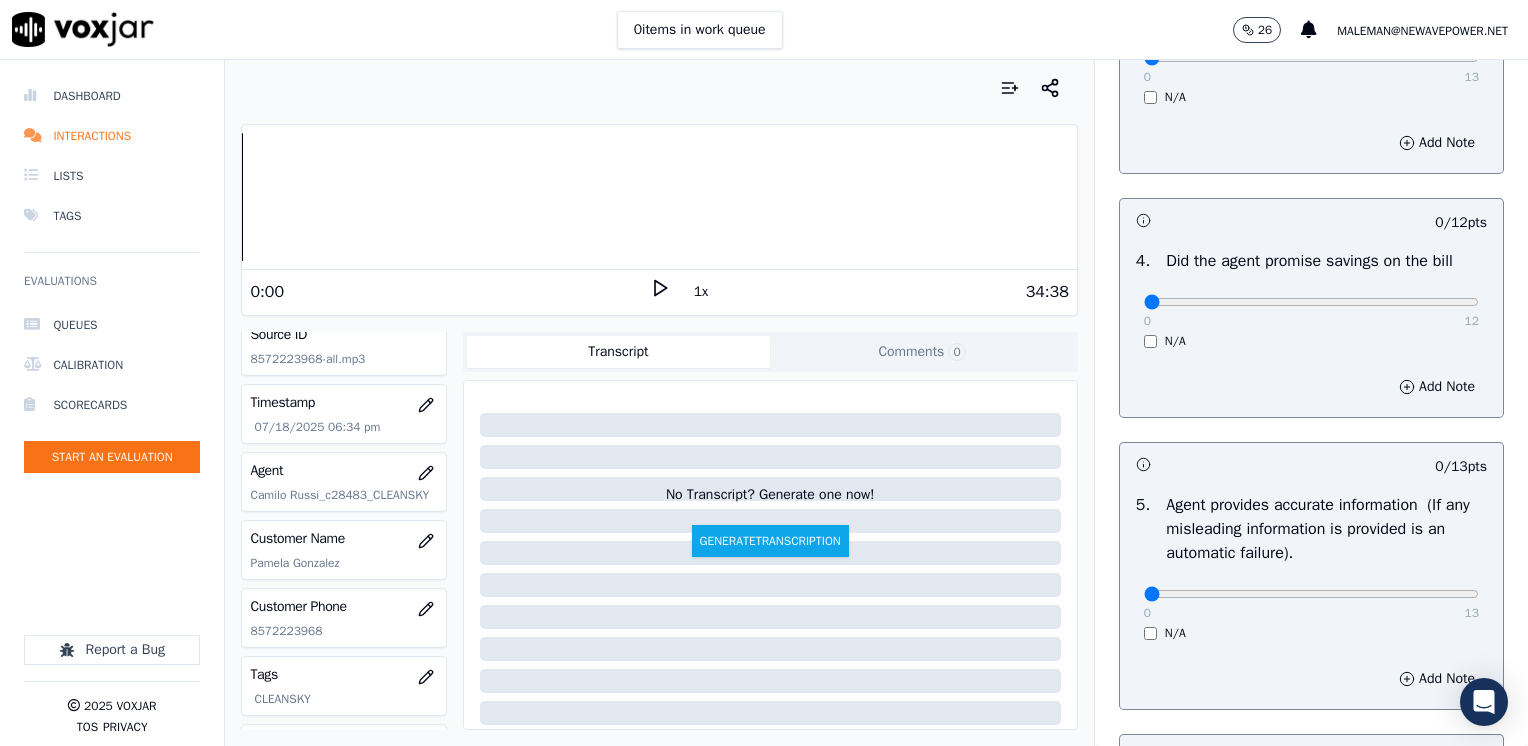 scroll, scrollTop: 853, scrollLeft: 0, axis: vertical 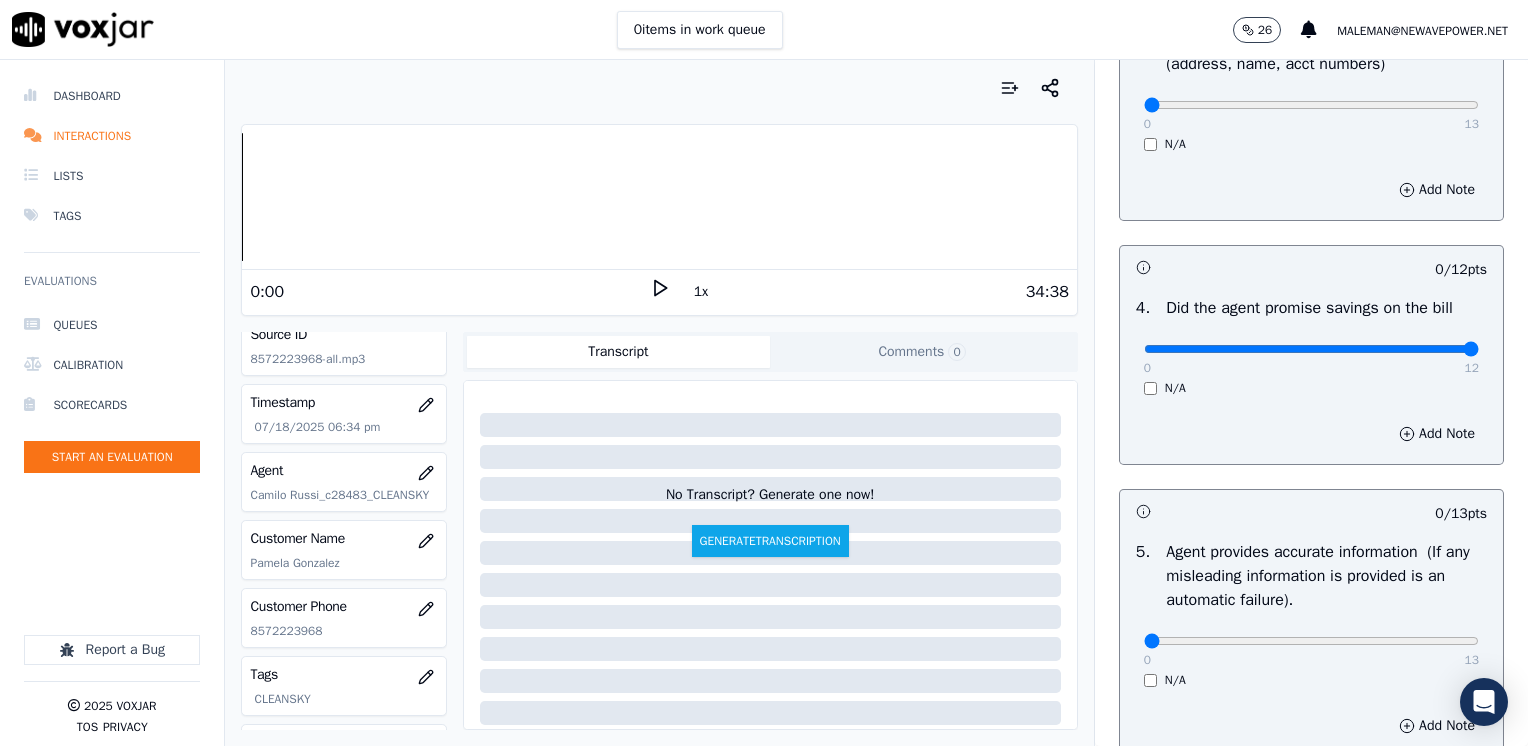 drag, startPoint x: 1128, startPoint y: 354, endPoint x: 1531, endPoint y: 412, distance: 407.1523 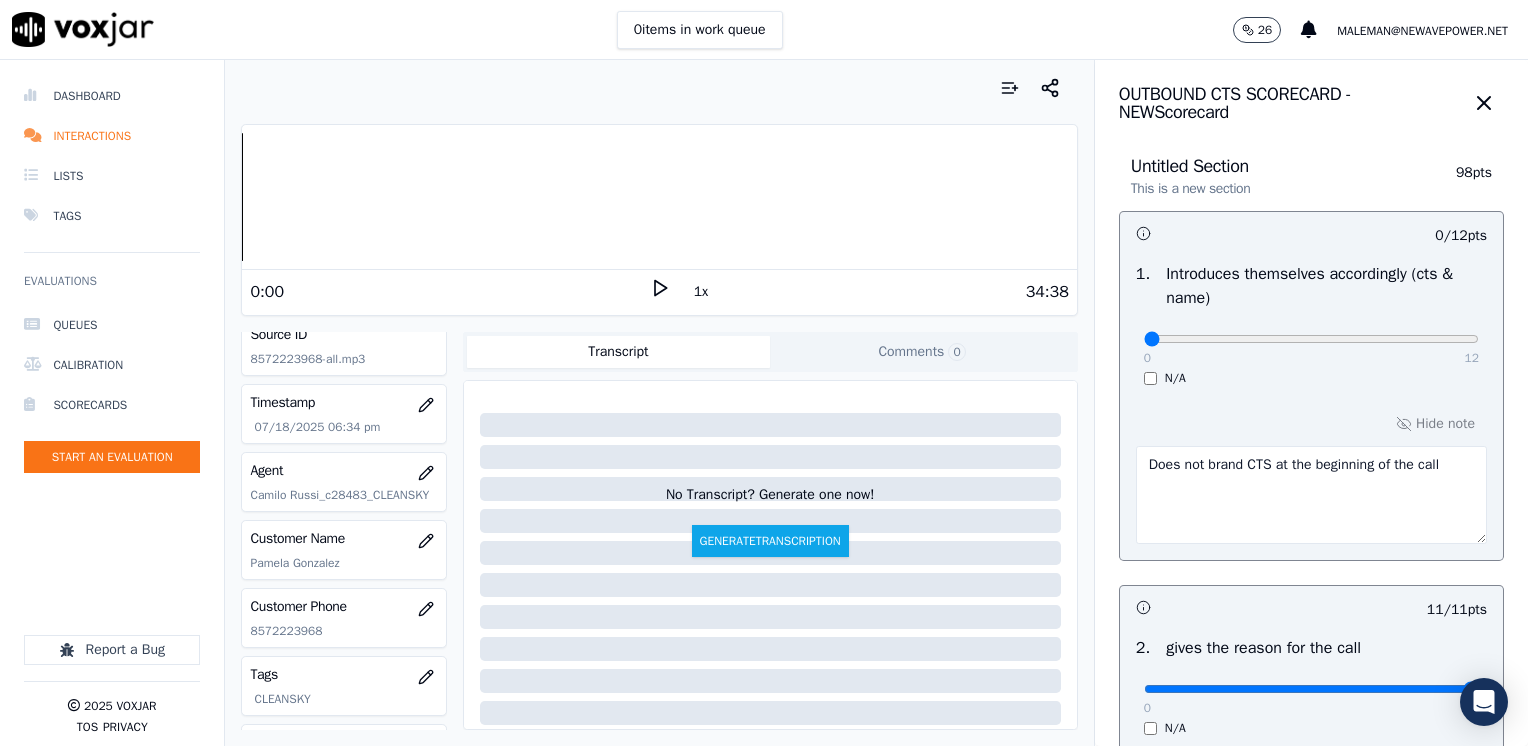 scroll, scrollTop: 0, scrollLeft: 0, axis: both 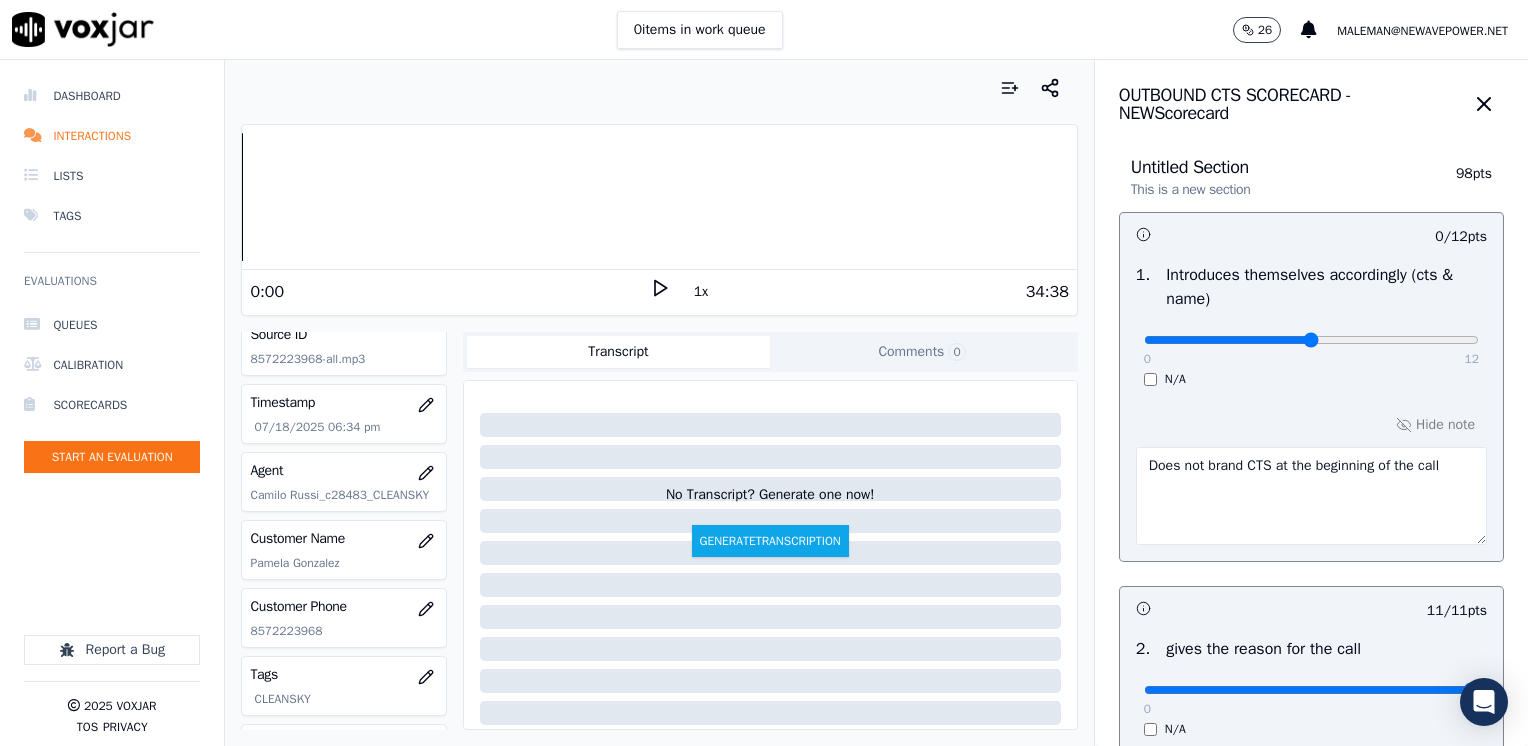 type on "6" 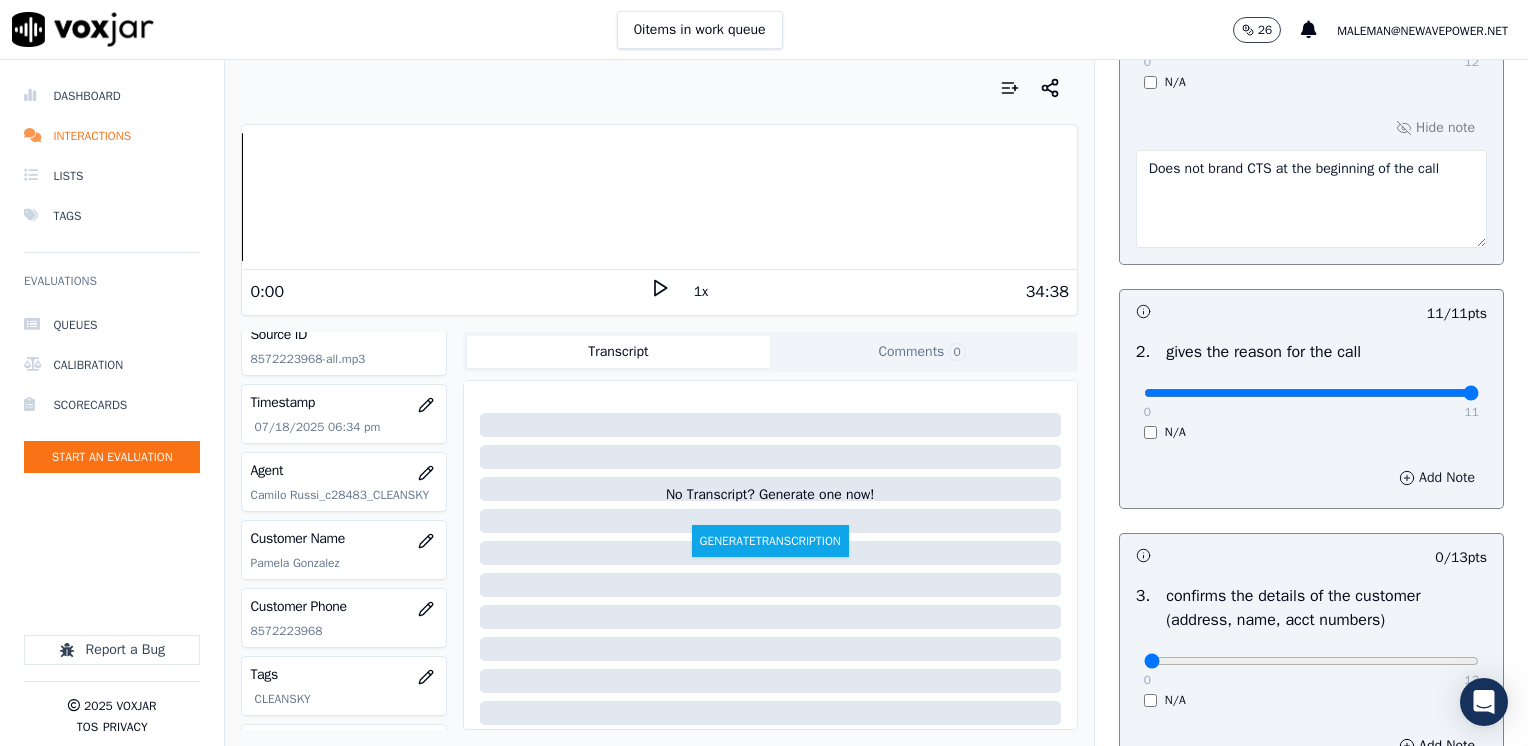 scroll, scrollTop: 300, scrollLeft: 0, axis: vertical 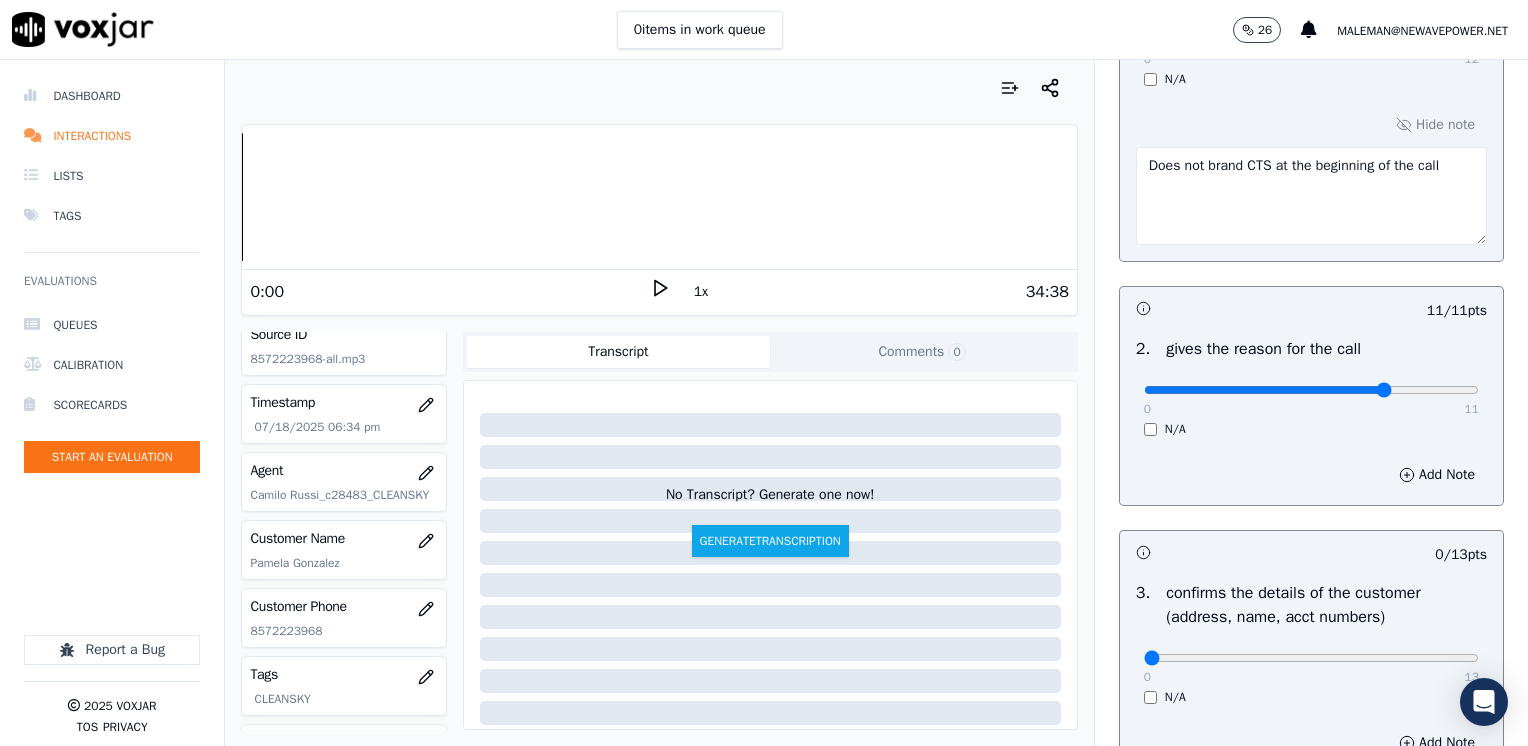 type on "8" 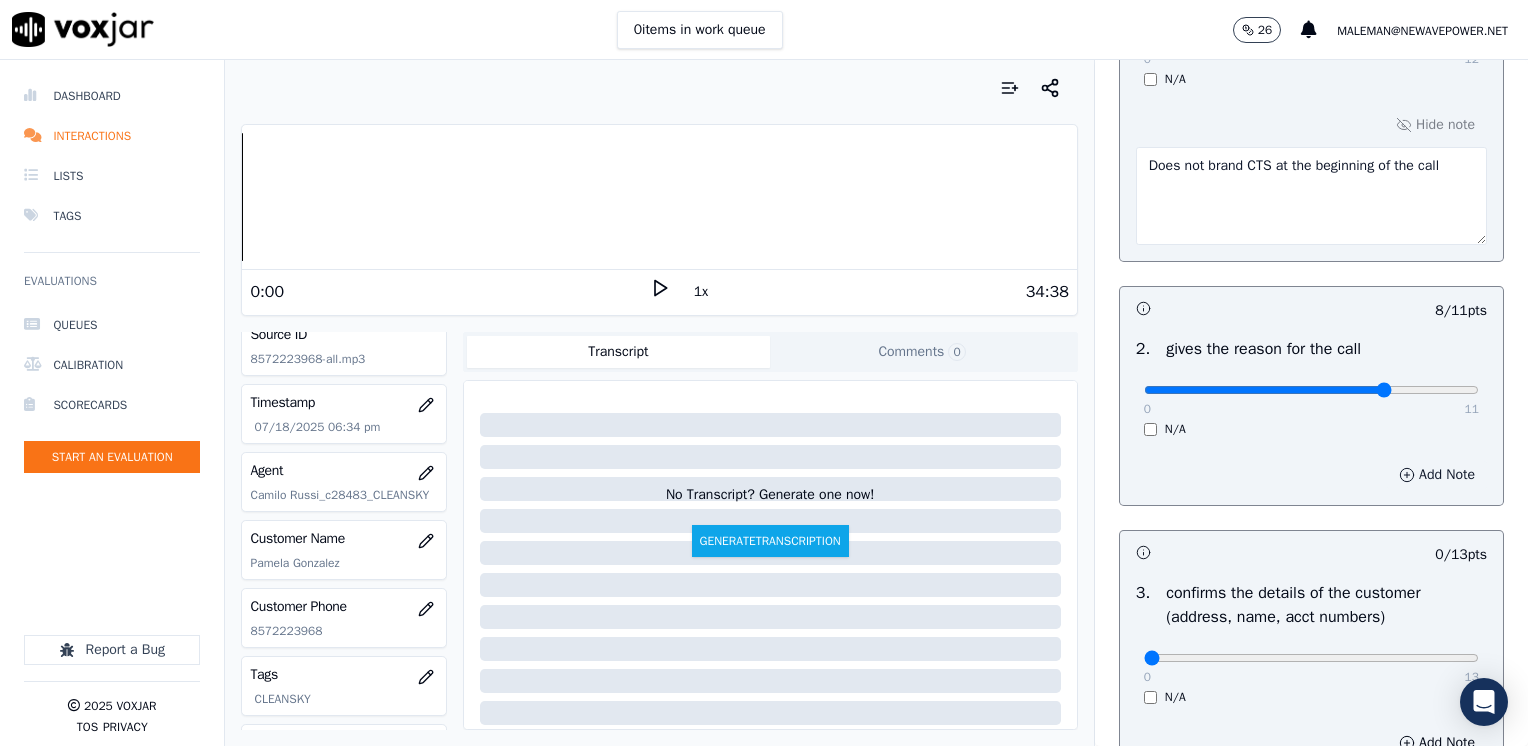 click on "Add Note" at bounding box center (1437, 475) 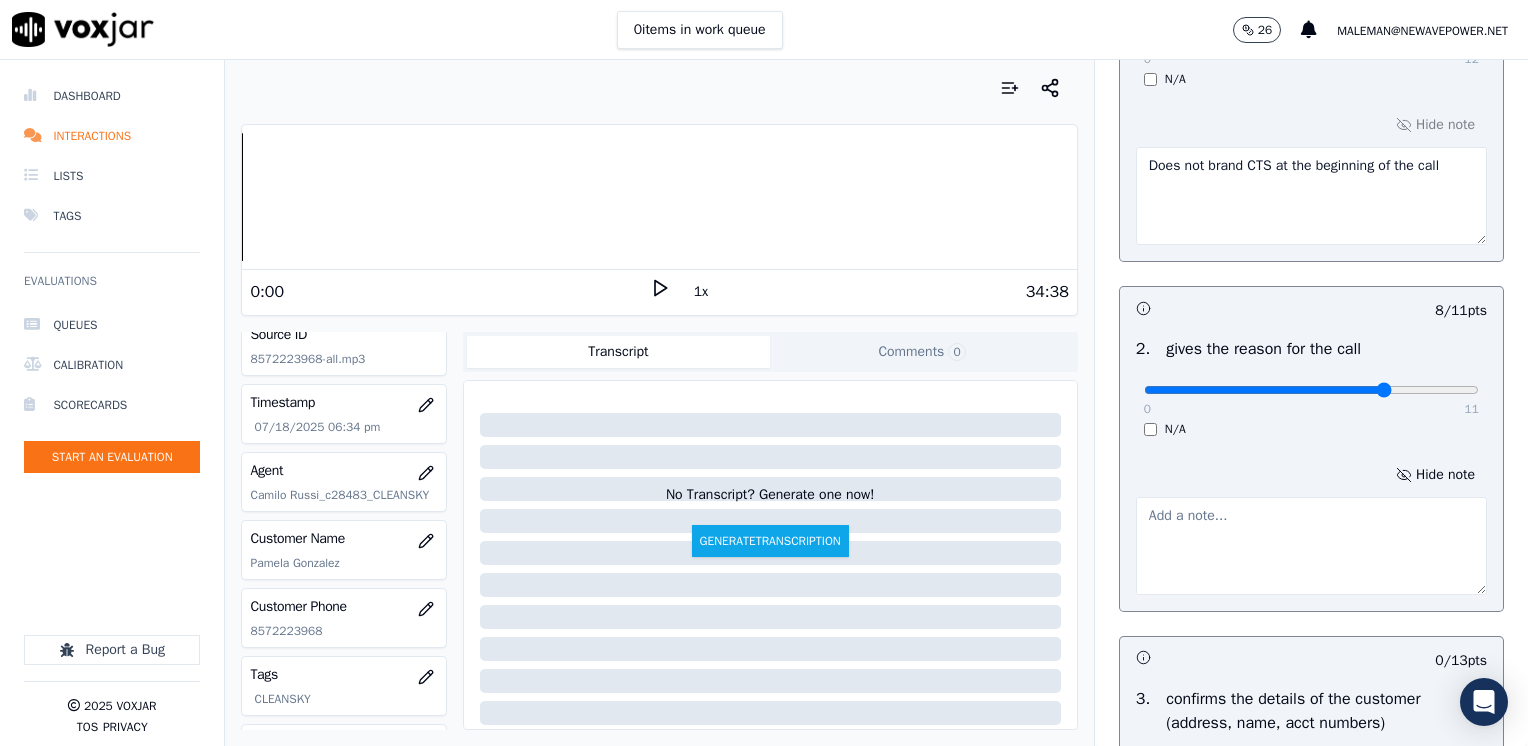 click at bounding box center (1311, 546) 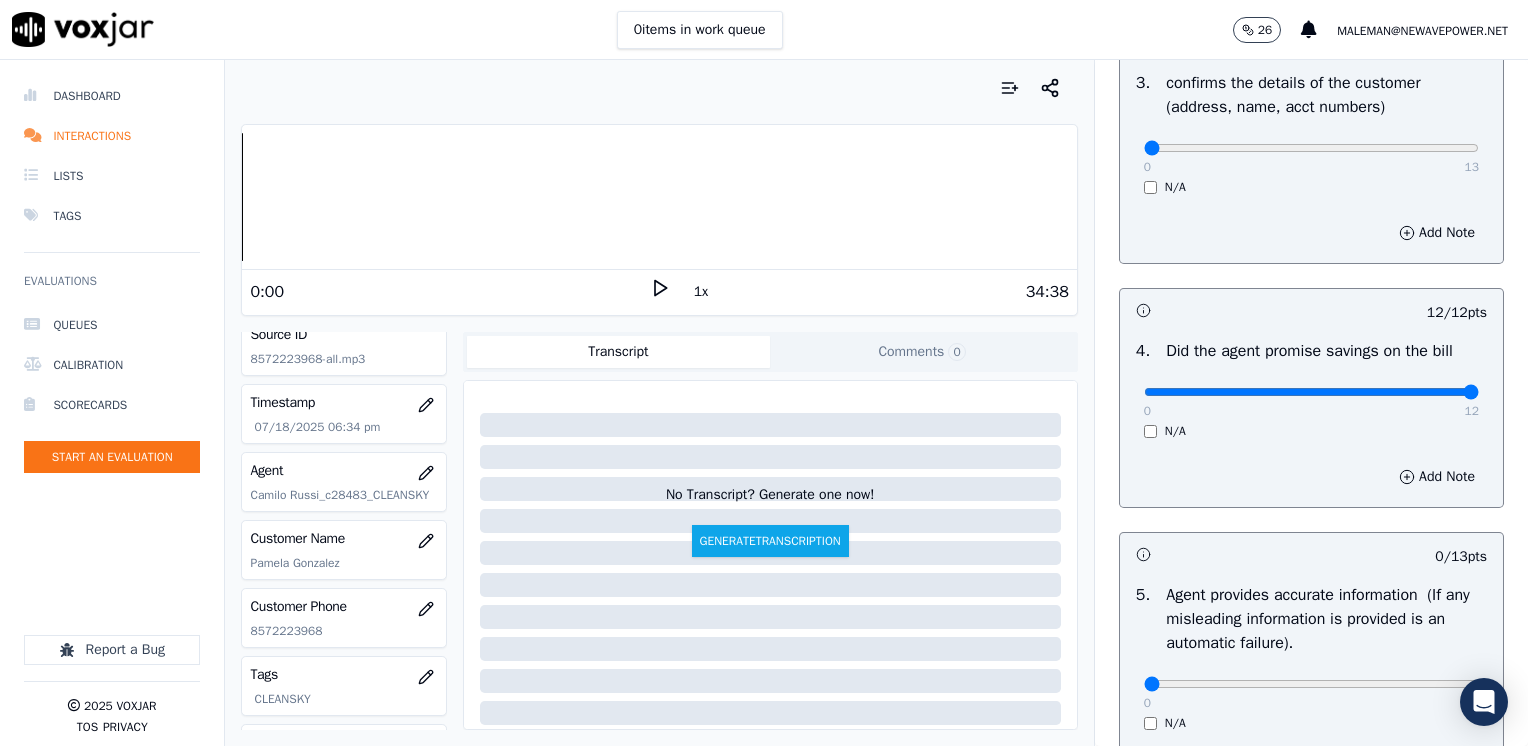 scroll, scrollTop: 800, scrollLeft: 0, axis: vertical 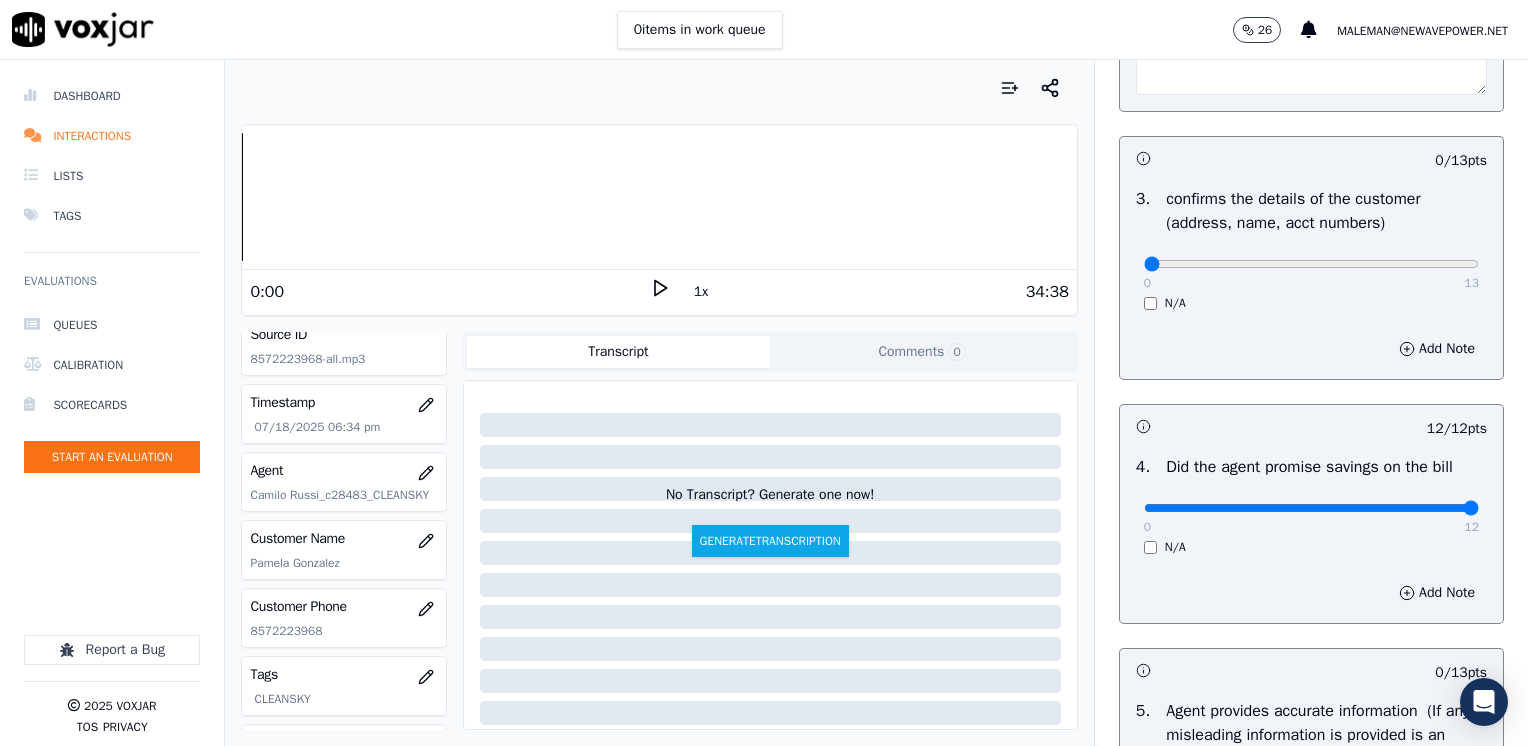 type on "Needs to work on improving his explanation when it comes to the reason for the call" 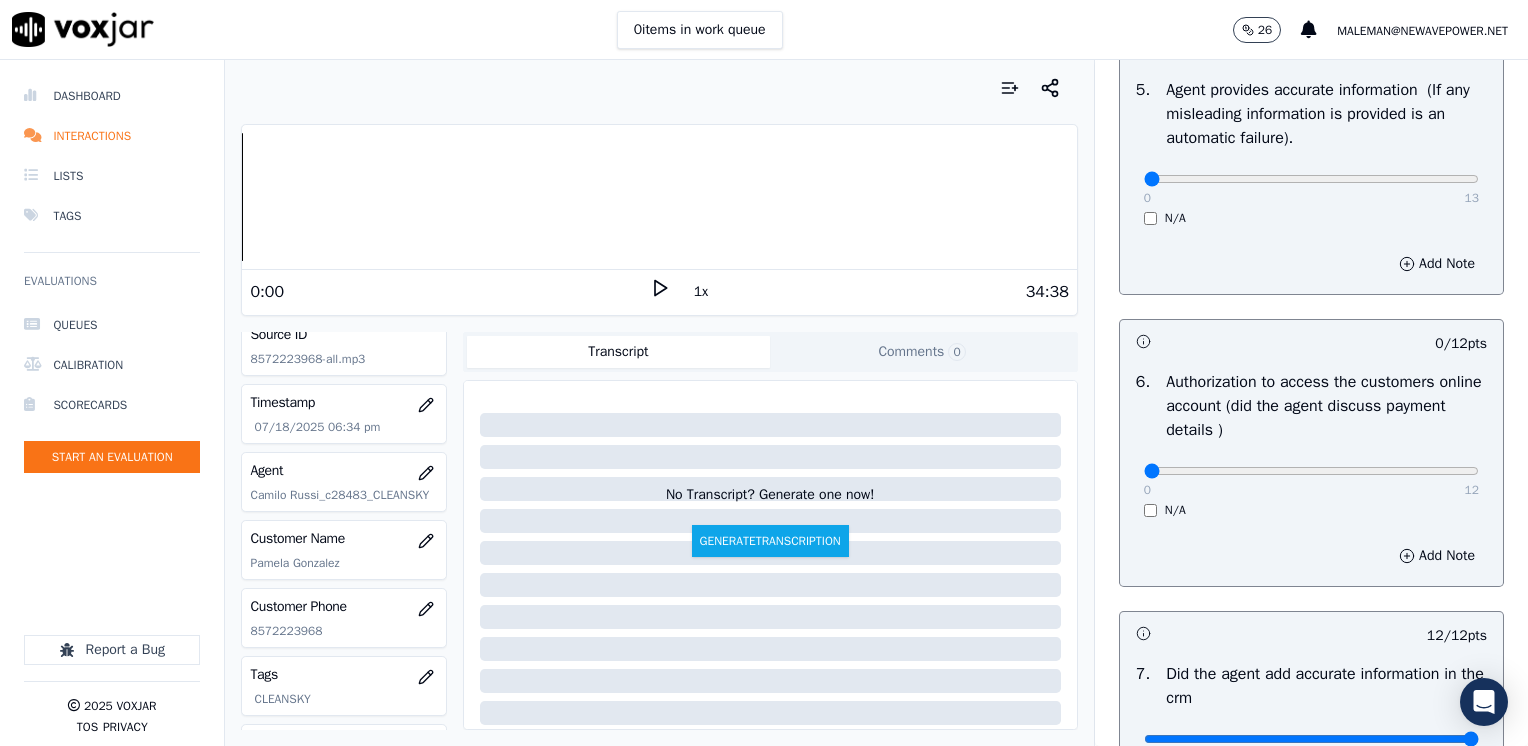 scroll, scrollTop: 1700, scrollLeft: 0, axis: vertical 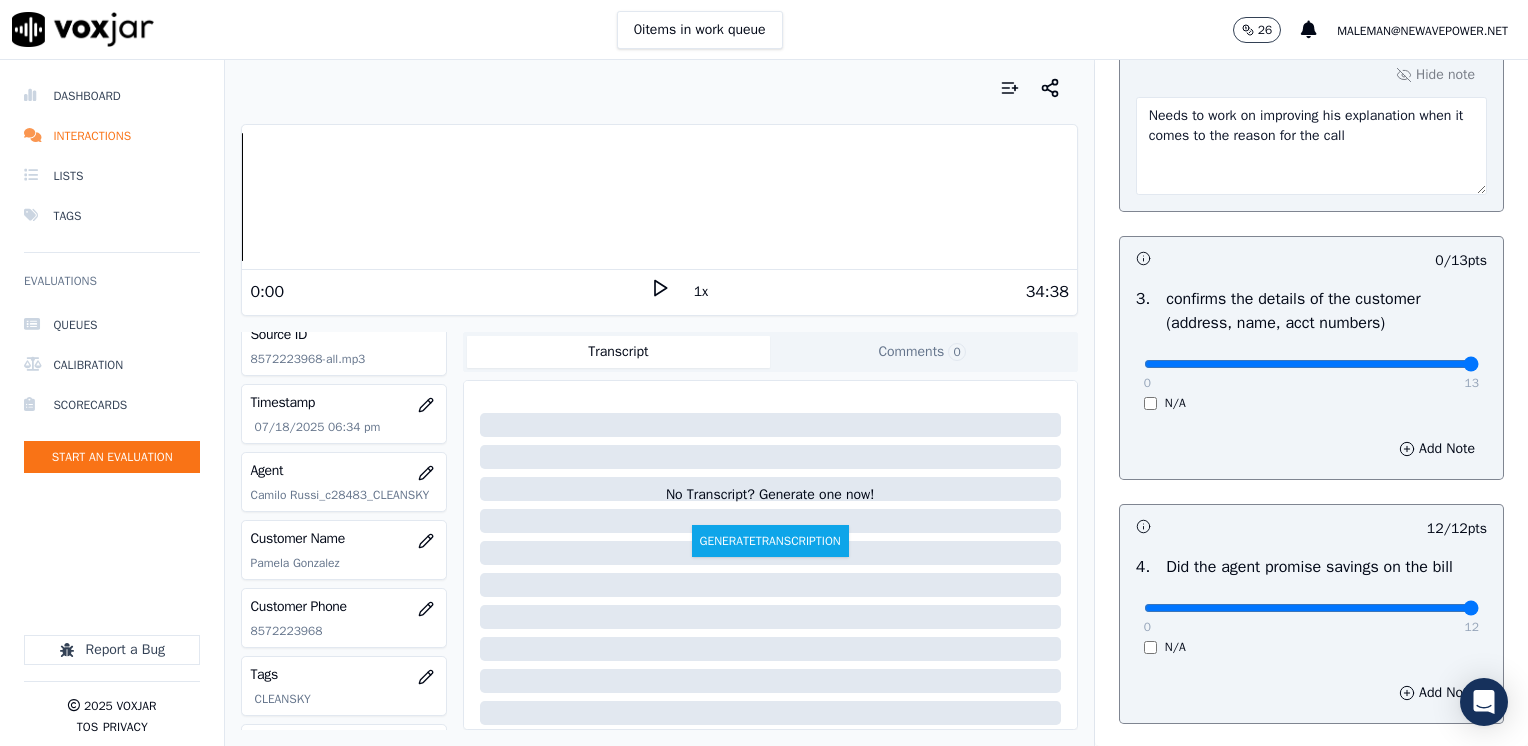 drag, startPoint x: 1136, startPoint y: 367, endPoint x: 1531, endPoint y: 366, distance: 395.00125 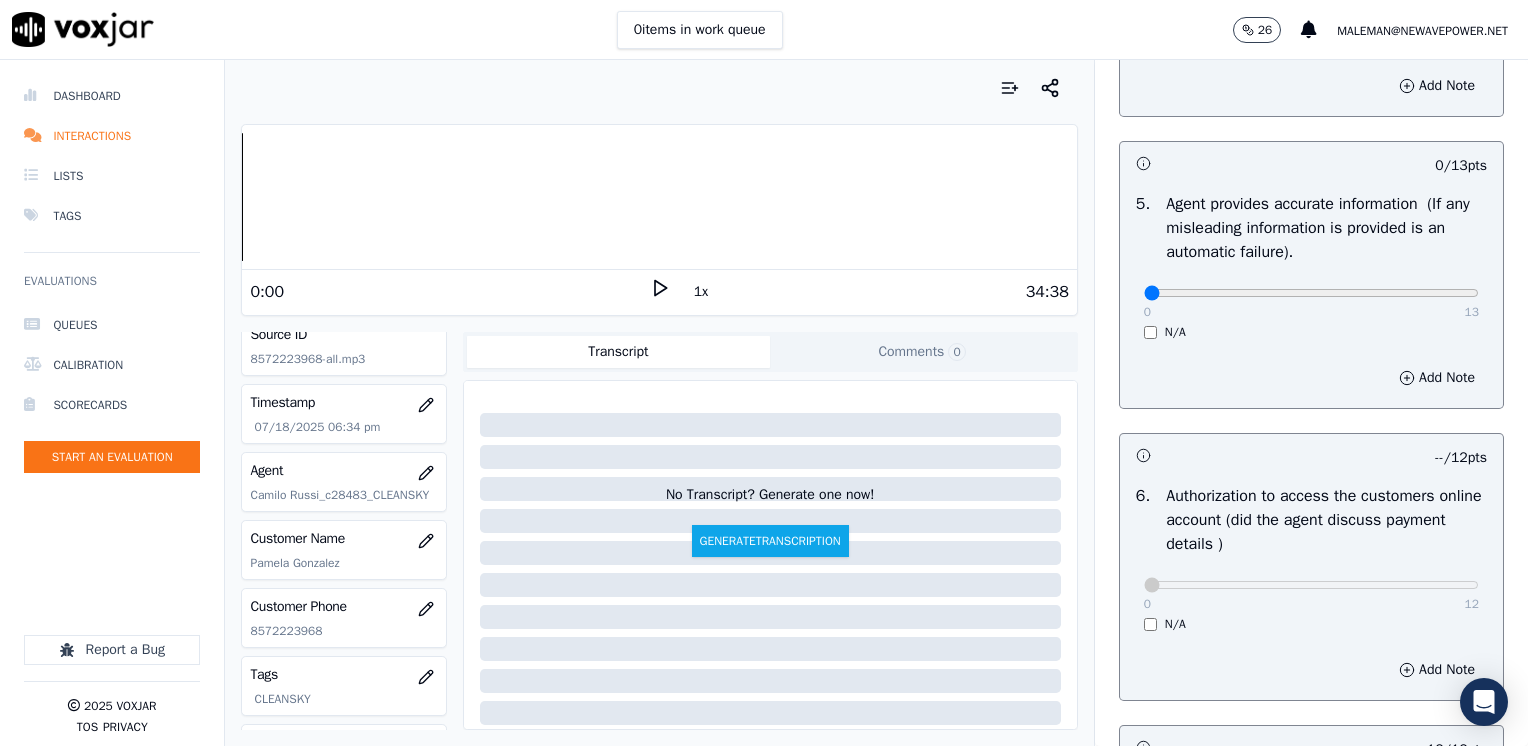 scroll, scrollTop: 1300, scrollLeft: 0, axis: vertical 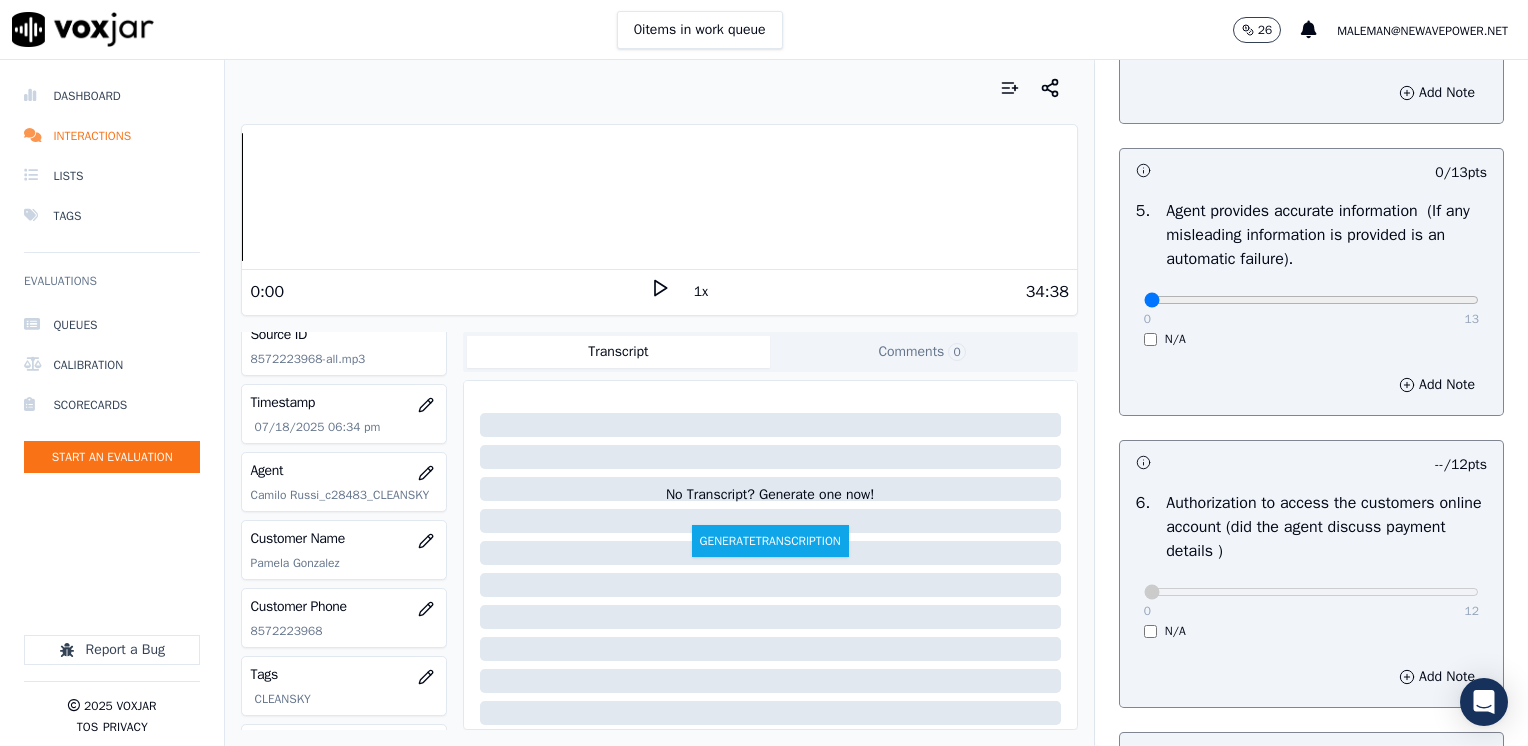 drag, startPoint x: 1137, startPoint y: 302, endPoint x: 908, endPoint y: 326, distance: 230.25421 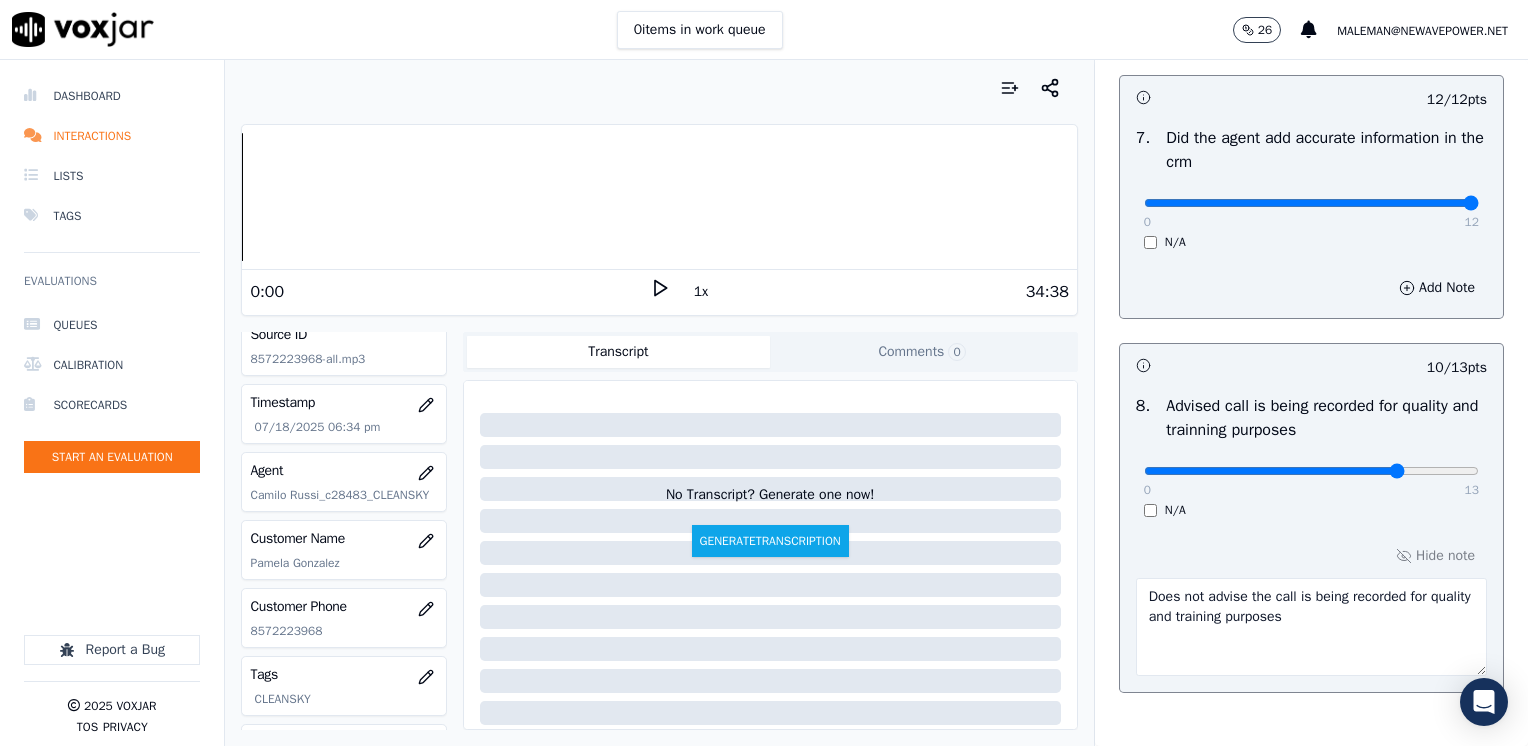 scroll, scrollTop: 2064, scrollLeft: 0, axis: vertical 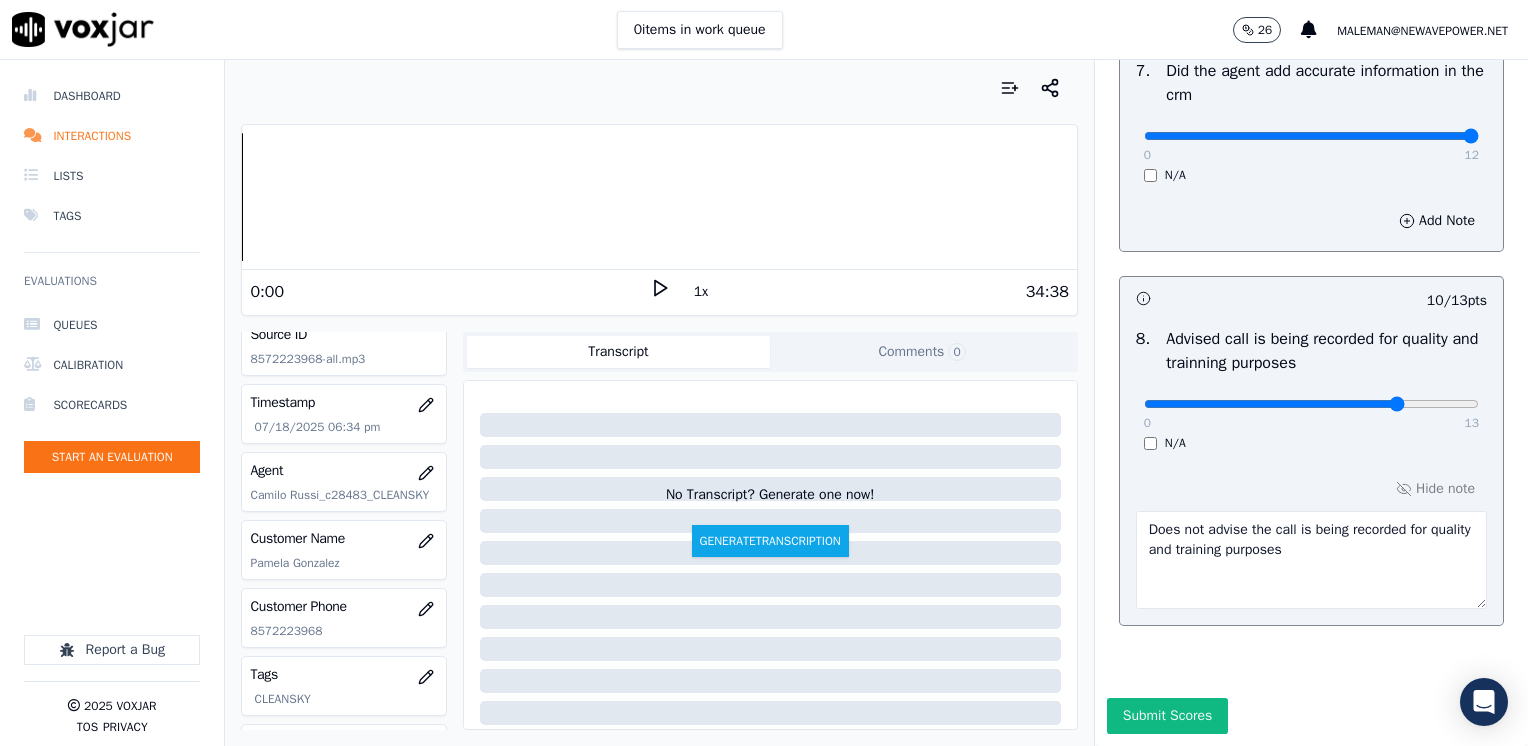 click on "Untitled Section   This is a new section   98  pts                 6 / 12  pts     1 .   Introduces themselves accordingly (cts & name)     0   12     N/A      Hide note   Does not brand CTS at the beginning of the call                         8 / 11  pts     2 .   gives the reason for the call      0   11     N/A      Hide note   Needs to work on improving his explanation when it comes to the reason for the call                         13 / 13  pts     3 .   confirms the details of the customer (address, name, acct numbers)     0   13     N/A      Add Note                           12 / 12  pts     4 .   Did the agent promise savings on the bill     0   12     N/A      Add Note                           0 / 13  pts     5 .   Agent provides accurate information  (If any misleading information is provided is an automatic failure).     0   13     N/A      Add Note                           -- / 12  pts     6 .   Authorization to access the customers online account (did the agent discuss payment details )     0" at bounding box center [1311, -598] 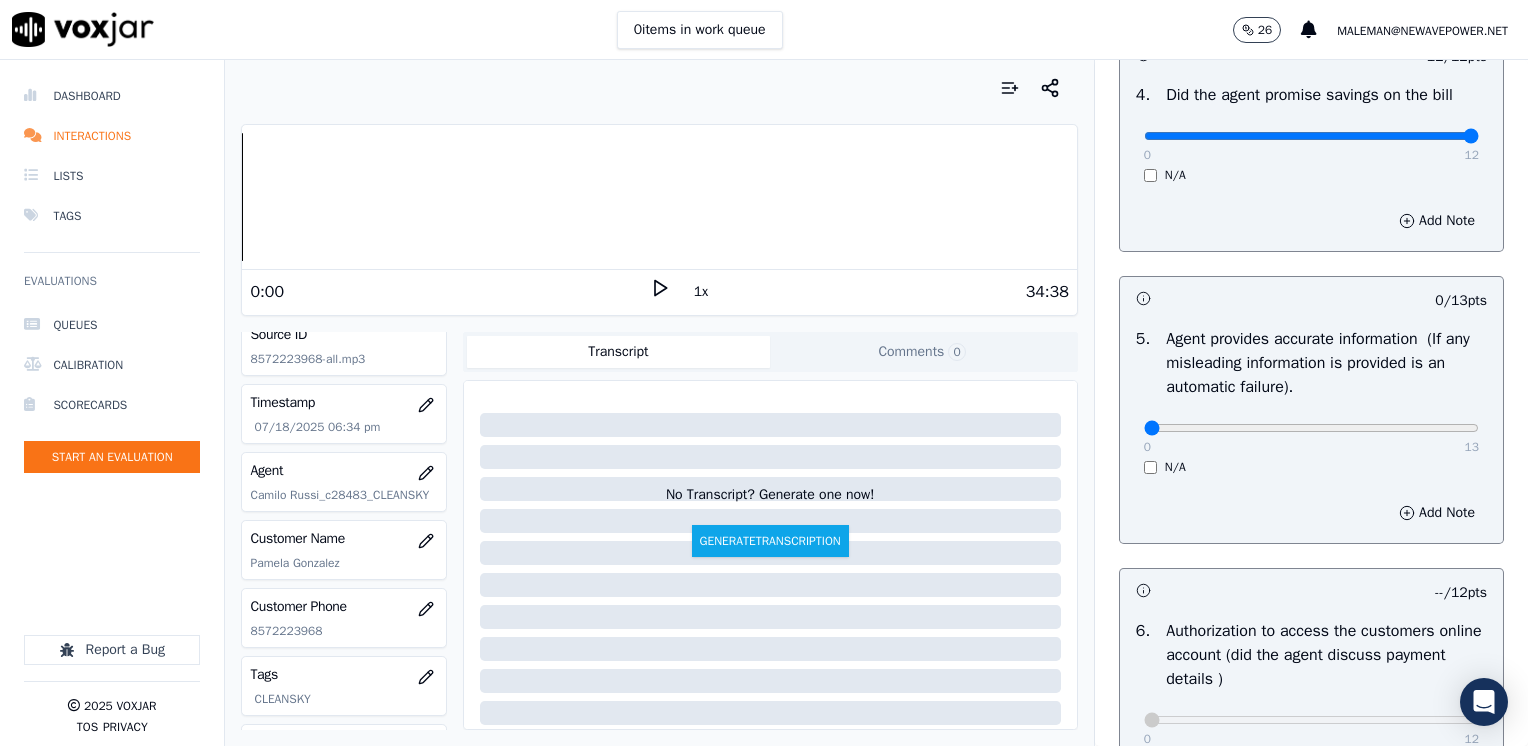 scroll, scrollTop: 1164, scrollLeft: 0, axis: vertical 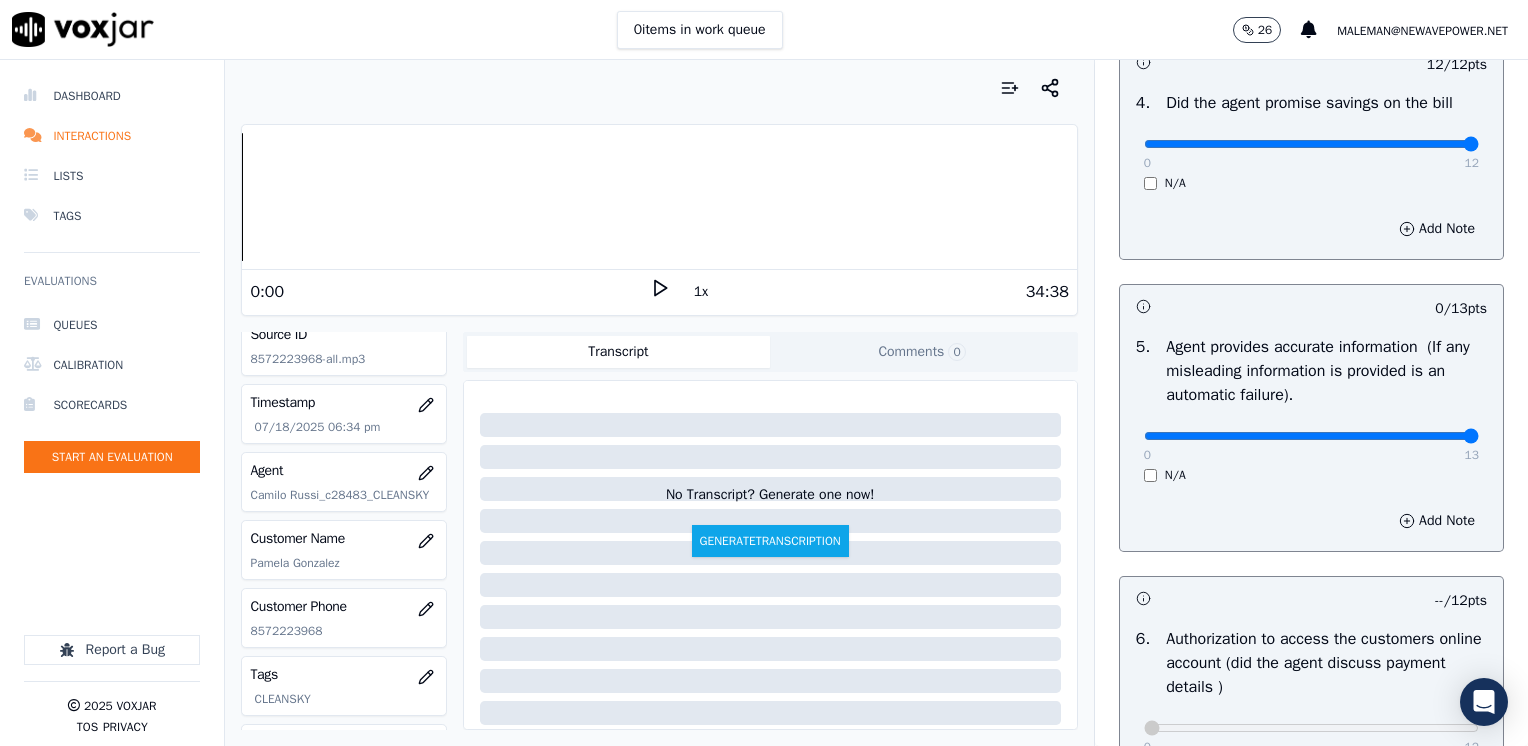 drag, startPoint x: 1130, startPoint y: 432, endPoint x: 1531, endPoint y: 416, distance: 401.31906 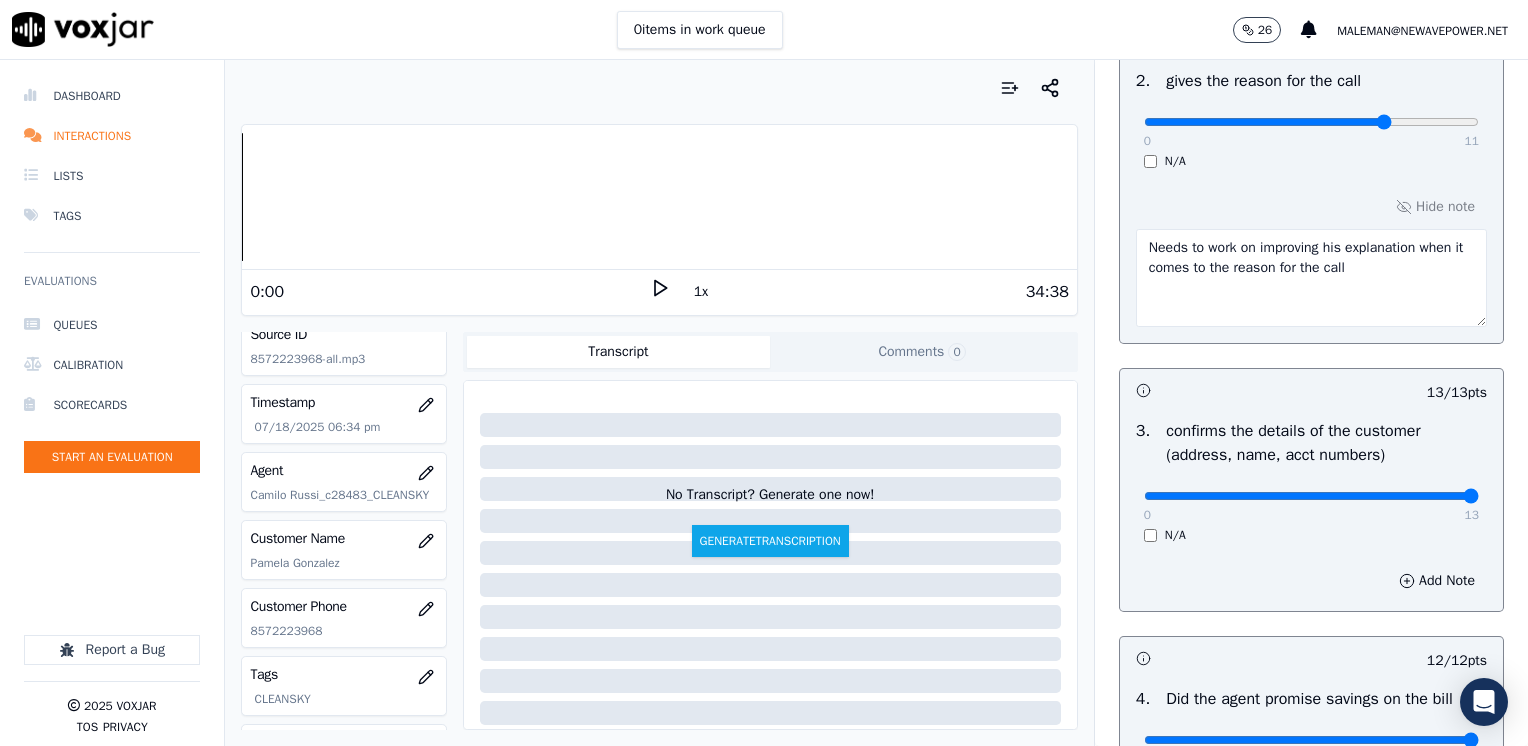 scroll, scrollTop: 564, scrollLeft: 0, axis: vertical 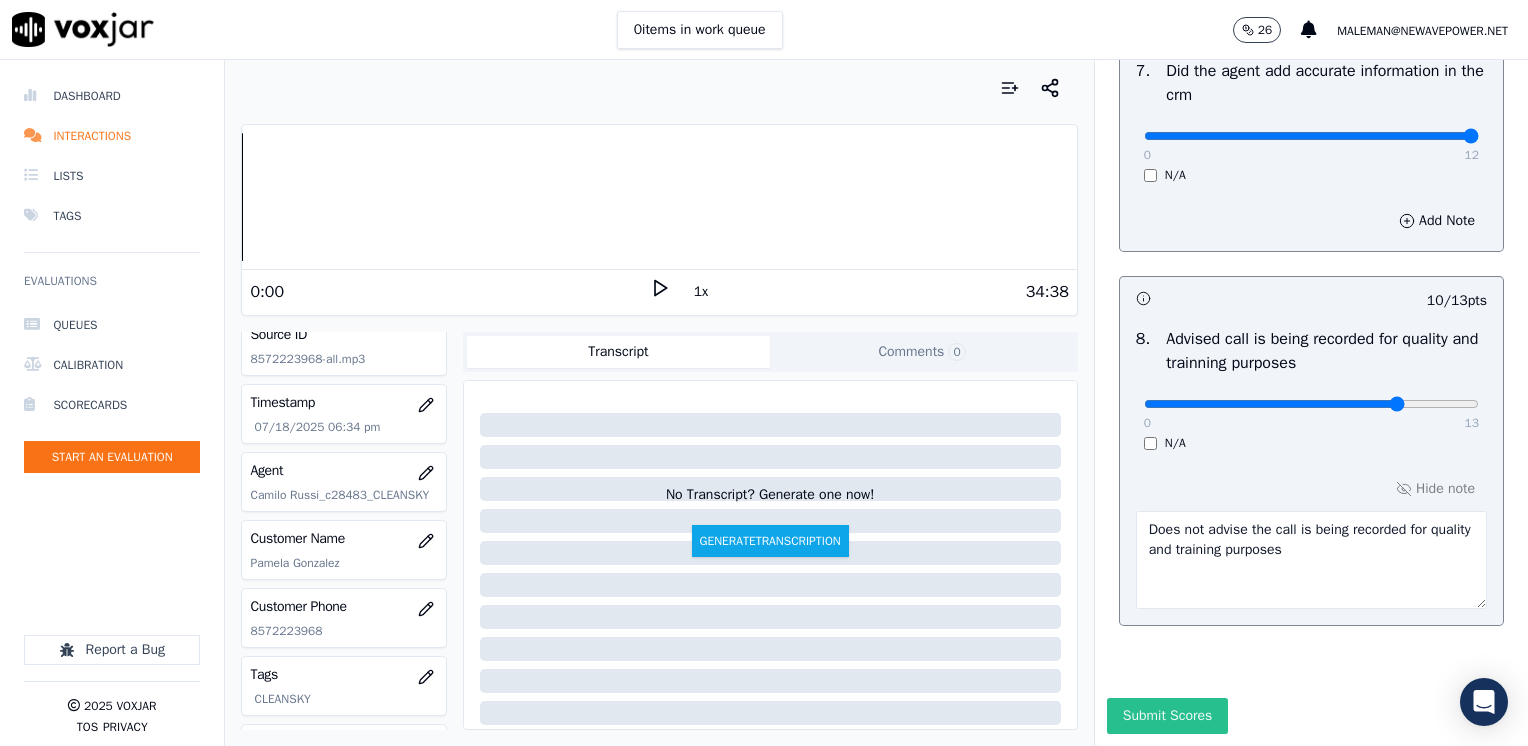 click on "Submit Scores" at bounding box center [1167, 716] 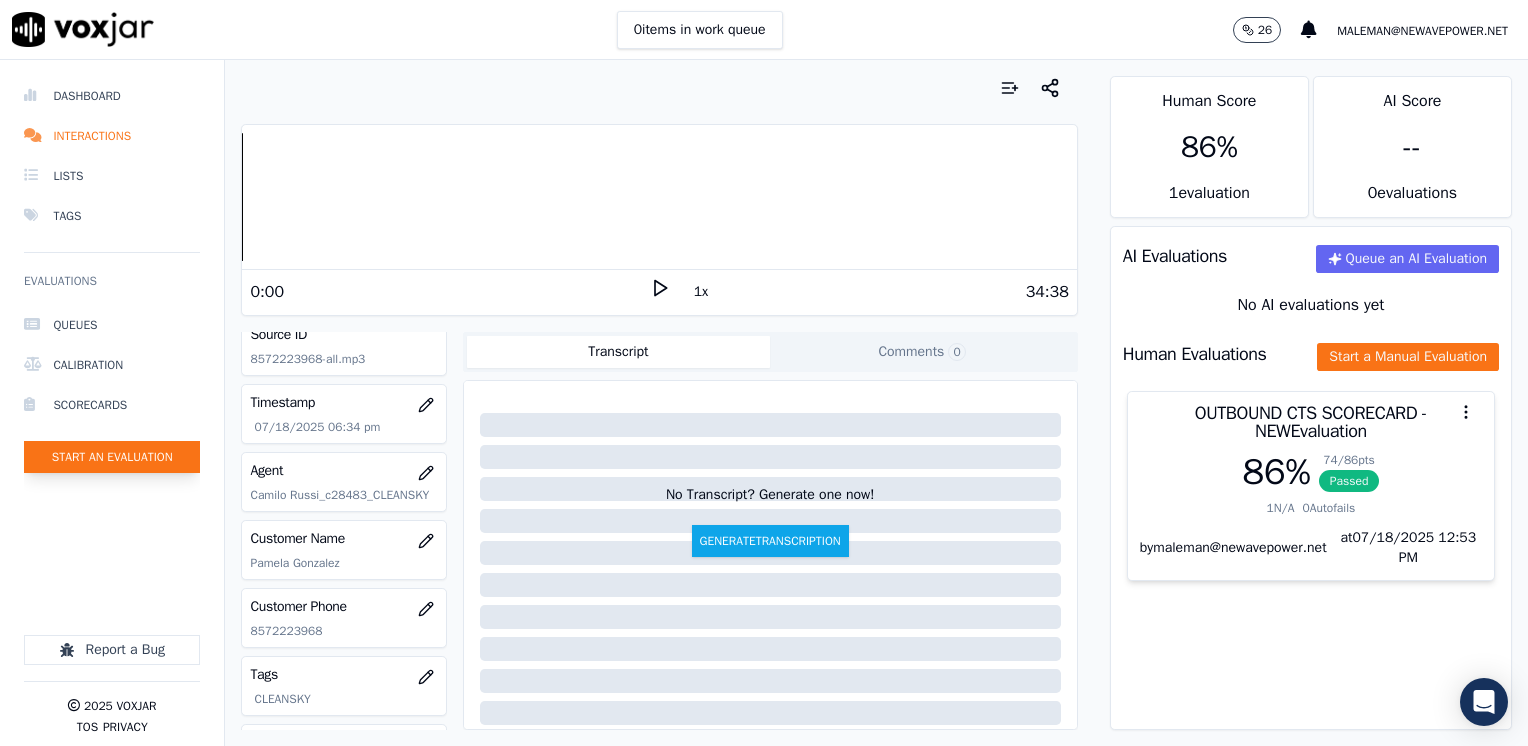 click on "Start an Evaluation" 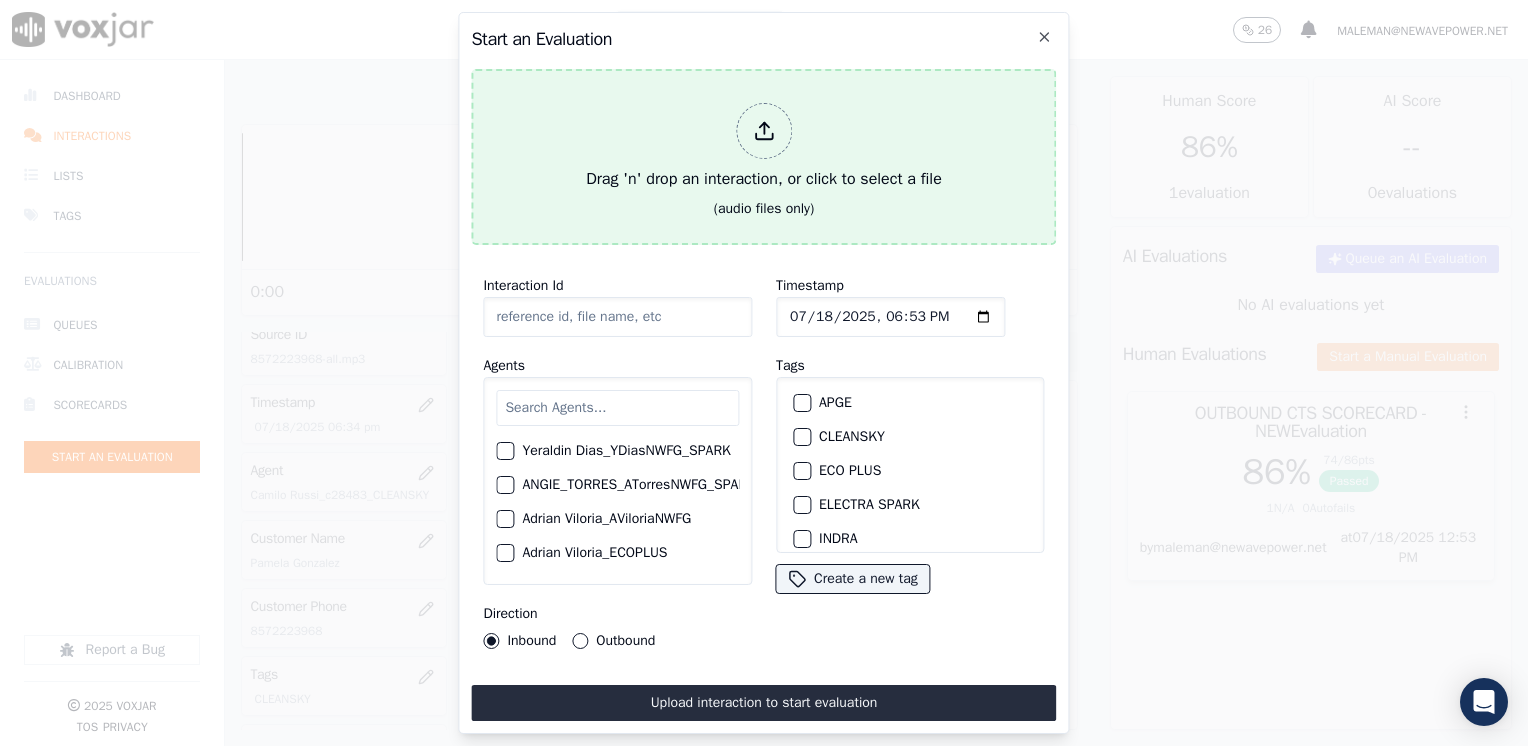 click at bounding box center [764, 131] 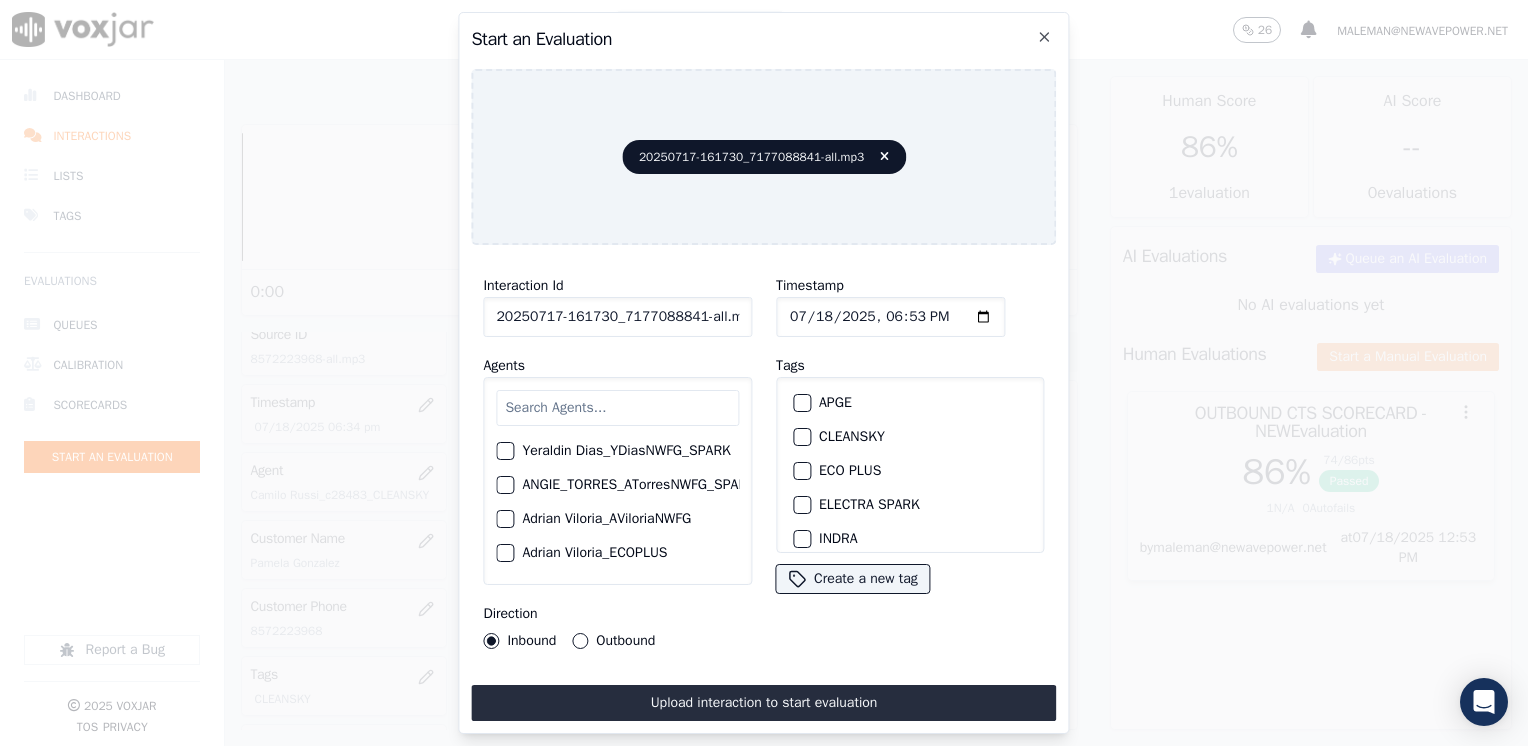 click at bounding box center (617, 408) 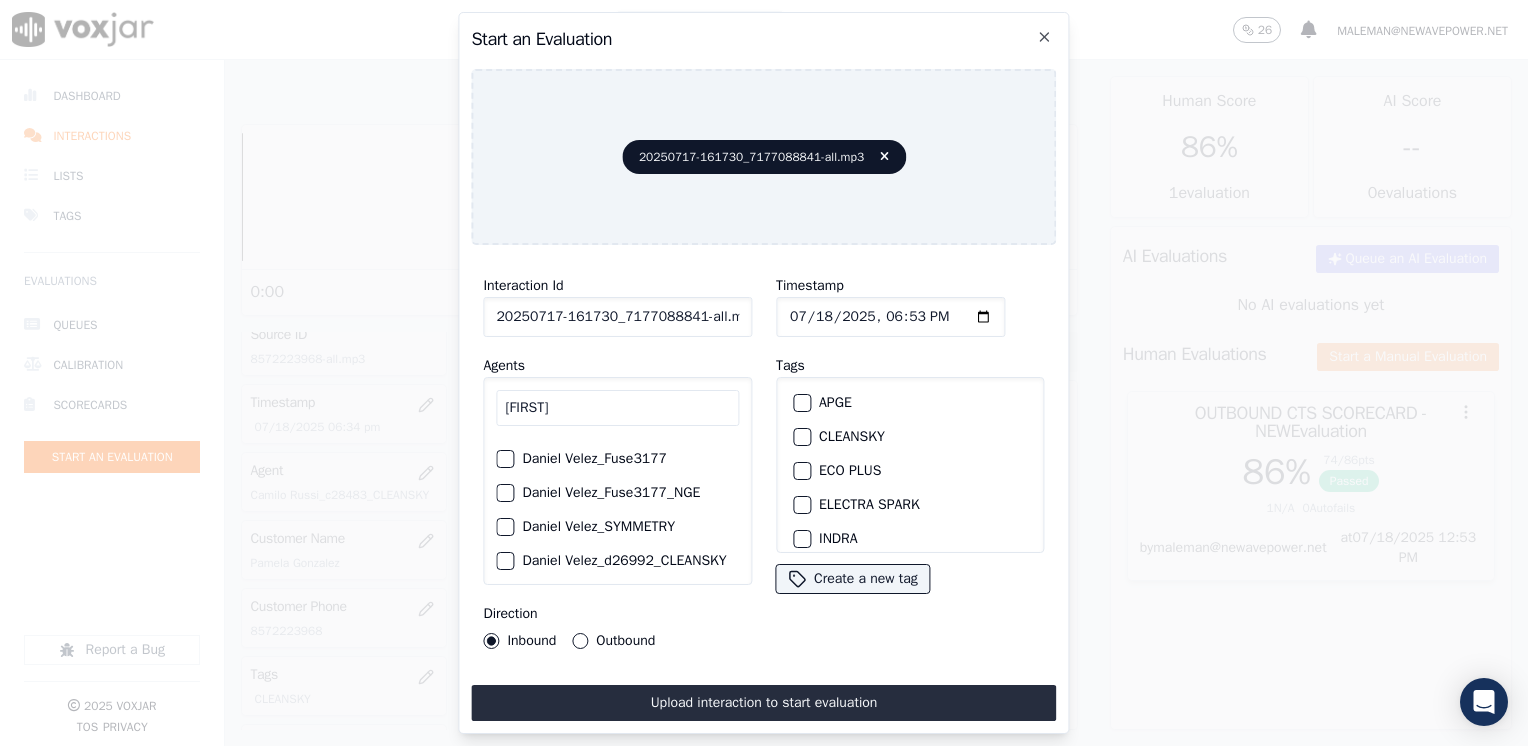 scroll, scrollTop: 100, scrollLeft: 0, axis: vertical 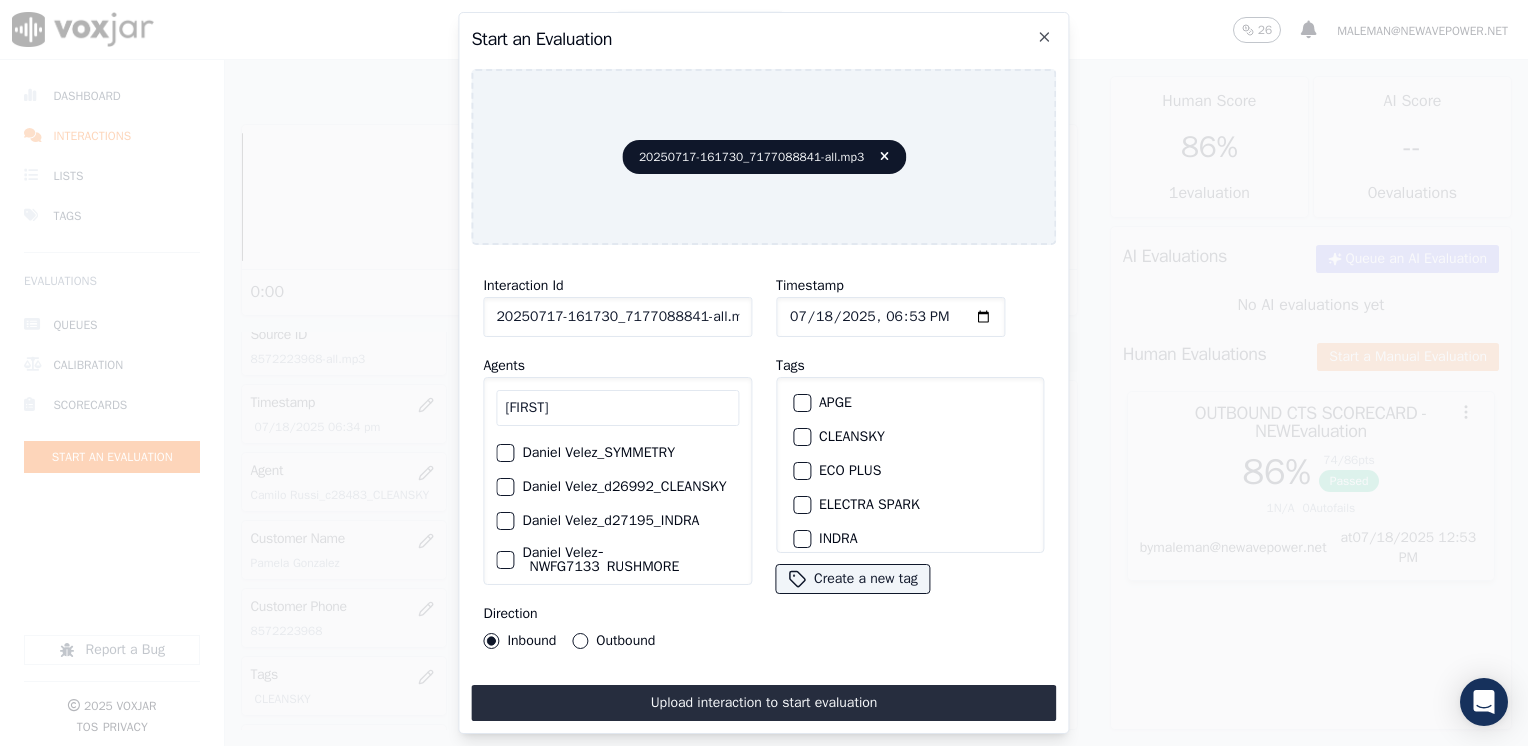 type on "[FIRST]" 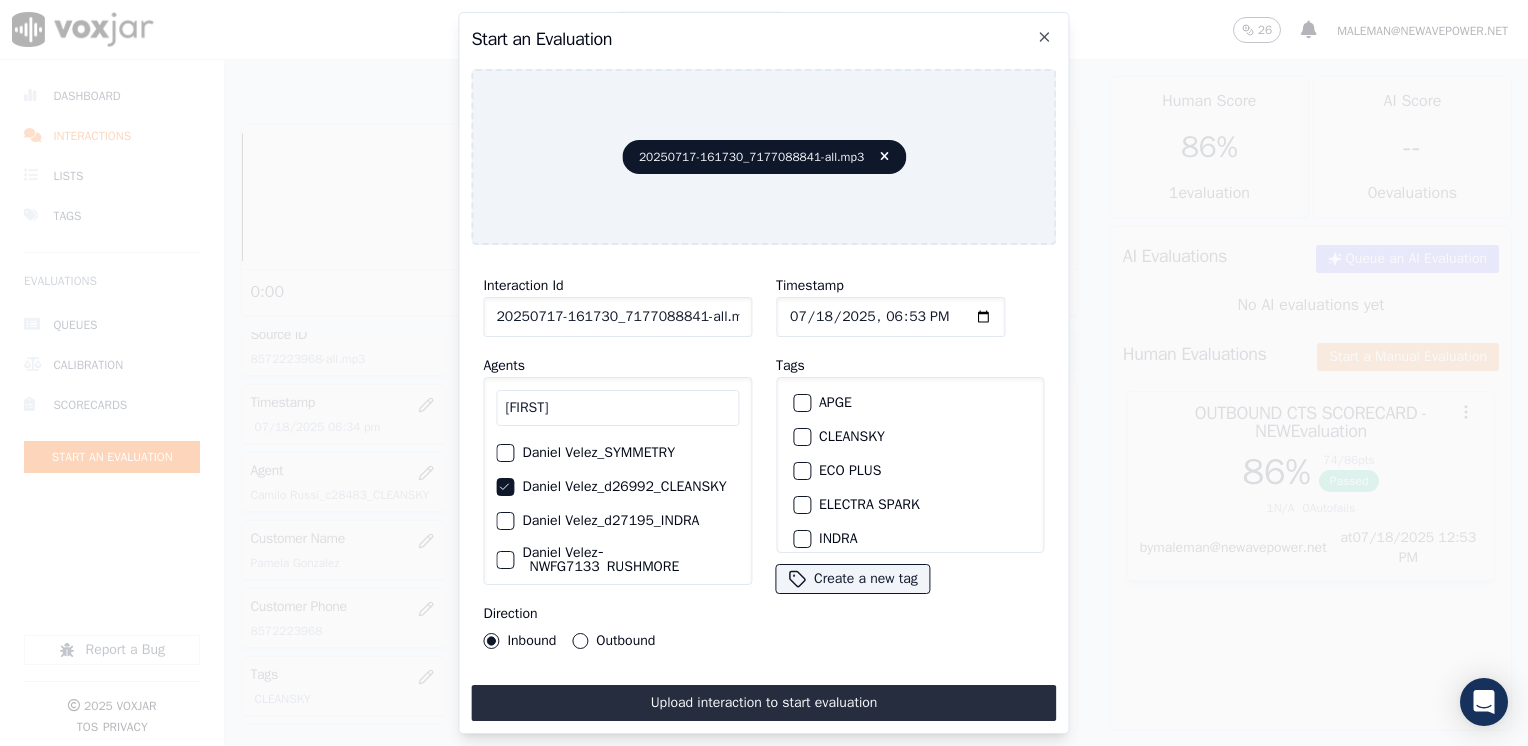 click at bounding box center (801, 437) 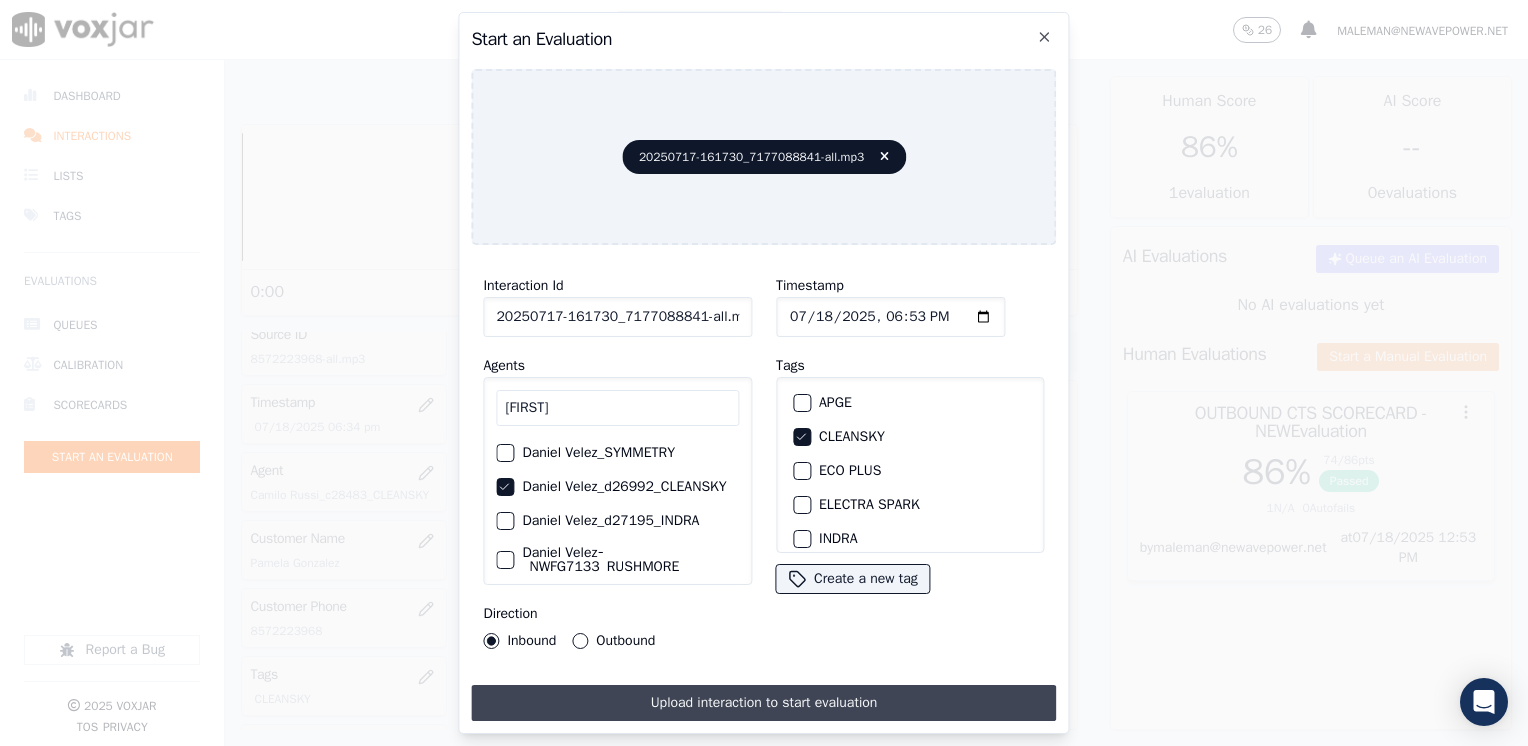 click on "Upload interaction to start evaluation" at bounding box center (763, 703) 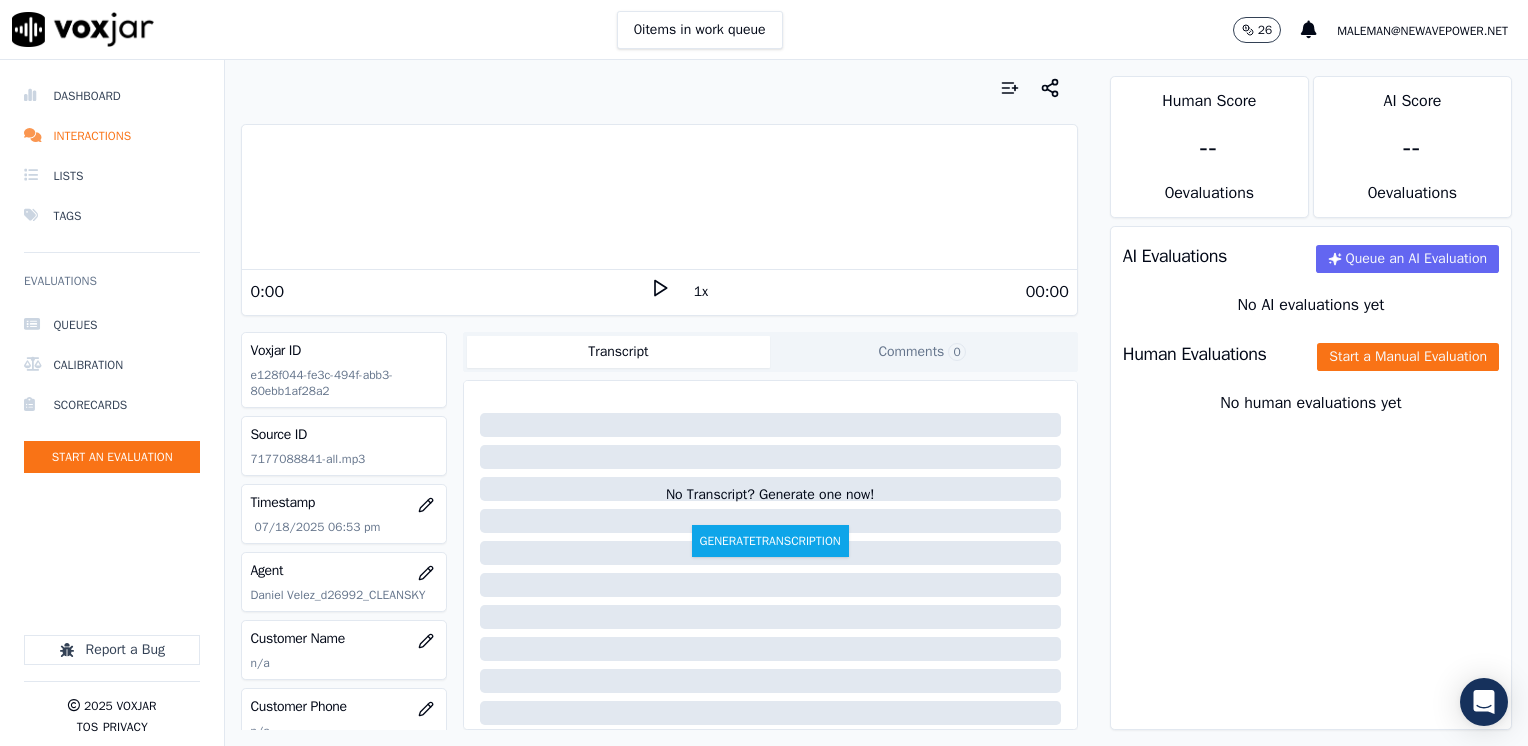 click 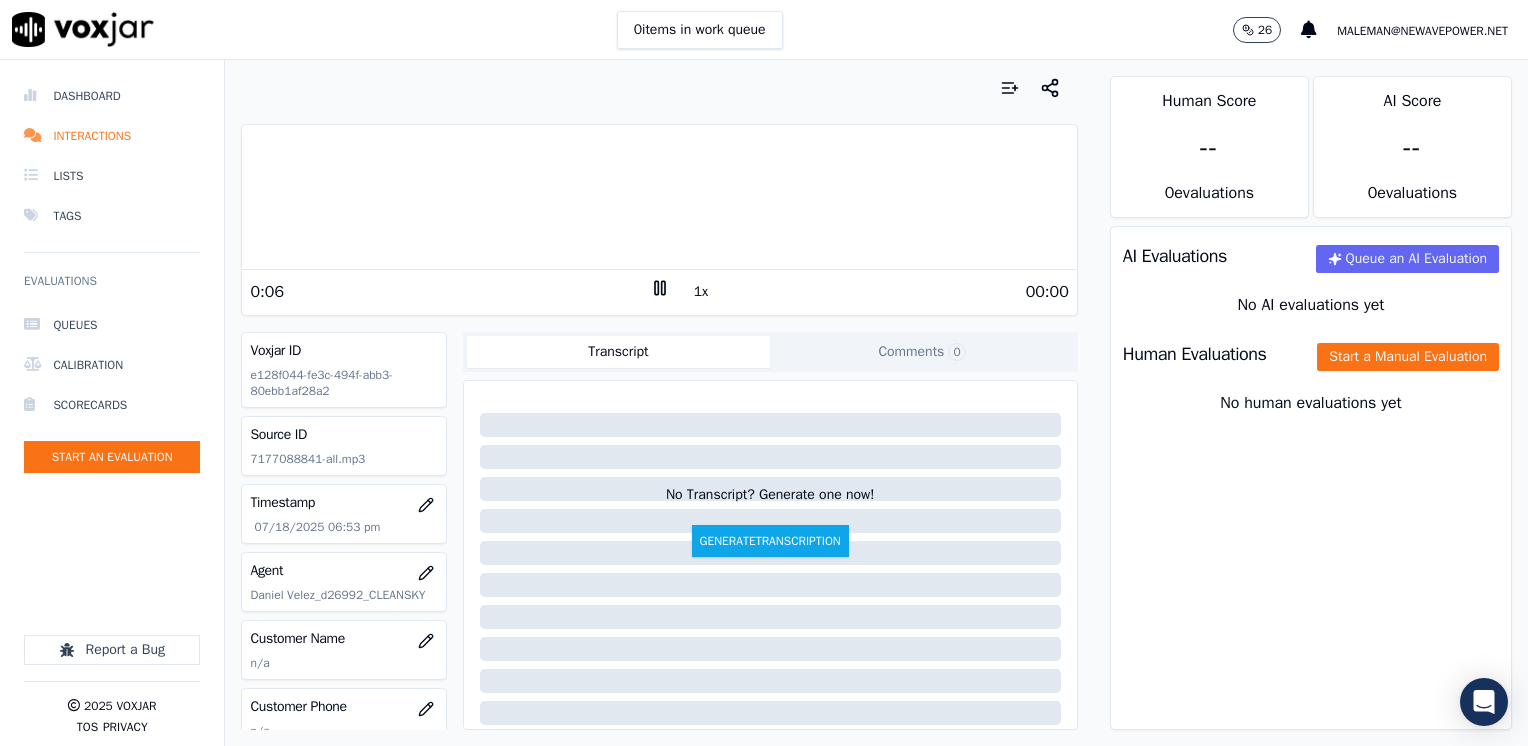 click 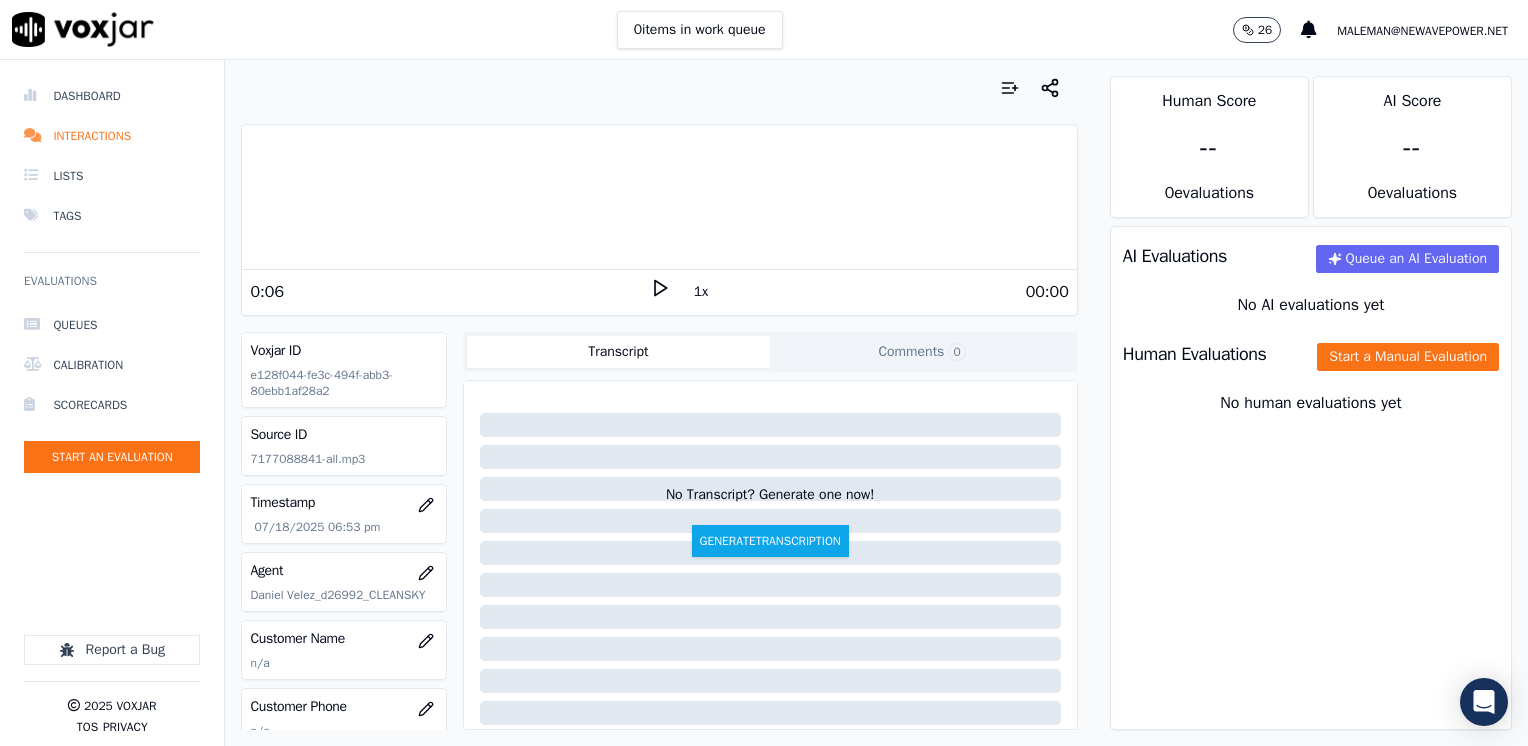 scroll, scrollTop: 100, scrollLeft: 0, axis: vertical 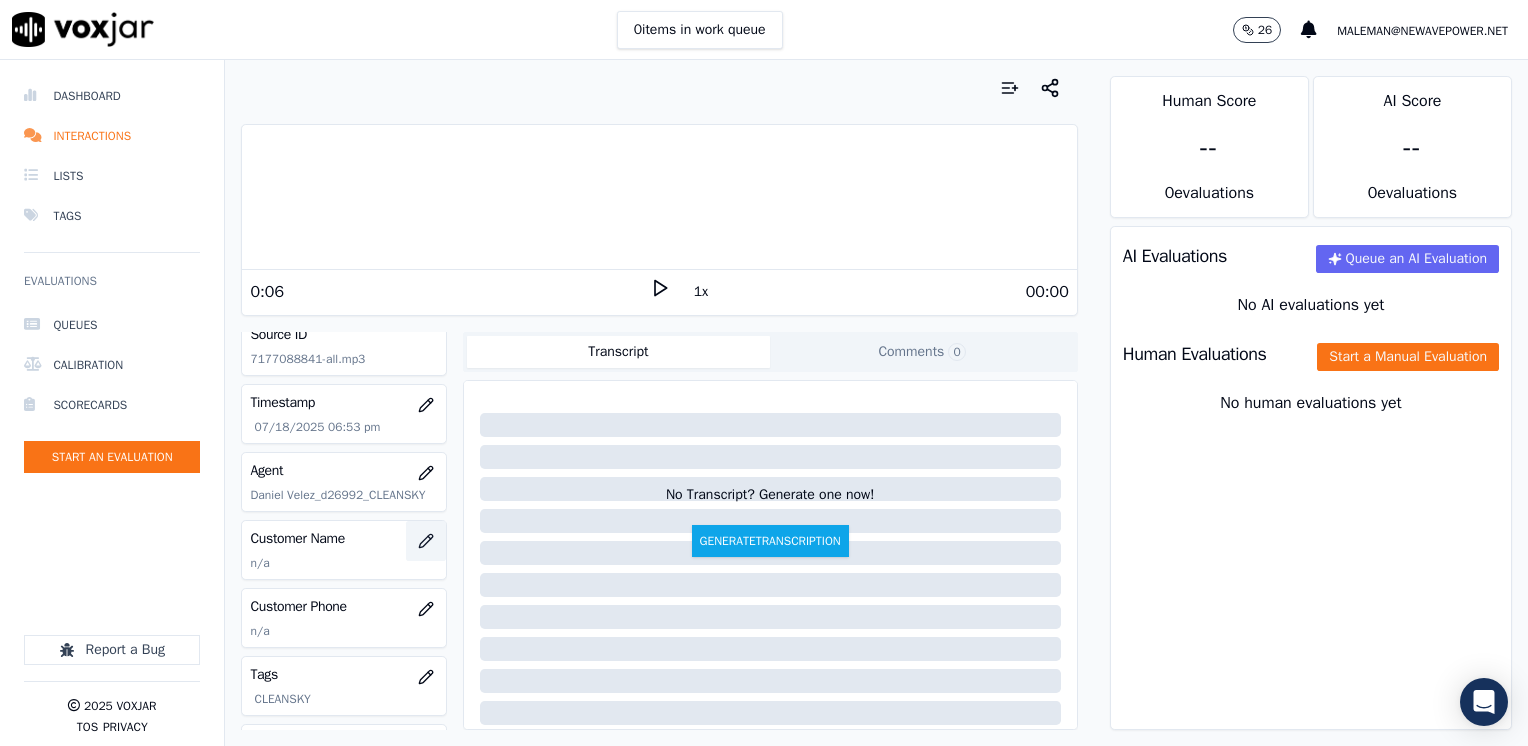 click 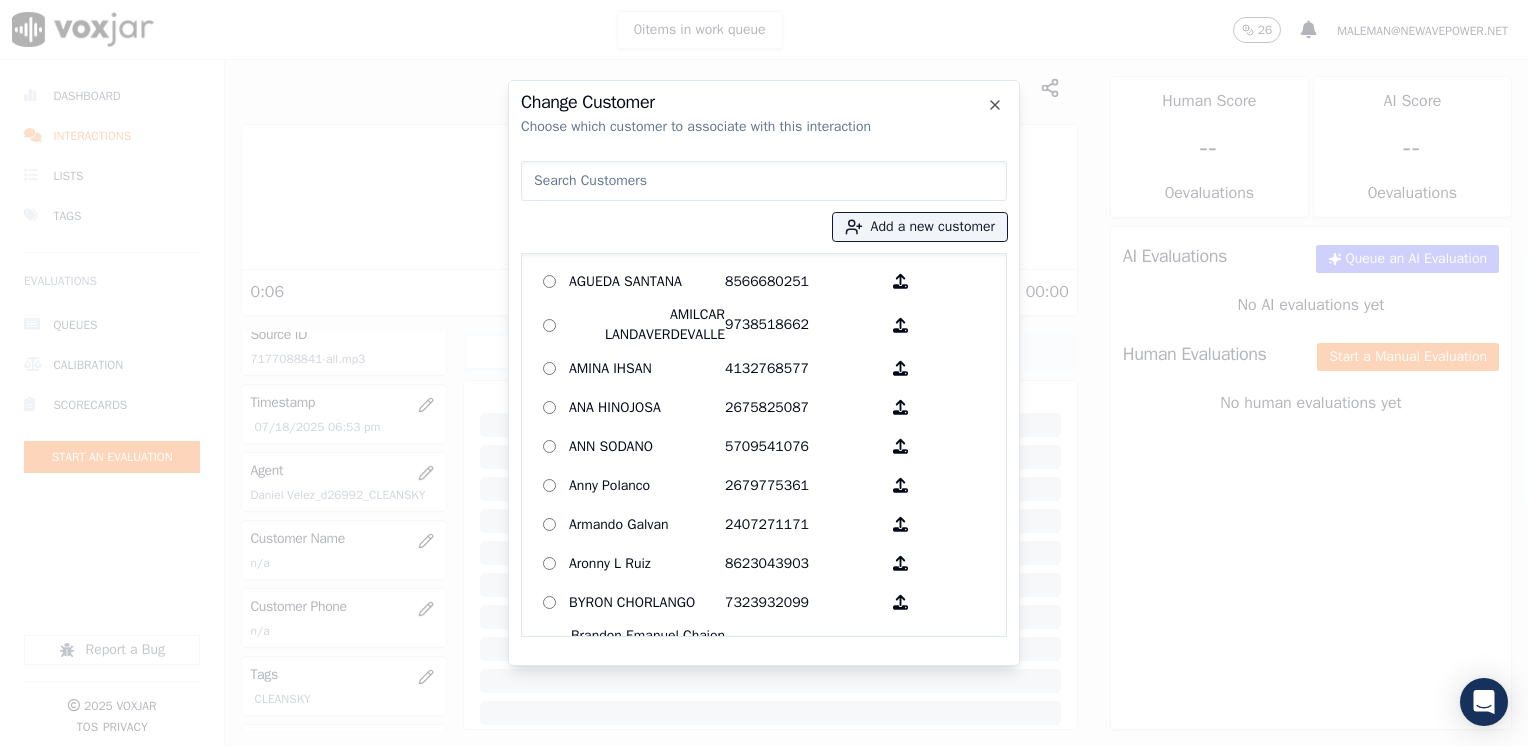 click at bounding box center [764, 181] 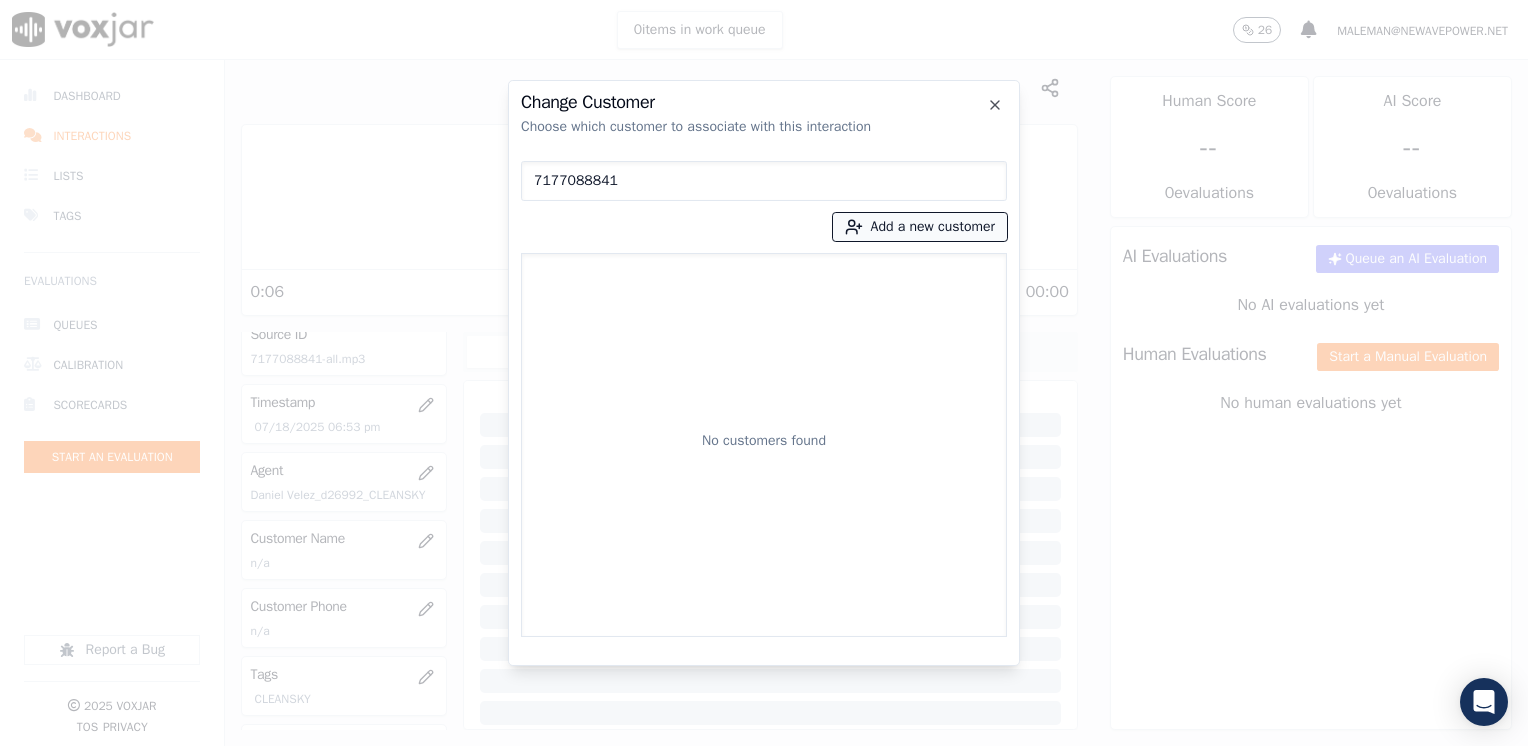 type on "7177088841" 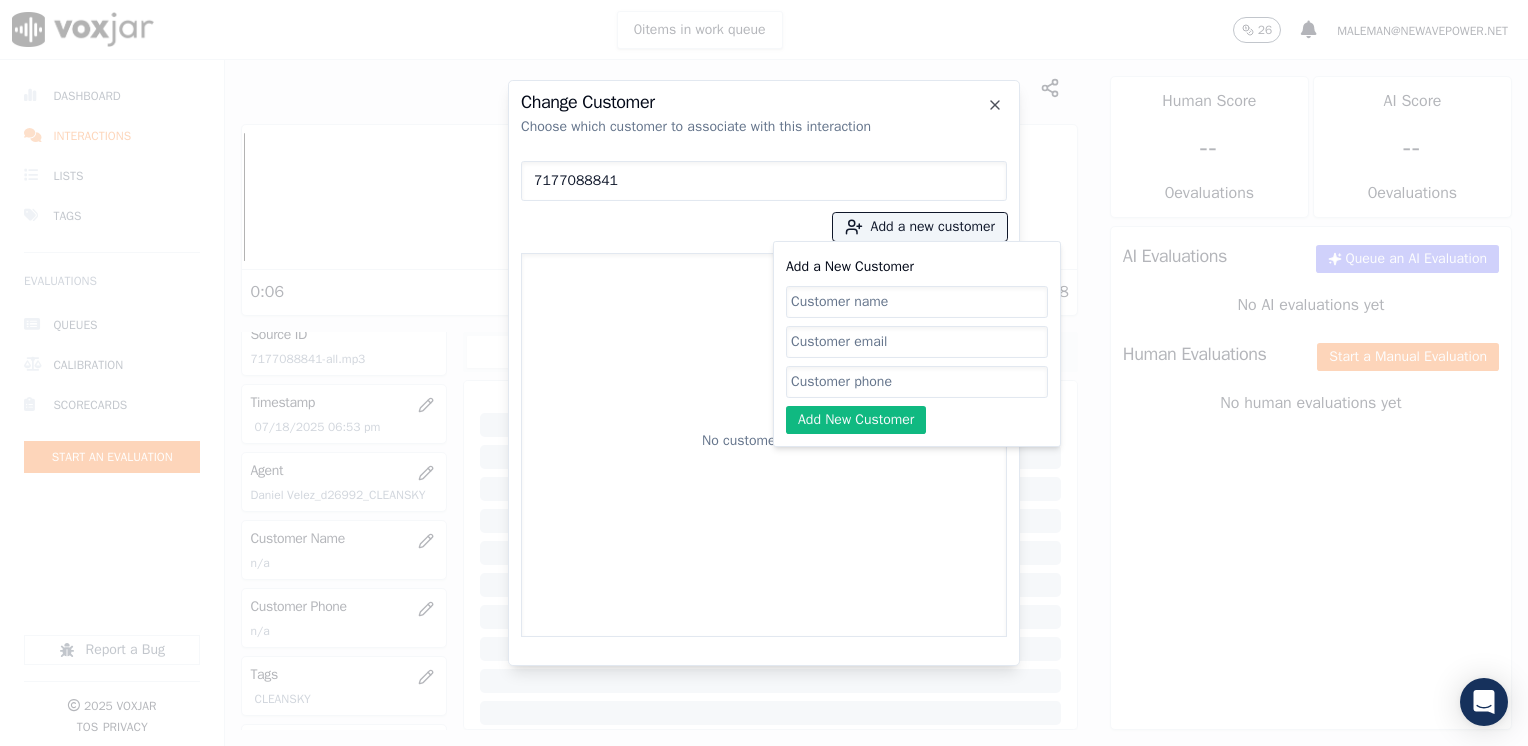 click on "Add a New Customer" 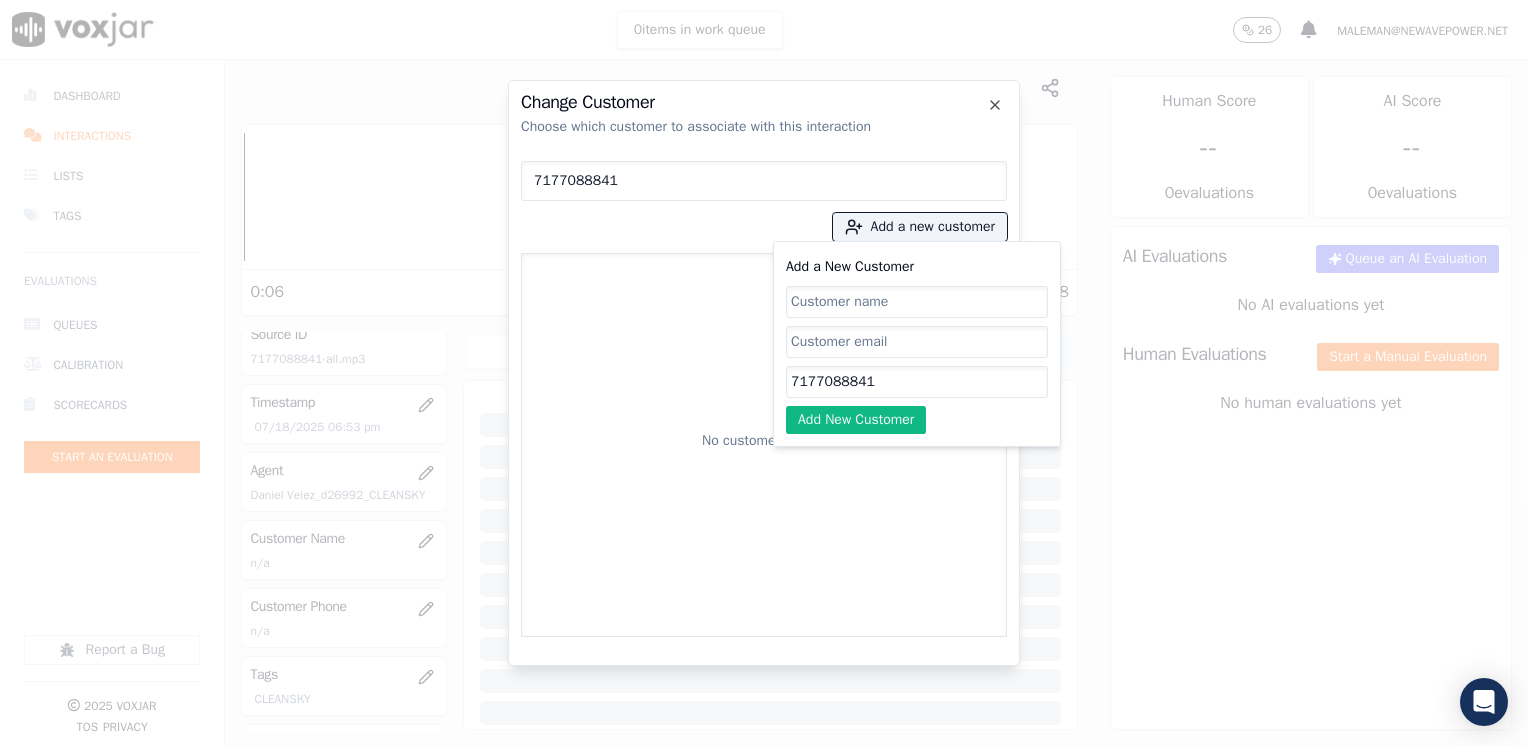 type on "7177088841" 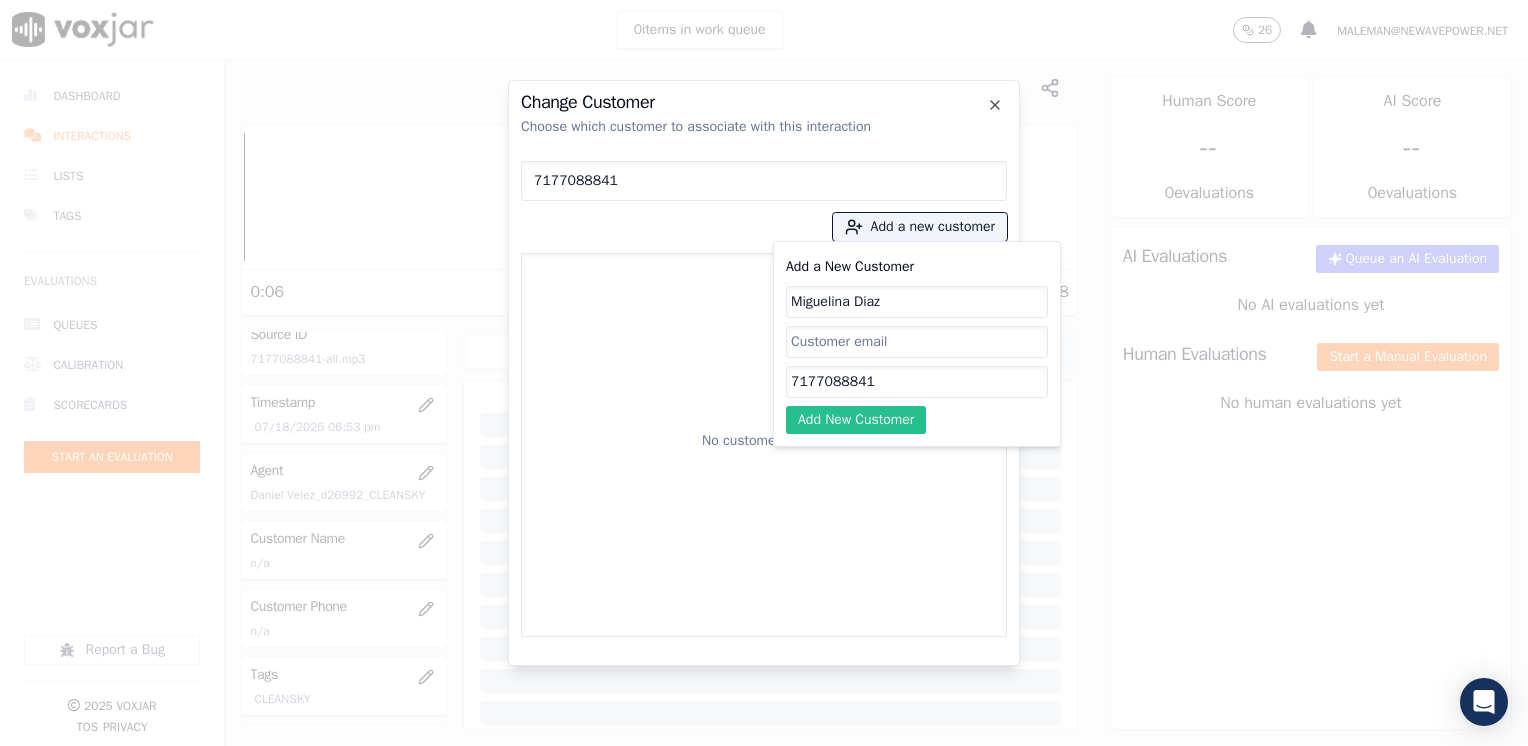 type on "Miguelina Diaz" 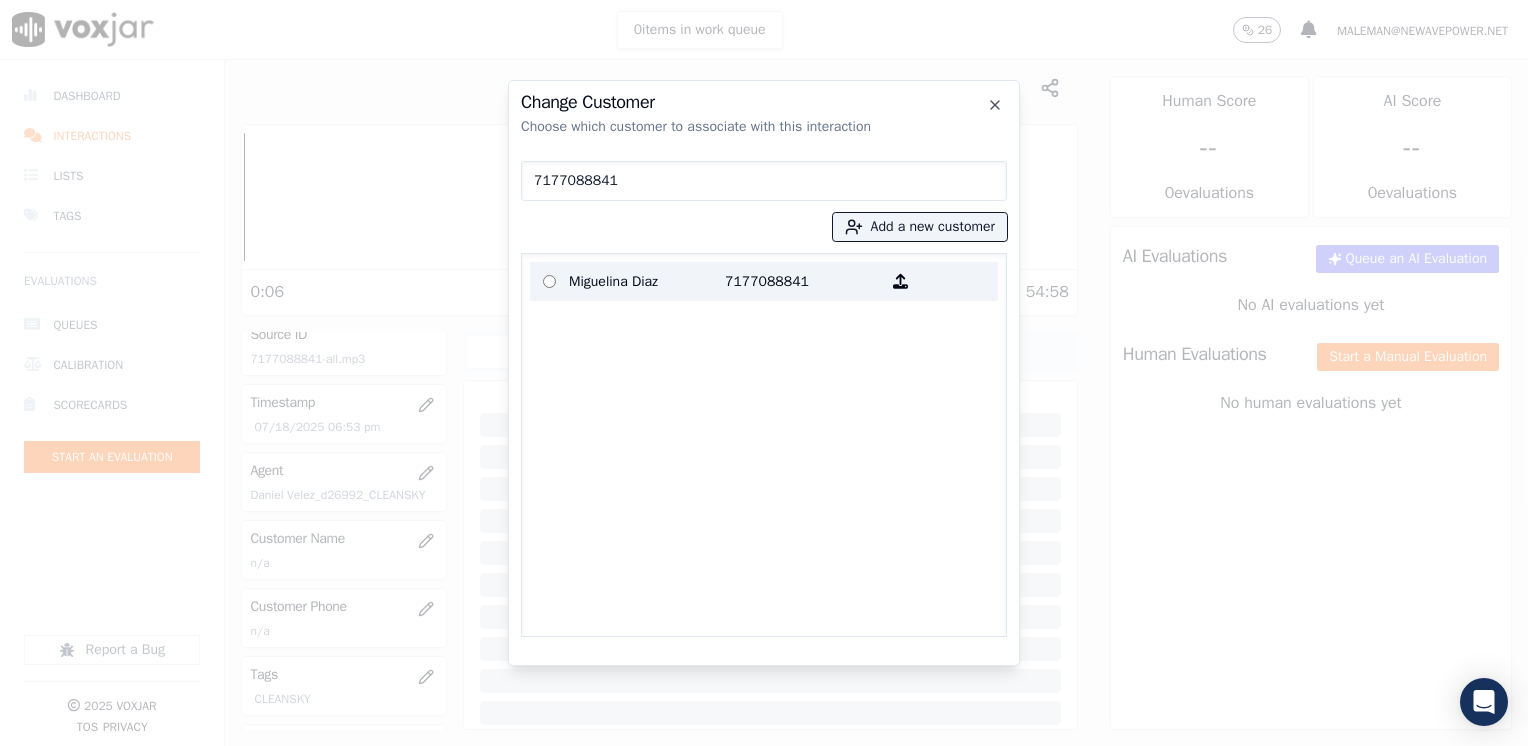 click on "Miguelina Diaz" at bounding box center (647, 281) 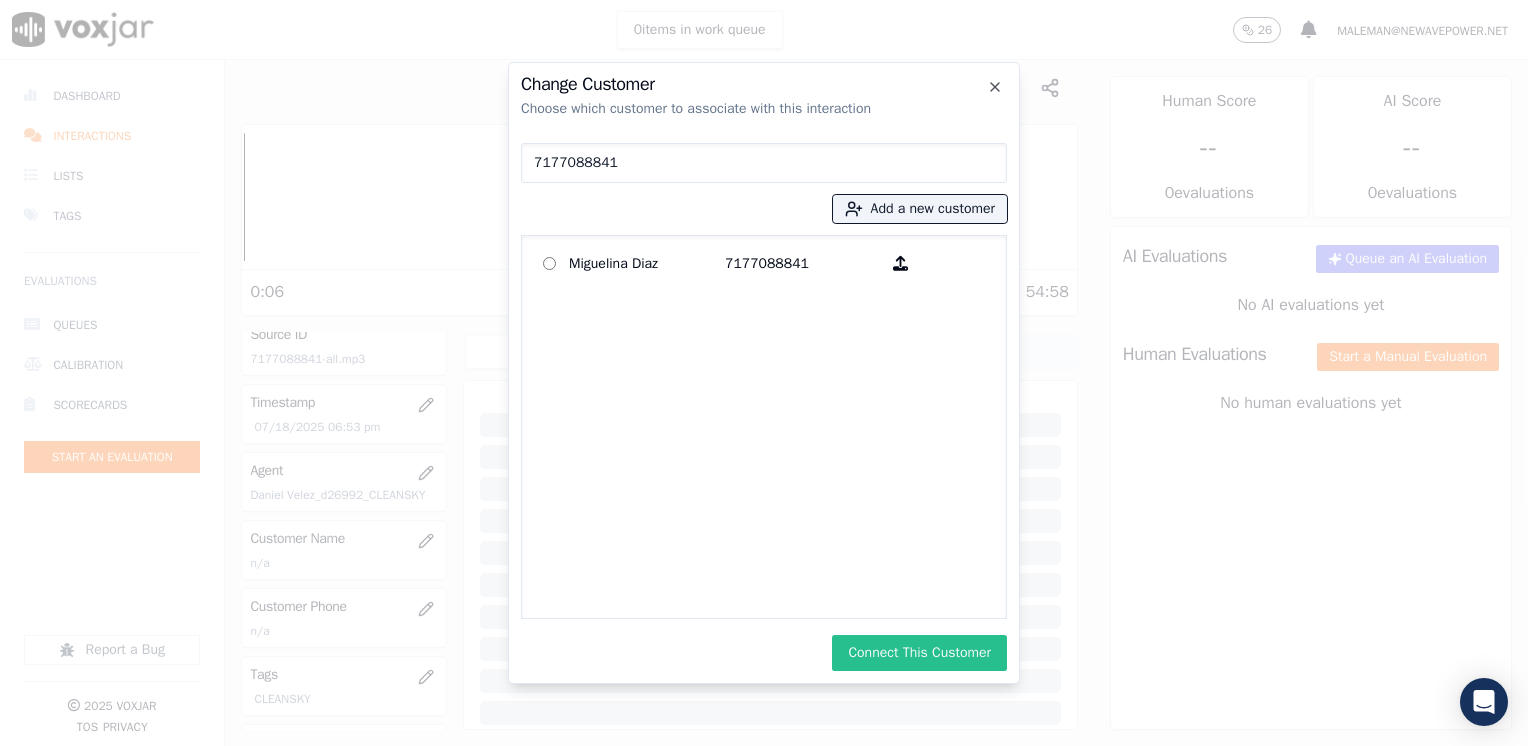 click on "Connect This Customer" at bounding box center [919, 653] 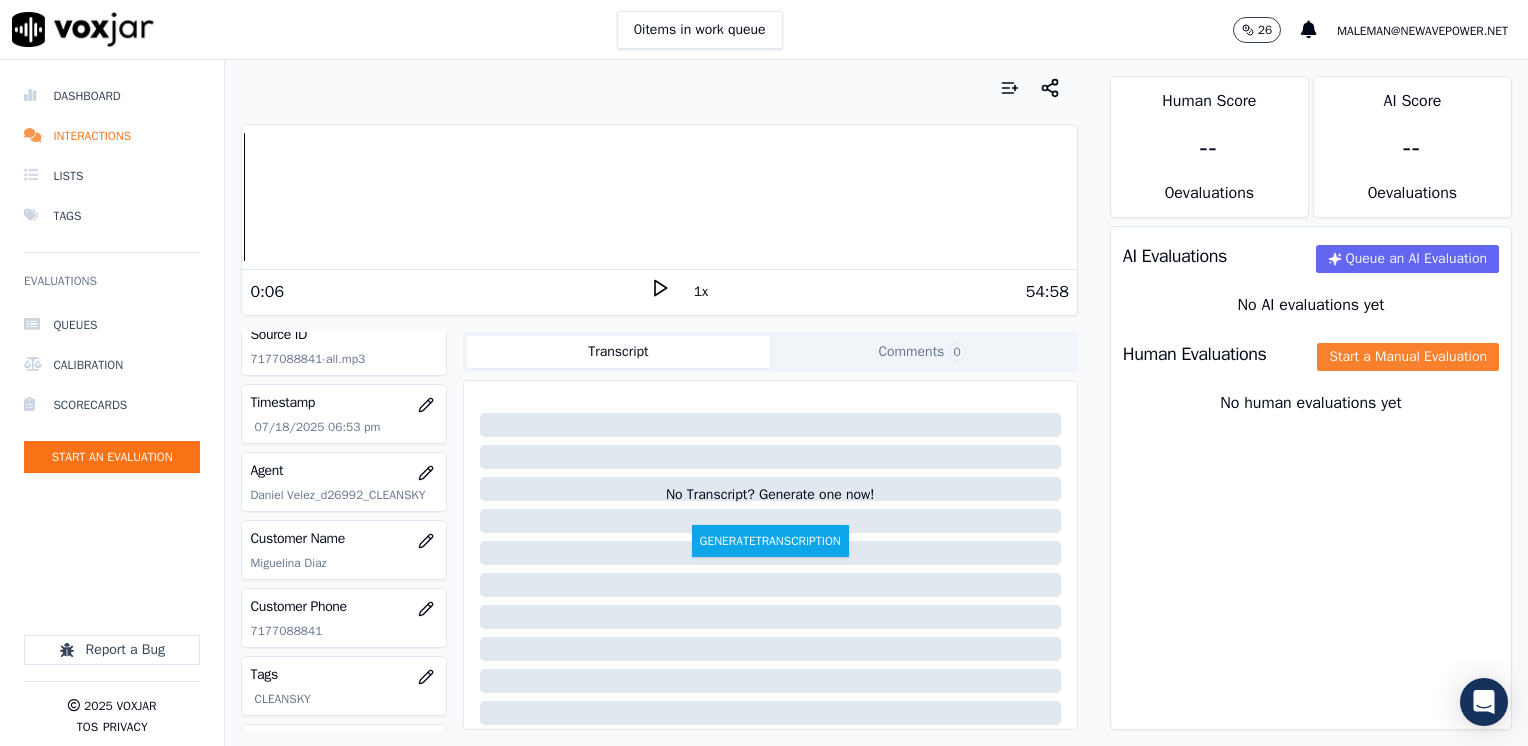 click on "Start a Manual Evaluation" 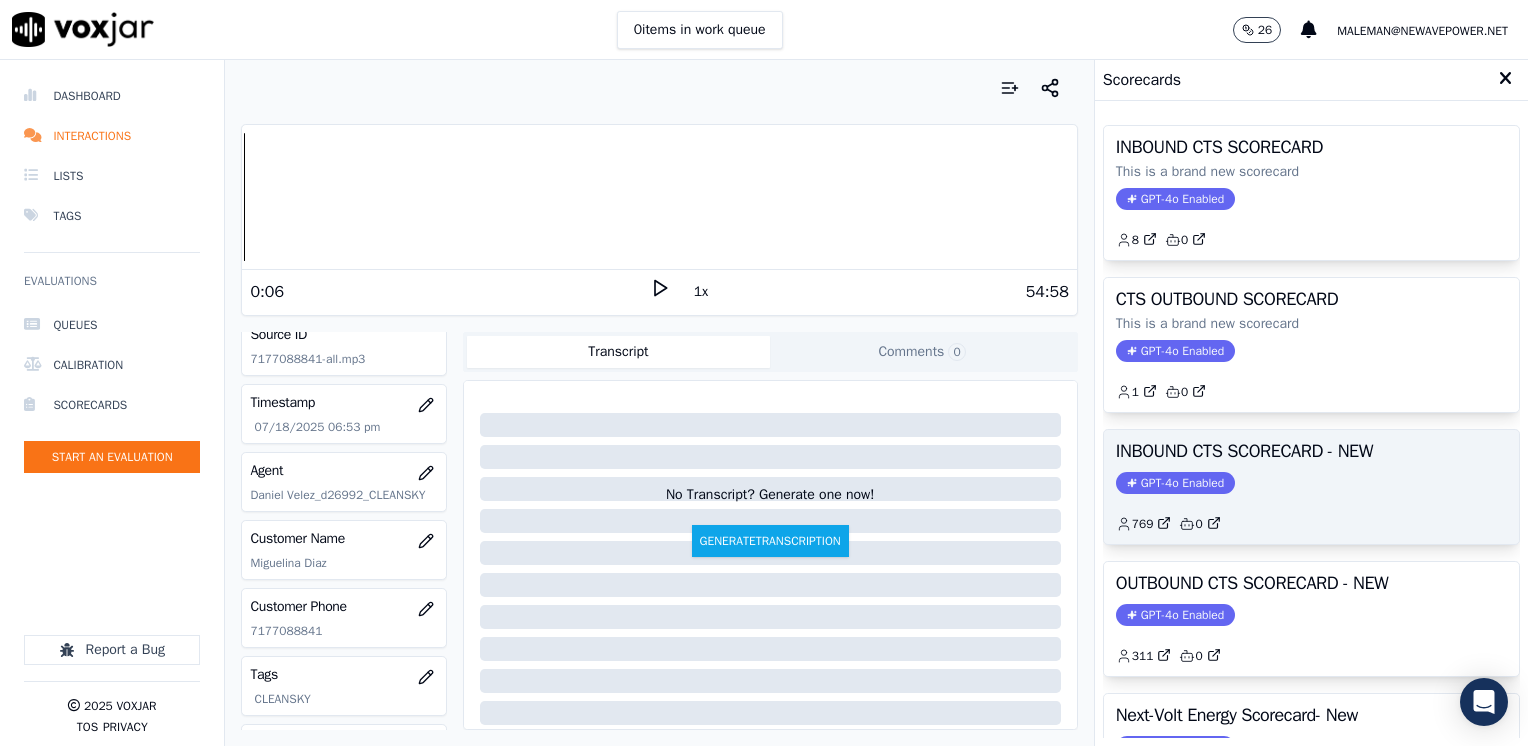 click on "GPT-4o Enabled" at bounding box center (1175, 483) 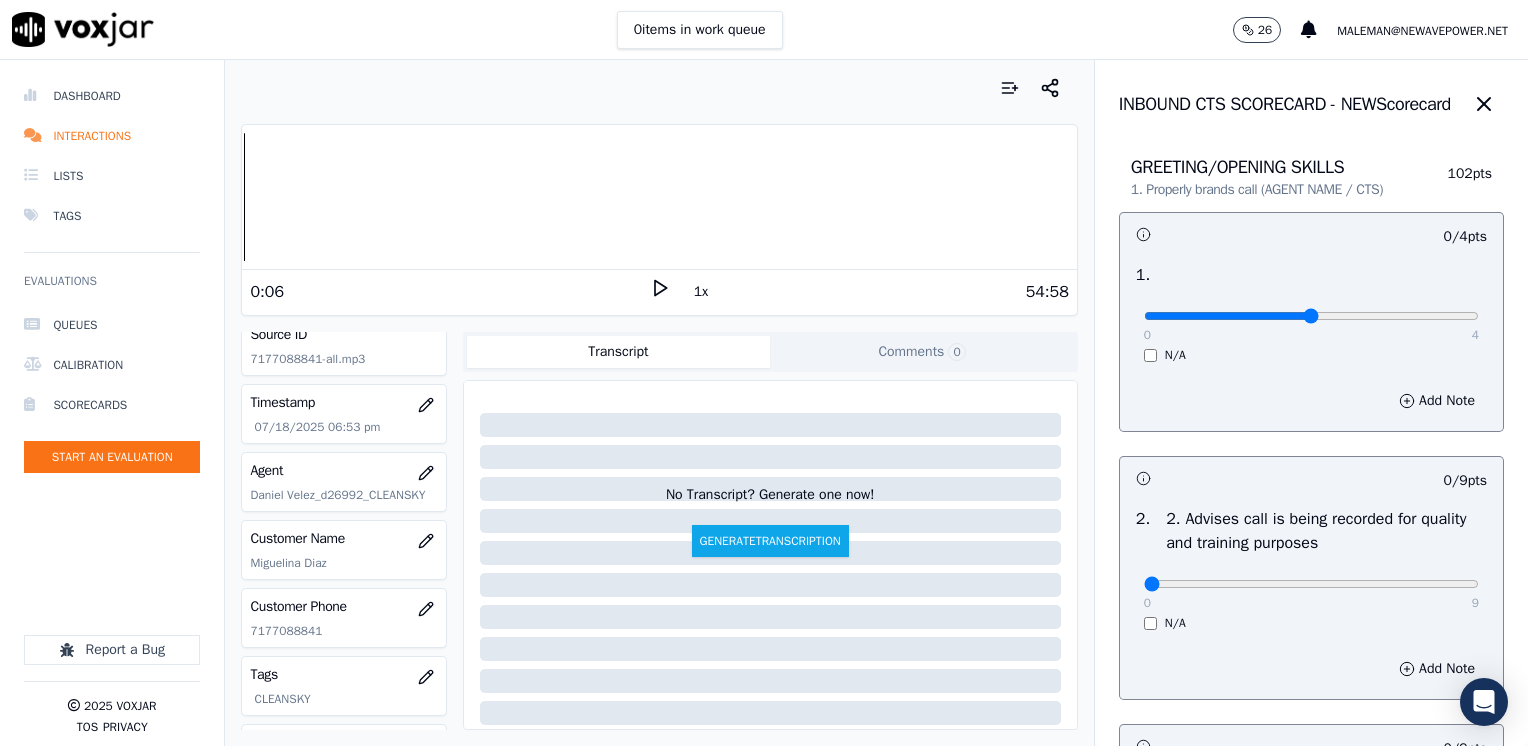 type on "2" 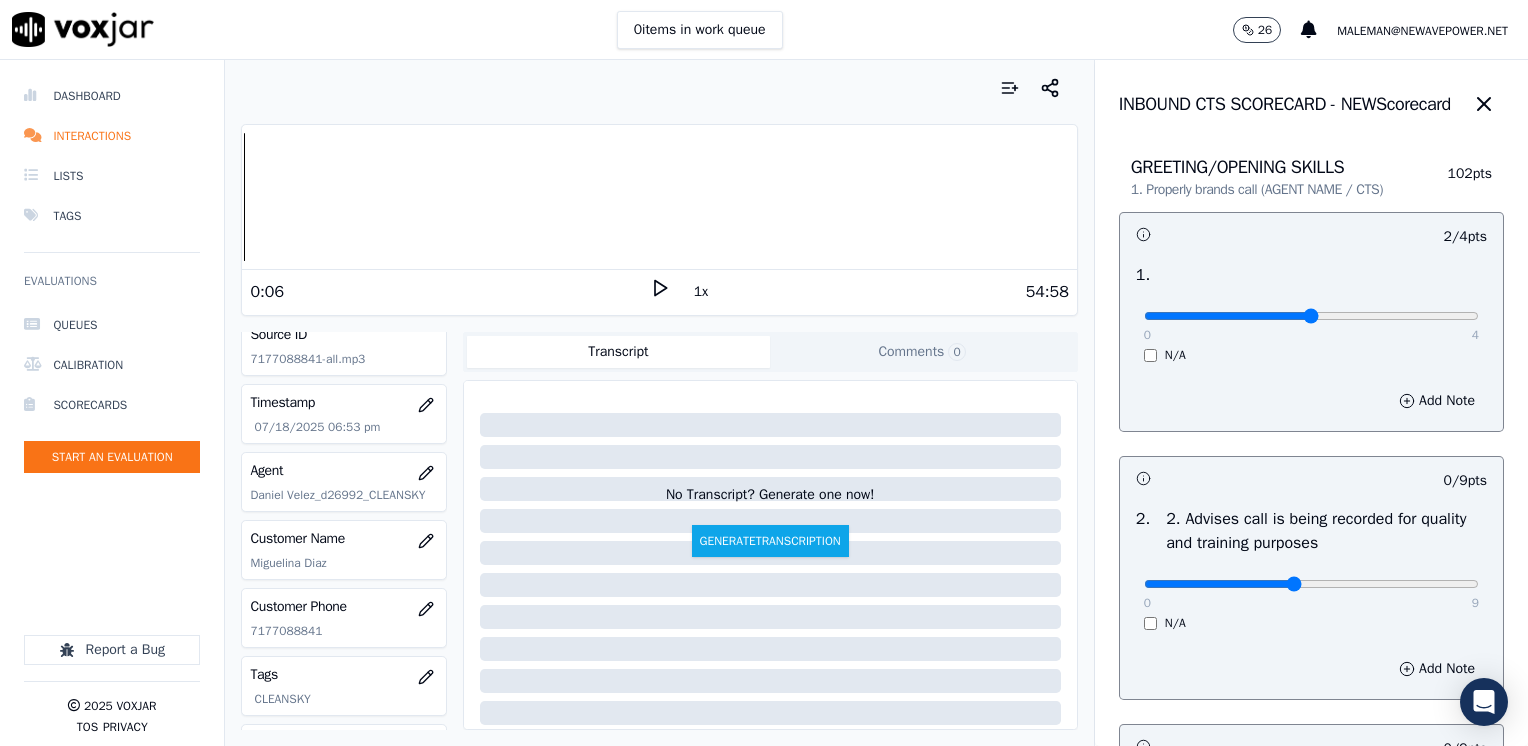 type on "4" 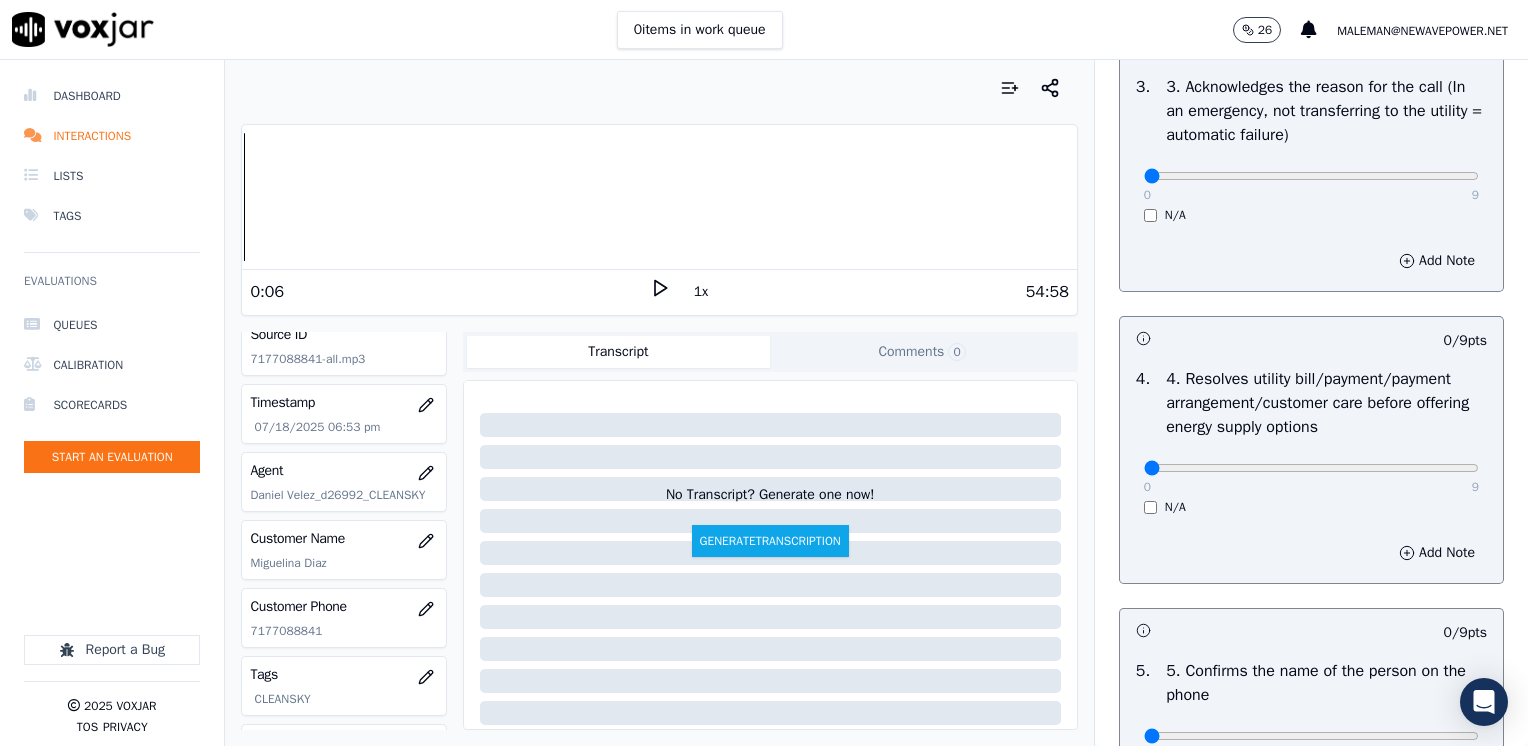 scroll, scrollTop: 900, scrollLeft: 0, axis: vertical 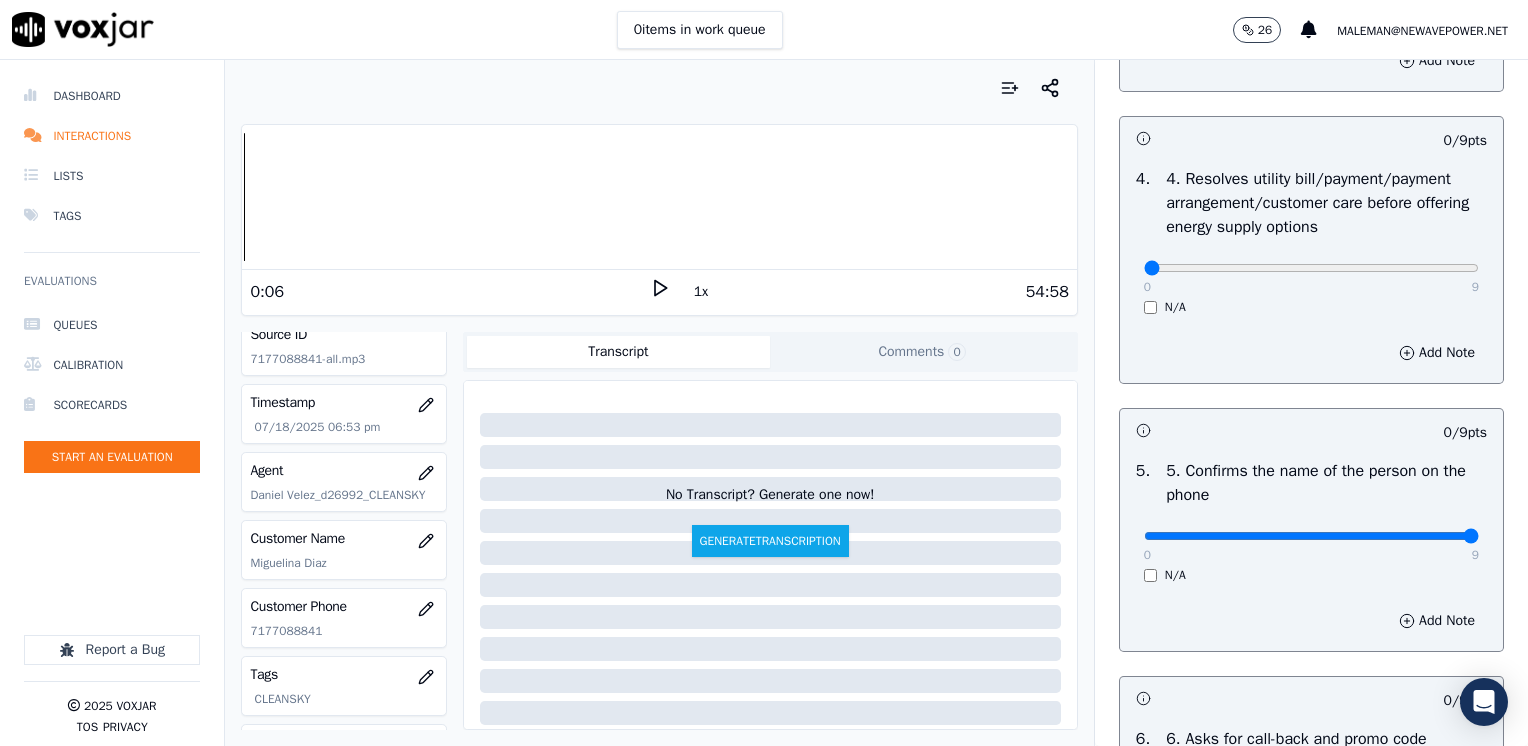drag, startPoint x: 1128, startPoint y: 534, endPoint x: 1531, endPoint y: 515, distance: 403.44763 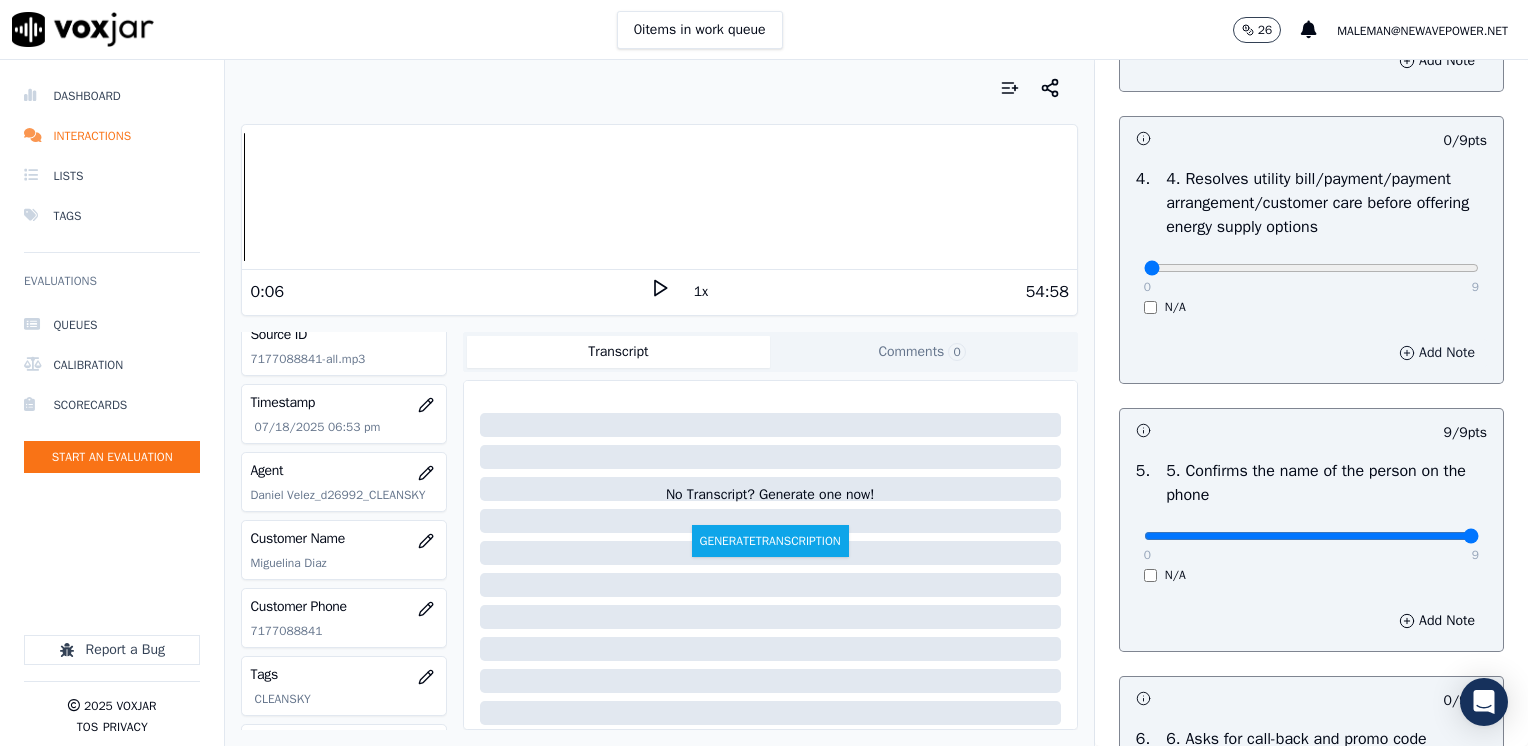 click on "Add Note" at bounding box center [1437, 353] 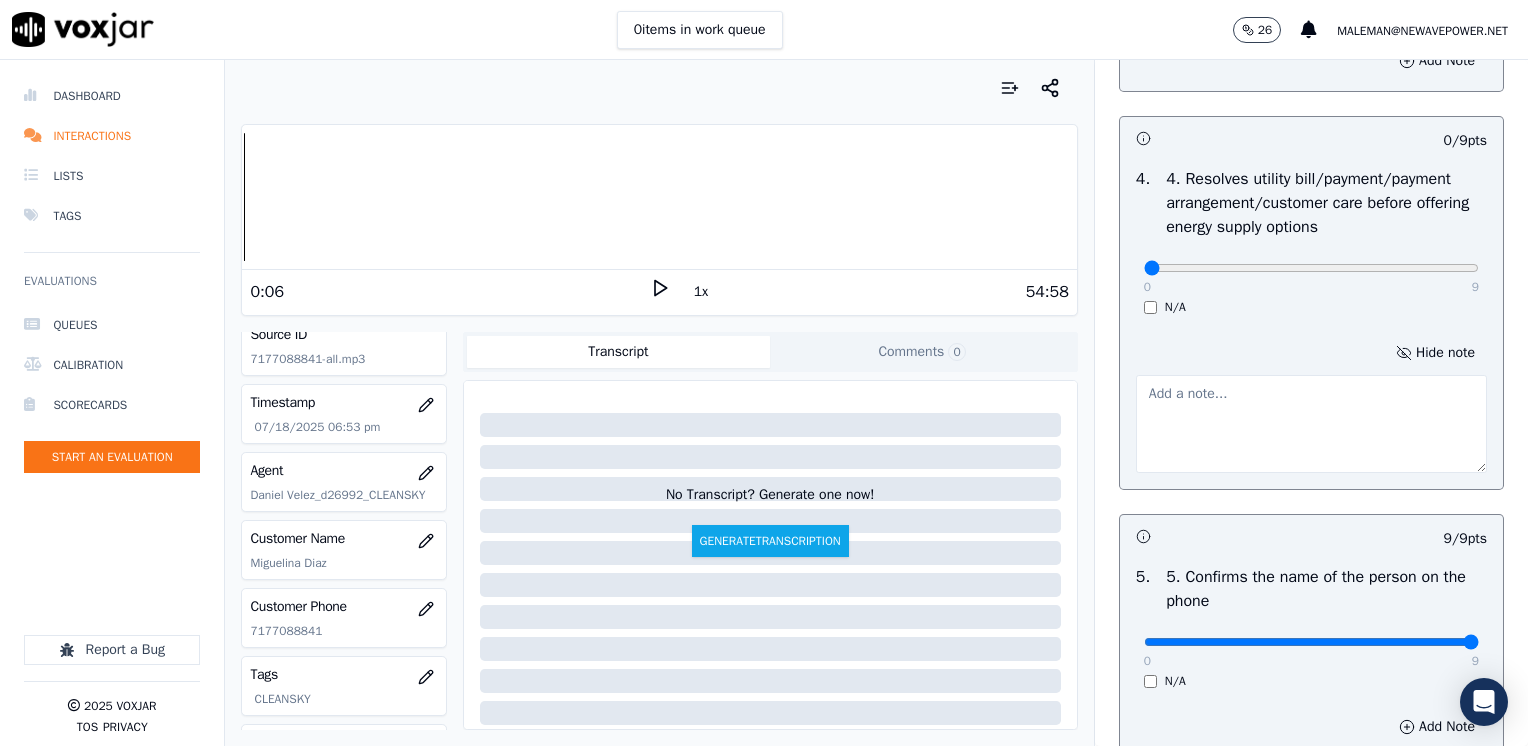 click at bounding box center [1311, 424] 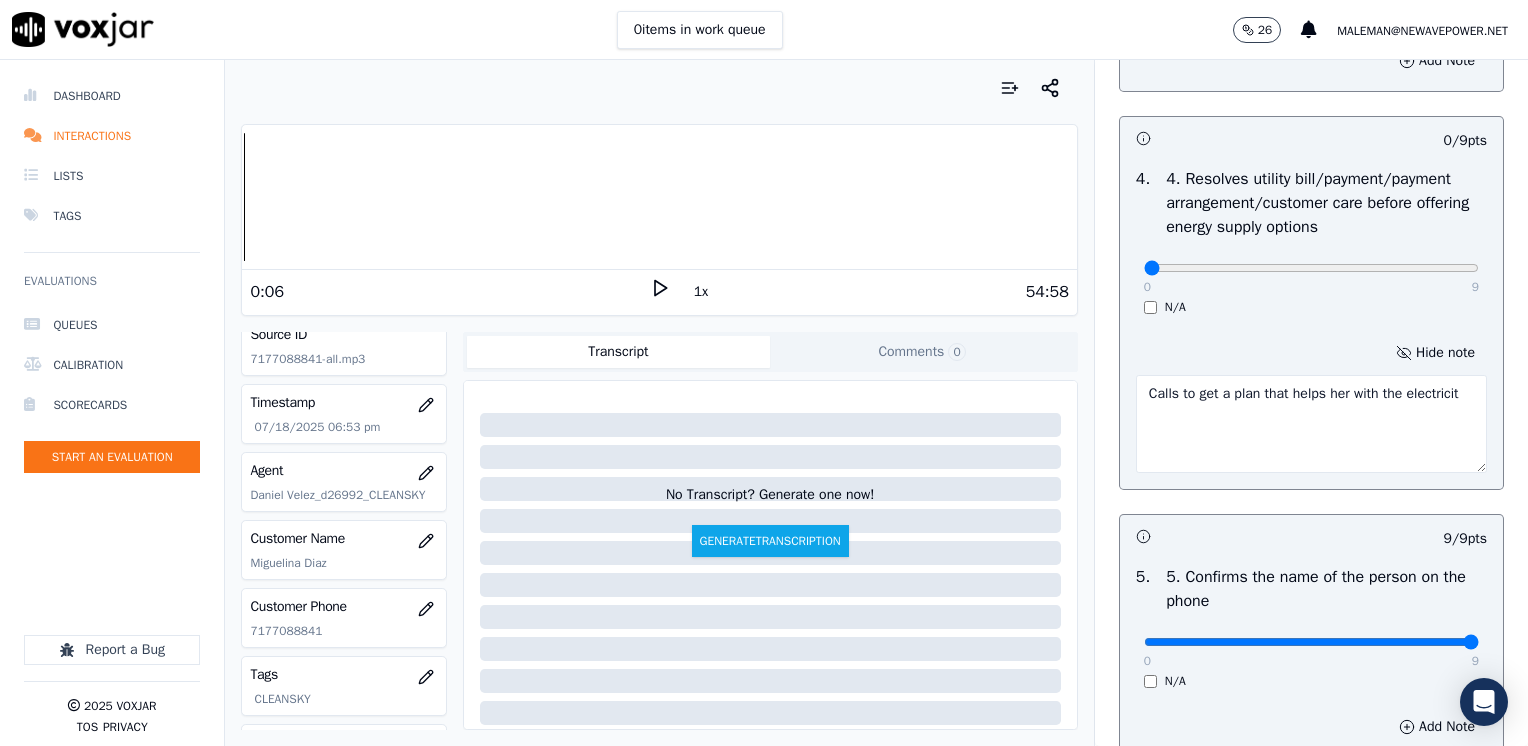 type on "Calls to get a plan that helps her with the electricity" 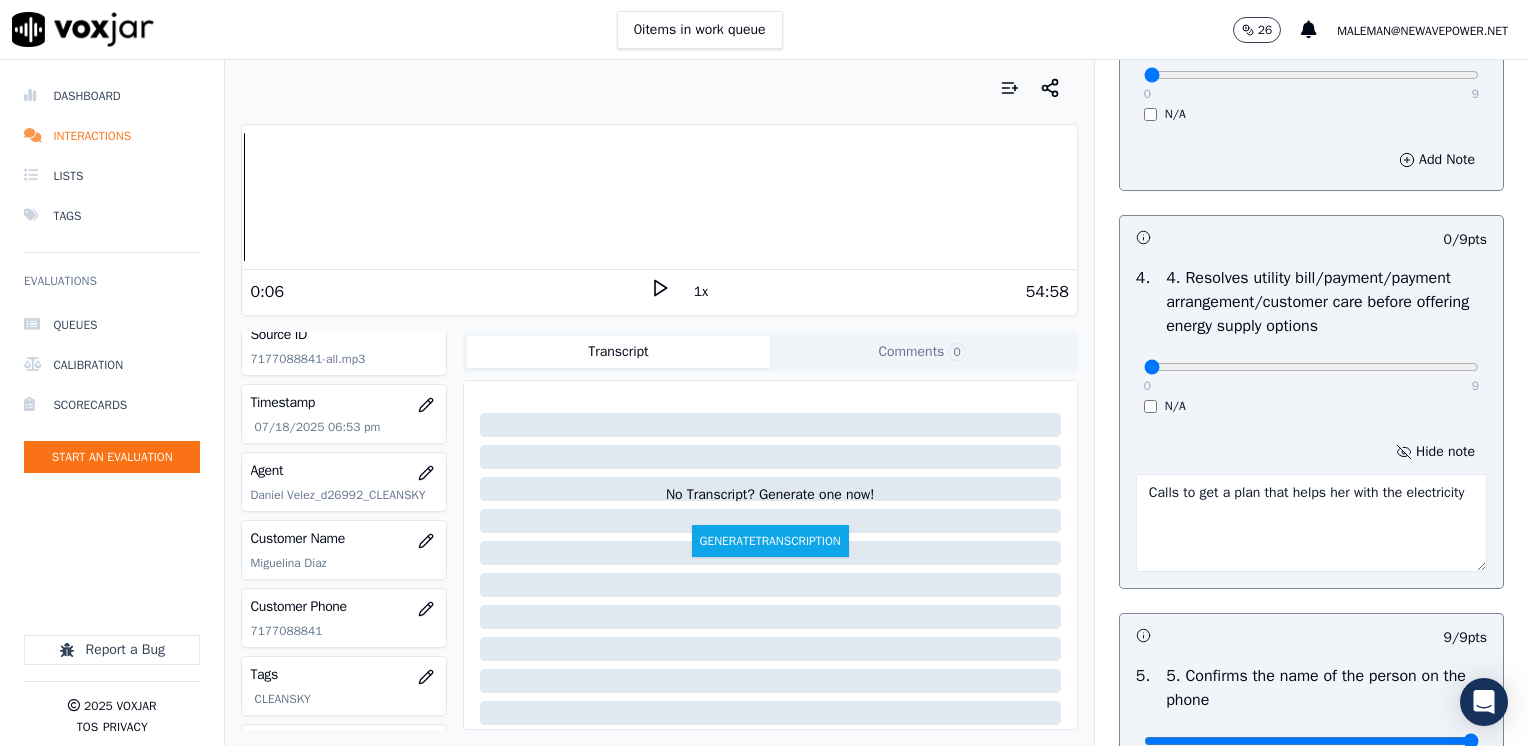 scroll, scrollTop: 700, scrollLeft: 0, axis: vertical 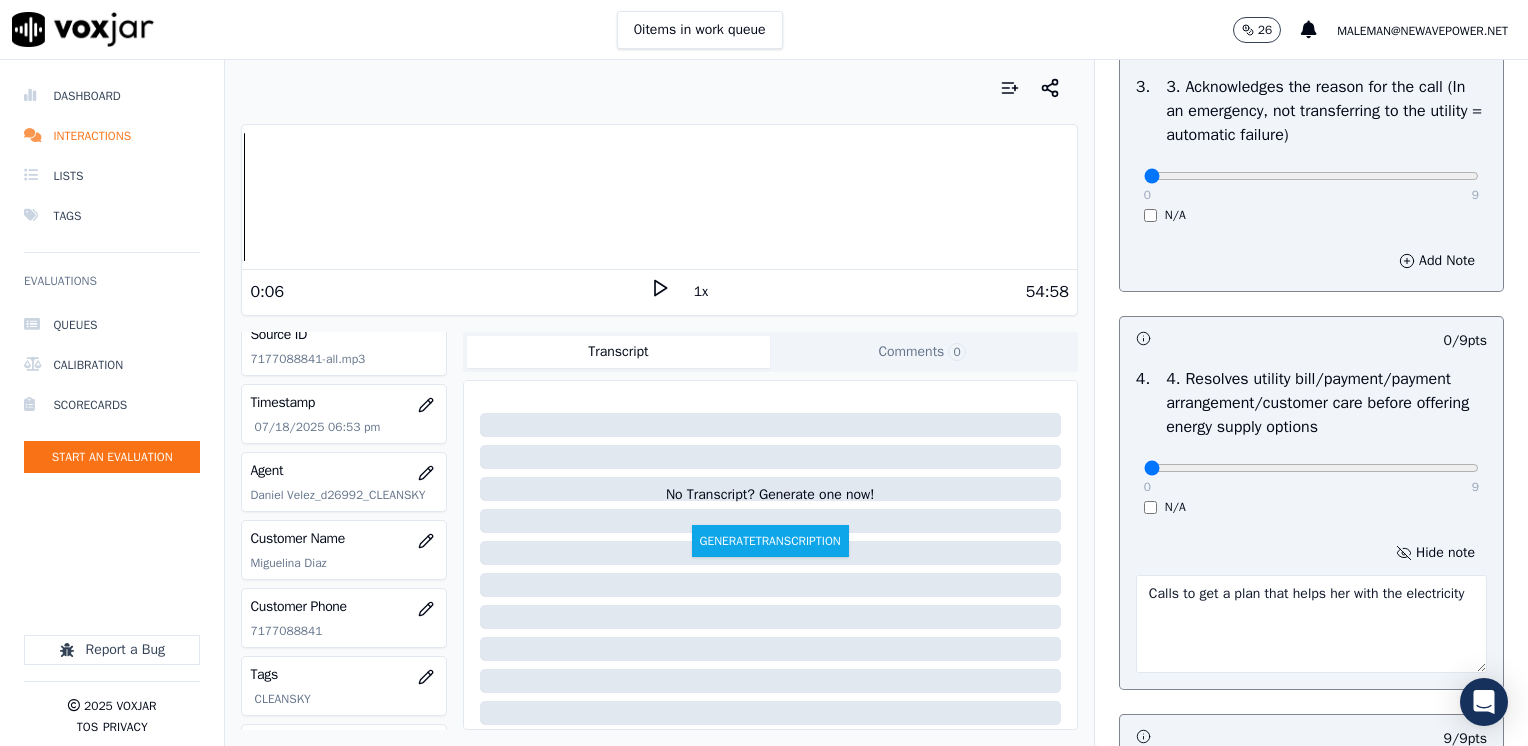 drag, startPoint x: 1220, startPoint y: 601, endPoint x: 1101, endPoint y: 590, distance: 119.507324 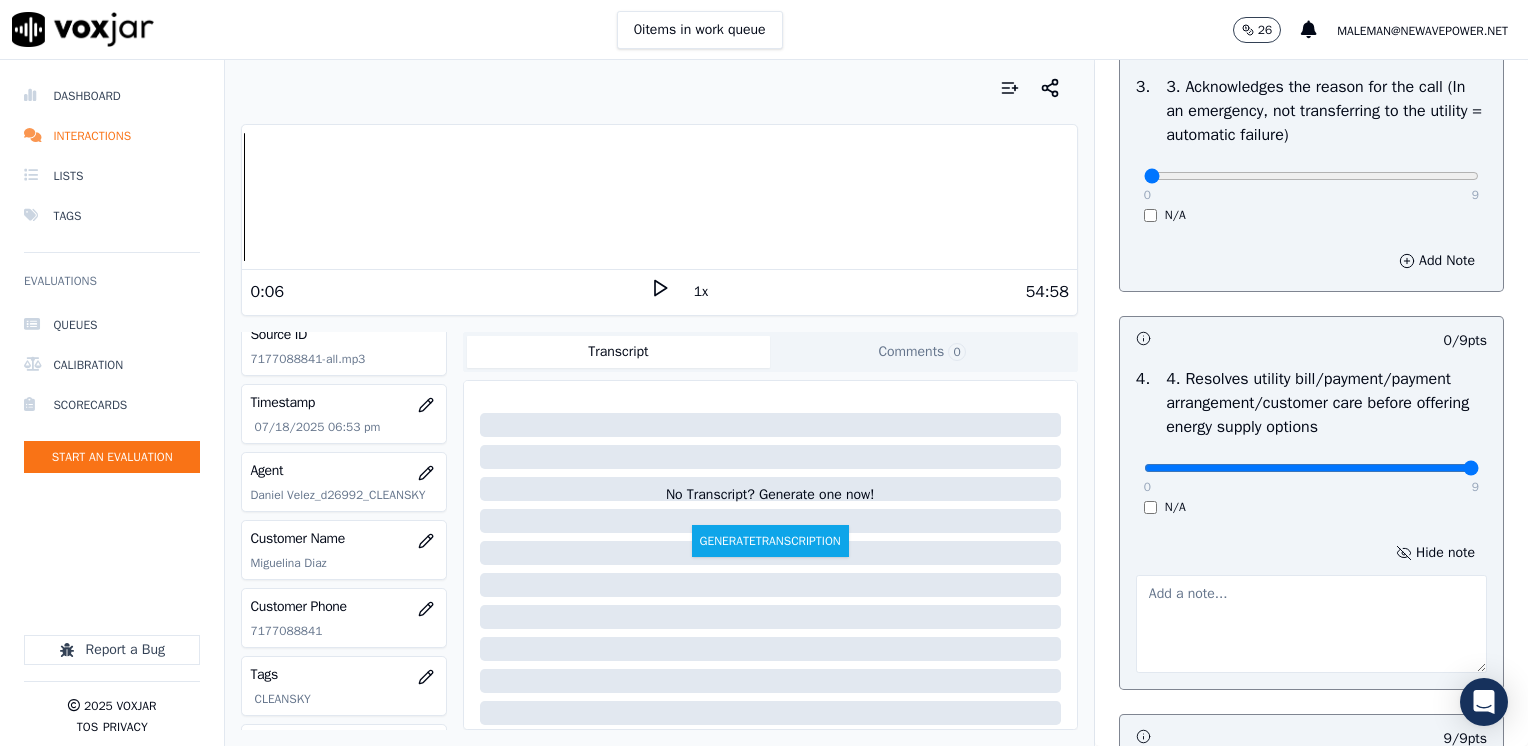 drag, startPoint x: 1132, startPoint y: 465, endPoint x: 1531, endPoint y: 444, distance: 399.55225 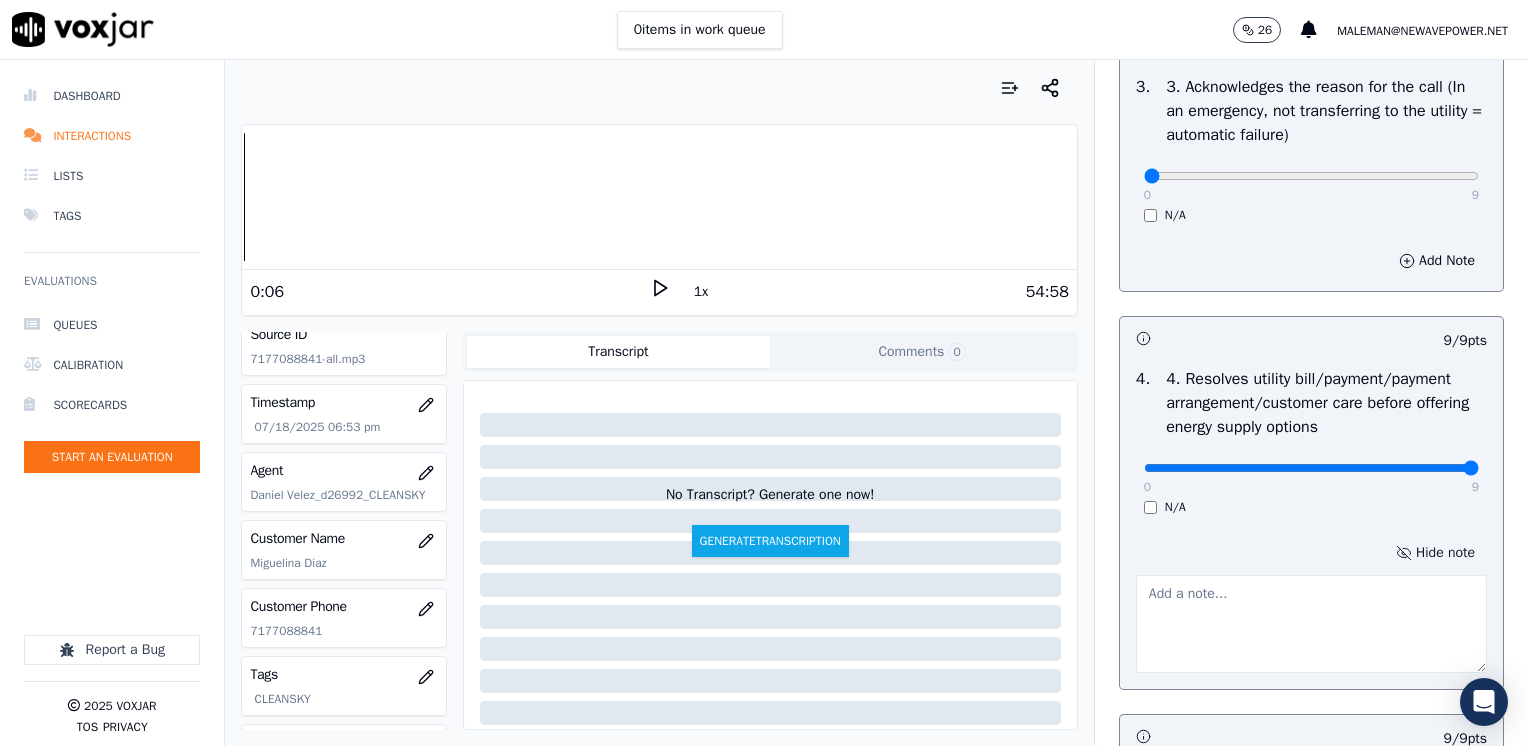 click on "Hide note" at bounding box center [1435, 553] 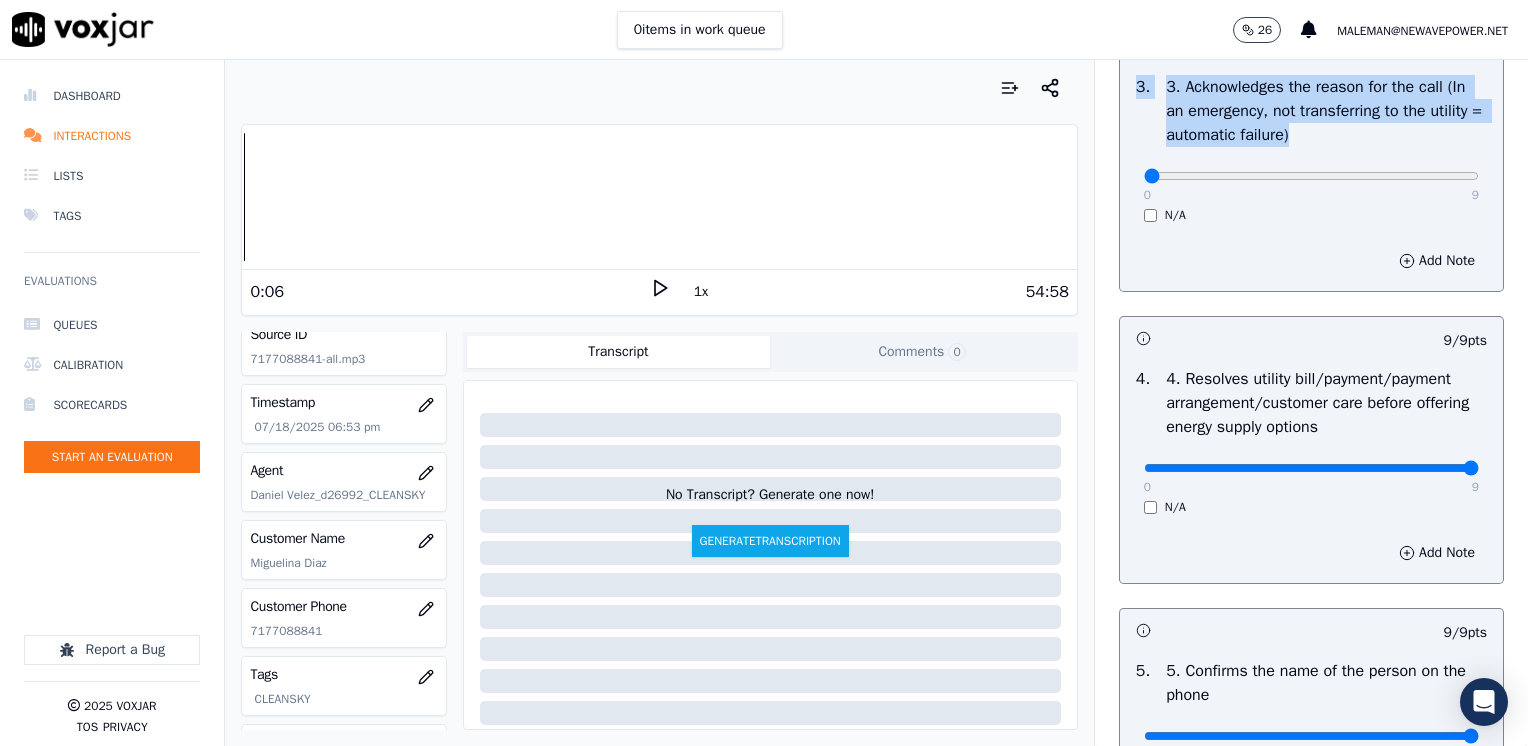 drag, startPoint x: 1120, startPoint y: 182, endPoint x: 1531, endPoint y: 212, distance: 412.09344 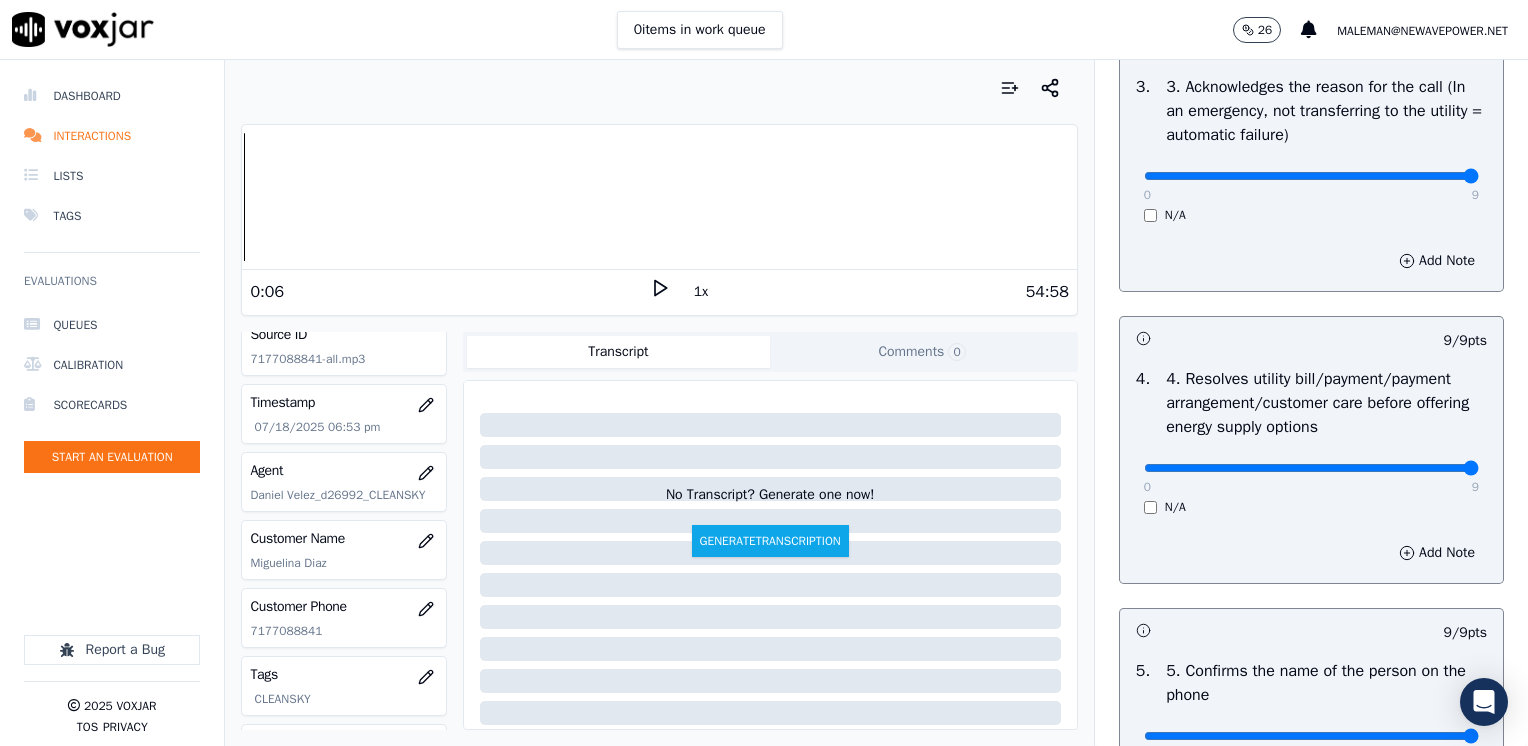 drag, startPoint x: 1132, startPoint y: 173, endPoint x: 1531, endPoint y: 230, distance: 403.05087 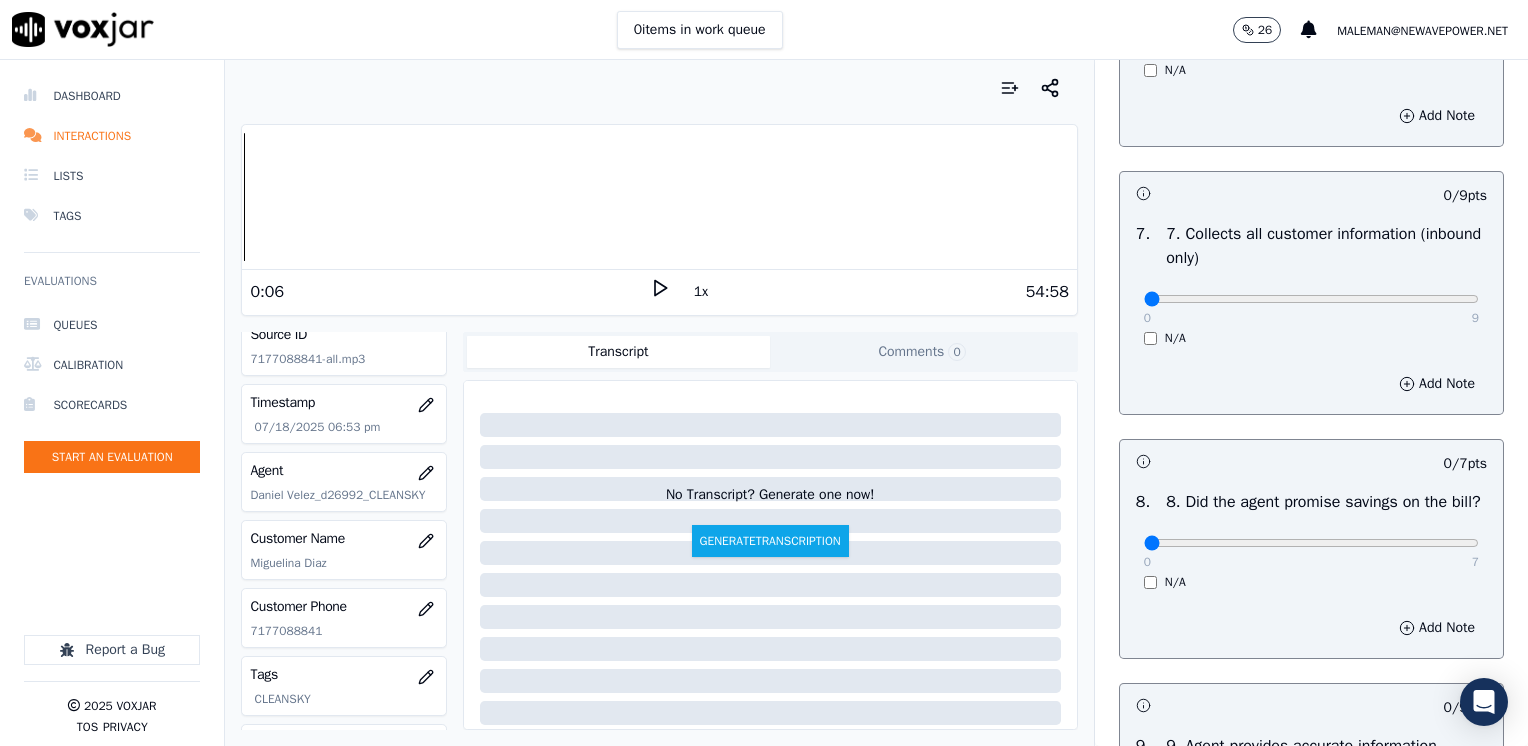 scroll, scrollTop: 1600, scrollLeft: 0, axis: vertical 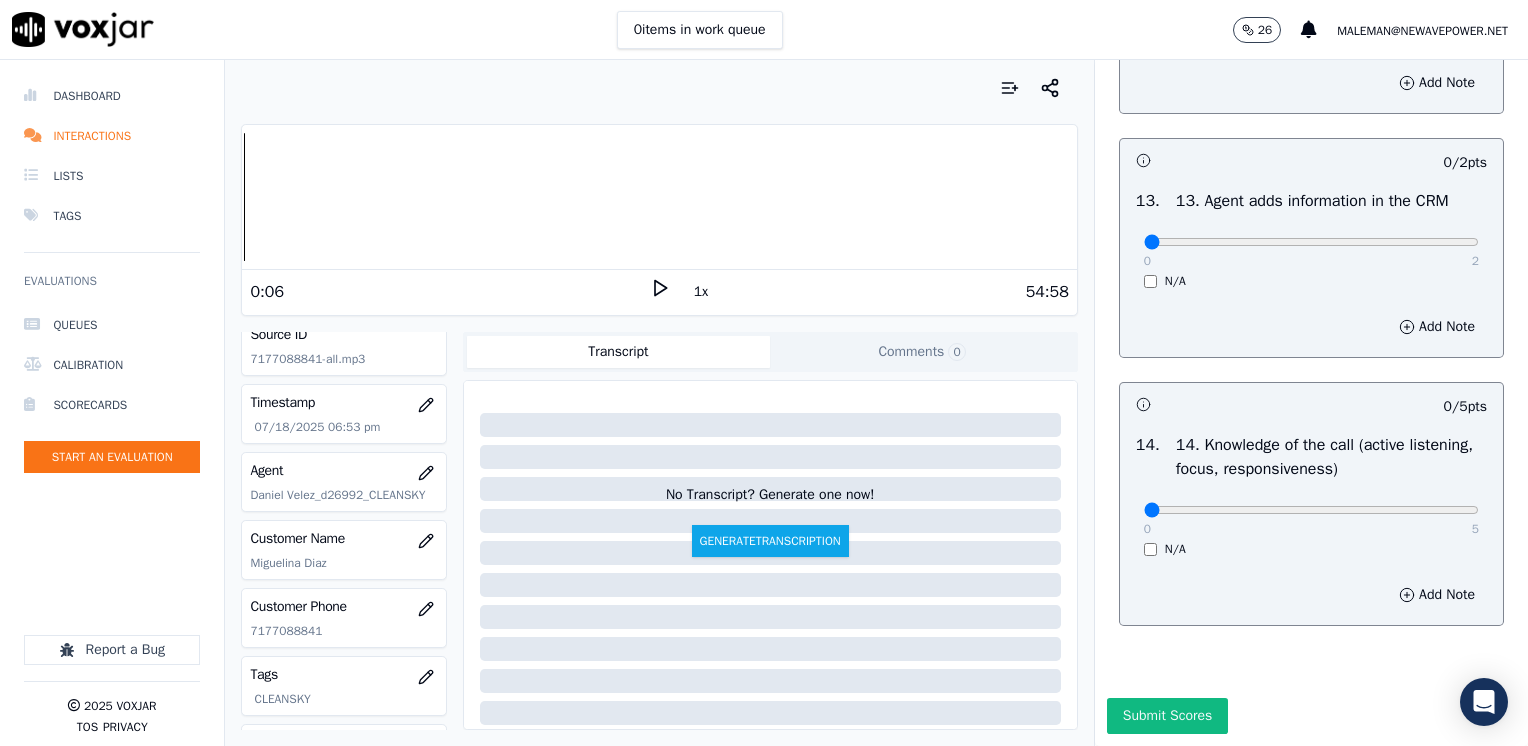 click on "0   5" at bounding box center [1311, 509] 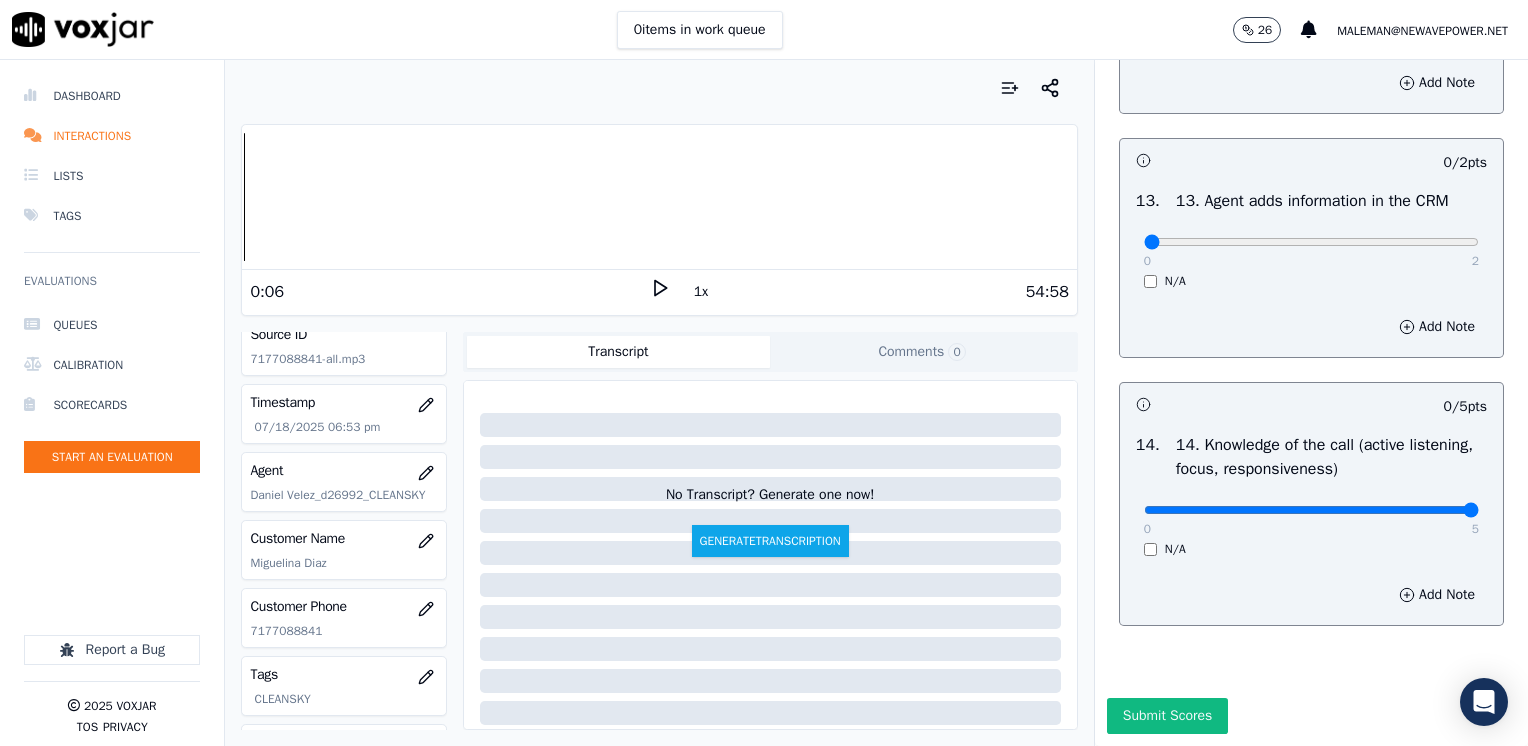 drag, startPoint x: 1131, startPoint y: 468, endPoint x: 1531, endPoint y: 464, distance: 400.02 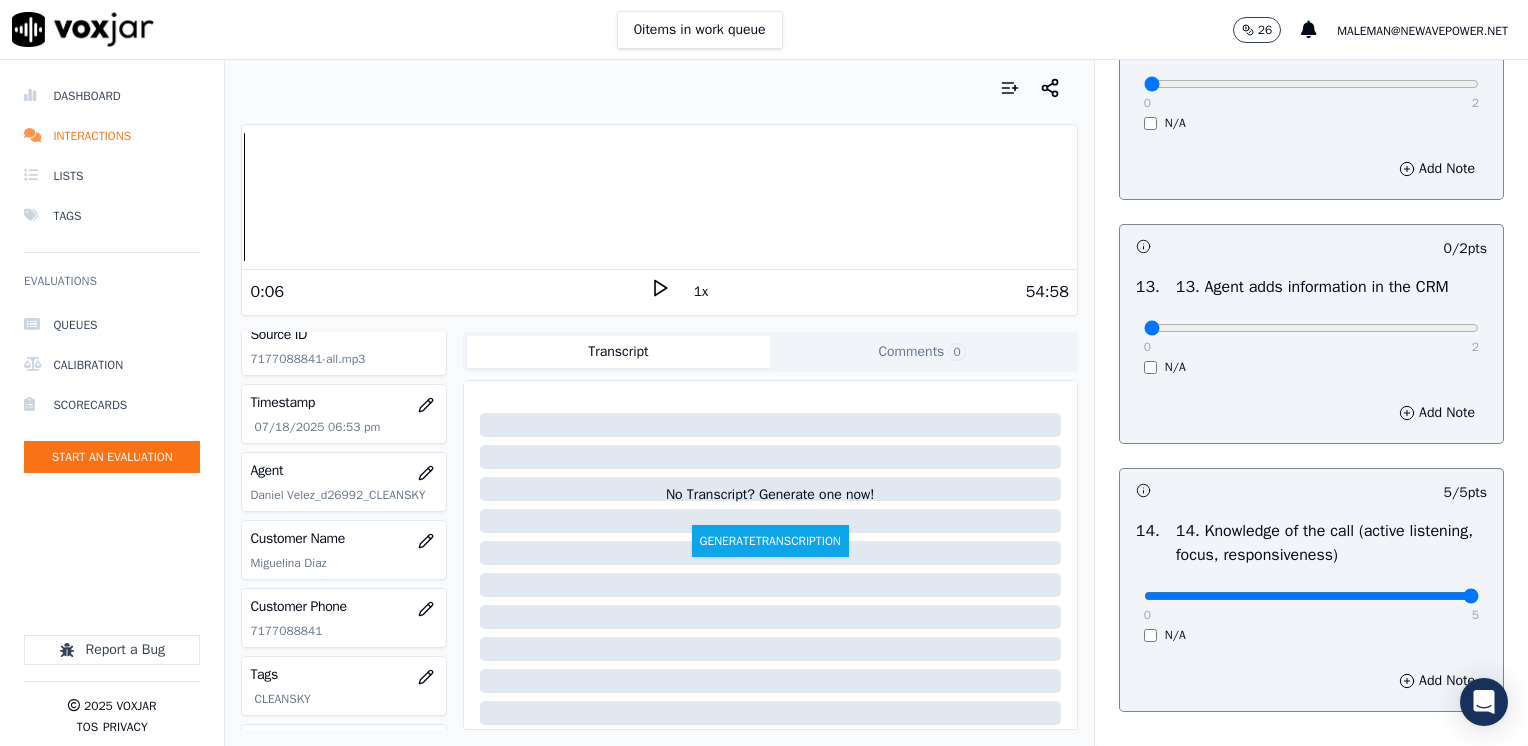 scroll, scrollTop: 3153, scrollLeft: 0, axis: vertical 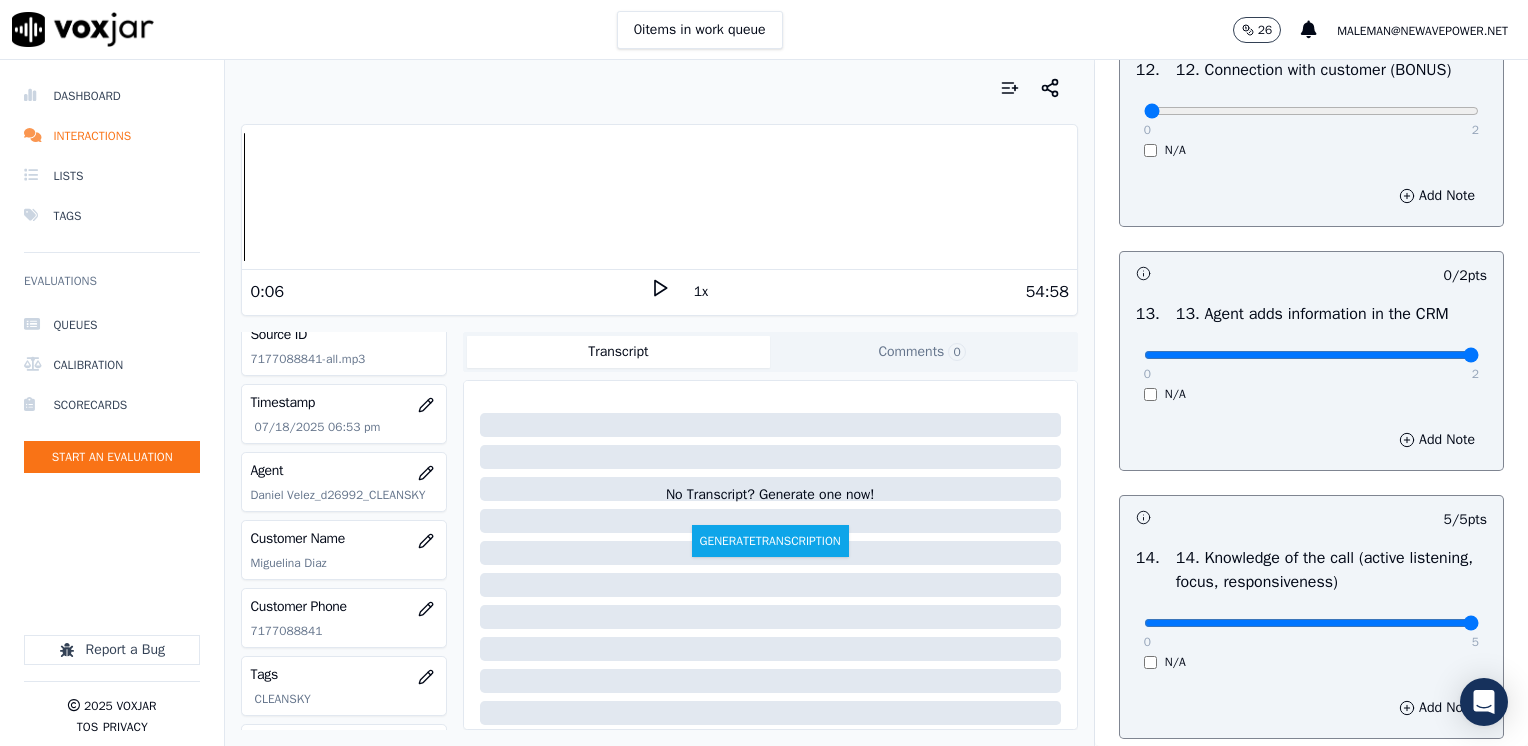 drag, startPoint x: 1133, startPoint y: 395, endPoint x: 1531, endPoint y: 362, distance: 399.36575 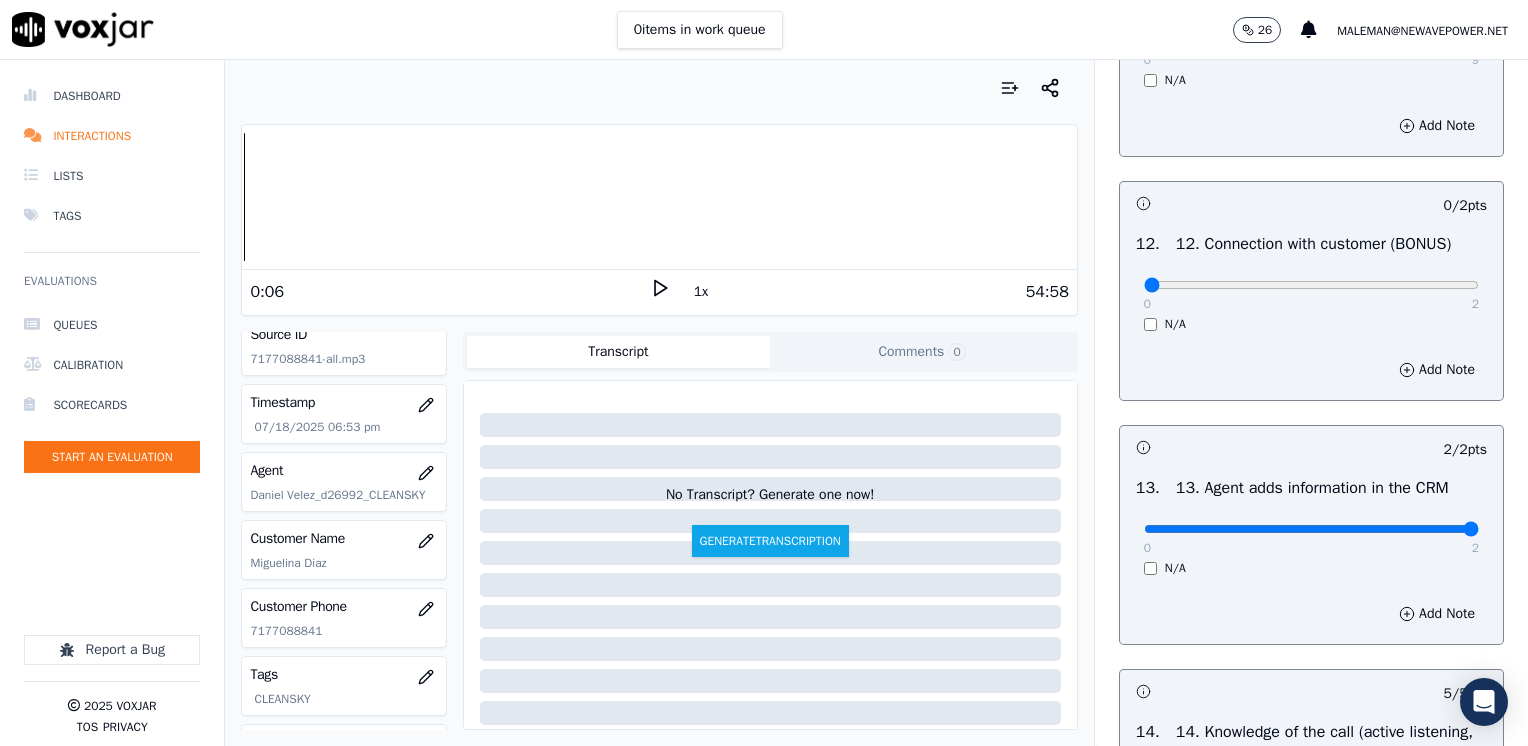 scroll, scrollTop: 2953, scrollLeft: 0, axis: vertical 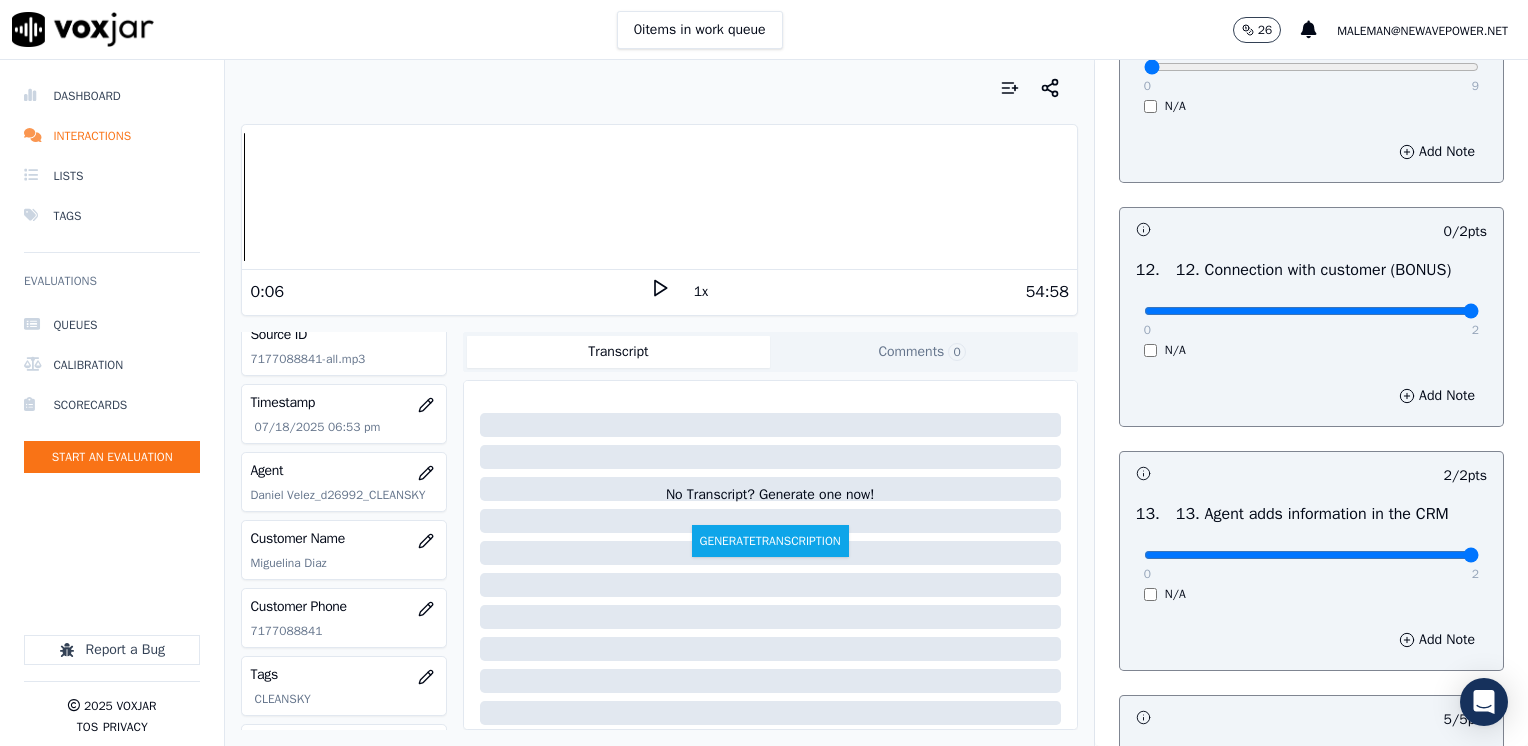 drag, startPoint x: 1134, startPoint y: 353, endPoint x: 1531, endPoint y: 334, distance: 397.4544 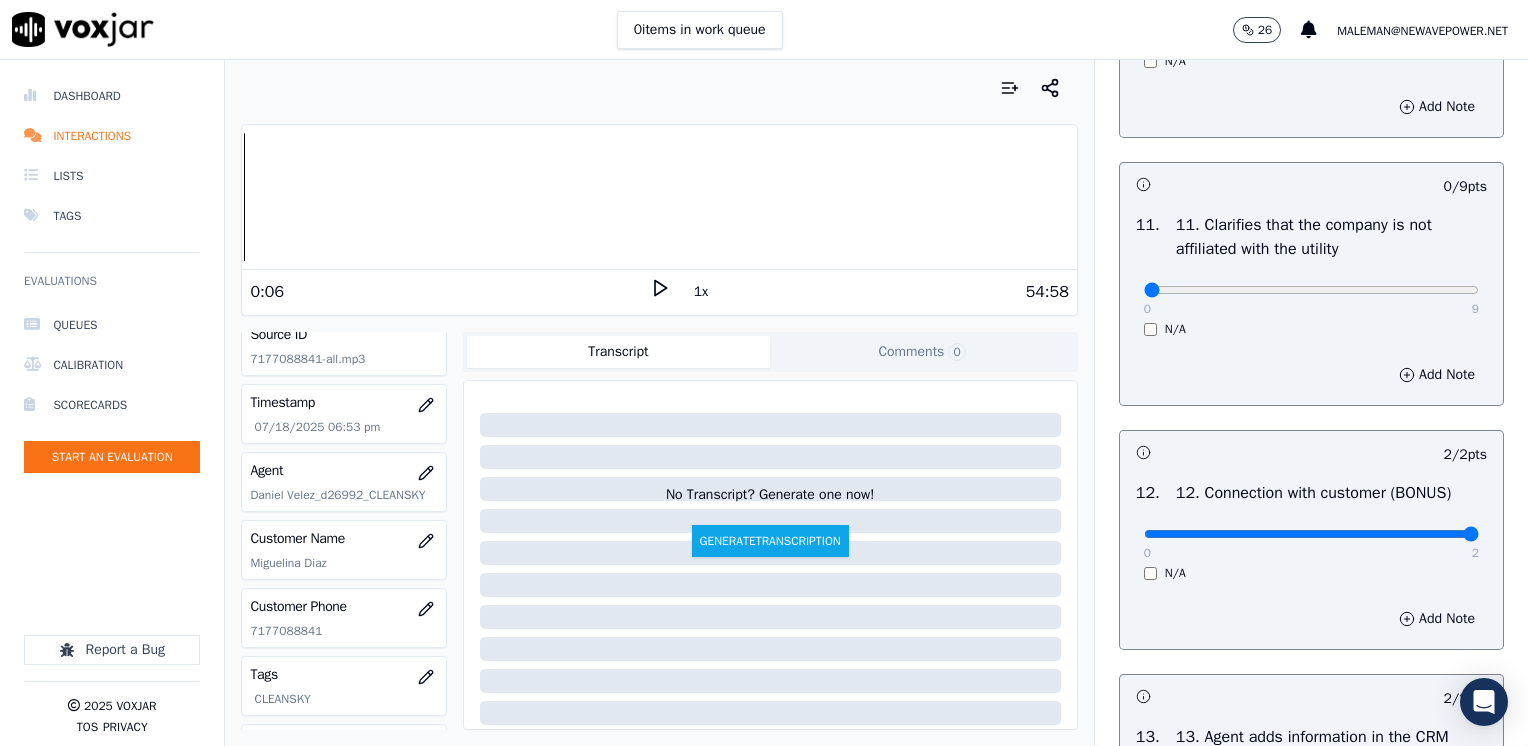 scroll, scrollTop: 2653, scrollLeft: 0, axis: vertical 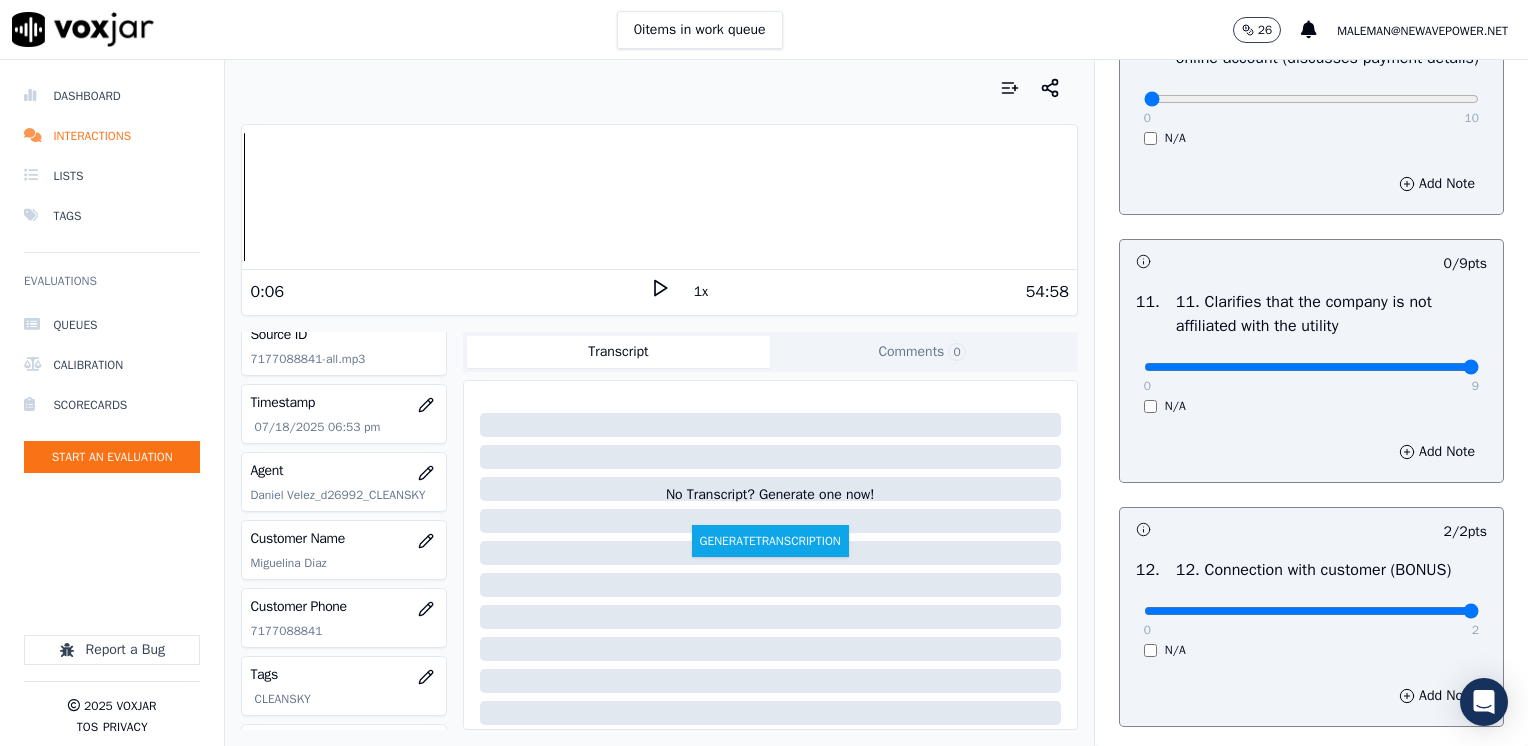 drag, startPoint x: 1134, startPoint y: 405, endPoint x: 1531, endPoint y: 411, distance: 397.04535 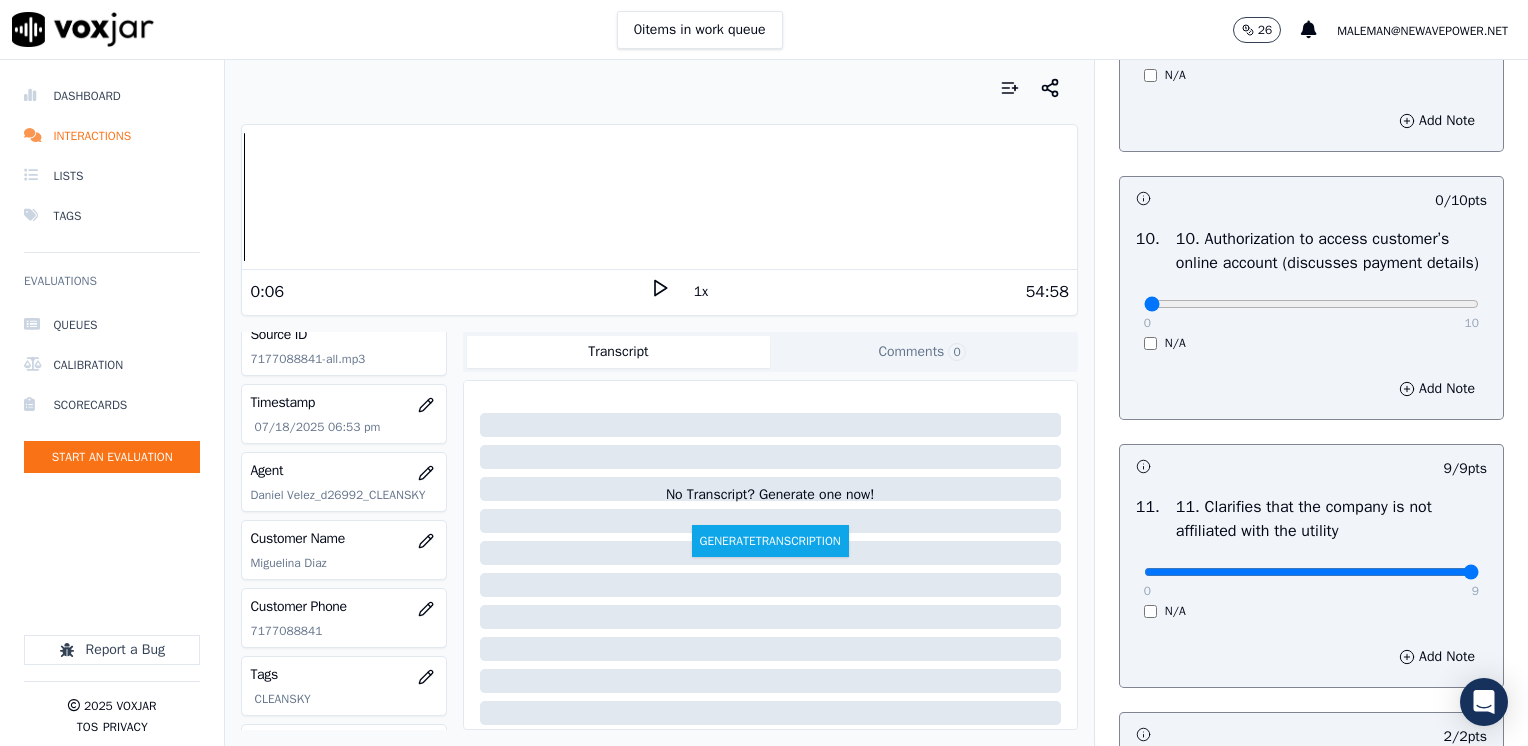 scroll, scrollTop: 2353, scrollLeft: 0, axis: vertical 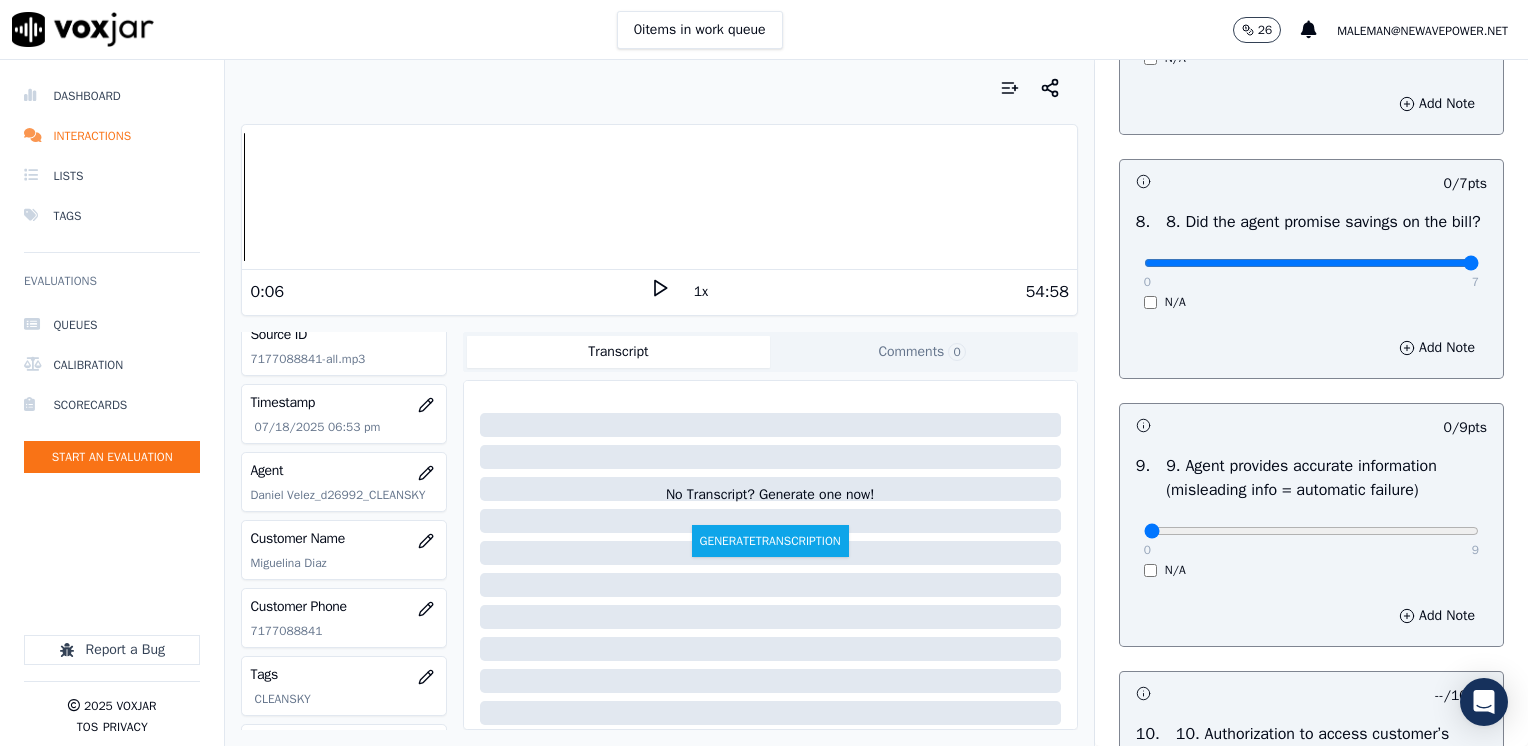 drag, startPoint x: 1132, startPoint y: 289, endPoint x: 1531, endPoint y: 287, distance: 399.005 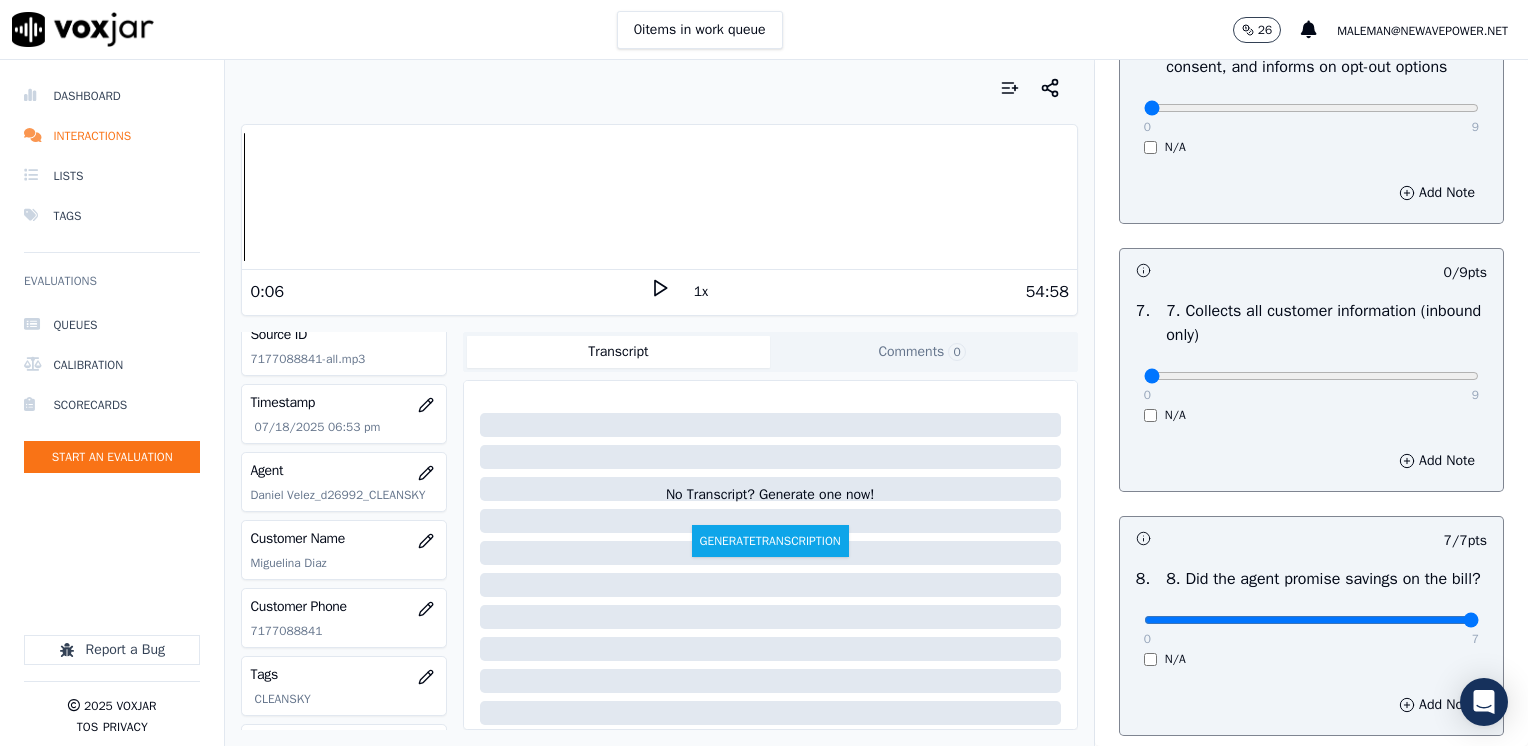 scroll, scrollTop: 1600, scrollLeft: 0, axis: vertical 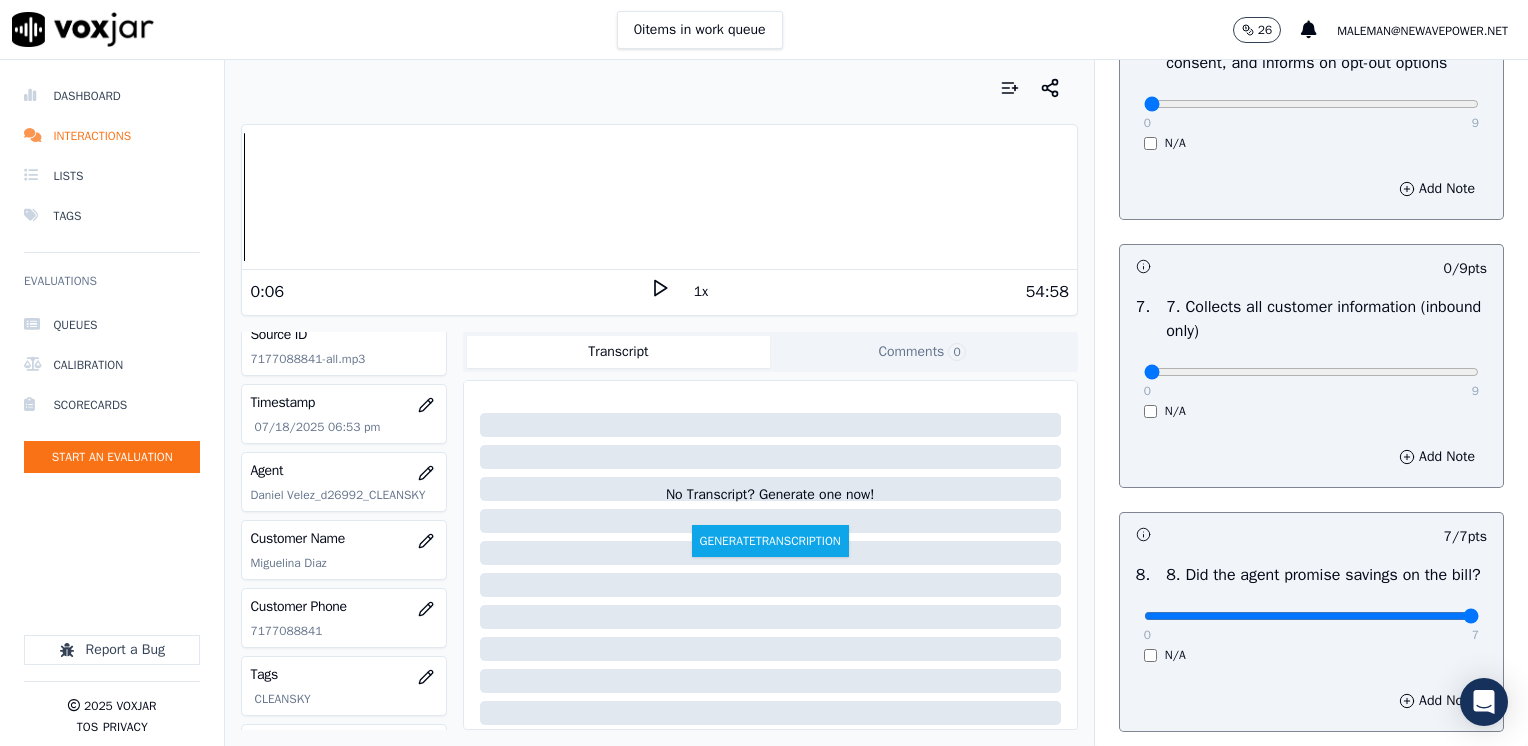 click on "8. Did the agent promise savings on the bill?" at bounding box center (1323, 575) 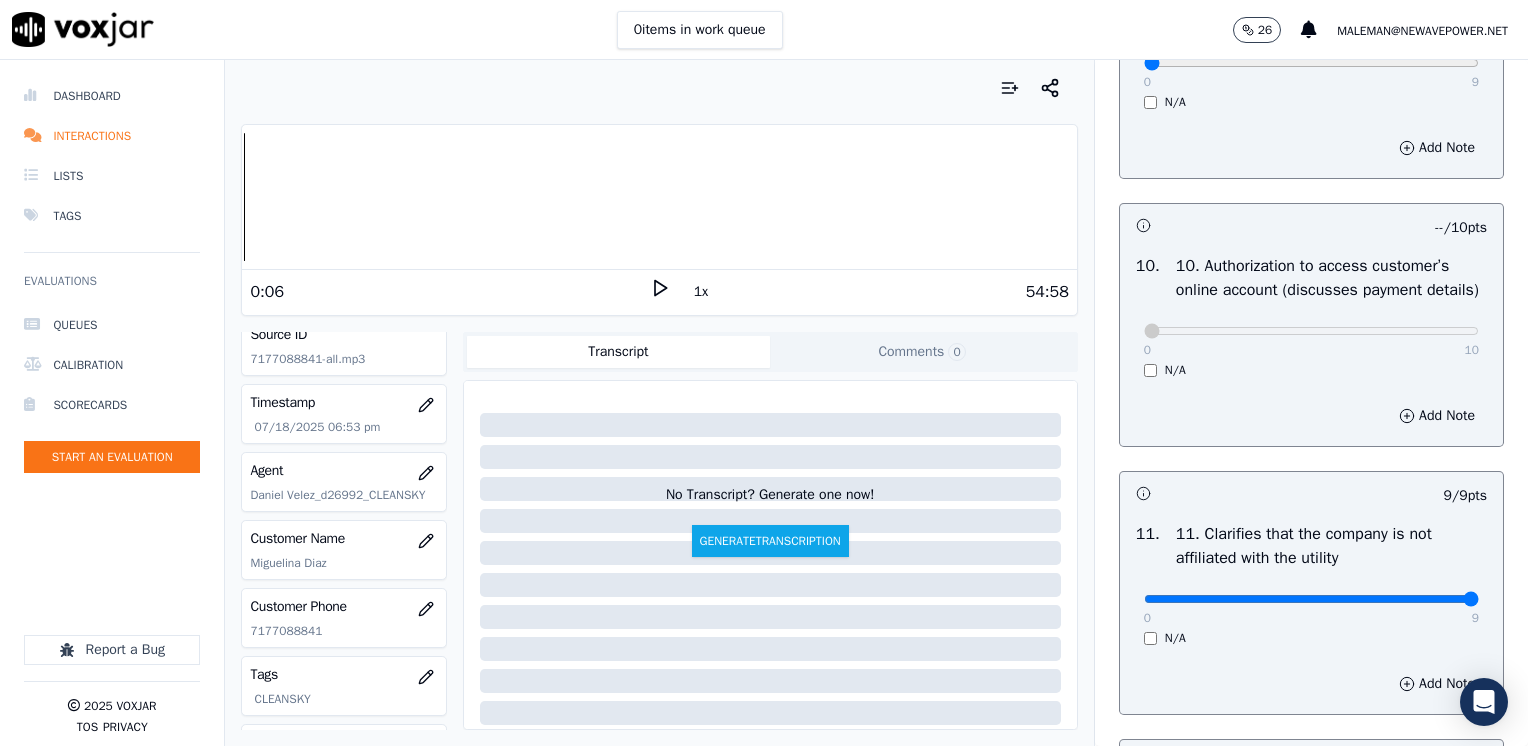 scroll, scrollTop: 2400, scrollLeft: 0, axis: vertical 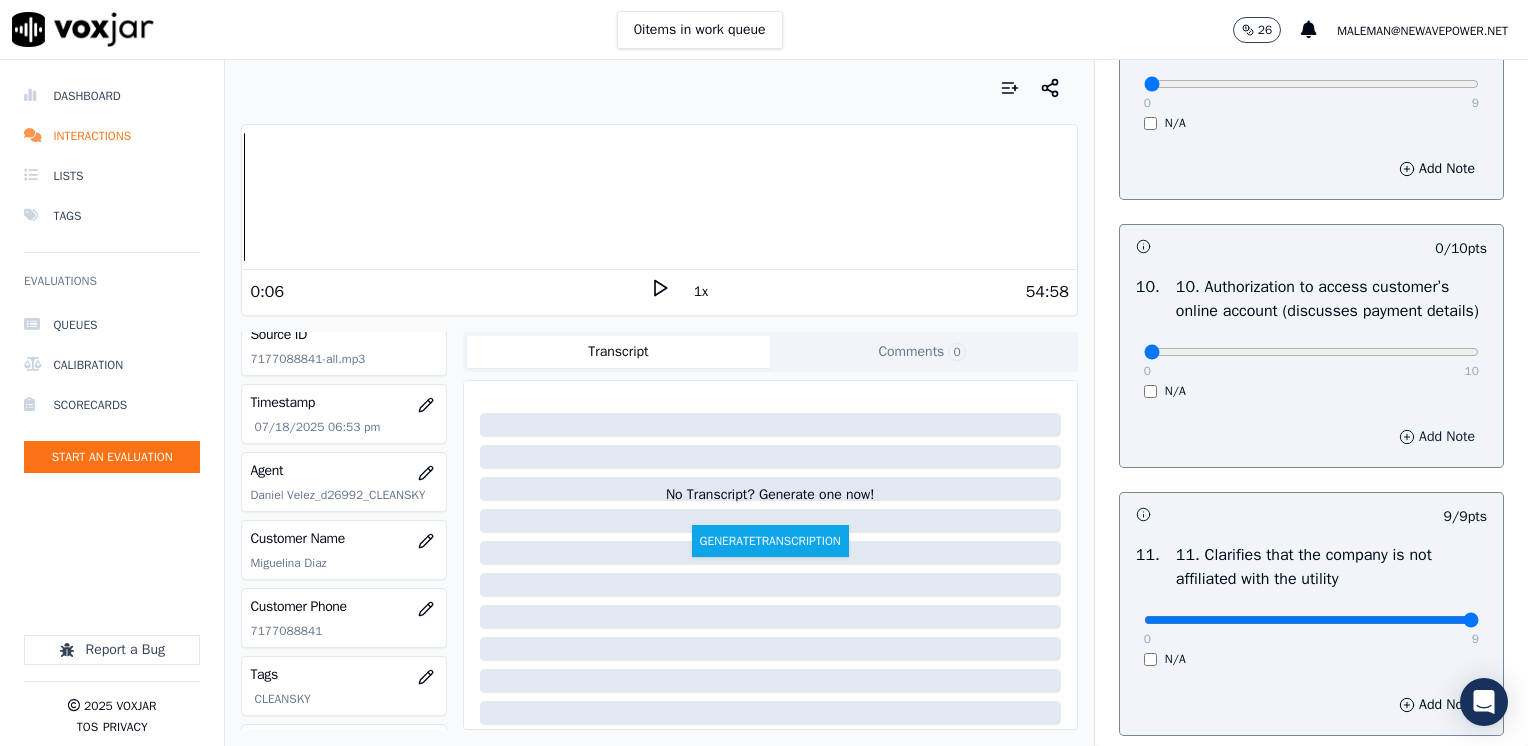 click on "Add Note" at bounding box center [1437, 437] 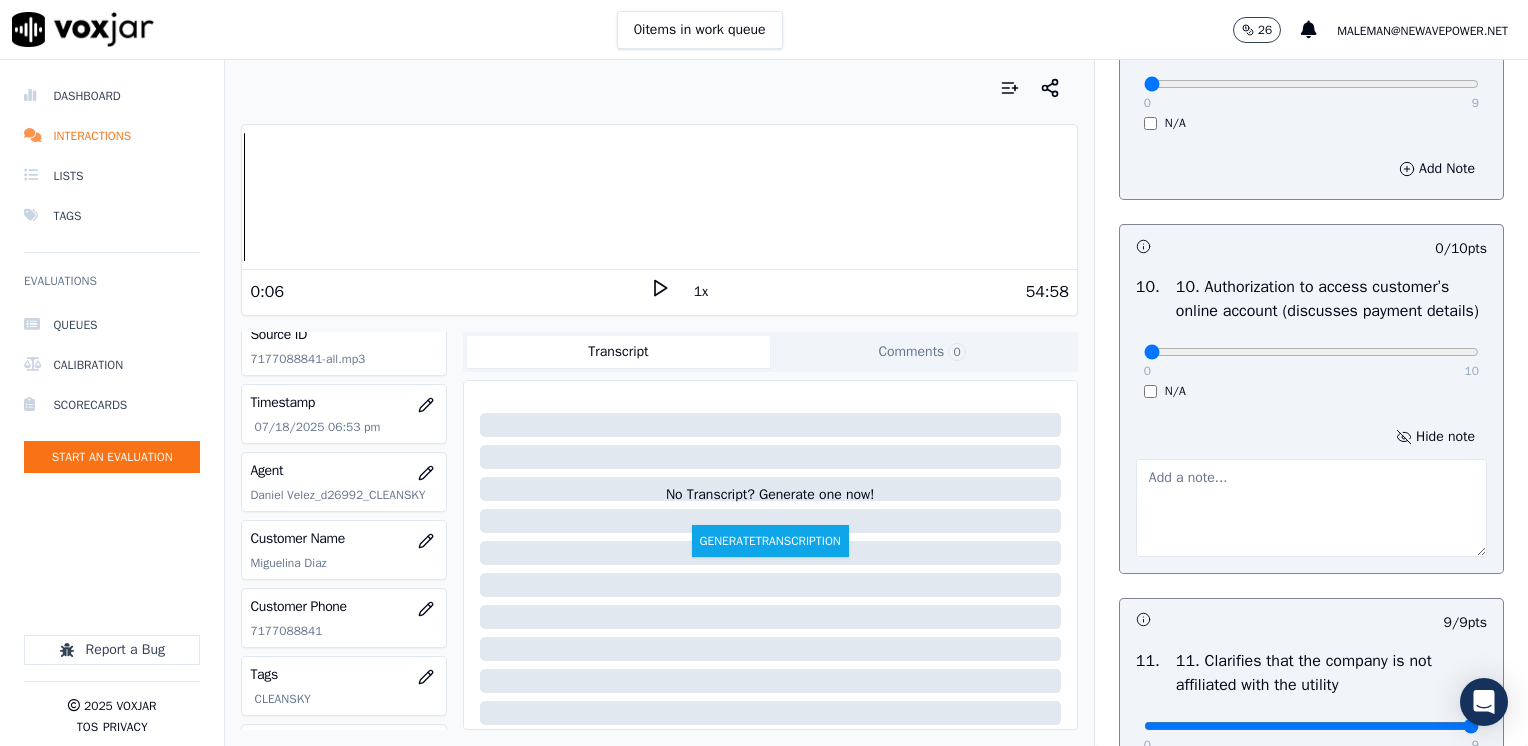 click at bounding box center [1311, 508] 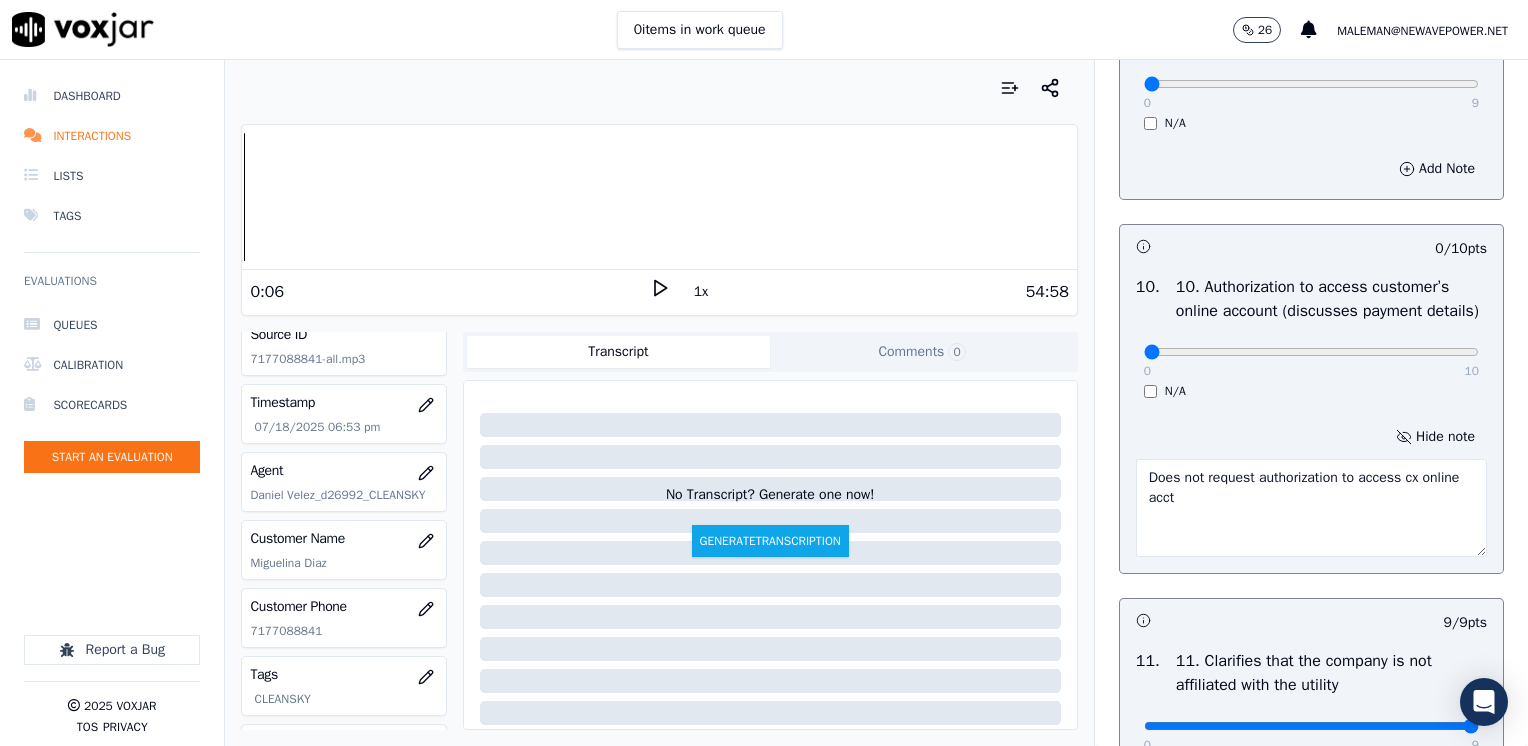scroll, scrollTop: 2000, scrollLeft: 0, axis: vertical 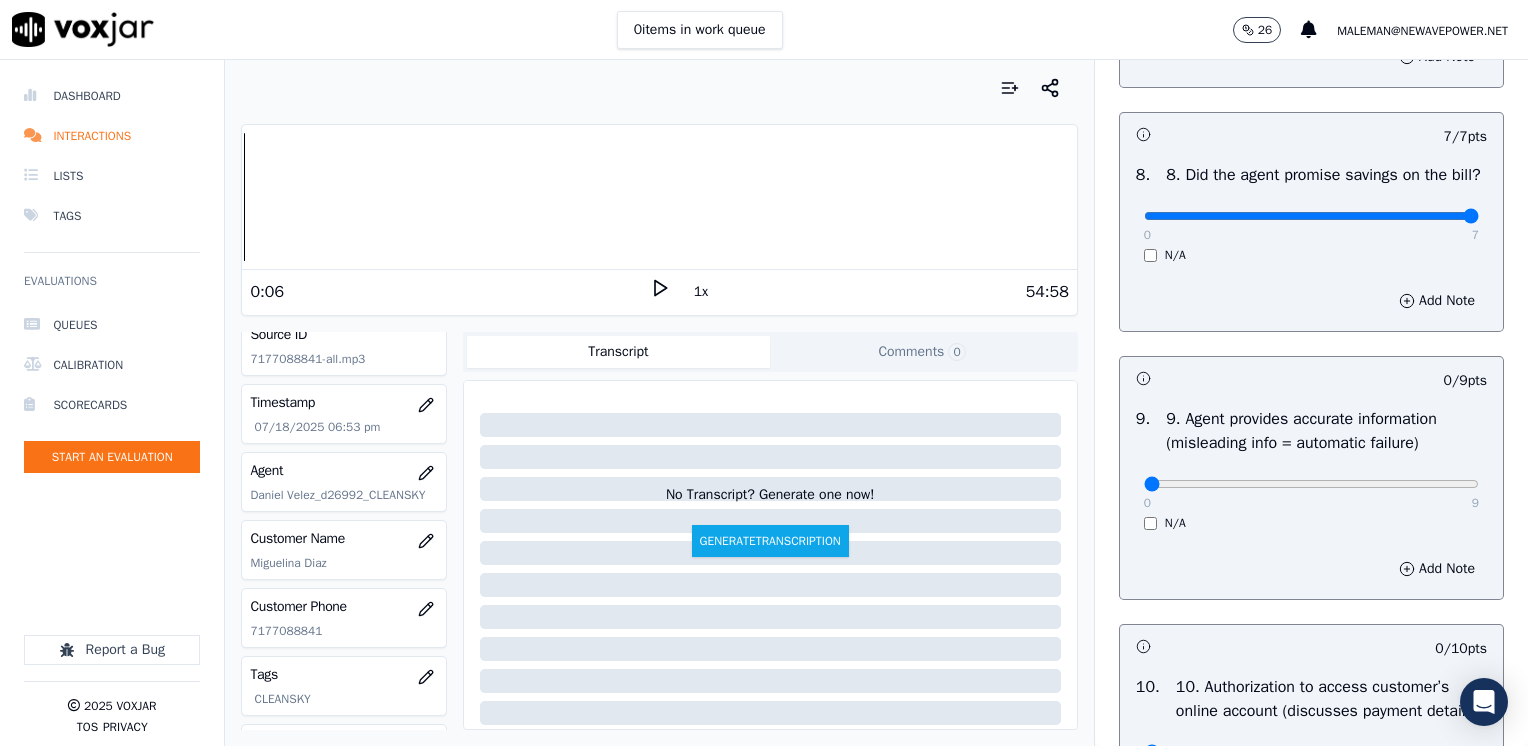 type on "Does not request authorization to access cx online acct" 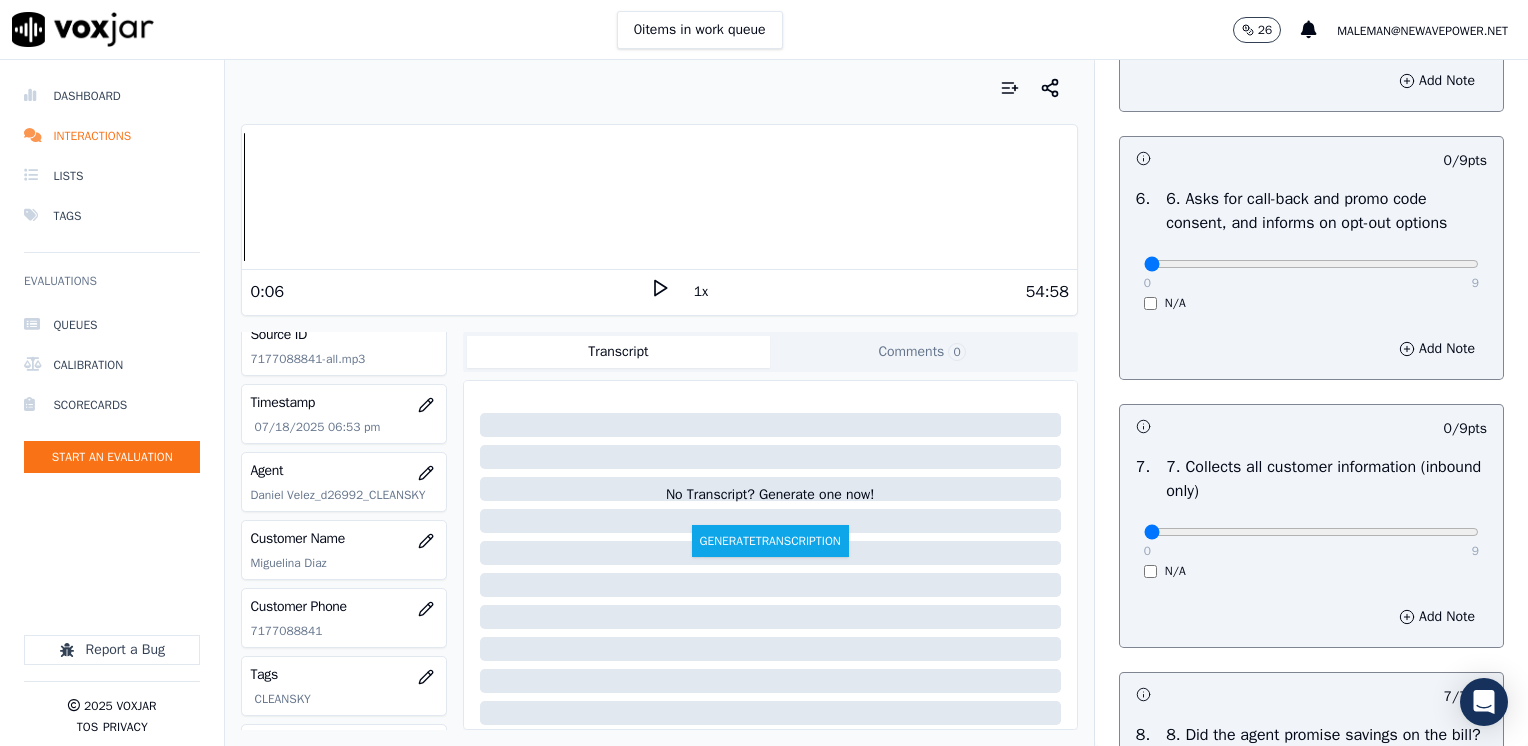 scroll, scrollTop: 1400, scrollLeft: 0, axis: vertical 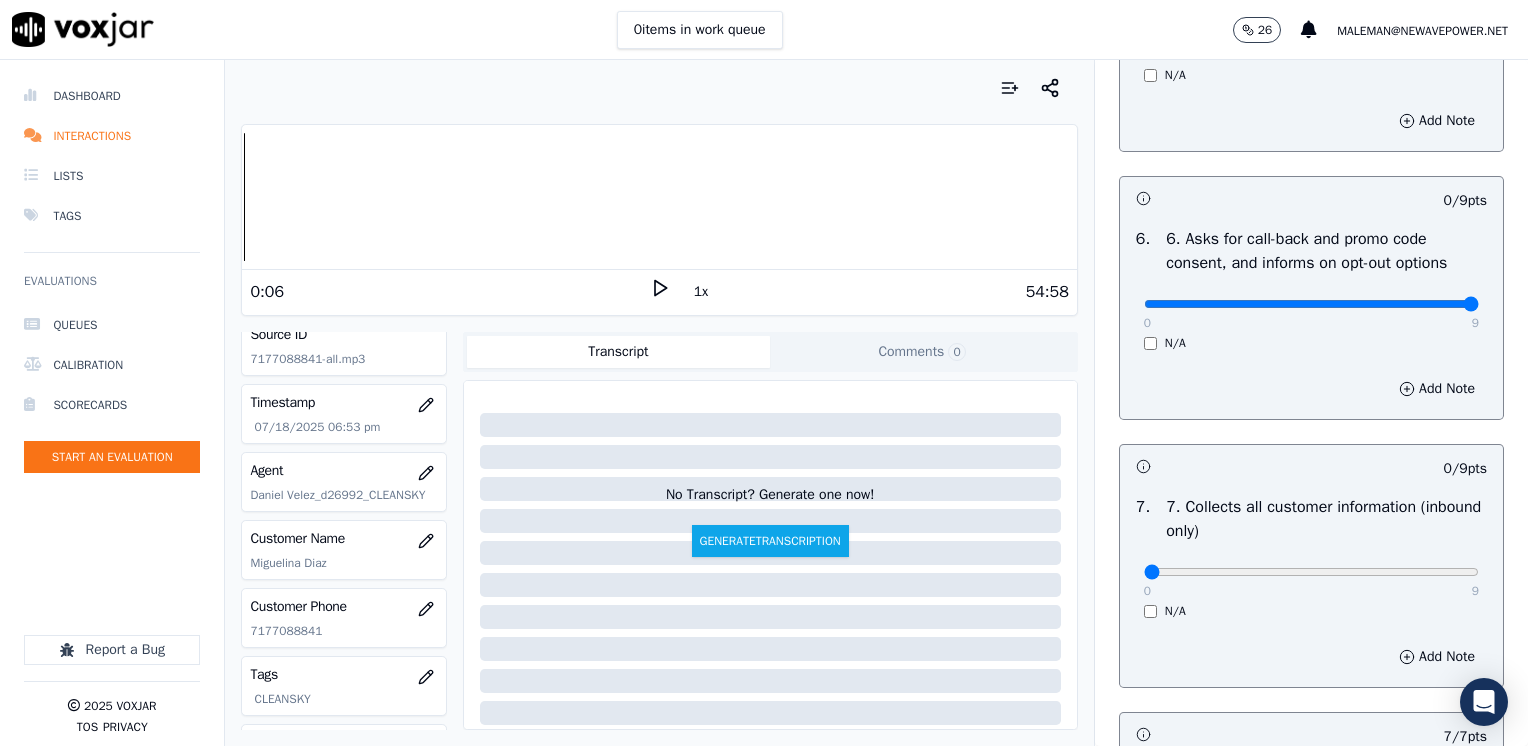 drag, startPoint x: 1134, startPoint y: 302, endPoint x: 1531, endPoint y: 288, distance: 397.24677 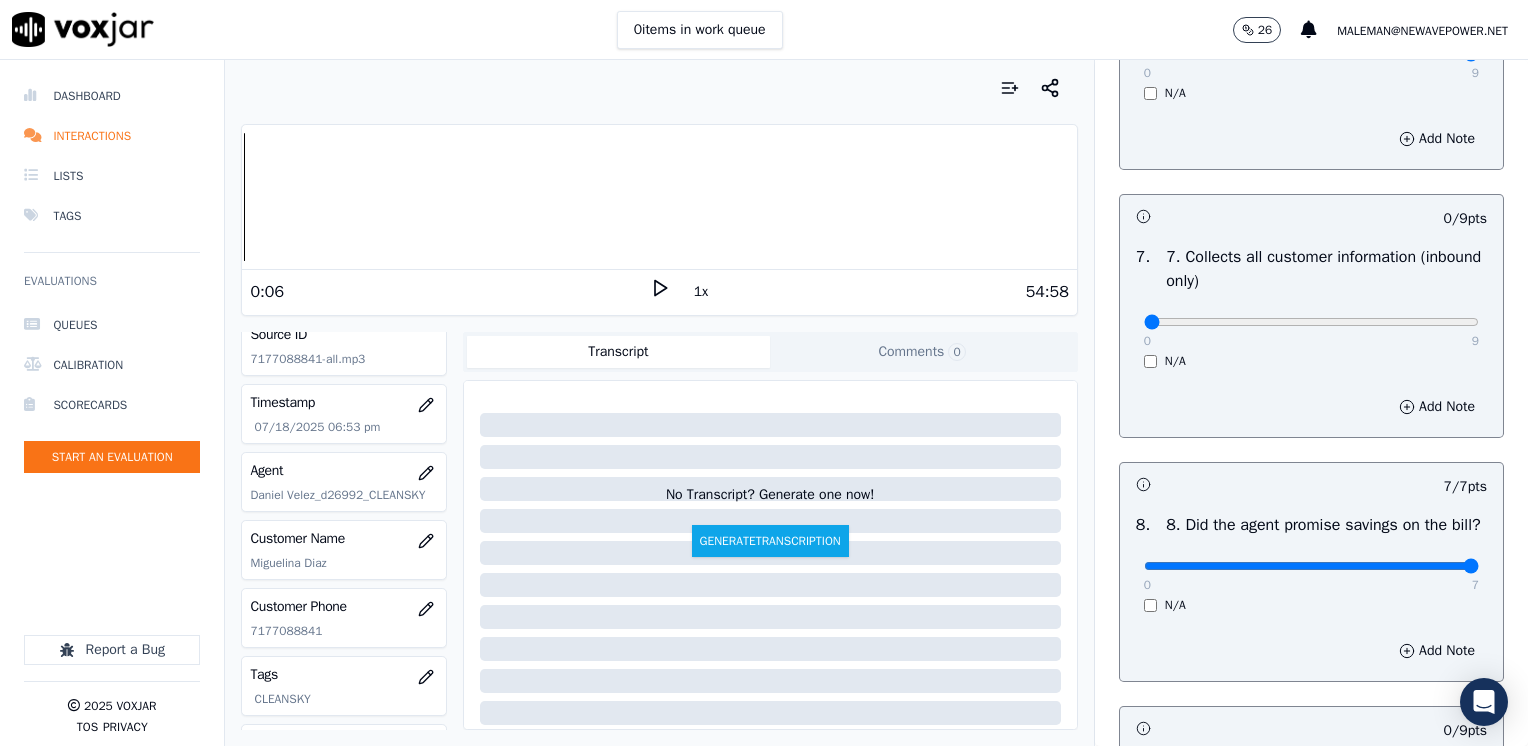 scroll, scrollTop: 1700, scrollLeft: 0, axis: vertical 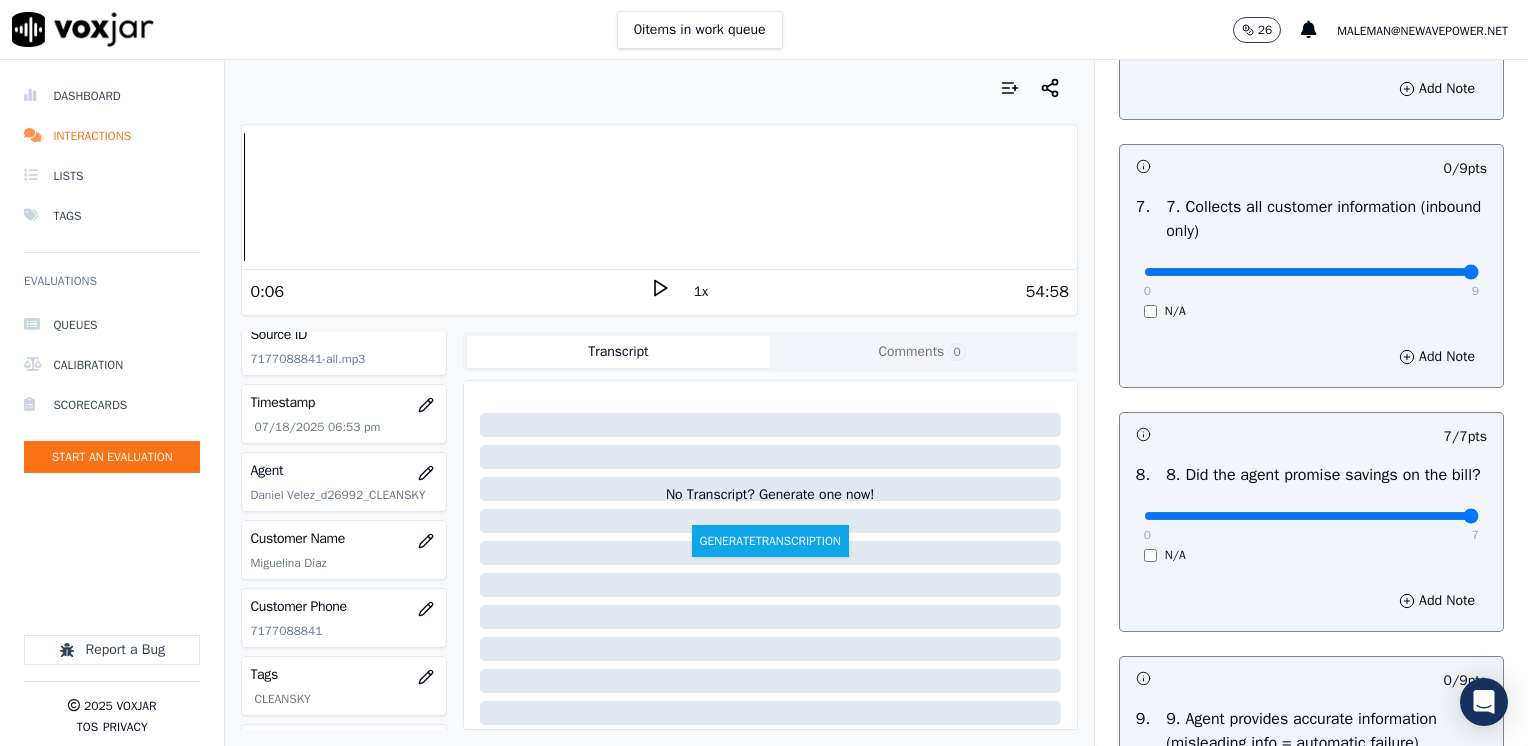 drag, startPoint x: 1134, startPoint y: 266, endPoint x: 1531, endPoint y: 255, distance: 397.15237 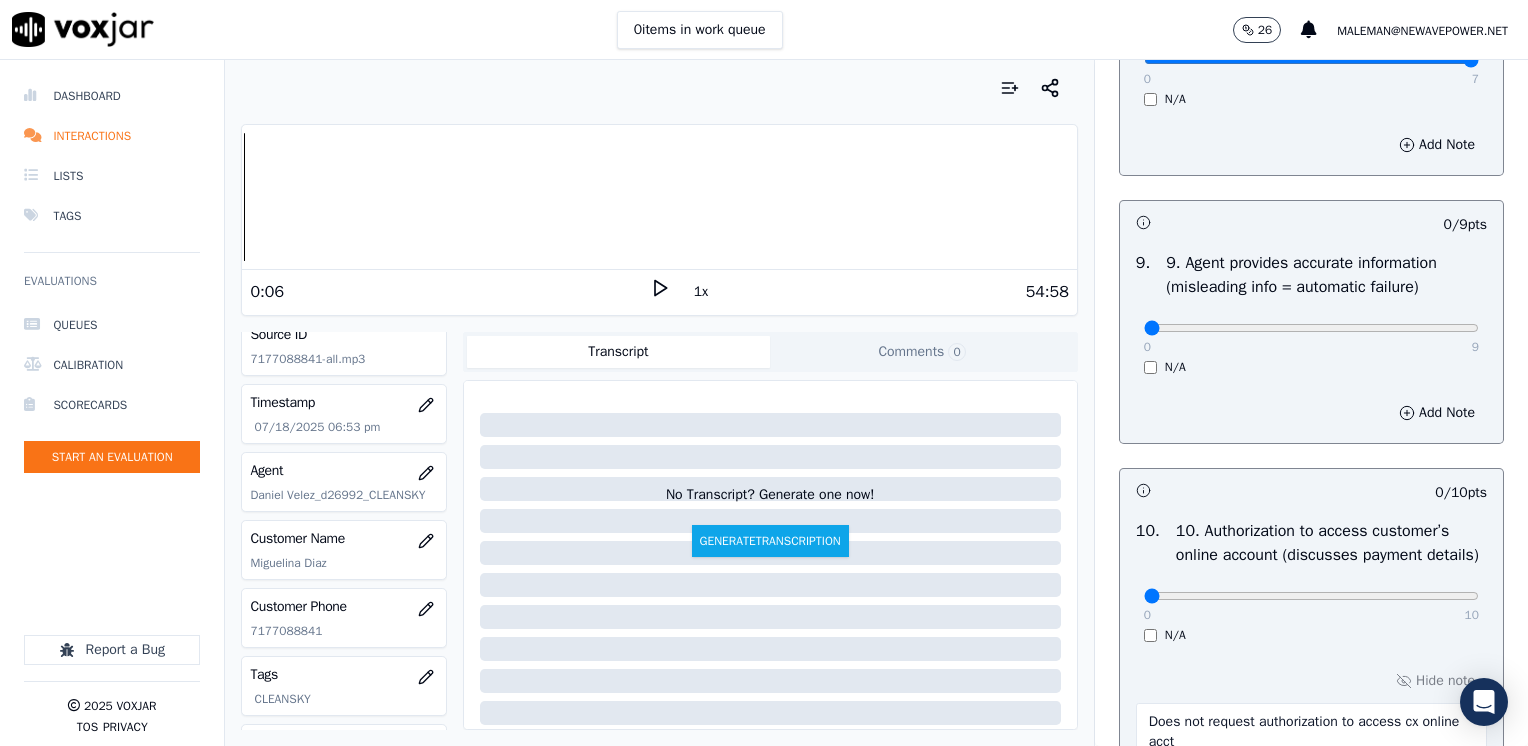 scroll, scrollTop: 2159, scrollLeft: 0, axis: vertical 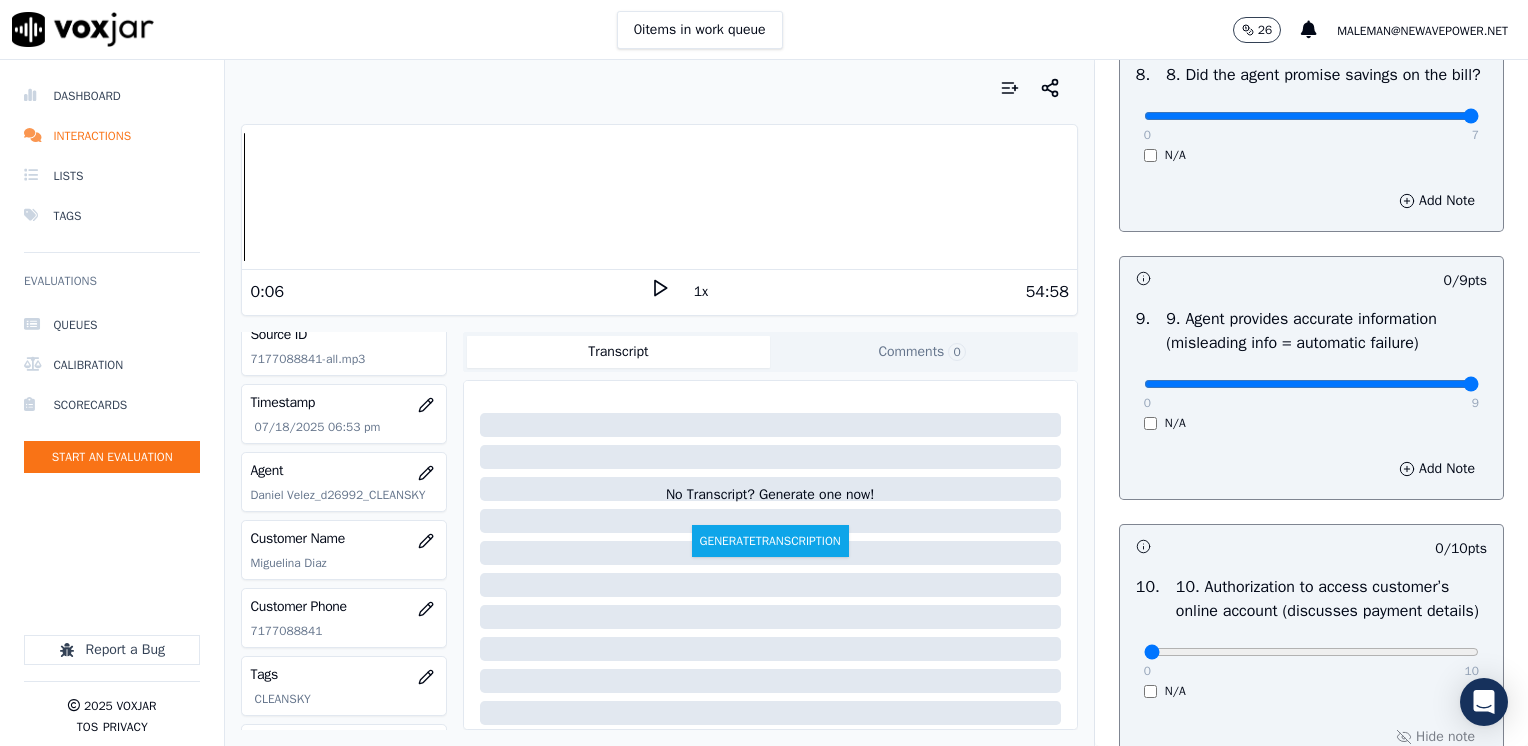 drag, startPoint x: 1124, startPoint y: 404, endPoint x: 1527, endPoint y: 446, distance: 405.18268 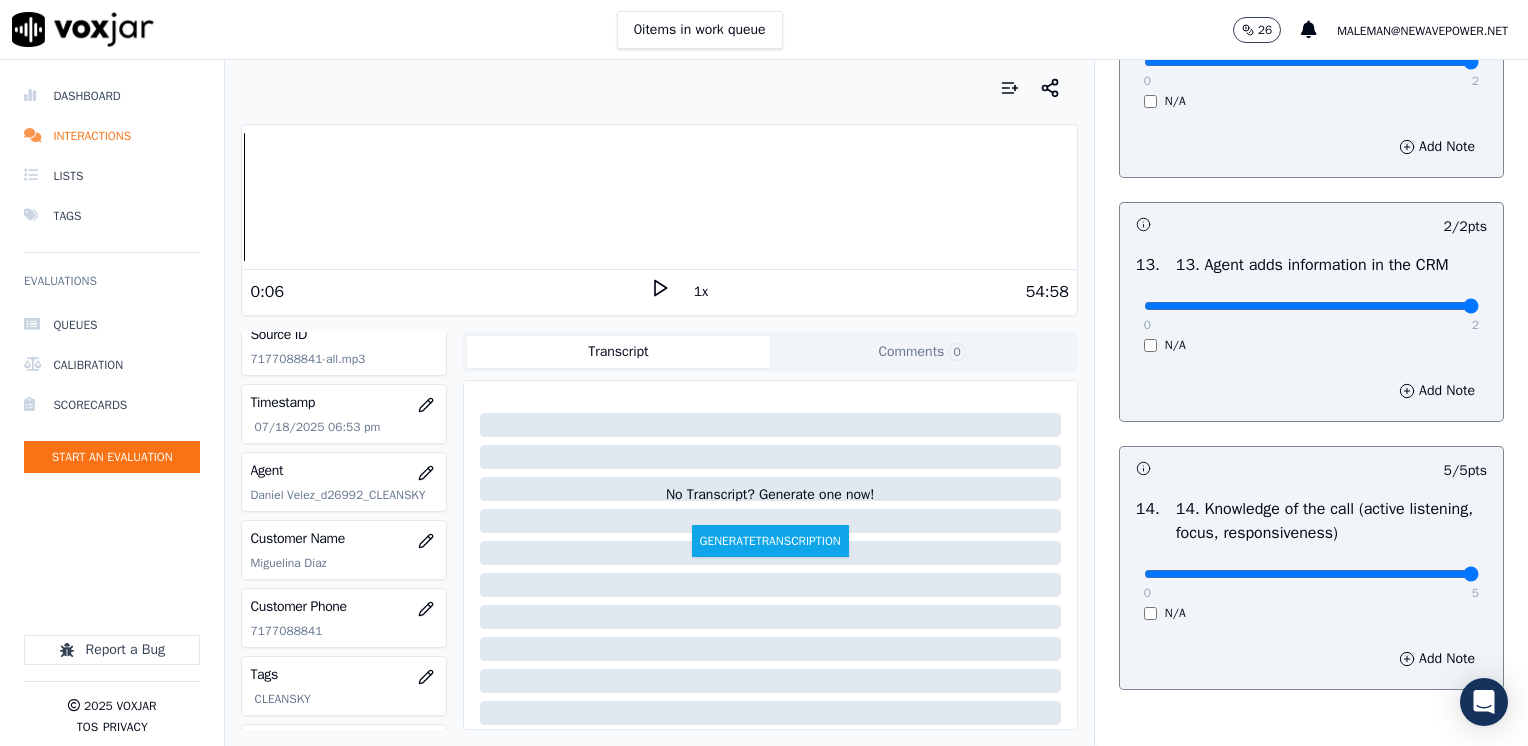 scroll, scrollTop: 3459, scrollLeft: 0, axis: vertical 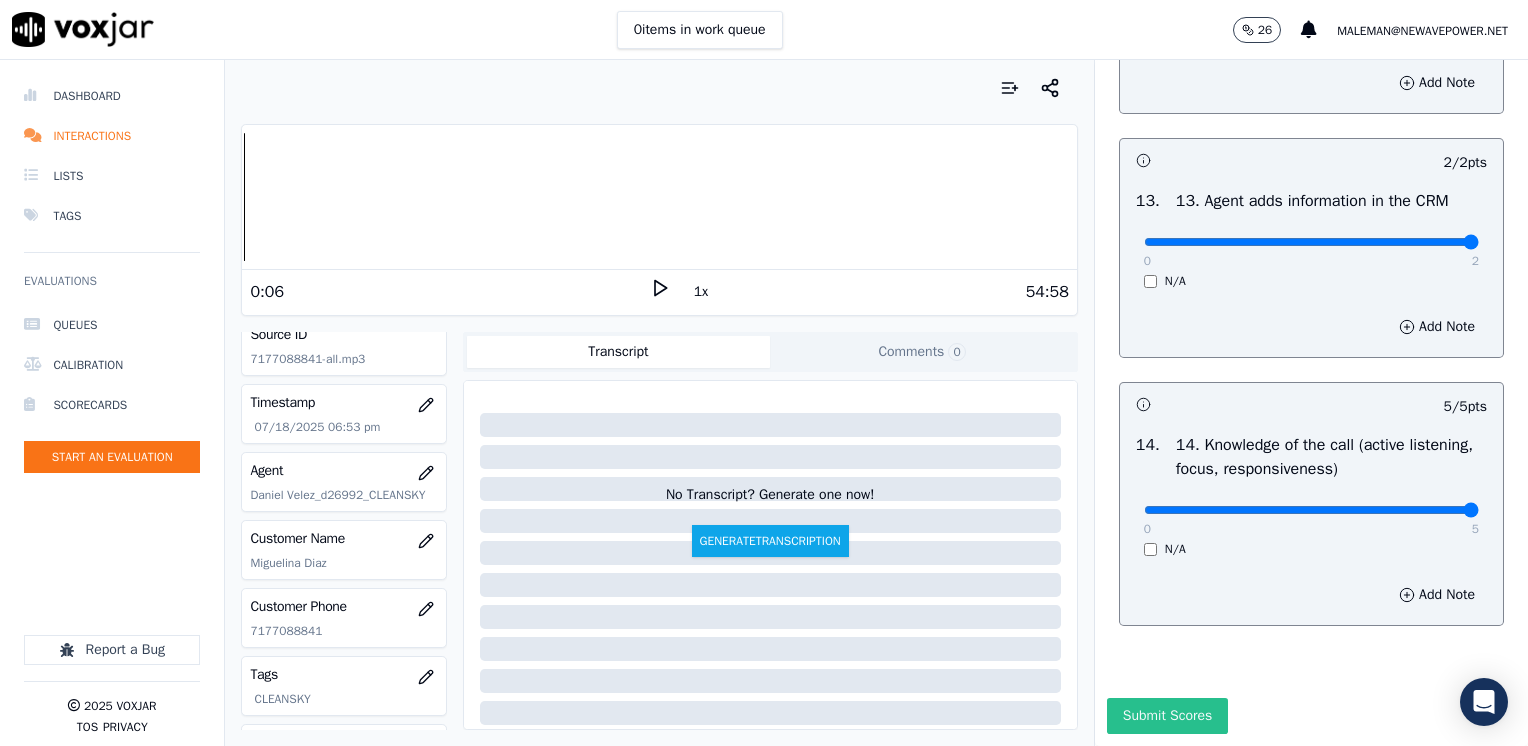 click on "Submit Scores" at bounding box center (1167, 716) 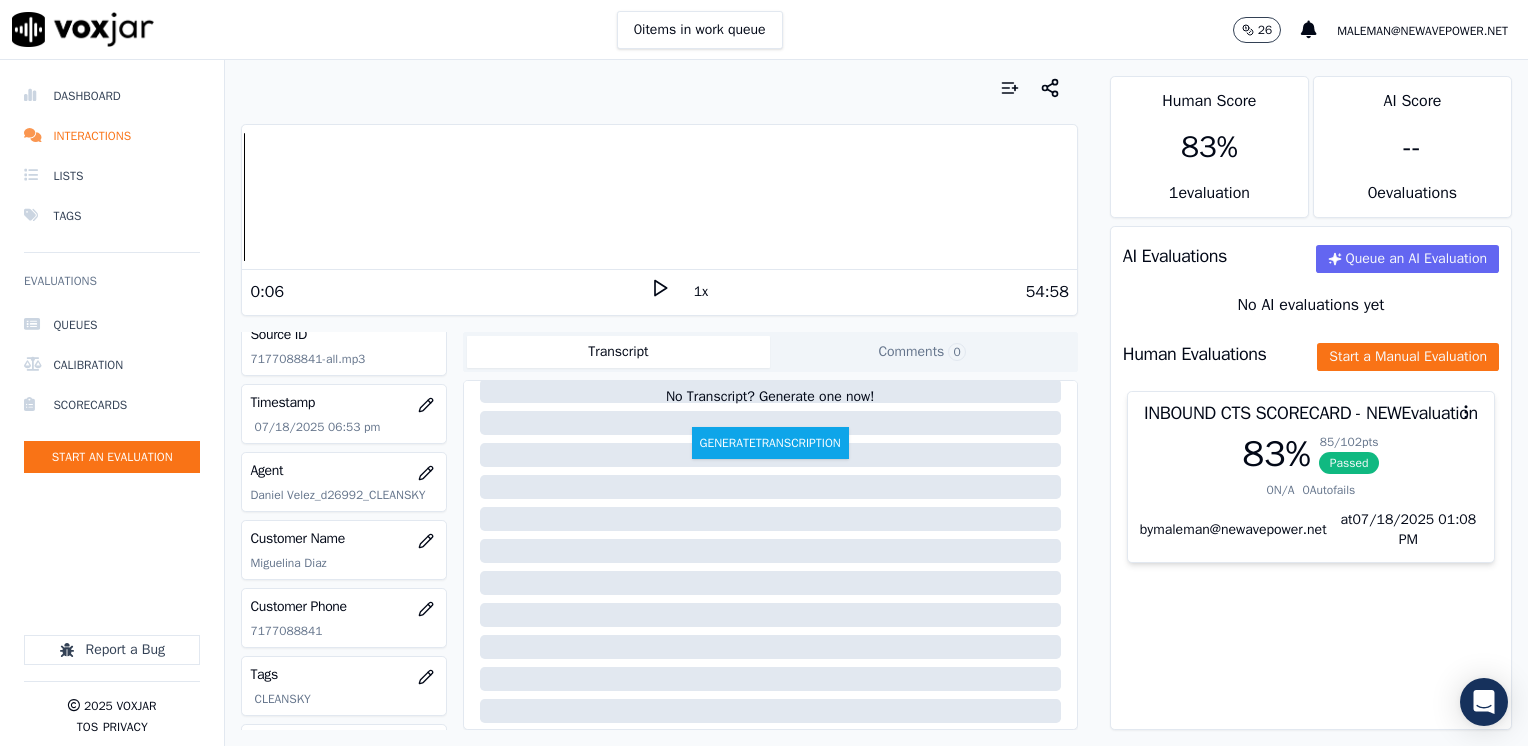 scroll, scrollTop: 296, scrollLeft: 0, axis: vertical 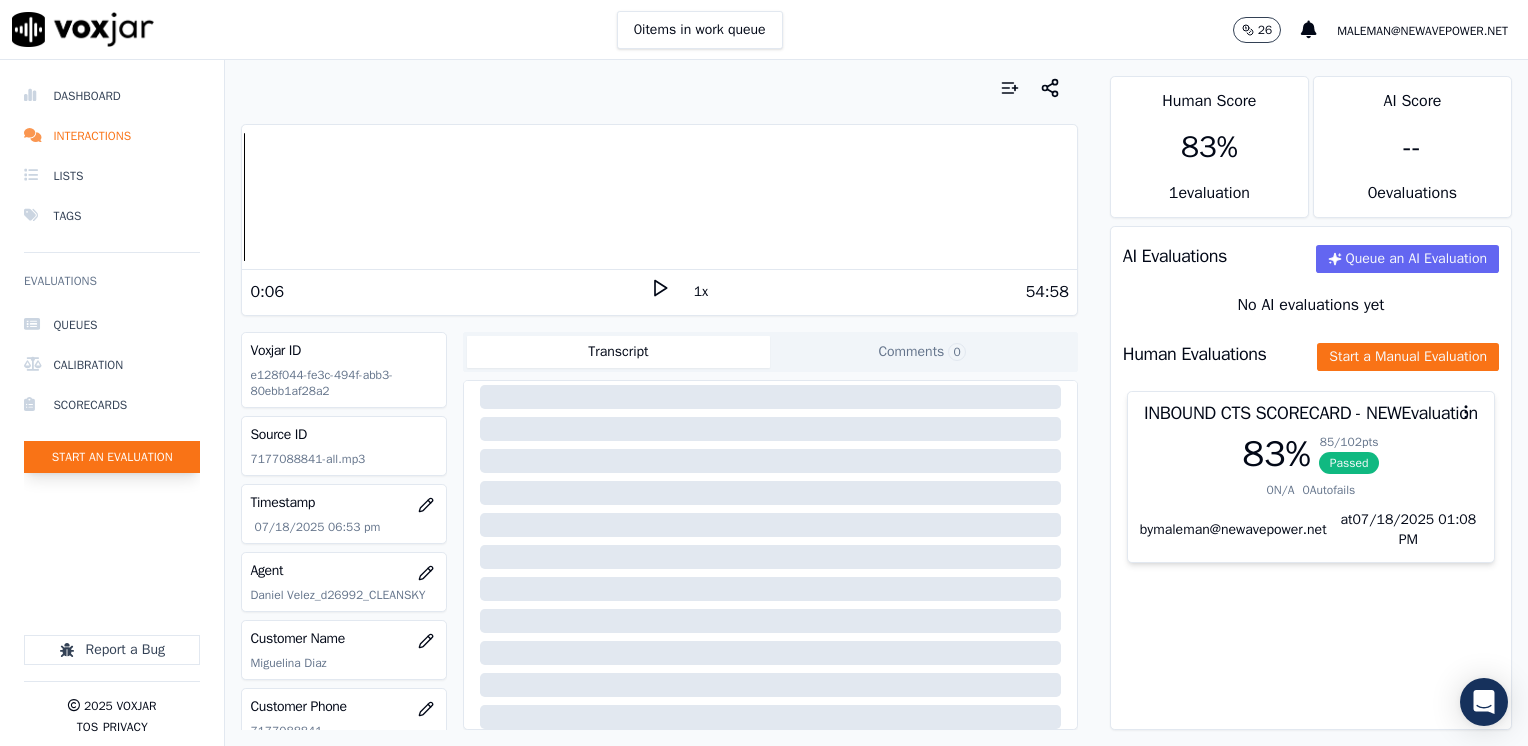 click on "Start an Evaluation" 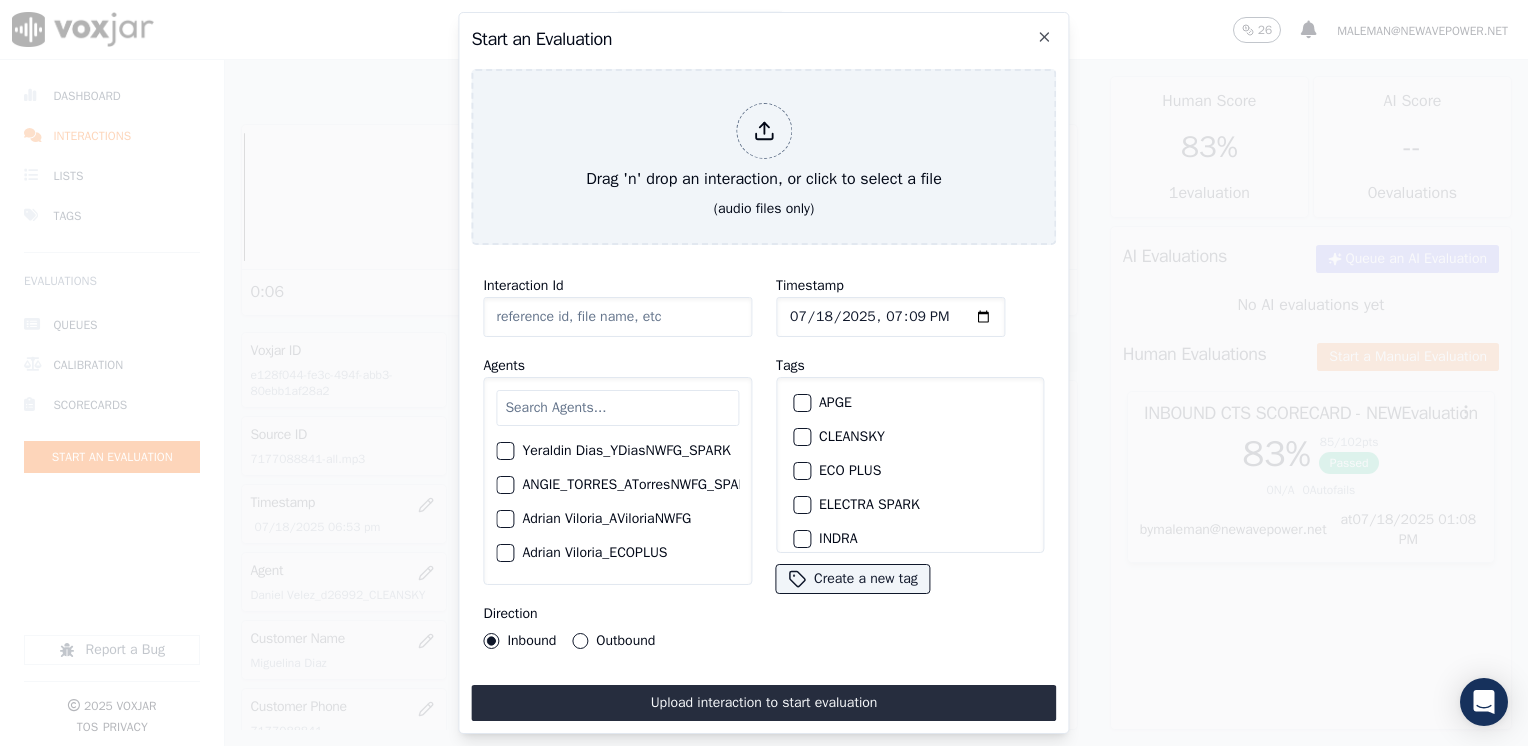 click on "Start an Evaluation" at bounding box center [763, 39] 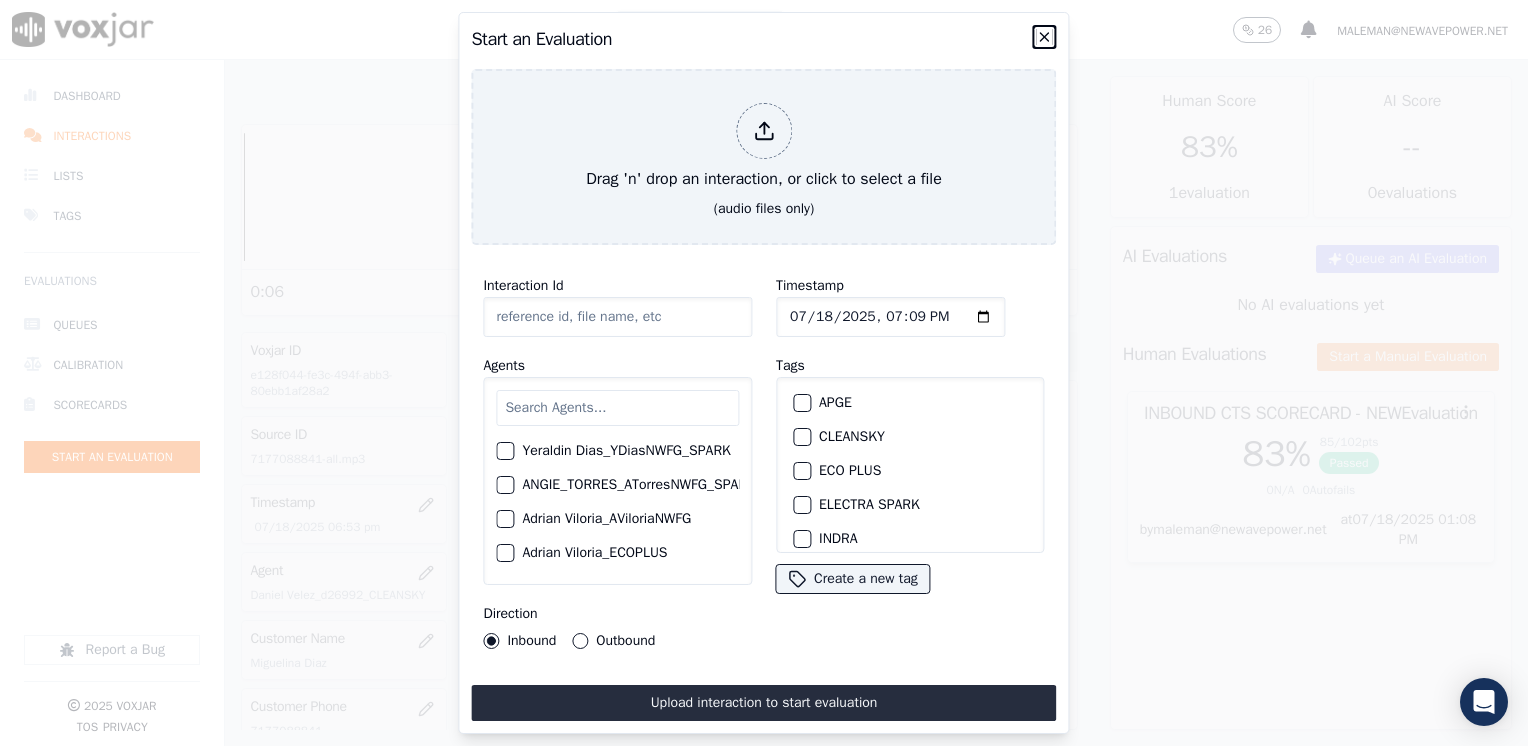 click 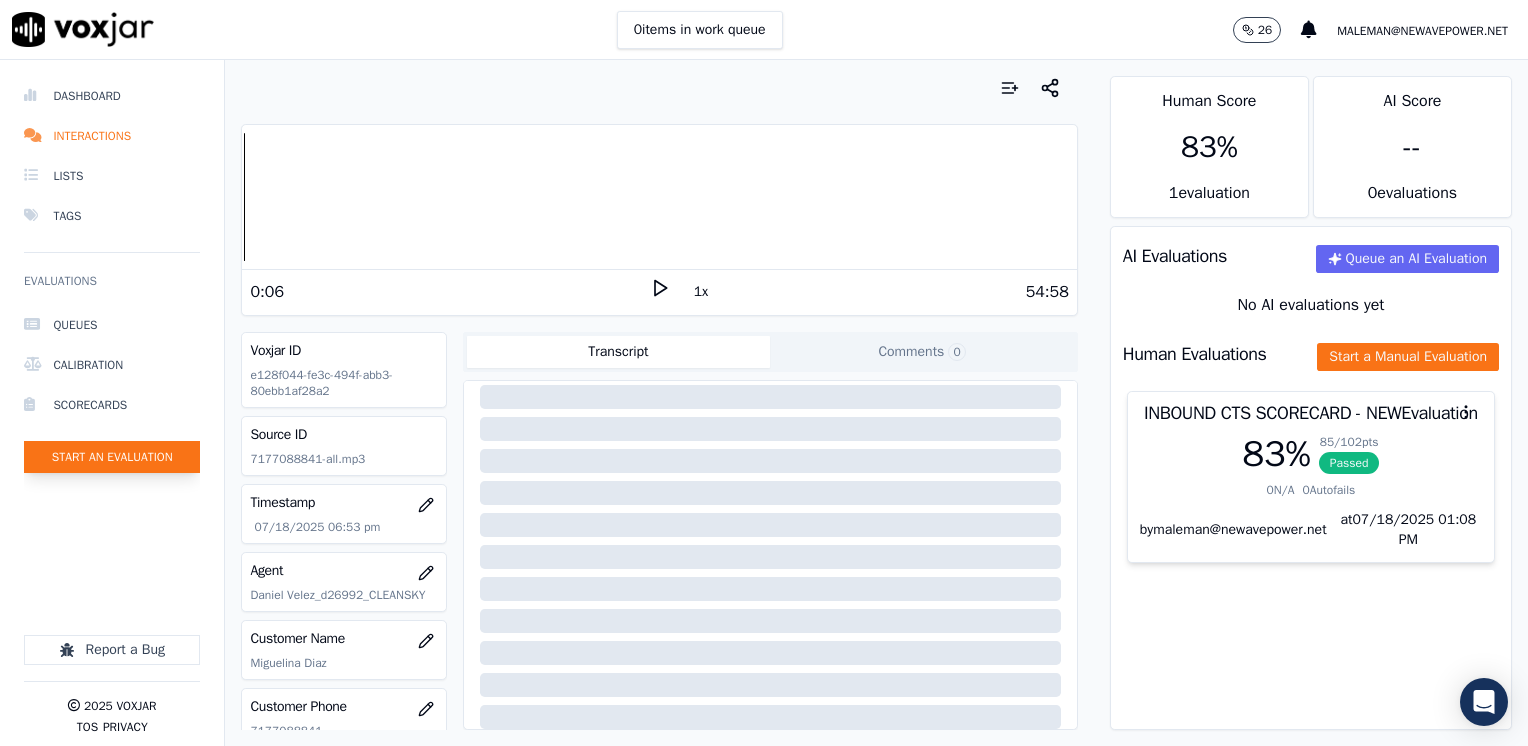 click on "Start an Evaluation" 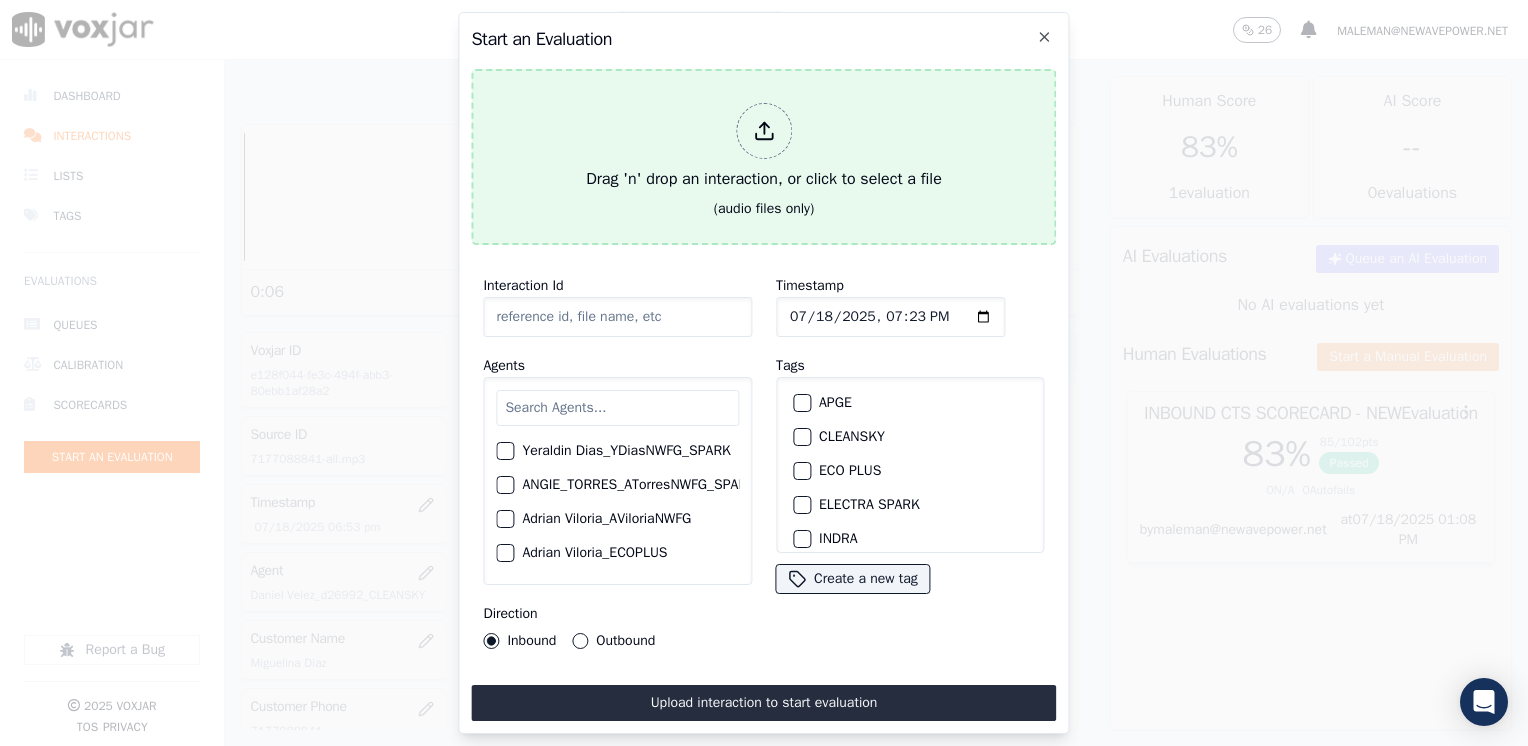 click 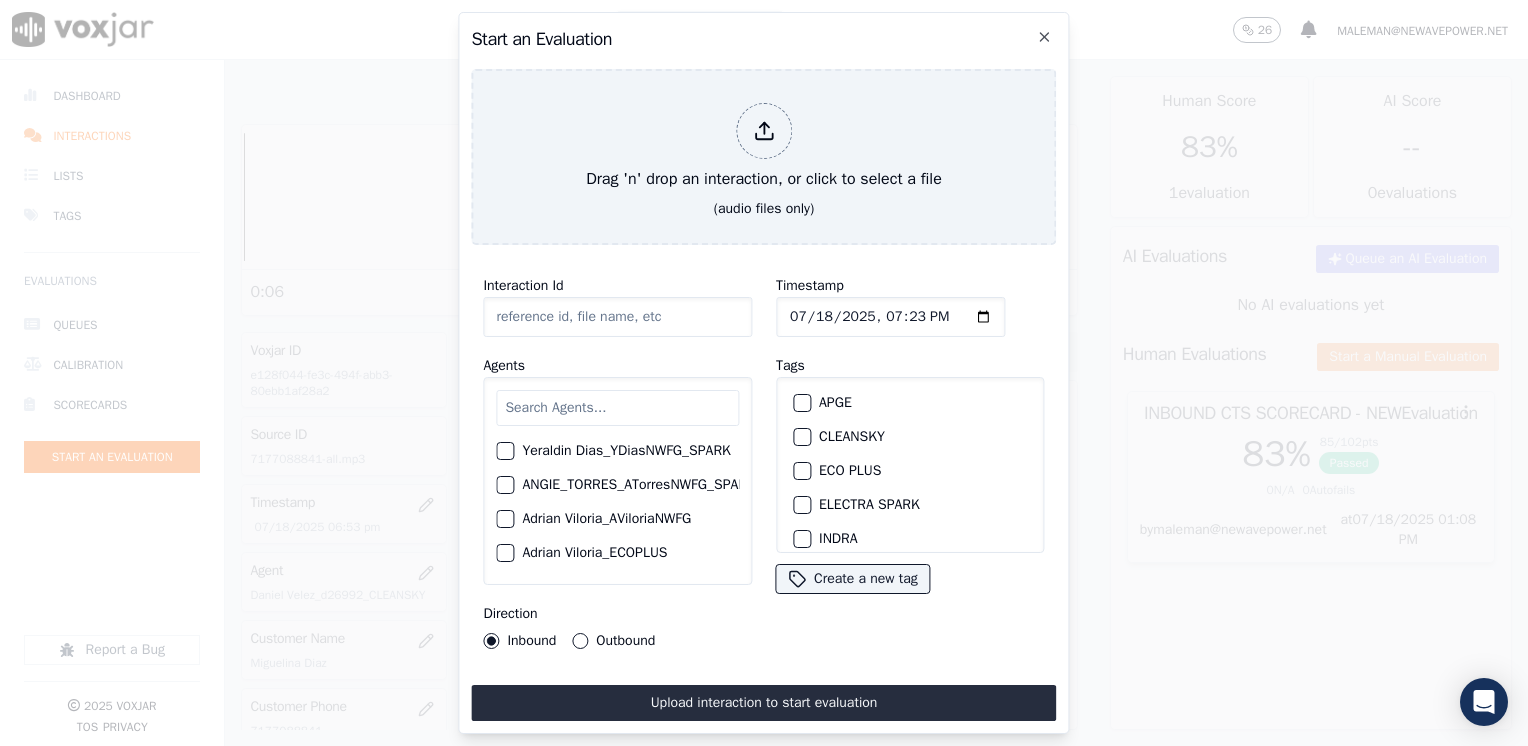 type on "20250717-125803_2144319522-all.mp3" 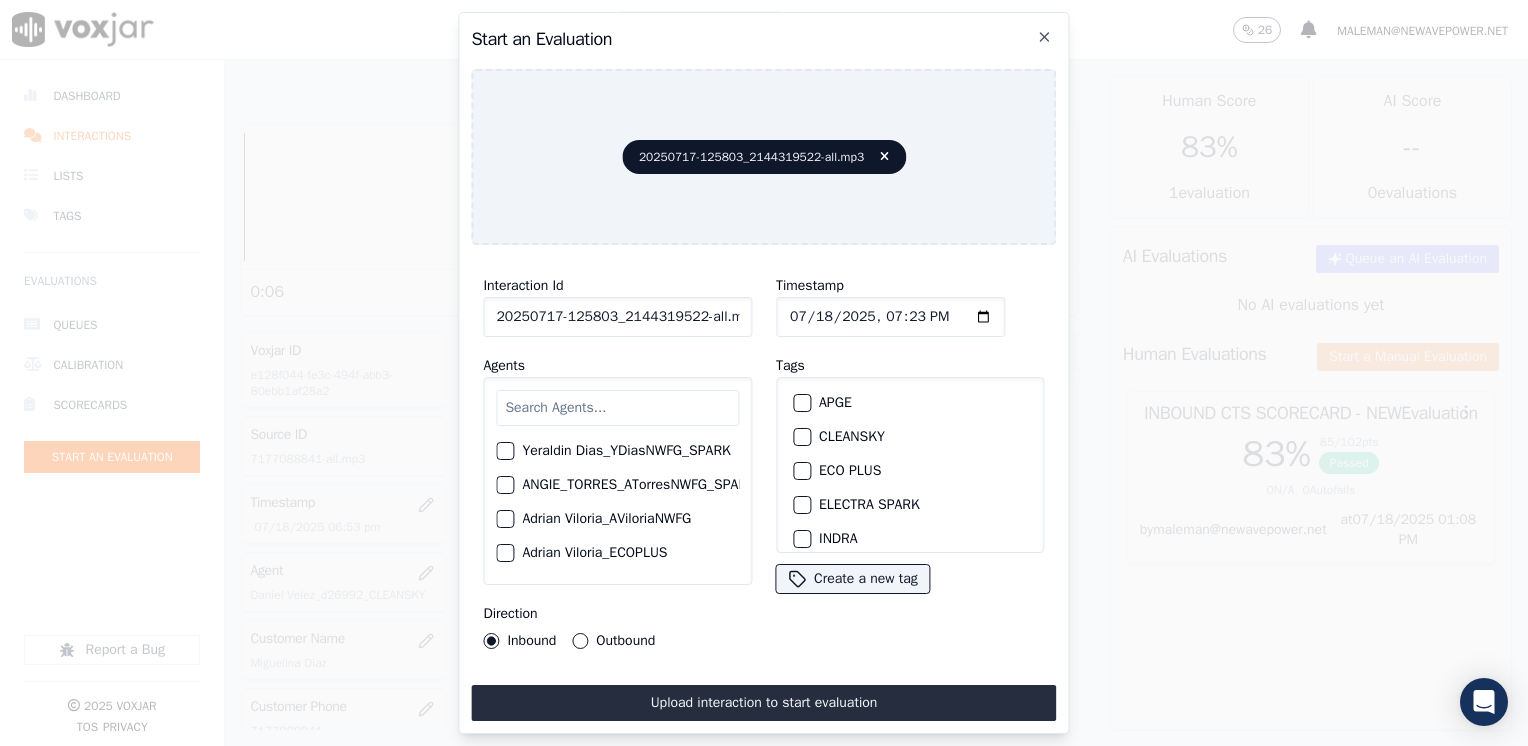 click at bounding box center (617, 408) 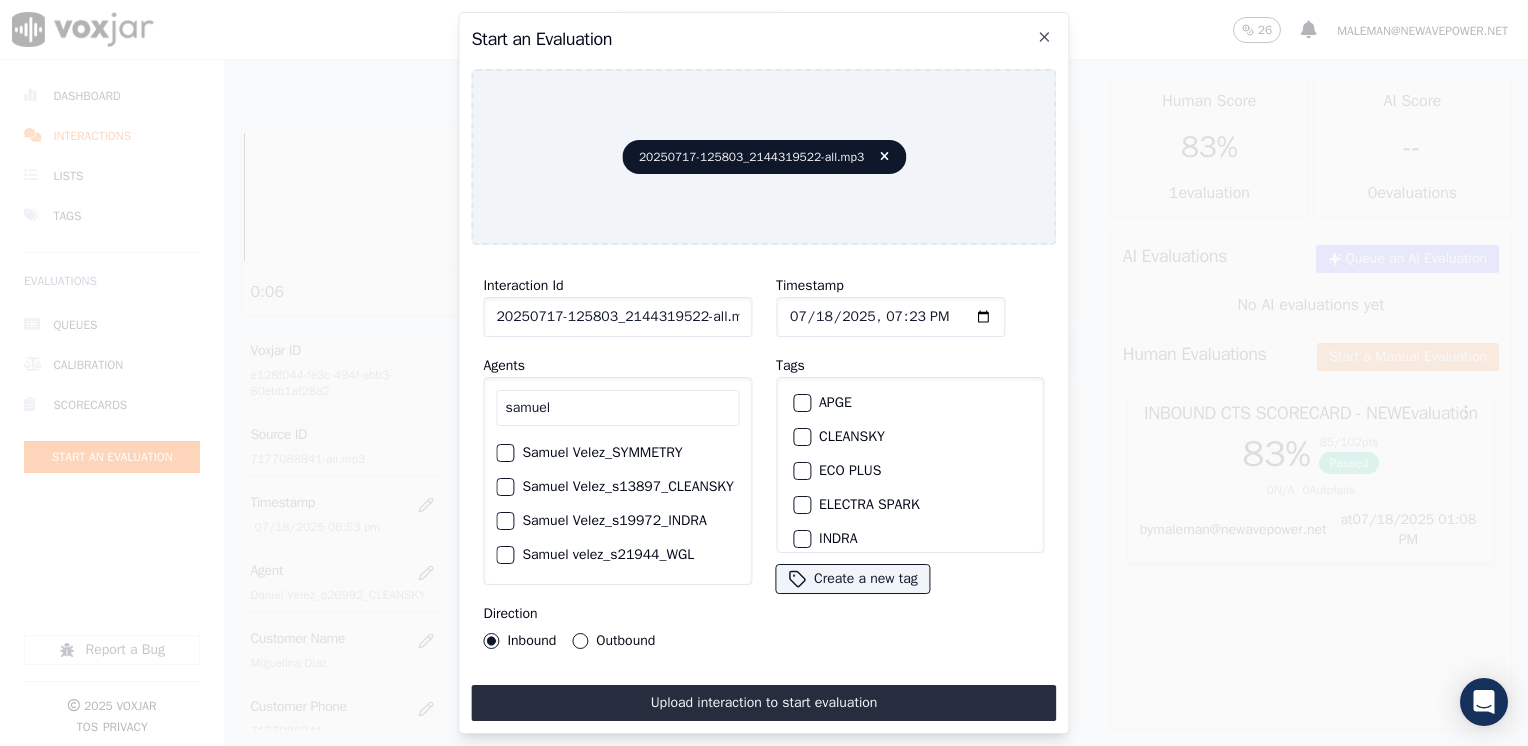 scroll, scrollTop: 161, scrollLeft: 0, axis: vertical 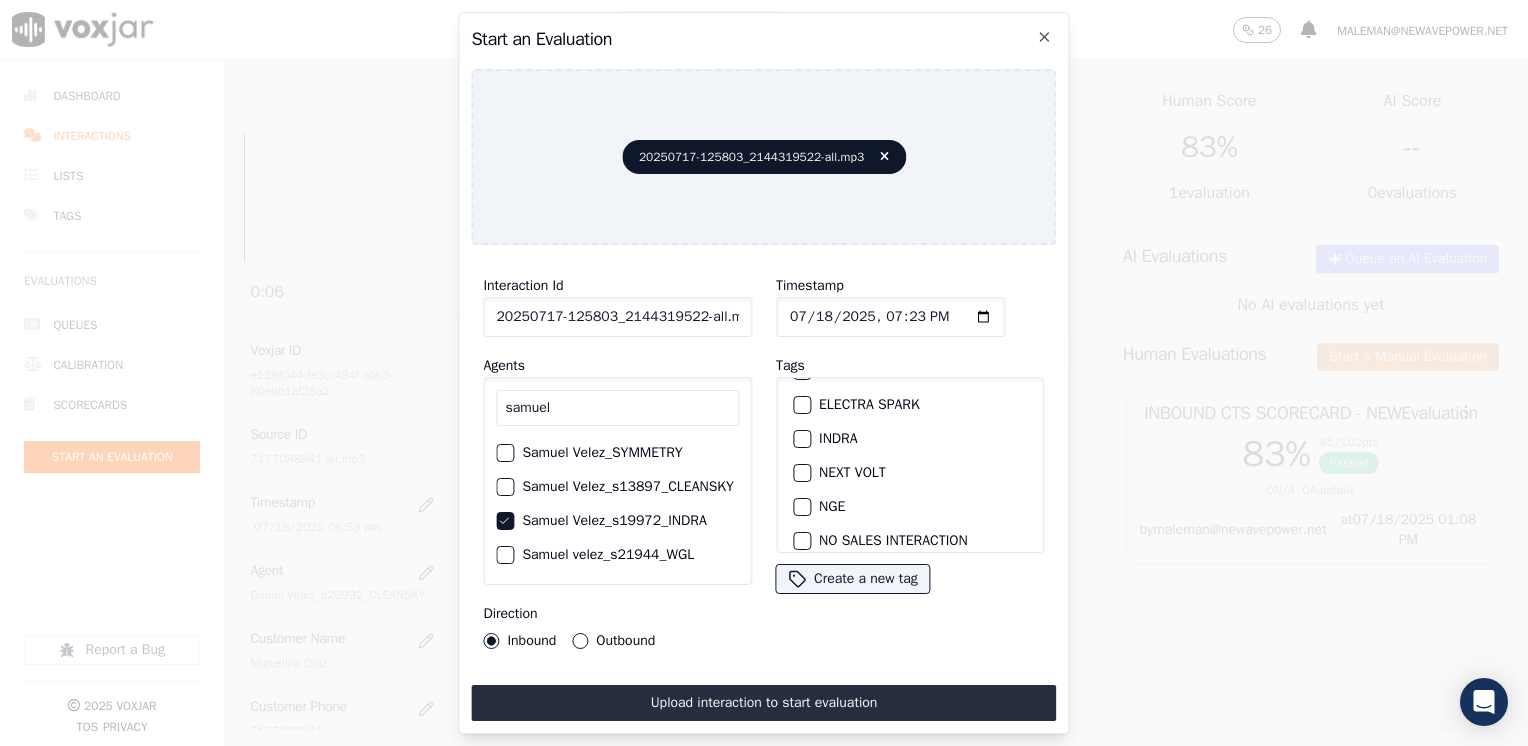 click at bounding box center (801, 439) 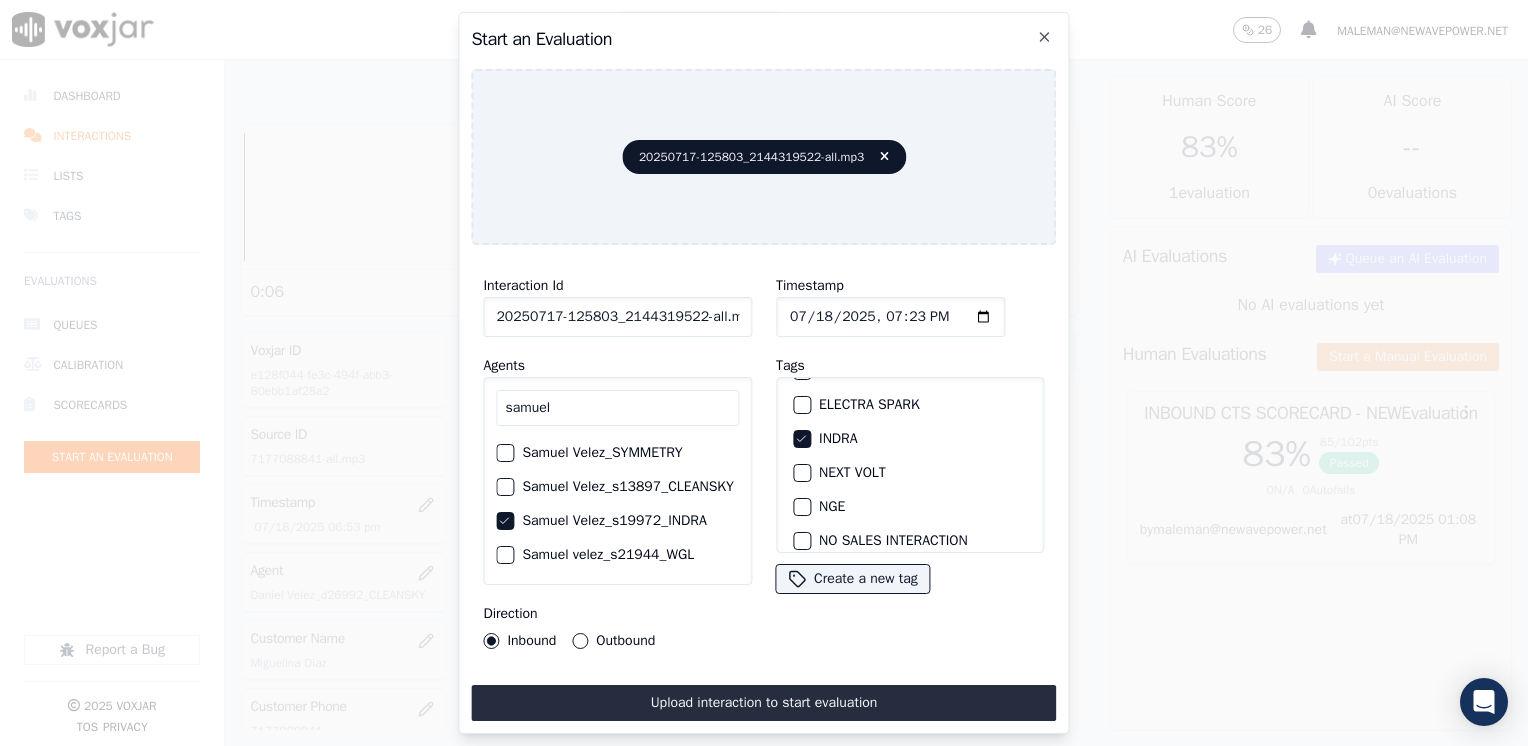 click on "Outbound" at bounding box center (580, 641) 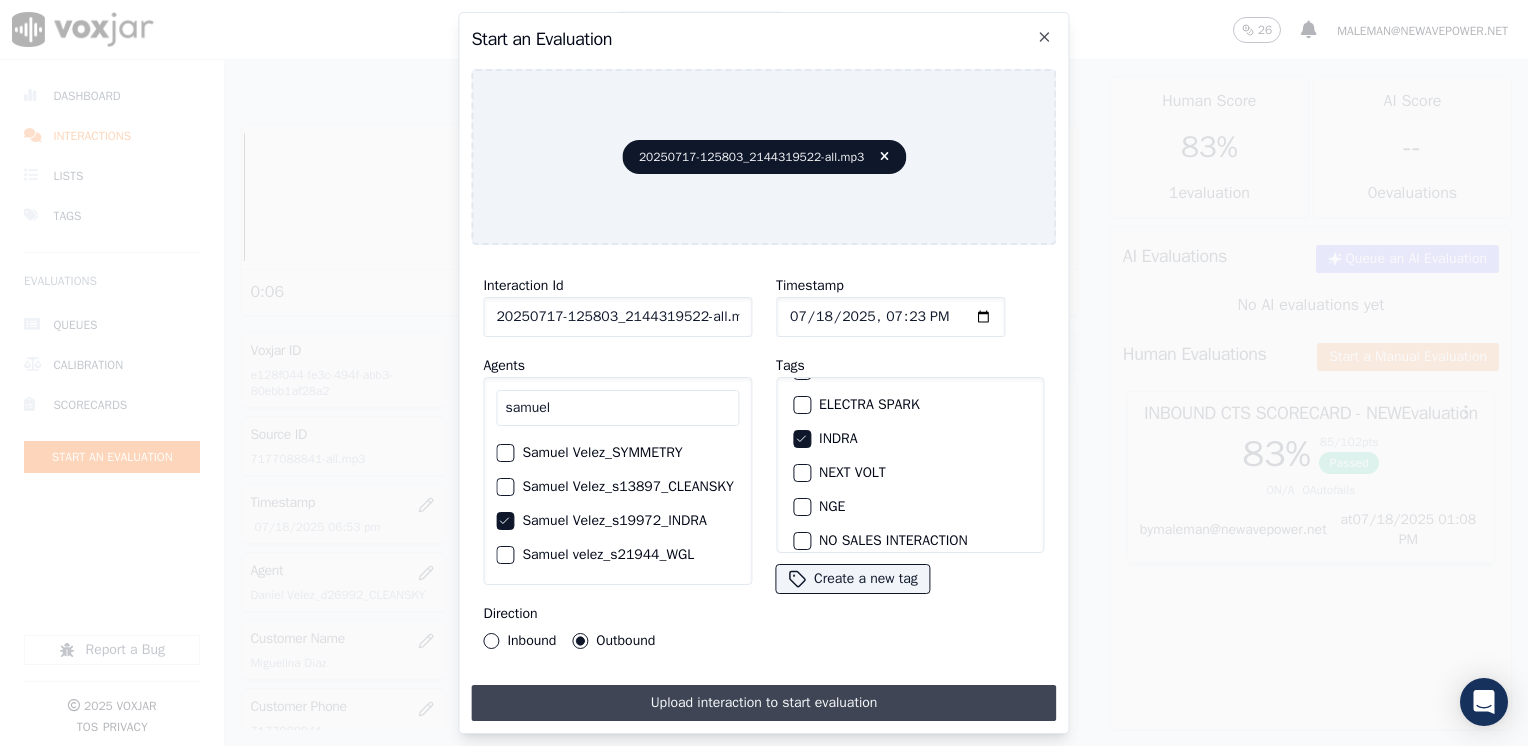 click on "Upload interaction to start evaluation" at bounding box center [763, 703] 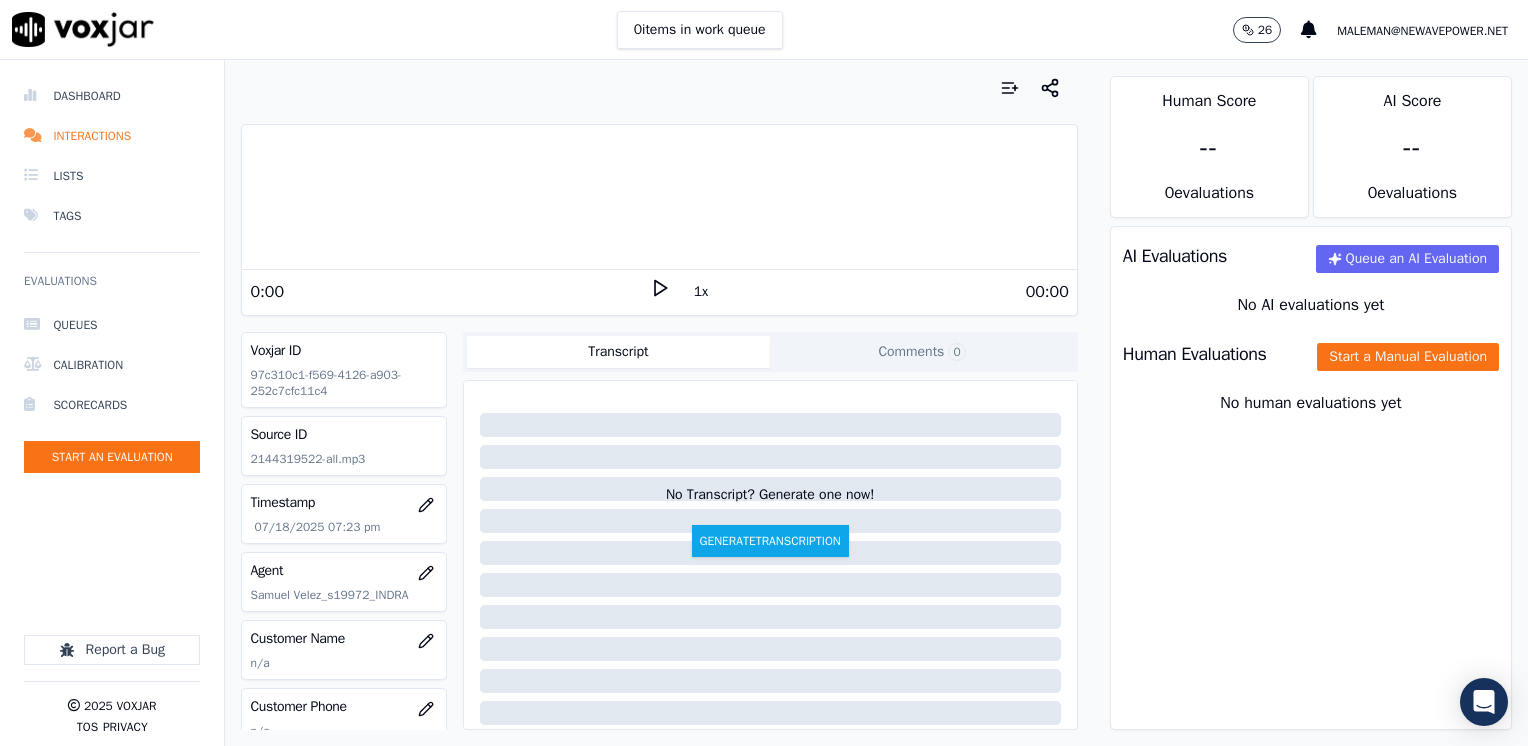 click on "AI Evaluations
Queue an AI Evaluation   No AI evaluations yet   Human Evaluations   Start a Manual Evaluation   No human evaluations yet" at bounding box center [1311, 478] 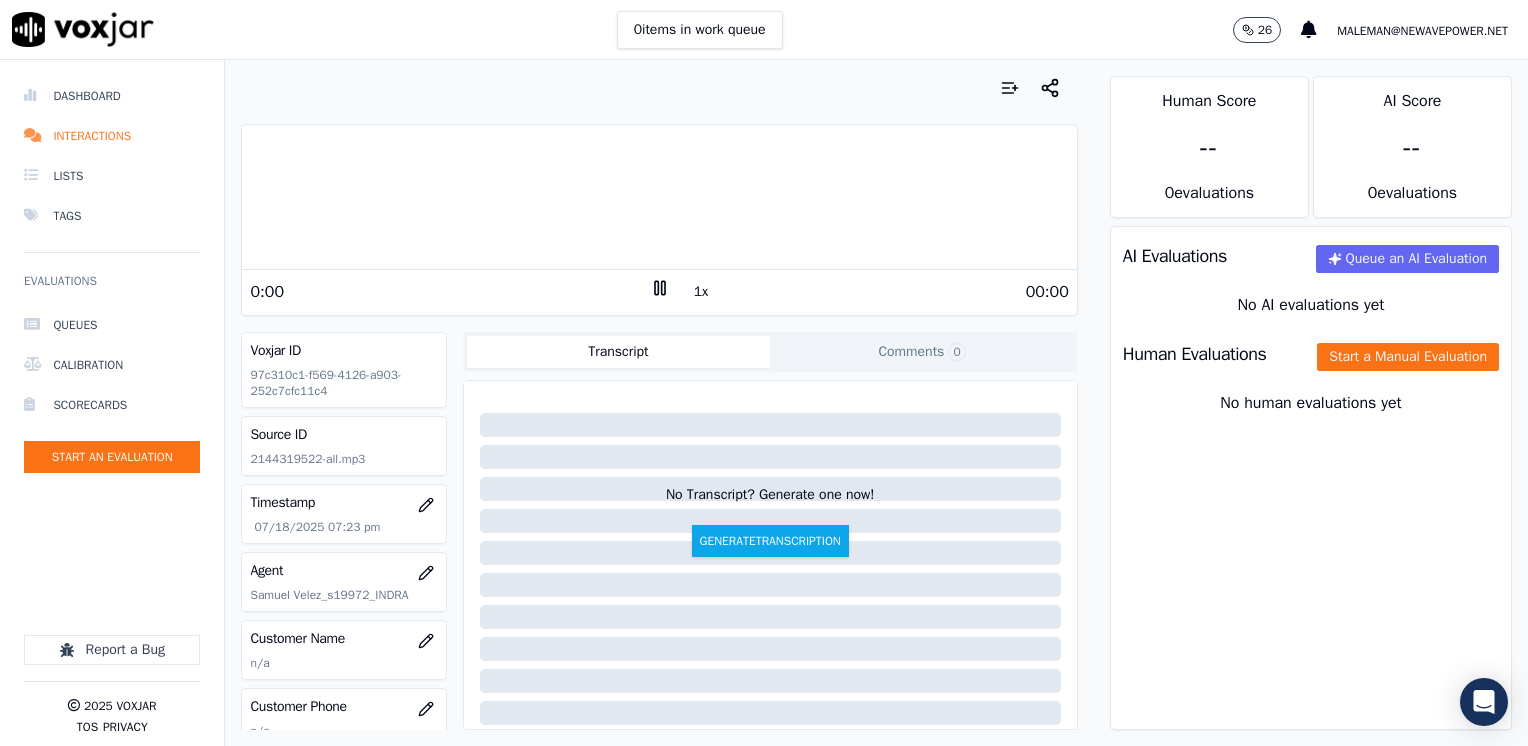 click 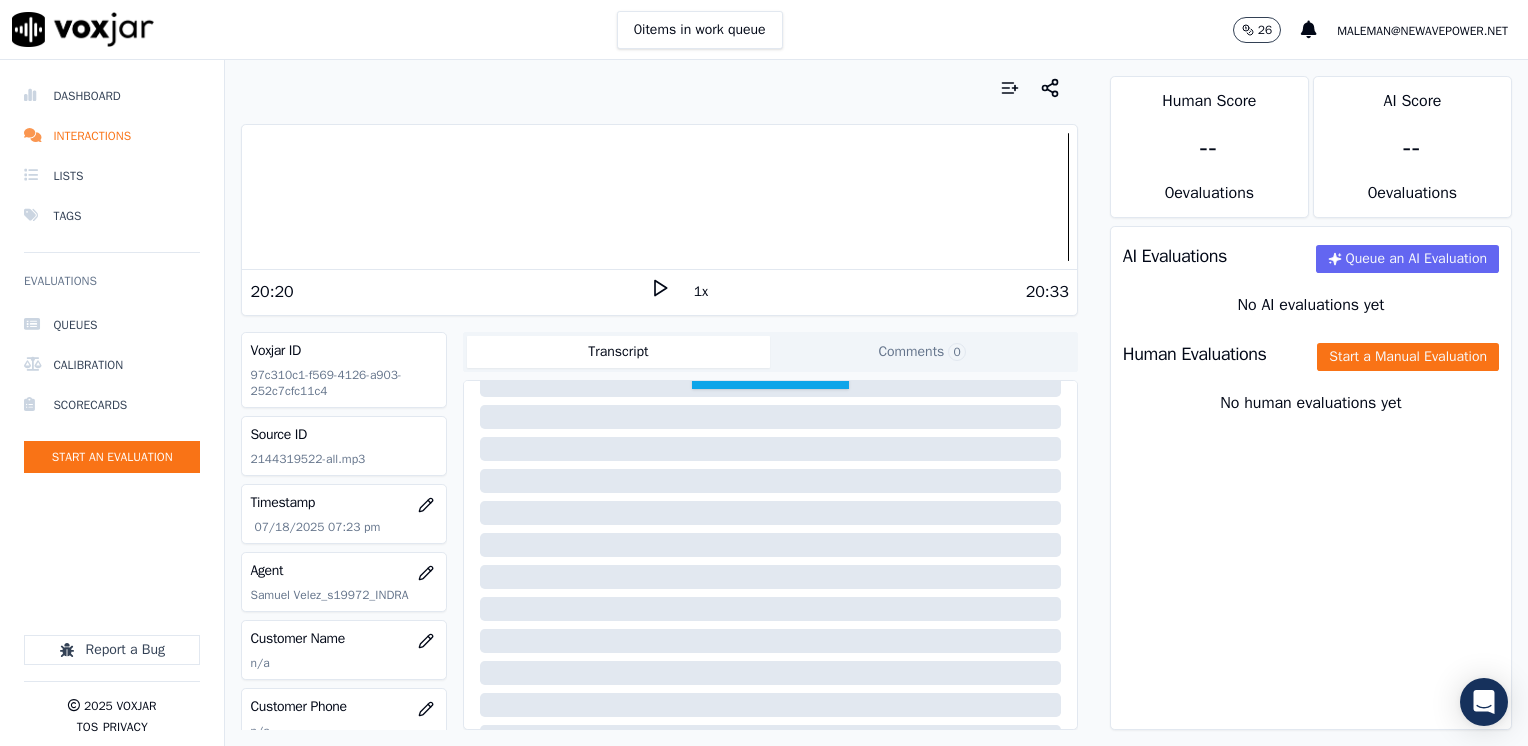 scroll, scrollTop: 200, scrollLeft: 0, axis: vertical 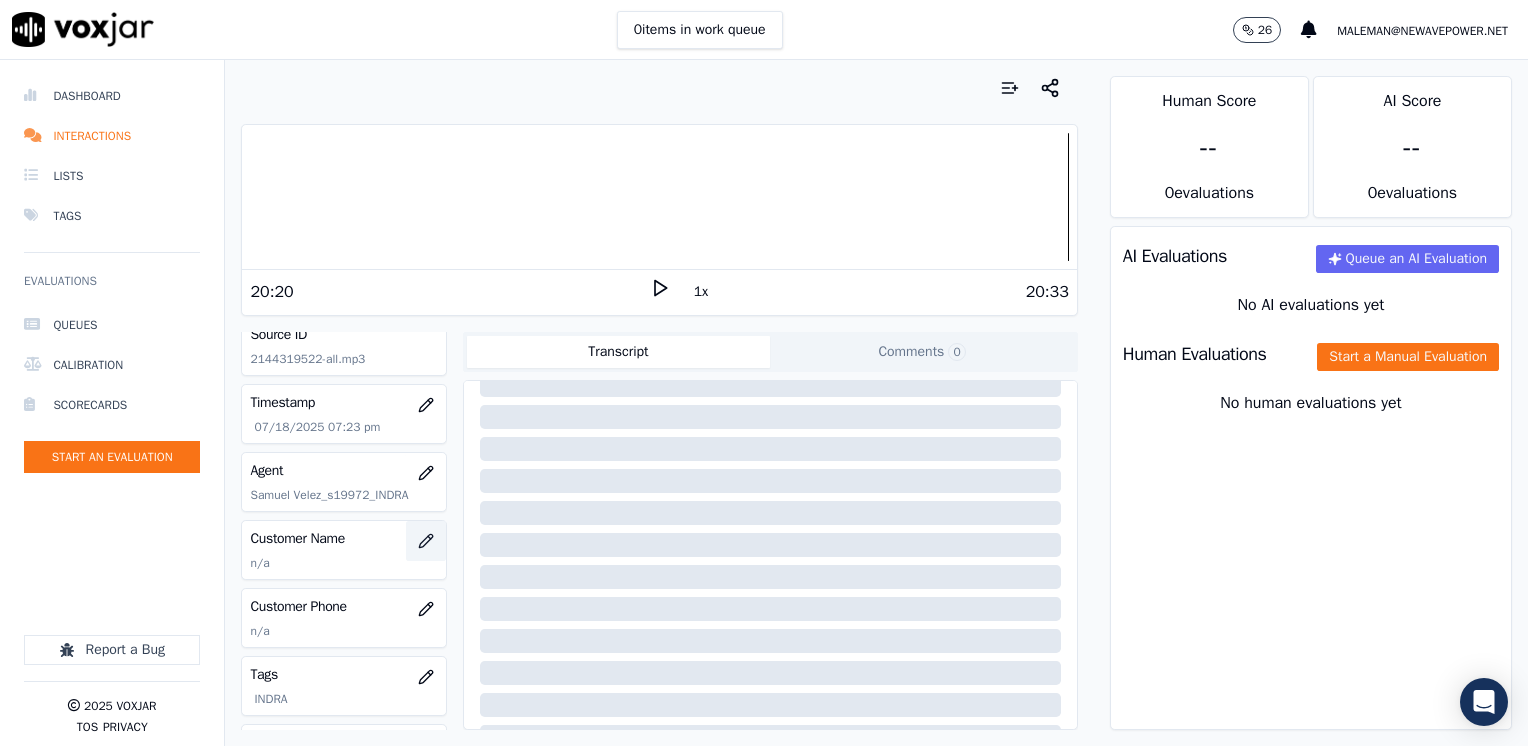 click at bounding box center [426, 541] 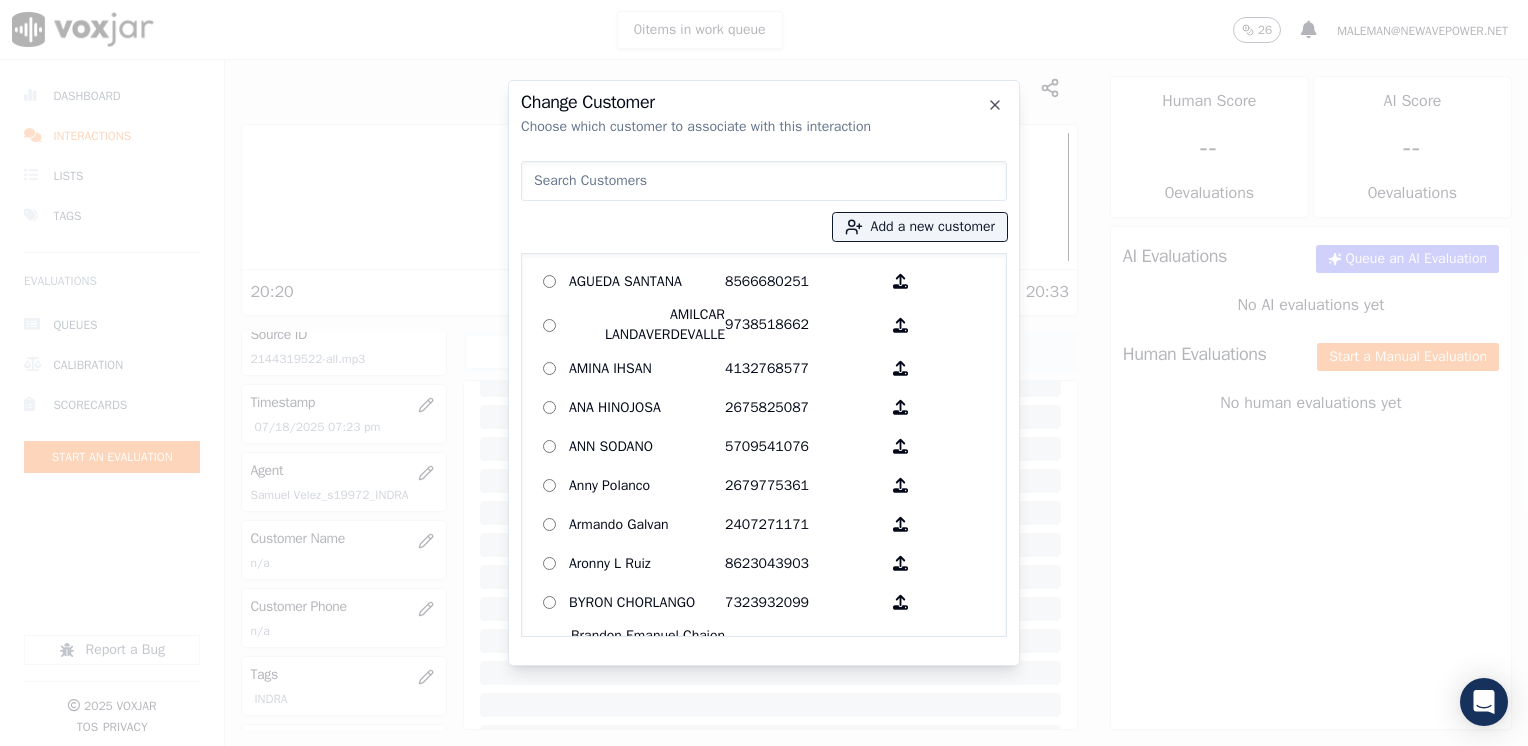 click at bounding box center [764, 181] 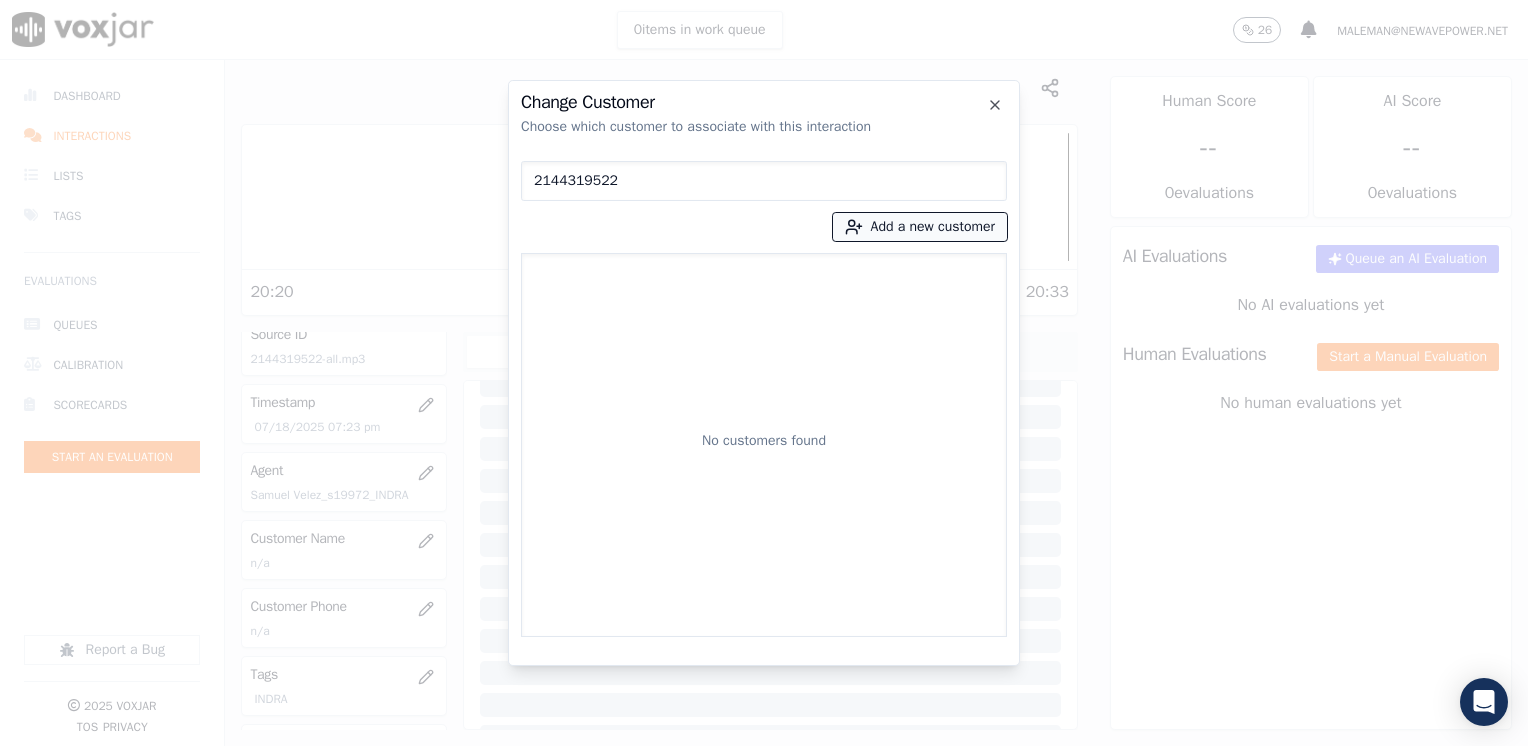 type on "2144319522" 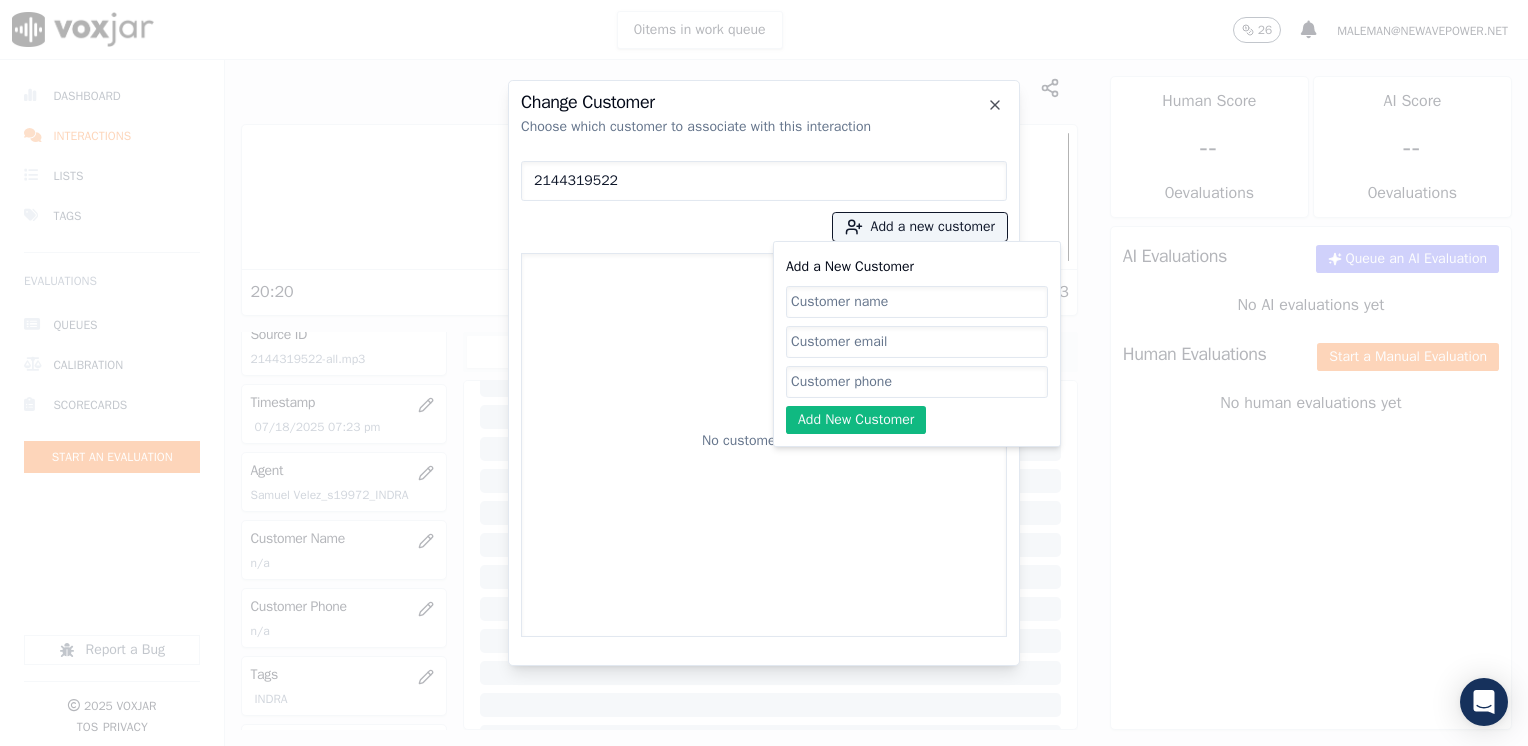 click on "Add a New Customer" 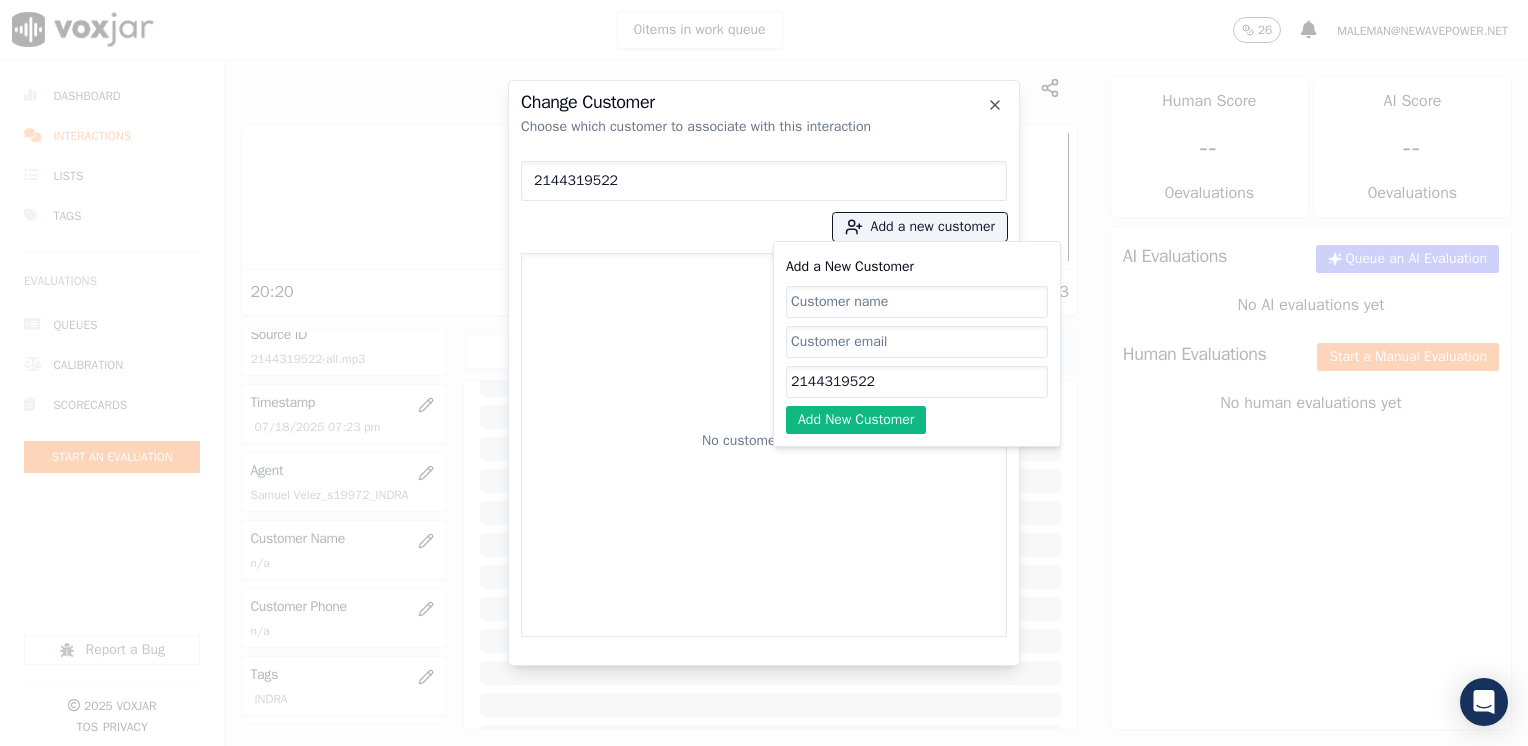 type on "2144319522" 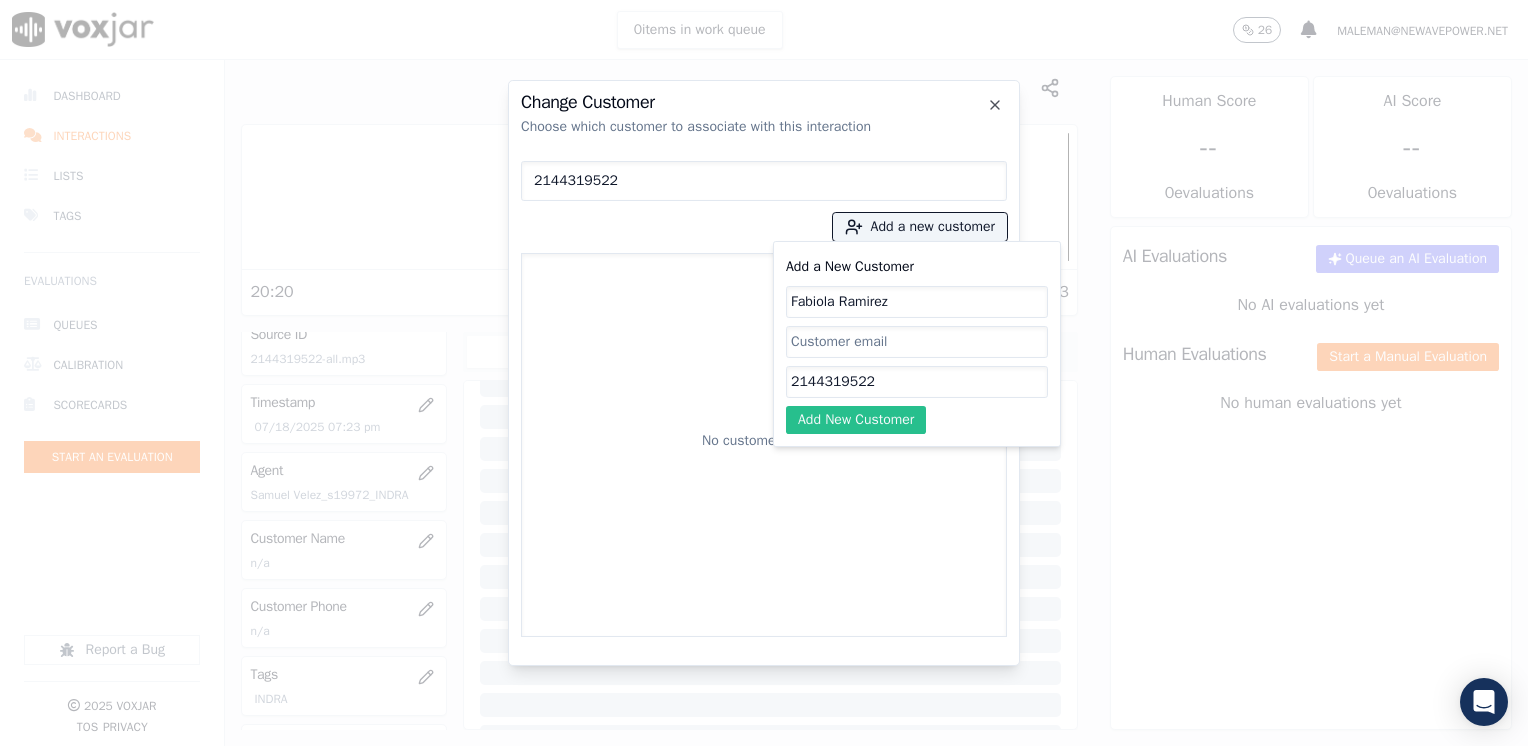 type on "Fabiola Ramirez" 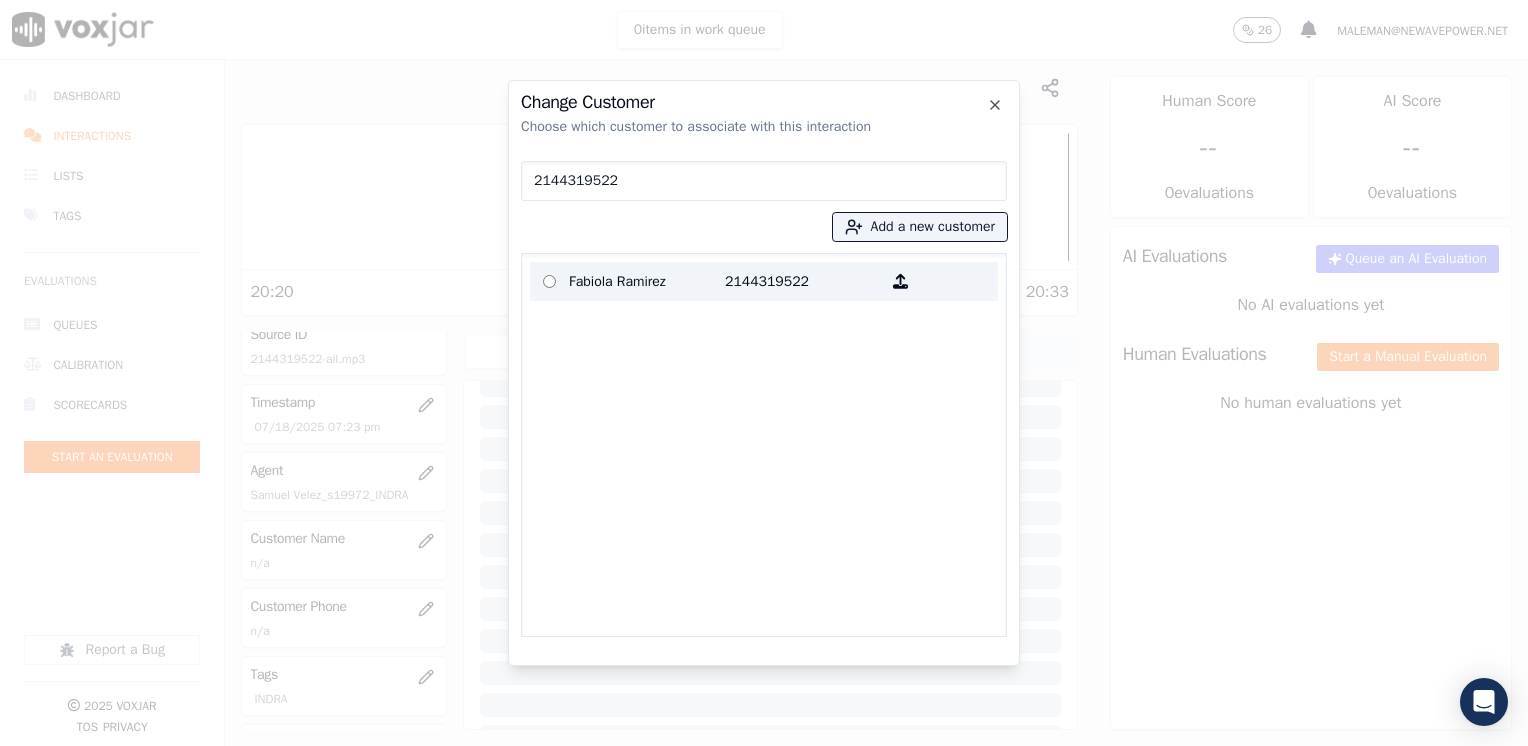 click on "Fabiola Ramirez" at bounding box center (647, 281) 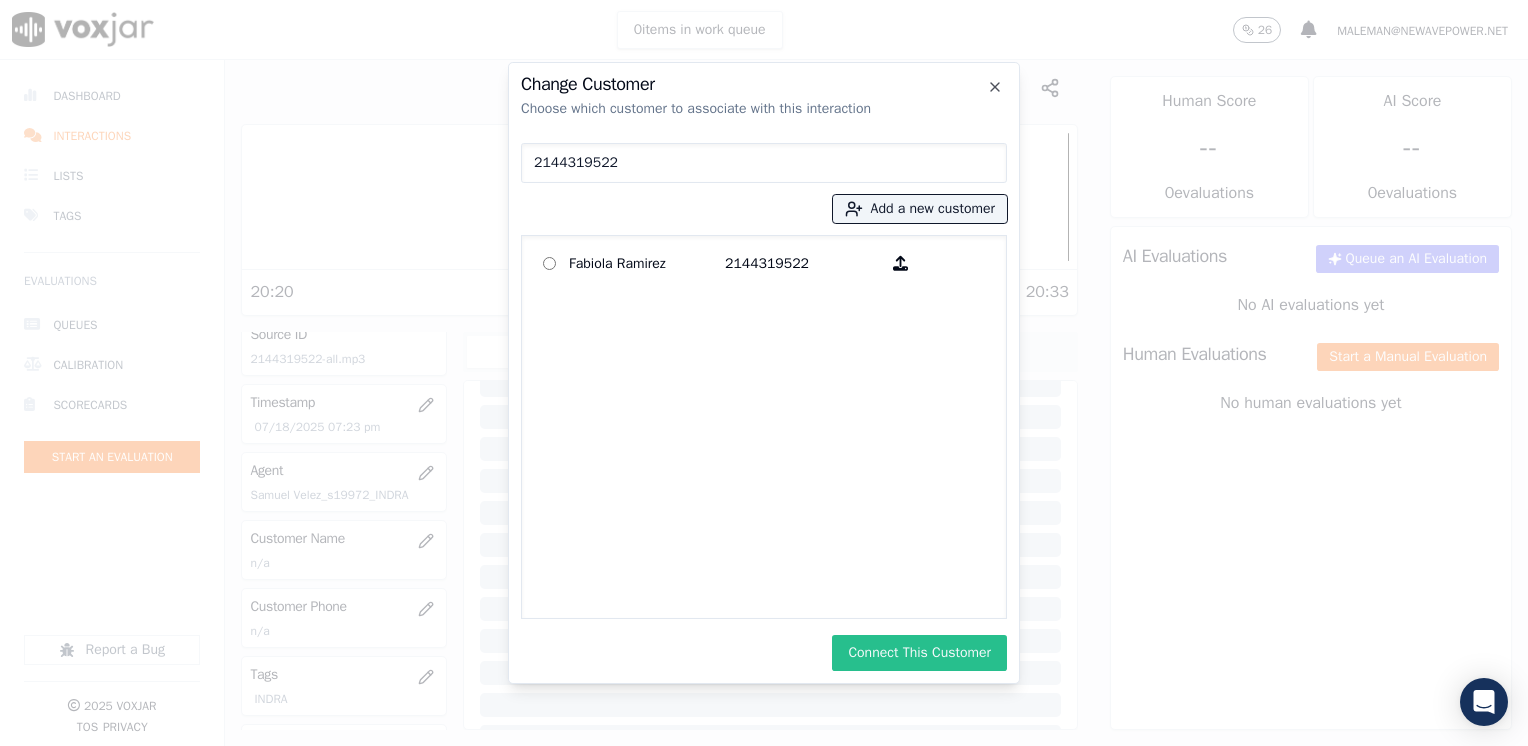 click on "Connect This Customer" at bounding box center [919, 653] 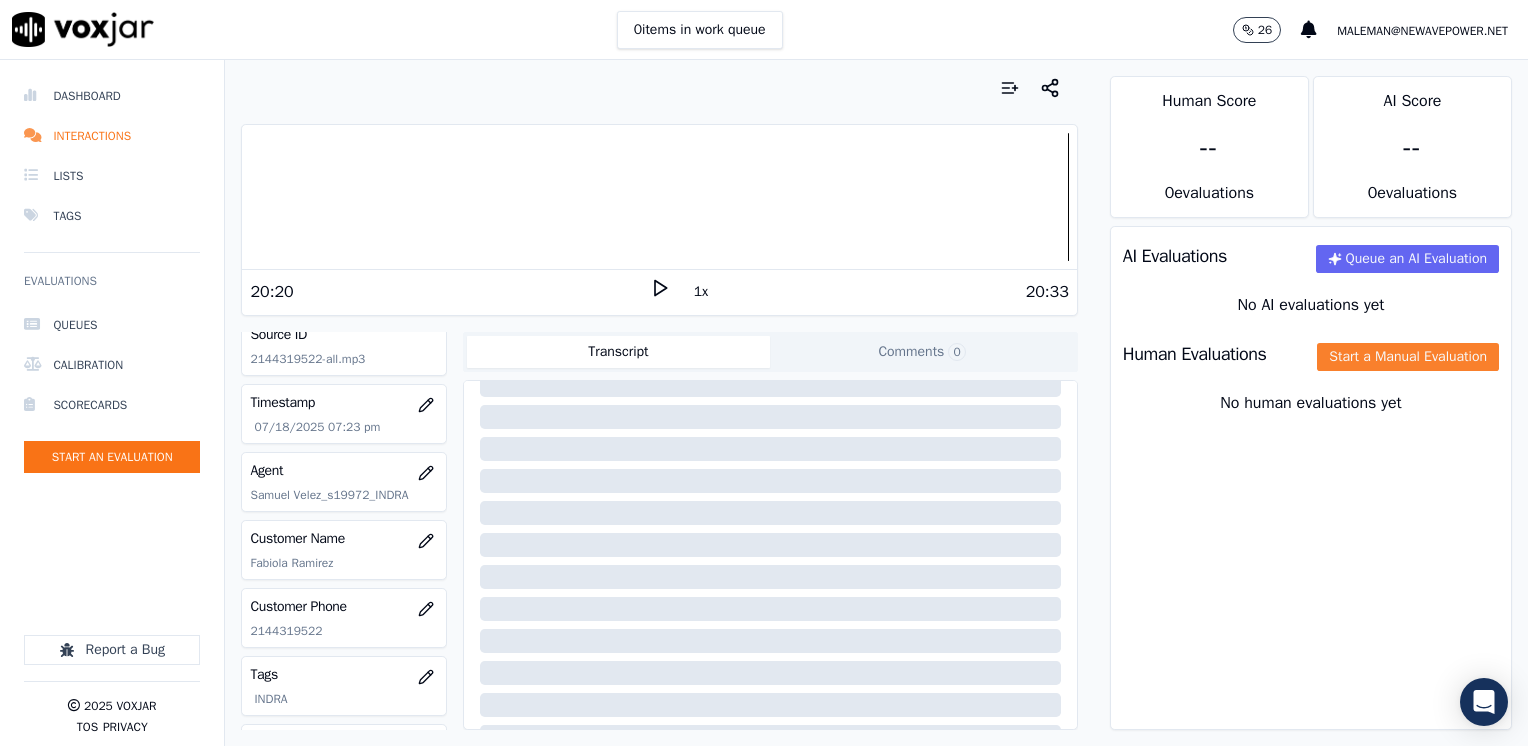 click on "Start a Manual Evaluation" 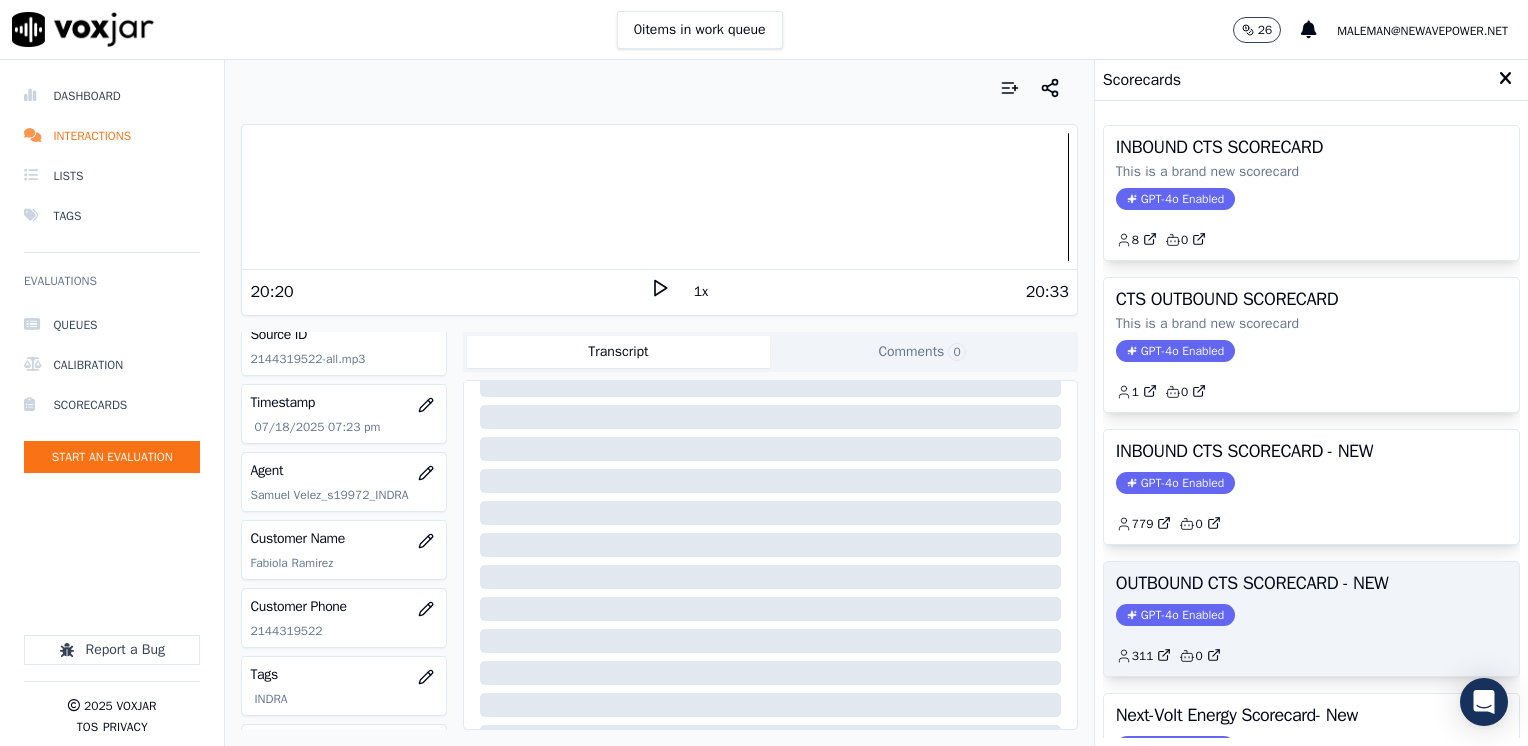click on "OUTBOUND CTS SCORECARD - NEW        GPT-4o Enabled       311         0" at bounding box center (1311, 619) 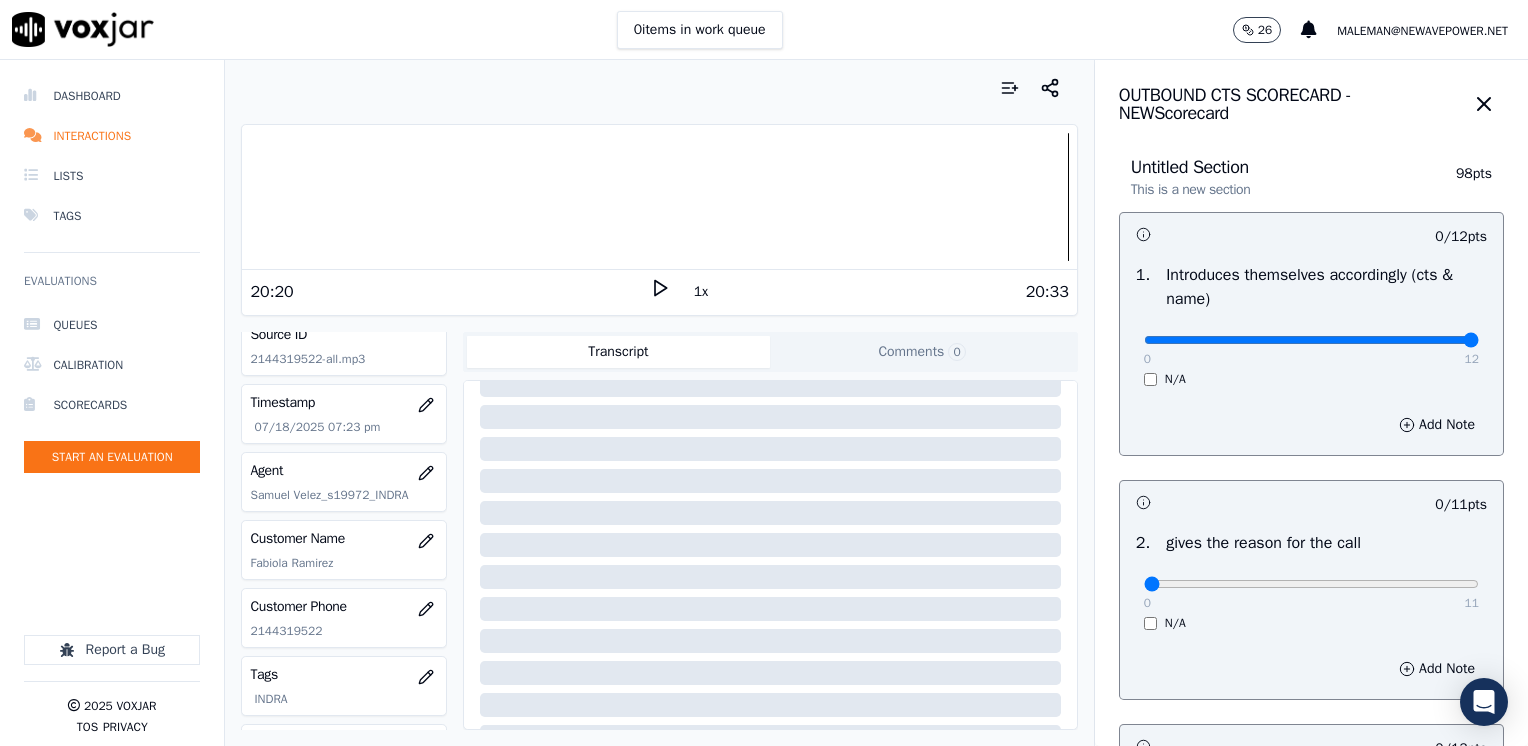 drag, startPoint x: 1128, startPoint y: 337, endPoint x: 1527, endPoint y: 333, distance: 399.02005 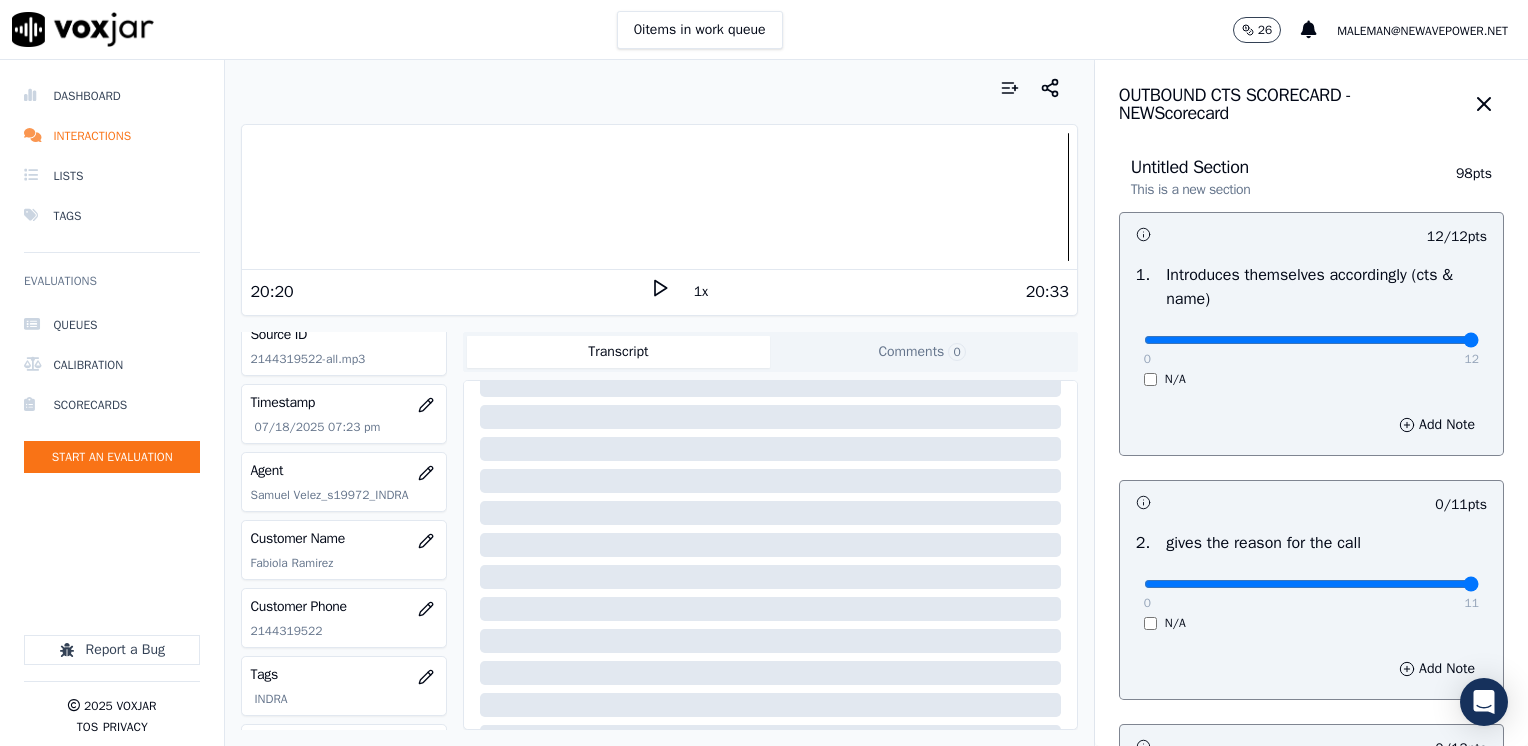 drag, startPoint x: 1130, startPoint y: 590, endPoint x: 1531, endPoint y: 582, distance: 401.0798 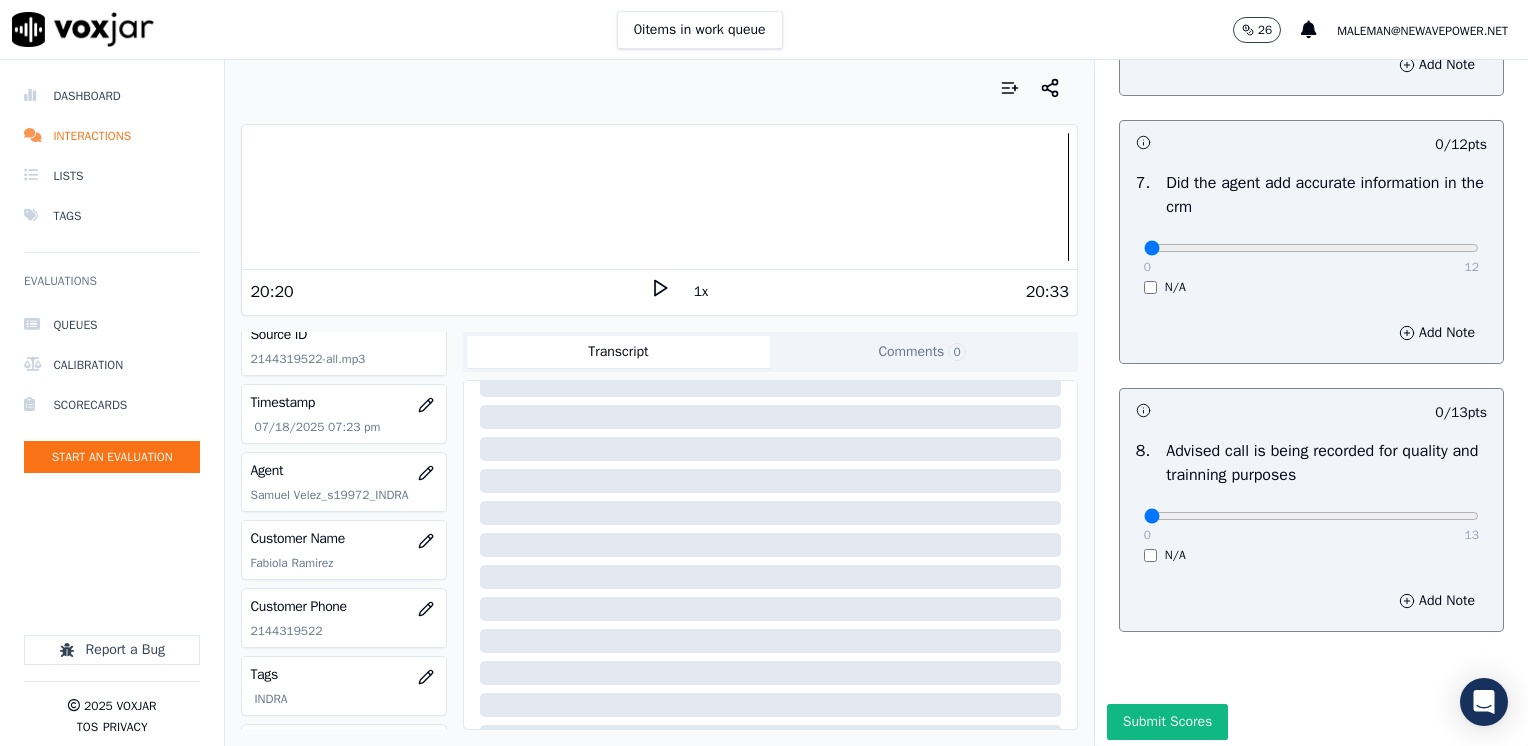 scroll, scrollTop: 1748, scrollLeft: 0, axis: vertical 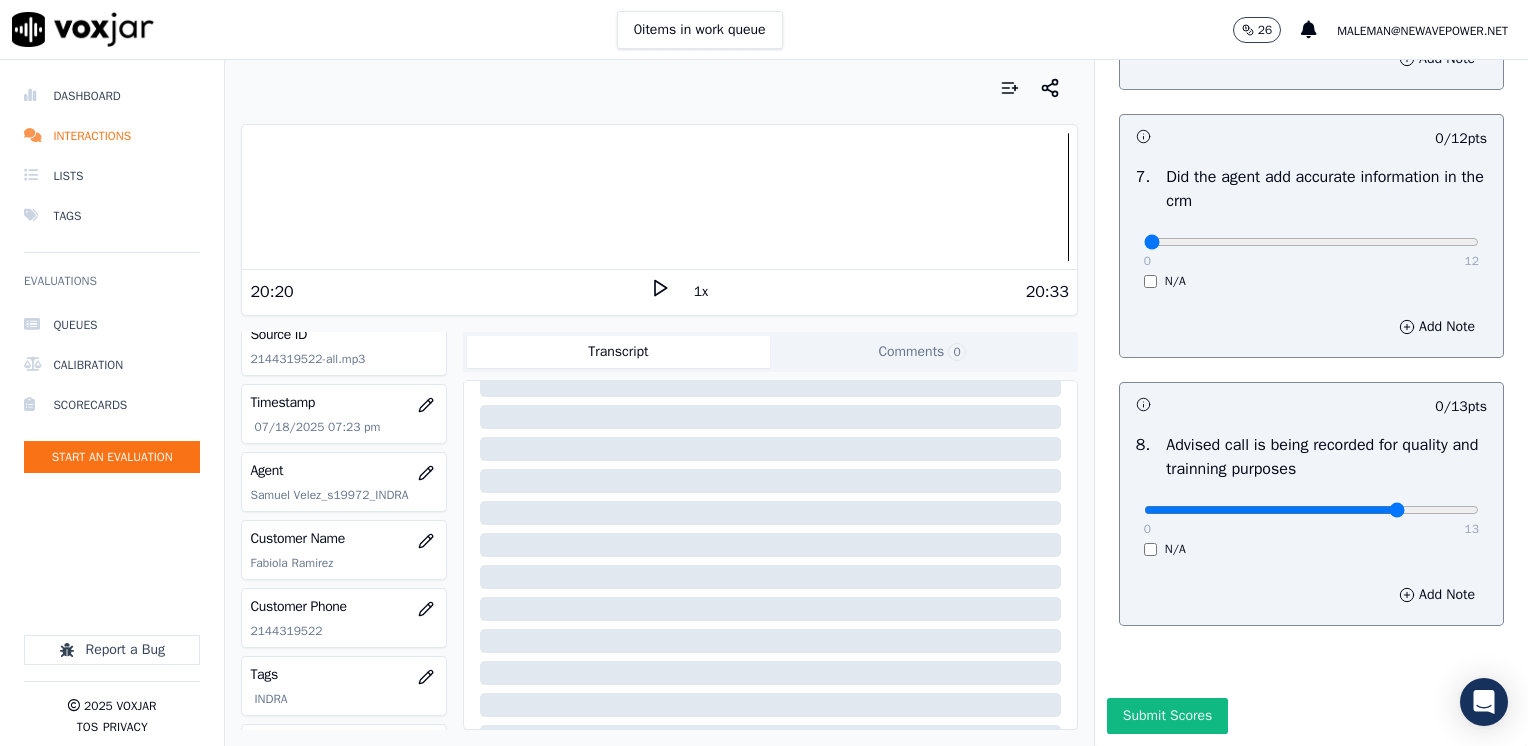 type on "10" 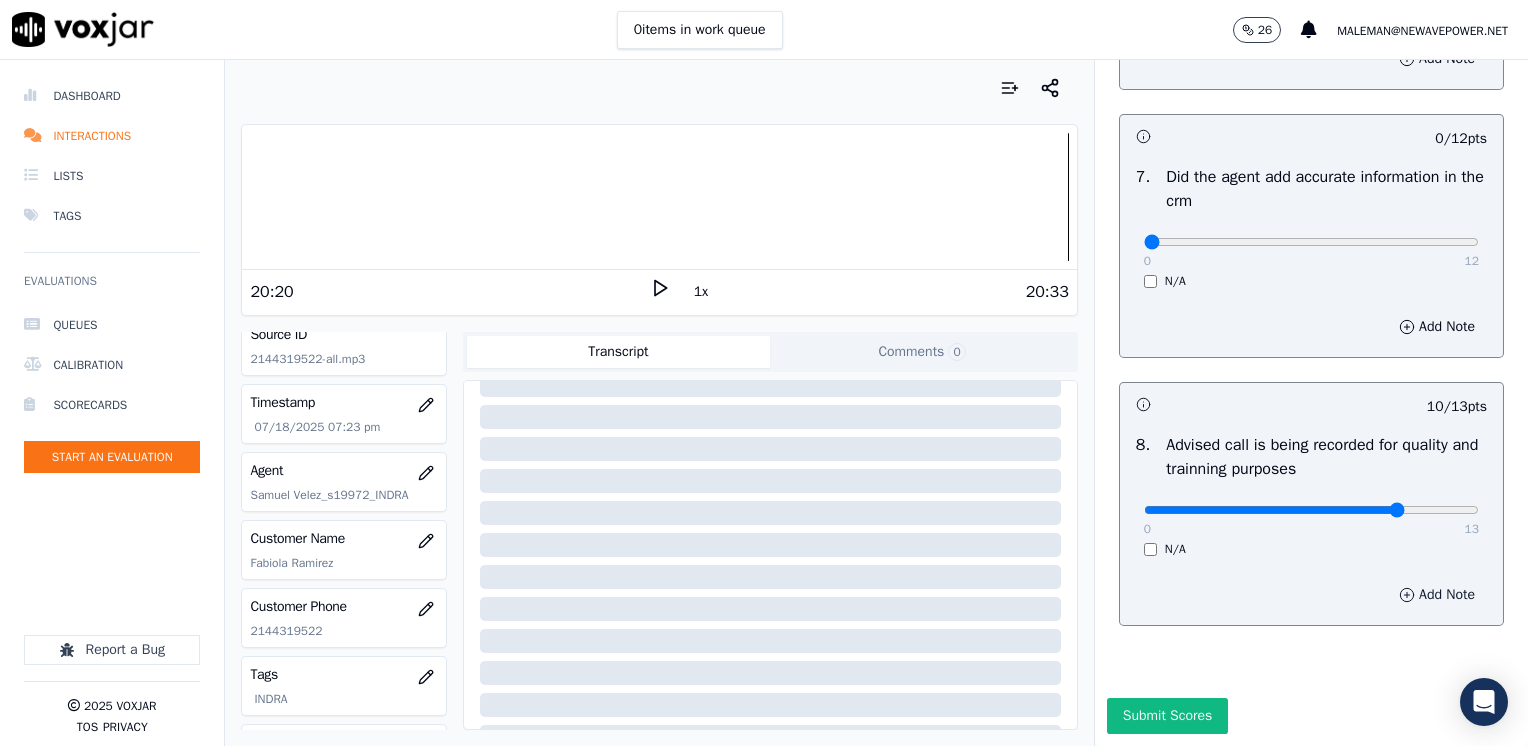 click on "Add Note" at bounding box center [1437, 595] 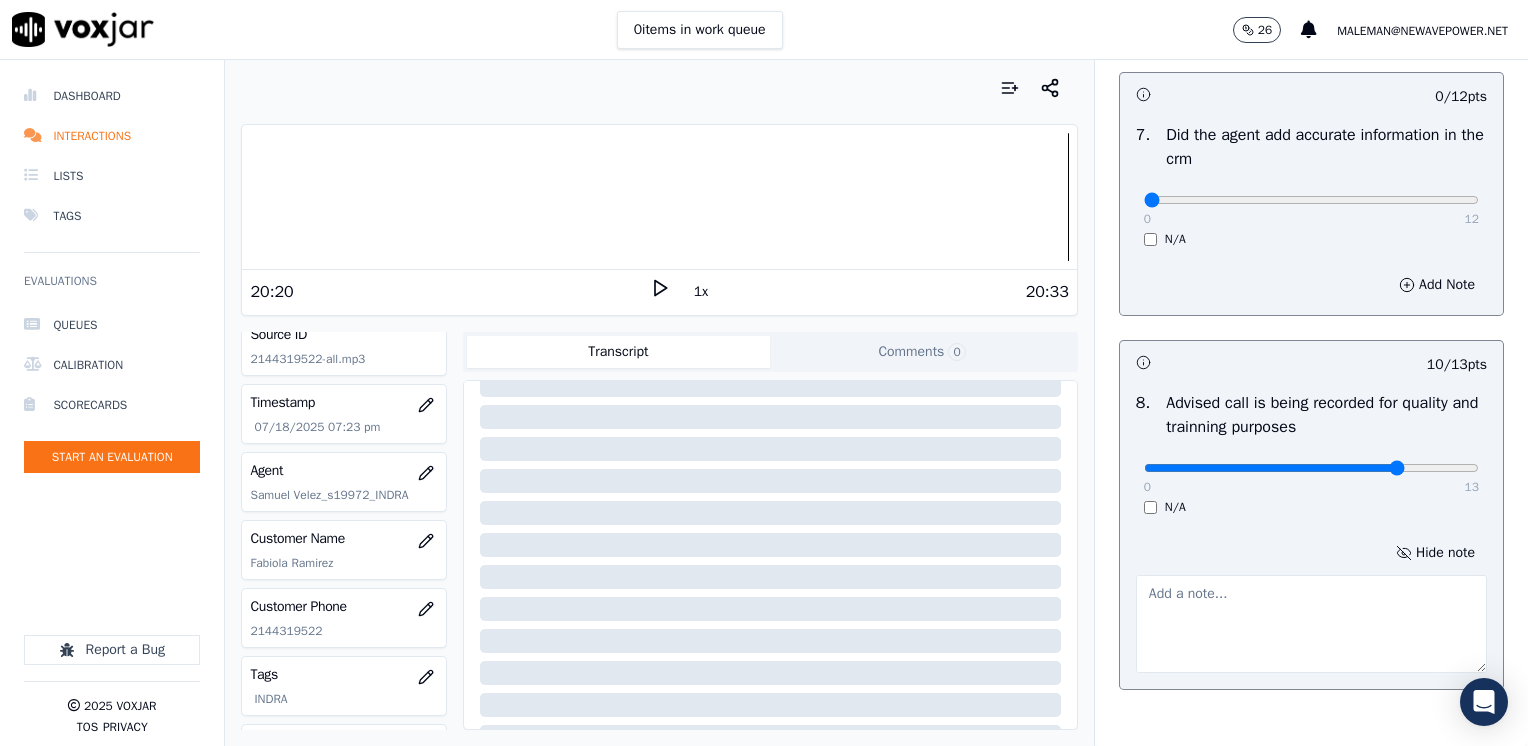 click at bounding box center [1311, 624] 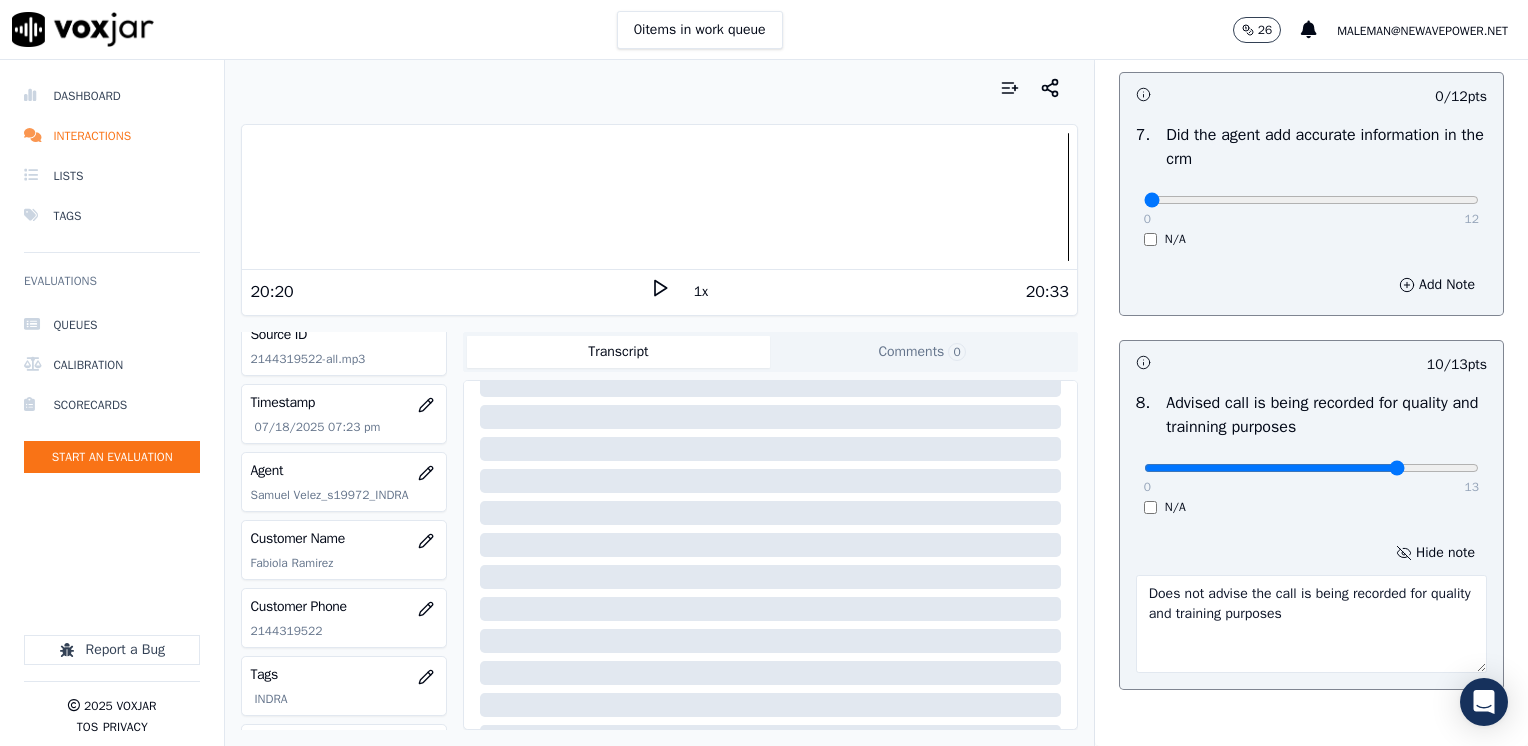 type on "Does not advise the call is being recorded for quality and training purposes" 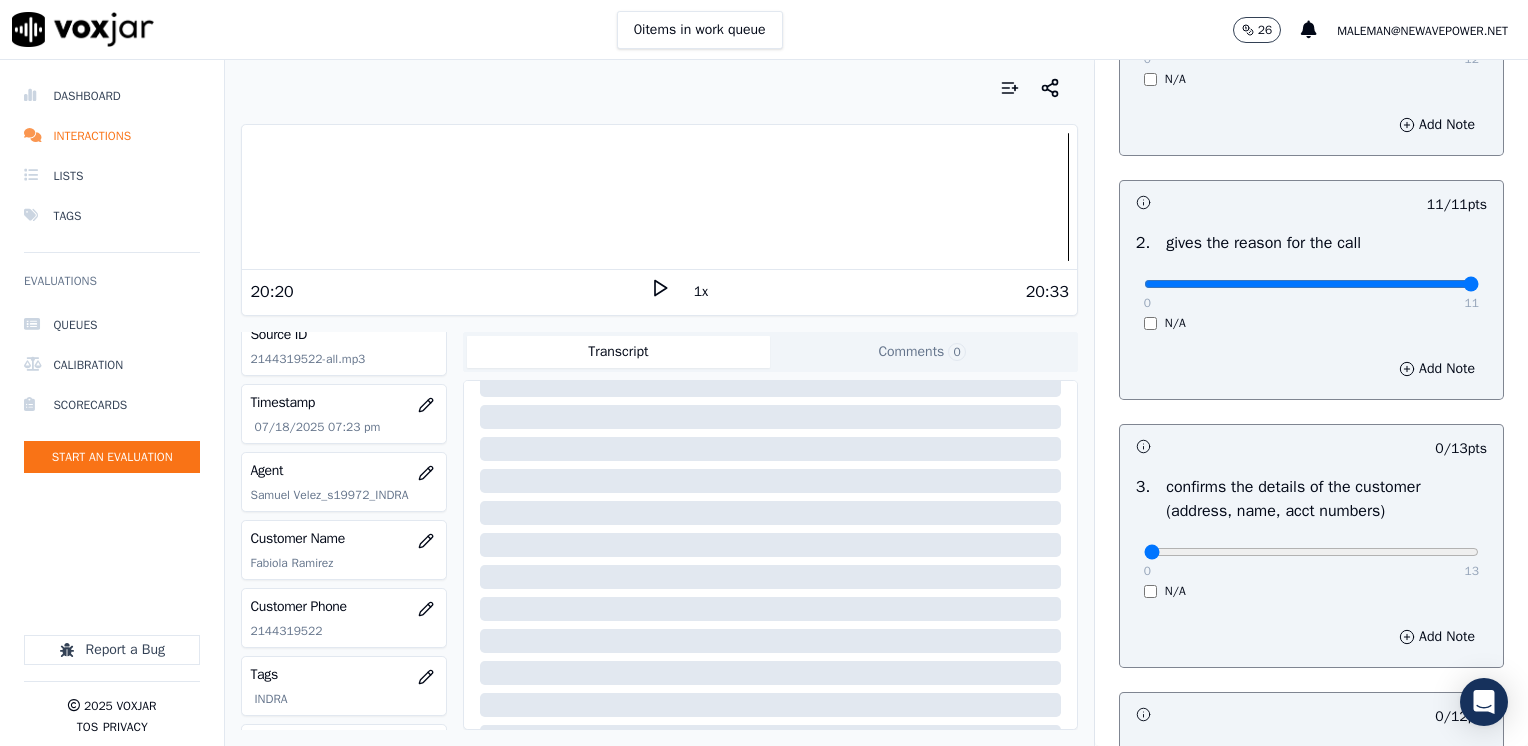scroll, scrollTop: 600, scrollLeft: 0, axis: vertical 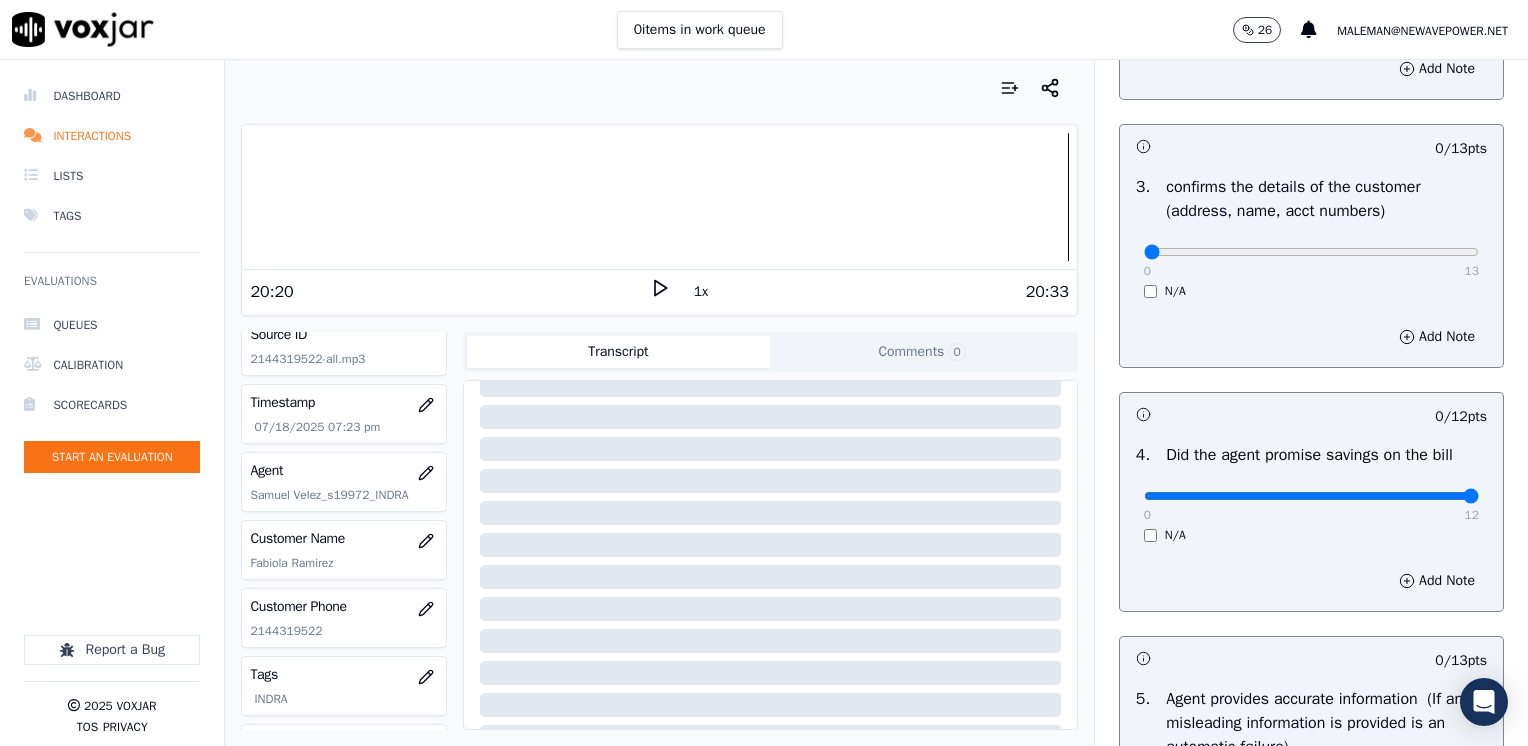 drag, startPoint x: 1135, startPoint y: 493, endPoint x: 1531, endPoint y: 482, distance: 396.15274 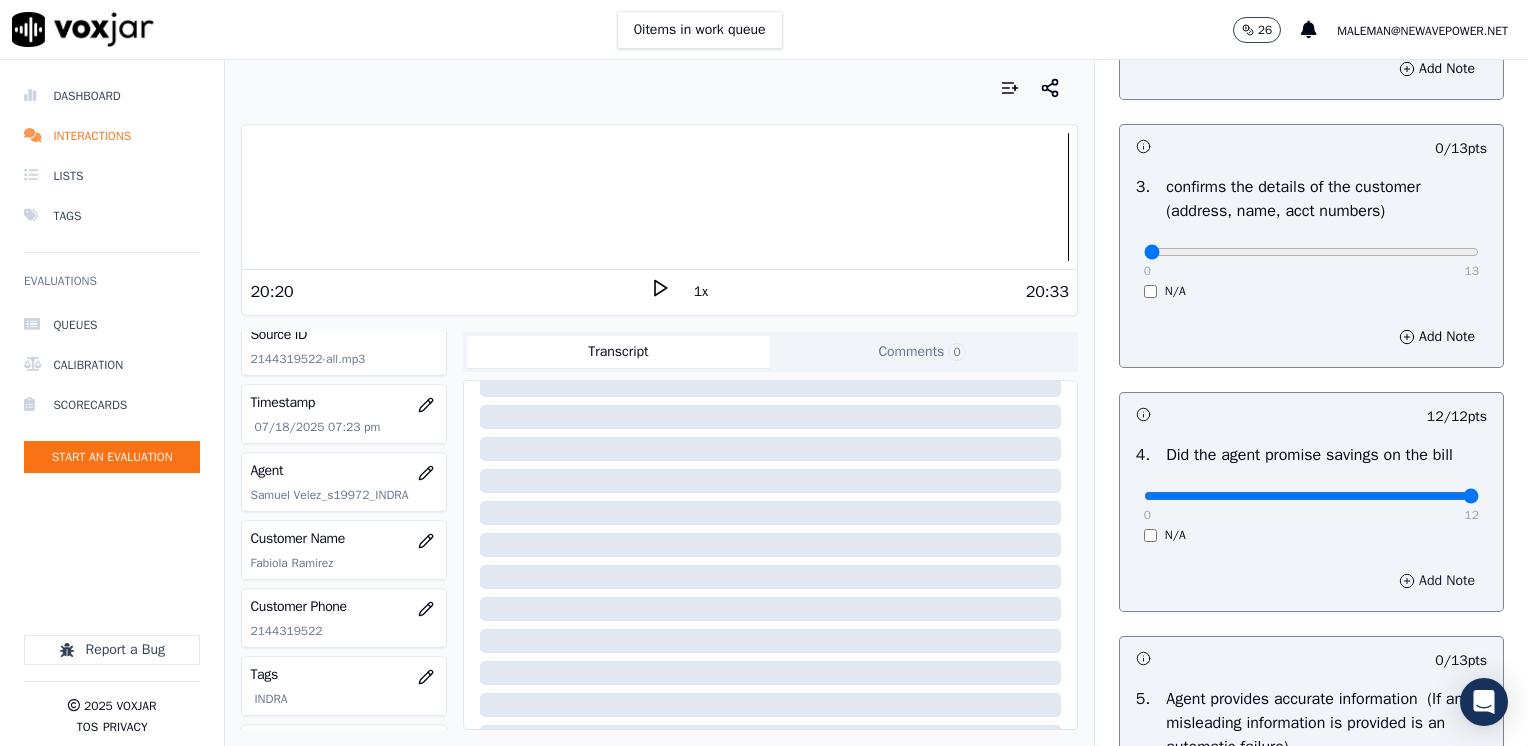 scroll, scrollTop: 900, scrollLeft: 0, axis: vertical 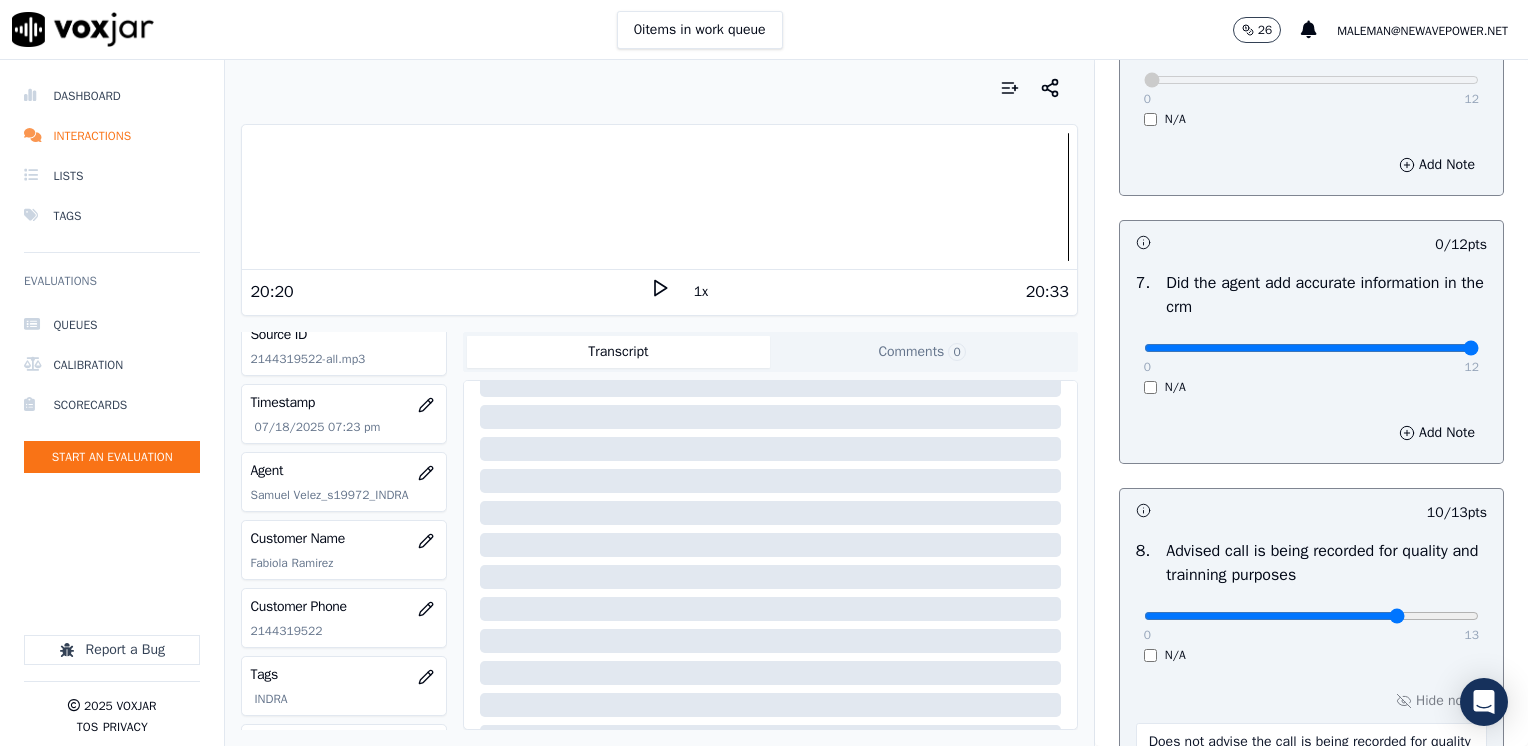 drag, startPoint x: 1128, startPoint y: 347, endPoint x: 1531, endPoint y: 347, distance: 403 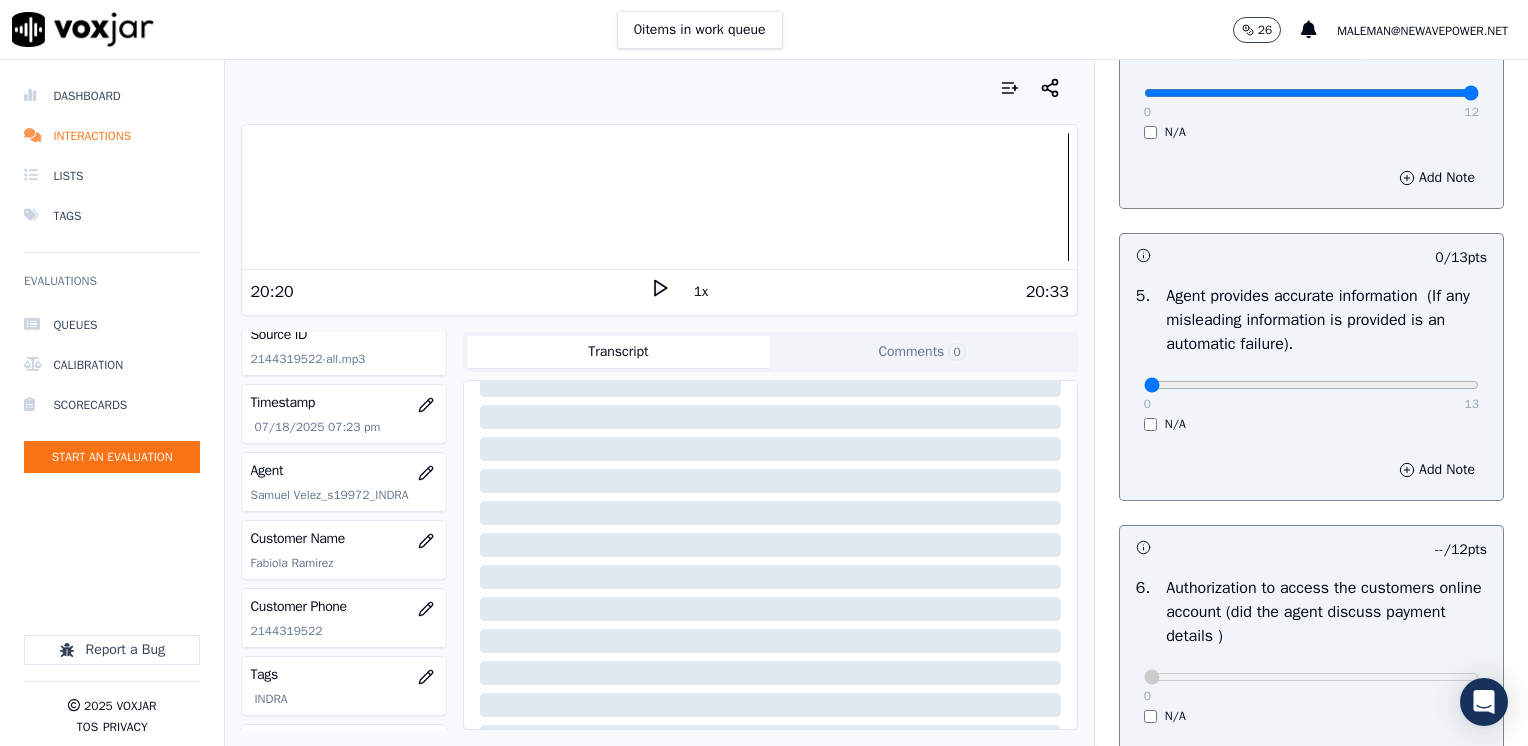 scroll, scrollTop: 953, scrollLeft: 0, axis: vertical 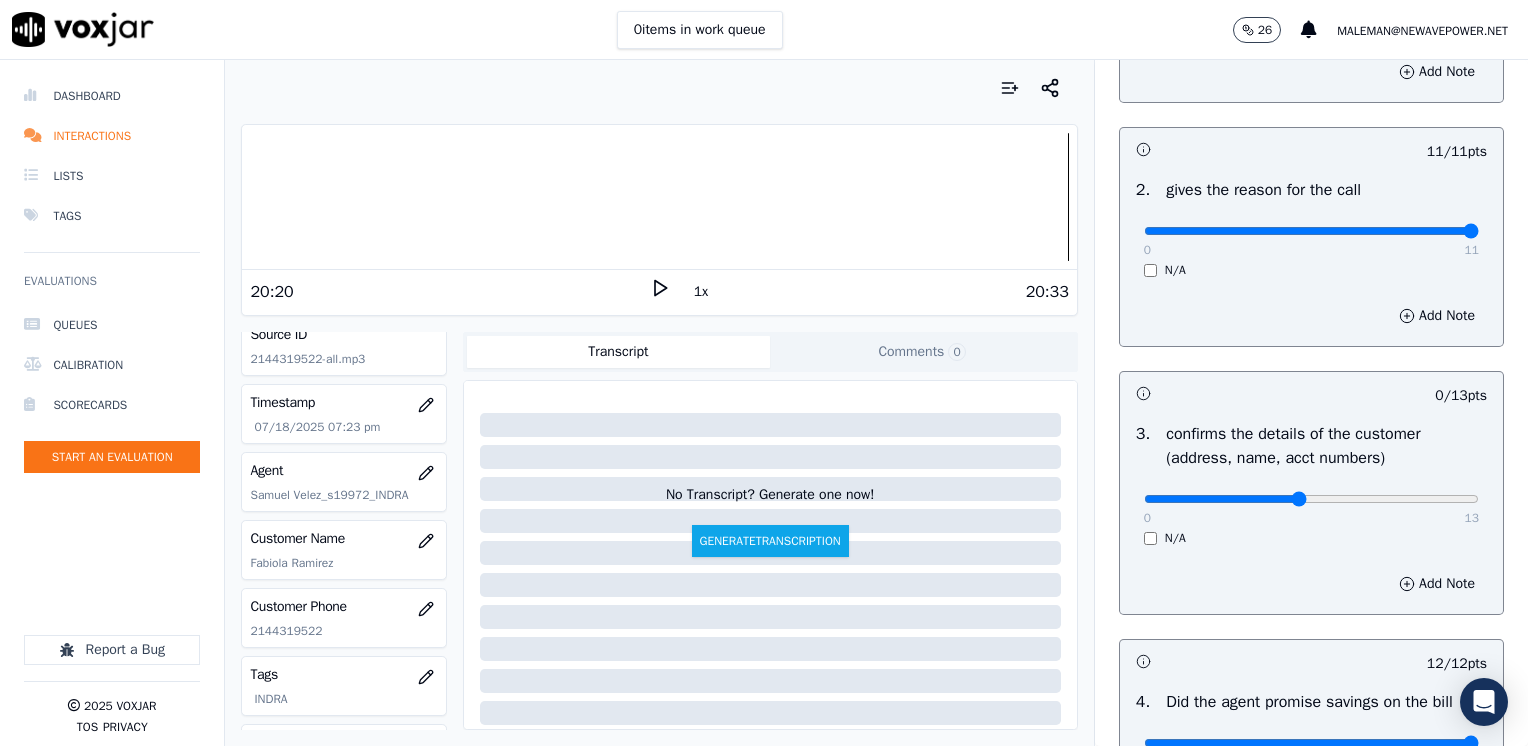 click at bounding box center (1311, -13) 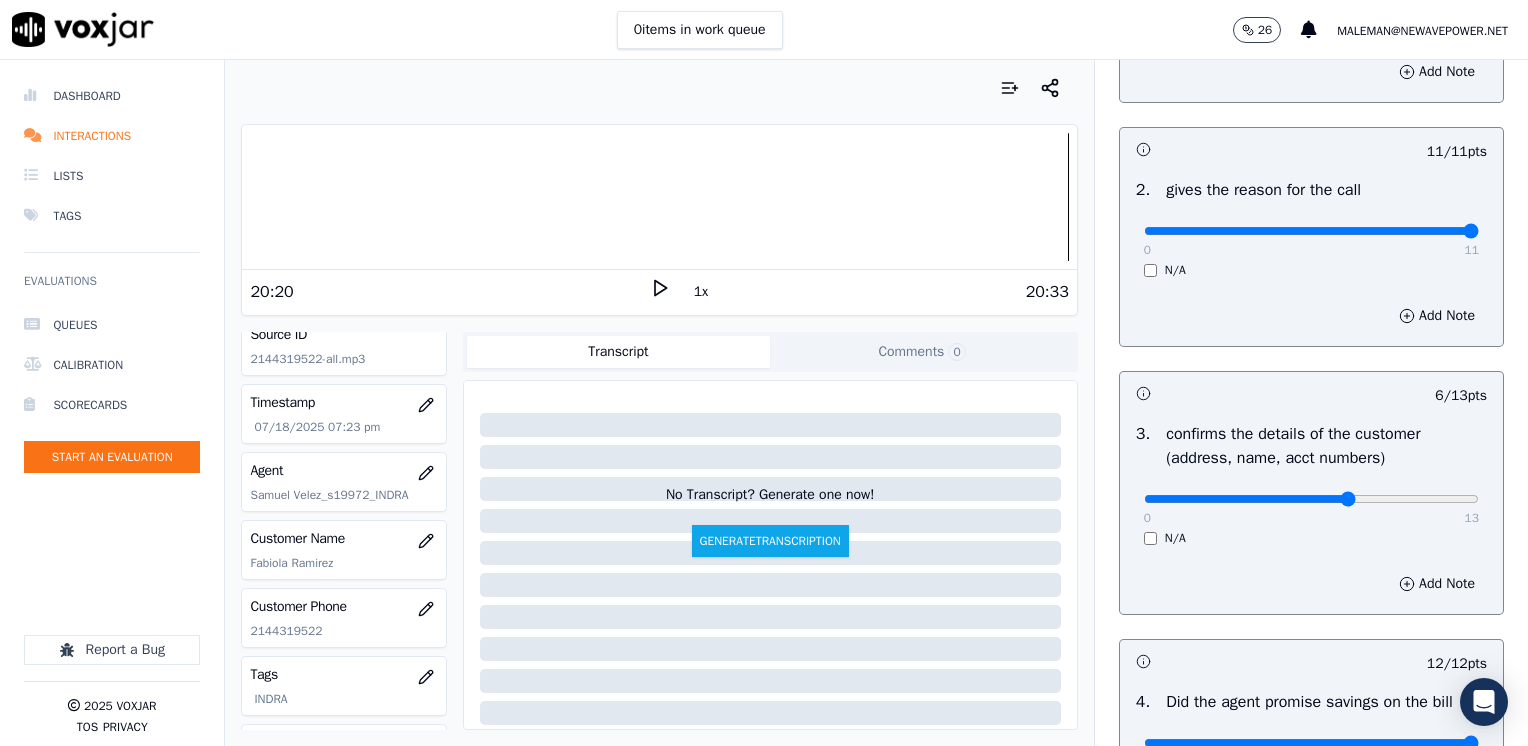 click at bounding box center [1311, -13] 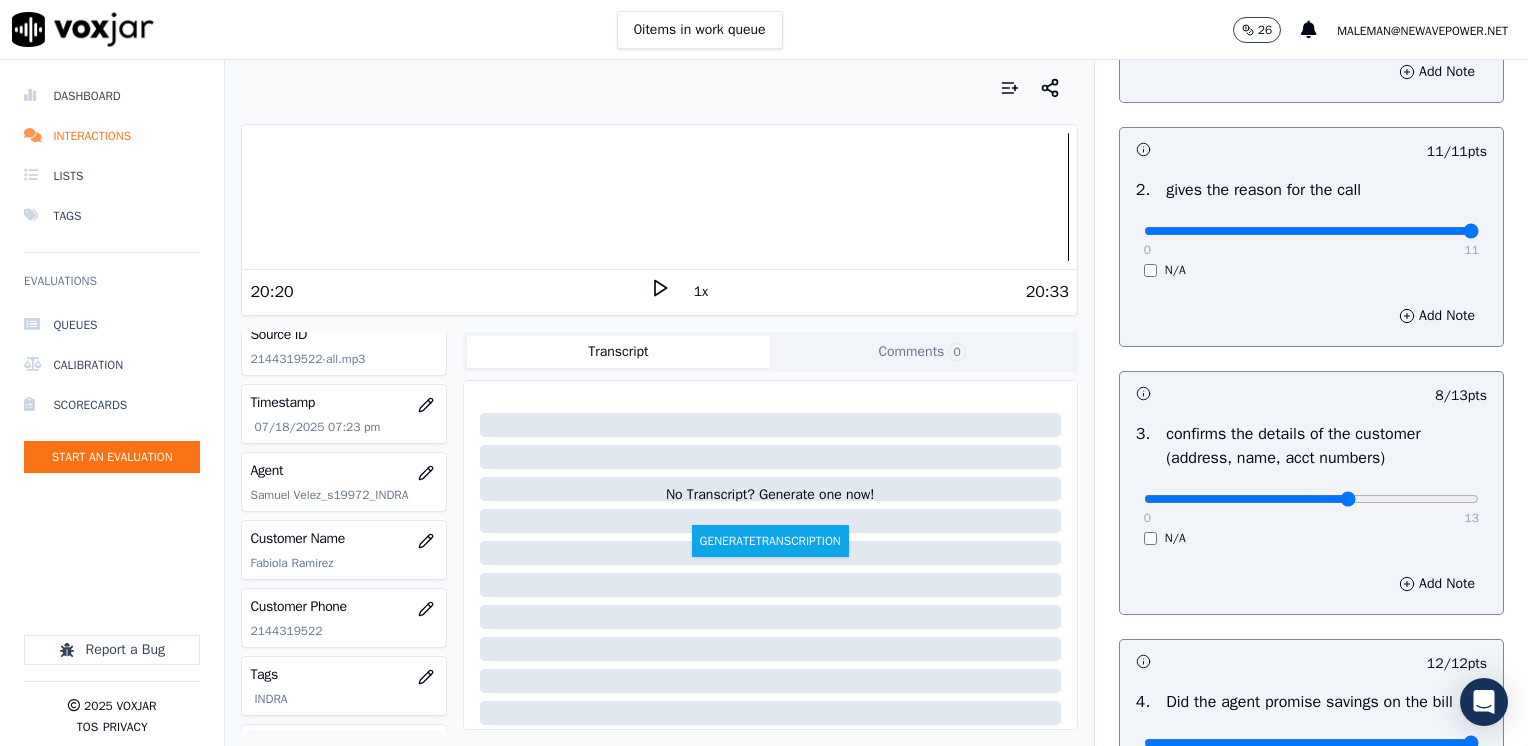 click on "0   13" at bounding box center [1311, 498] 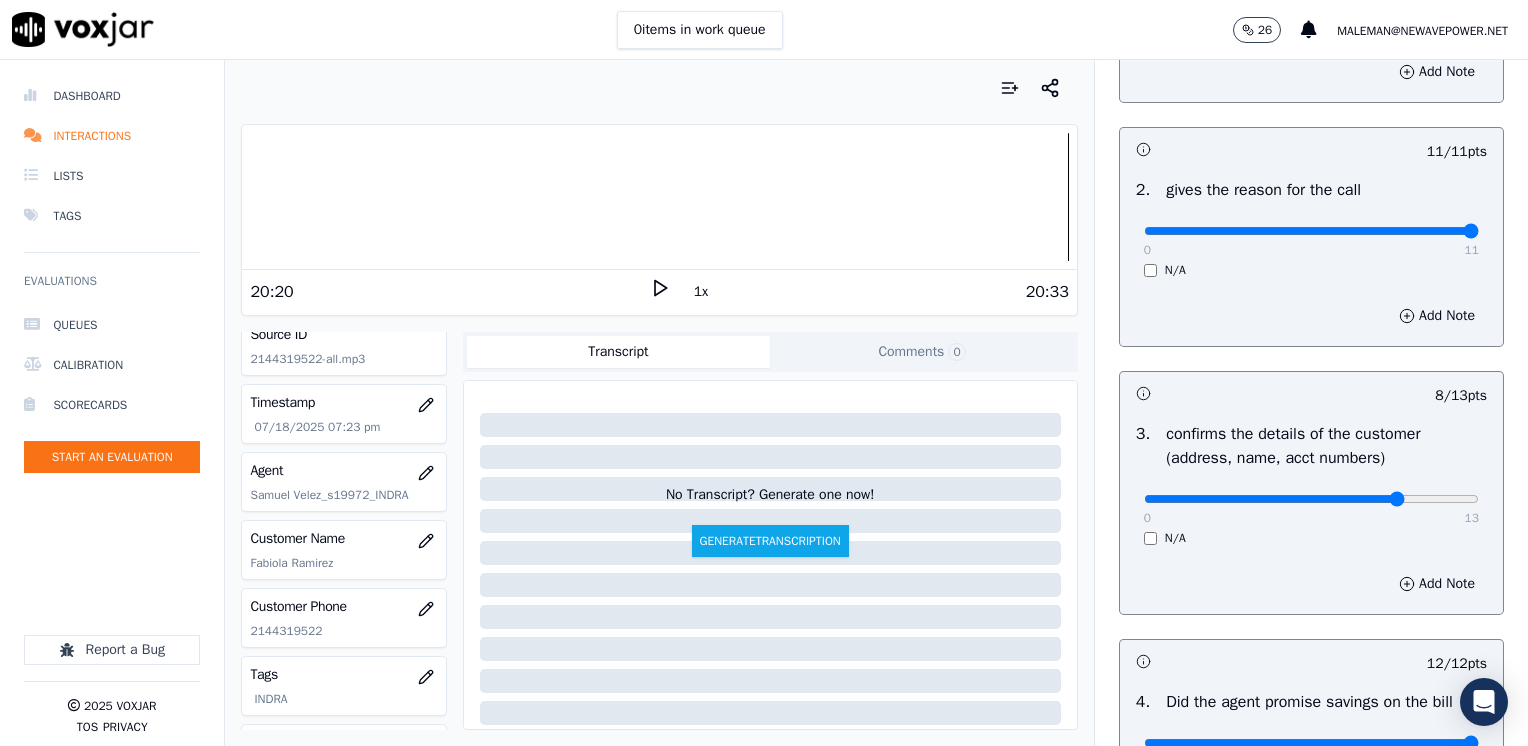 click at bounding box center (1311, -13) 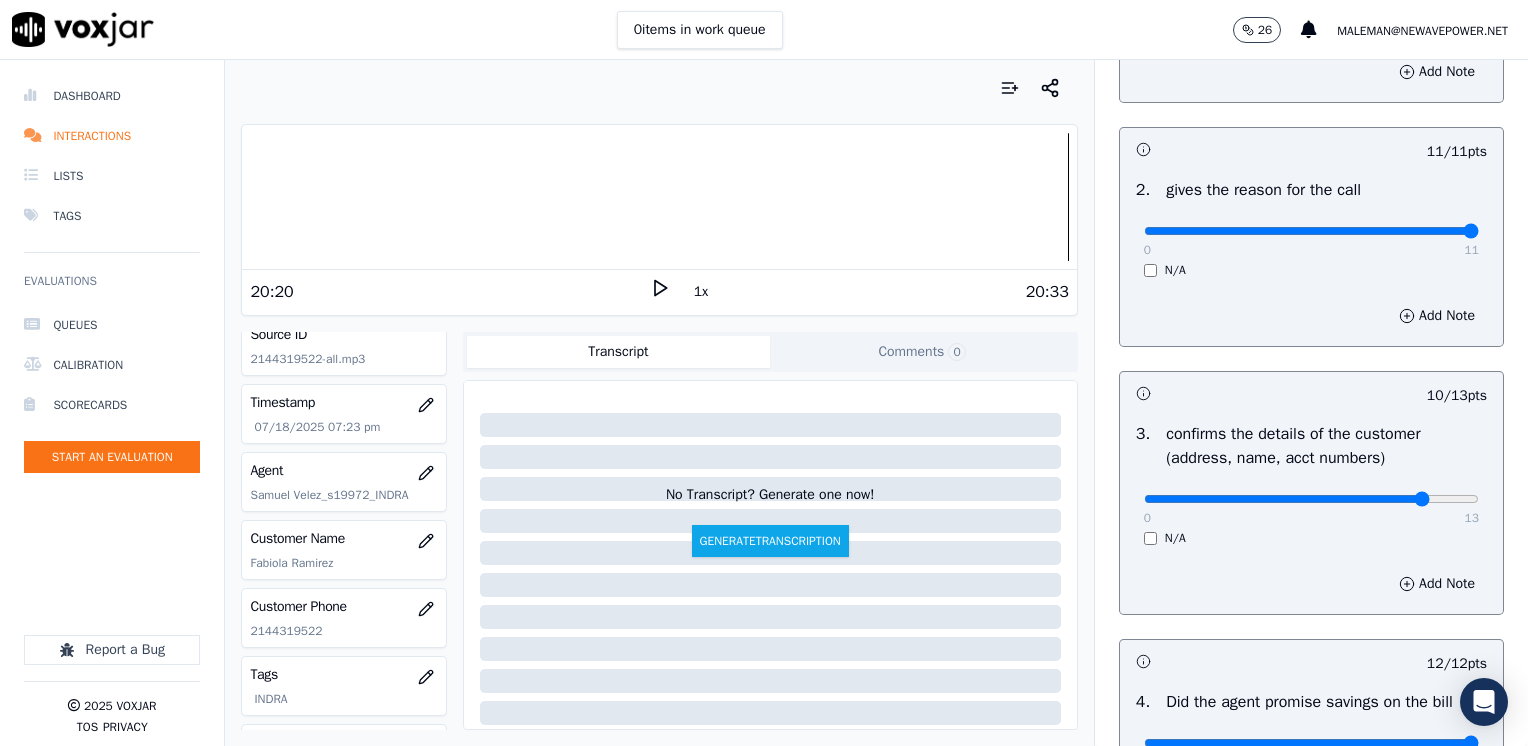 type on "11" 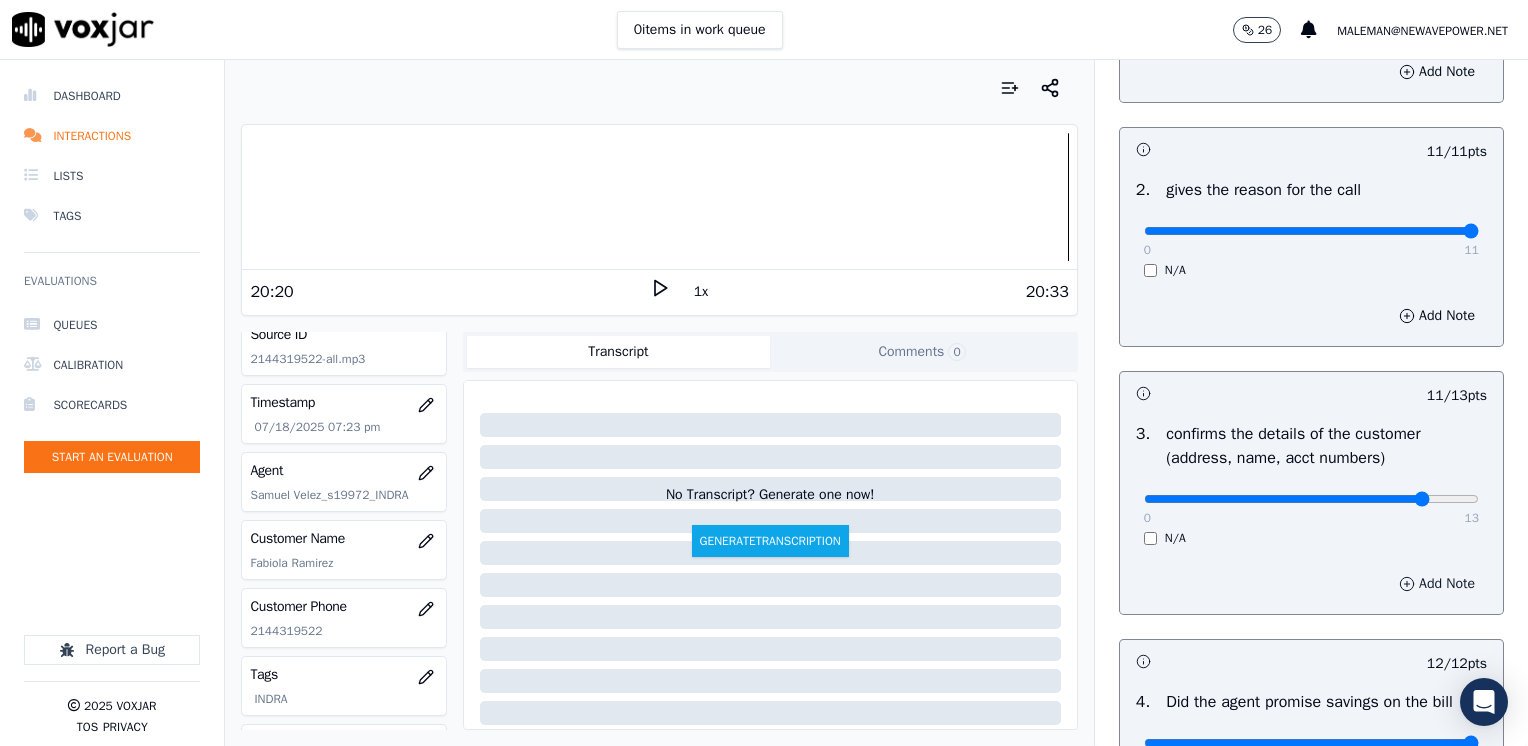 click on "Add Note" at bounding box center (1437, 584) 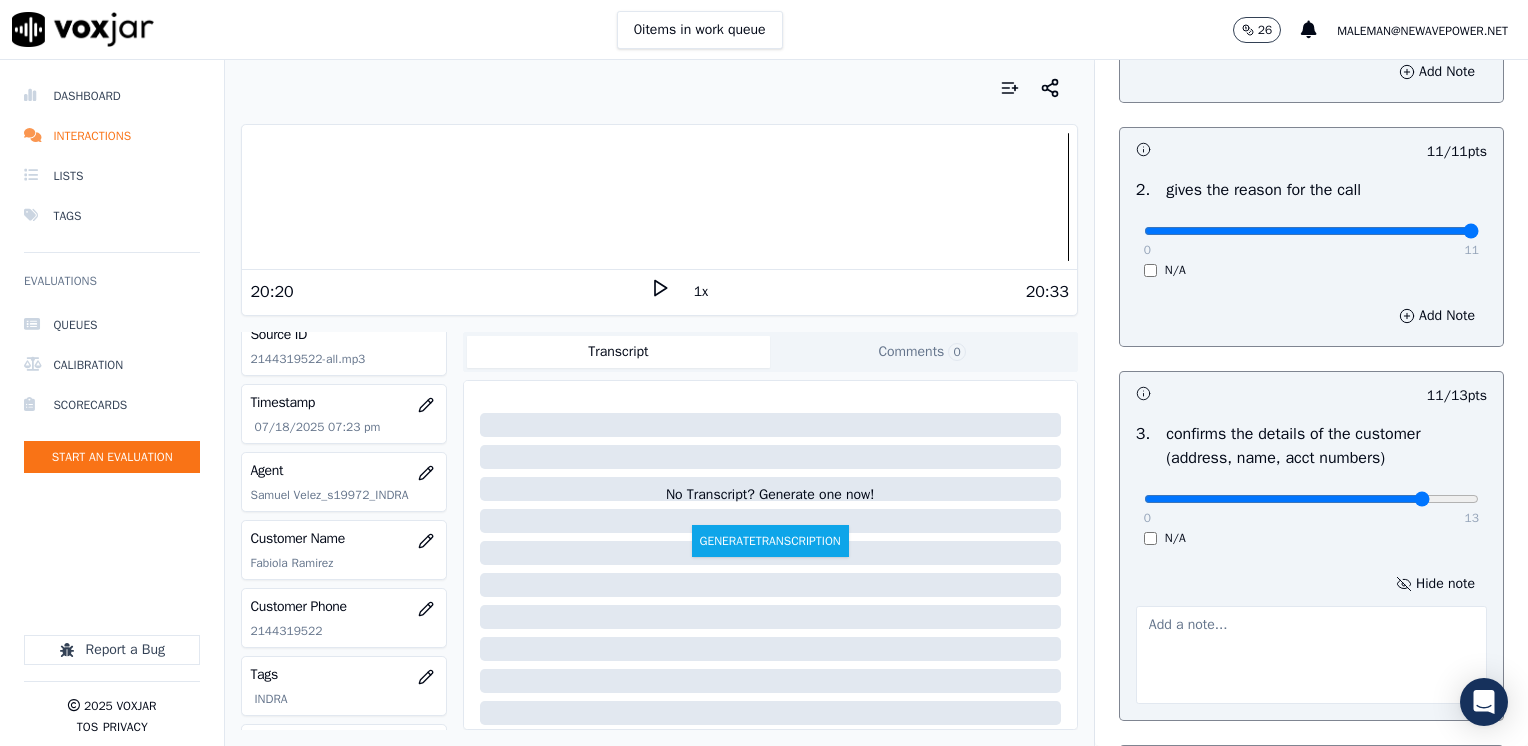 click at bounding box center [1311, 655] 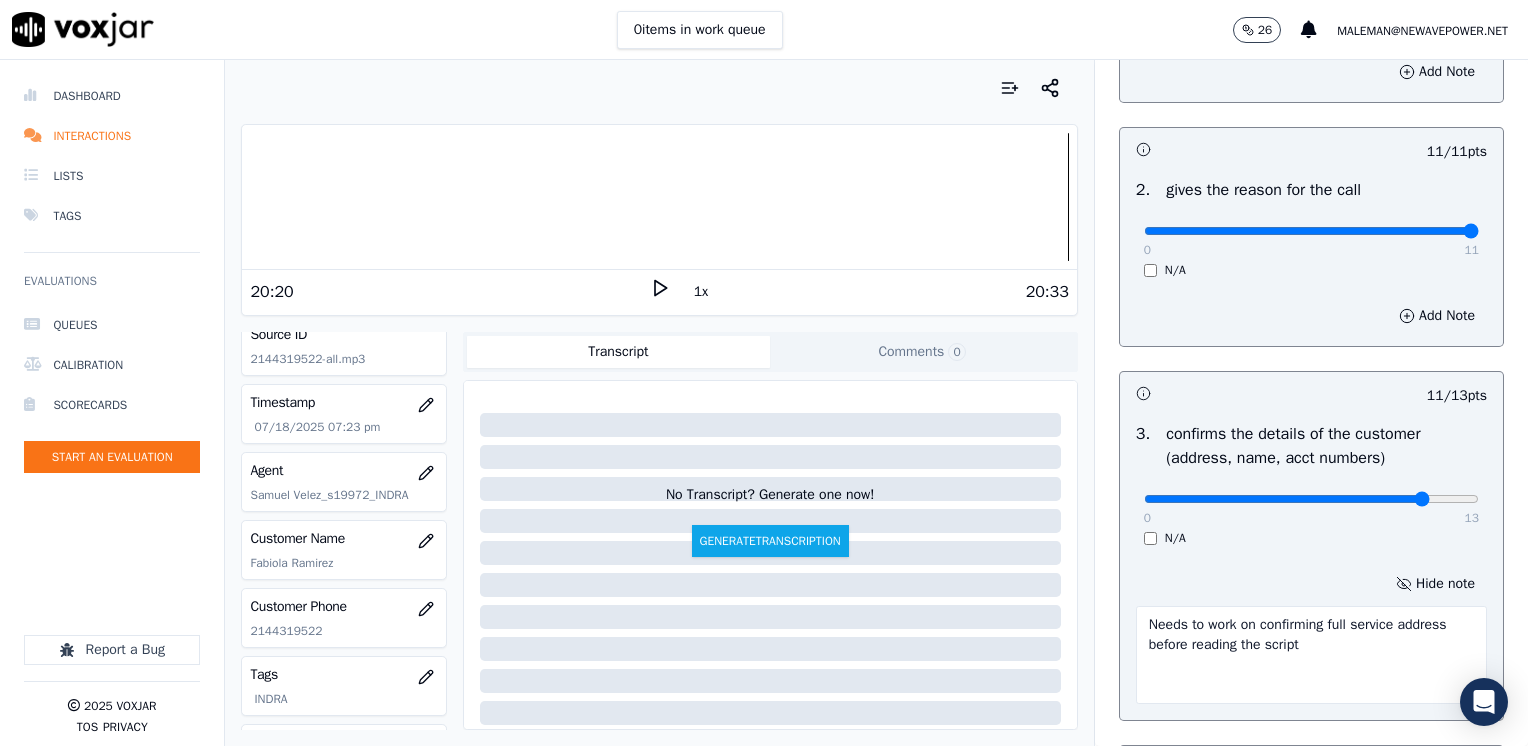 type on "Needs to work on confirming full service address before reading the script" 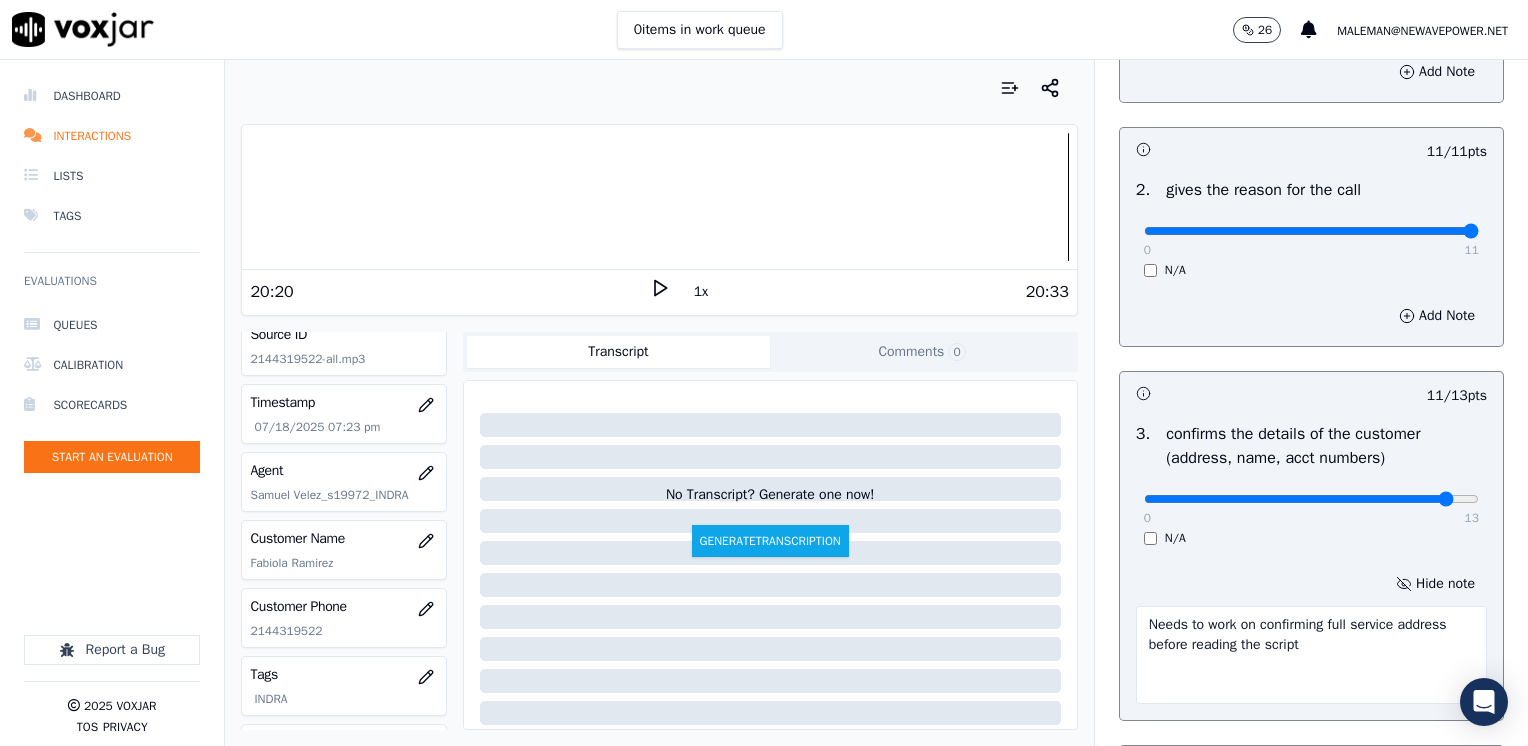 type on "12" 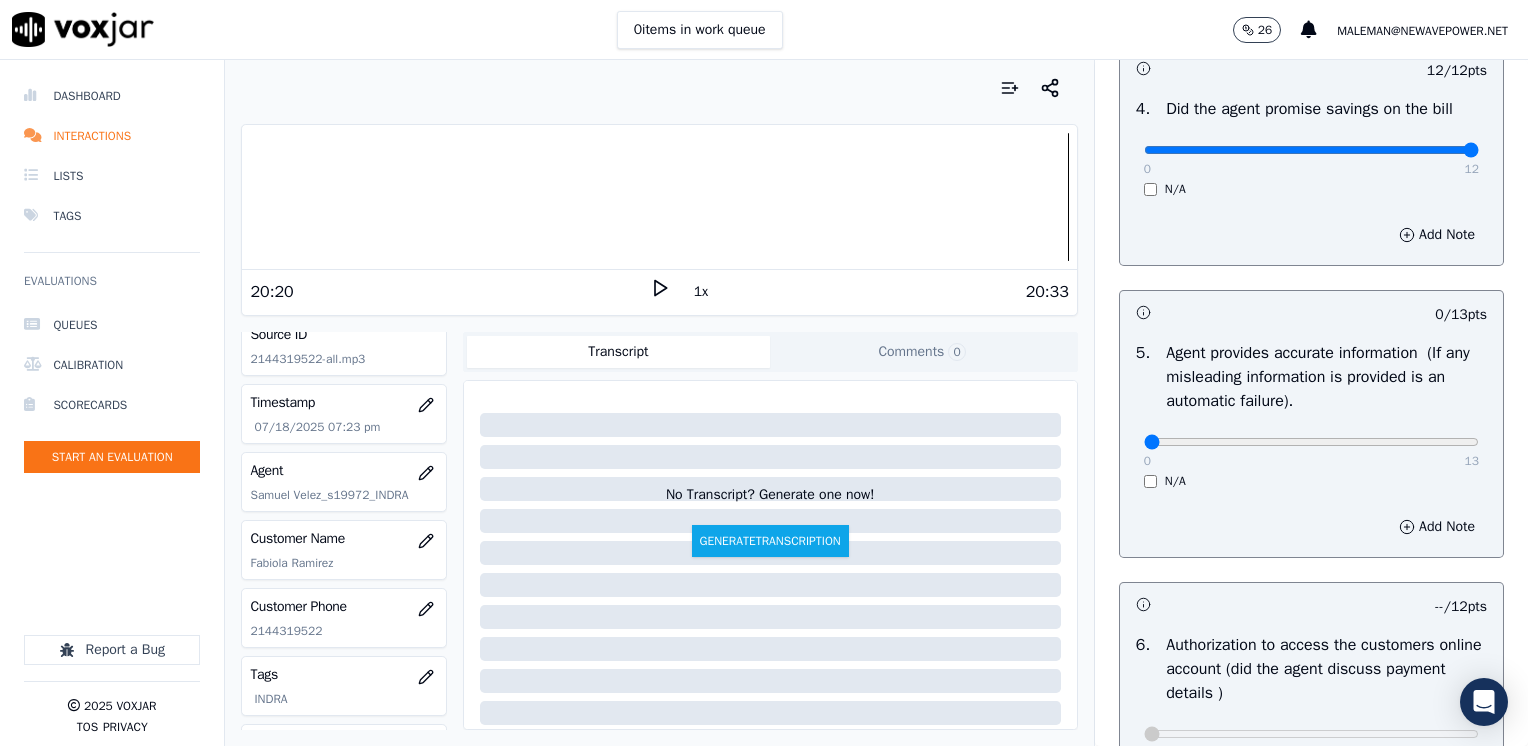 scroll, scrollTop: 1053, scrollLeft: 0, axis: vertical 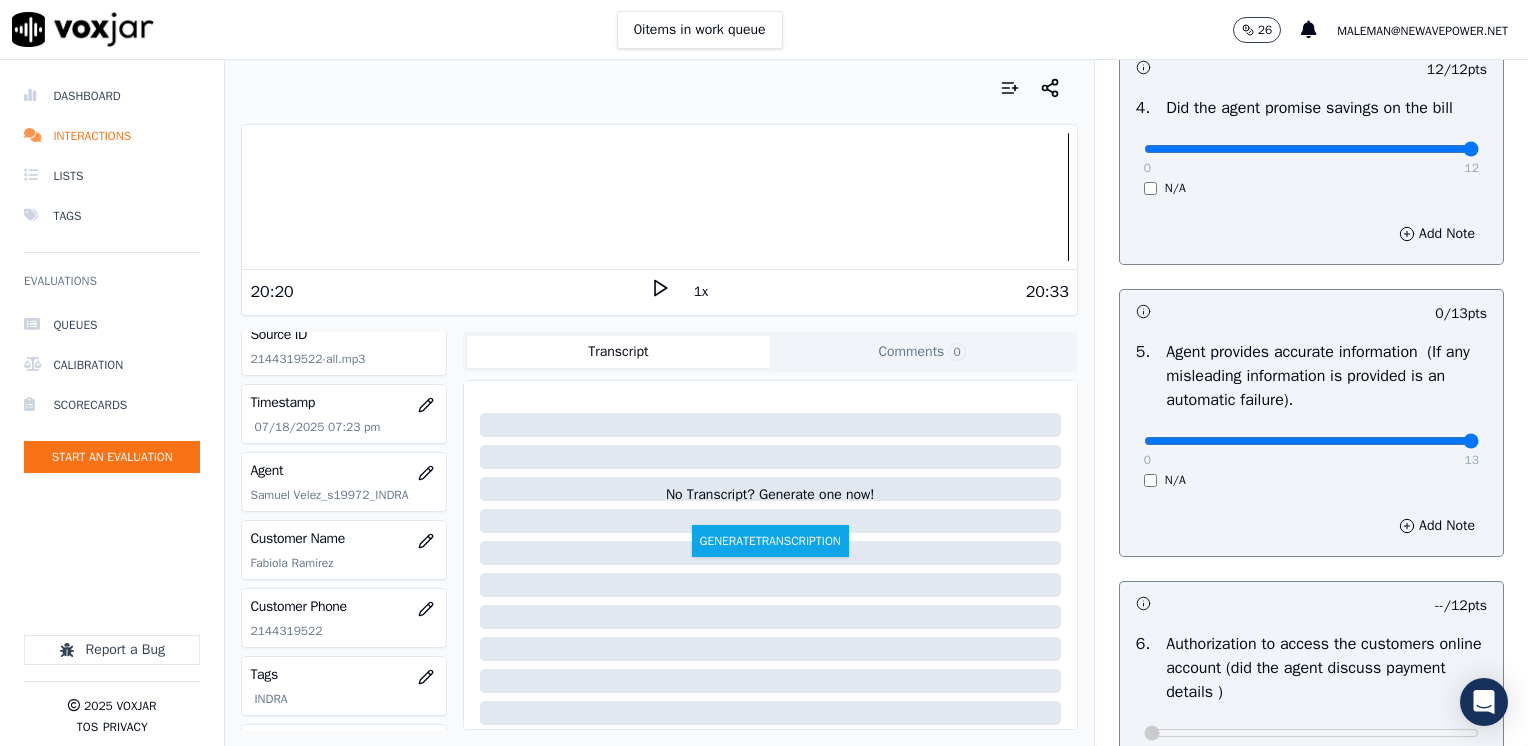 drag, startPoint x: 1131, startPoint y: 442, endPoint x: 1531, endPoint y: 442, distance: 400 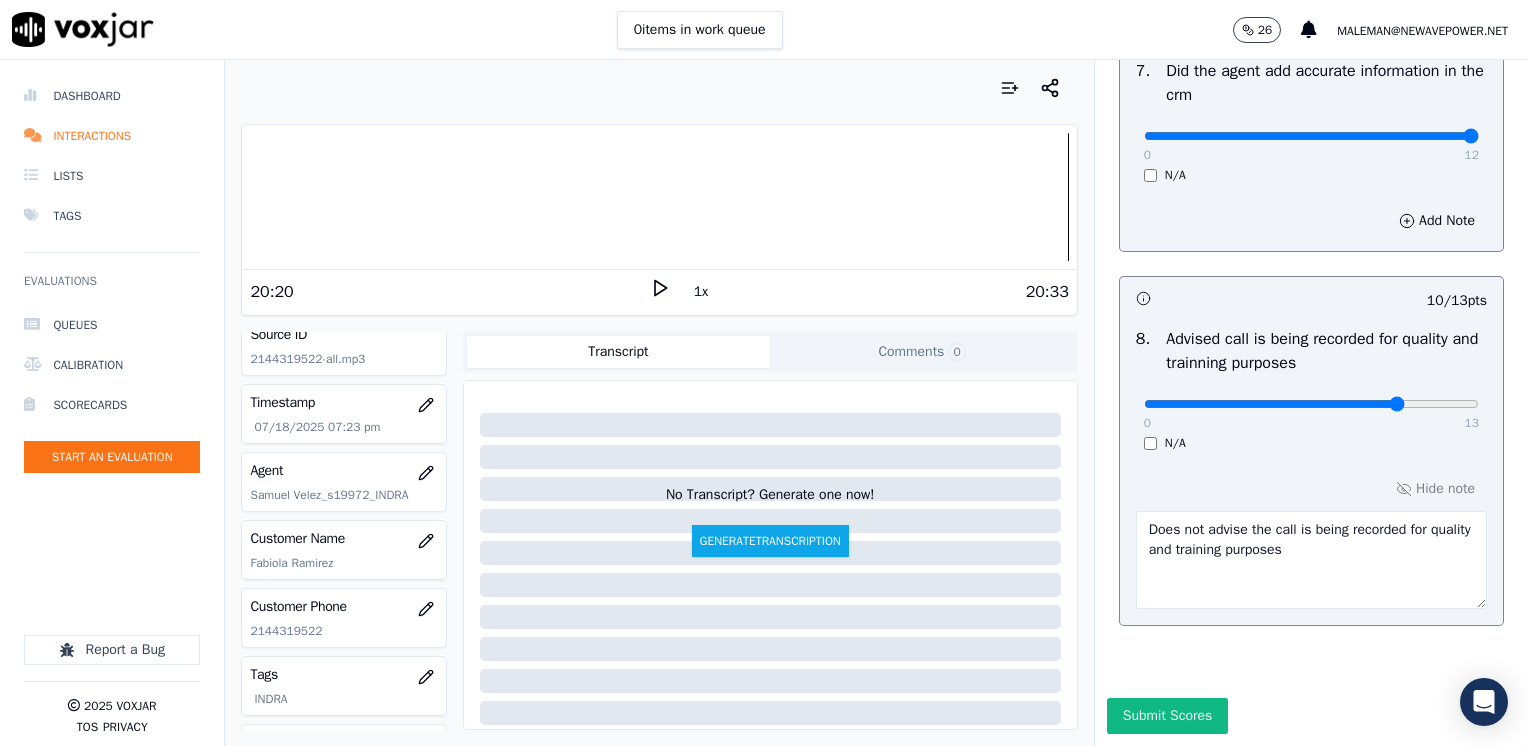 scroll, scrollTop: 1959, scrollLeft: 0, axis: vertical 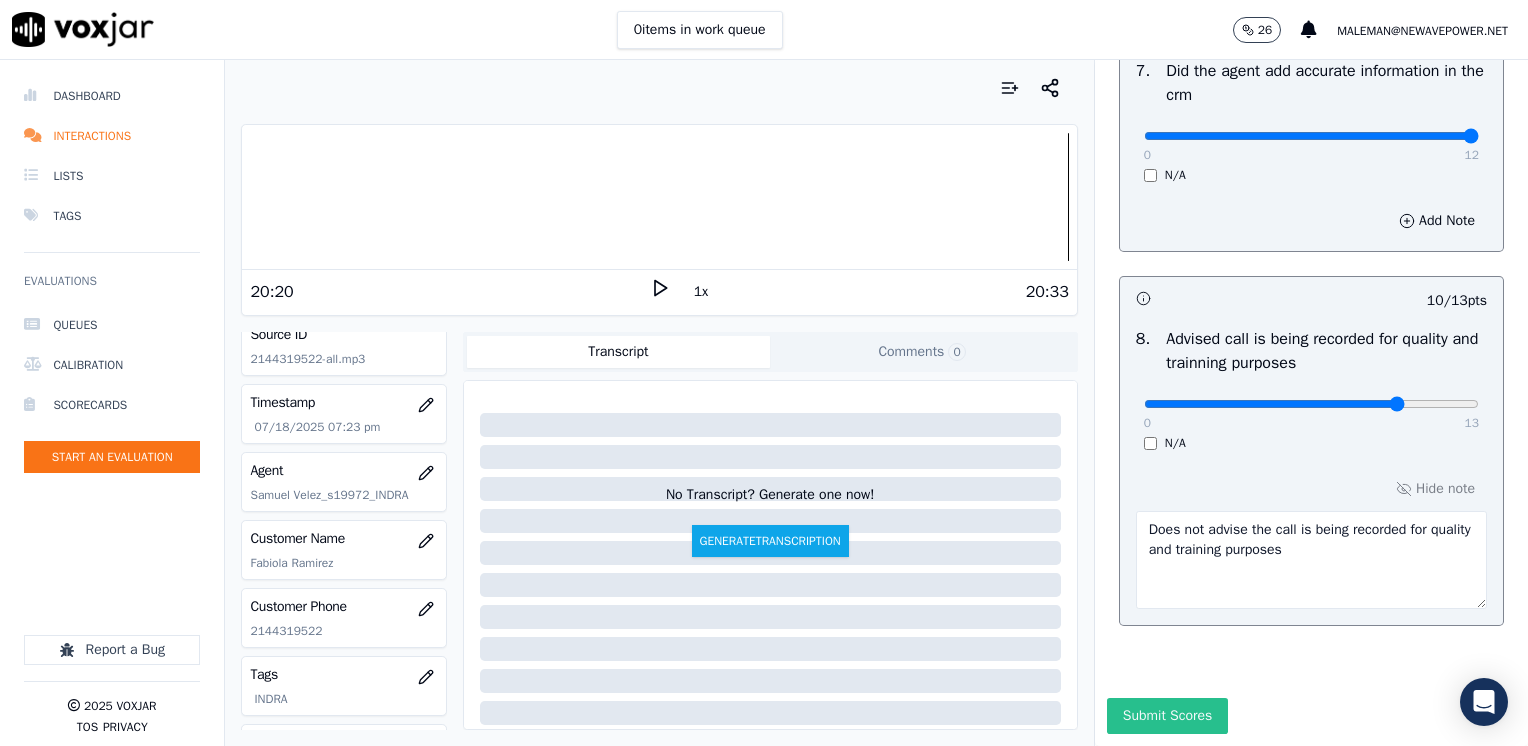 click on "Submit Scores" at bounding box center (1167, 716) 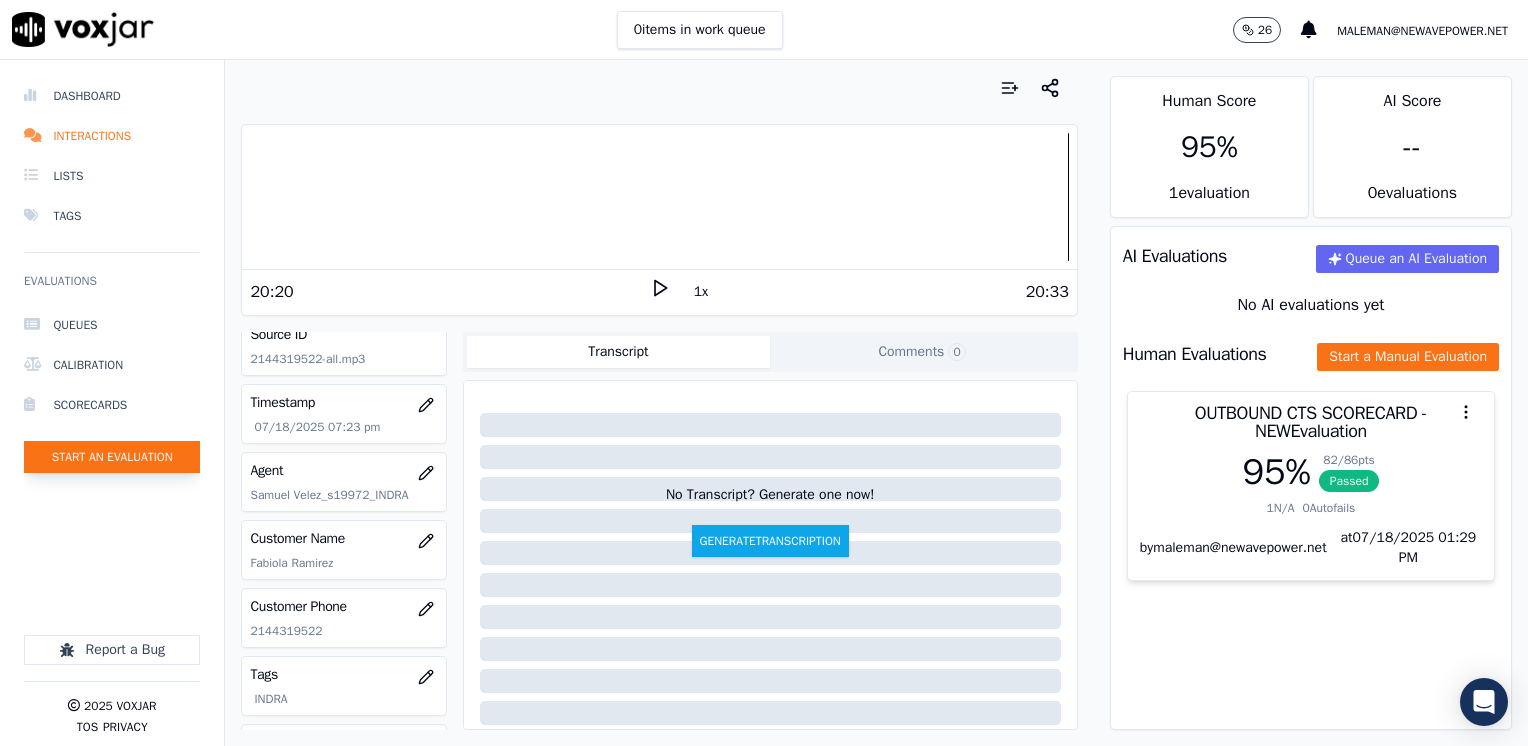 click on "Start an Evaluation" 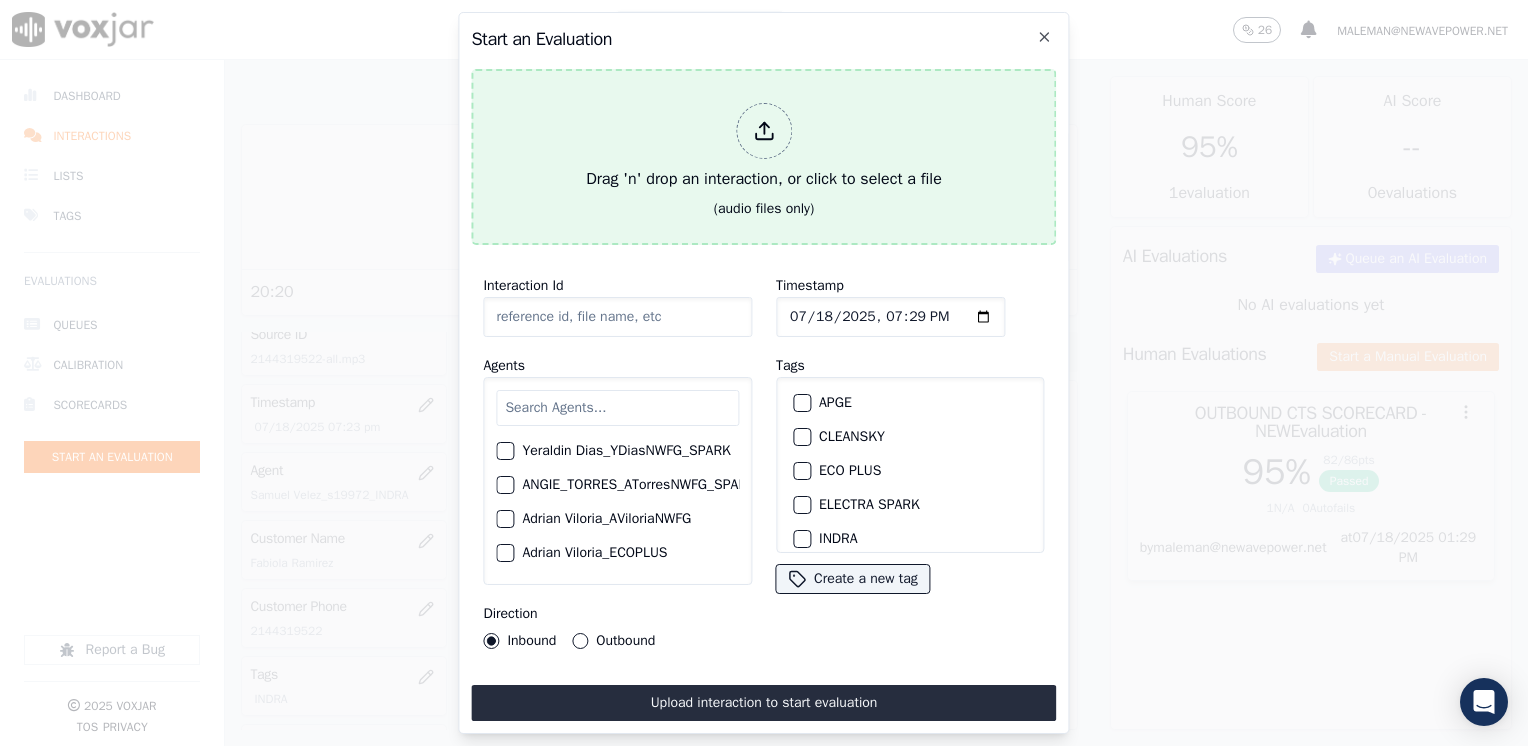 click at bounding box center [764, 131] 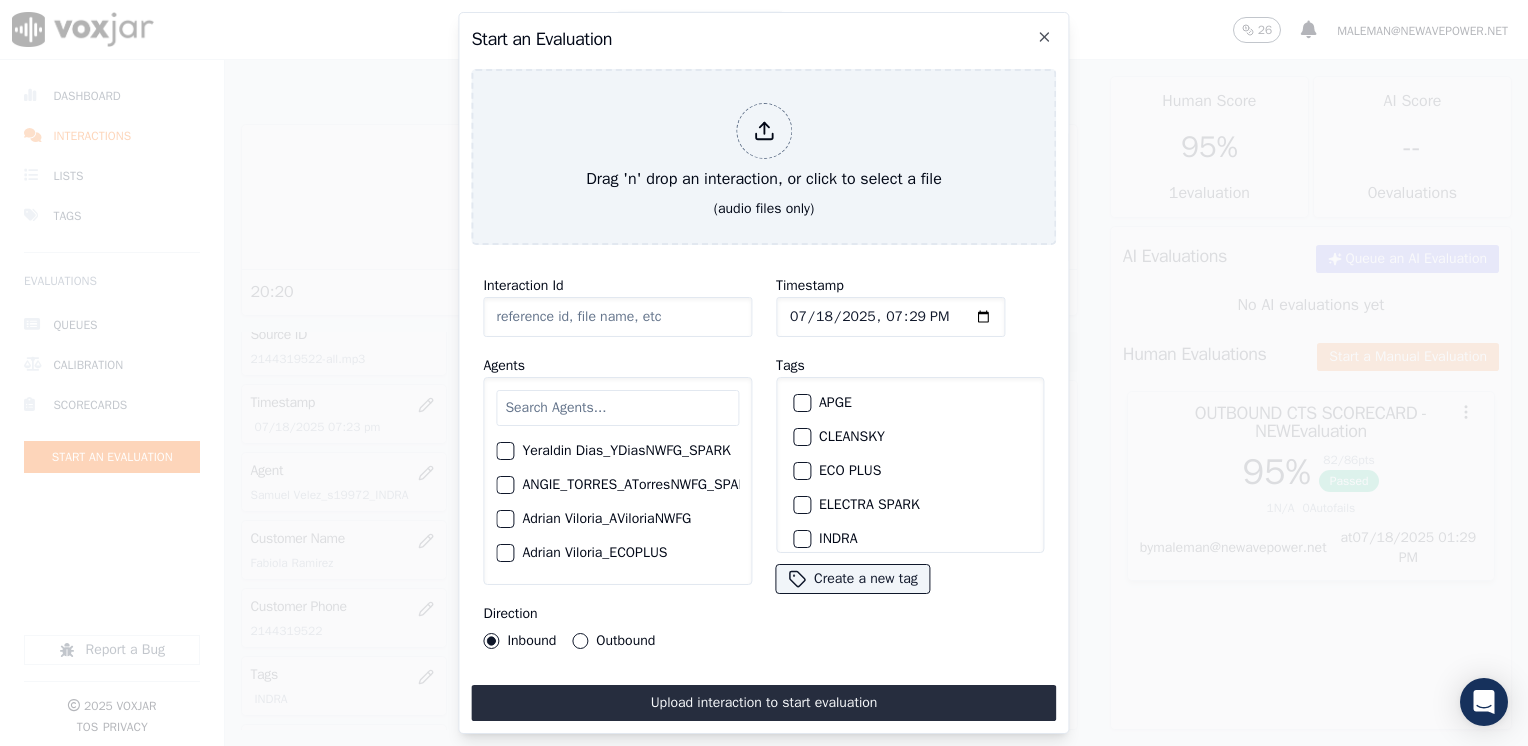type on "20250717-112548_8157144219-all.mp3" 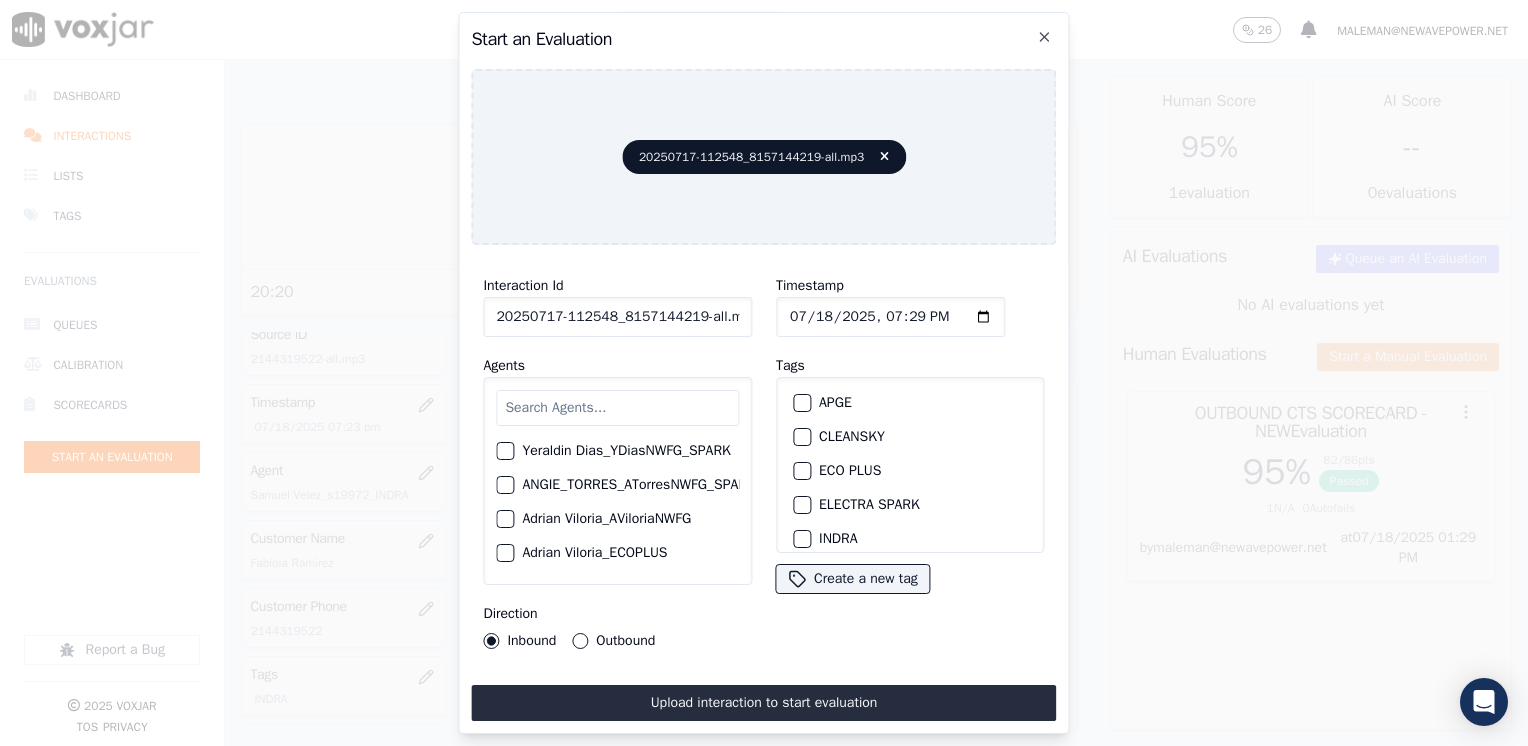 click at bounding box center (617, 408) 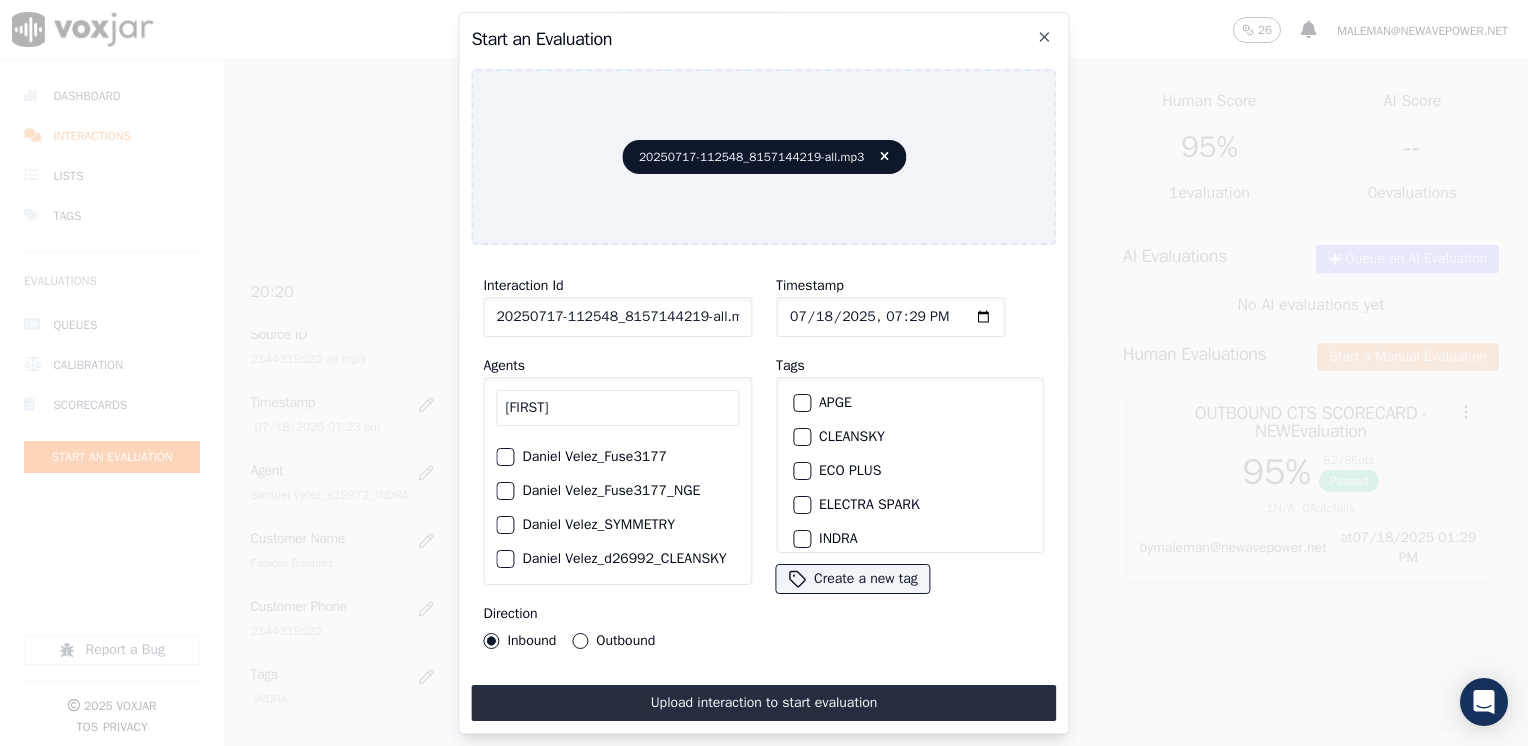 scroll, scrollTop: 0, scrollLeft: 0, axis: both 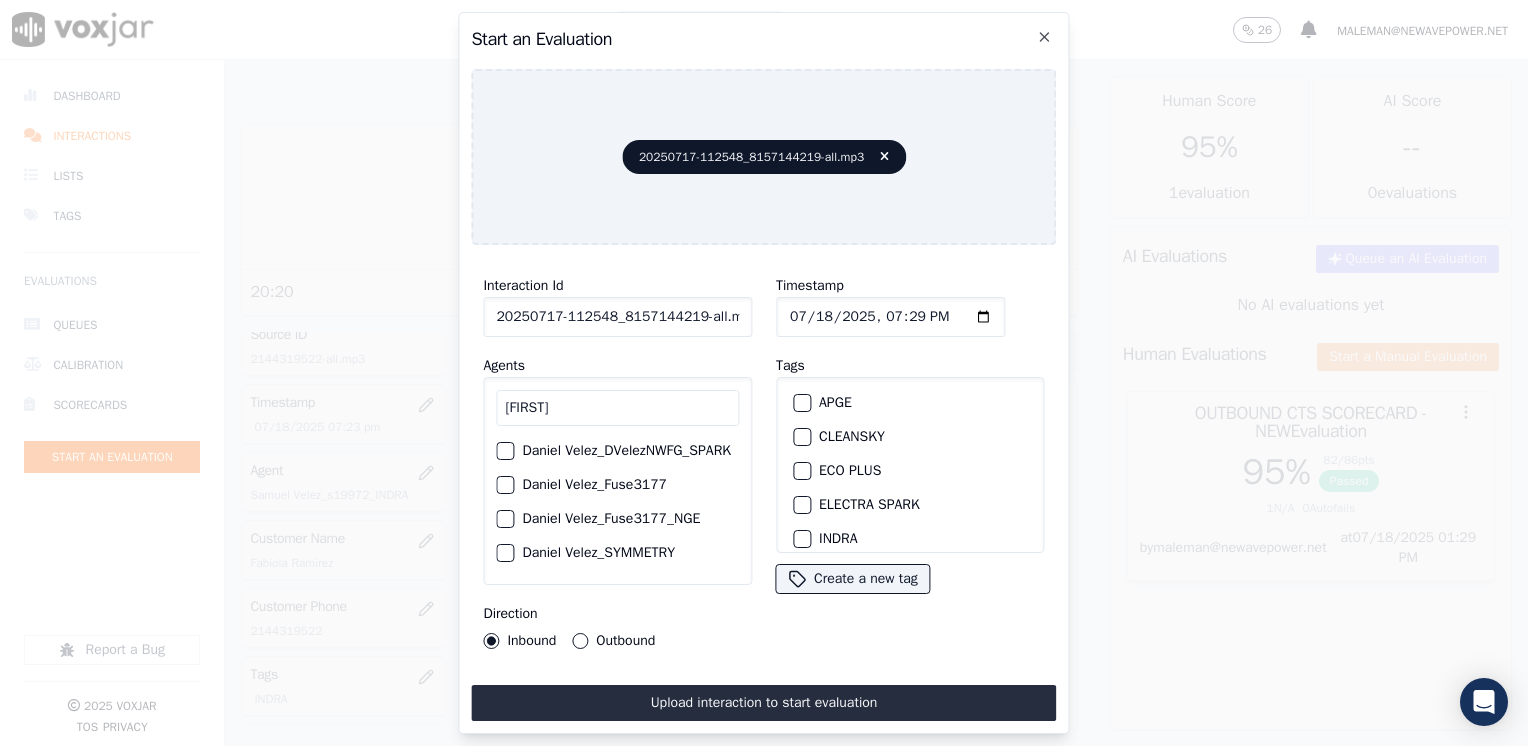 type on "[FIRST]" 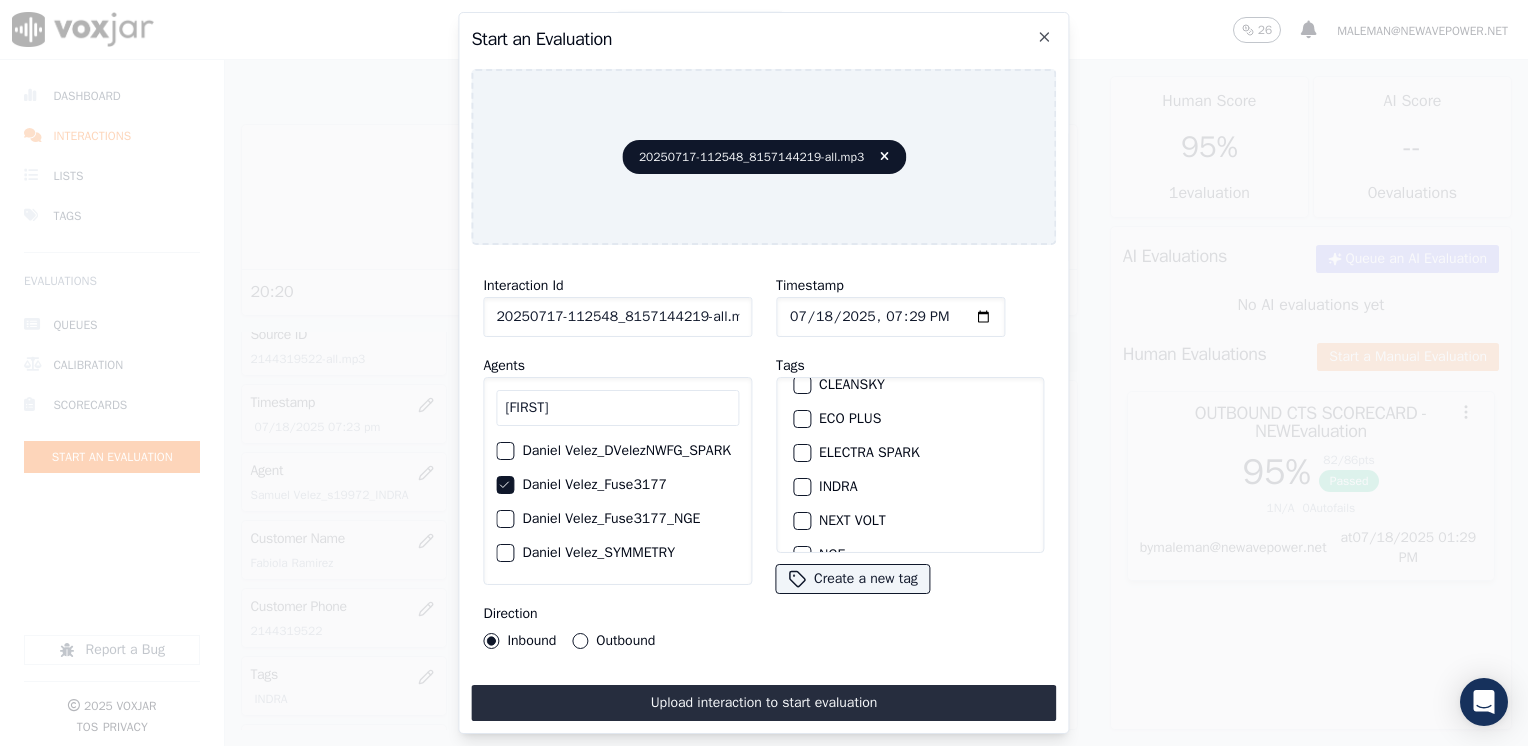 scroll, scrollTop: 100, scrollLeft: 0, axis: vertical 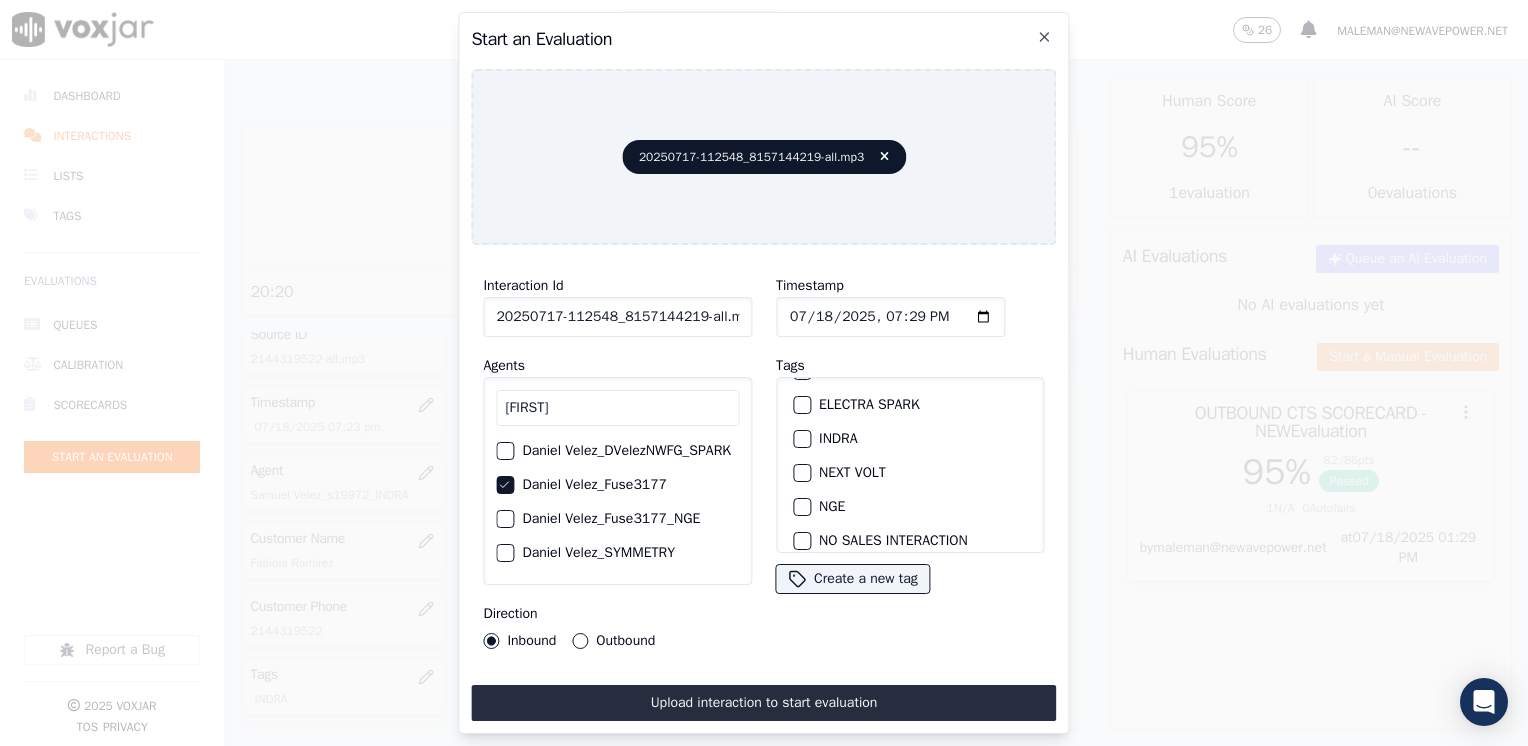 click at bounding box center [801, 473] 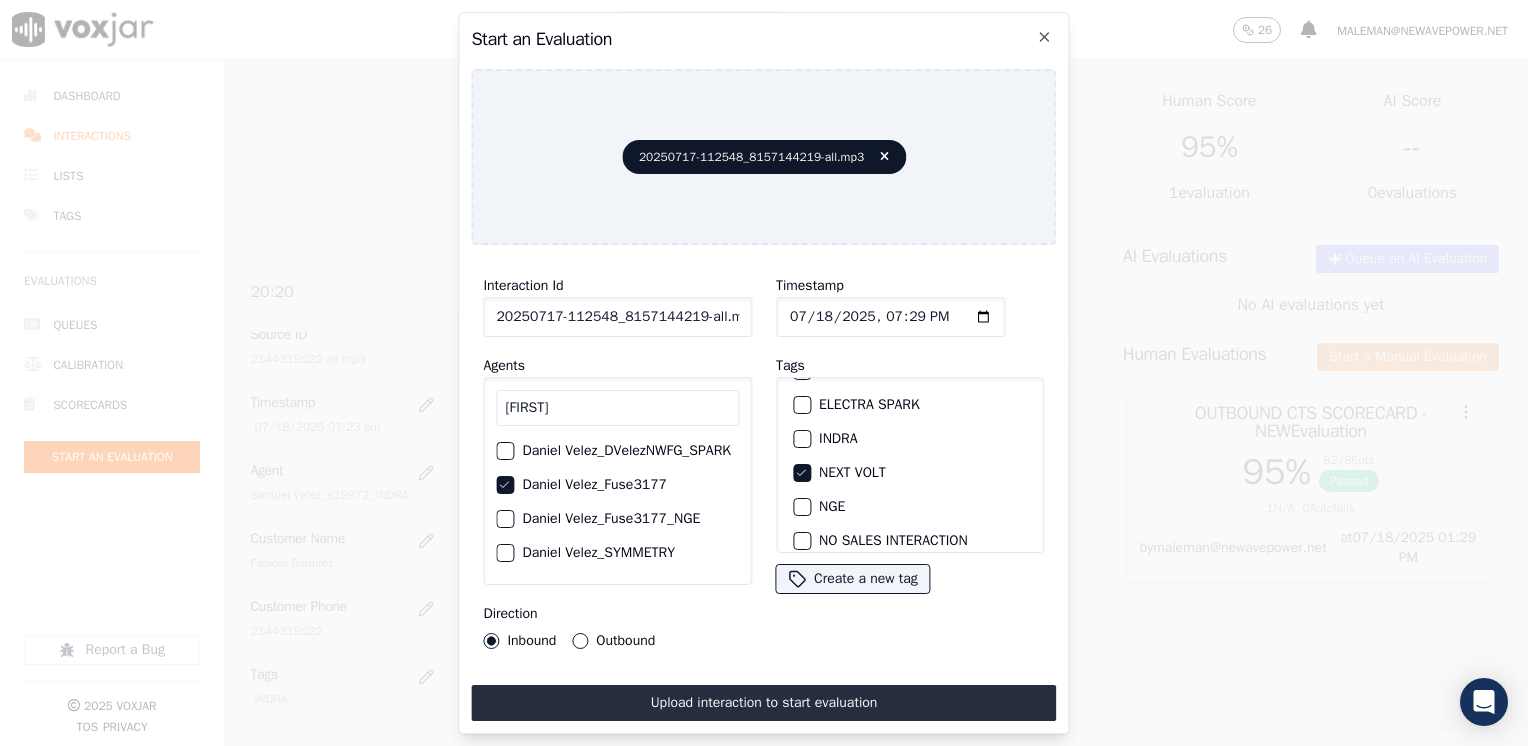 click on "Inbound     Outbound" at bounding box center [569, 641] 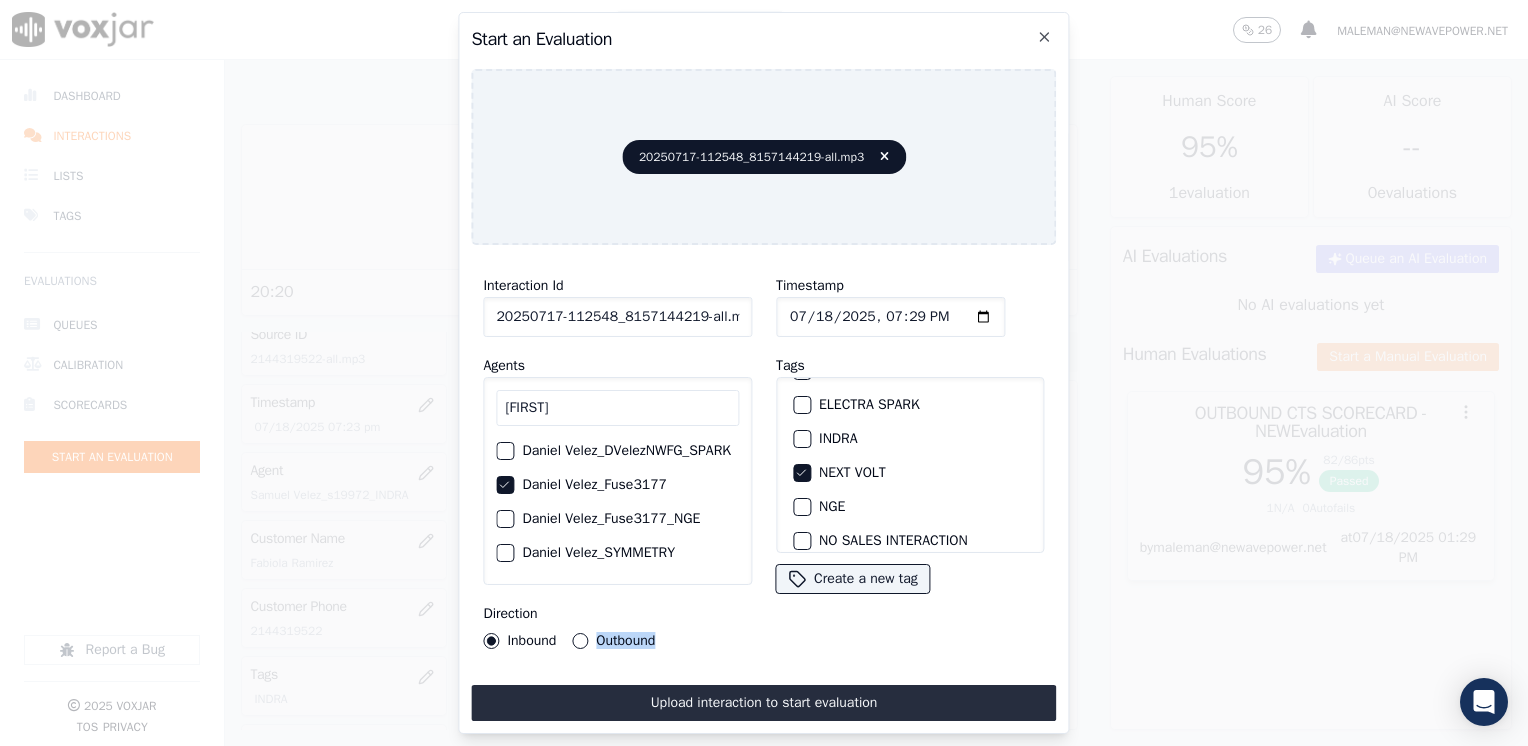 click on "Outbound" at bounding box center (613, 641) 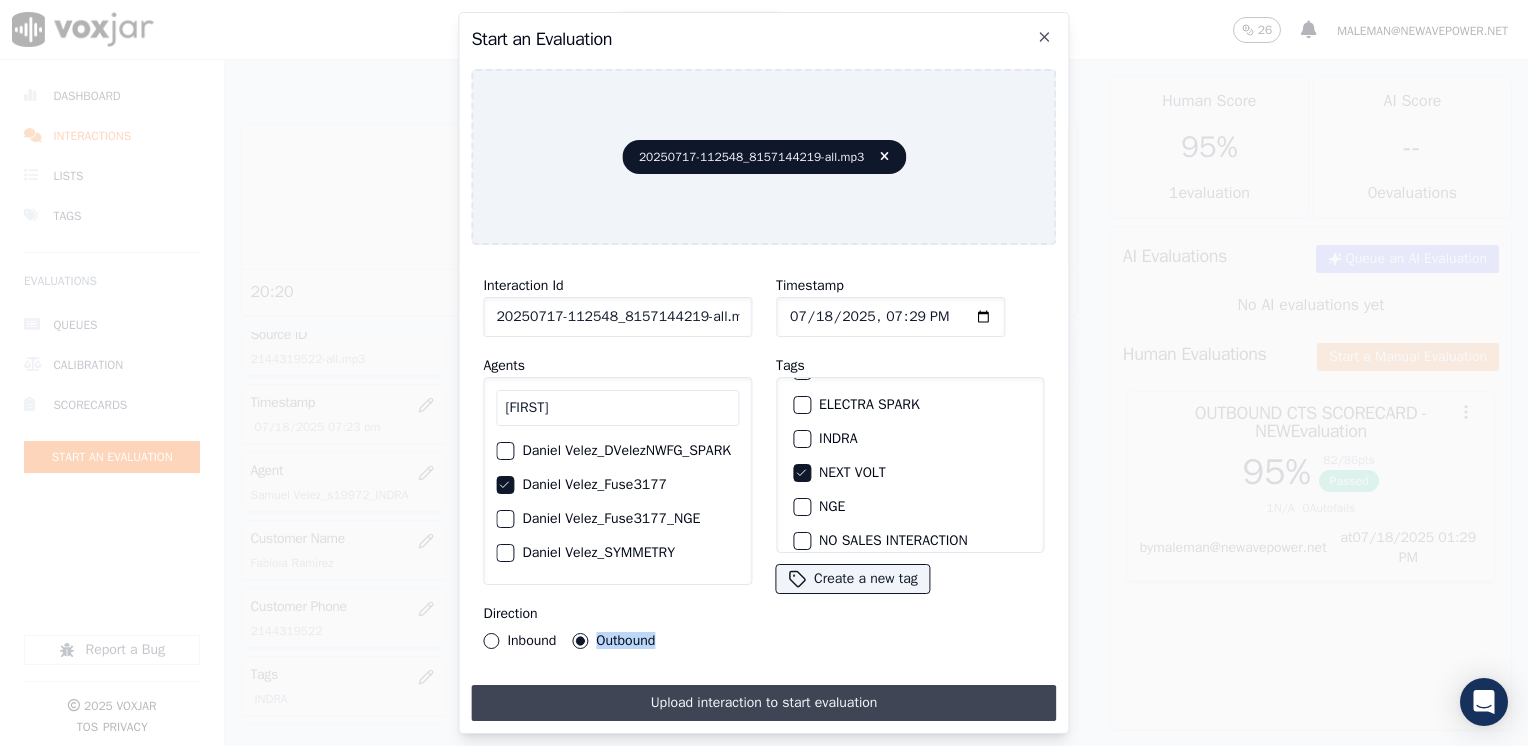 click on "Upload interaction to start evaluation" at bounding box center (763, 703) 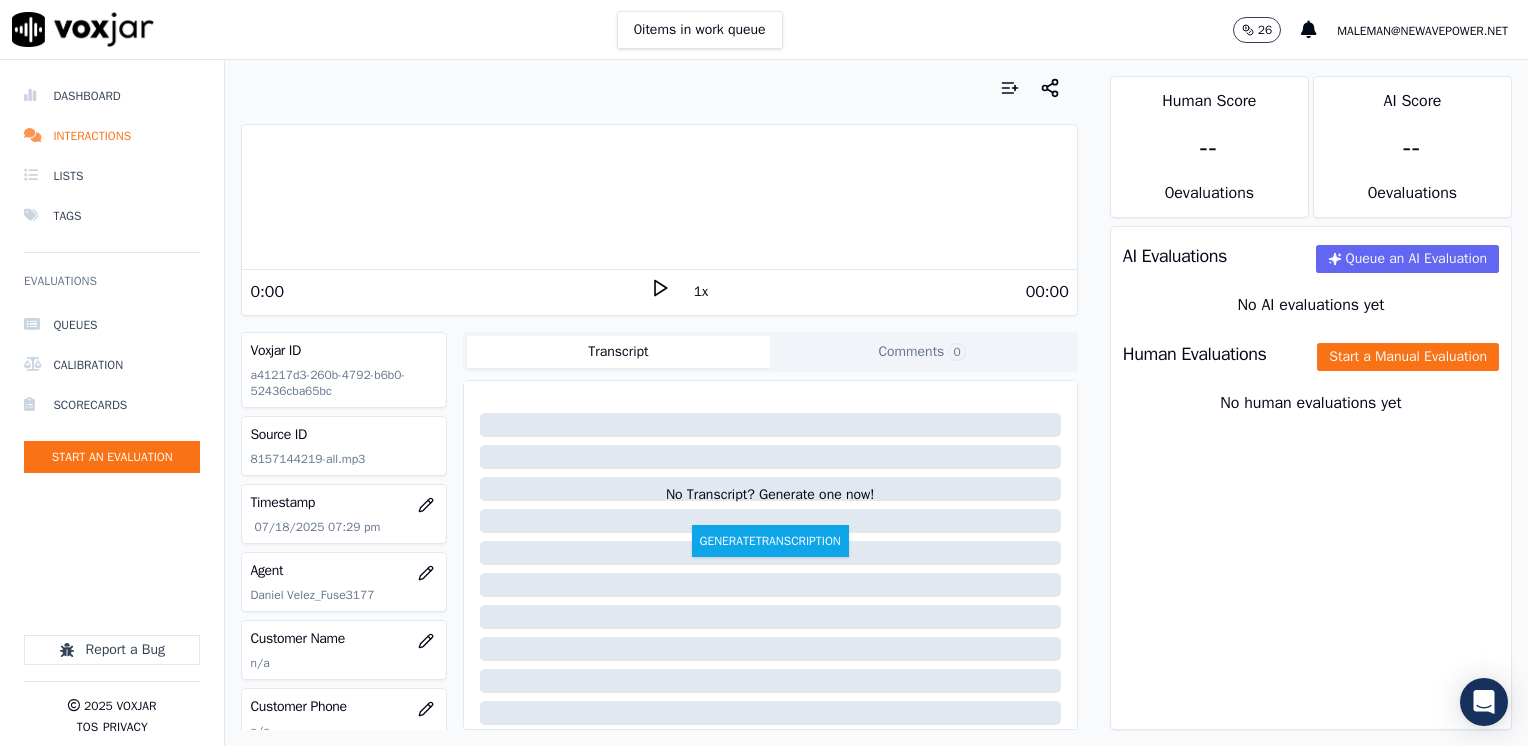 click on "00:00" at bounding box center (869, 292) 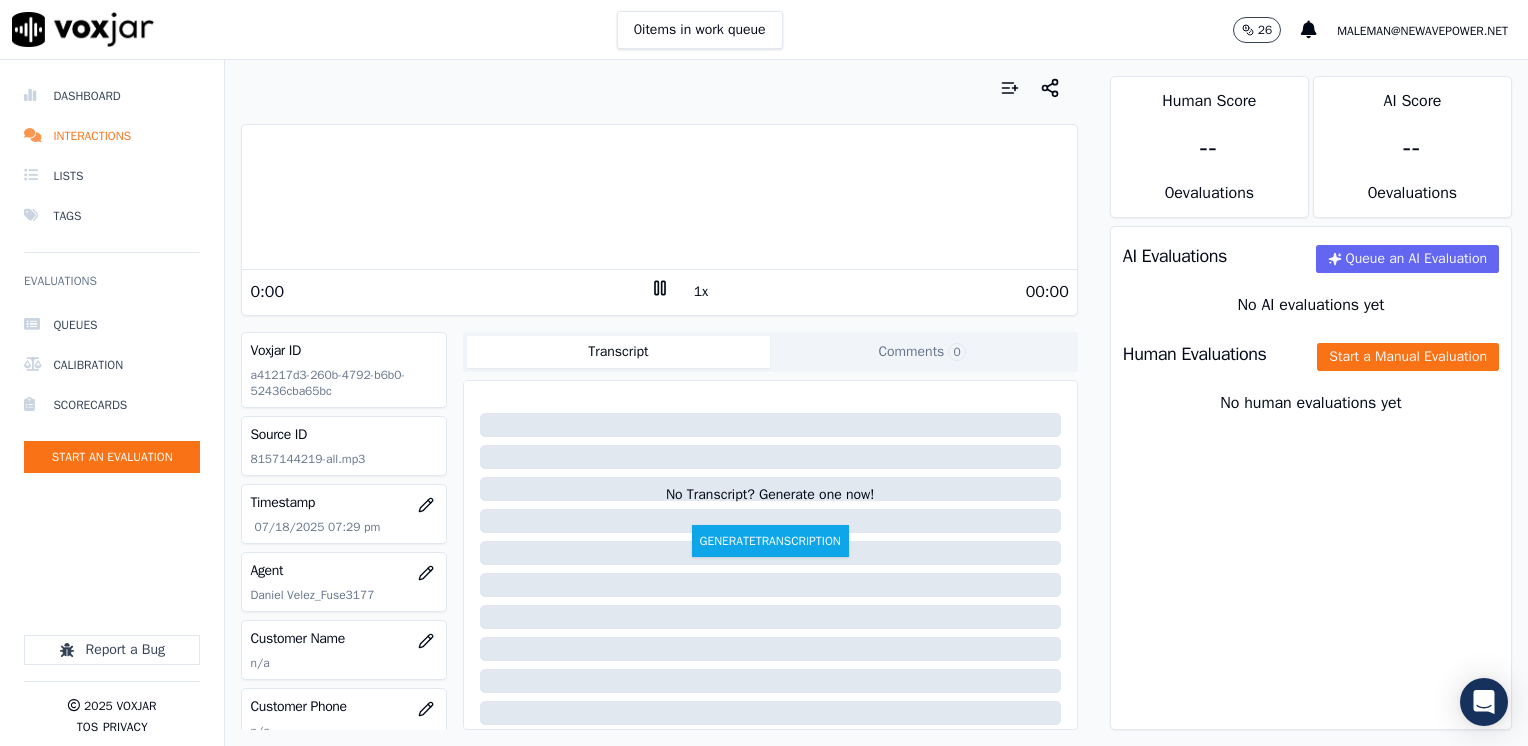 click 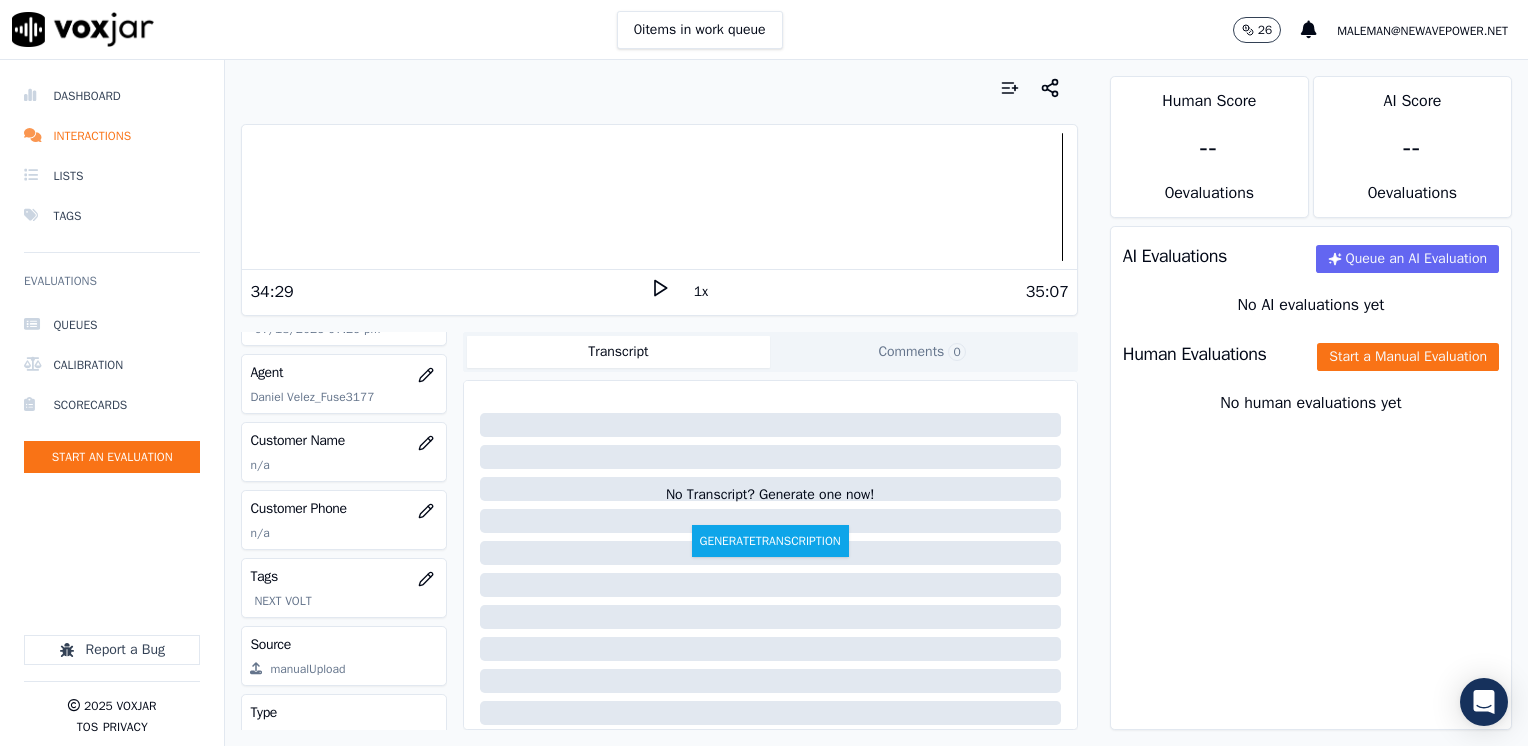 scroll, scrollTop: 200, scrollLeft: 0, axis: vertical 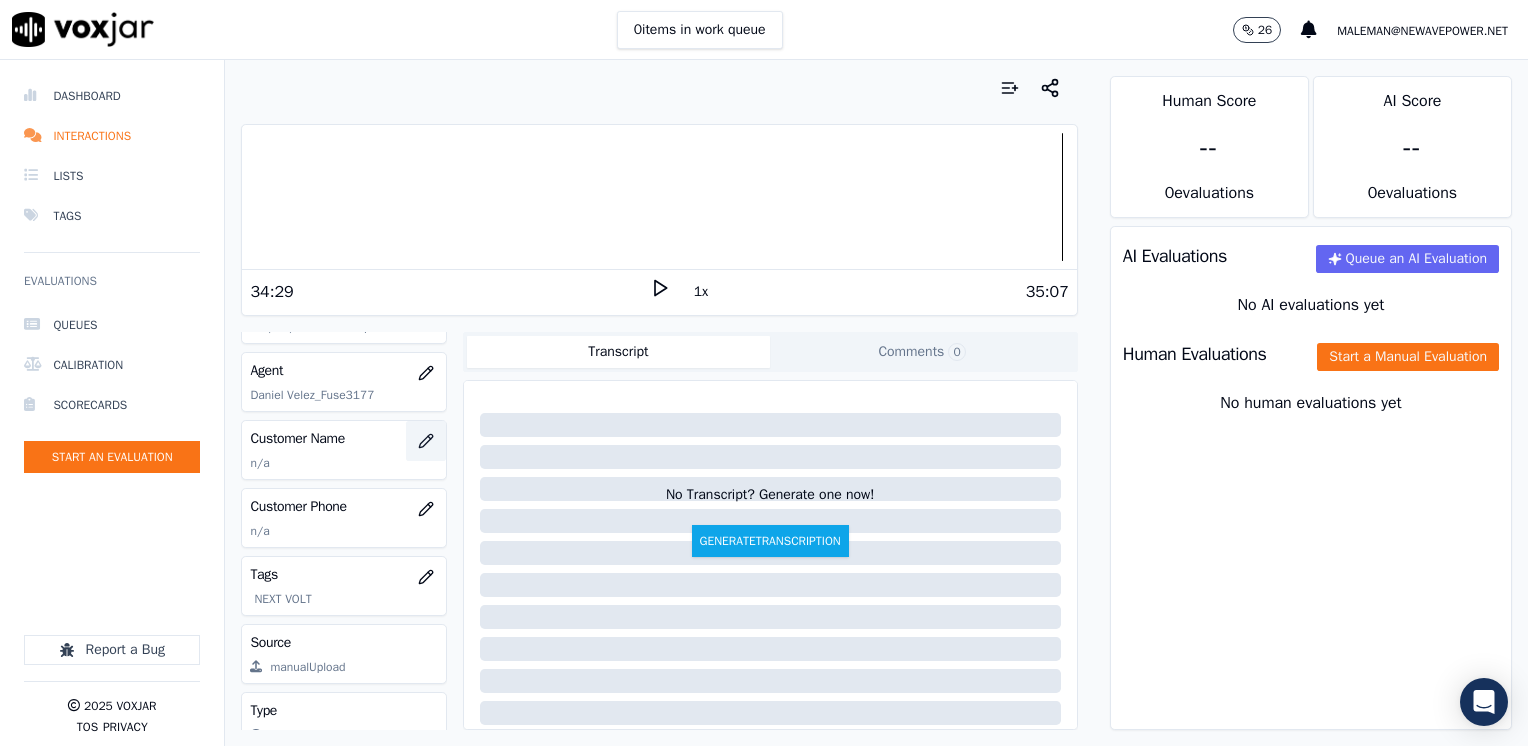click 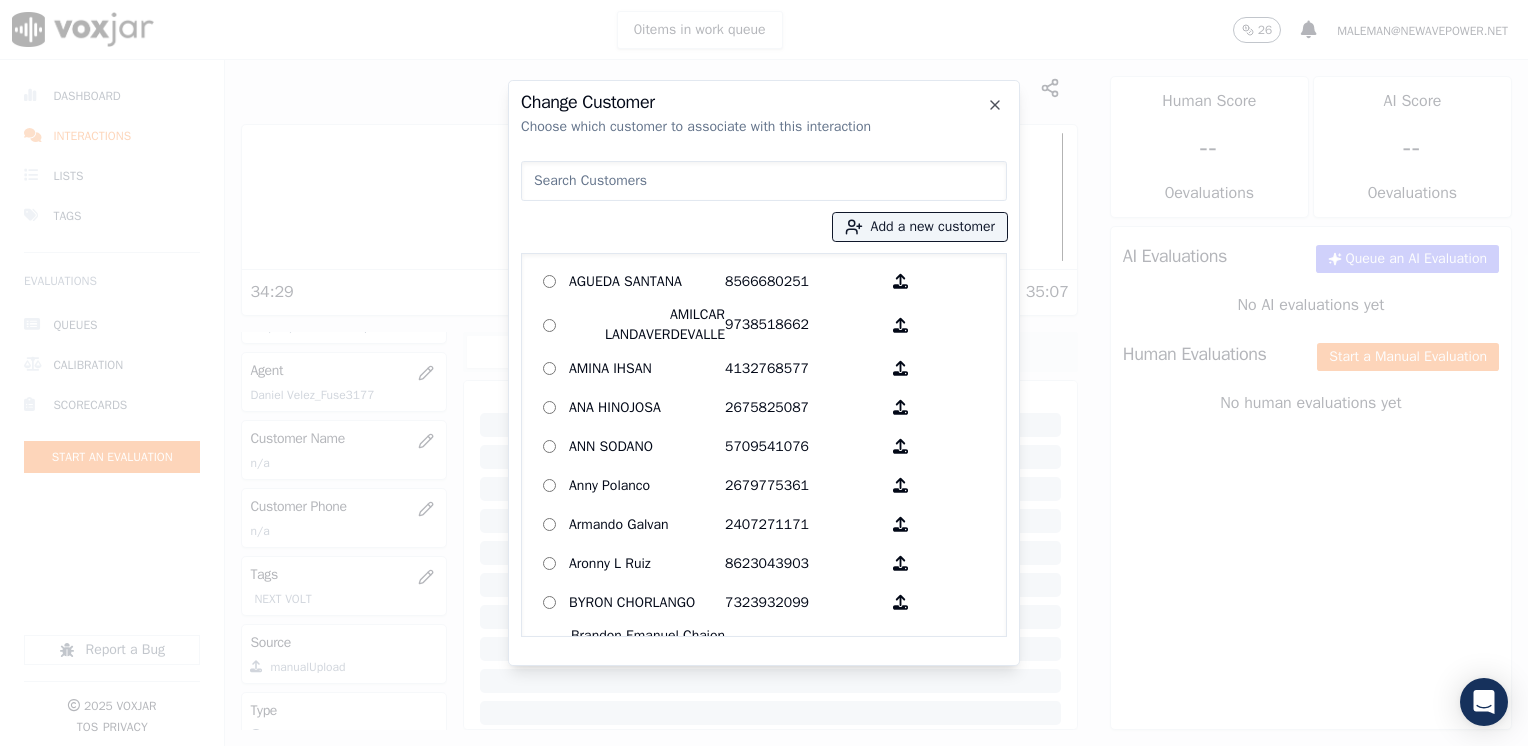 click at bounding box center [764, 181] 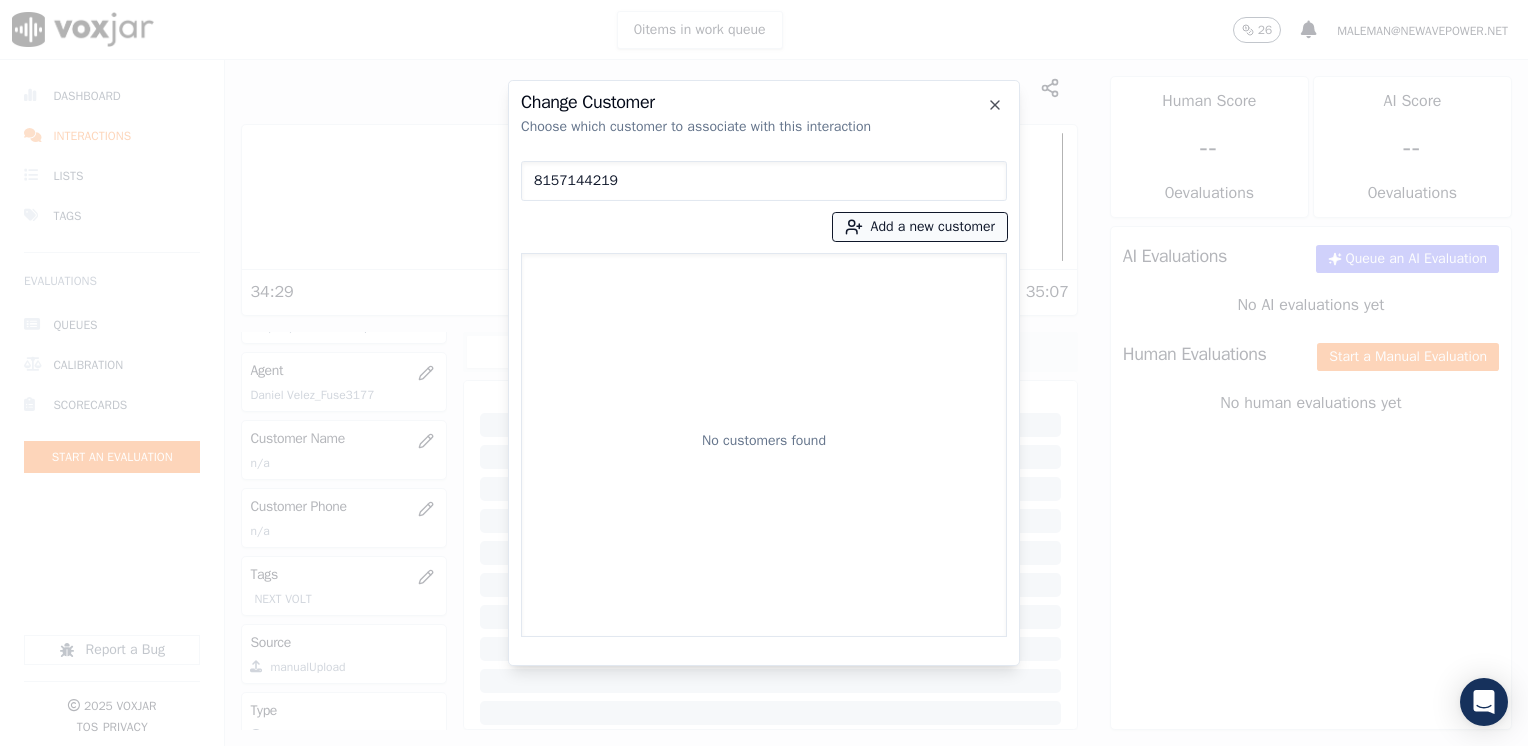 type on "8157144219" 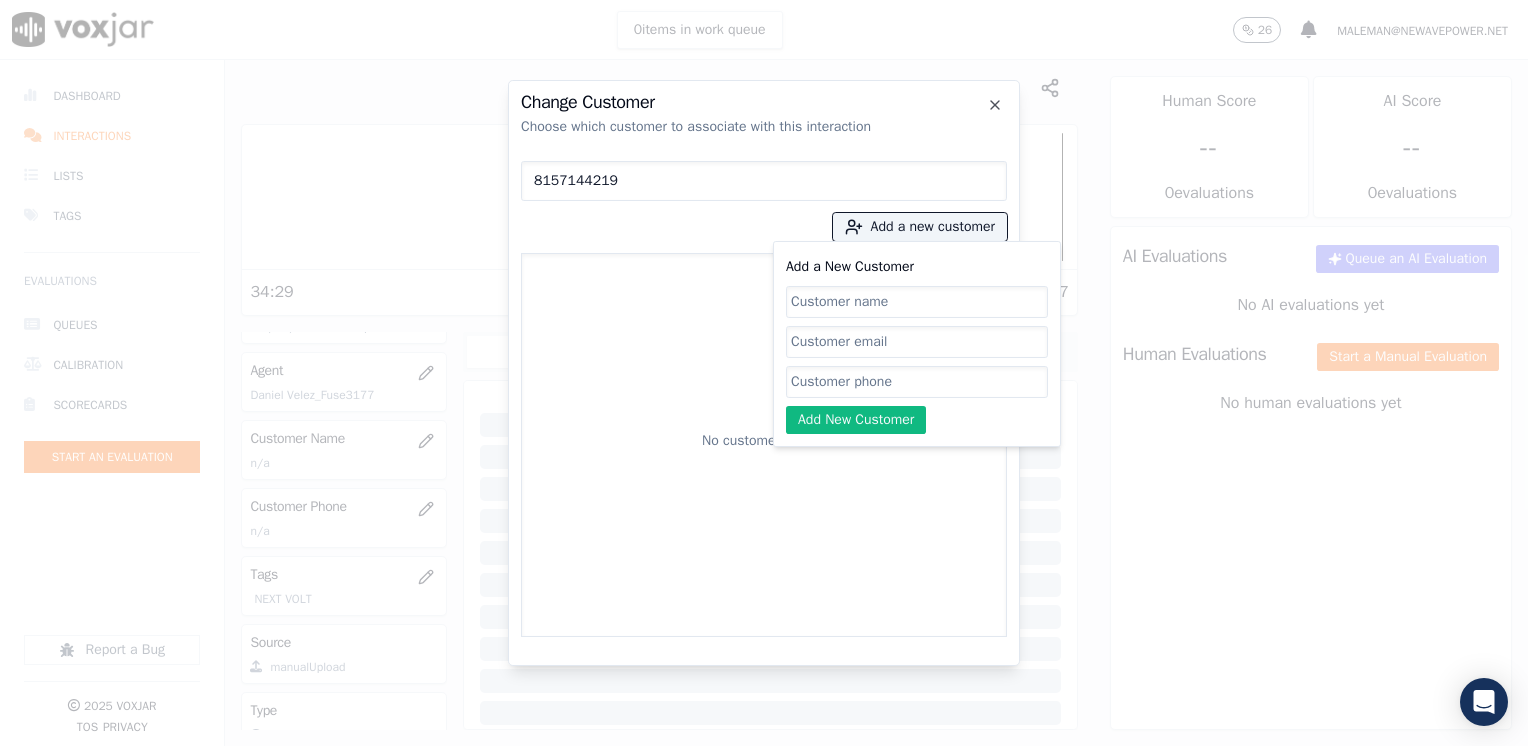 click on "Add a New Customer" 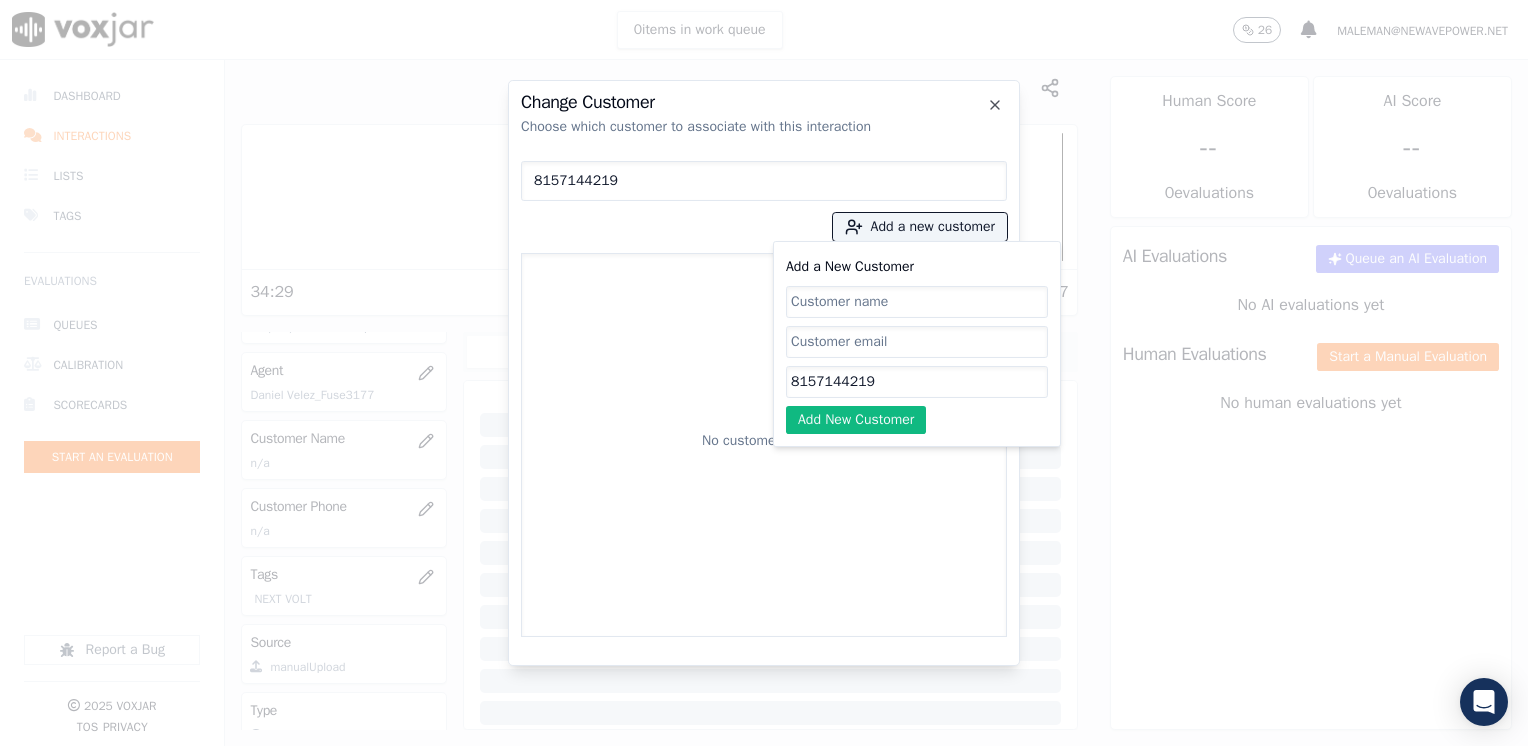 type on "8157144219" 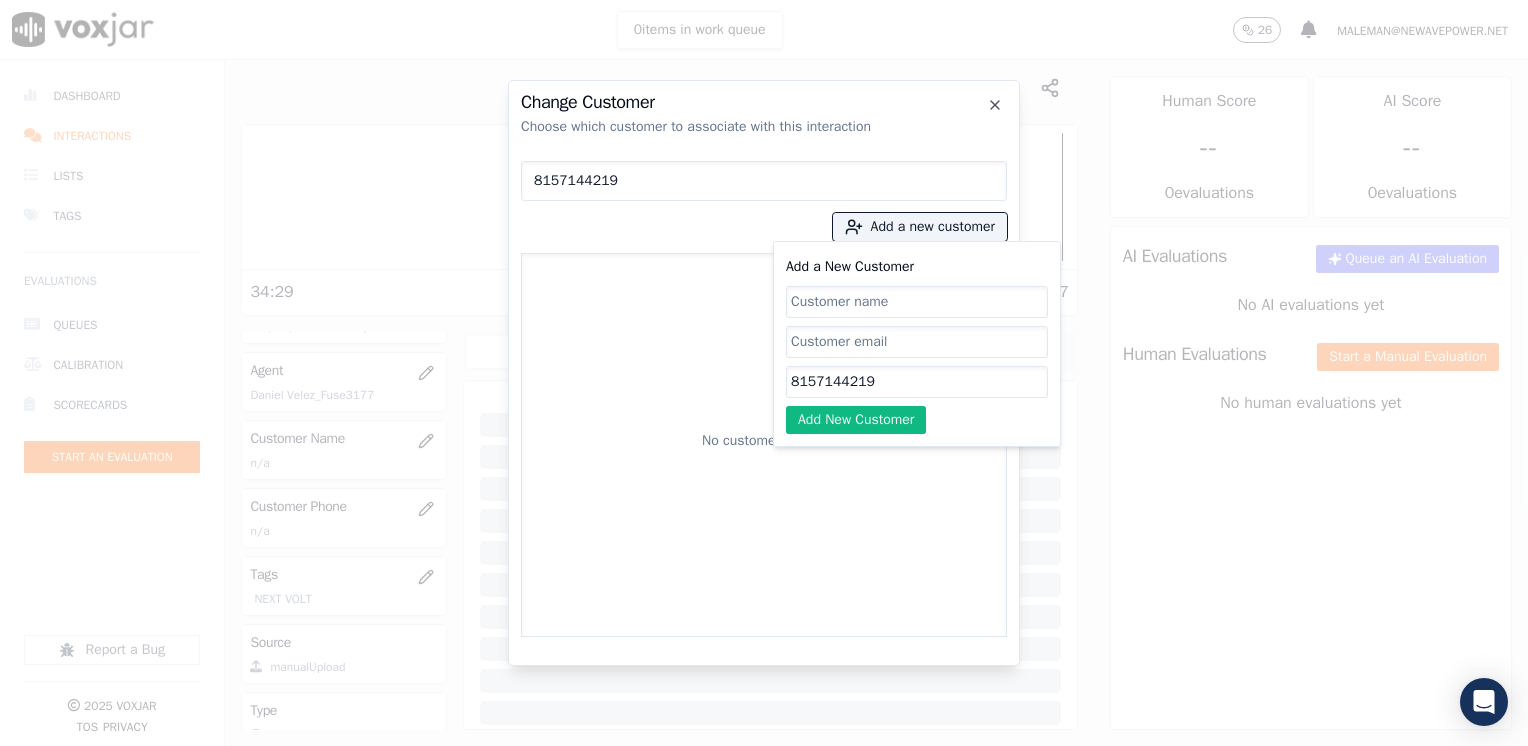 click on "Add a New Customer" 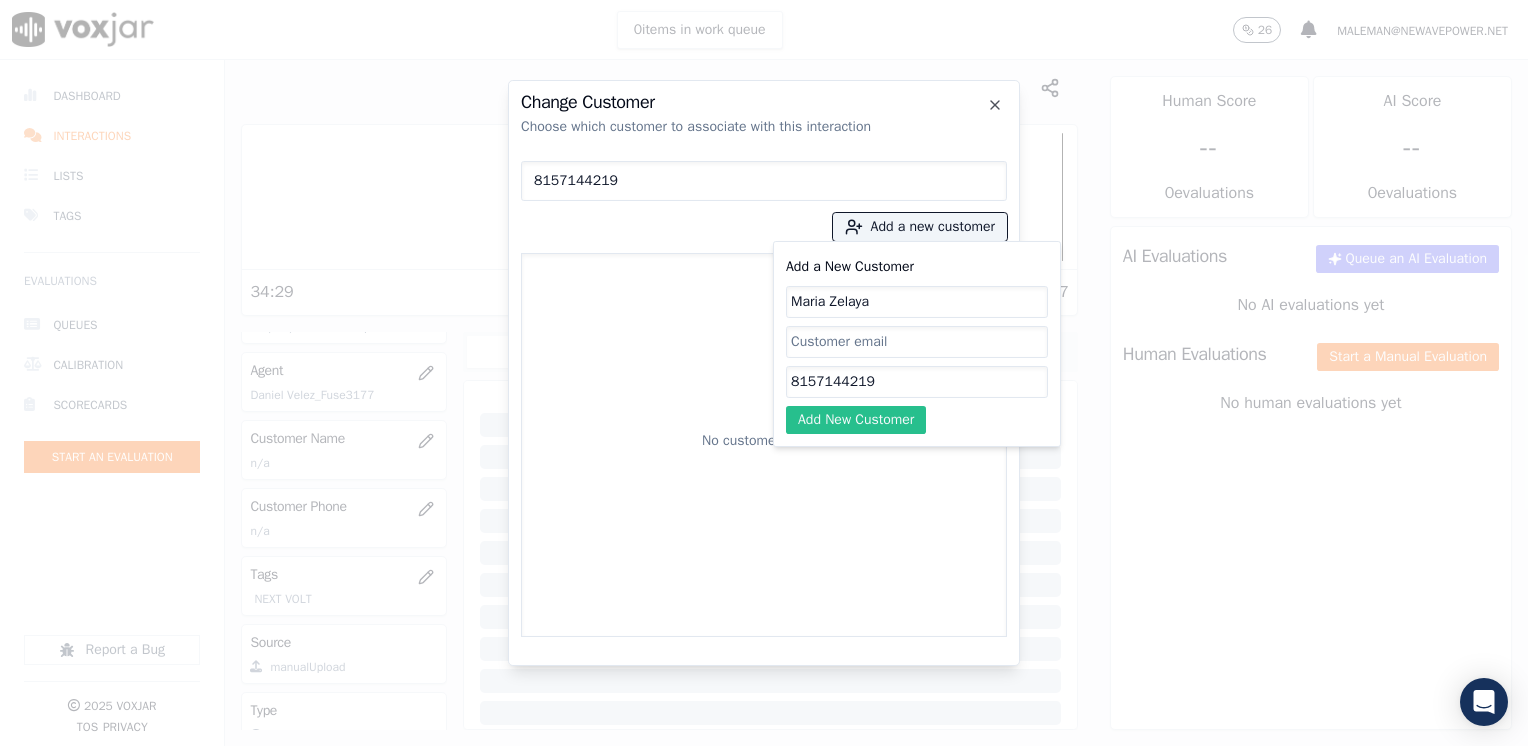 type on "Maria Zelaya" 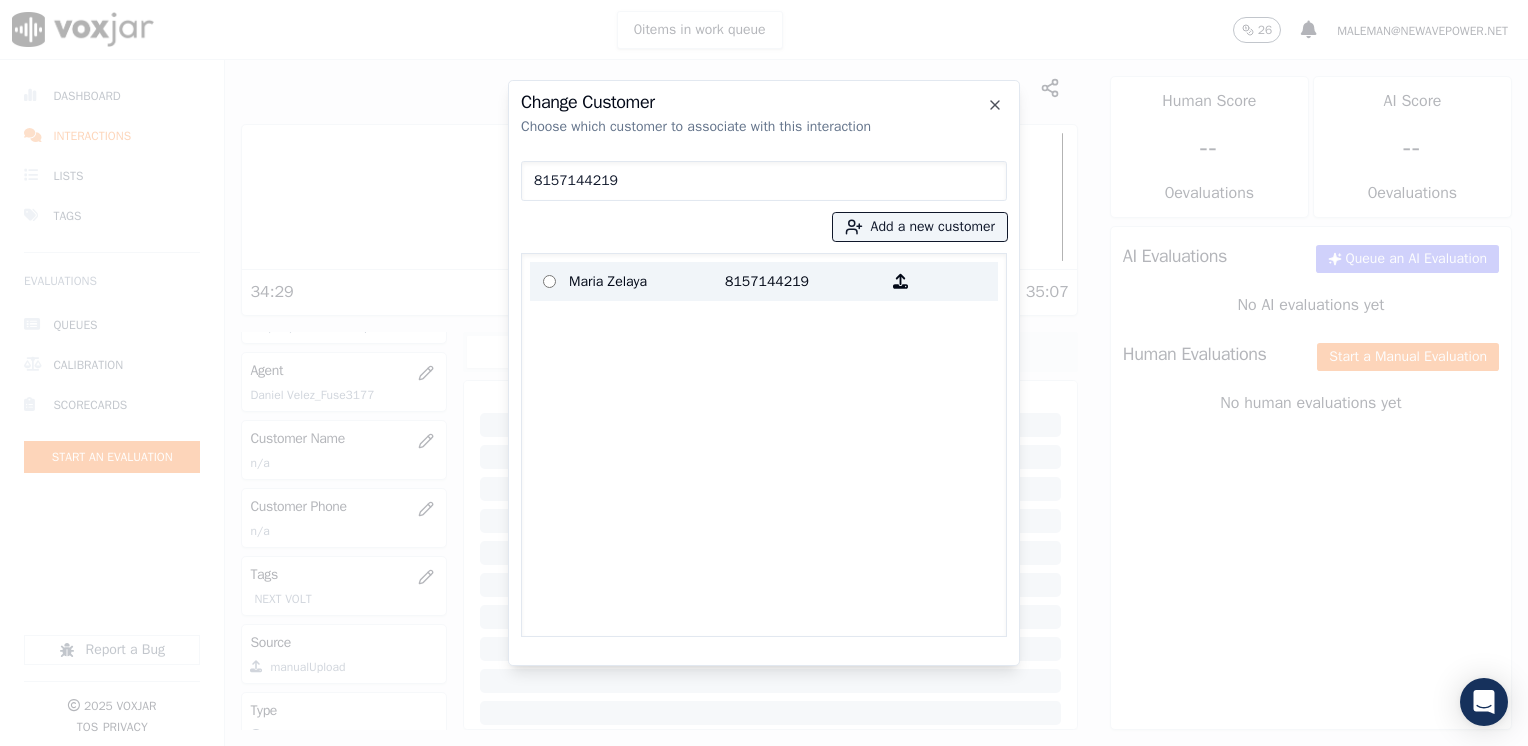 click on "8157144219" at bounding box center (803, 281) 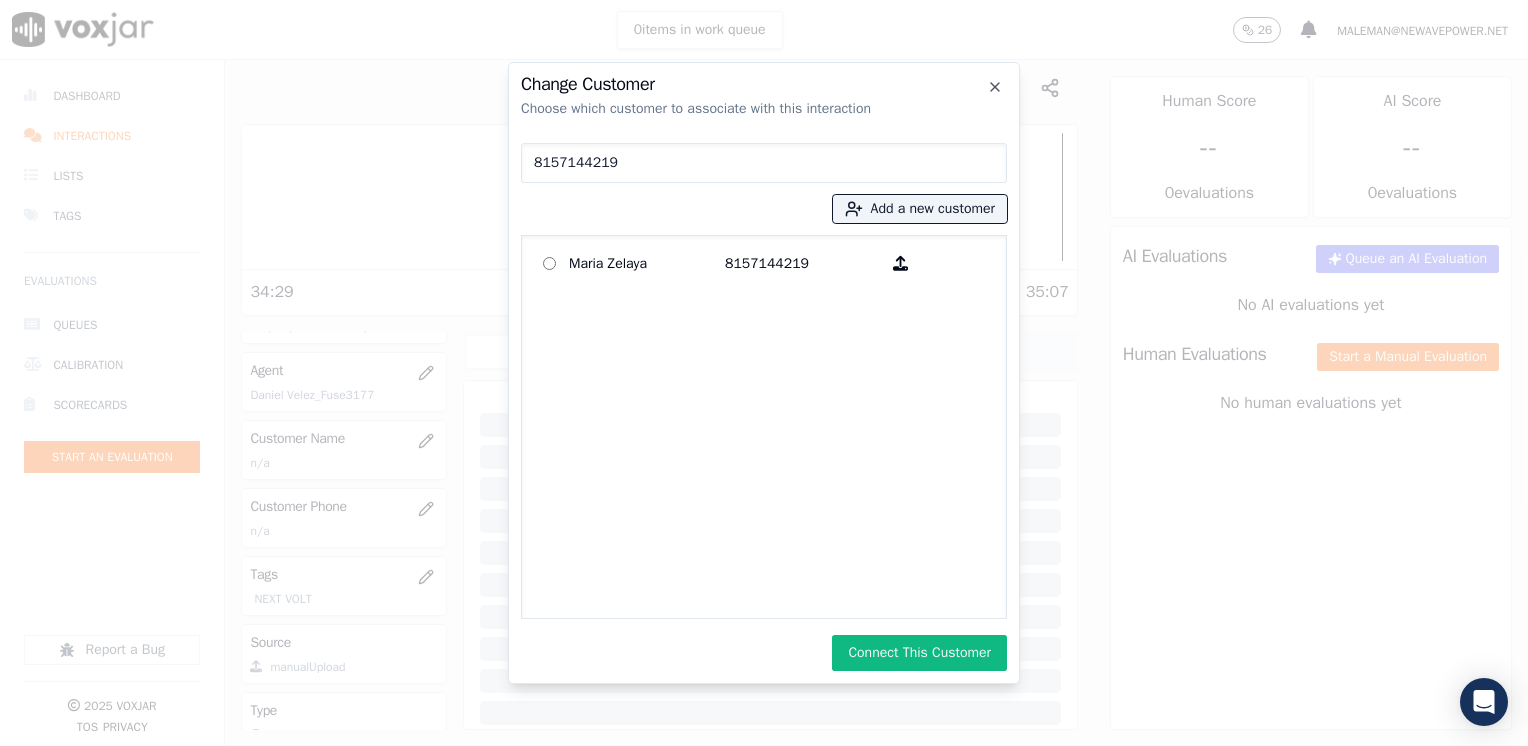click on "Change Customer   Choose which customer to associate with this interaction   8157144219
Add a new customer           Maria Zelaya   8157144219             Connect This Customer     Close" 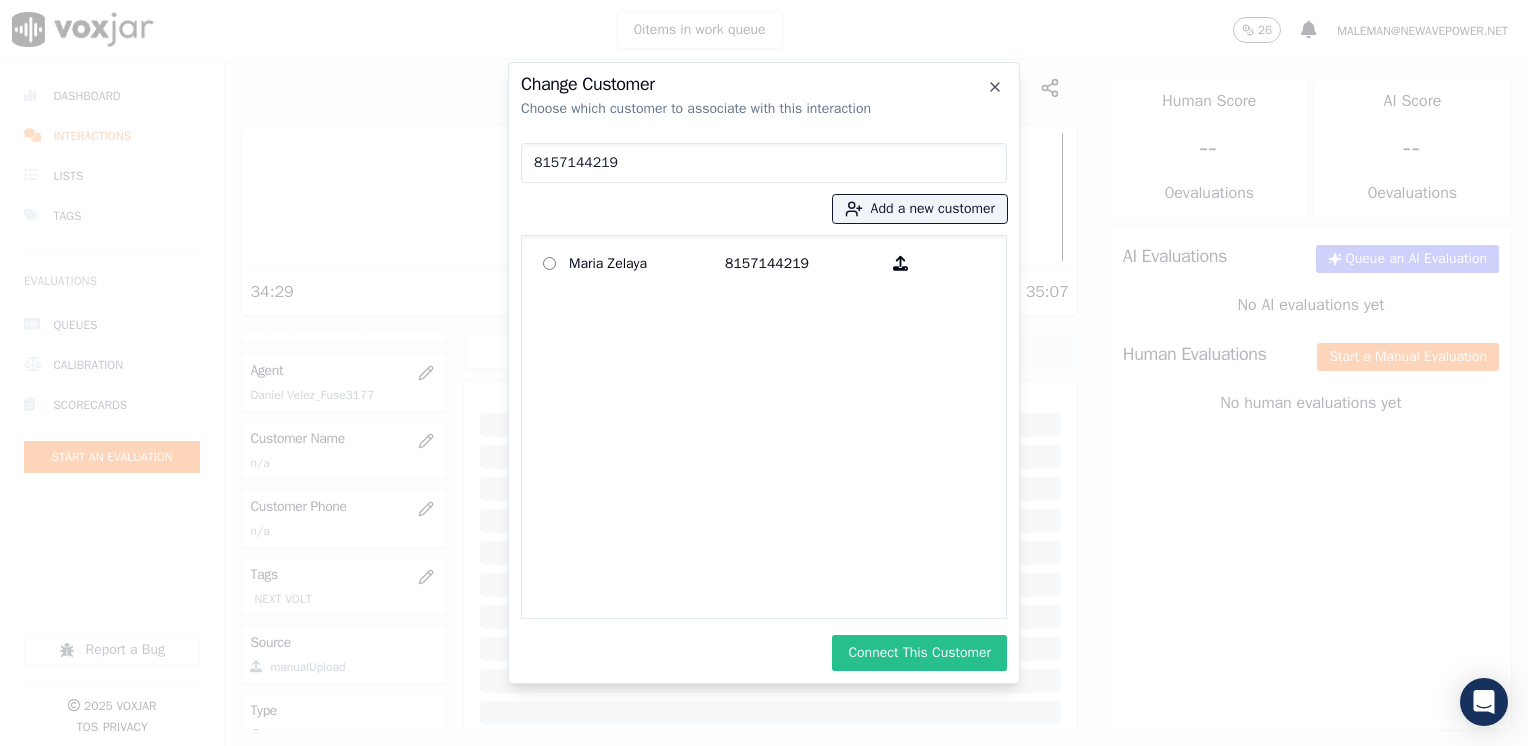 click on "Connect This Customer" at bounding box center [919, 653] 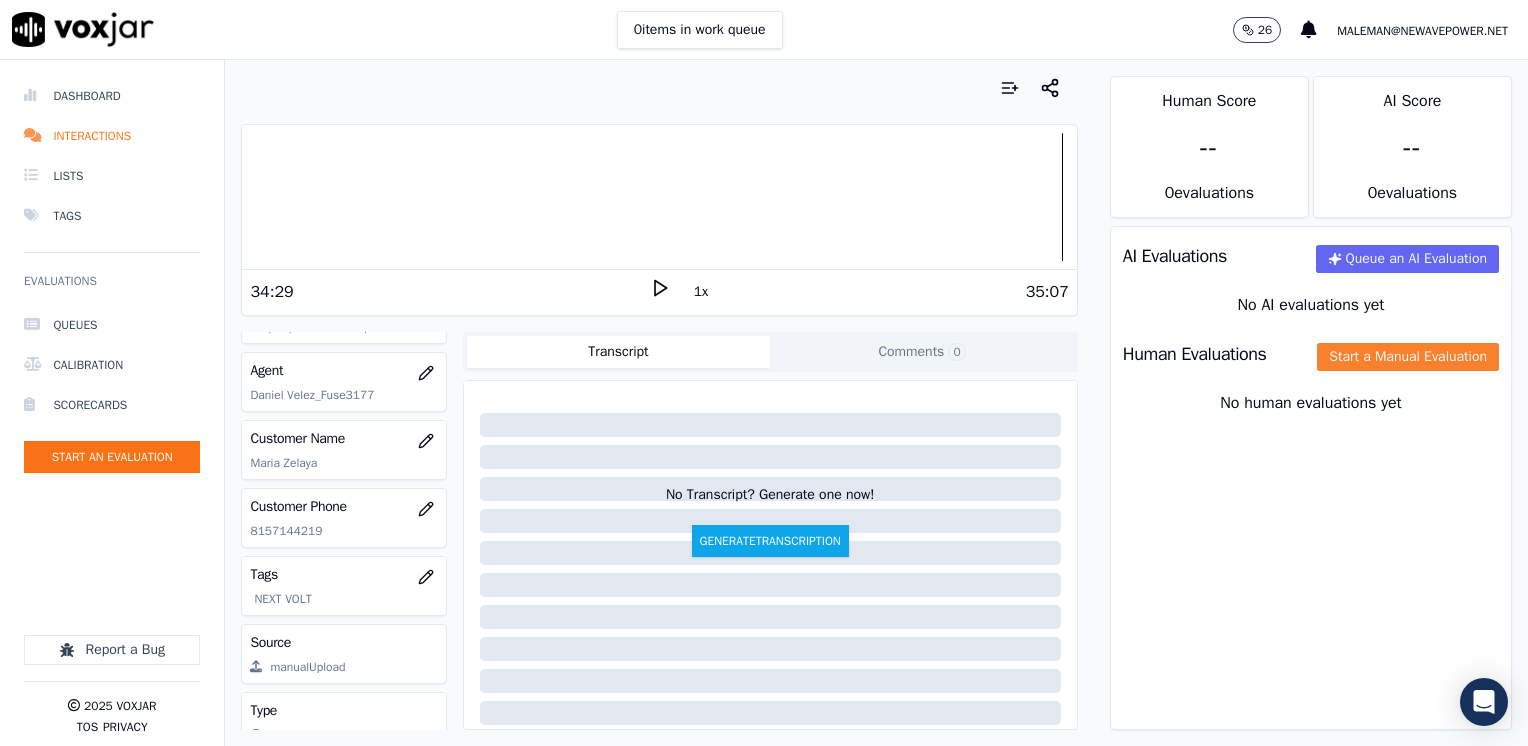 click on "Start a Manual Evaluation" 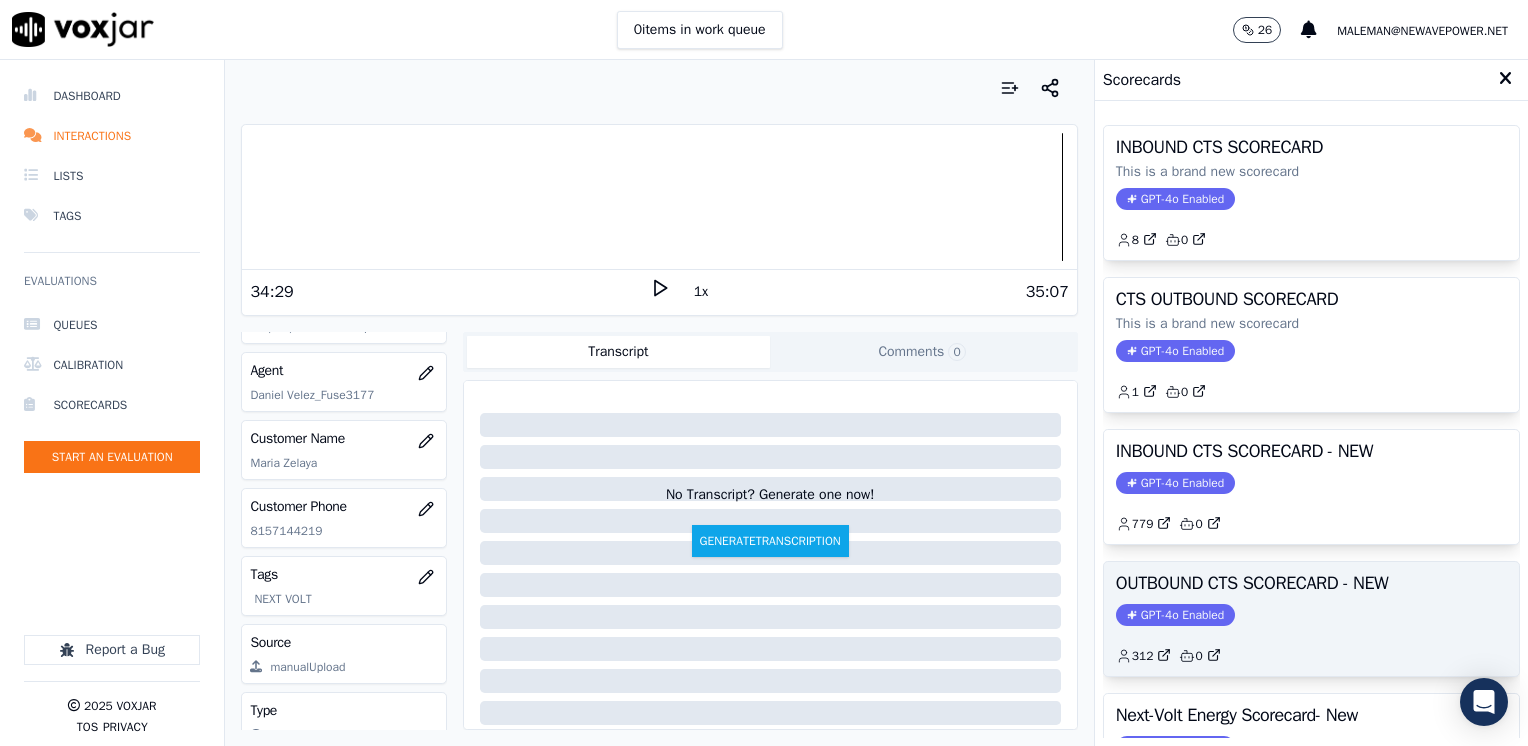 click on "OUTBOUND CTS SCORECARD - NEW        GPT-4o Enabled       312         0" at bounding box center [1311, 619] 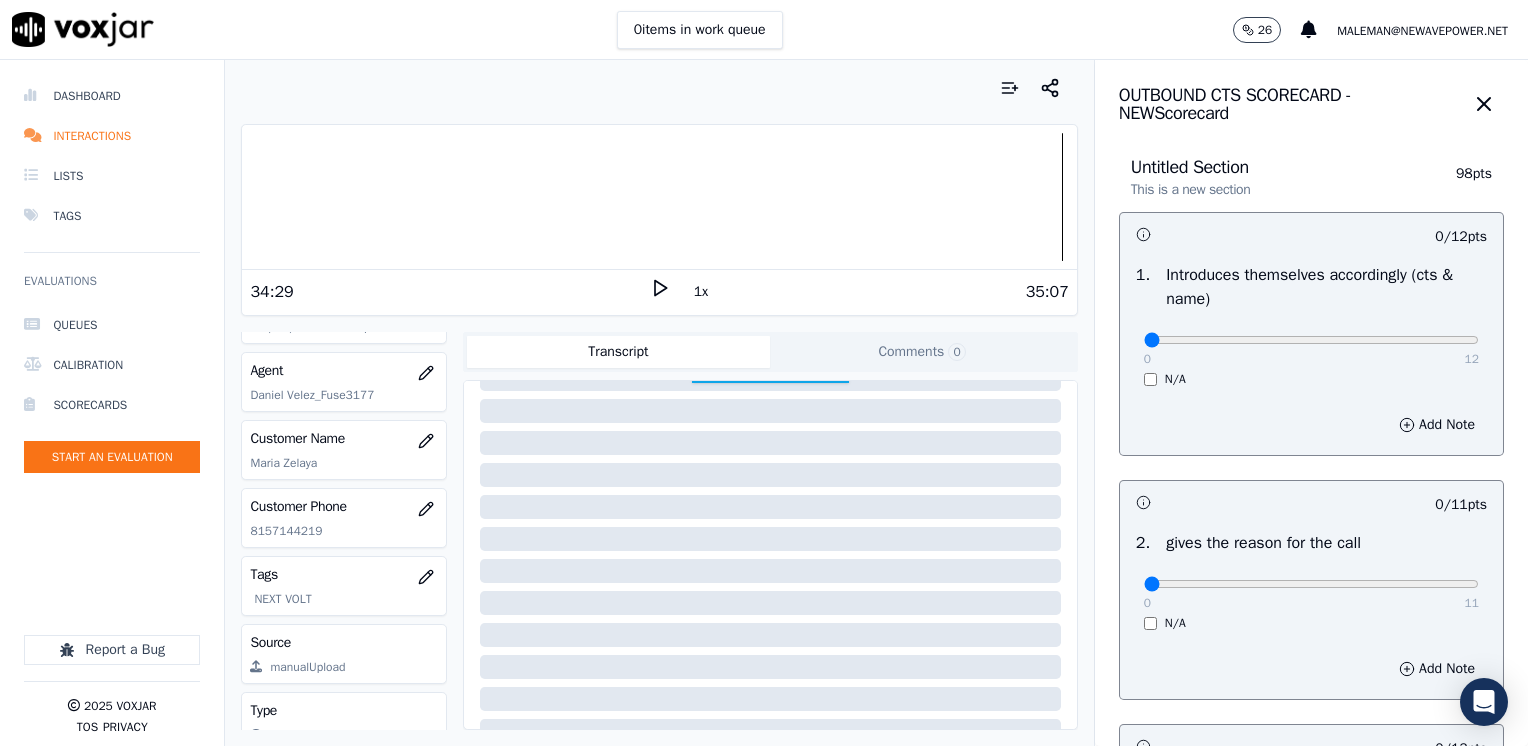 scroll, scrollTop: 0, scrollLeft: 0, axis: both 